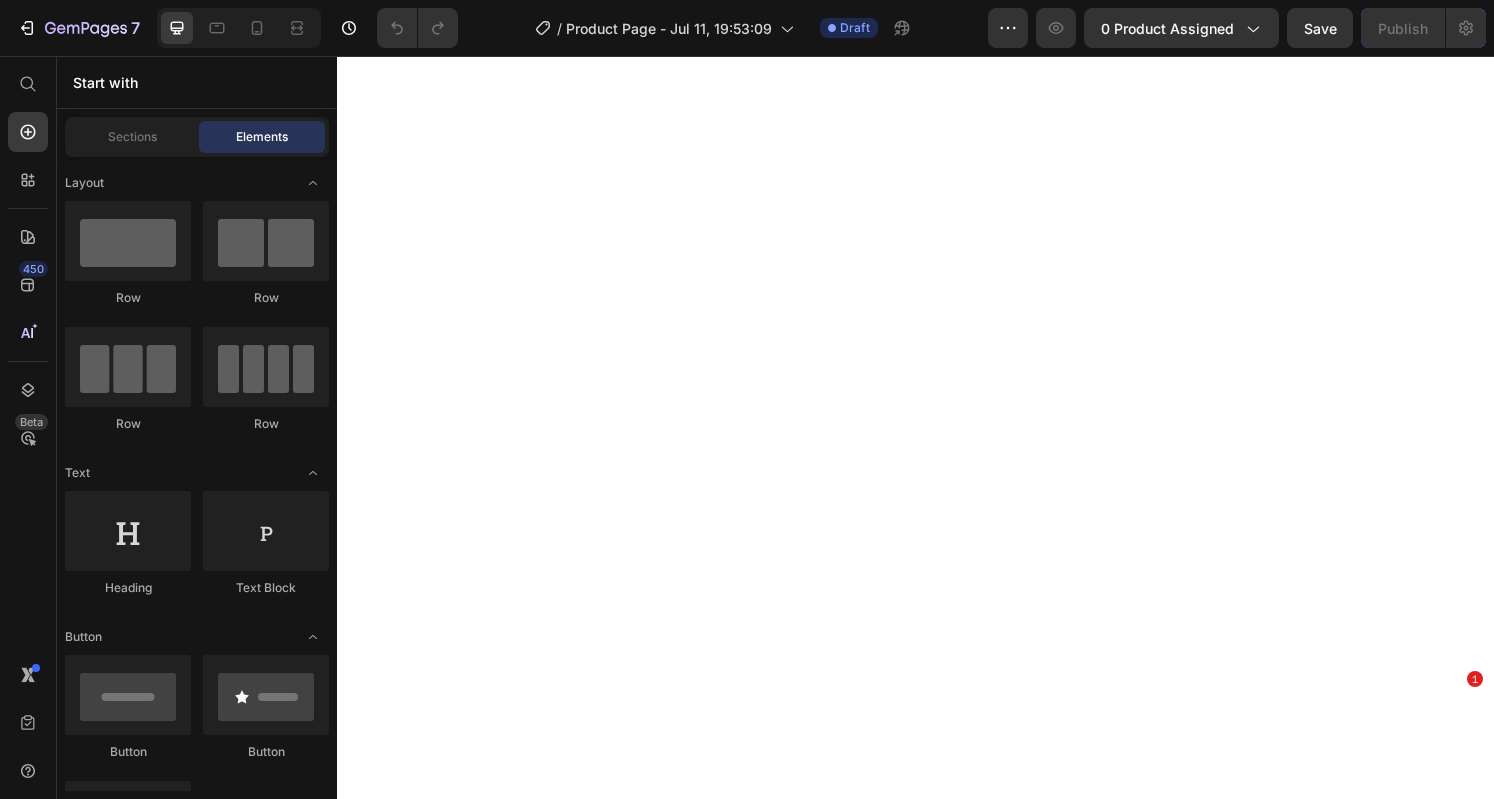 scroll, scrollTop: 0, scrollLeft: 0, axis: both 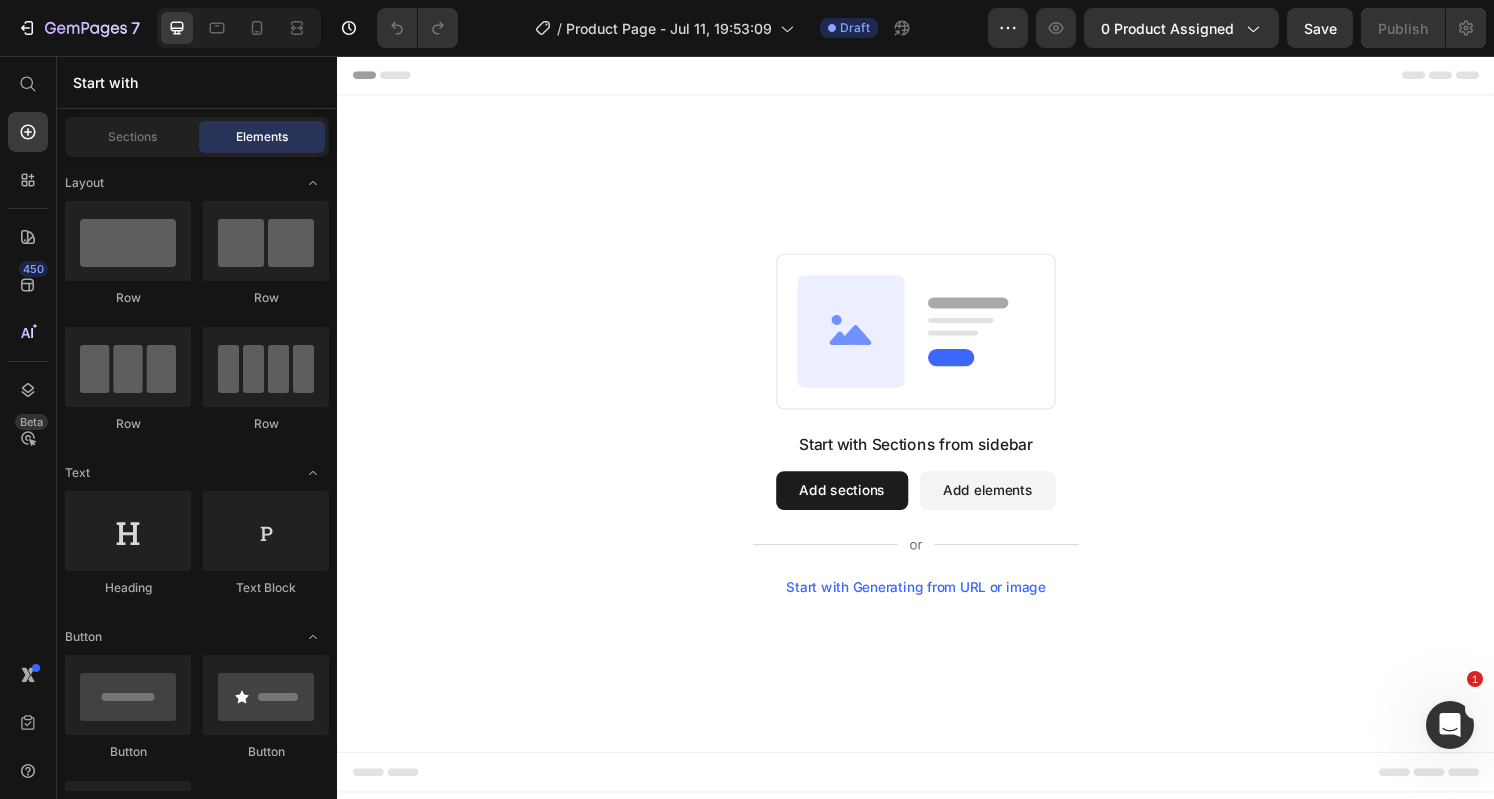click on "Add sections" at bounding box center (860, 507) 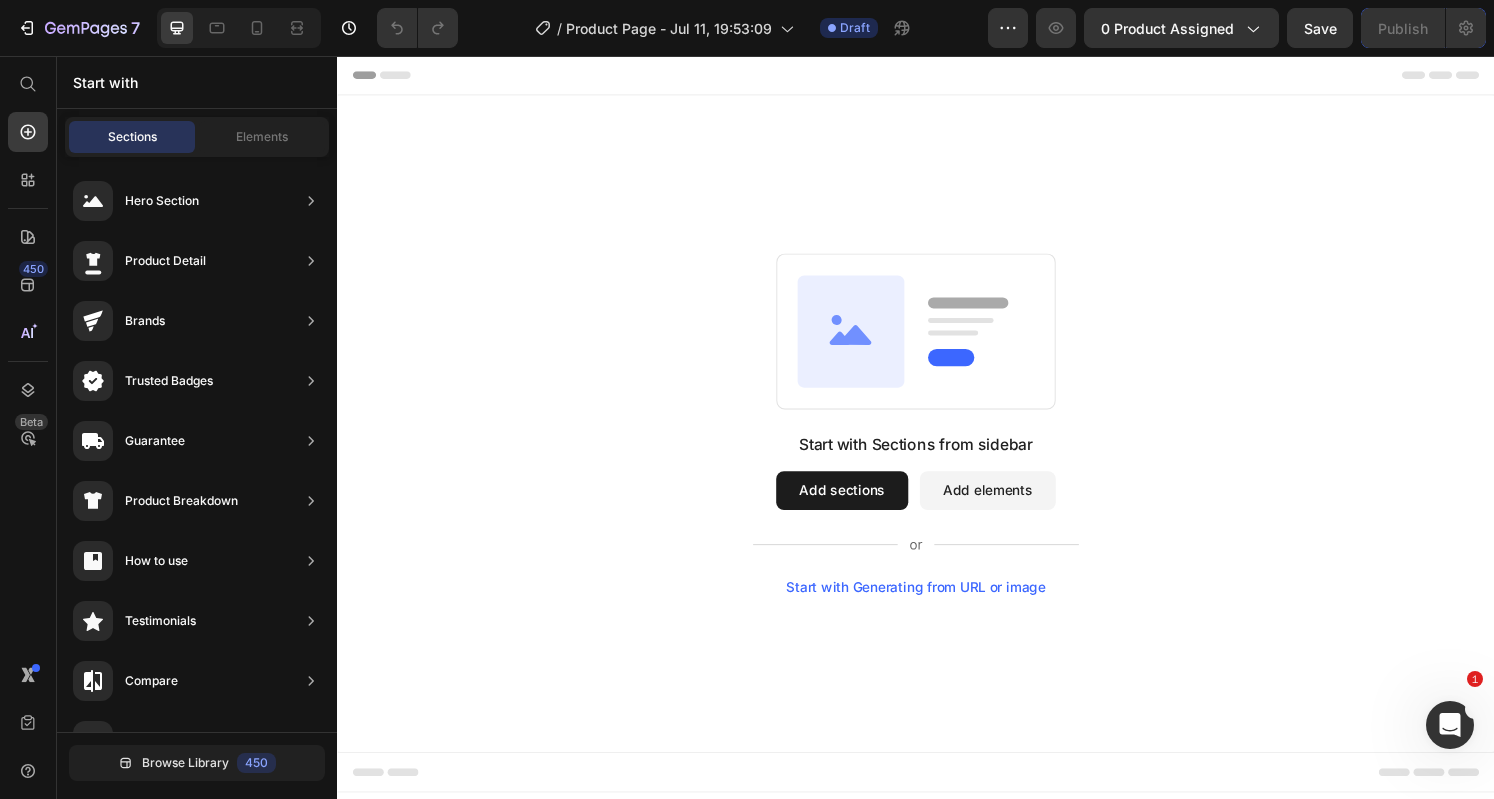 click 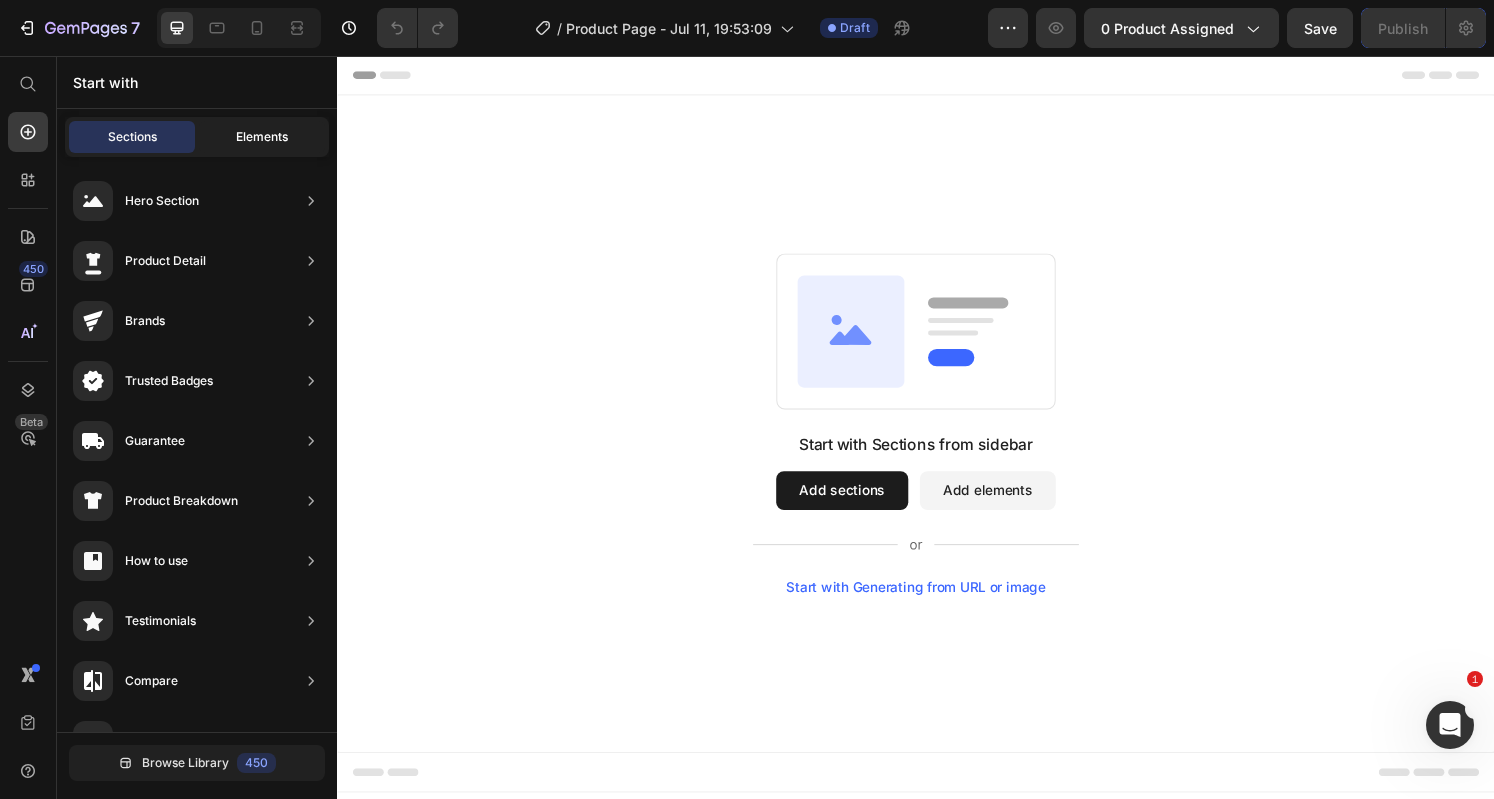 click on "Elements" 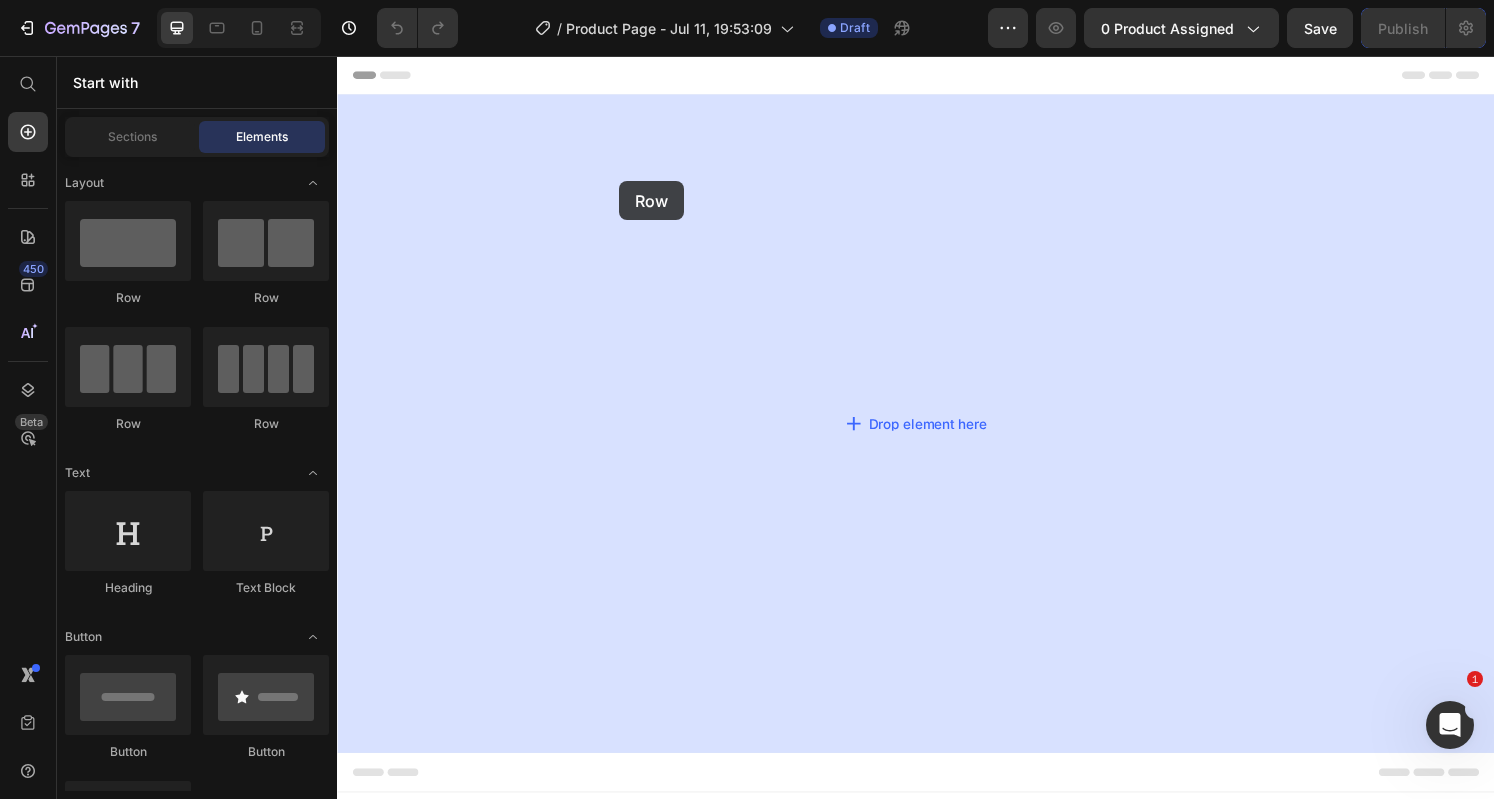 drag, startPoint x: 486, startPoint y: 298, endPoint x: 638, endPoint y: 180, distance: 192.4266 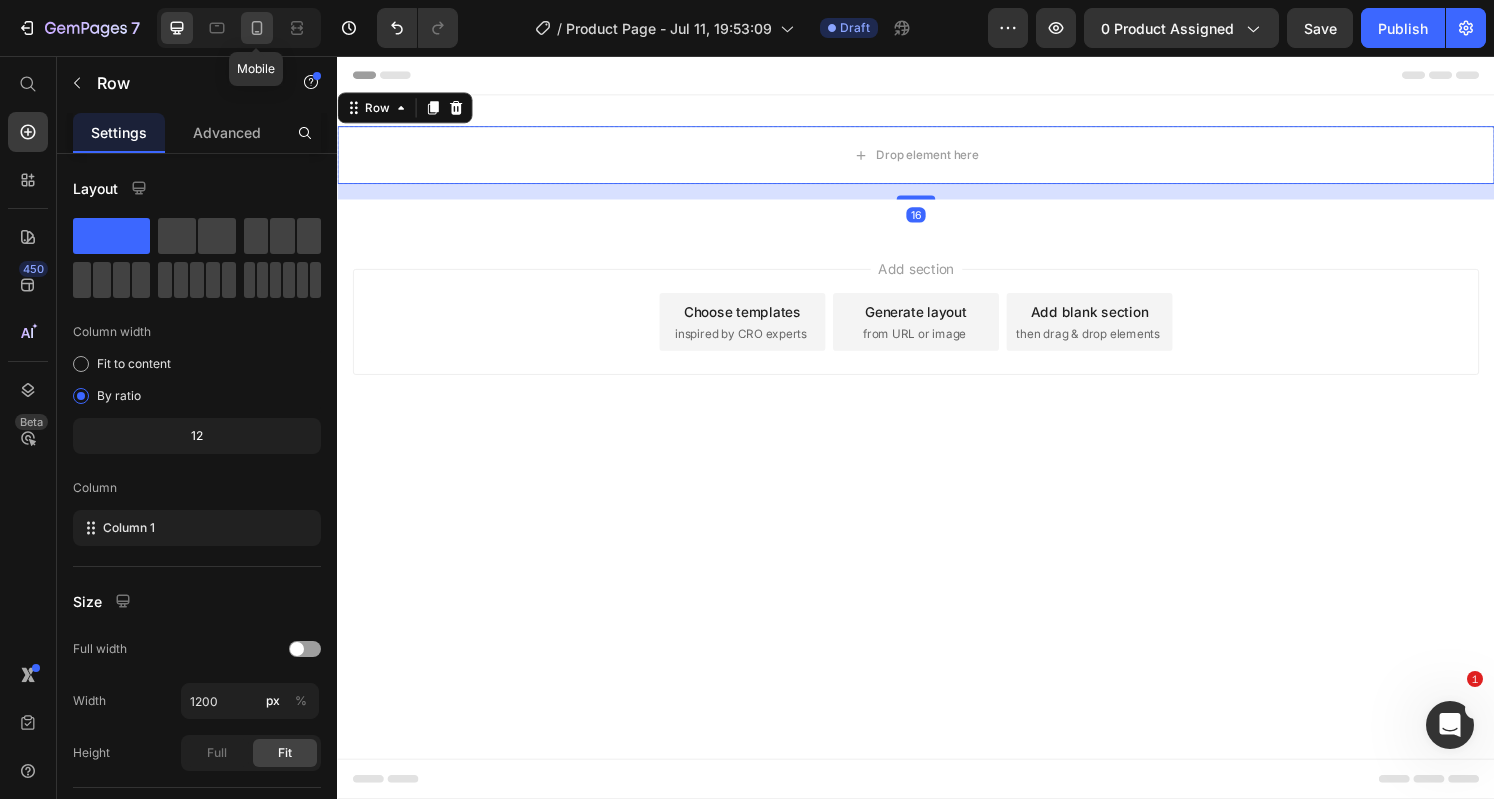 click 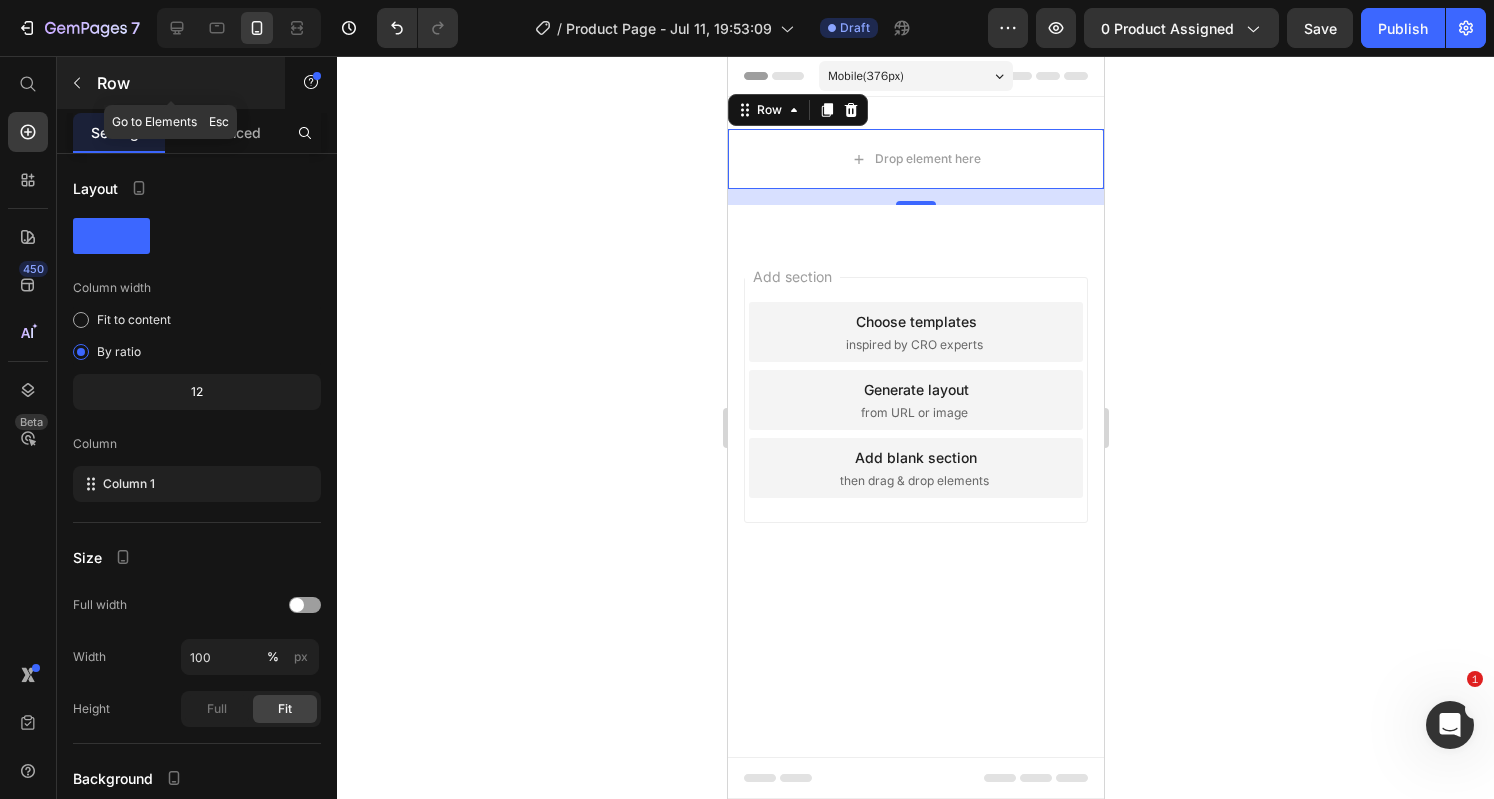 click at bounding box center [77, 83] 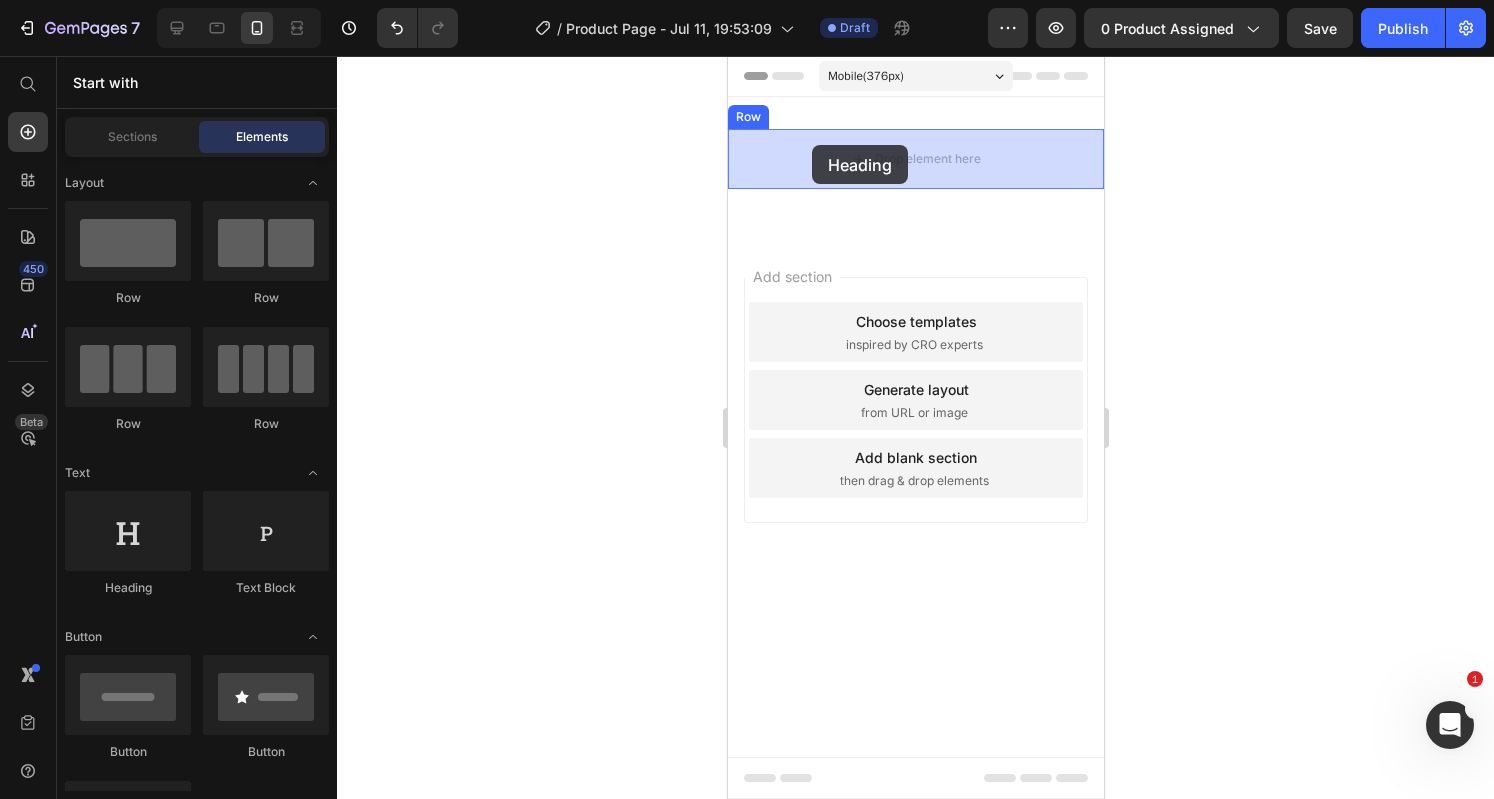 drag, startPoint x: 879, startPoint y: 600, endPoint x: 811, endPoint y: 144, distance: 461.0423 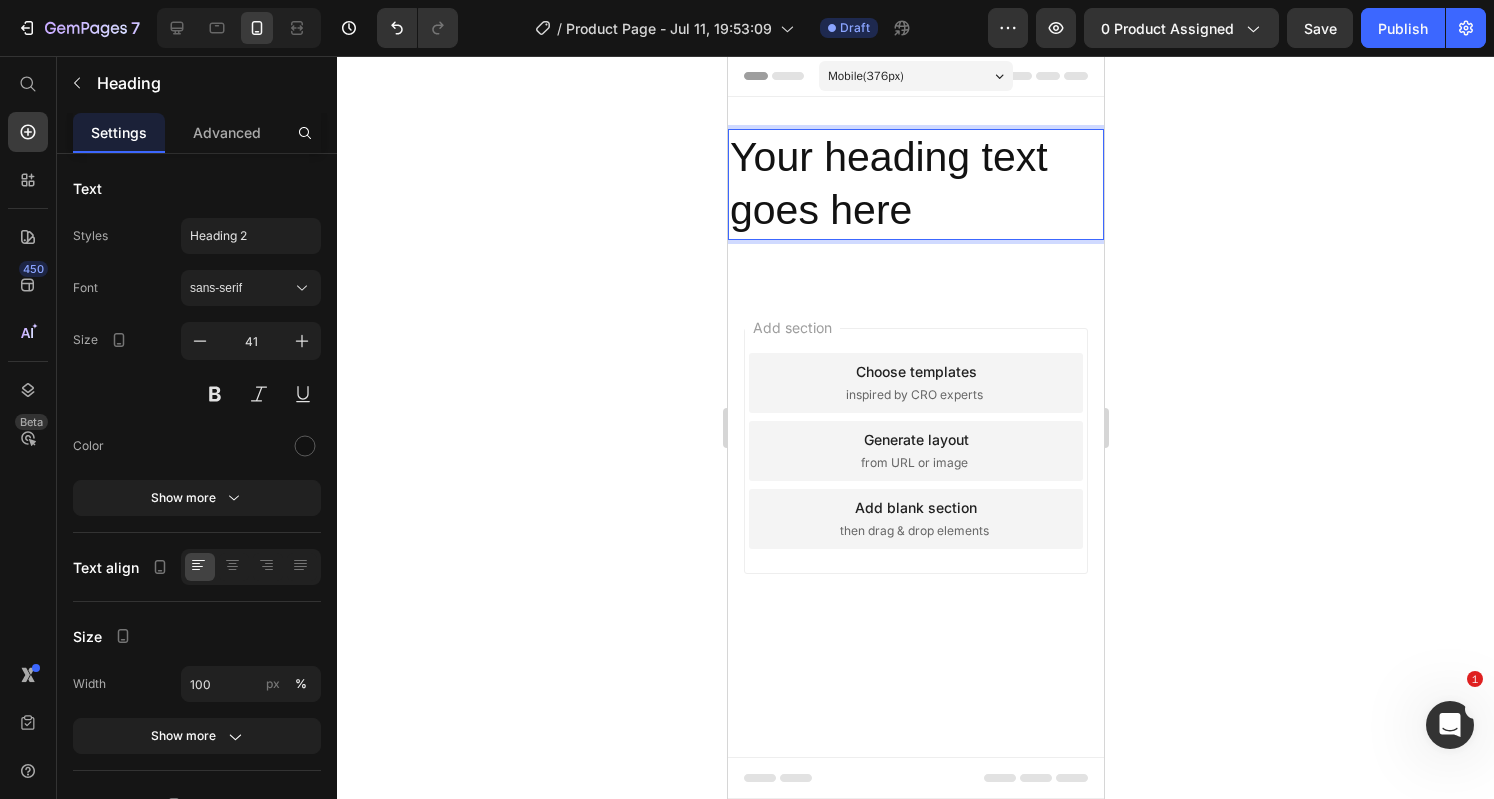 click on "Your heading text goes here" at bounding box center [915, 184] 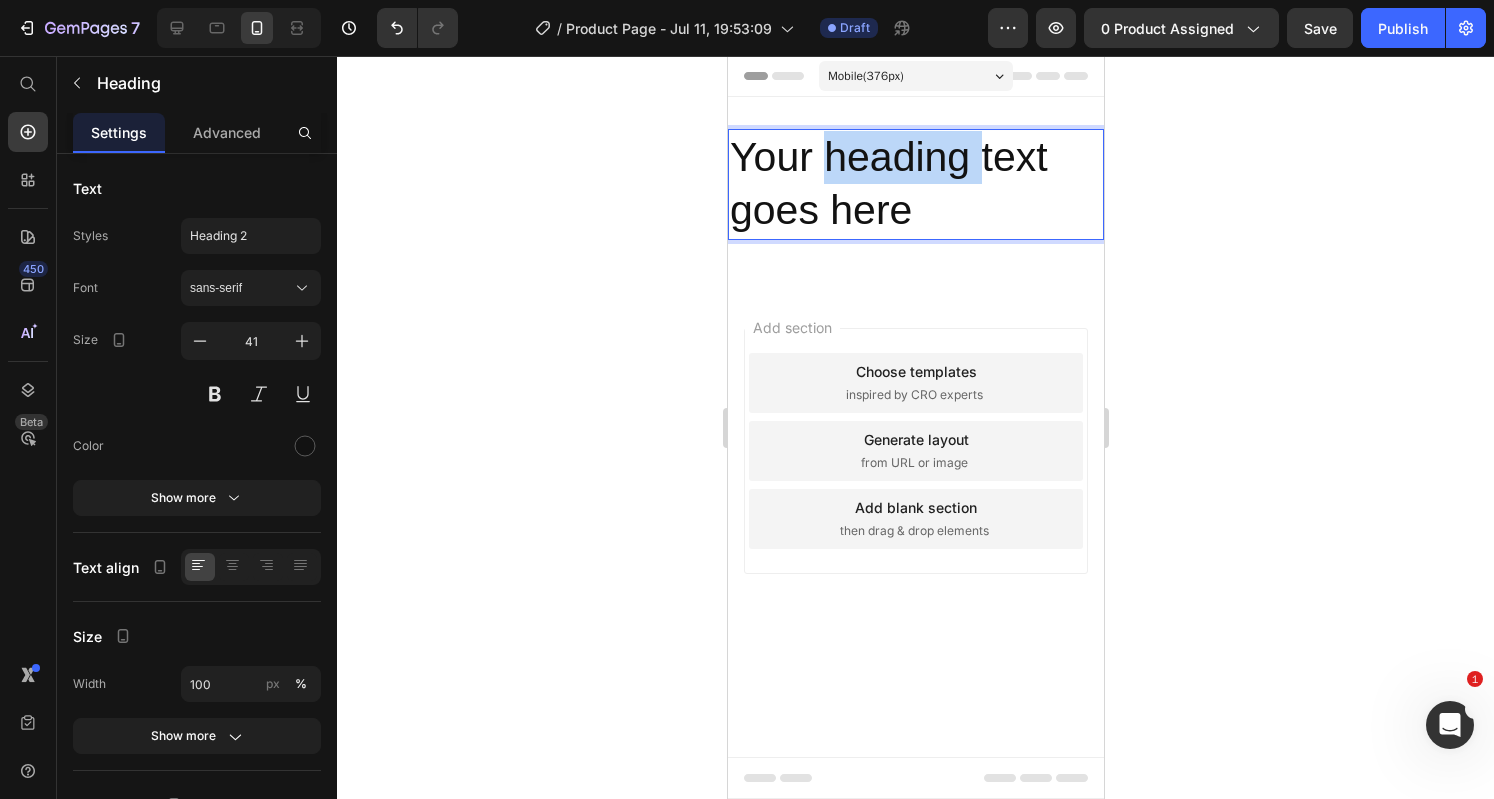 click on "Your heading text goes here" at bounding box center (915, 184) 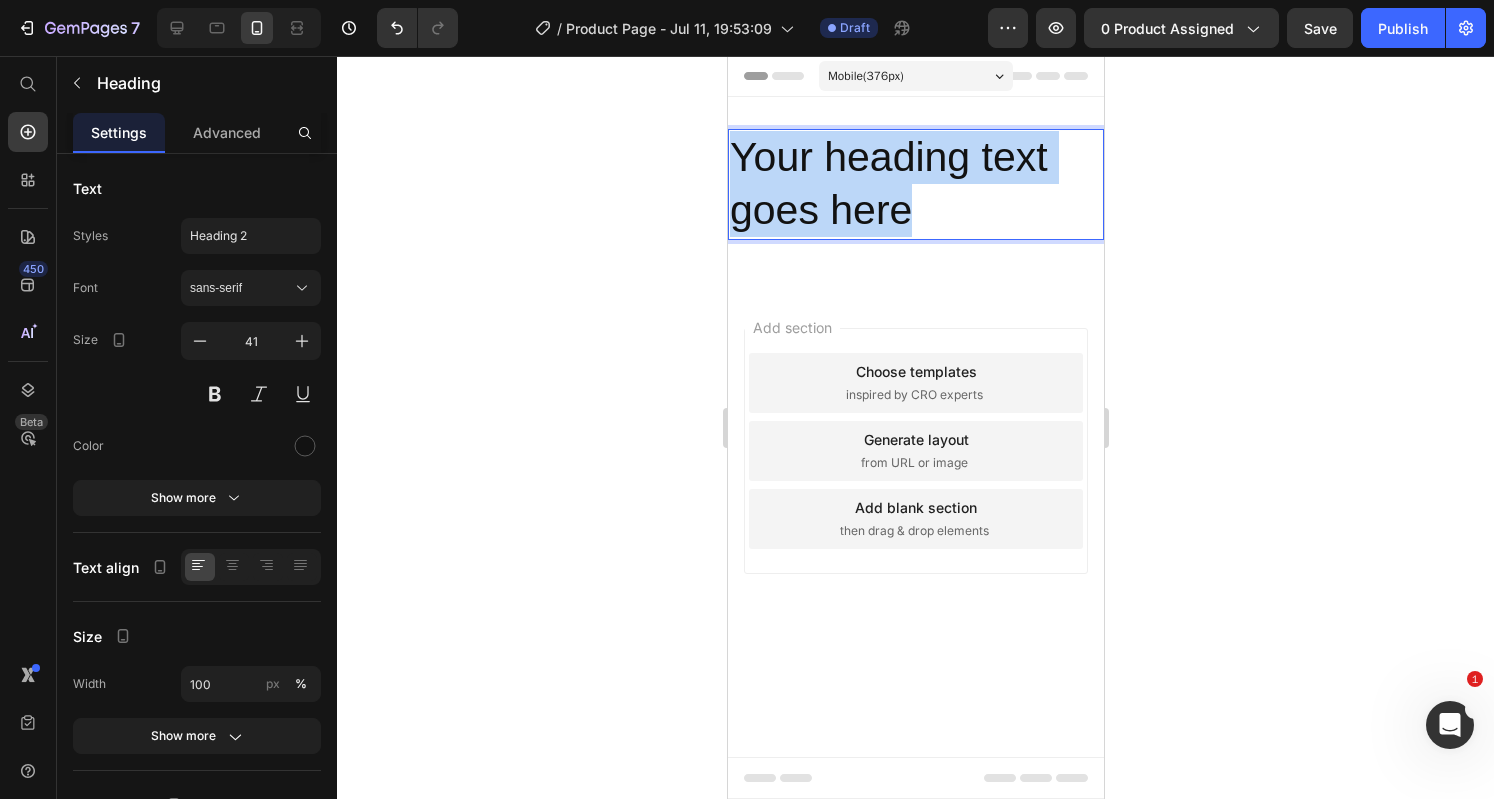 click on "Your heading text goes here" at bounding box center [915, 184] 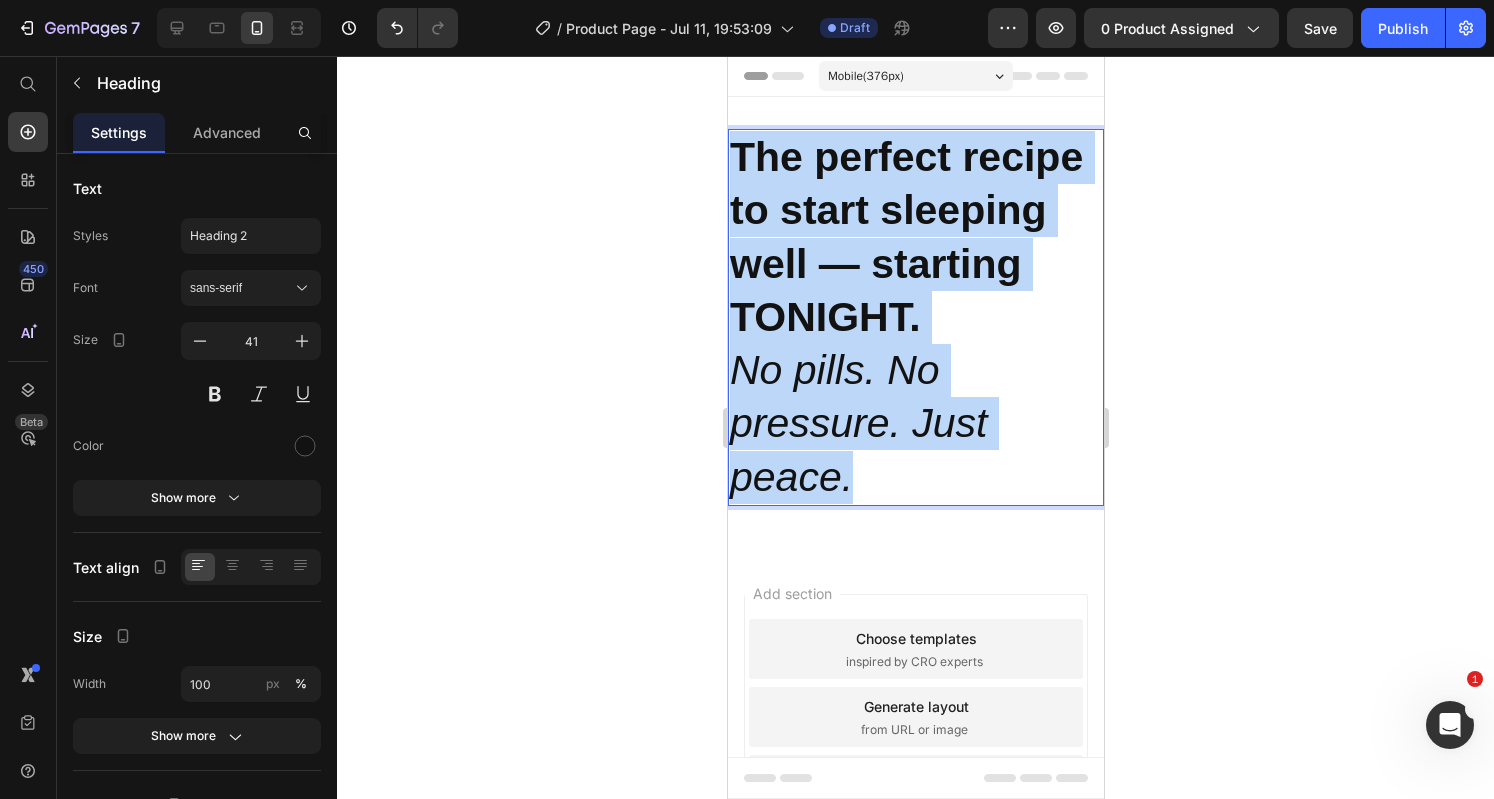 drag, startPoint x: 879, startPoint y: 501, endPoint x: 723, endPoint y: 169, distance: 366.82422 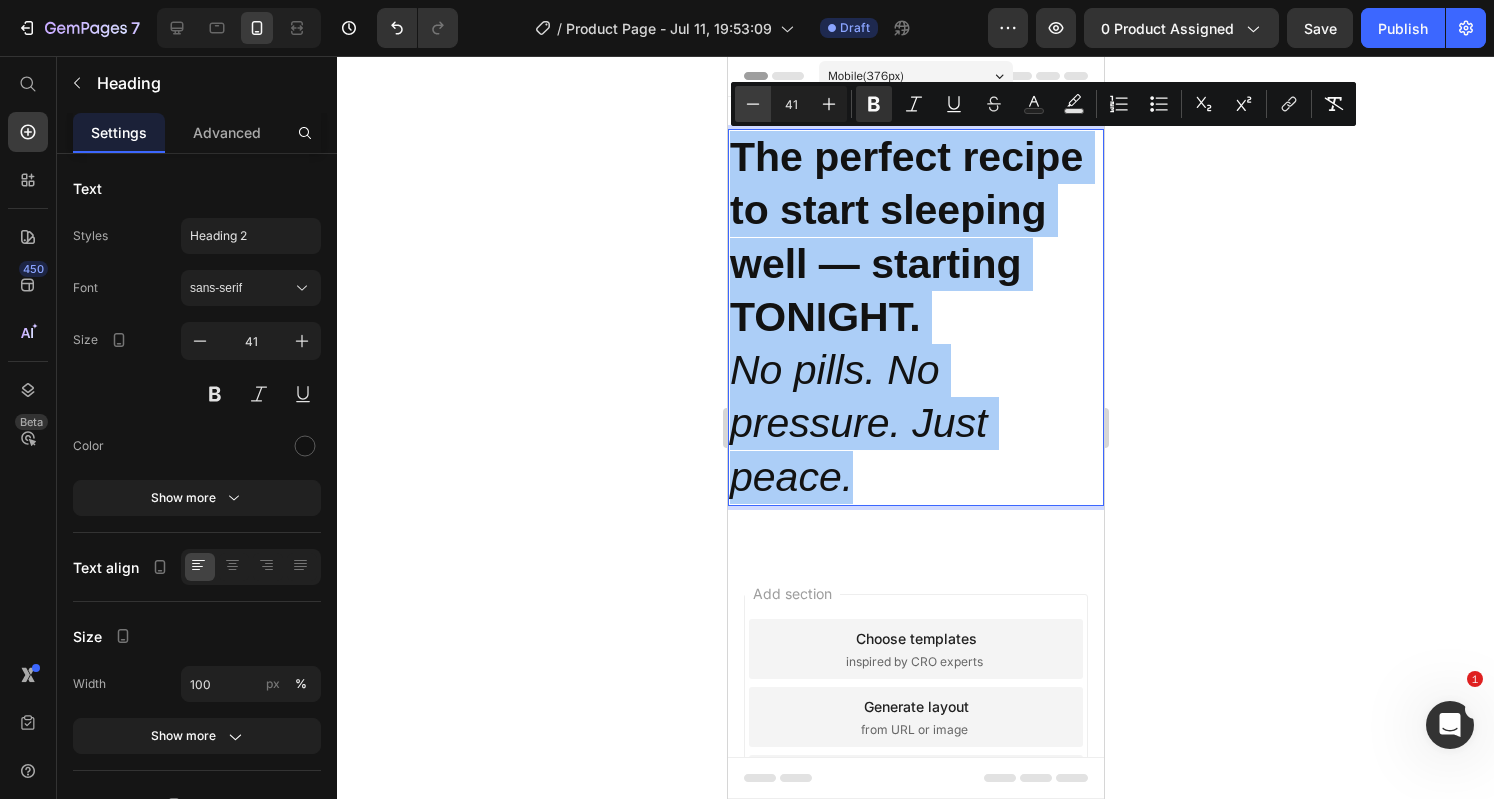 click on "Minus" at bounding box center (753, 104) 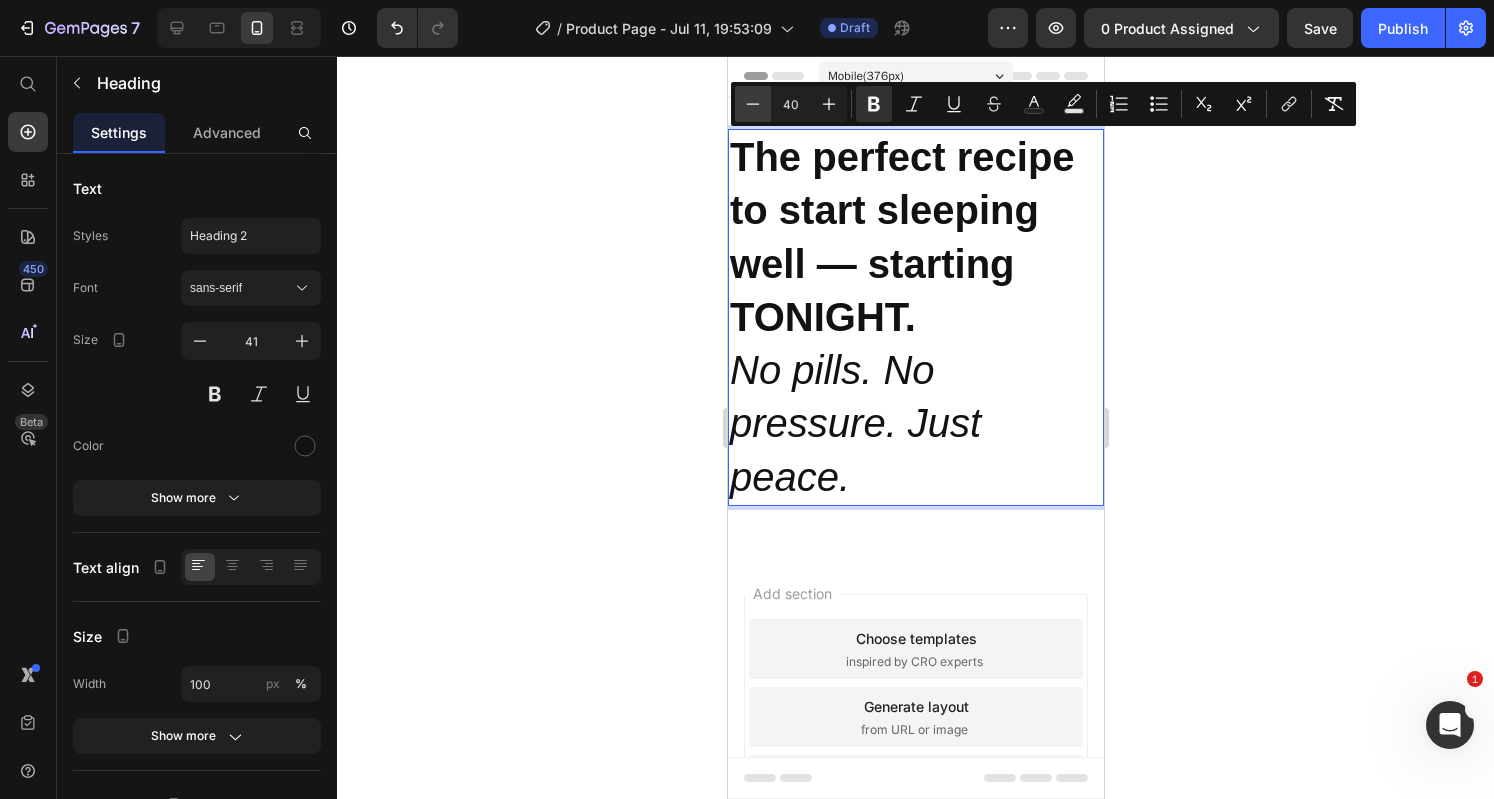 click on "Minus" at bounding box center (753, 104) 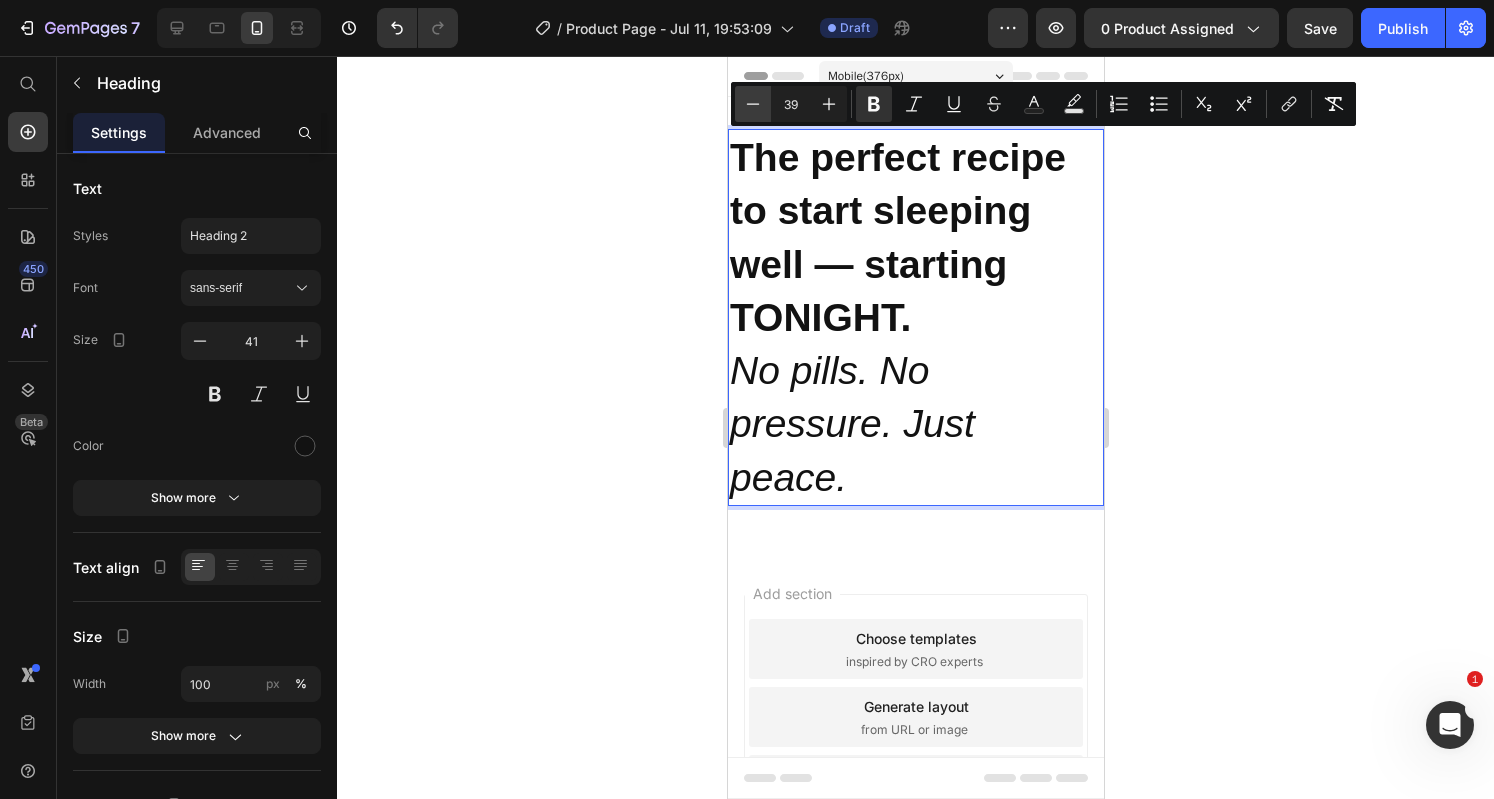 click on "Minus" at bounding box center (753, 104) 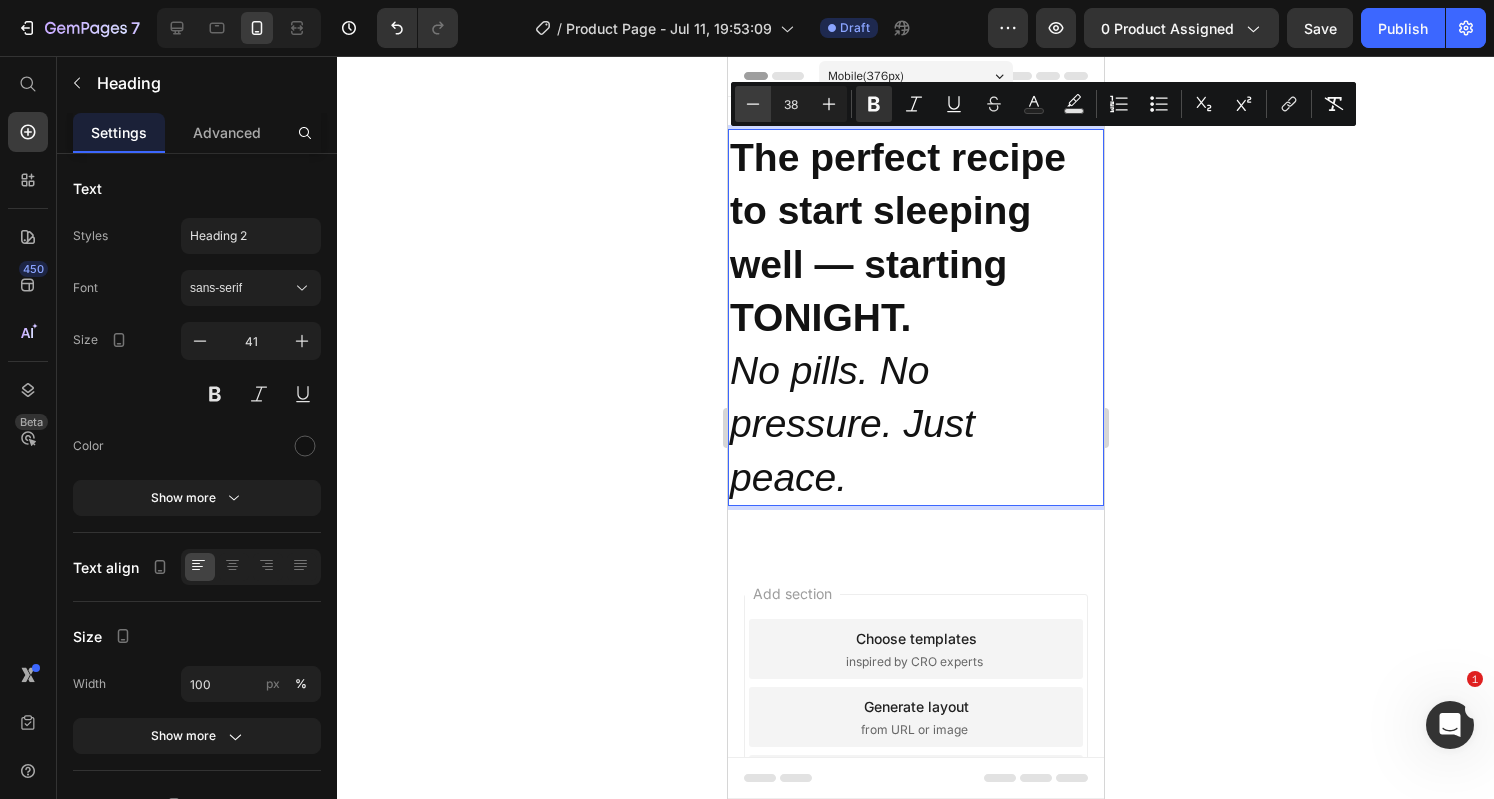 click on "Minus" at bounding box center [753, 104] 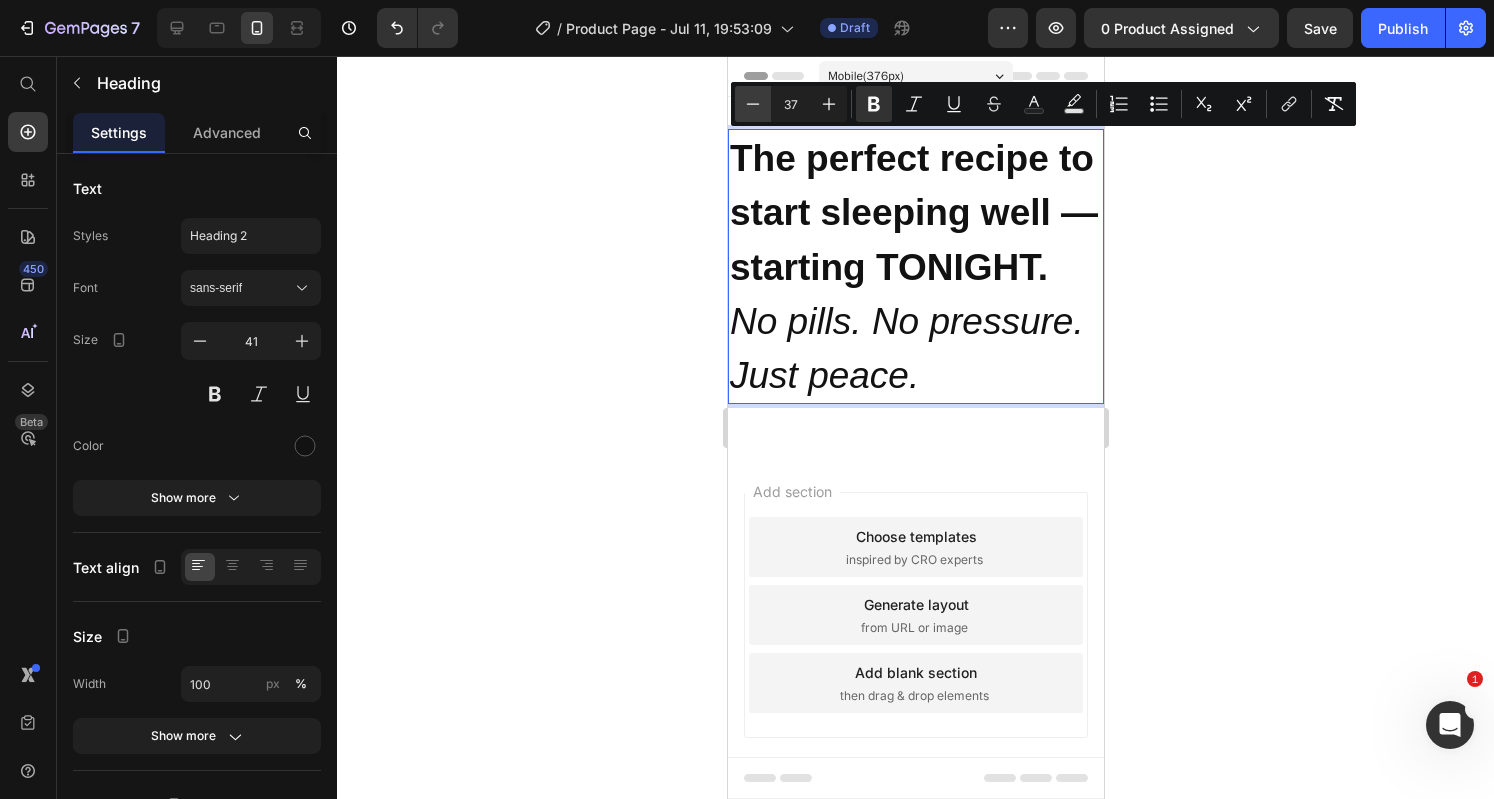 click on "Minus" at bounding box center (753, 104) 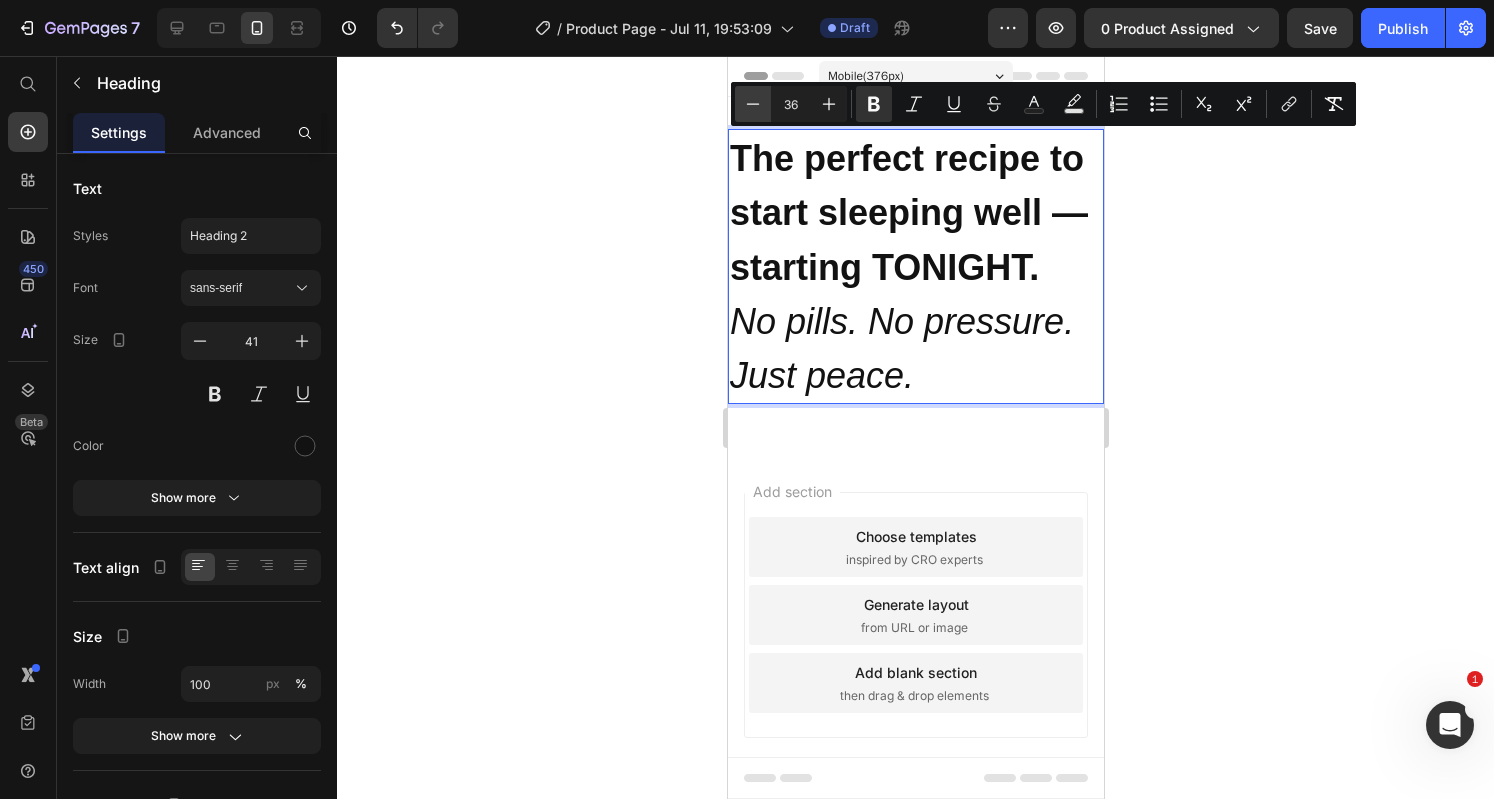 click on "Minus" at bounding box center (753, 104) 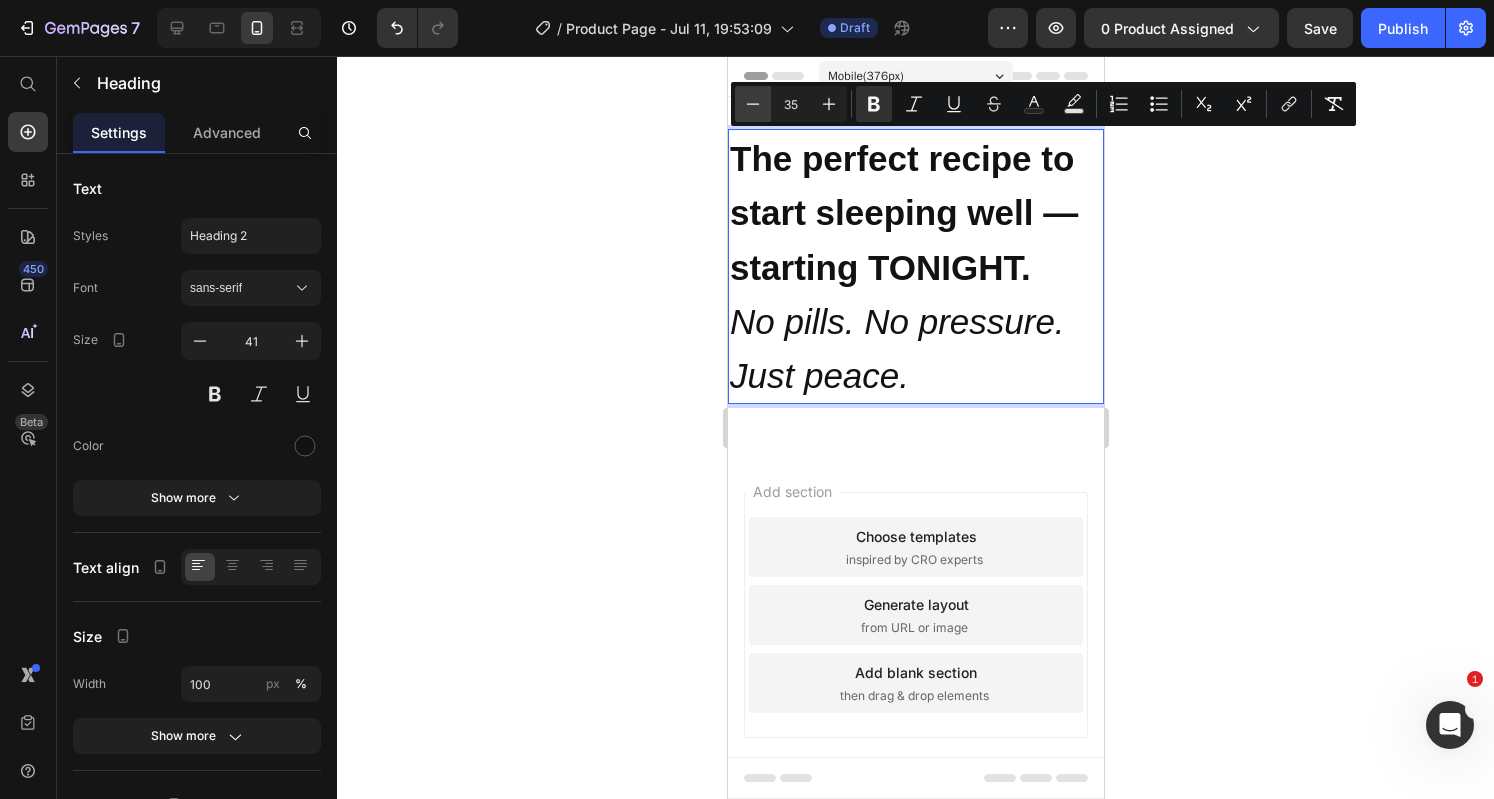 click on "Minus" at bounding box center [753, 104] 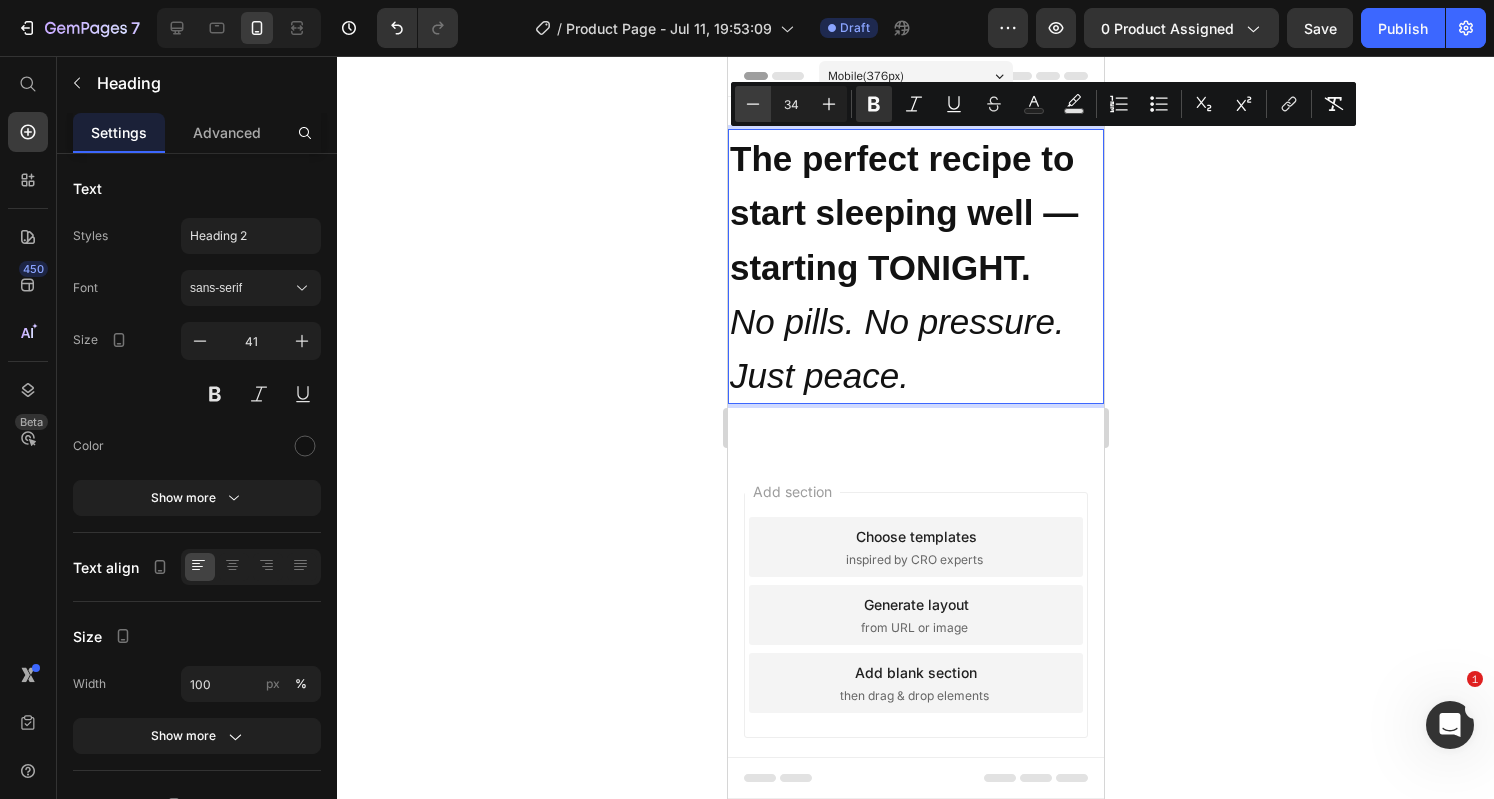click on "Minus" at bounding box center [753, 104] 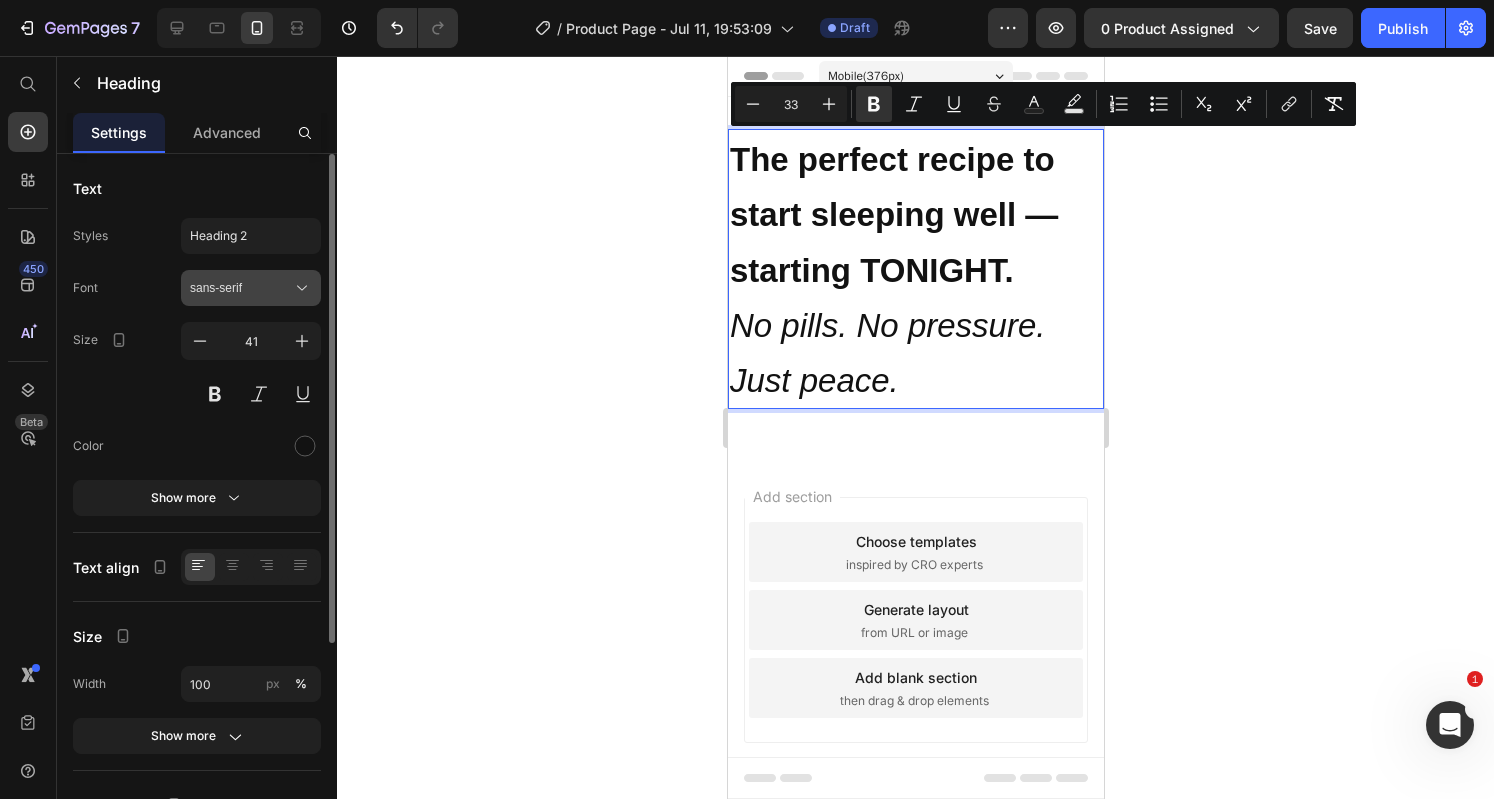 click 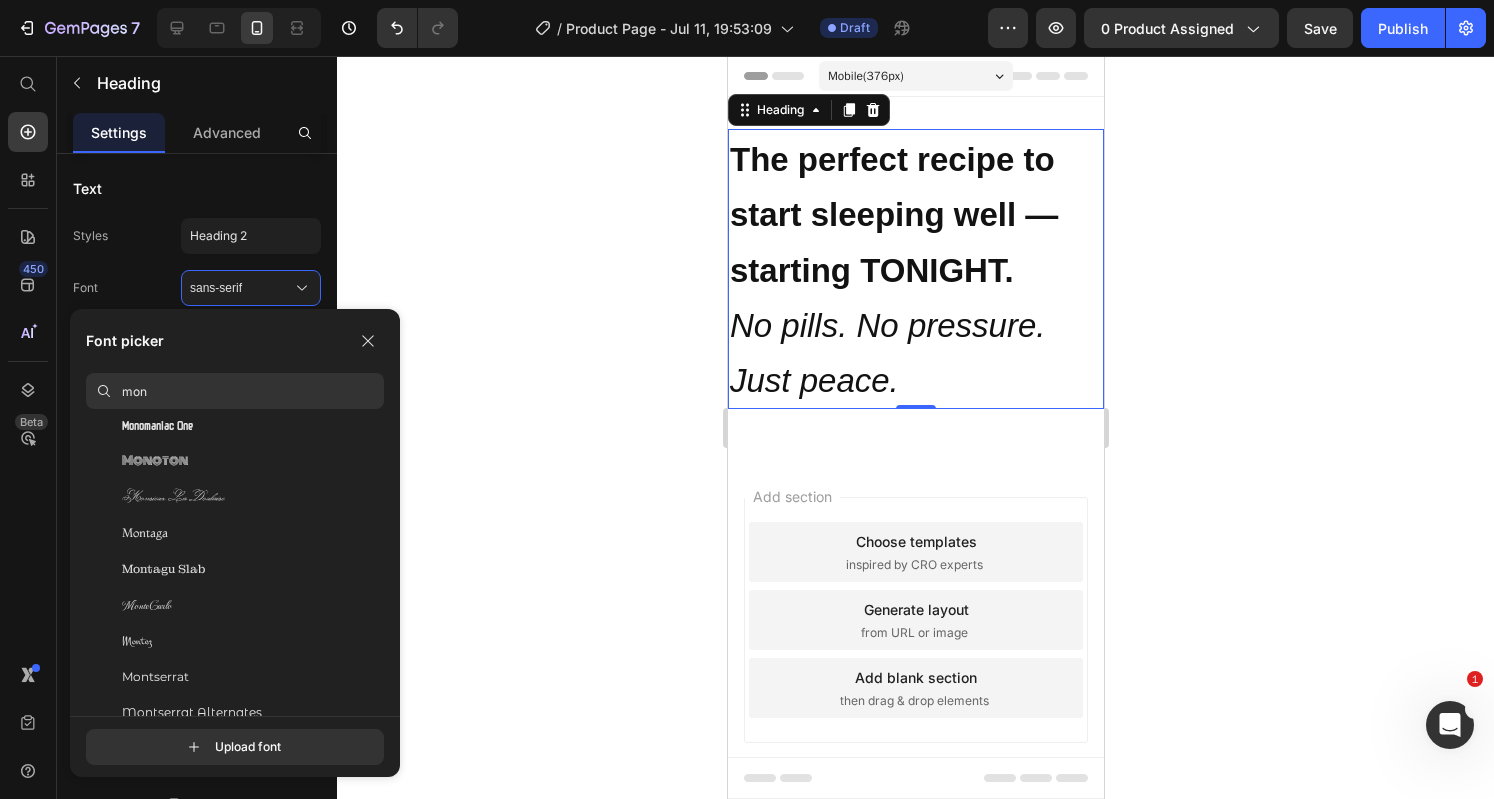 scroll, scrollTop: 1108, scrollLeft: 0, axis: vertical 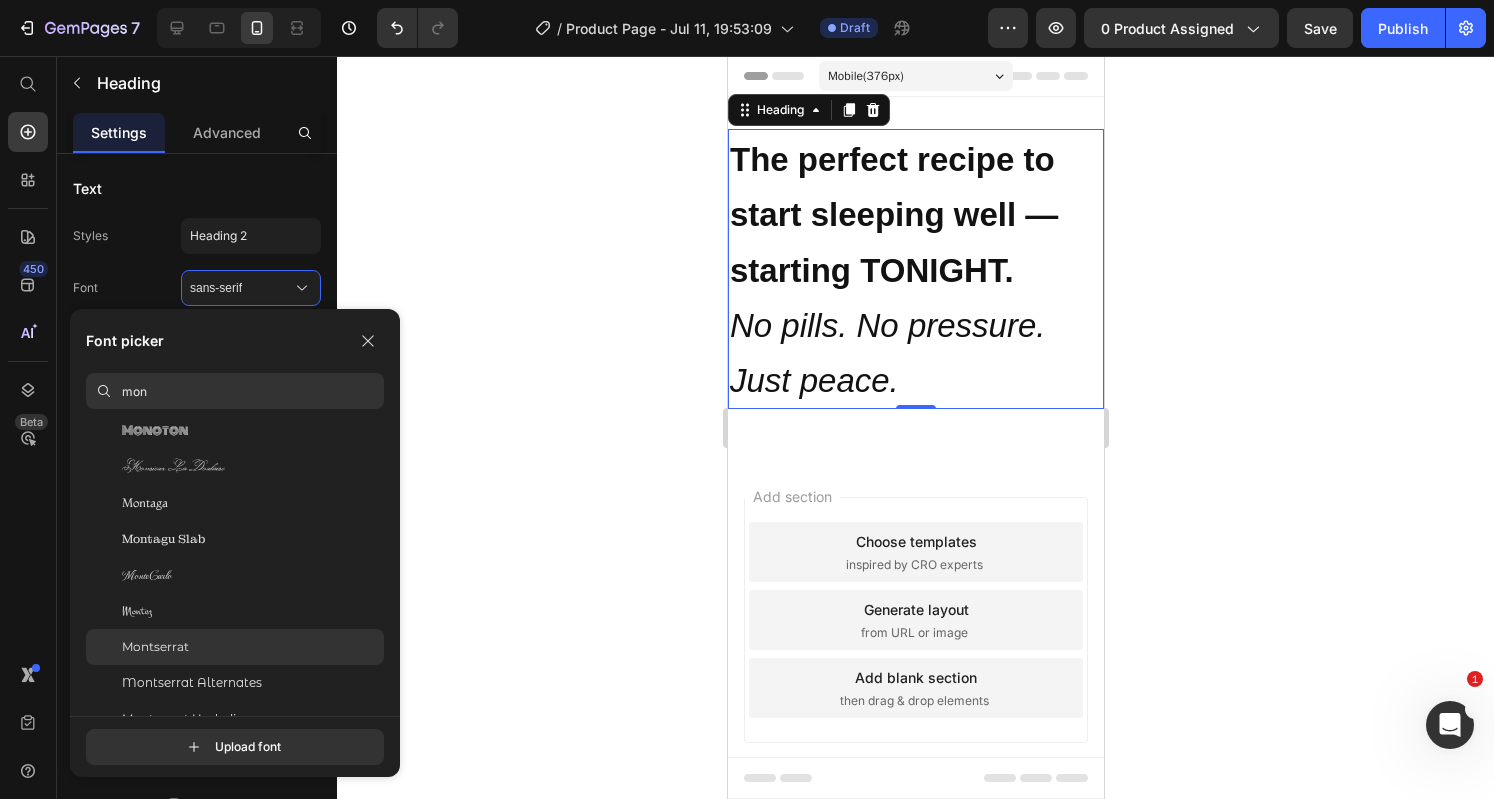 type on "mon" 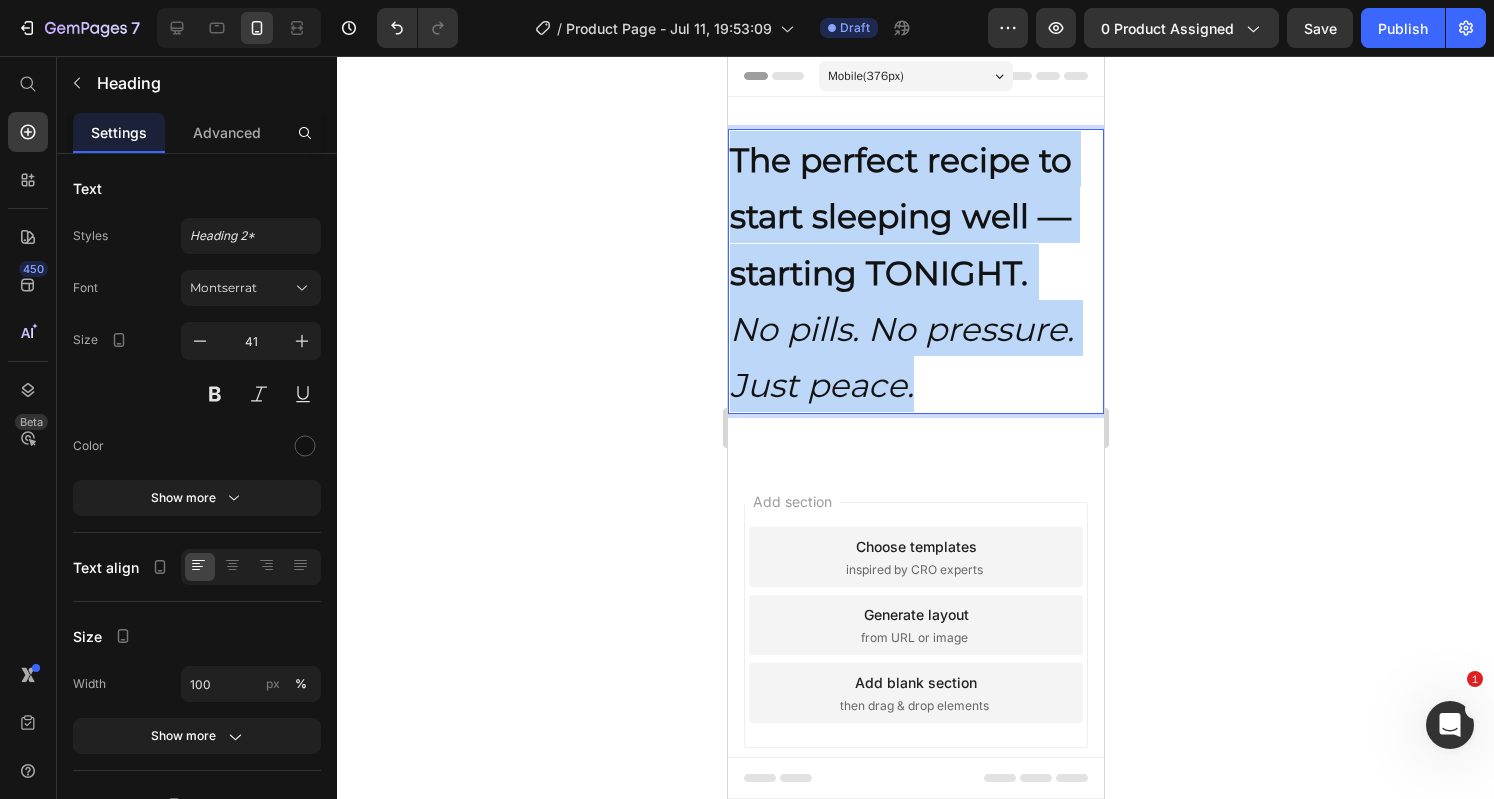 drag, startPoint x: 943, startPoint y: 398, endPoint x: 734, endPoint y: 157, distance: 319.00156 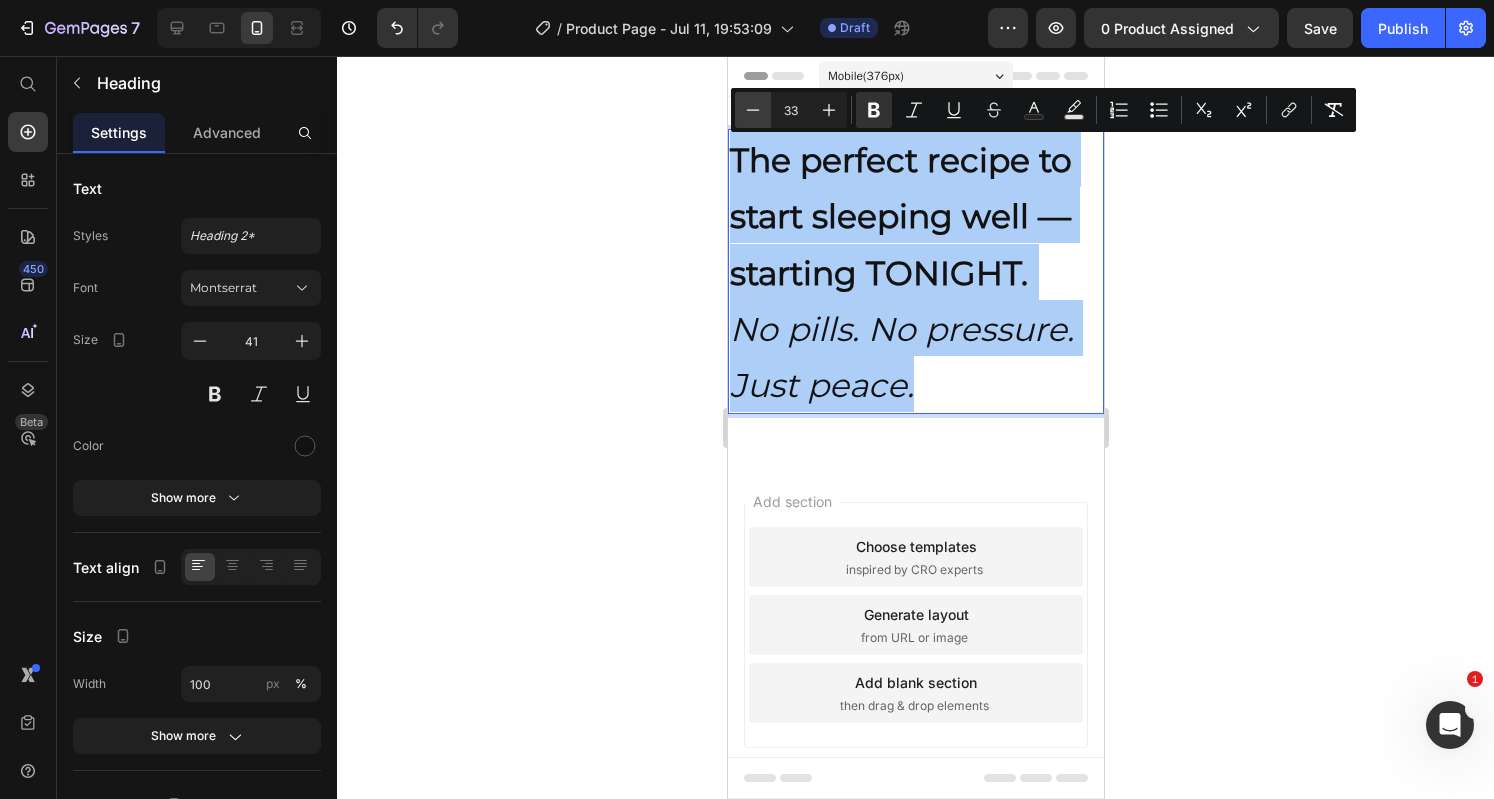 click on "Minus" at bounding box center (753, 110) 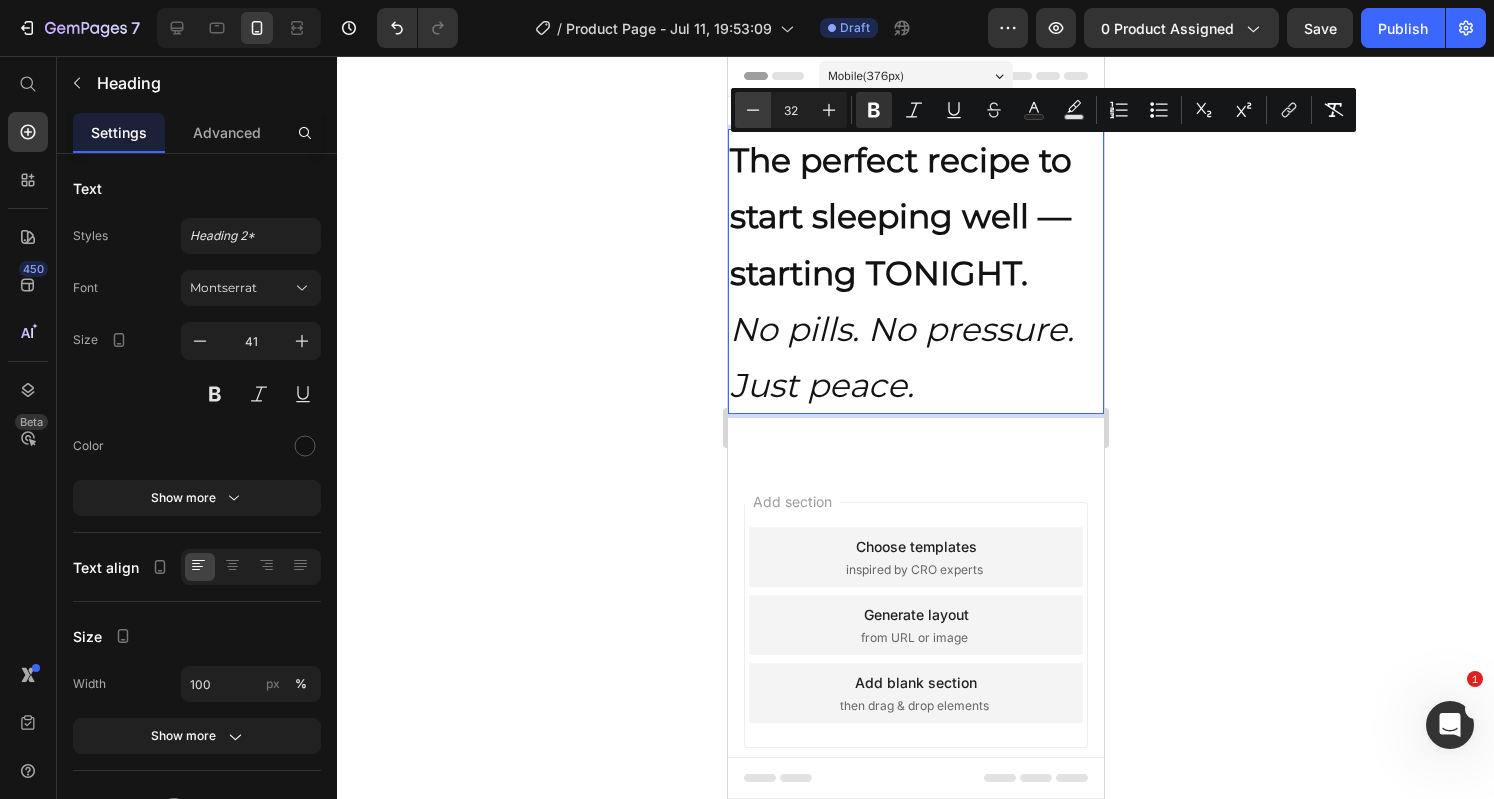 click on "Minus" at bounding box center (753, 110) 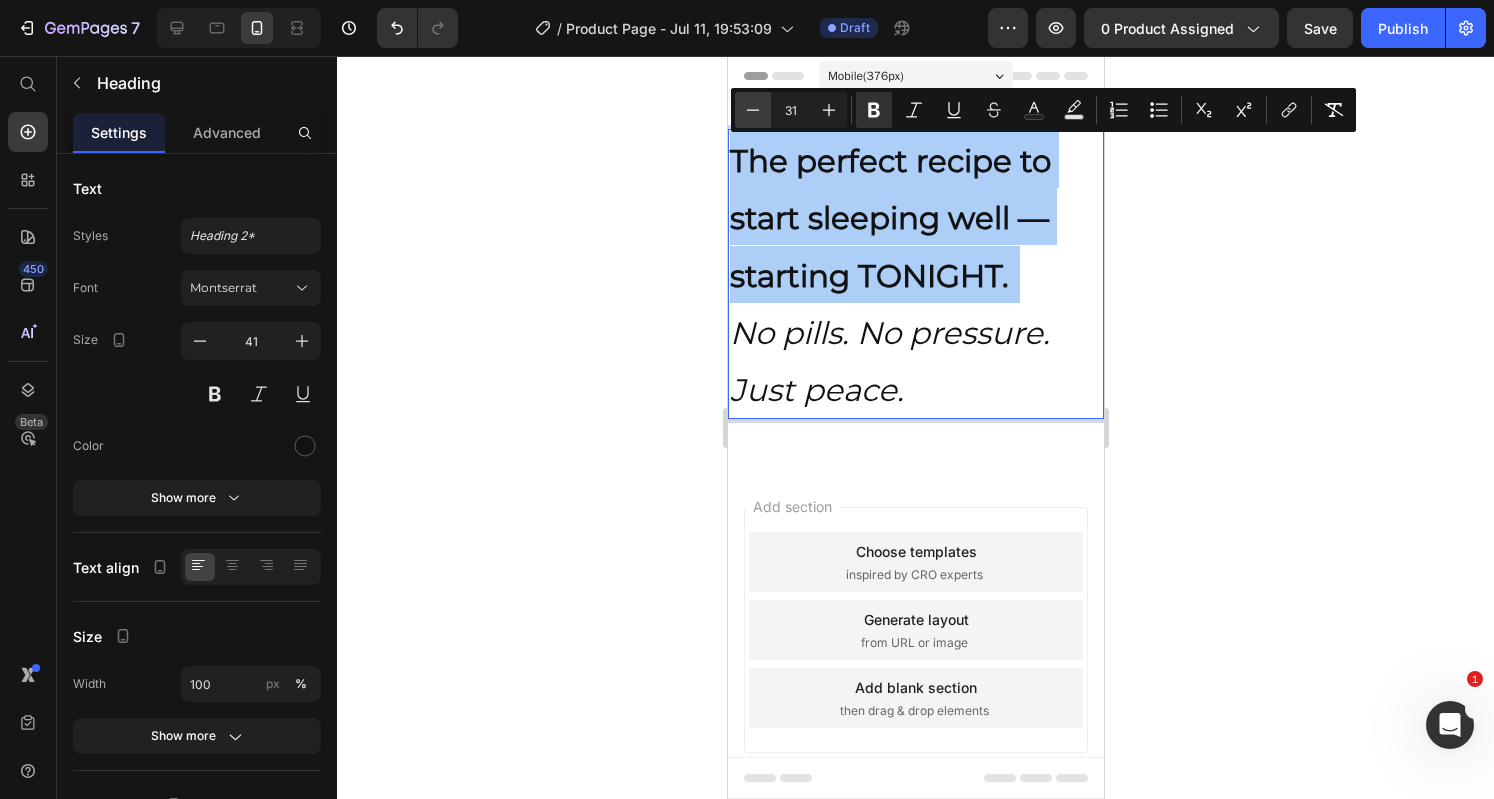 click on "Minus" at bounding box center (753, 110) 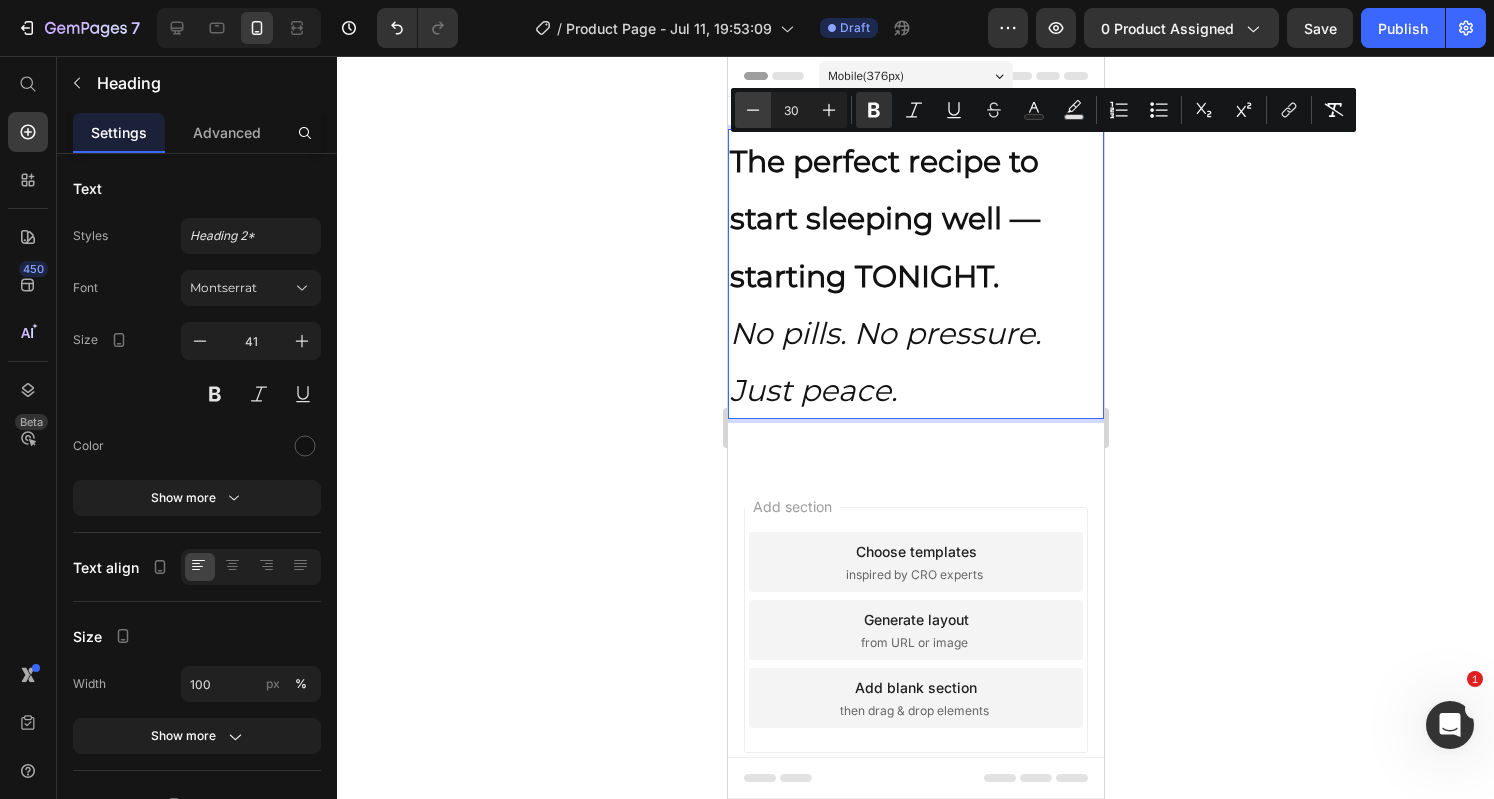 click on "Minus" at bounding box center (753, 110) 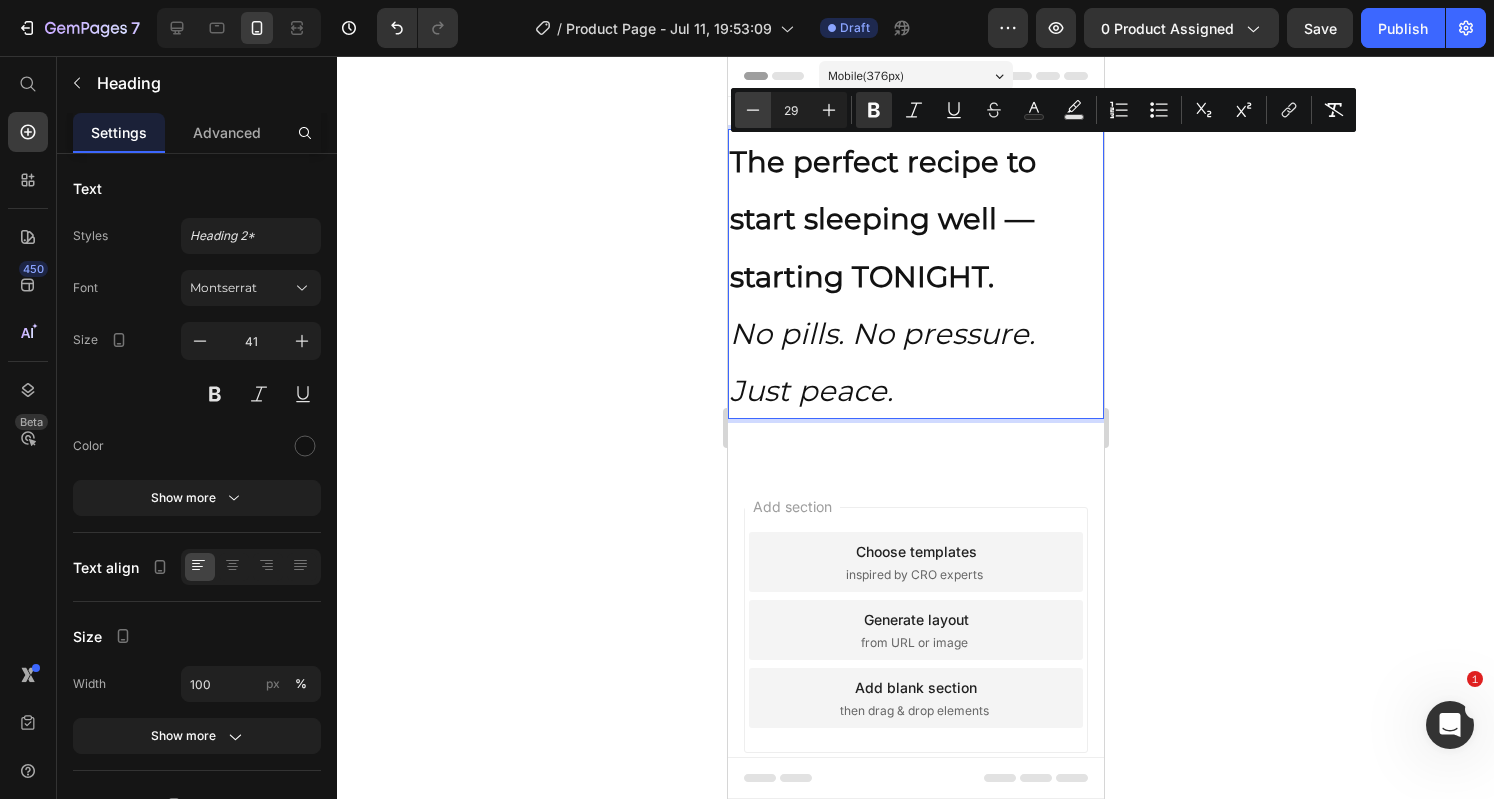 click on "Minus" at bounding box center [753, 110] 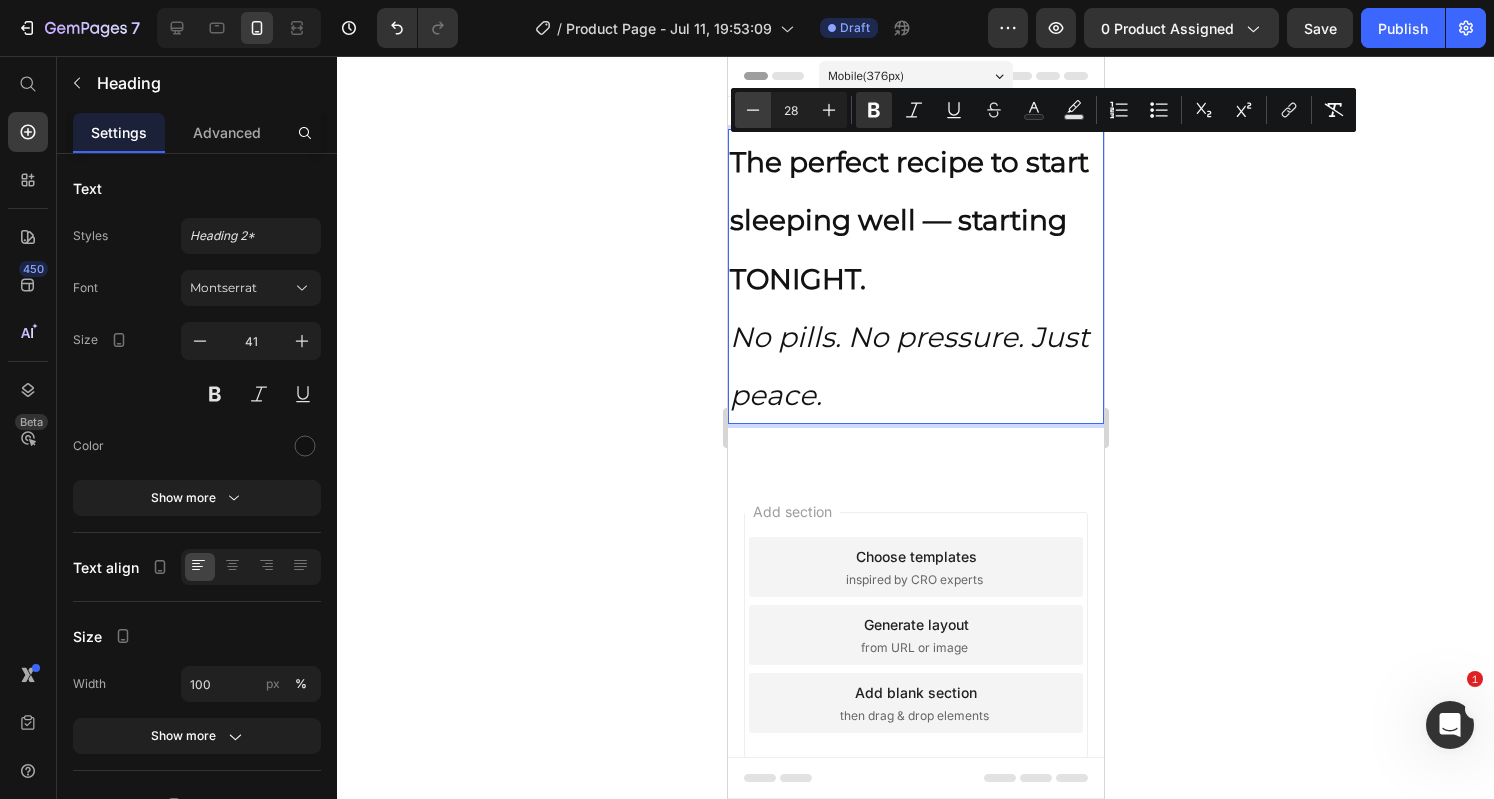 click on "Minus" at bounding box center (753, 110) 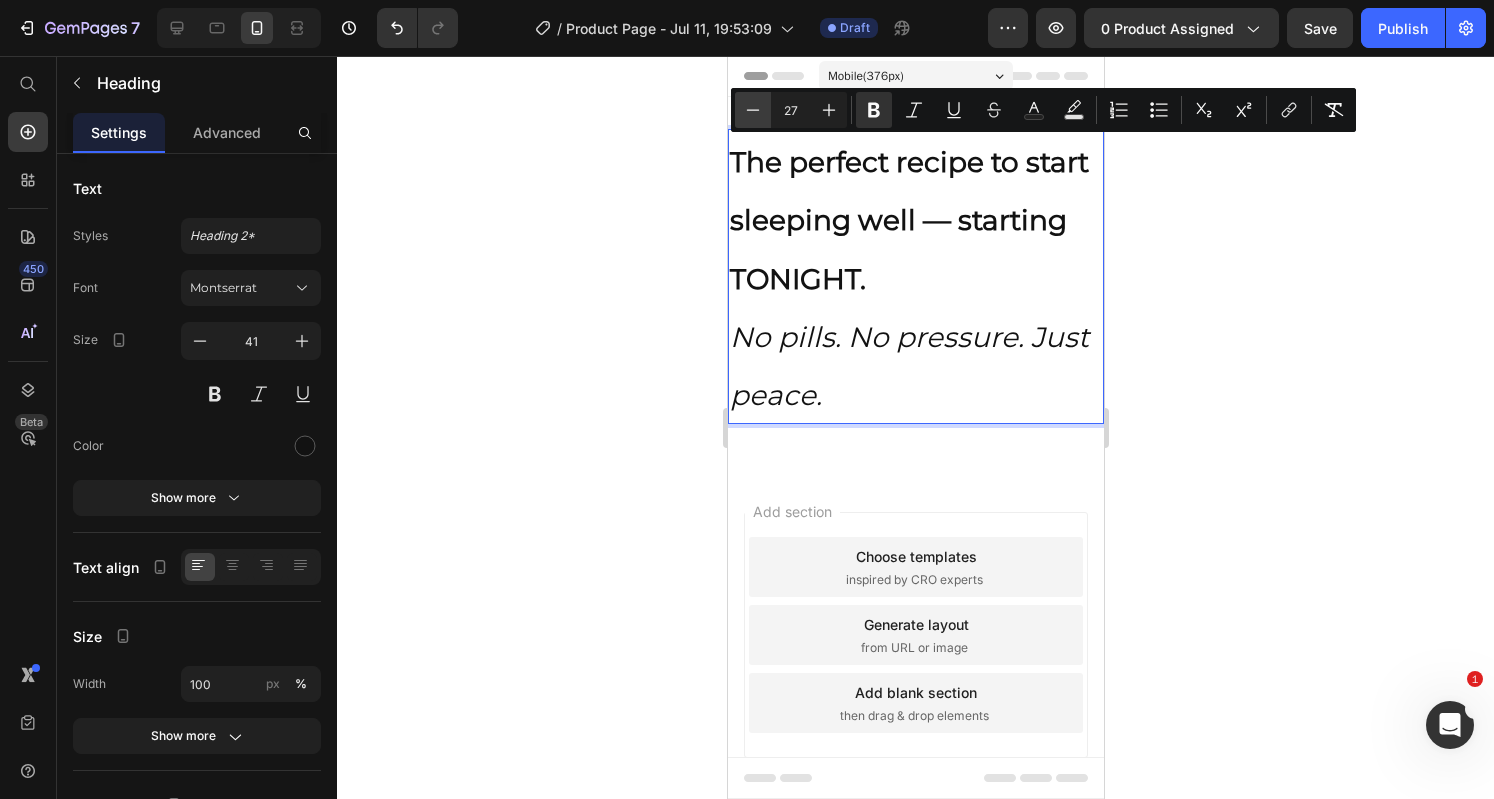 click on "Minus" at bounding box center [753, 110] 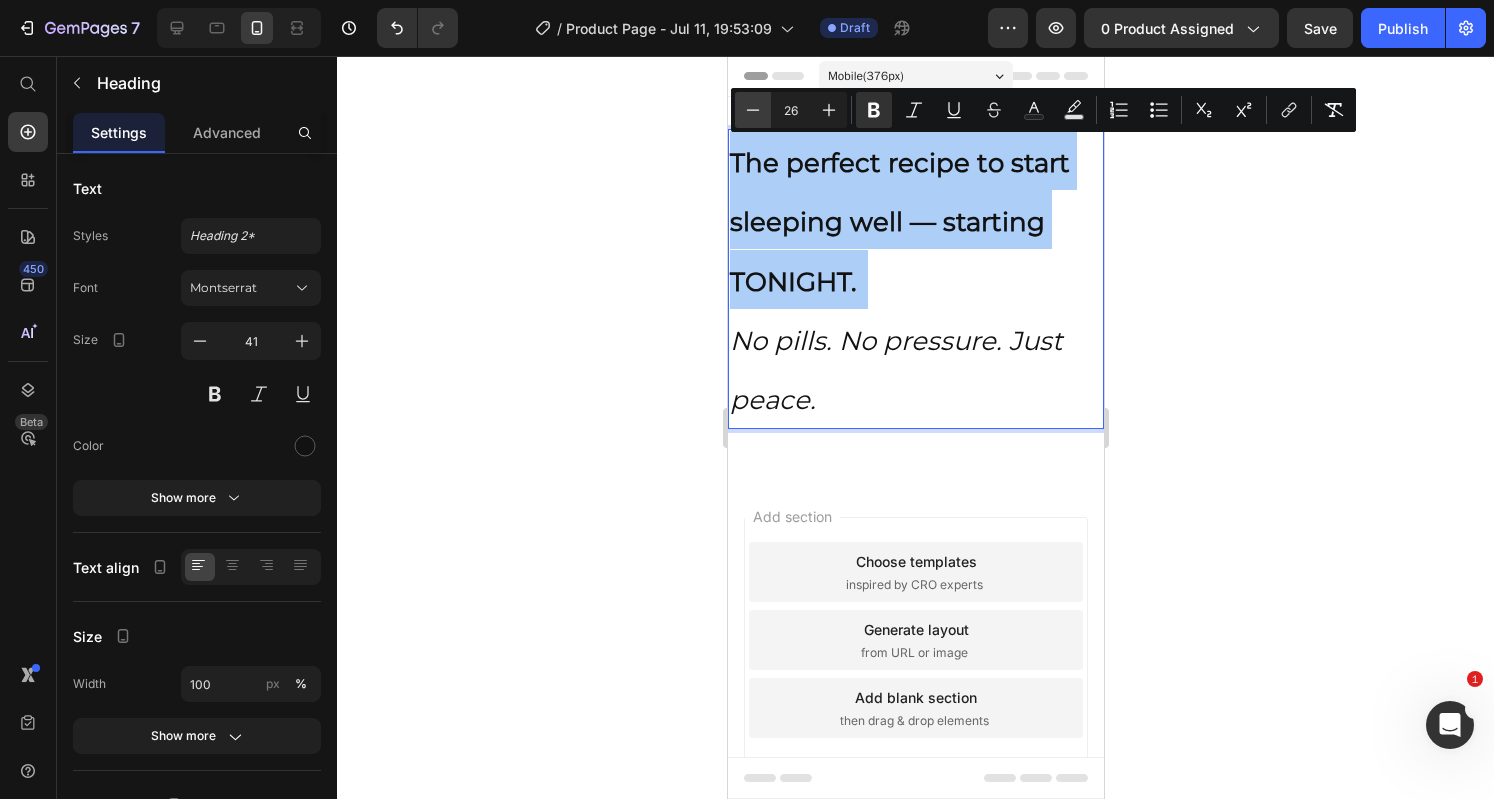 click on "Minus" at bounding box center (753, 110) 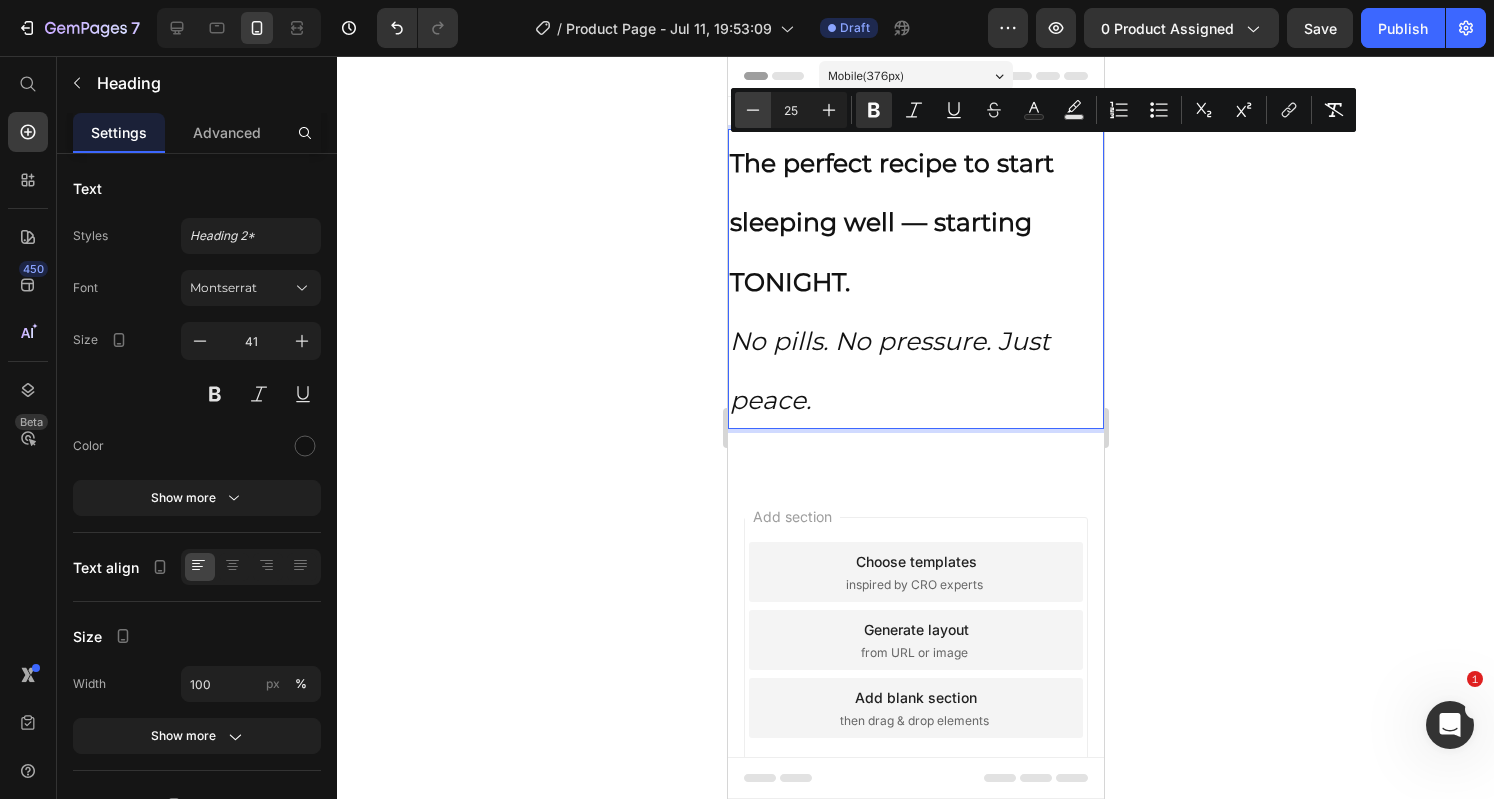 click on "Minus" at bounding box center (753, 110) 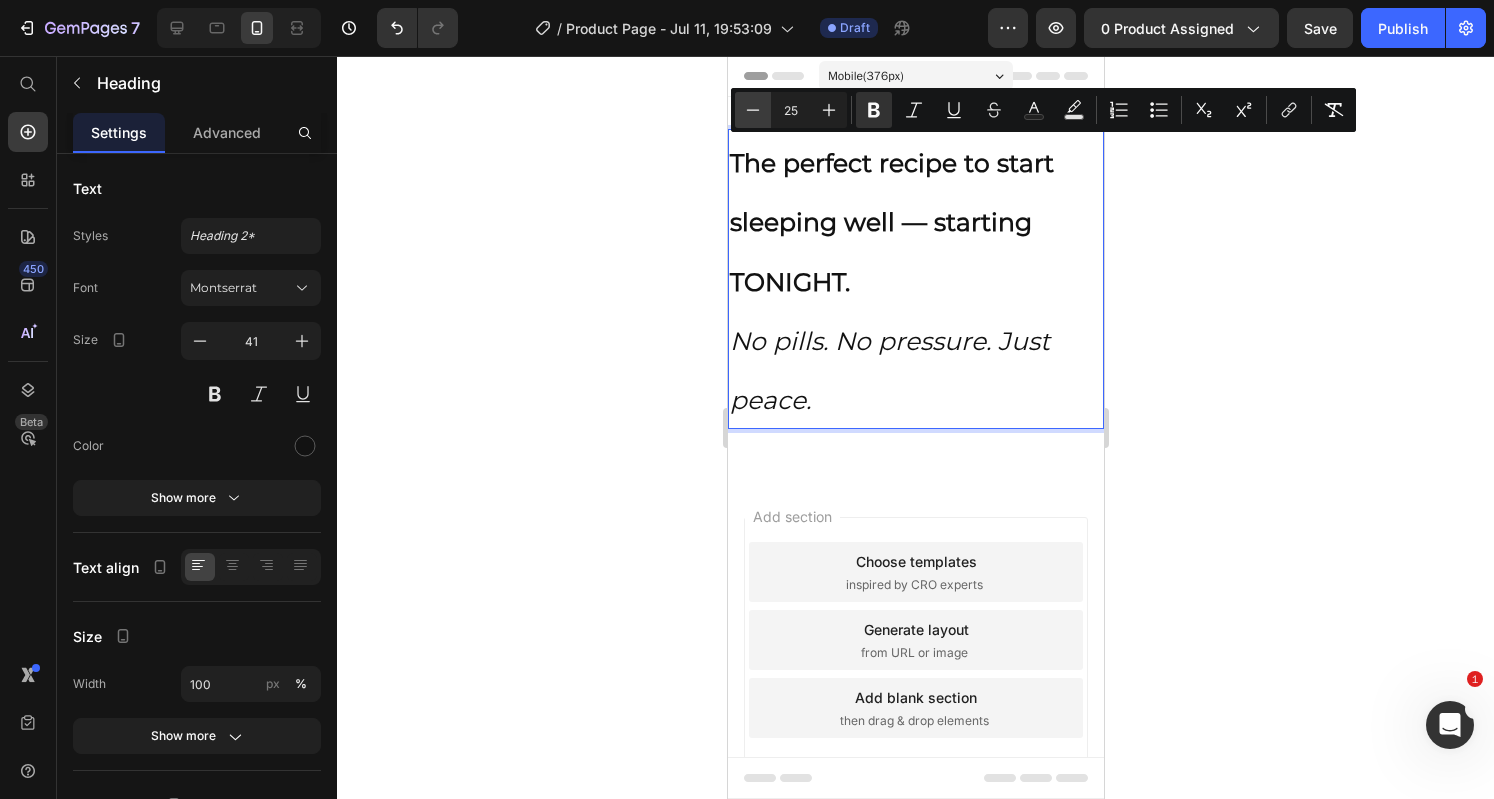 type on "24" 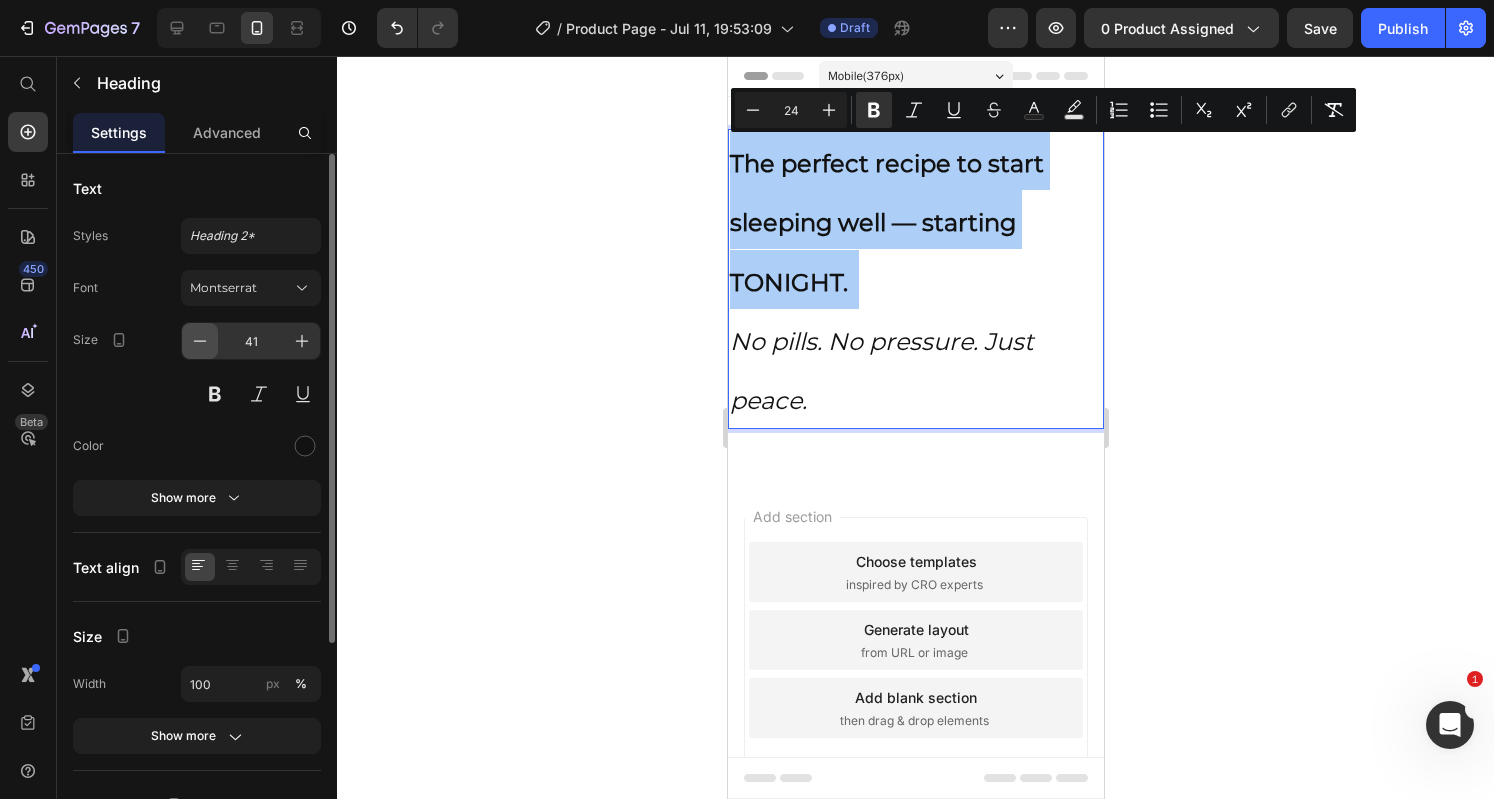 click at bounding box center (200, 341) 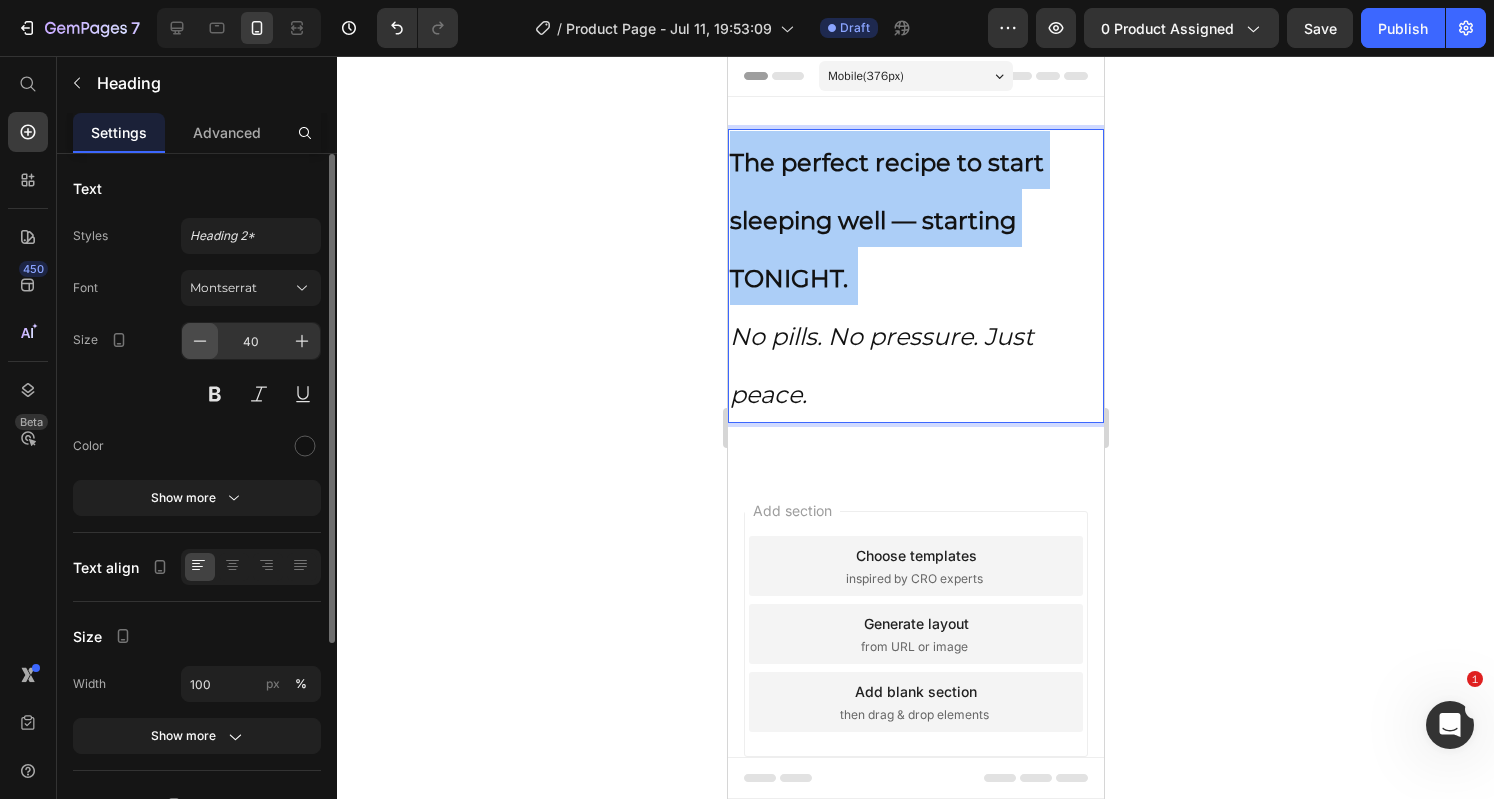click at bounding box center [200, 341] 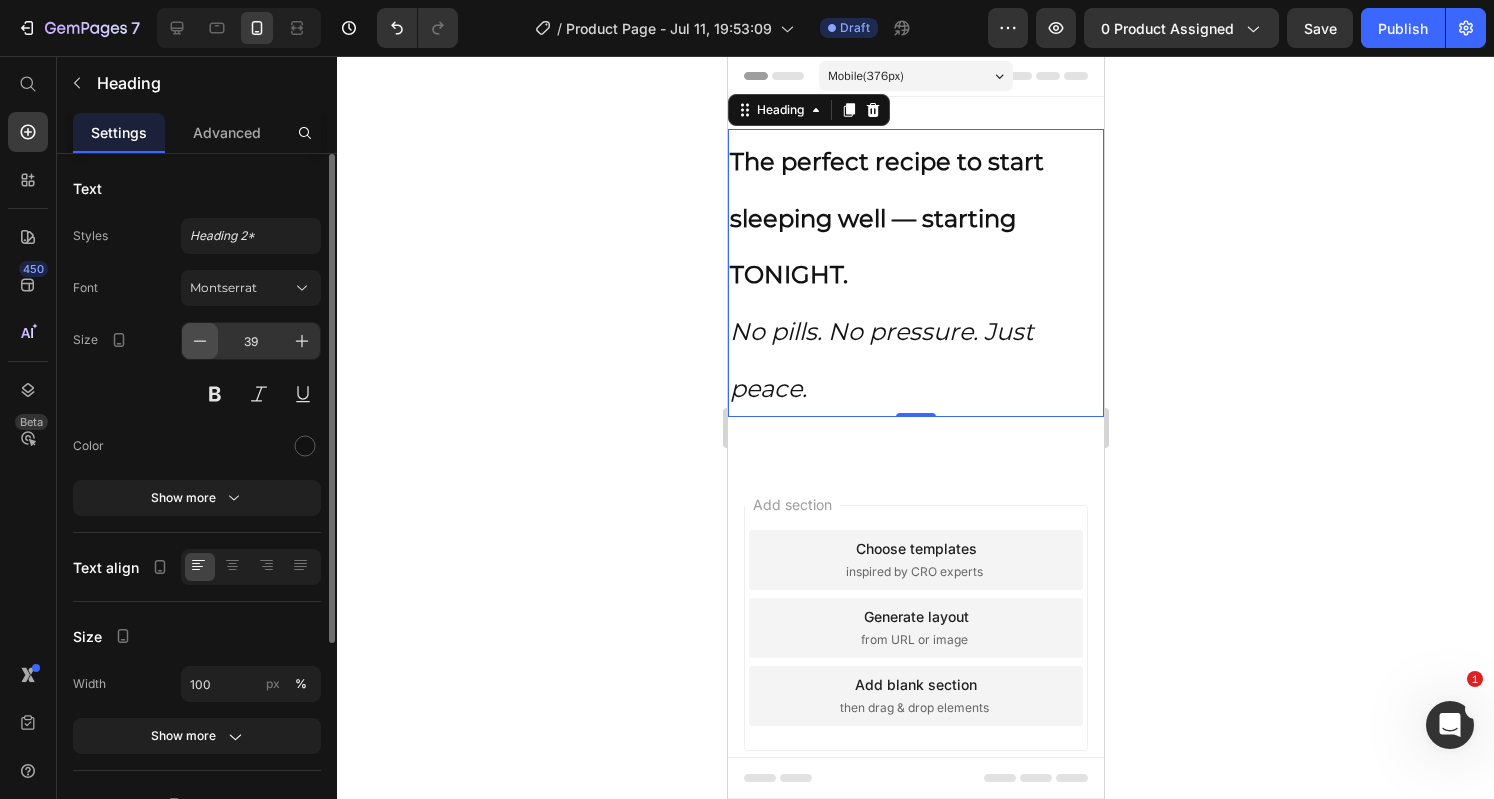 click at bounding box center (200, 341) 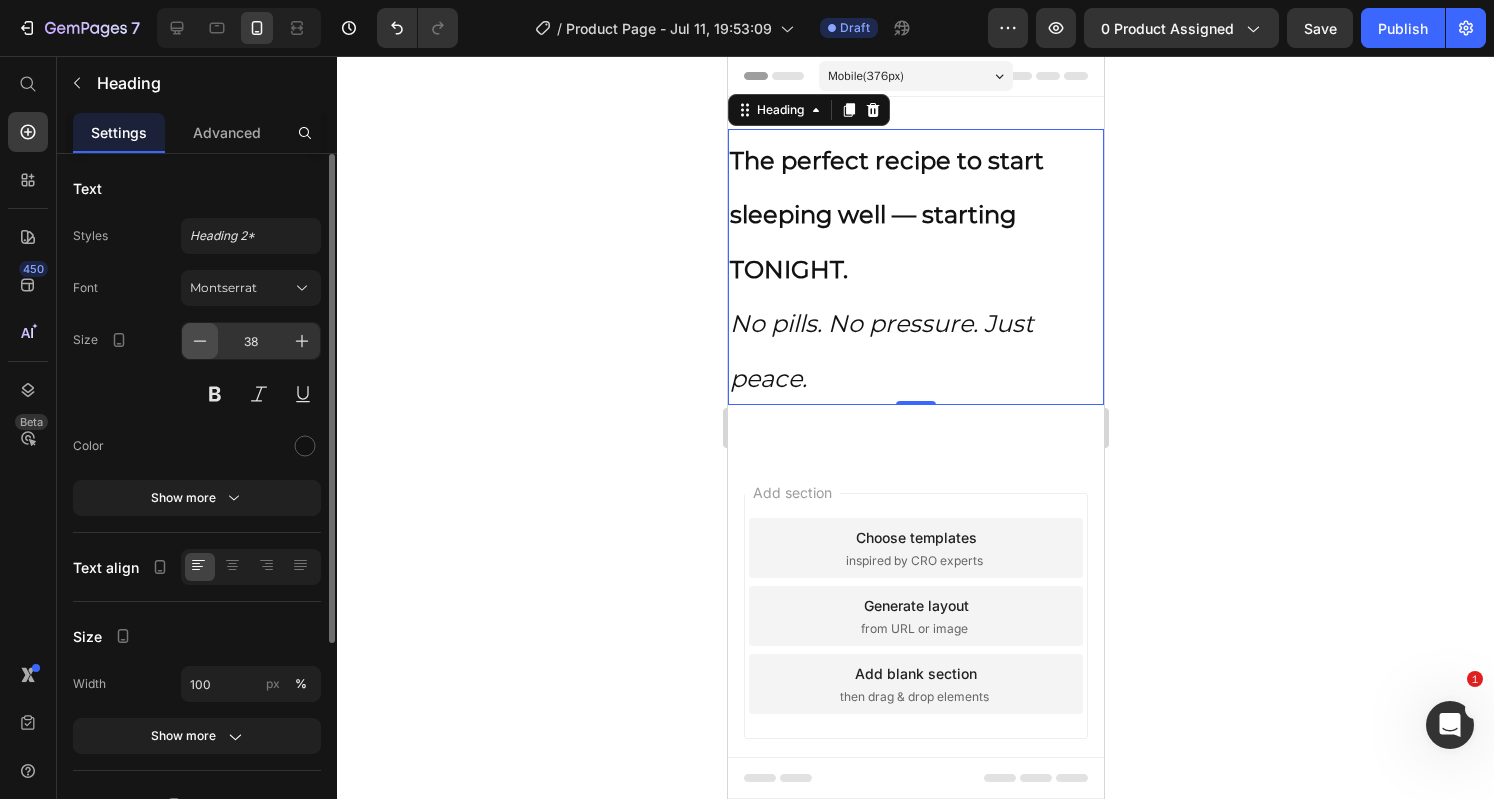 click at bounding box center (200, 341) 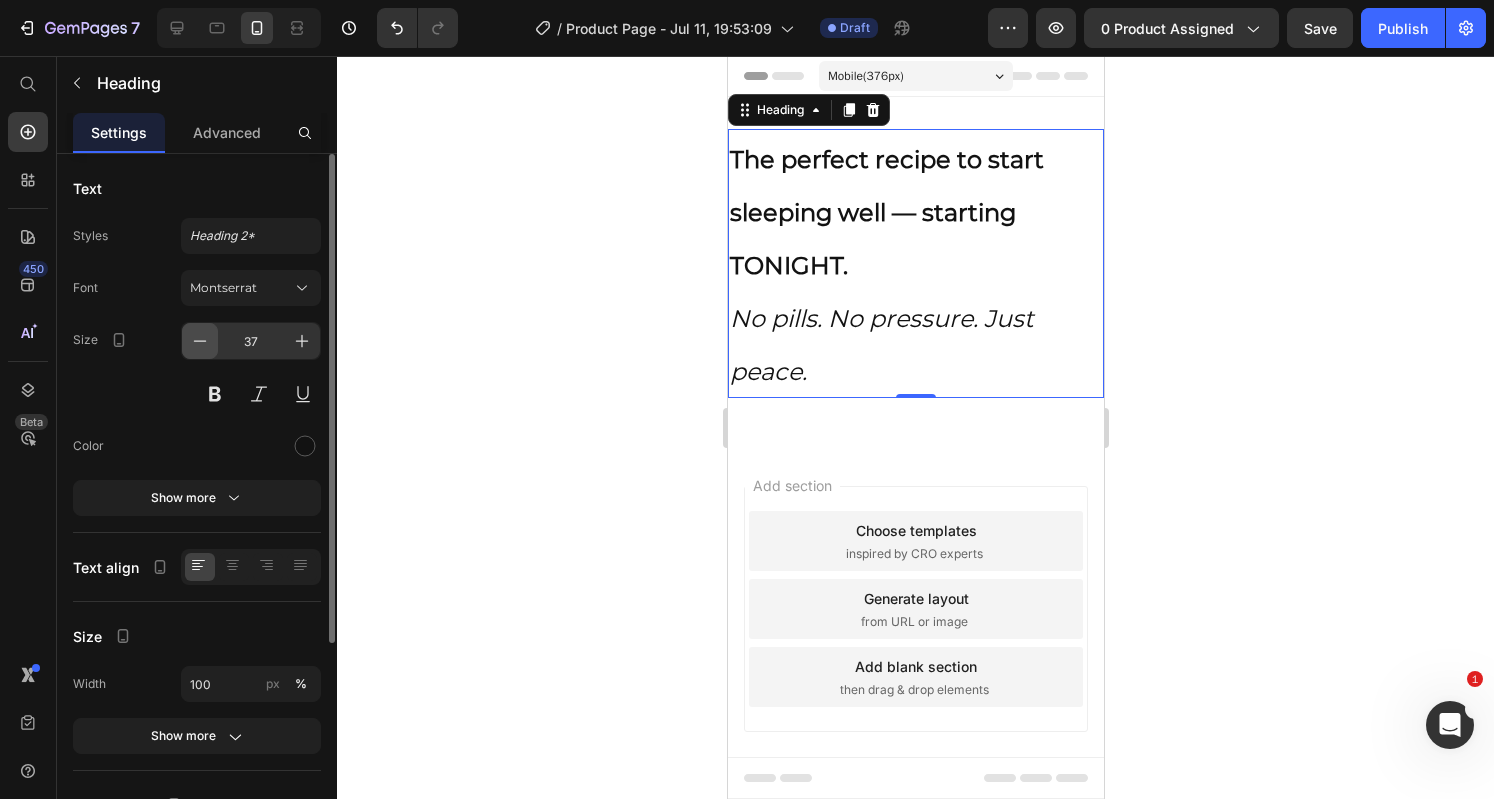 click at bounding box center (200, 341) 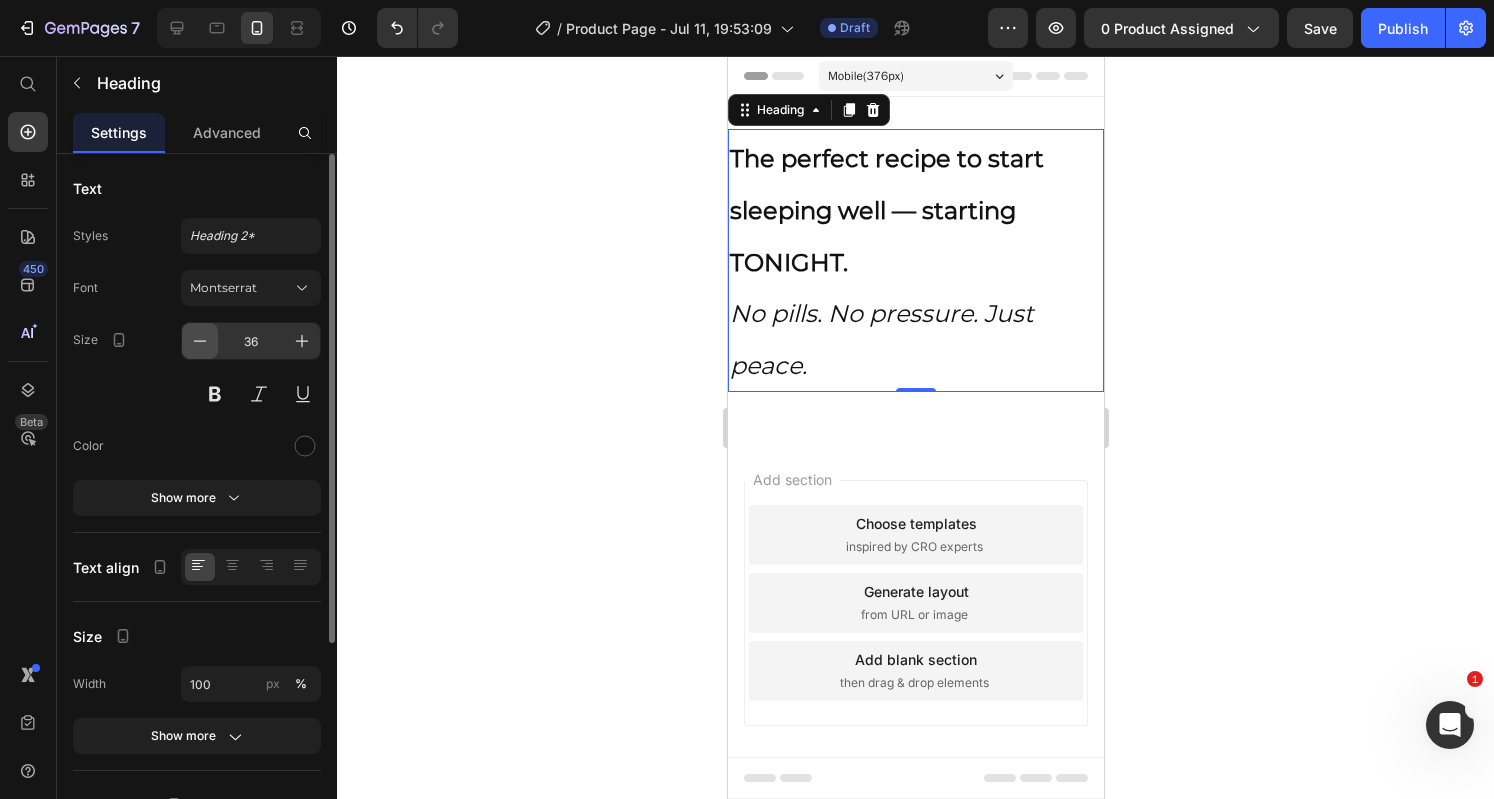 click at bounding box center (200, 341) 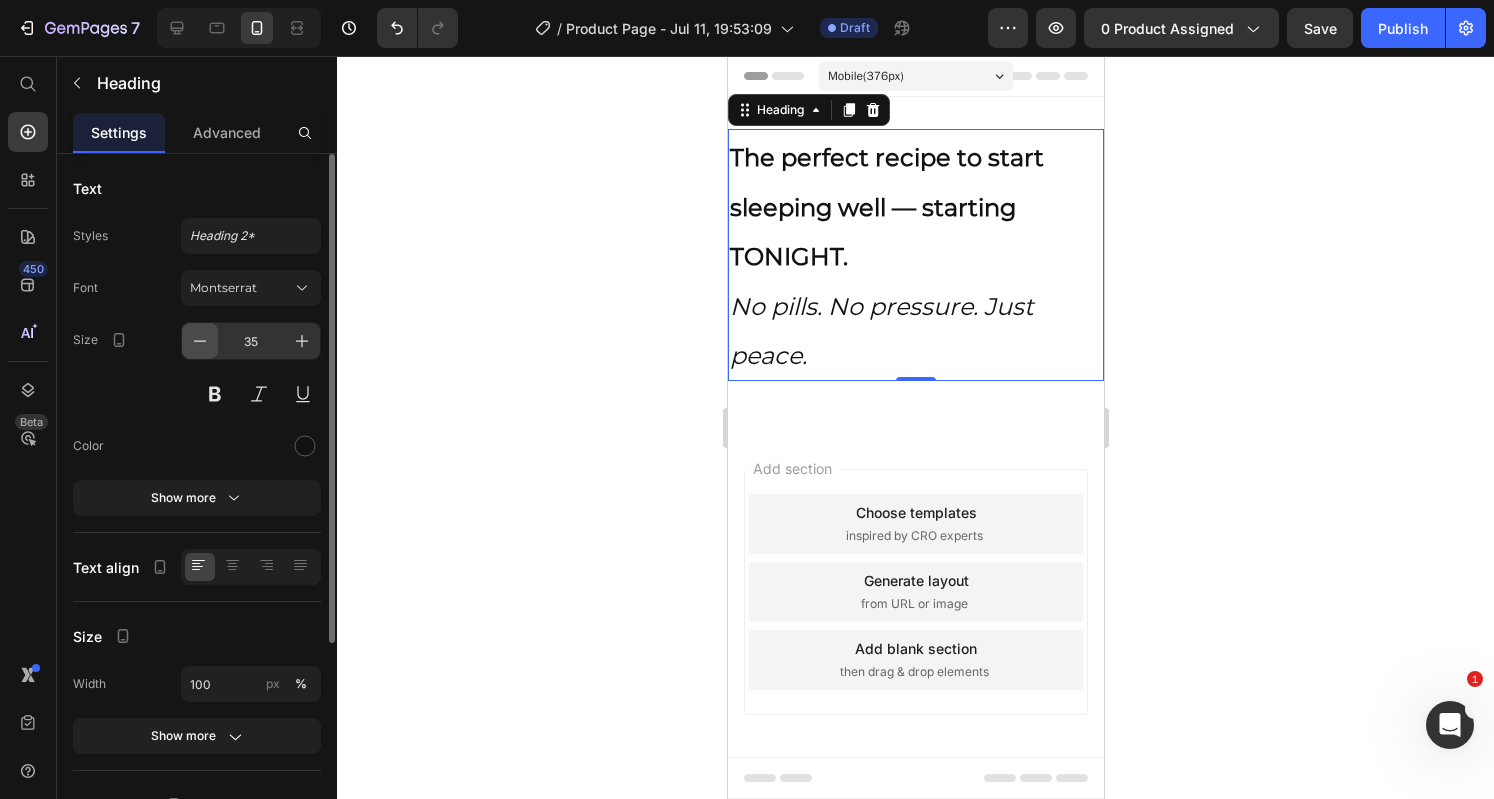 click at bounding box center (200, 341) 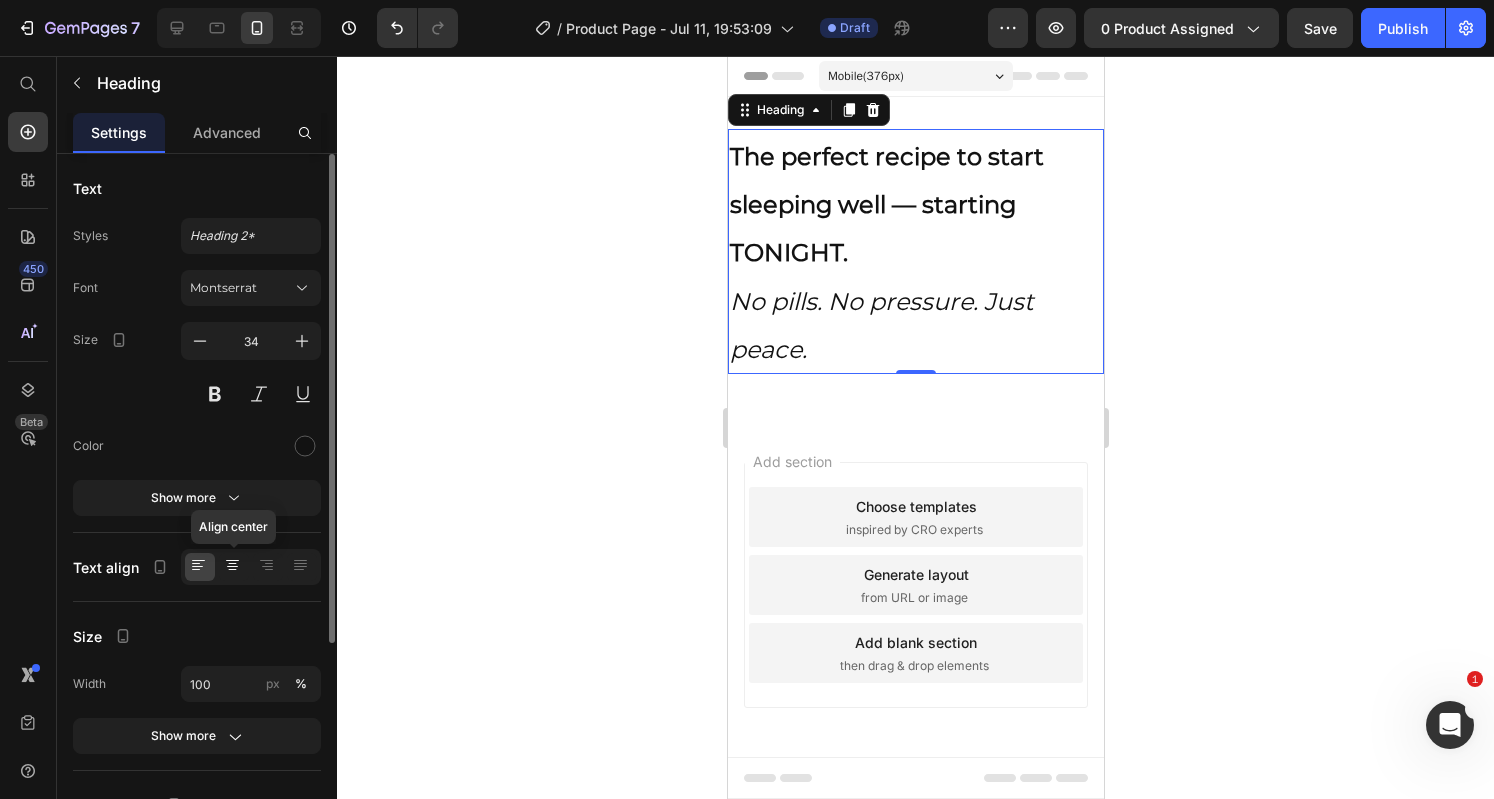 click 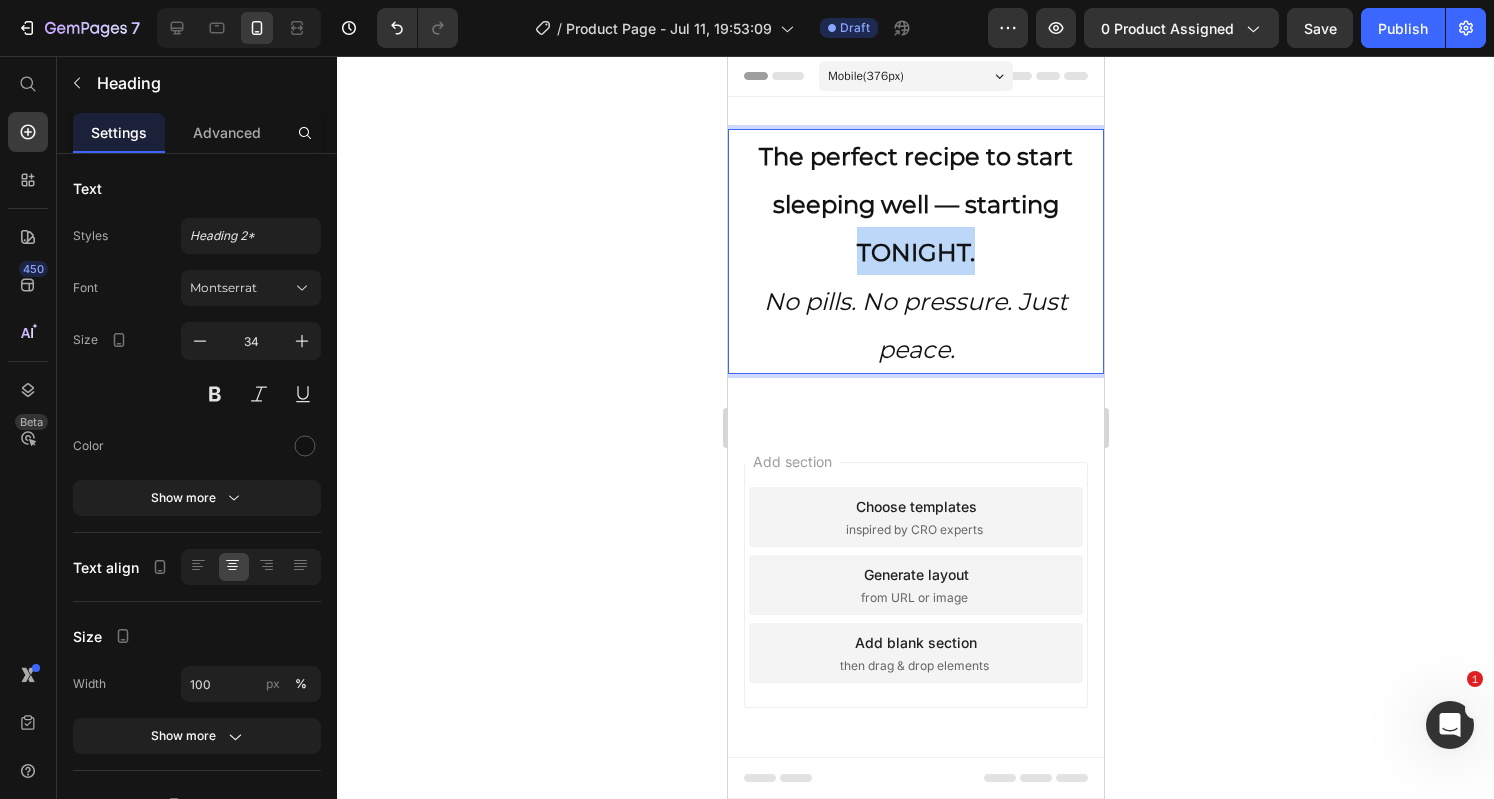 drag, startPoint x: 977, startPoint y: 256, endPoint x: 855, endPoint y: 253, distance: 122.03688 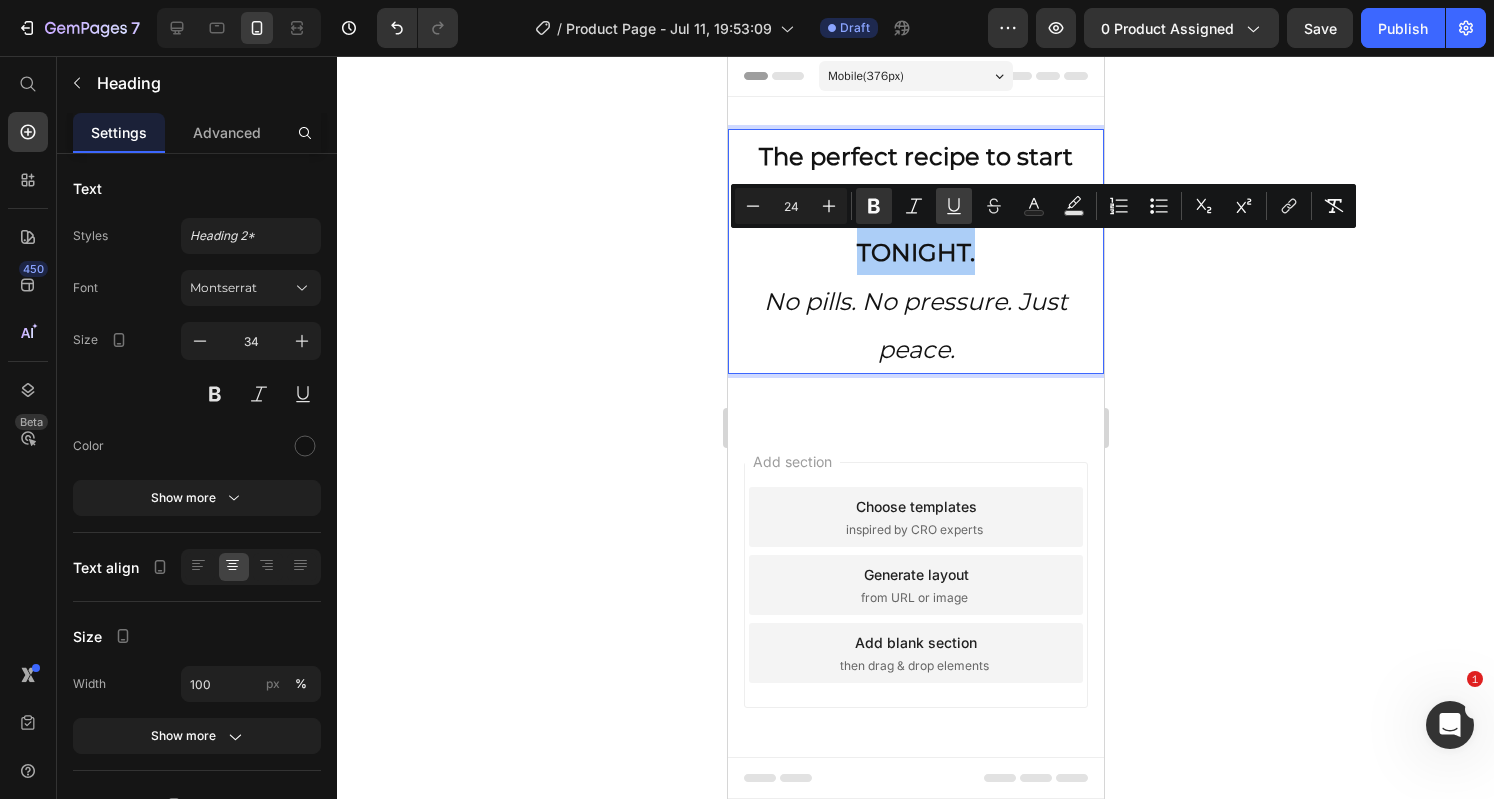 click 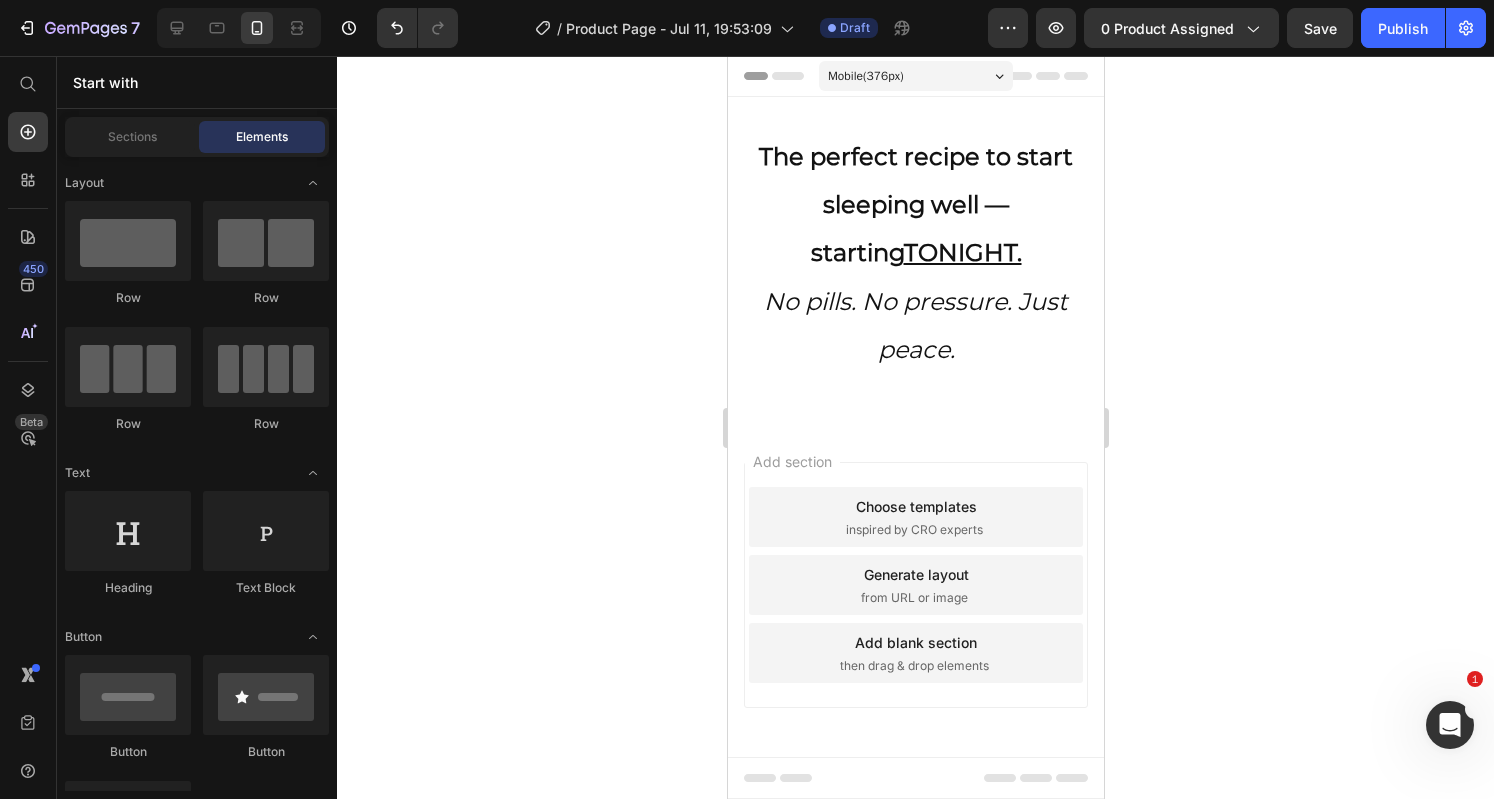 click on "Add section Choose templates inspired by CRO experts Generate layout from URL or image Add blank section then drag & drop elements" at bounding box center [915, 613] 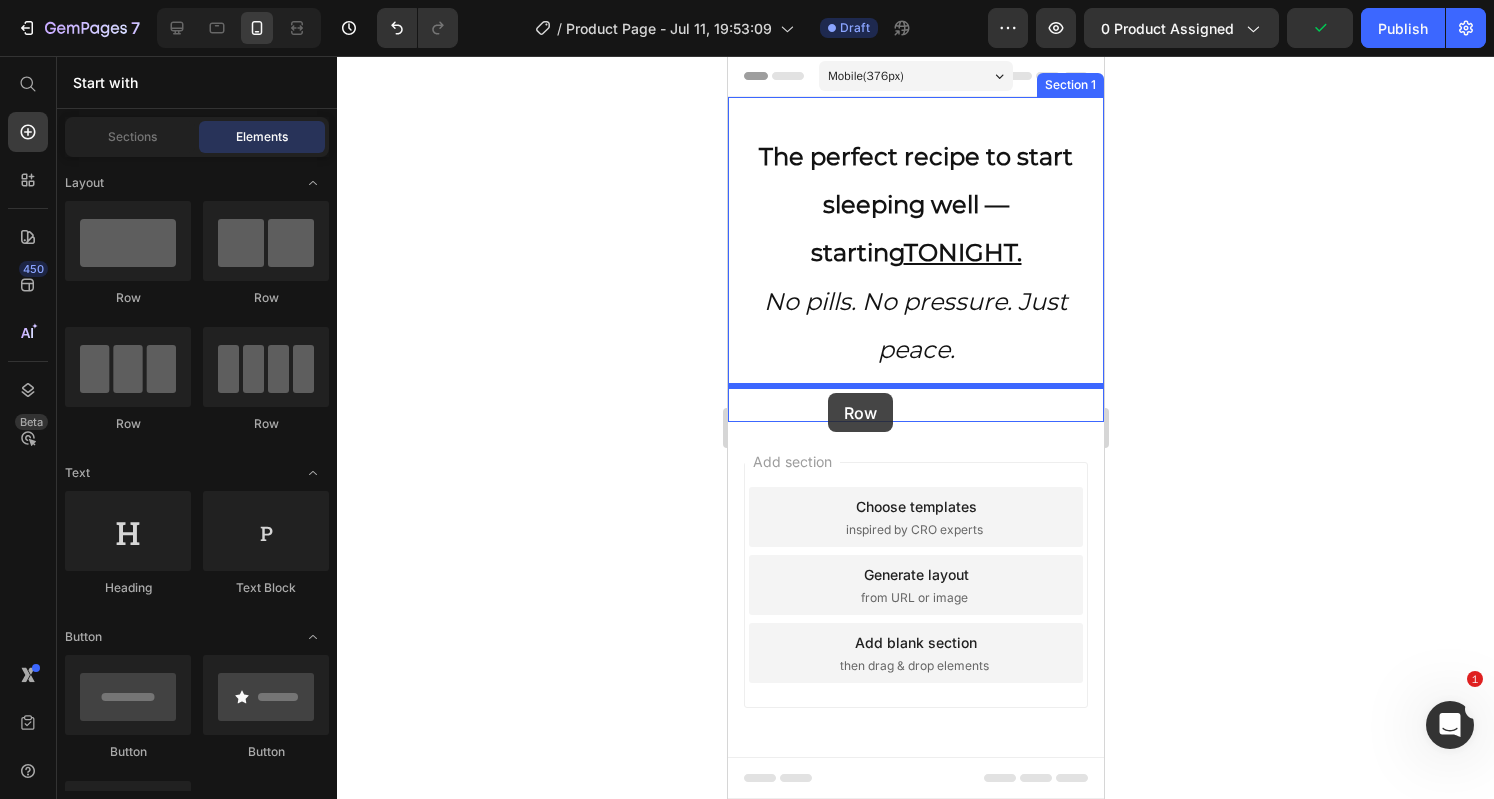 drag, startPoint x: 867, startPoint y: 313, endPoint x: 826, endPoint y: 391, distance: 88.11924 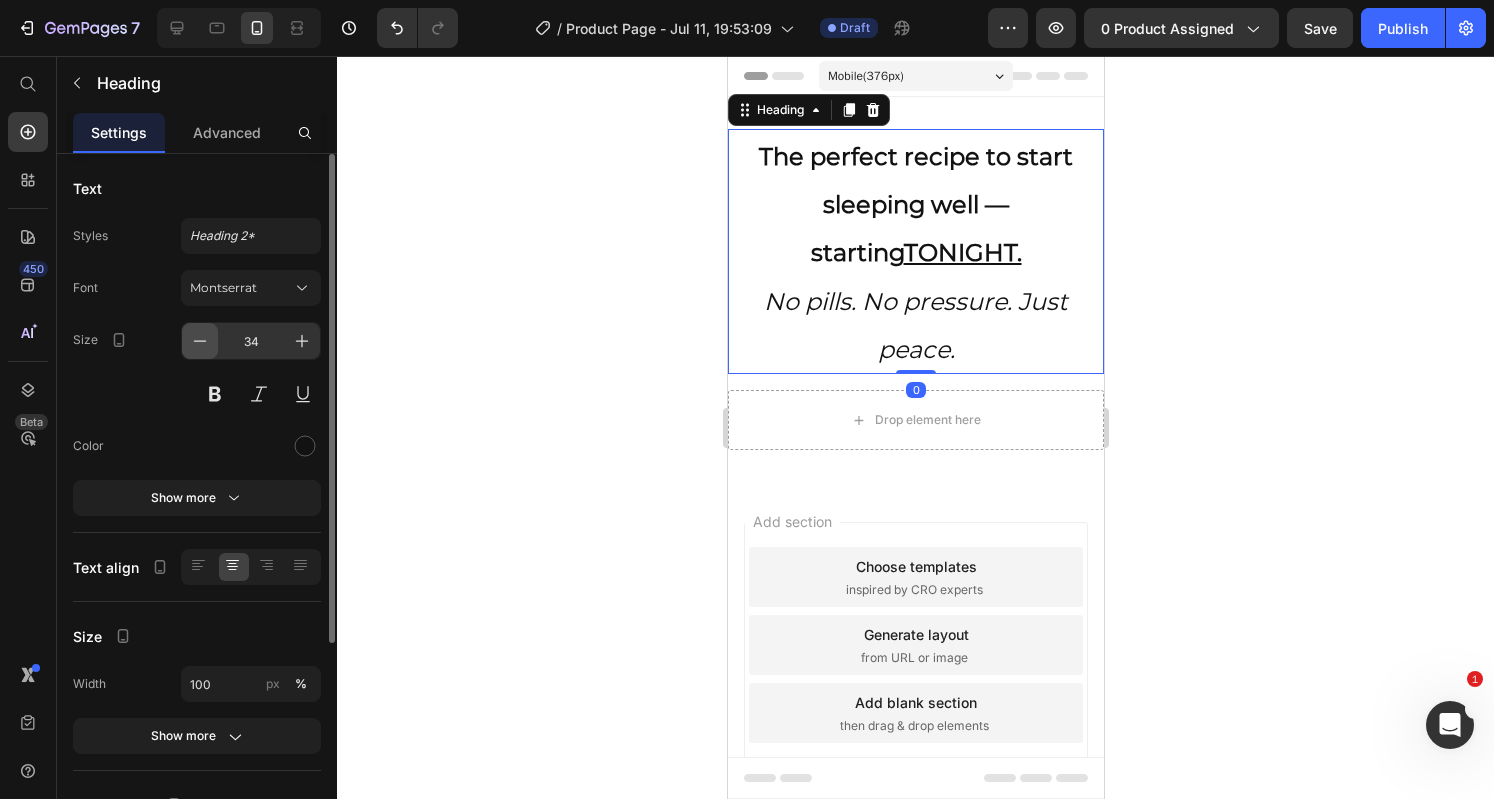 click at bounding box center (200, 341) 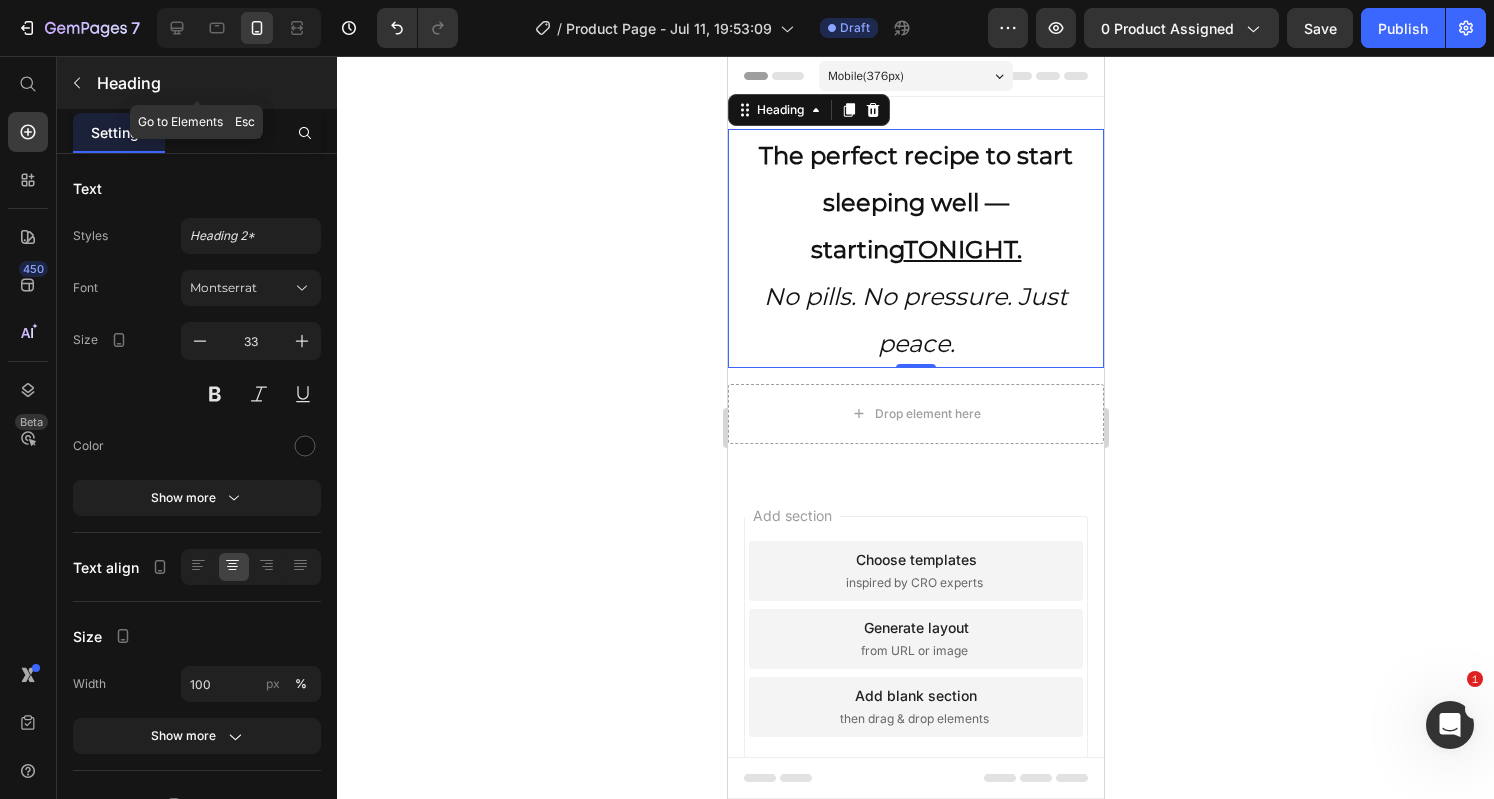 click 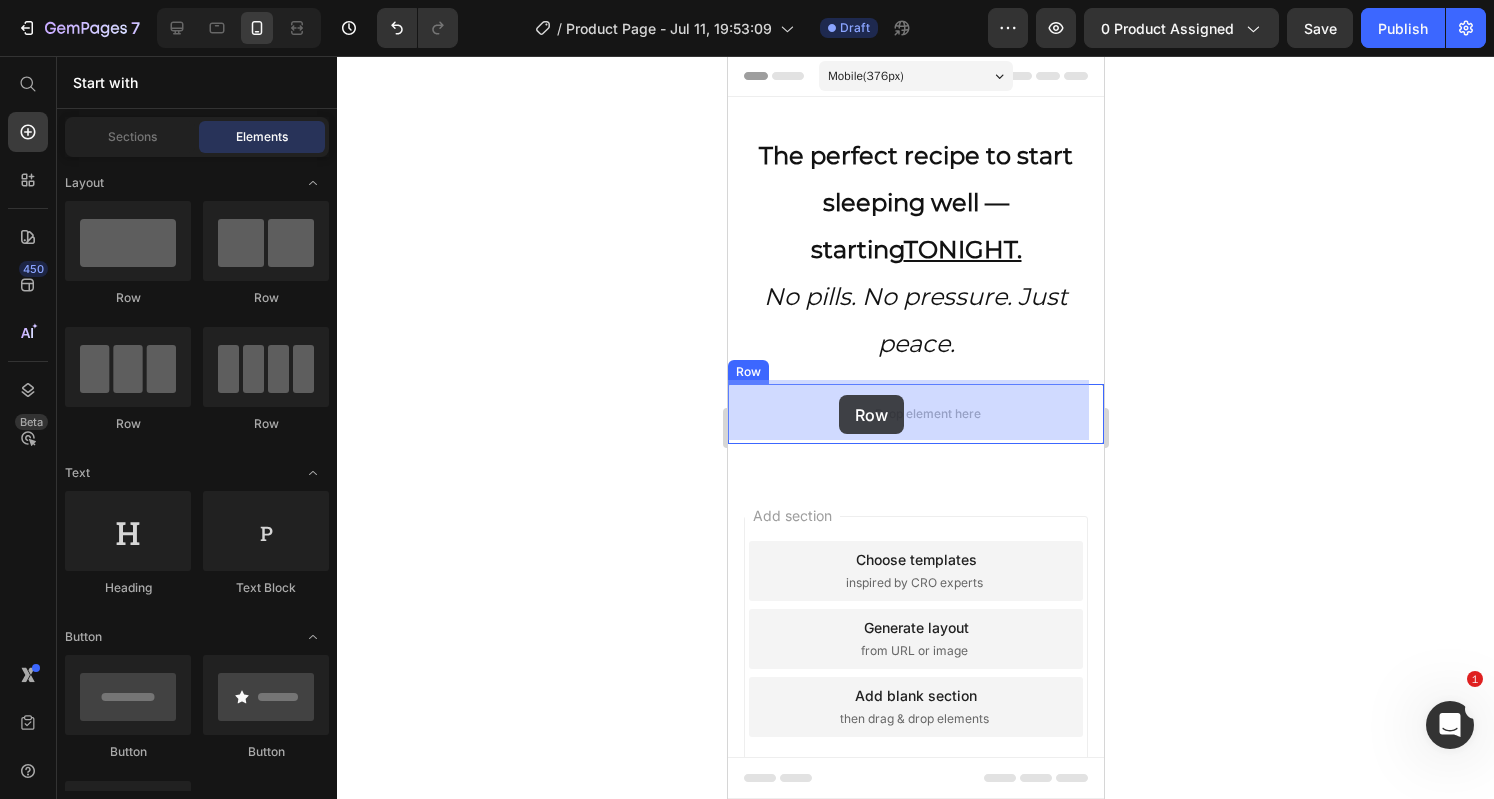 drag, startPoint x: 873, startPoint y: 315, endPoint x: 838, endPoint y: 395, distance: 87.32124 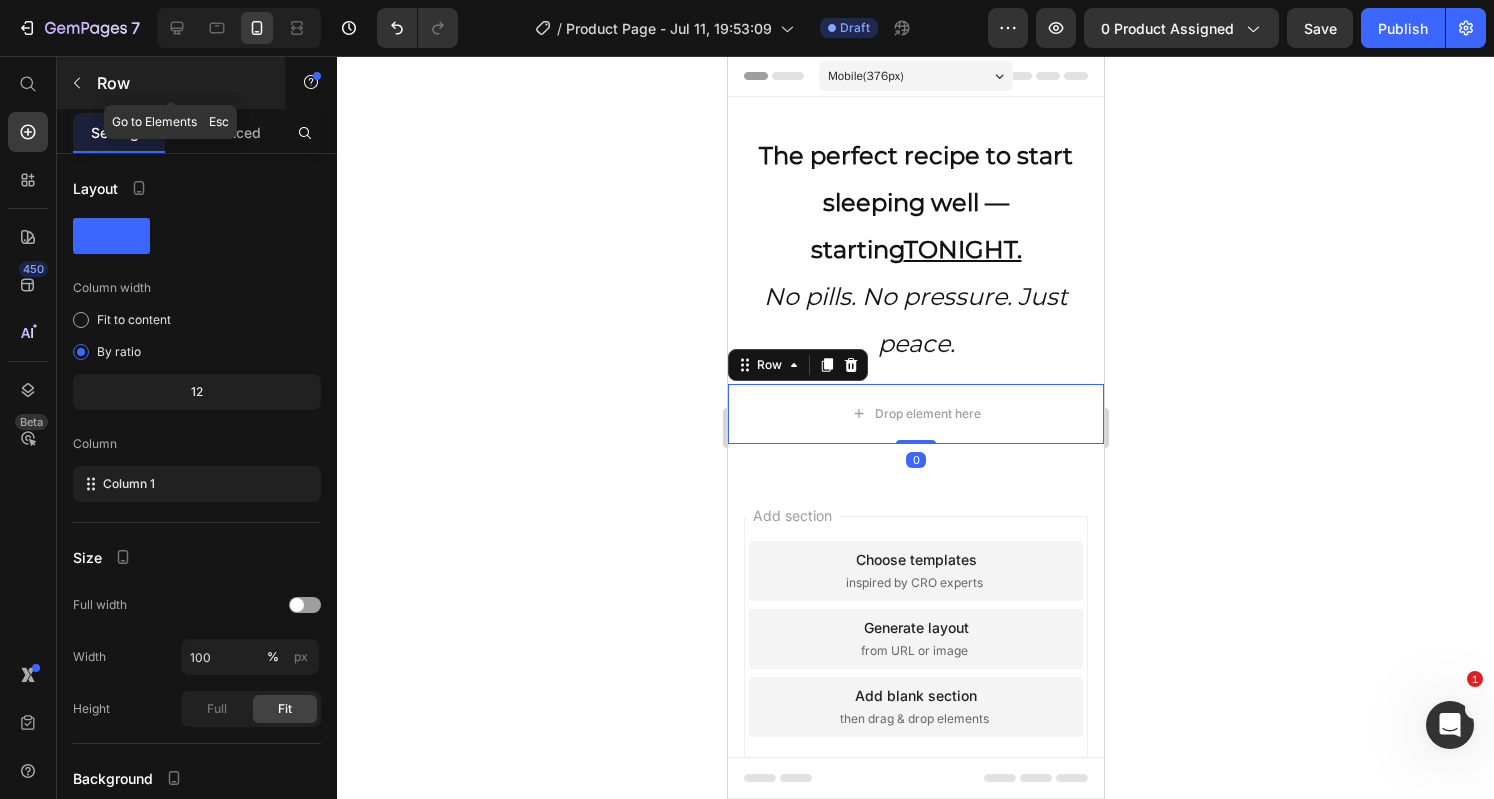 click at bounding box center [77, 83] 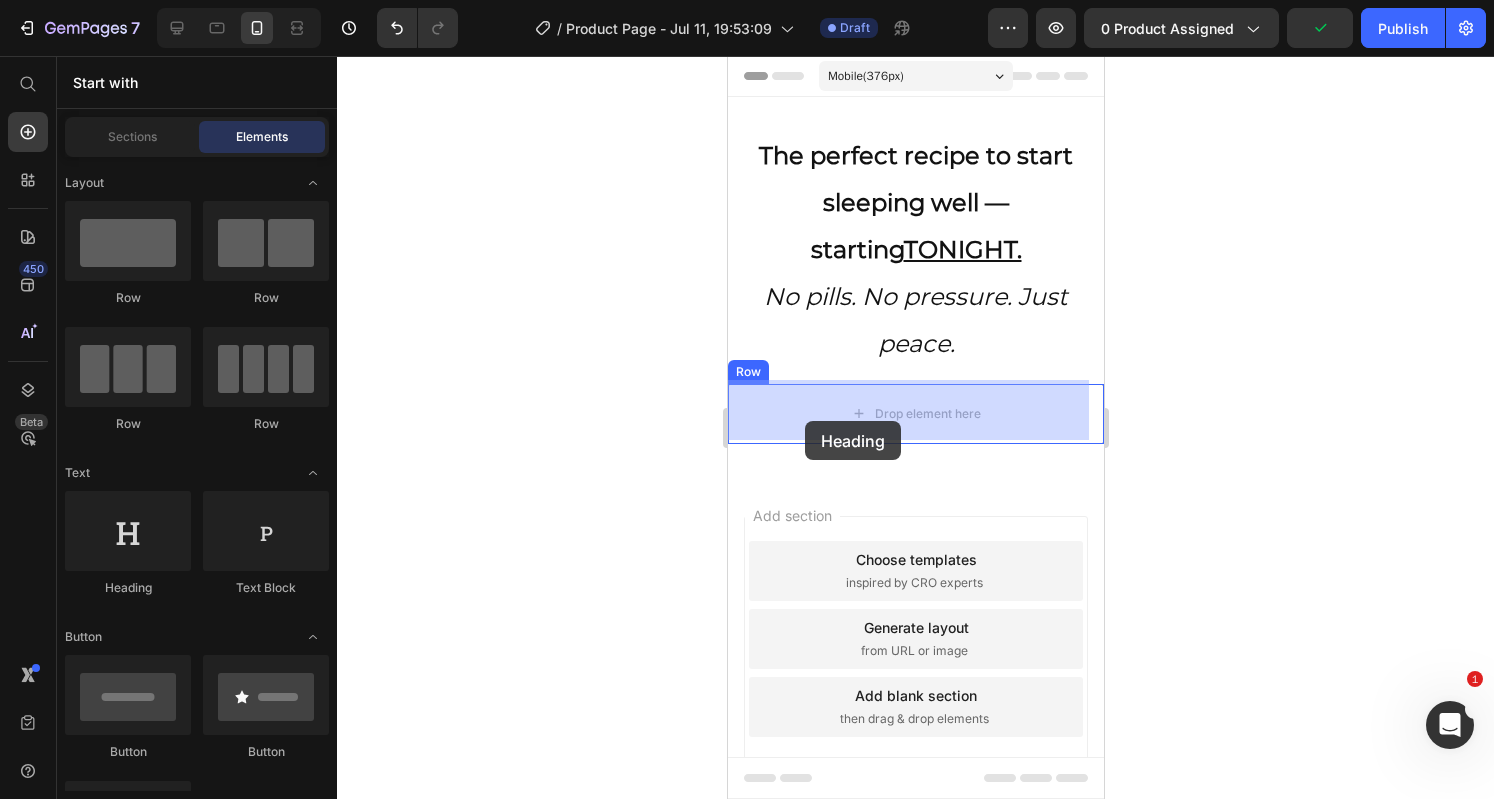 drag, startPoint x: 883, startPoint y: 589, endPoint x: 804, endPoint y: 415, distance: 191.09422 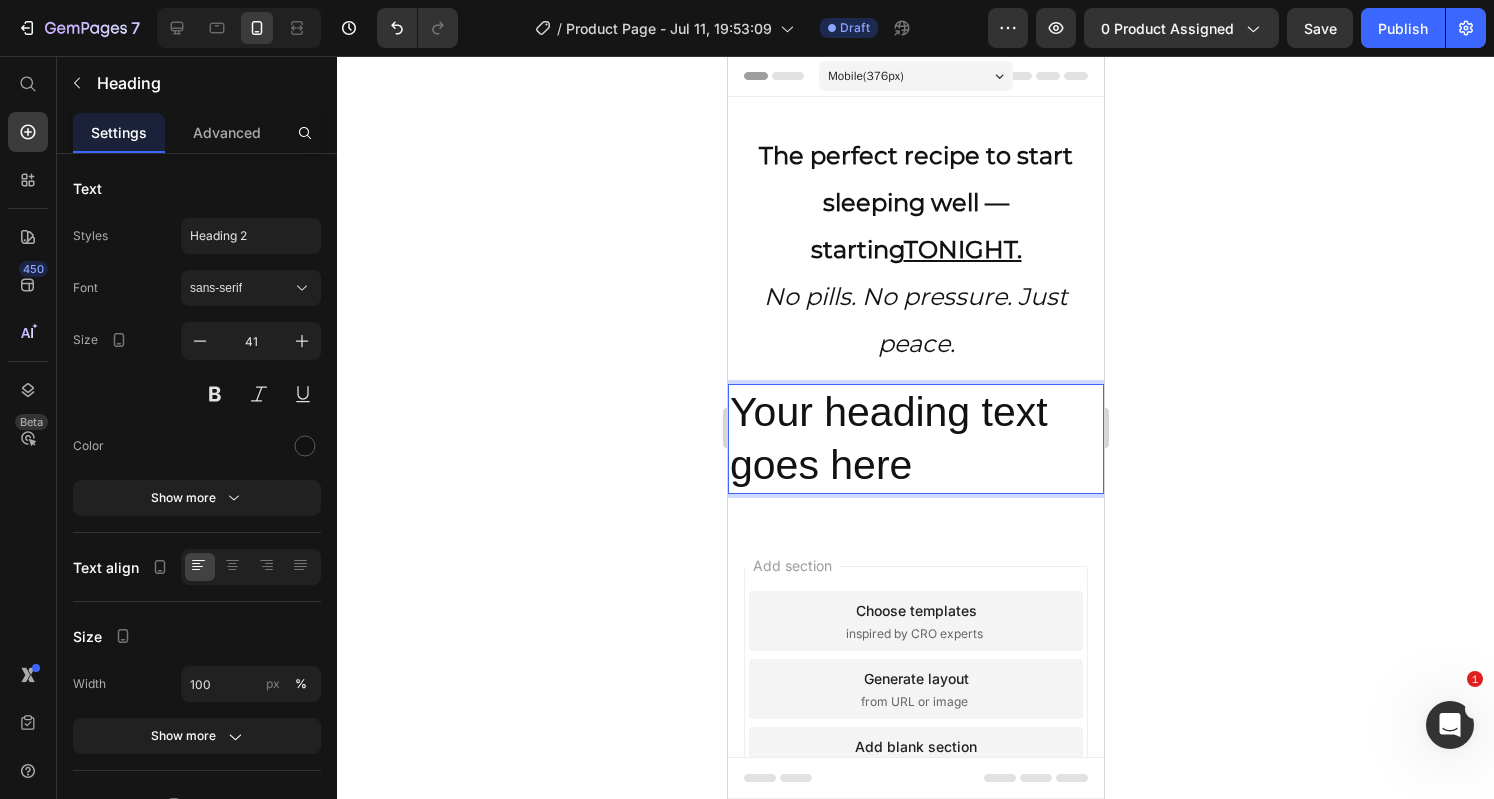 click on "Your heading text goes here" at bounding box center [915, 439] 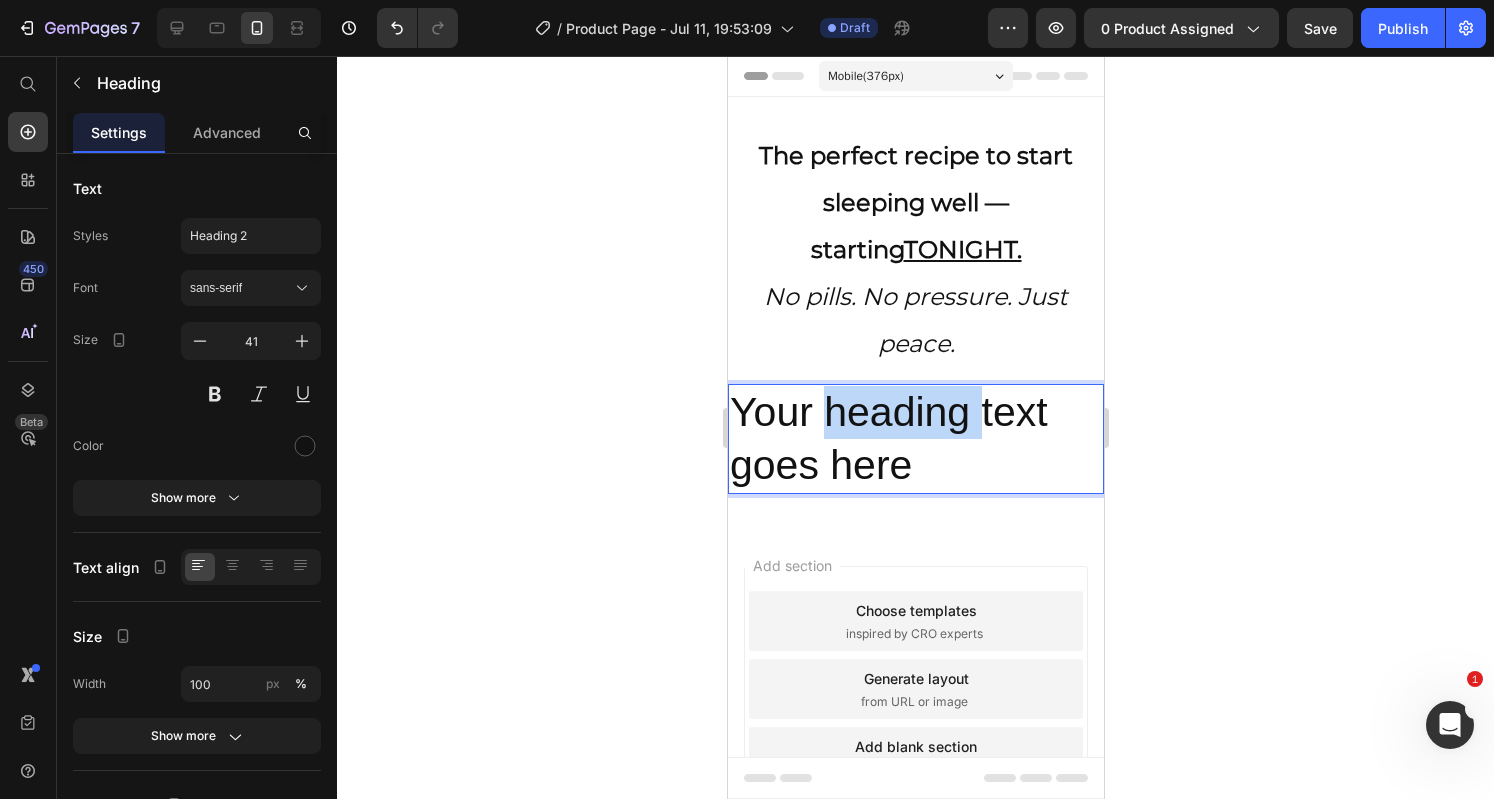 click on "Your heading text goes here" at bounding box center [915, 439] 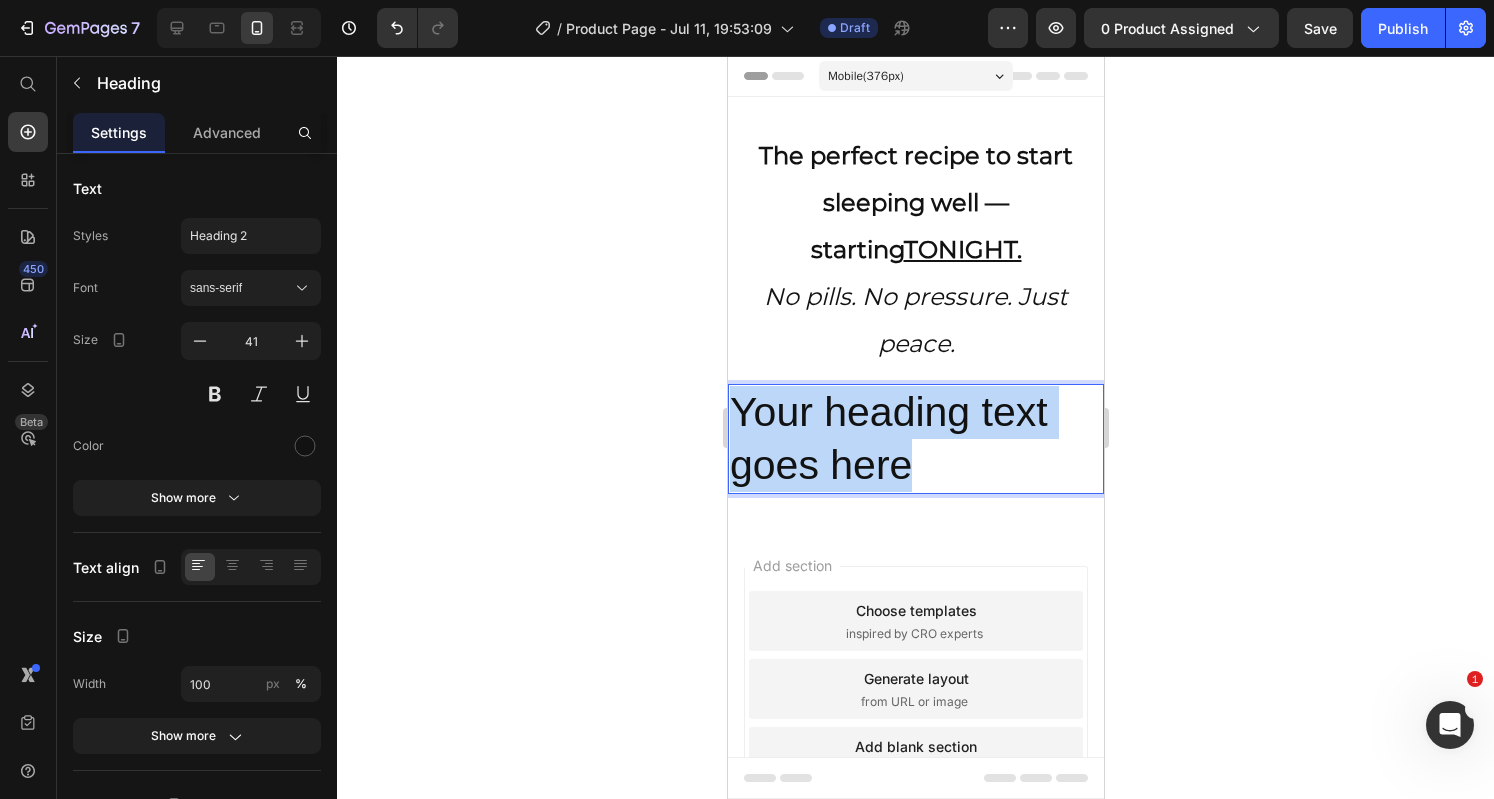 click on "Your heading text goes here" at bounding box center (915, 439) 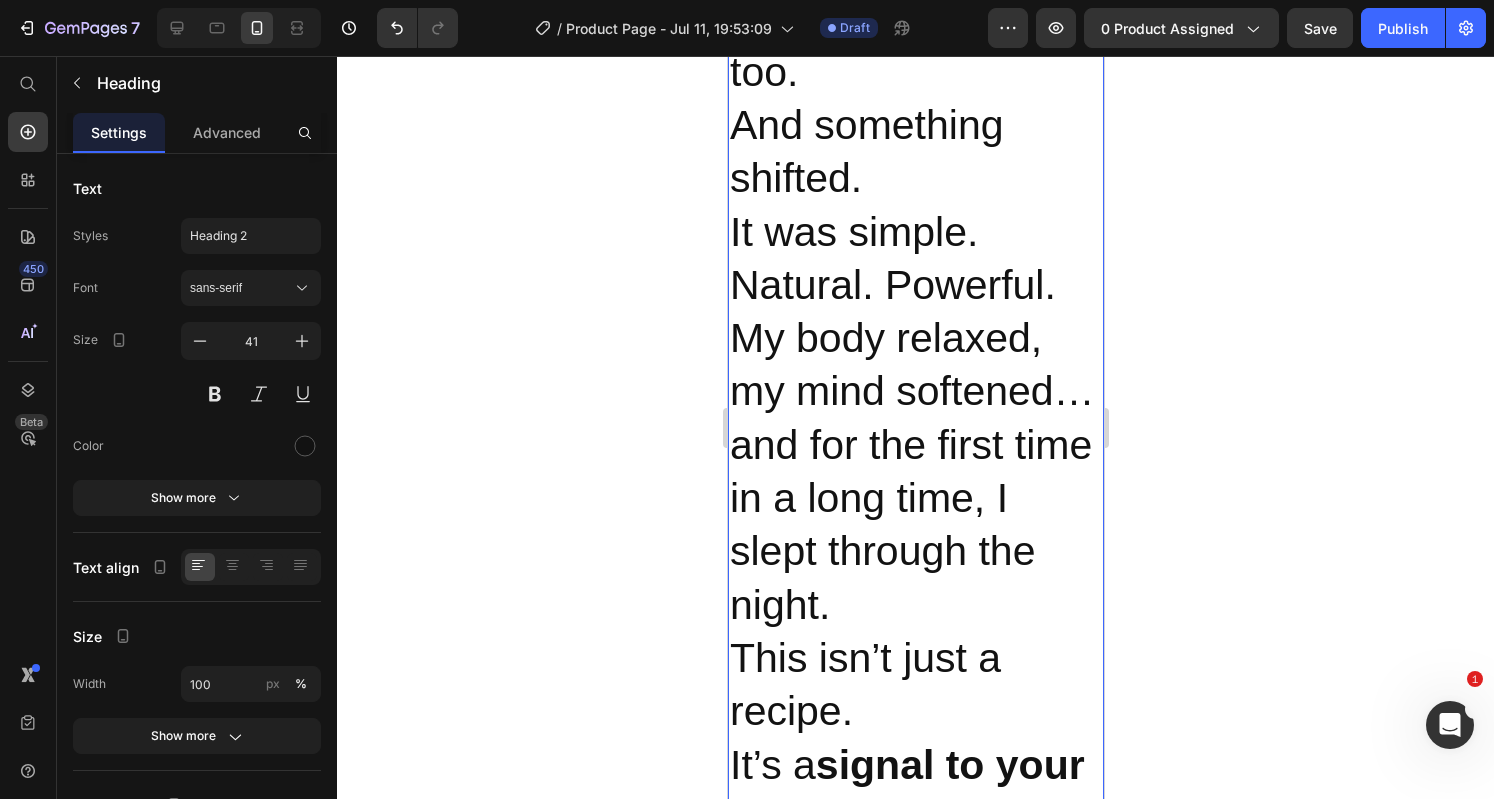 scroll, scrollTop: 1358, scrollLeft: 0, axis: vertical 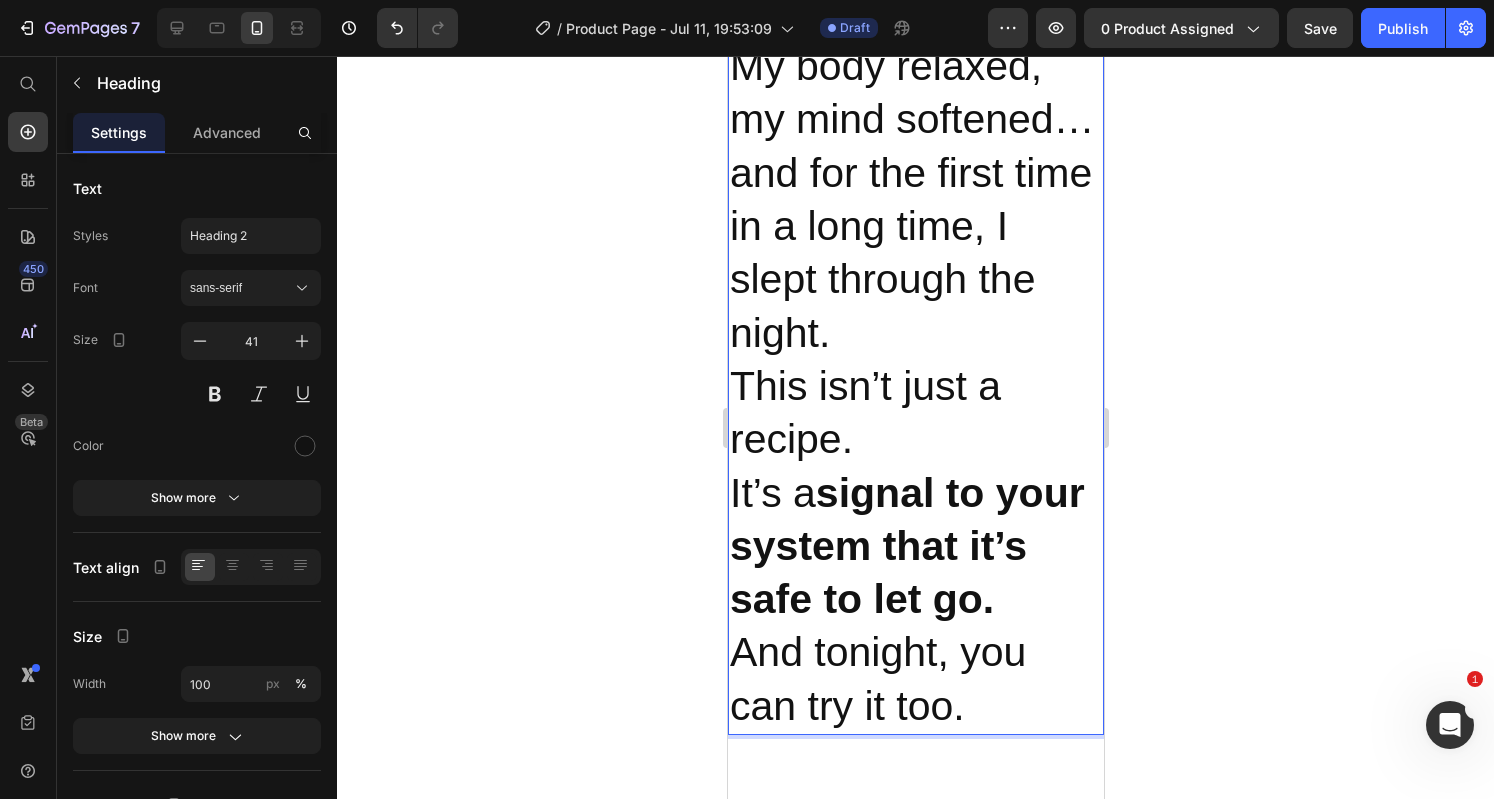 click on "And tonight, you can try it too." at bounding box center [915, 679] 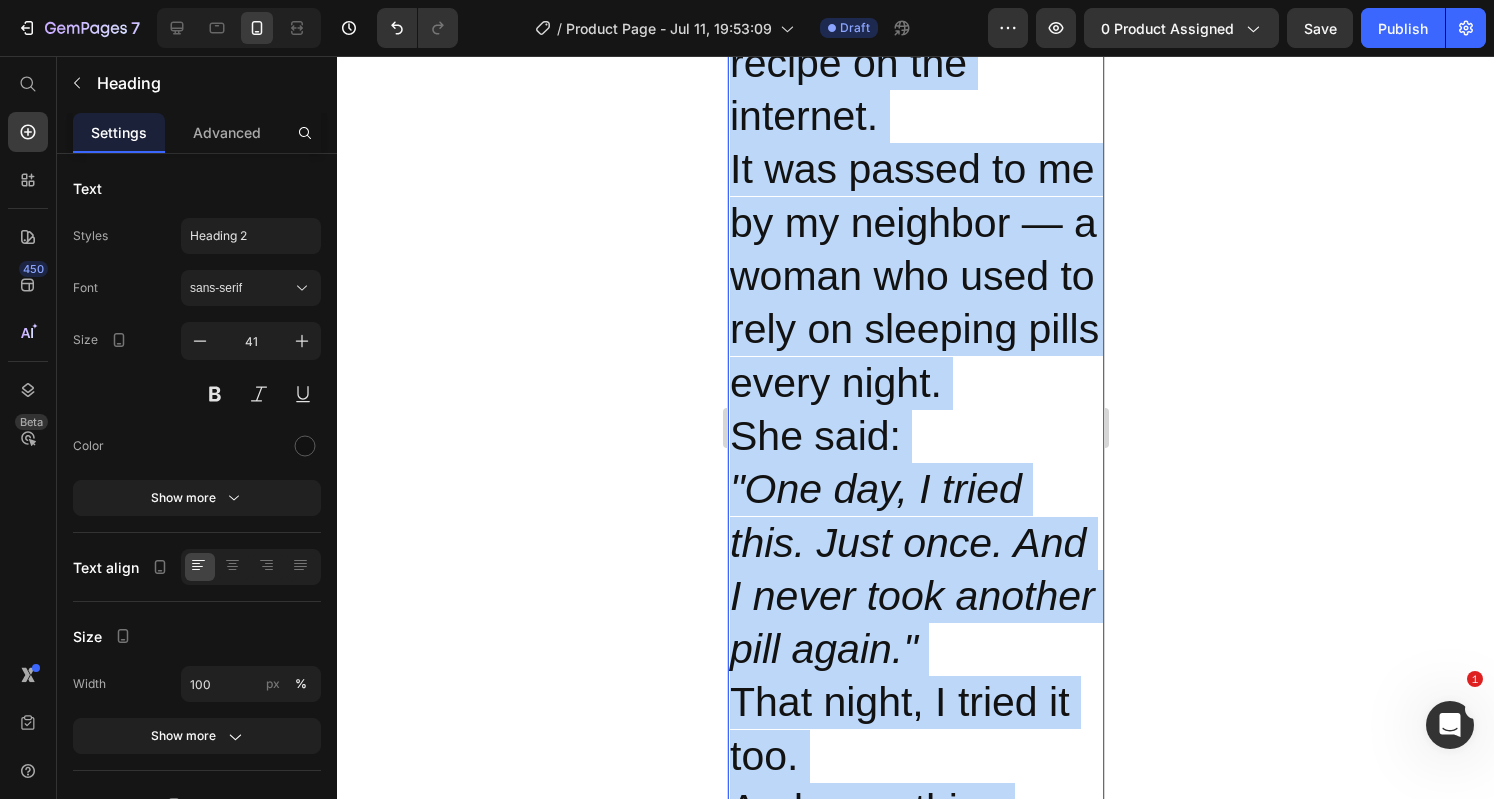 scroll, scrollTop: 0, scrollLeft: 0, axis: both 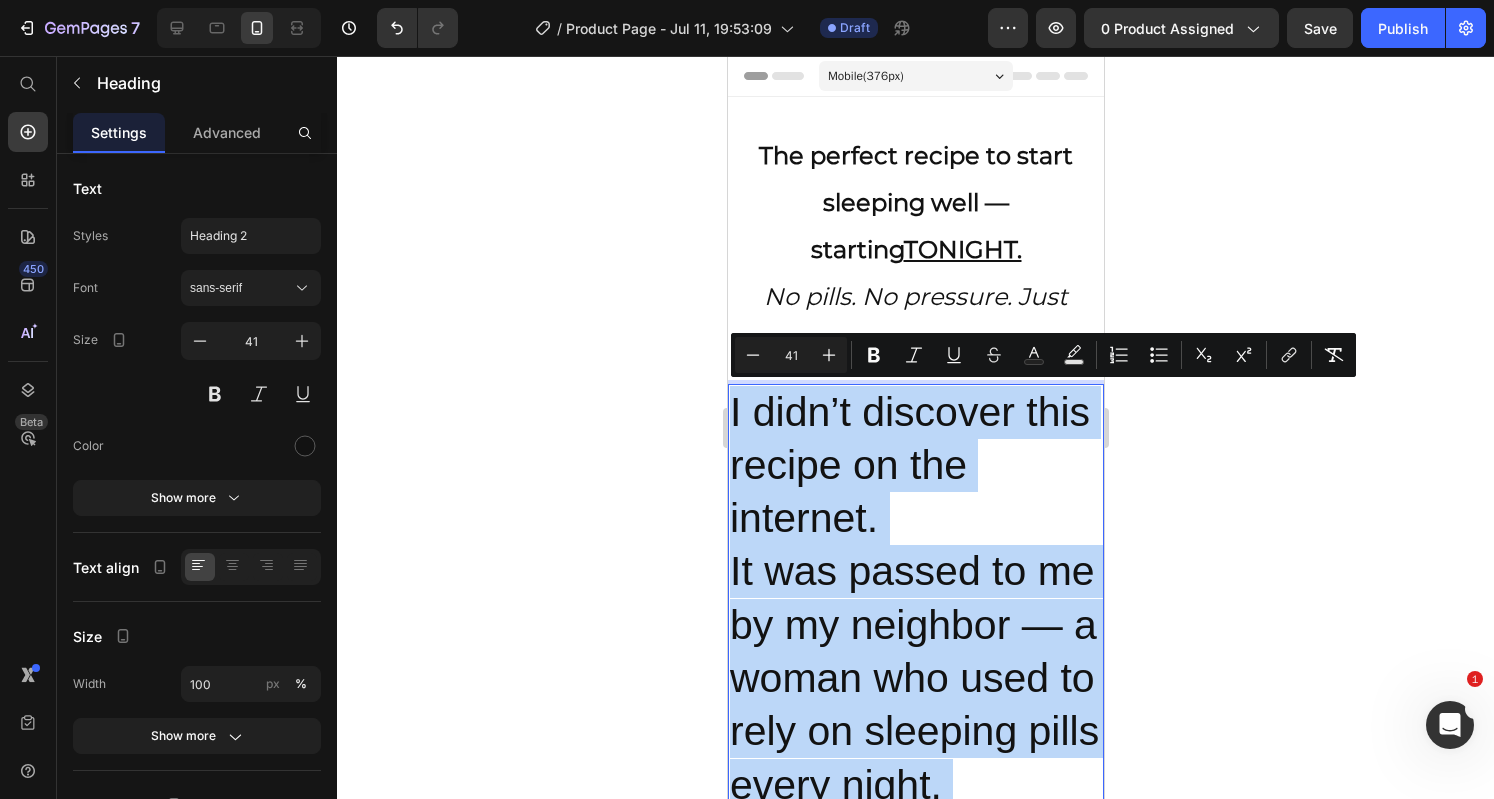 drag, startPoint x: 984, startPoint y: 757, endPoint x: 701, endPoint y: 257, distance: 574.53375 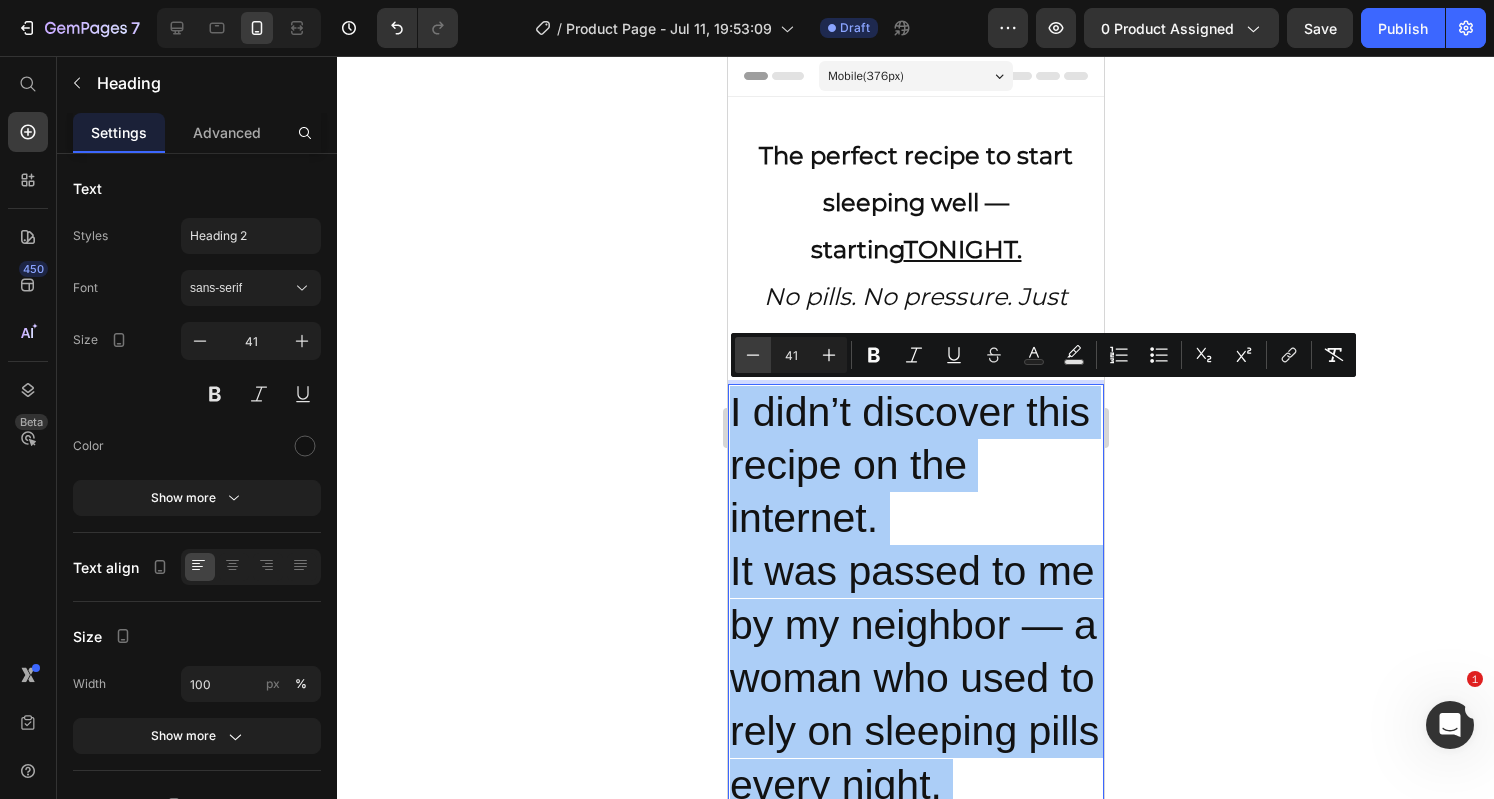 click 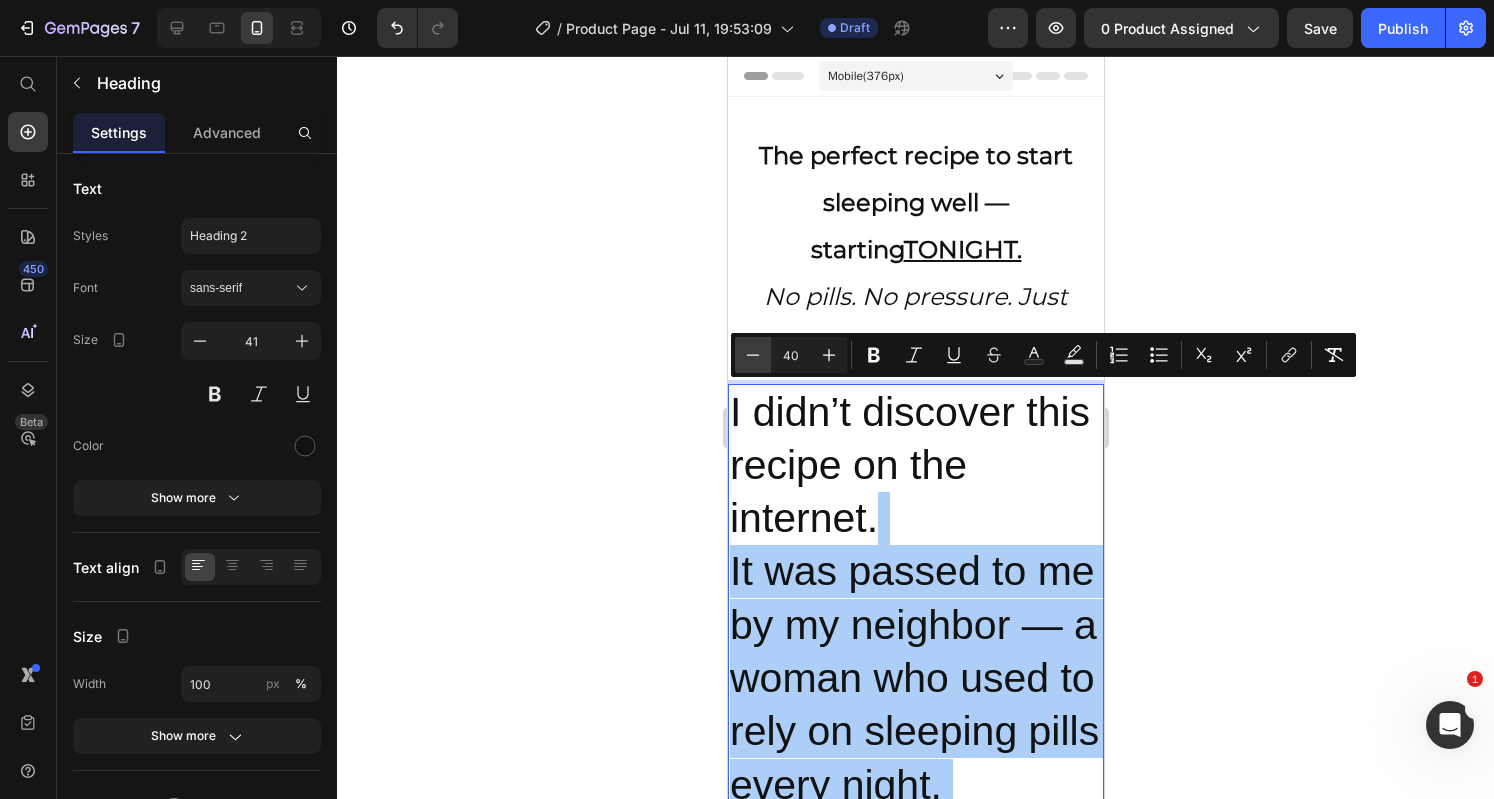 click 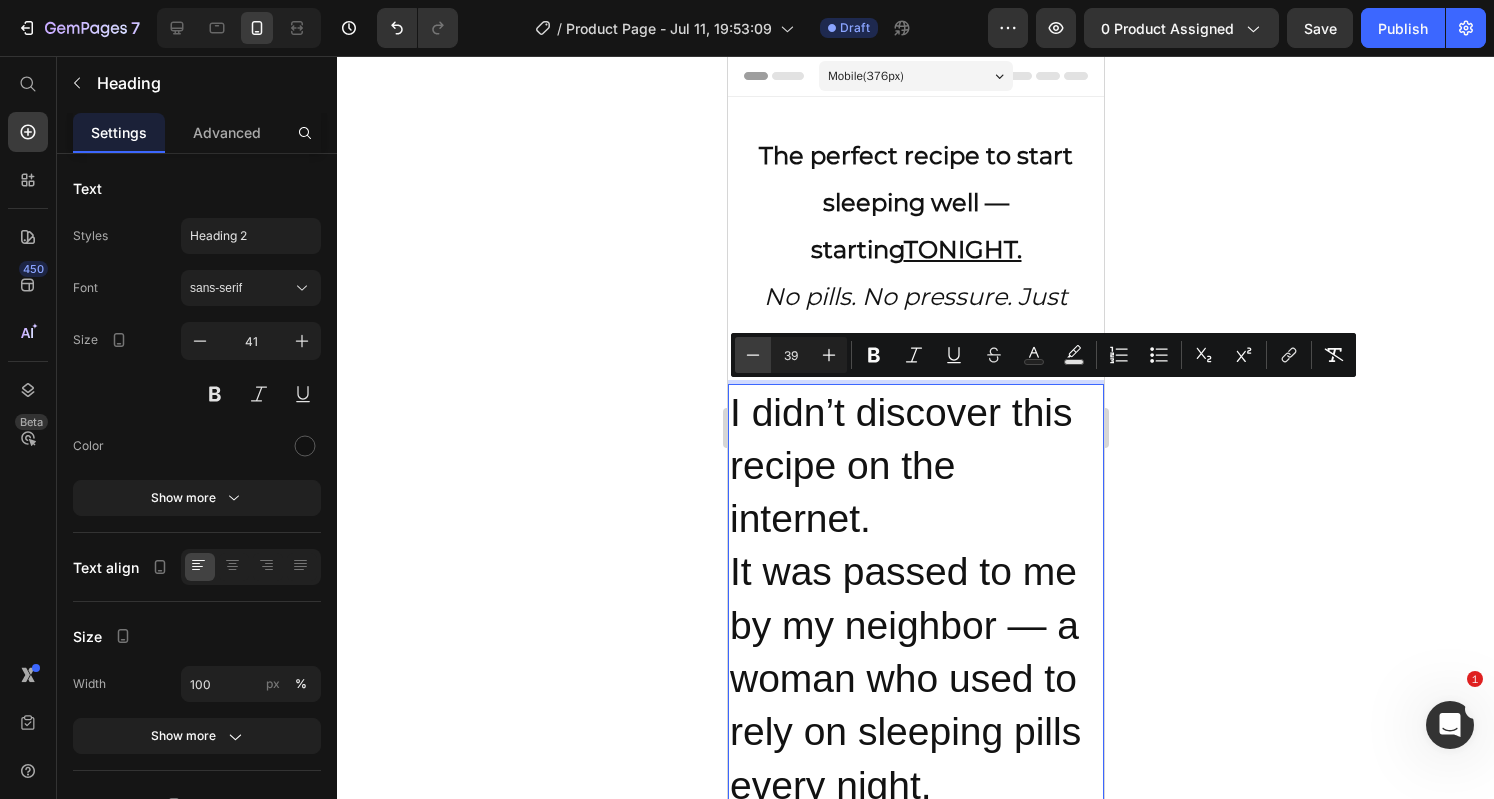 click 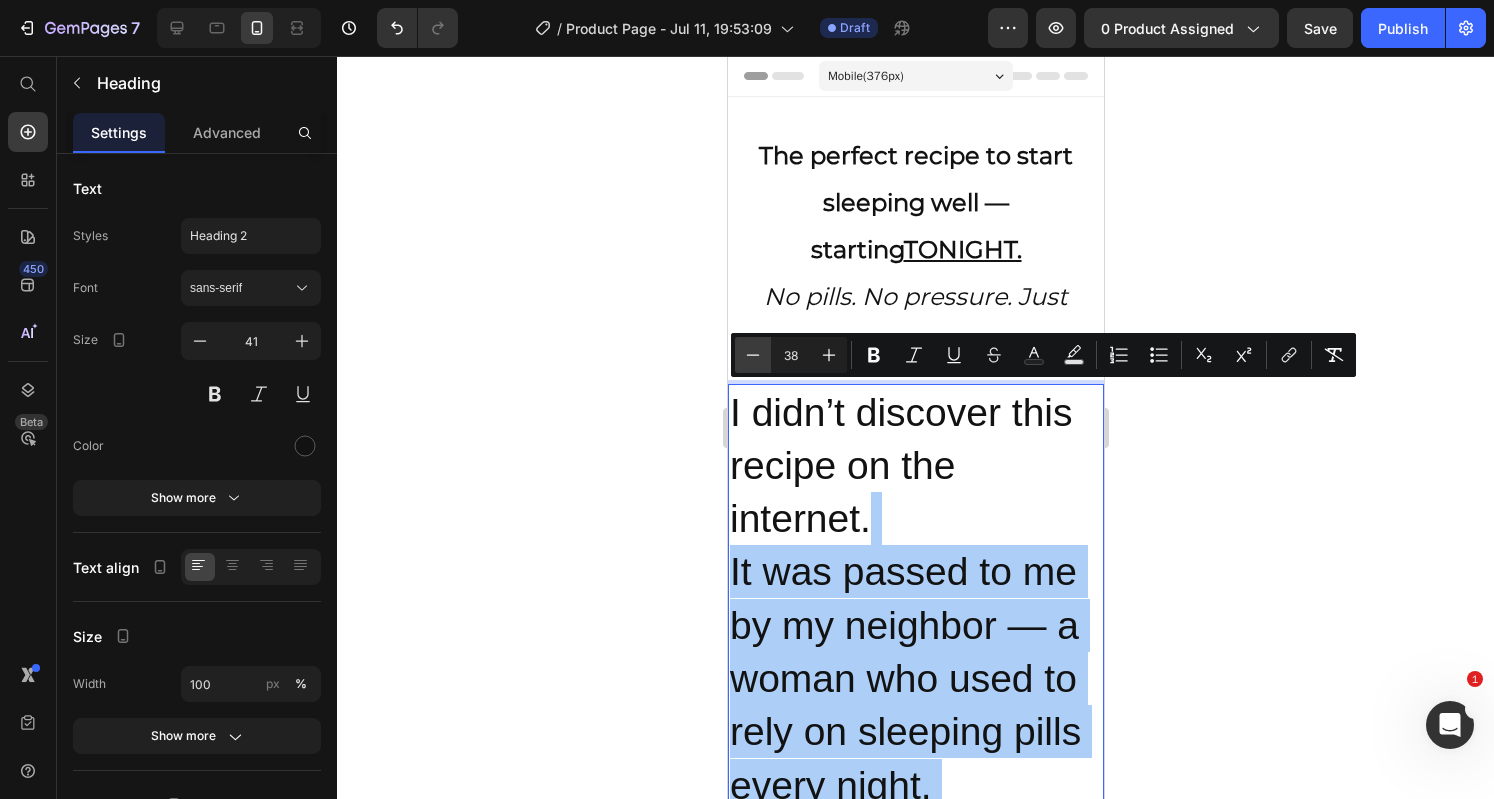 click 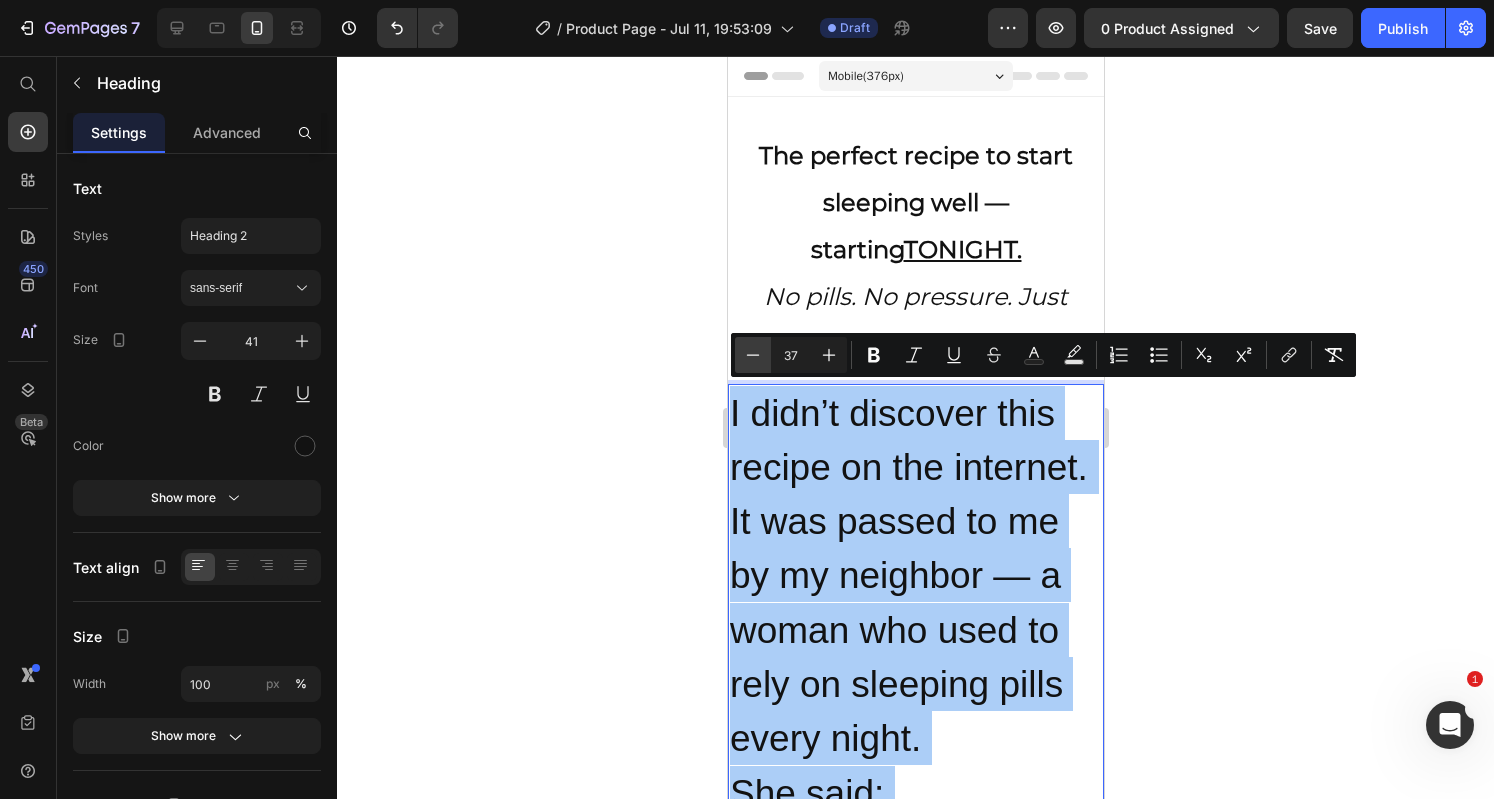 click 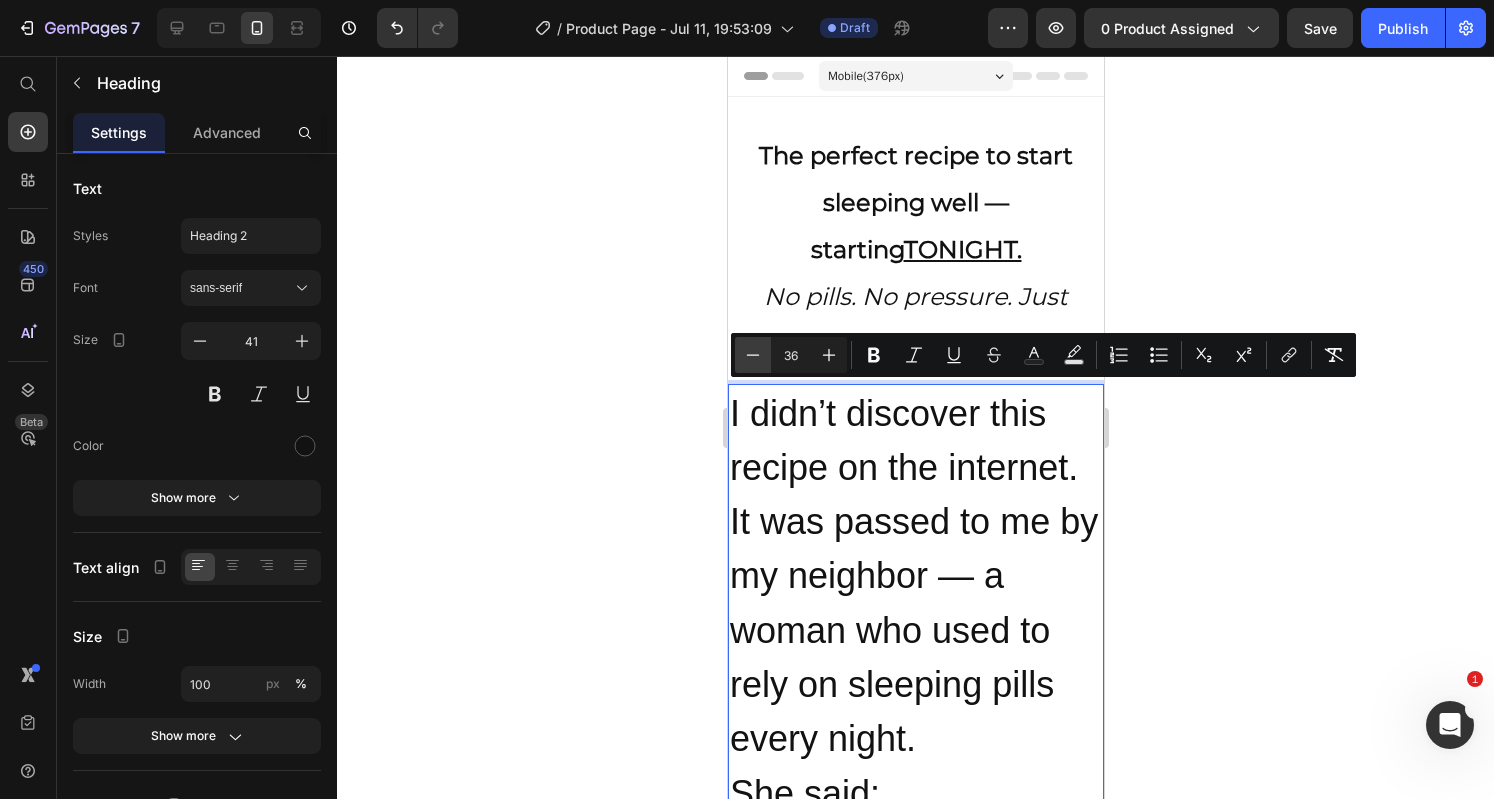 click 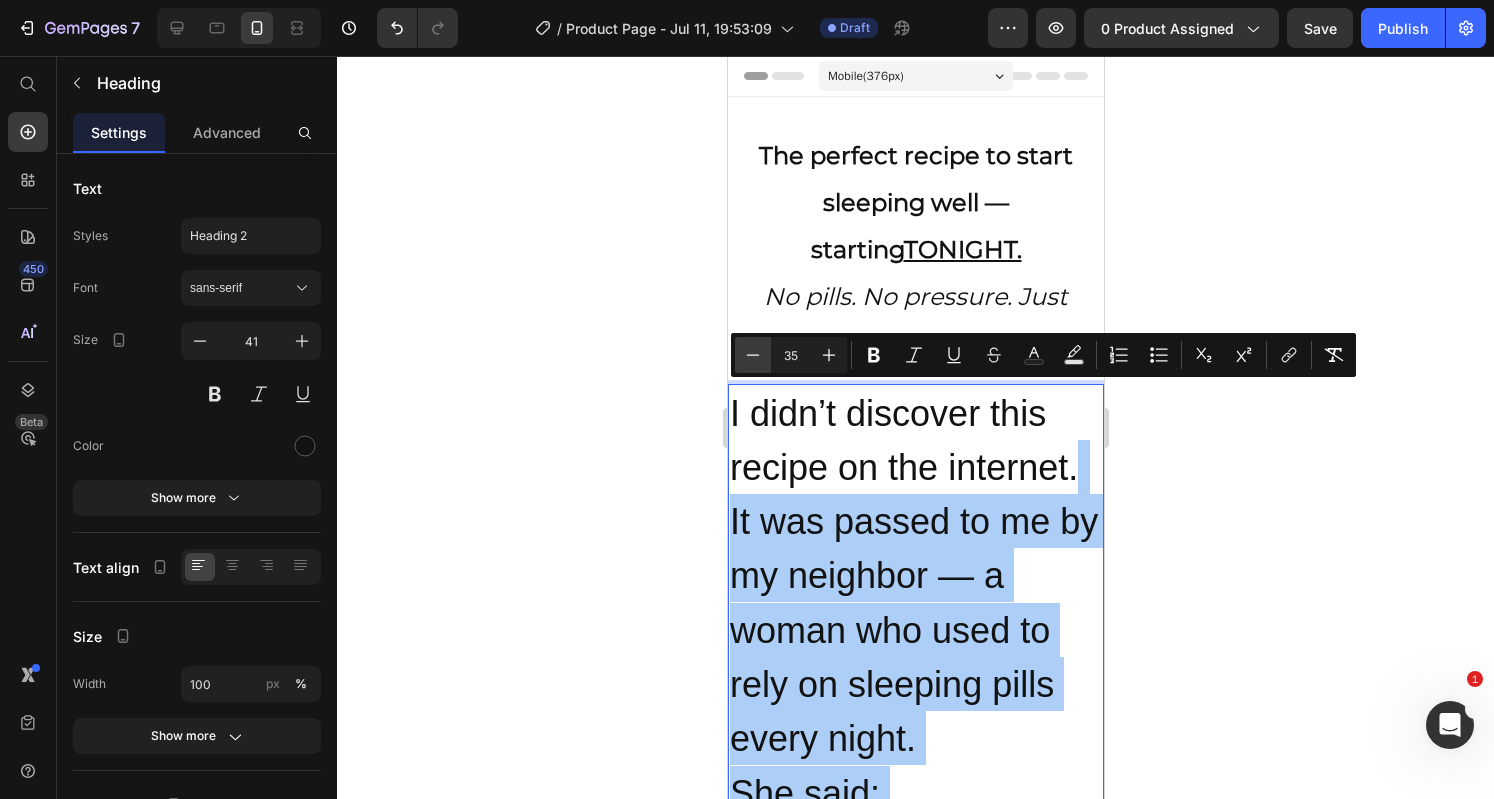 click 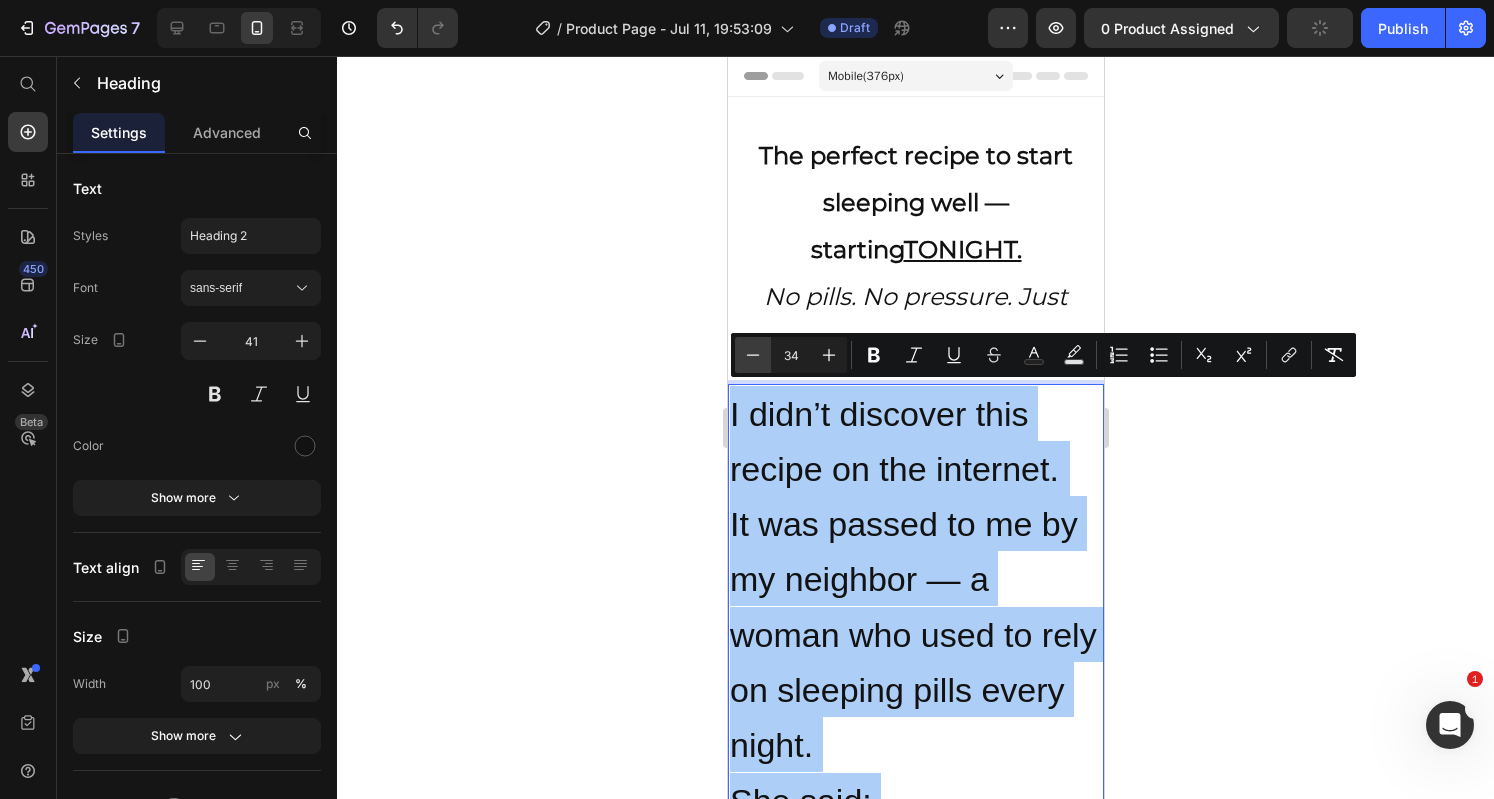 click 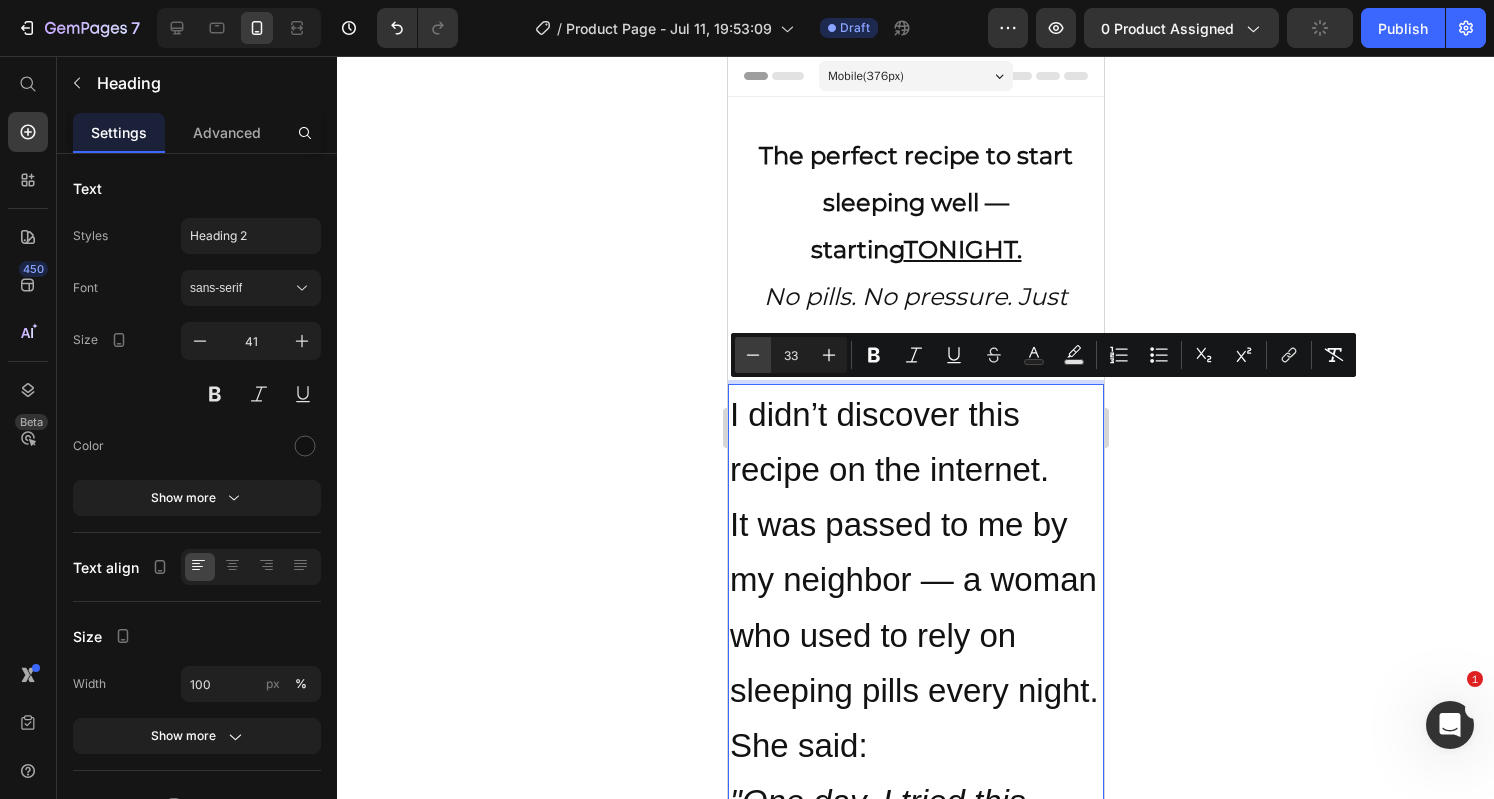 click 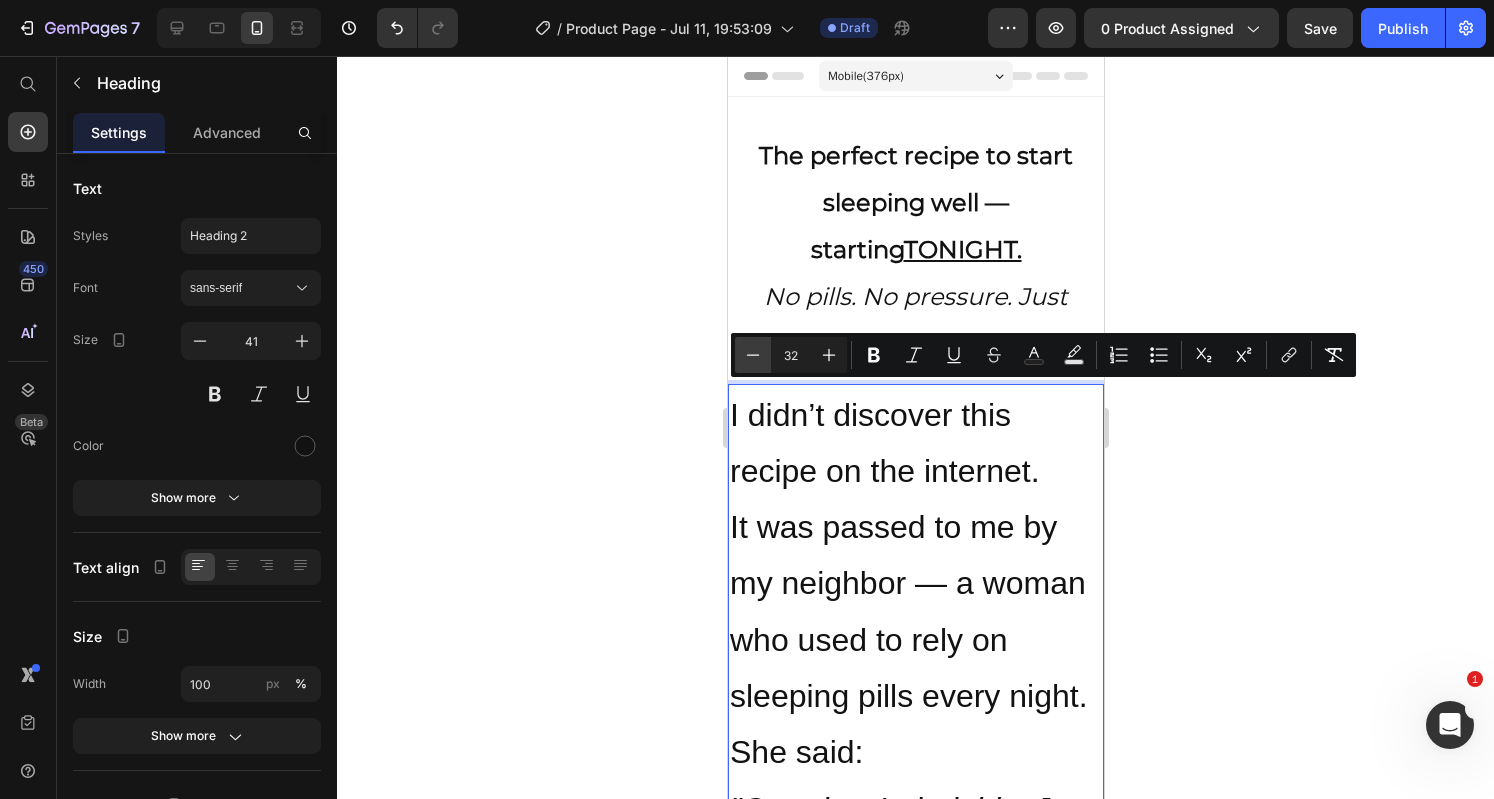 click 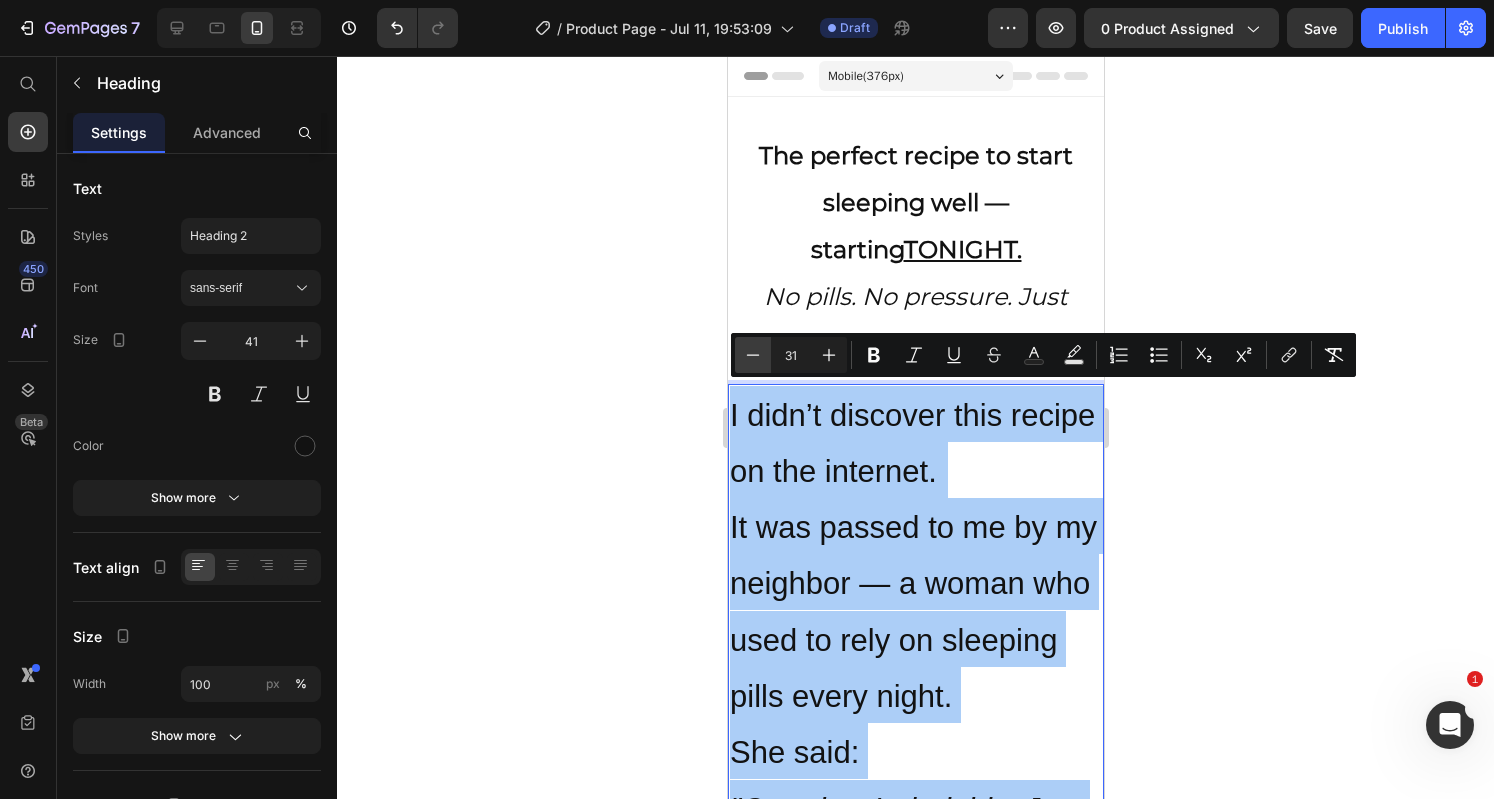 click 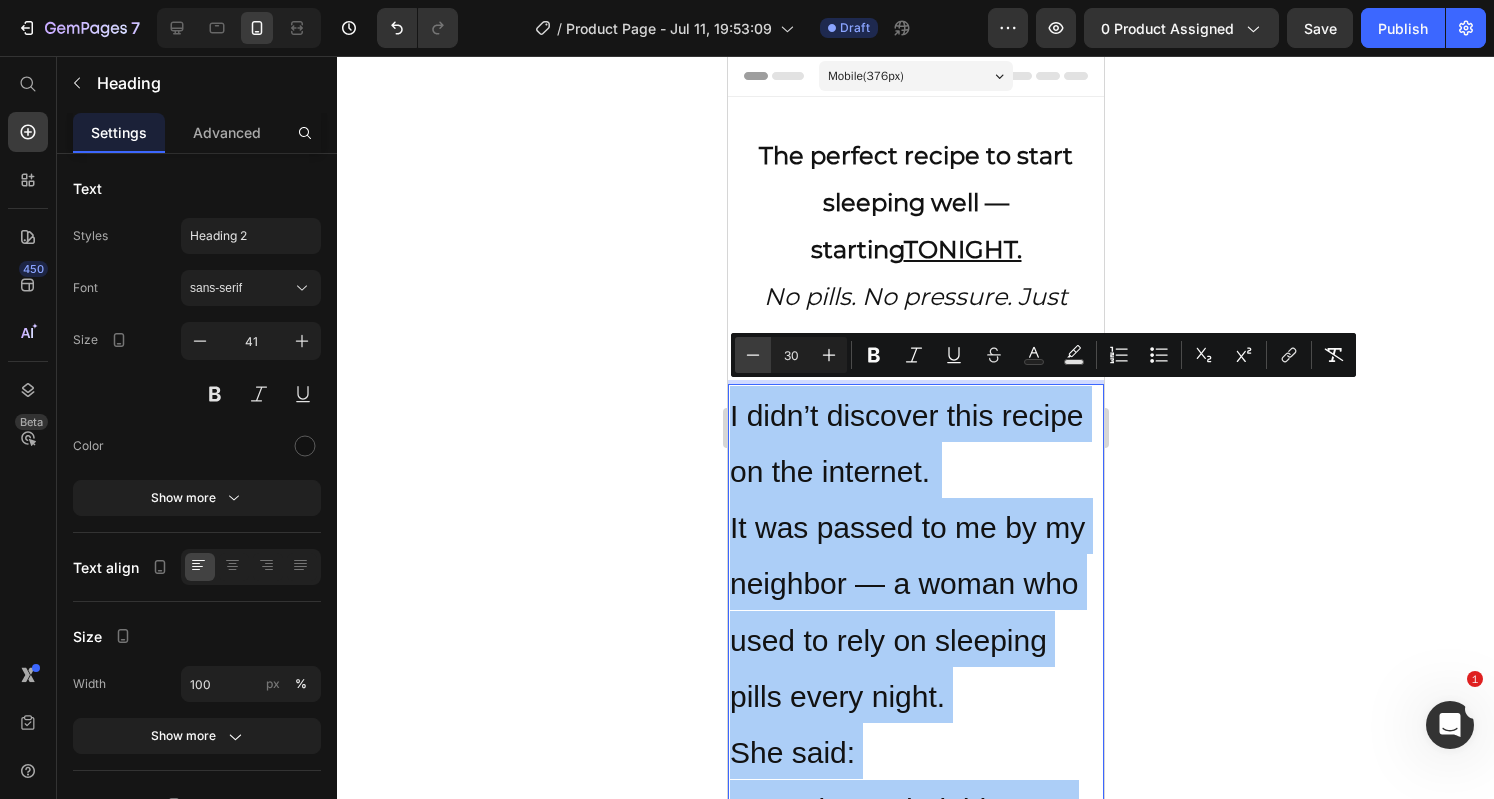 click 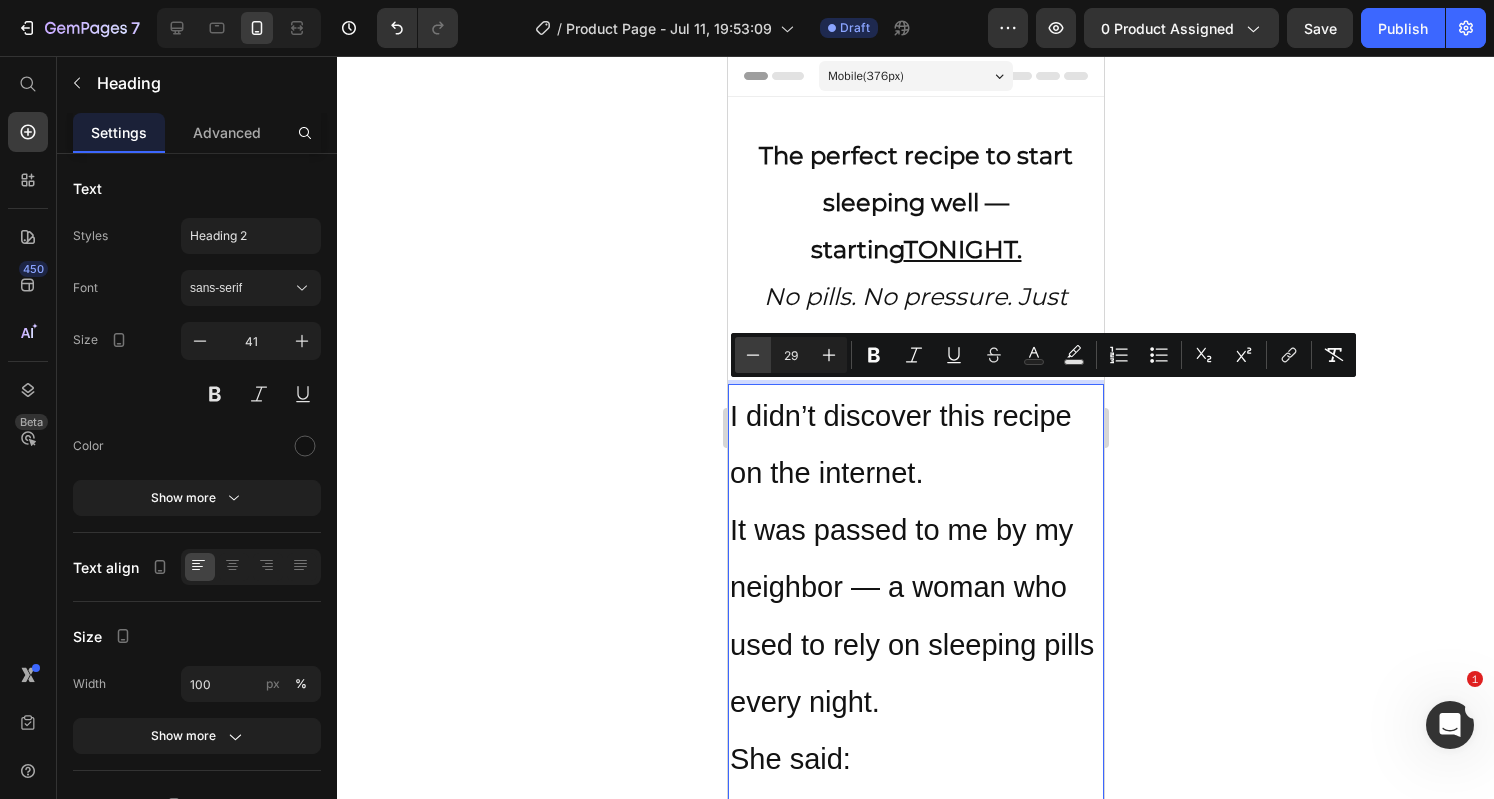 click 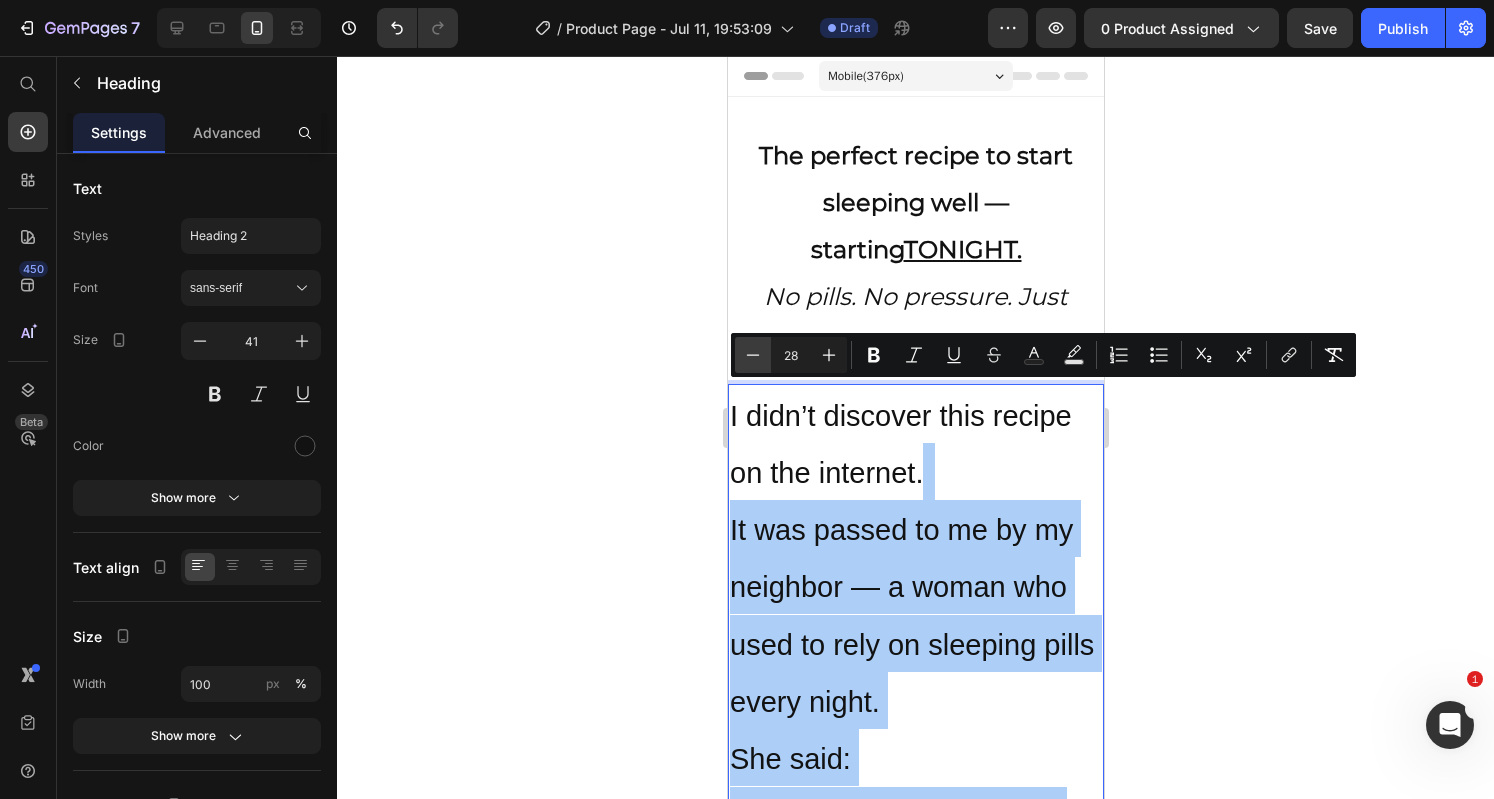 click 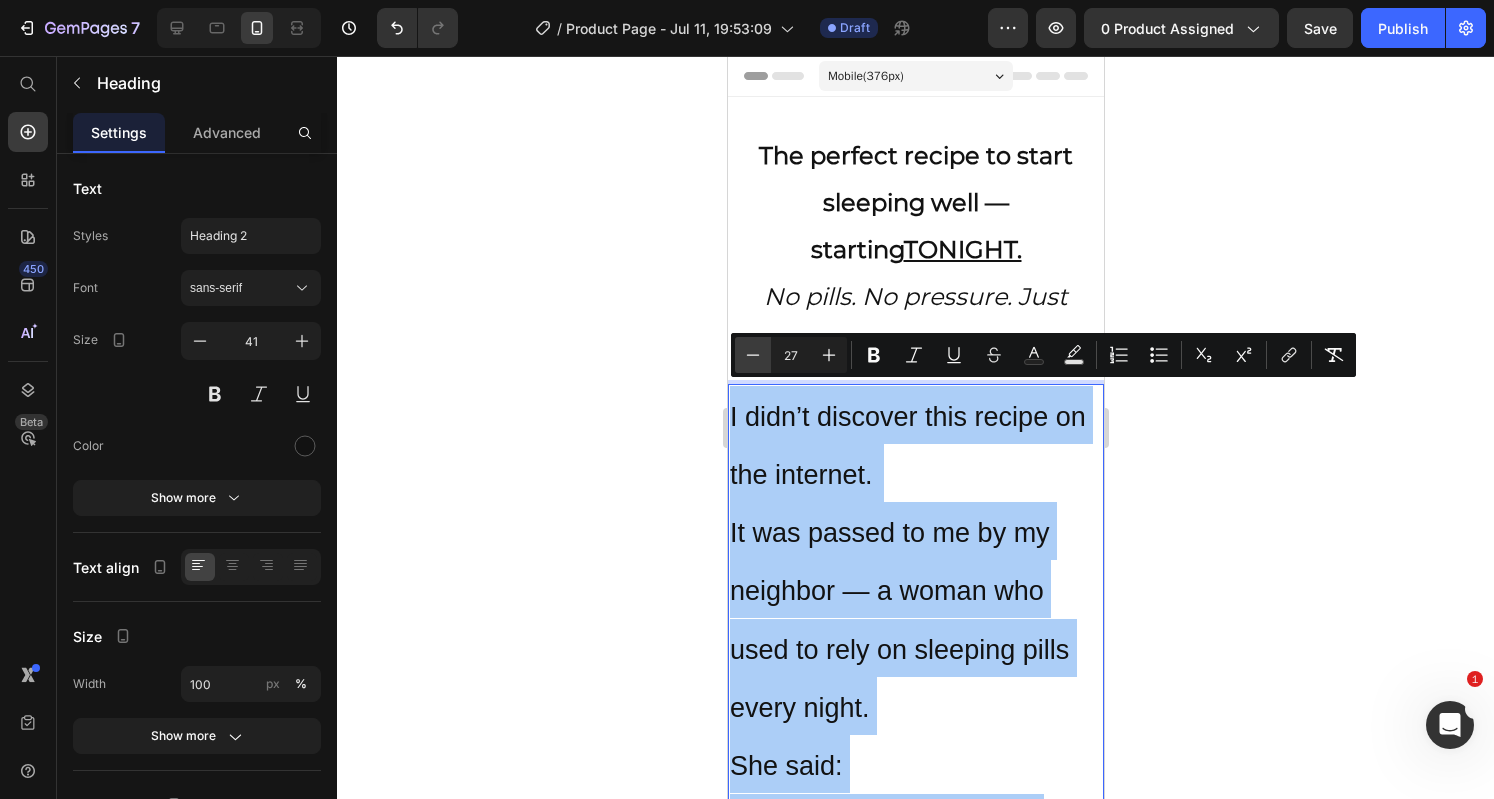 click 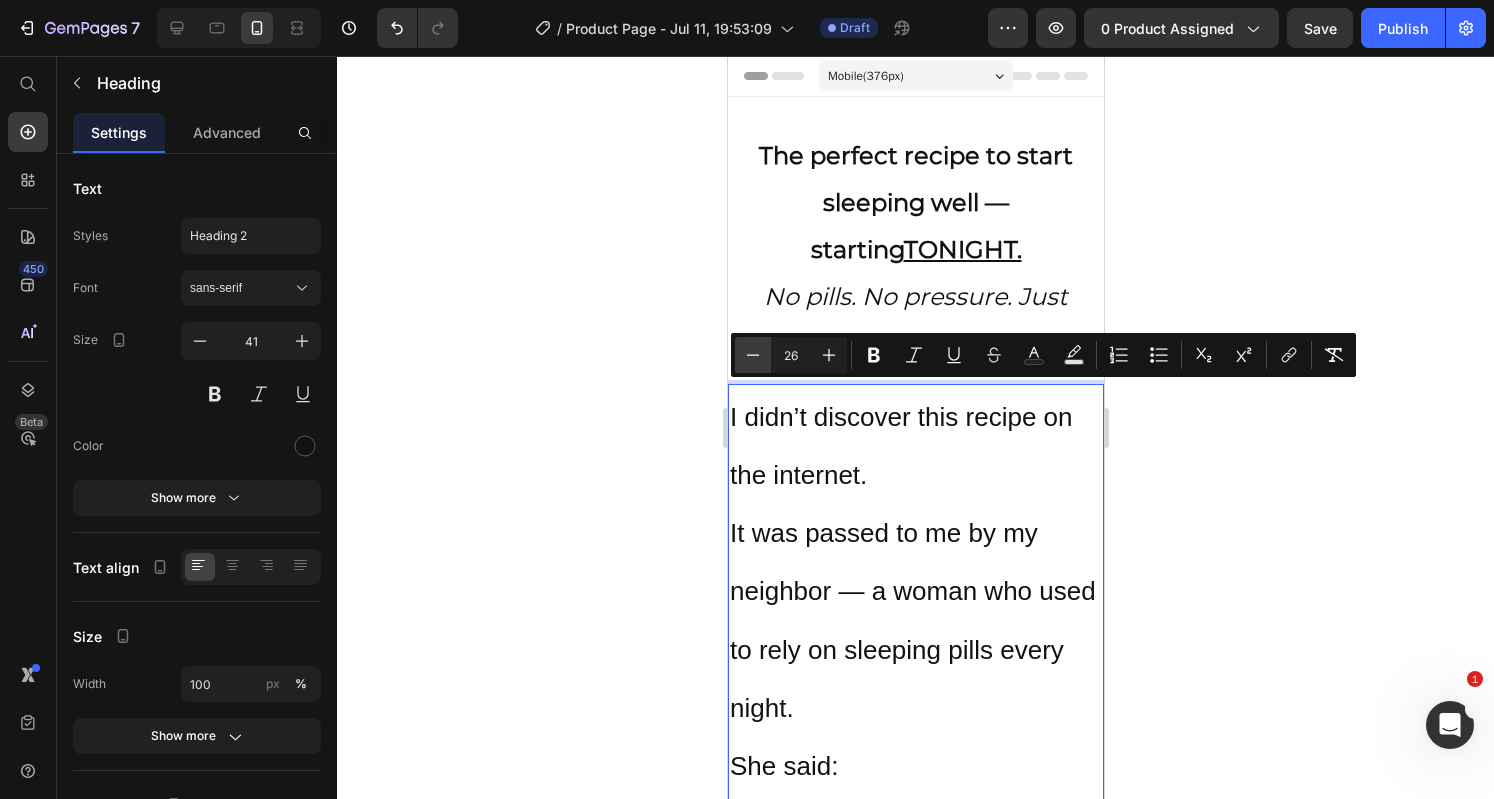 click 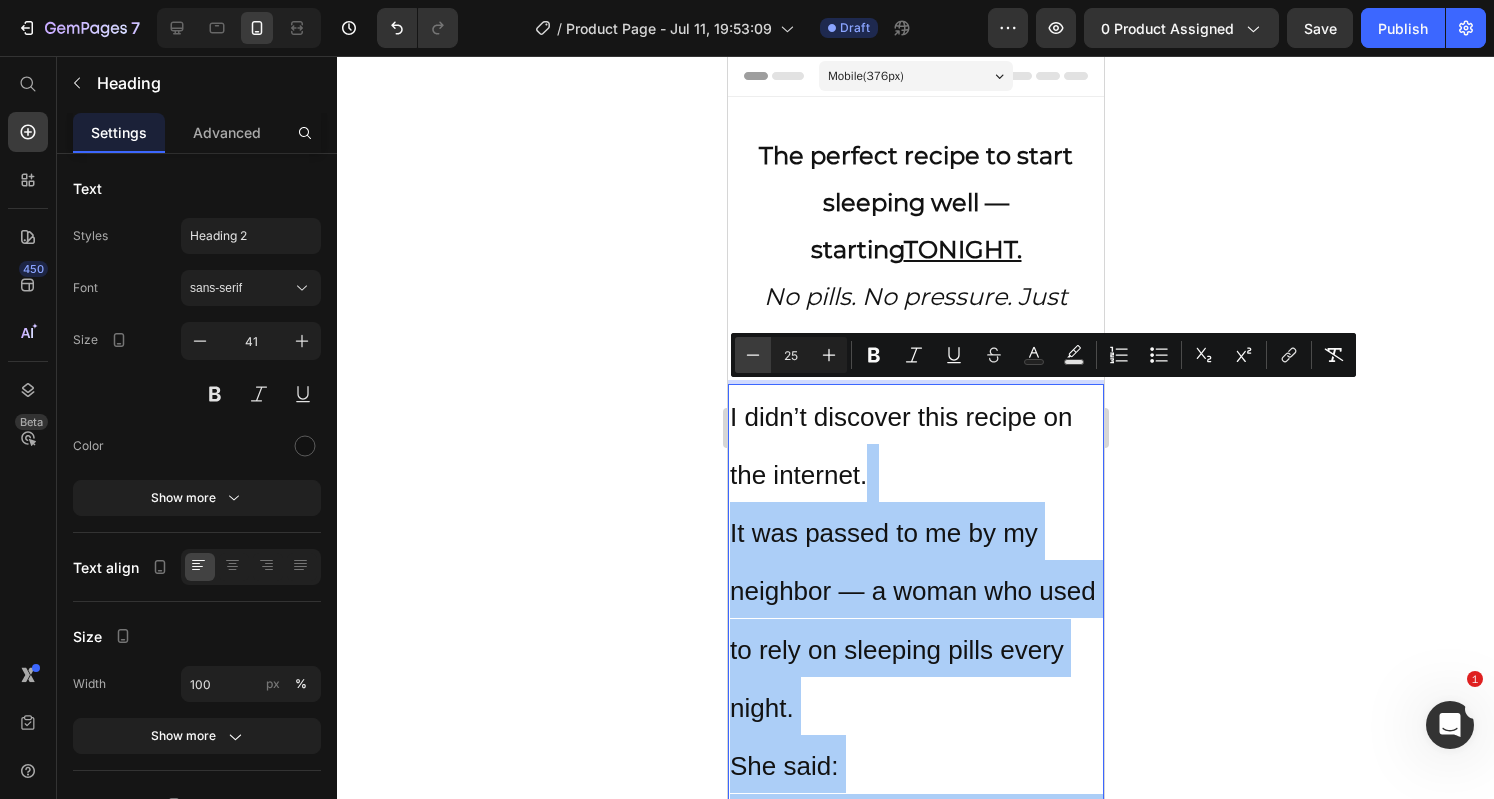 click 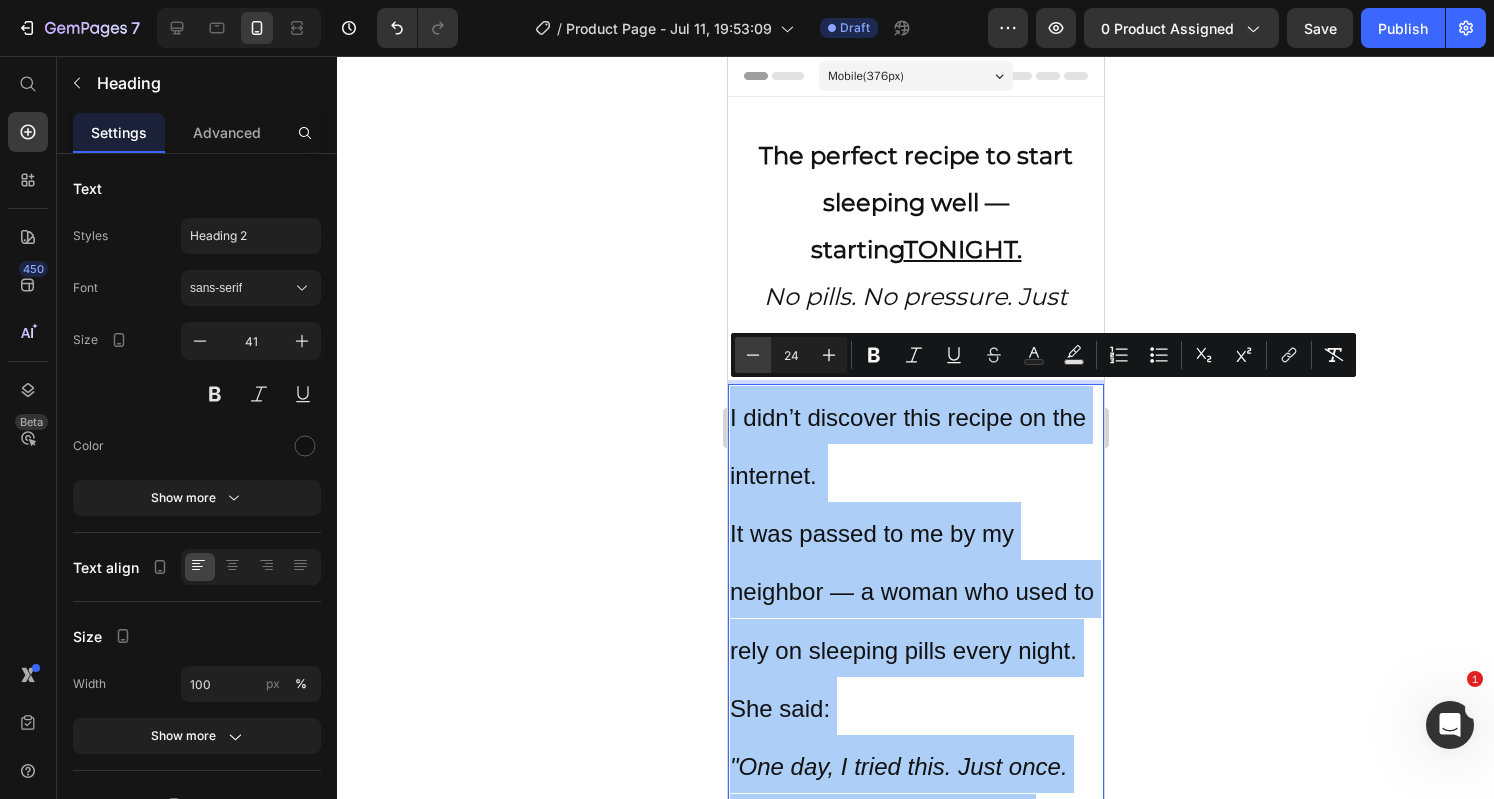 click 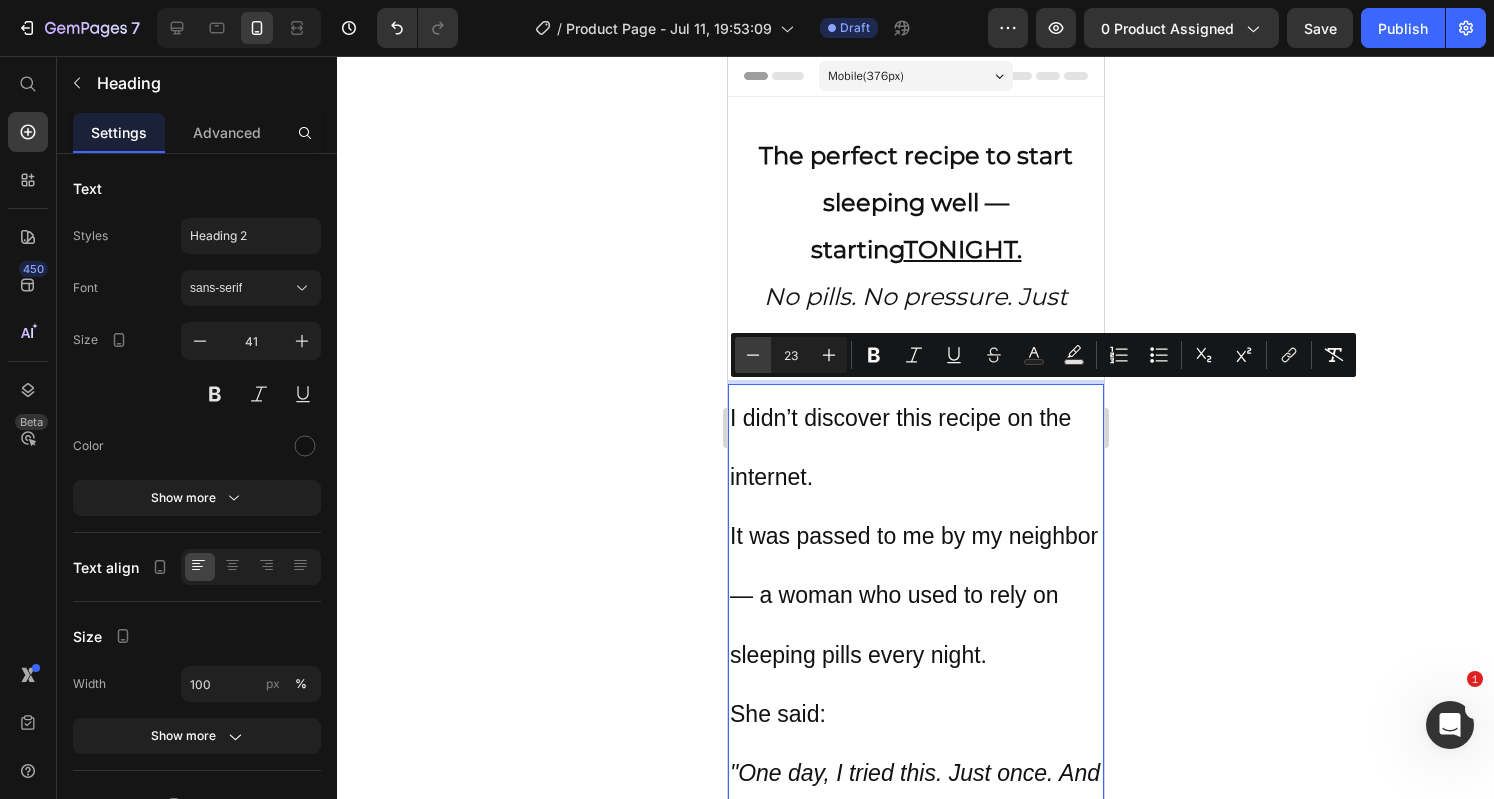 click 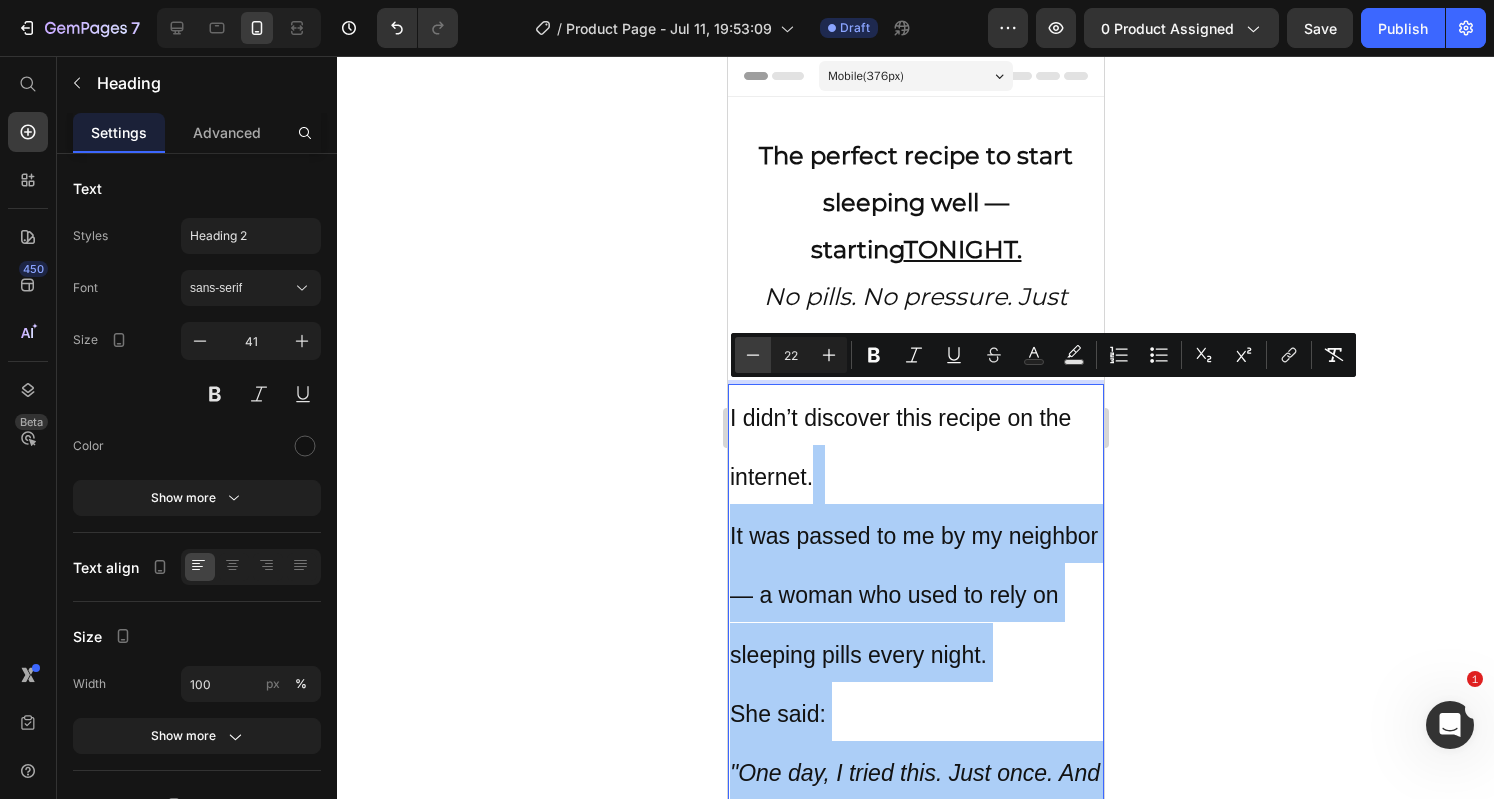 click 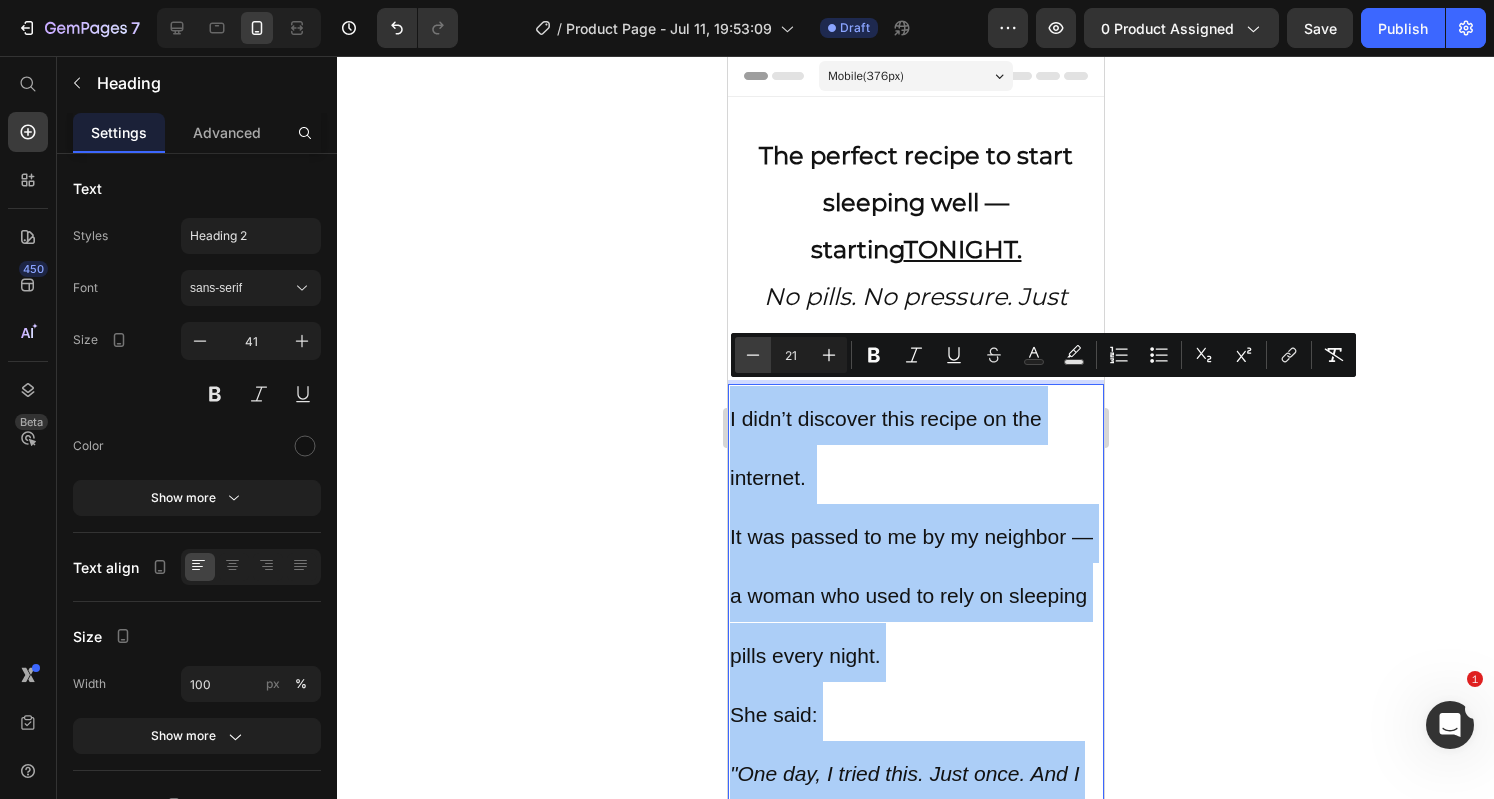 click 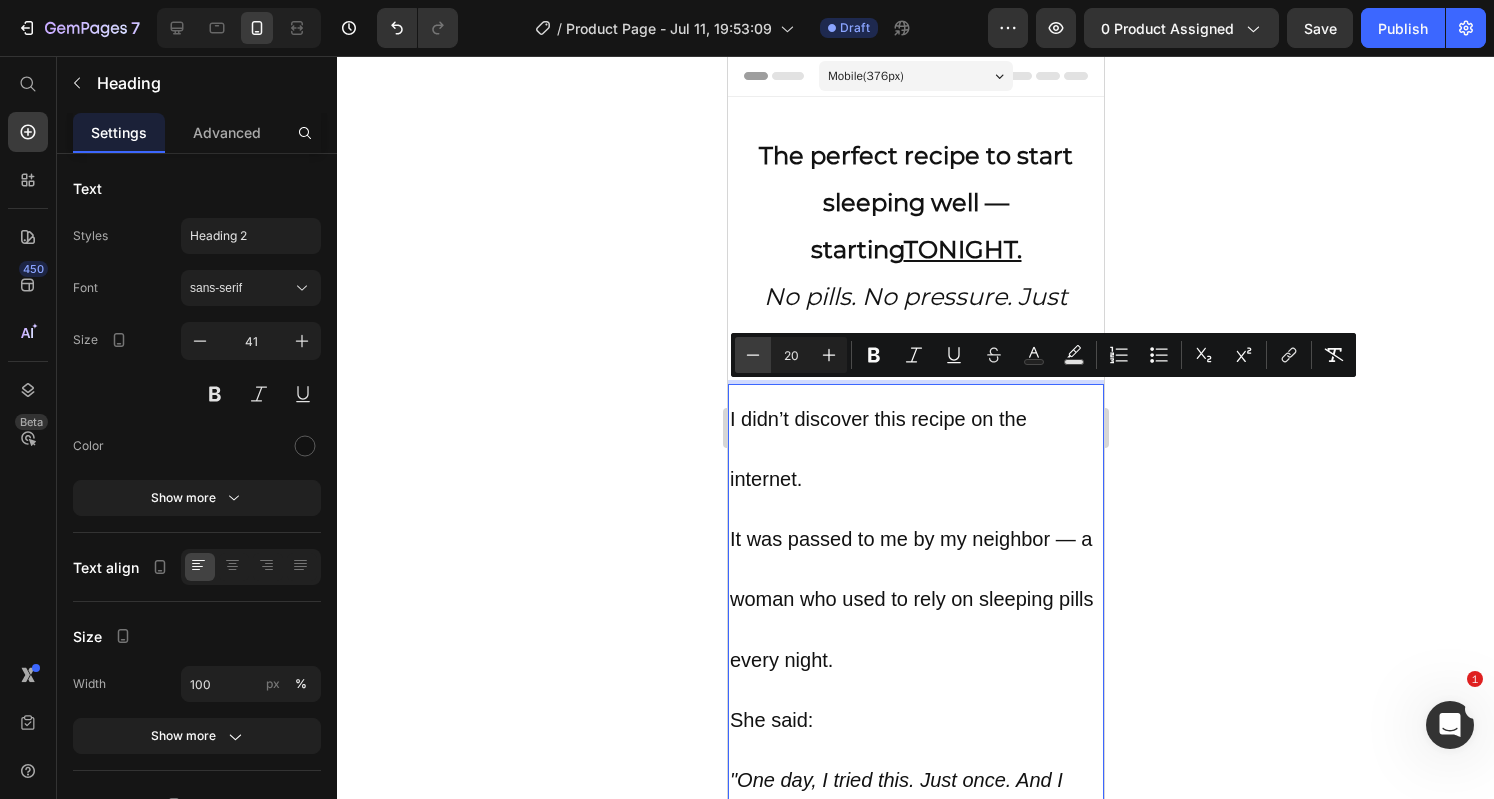 click 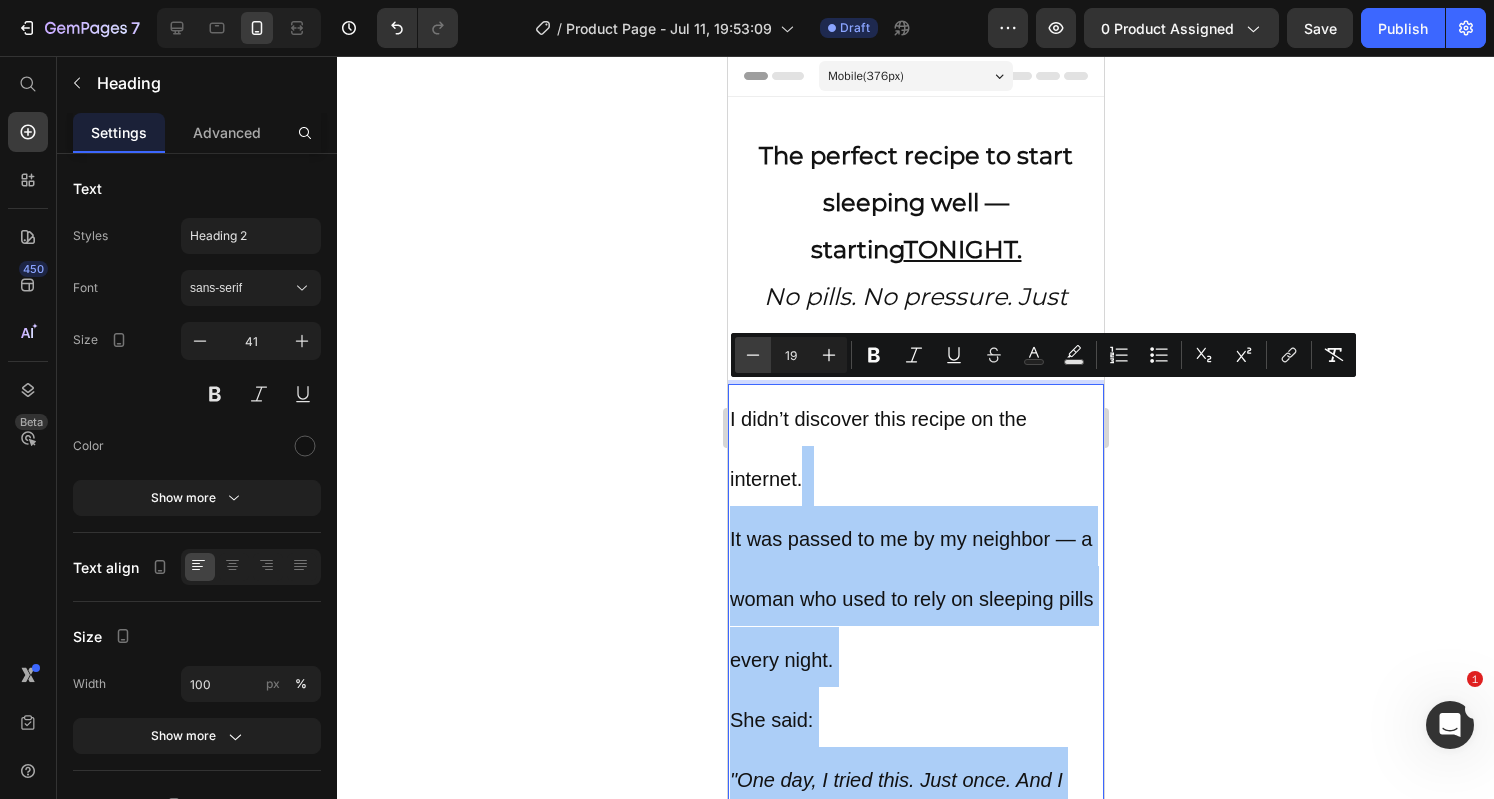 click 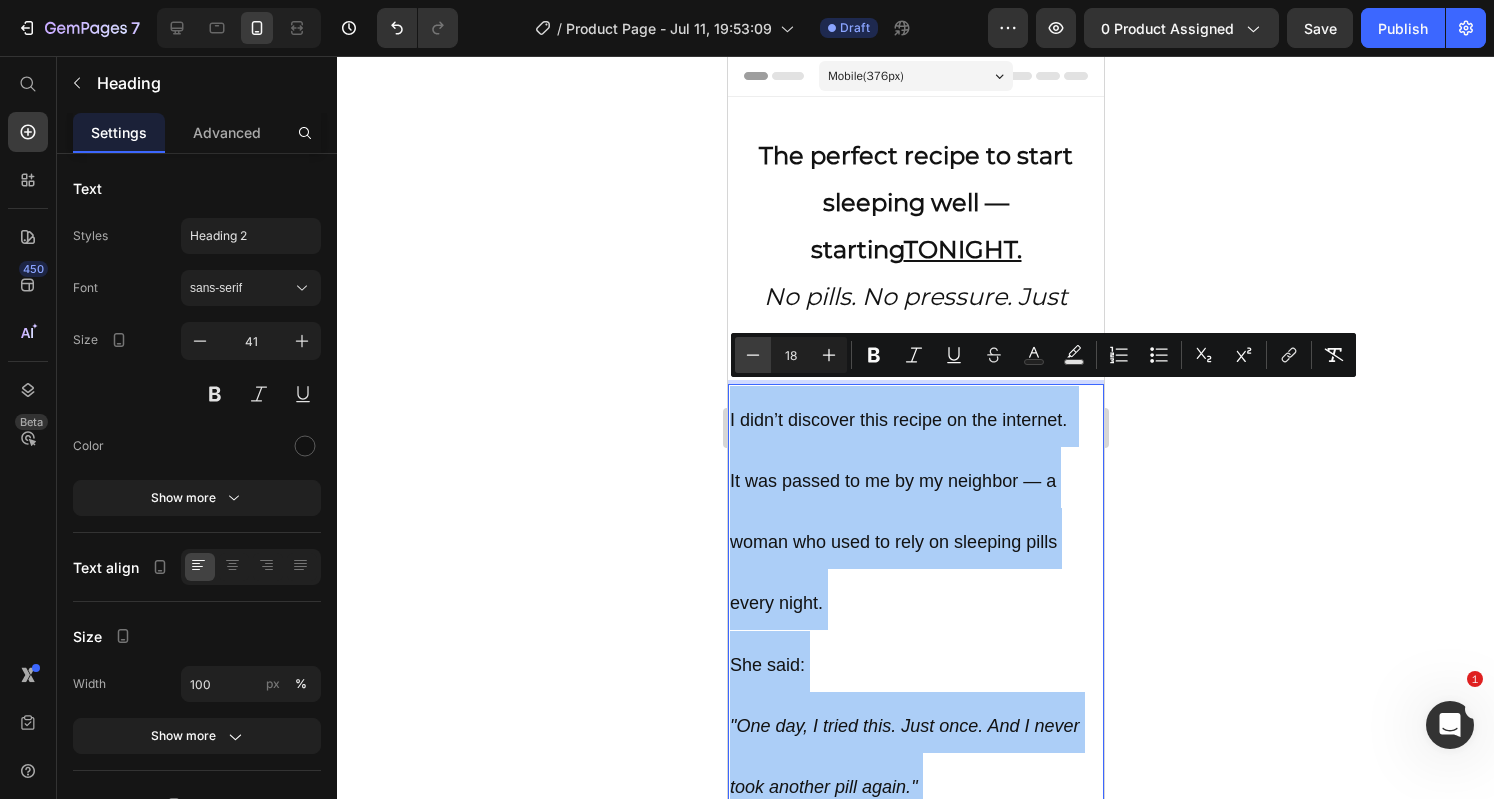 click 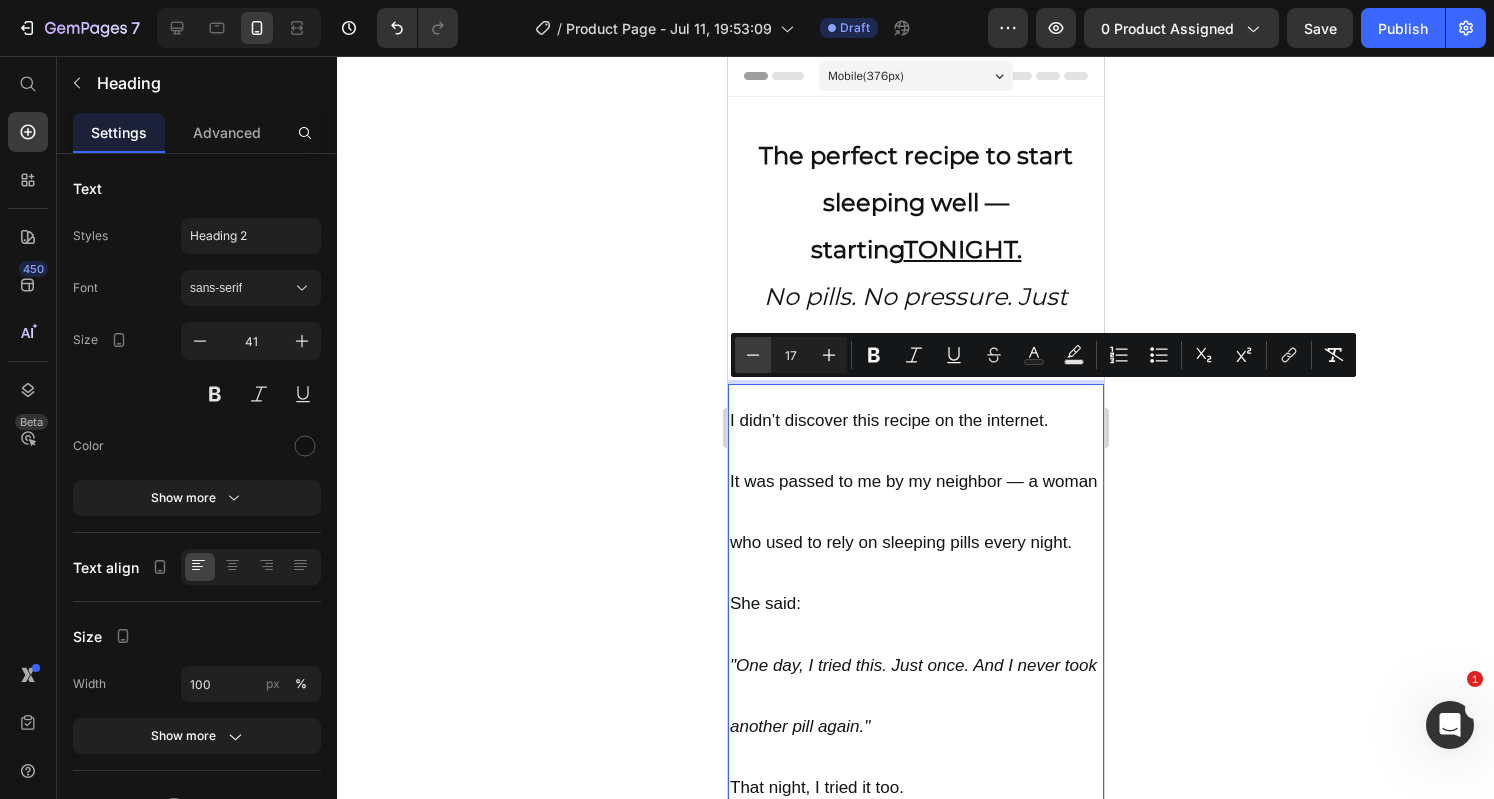 click 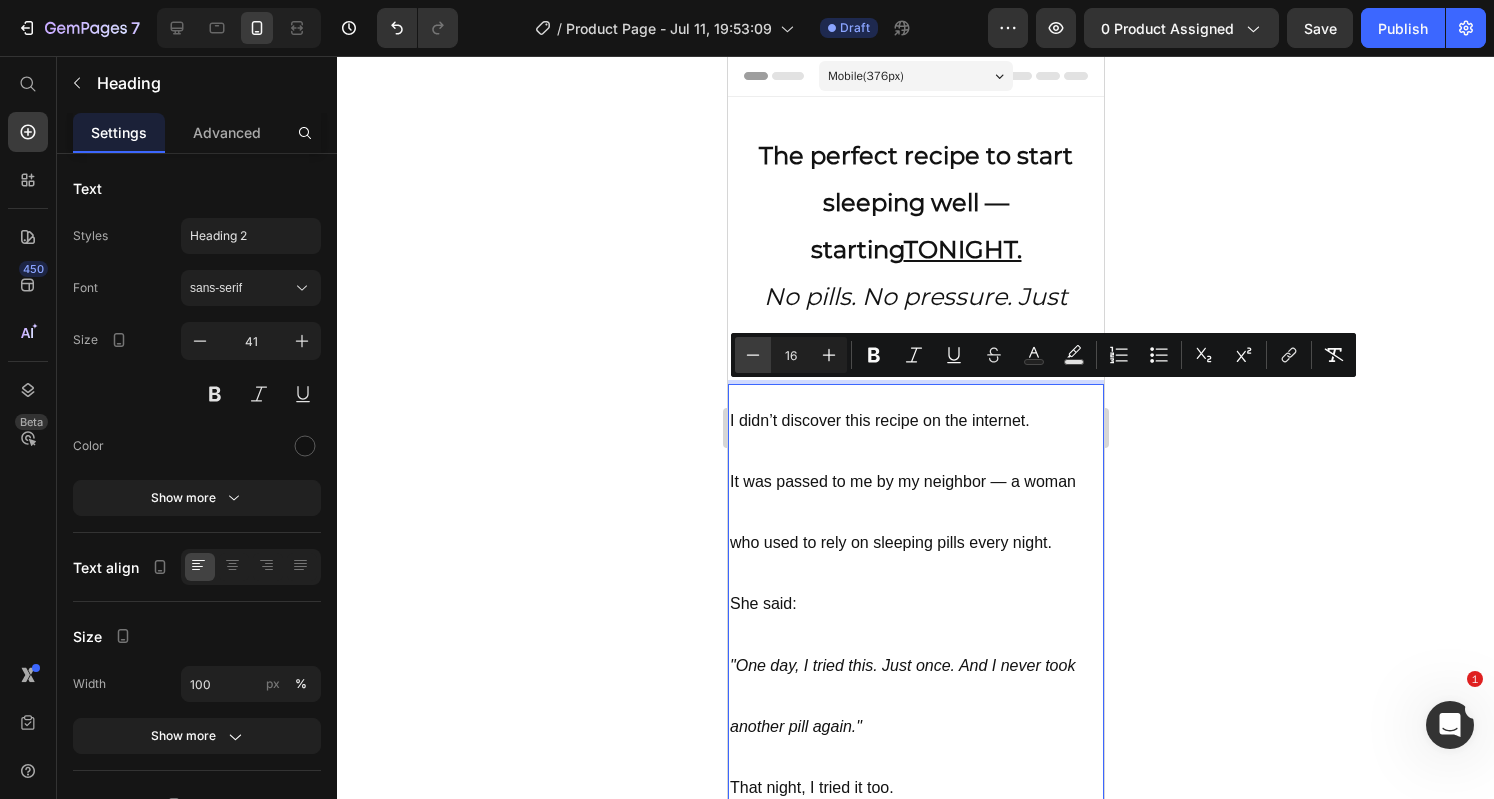click 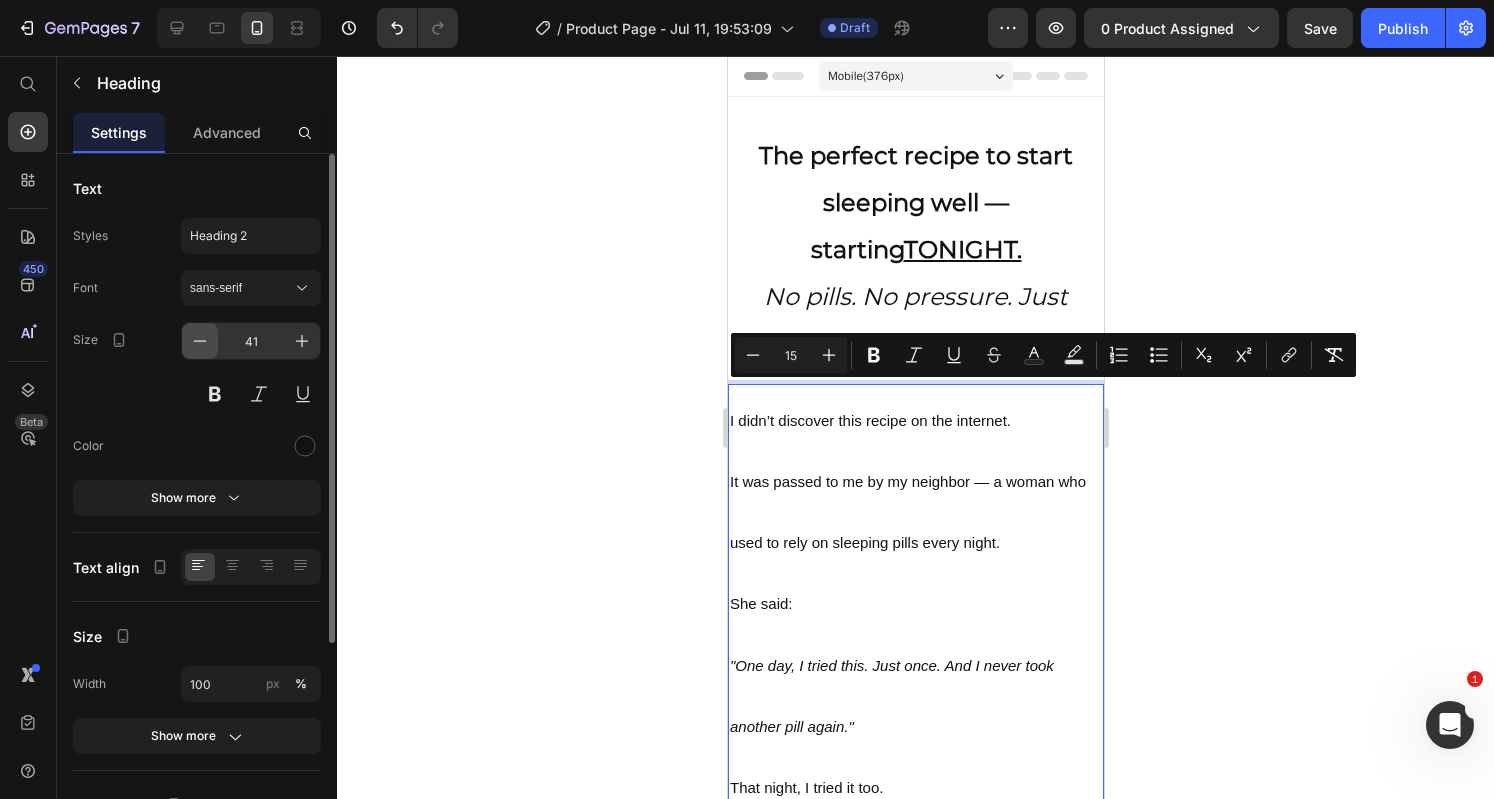 click at bounding box center [200, 341] 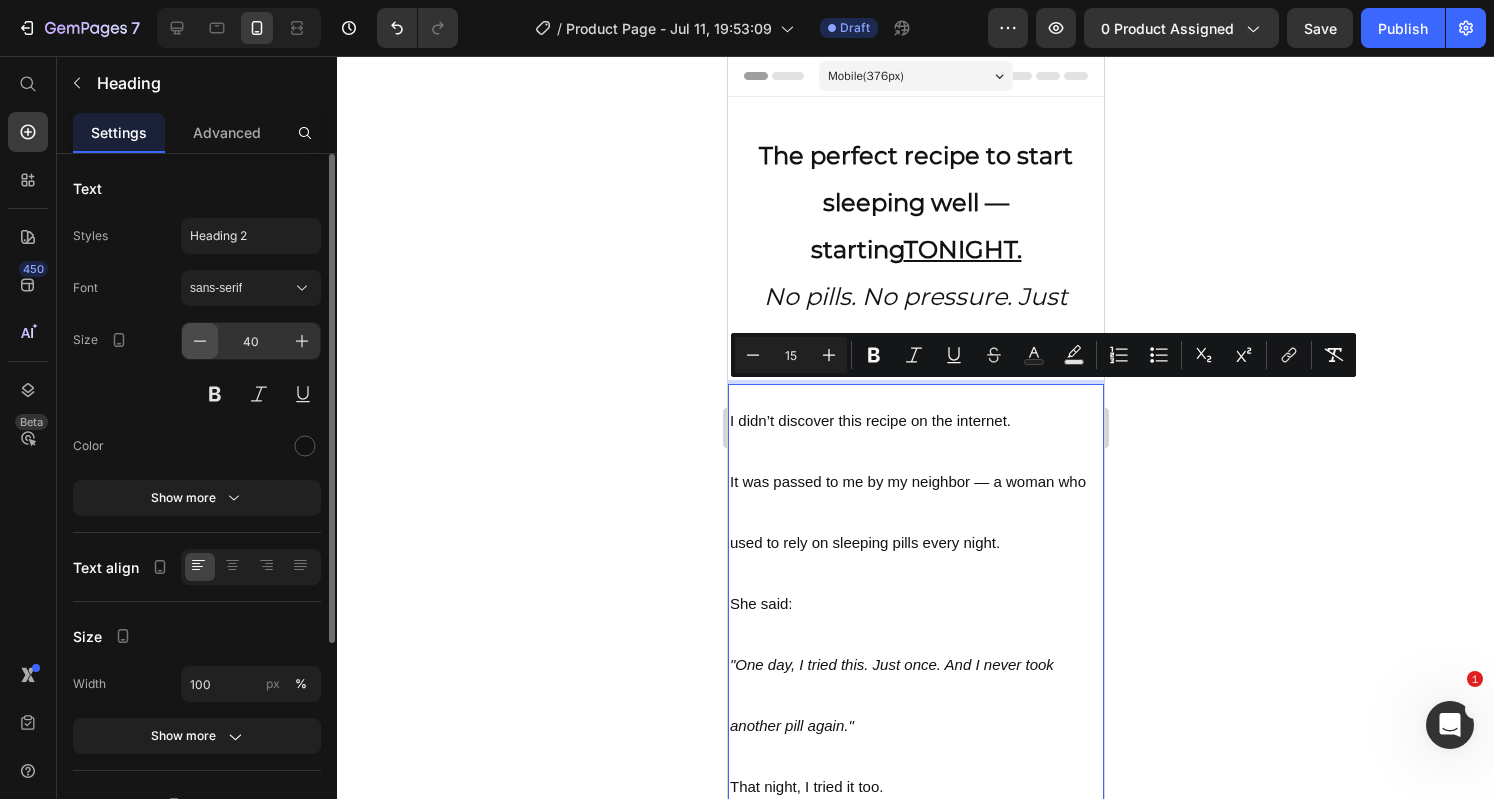 click at bounding box center (200, 341) 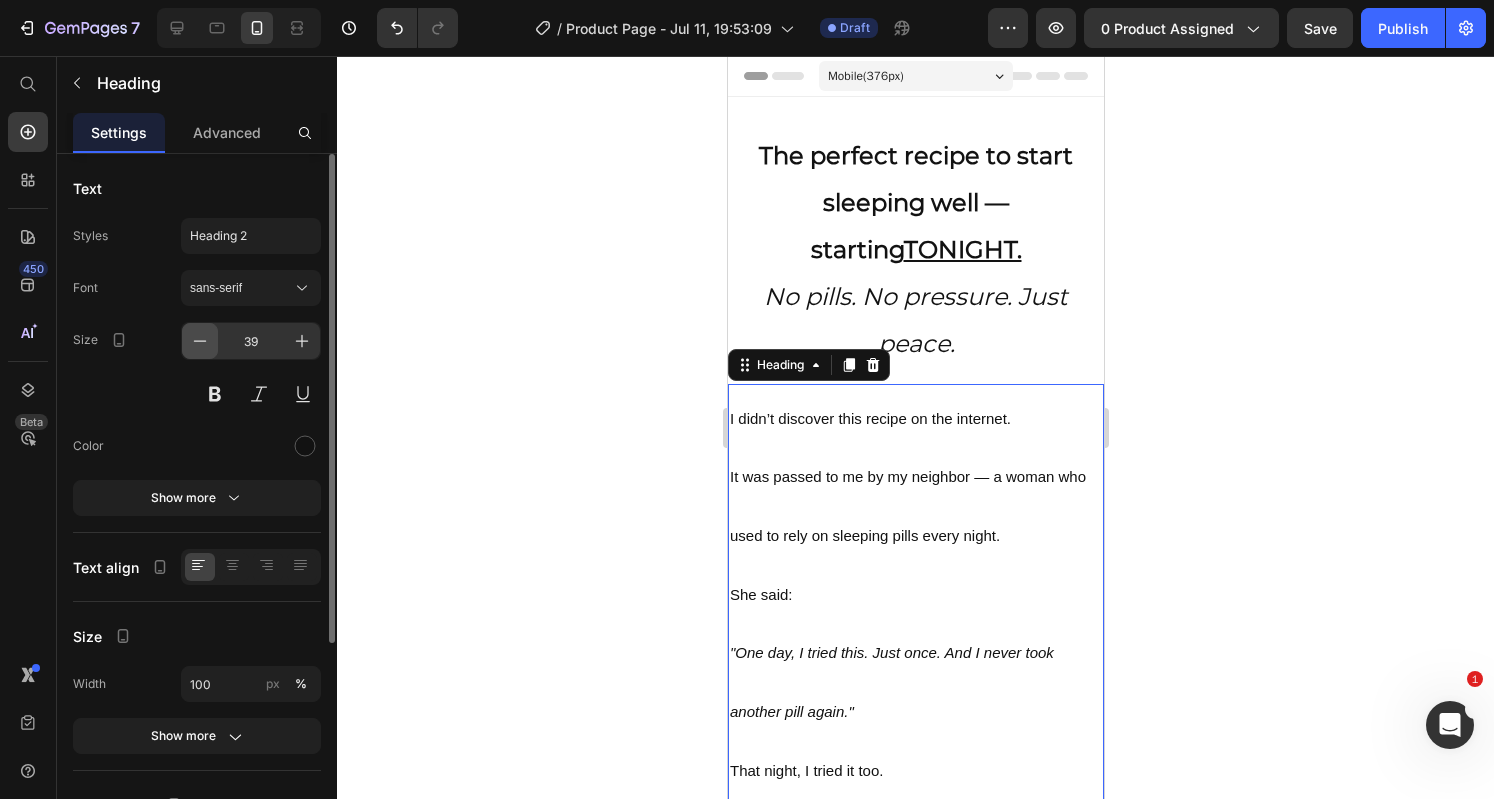click at bounding box center [200, 341] 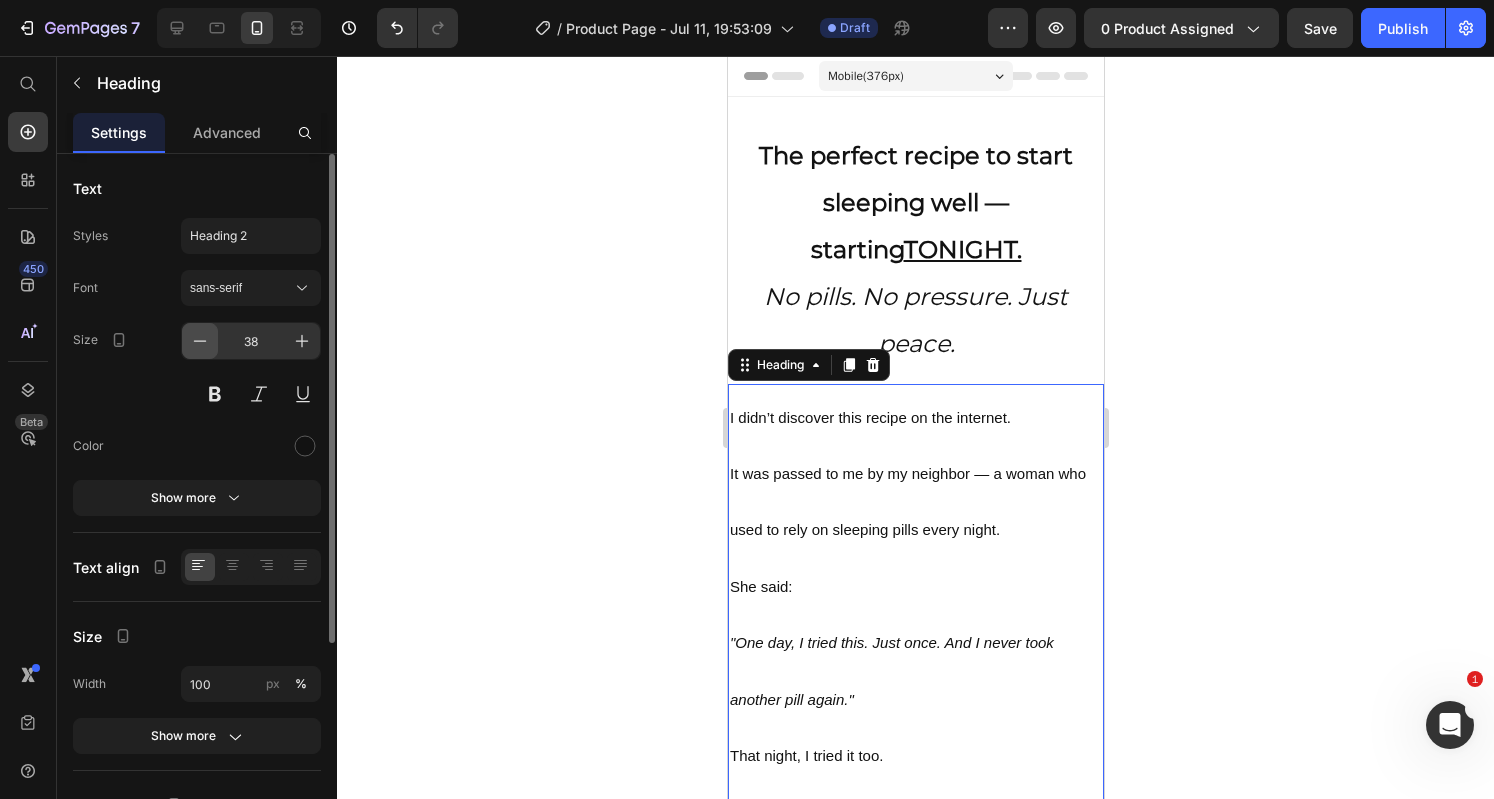 click at bounding box center (200, 341) 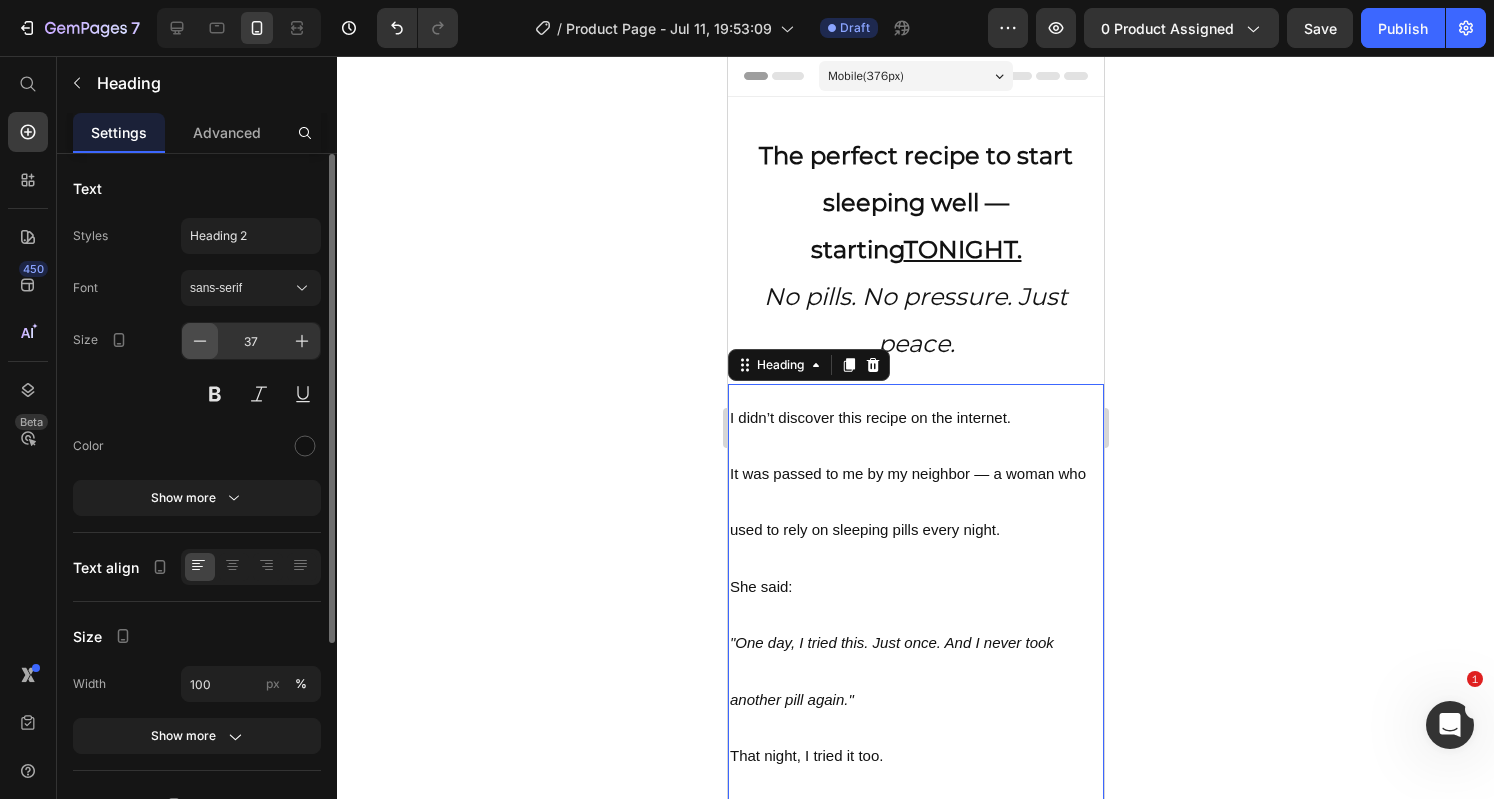 click at bounding box center (200, 341) 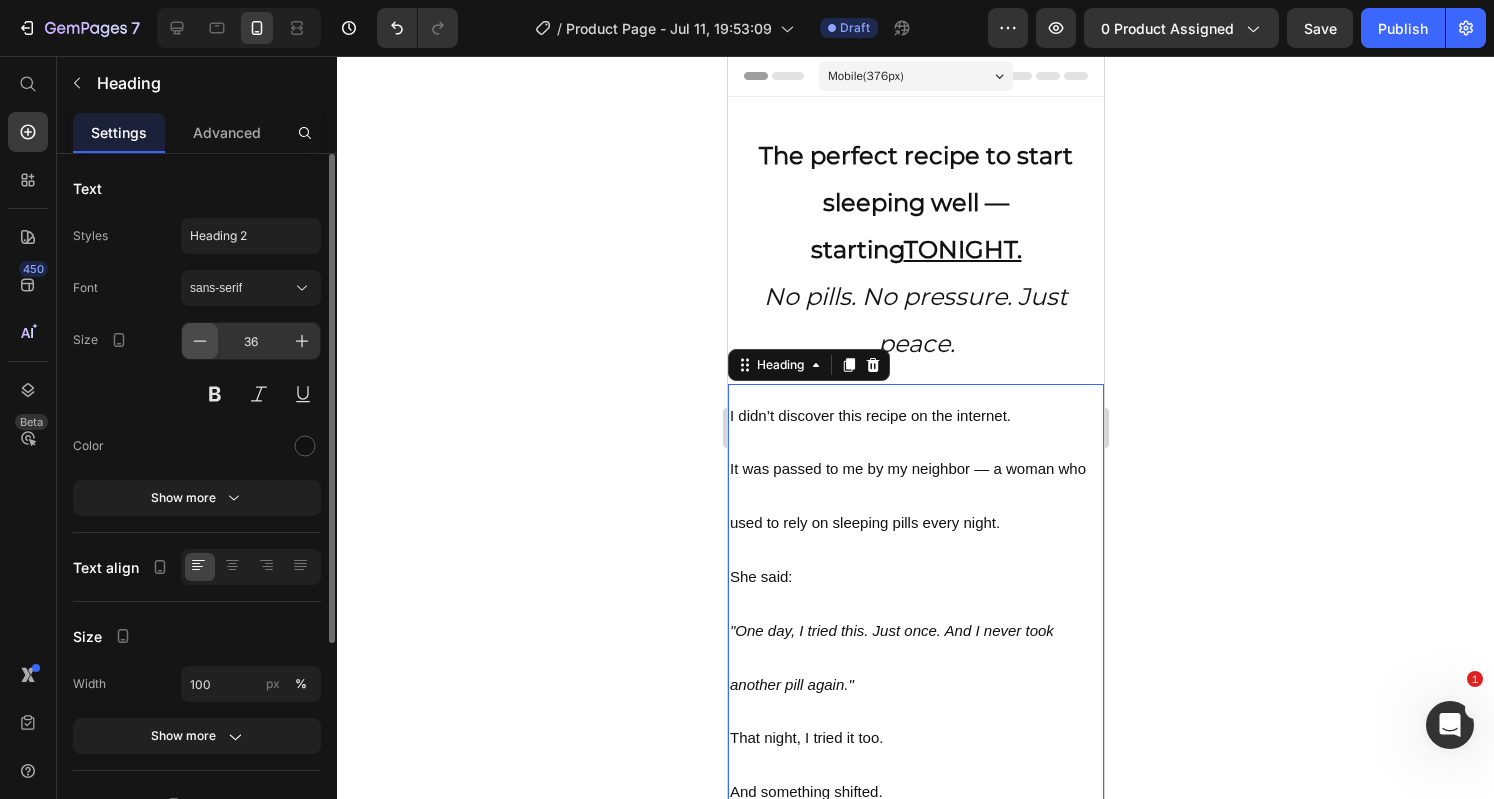 click at bounding box center (200, 341) 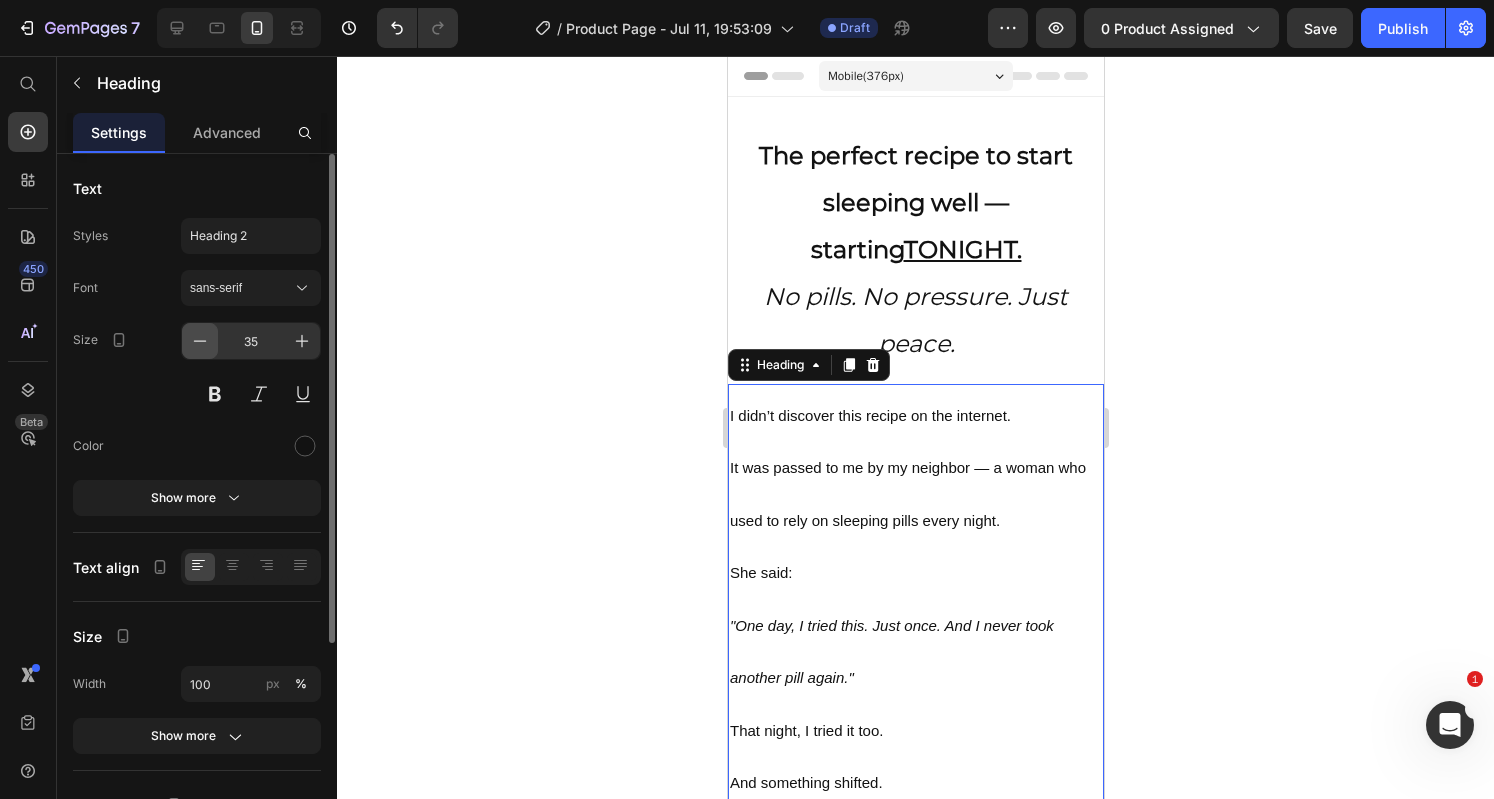 click at bounding box center [200, 341] 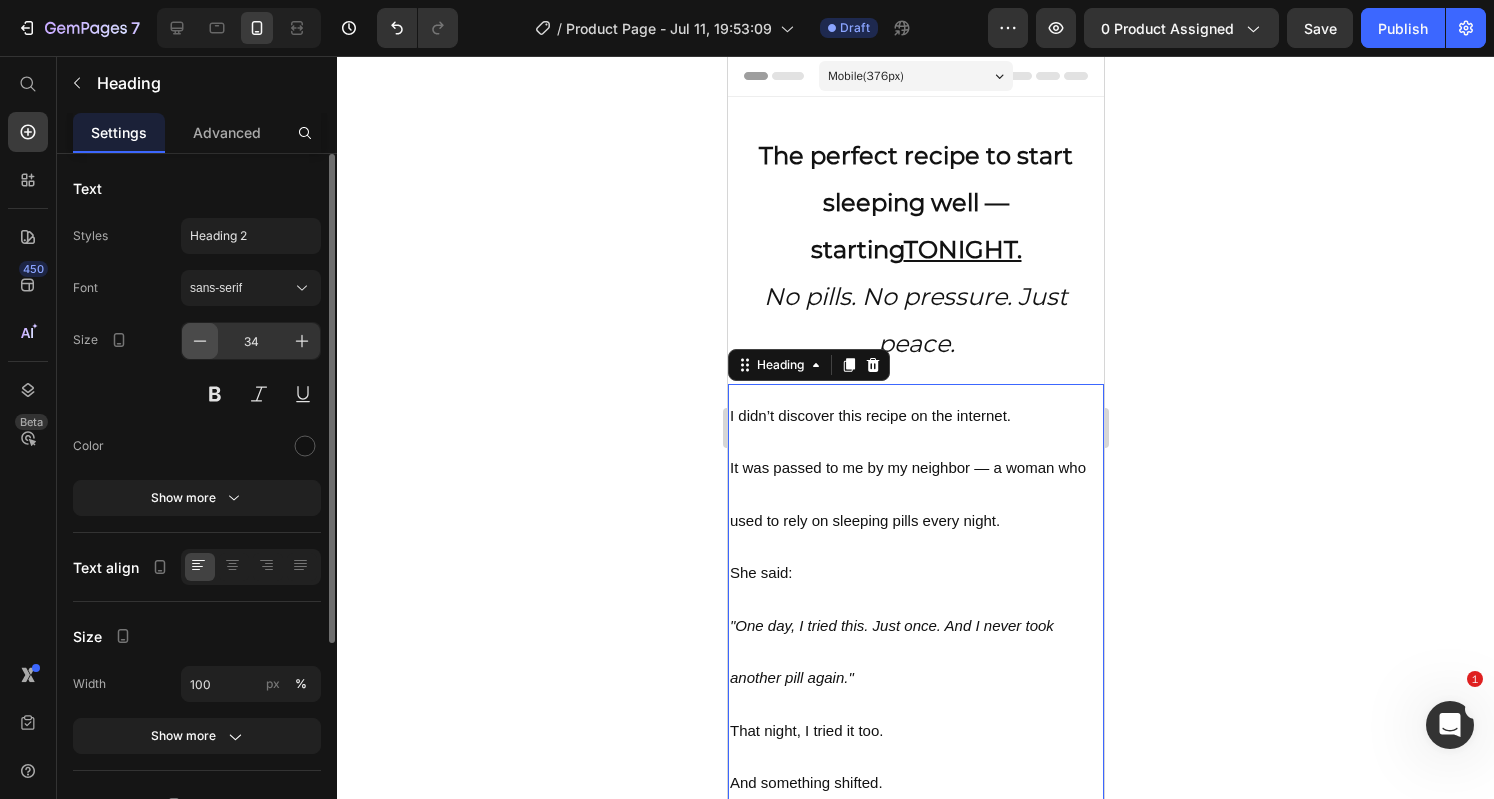 click at bounding box center (200, 341) 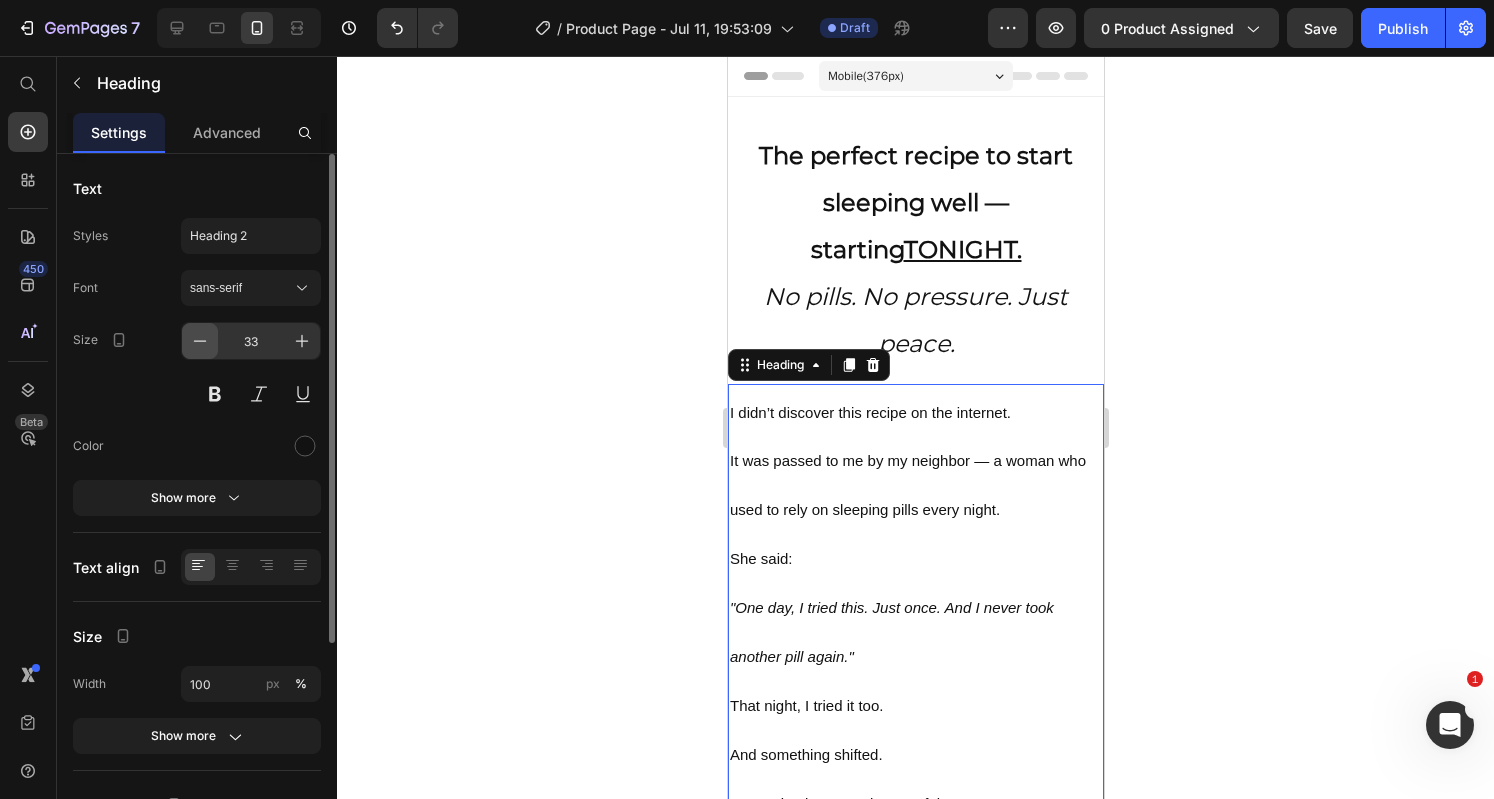 click at bounding box center [200, 341] 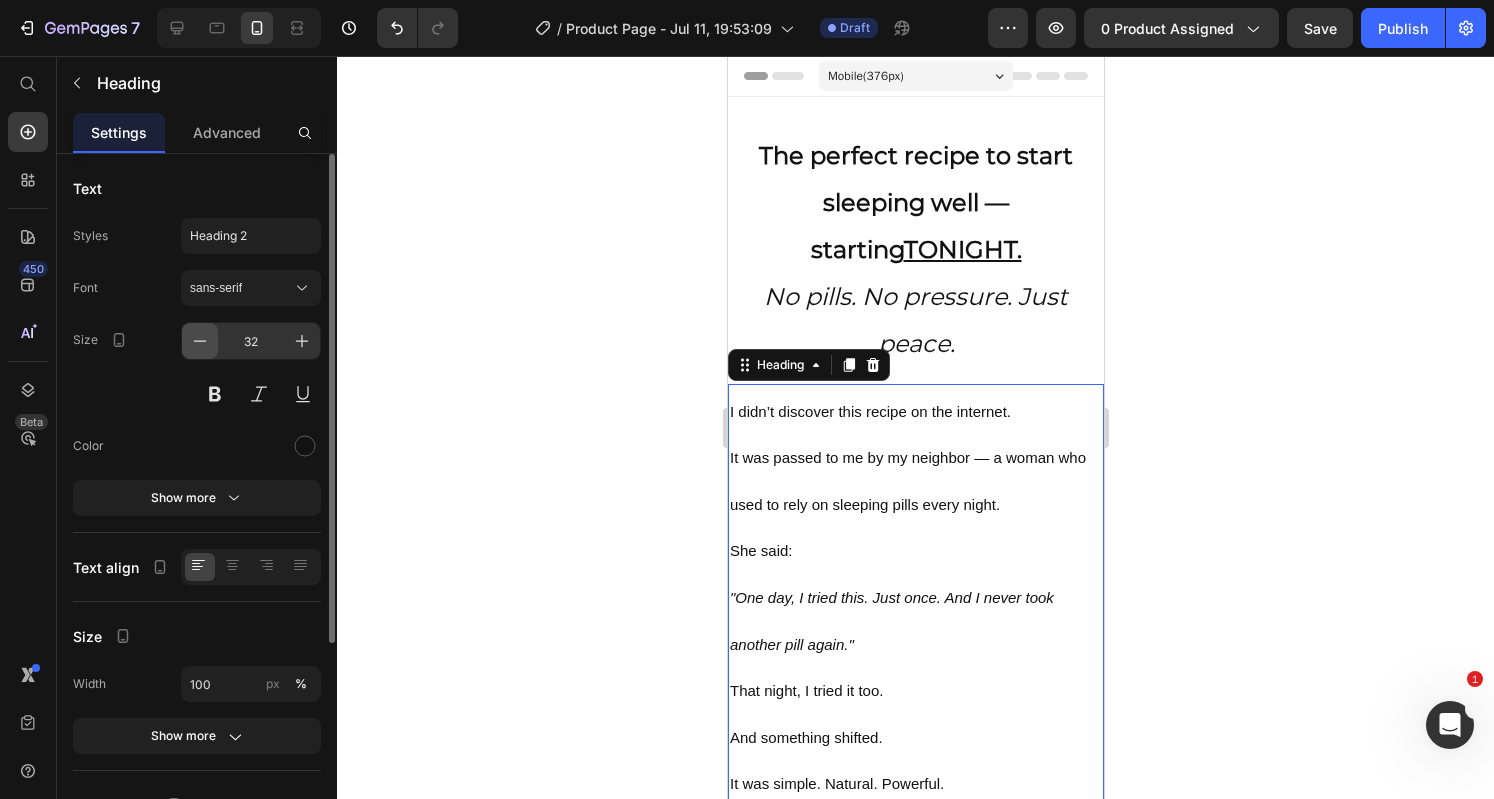 click at bounding box center [200, 341] 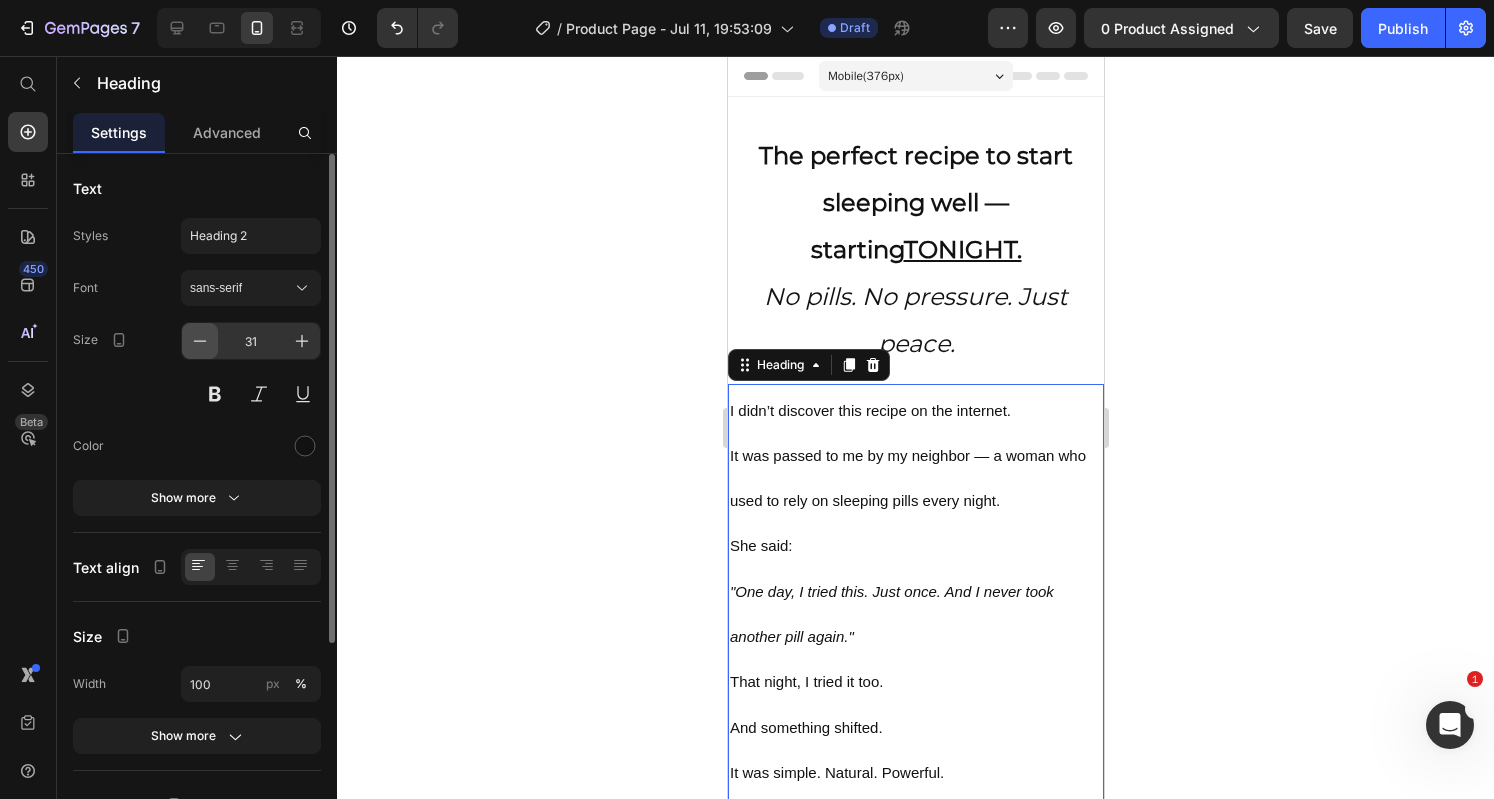 click at bounding box center (200, 341) 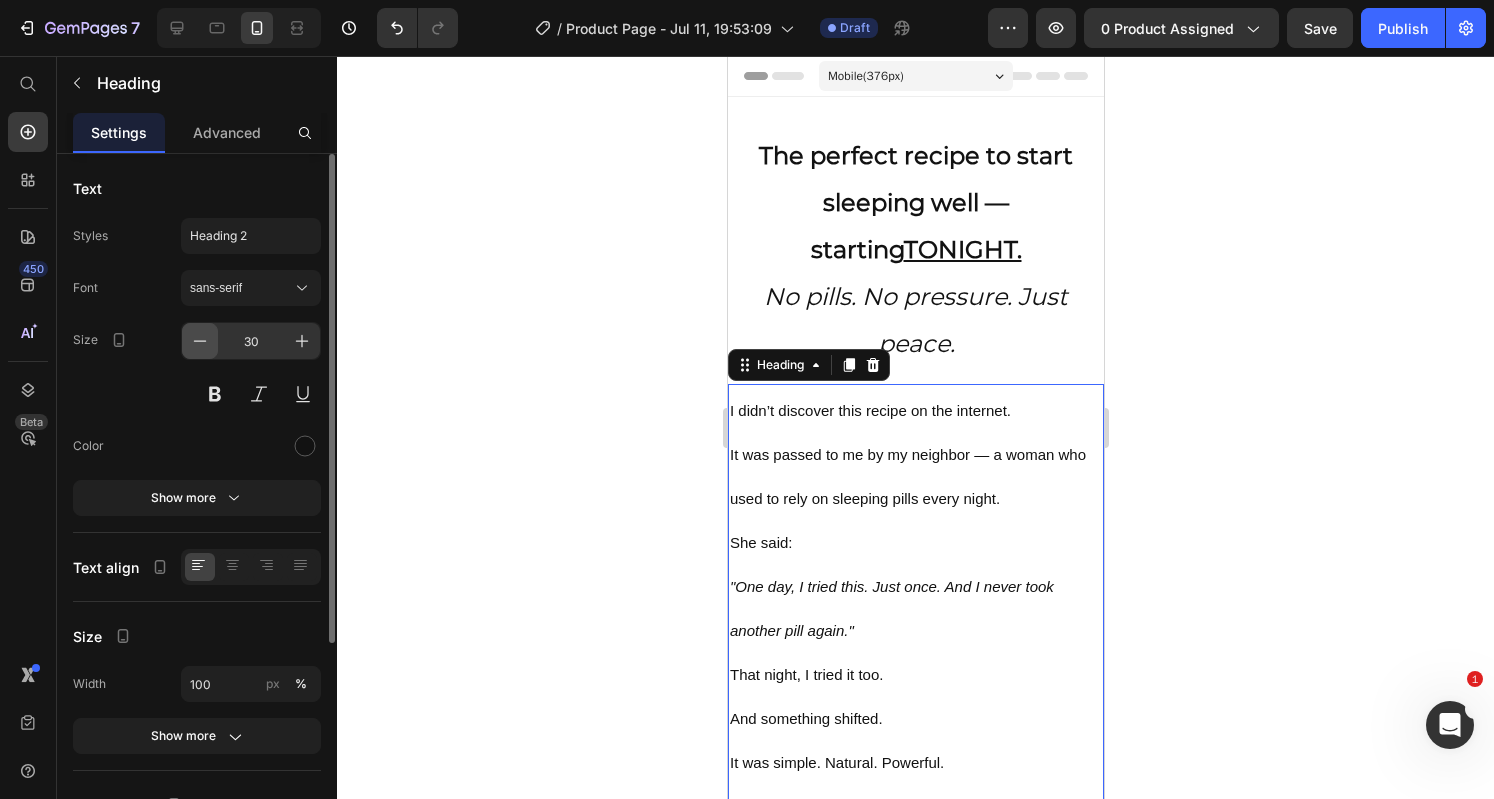 click at bounding box center [200, 341] 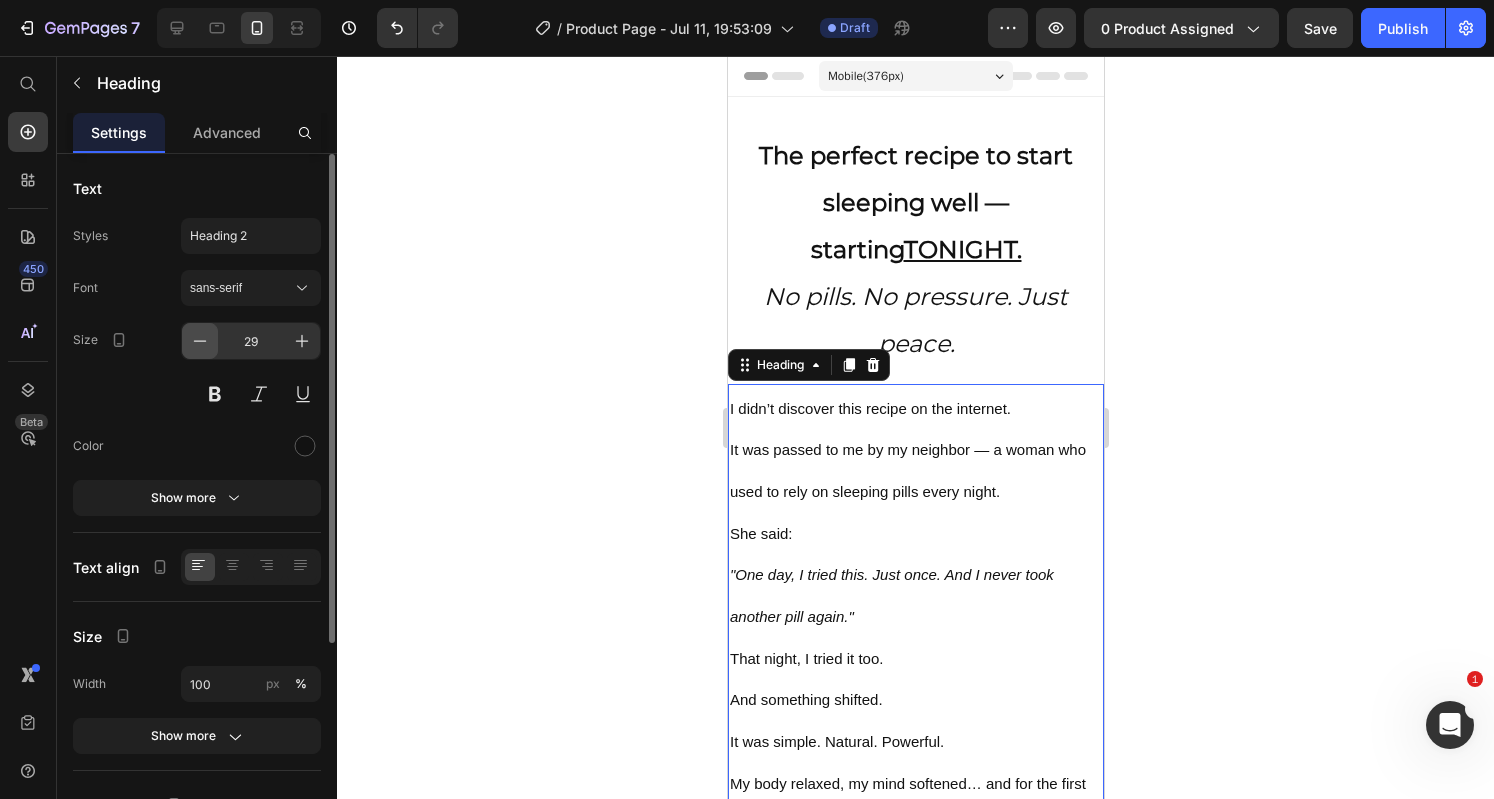 click at bounding box center (200, 341) 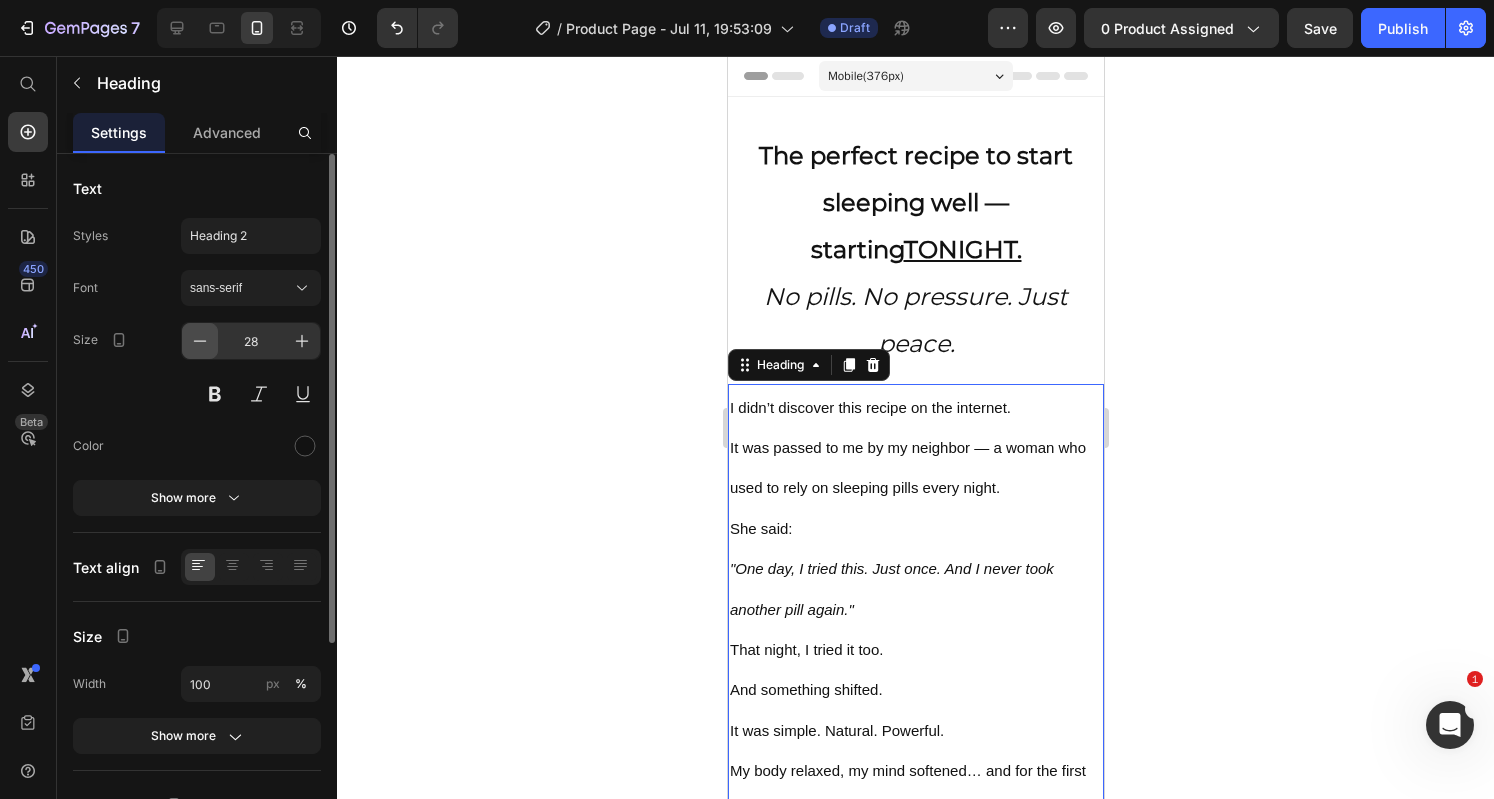 click at bounding box center [200, 341] 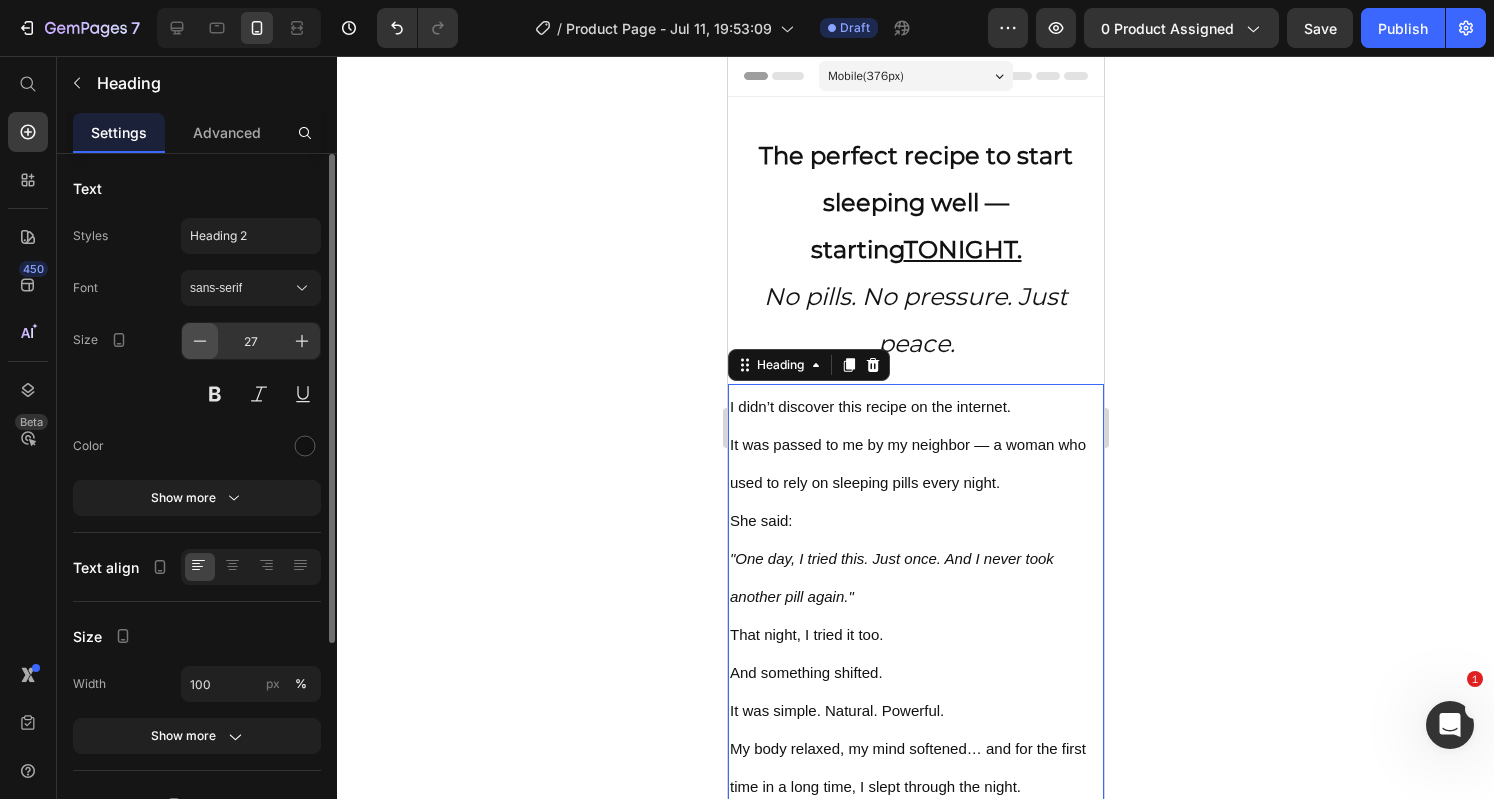 click at bounding box center (200, 341) 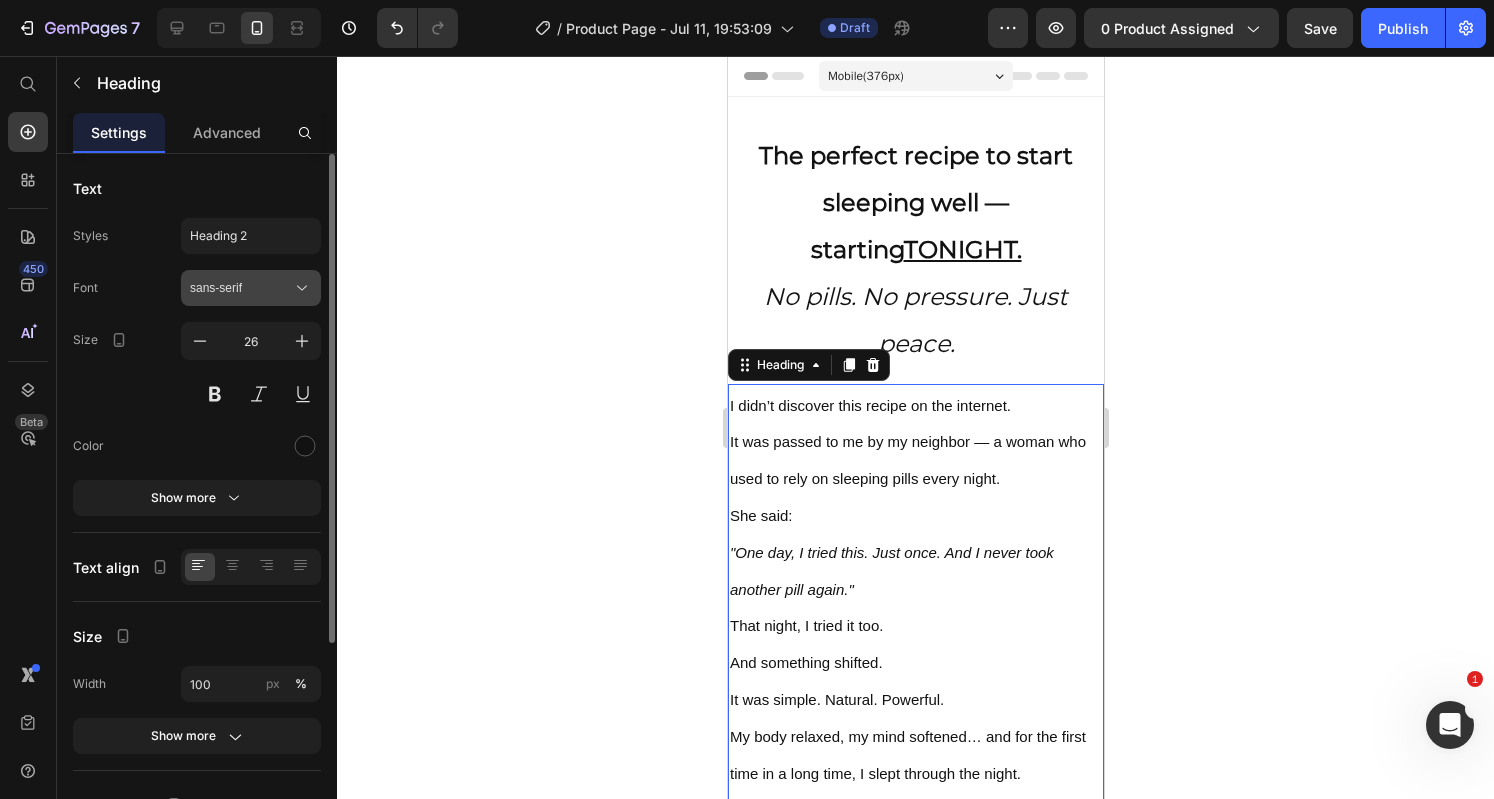 click on "sans-serif" at bounding box center [251, 288] 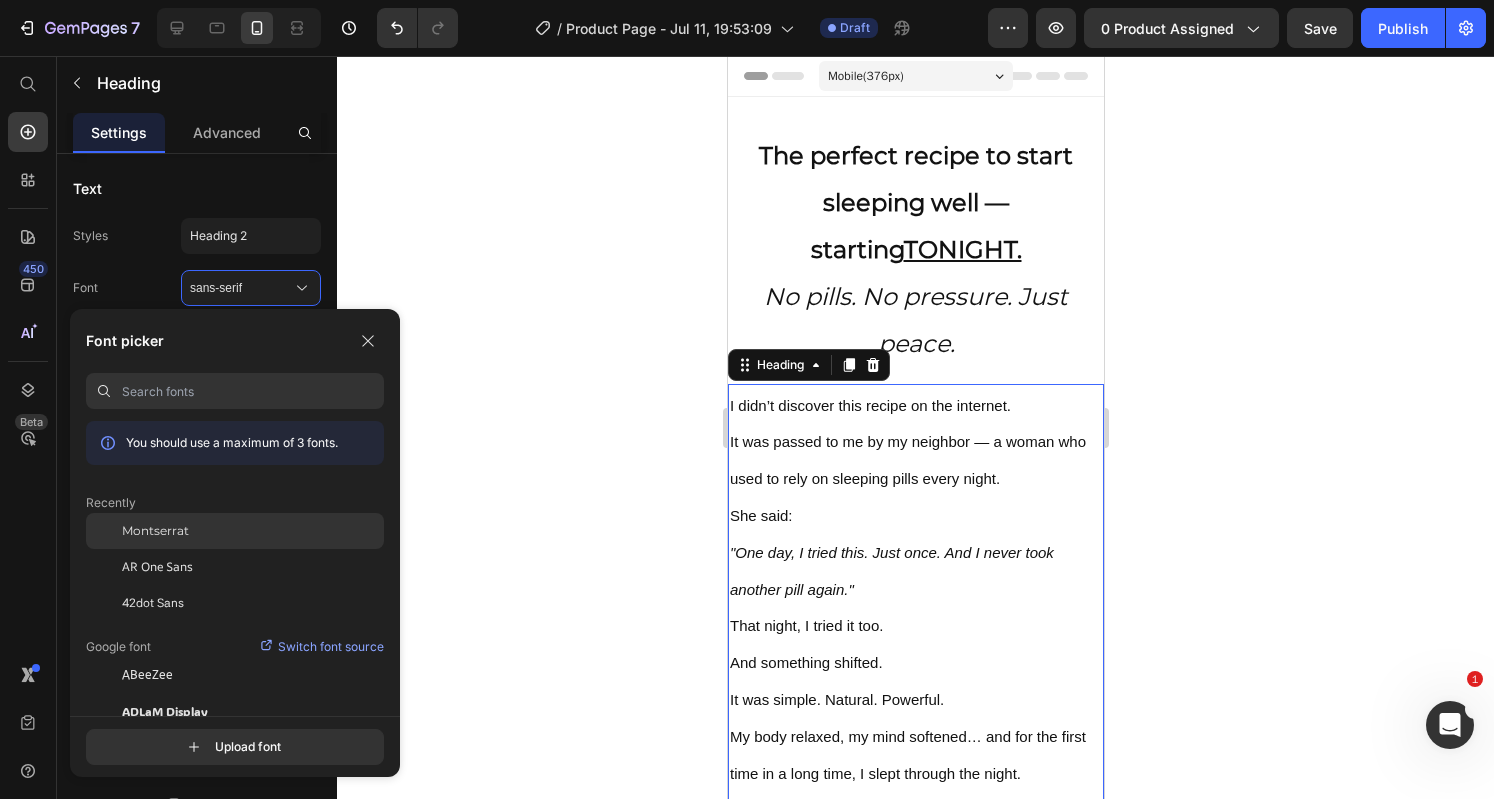 click on "Montserrat" 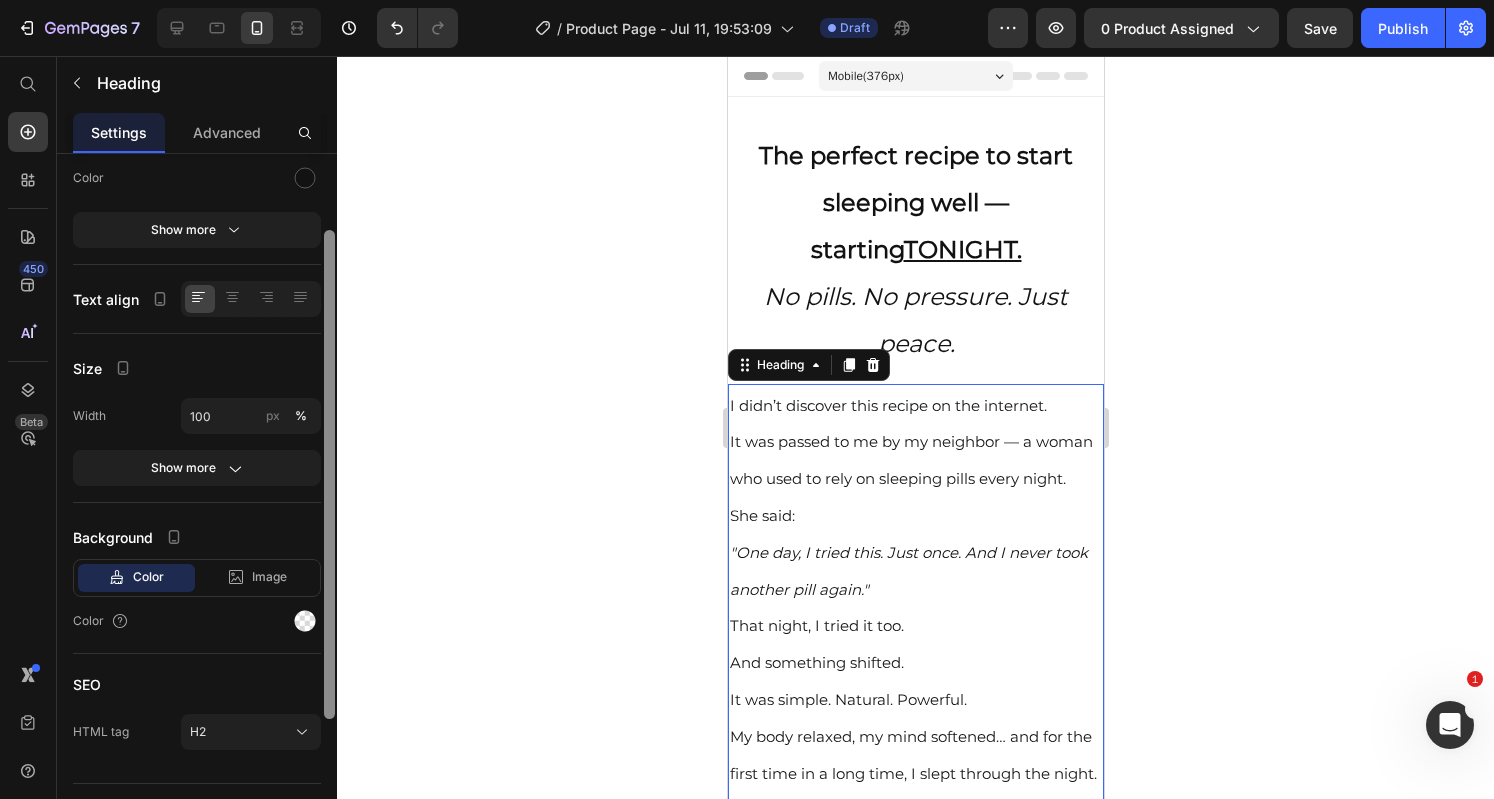 drag, startPoint x: 328, startPoint y: 377, endPoint x: 347, endPoint y: 566, distance: 189.95262 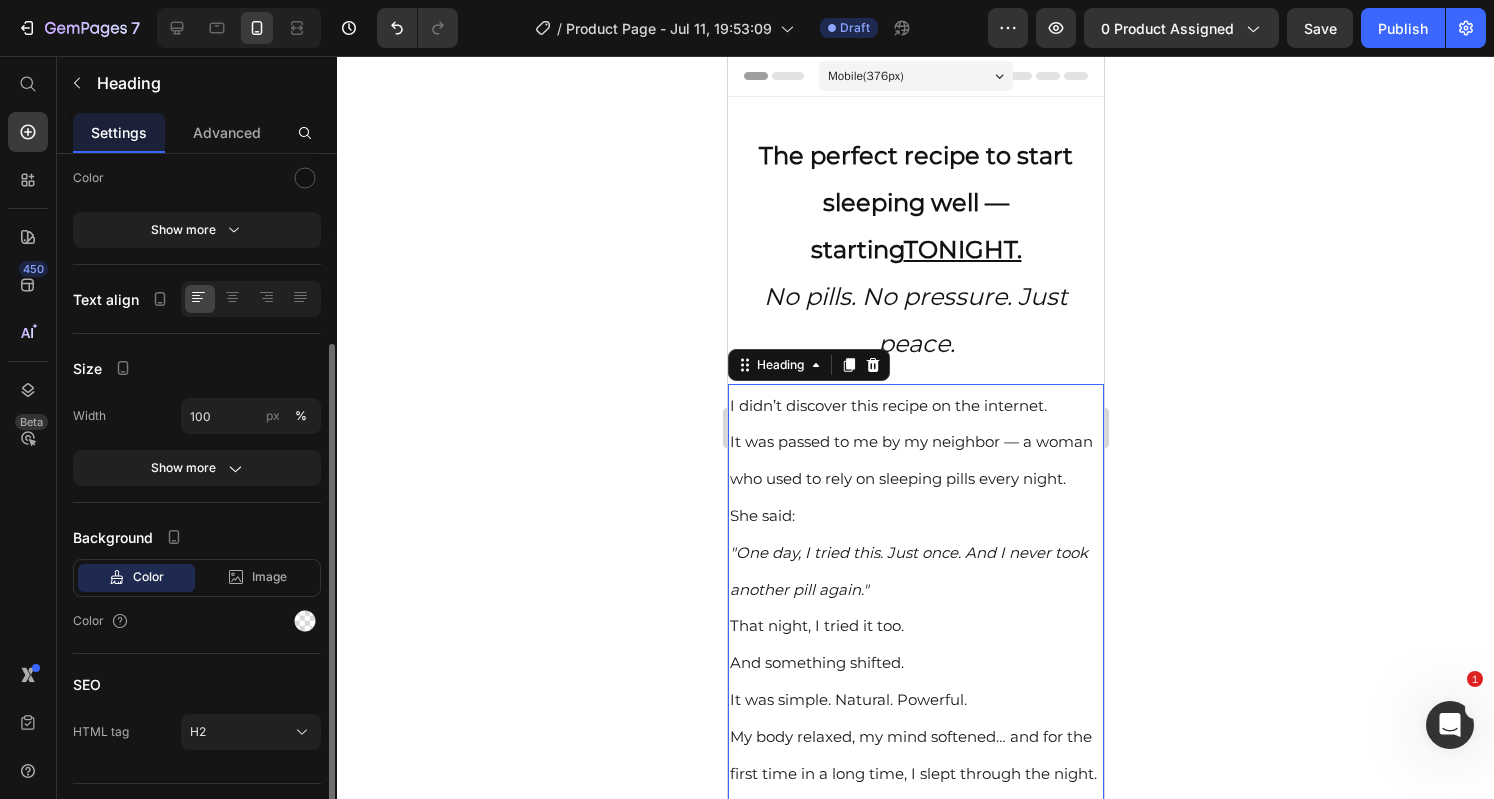 scroll, scrollTop: 270, scrollLeft: 0, axis: vertical 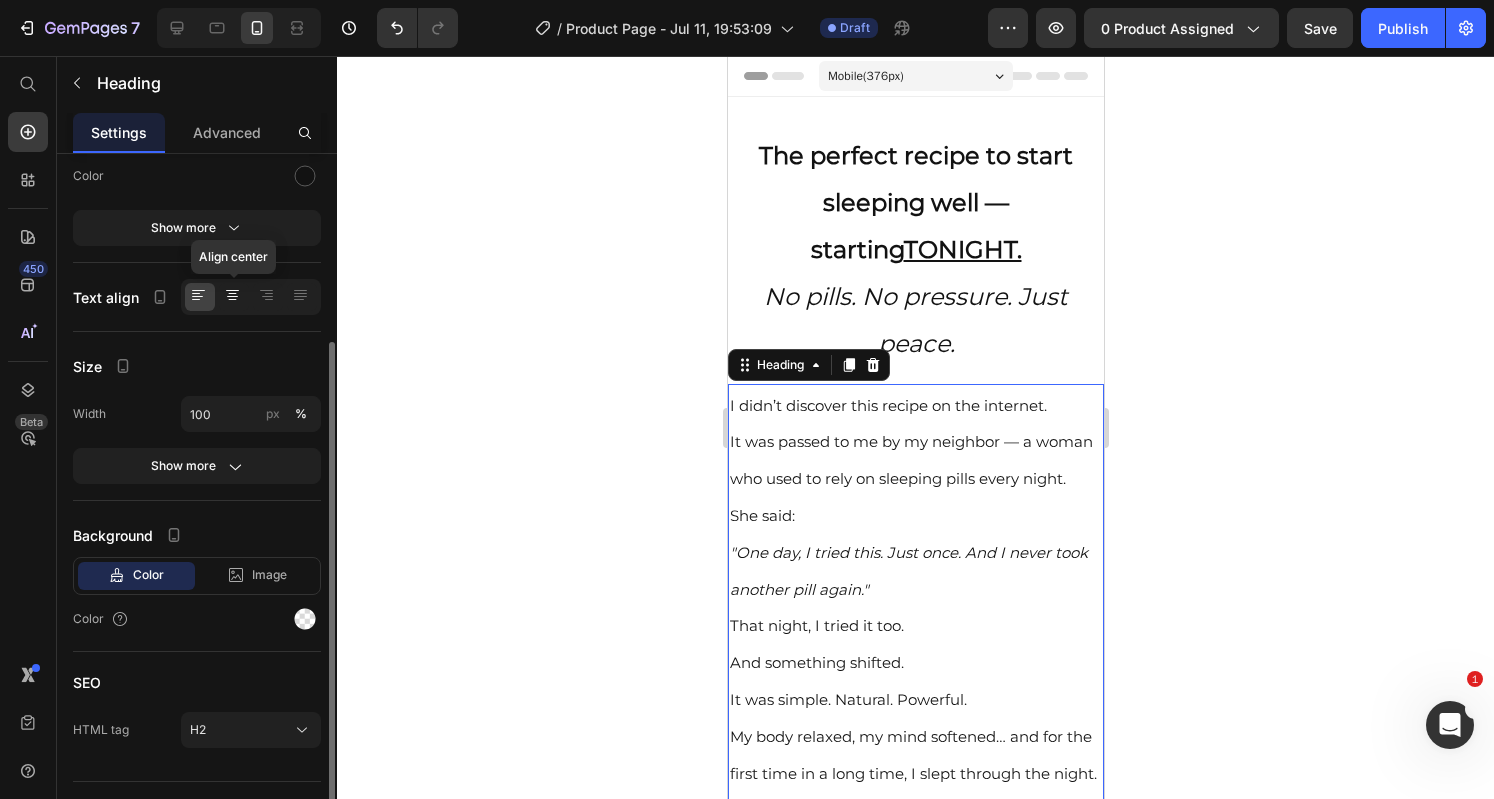 click 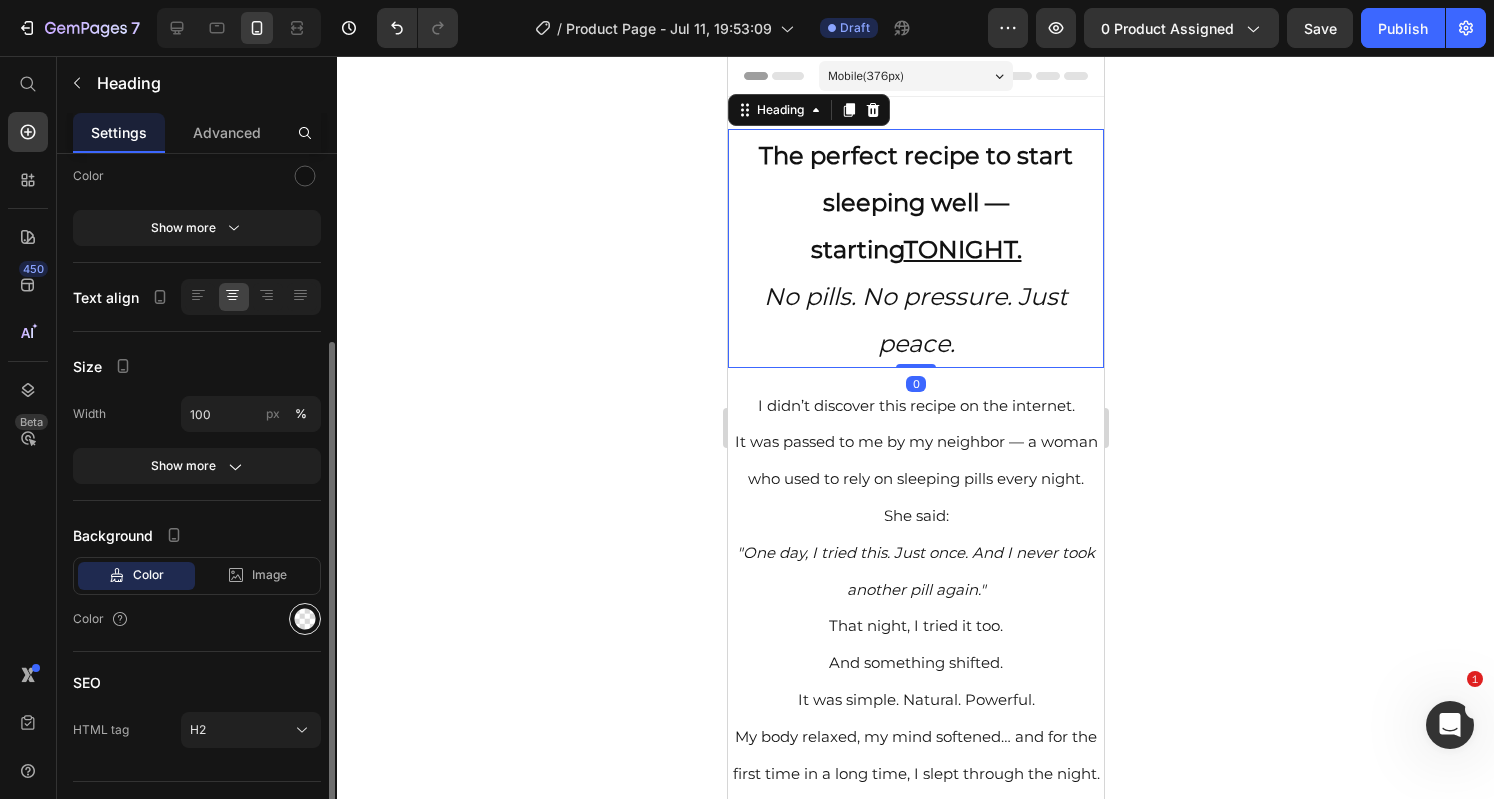 click at bounding box center [305, 619] 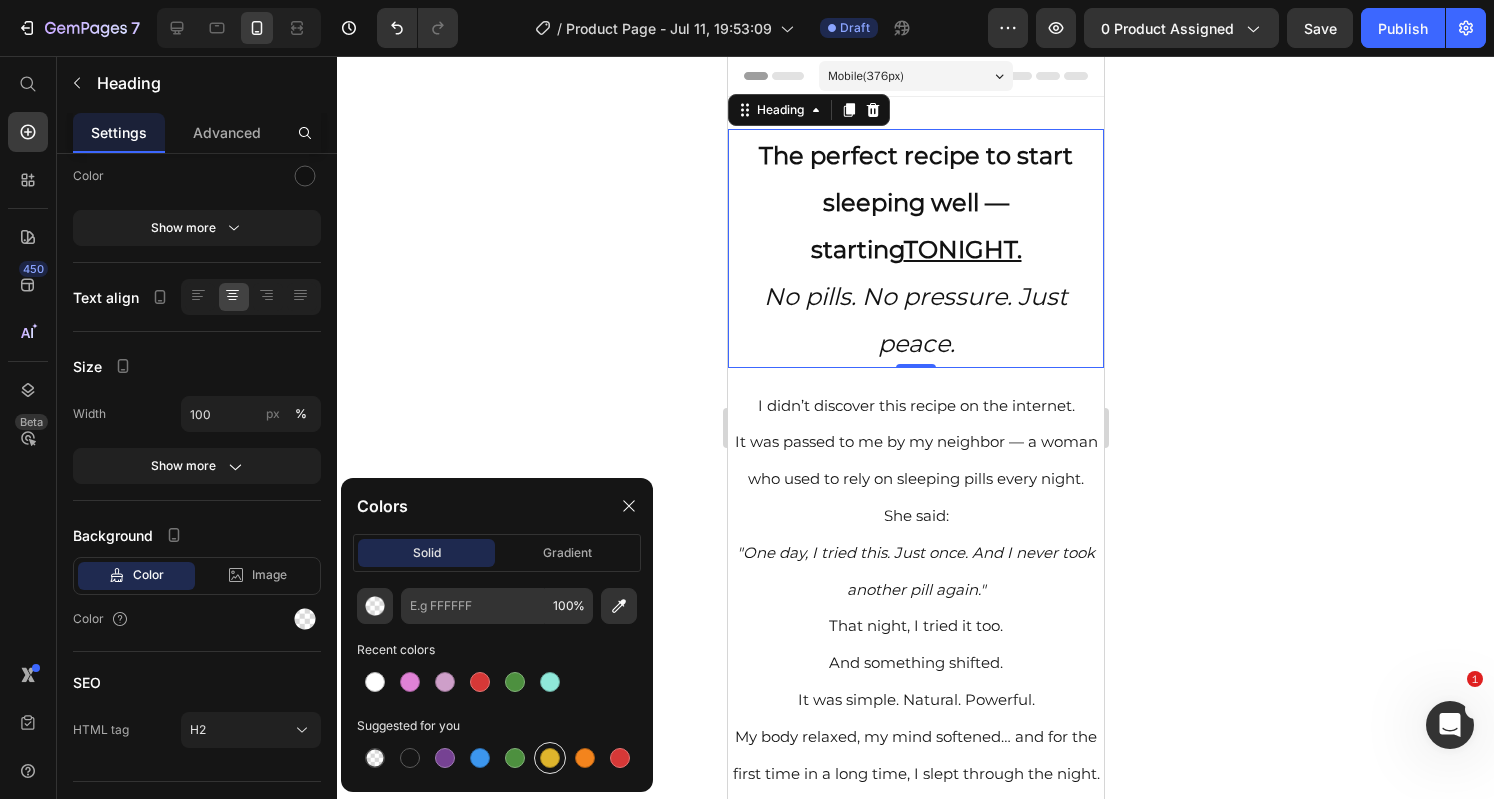 click at bounding box center [550, 758] 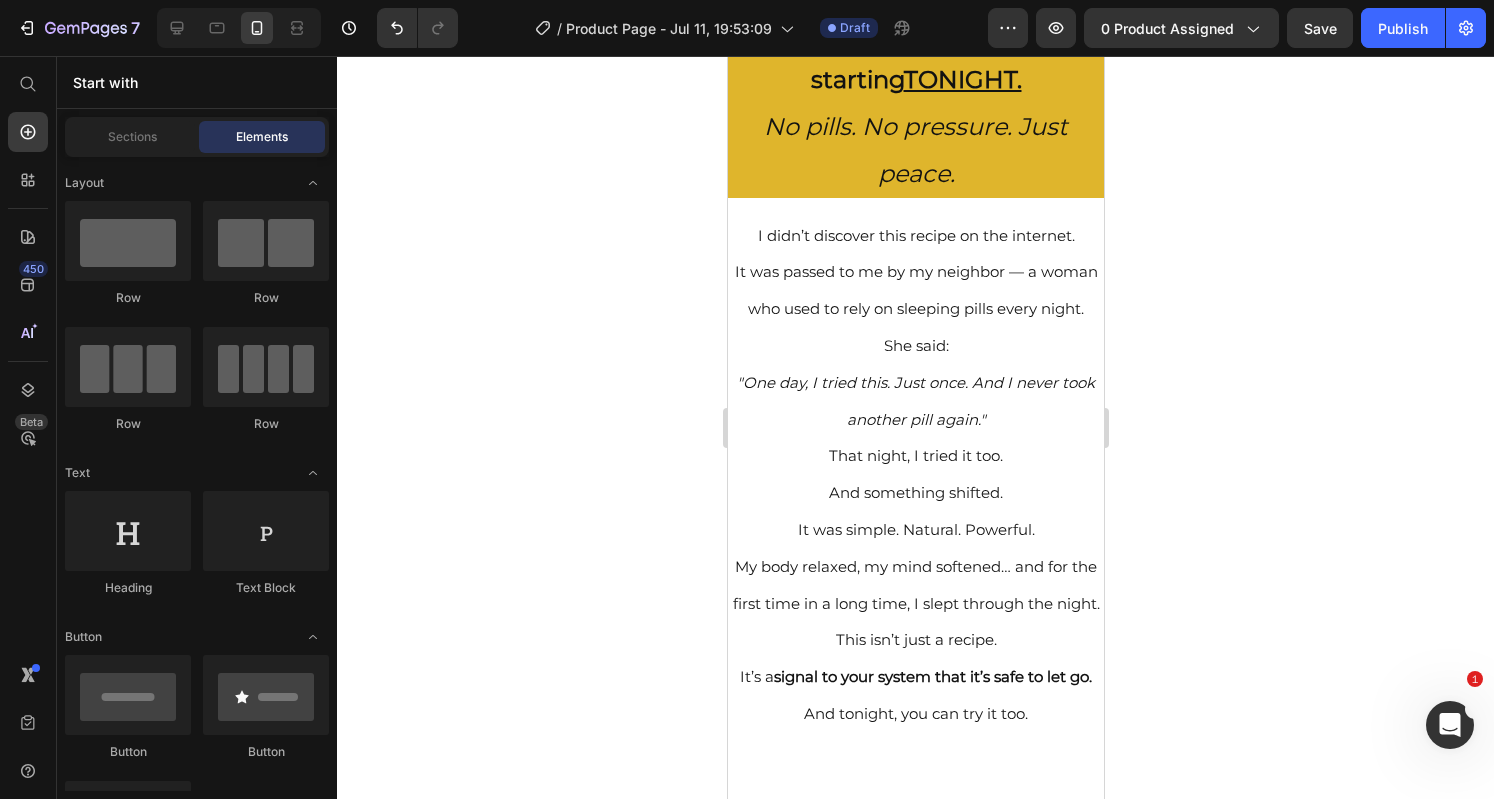 scroll, scrollTop: 184, scrollLeft: 0, axis: vertical 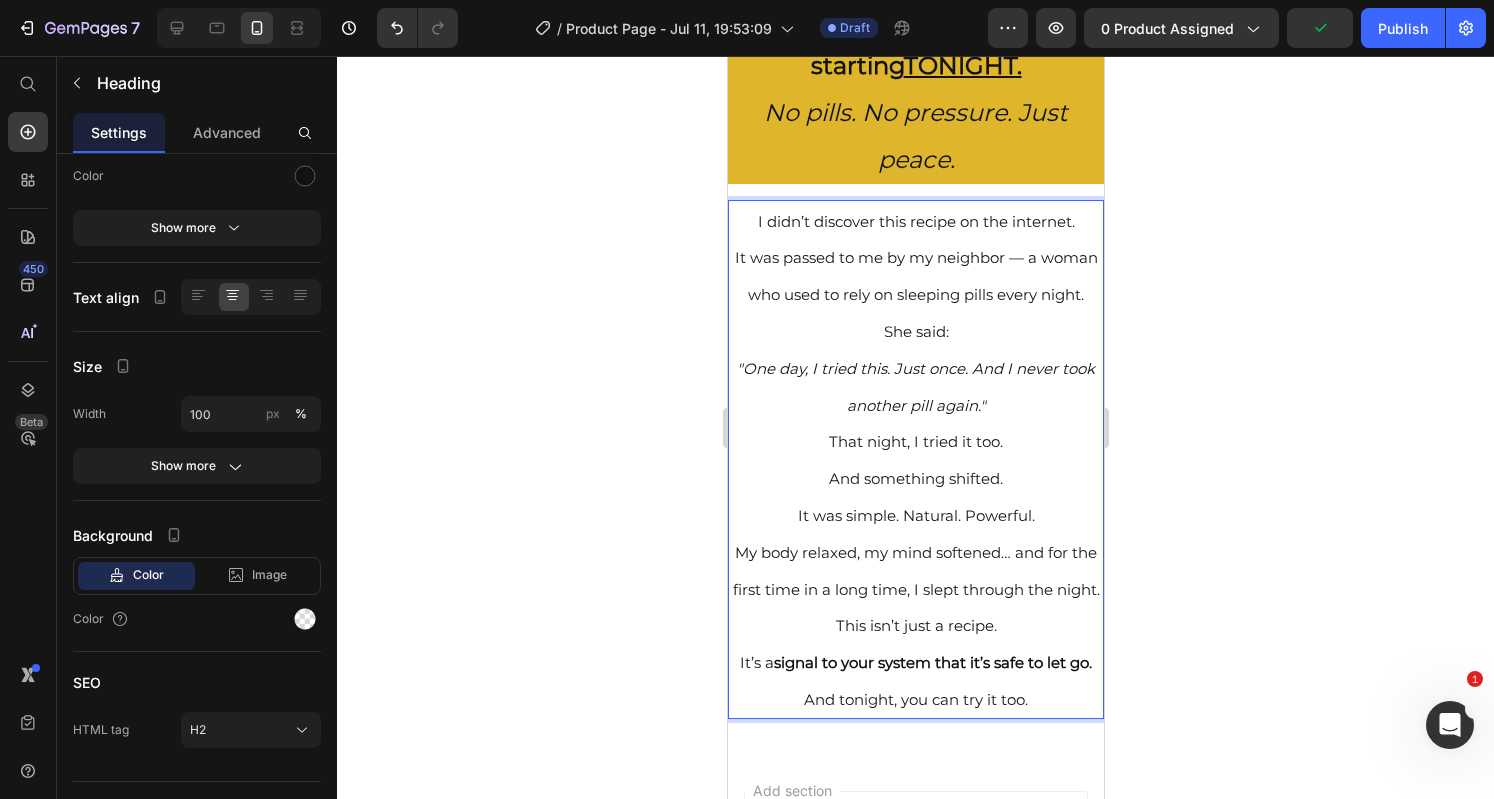 drag, startPoint x: 1041, startPoint y: 299, endPoint x: 879, endPoint y: 301, distance: 162.01234 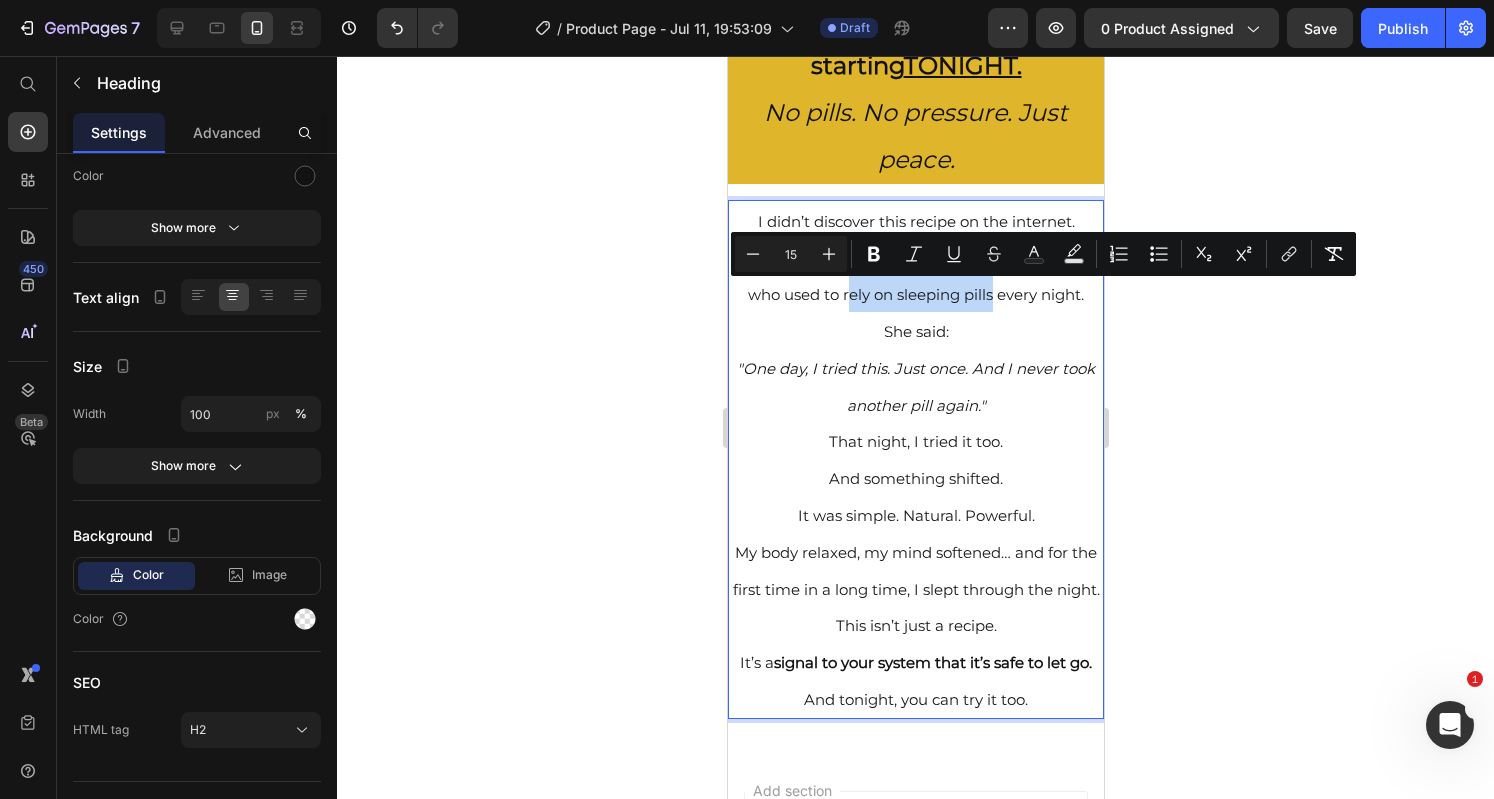 drag, startPoint x: 893, startPoint y: 299, endPoint x: 1040, endPoint y: 297, distance: 147.01361 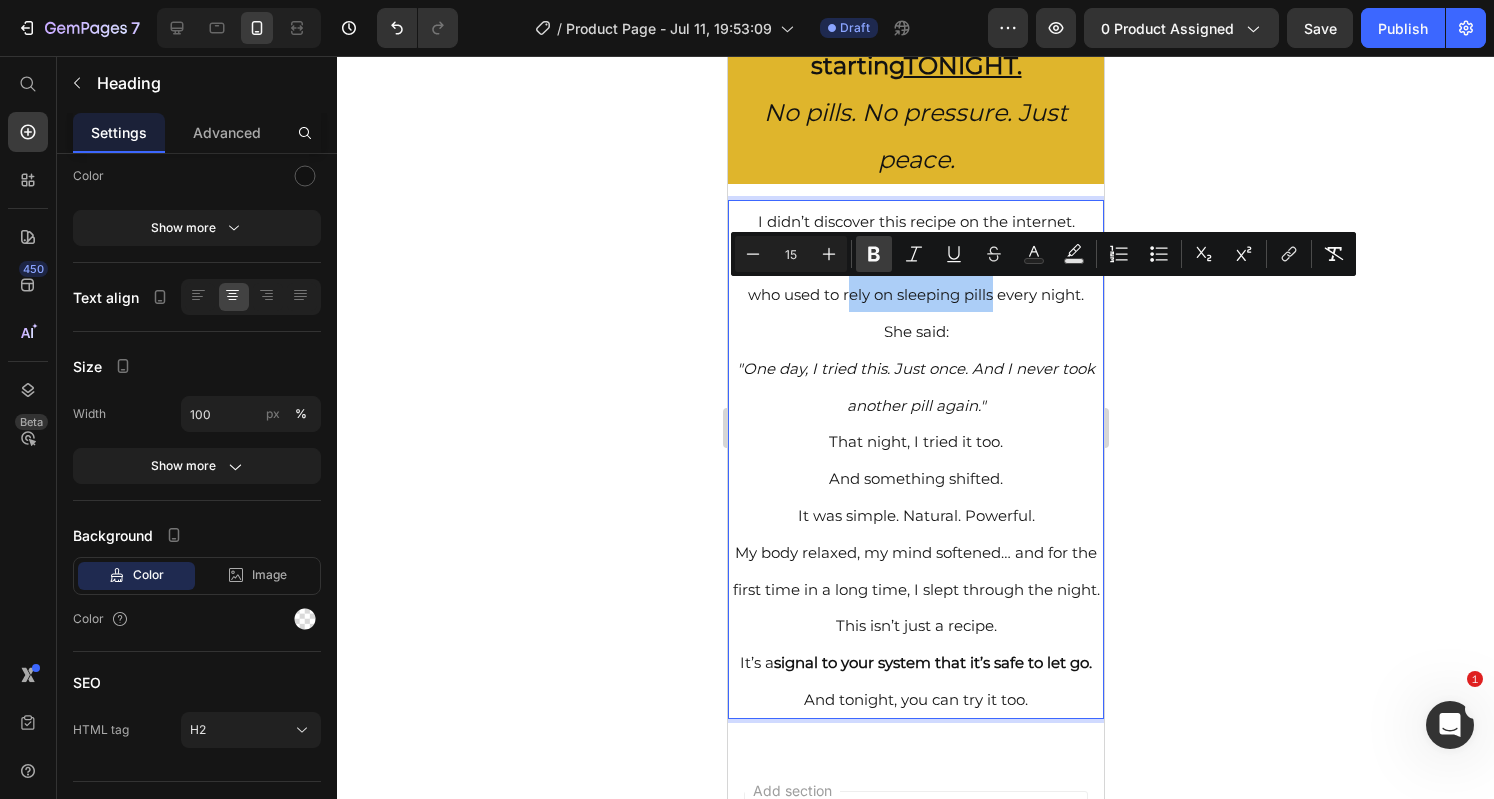 click 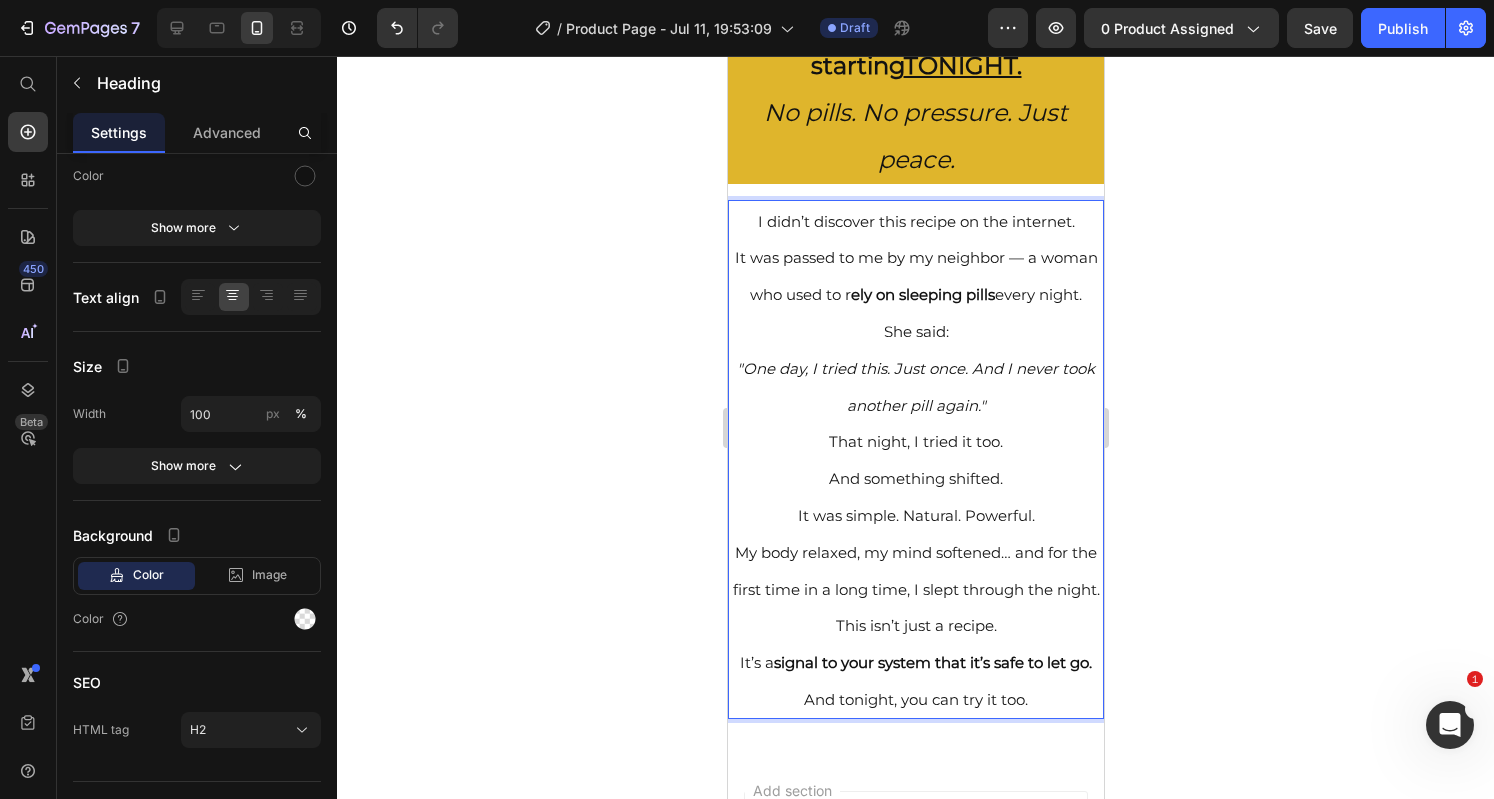click on ""One day, I tried this. Just once. And I never took another pill again."" at bounding box center [915, 387] 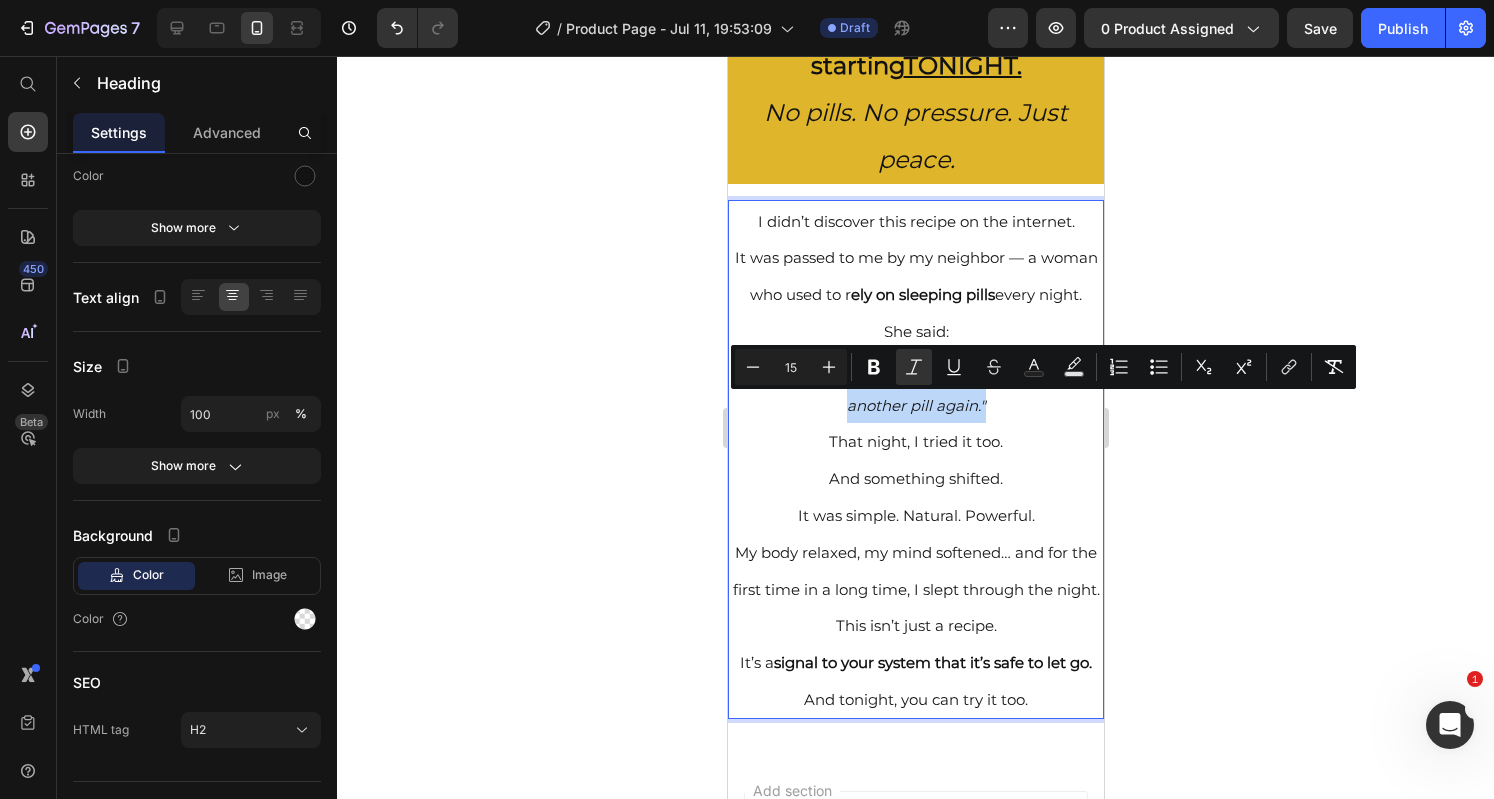 drag, startPoint x: 1003, startPoint y: 446, endPoint x: 752, endPoint y: 404, distance: 254.48969 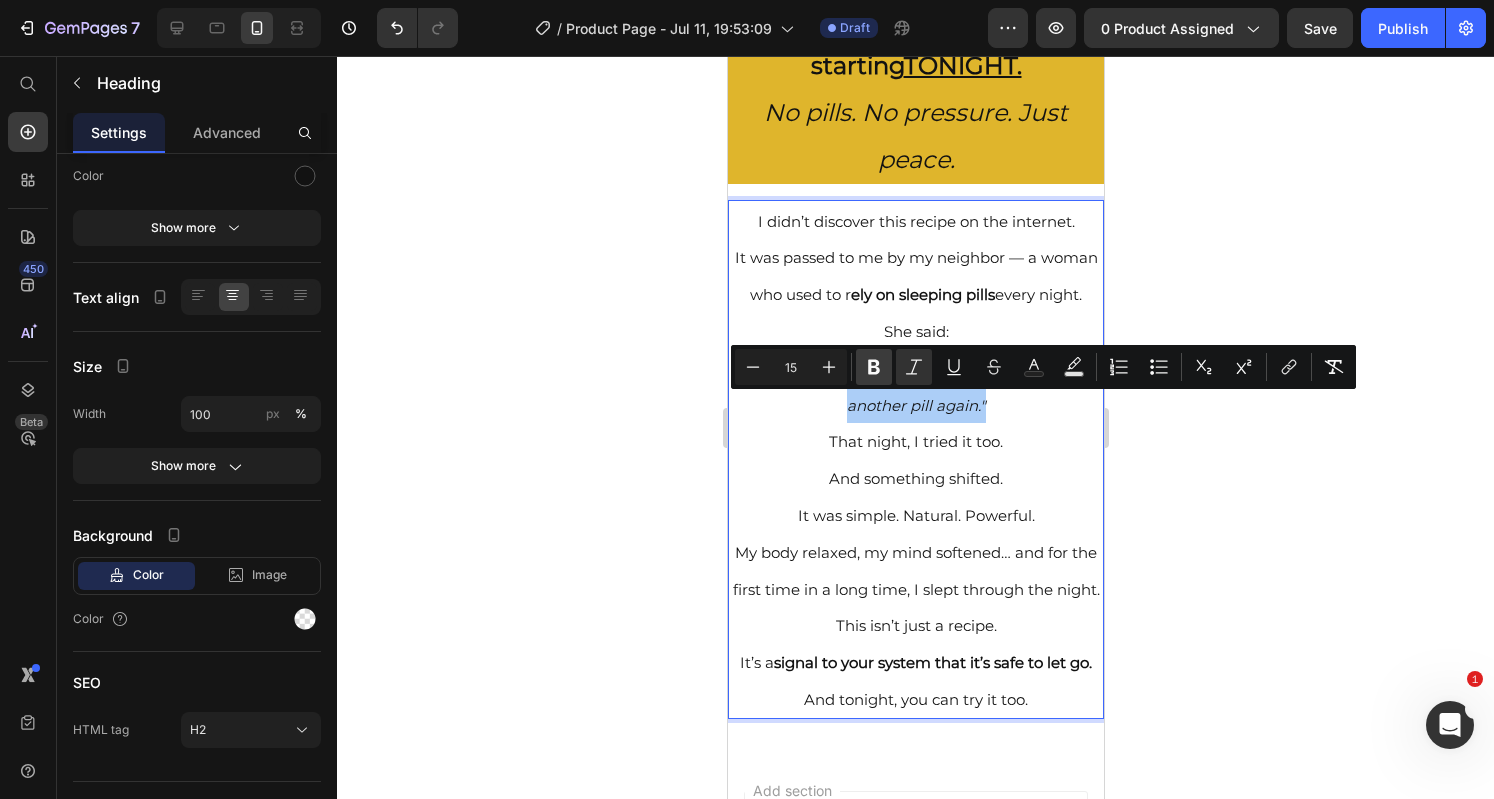 click 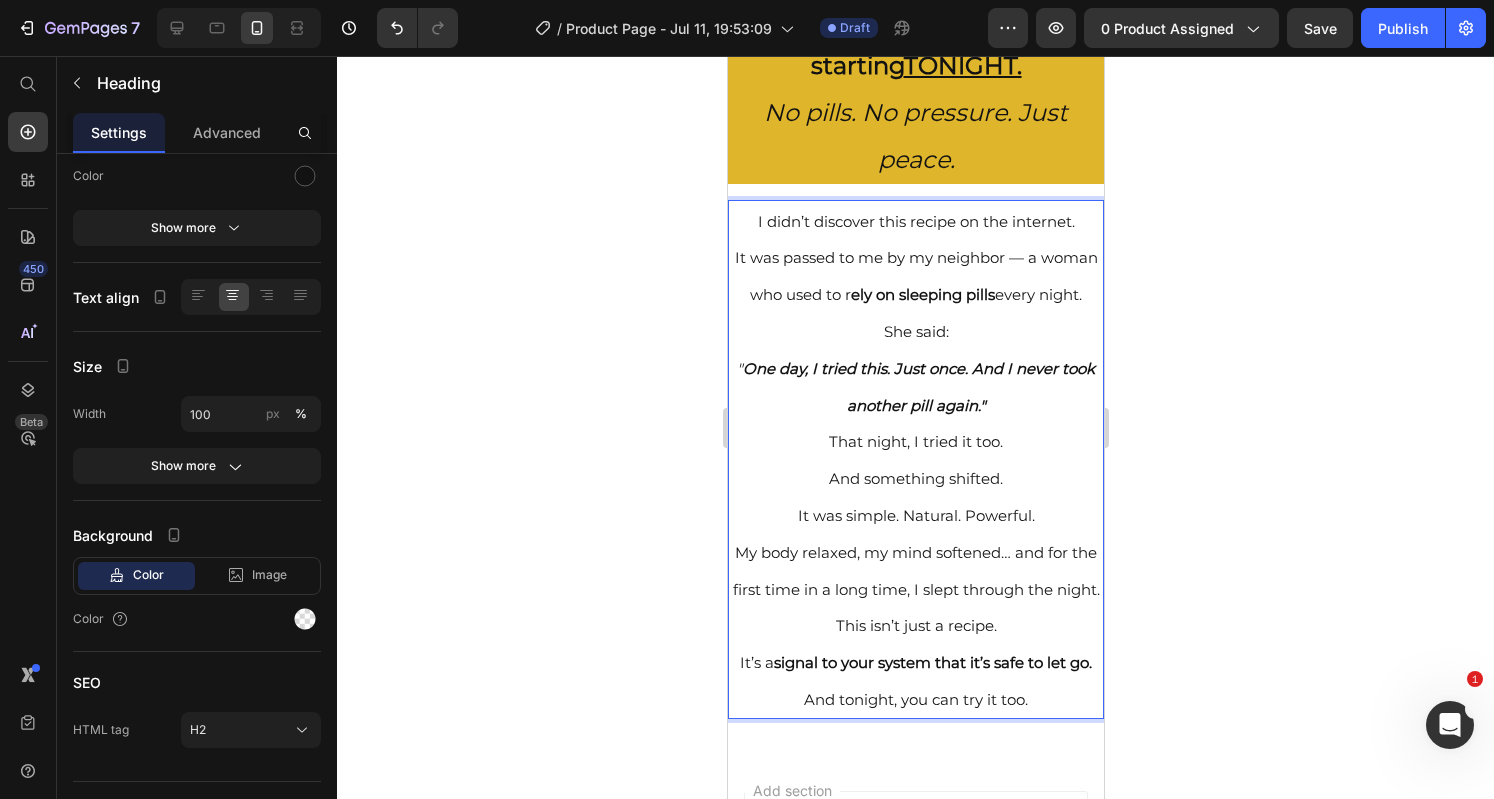 click on "And something shifted." at bounding box center [915, 478] 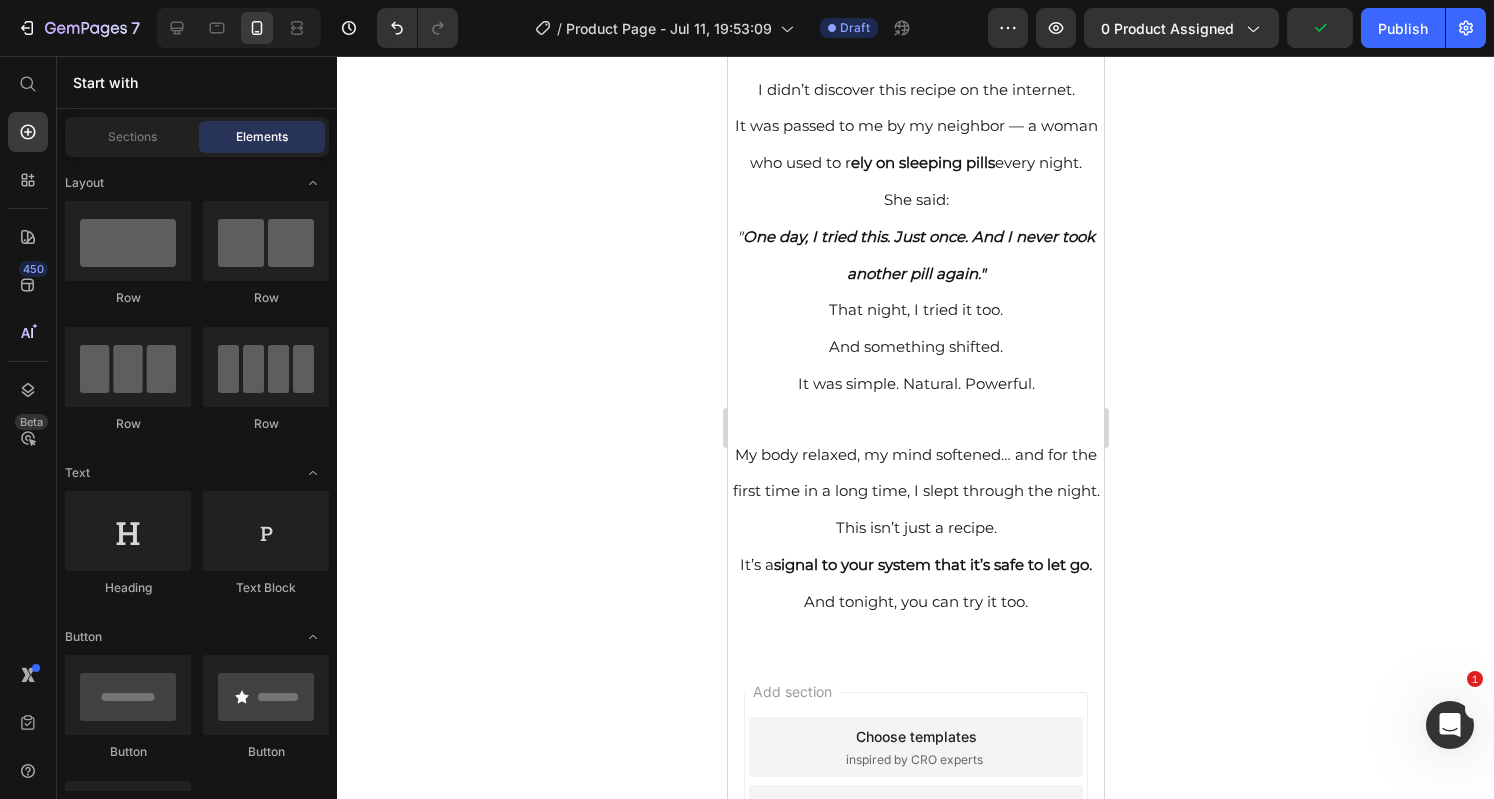 scroll, scrollTop: 359, scrollLeft: 0, axis: vertical 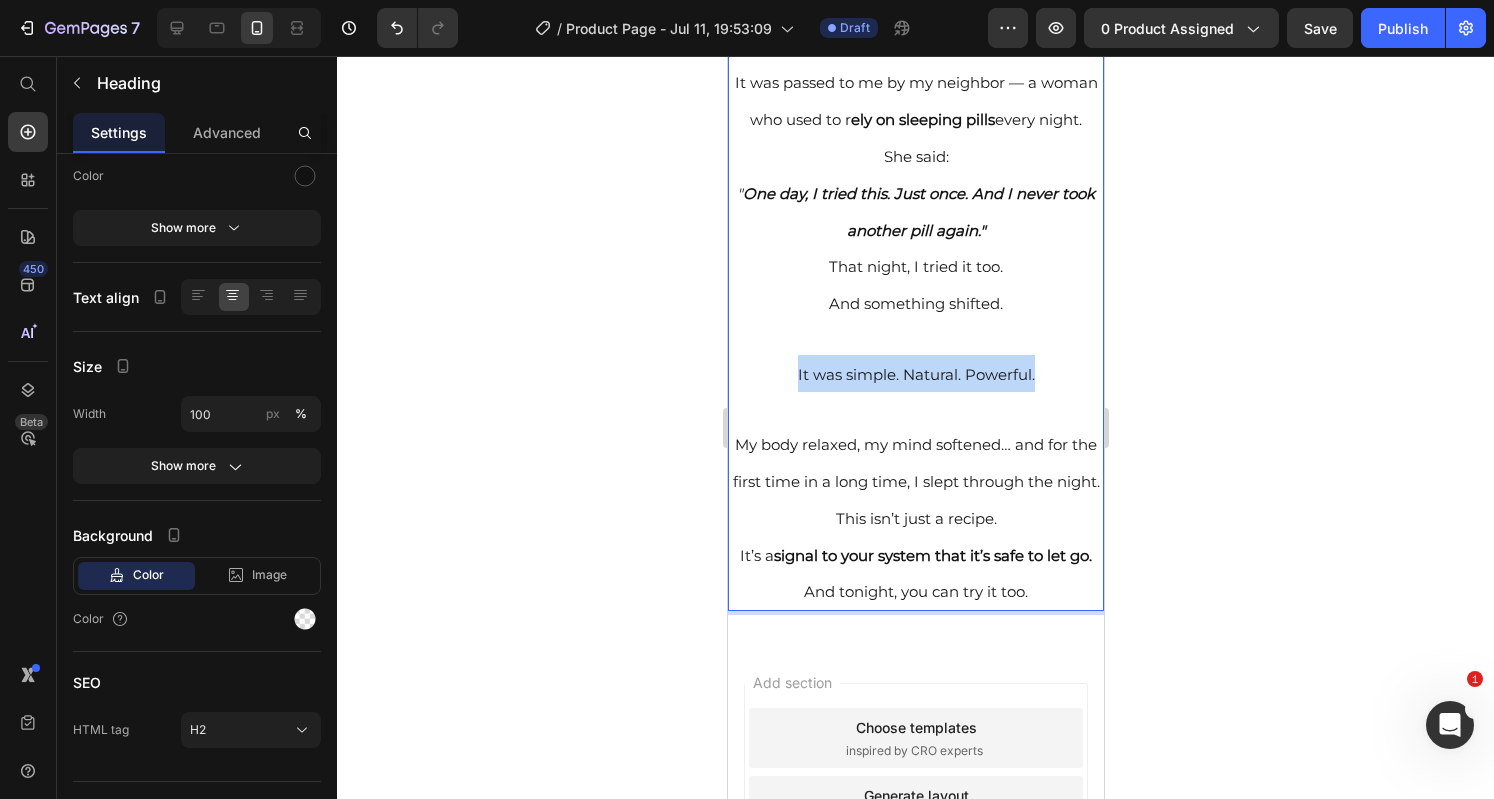 drag, startPoint x: 1032, startPoint y: 419, endPoint x: 782, endPoint y: 423, distance: 250.032 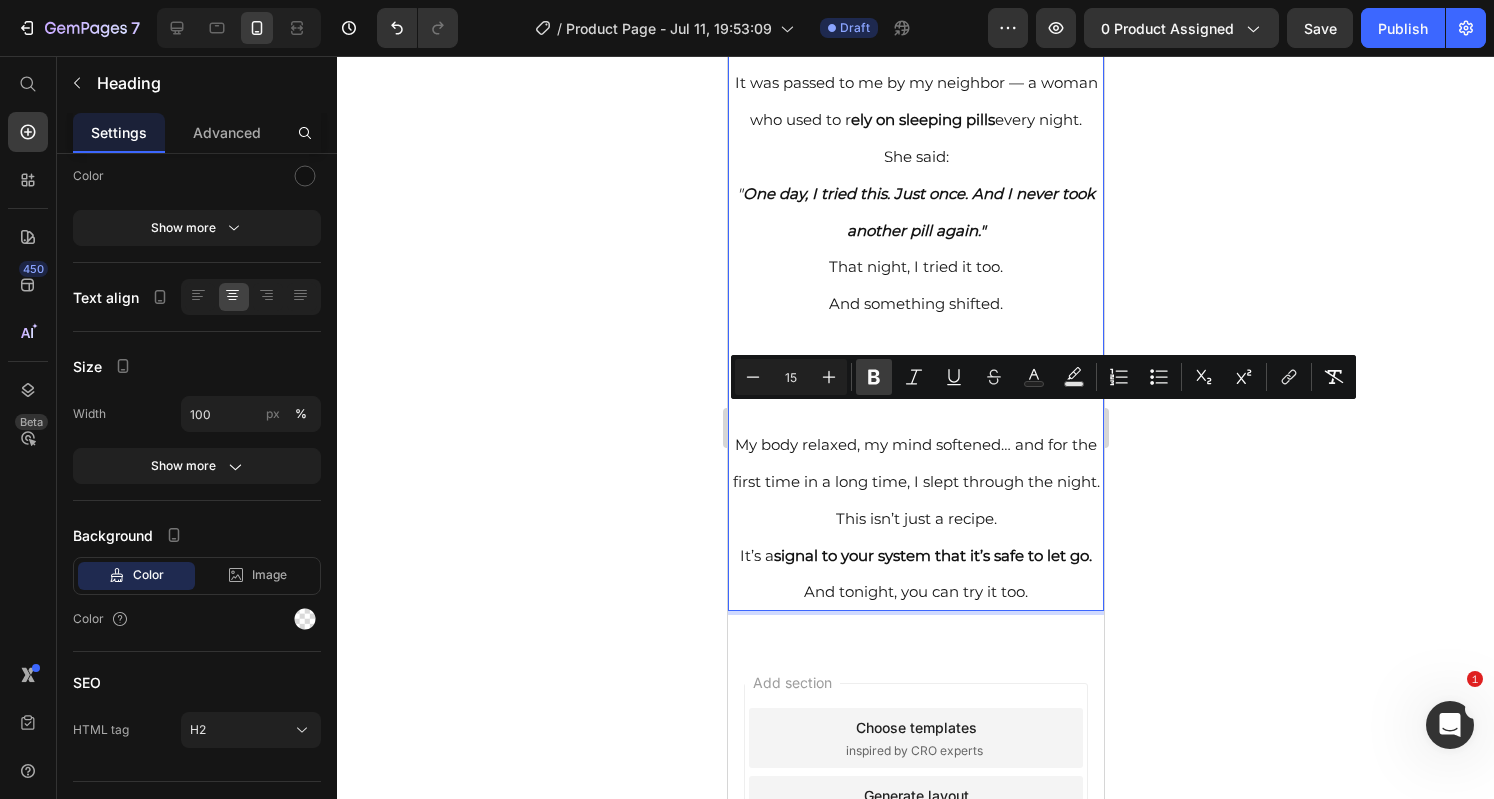 click 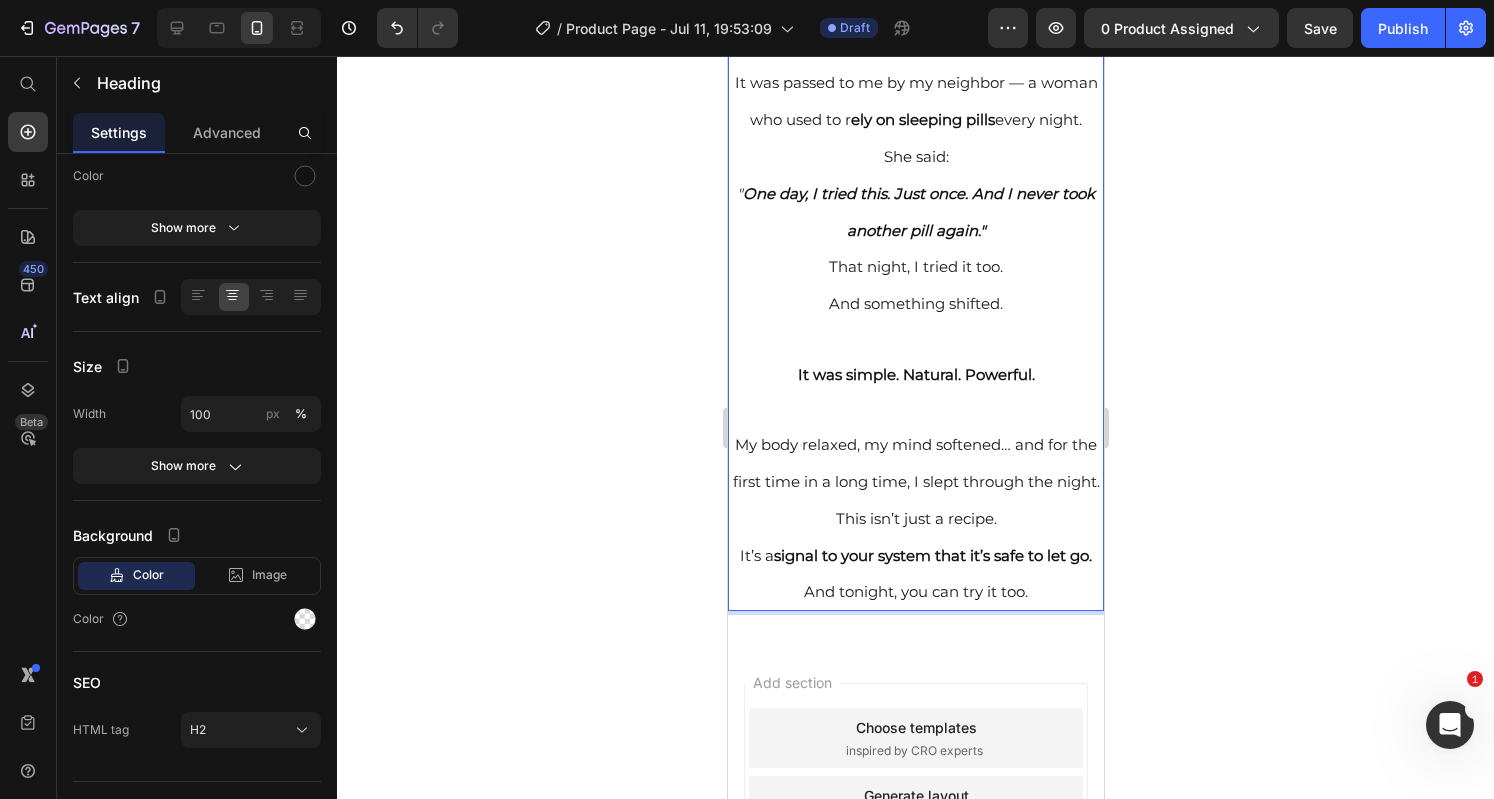 click on "My body relaxed, my mind softened… and for the first time in a long time, I slept through the night." at bounding box center [915, 463] 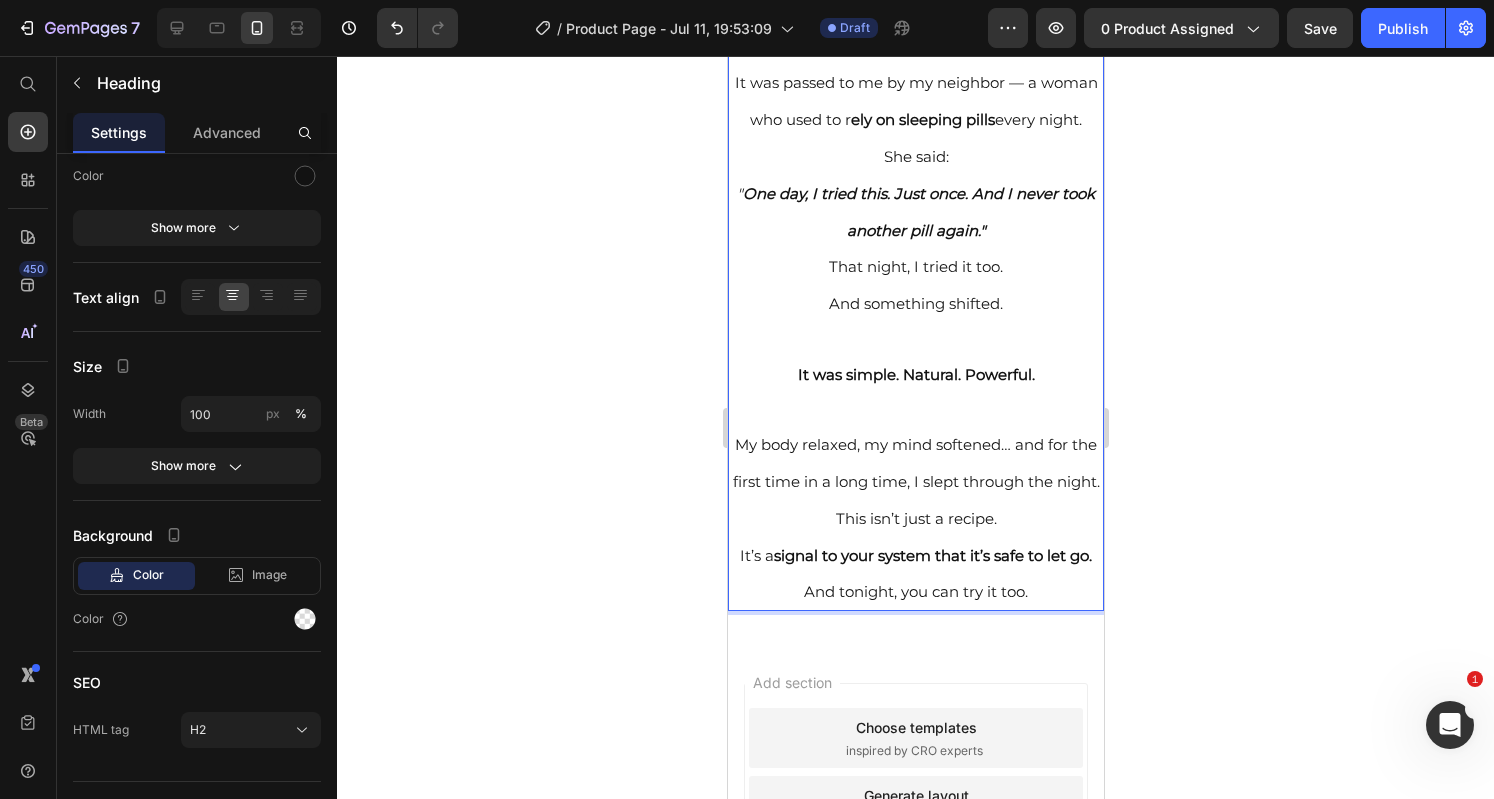 click on "I didn’t discover this recipe on the internet. It was passed to me by my neighbor — a woman who used to r ely on sleeping pills  every night. She said: " One day, I tried this. Just once. And I never took another pill again." That night, I tried it too. And something shifted. It was simple. Natural. Powerful. My body relaxed, my mind softened… and for the first time in a long time, I slept through the night. This isn’t just a recipe. It’s a  signal to your system that it’s safe to let go. And tonight, you can try it too." at bounding box center [915, 318] 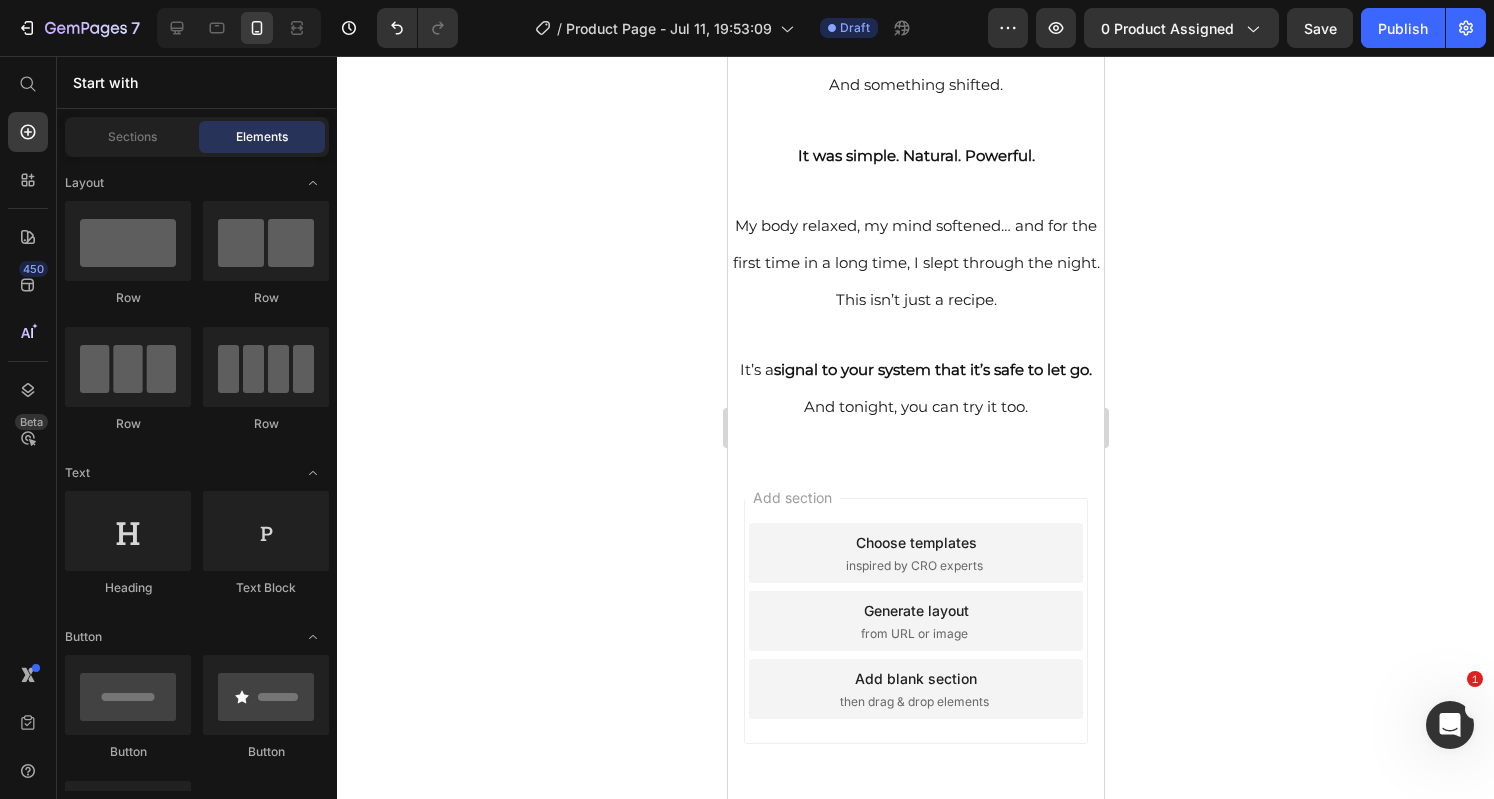 scroll, scrollTop: 579, scrollLeft: 0, axis: vertical 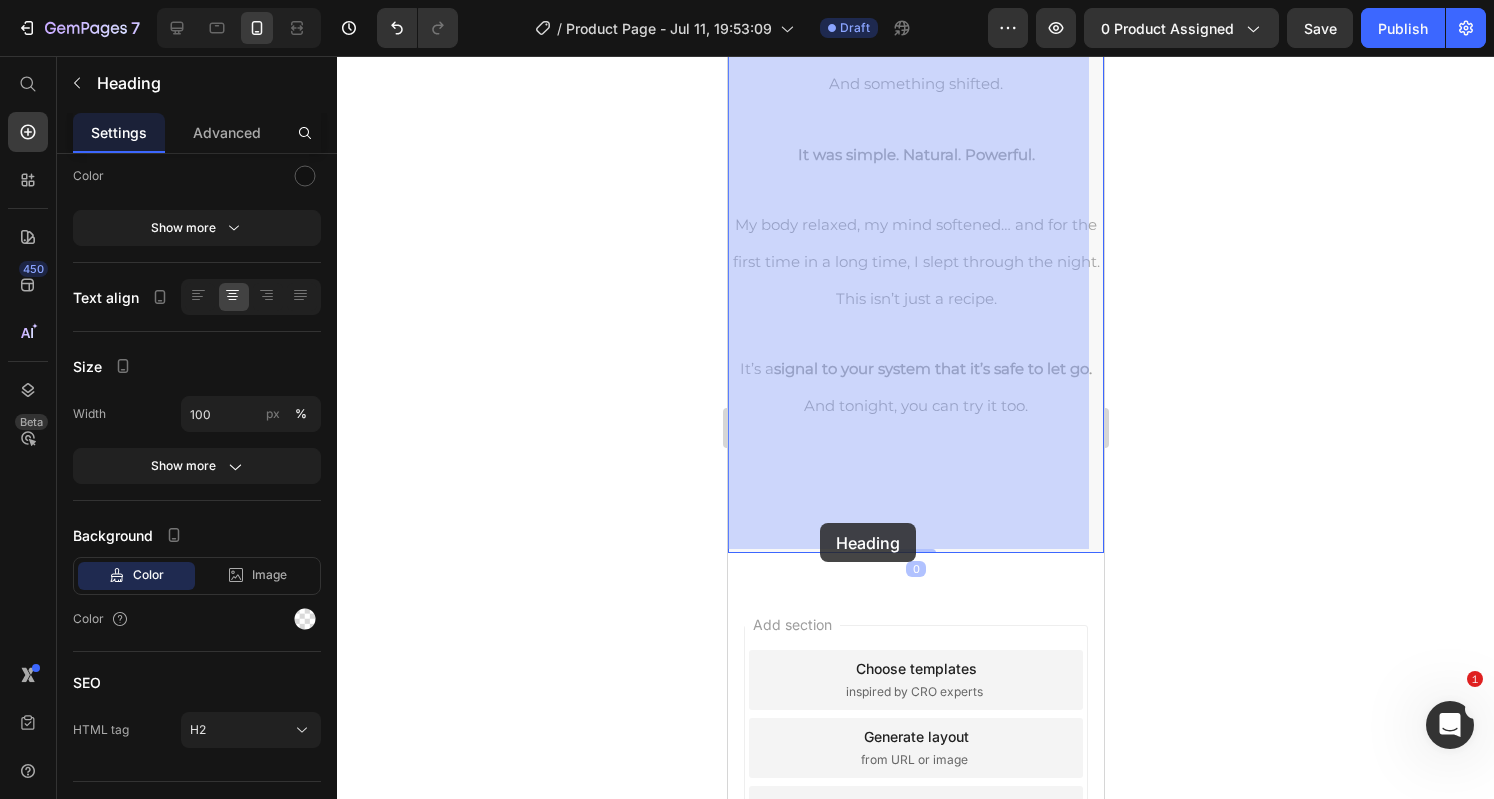 drag, startPoint x: 1024, startPoint y: 523, endPoint x: 819, endPoint y: 523, distance: 205 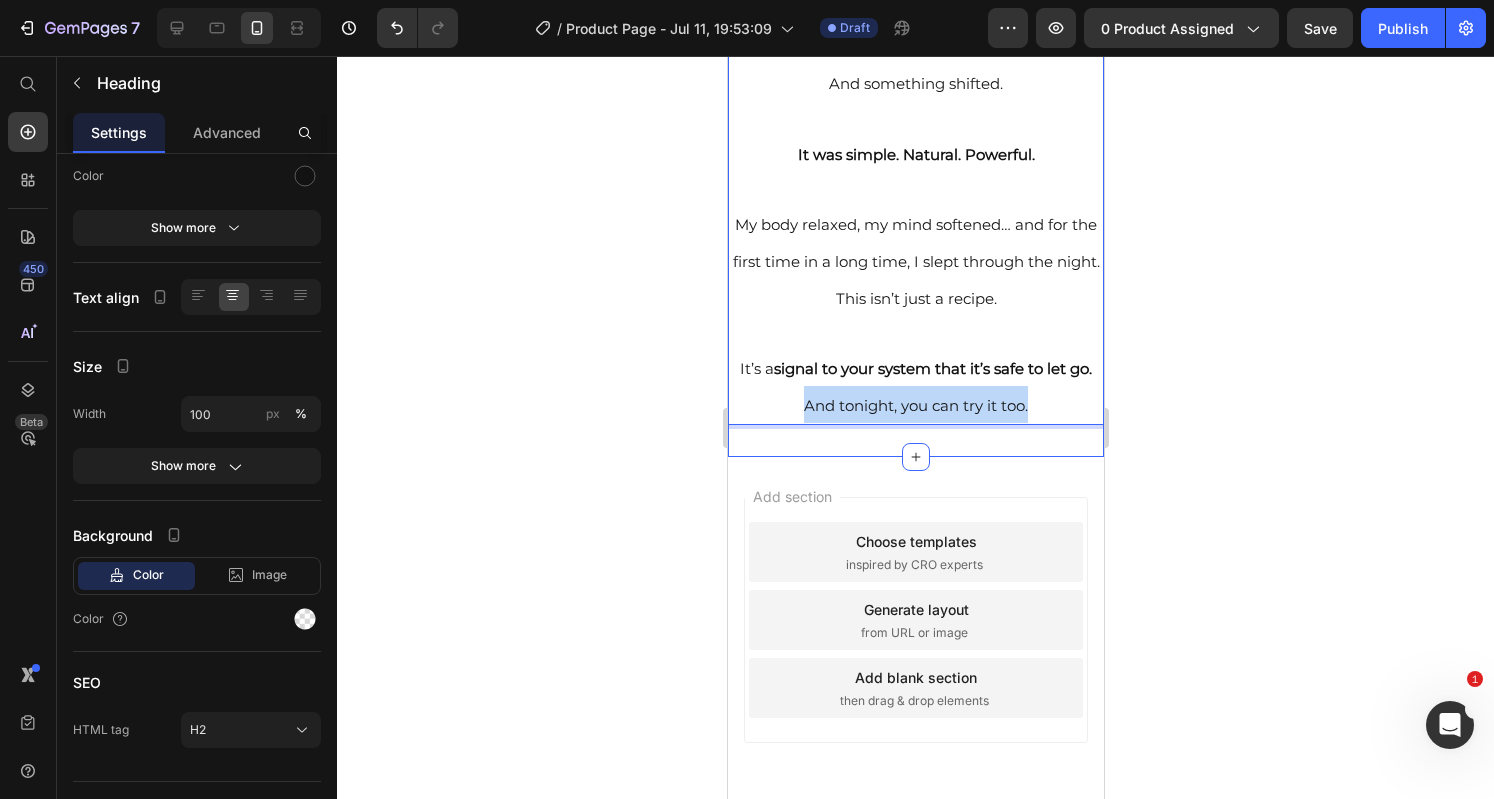 drag, startPoint x: 1033, startPoint y: 532, endPoint x: 796, endPoint y: 553, distance: 237.92856 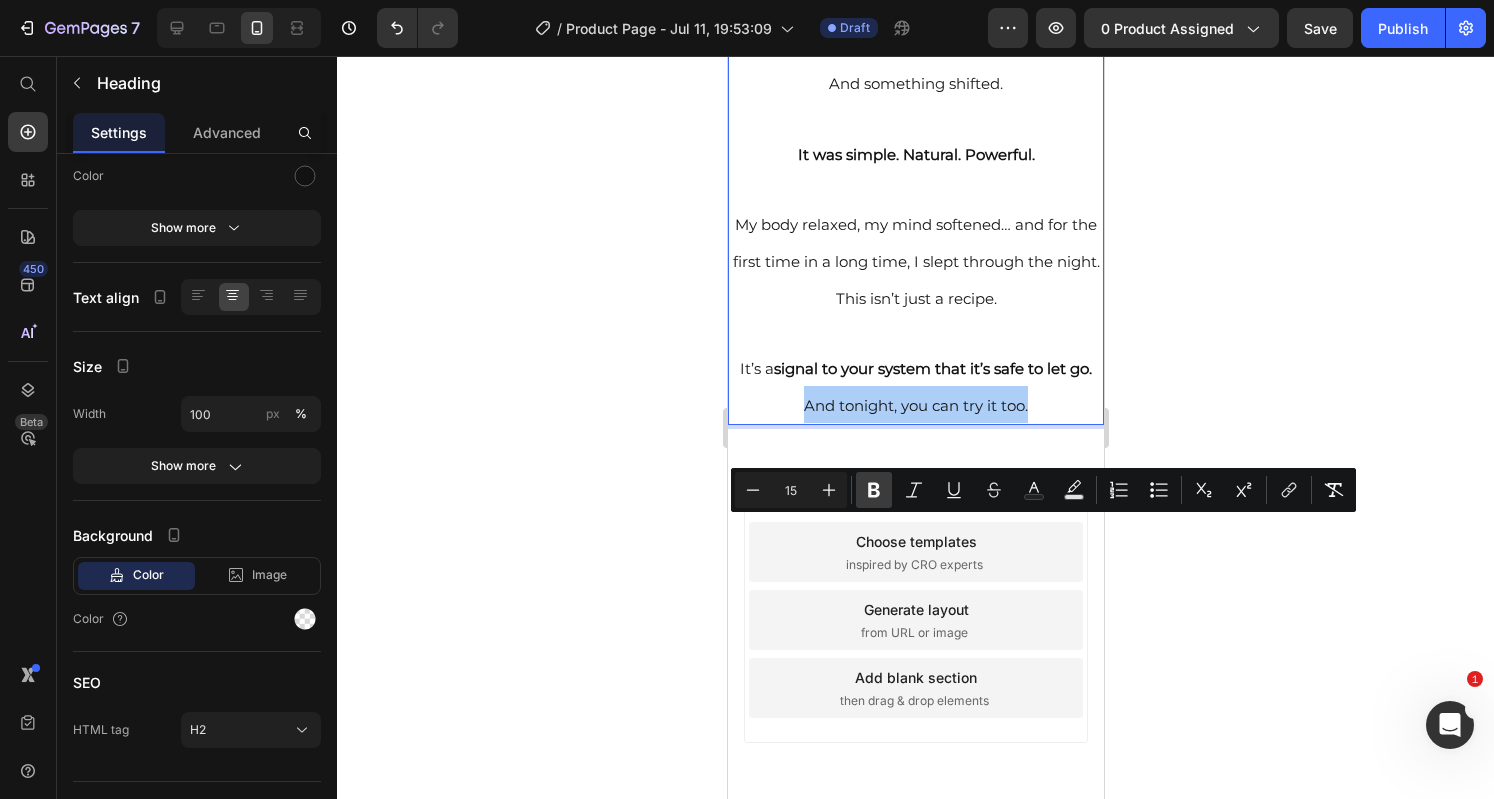 click 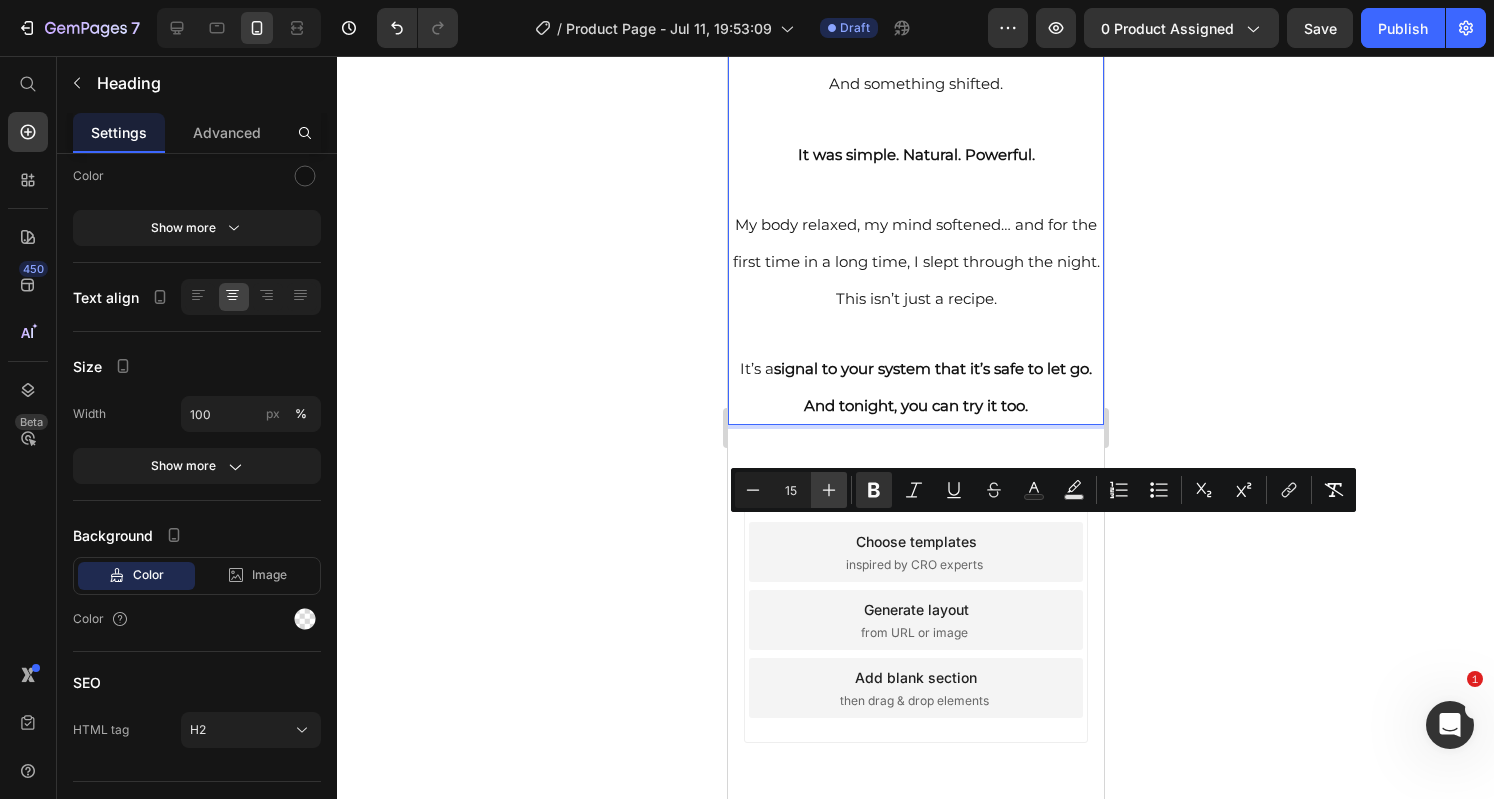 click on "Plus" at bounding box center [829, 490] 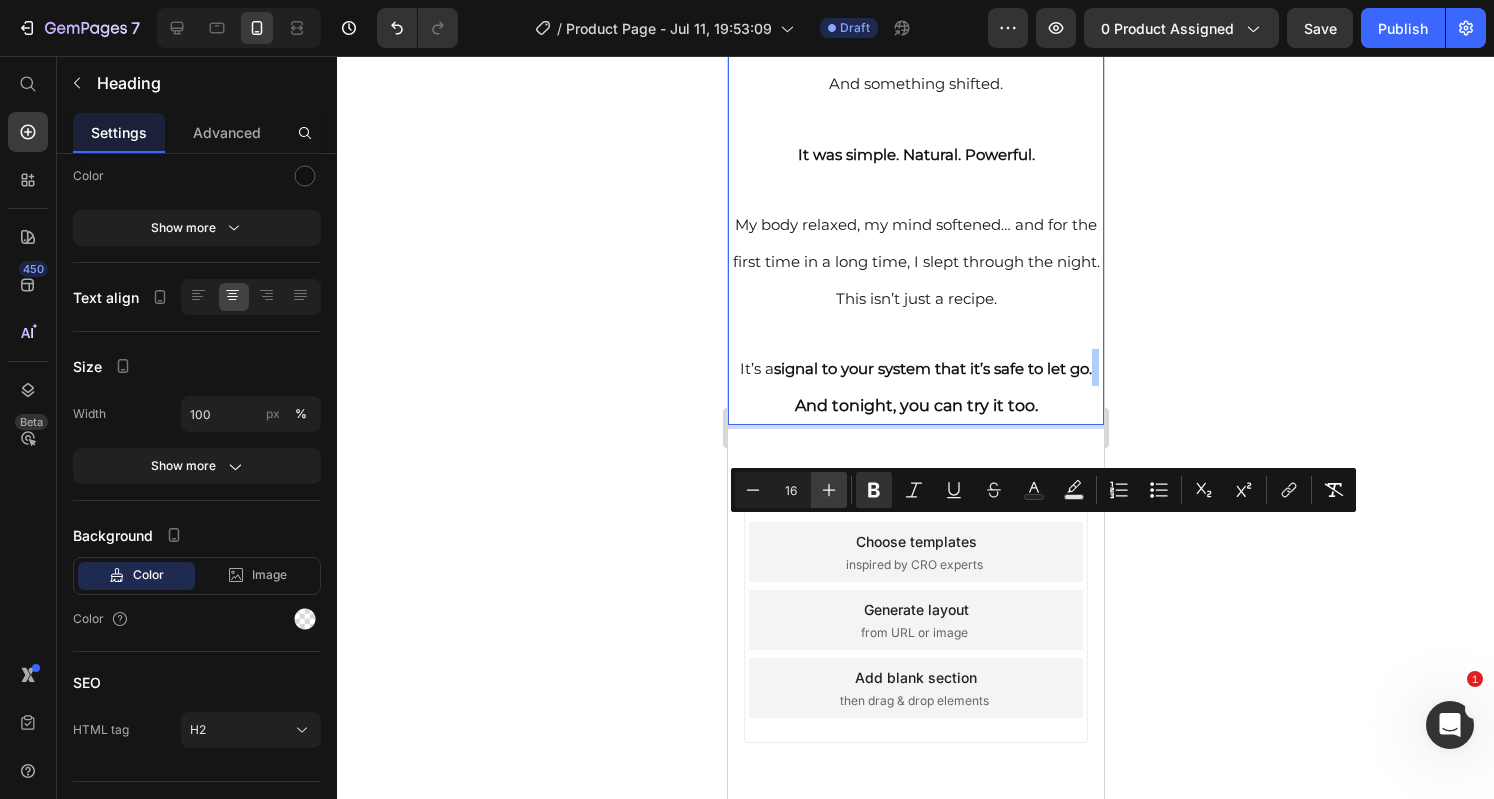 click on "Plus" at bounding box center [829, 490] 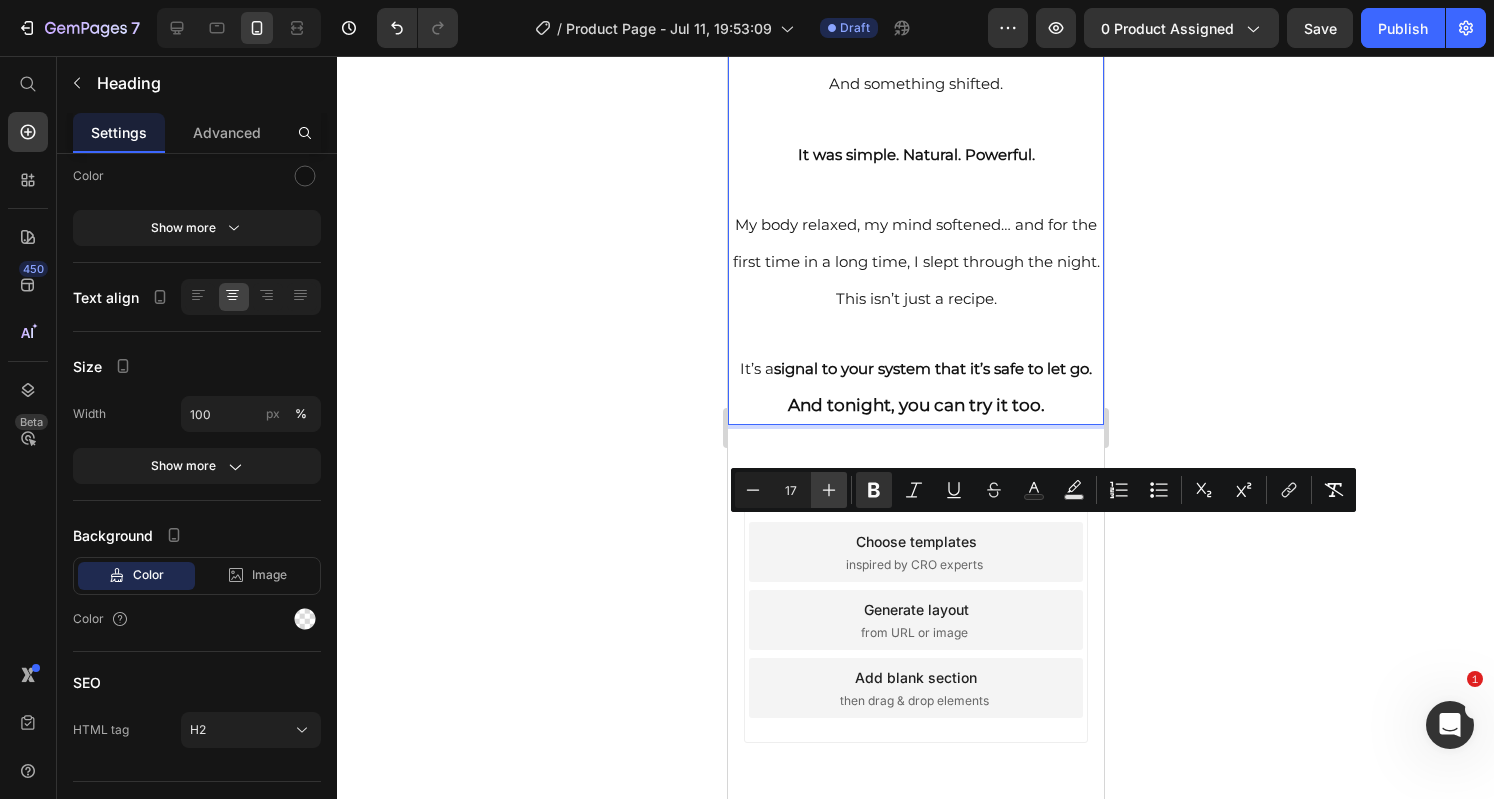 click on "Plus" at bounding box center [829, 490] 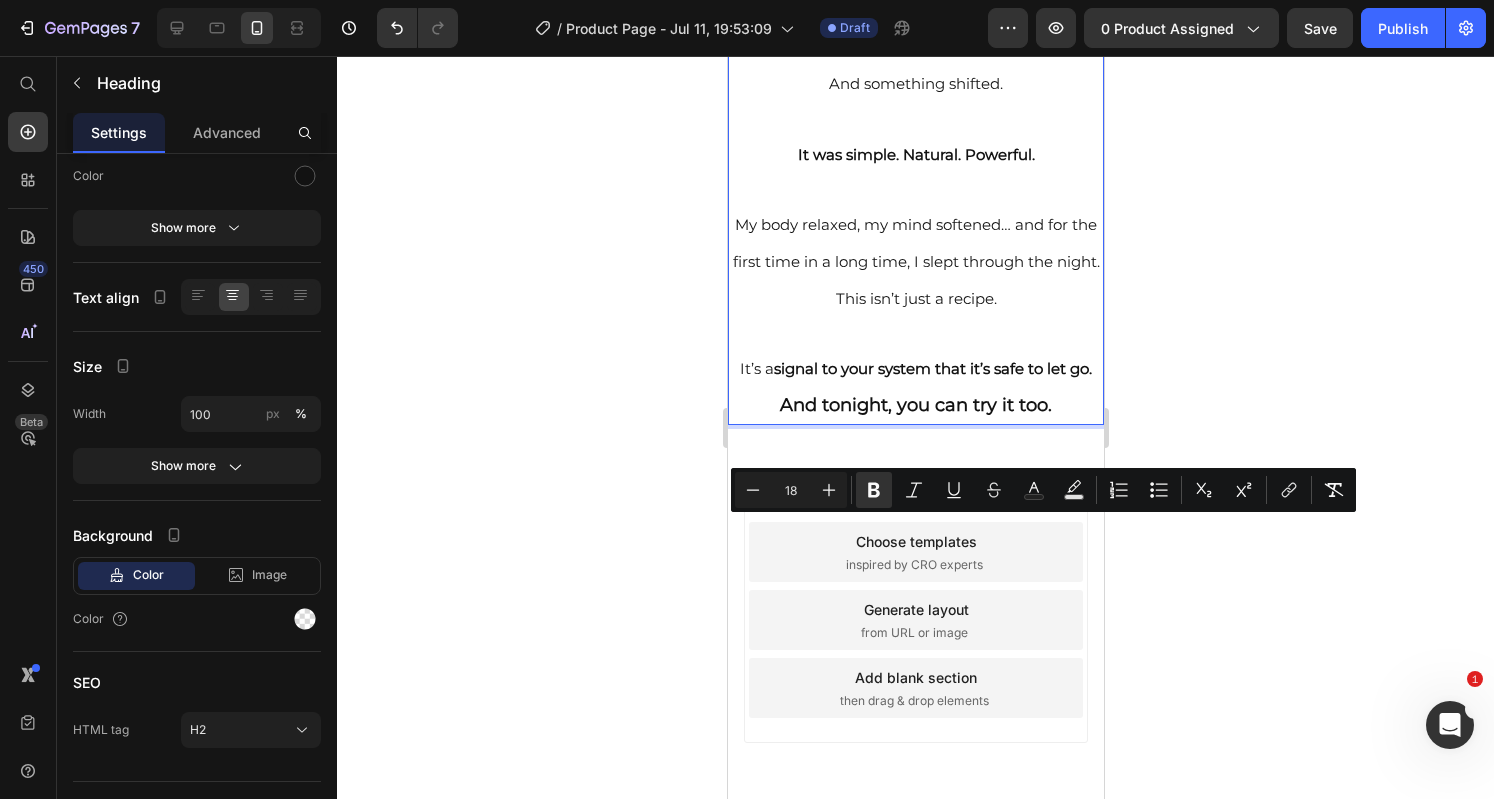 drag, startPoint x: 1566, startPoint y: 545, endPoint x: 935, endPoint y: 426, distance: 642.12305 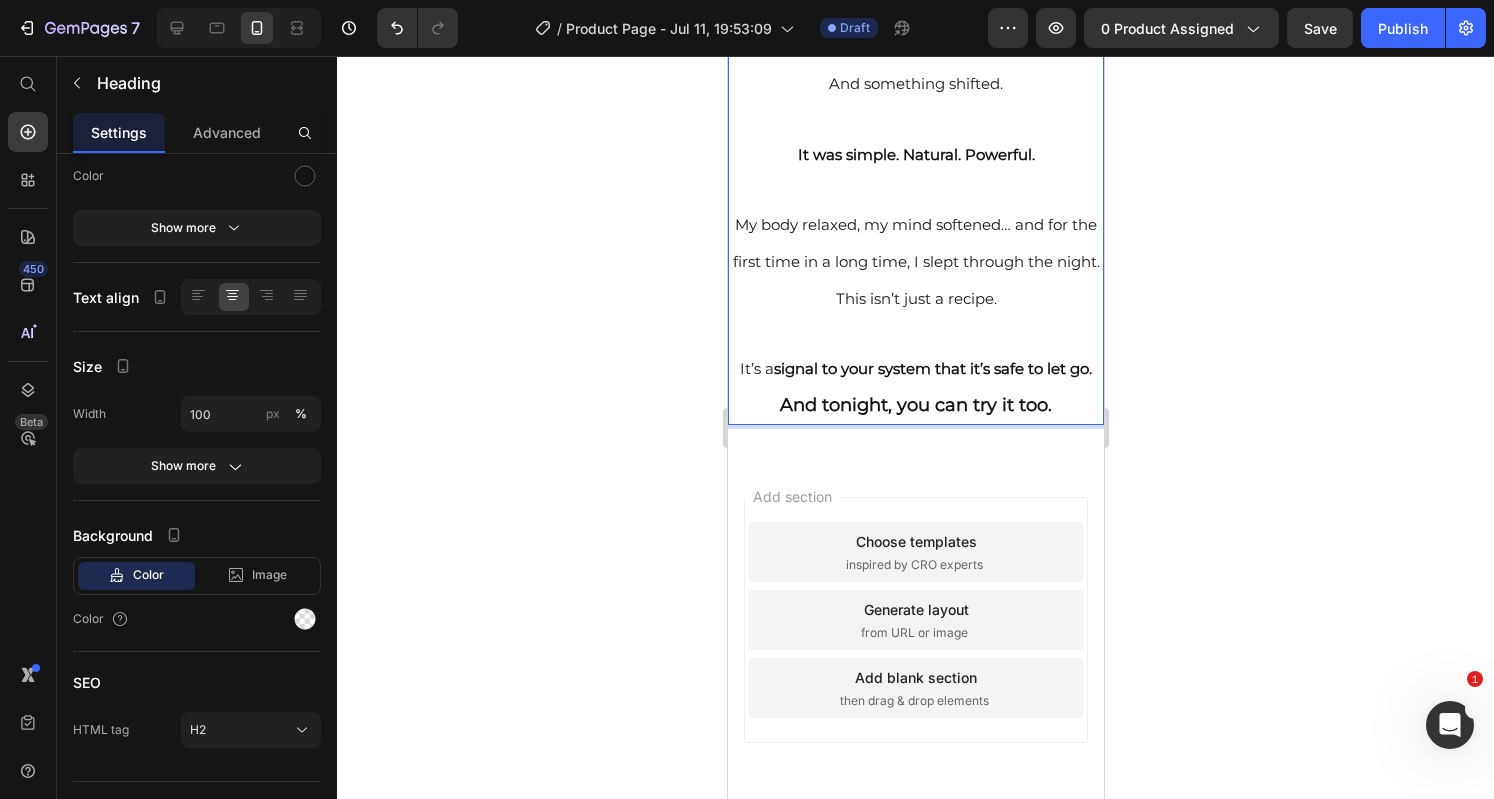 click on "I didn’t discover this recipe on the internet. It was passed to me by my neighbor — a woman who used to r ely on sleeping pills  every night. She said: " One day, I tried this. Just once. And I never took another pill again." That night, I tried it too. And something shifted. It was simple. Natural. Powerful. My body relaxed, my mind softened… and for the first time in a long time, I slept through the night. This isn’t just a recipe. It’s a  signal to your system that it’s safe to let go. And tonight, you can try it too." at bounding box center (915, 115) 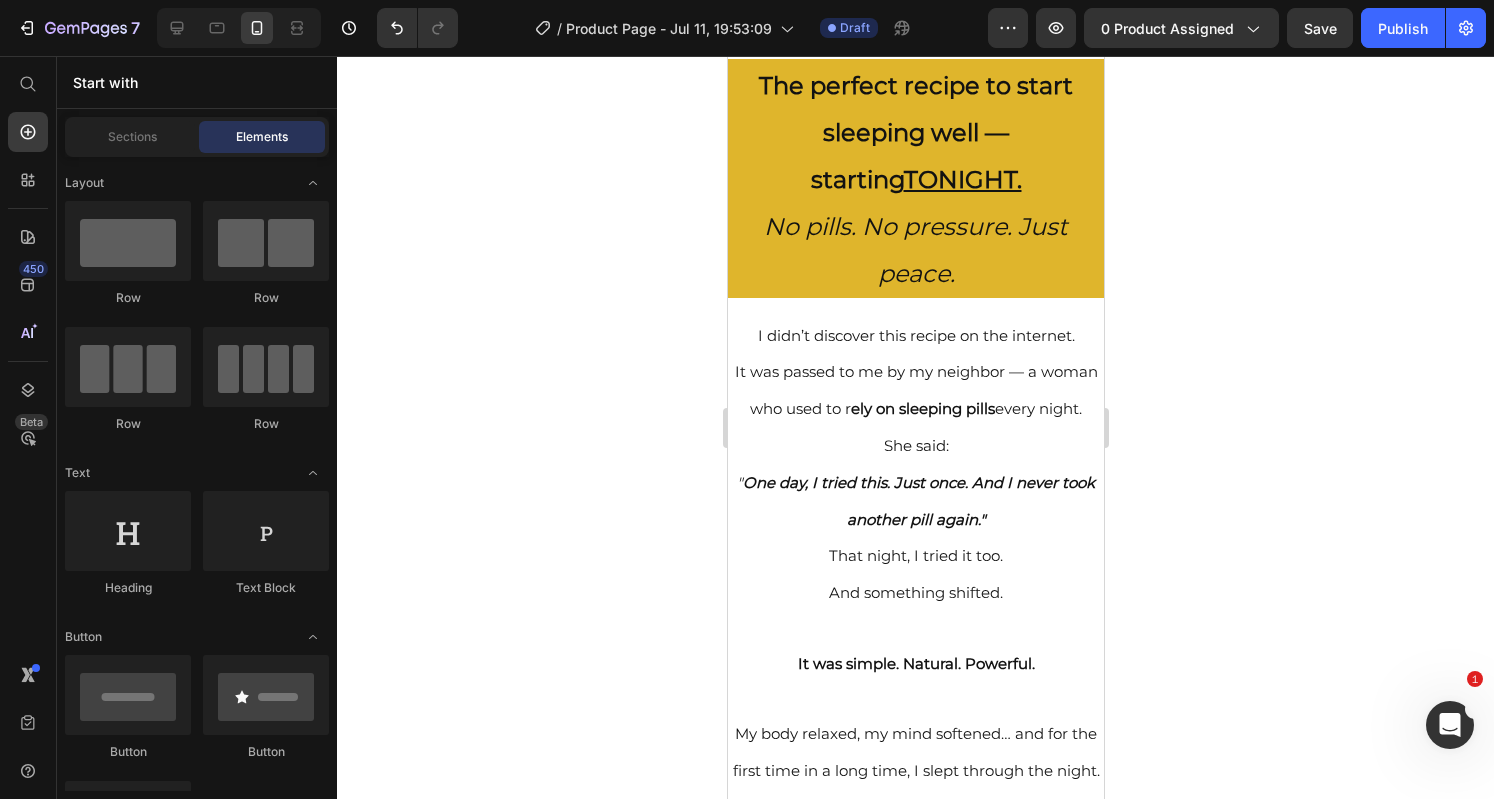 scroll, scrollTop: 67, scrollLeft: 0, axis: vertical 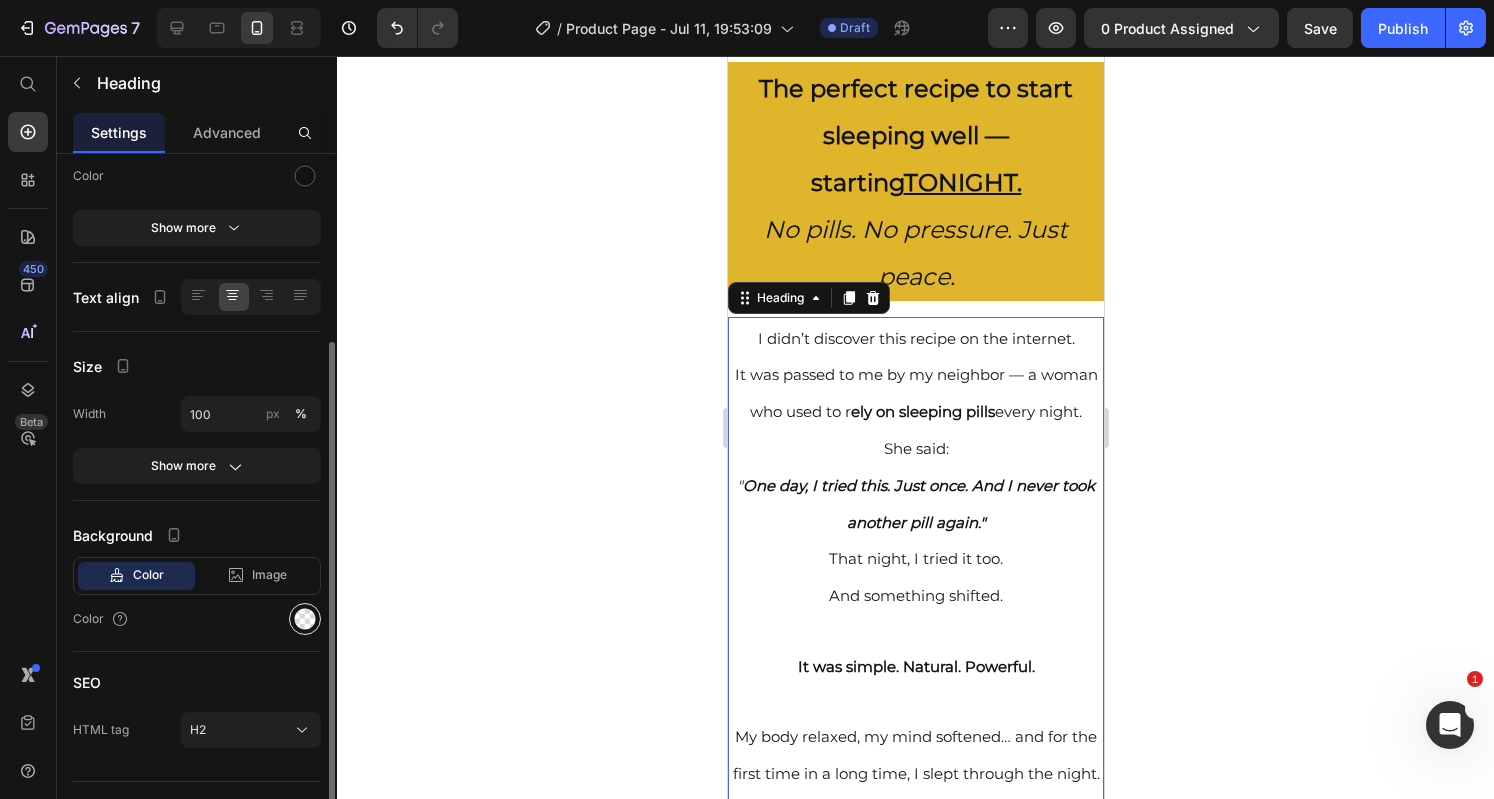click at bounding box center [305, 619] 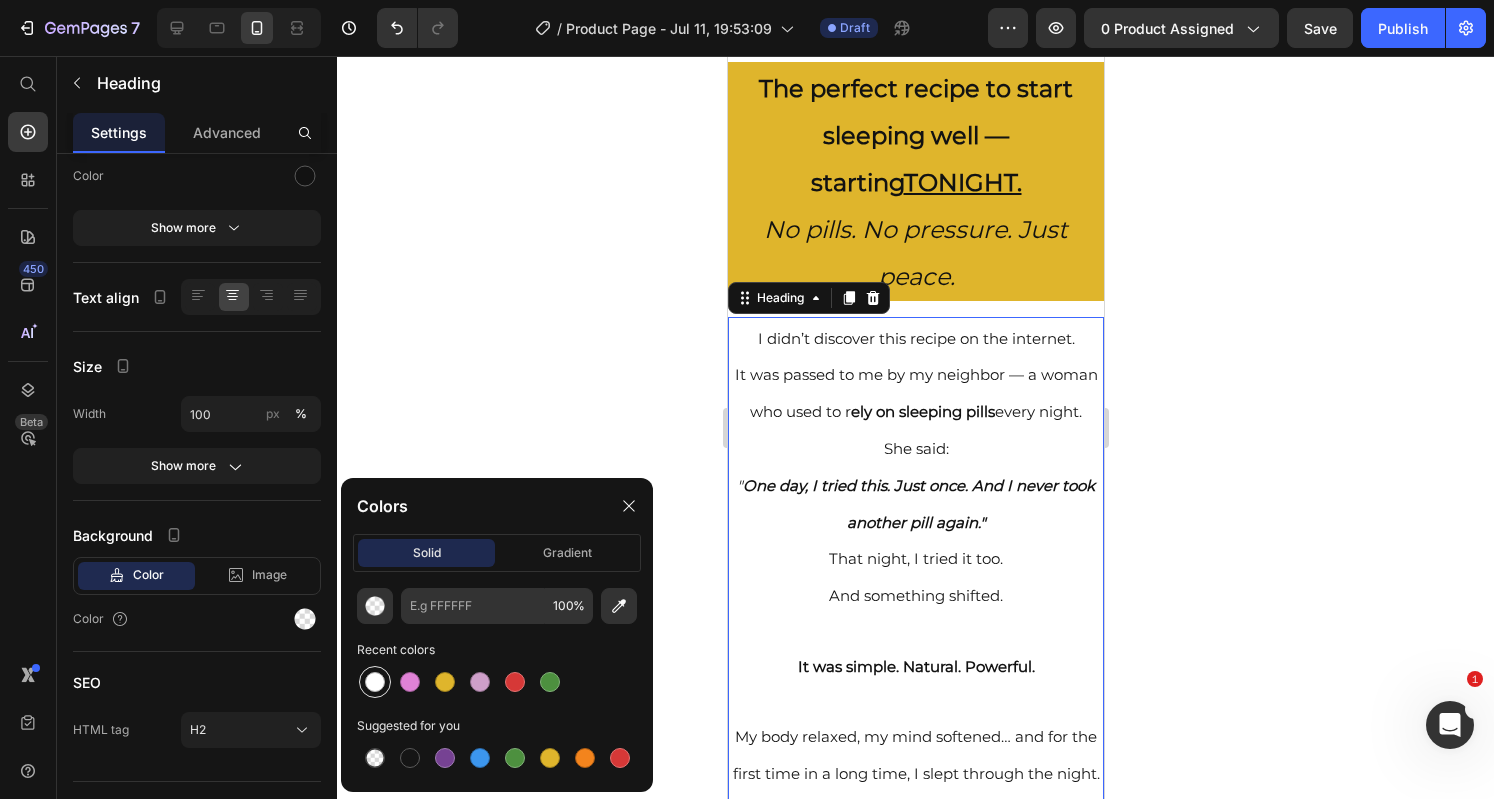 click at bounding box center (375, 682) 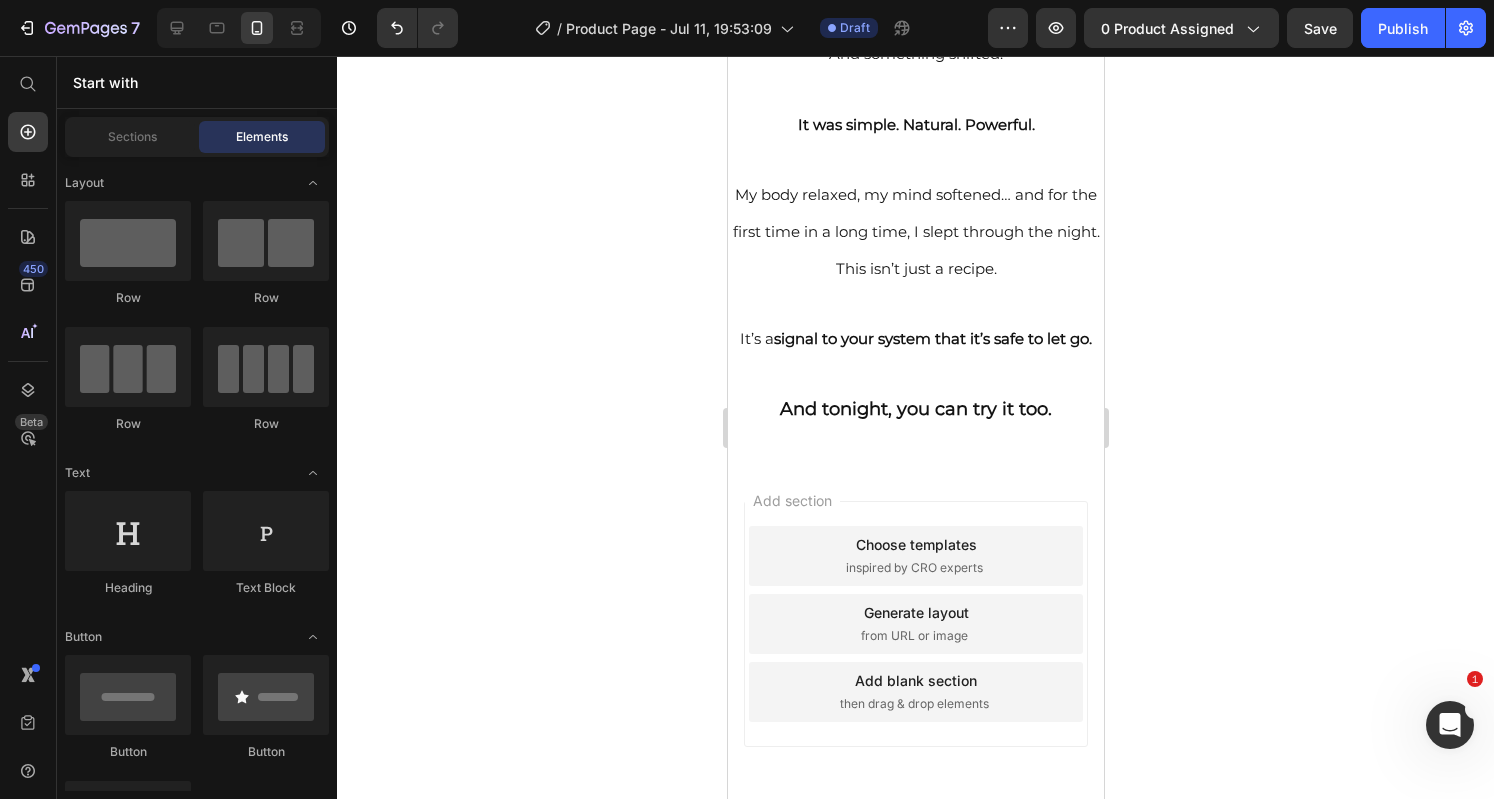 scroll, scrollTop: 653, scrollLeft: 0, axis: vertical 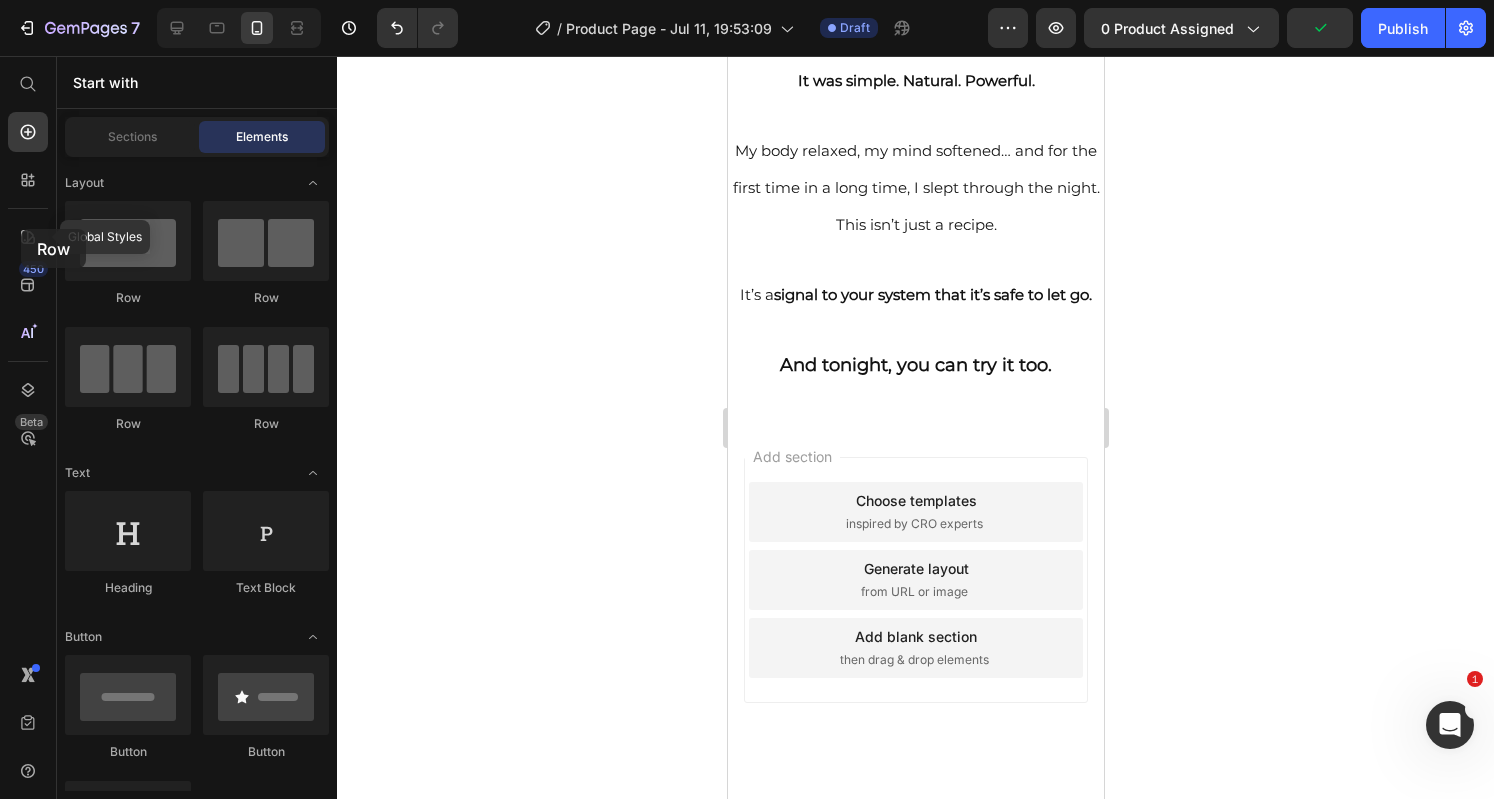drag, startPoint x: 158, startPoint y: 240, endPoint x: 7, endPoint y: 220, distance: 152.31874 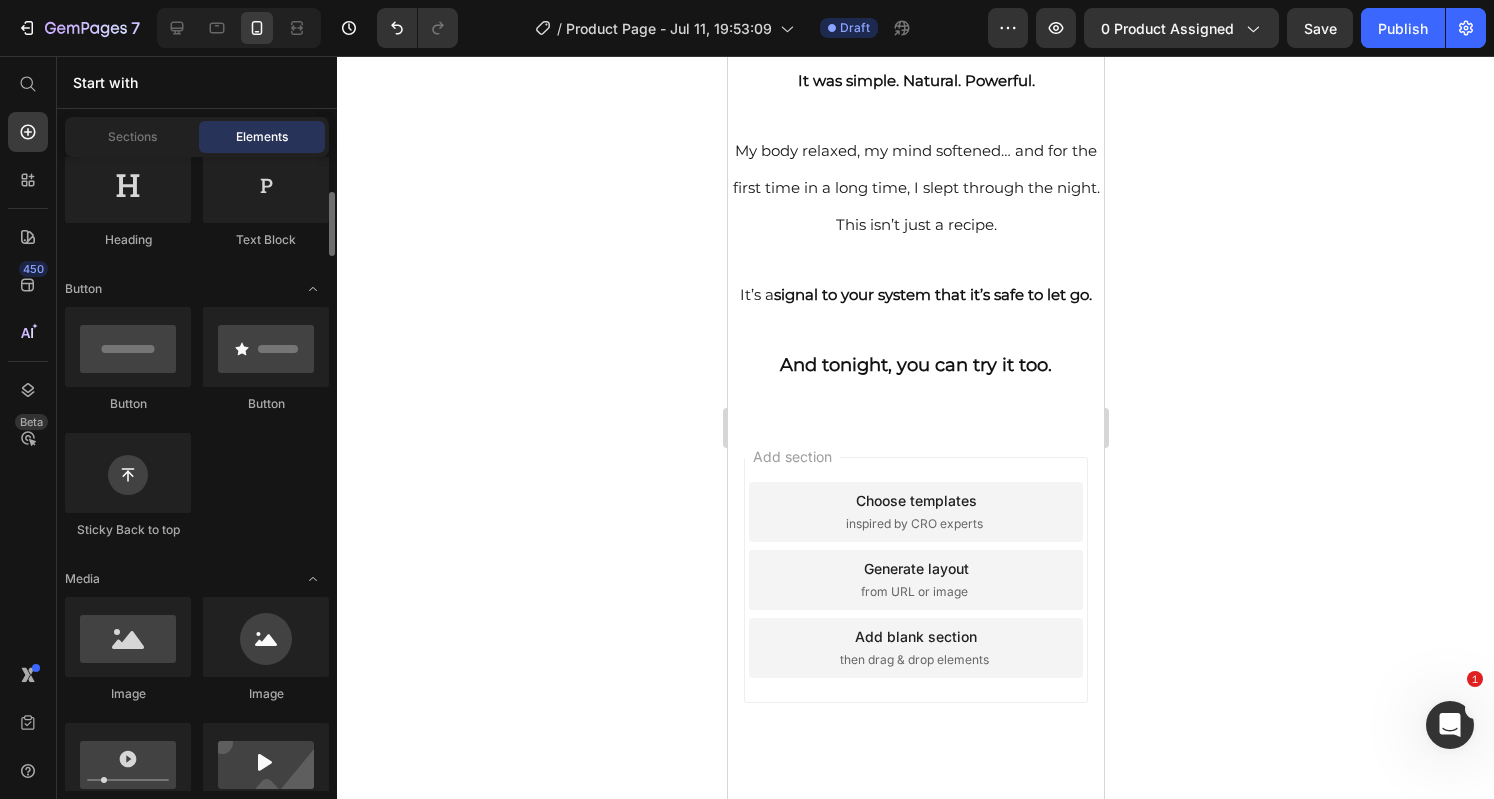 scroll, scrollTop: 353, scrollLeft: 0, axis: vertical 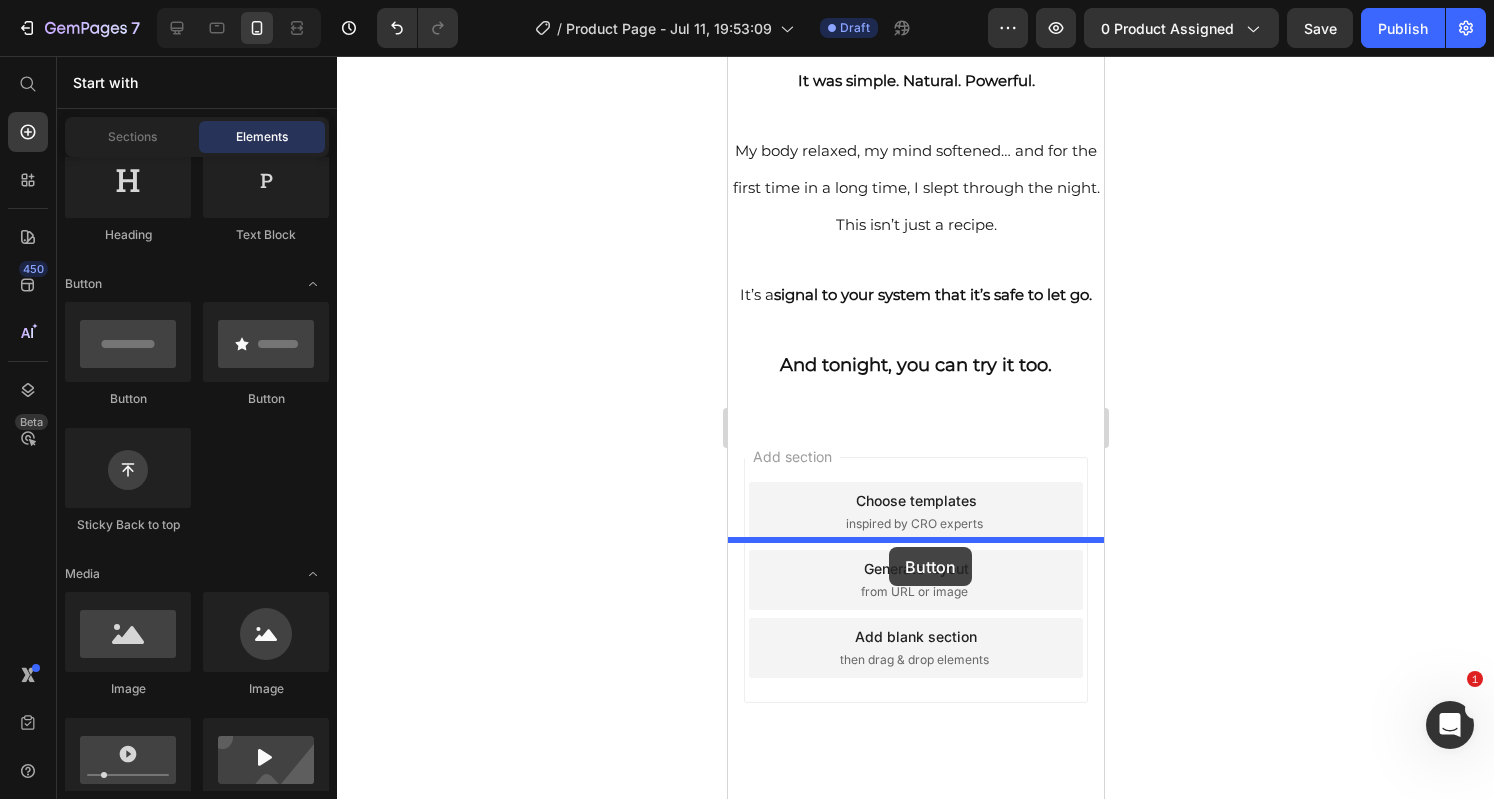 drag, startPoint x: 873, startPoint y: 406, endPoint x: 886, endPoint y: 539, distance: 133.63383 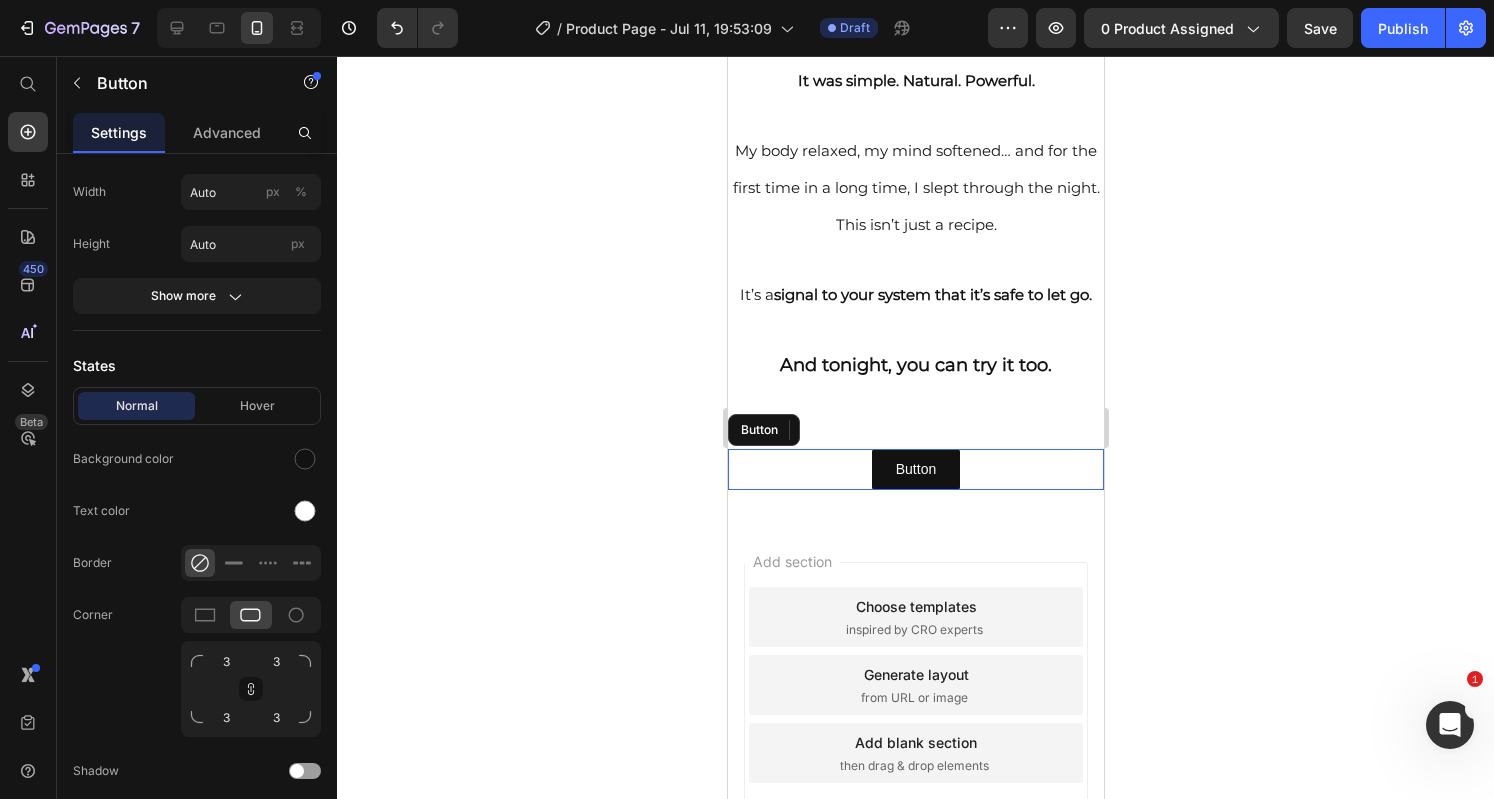 scroll, scrollTop: 0, scrollLeft: 0, axis: both 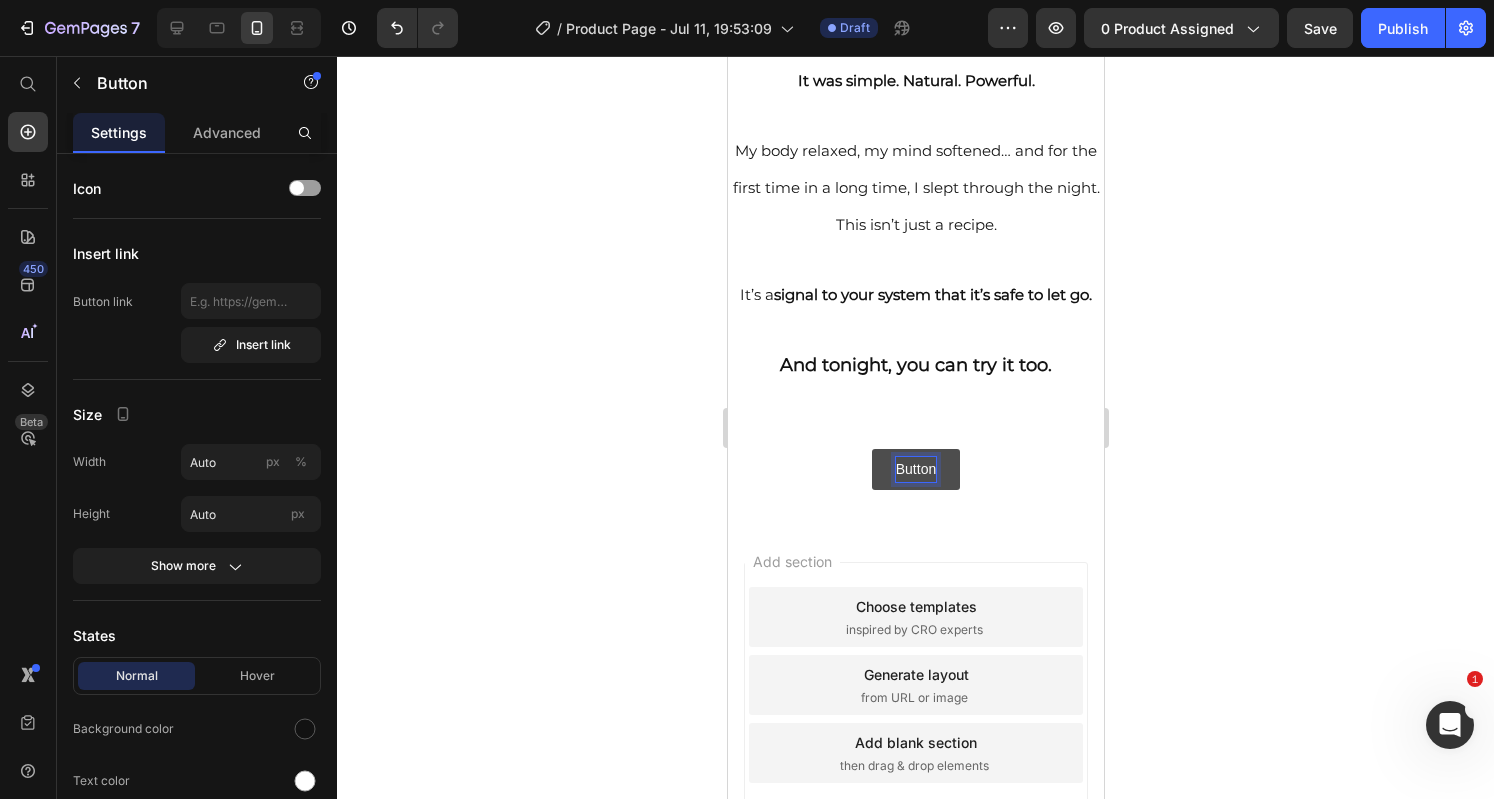 click on "Button" at bounding box center (915, 469) 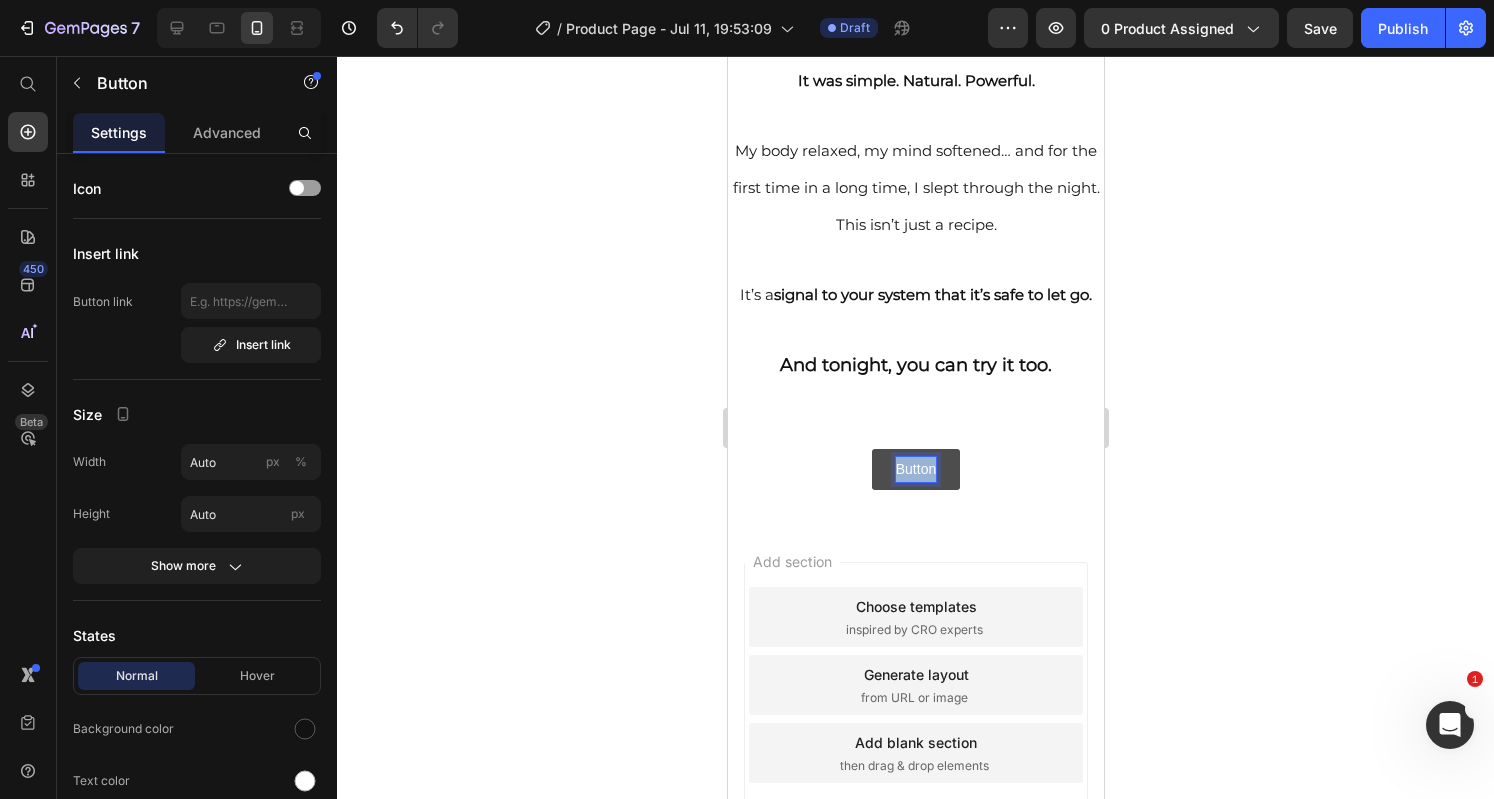 click on "Button" at bounding box center [915, 469] 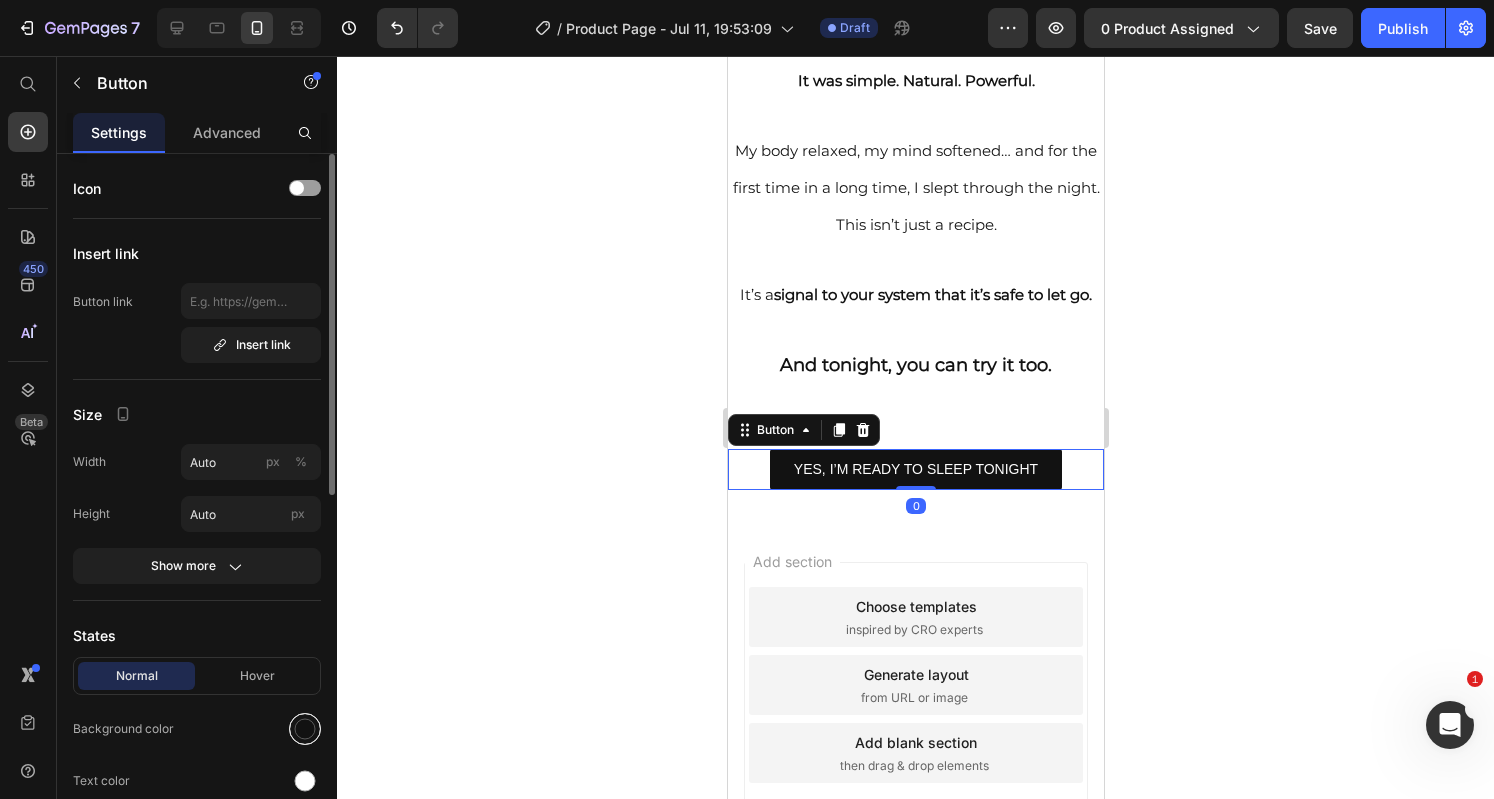 click at bounding box center (305, 729) 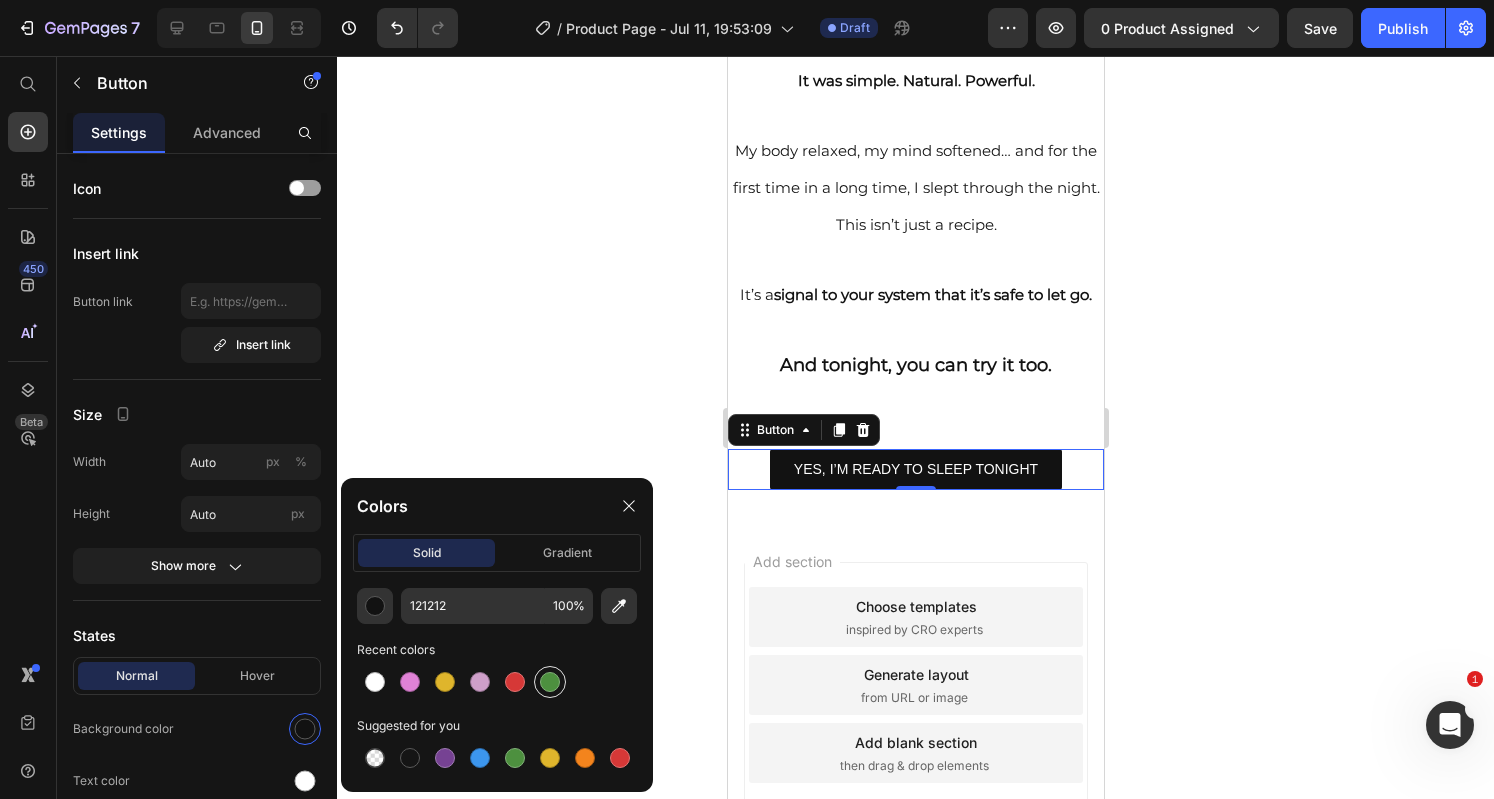 click at bounding box center (550, 682) 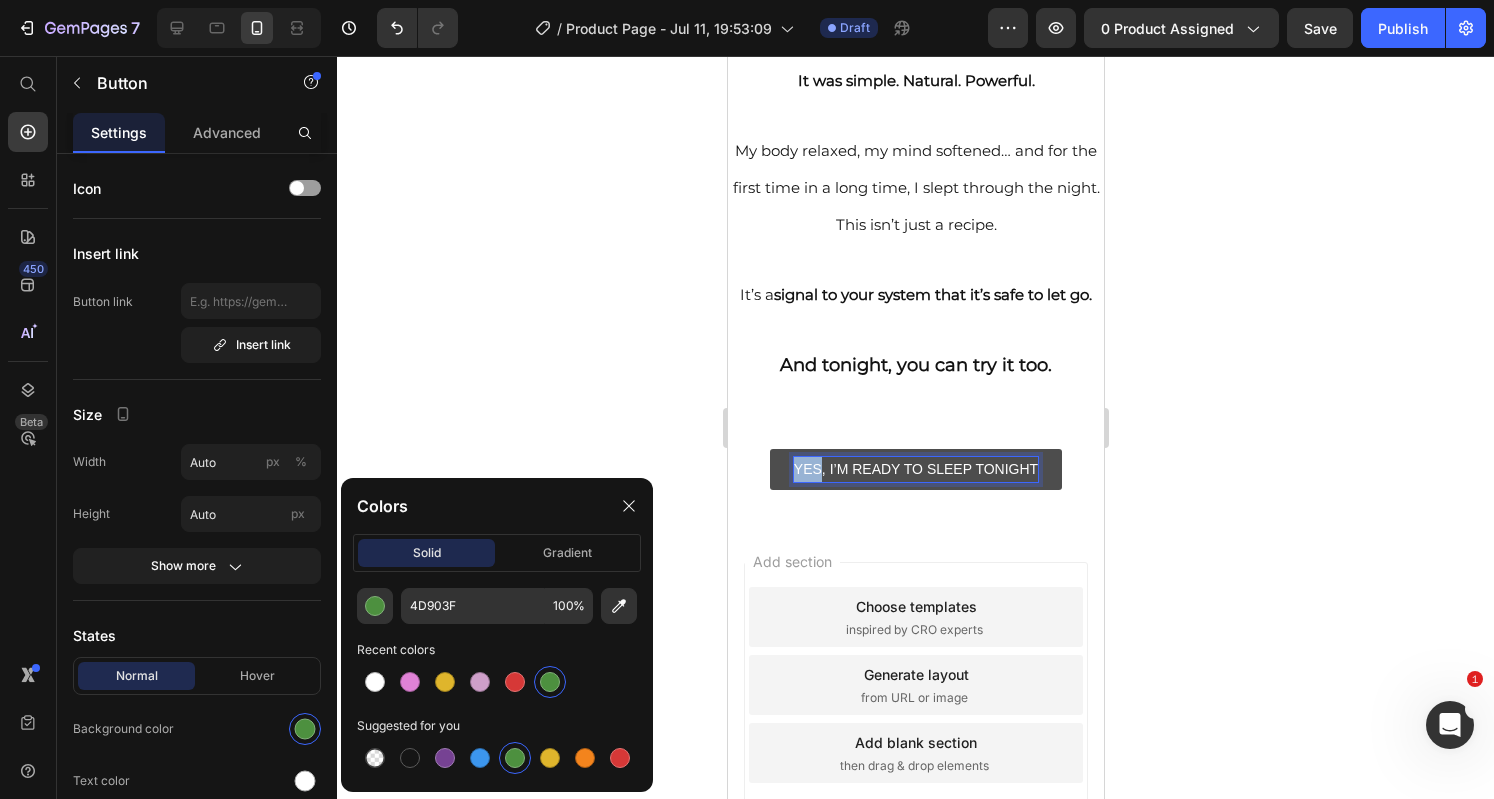 click on "YES, I’M READY TO SLEEP TONIGHT" at bounding box center (915, 469) 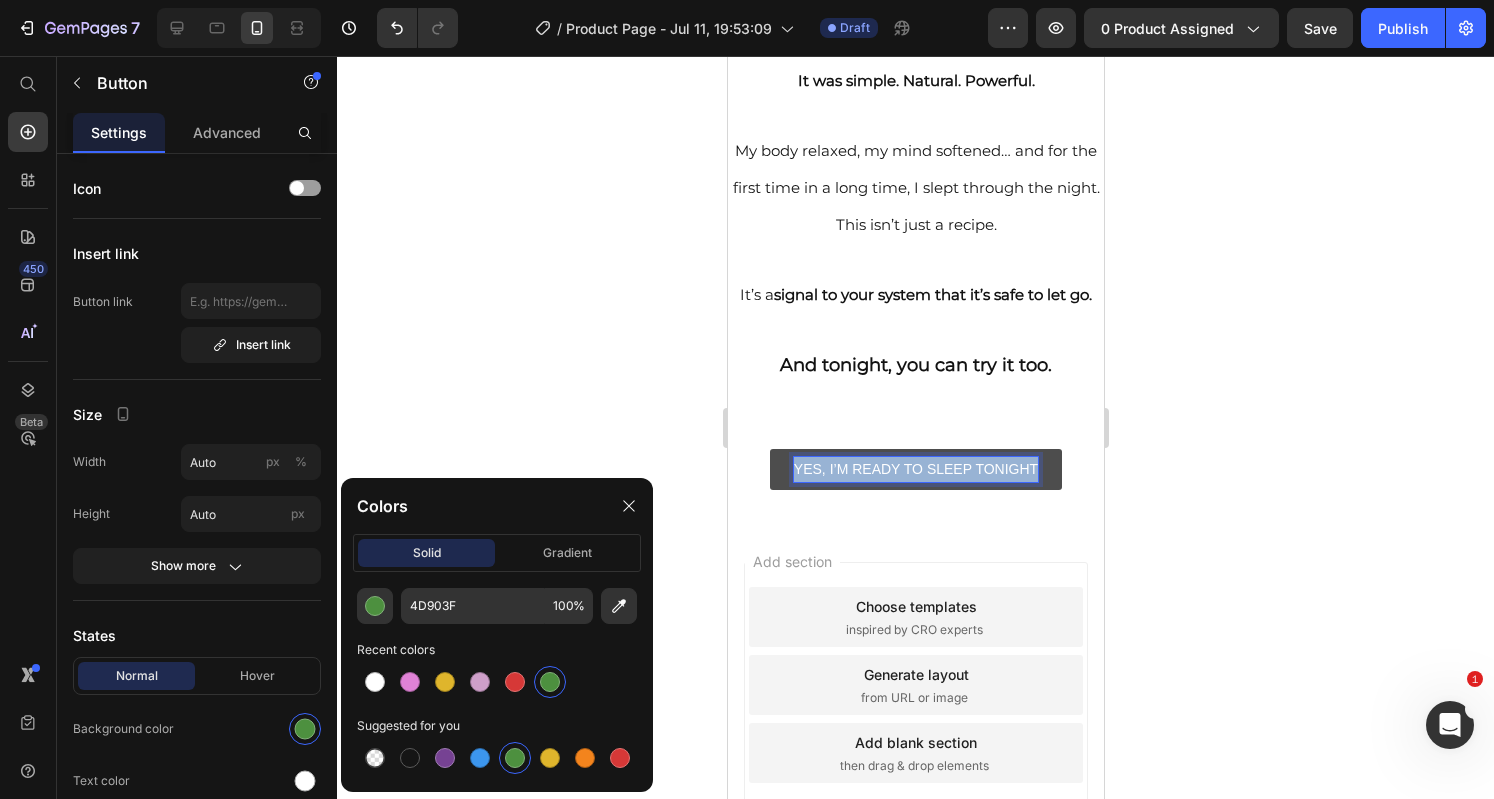 click on "YES, I’M READY TO SLEEP TONIGHT" at bounding box center [915, 469] 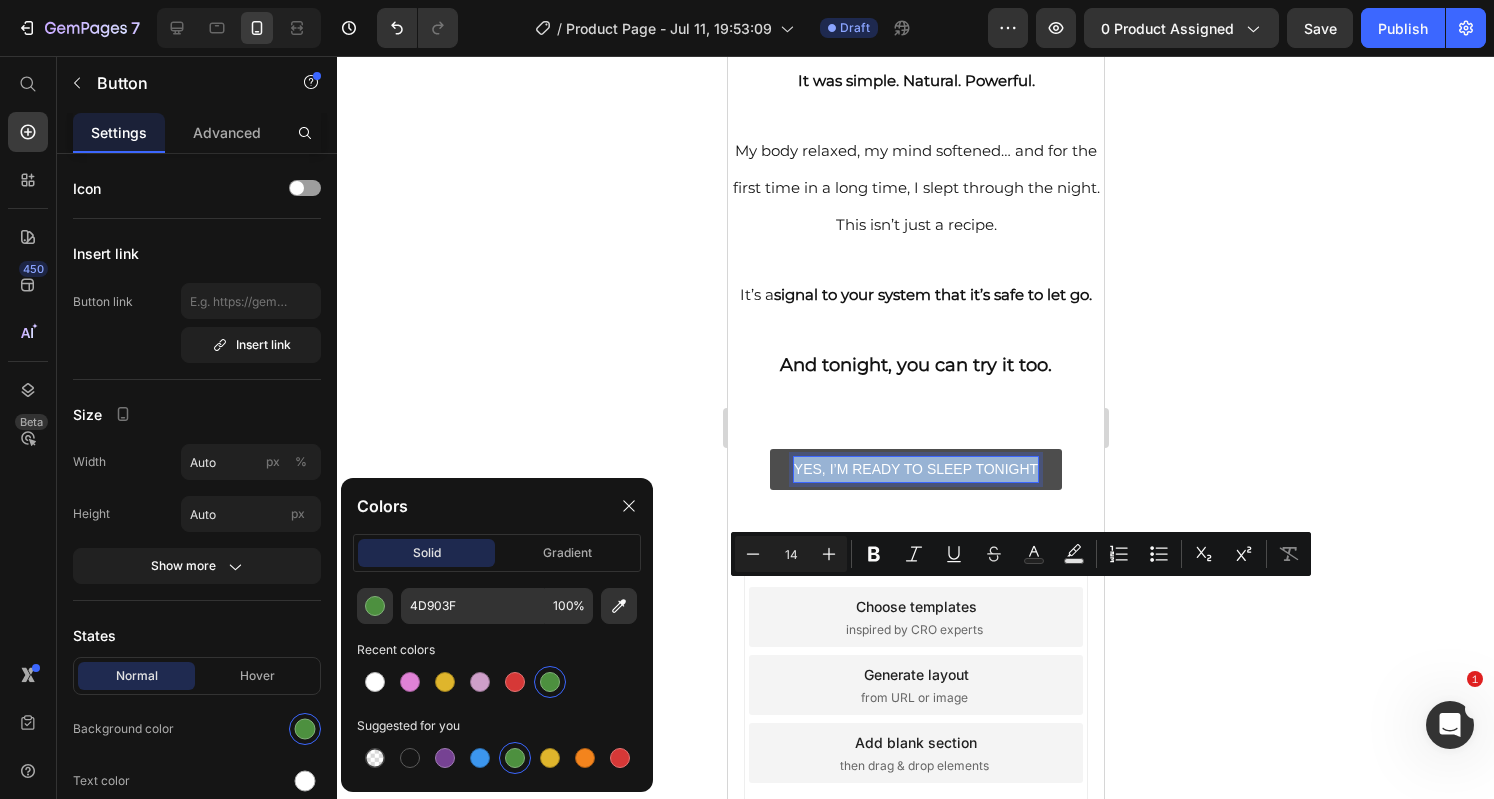 click on "YES, I’M READY TO SLEEP TONIGHT" at bounding box center [915, 469] 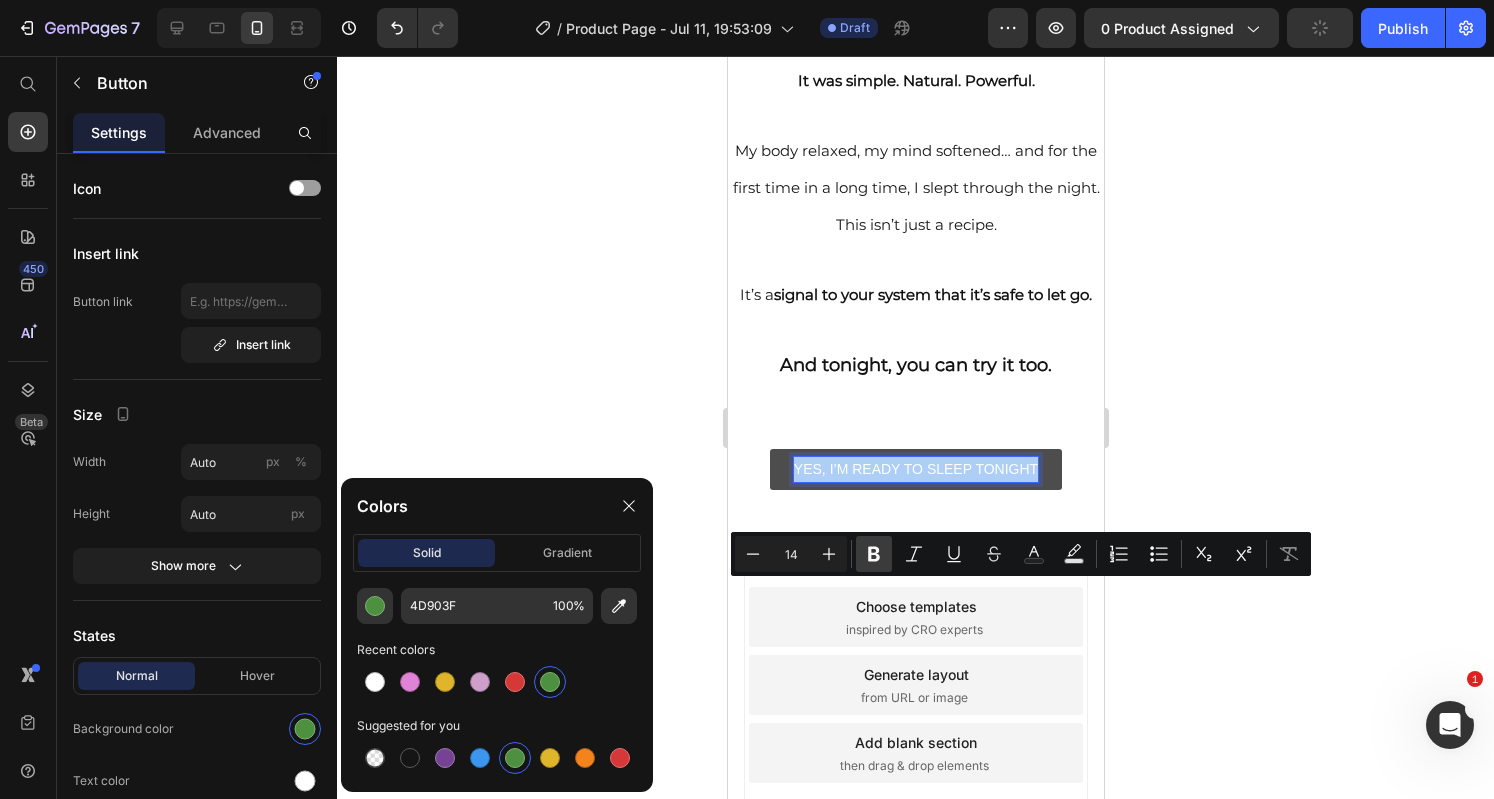 click 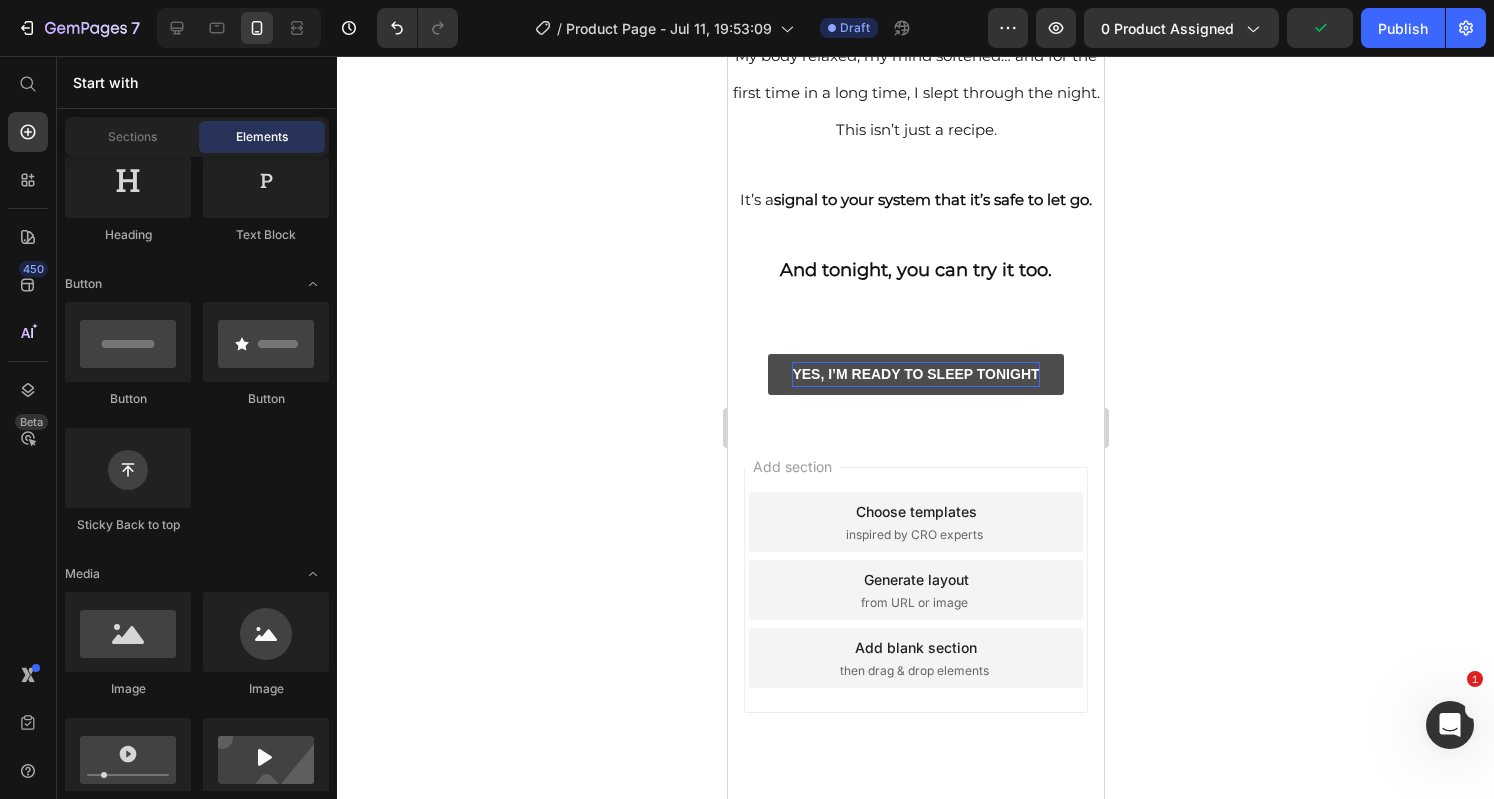 scroll, scrollTop: 870, scrollLeft: 0, axis: vertical 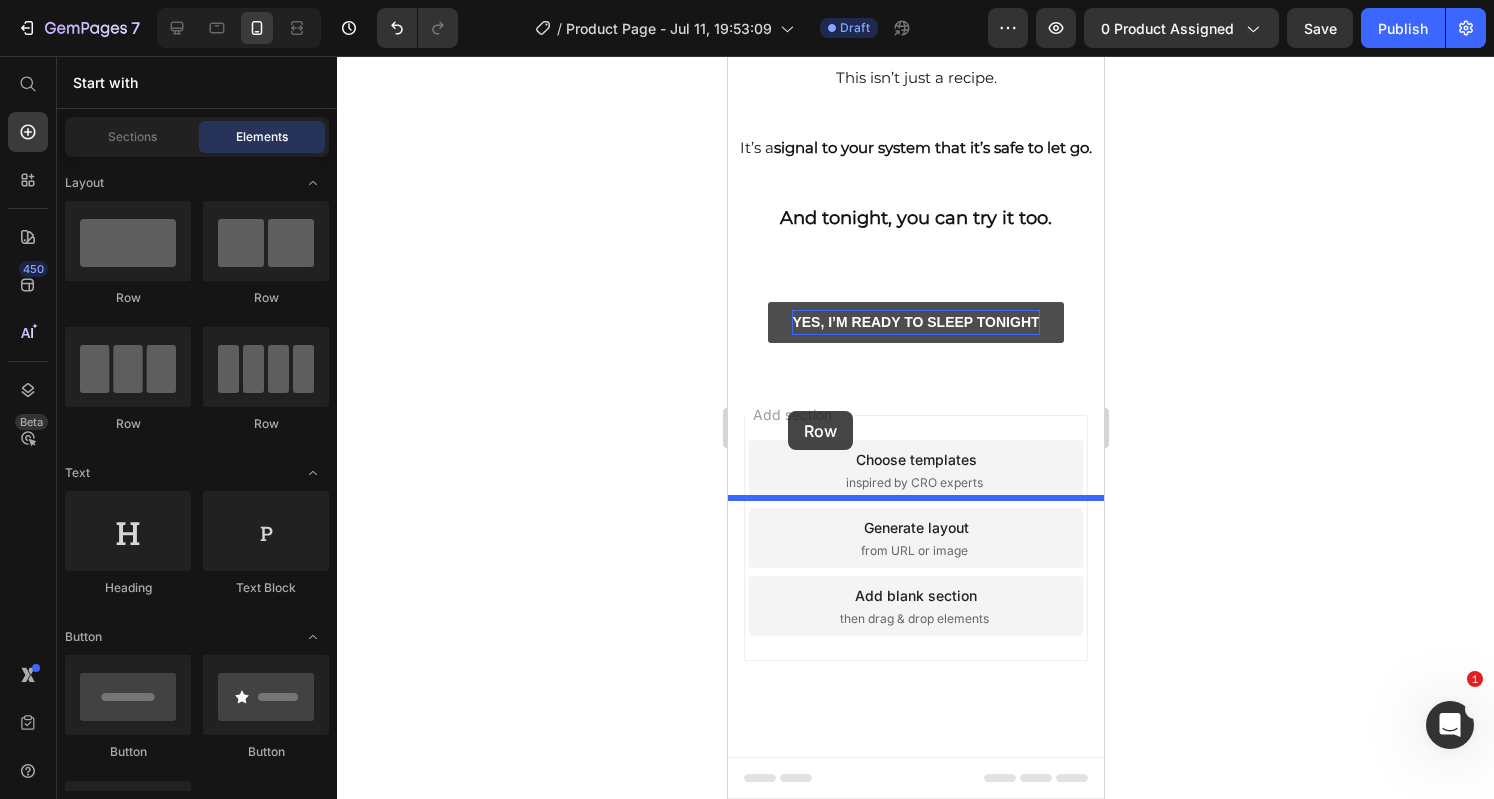 drag, startPoint x: 871, startPoint y: 292, endPoint x: 790, endPoint y: 410, distance: 143.12582 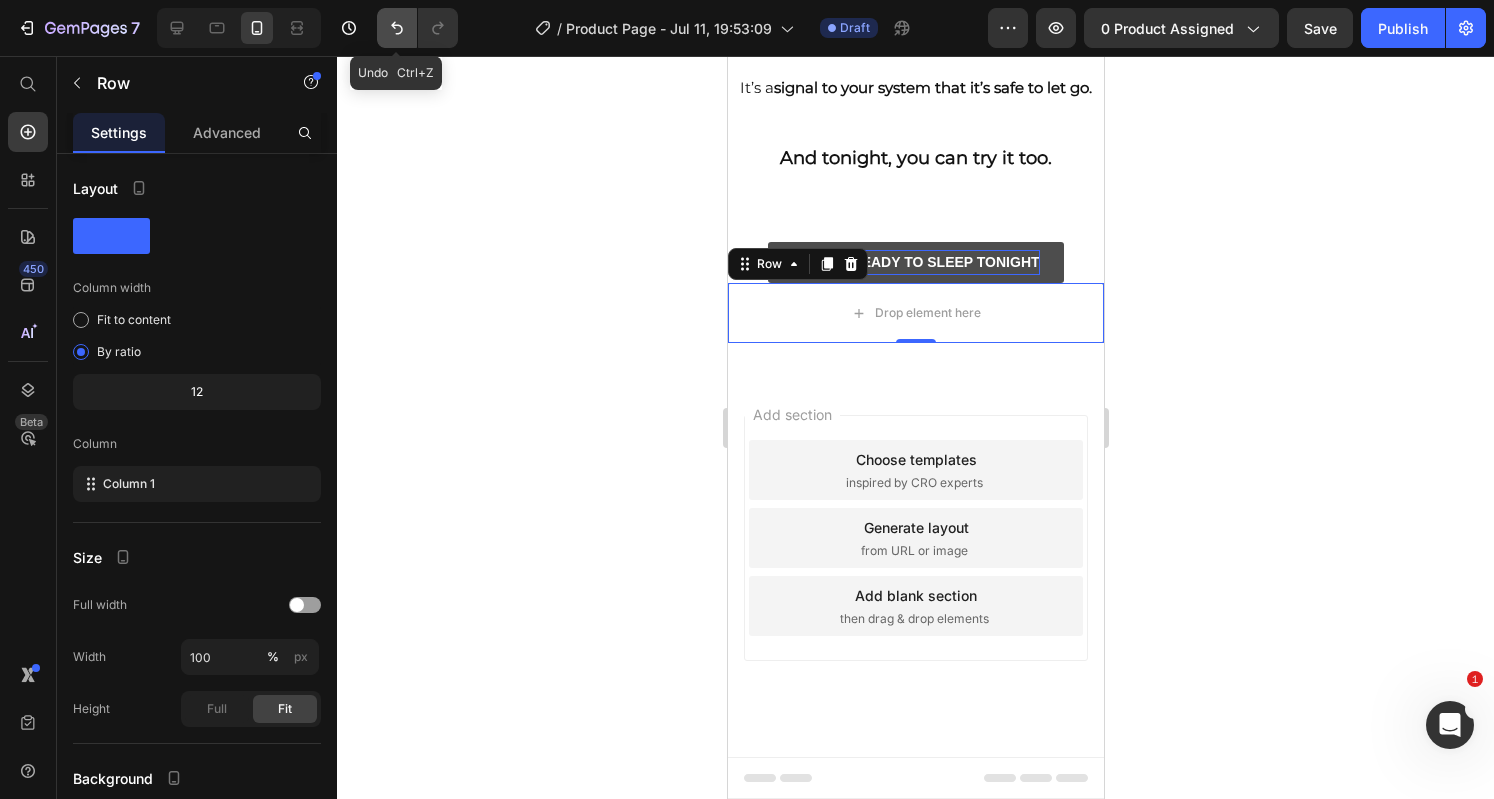 click 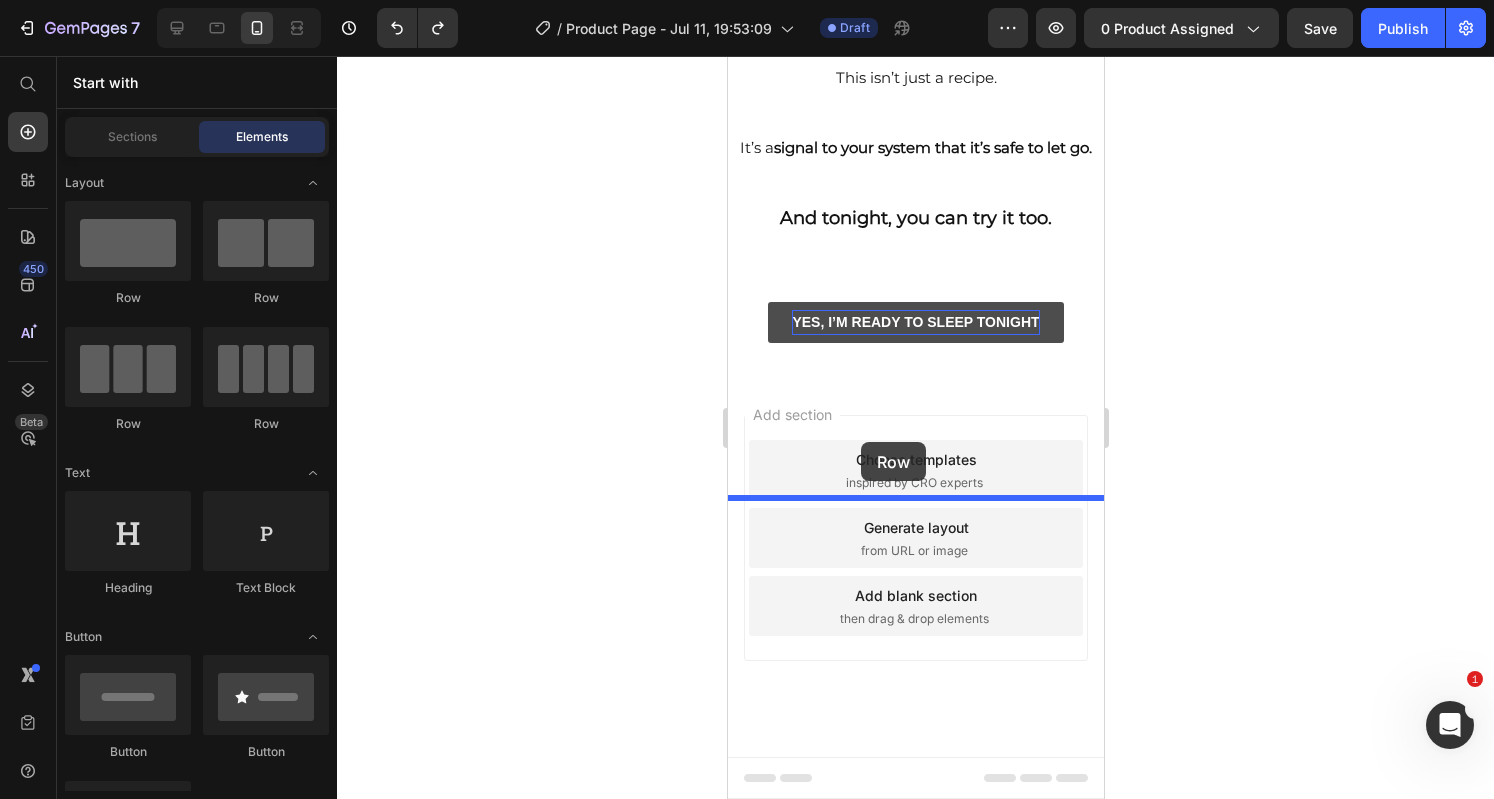 drag, startPoint x: 846, startPoint y: 323, endPoint x: 860, endPoint y: 440, distance: 117.83463 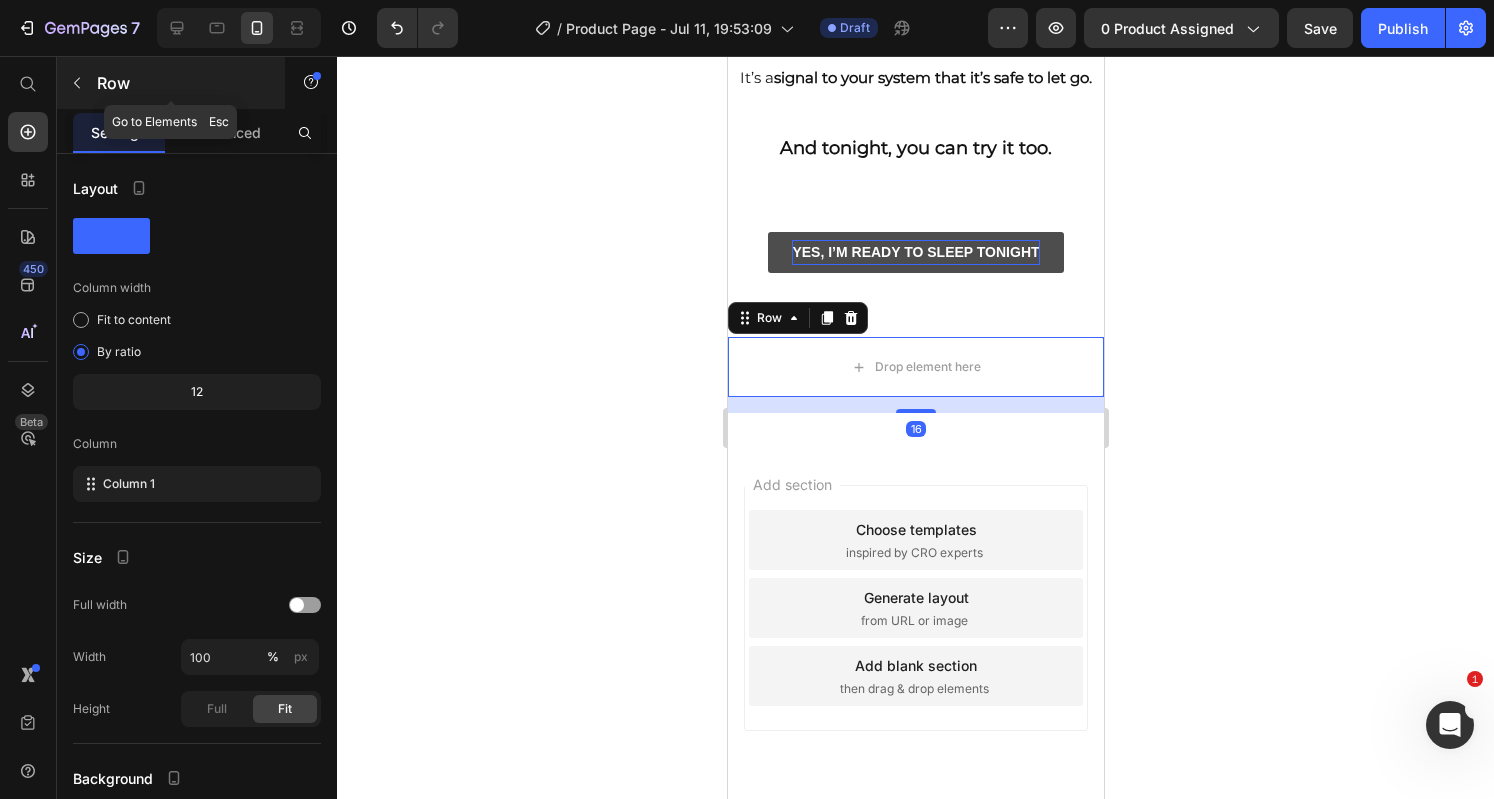 click at bounding box center (77, 83) 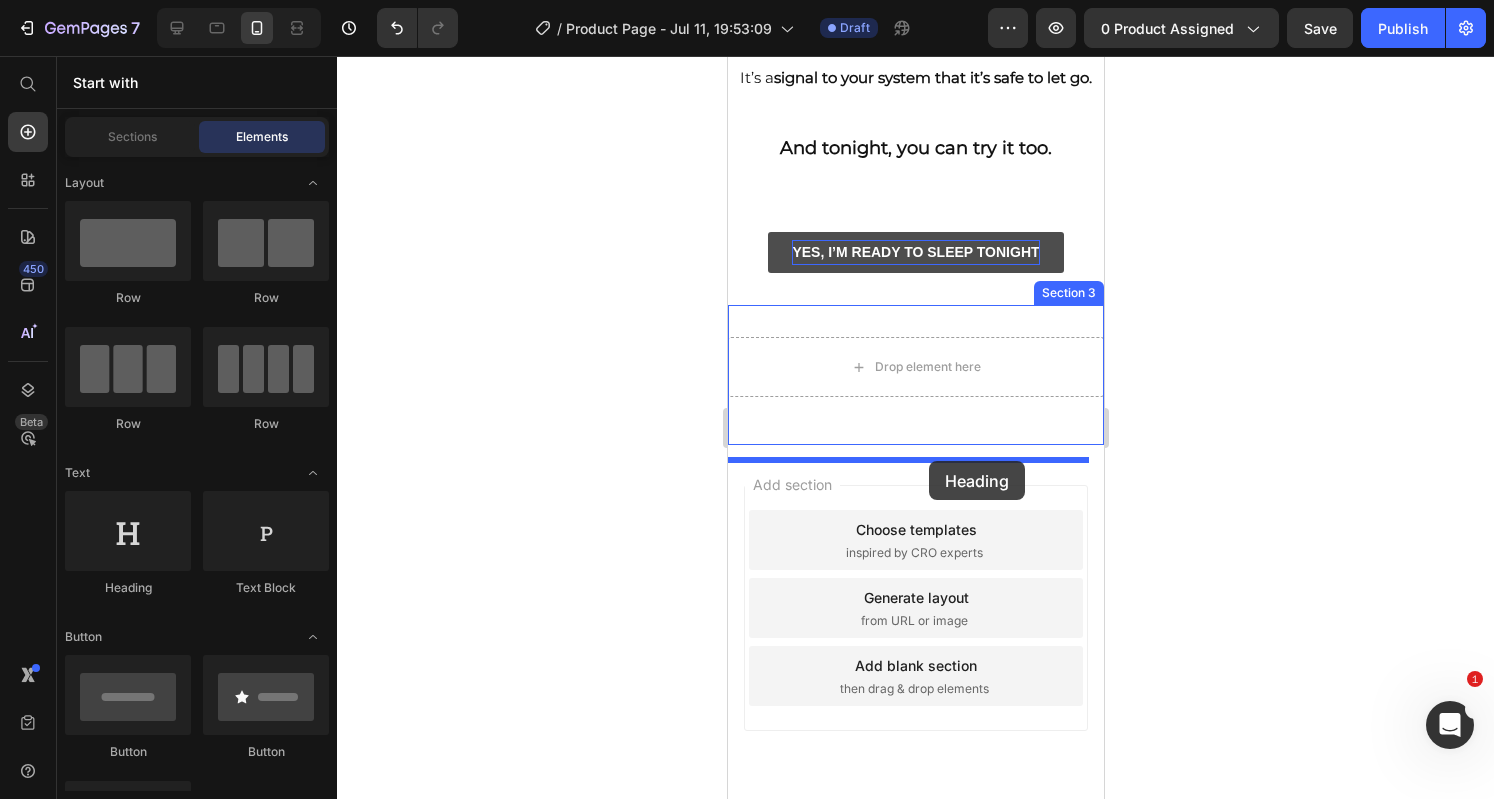 drag, startPoint x: 798, startPoint y: 461, endPoint x: 926, endPoint y: 461, distance: 128 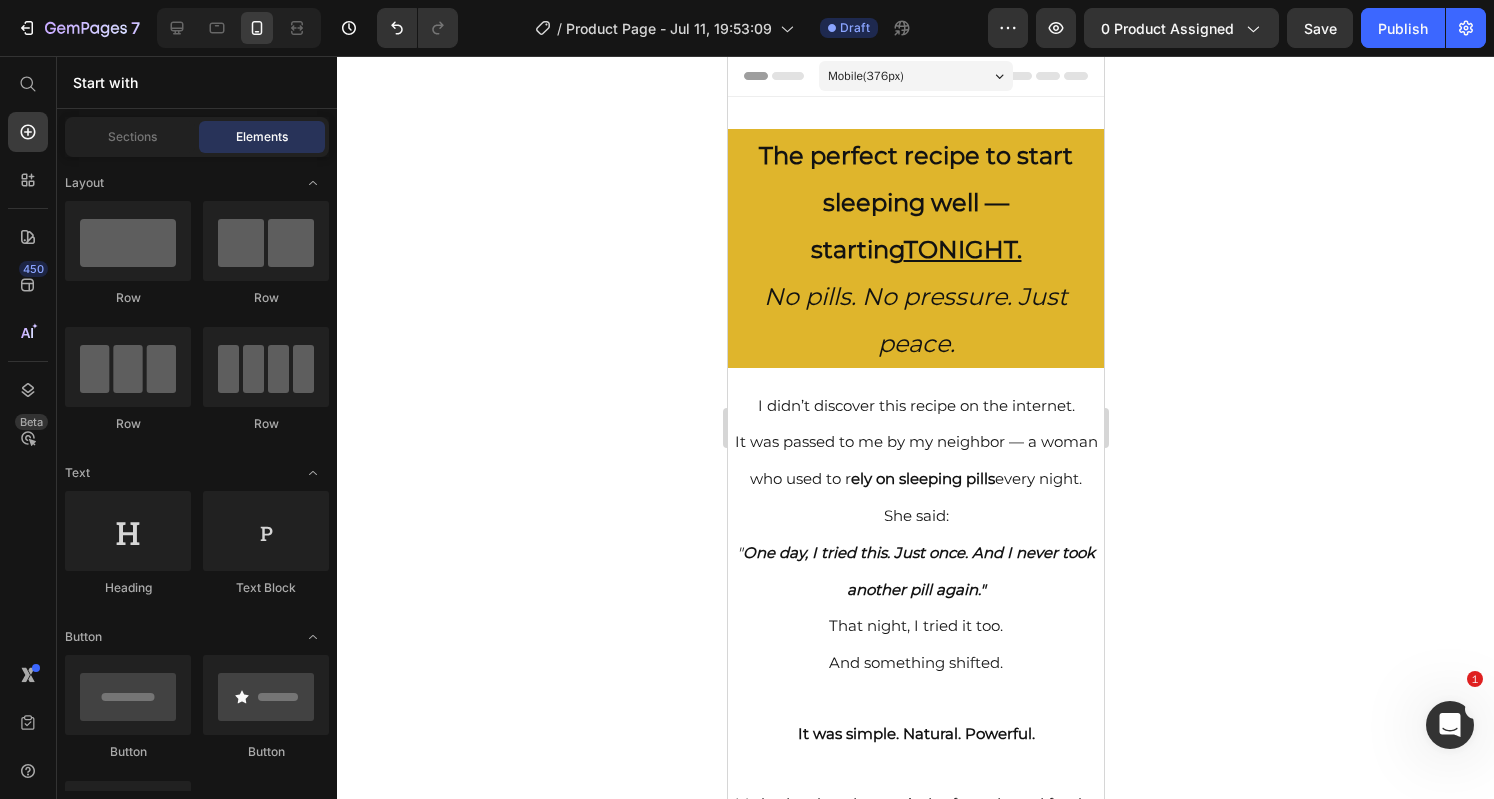 scroll, scrollTop: 0, scrollLeft: 0, axis: both 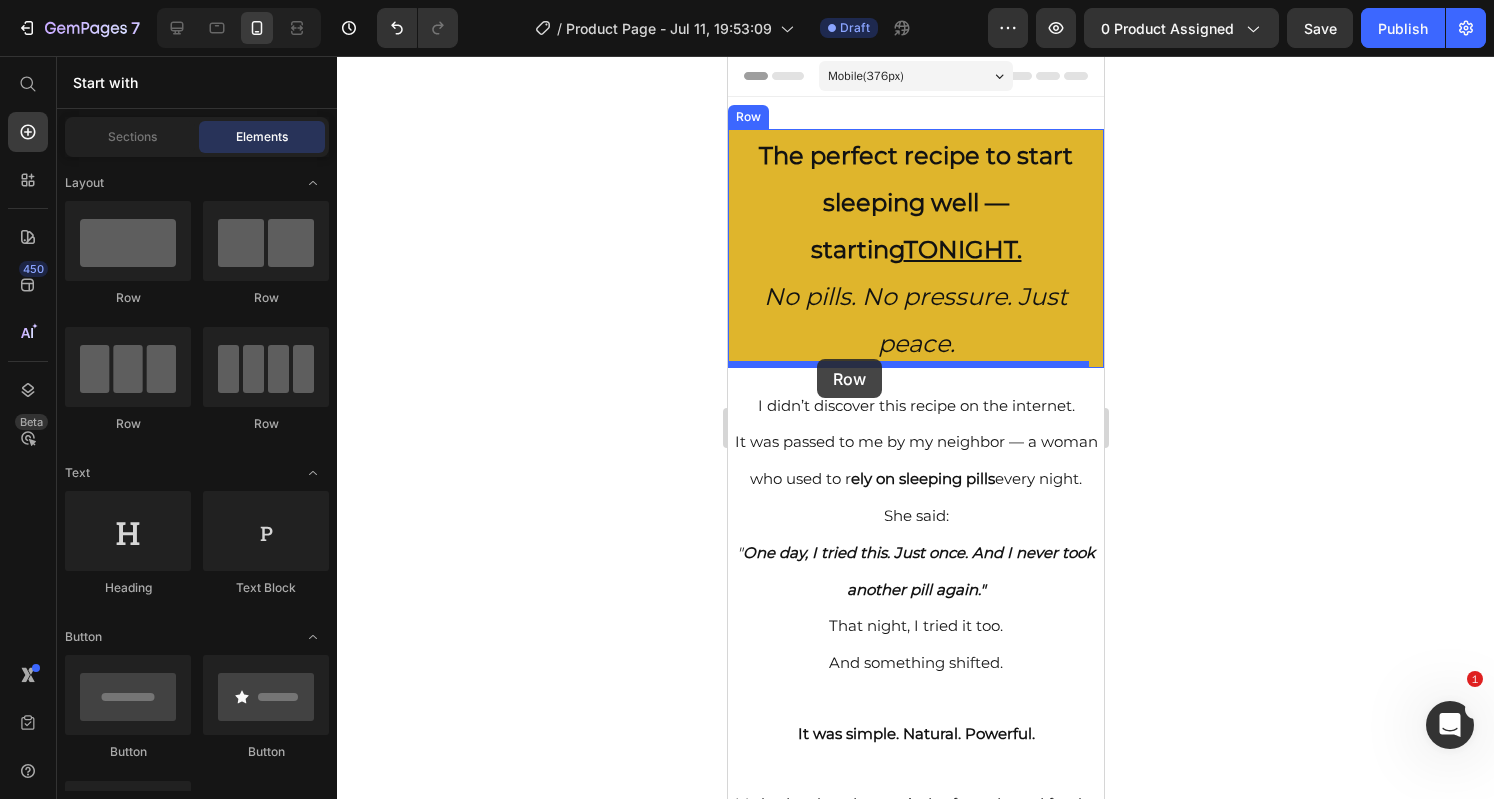 drag, startPoint x: 865, startPoint y: 295, endPoint x: 817, endPoint y: 359, distance: 80 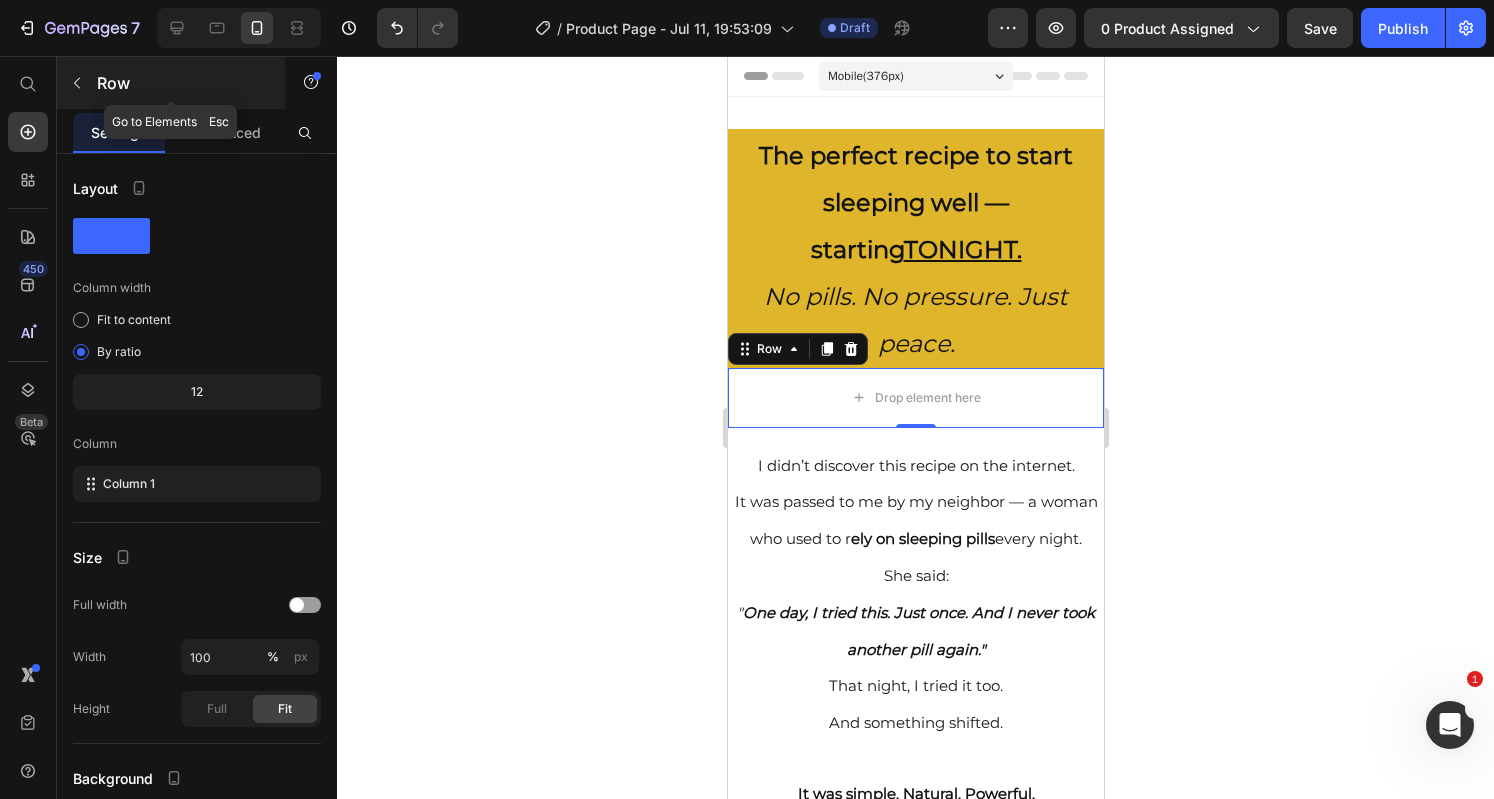 click 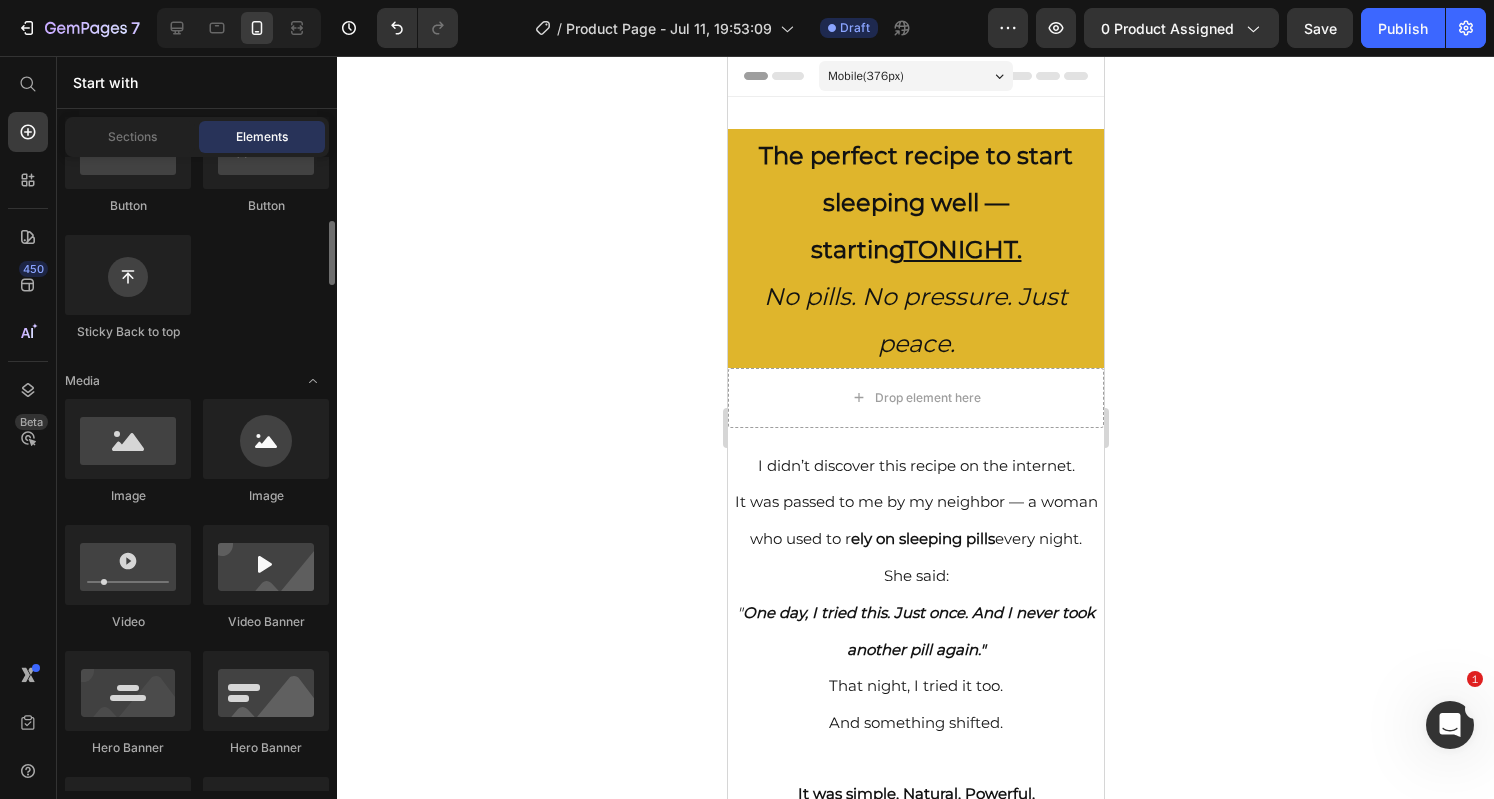 scroll, scrollTop: 556, scrollLeft: 0, axis: vertical 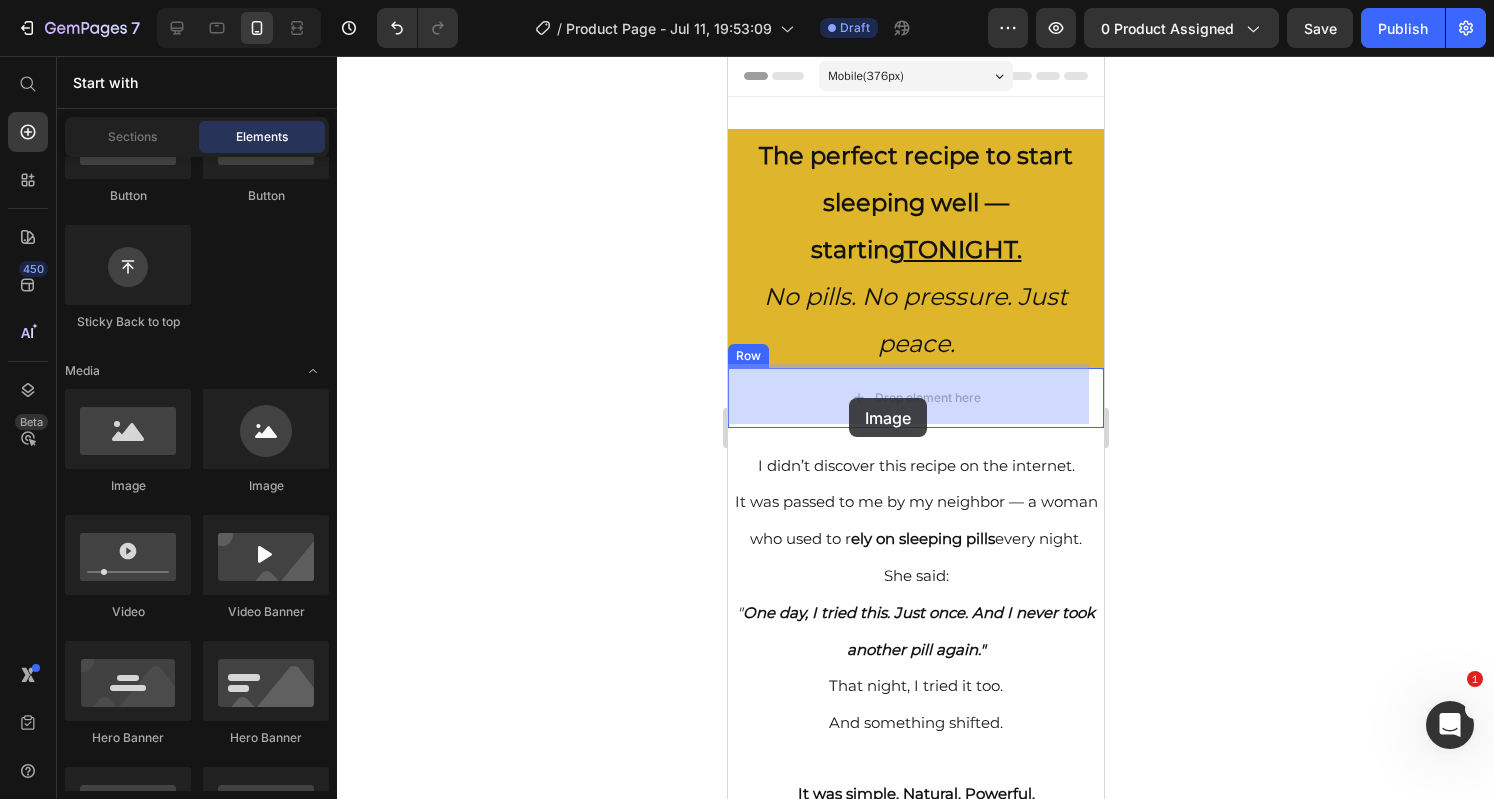drag, startPoint x: 977, startPoint y: 501, endPoint x: 854, endPoint y: 393, distance: 163.68567 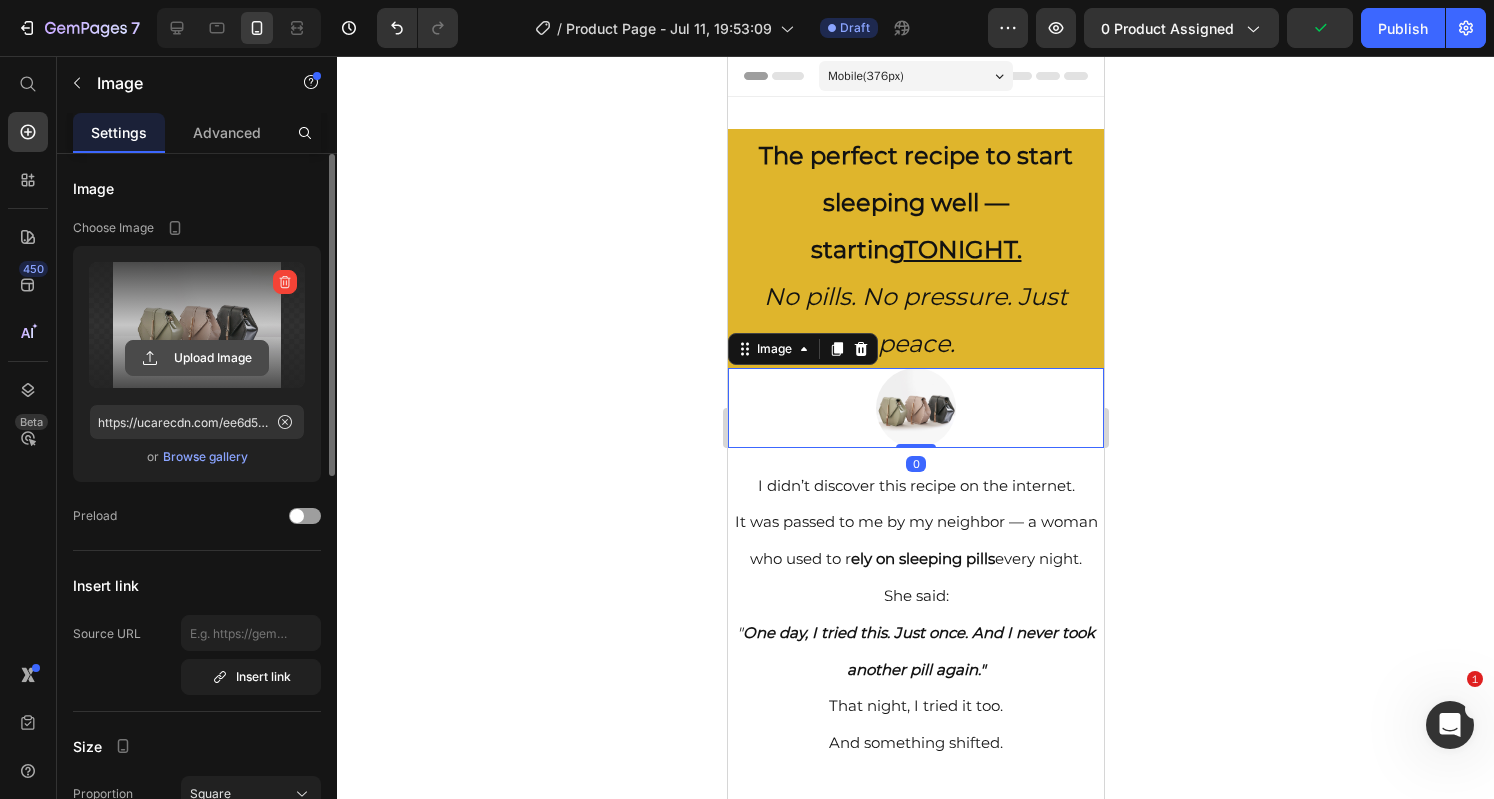 click 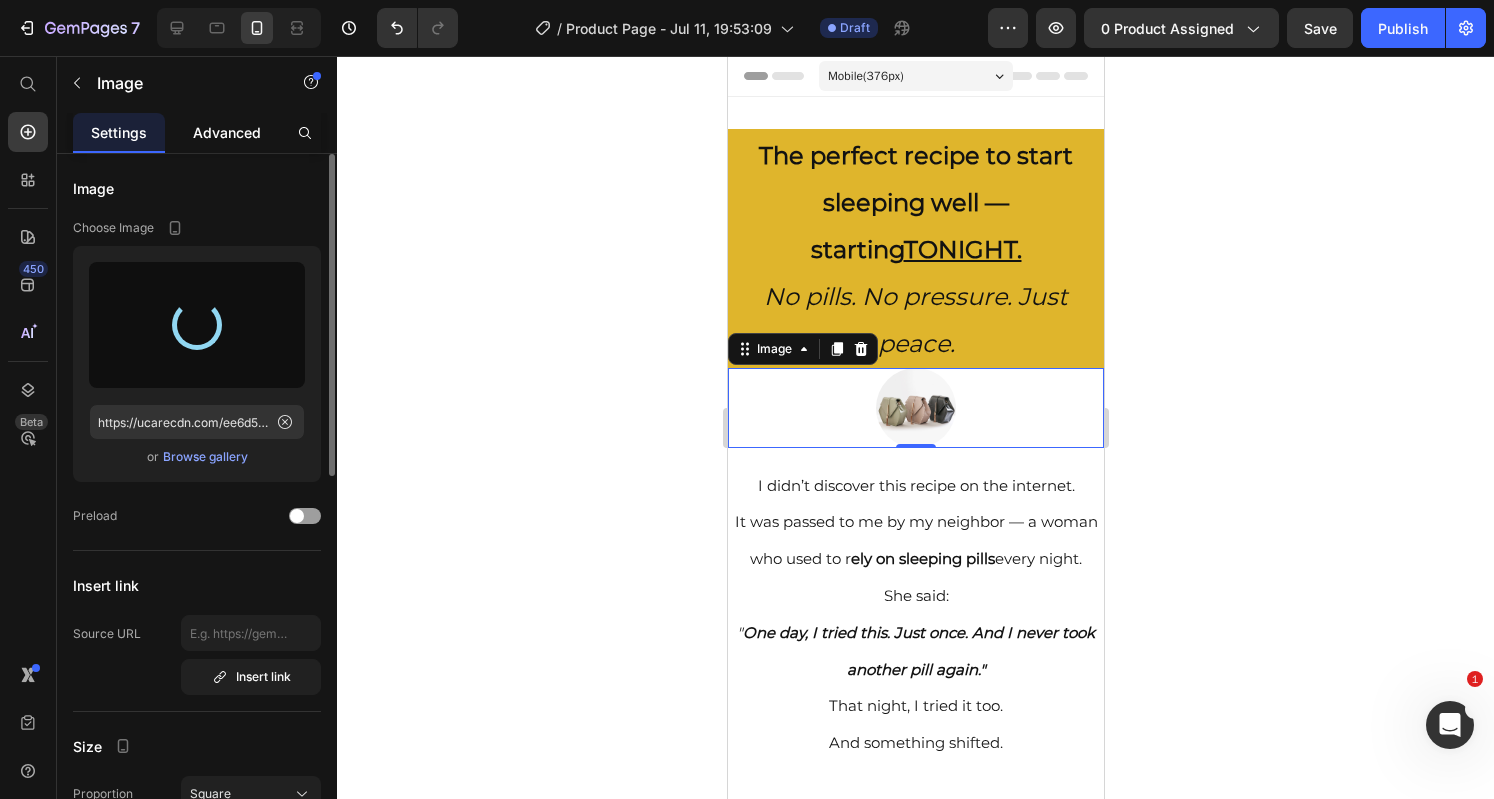type on "https://cdn.shopify.com/s/files/1/0951/6797/1660/files/gempages_570183330461385880-1a2232f5-8e96-419f-9711-289a20030fa6.png" 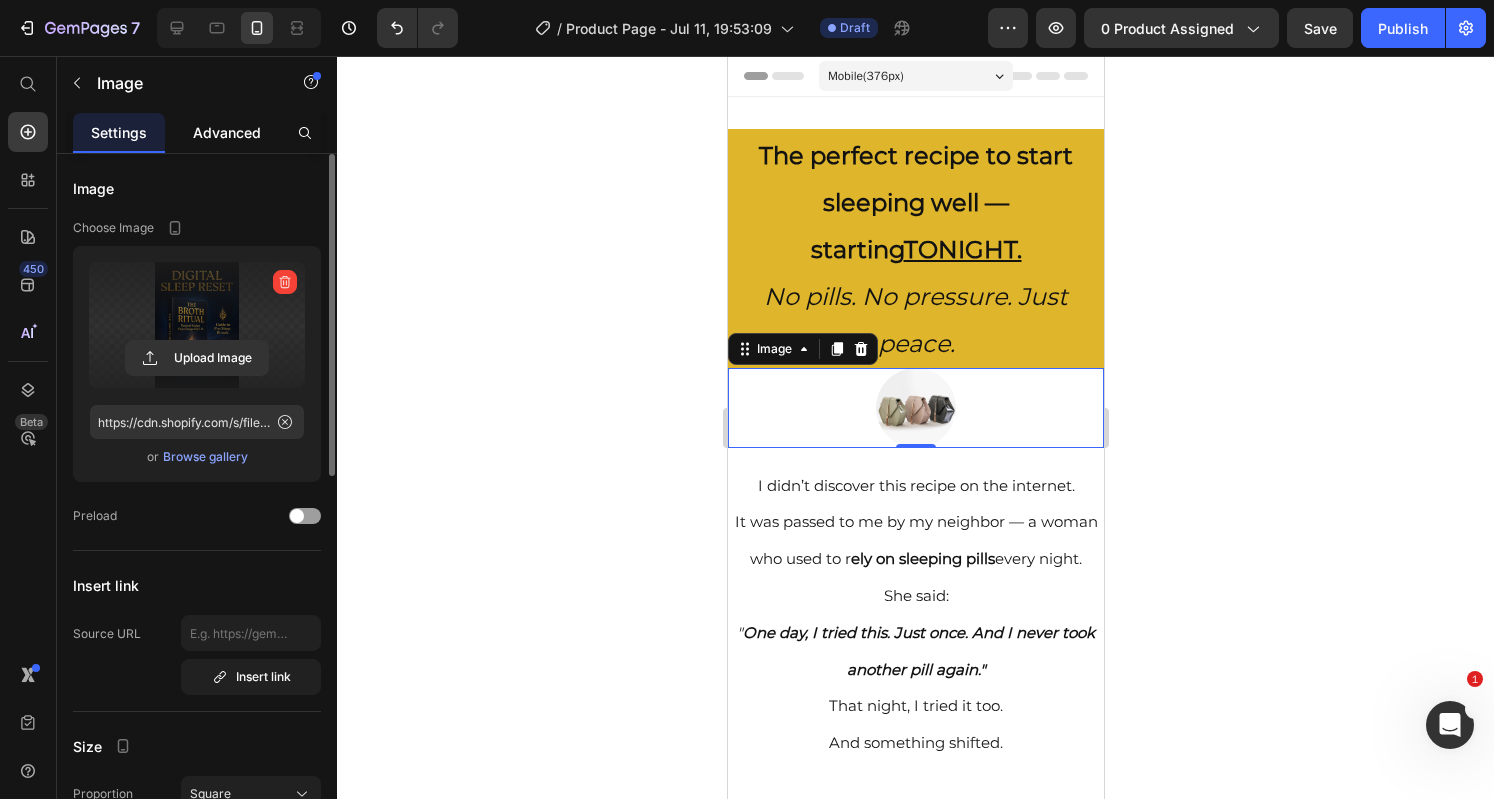 click on "Advanced" at bounding box center (227, 132) 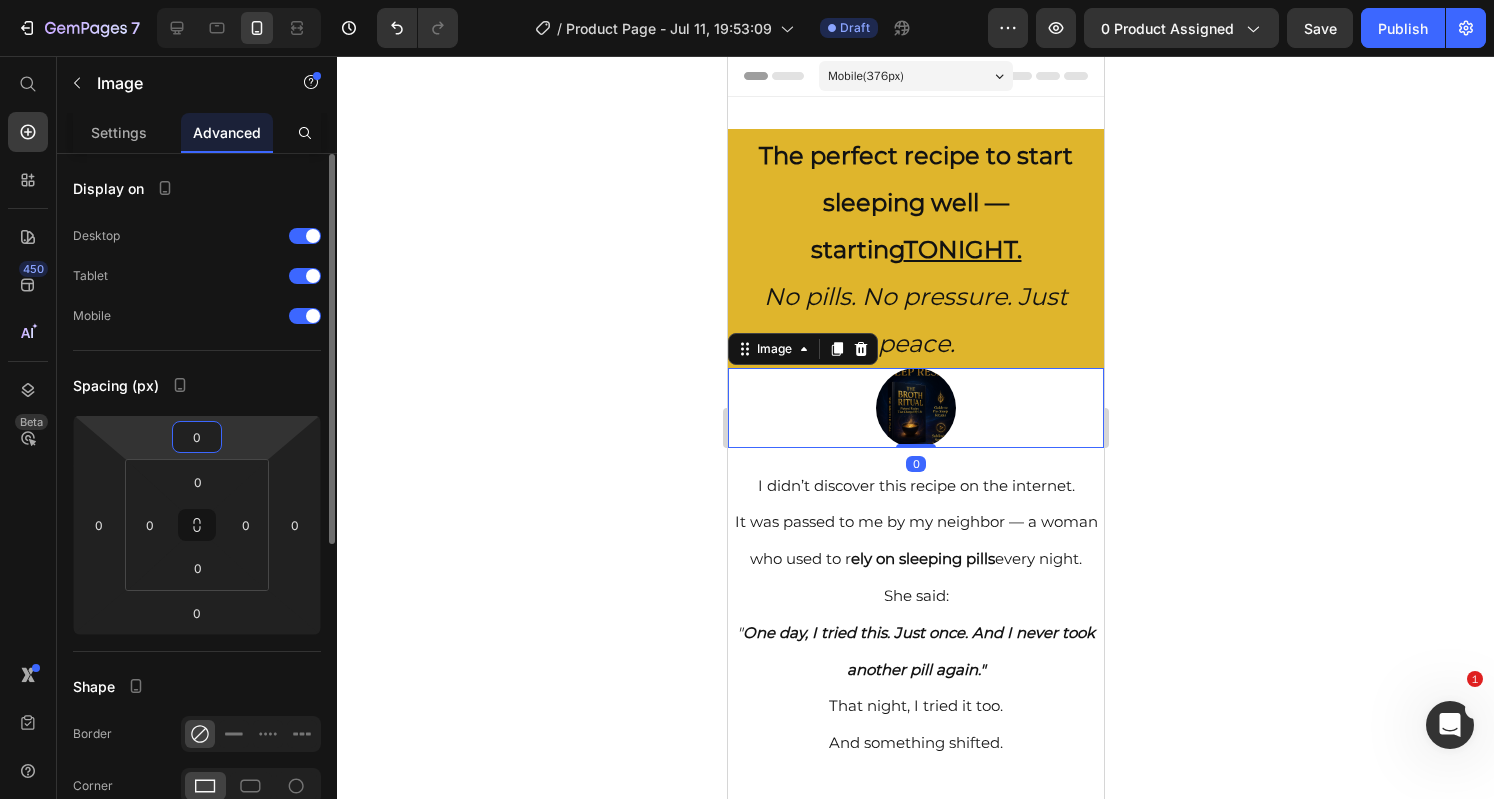click on "7  Version history  /  Product Page - Jul 11, 19:53:09 Draft Preview 0 product assigned  Save   Publish  450 Beta Start with Sections Elements Hero Section Product Detail Brands Trusted Badges Guarantee Product Breakdown How to use Testimonials Compare Bundle FAQs Social Proof Brand Story Product List Collection Blog List Contact Sticky Add to Cart Custom Footer Browse Library 450 Layout
Row
Row
Row
Row Text
Heading
Text Block Button
Button
Button
Sticky Back to top Media" at bounding box center (747, 0) 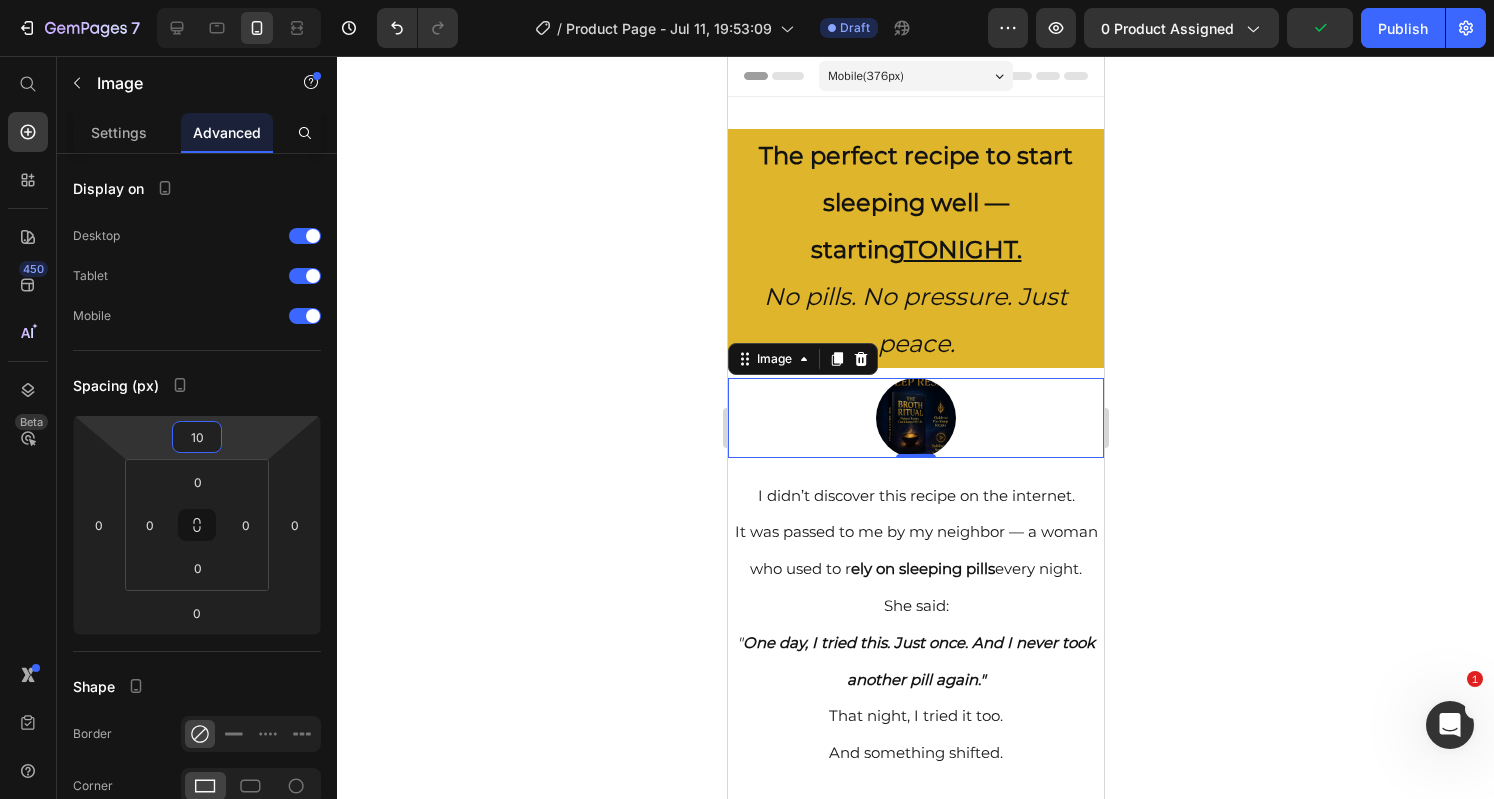 type on "10" 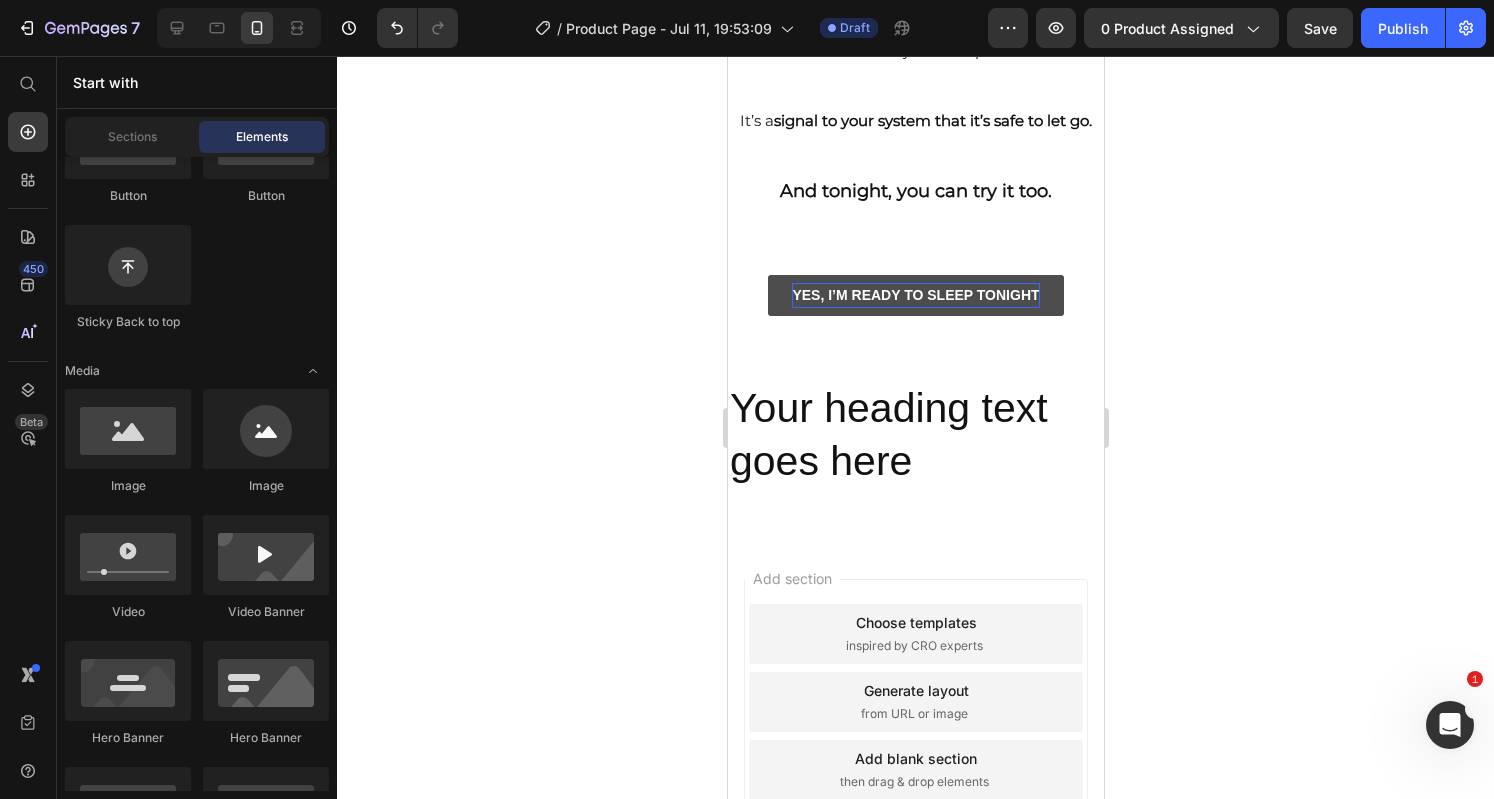 scroll, scrollTop: 915, scrollLeft: 0, axis: vertical 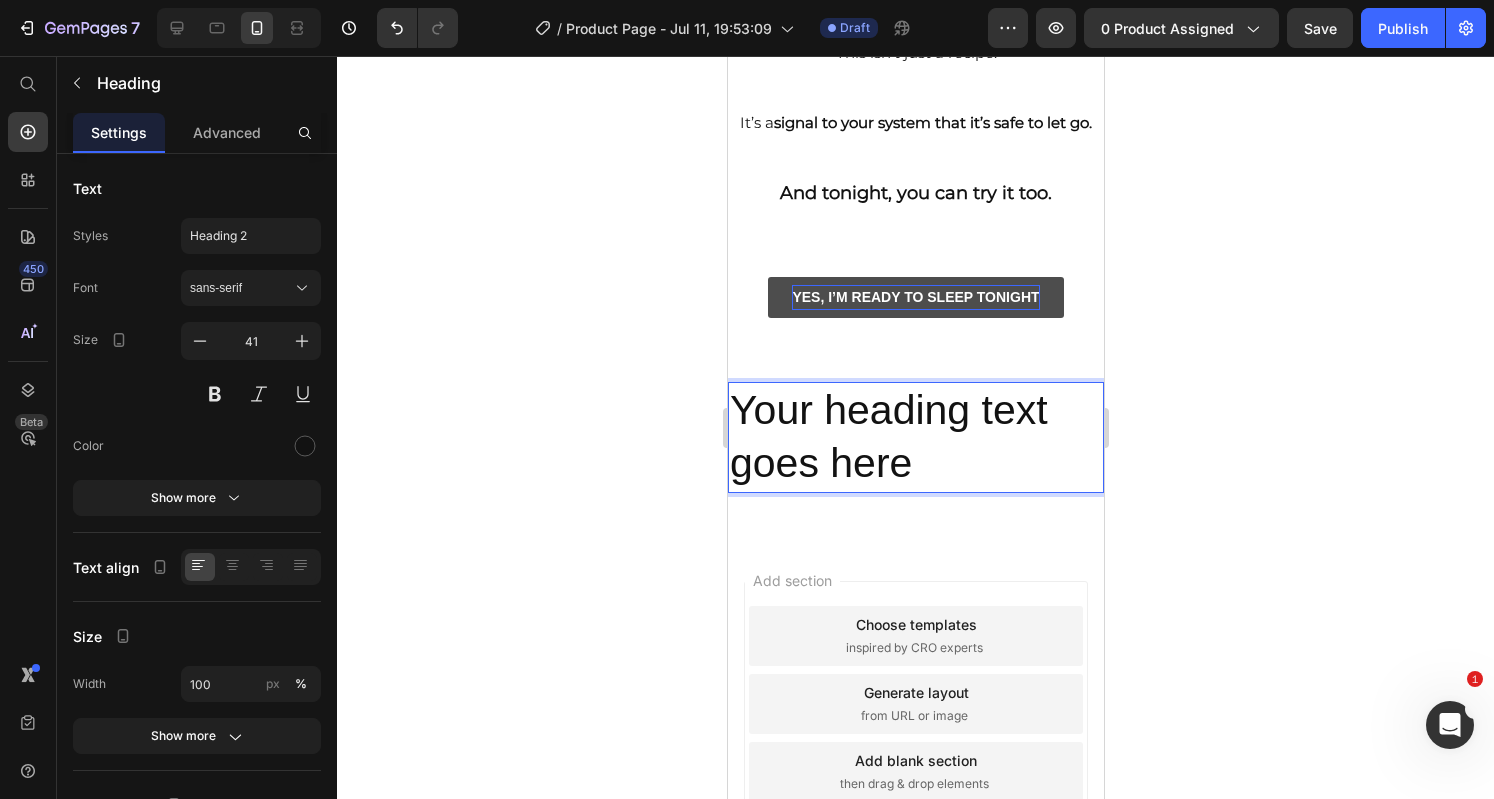 click on "Your heading text goes here" at bounding box center [915, 437] 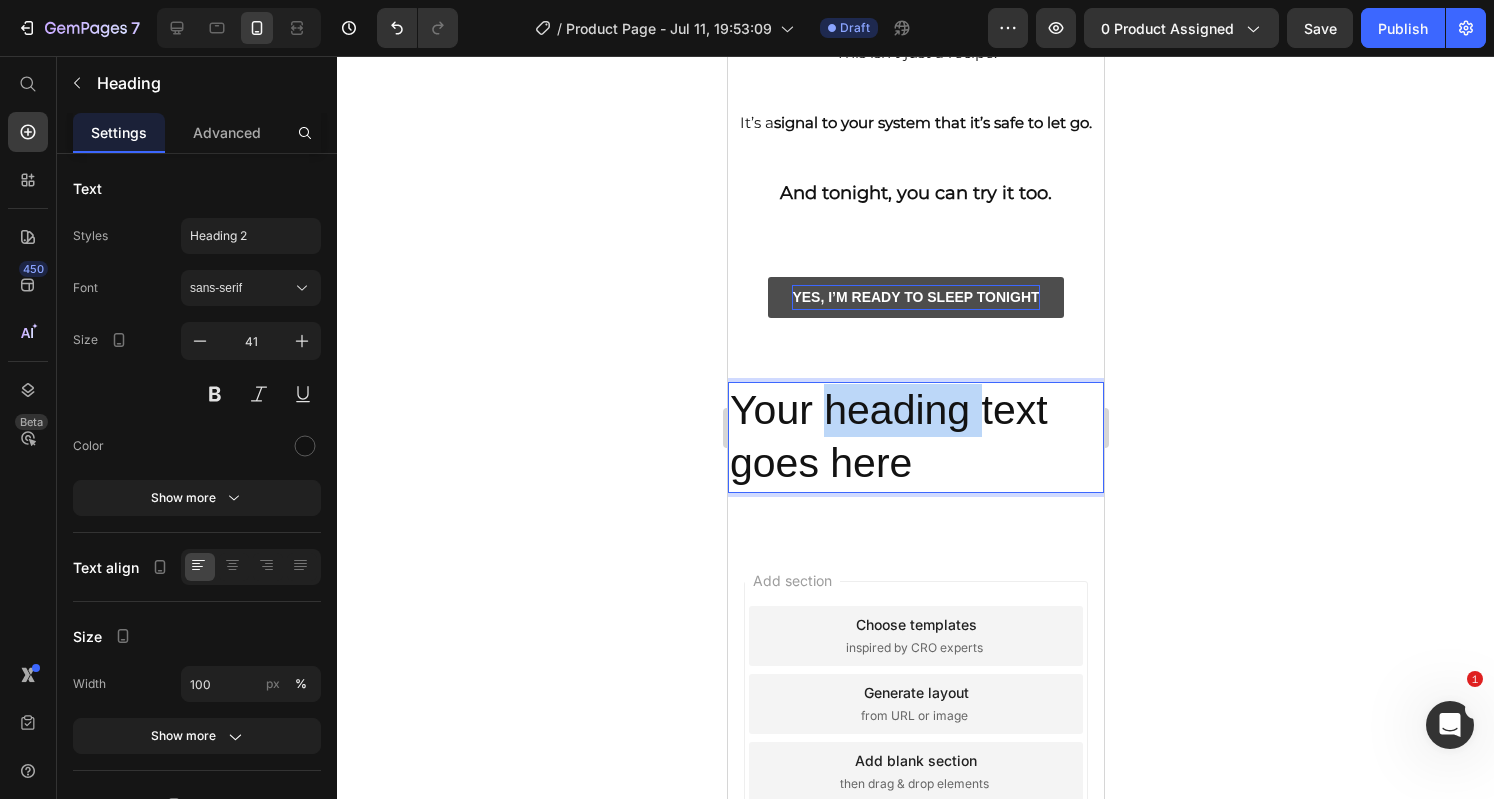 click on "Your heading text goes here" at bounding box center [915, 437] 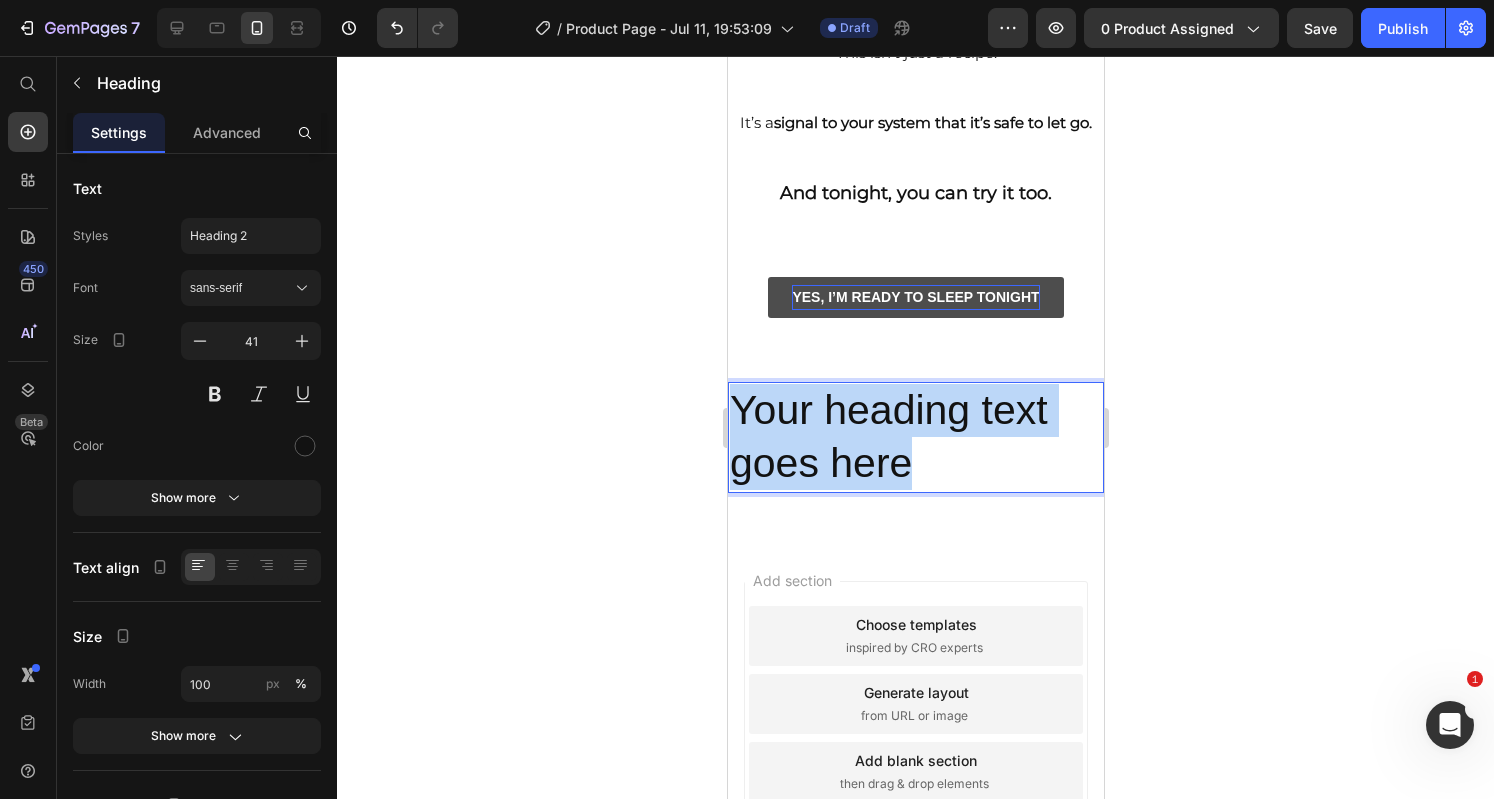click on "Your heading text goes here" at bounding box center [915, 437] 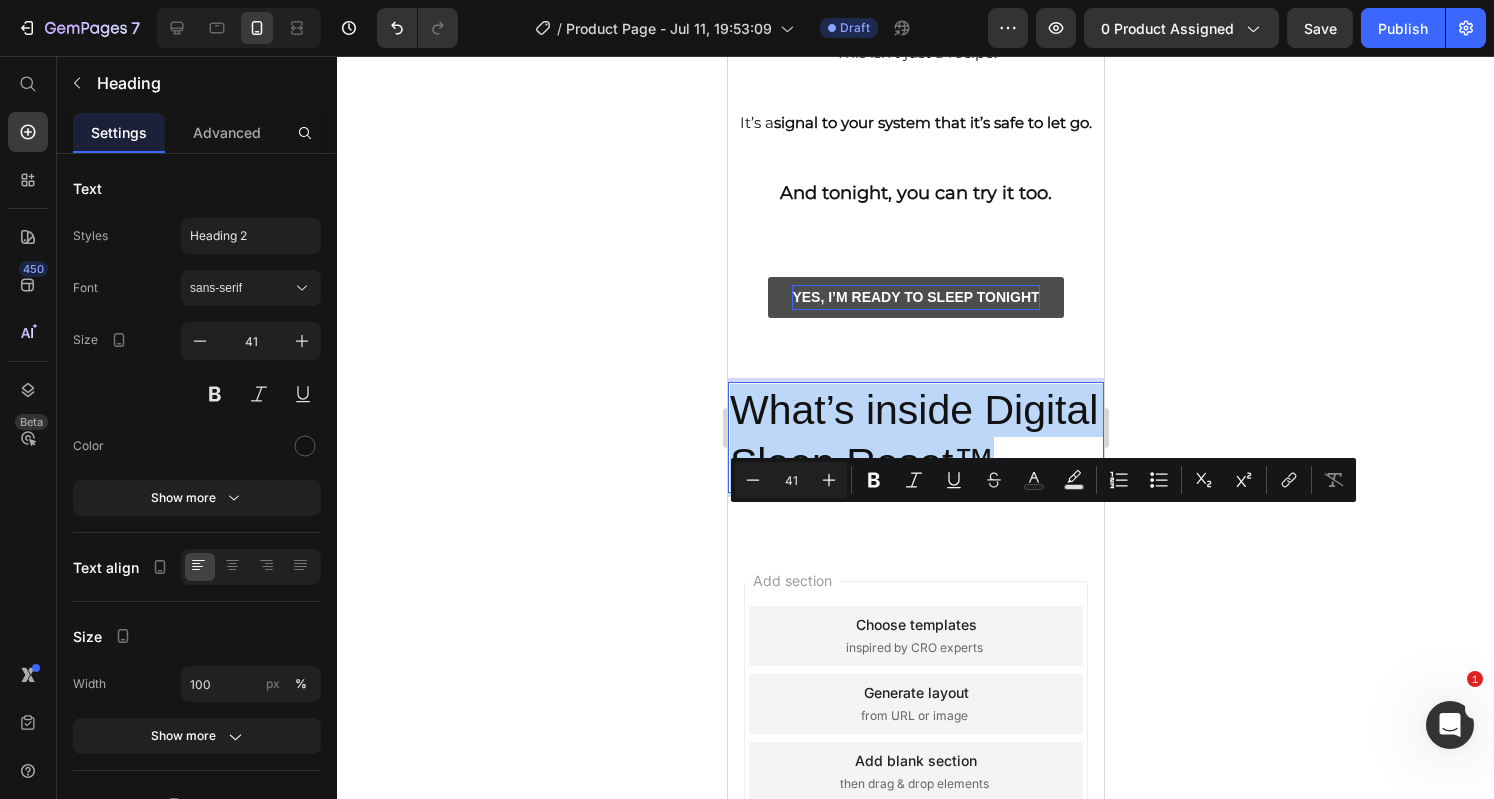 drag, startPoint x: 890, startPoint y: 631, endPoint x: 734, endPoint y: 530, distance: 185.84132 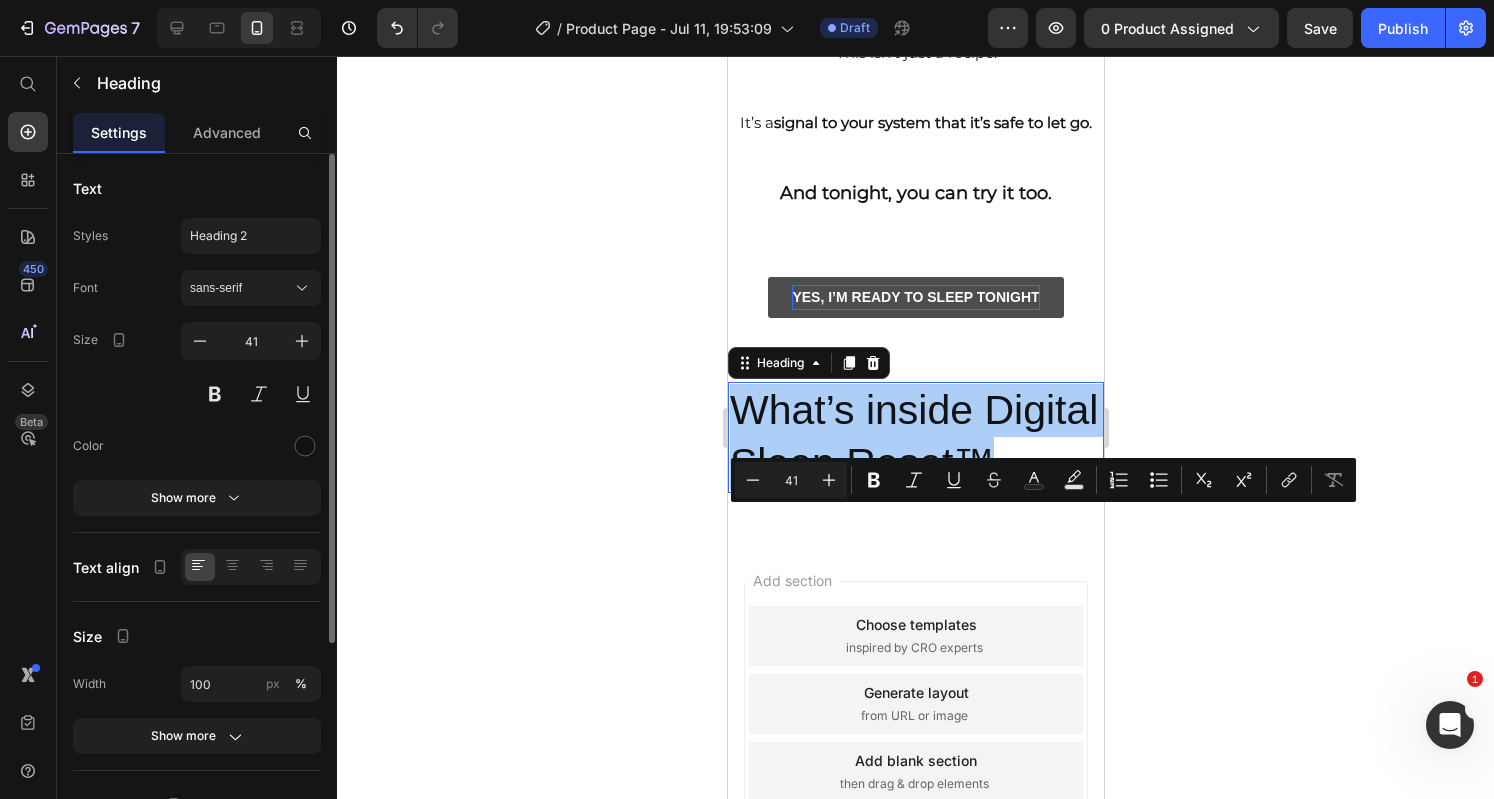 click 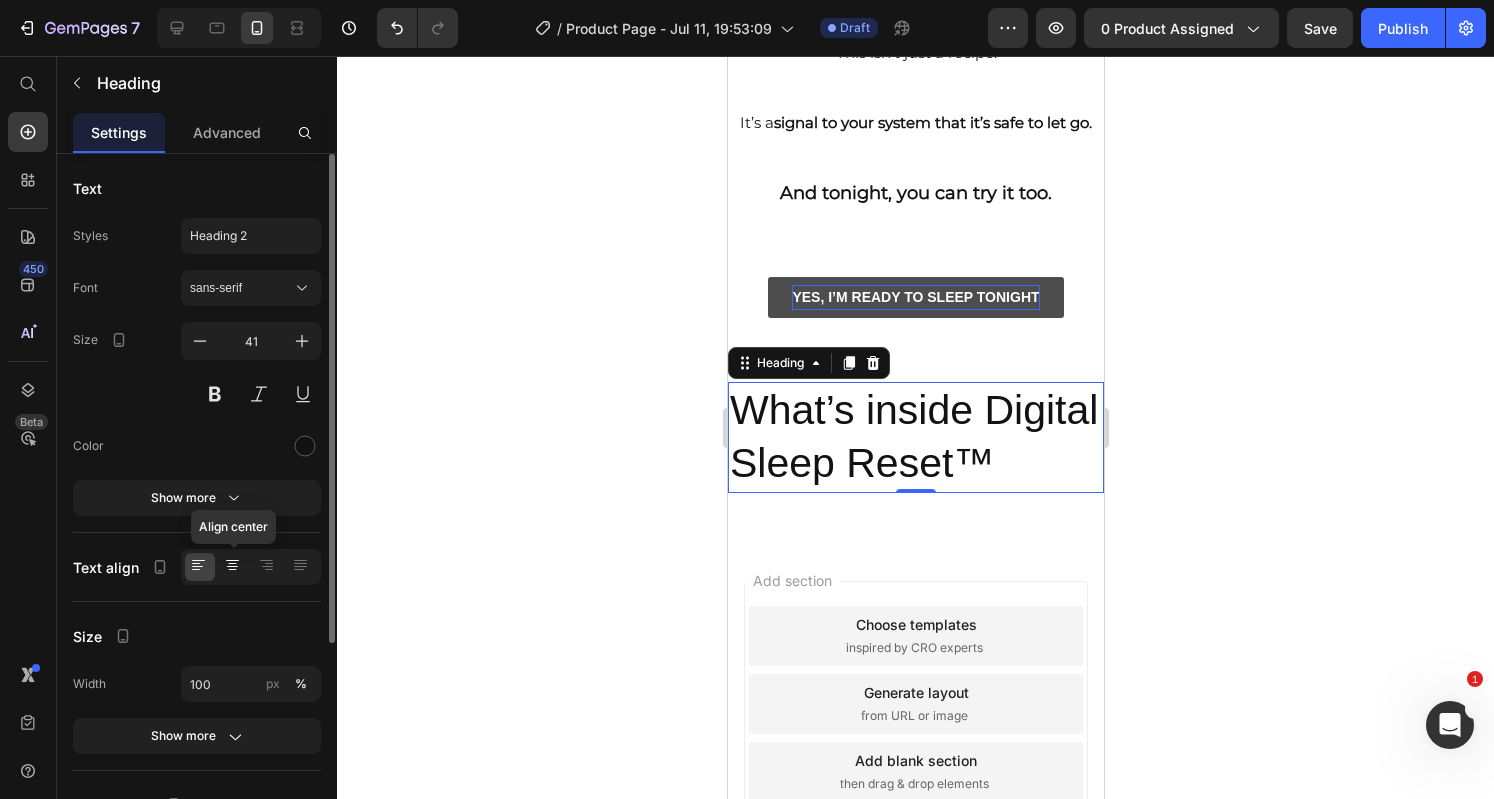 click 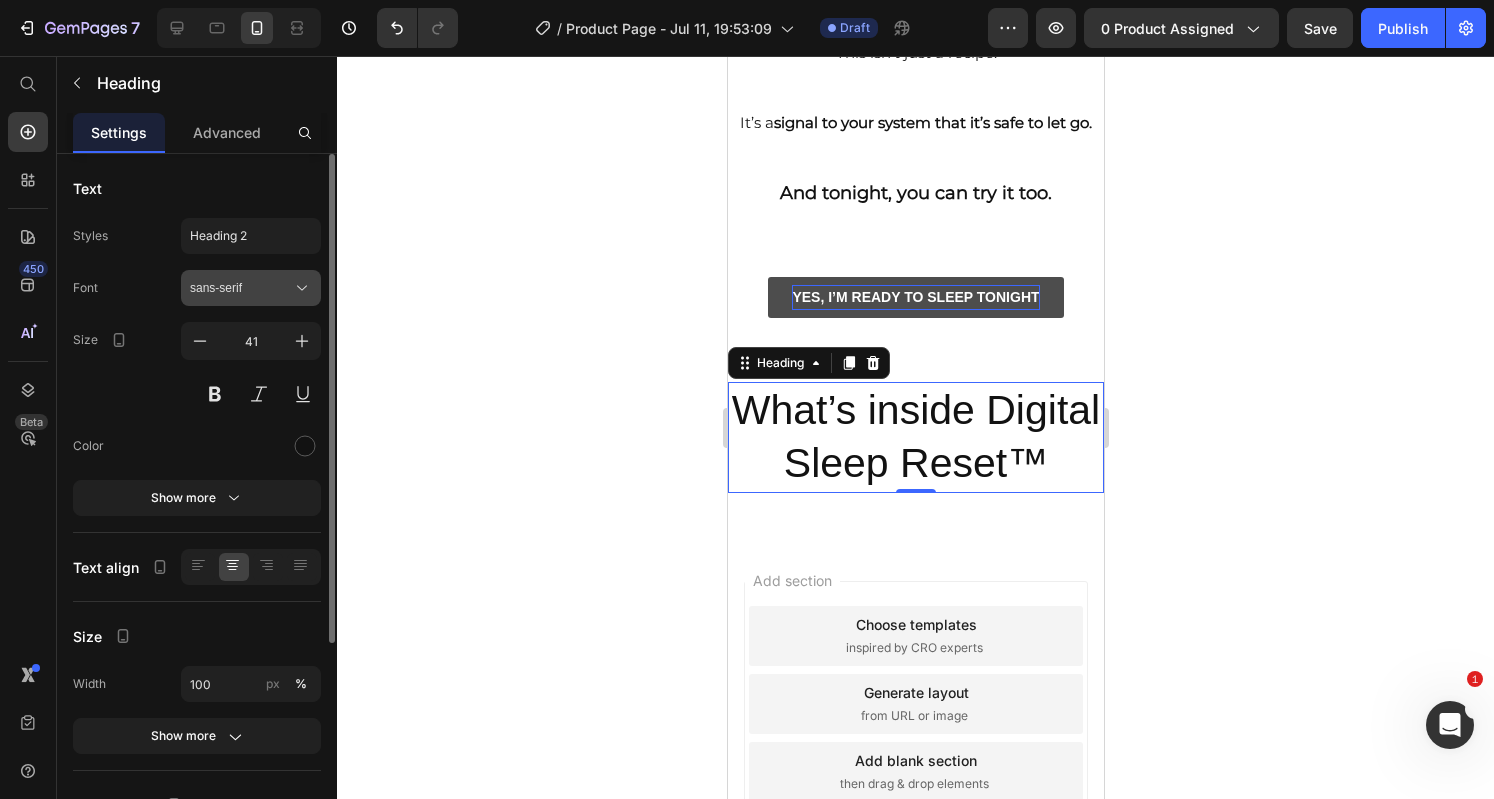 click on "sans-serif" at bounding box center (251, 288) 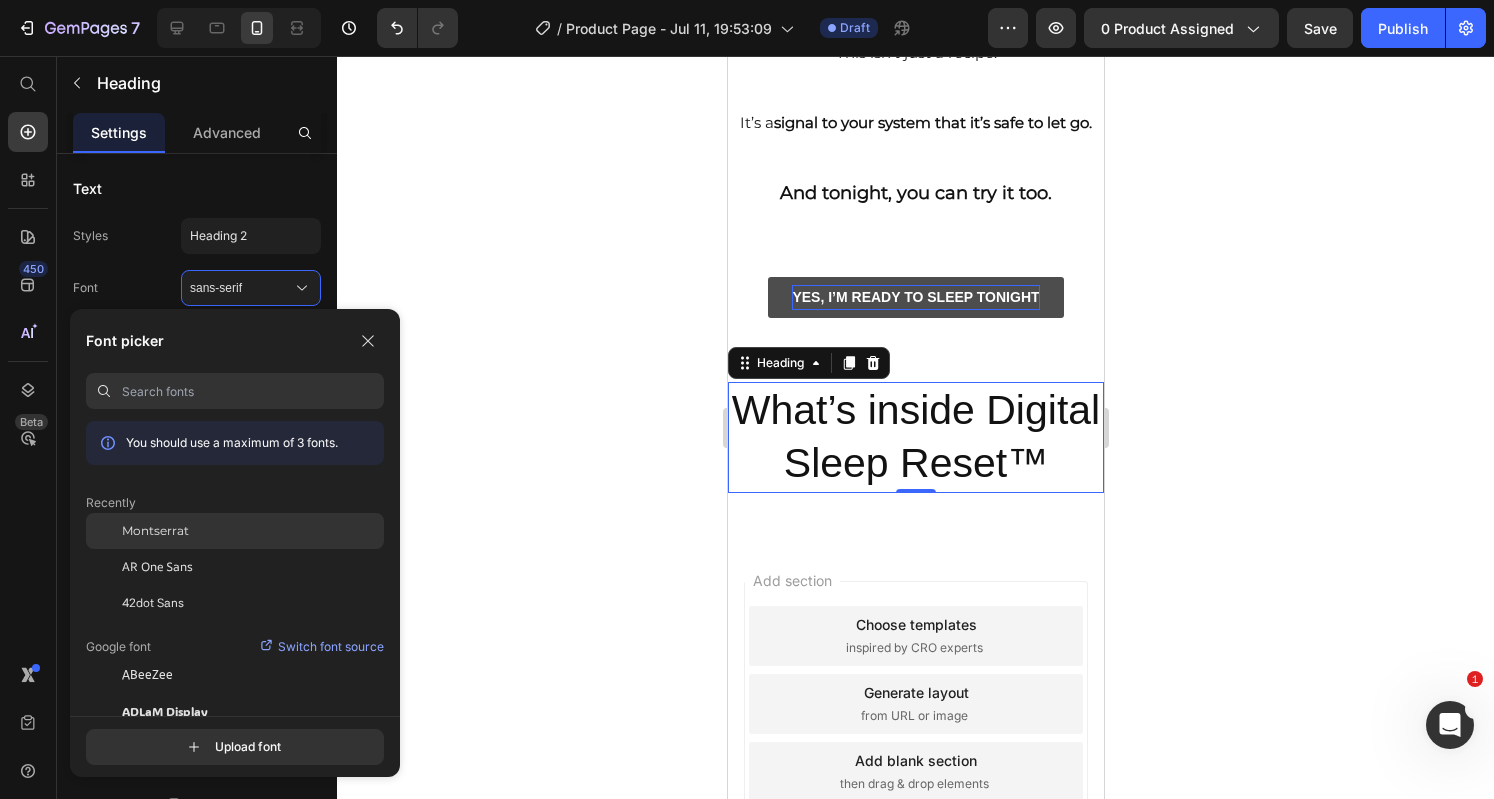 click on "Montserrat" 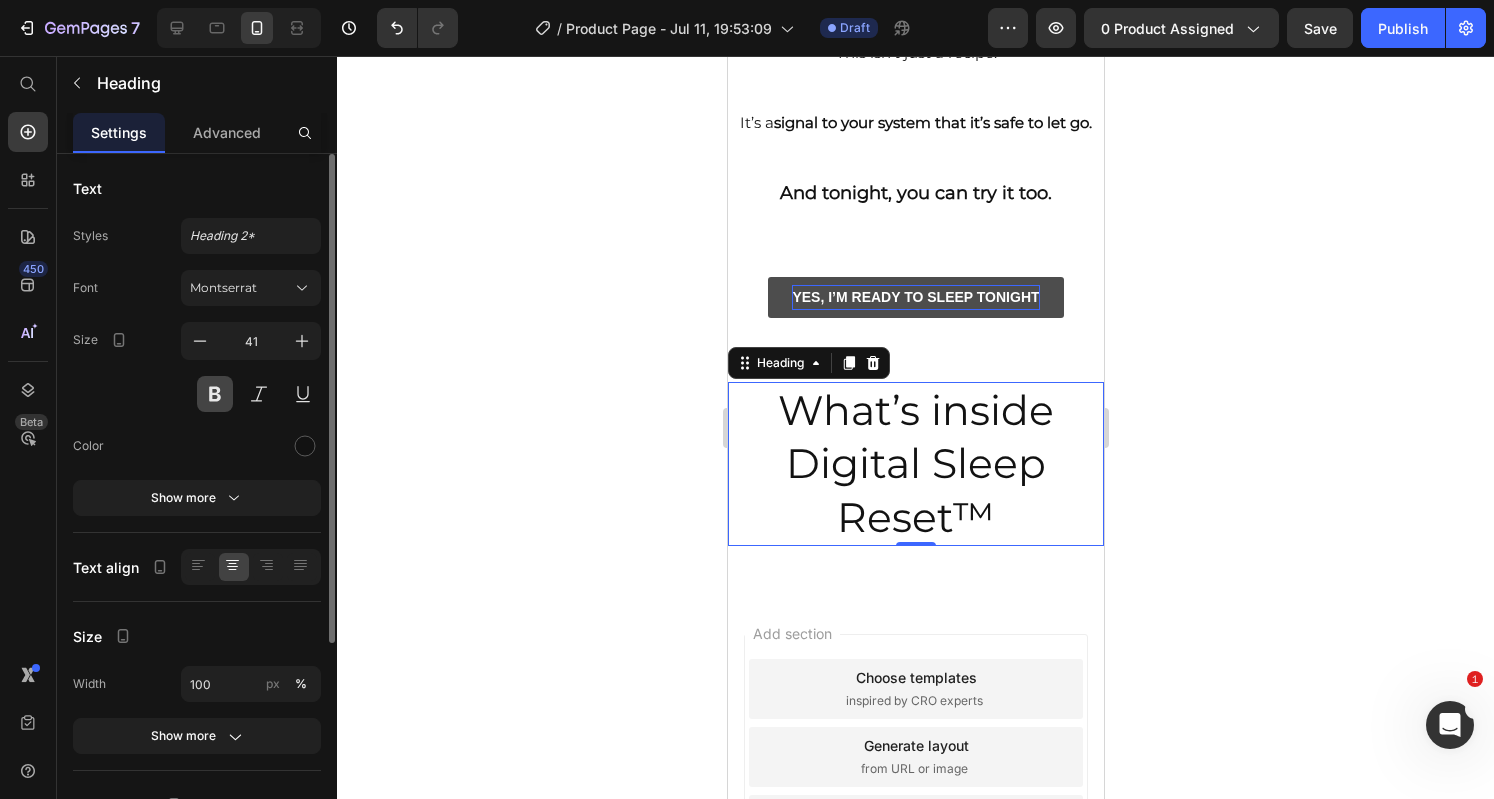 click at bounding box center (215, 394) 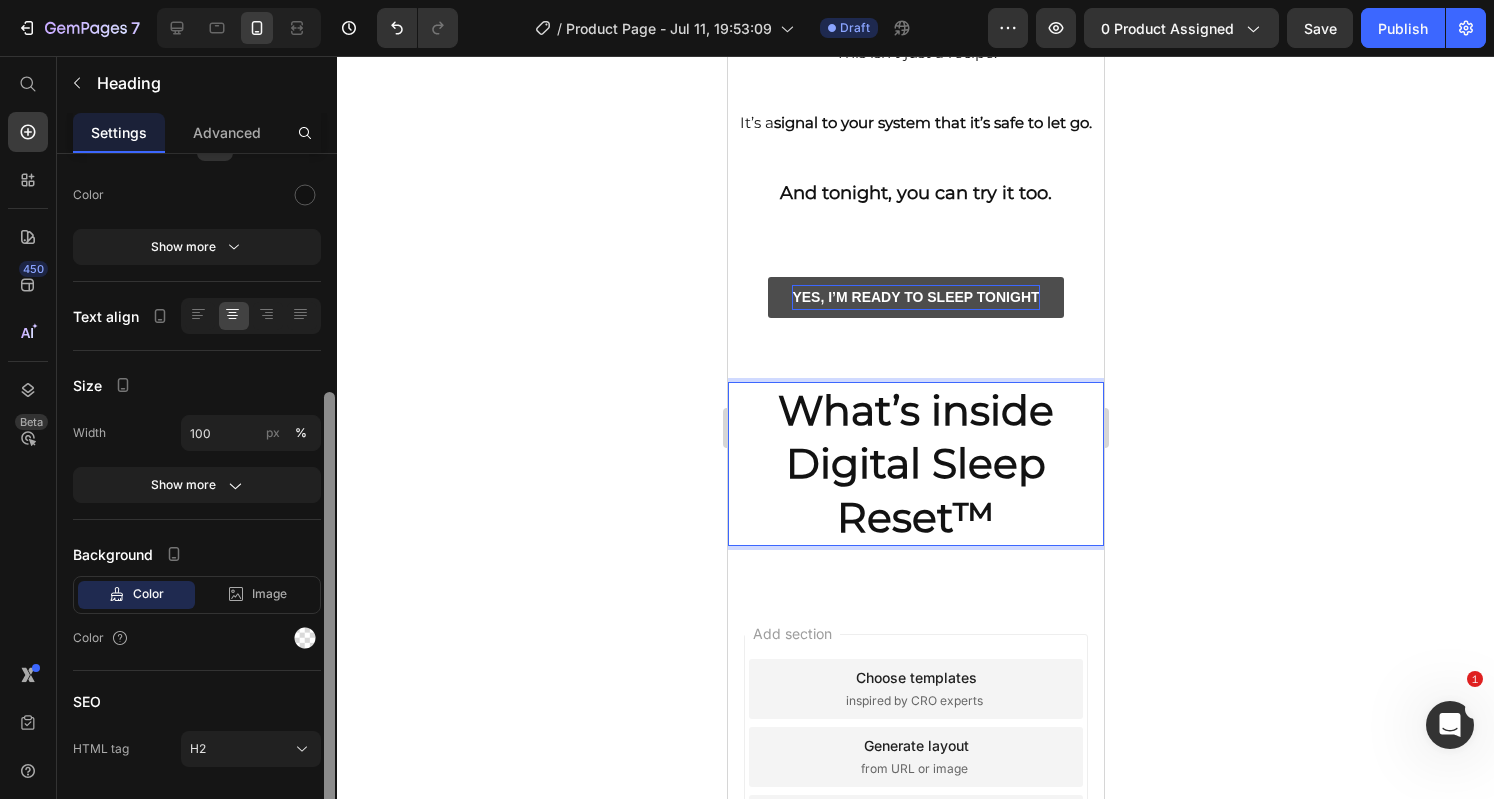 scroll, scrollTop: 298, scrollLeft: 0, axis: vertical 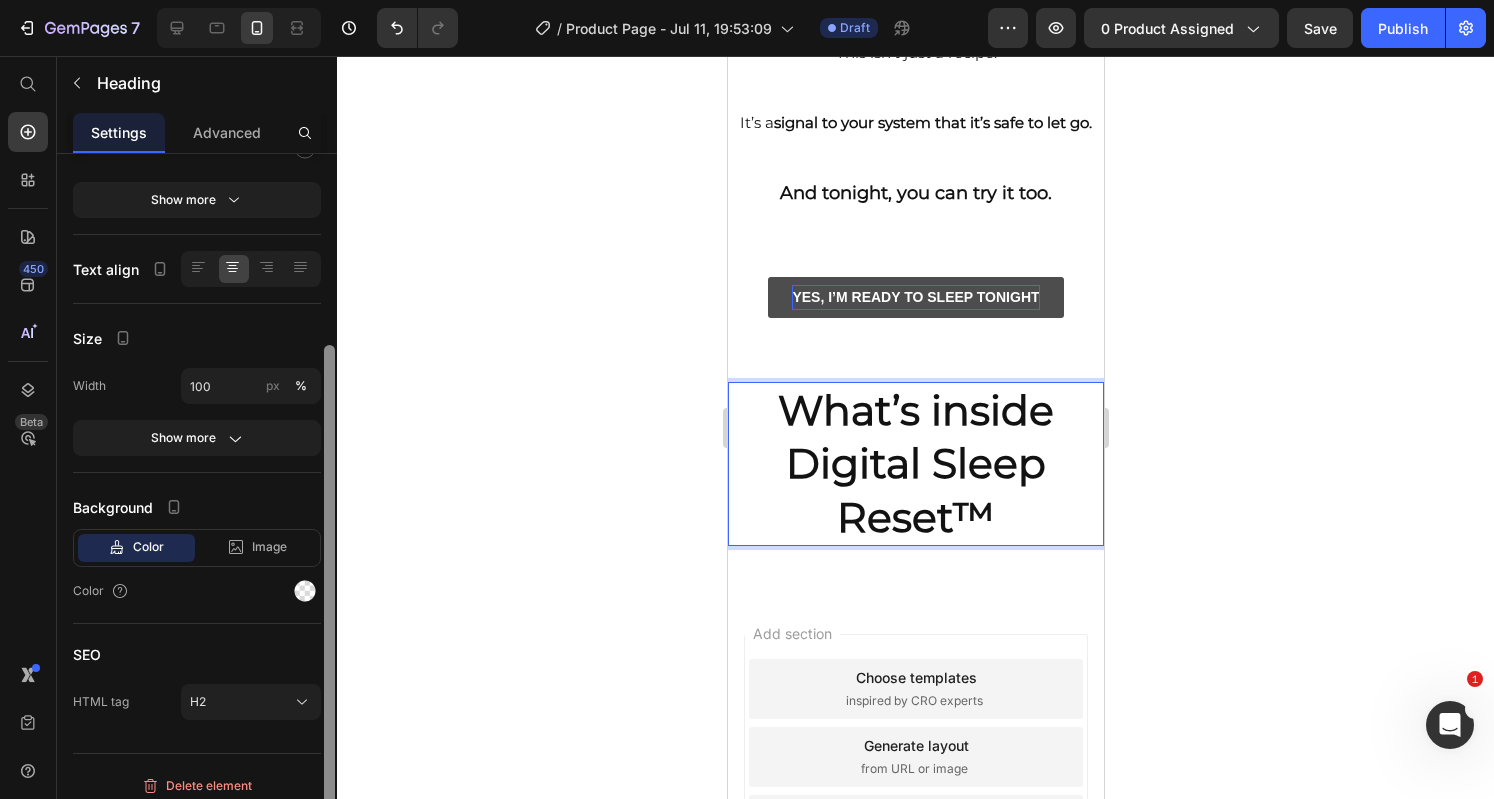 drag, startPoint x: 328, startPoint y: 468, endPoint x: 374, endPoint y: 677, distance: 214.00233 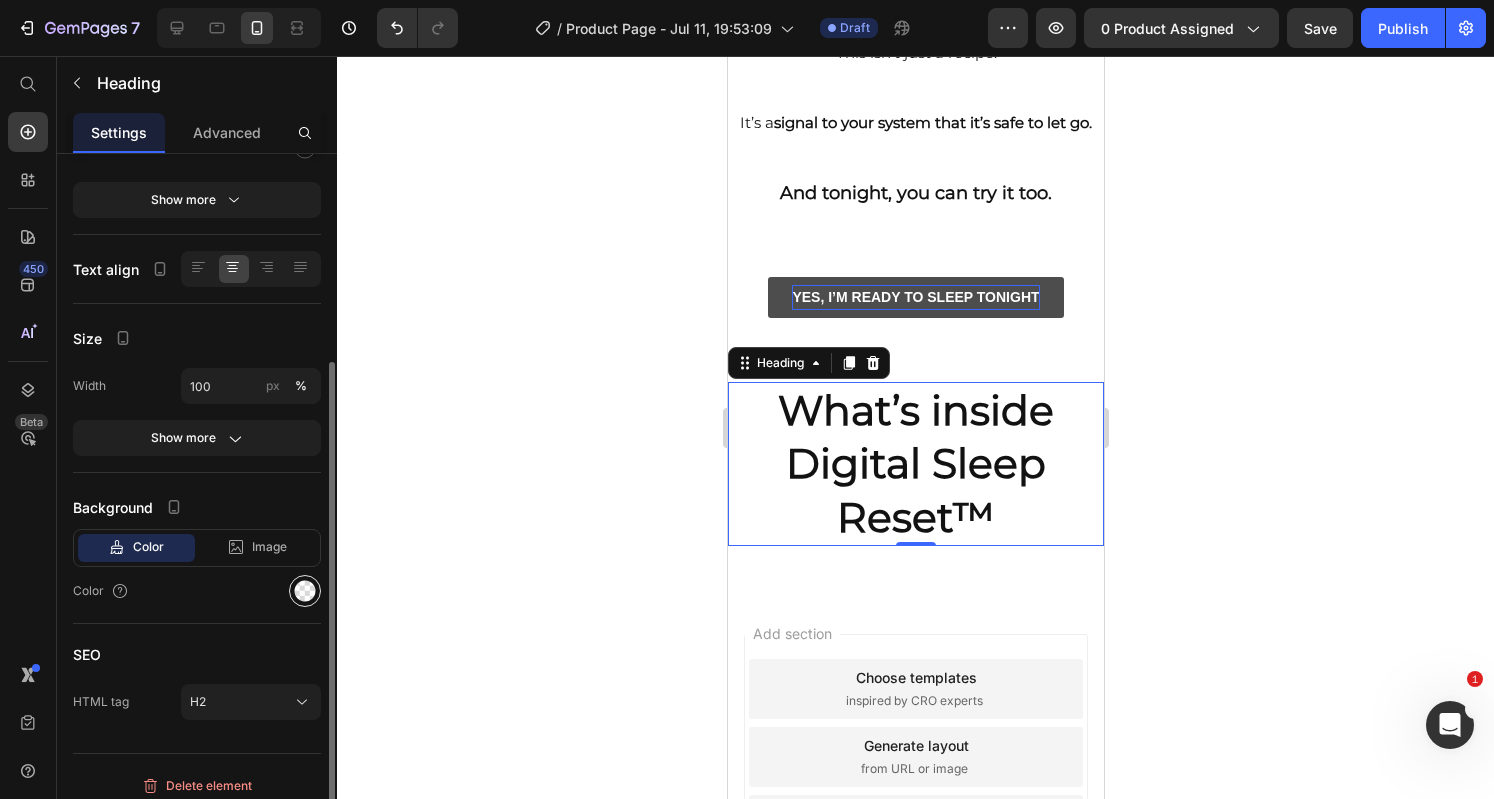 click at bounding box center [305, 591] 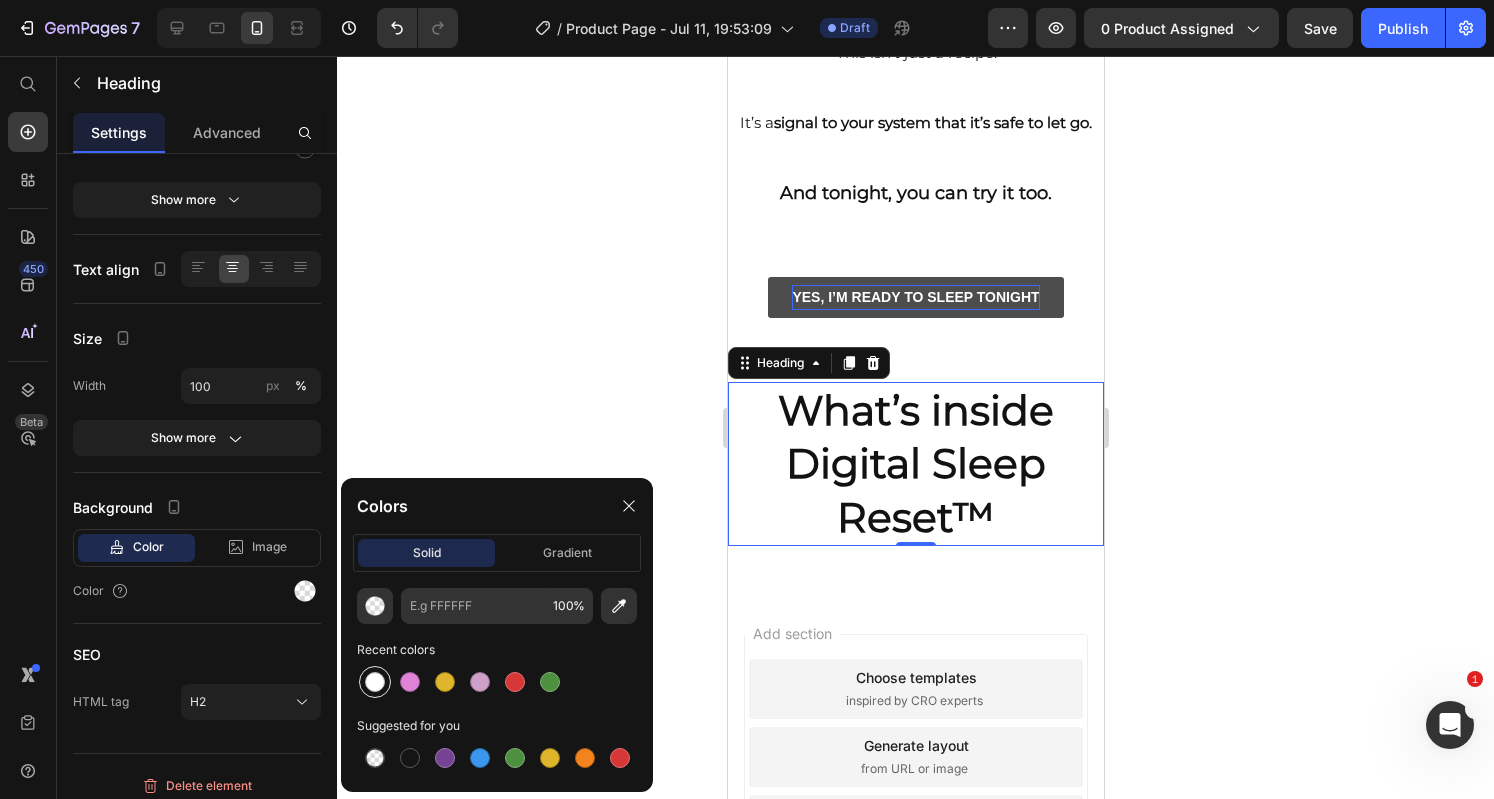 click at bounding box center (375, 682) 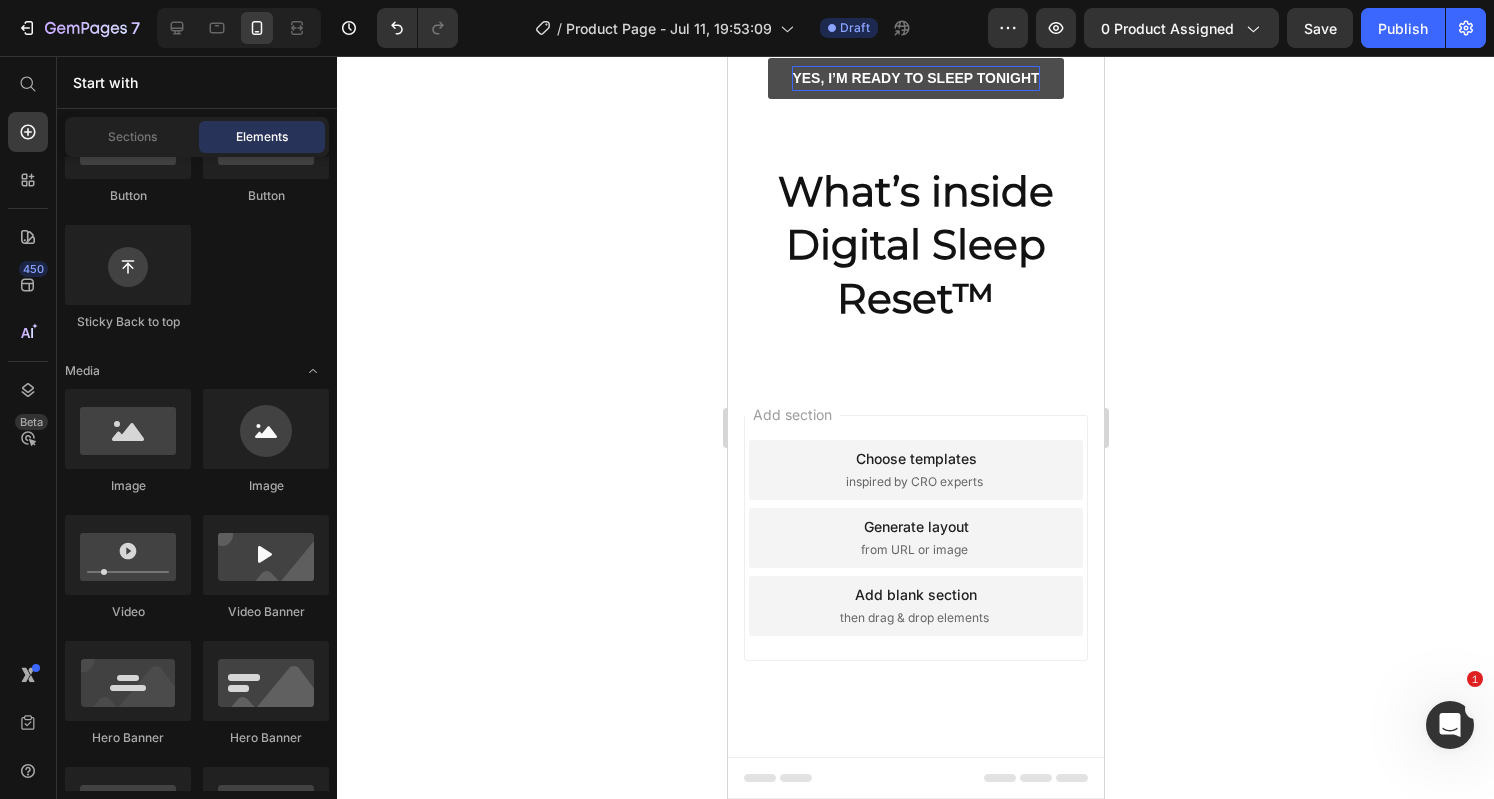 drag, startPoint x: 1100, startPoint y: 440, endPoint x: 1830, endPoint y: 579, distance: 743.1157 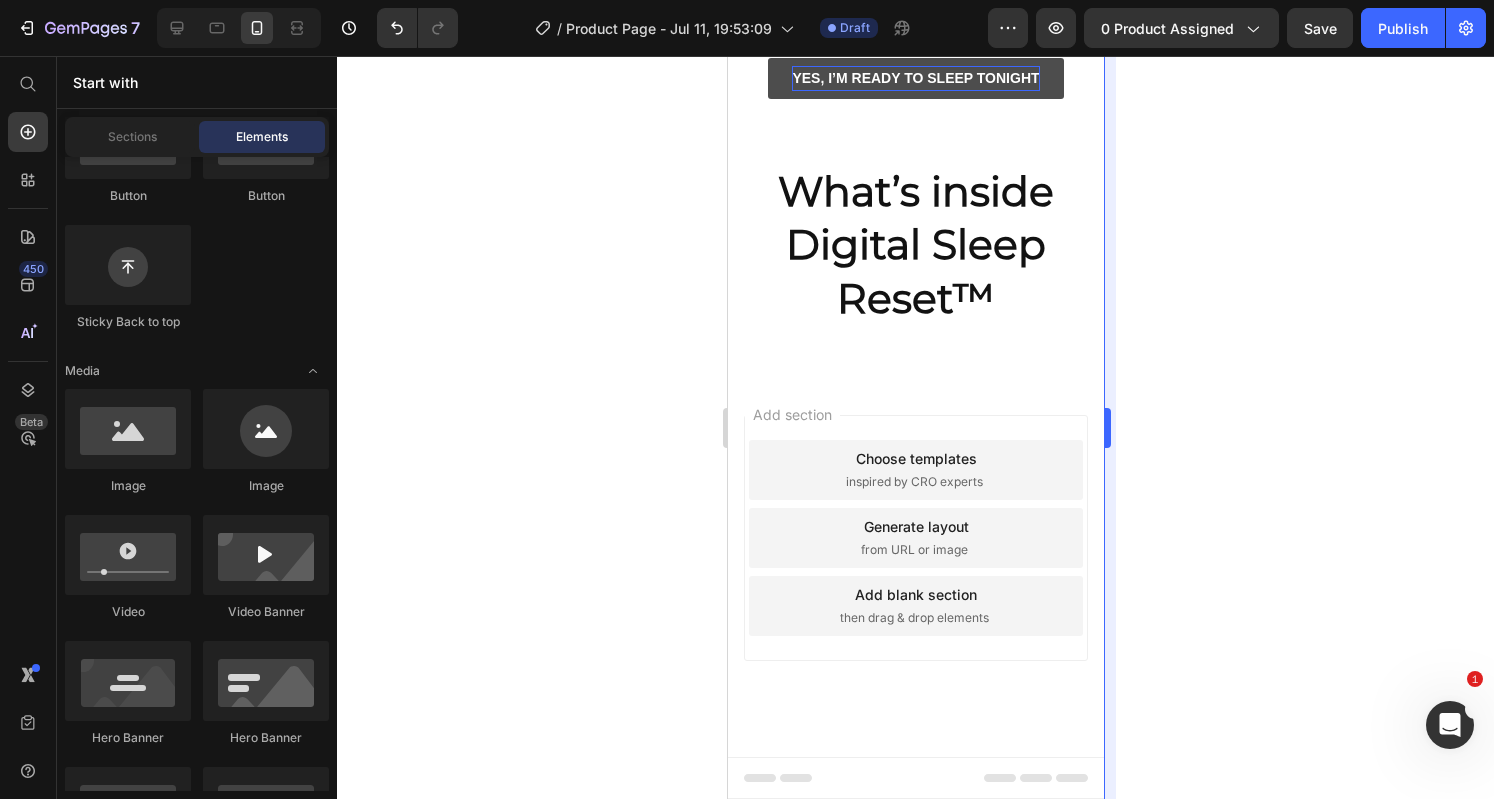 scroll, scrollTop: 1148, scrollLeft: 0, axis: vertical 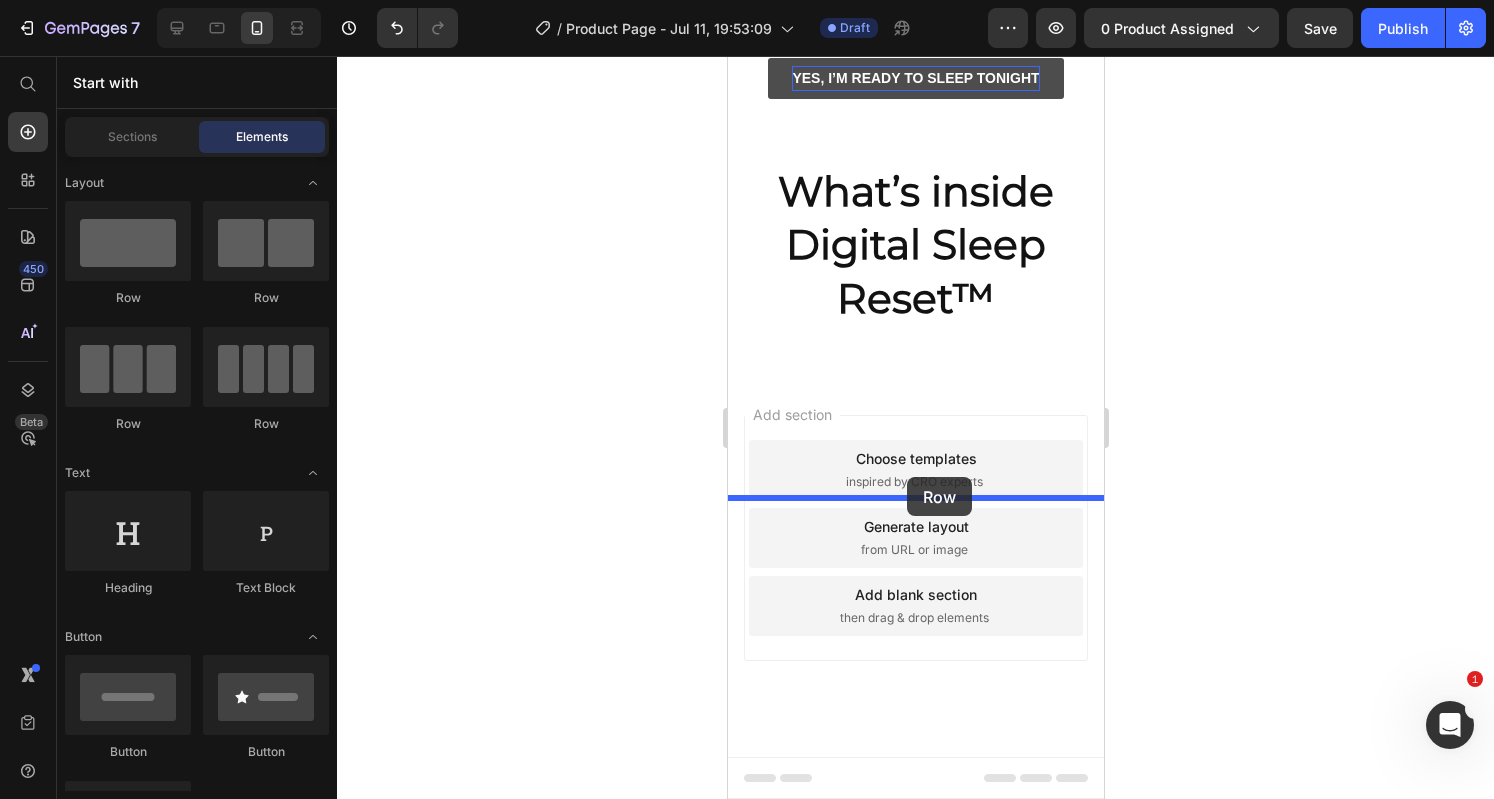 drag, startPoint x: 893, startPoint y: 327, endPoint x: 905, endPoint y: 476, distance: 149.48244 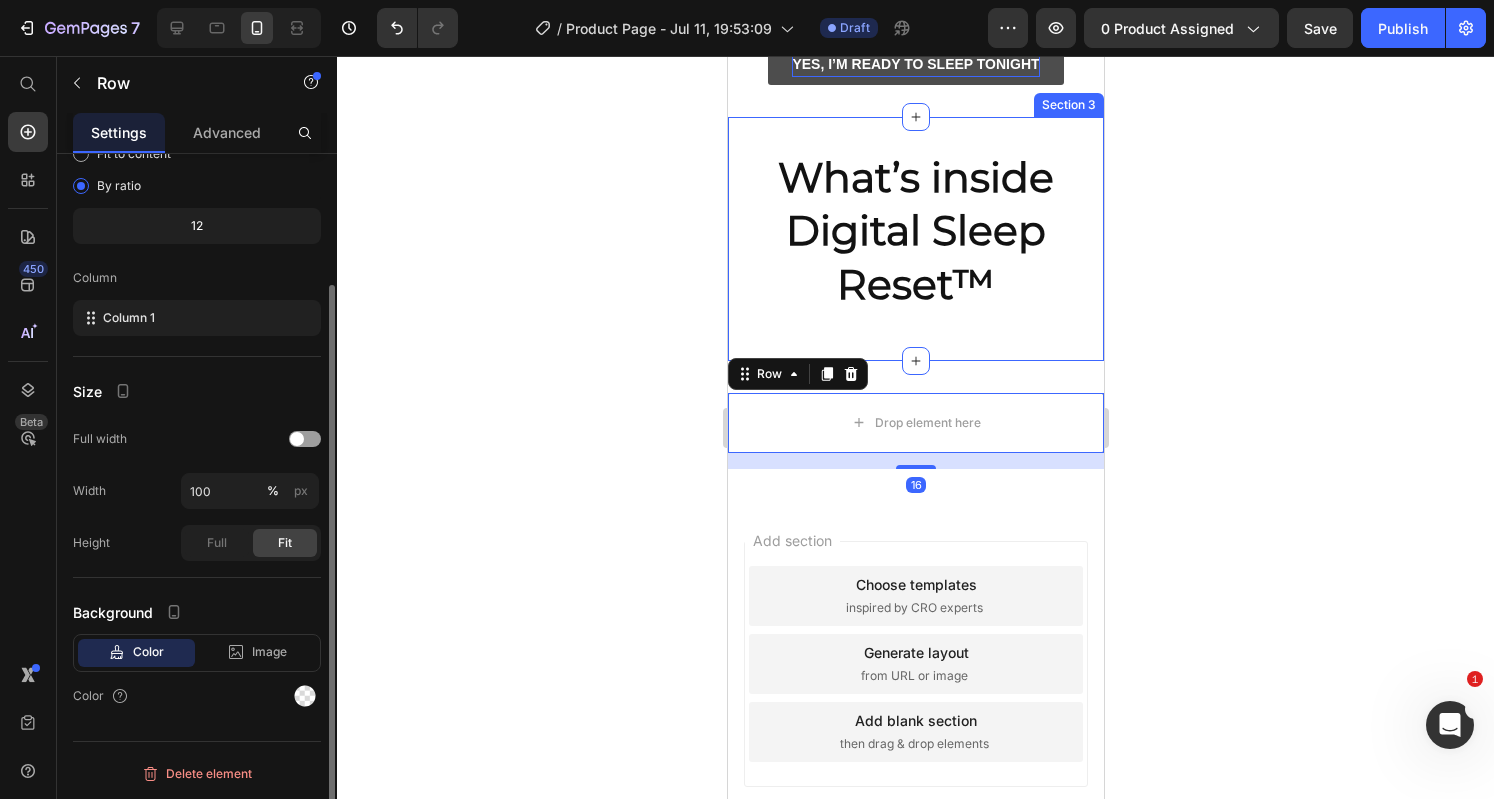 scroll, scrollTop: 0, scrollLeft: 0, axis: both 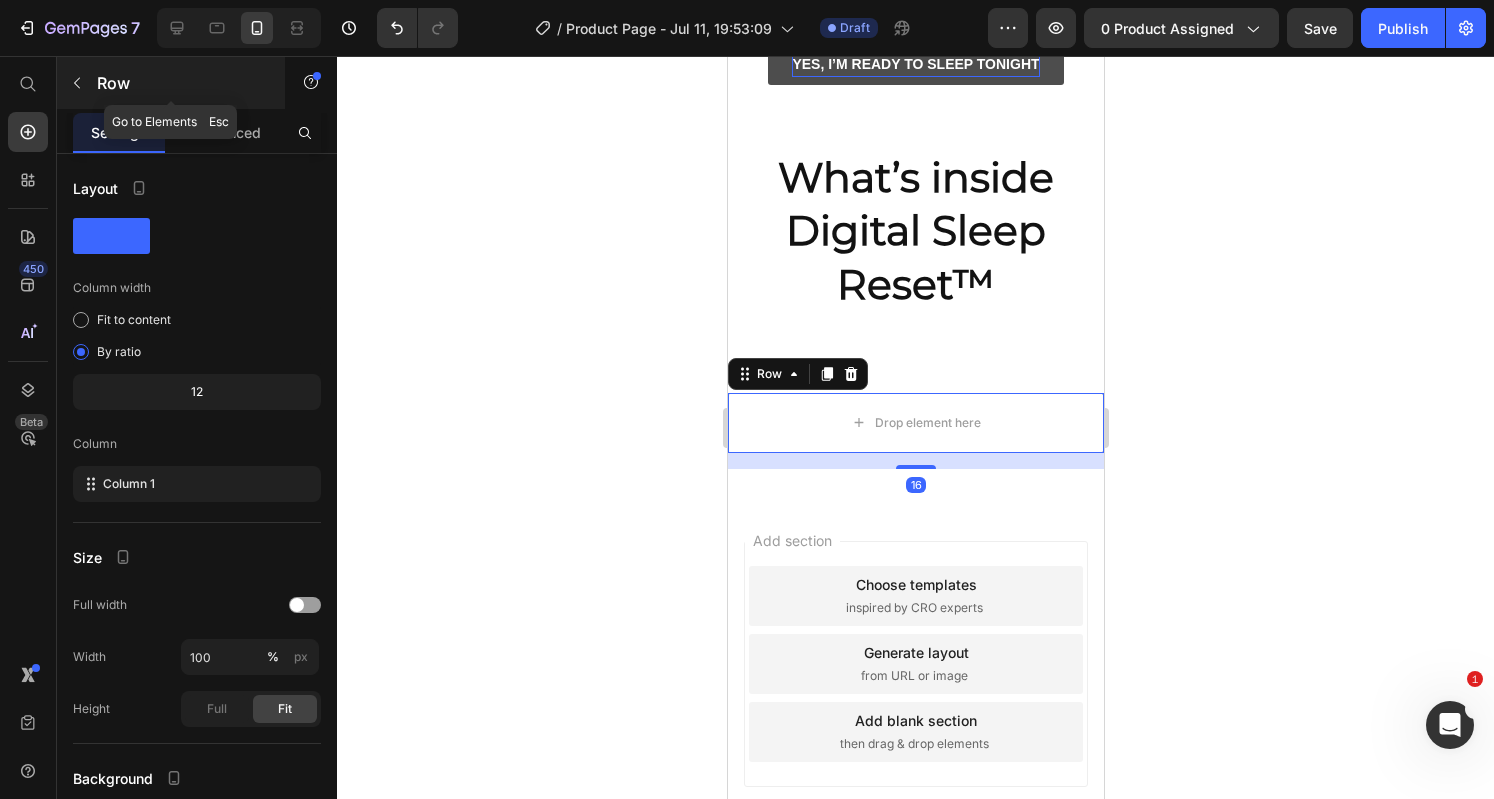 click at bounding box center [77, 83] 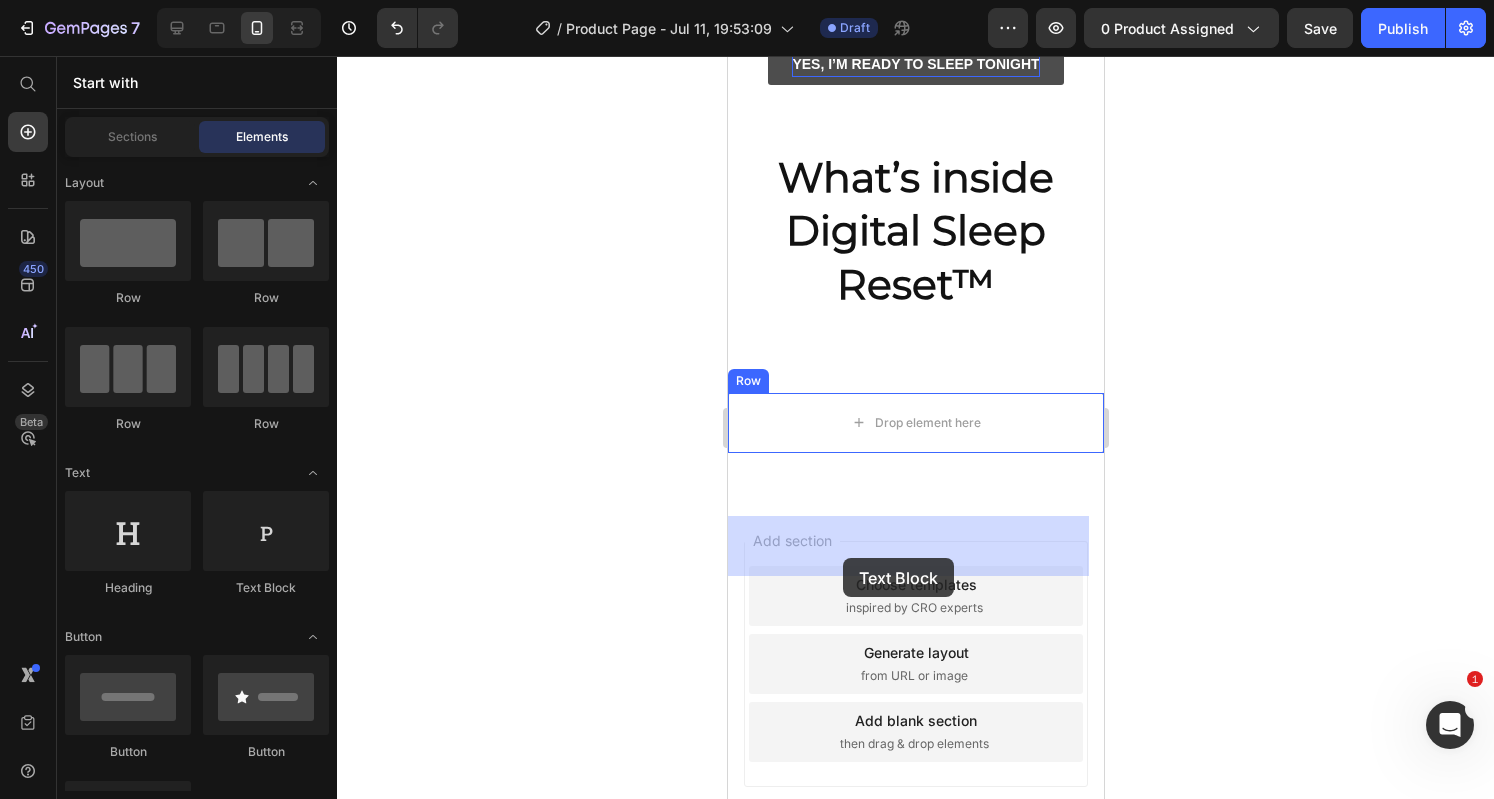 drag, startPoint x: 963, startPoint y: 601, endPoint x: 842, endPoint y: 557, distance: 128.7517 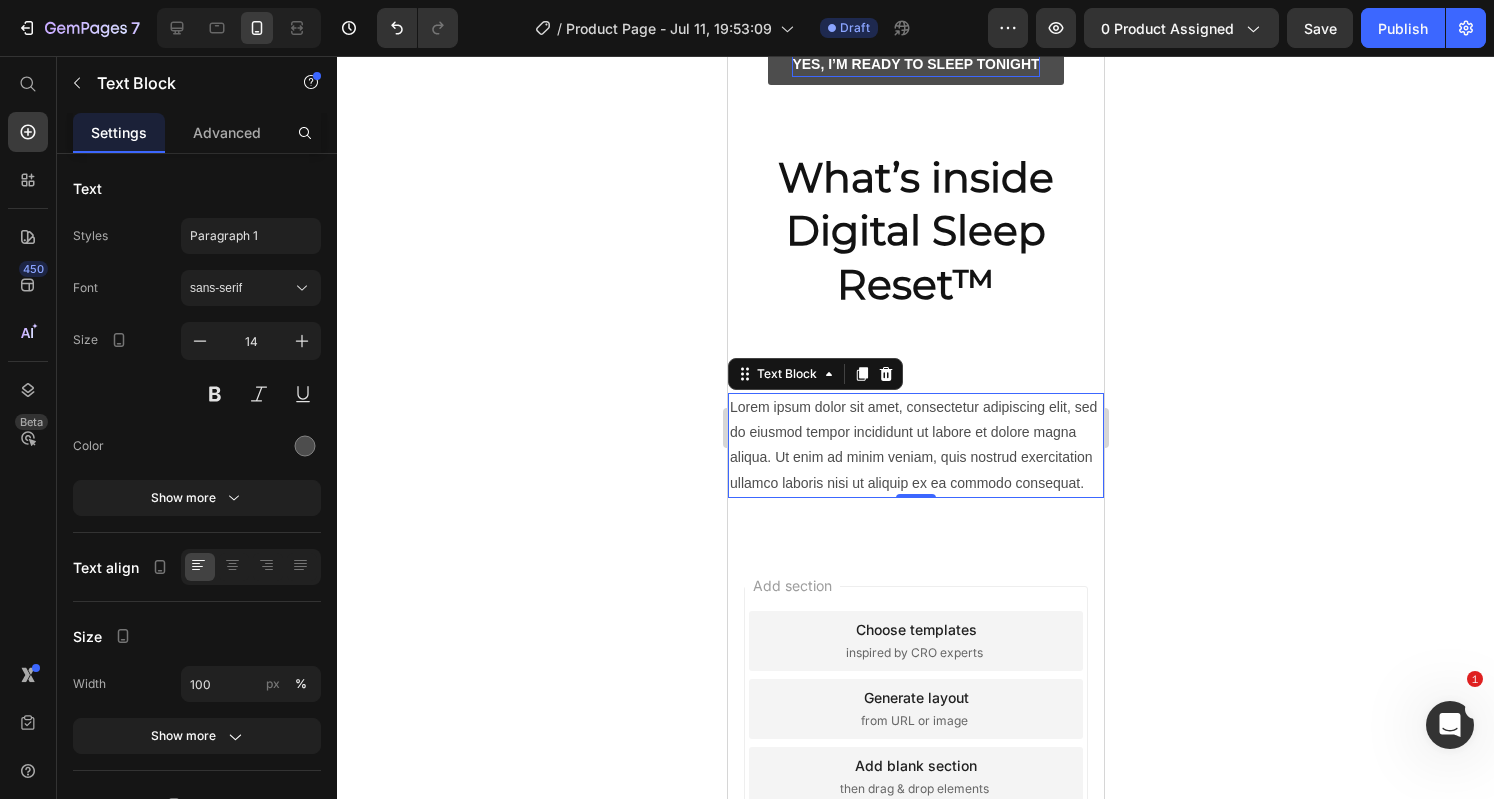 click on "Lorem ipsum dolor sit amet, consectetur adipiscing elit, sed do eiusmod tempor incididunt ut labore et dolore magna aliqua. Ut enim ad minim veniam, quis nostrud exercitation ullamco laboris nisi ut aliquip ex ea commodo consequat." at bounding box center (915, 445) 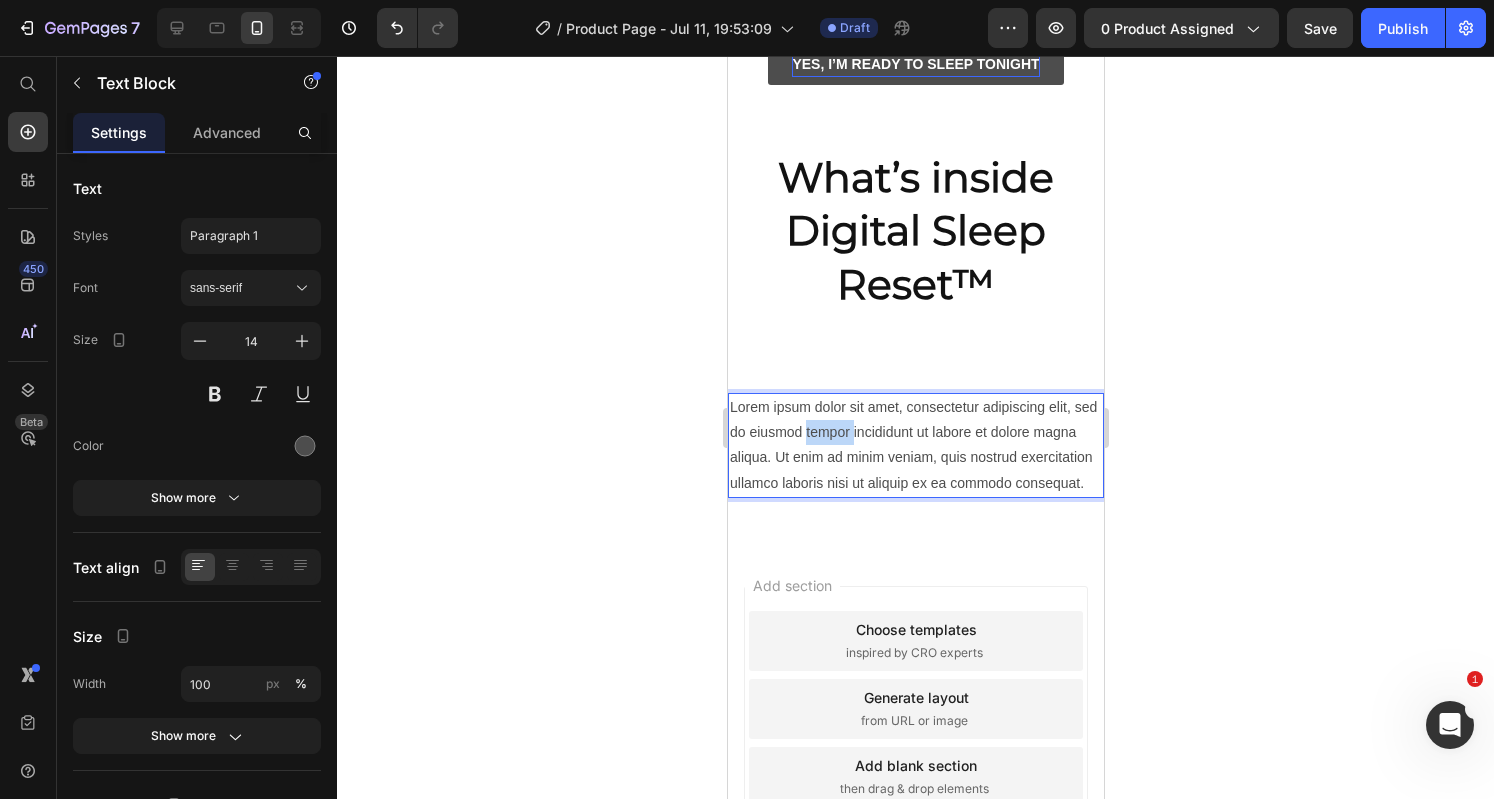 click on "Lorem ipsum dolor sit amet, consectetur adipiscing elit, sed do eiusmod tempor incididunt ut labore et dolore magna aliqua. Ut enim ad minim veniam, quis nostrud exercitation ullamco laboris nisi ut aliquip ex ea commodo consequat." at bounding box center (915, 445) 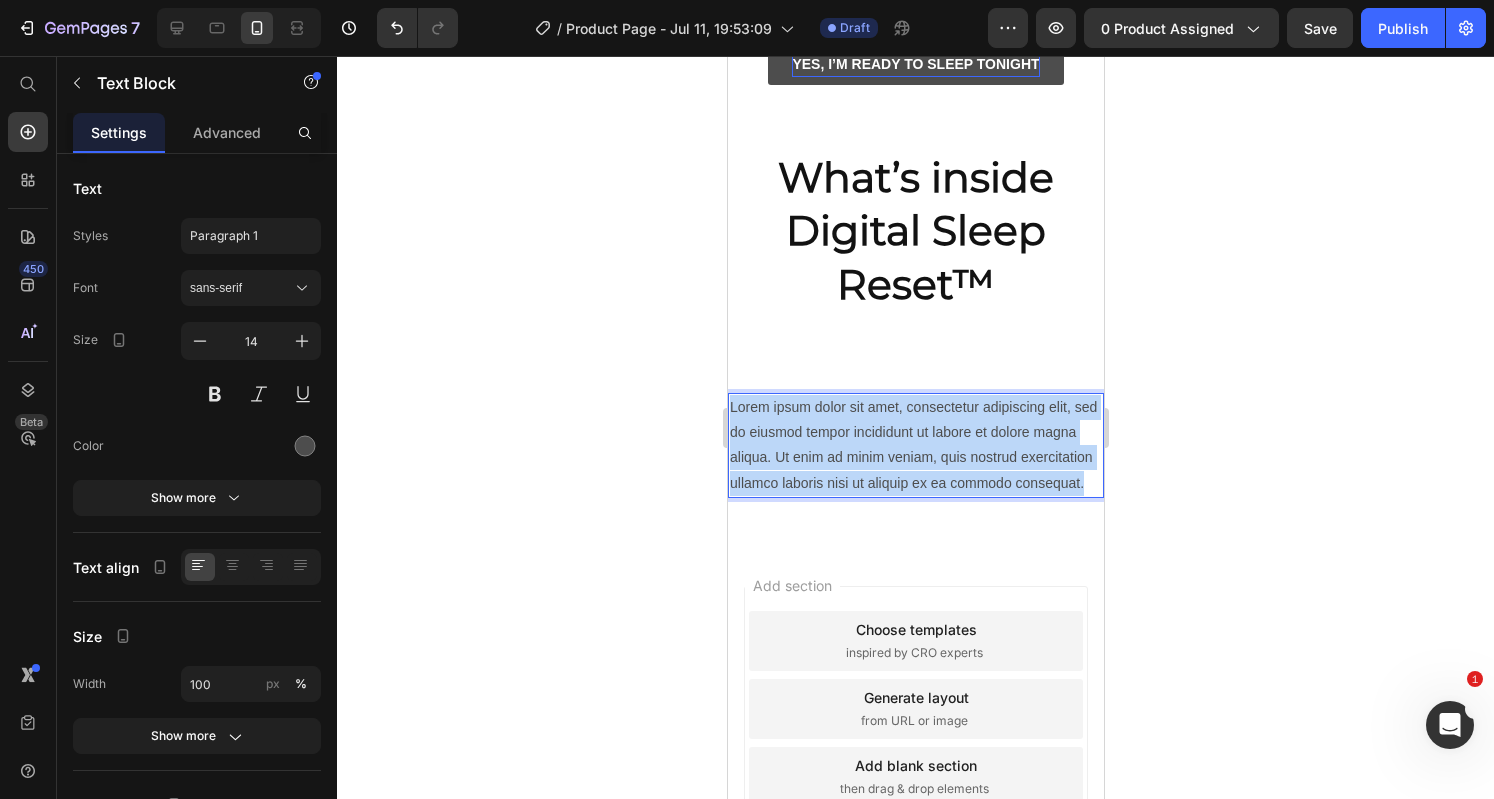click on "Lorem ipsum dolor sit amet, consectetur adipiscing elit, sed do eiusmod tempor incididunt ut labore et dolore magna aliqua. Ut enim ad minim veniam, quis nostrud exercitation ullamco laboris nisi ut aliquip ex ea commodo consequat." at bounding box center [915, 445] 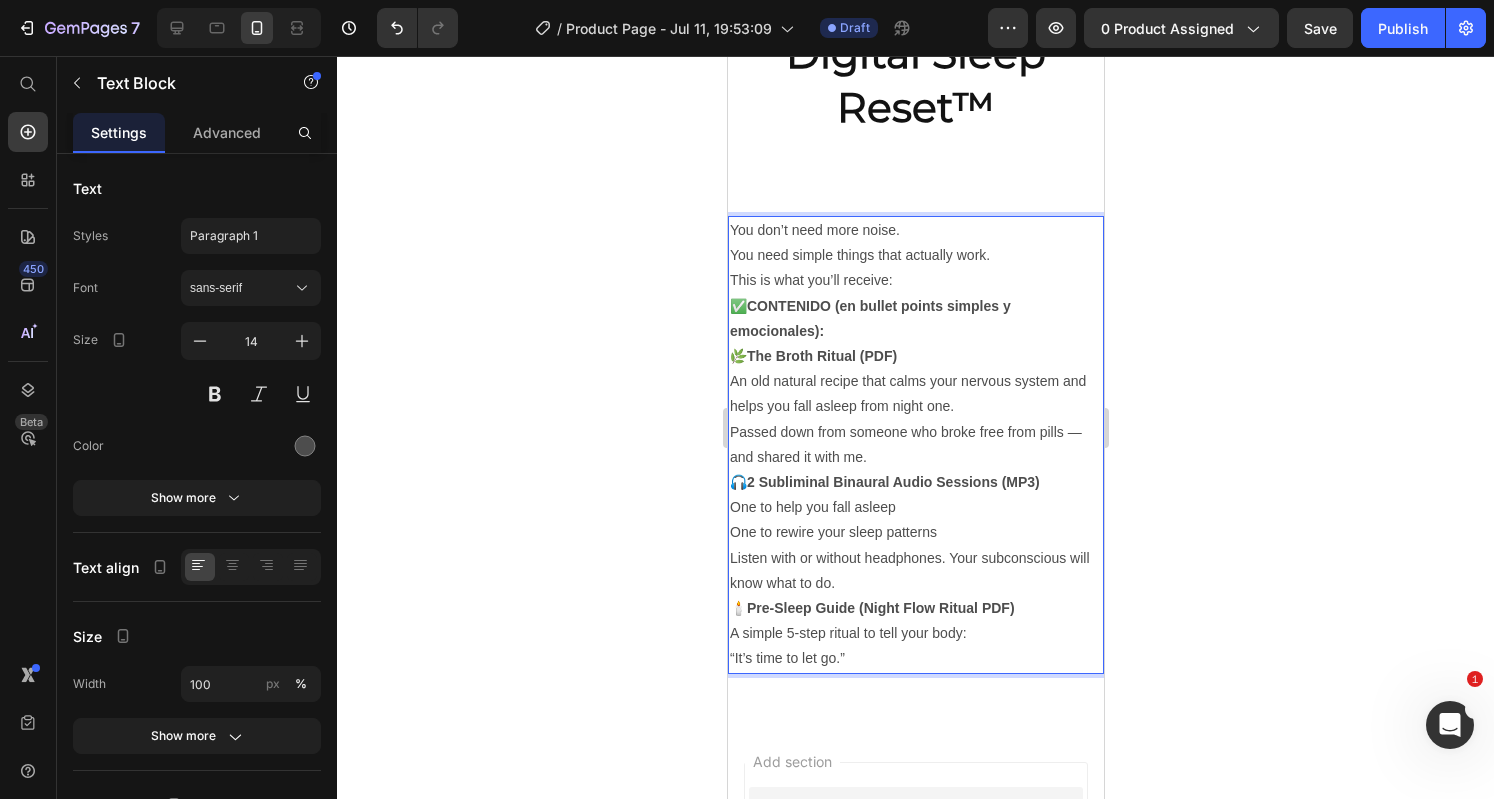 scroll, scrollTop: 1335, scrollLeft: 0, axis: vertical 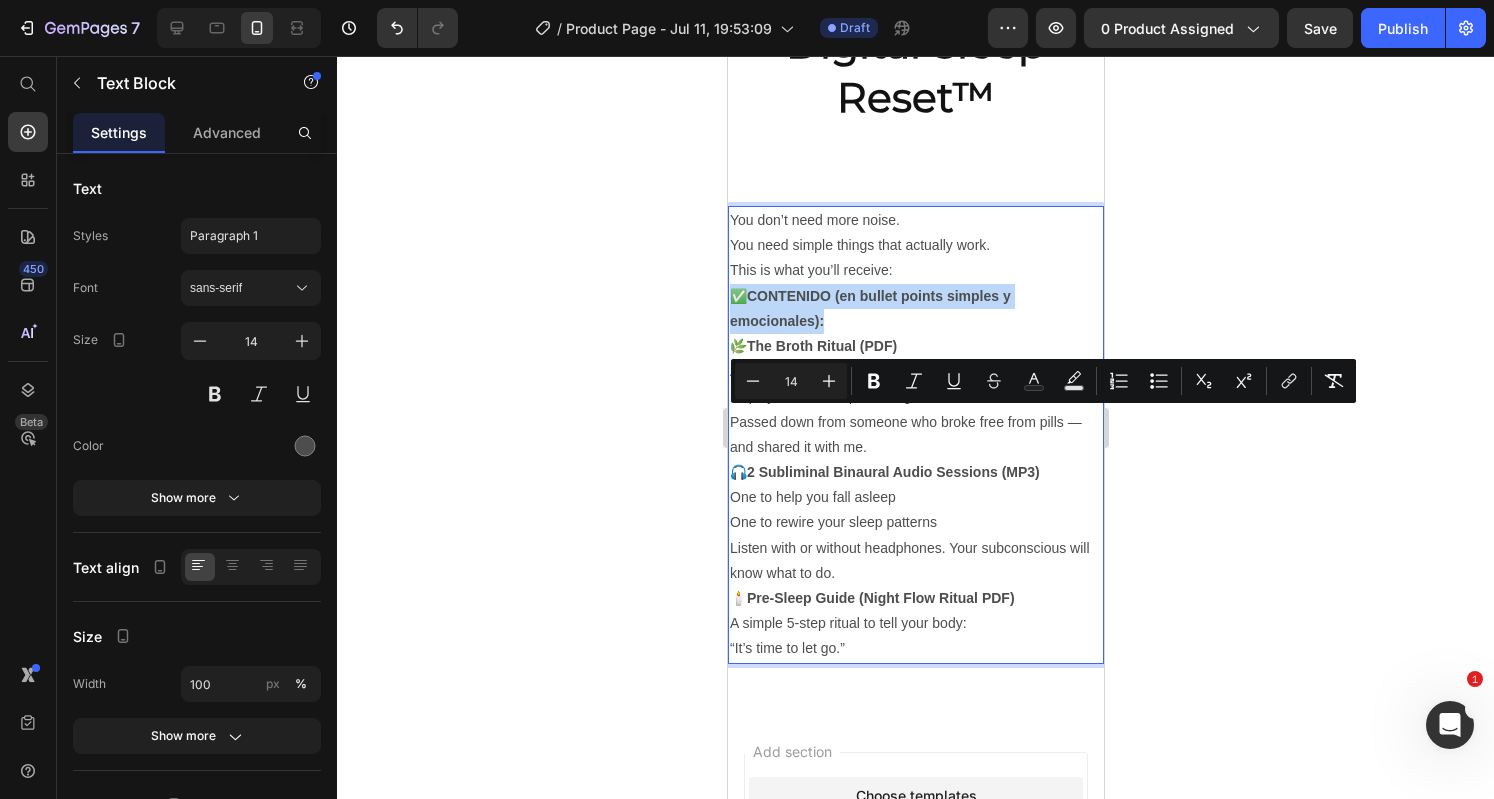 drag, startPoint x: 849, startPoint y: 446, endPoint x: 734, endPoint y: 421, distance: 117.68602 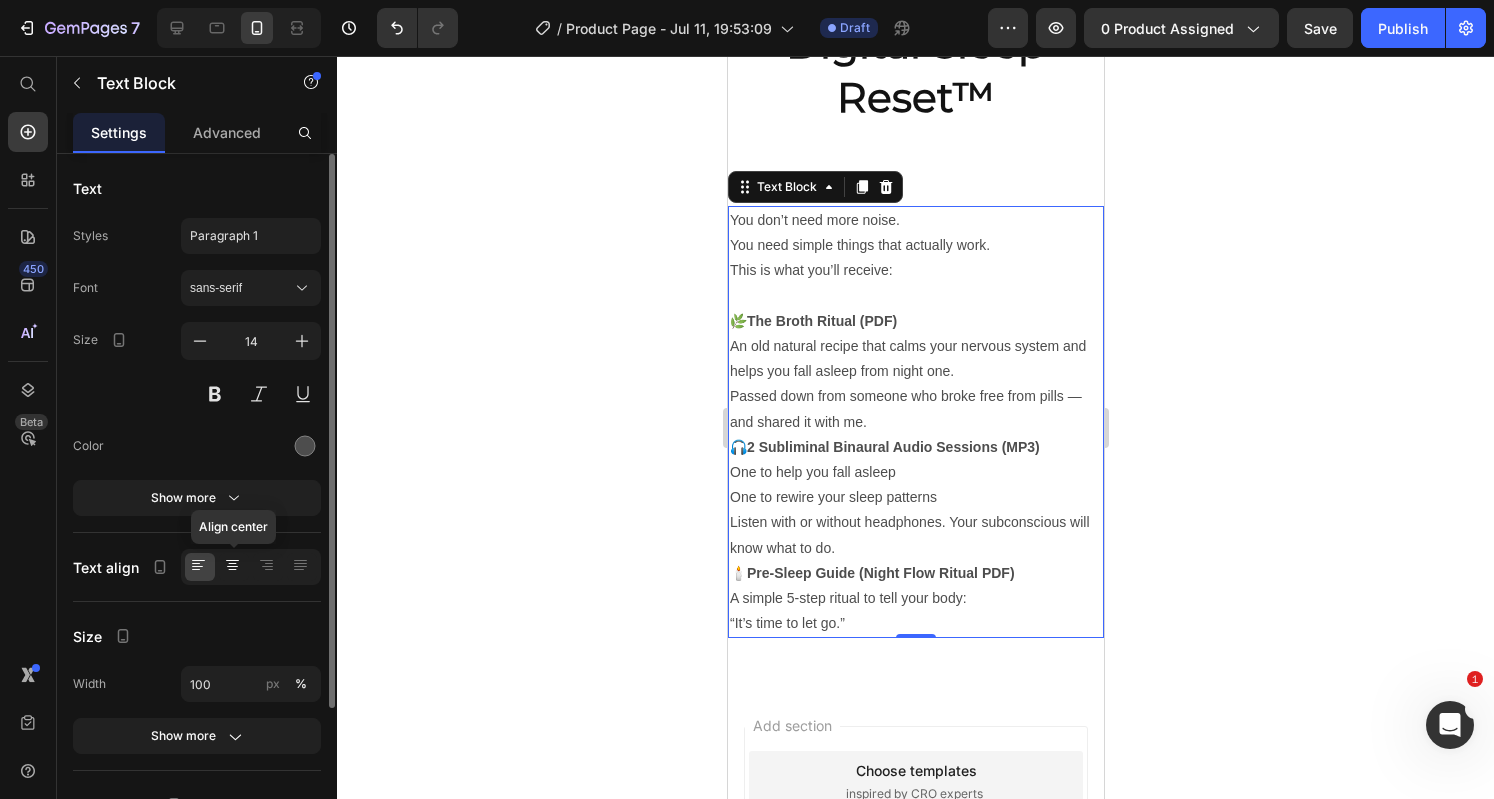click 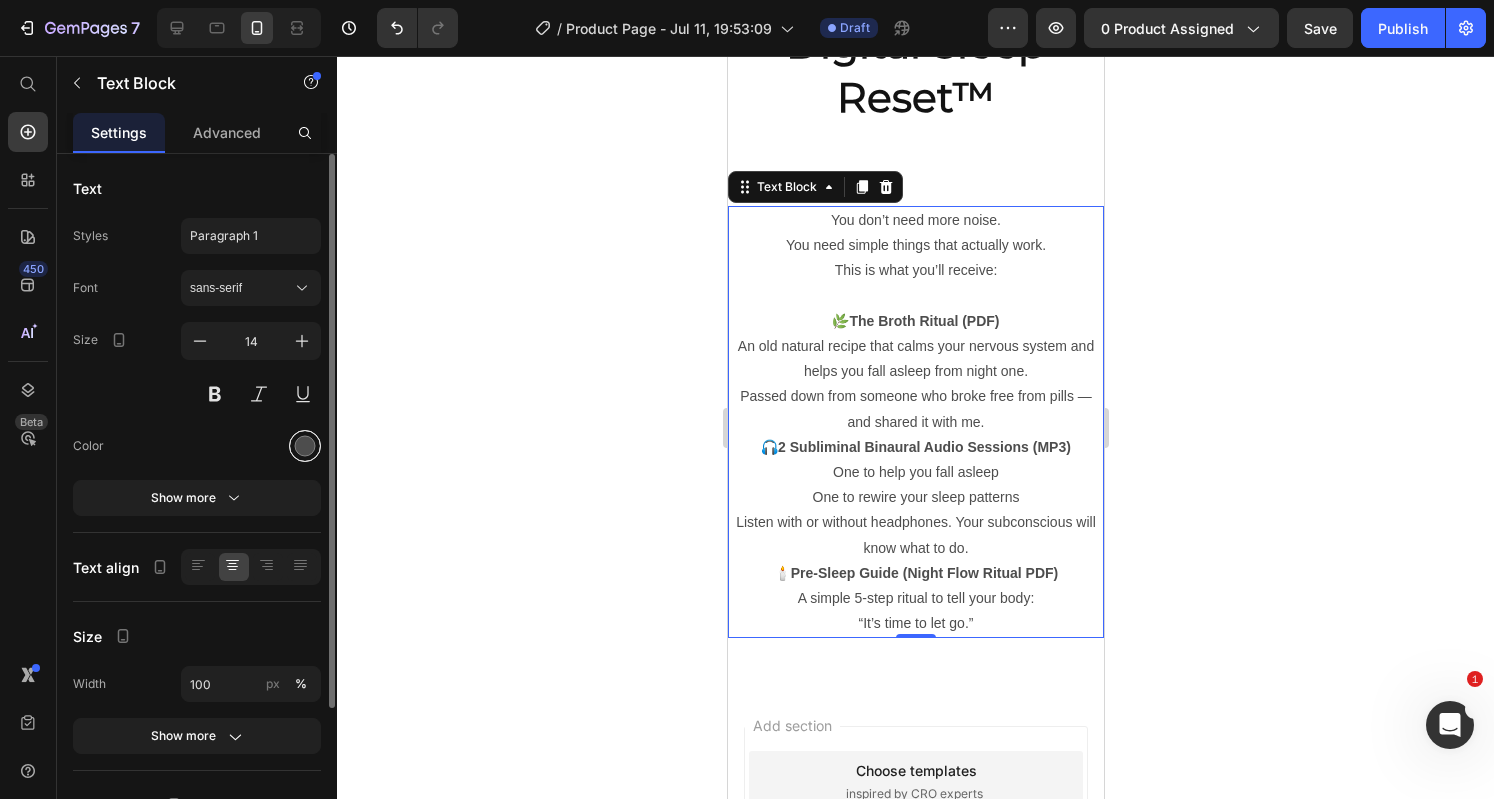 click at bounding box center (305, 446) 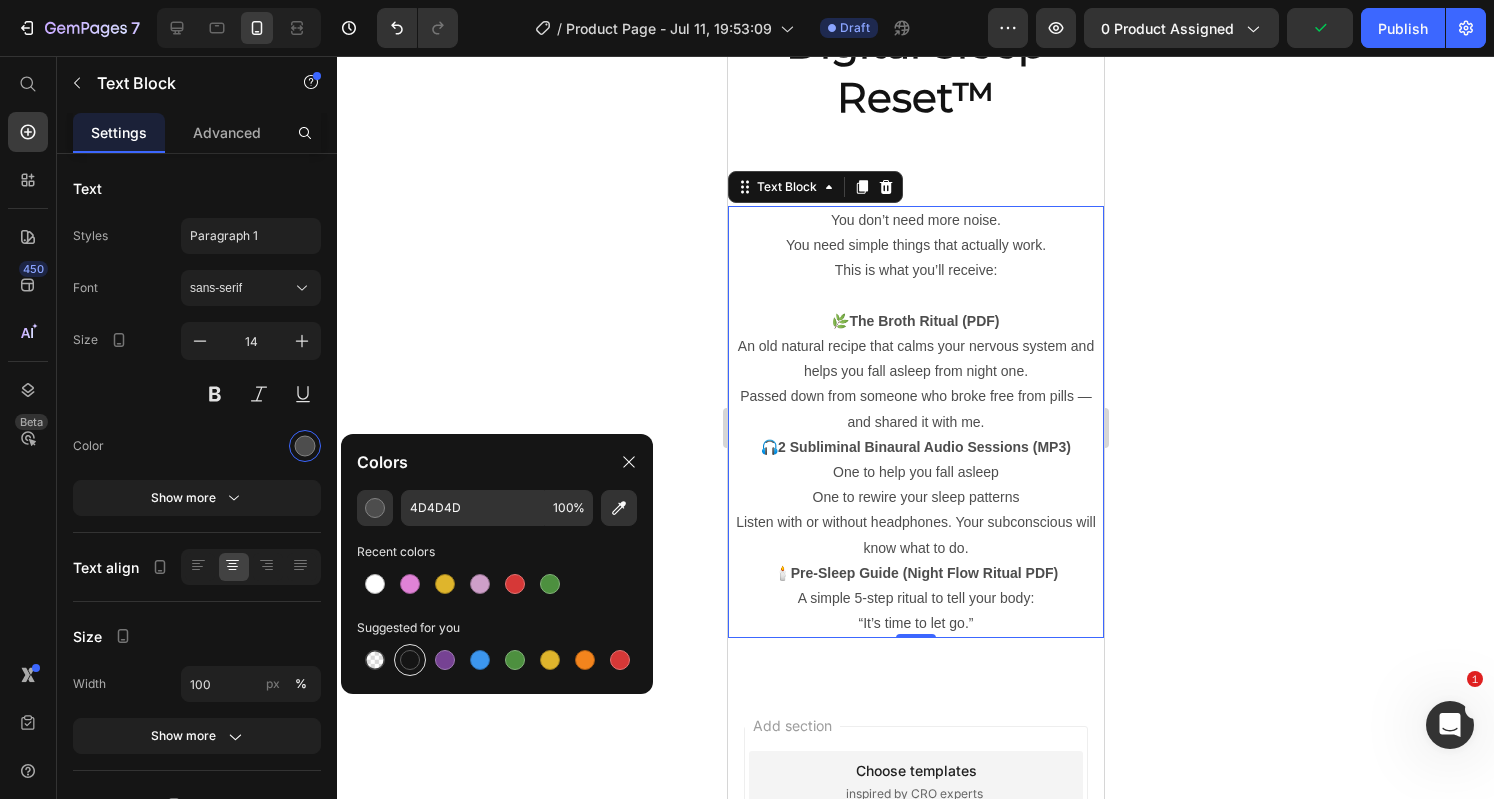 click at bounding box center [410, 660] 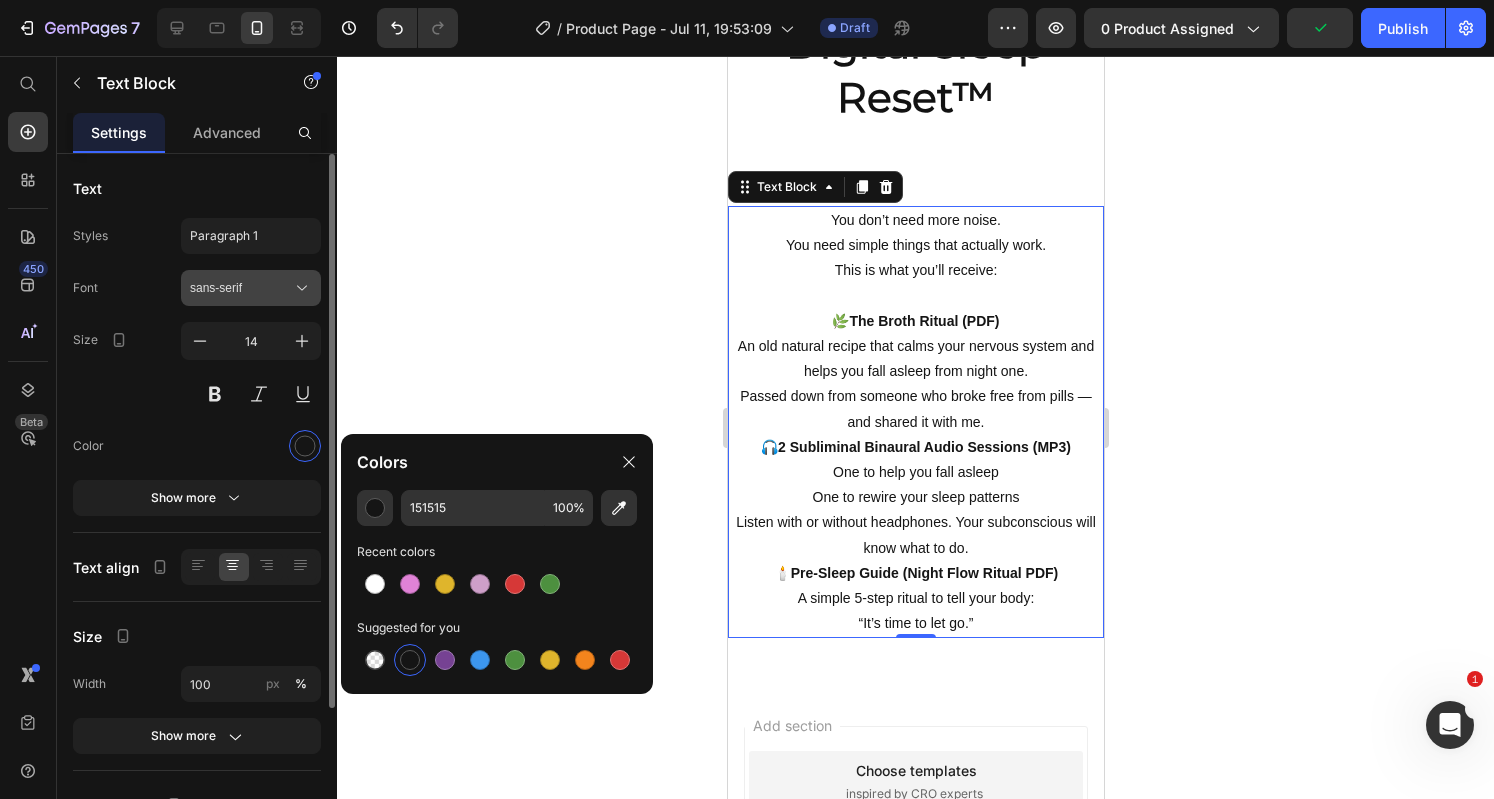 click on "sans-serif" at bounding box center [241, 288] 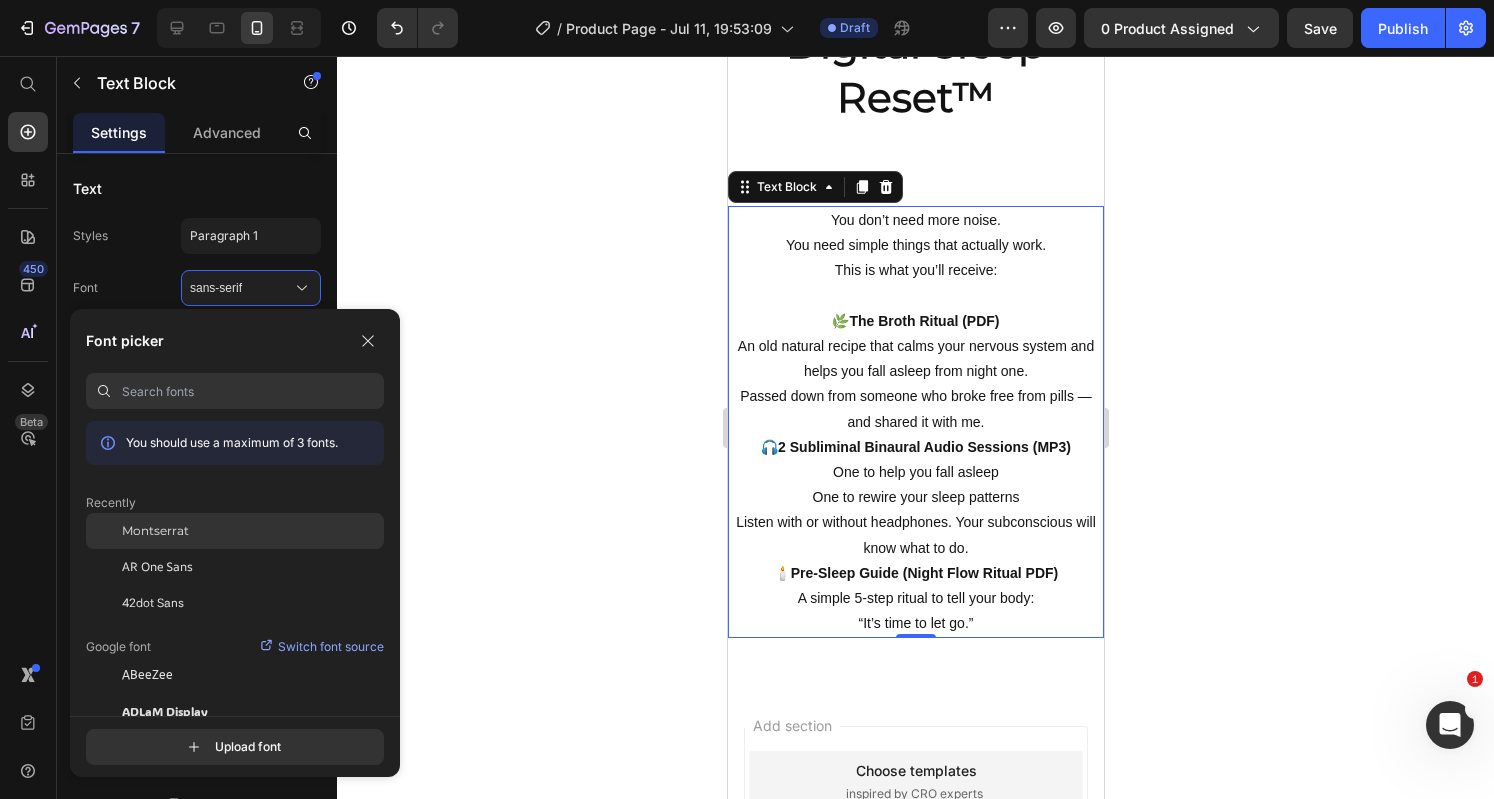 click on "Montserrat" 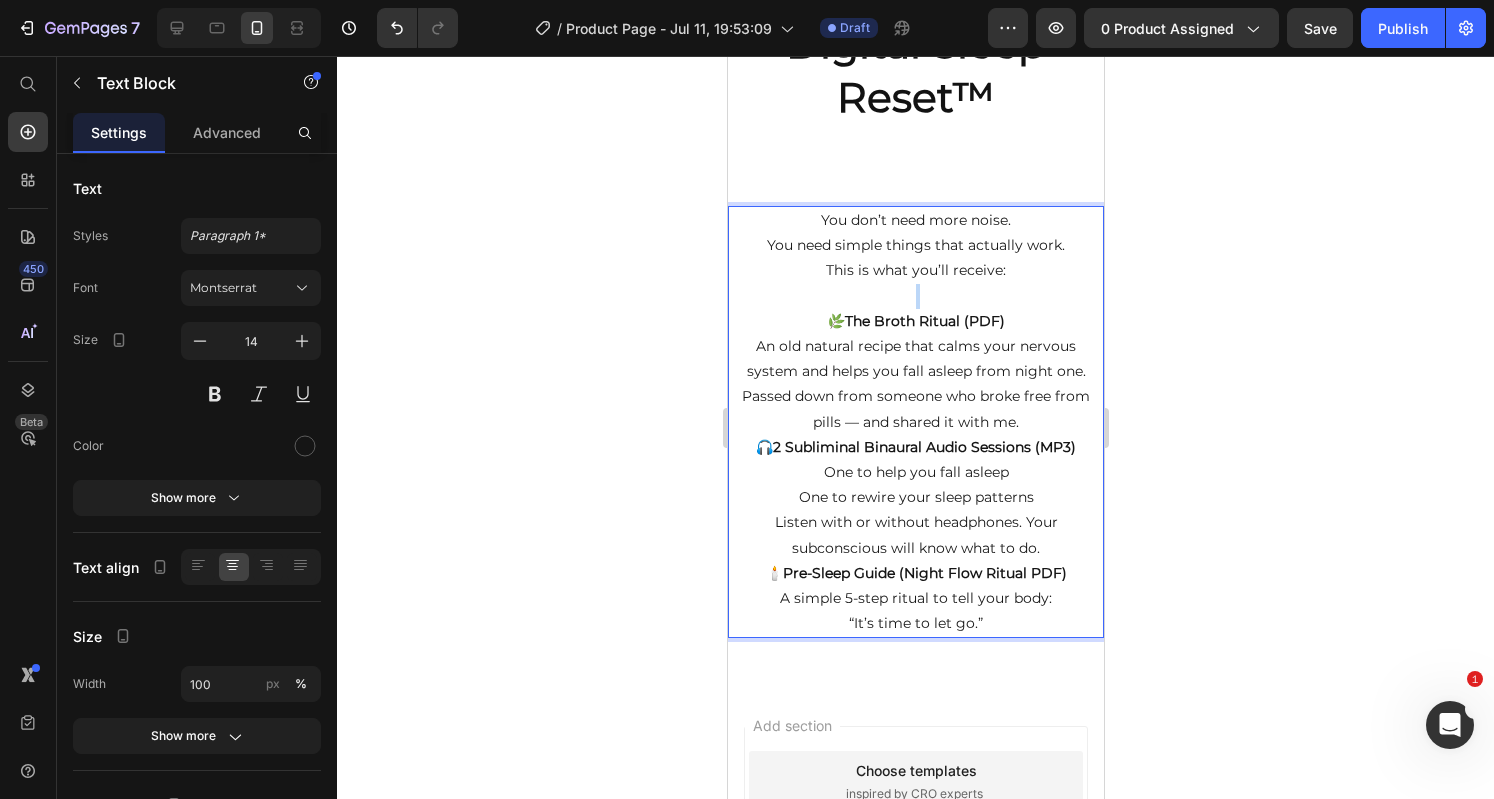 click on "You don’t need more noise. You need simple things that actually work. This is what you’ll receive:" at bounding box center [915, 246] 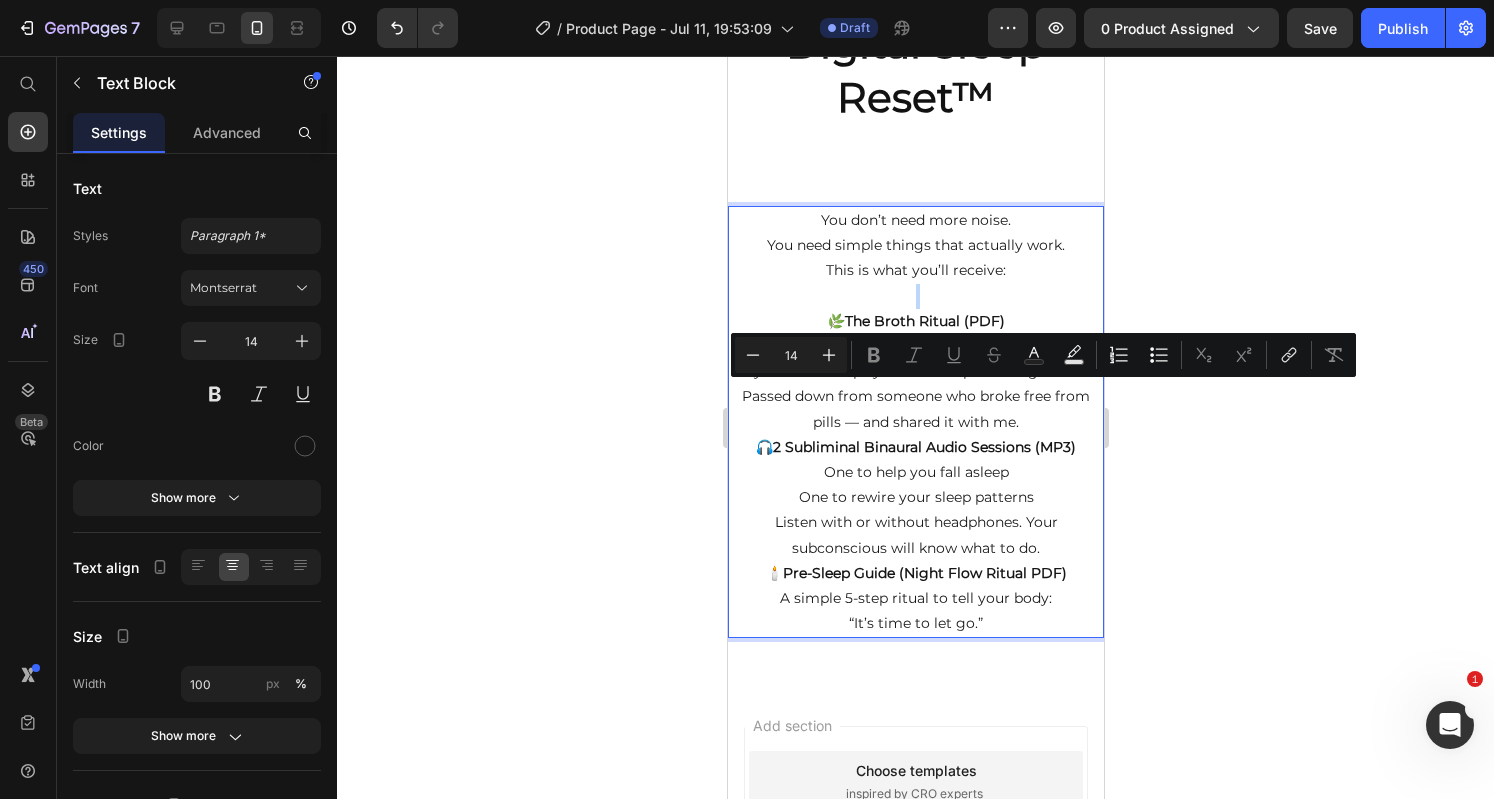 click on "You don’t need more noise. You need simple things that actually work. This is what you’ll receive:" at bounding box center [915, 246] 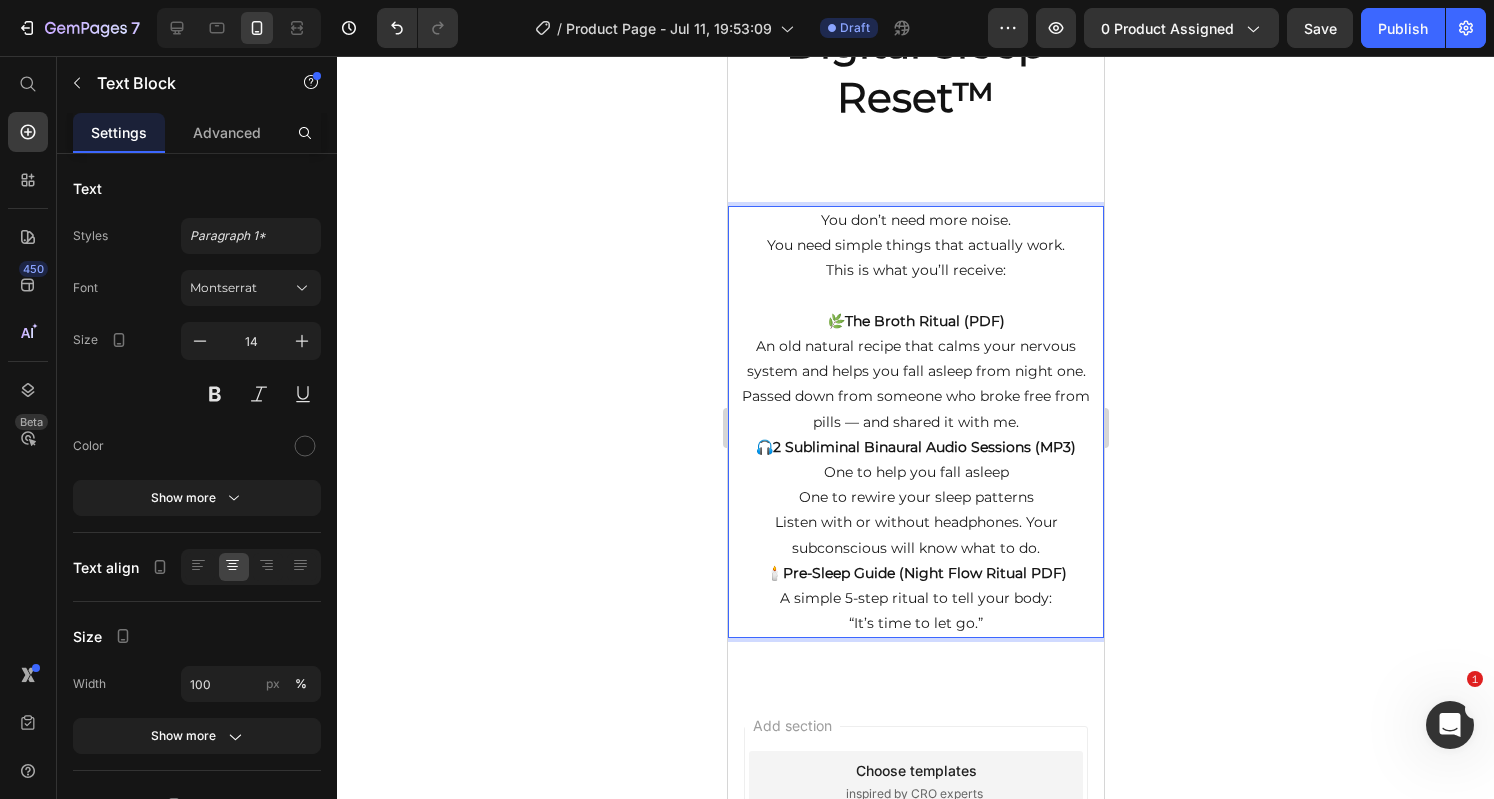 click on "You don’t need more noise. You need simple things that actually work. This is what you’ll receive:" at bounding box center [915, 246] 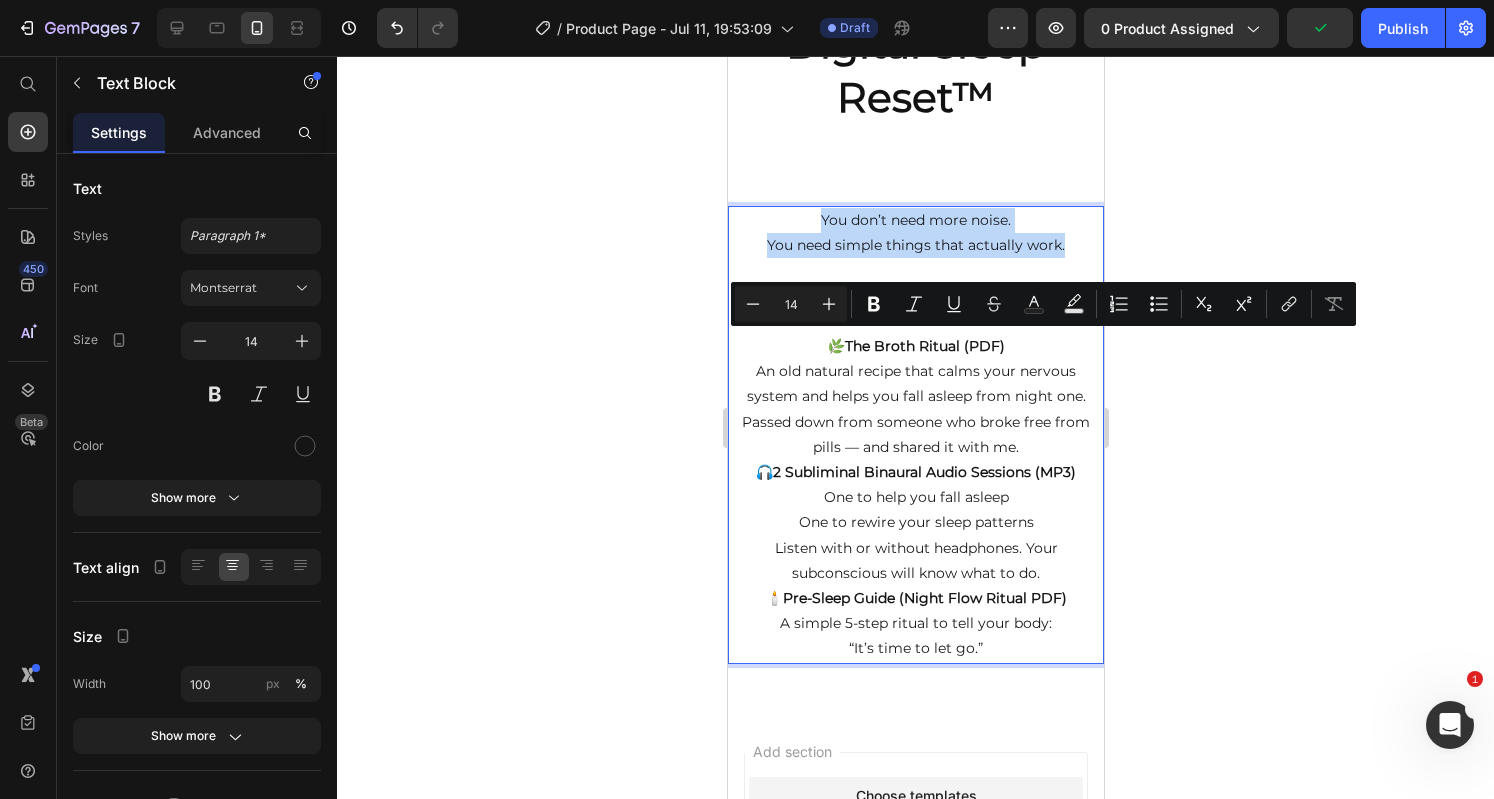 drag, startPoint x: 810, startPoint y: 344, endPoint x: 1076, endPoint y: 380, distance: 268.42505 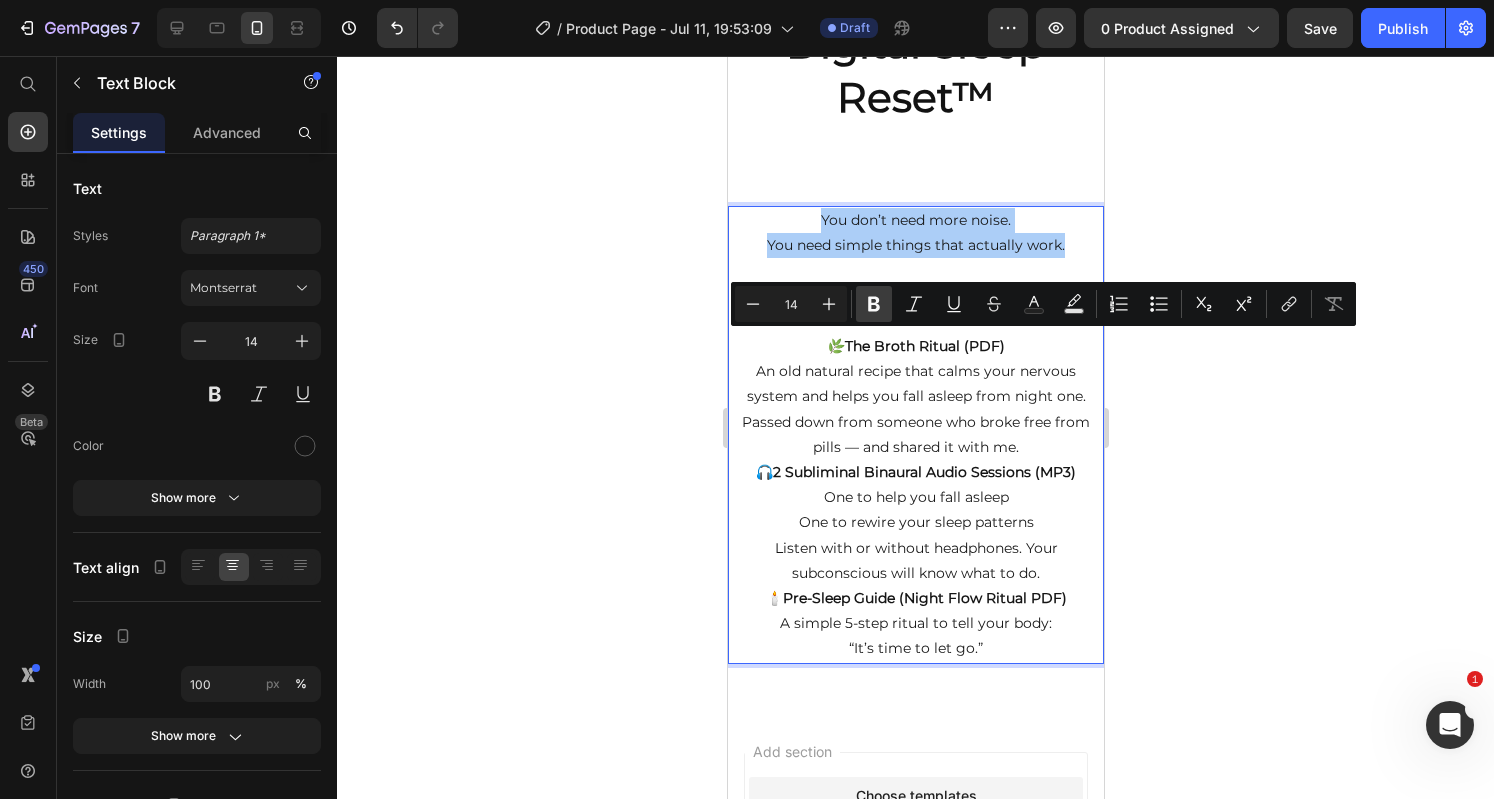 click 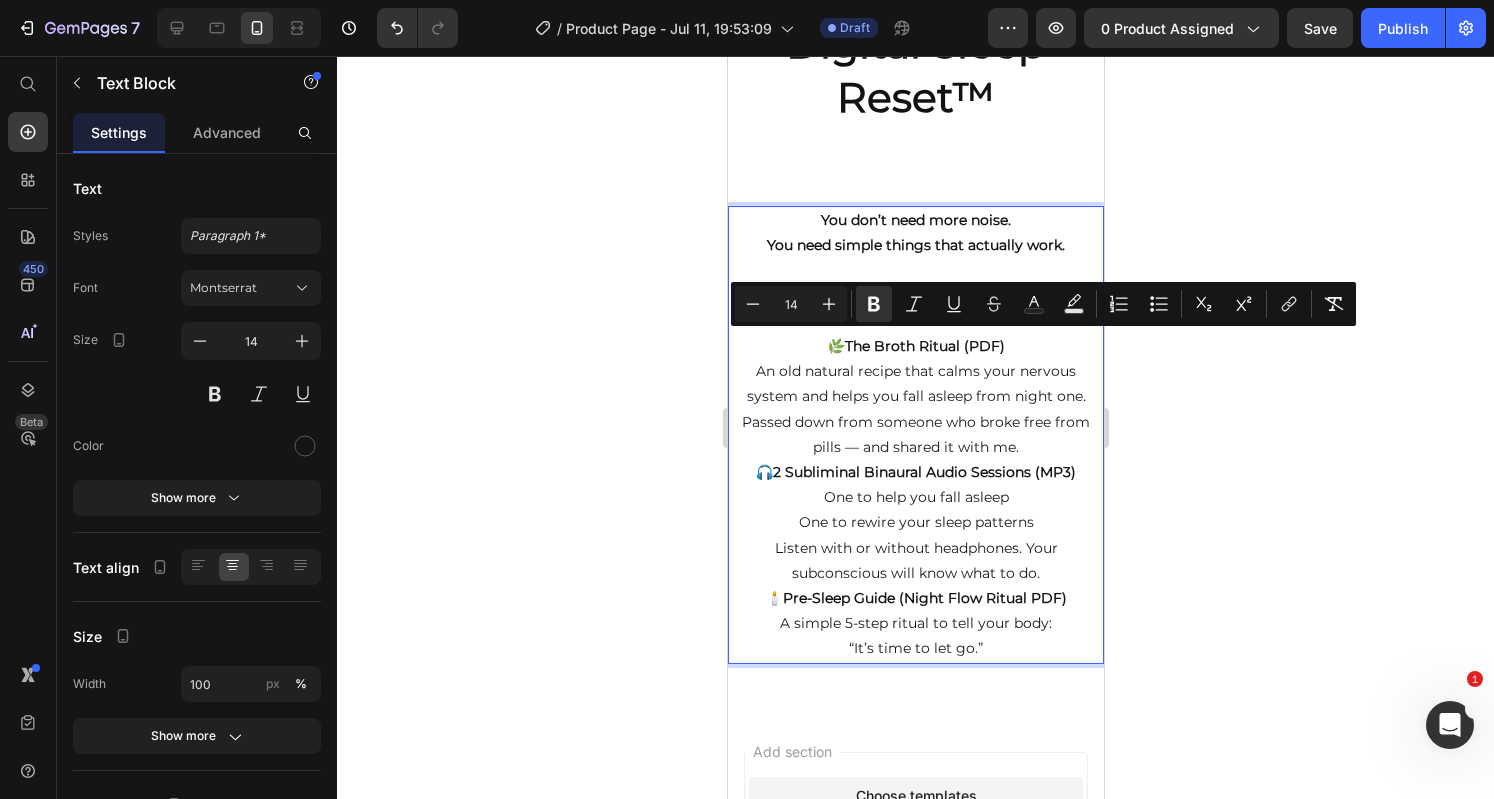 click on "🌿  The Broth Ritual (PDF) An old natural recipe that calms your nervous system and helps you fall asleep from night one. Passed down from someone who broke free from pills — and shared it with me." at bounding box center (915, 397) 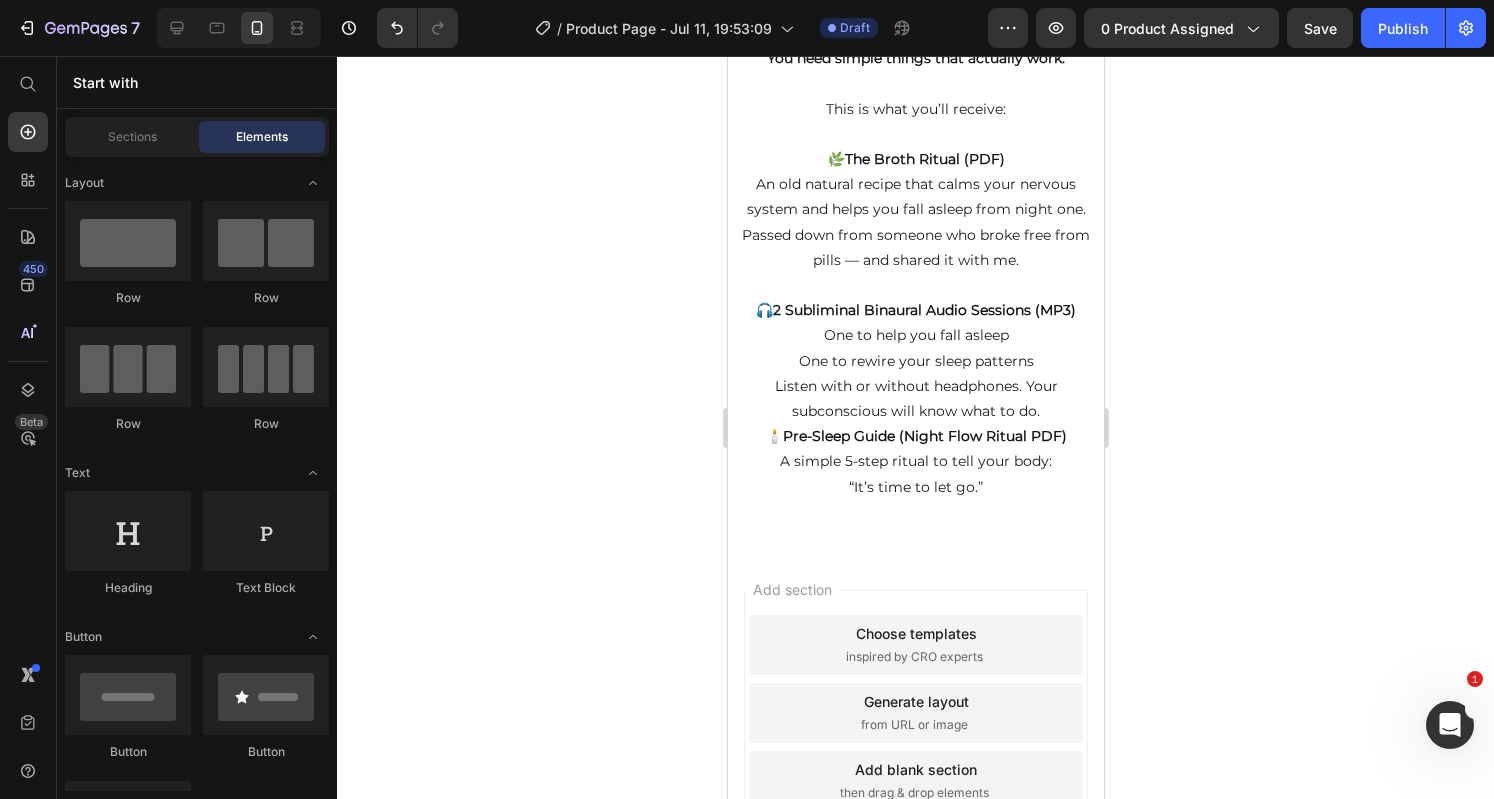 scroll, scrollTop: 1542, scrollLeft: 0, axis: vertical 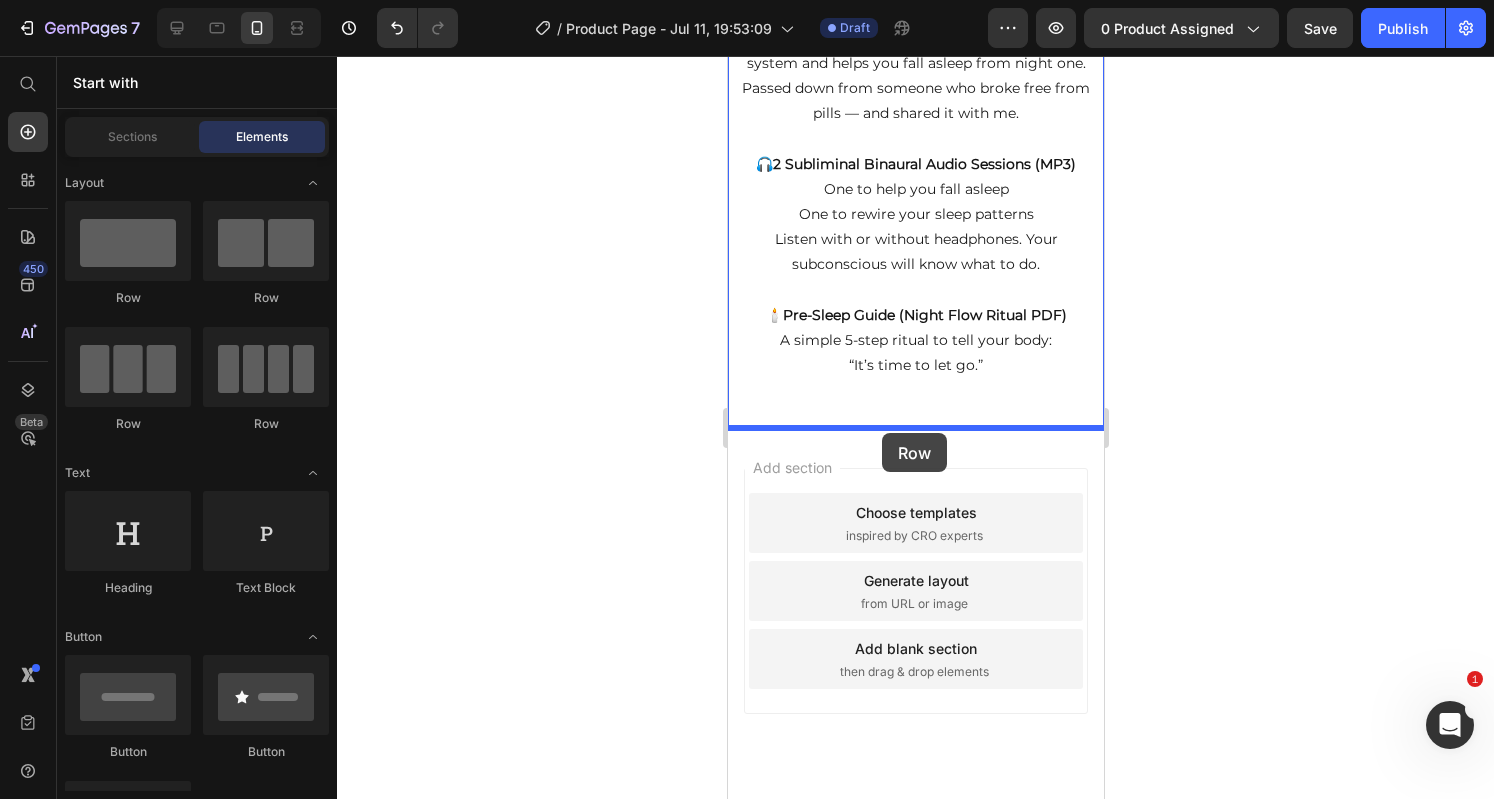 drag, startPoint x: 823, startPoint y: 300, endPoint x: 881, endPoint y: 433, distance: 145.09653 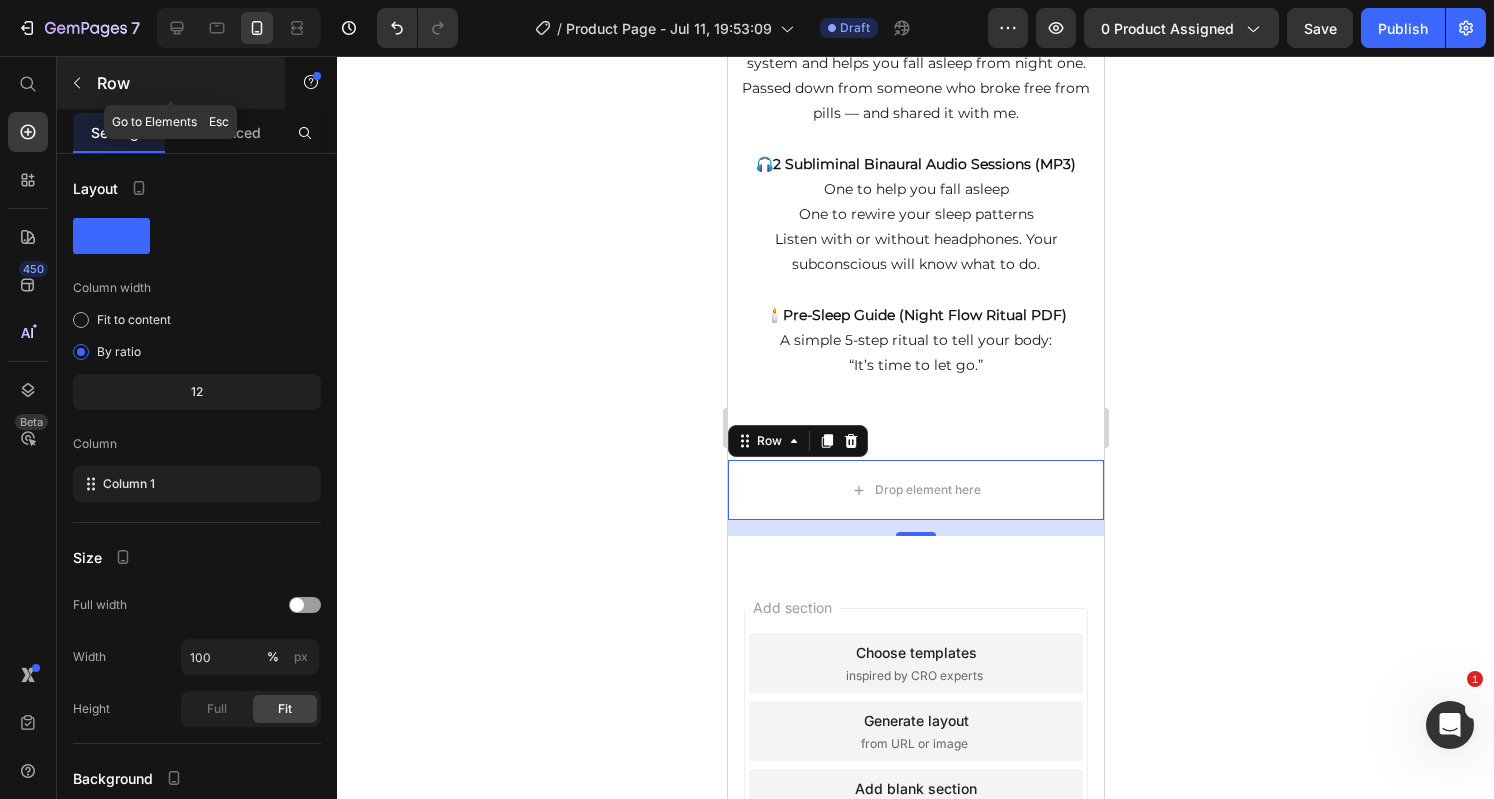 click on "Row" at bounding box center [182, 83] 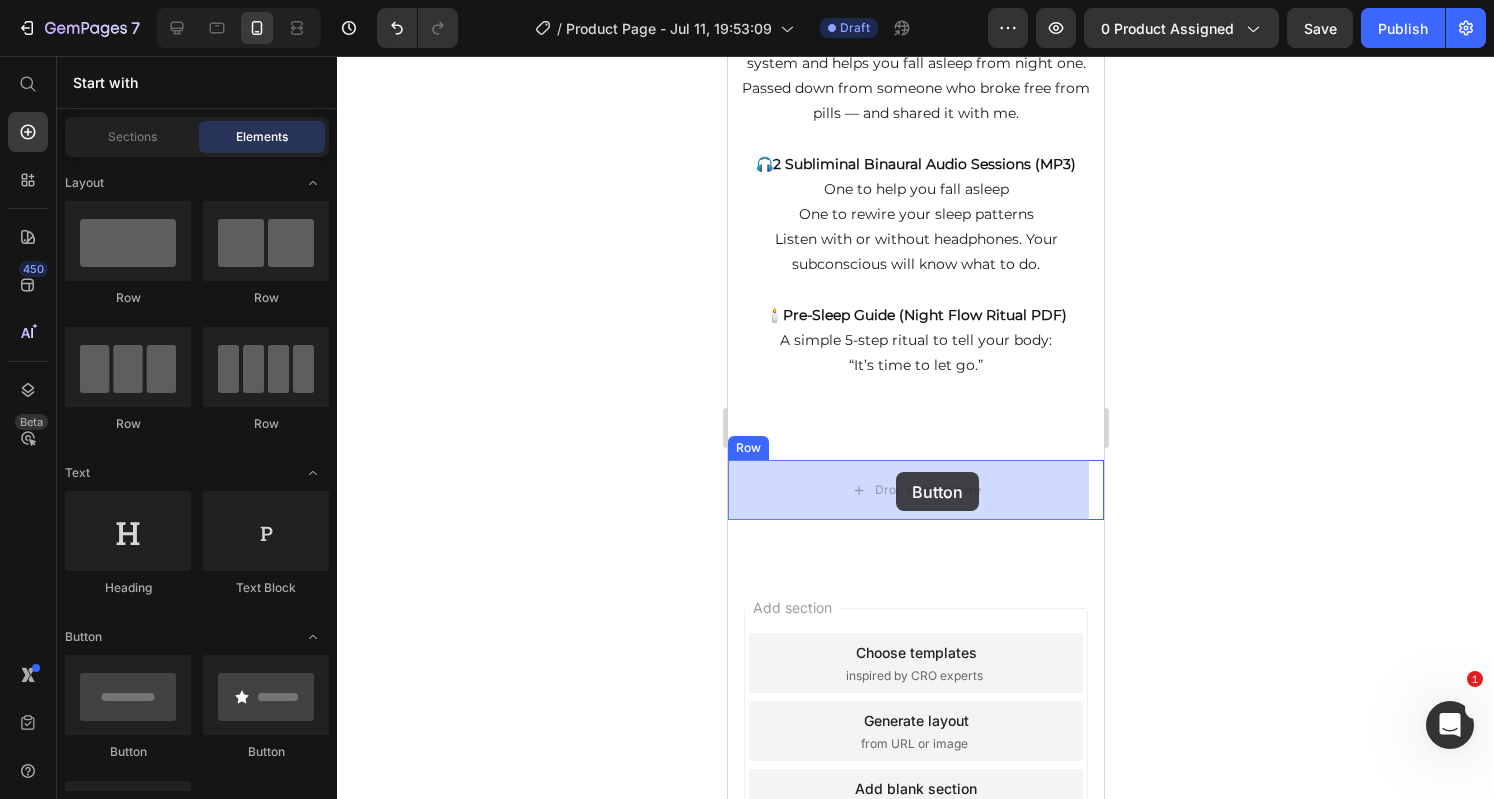 drag, startPoint x: 879, startPoint y: 765, endPoint x: 894, endPoint y: 471, distance: 294.38242 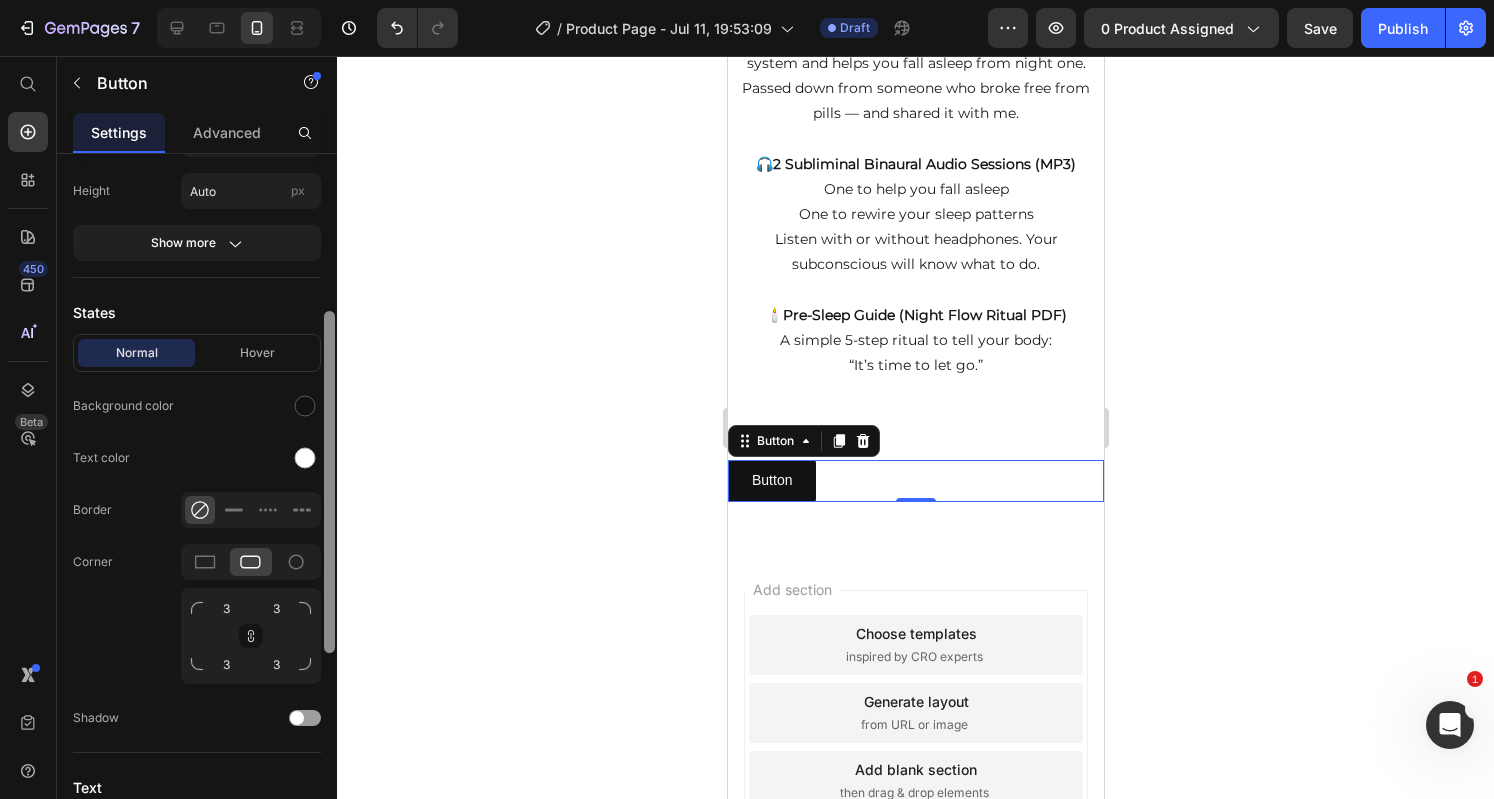 scroll, scrollTop: 340, scrollLeft: 0, axis: vertical 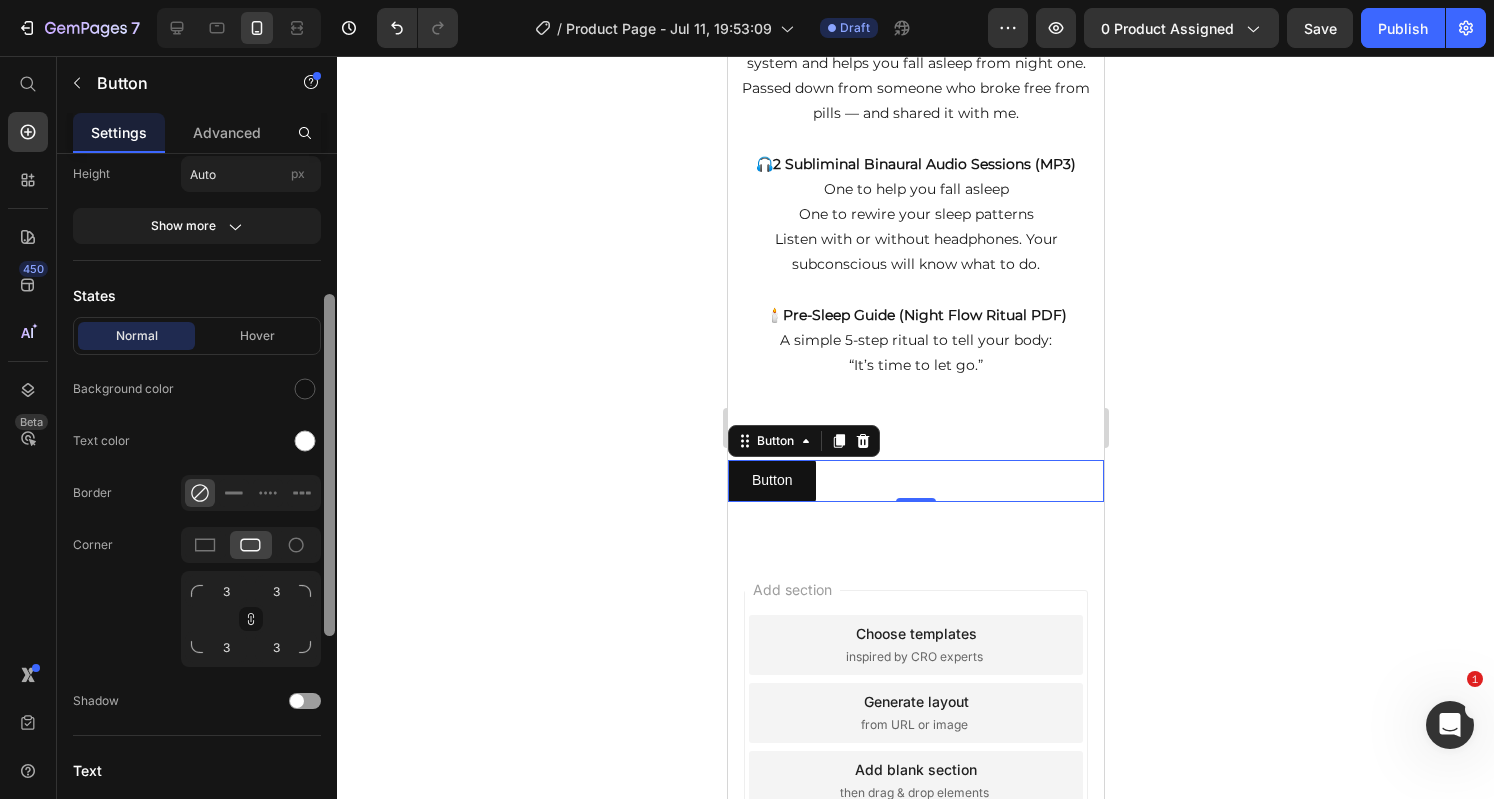 drag, startPoint x: 330, startPoint y: 461, endPoint x: 338, endPoint y: 627, distance: 166.19266 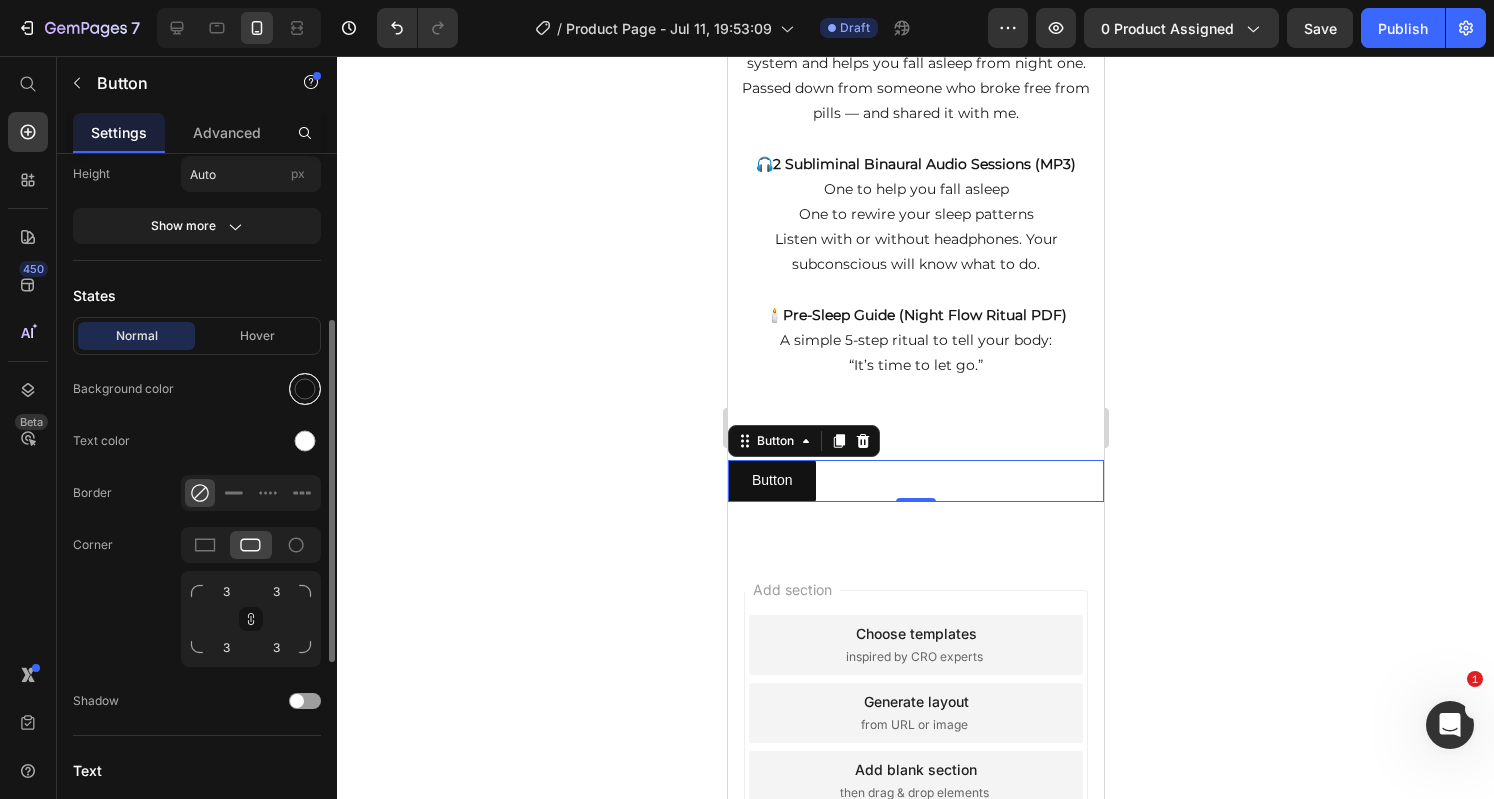 click at bounding box center [305, 389] 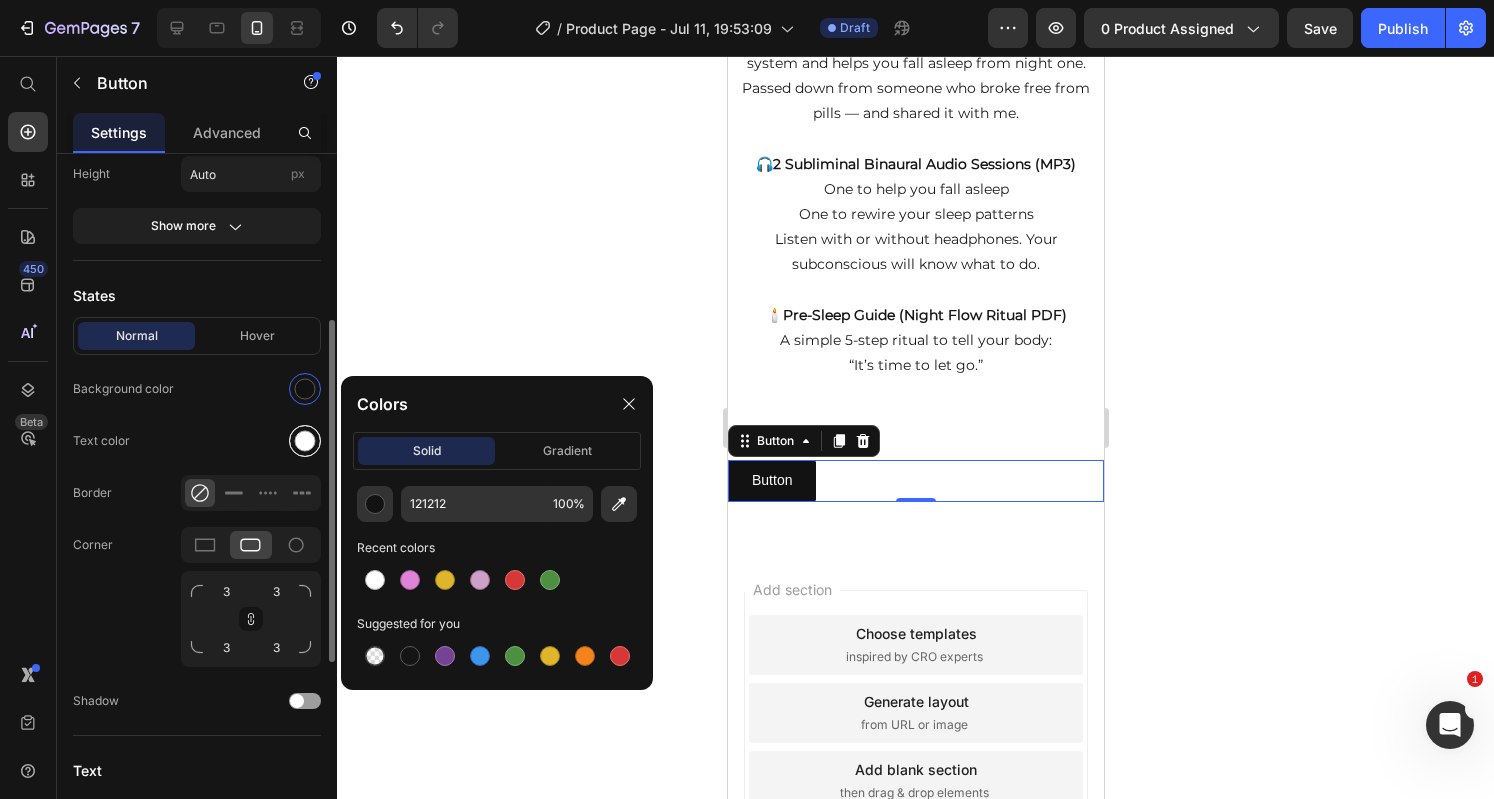 click at bounding box center (305, 441) 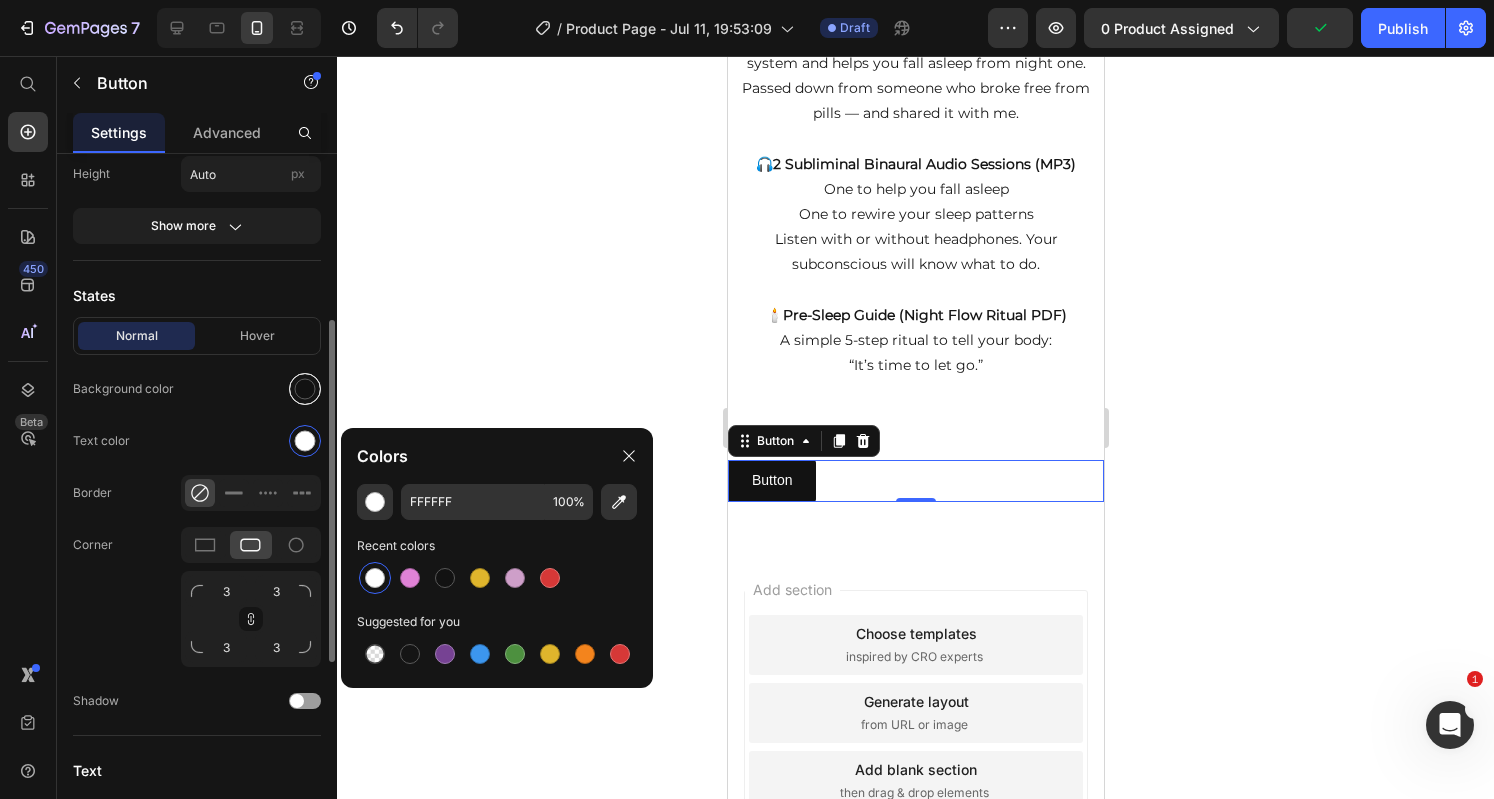 click at bounding box center [305, 389] 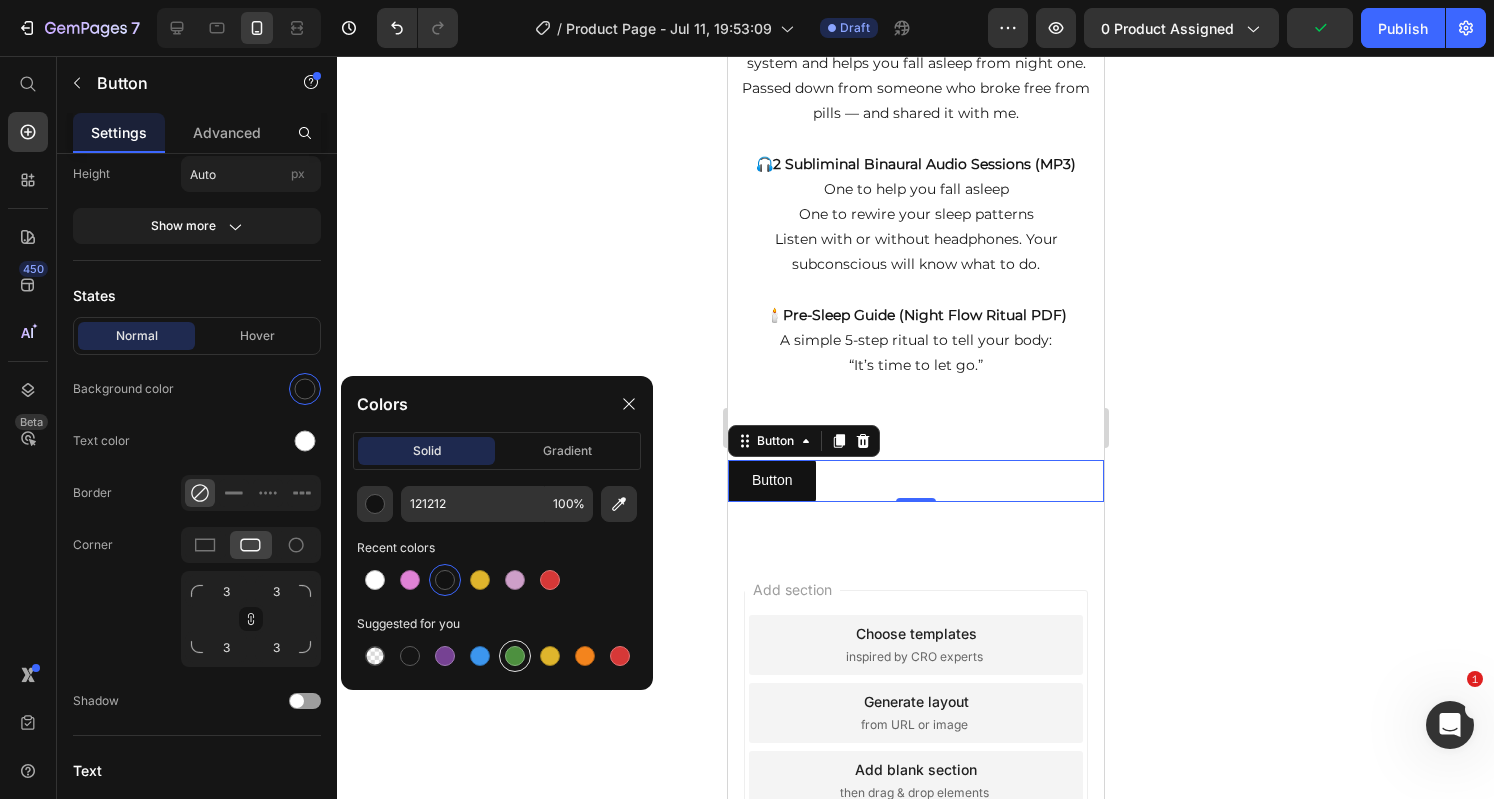click at bounding box center [515, 656] 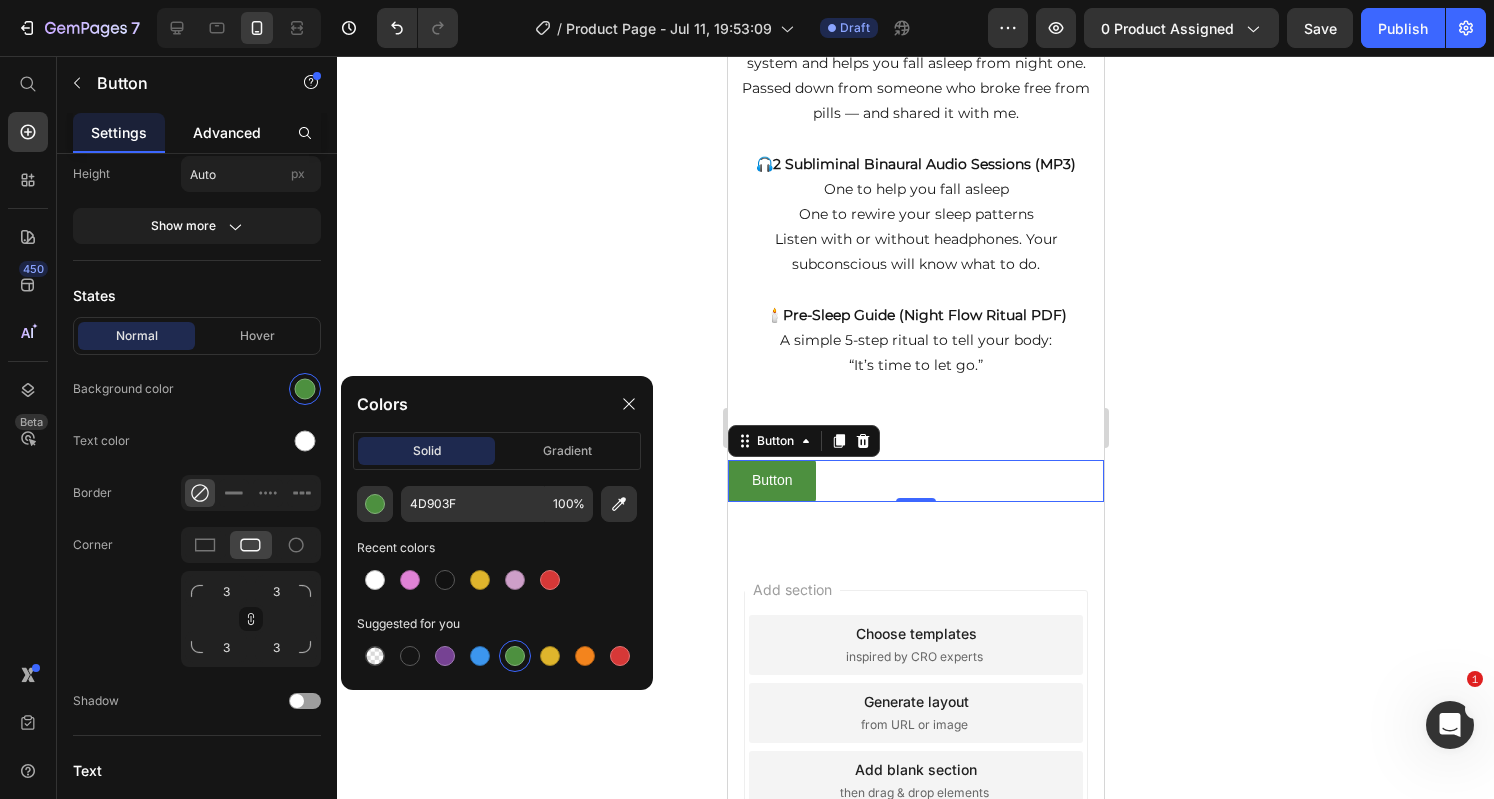 click on "Advanced" at bounding box center [227, 132] 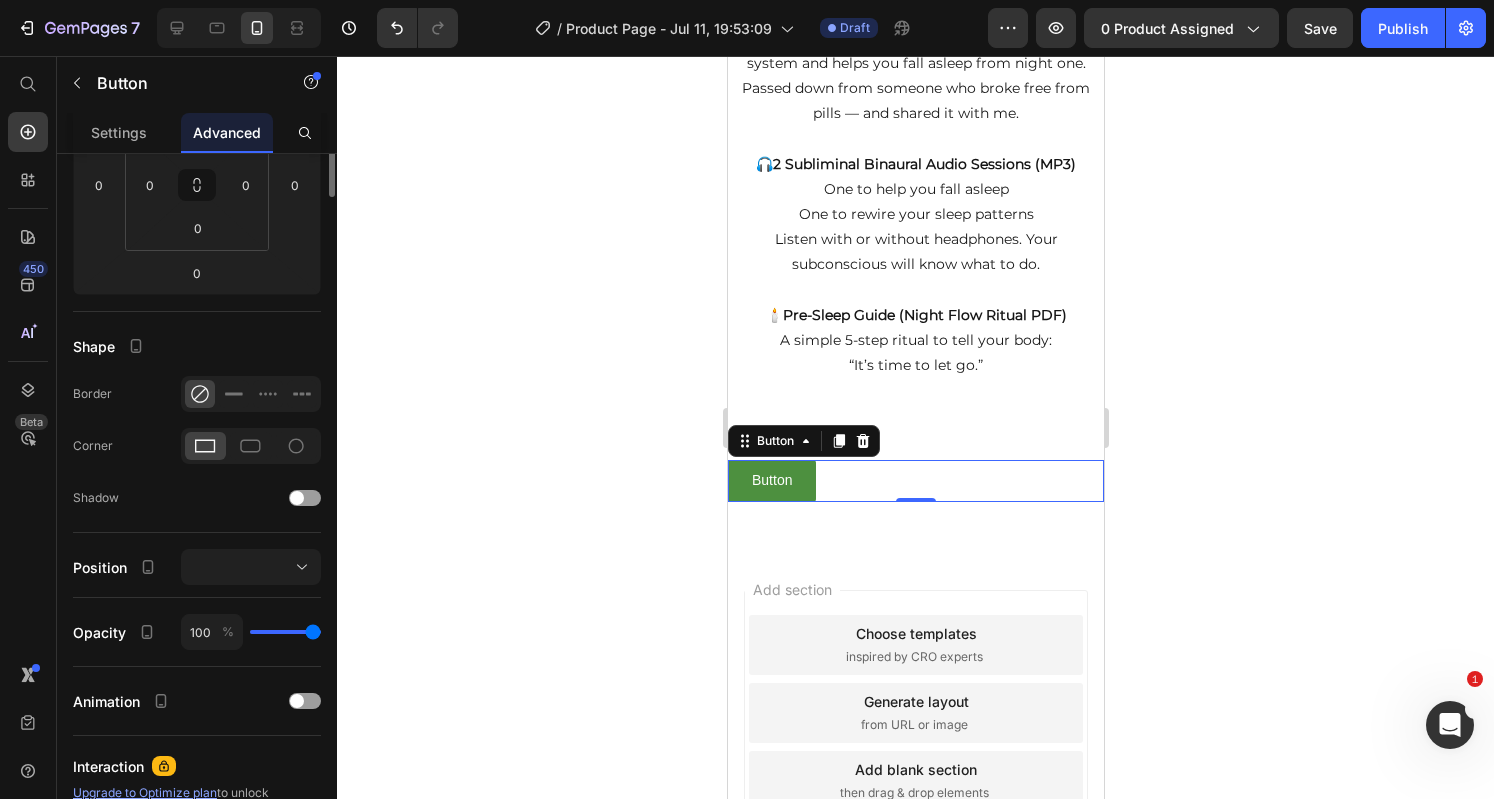 scroll, scrollTop: 0, scrollLeft: 0, axis: both 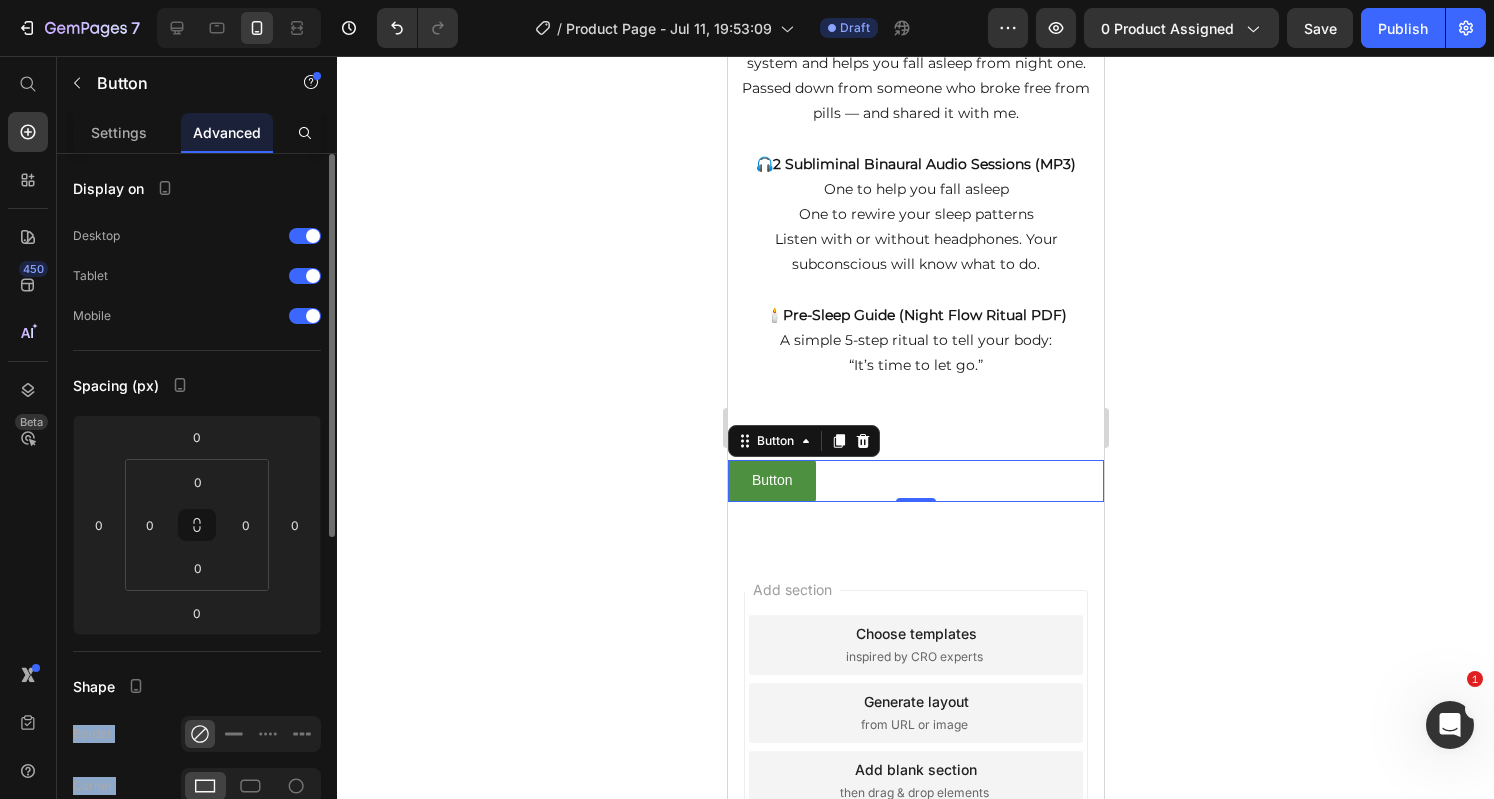 drag, startPoint x: 337, startPoint y: 480, endPoint x: 310, endPoint y: 657, distance: 179.04749 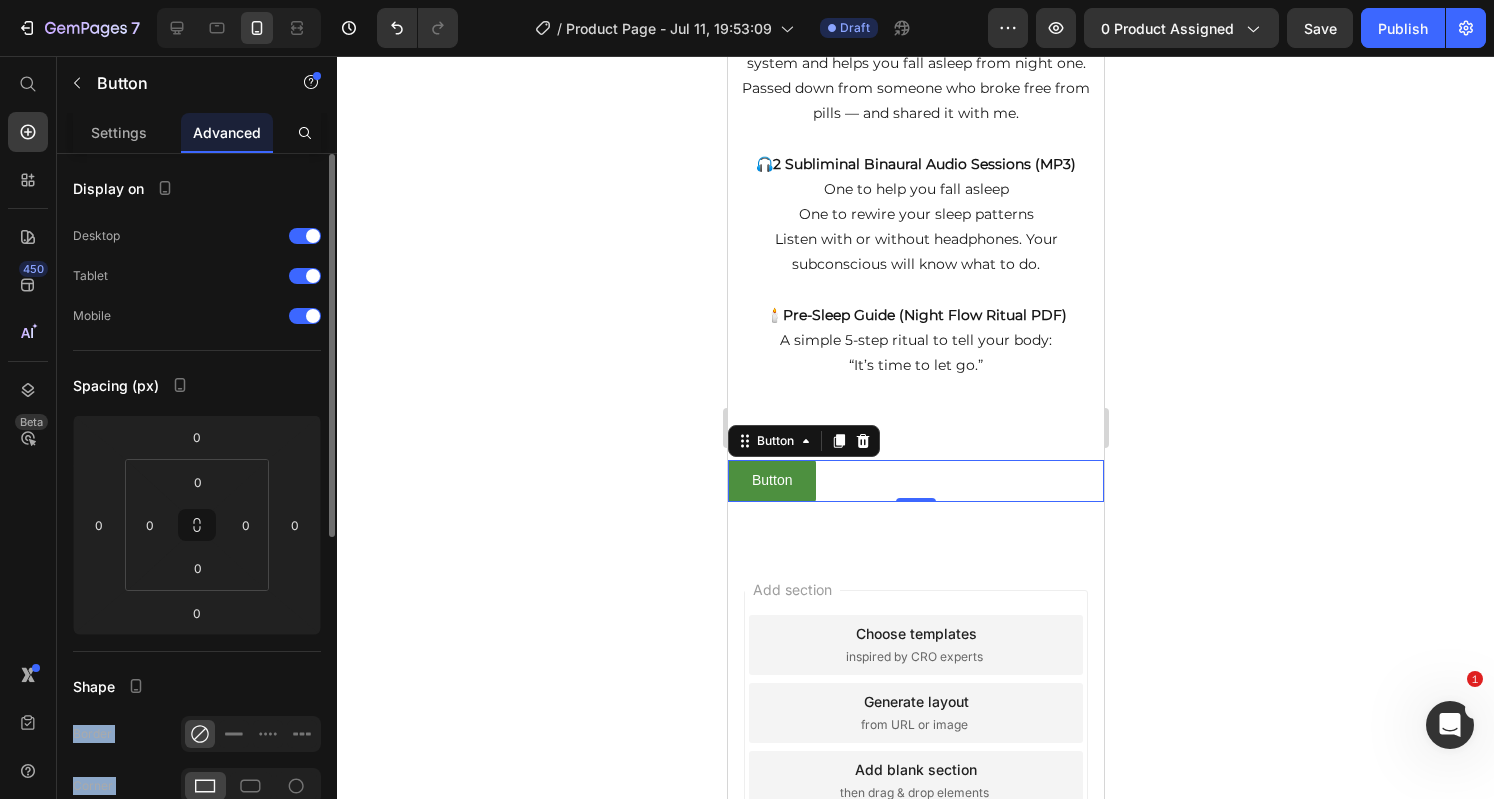 click on "7  Version history  /  Product Page - Jul 11, 19:53:09 Draft Preview 0 product assigned  Save   Publish  450 Beta Start with Sections Elements Hero Section Product Detail Brands Trusted Badges Guarantee Product Breakdown How to use Testimonials Compare Bundle FAQs Social Proof Brand Story Product List Collection Blog List Contact Sticky Add to Cart Custom Footer Browse Library 450 Layout
Row
Row
Row
Row Text
Heading
Text Block Button
Button
Button
Sticky Back to top Media
Image" 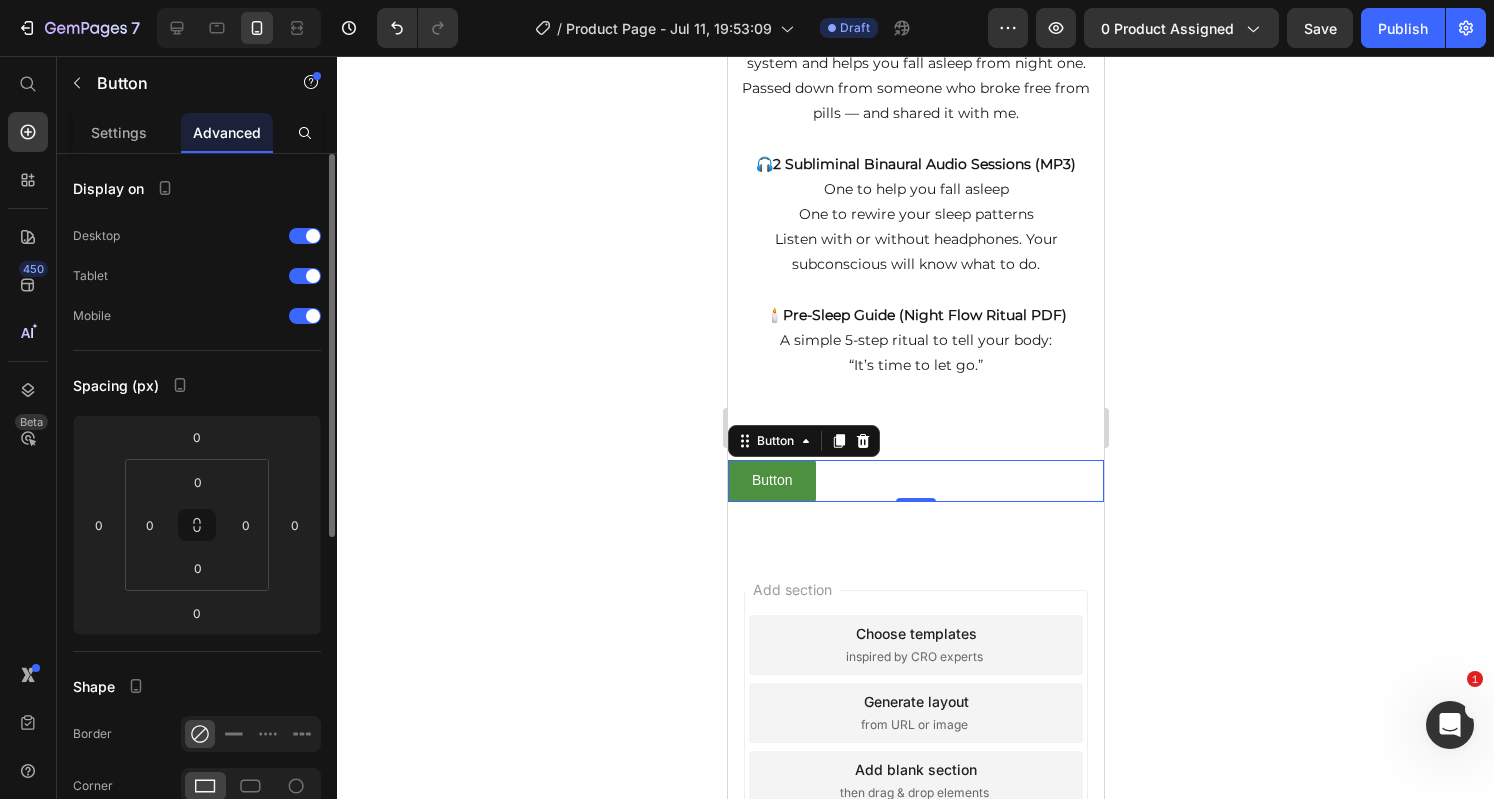 click on "Display on Desktop Tablet Mobile Spacing (px) 0 0 0 0 0 0 0 0 Shape Border Corner Shadow Position Opacity 100 % Animation Interaction Upgrade to Optimize plan  to unlock Interaction & other premium features. CSS class" at bounding box center [197, 739] 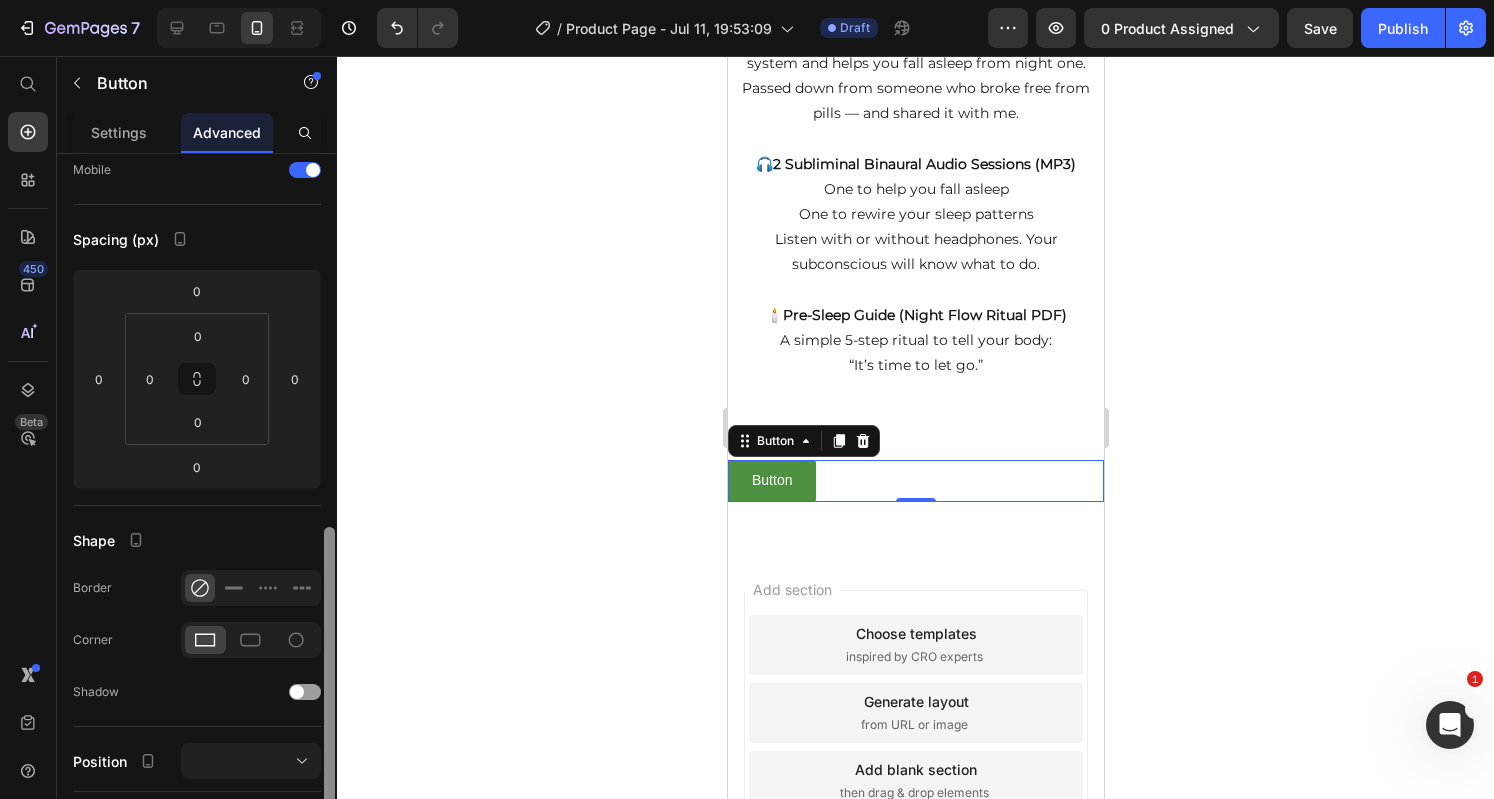 scroll, scrollTop: 0, scrollLeft: 0, axis: both 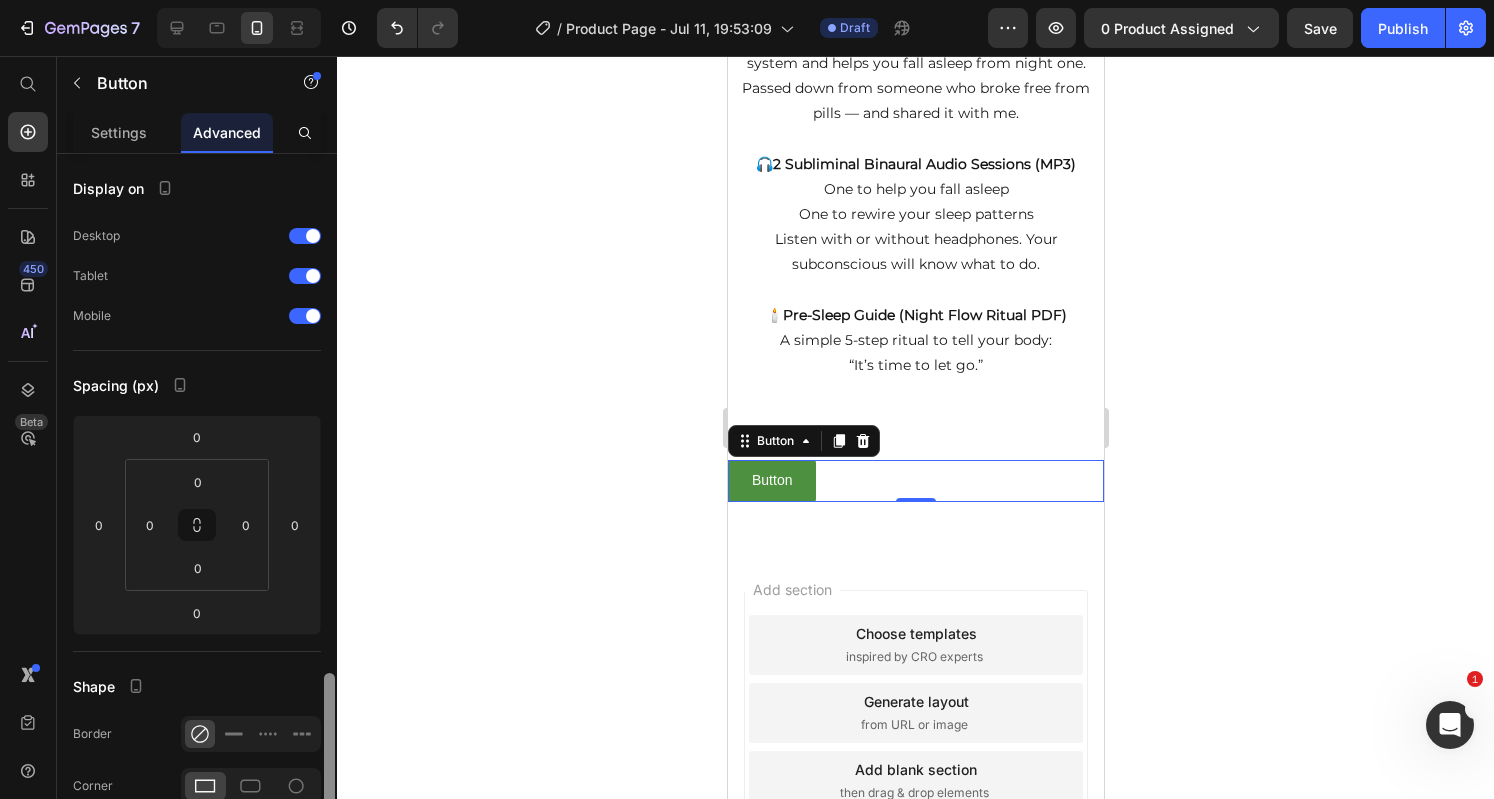 drag, startPoint x: 330, startPoint y: 531, endPoint x: 298, endPoint y: 361, distance: 172.98555 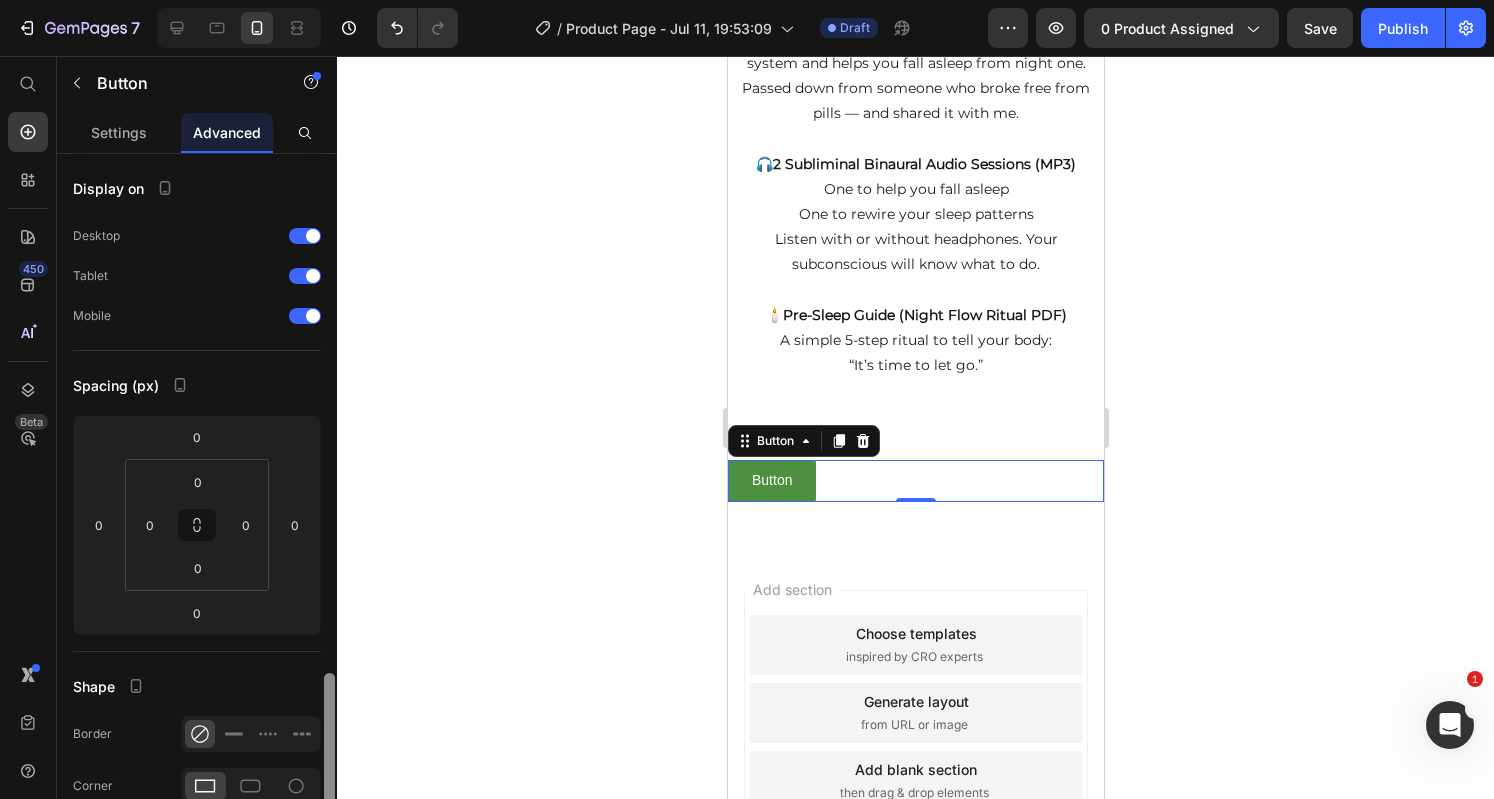click on "Display on Desktop Tablet Mobile Spacing (px) 0 0 0 0 0 0 0 0 Shape Border Corner Shadow Position Opacity 100 % Animation Interaction Upgrade to Optimize plan  to unlock Interaction & other premium features. CSS class  Delete element" at bounding box center (197, 505) 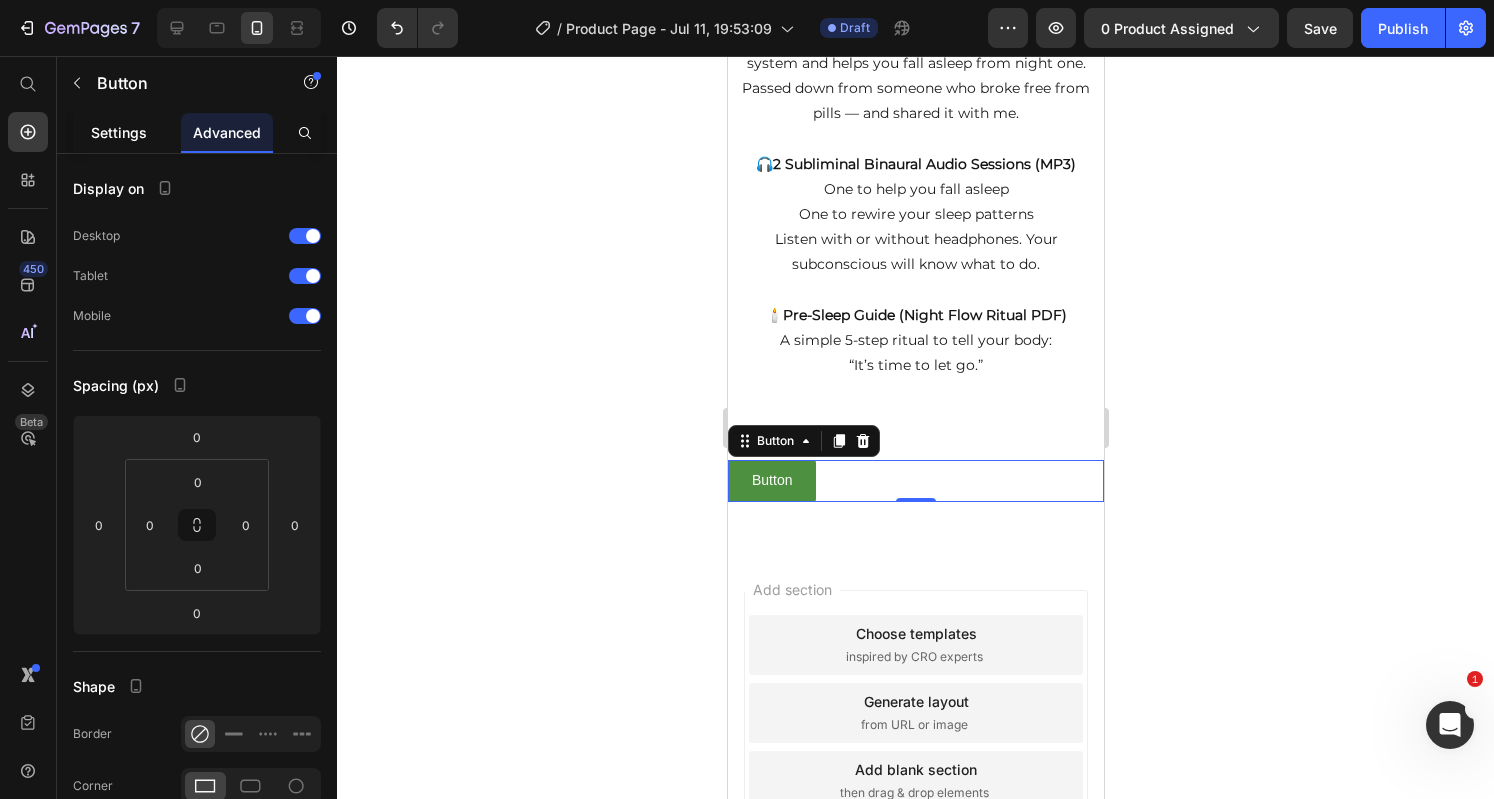 click on "Settings" at bounding box center (119, 132) 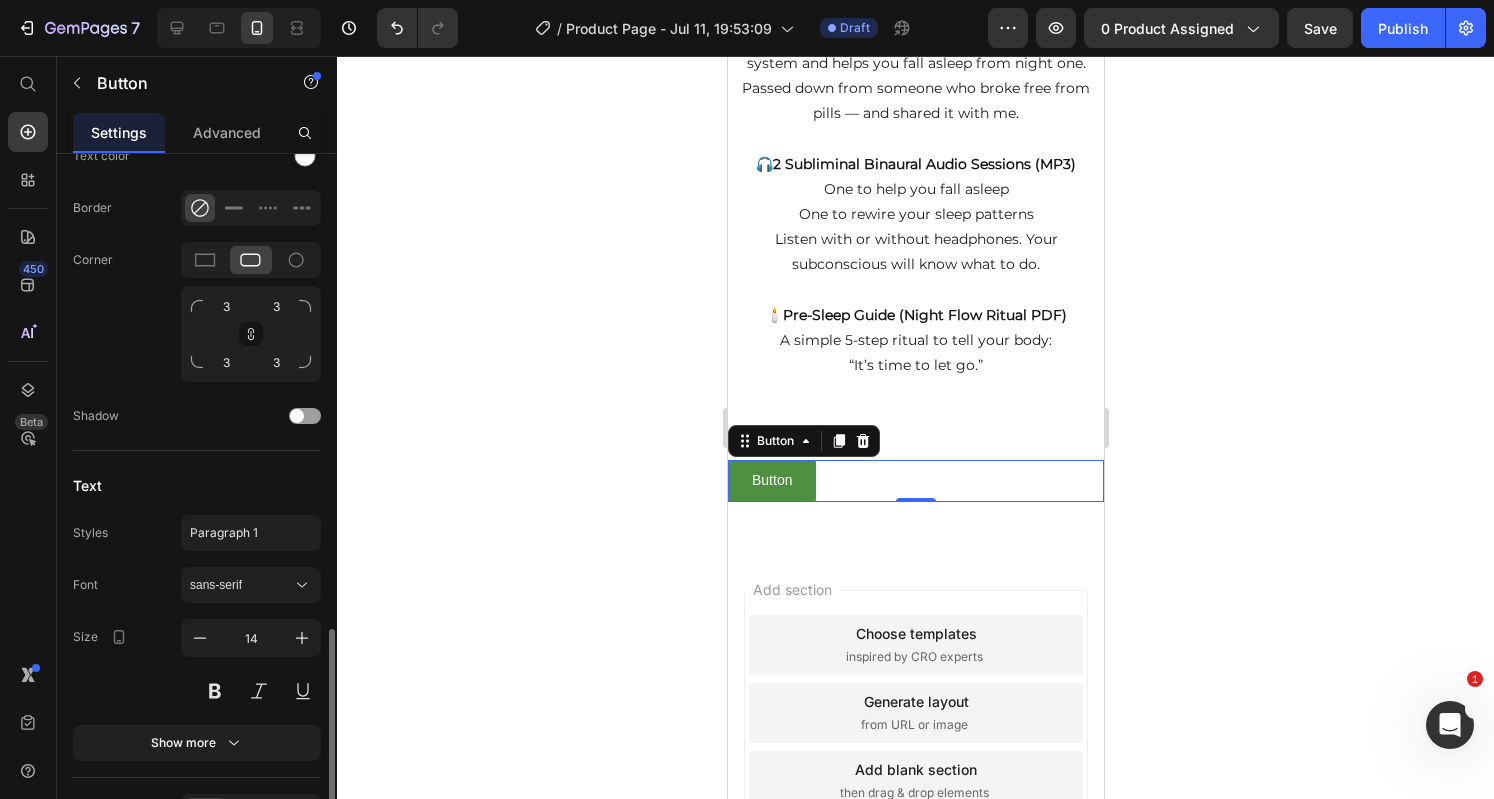 scroll, scrollTop: 739, scrollLeft: 0, axis: vertical 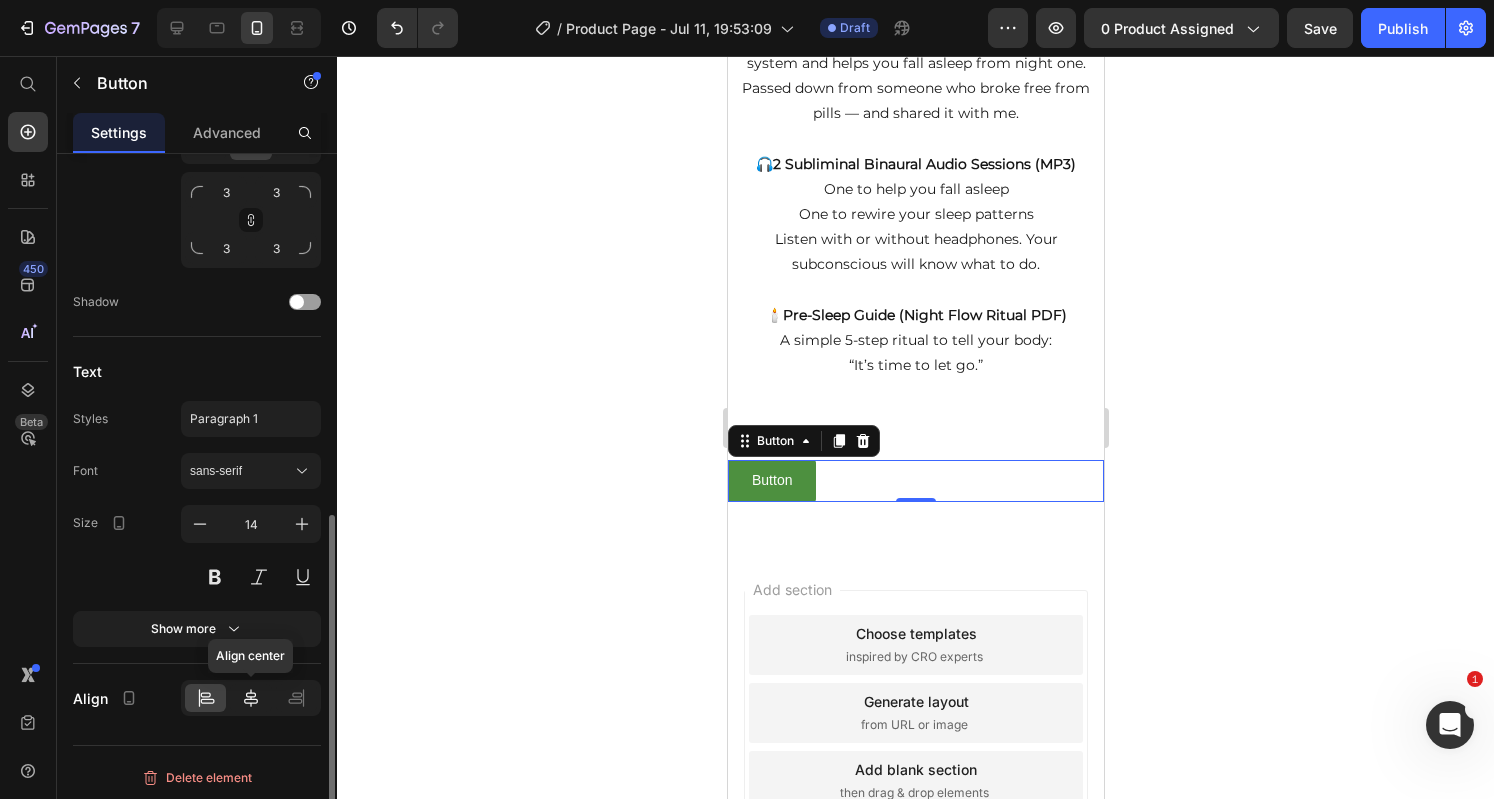 click 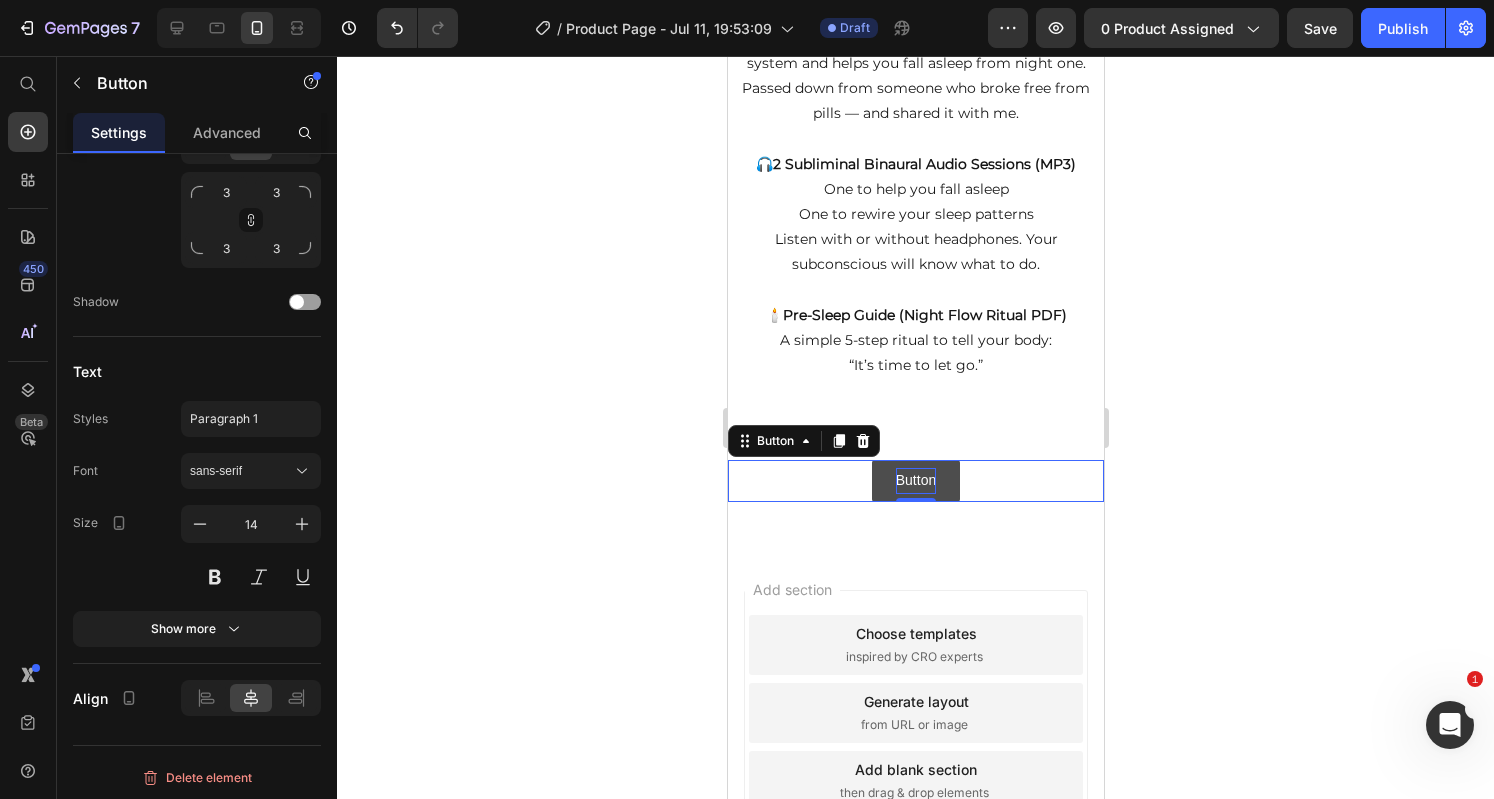 click on "Button" at bounding box center [915, 480] 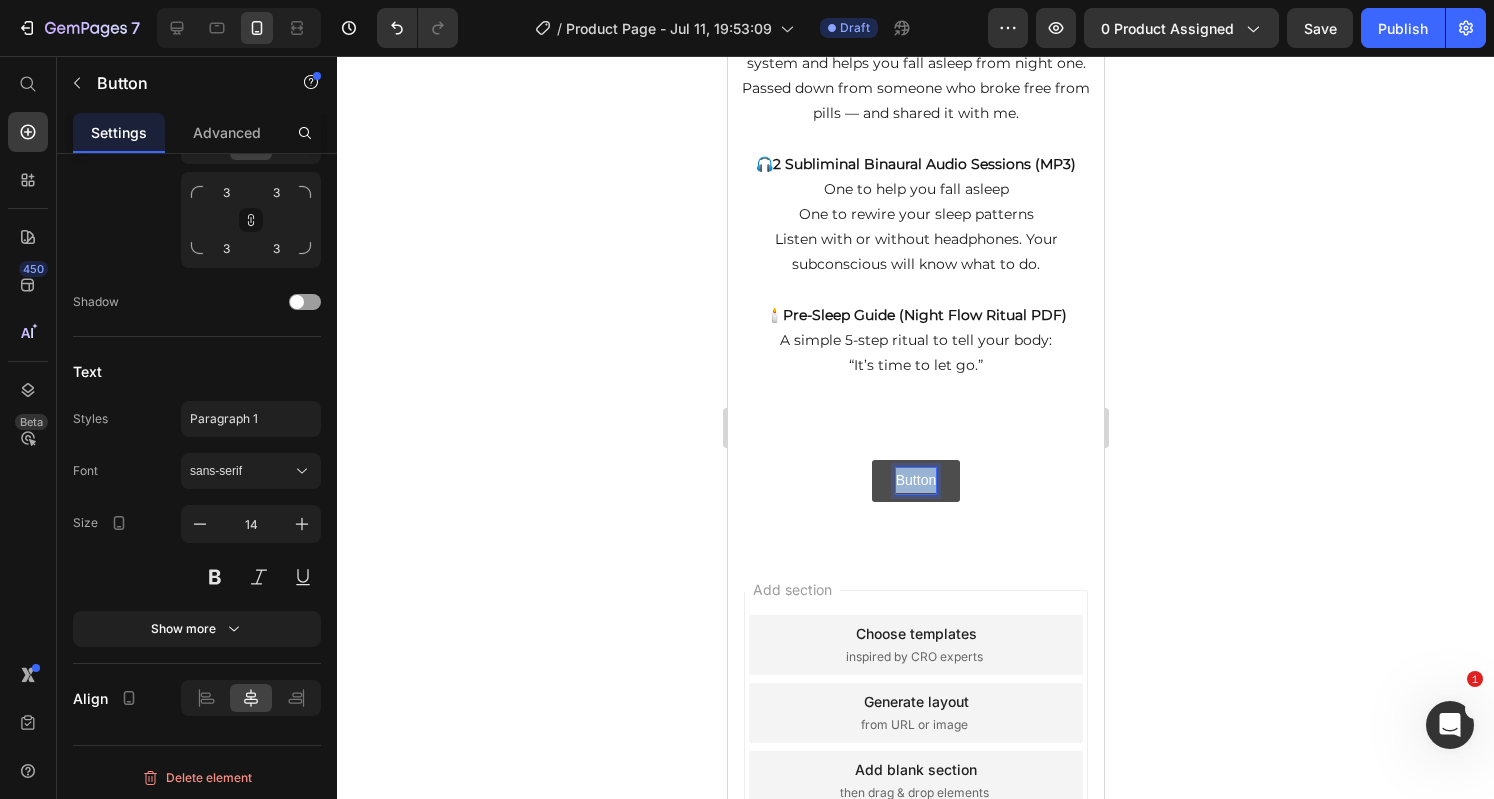 click on "Button" at bounding box center (915, 480) 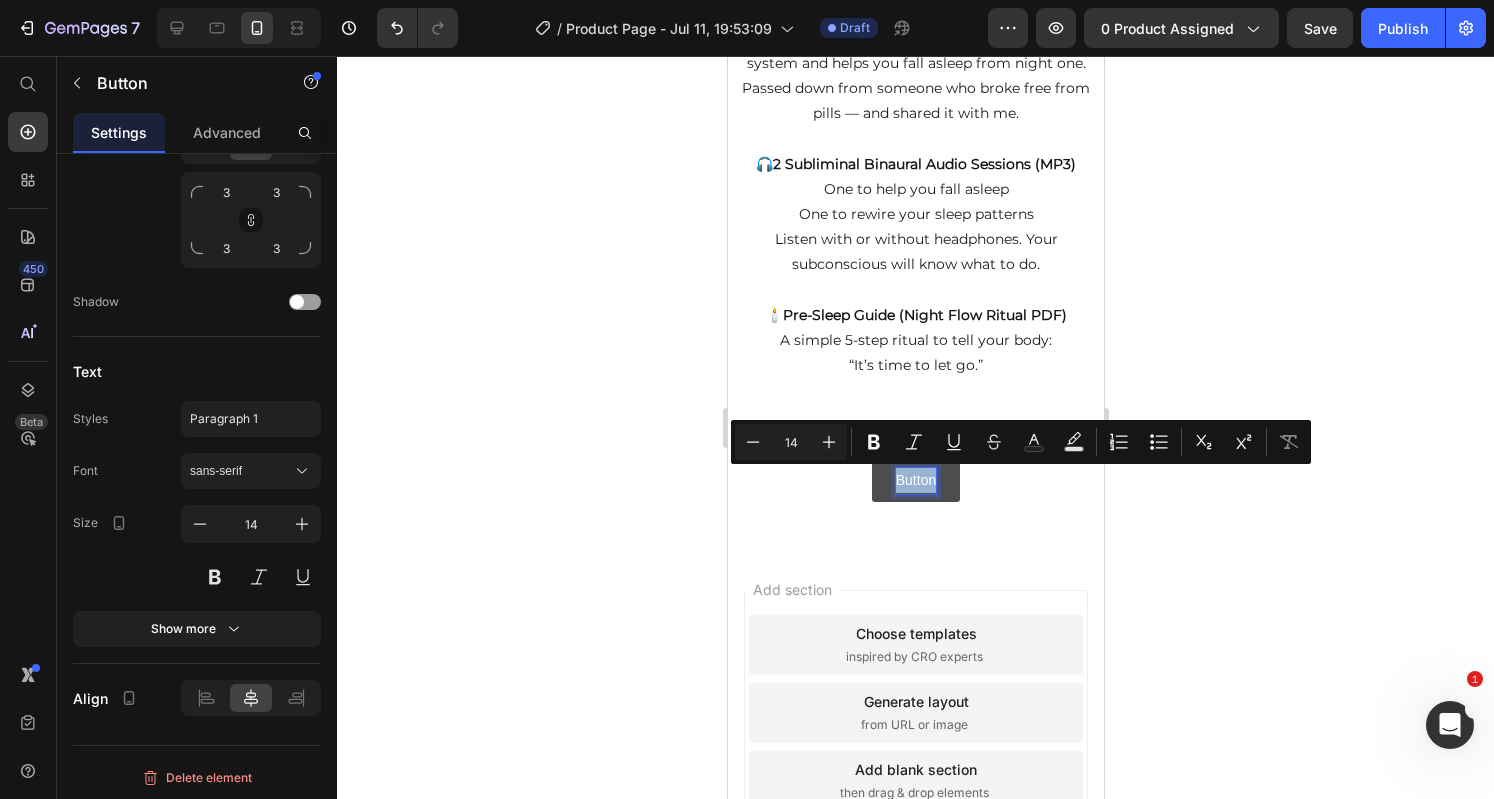 click on "Button" at bounding box center (915, 480) 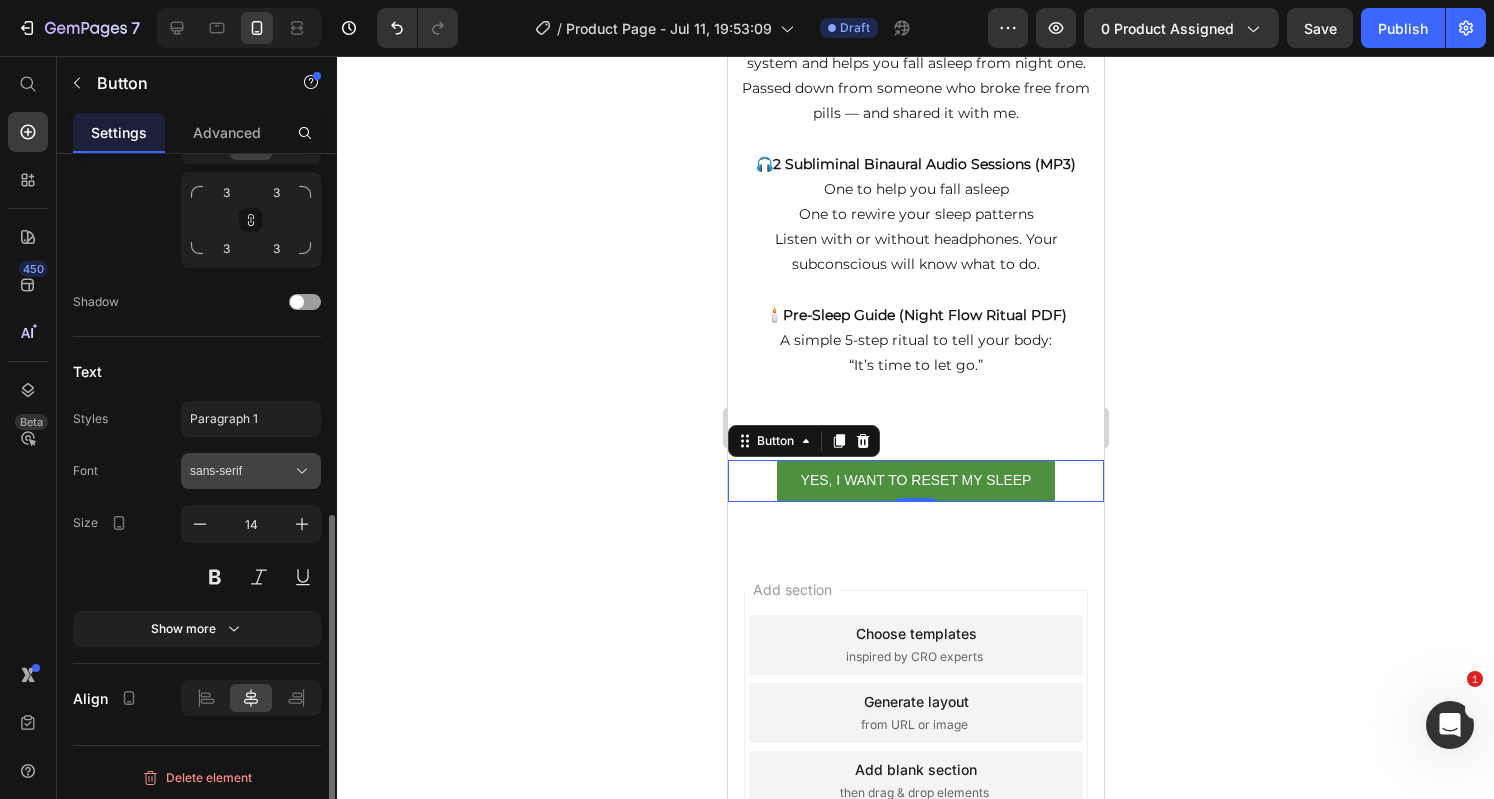 click on "sans-serif" at bounding box center [251, 471] 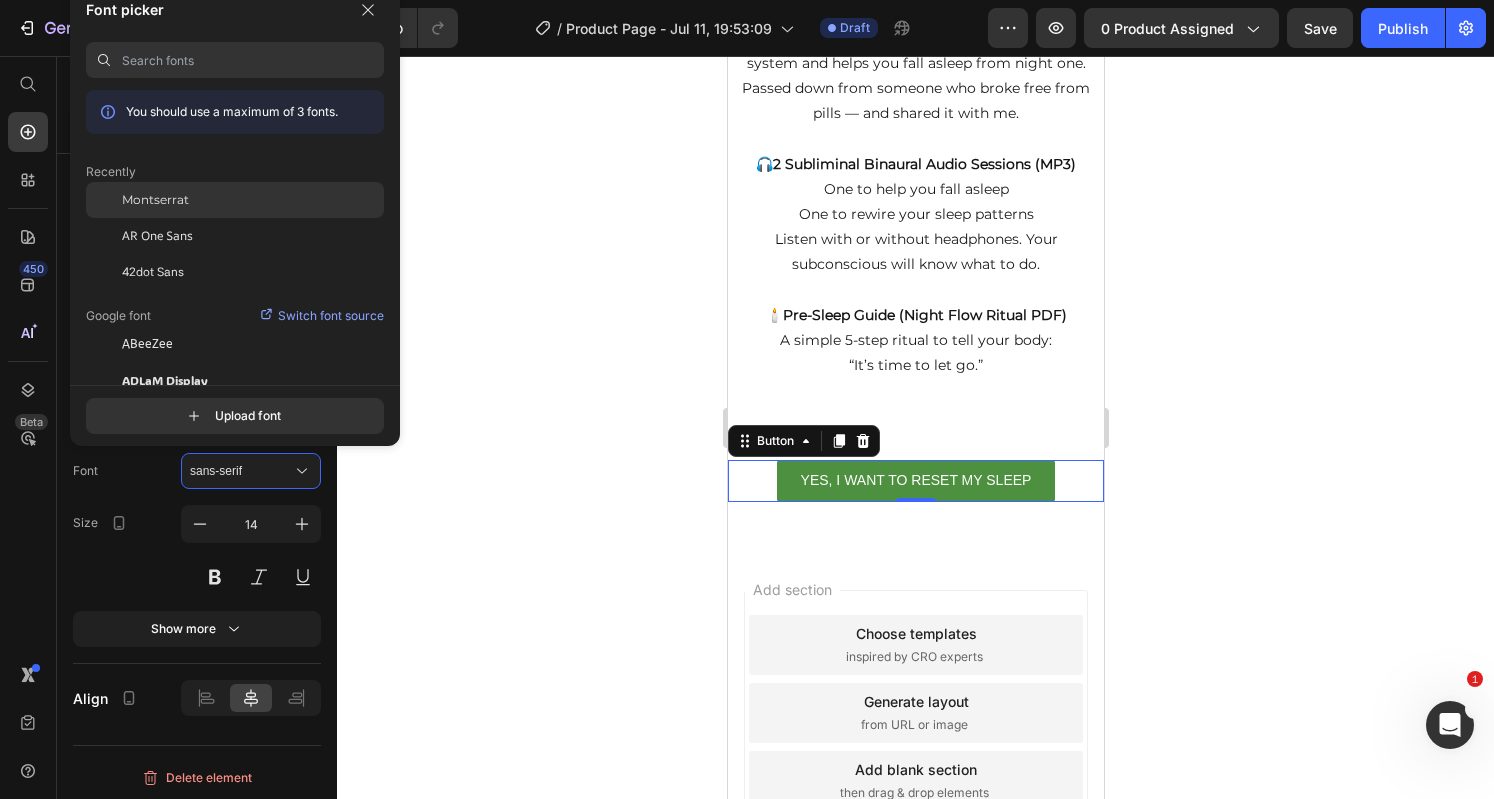 click on "Montserrat" 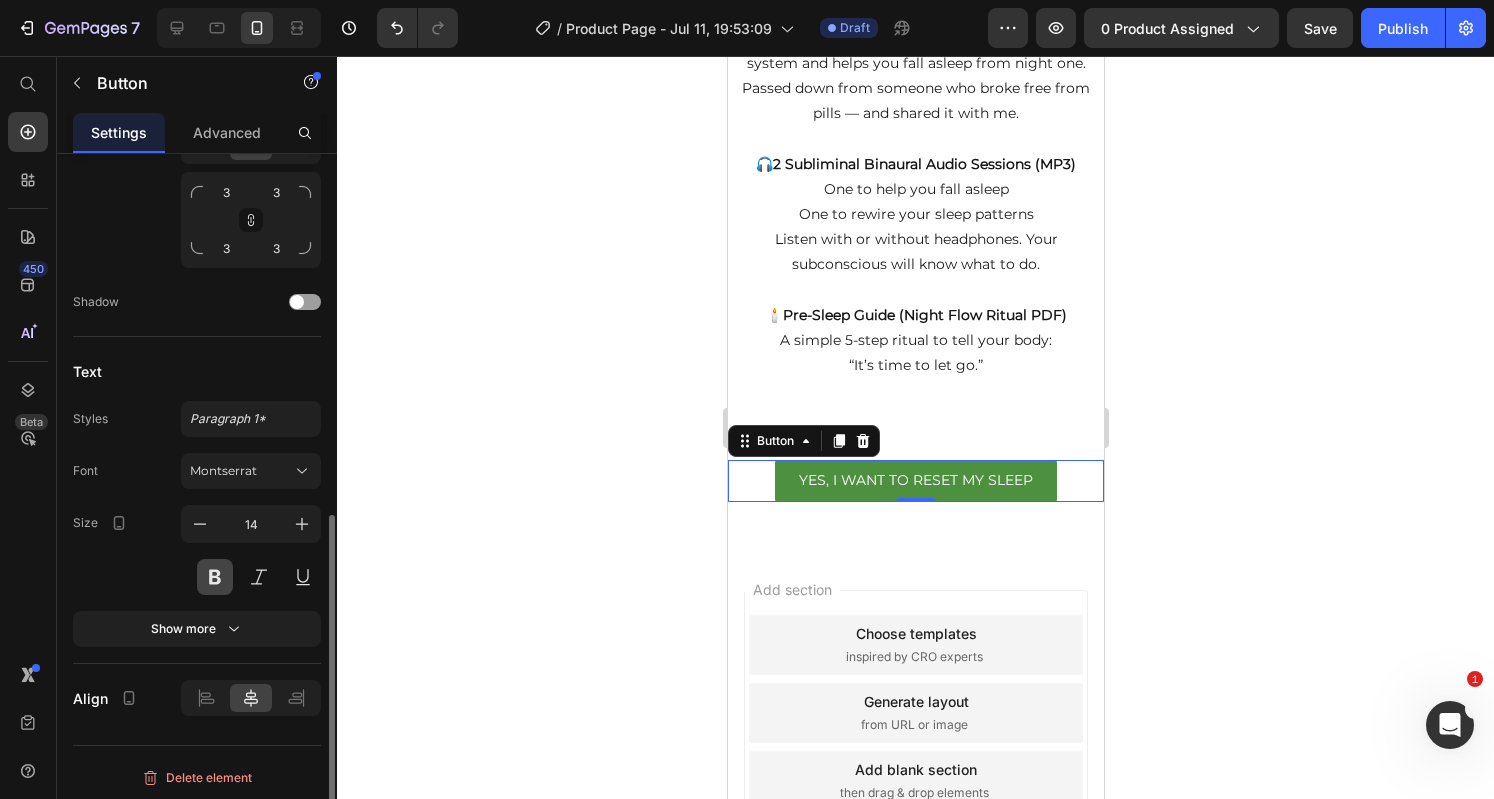 click at bounding box center (215, 577) 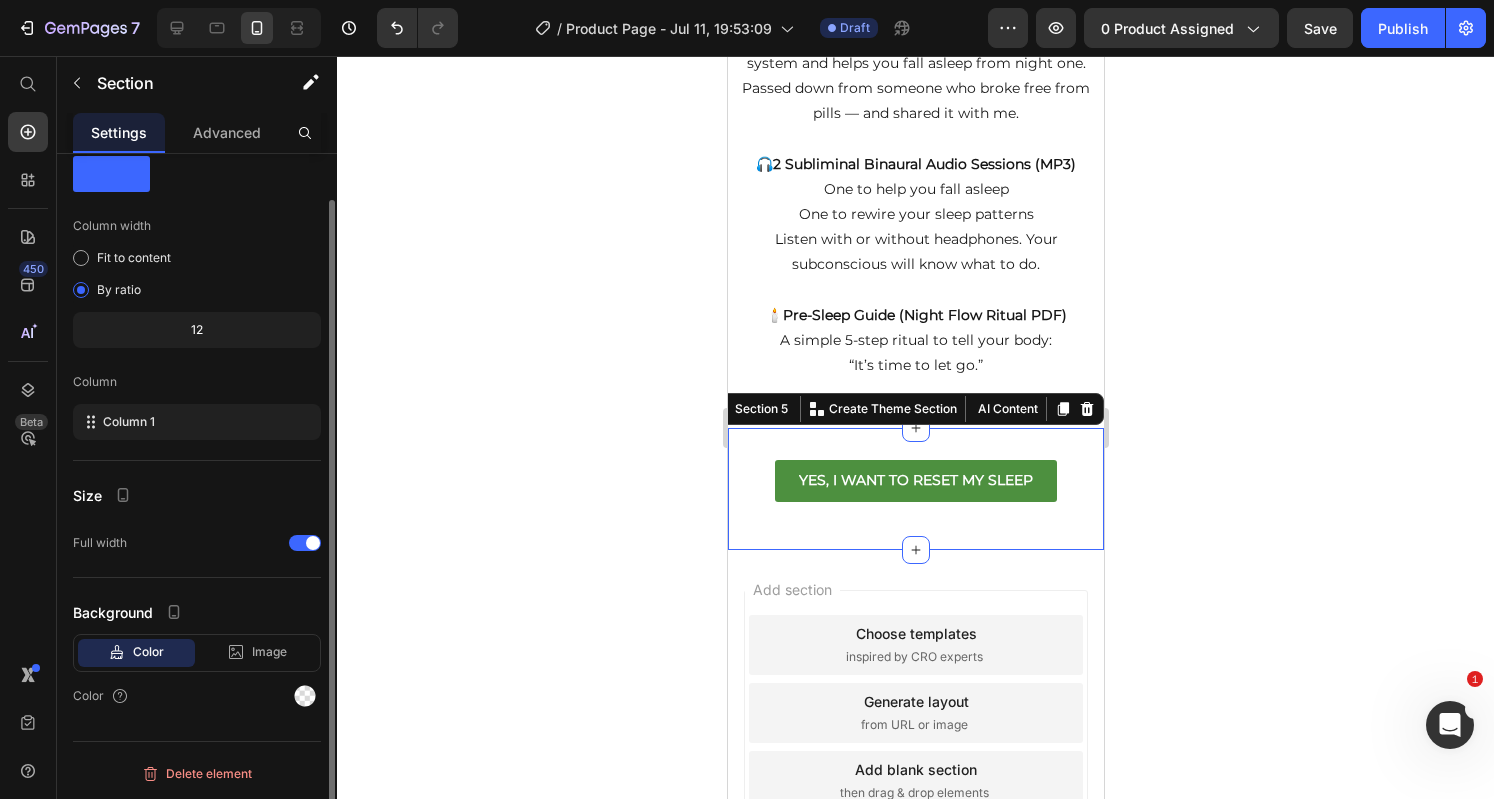 scroll, scrollTop: 0, scrollLeft: 0, axis: both 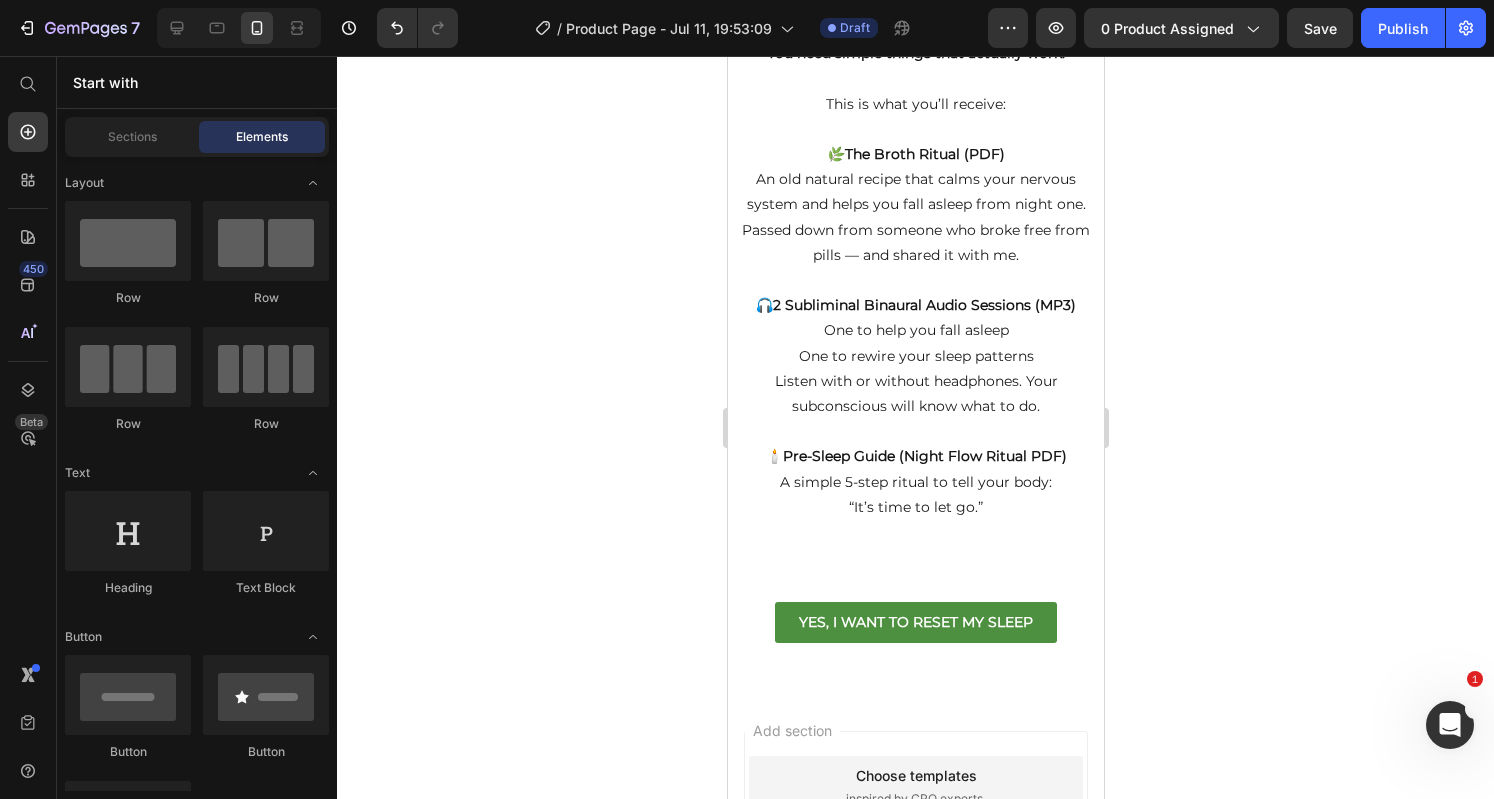 drag, startPoint x: 1094, startPoint y: 623, endPoint x: 1844, endPoint y: 610, distance: 750.1127 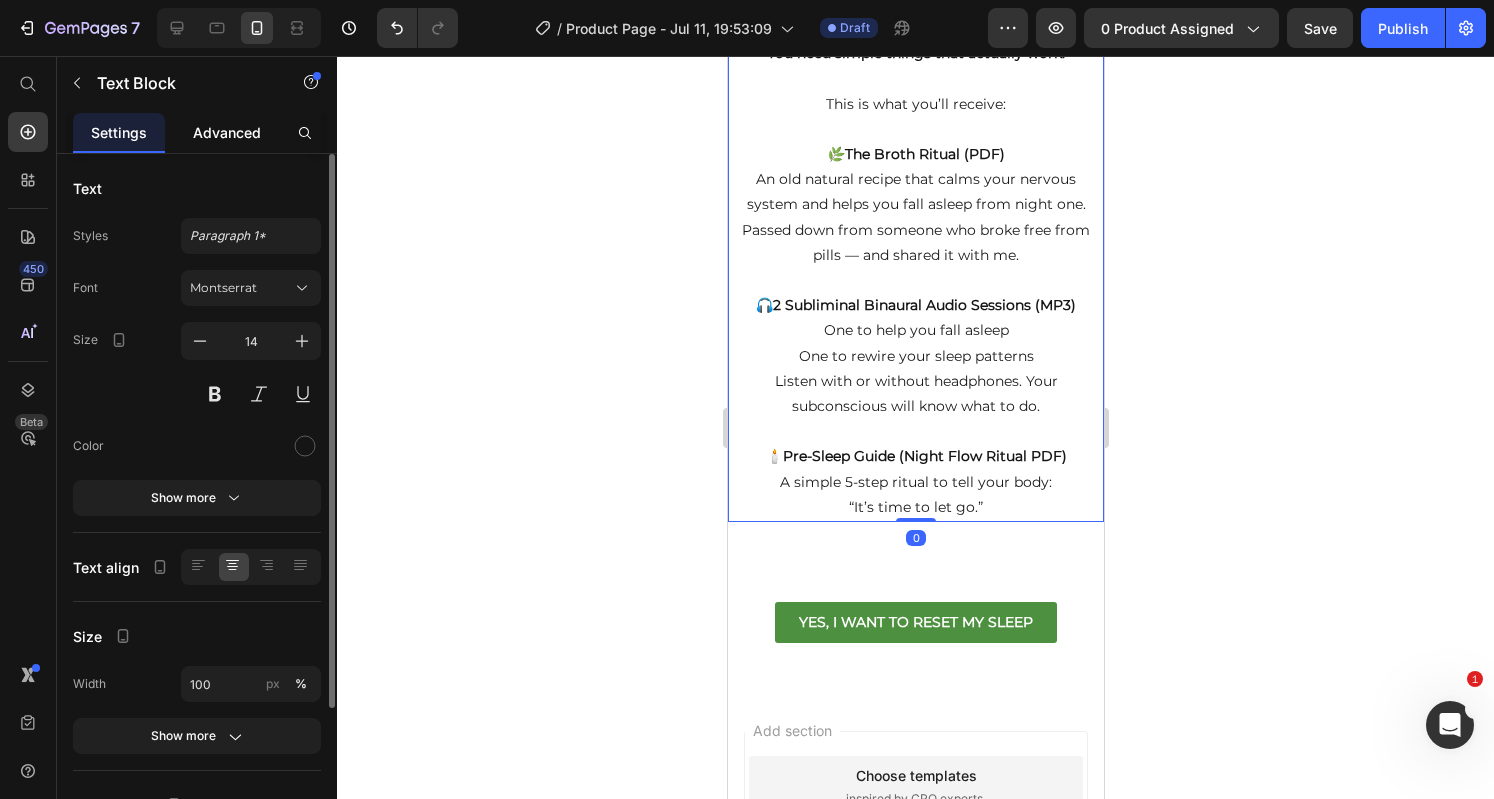 click on "Advanced" at bounding box center (227, 132) 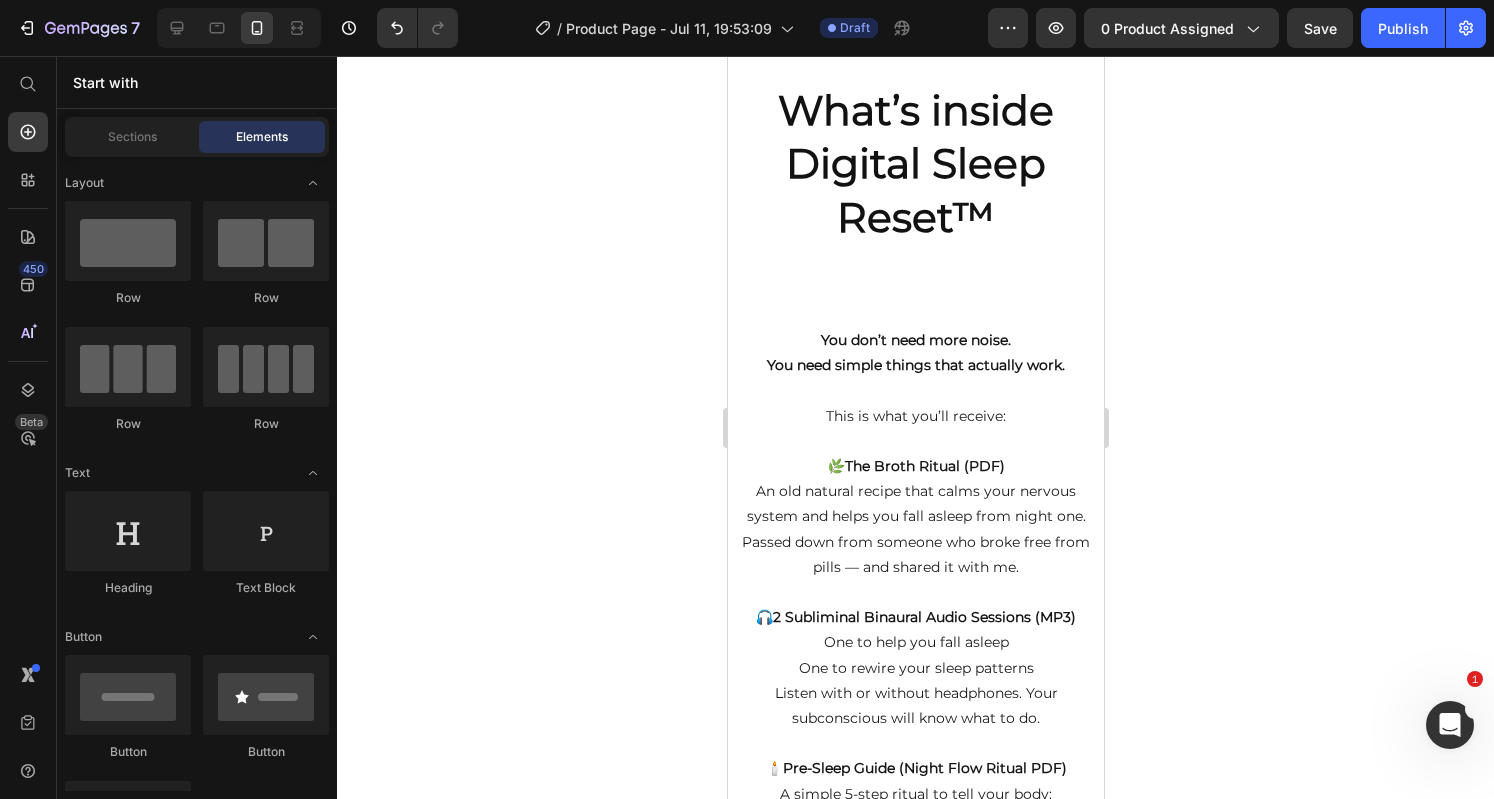scroll, scrollTop: 1200, scrollLeft: 0, axis: vertical 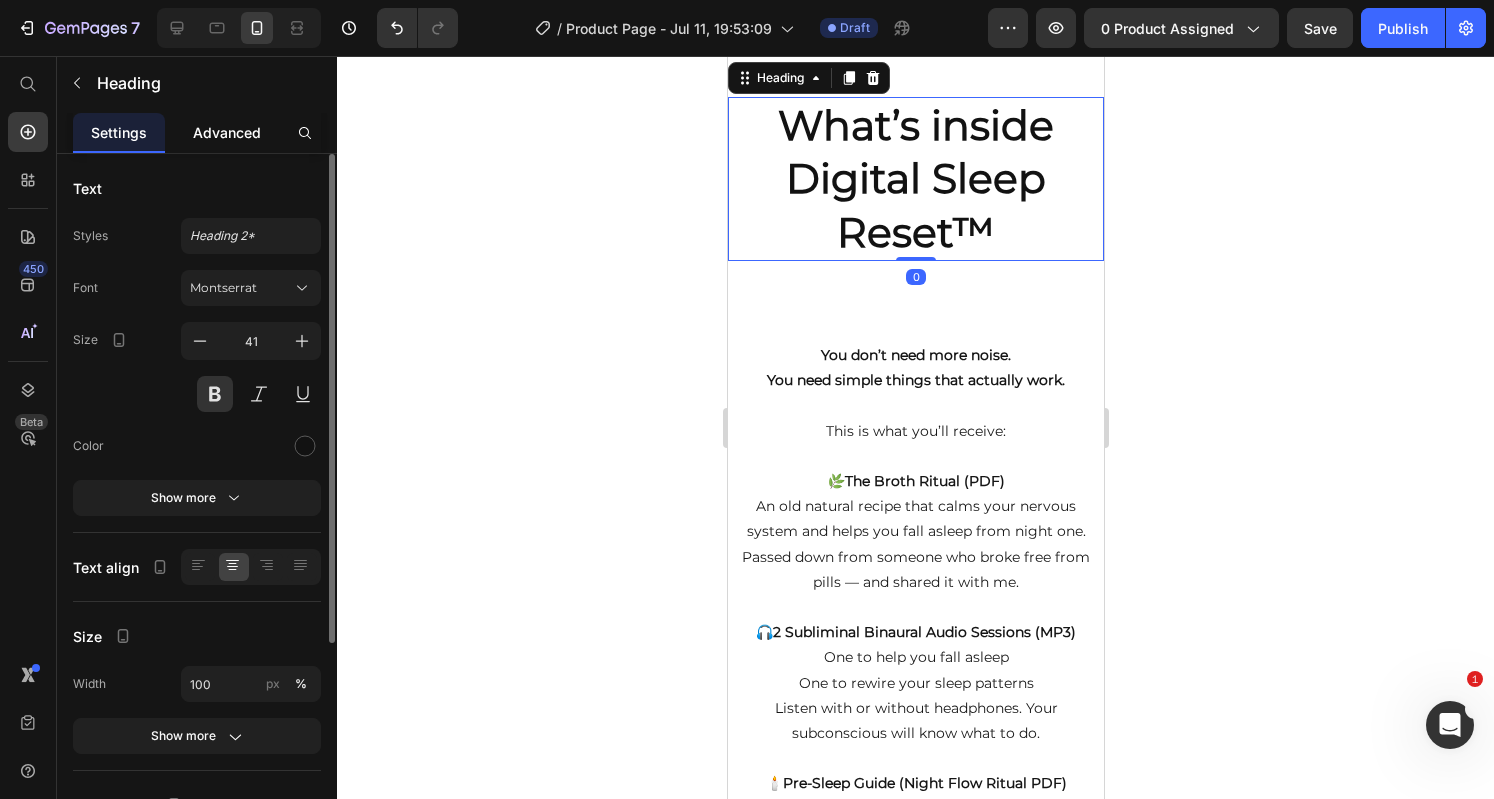 click on "Advanced" at bounding box center [227, 132] 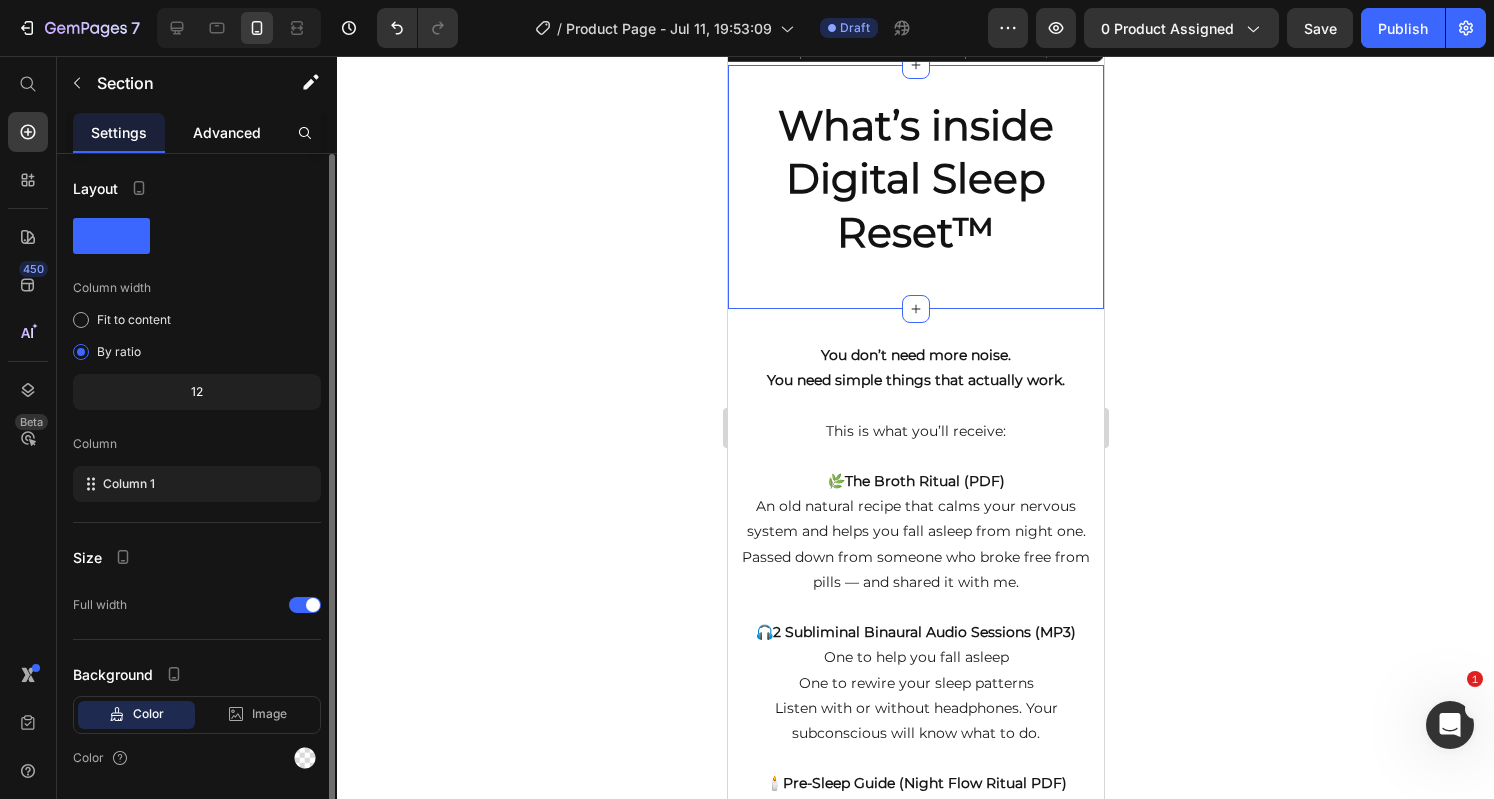 click on "Advanced" 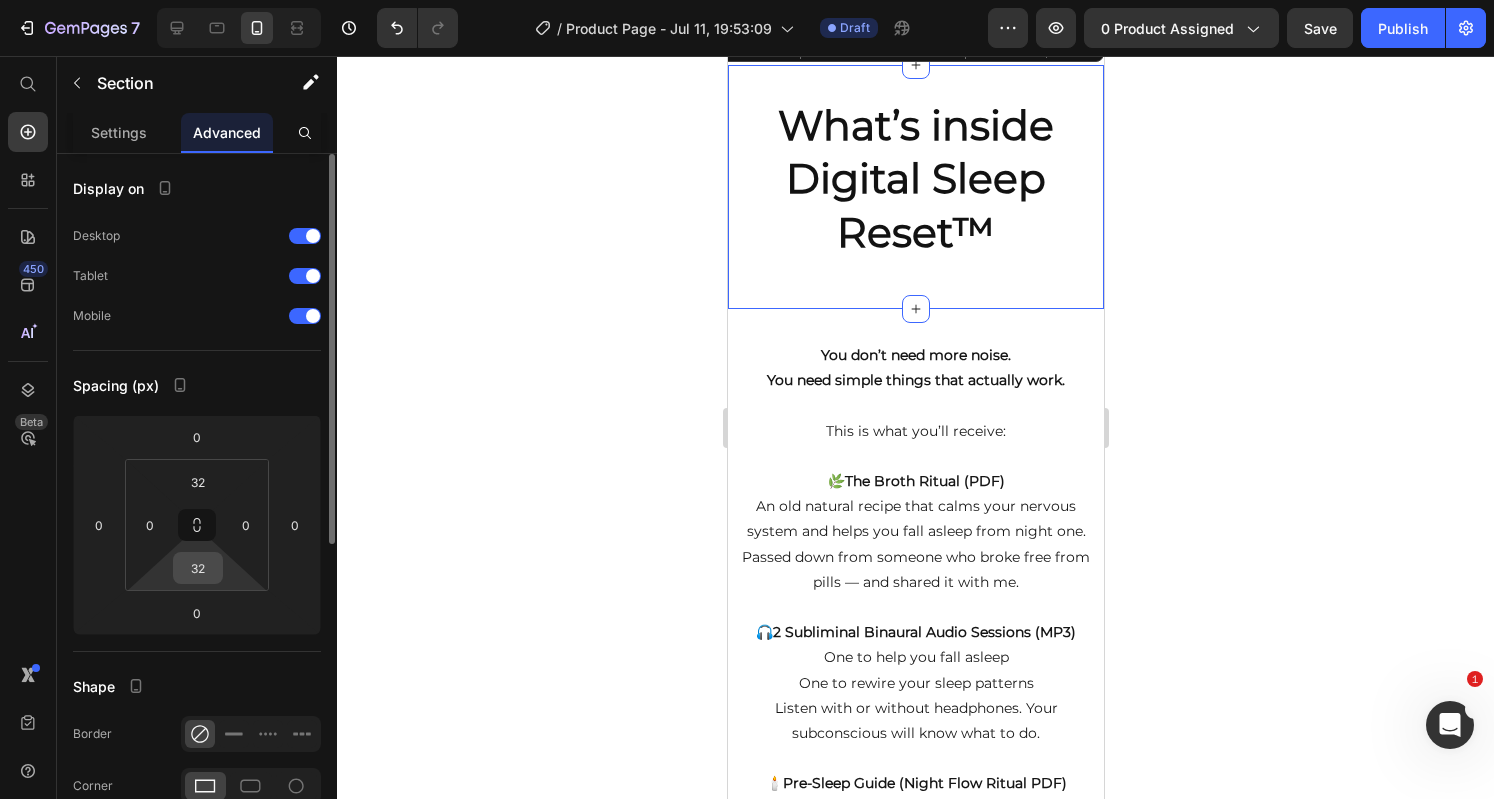 click on "32" at bounding box center (198, 568) 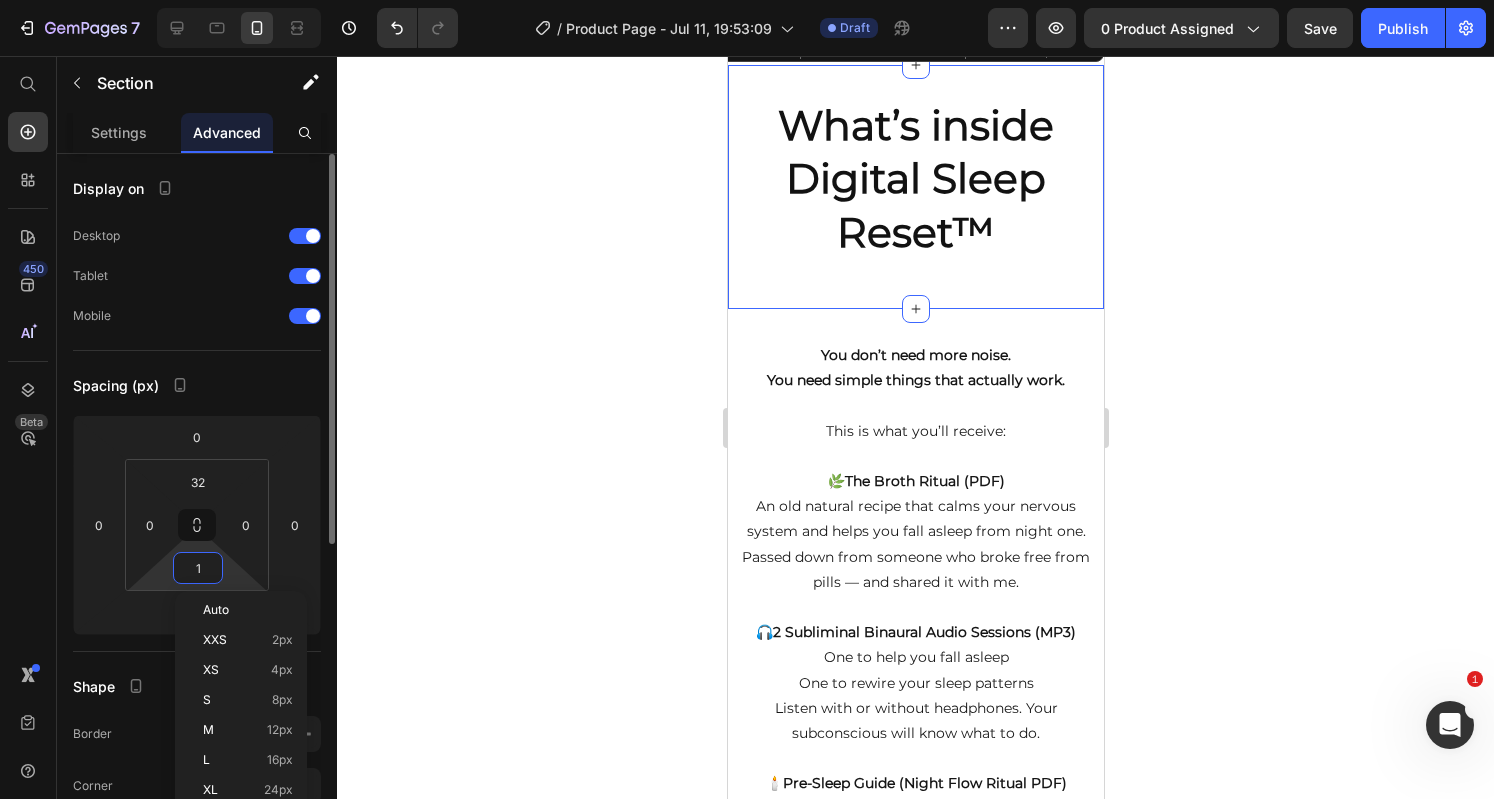 type on "10" 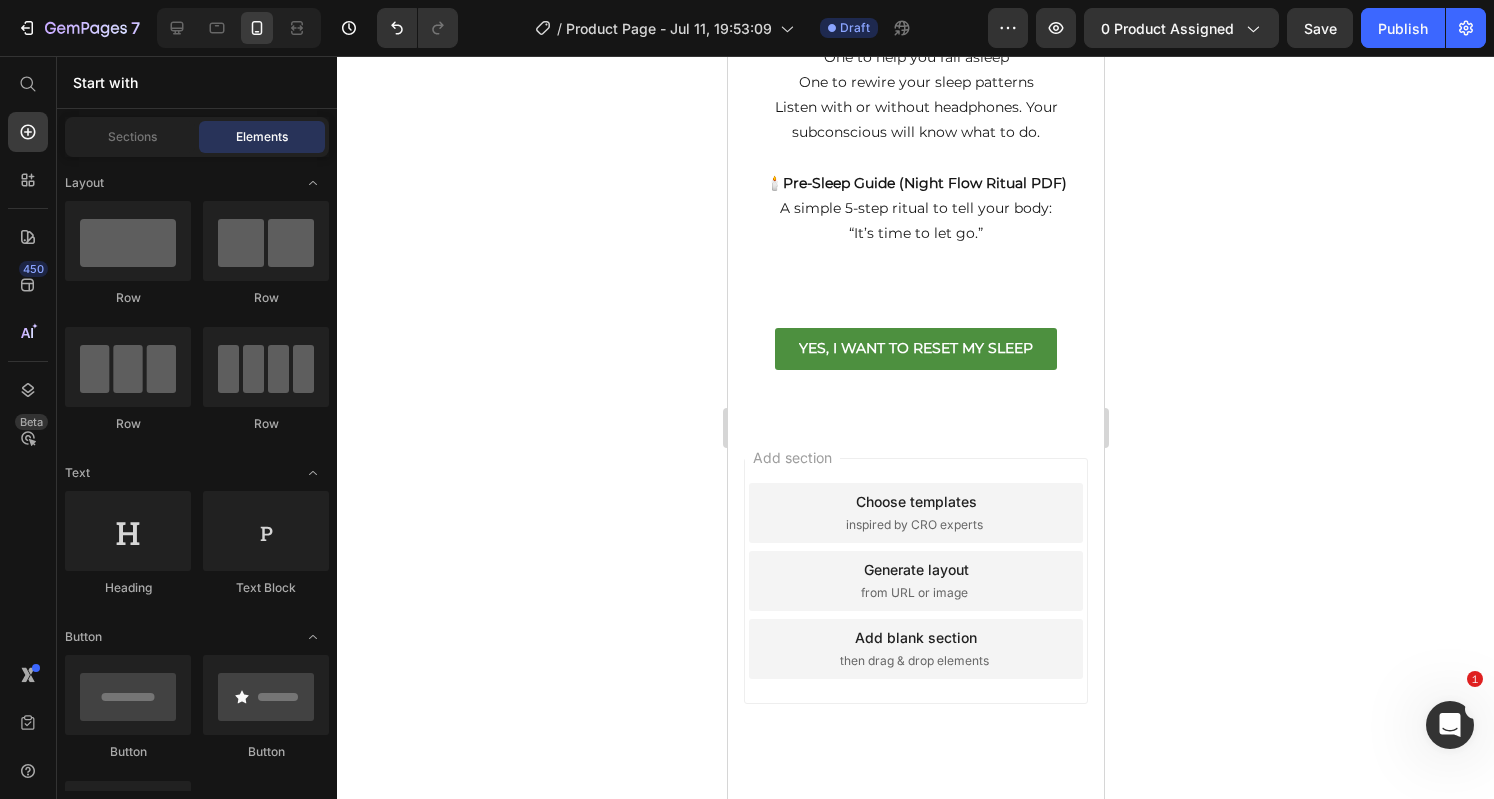 scroll, scrollTop: 1942, scrollLeft: 0, axis: vertical 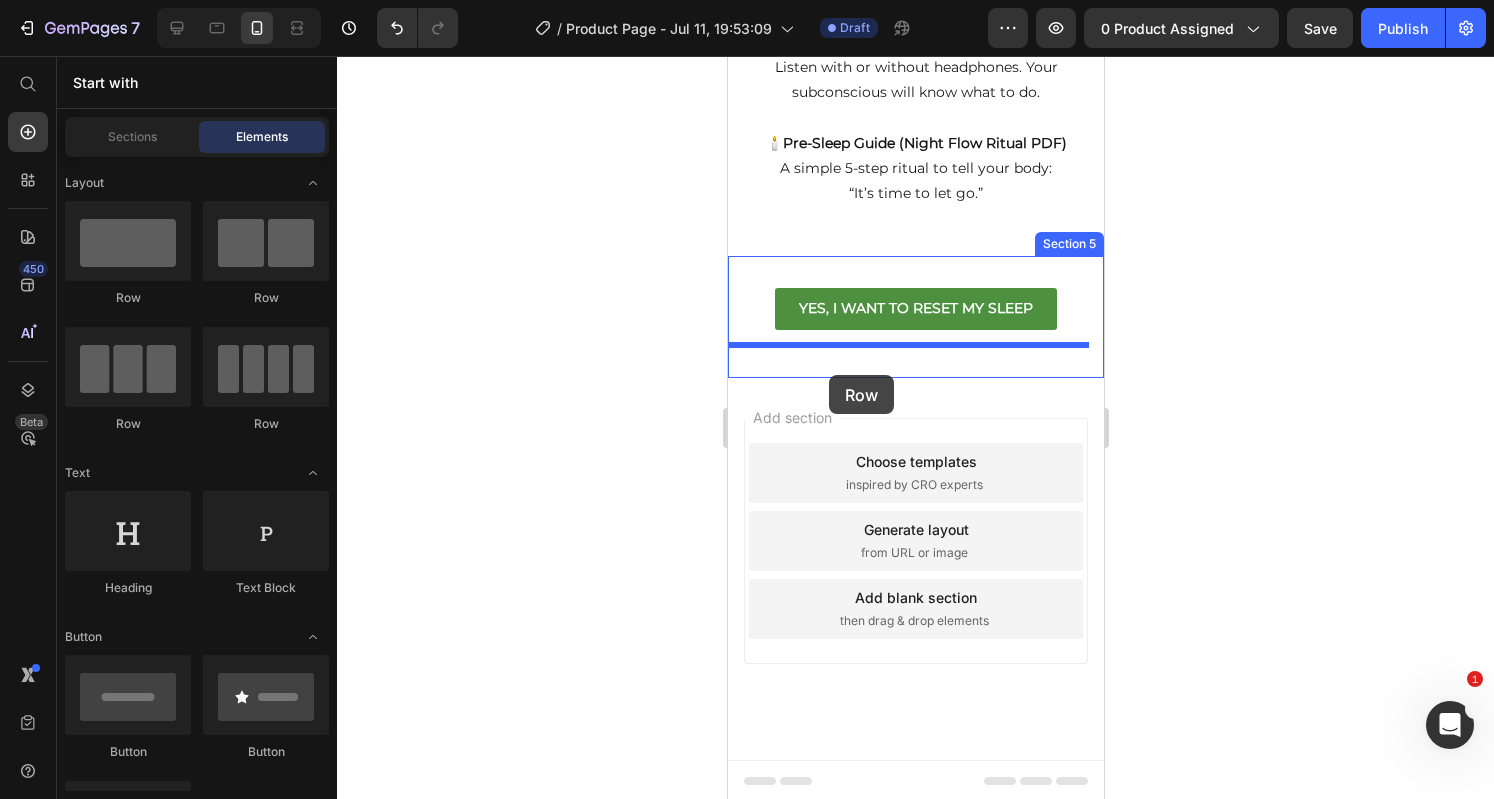drag, startPoint x: 854, startPoint y: 319, endPoint x: 828, endPoint y: 375, distance: 61.741398 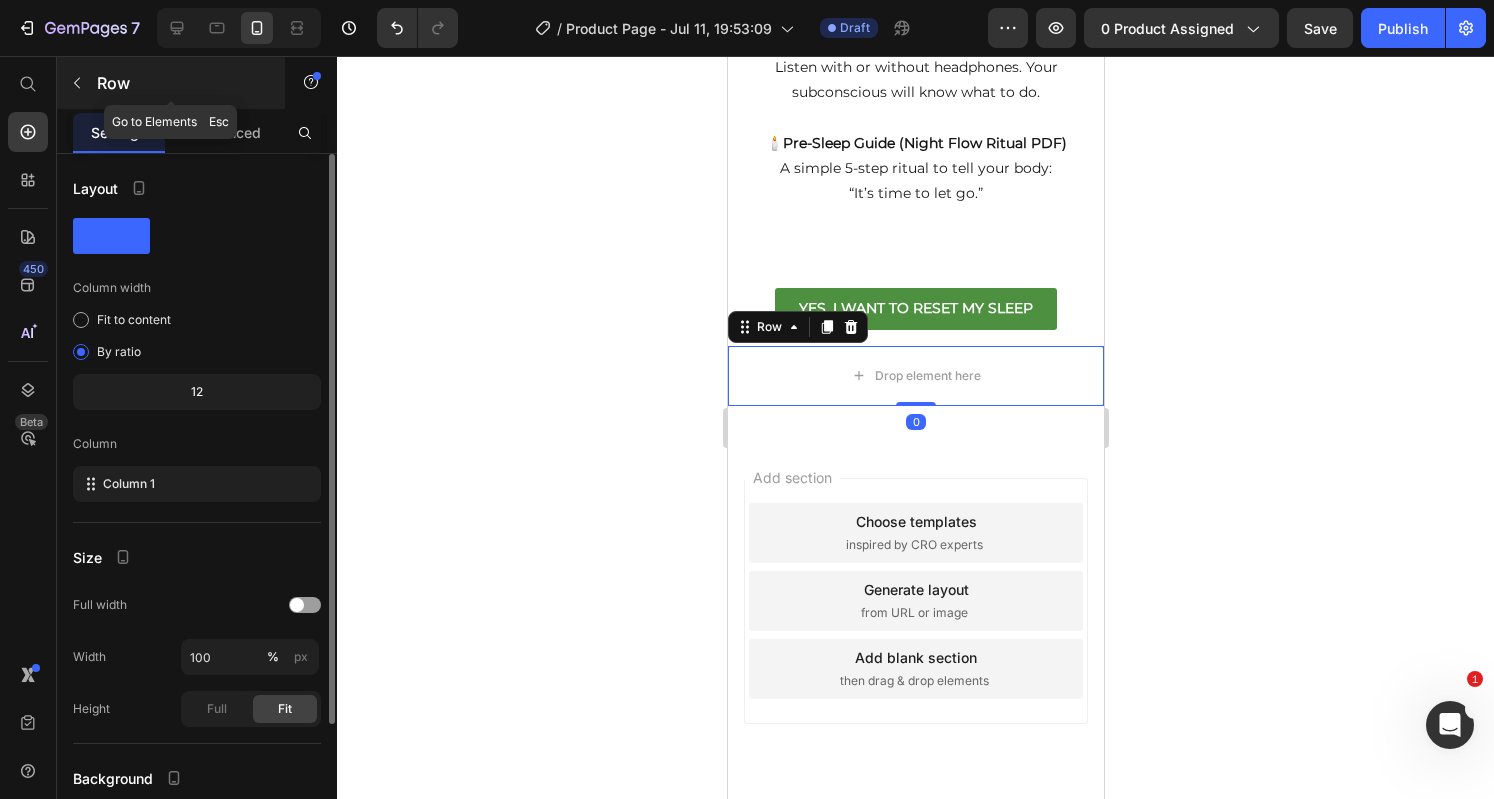 click at bounding box center (77, 83) 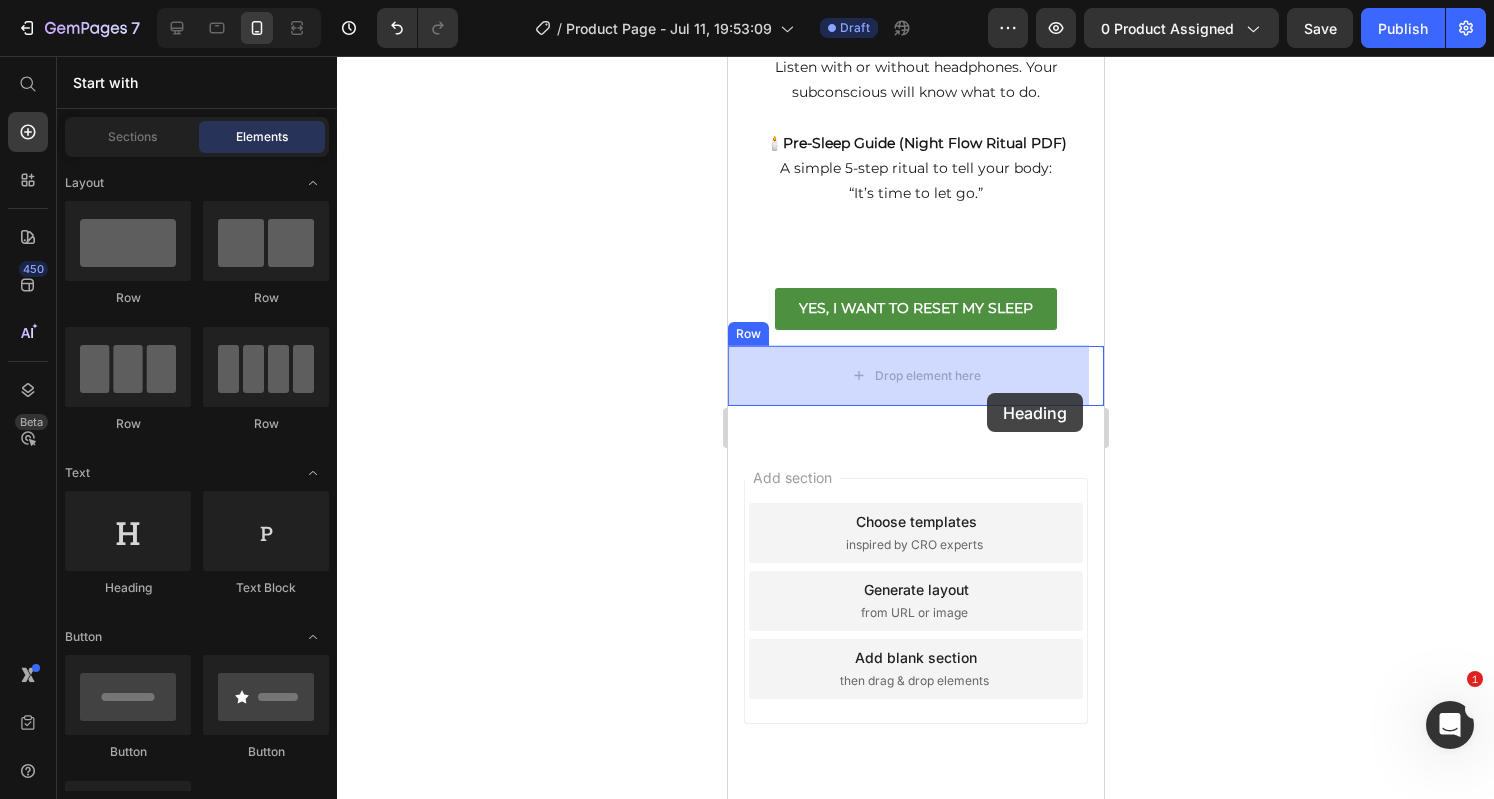 drag, startPoint x: 879, startPoint y: 585, endPoint x: 954, endPoint y: 372, distance: 225.81851 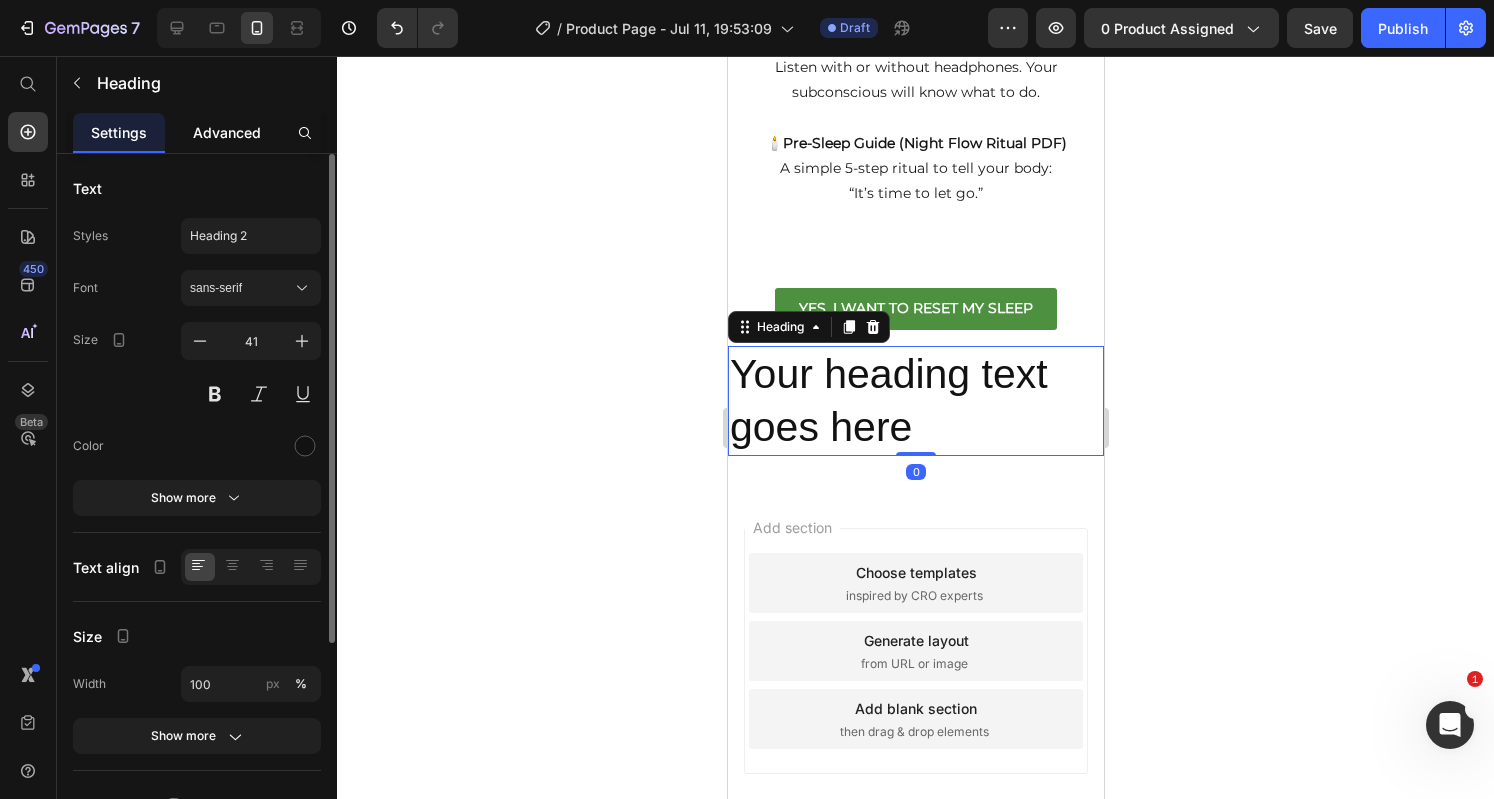 click on "Advanced" at bounding box center (227, 132) 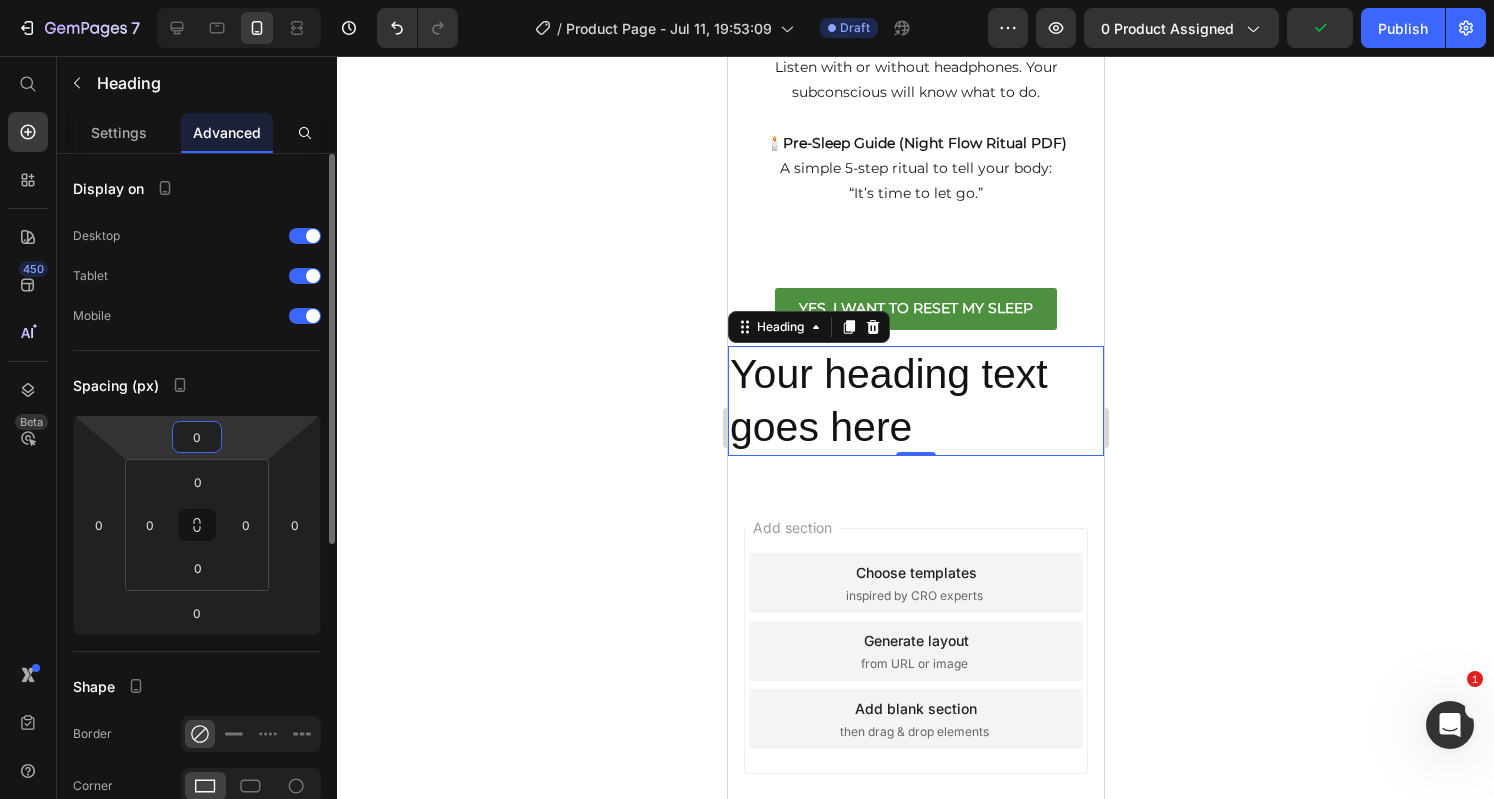 click on "0" at bounding box center (197, 437) 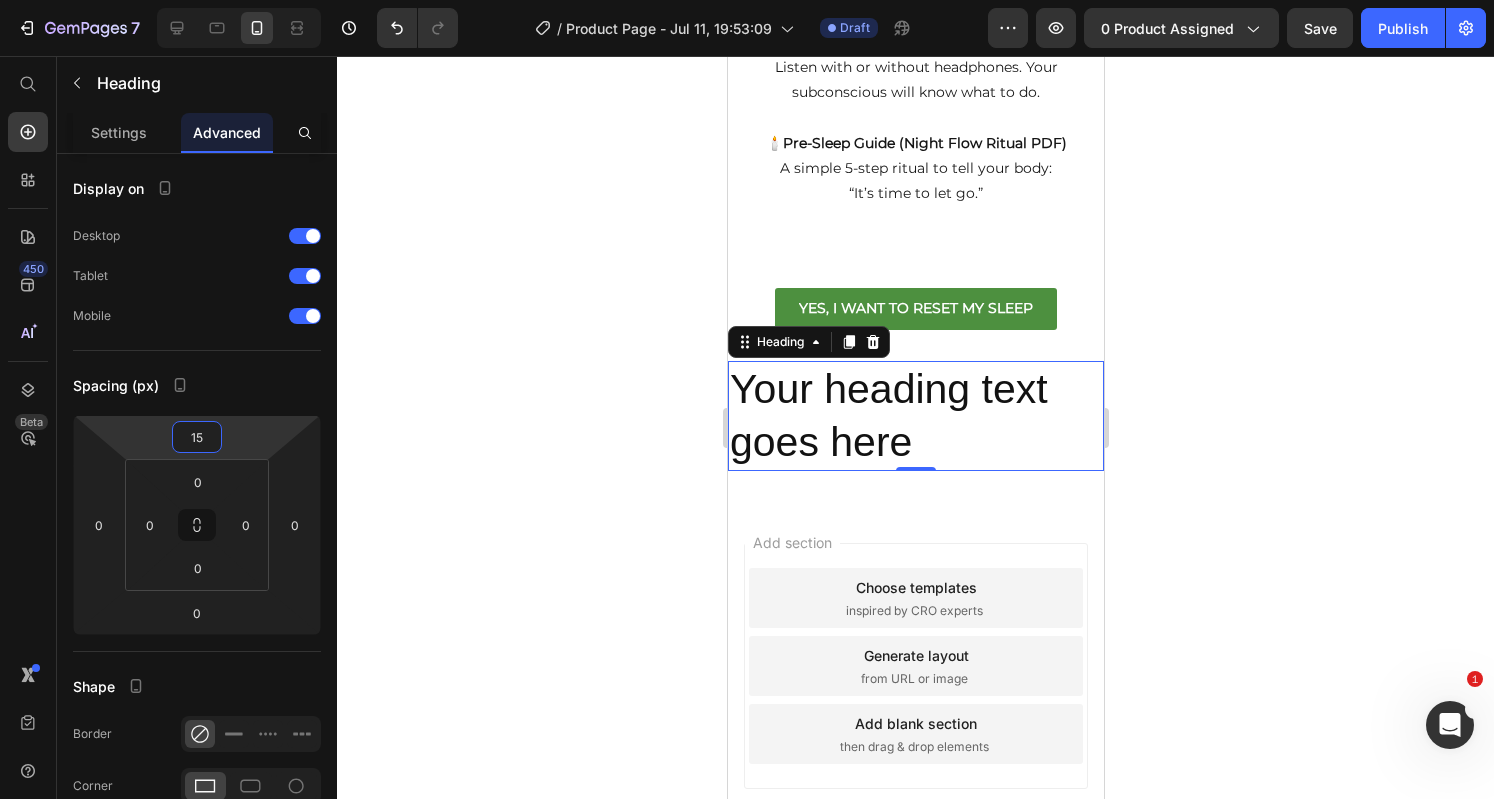 type on "15" 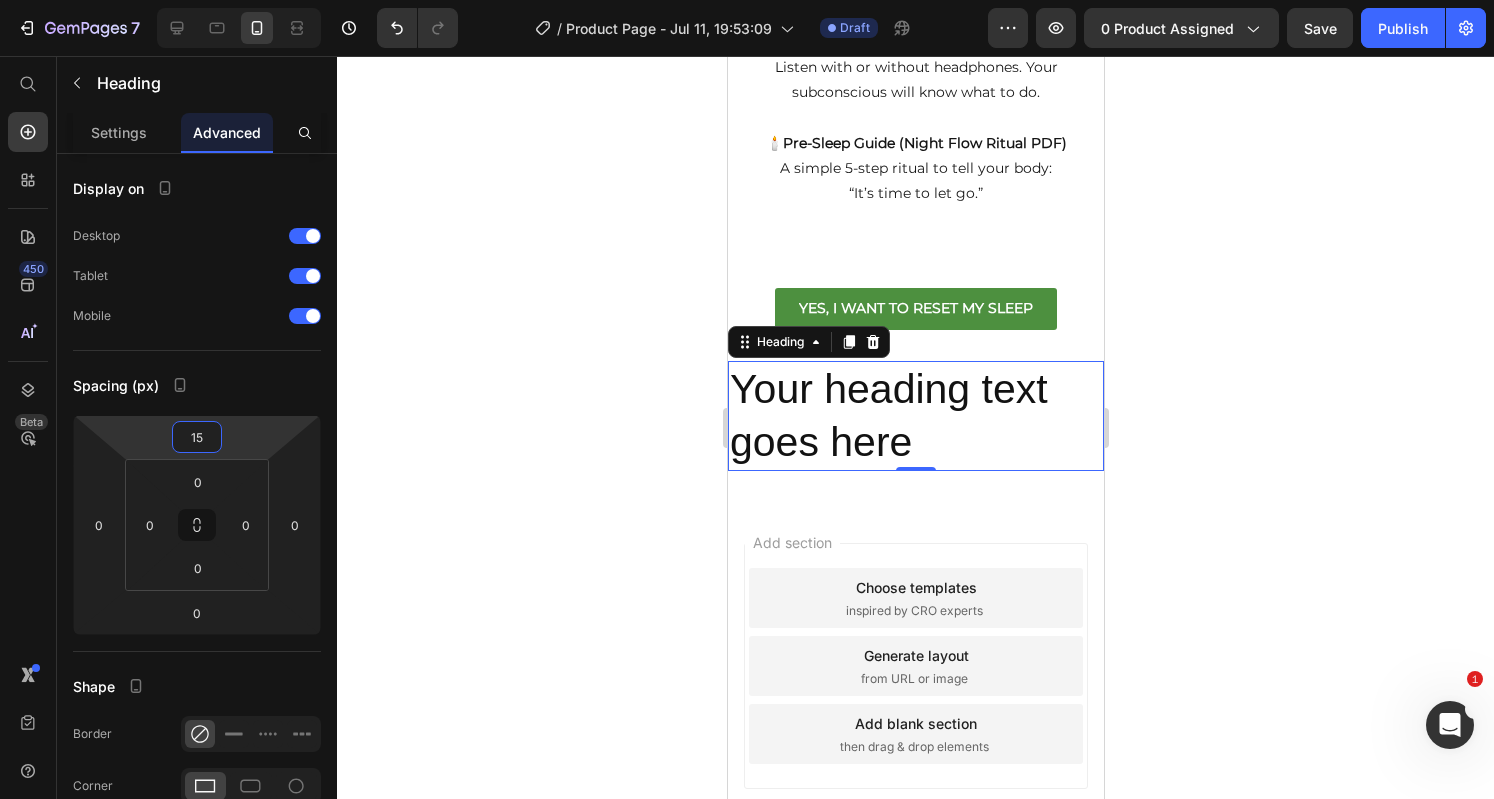 click on "Your heading text goes here" at bounding box center [915, 416] 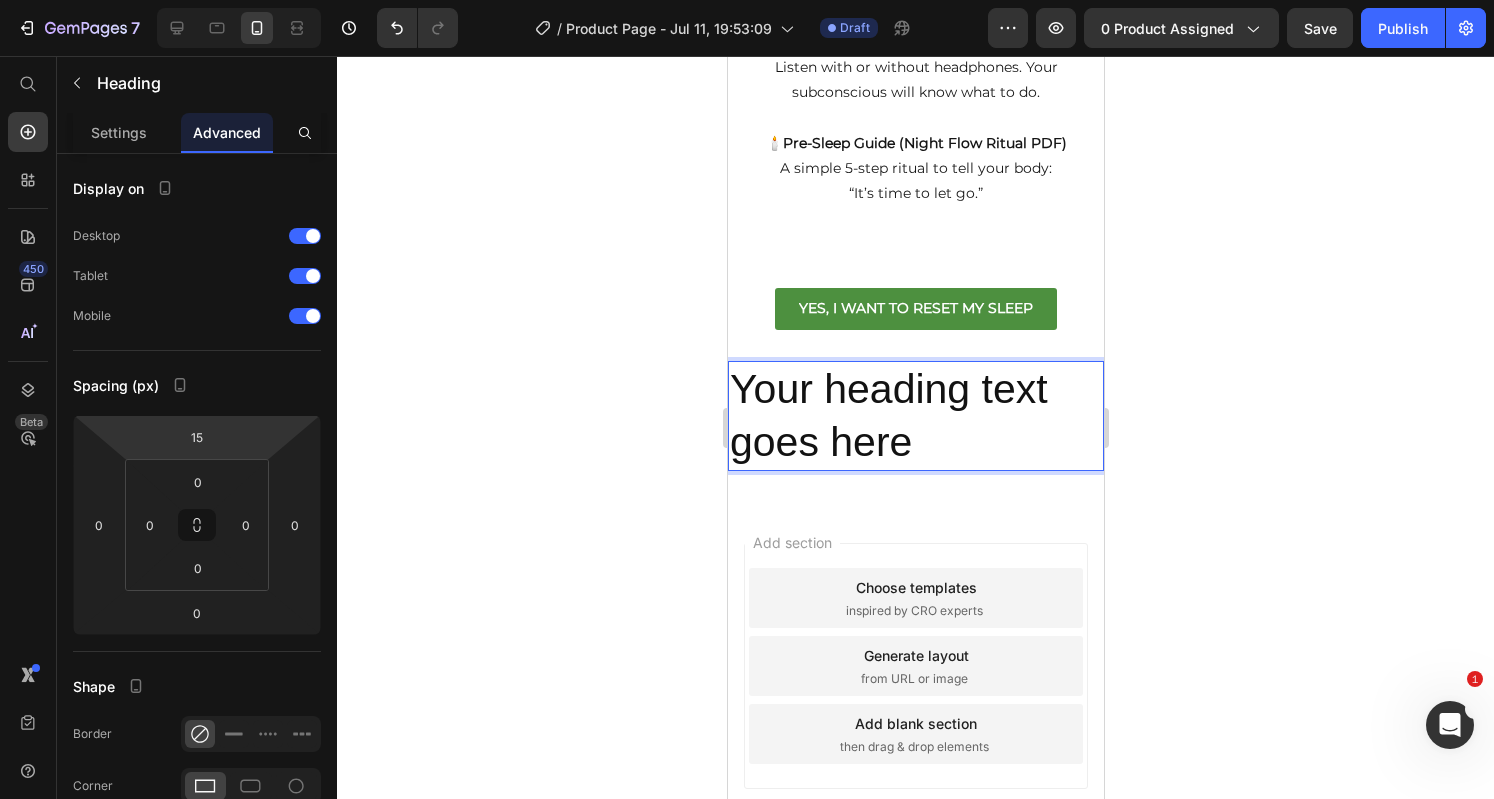 click on "Your heading text goes here" at bounding box center [915, 416] 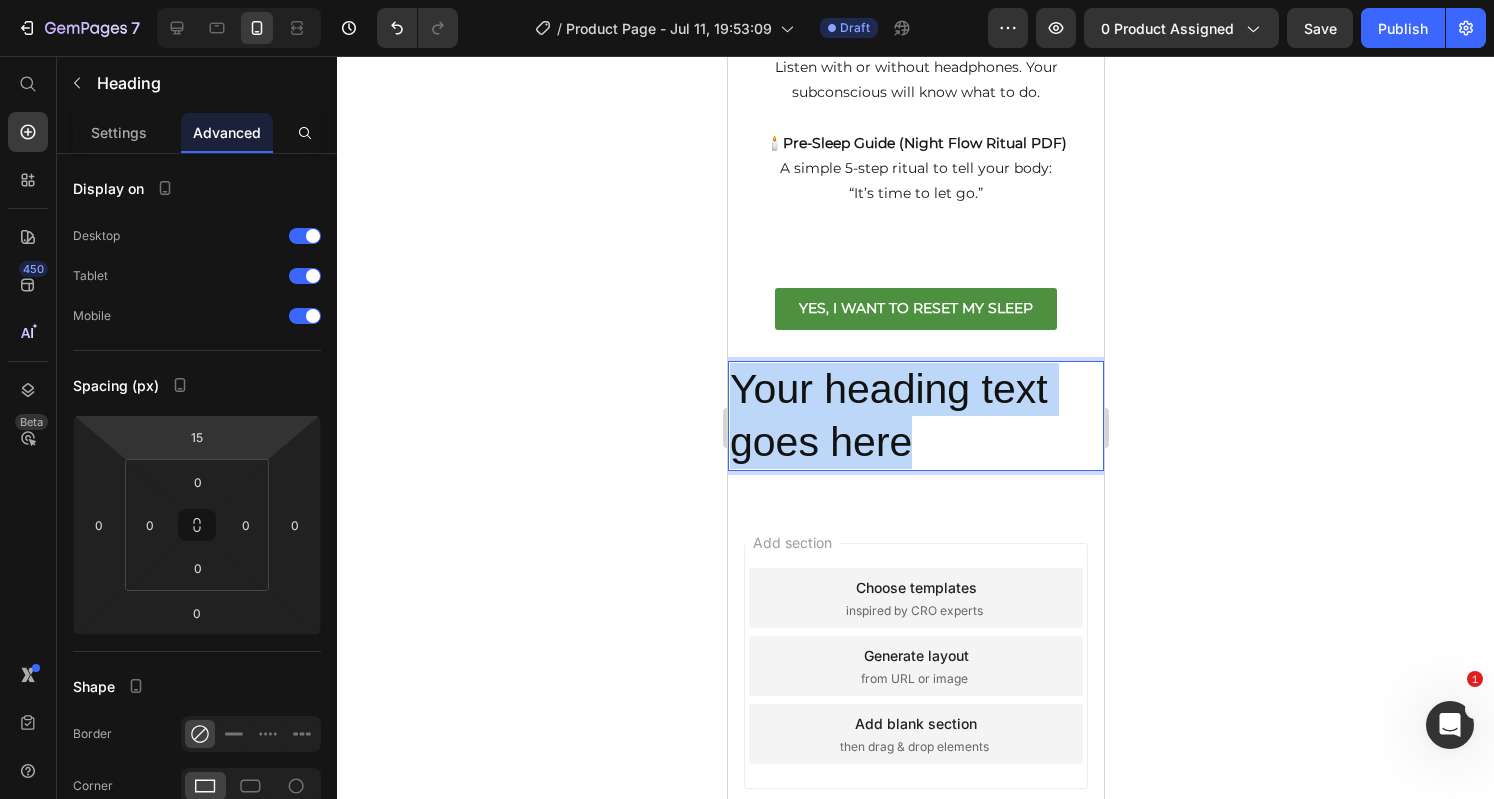 click on "Your heading text goes here" at bounding box center [915, 416] 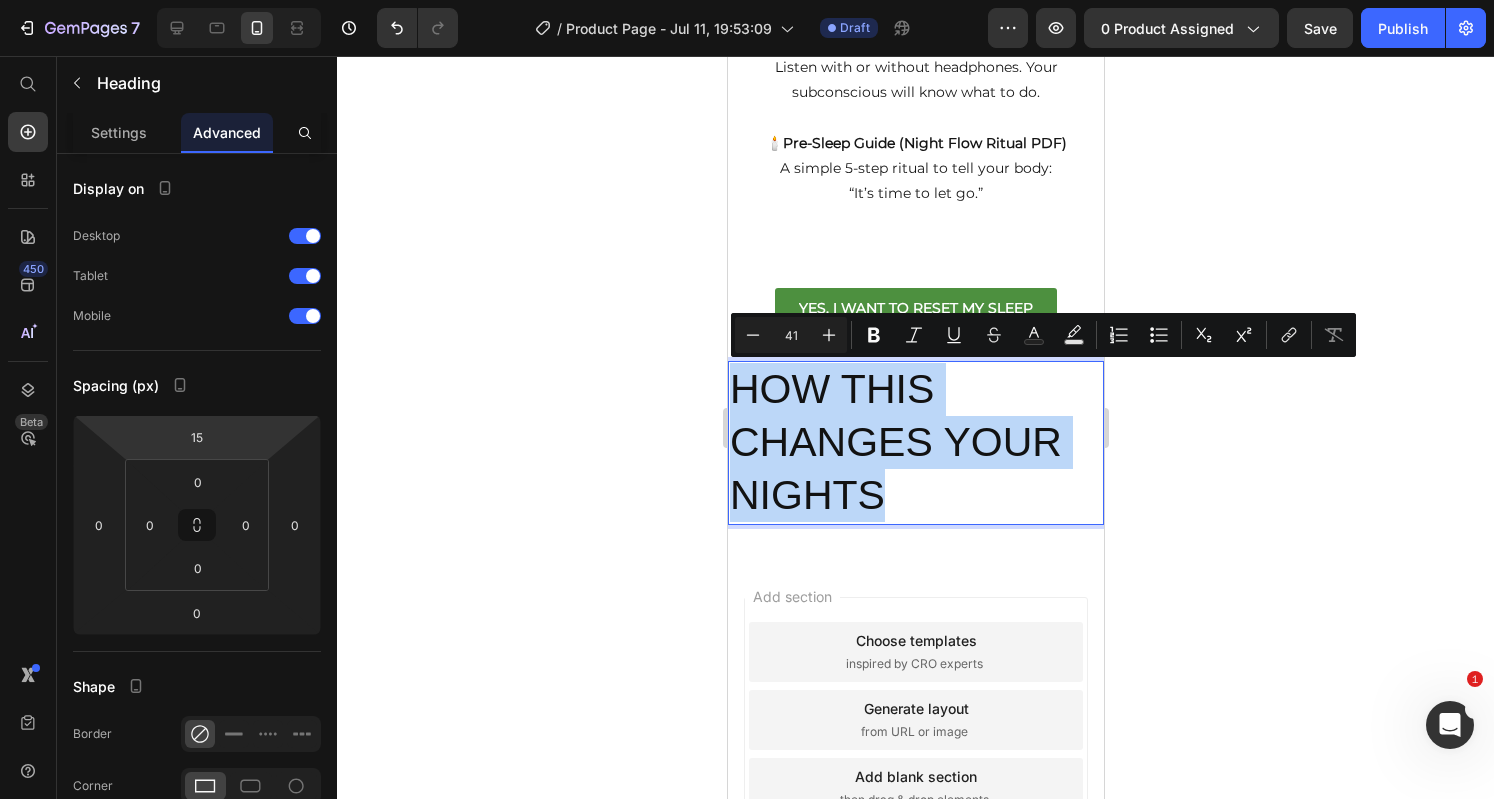 drag, startPoint x: 893, startPoint y: 497, endPoint x: 730, endPoint y: 372, distance: 205.41179 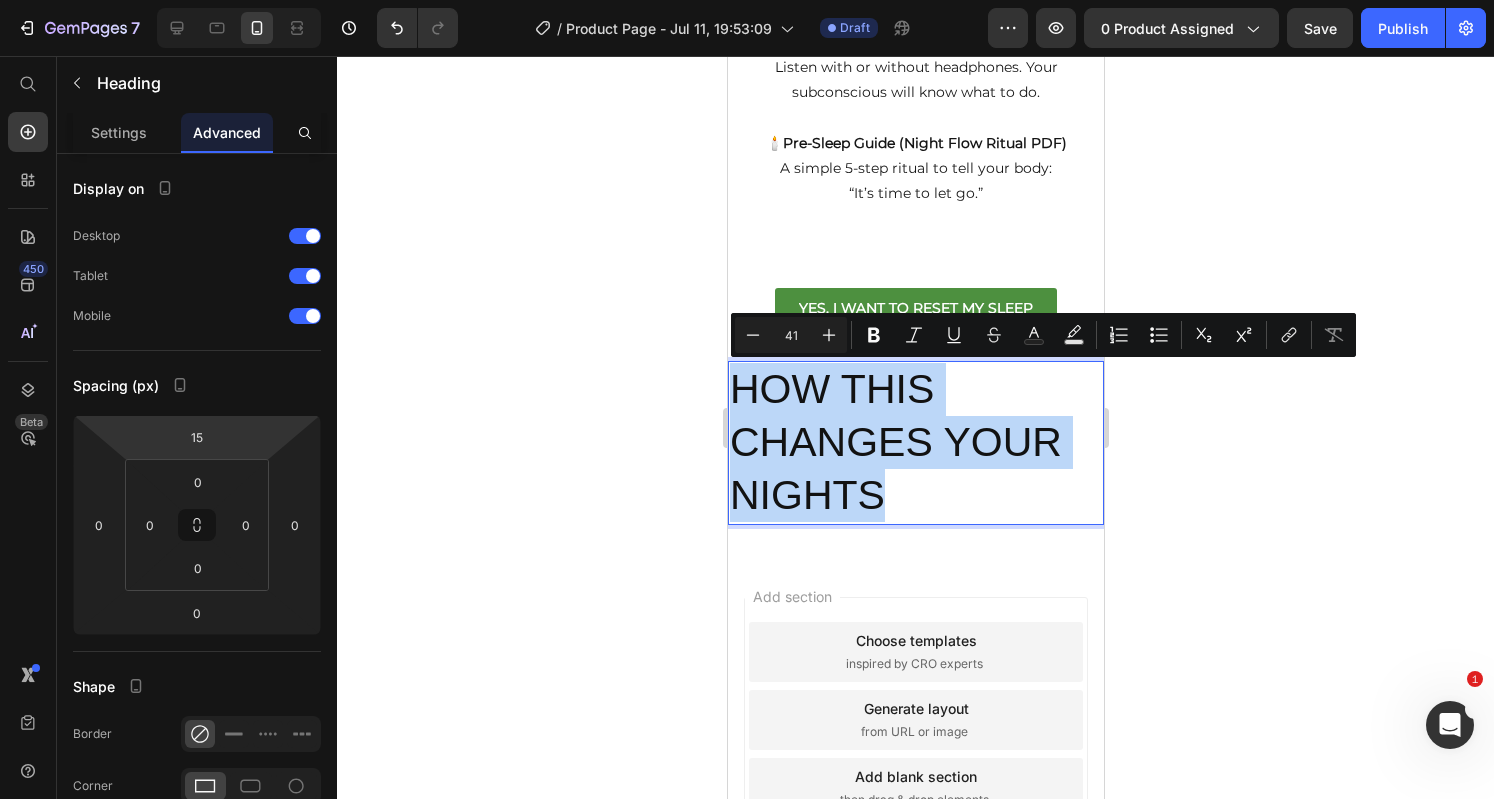 click on "HOW THIS CHANGES YOUR NIGHTS" at bounding box center (915, 443) 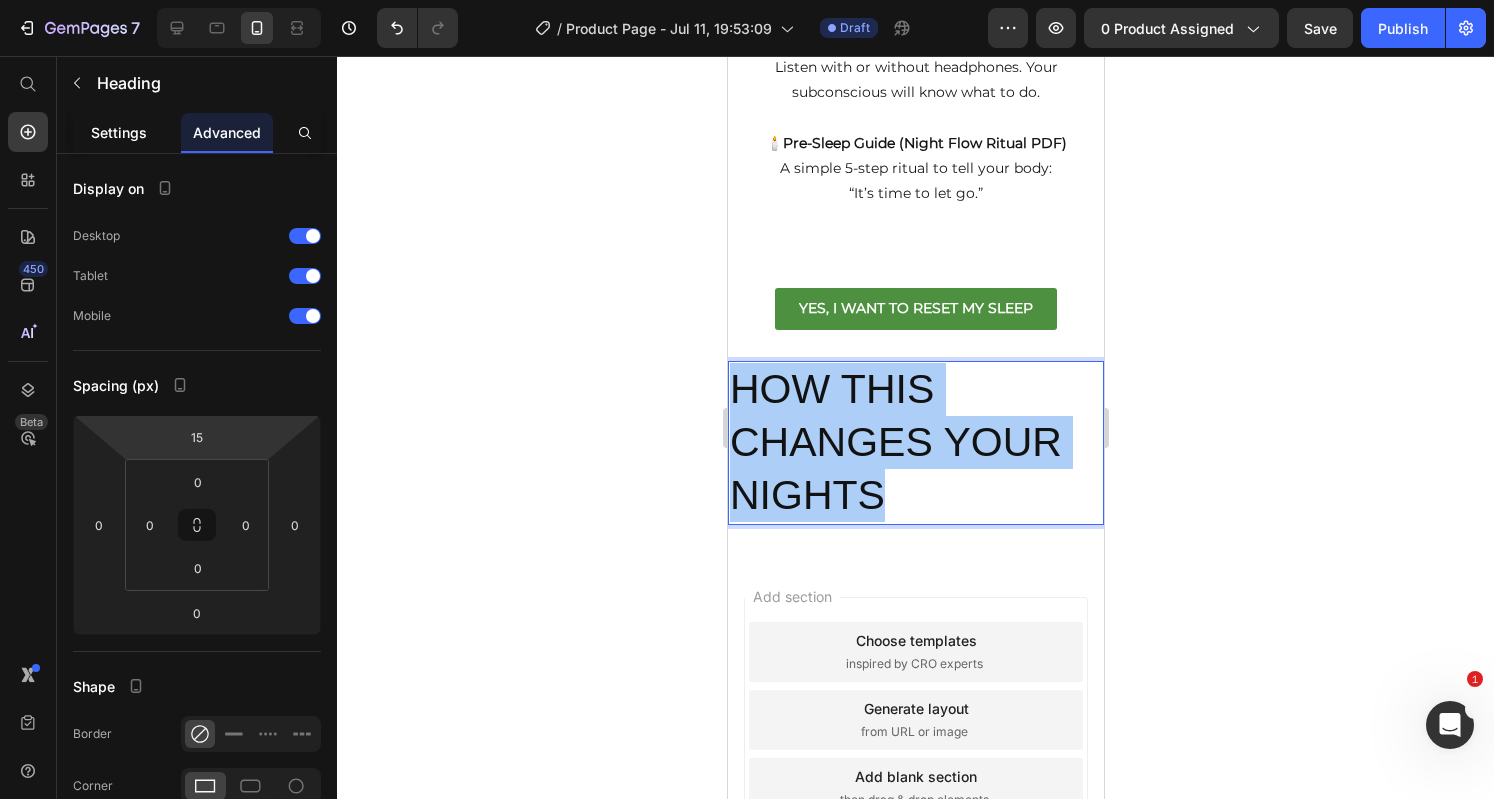 click on "Settings" 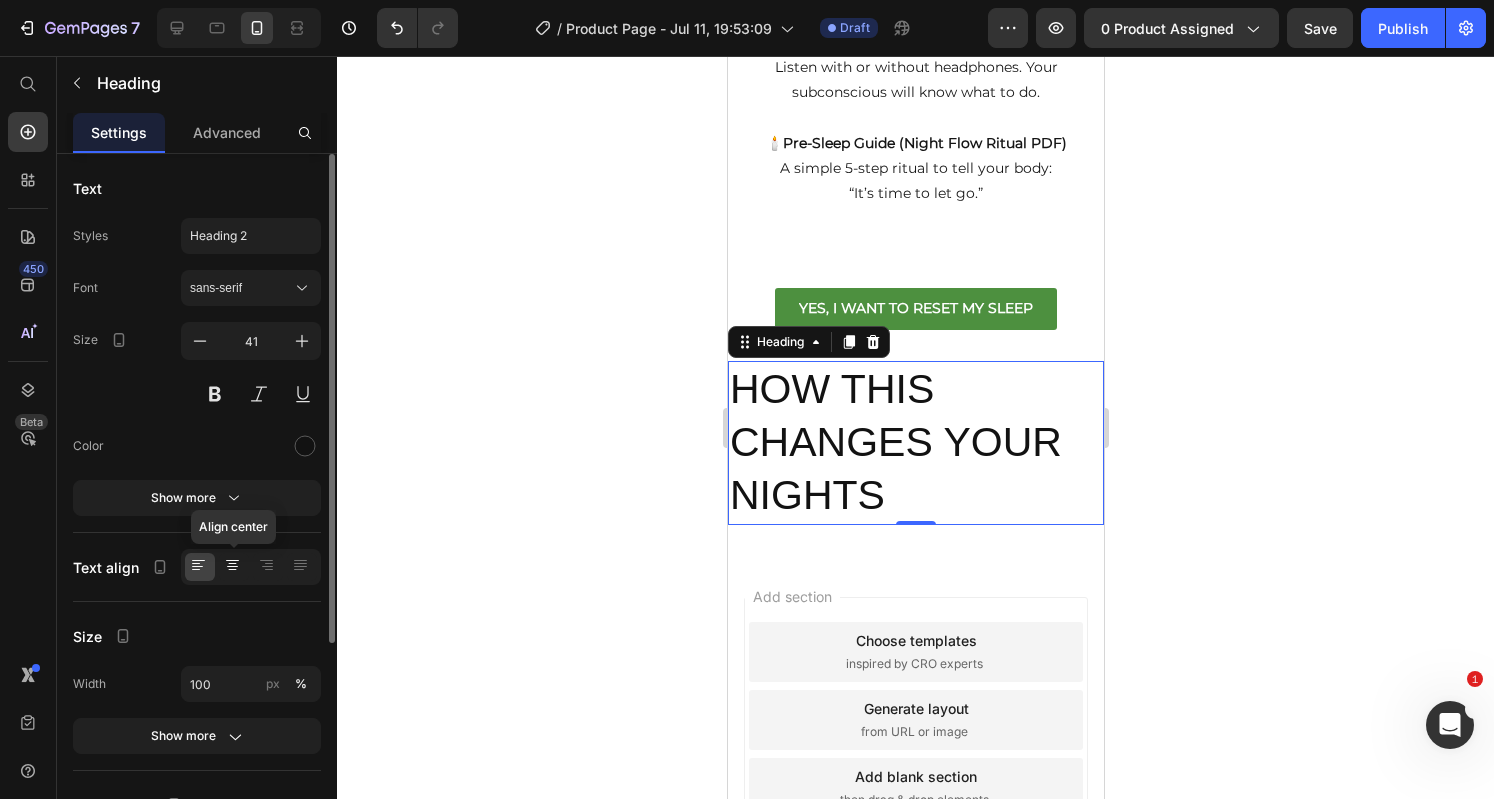 click 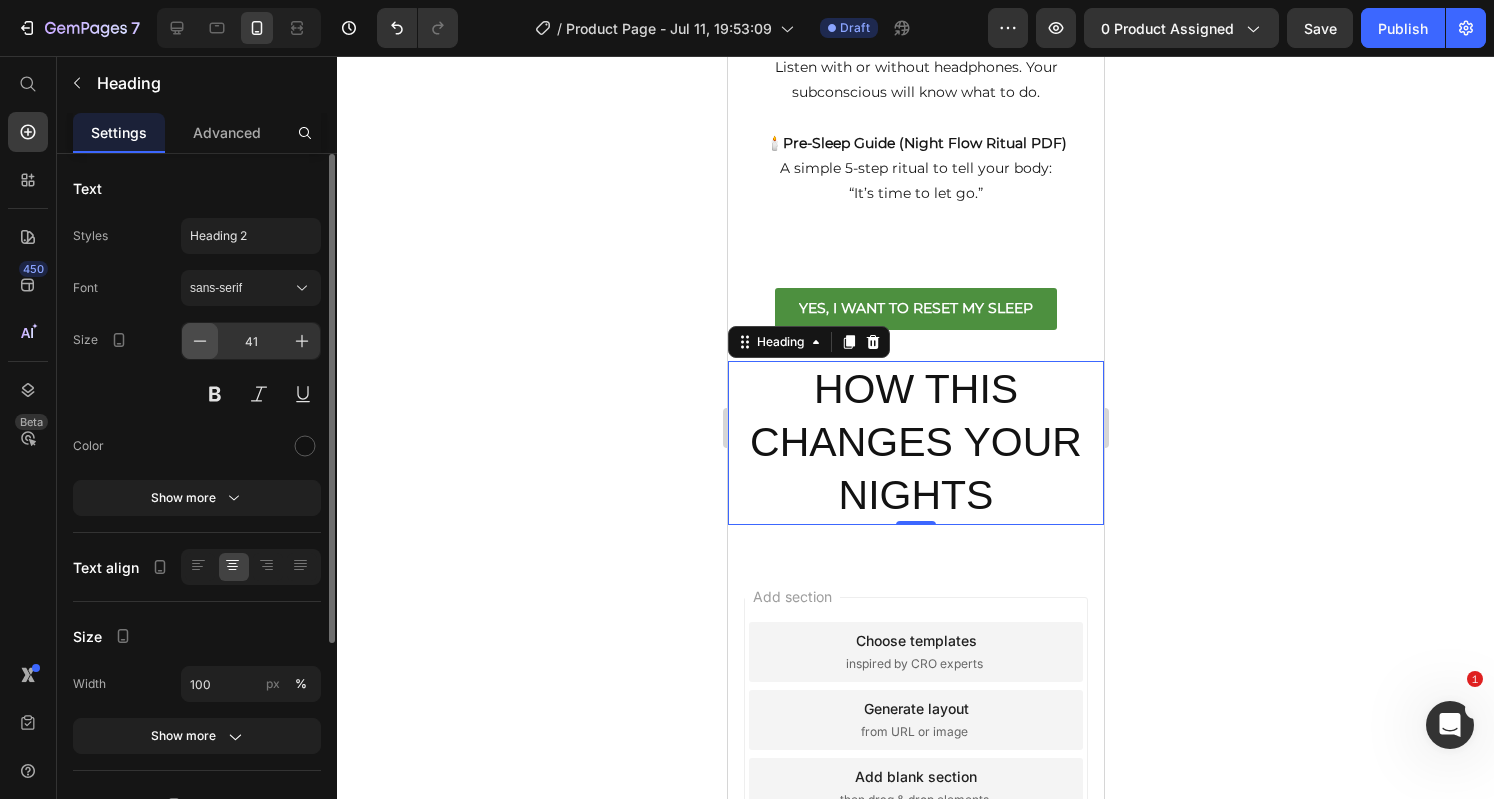 click 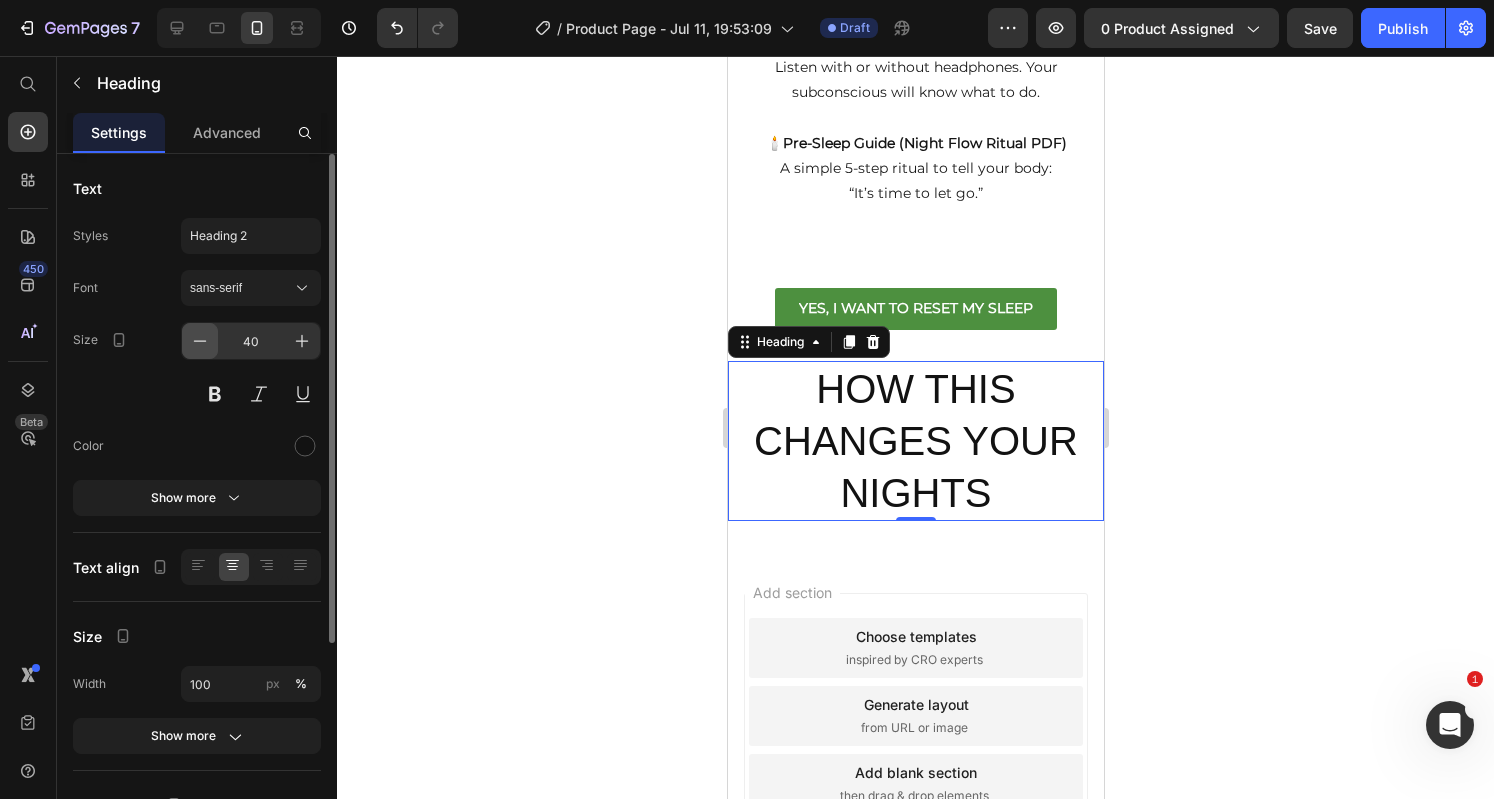 click 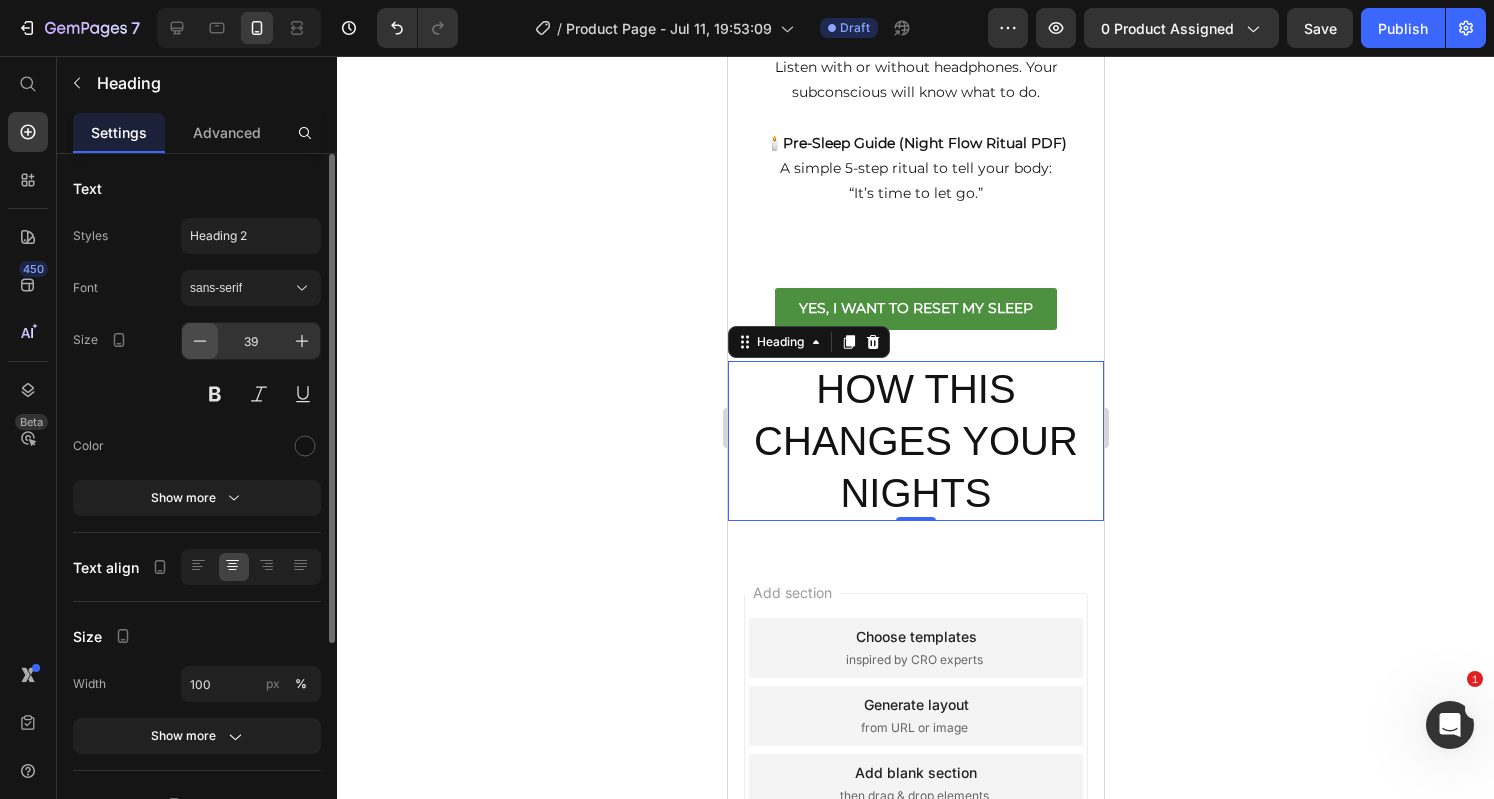 click 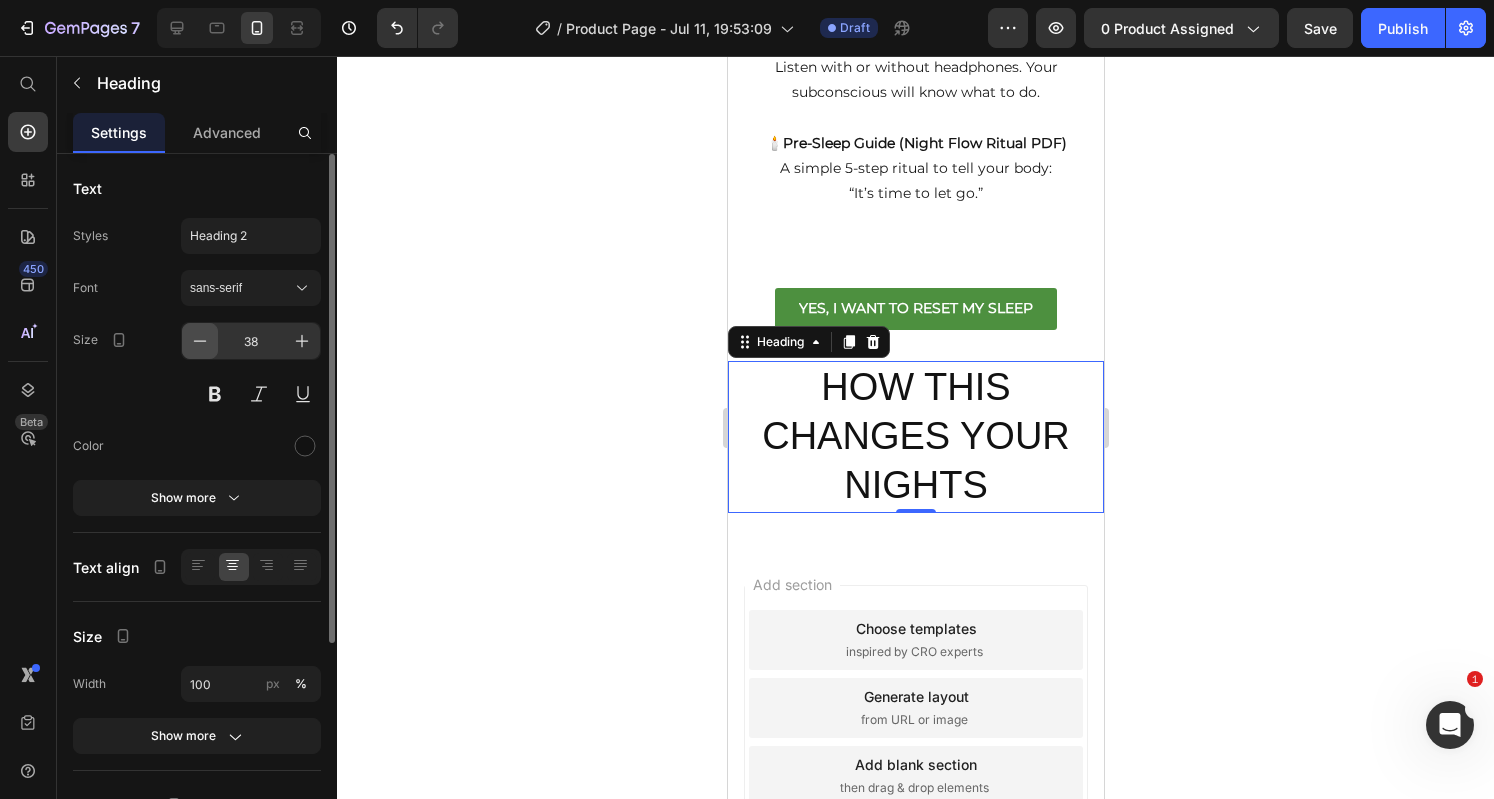 click 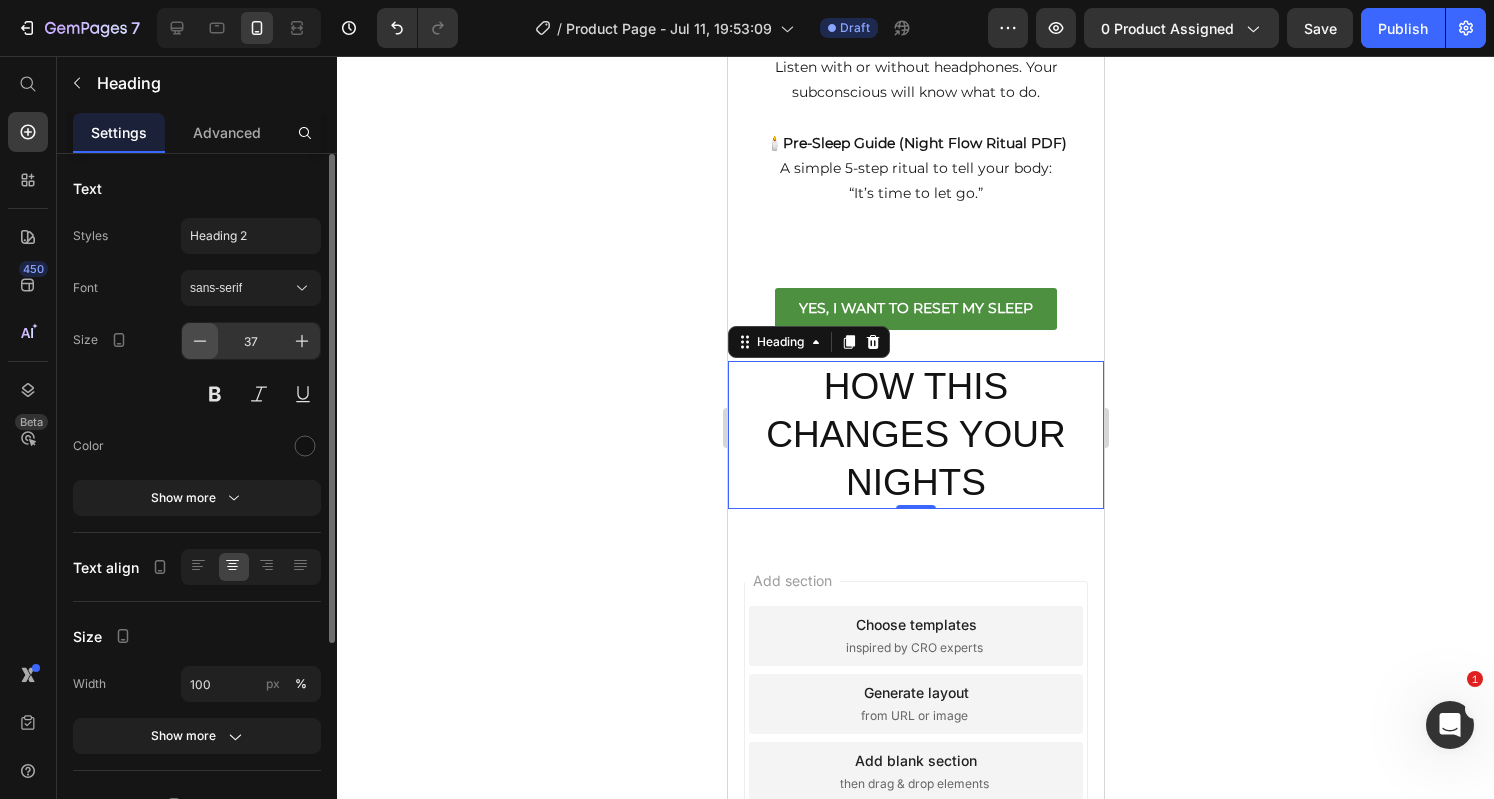 click 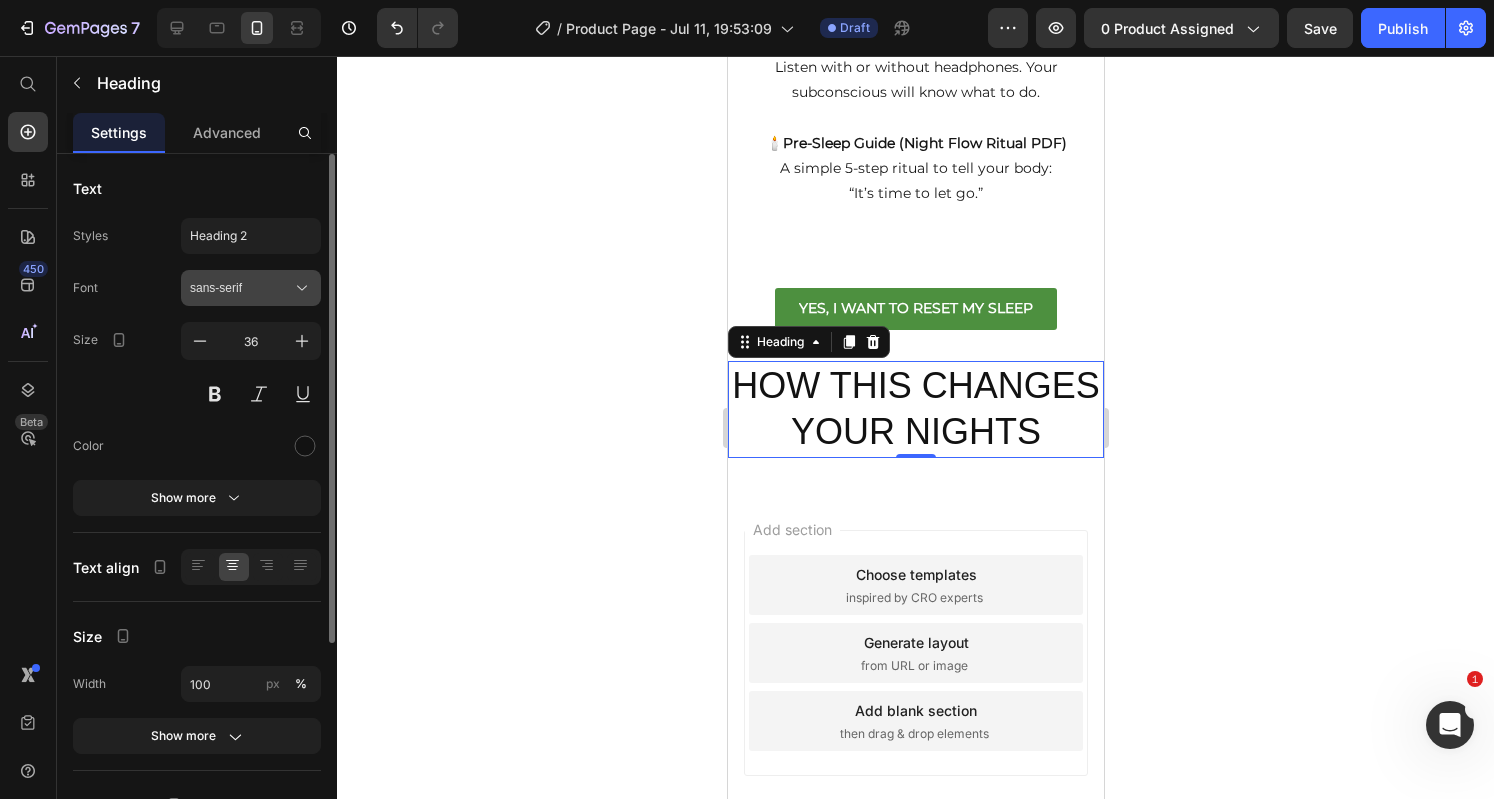 click on "sans-serif" at bounding box center [241, 288] 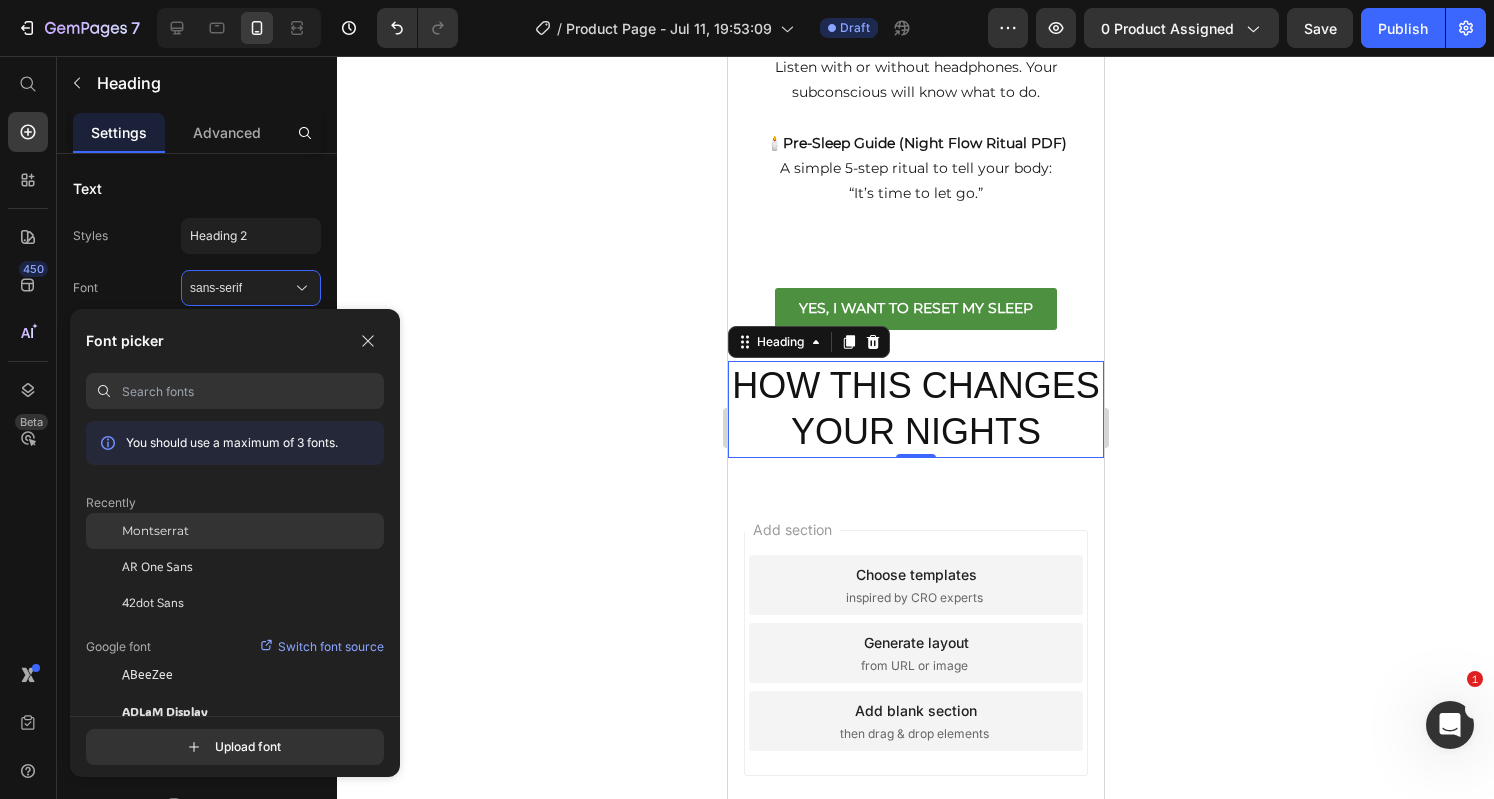 click on "Montserrat" at bounding box center (155, 531) 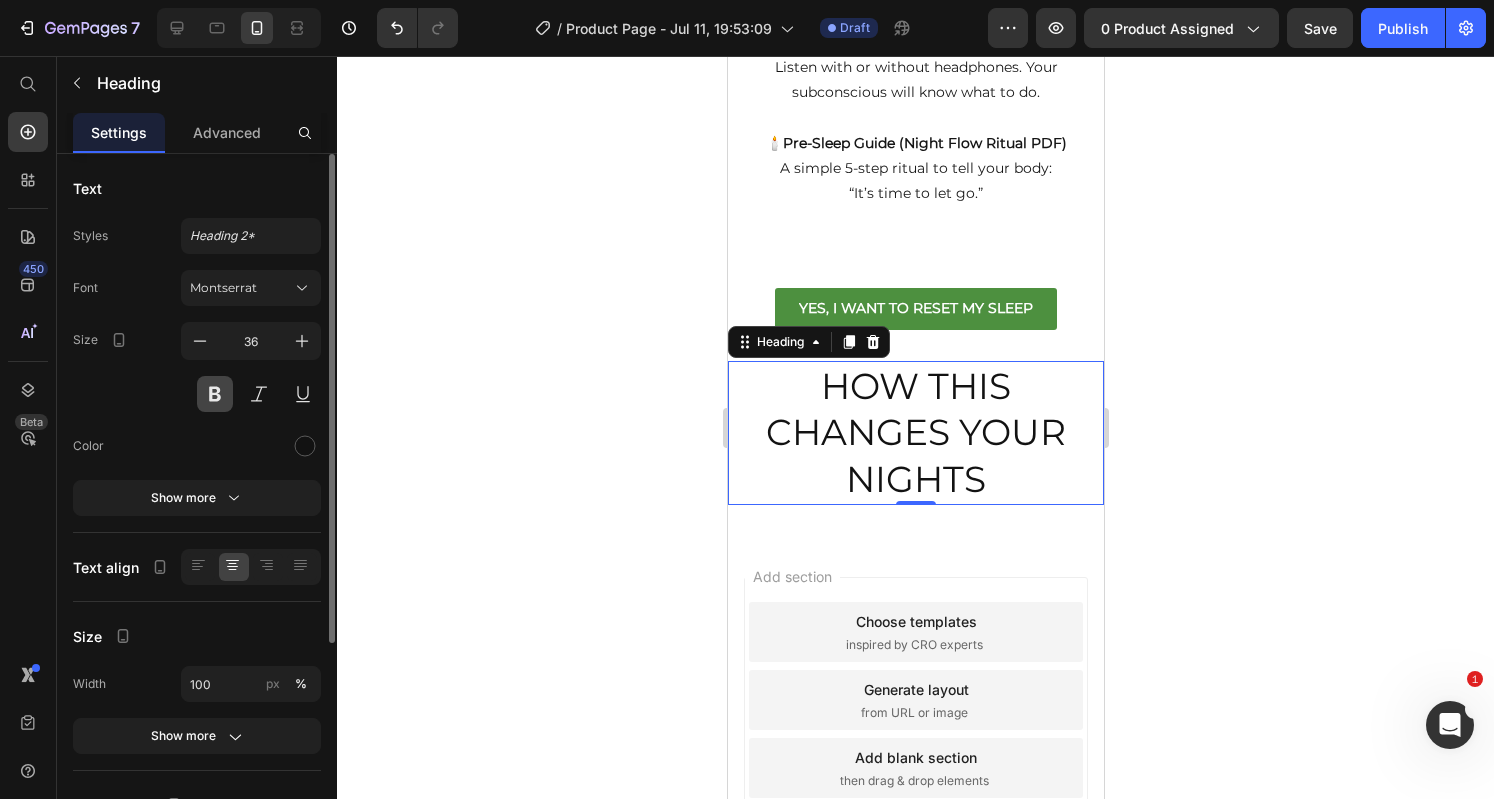 click at bounding box center [215, 394] 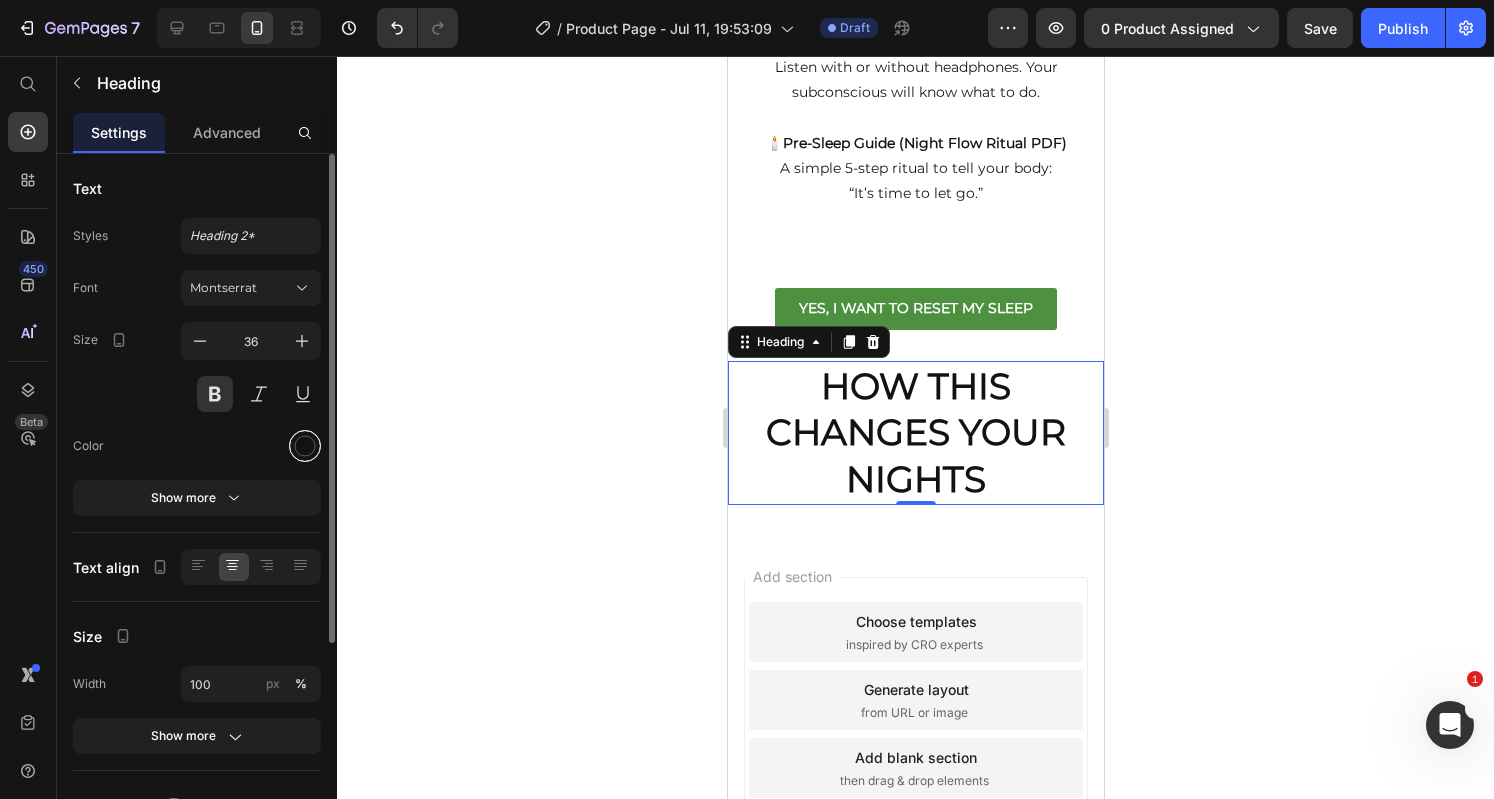 click at bounding box center [305, 446] 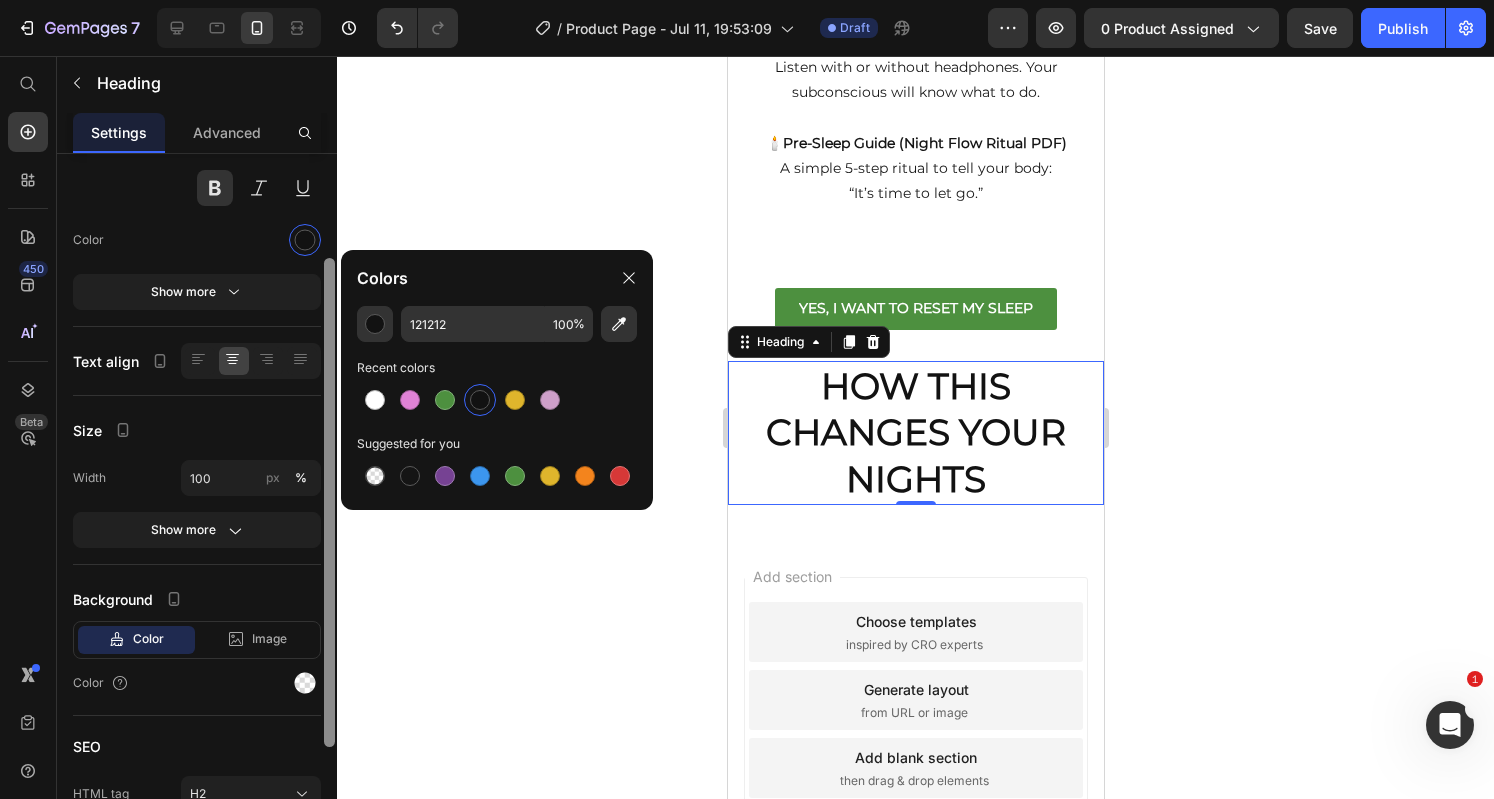 scroll, scrollTop: 223, scrollLeft: 0, axis: vertical 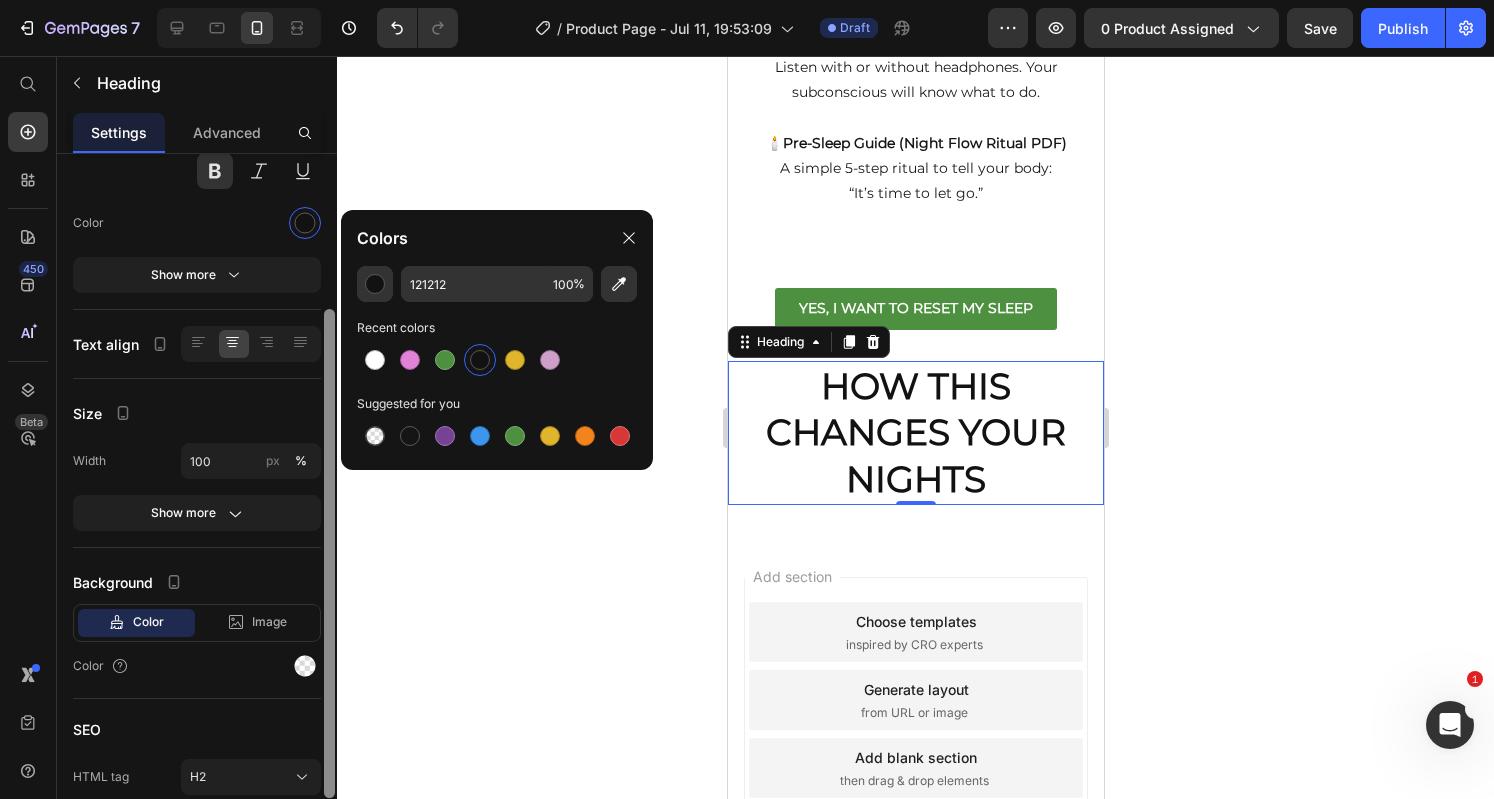 drag, startPoint x: 332, startPoint y: 623, endPoint x: 366, endPoint y: 779, distance: 159.66214 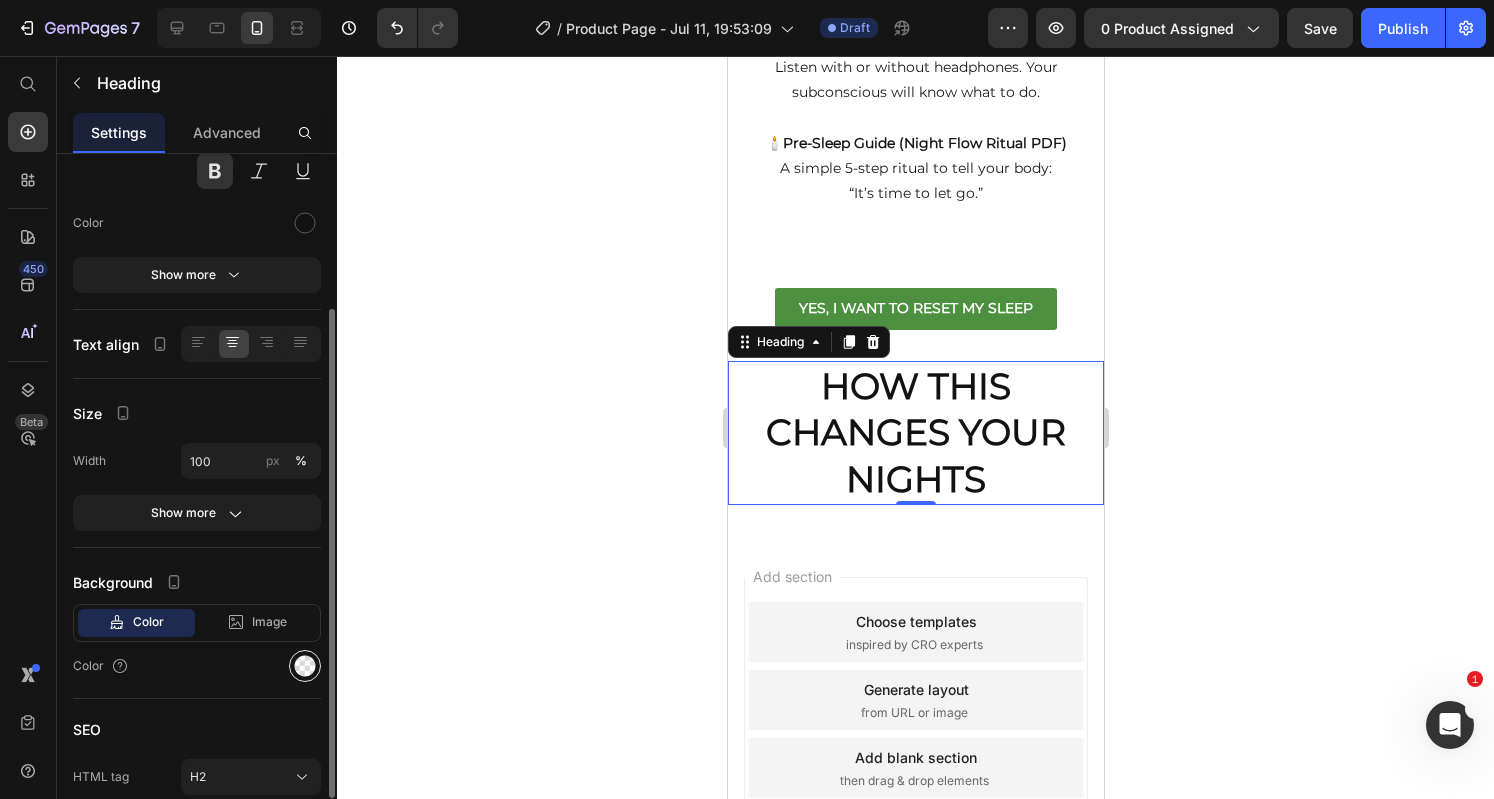 click at bounding box center [305, 666] 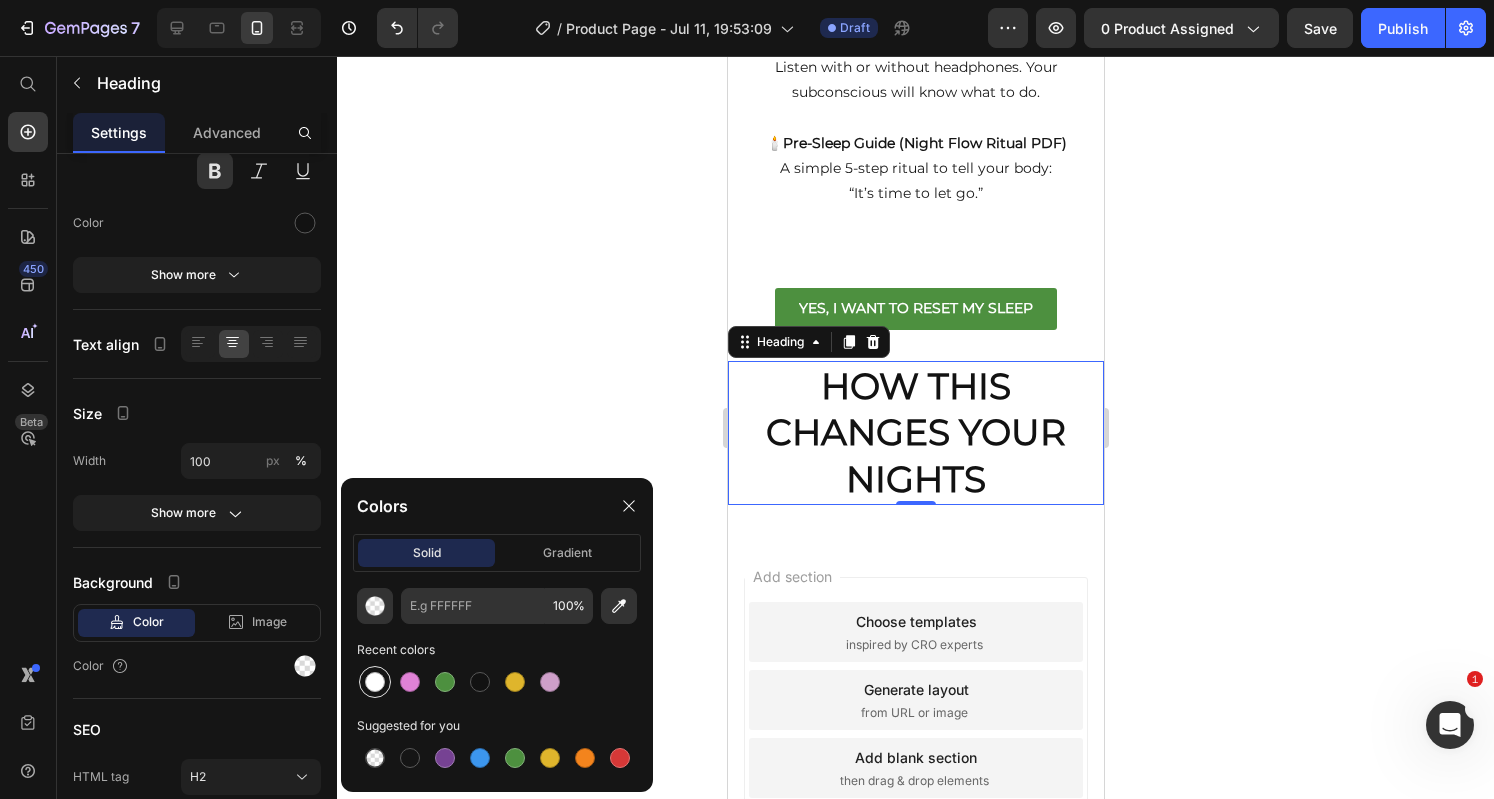click at bounding box center (375, 682) 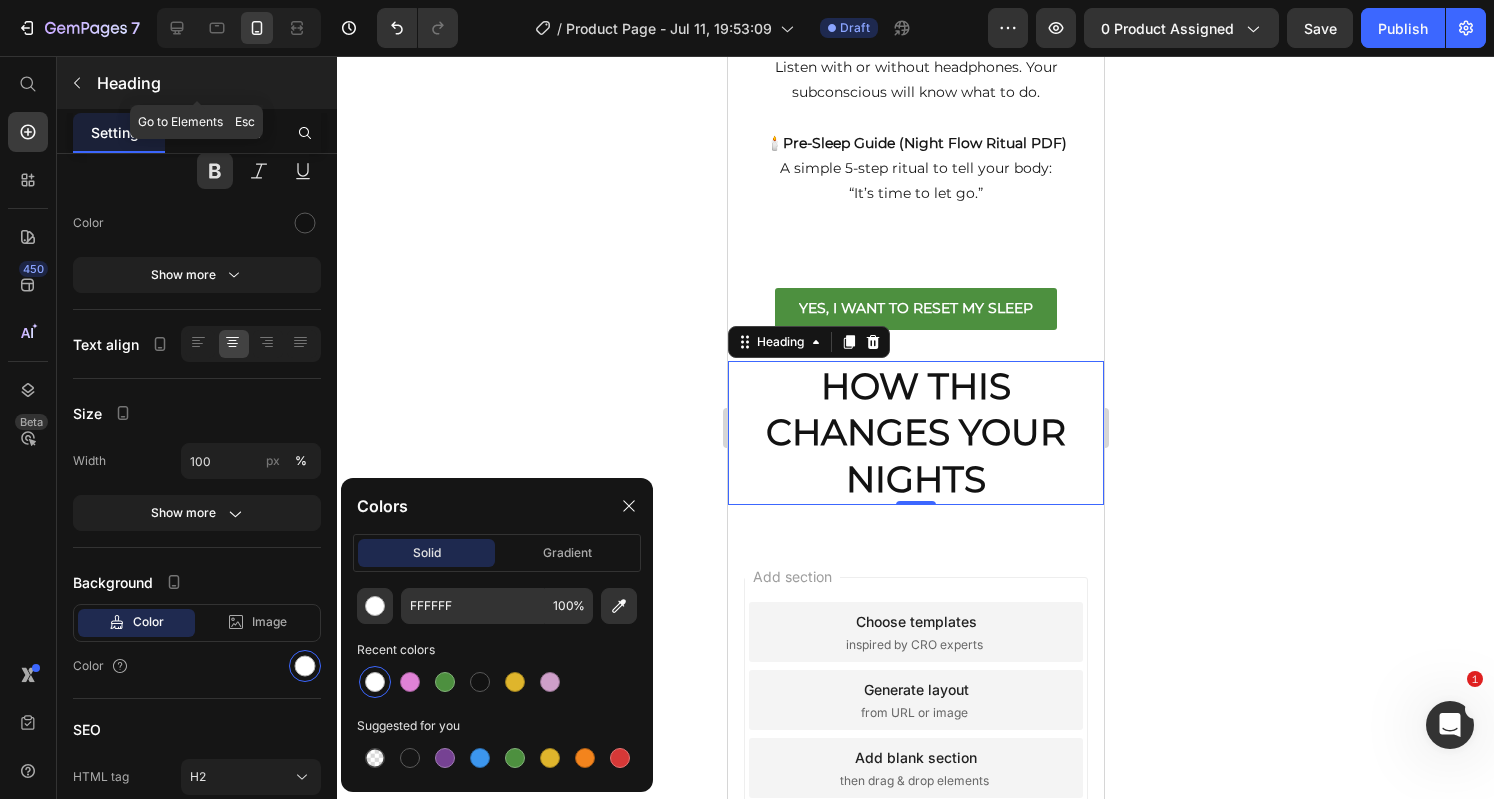 click at bounding box center [77, 83] 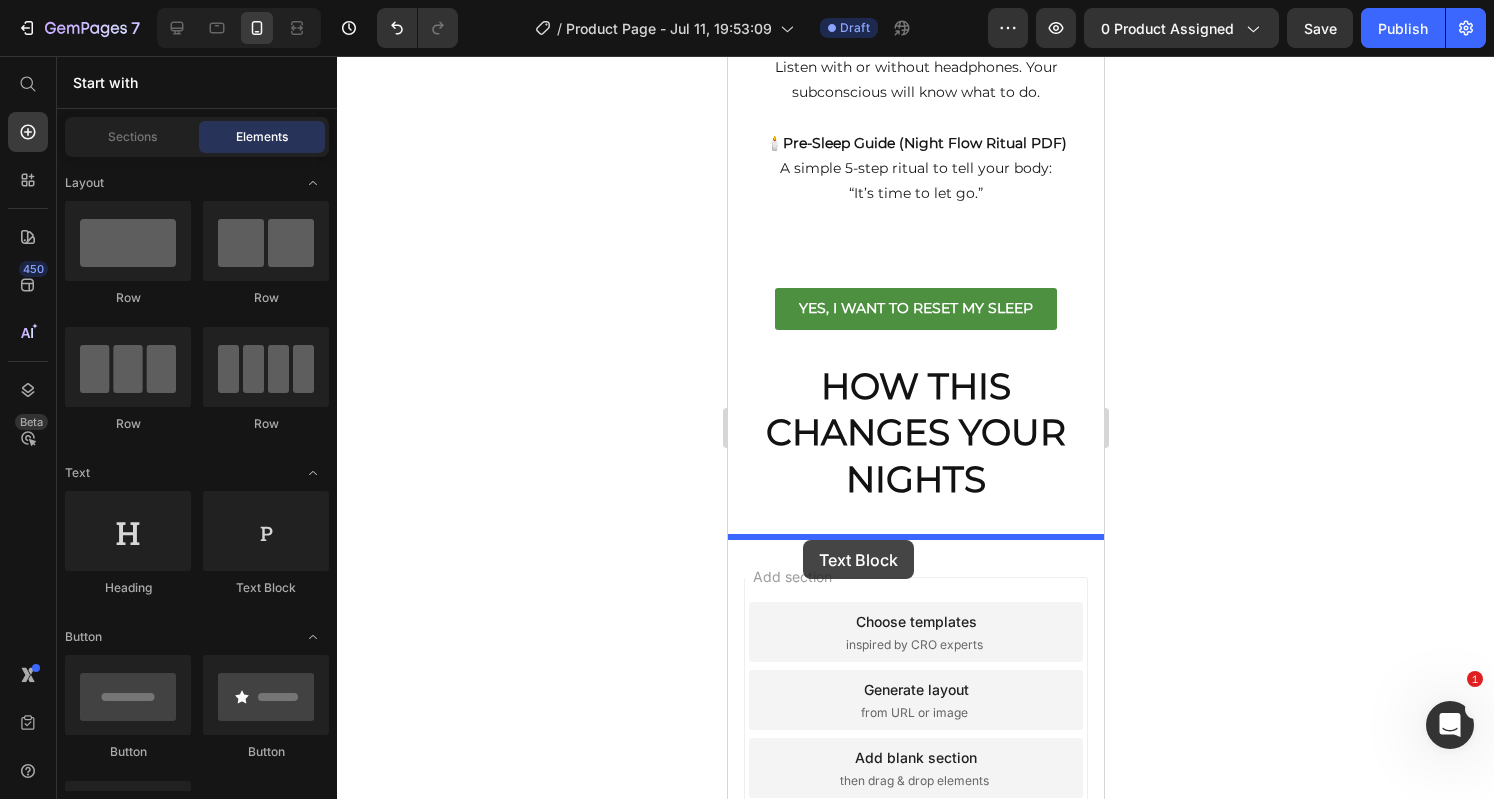 drag, startPoint x: 1026, startPoint y: 573, endPoint x: 804, endPoint y: 539, distance: 224.58852 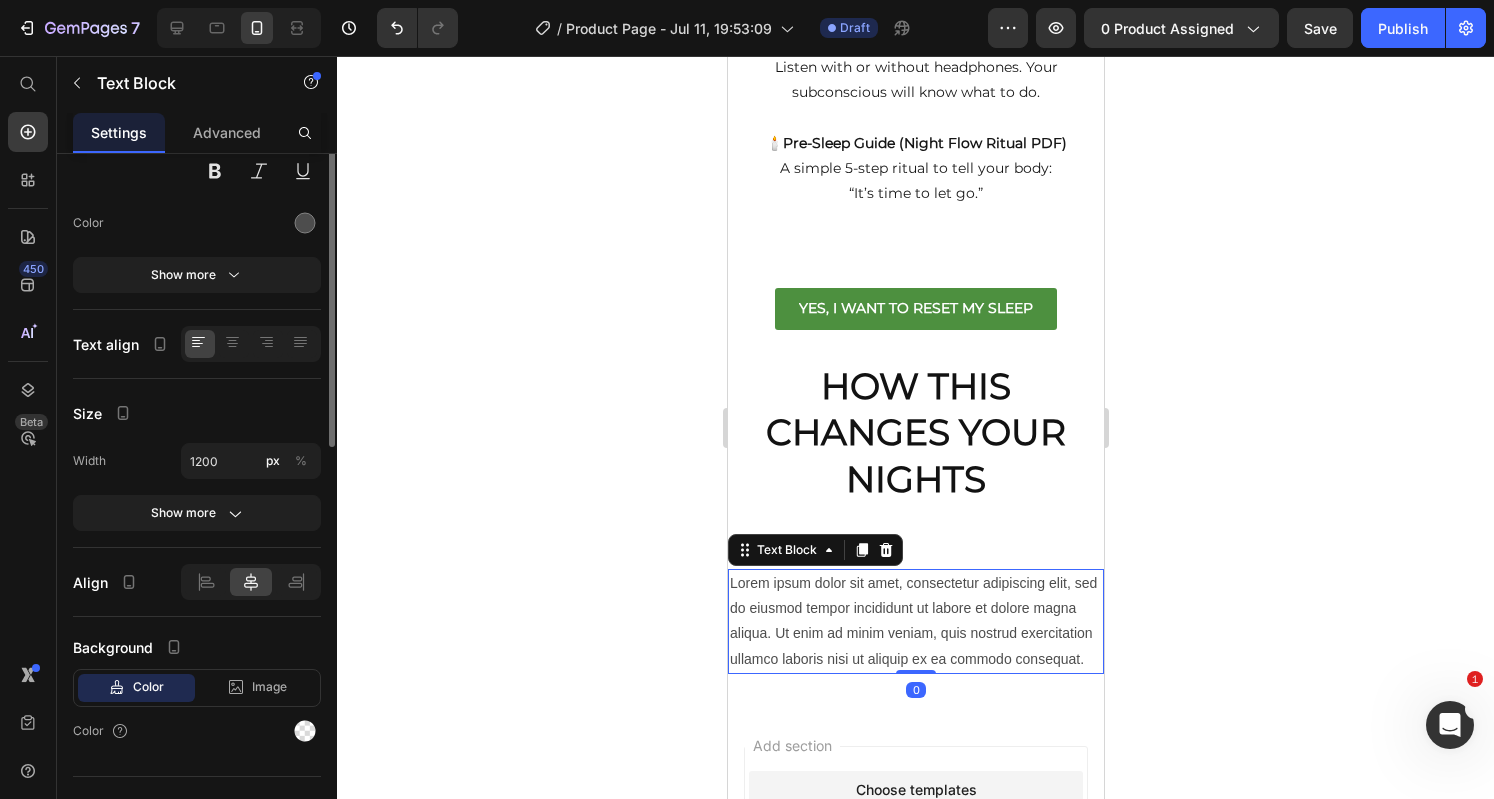 scroll, scrollTop: 0, scrollLeft: 0, axis: both 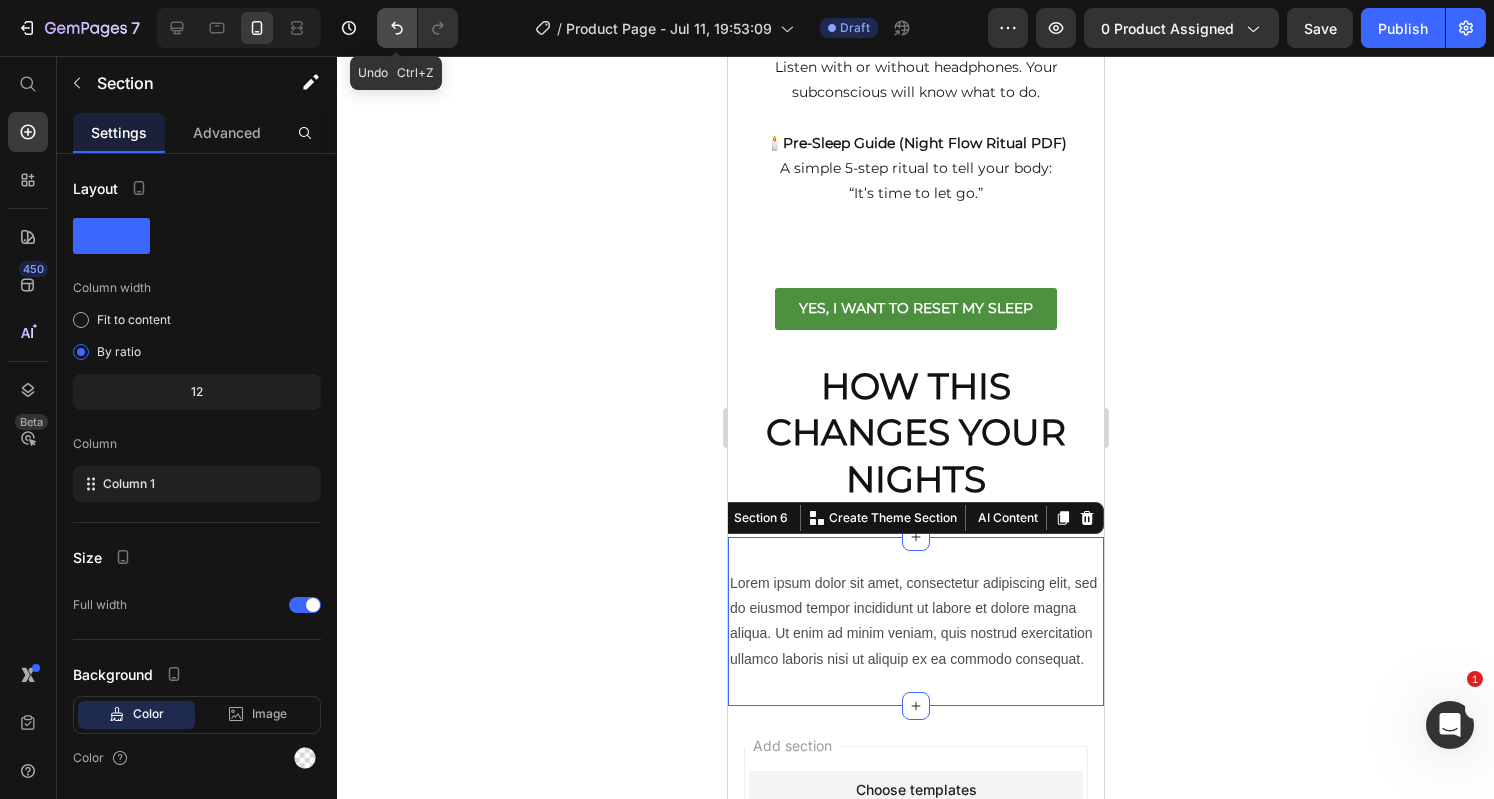 click 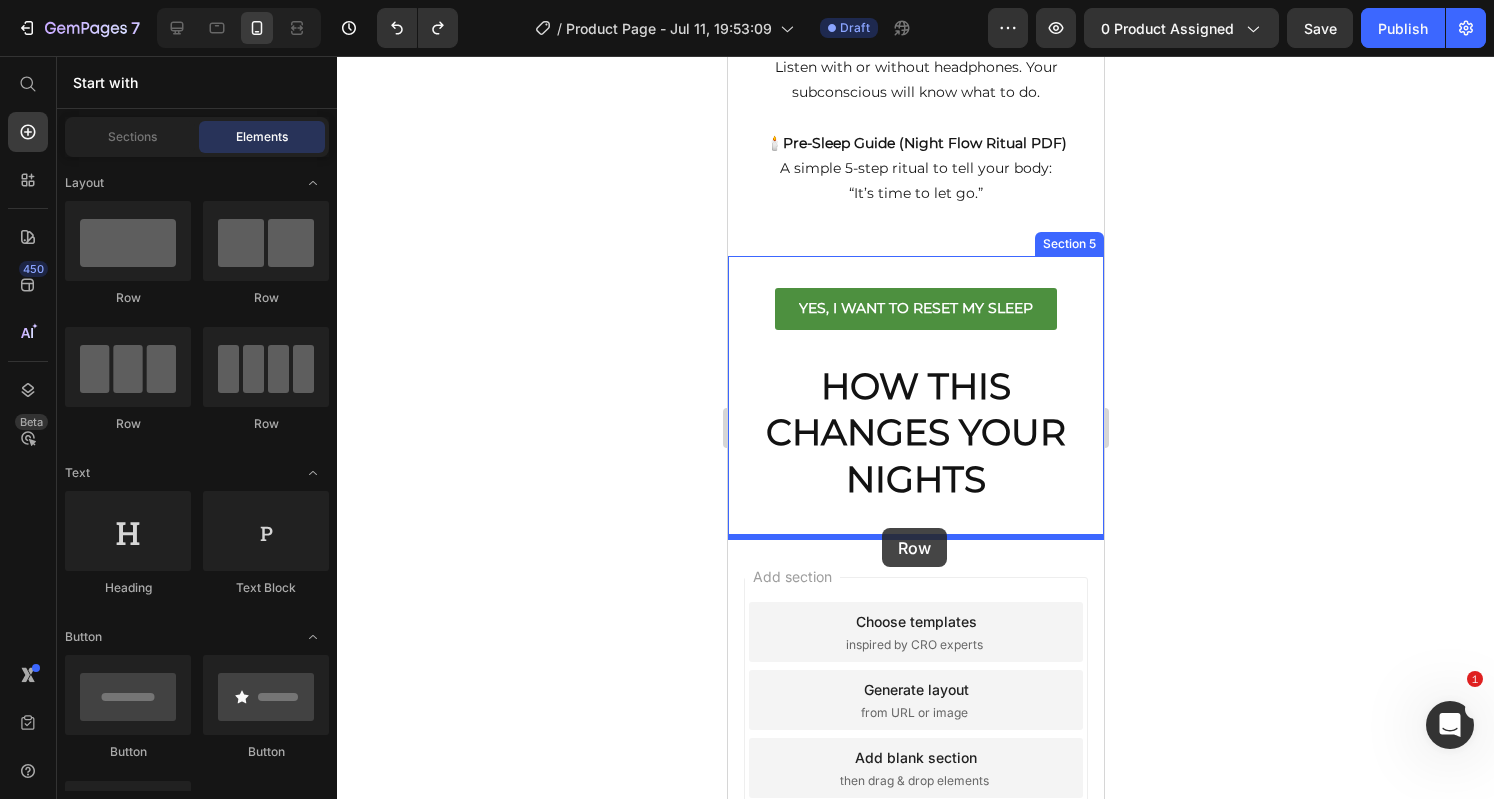 drag, startPoint x: 841, startPoint y: 333, endPoint x: 881, endPoint y: 528, distance: 199.06029 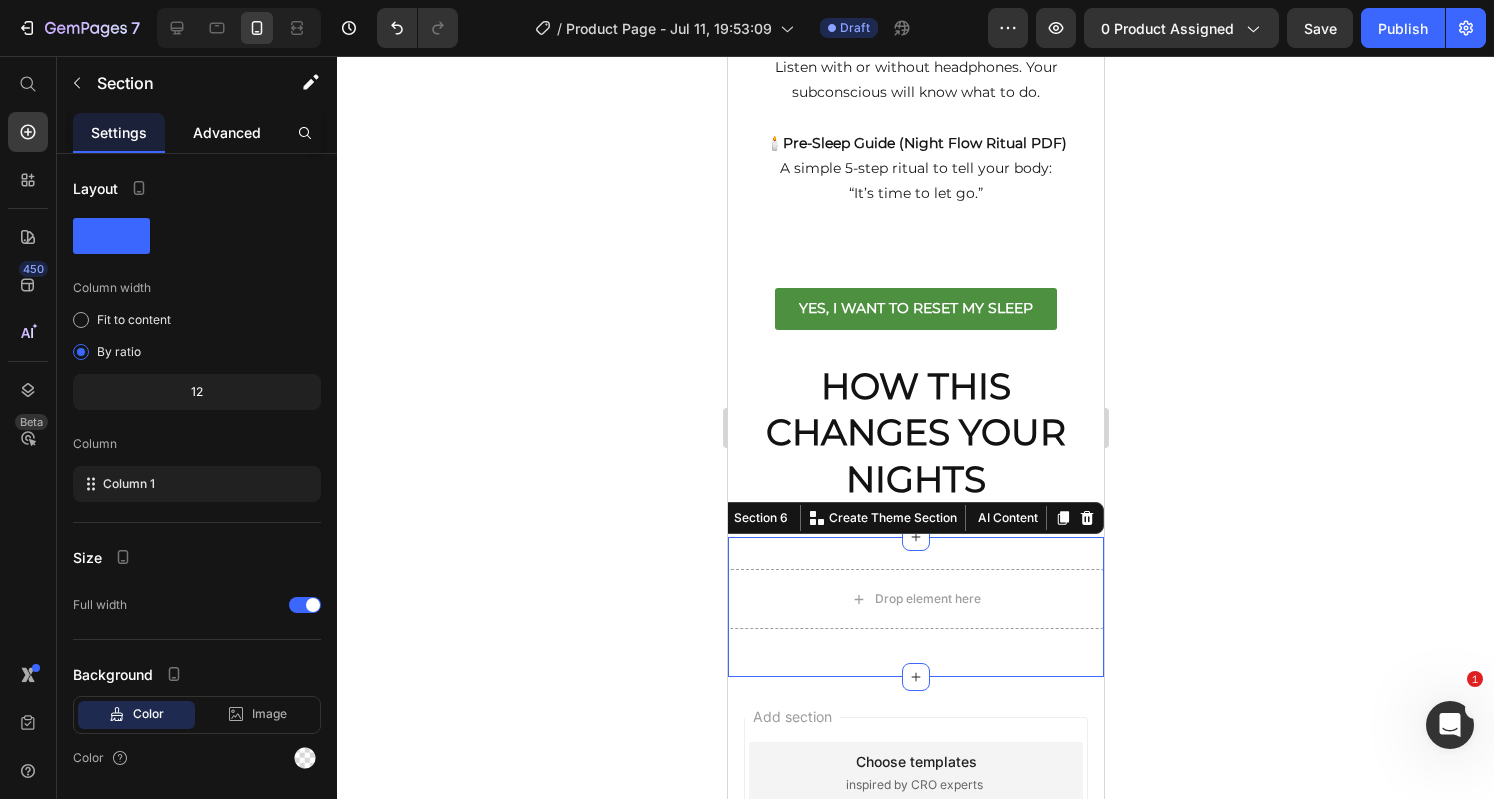 click on "Advanced" 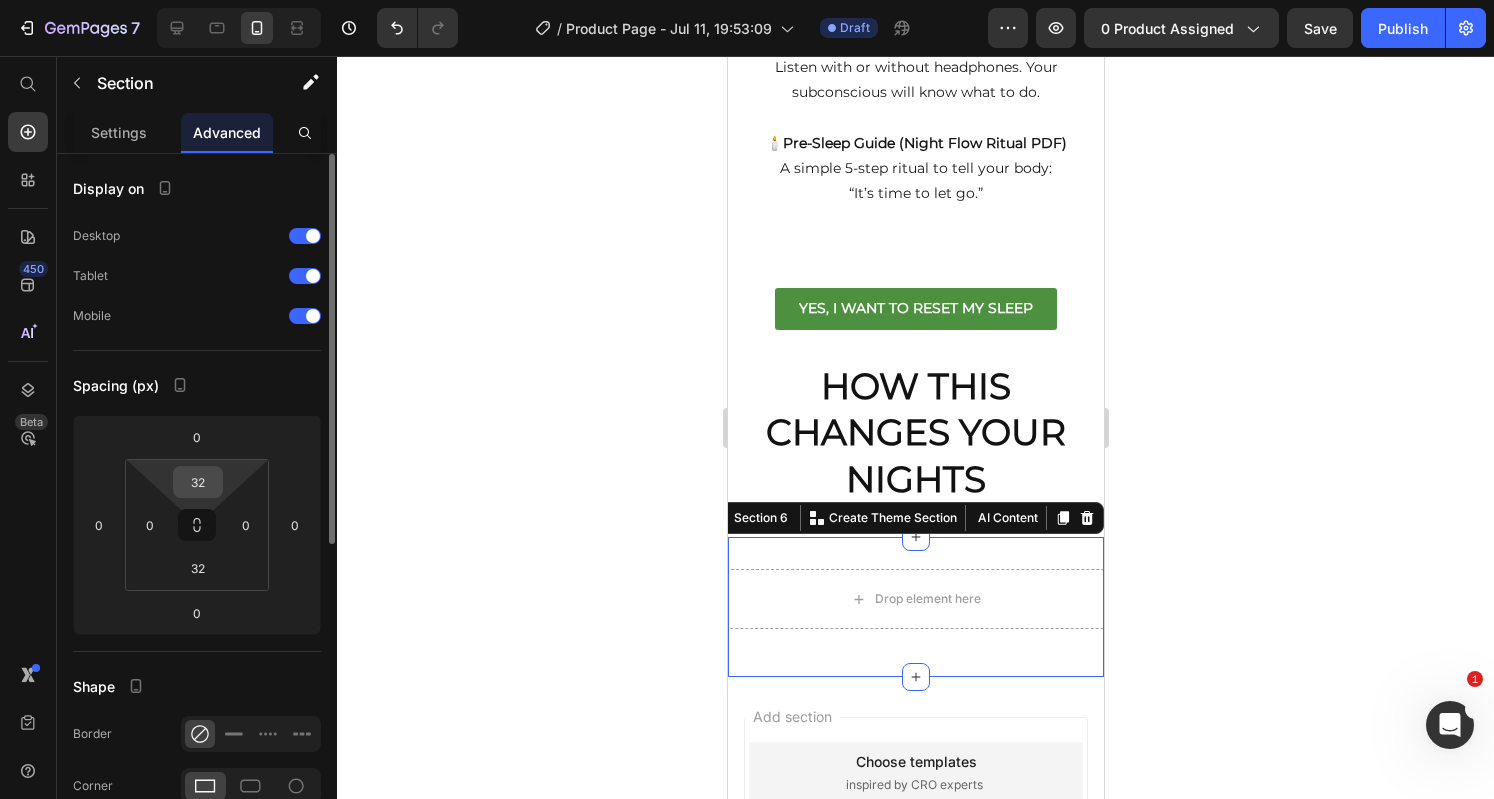 click on "32" at bounding box center (198, 482) 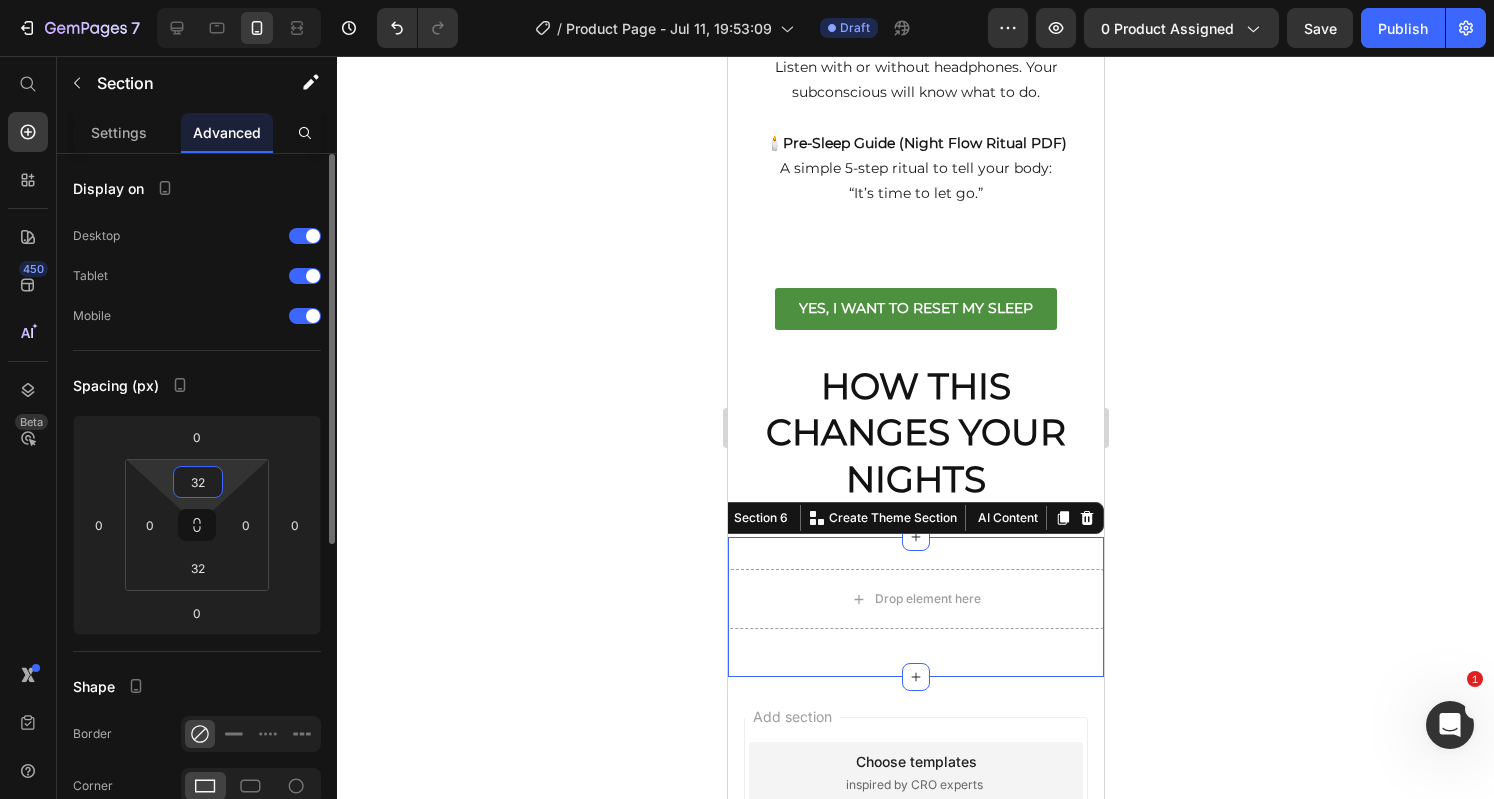 click on "32" at bounding box center (198, 482) 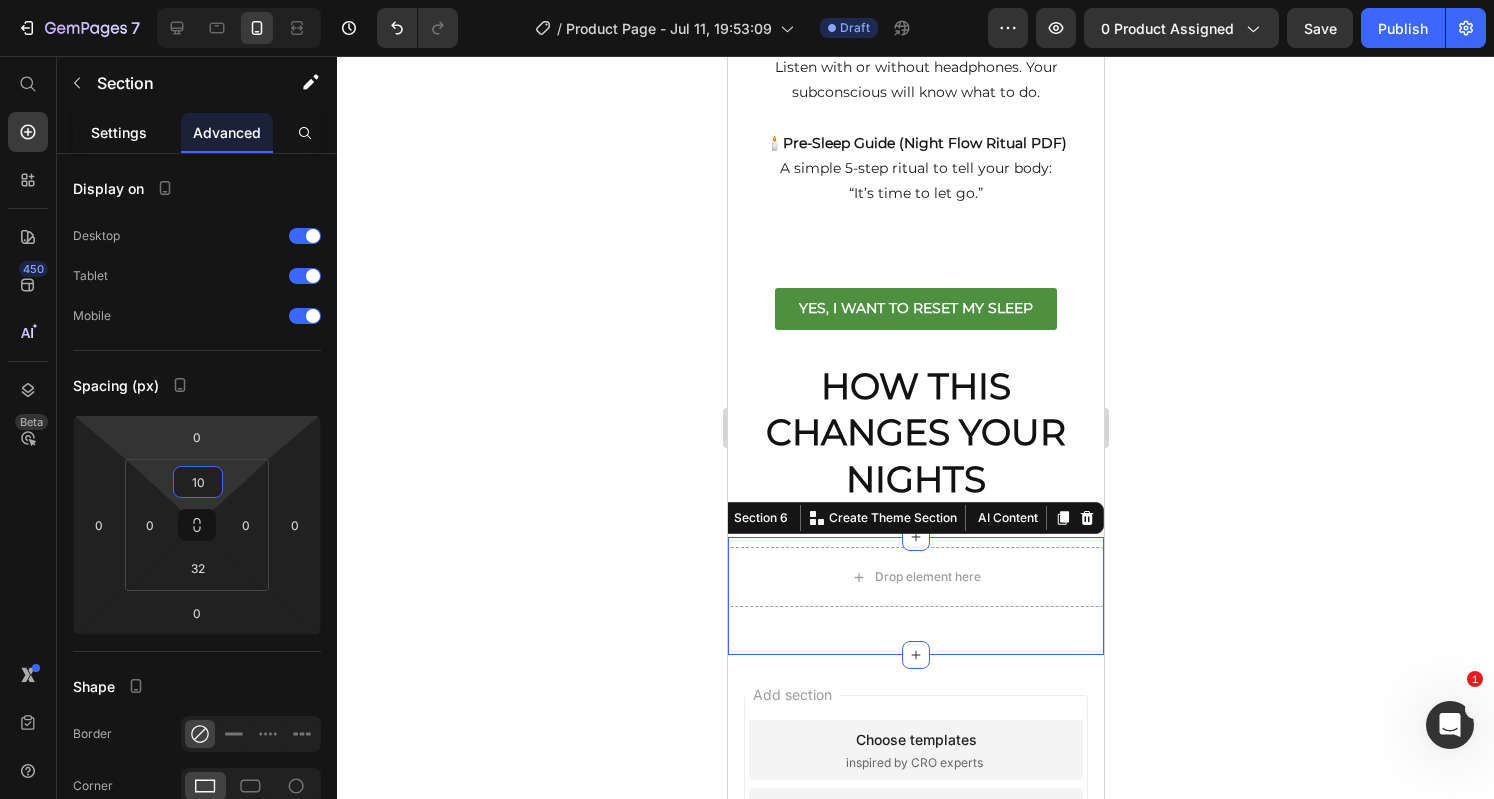 type on "10" 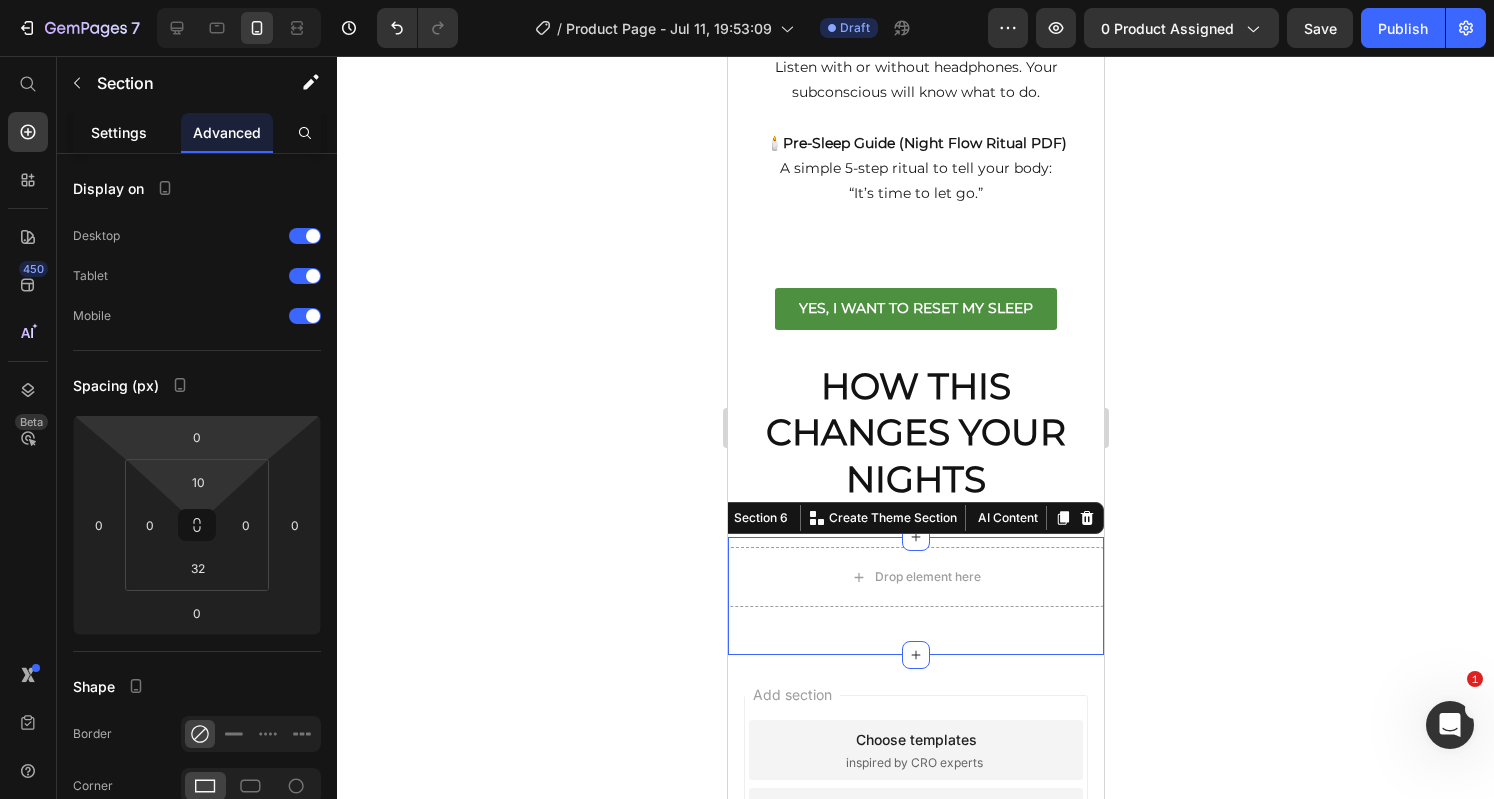 click on "Settings" at bounding box center (119, 132) 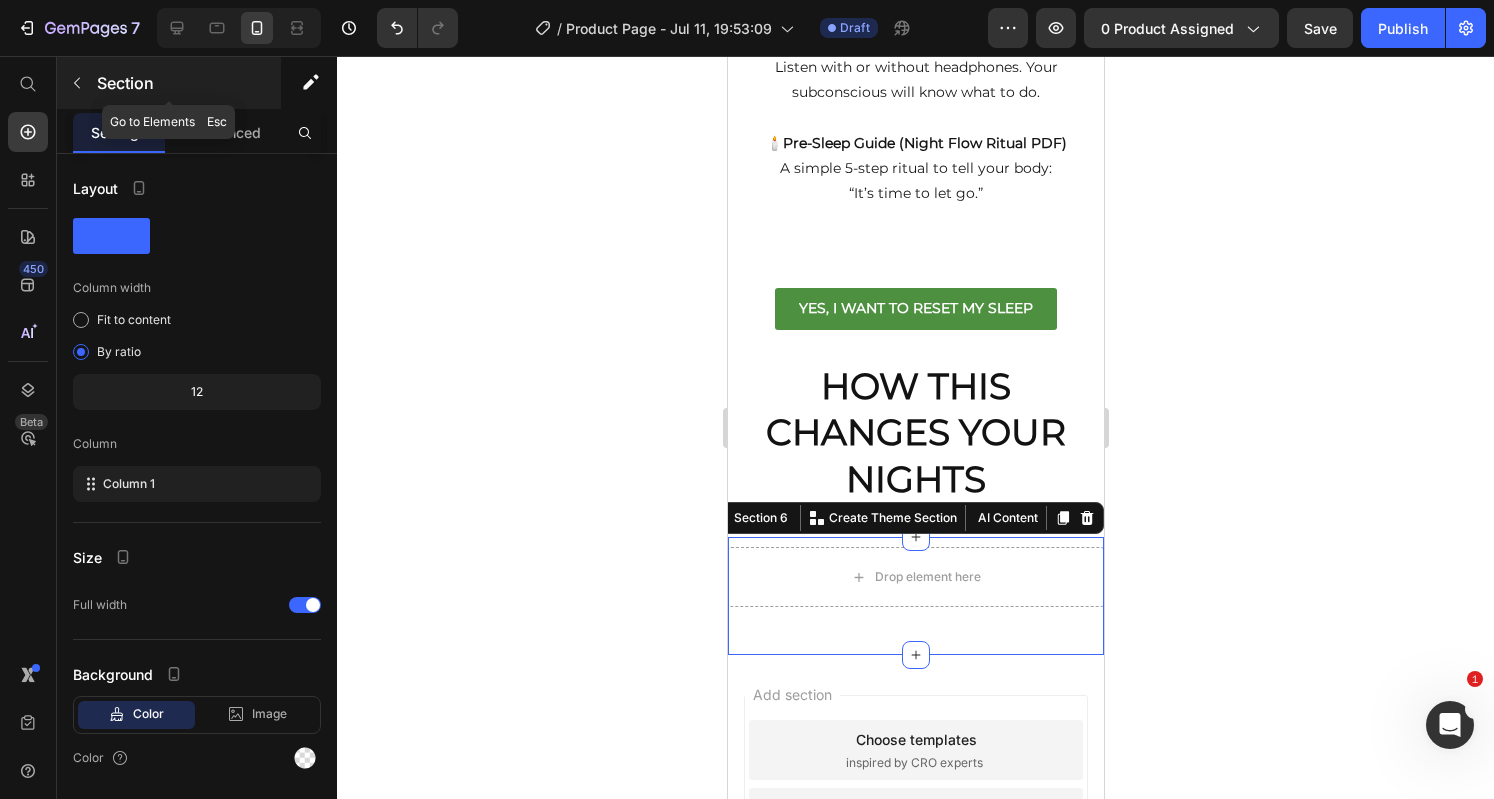click at bounding box center (77, 83) 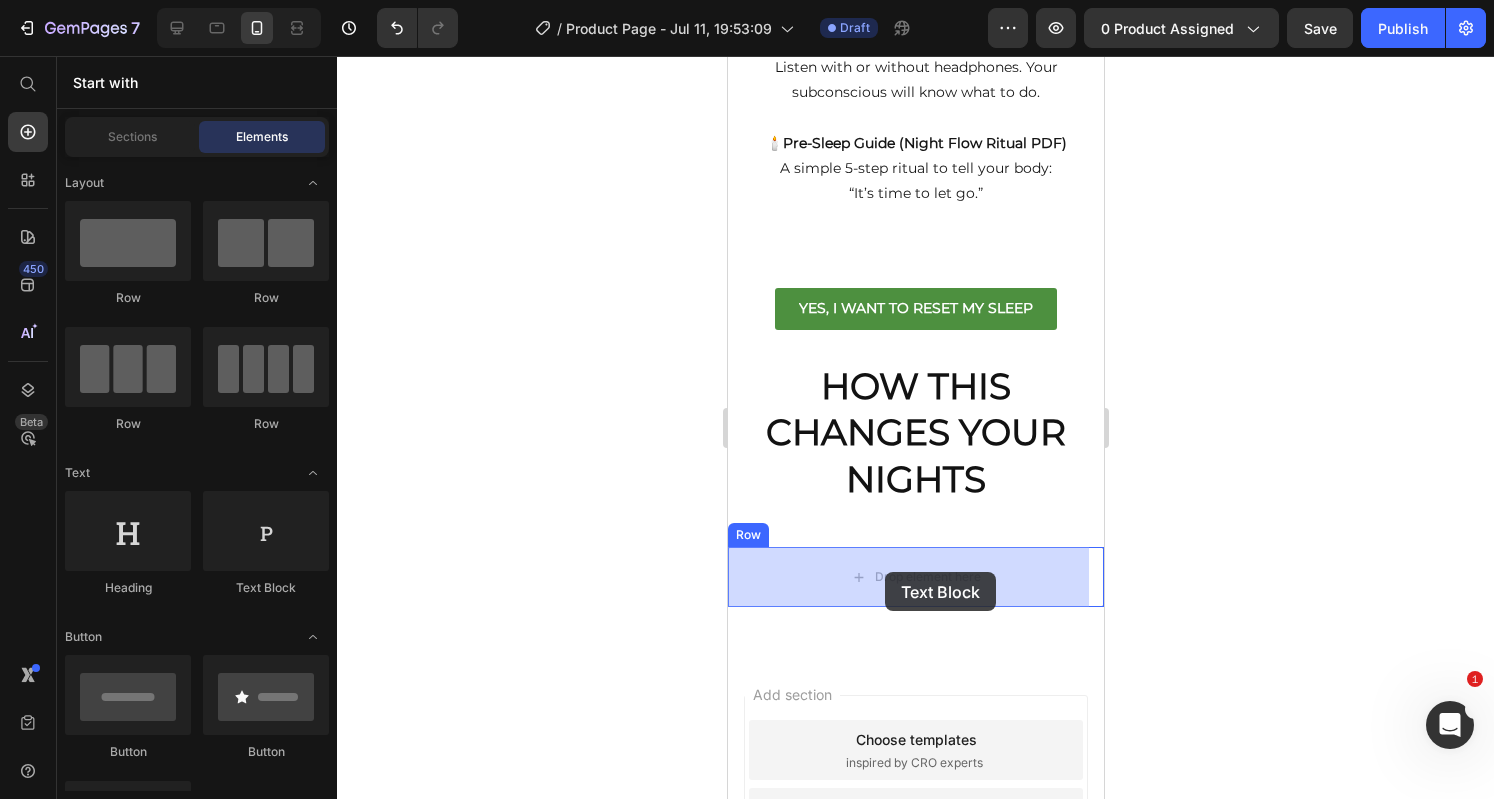 drag, startPoint x: 979, startPoint y: 616, endPoint x: 884, endPoint y: 571, distance: 105.11898 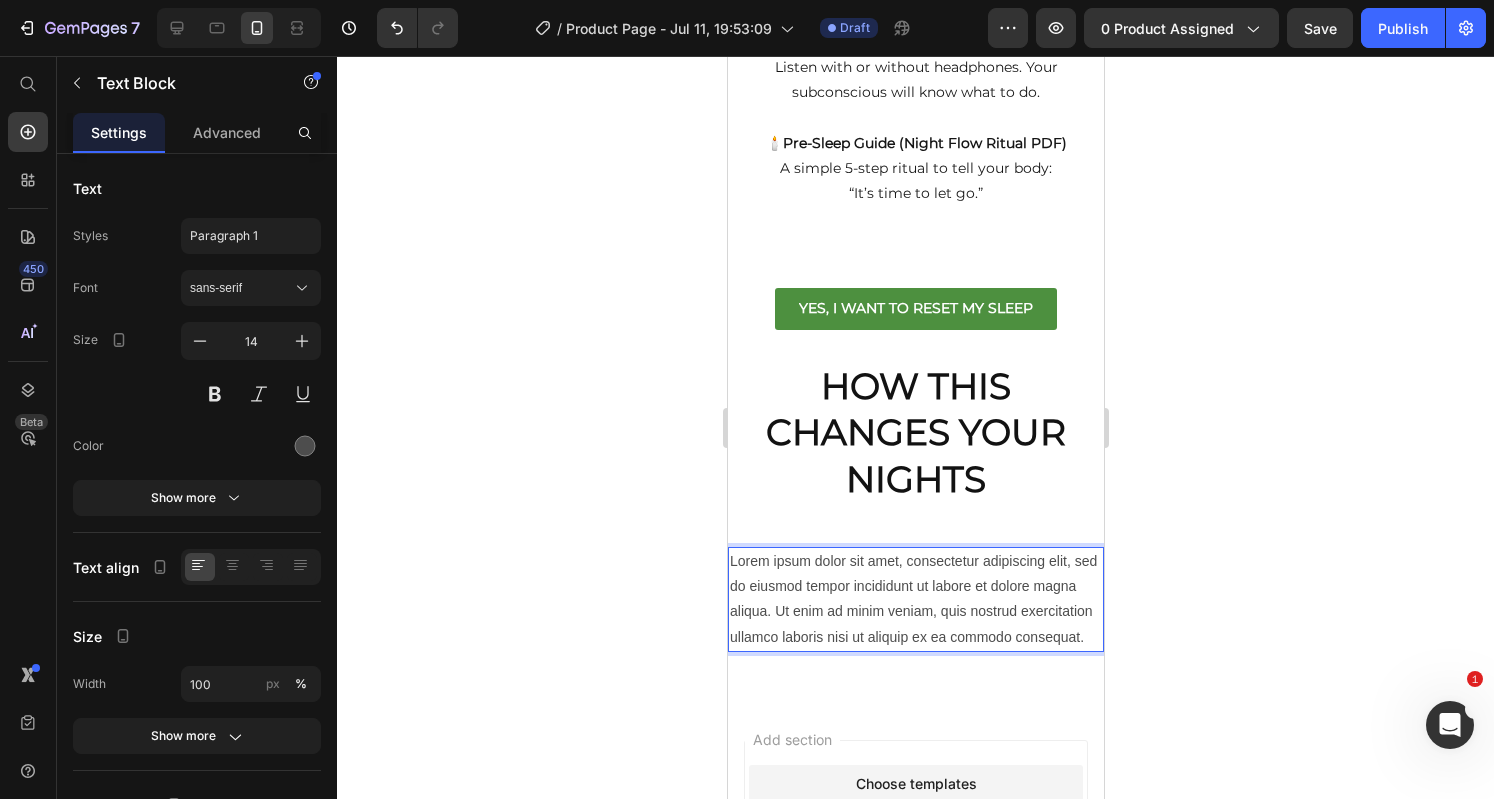 click on "Lorem ipsum dolor sit amet, consectetur adipiscing elit, sed do eiusmod tempor incididunt ut labore et dolore magna aliqua. Ut enim ad minim veniam, quis nostrud exercitation ullamco laboris nisi ut aliquip ex ea commodo consequat." at bounding box center [915, 599] 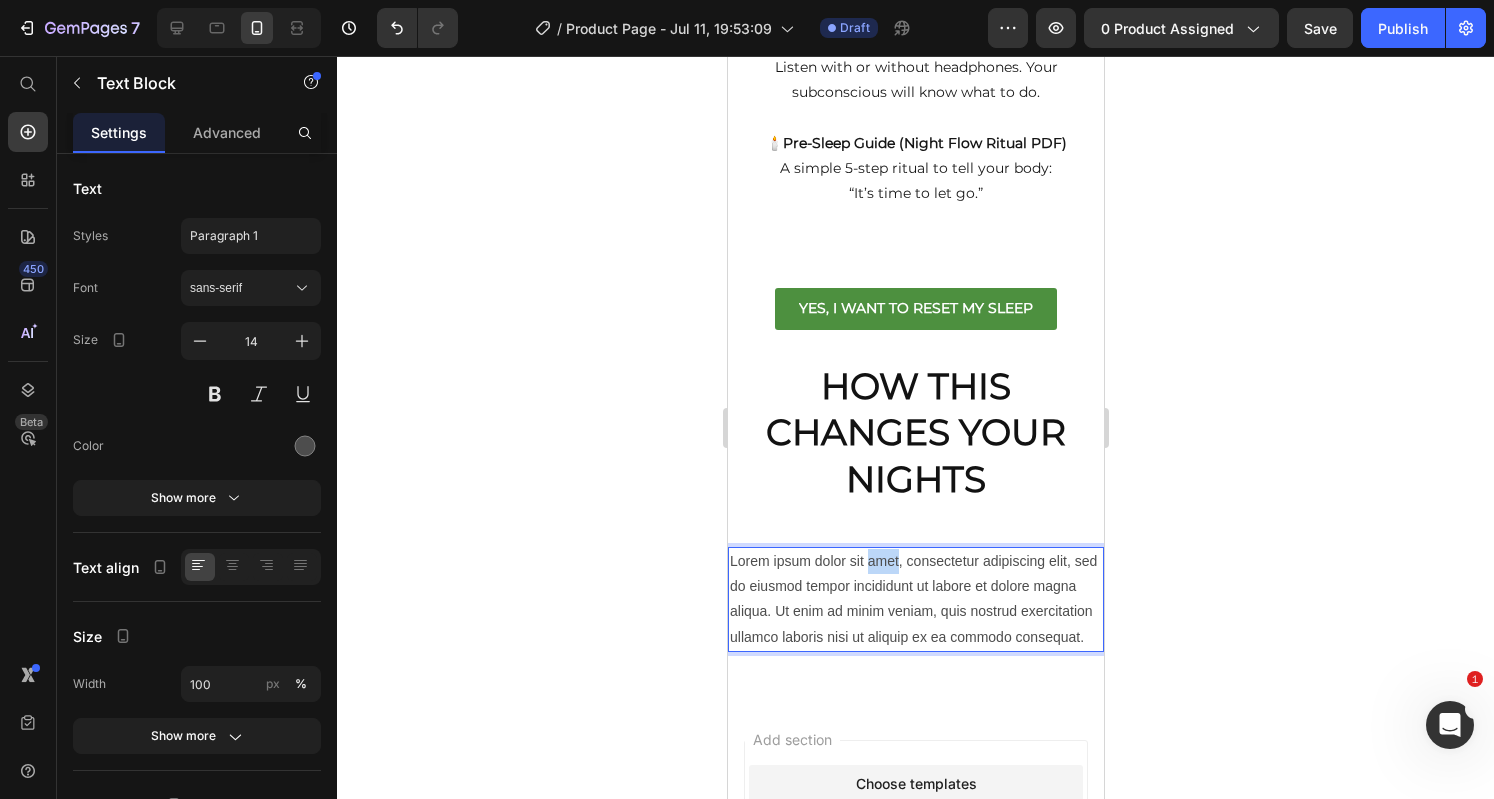 click on "Lorem ipsum dolor sit amet, consectetur adipiscing elit, sed do eiusmod tempor incididunt ut labore et dolore magna aliqua. Ut enim ad minim veniam, quis nostrud exercitation ullamco laboris nisi ut aliquip ex ea commodo consequat." at bounding box center [915, 599] 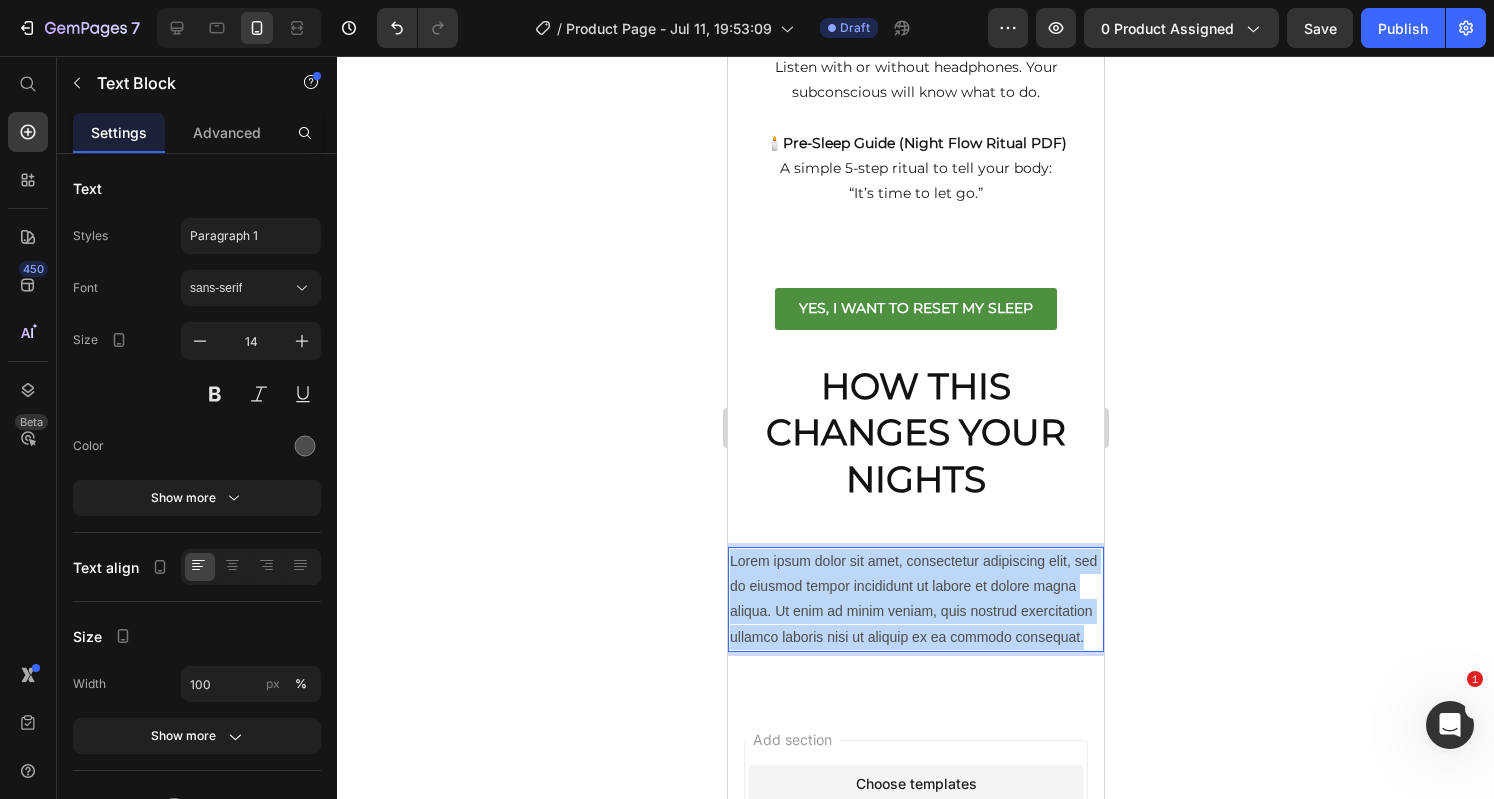 click on "Lorem ipsum dolor sit amet, consectetur adipiscing elit, sed do eiusmod tempor incididunt ut labore et dolore magna aliqua. Ut enim ad minim veniam, quis nostrud exercitation ullamco laboris nisi ut aliquip ex ea commodo consequat." at bounding box center [915, 599] 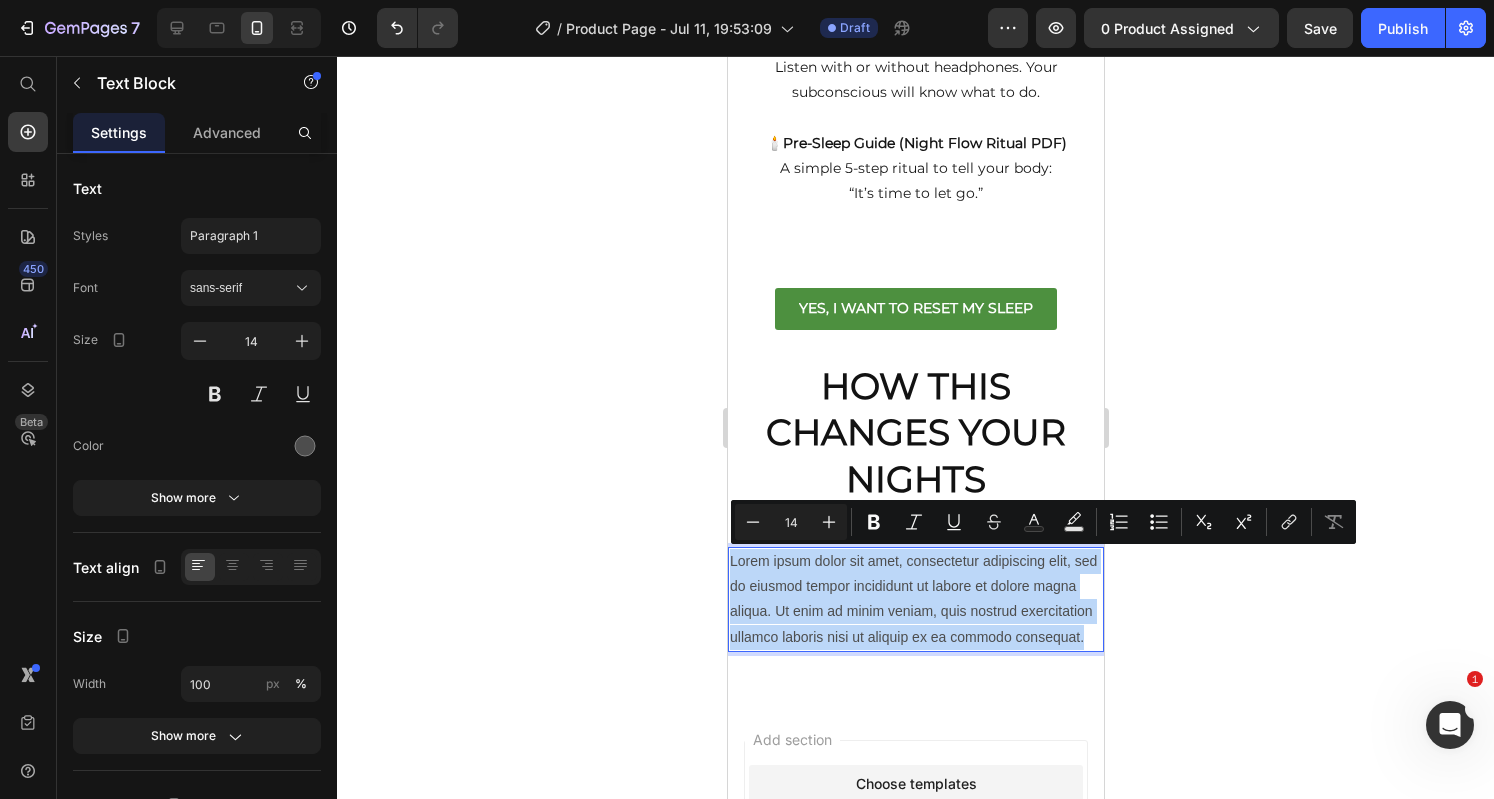 click on "Lorem ipsum dolor sit amet, consectetur adipiscing elit, sed do eiusmod tempor incididunt ut labore et dolore magna aliqua. Ut enim ad minim veniam, quis nostrud exercitation ullamco laboris nisi ut aliquip ex ea commodo consequat." at bounding box center (915, 599) 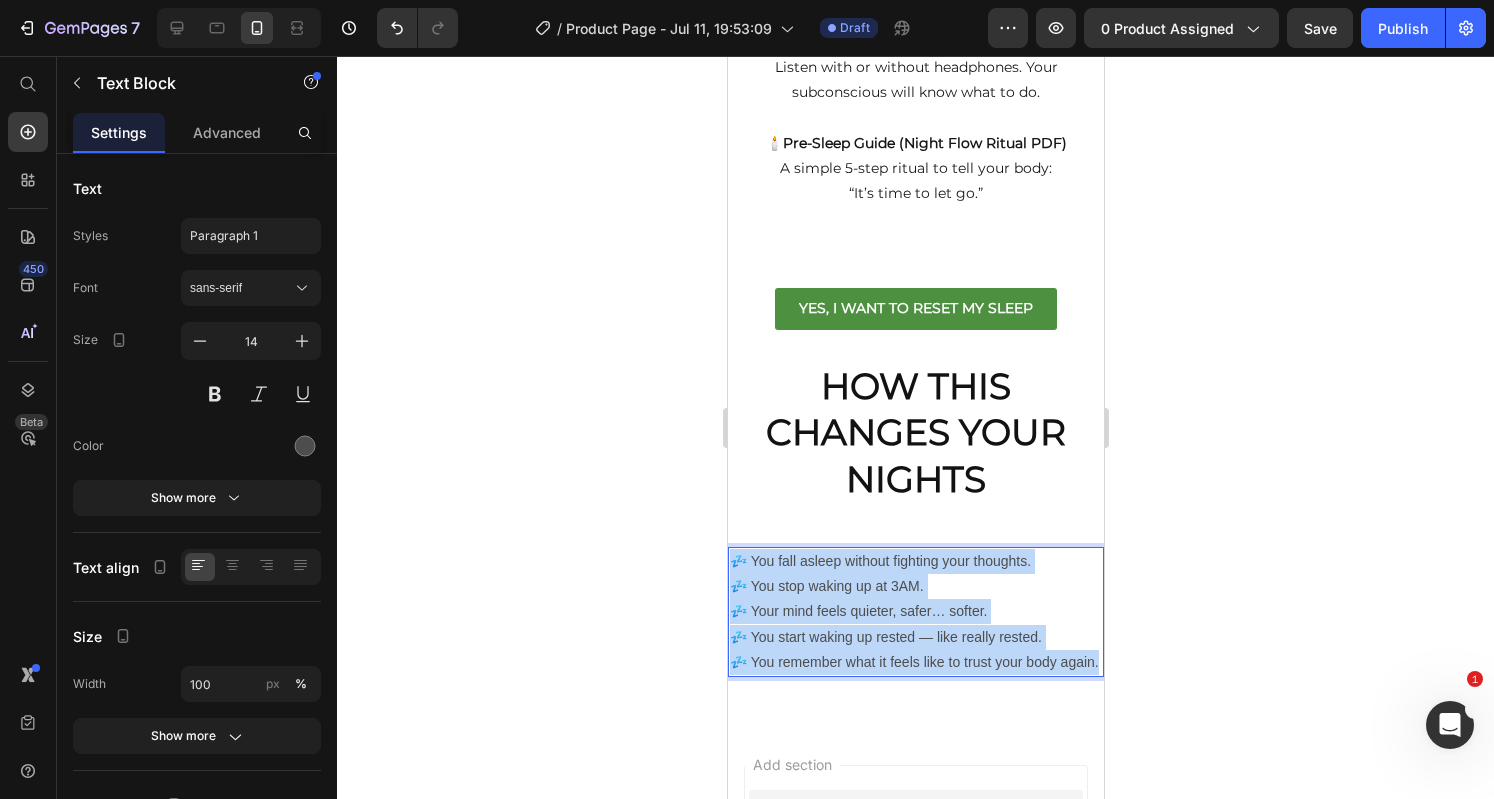 drag, startPoint x: 800, startPoint y: 693, endPoint x: 732, endPoint y: 555, distance: 153.84407 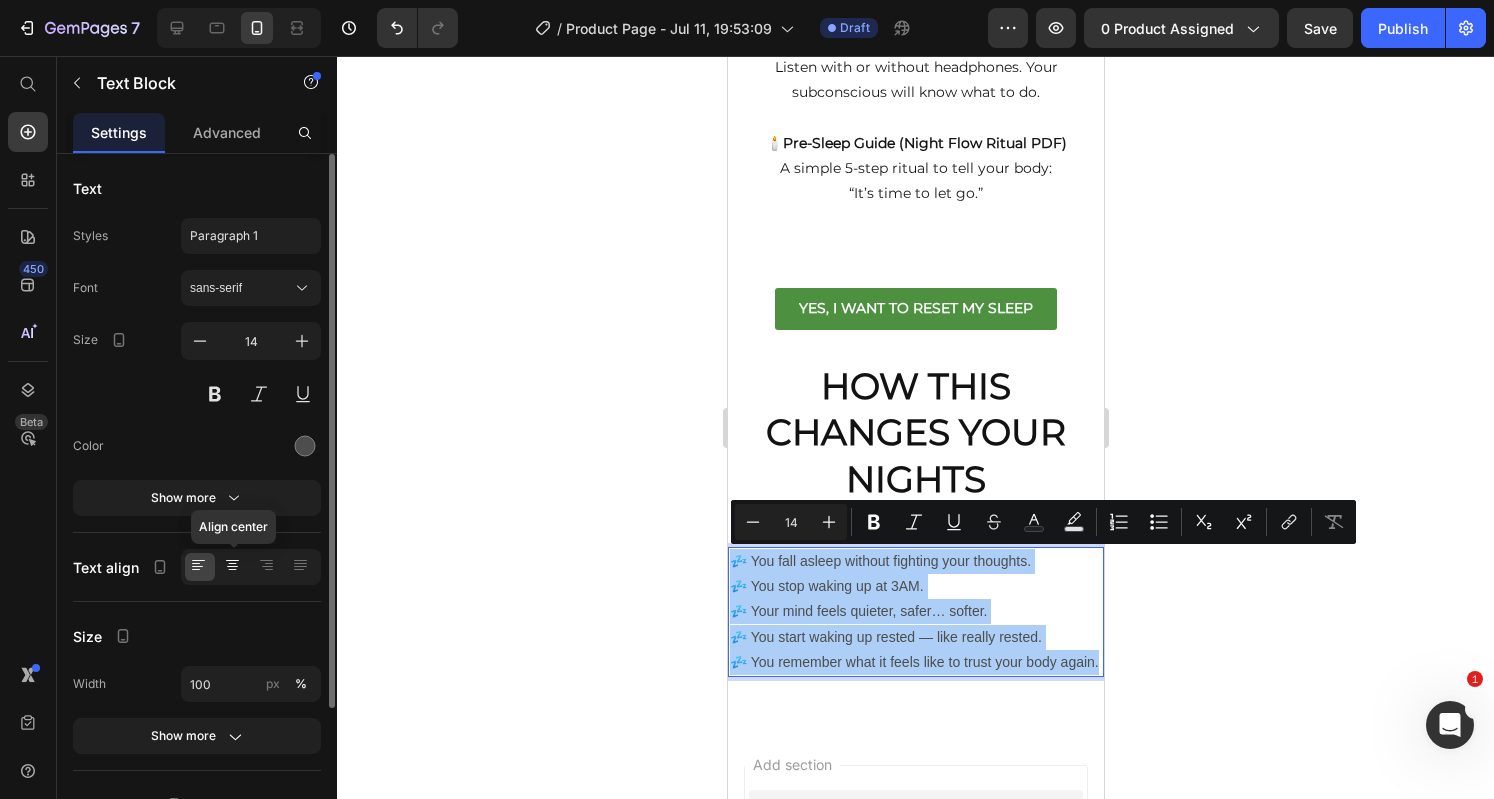 click 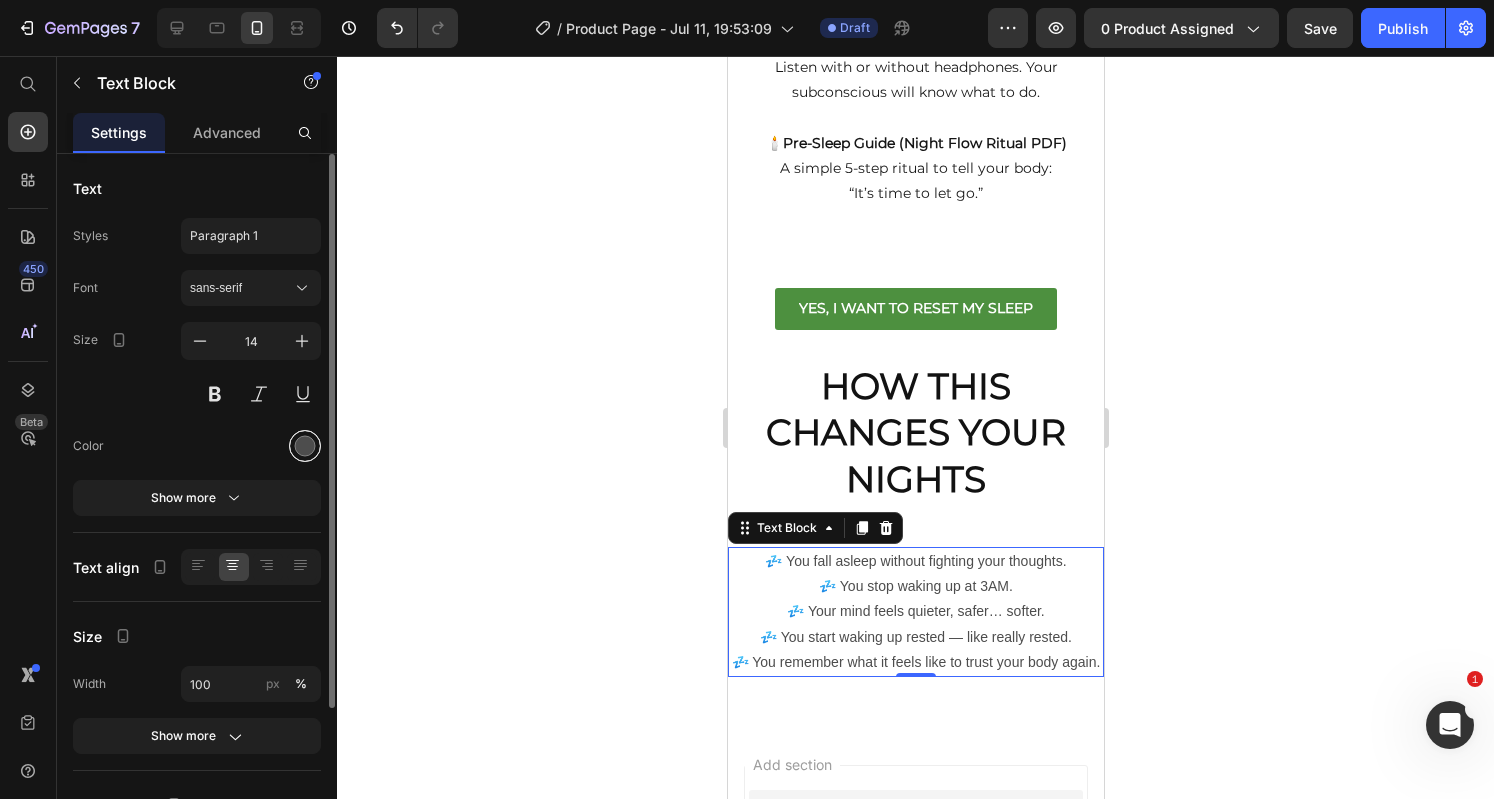 click at bounding box center (305, 446) 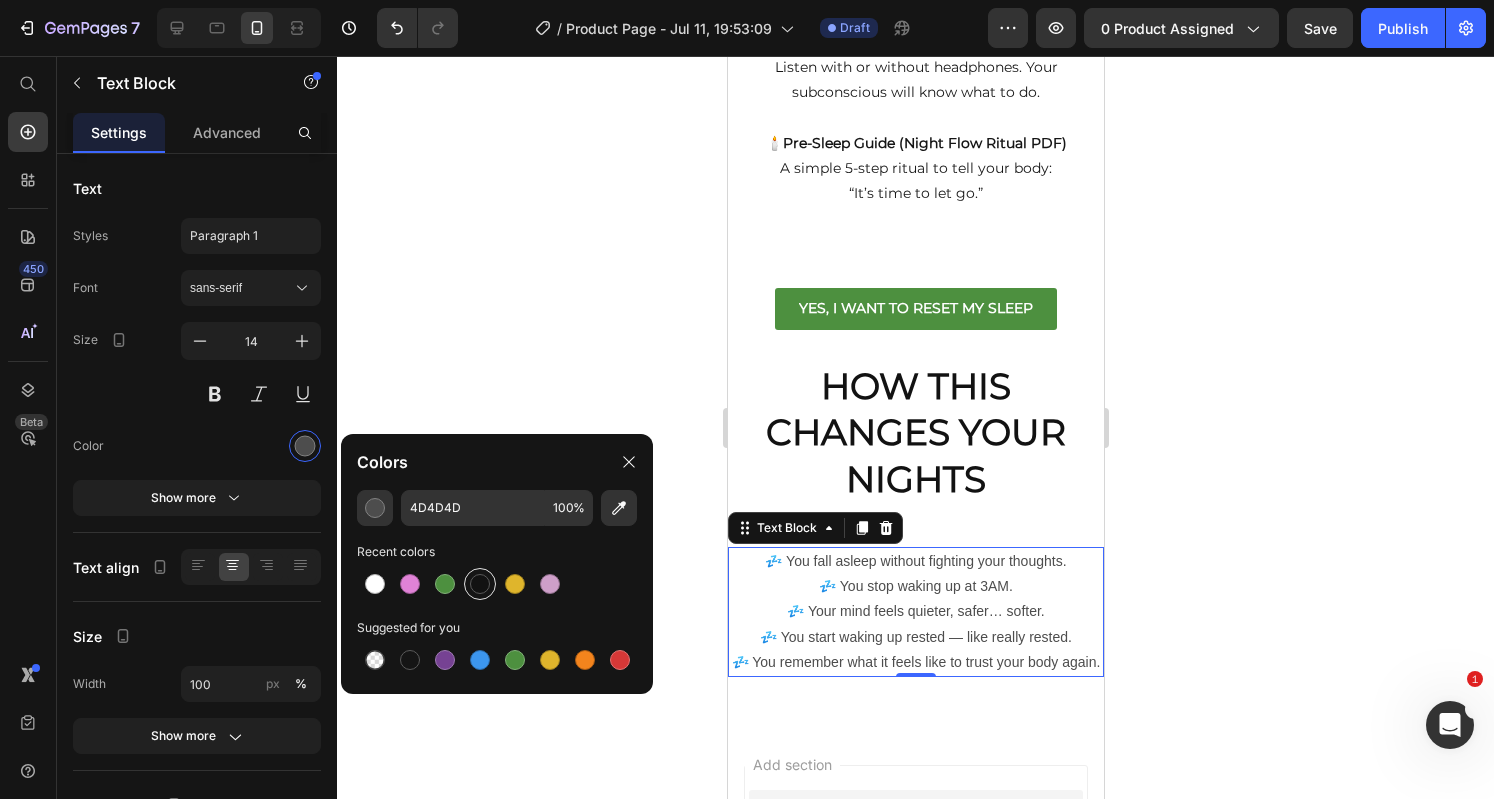 click at bounding box center [480, 584] 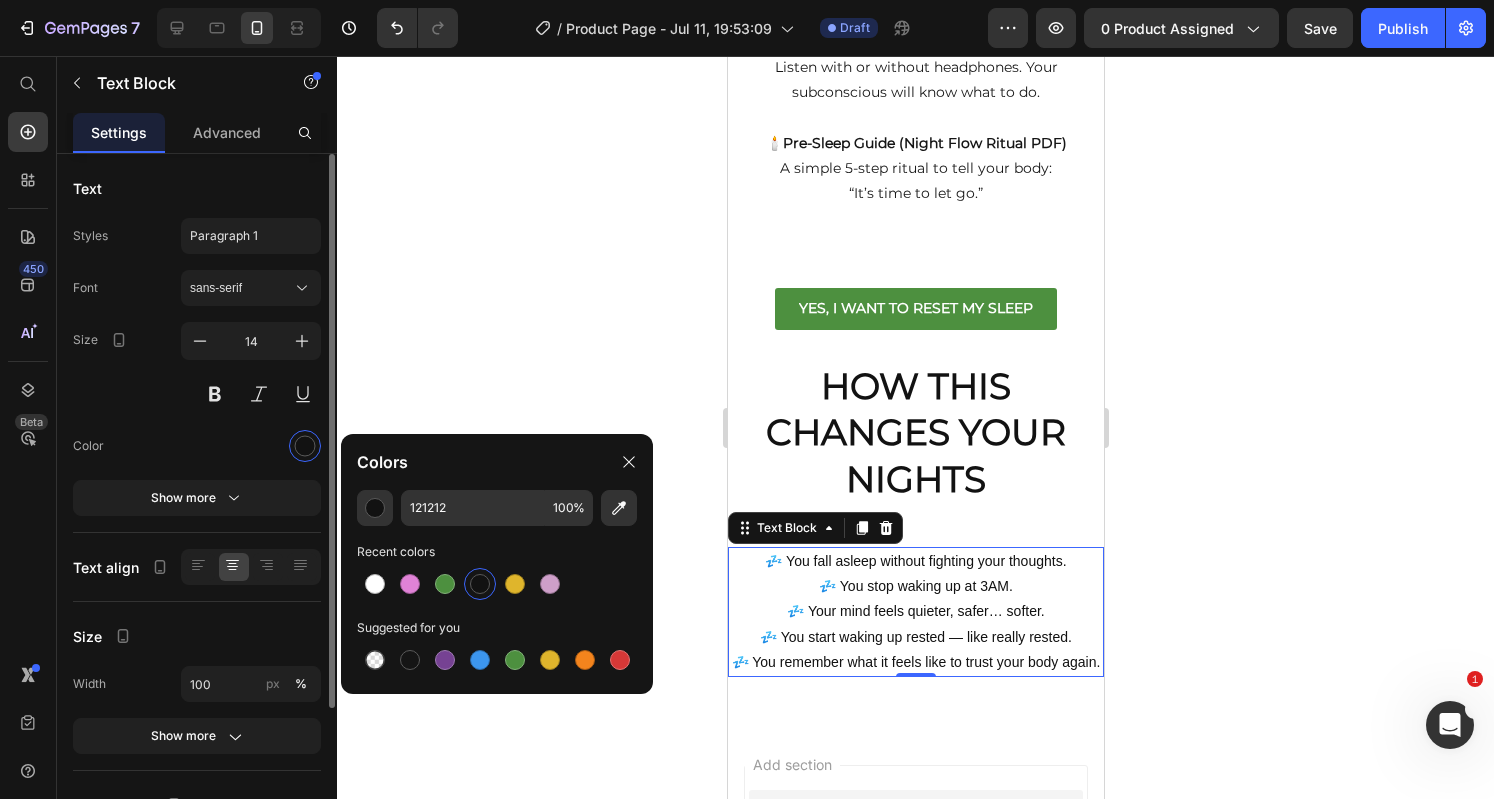 click on "Font sans-serif Size 14 Color Show more" at bounding box center [197, 393] 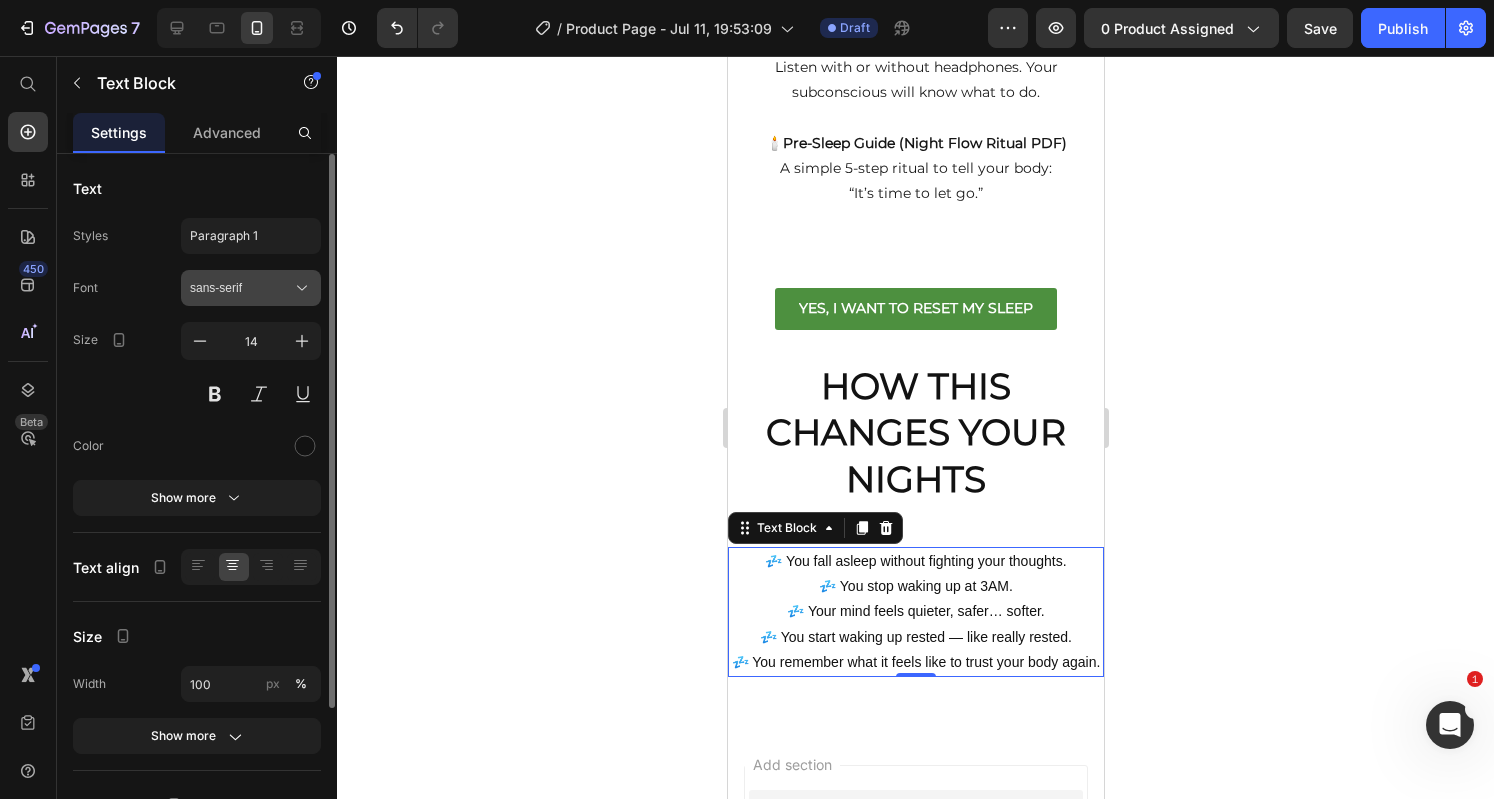 click on "sans-serif" at bounding box center [241, 288] 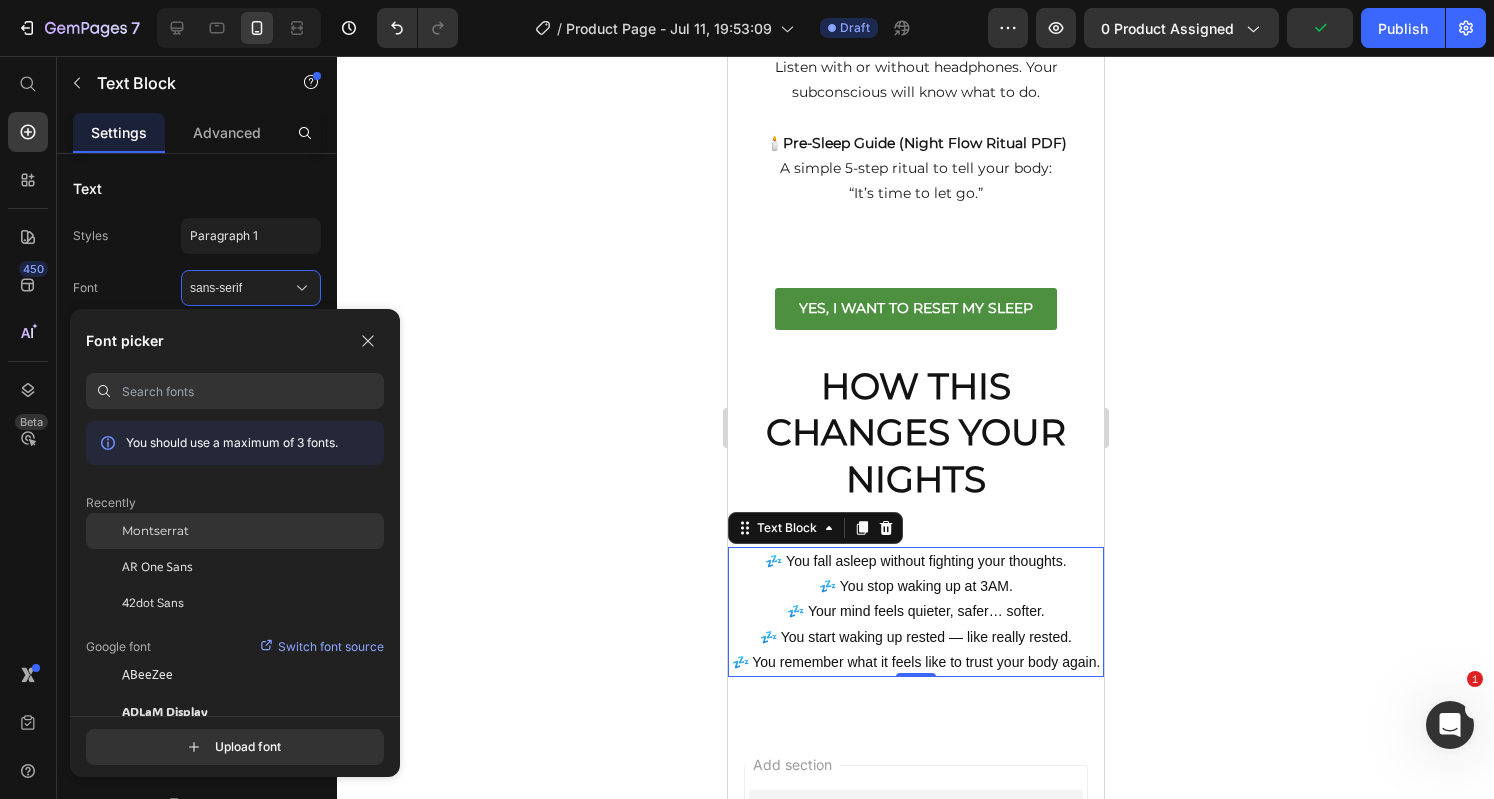 click on "Montserrat" 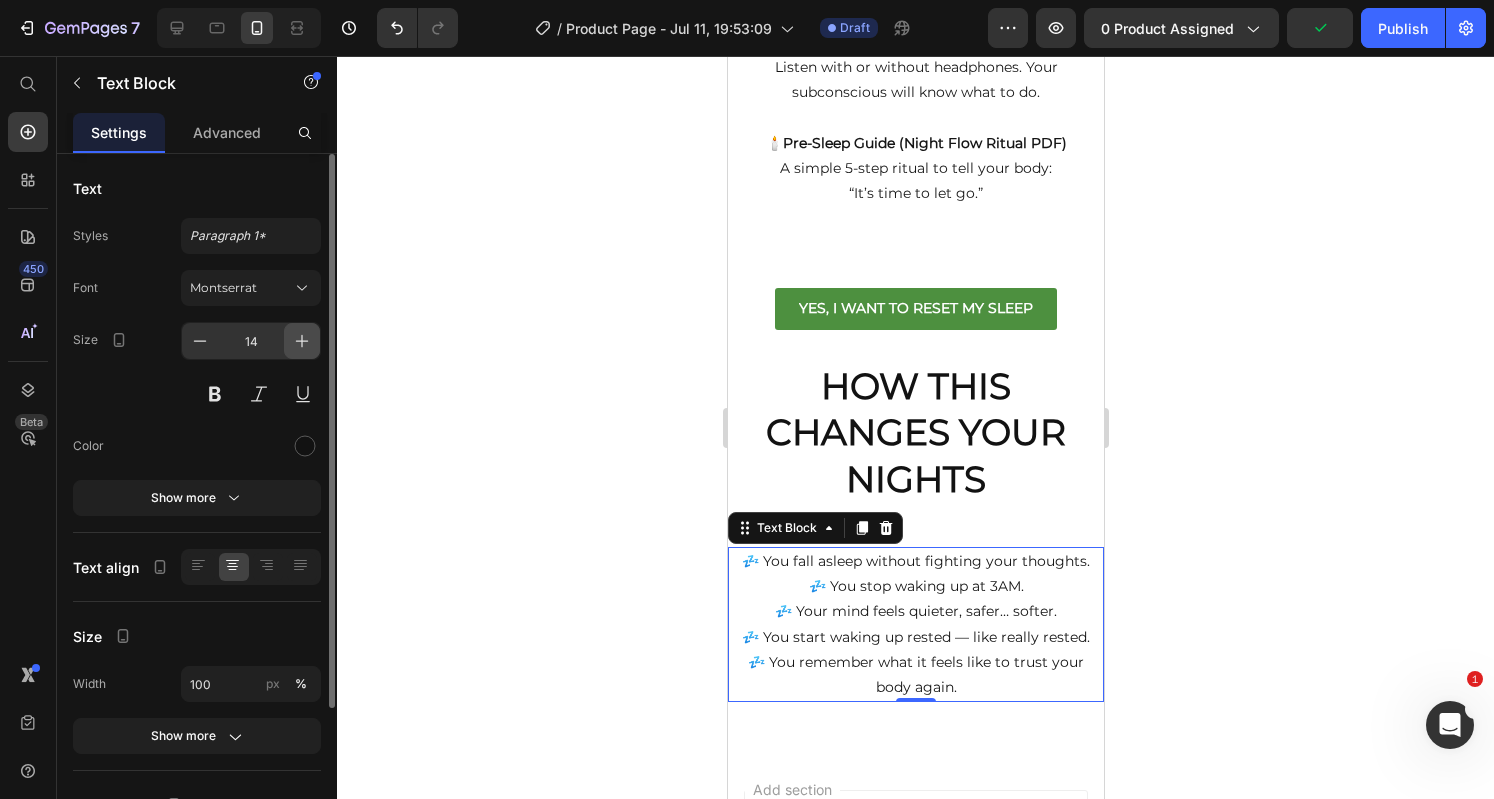 click at bounding box center [302, 341] 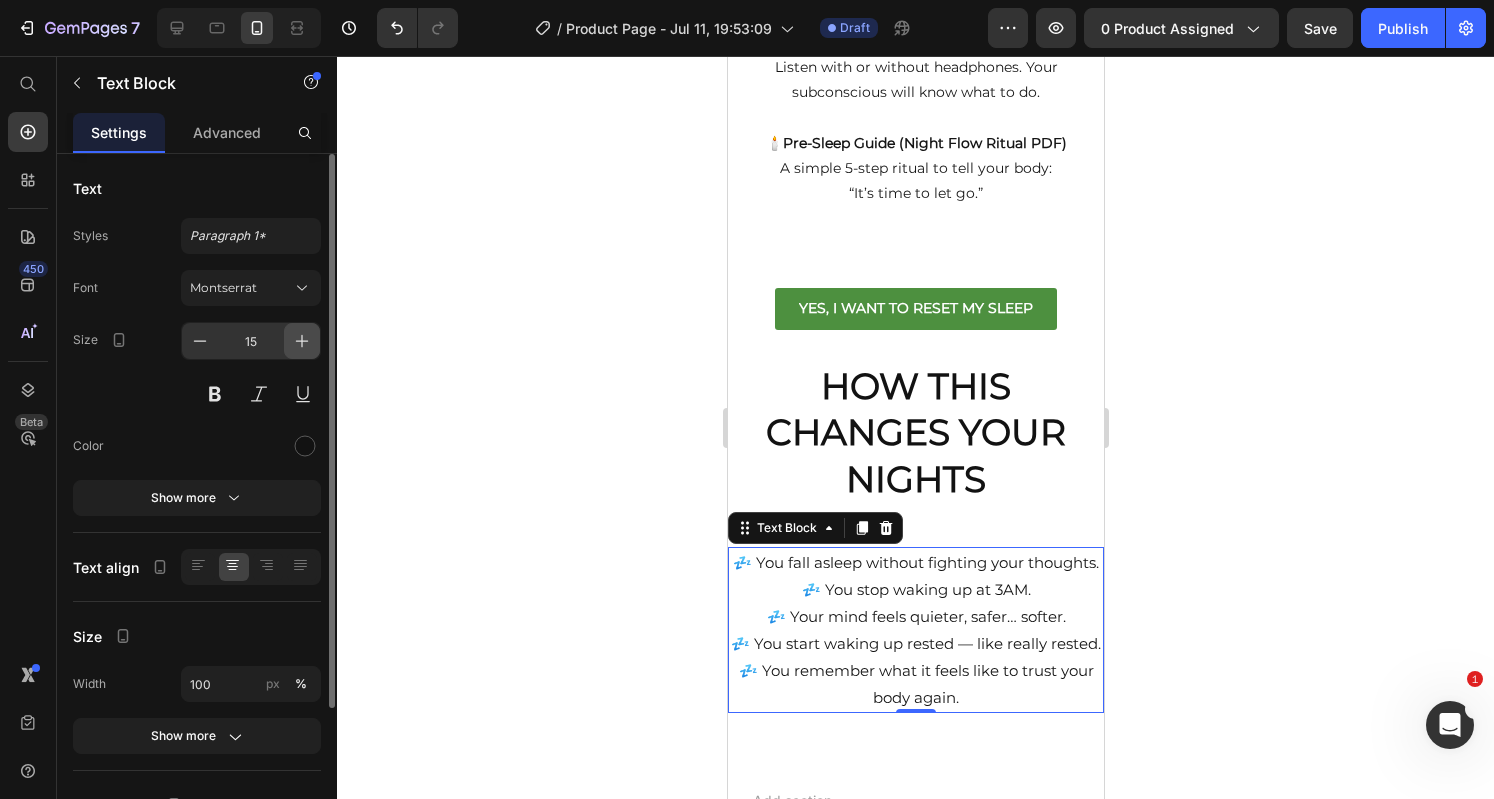 click at bounding box center [302, 341] 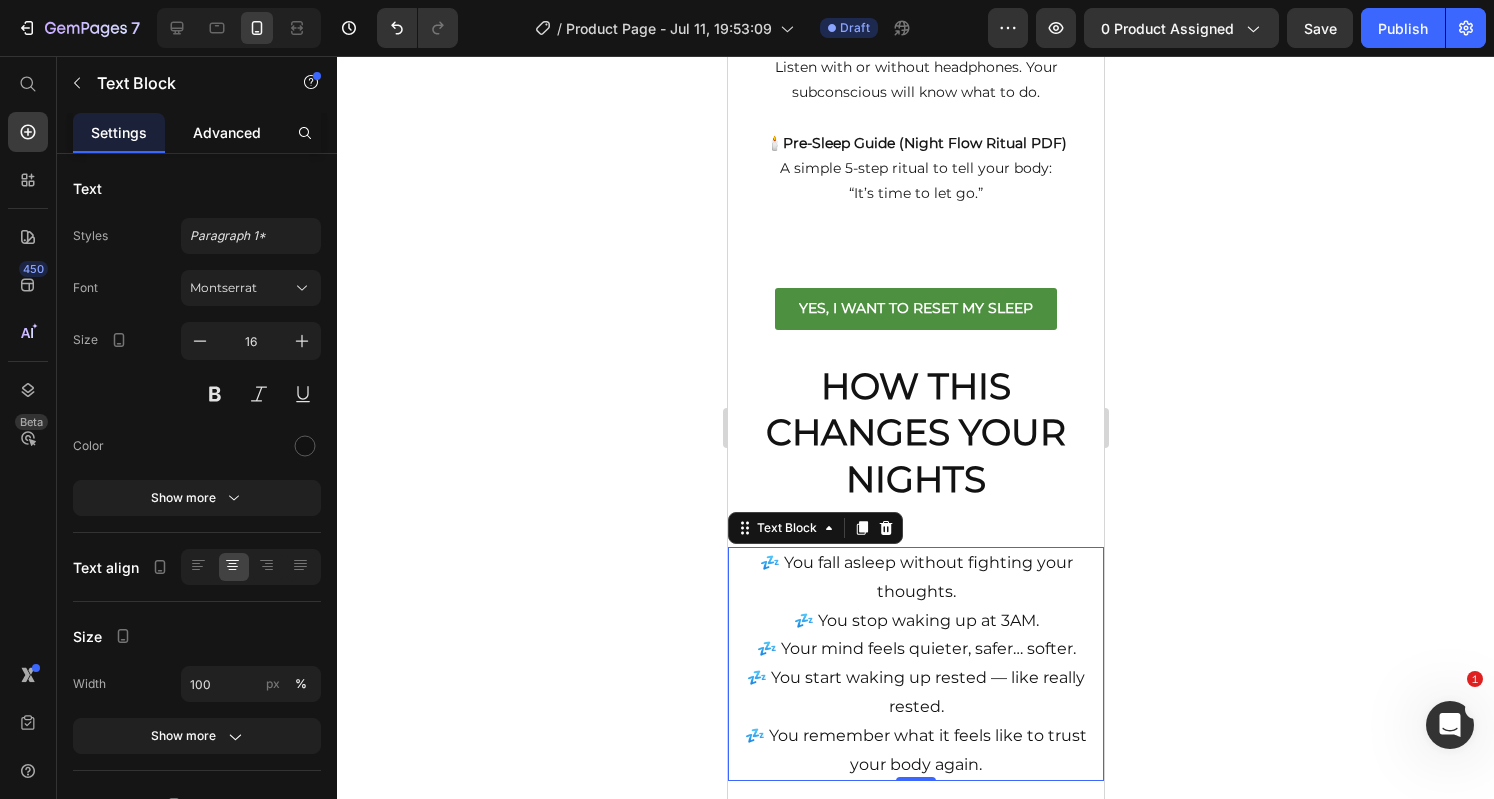 click on "Advanced" at bounding box center (227, 132) 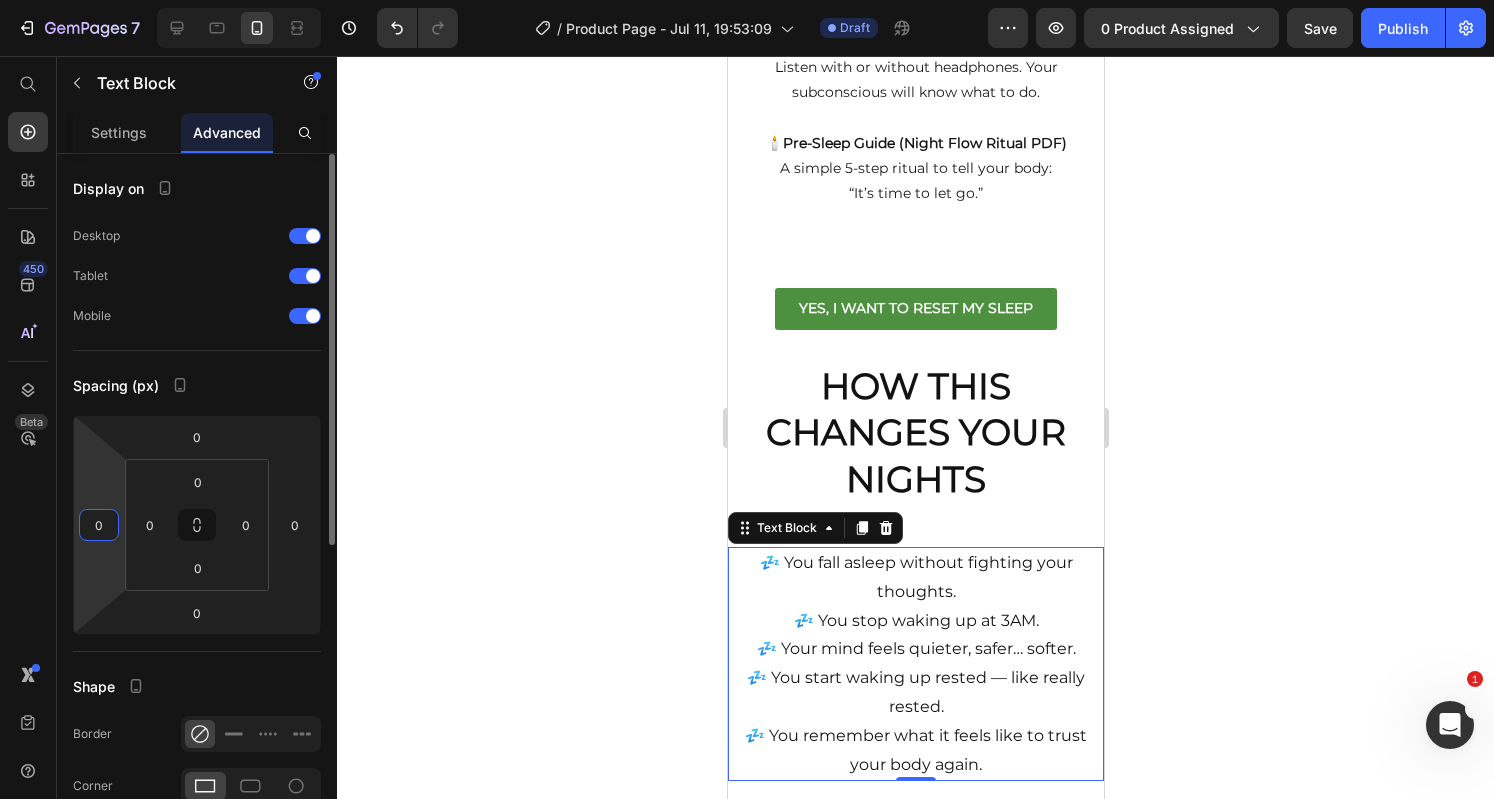 click on "0" at bounding box center (99, 525) 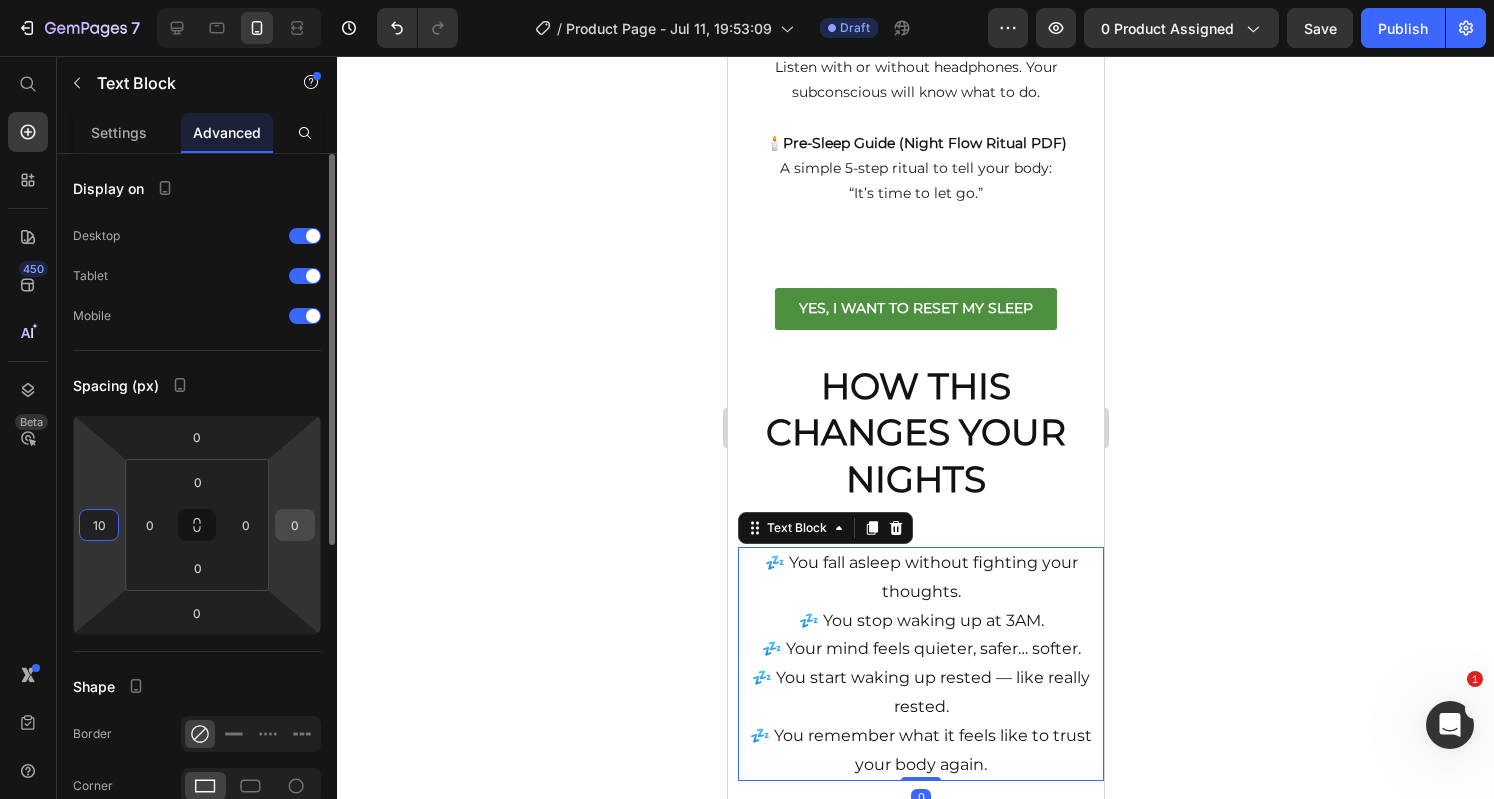 type on "10" 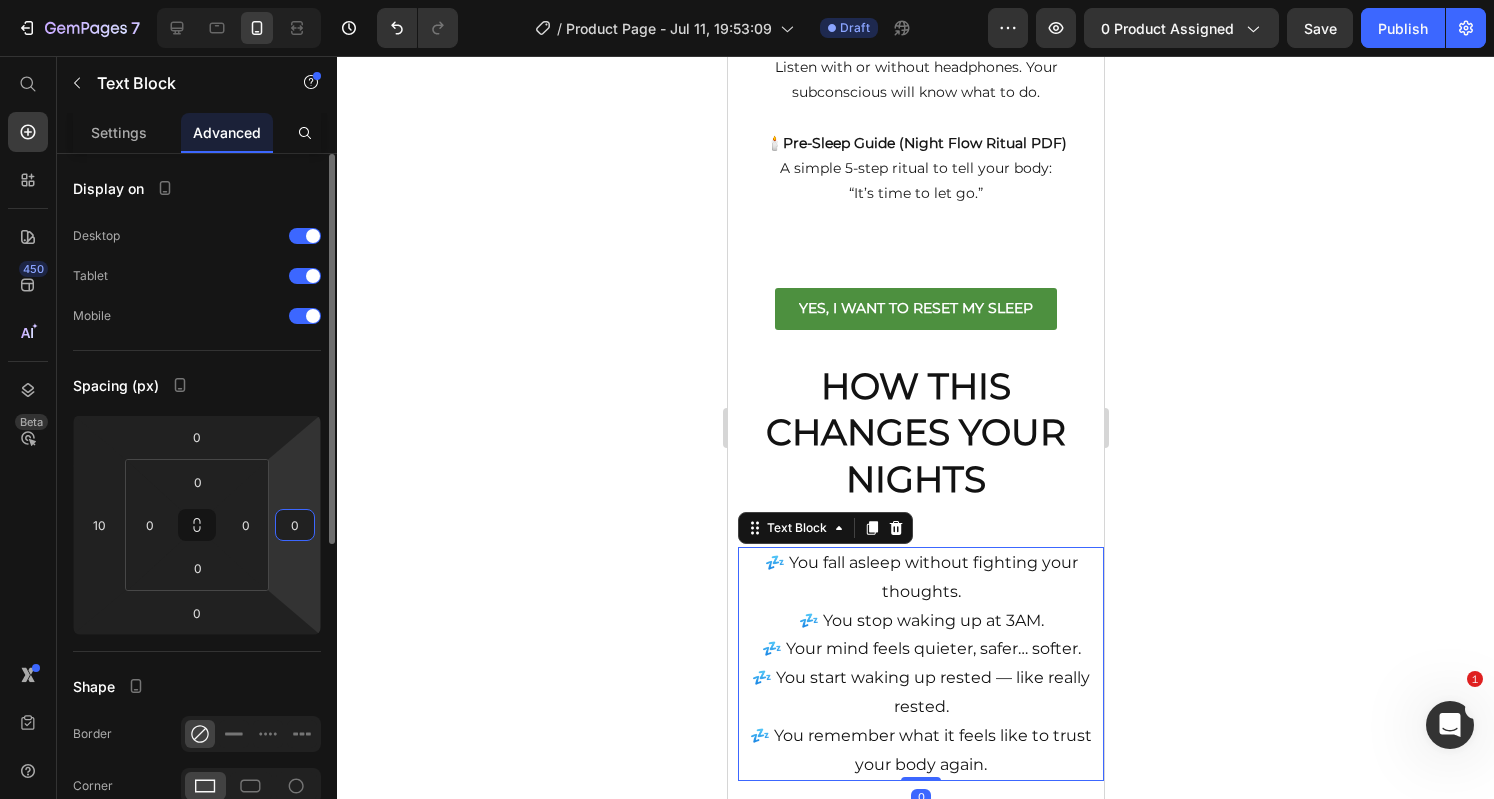 click on "0" at bounding box center [295, 525] 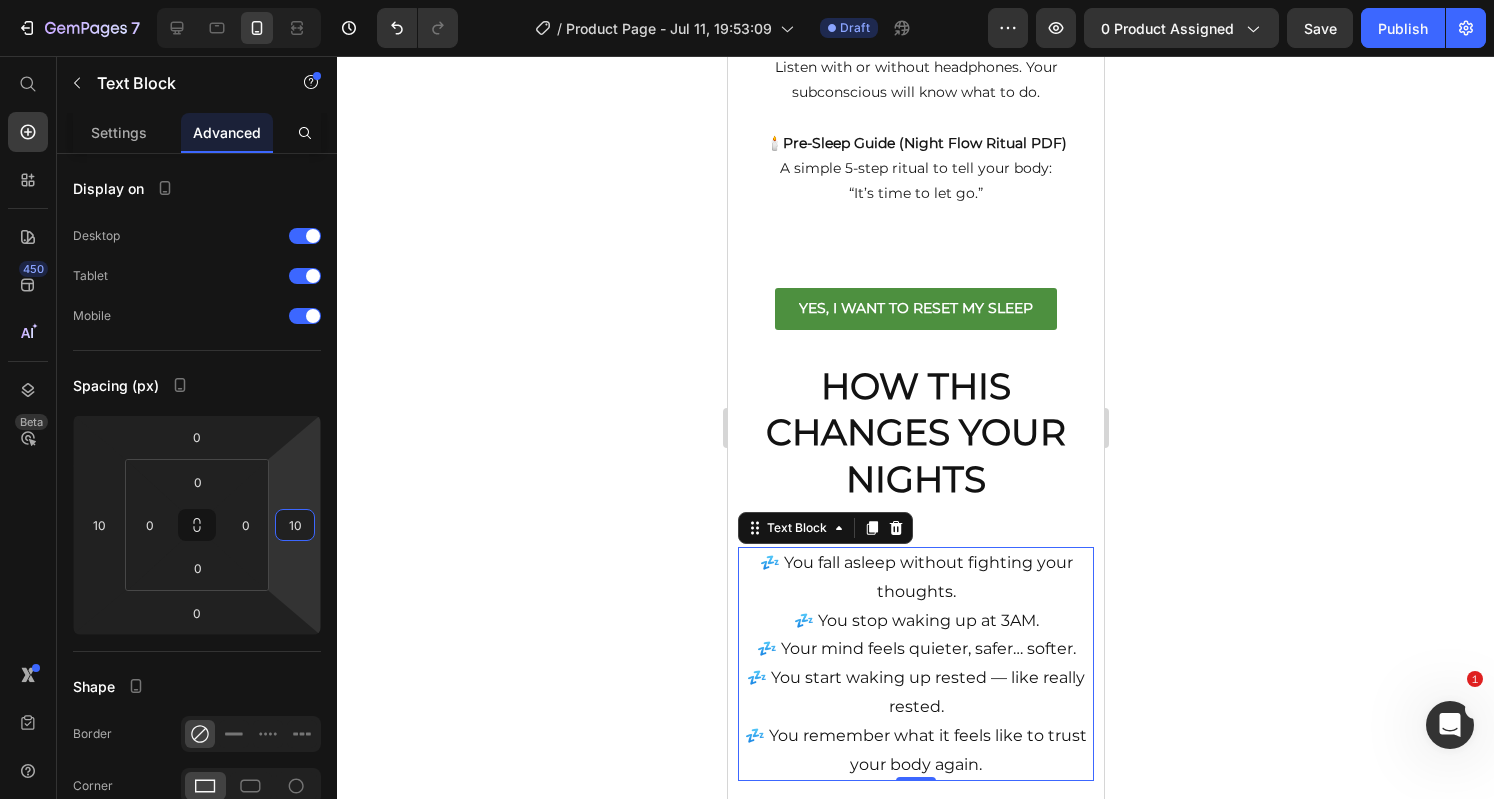 type on "10" 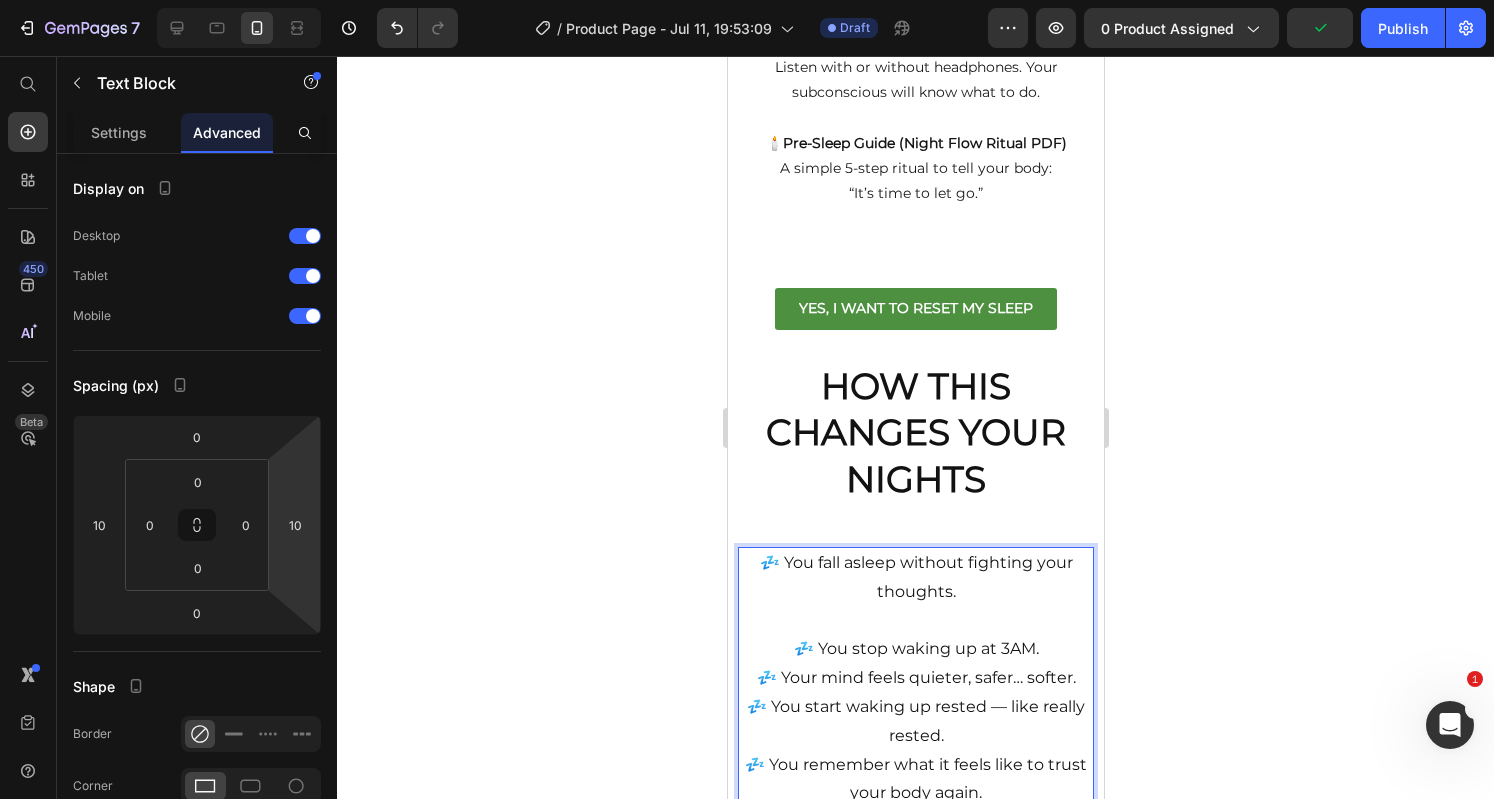 click on "⁠⁠⁠⁠⁠⁠⁠ 💤 You stop waking up at 3AM. 💤 Your mind feels quieter, safer… softer. 💤 You start waking up rested — like really rested. 💤 You remember what it feels like to trust your body again." at bounding box center (915, 708) 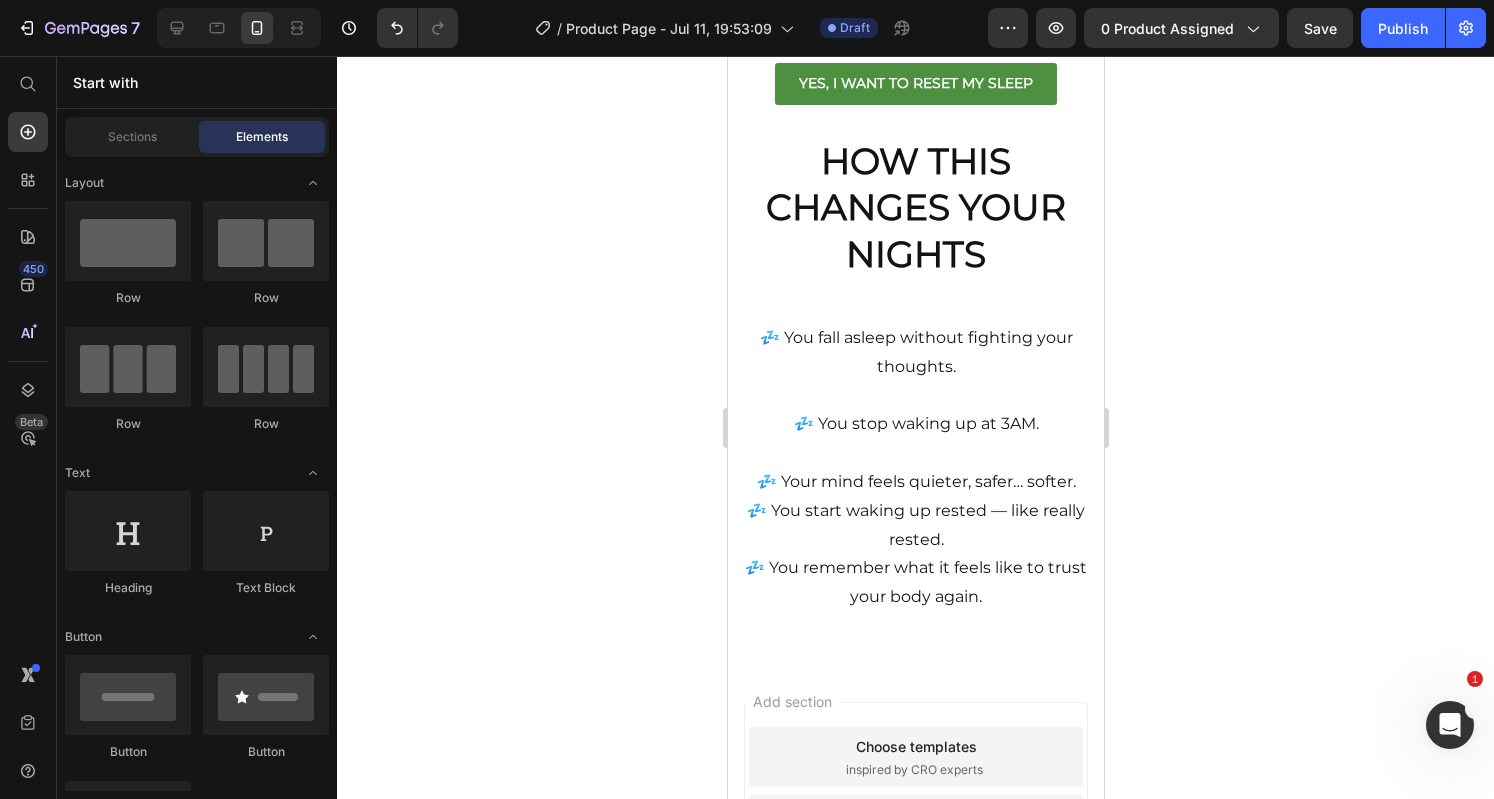 scroll, scrollTop: 2188, scrollLeft: 0, axis: vertical 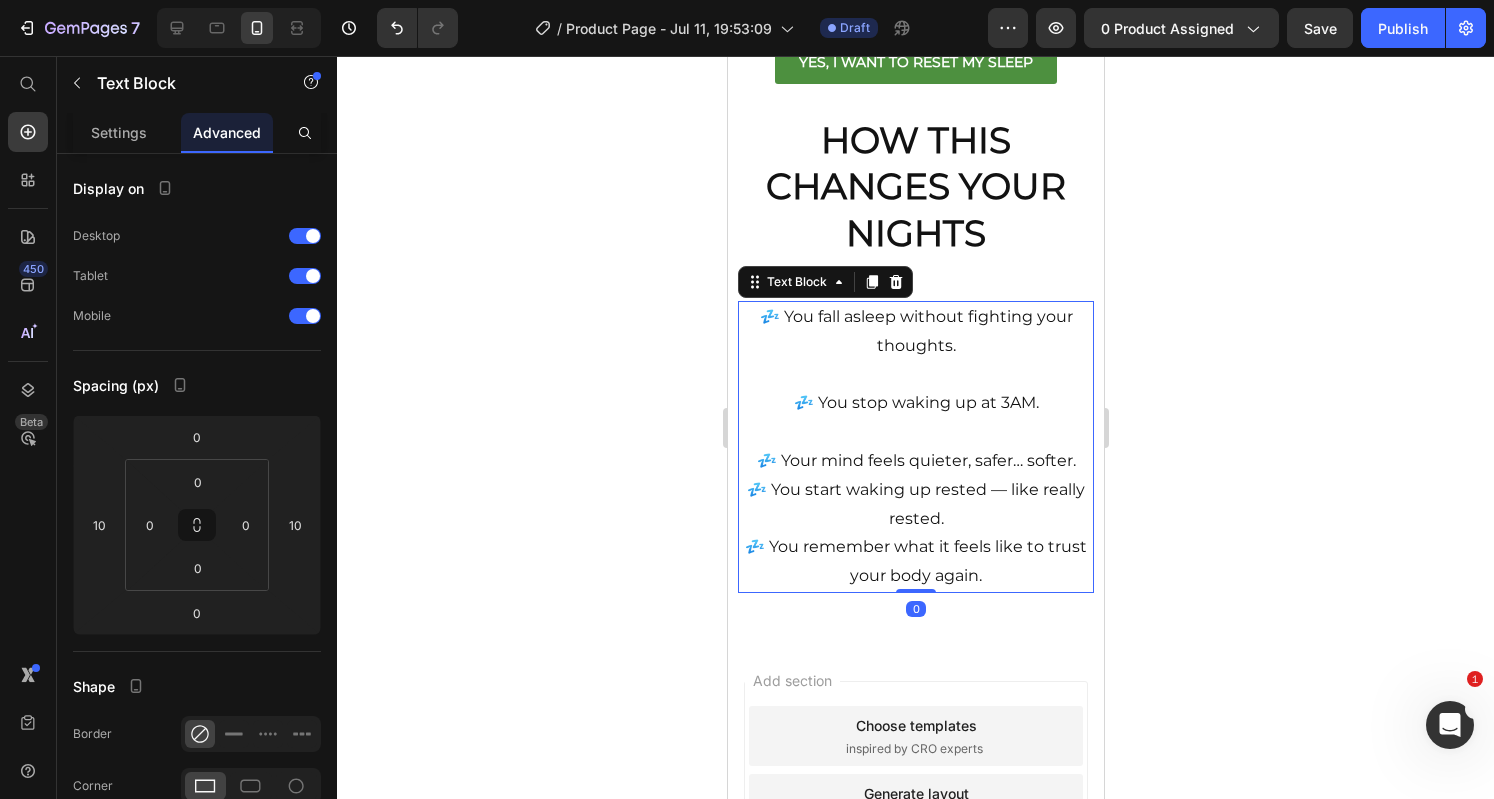 click on "💤 You fall asleep without fighting your thoughts." at bounding box center [915, 332] 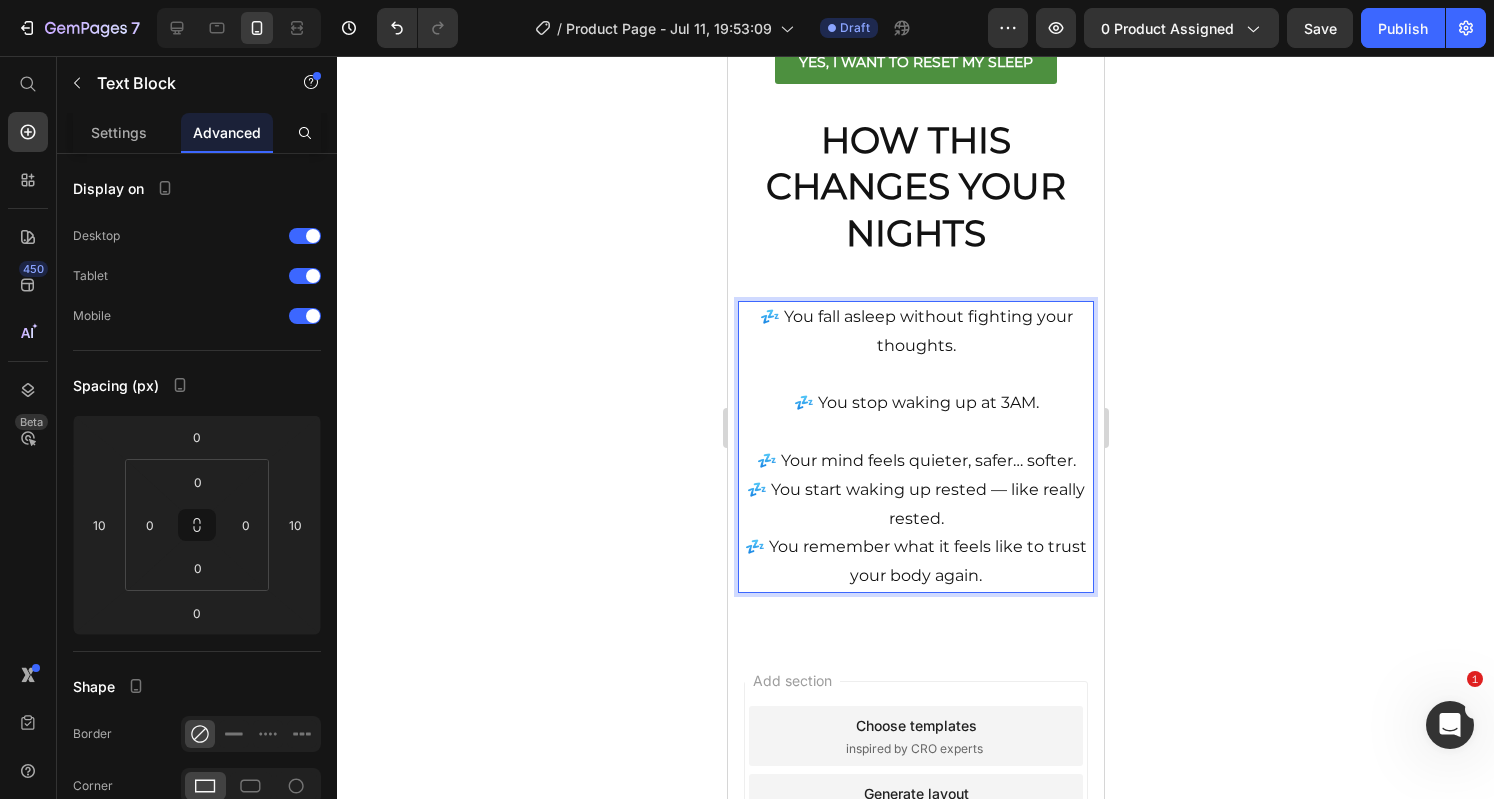 click on "💤 You fall asleep without fighting your thoughts." at bounding box center [915, 332] 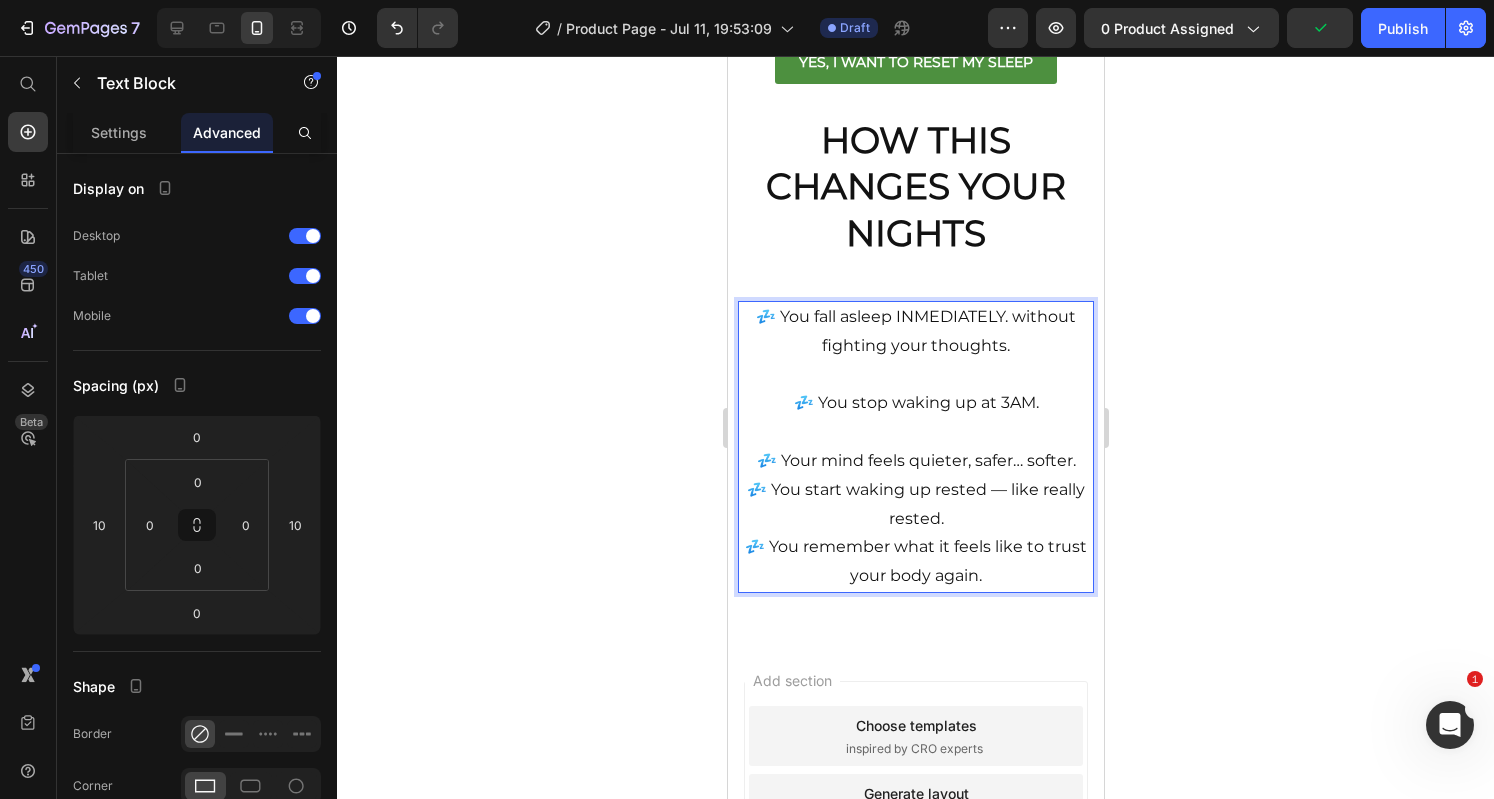 click on "💤 Your mind feels quieter, safer… softer. 💤 You start waking up rested — like really rested. 💤 You remember what it feels like to trust your body again." at bounding box center [915, 504] 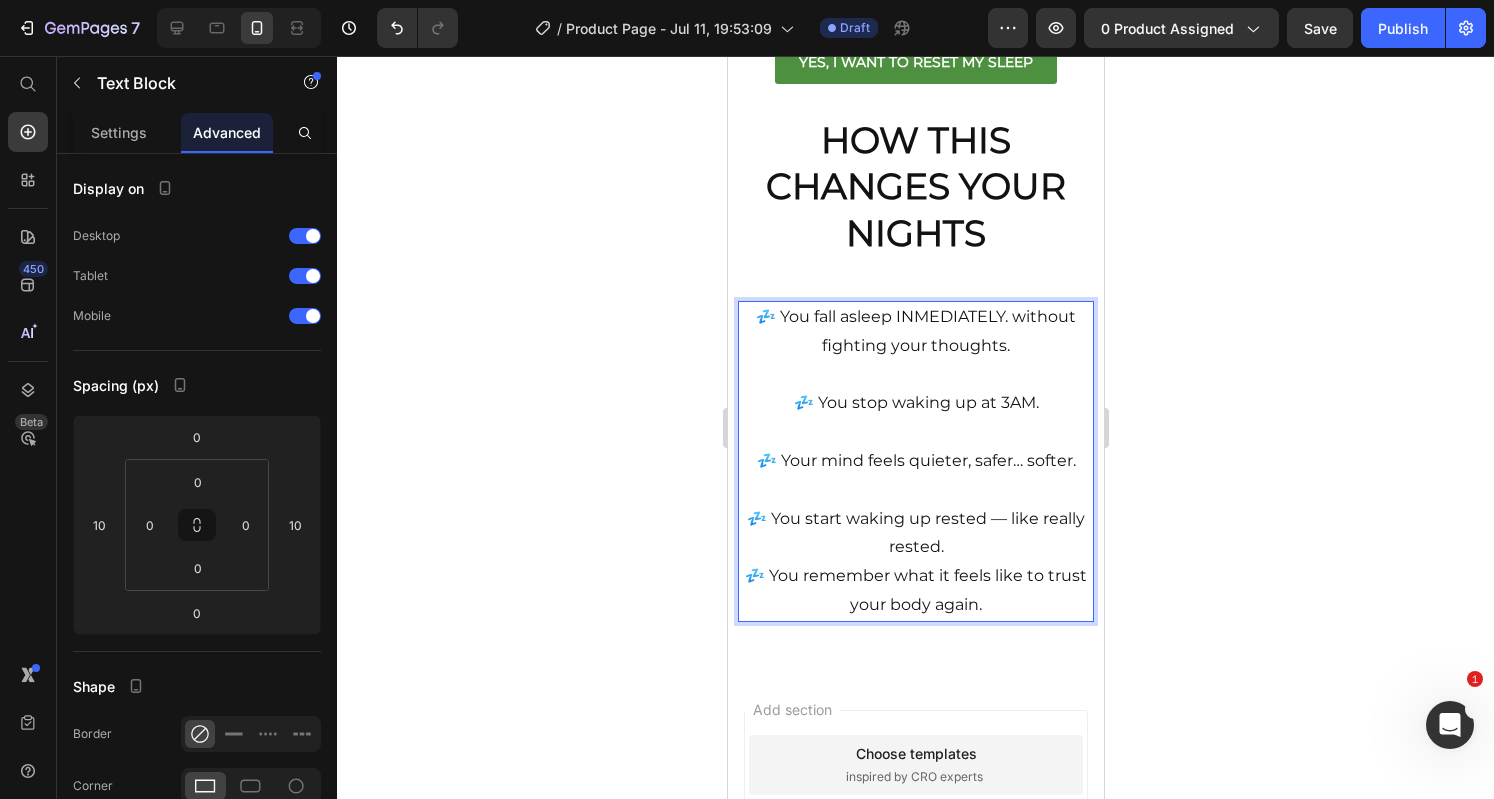 click on "⁠⁠⁠⁠⁠⁠⁠ 💤 You start waking up rested — like really rested. 💤 You remember what it feels like to trust your body again." at bounding box center (915, 548) 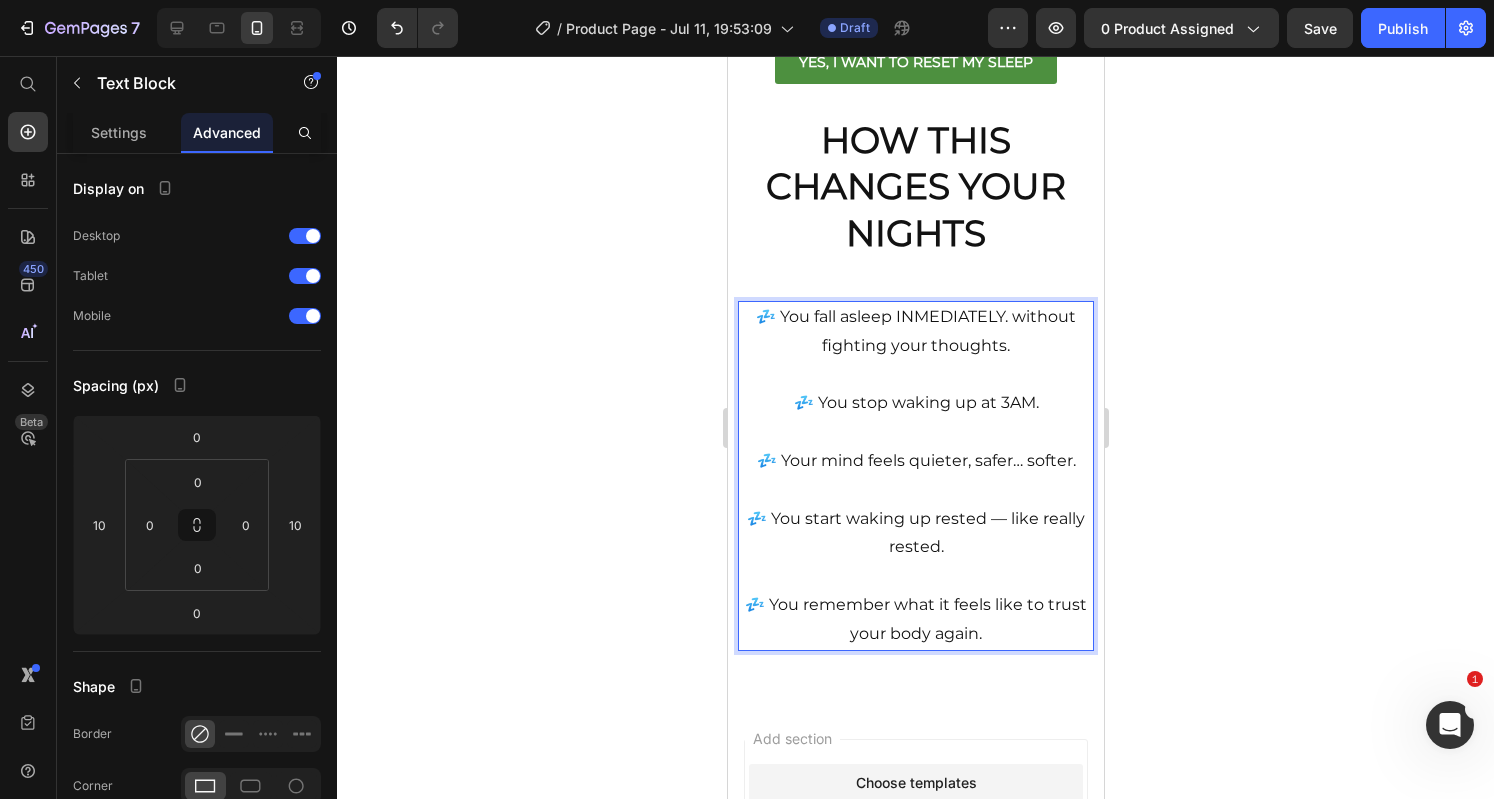 click on "💤 You fall asleep INMEDIATELY. without fighting your thoughts." at bounding box center [915, 332] 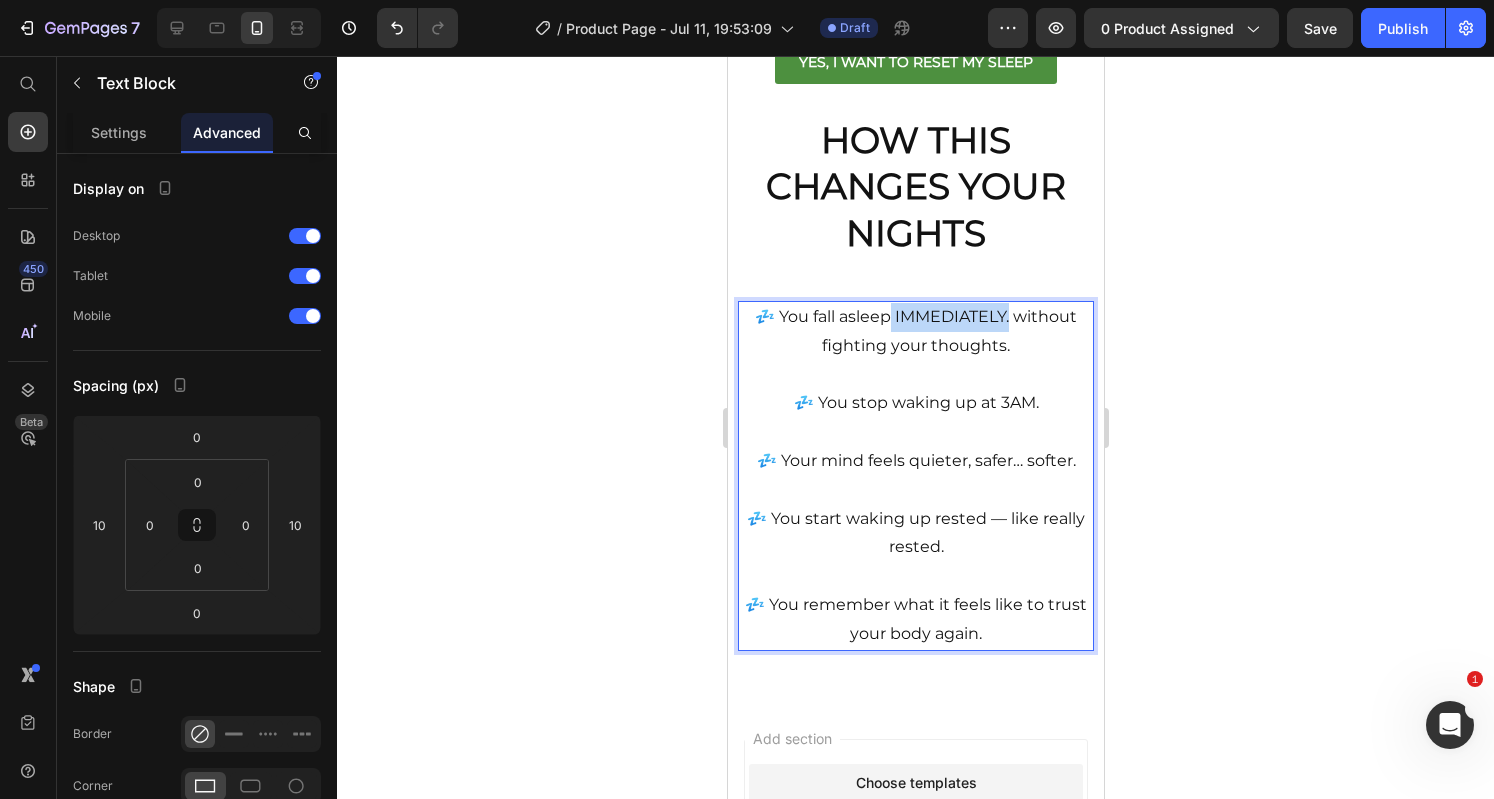 drag, startPoint x: 1002, startPoint y: 313, endPoint x: 884, endPoint y: 309, distance: 118.06778 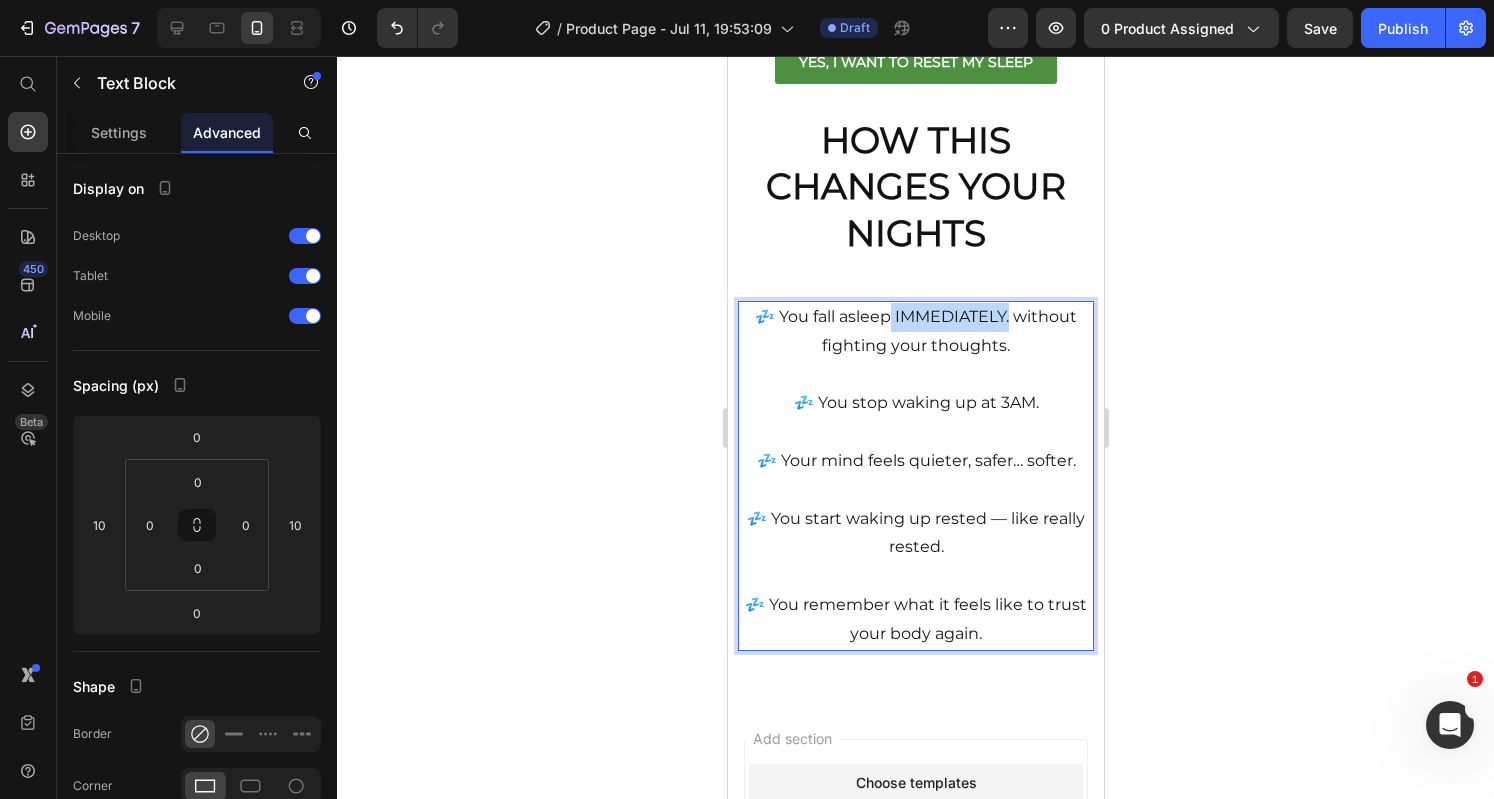 click on "💤 You fall asleep IMMEDIATELY. without fighting your thoughts." at bounding box center [915, 332] 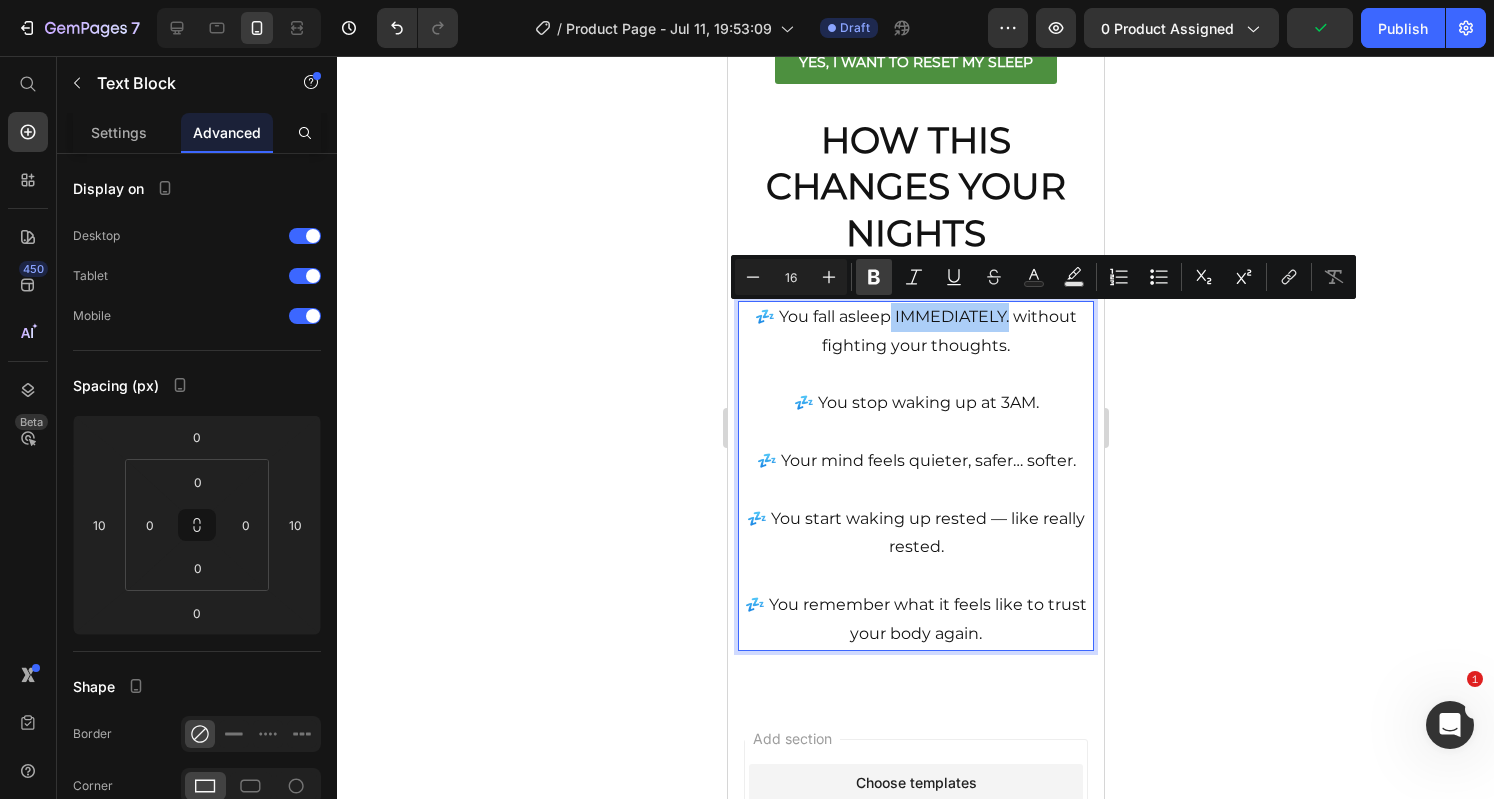 click 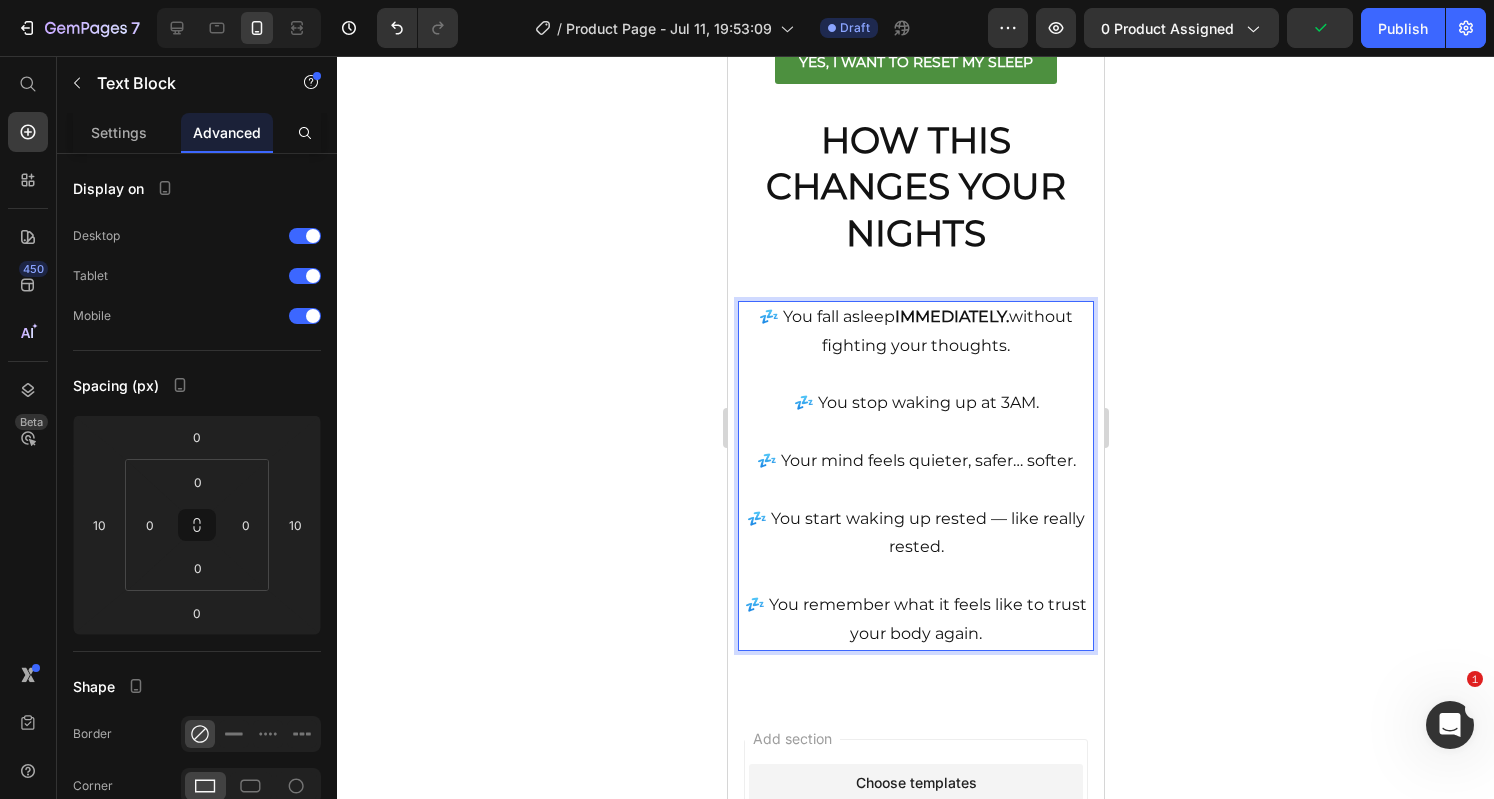 click on "💤 You stop waking up at 3AM." at bounding box center [915, 390] 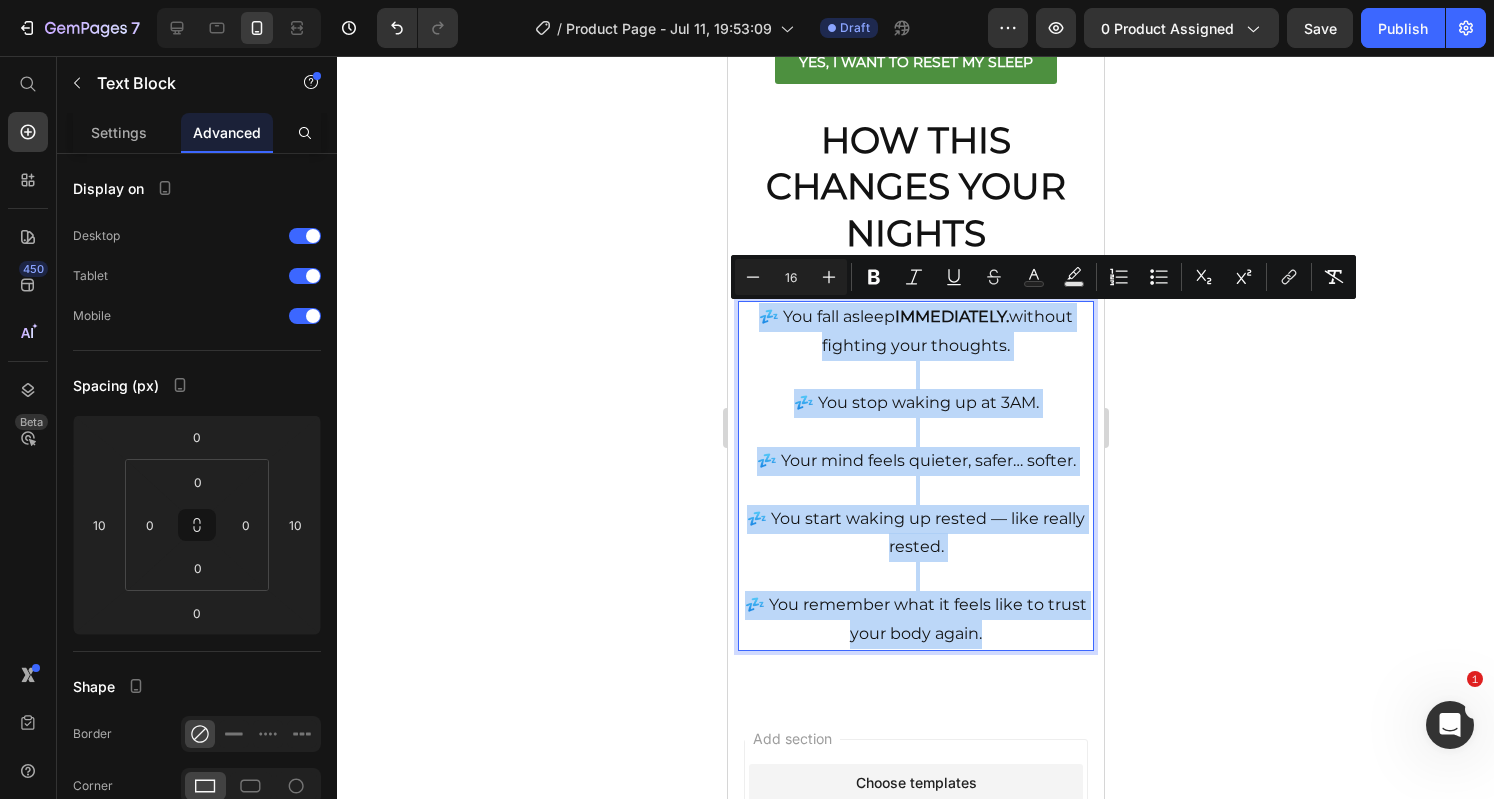 drag, startPoint x: 1006, startPoint y: 634, endPoint x: 736, endPoint y: 315, distance: 417.92462 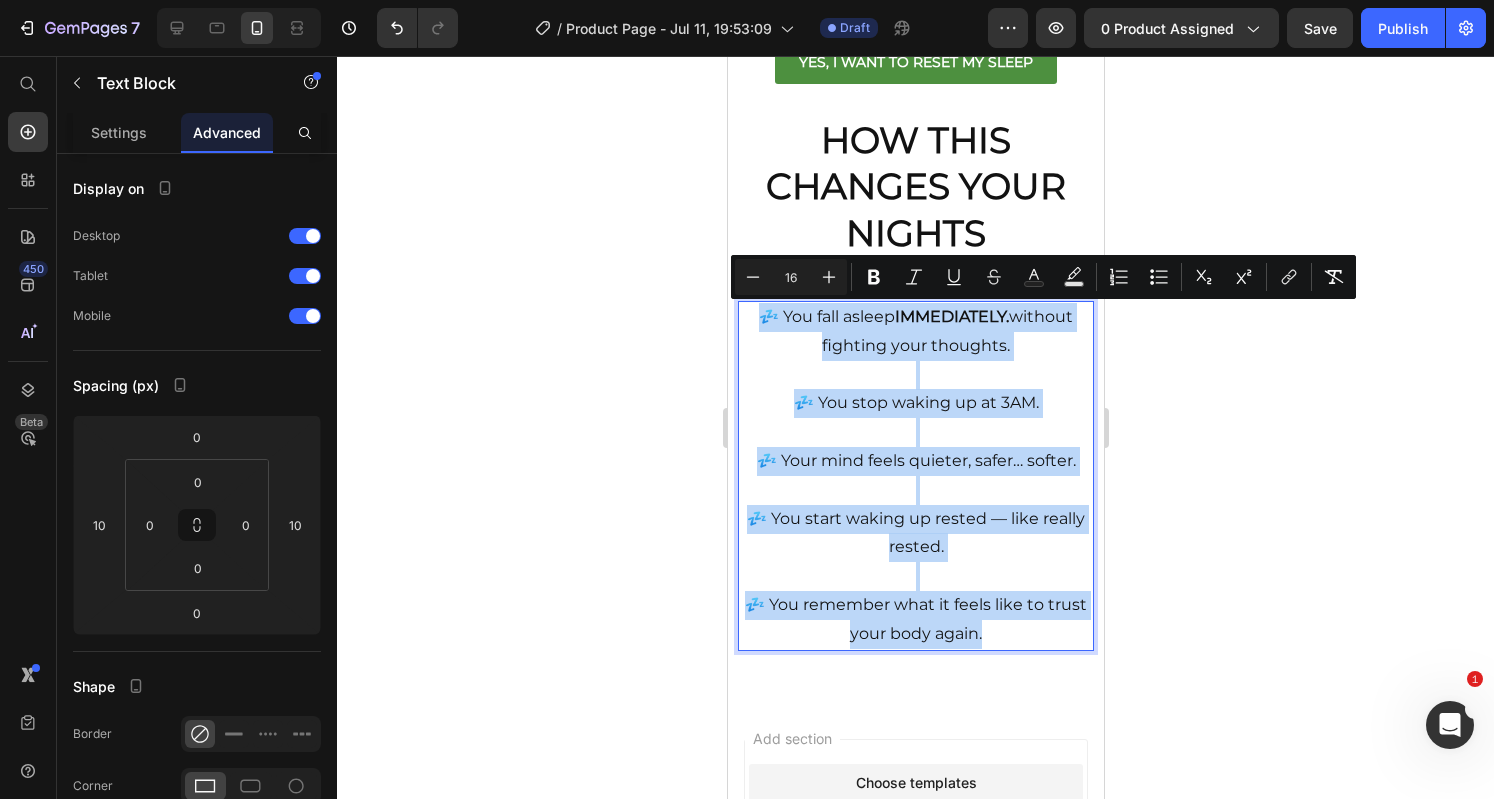 click on "💤 You fall asleep  IMMEDIATELY.  without fighting your thoughts. 💤 You stop waking up at 3AM. 💤 Your mind feels quieter, safer… softer. 💤 You start waking up rested — like really rested. 💤 You remember what it feels like to trust your body again." at bounding box center [915, 476] 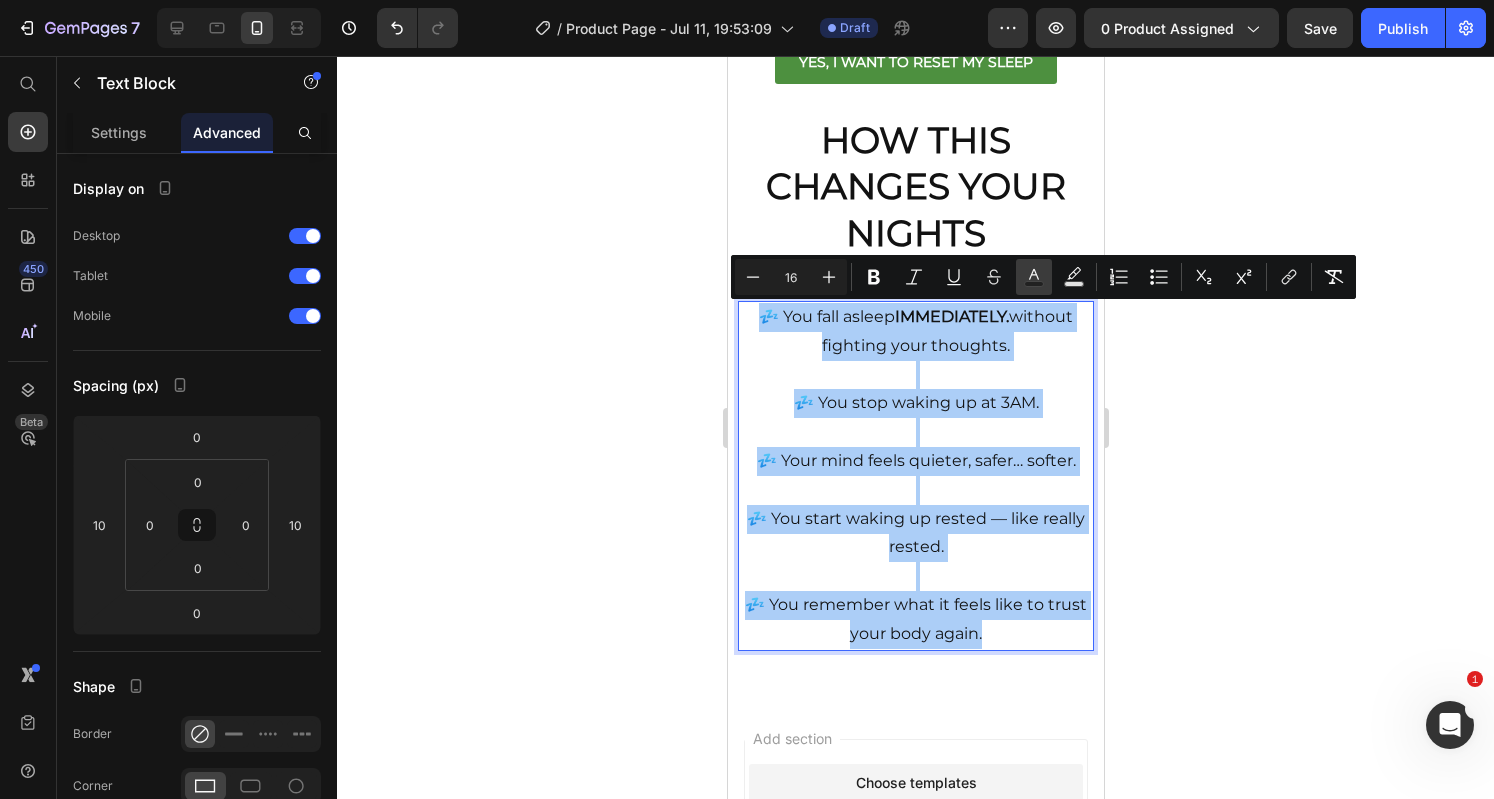 click 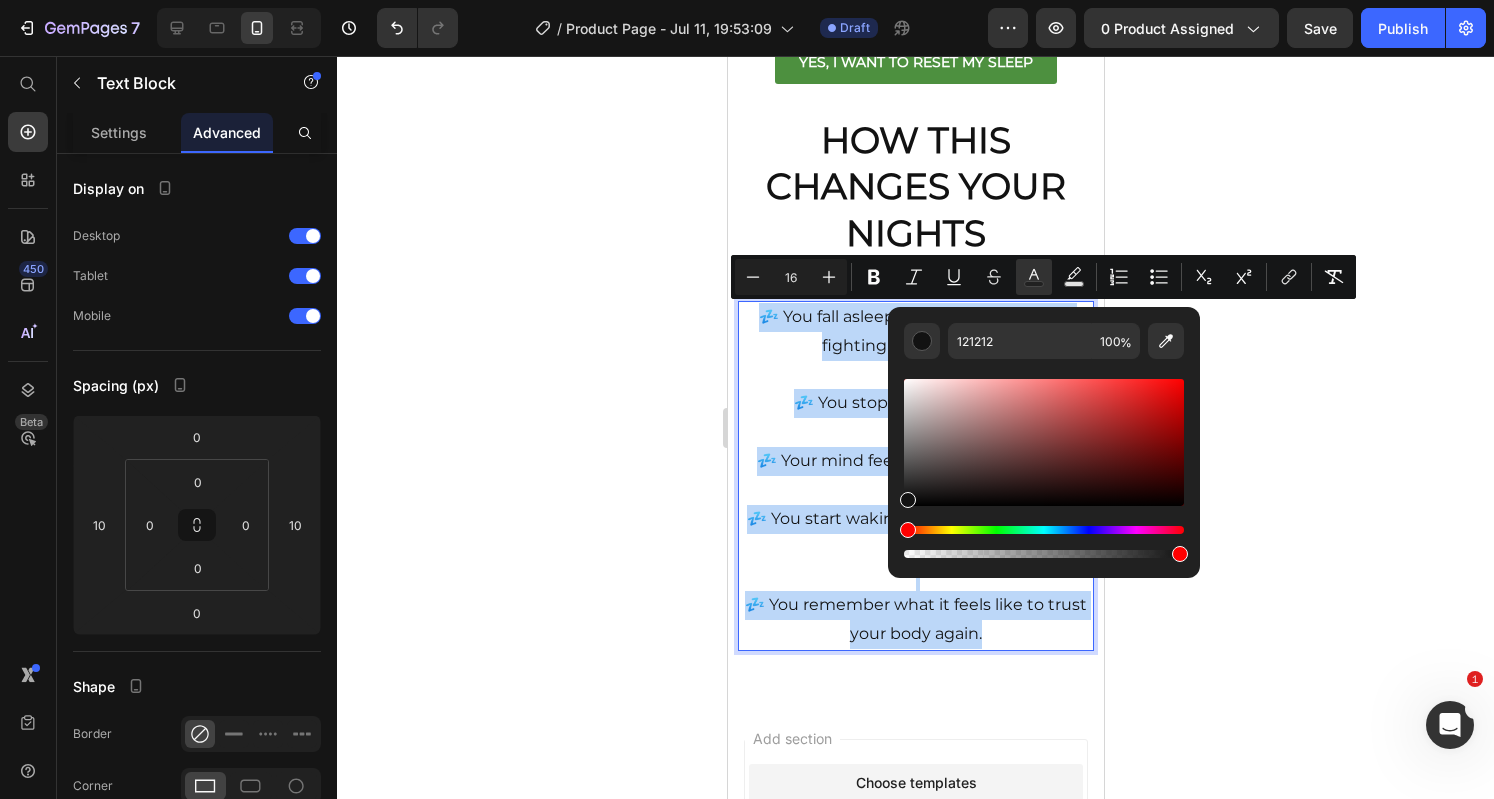 click on "💤 Your mind feels quieter, safer… softer." at bounding box center (915, 447) 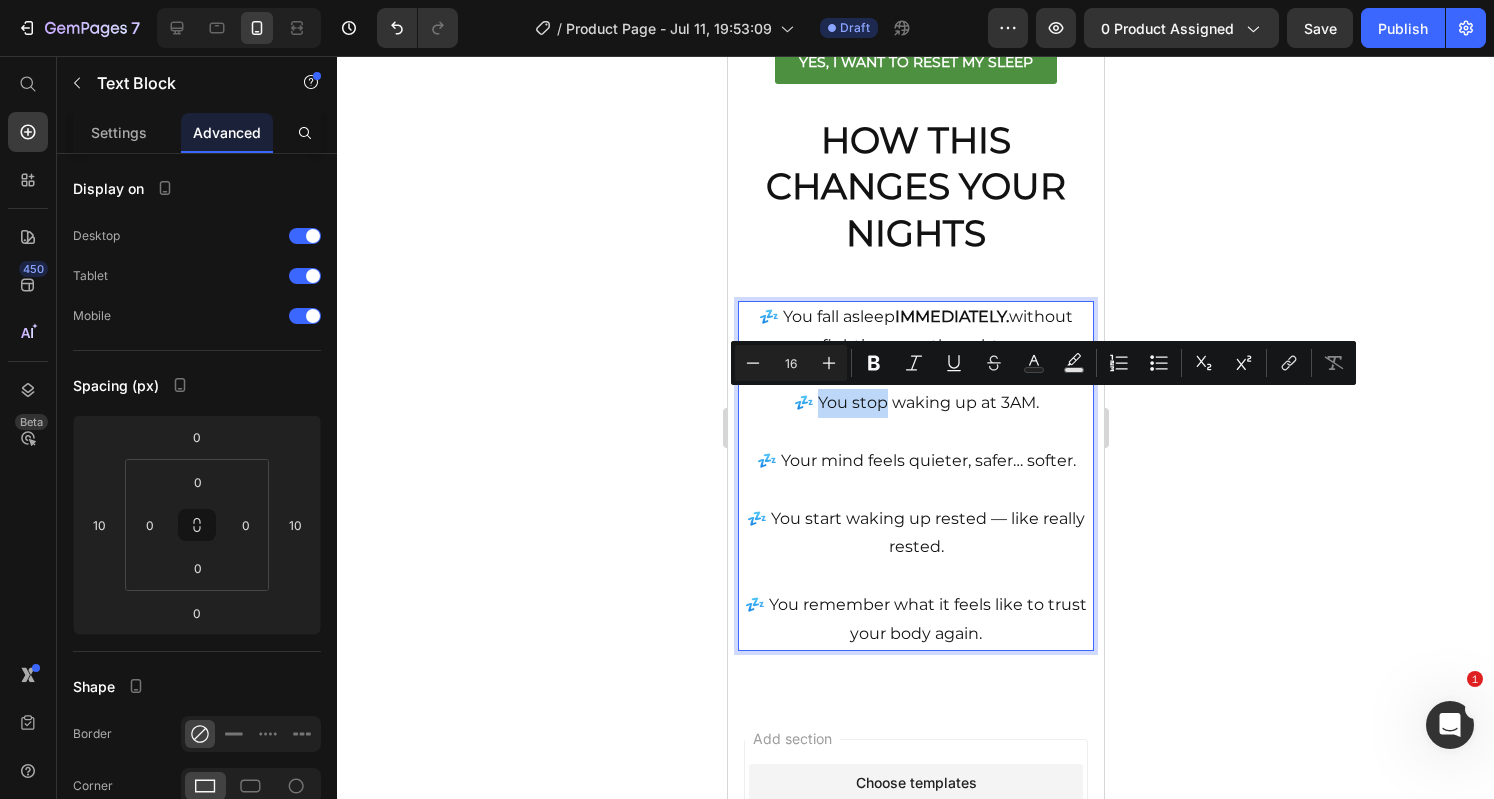 drag, startPoint x: 877, startPoint y: 402, endPoint x: 811, endPoint y: 400, distance: 66.0303 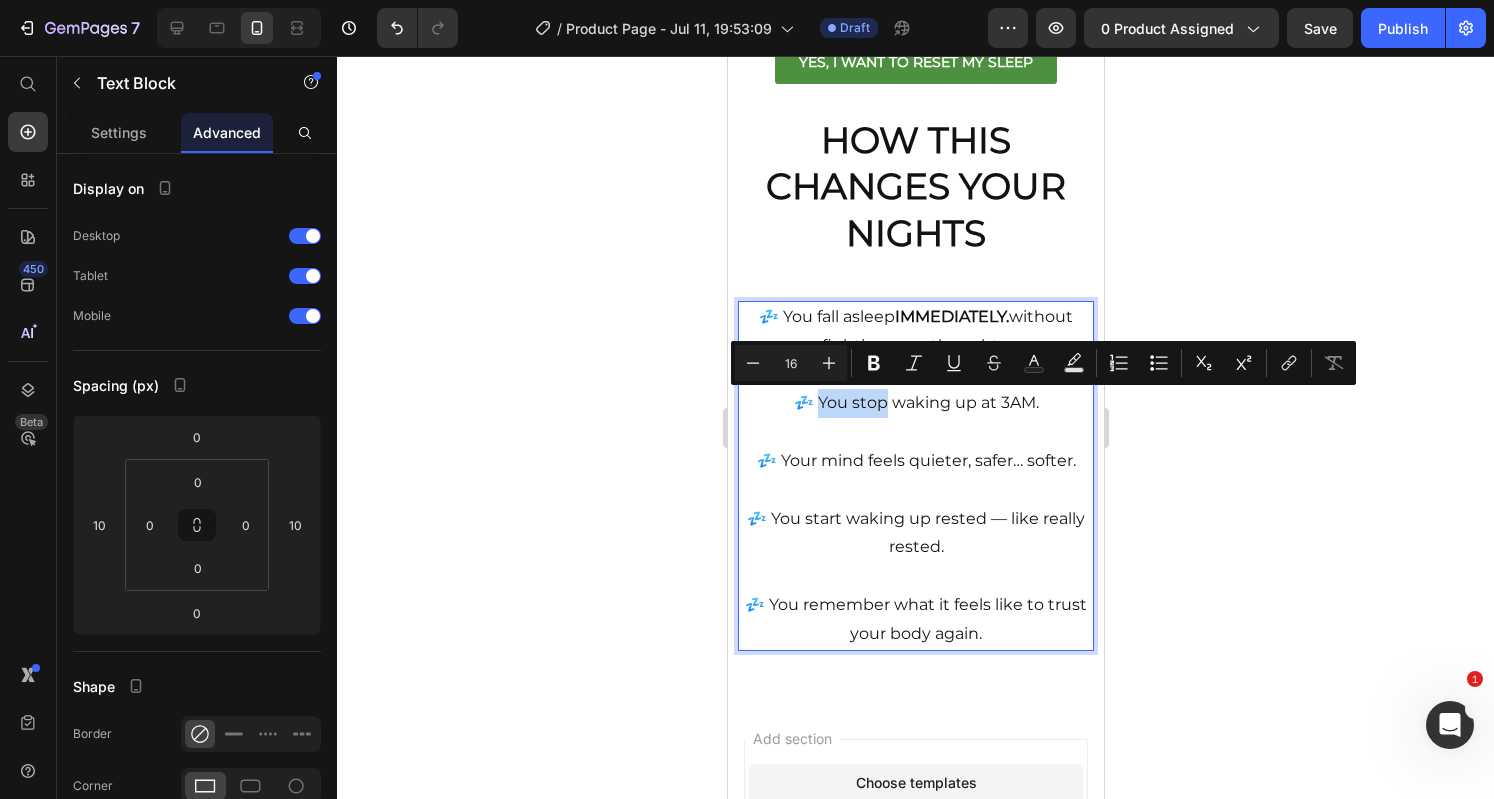 click on "💤 You stop waking up at 3AM." at bounding box center (915, 390) 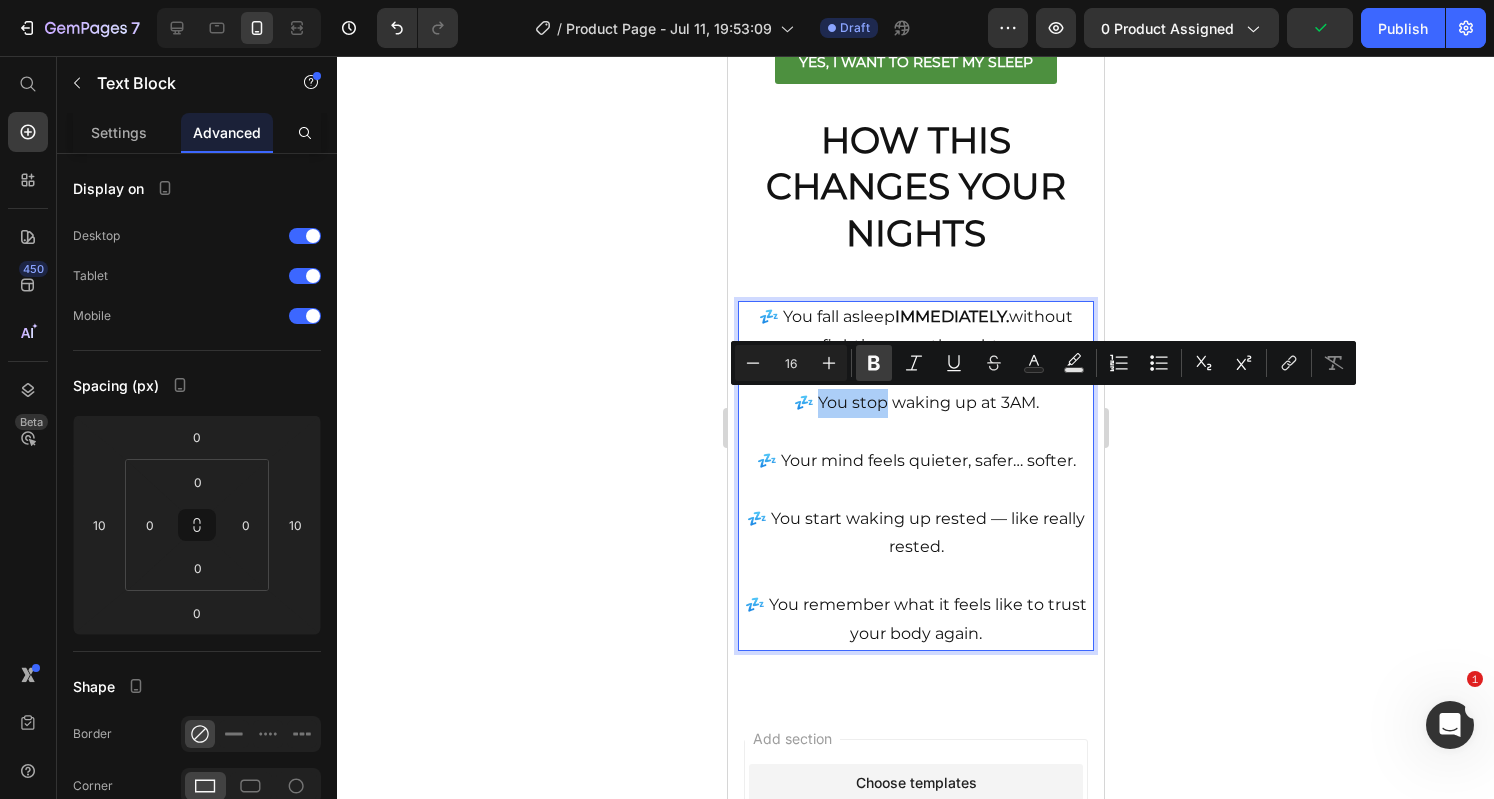 click on "Bold" at bounding box center [874, 363] 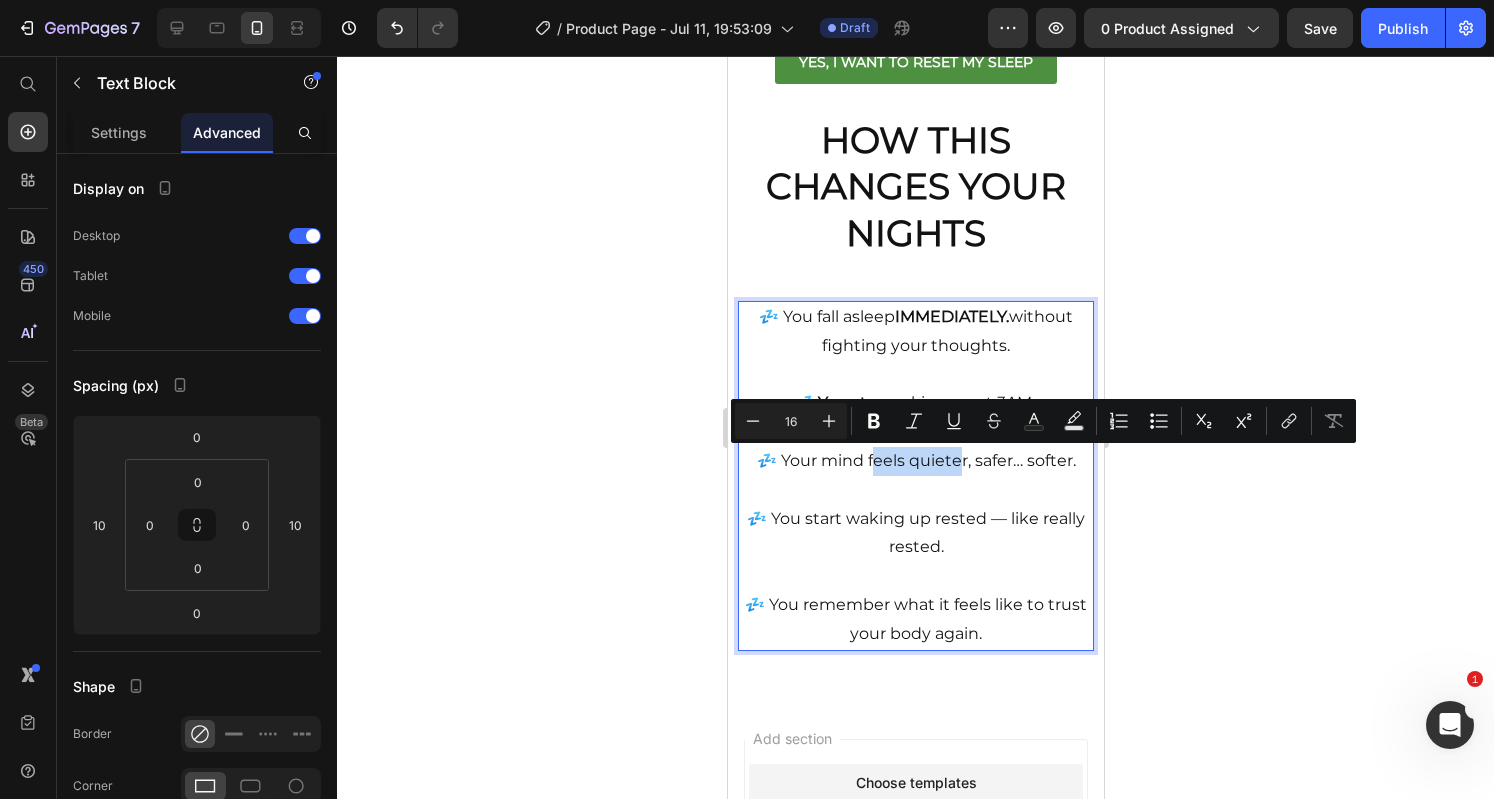 drag, startPoint x: 956, startPoint y: 468, endPoint x: 864, endPoint y: 469, distance: 92.00543 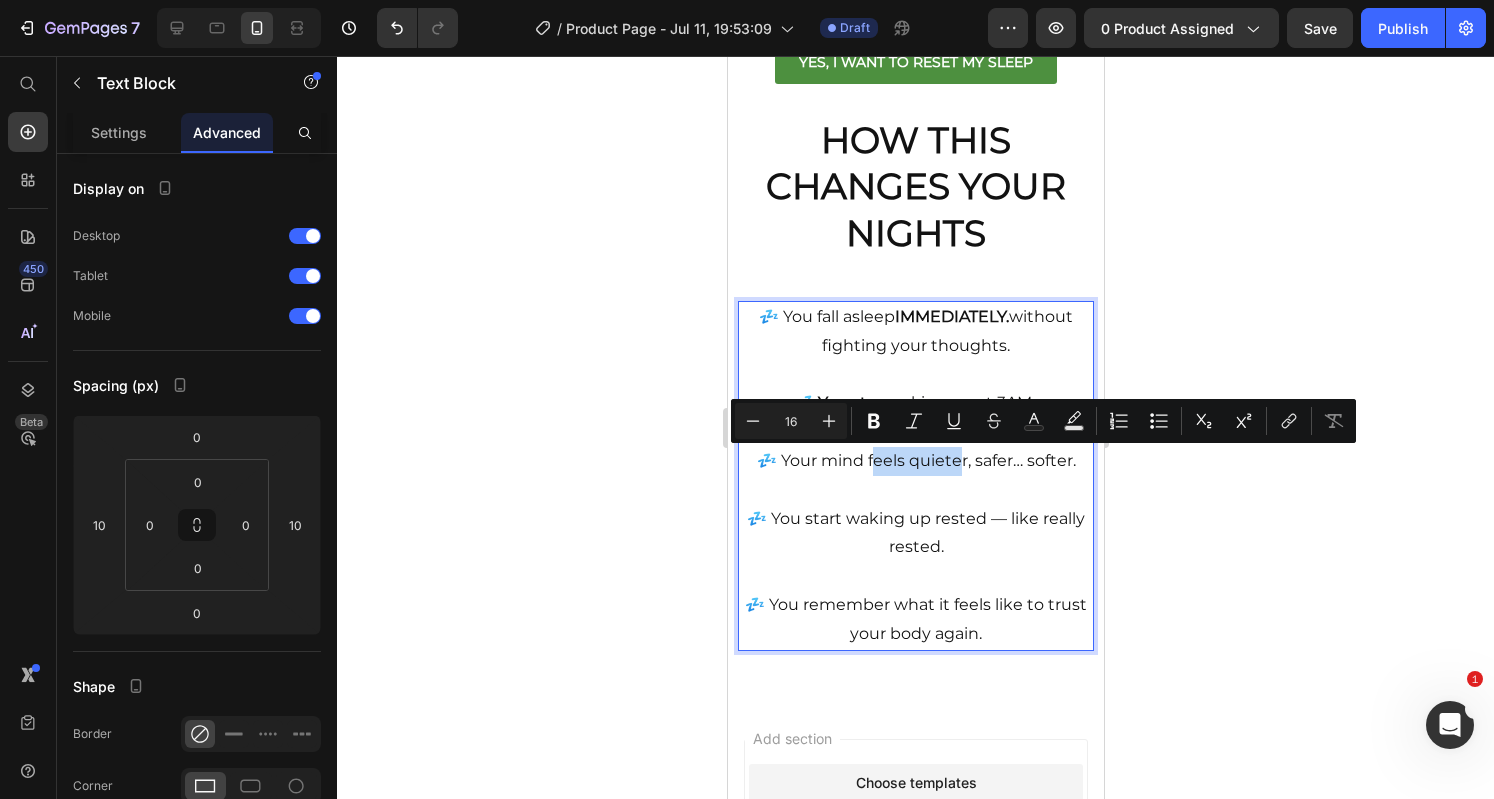 click on "💤 Your mind feels quieter, safer… softer." at bounding box center (915, 447) 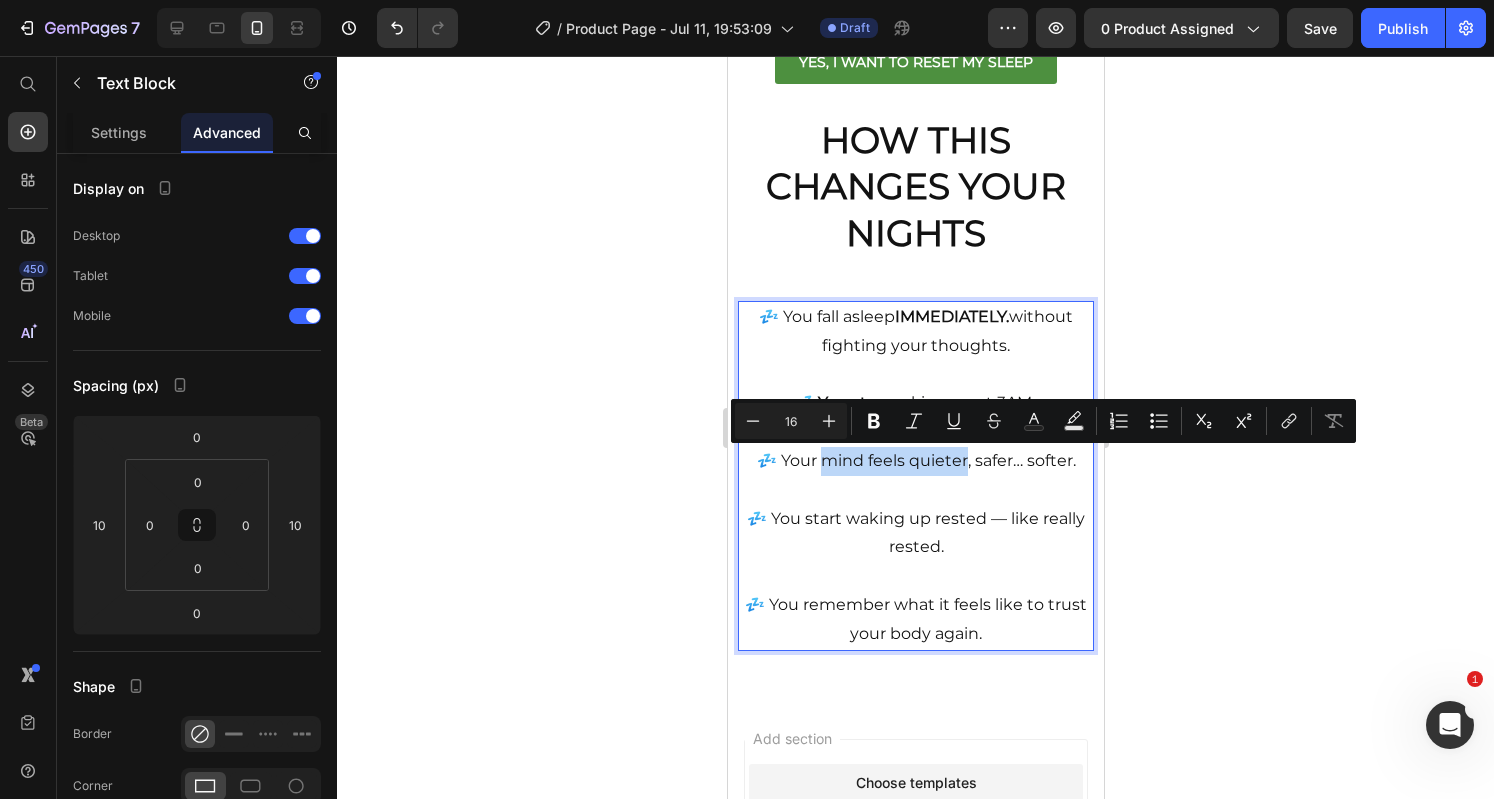 drag, startPoint x: 957, startPoint y: 465, endPoint x: 816, endPoint y: 461, distance: 141.05673 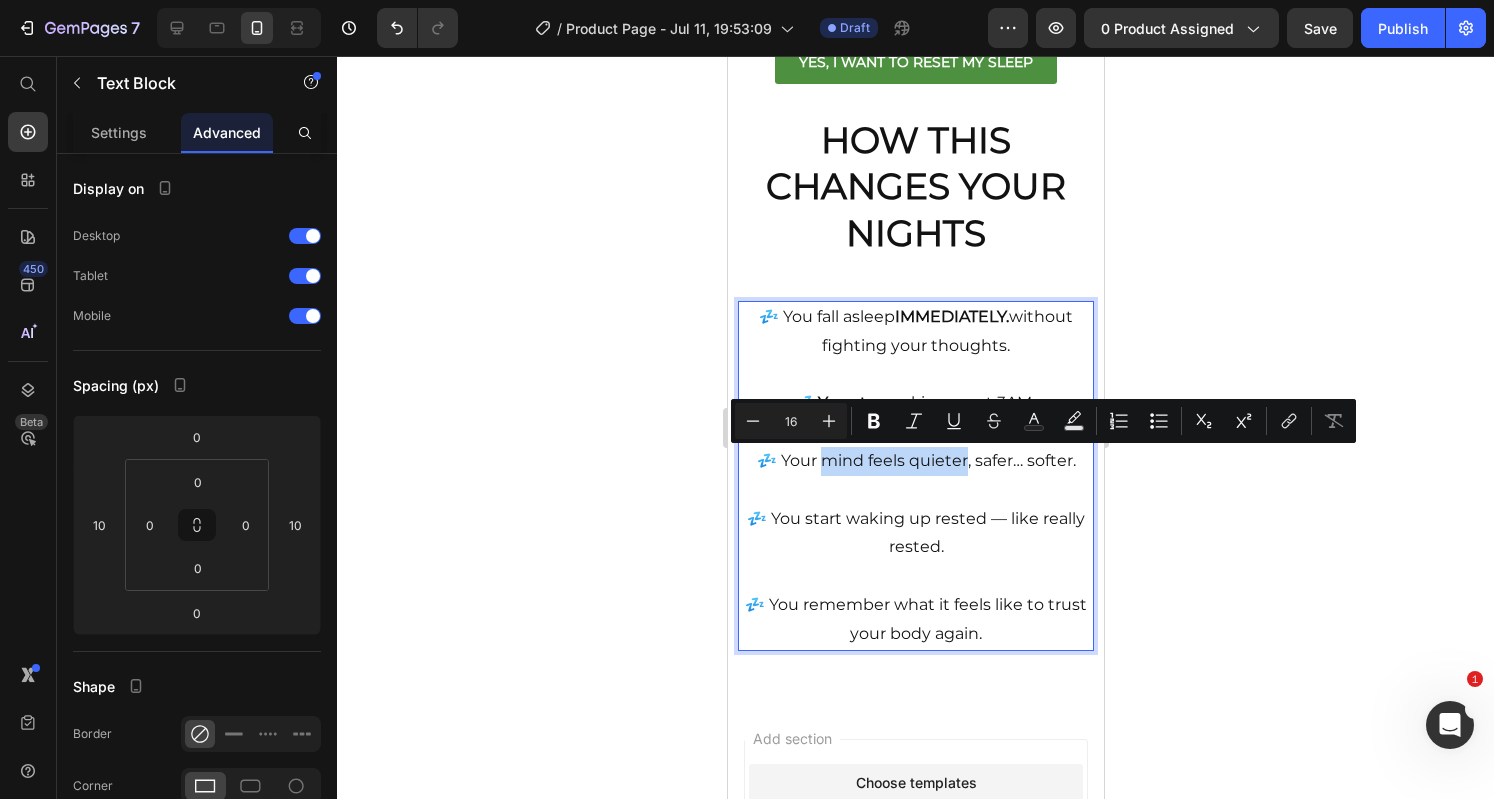 click on "💤 Your mind feels quieter, safer… softer." at bounding box center [915, 447] 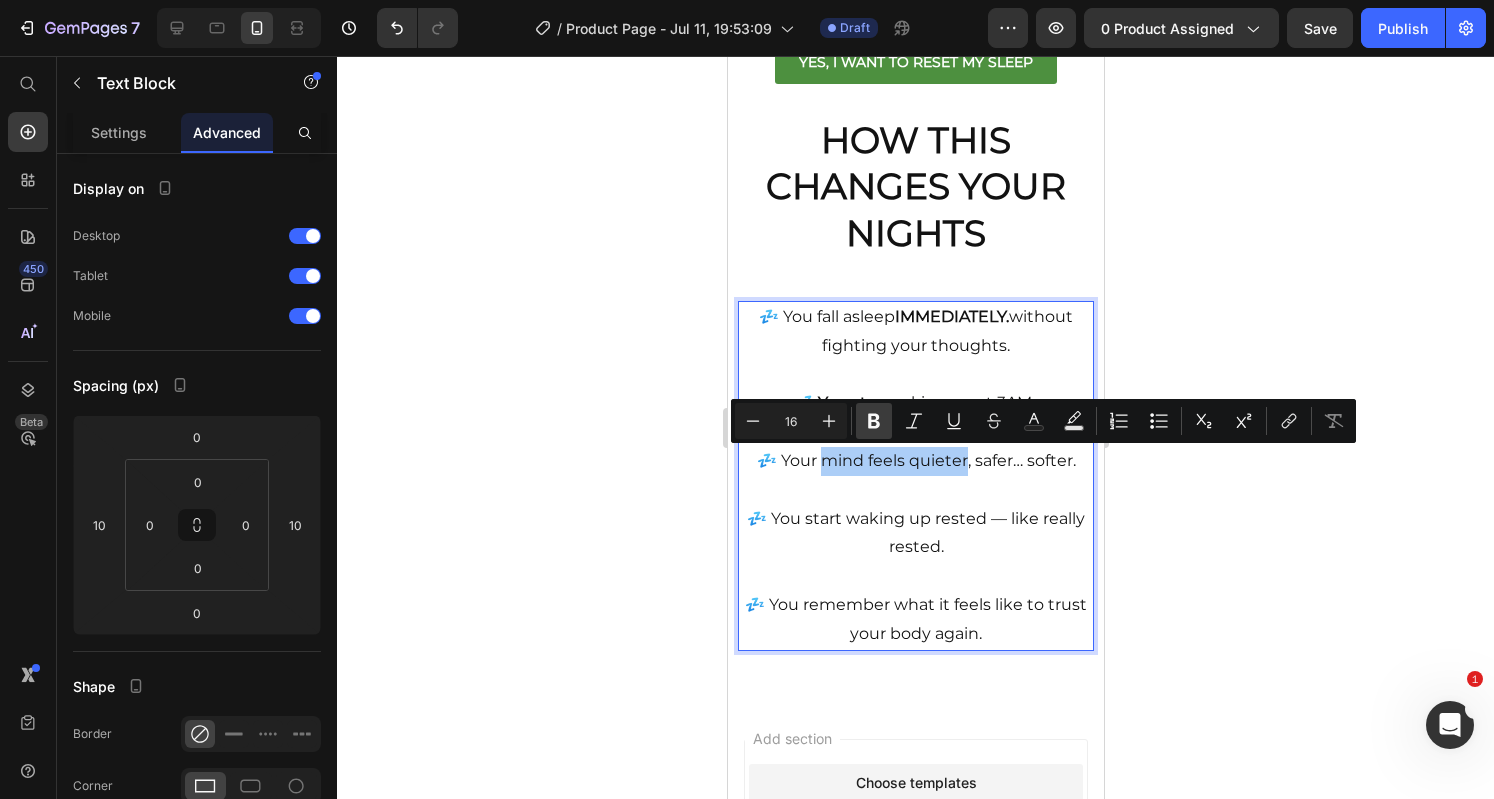 click 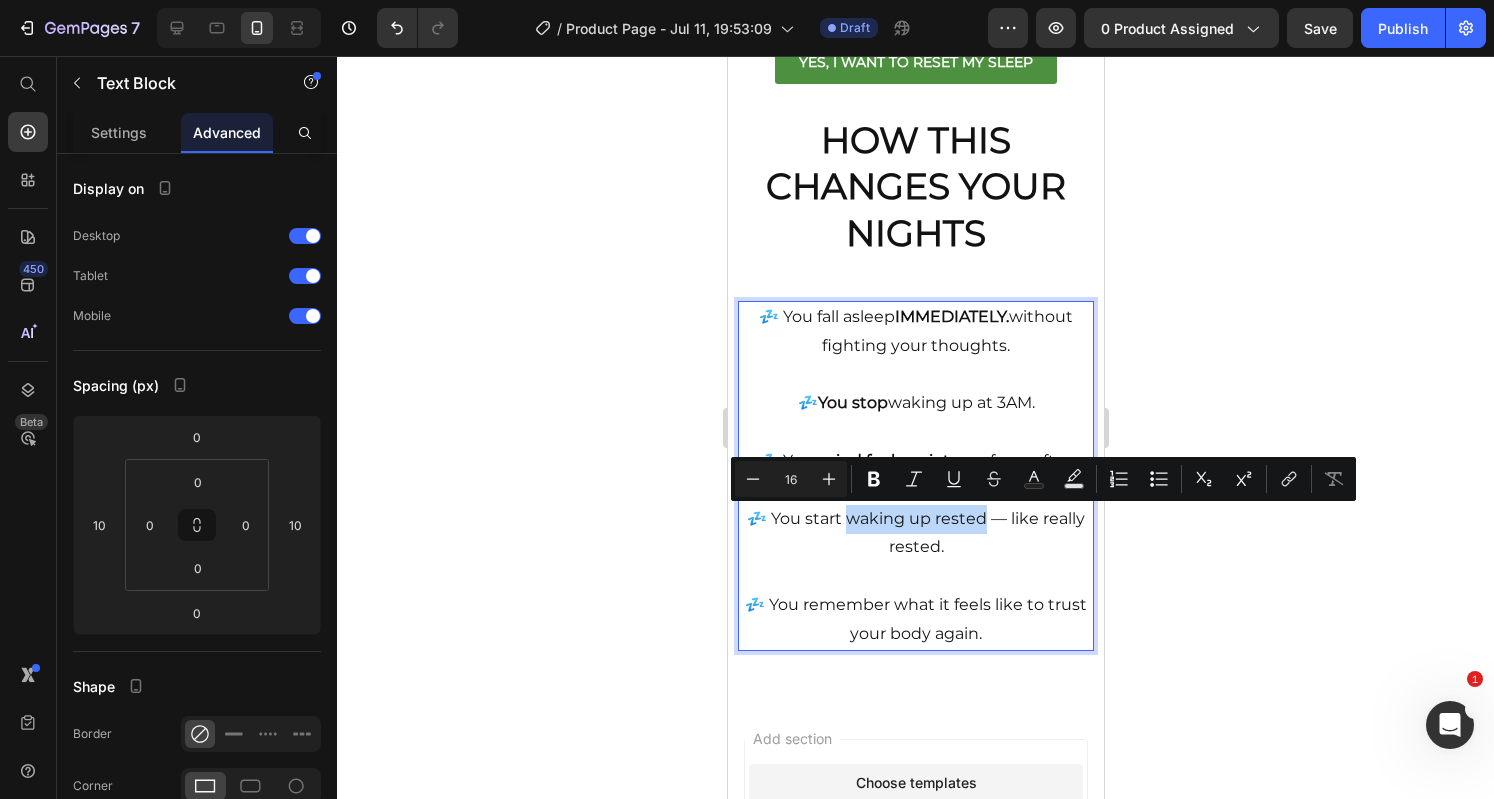 drag, startPoint x: 1000, startPoint y: 521, endPoint x: 862, endPoint y: 513, distance: 138.23169 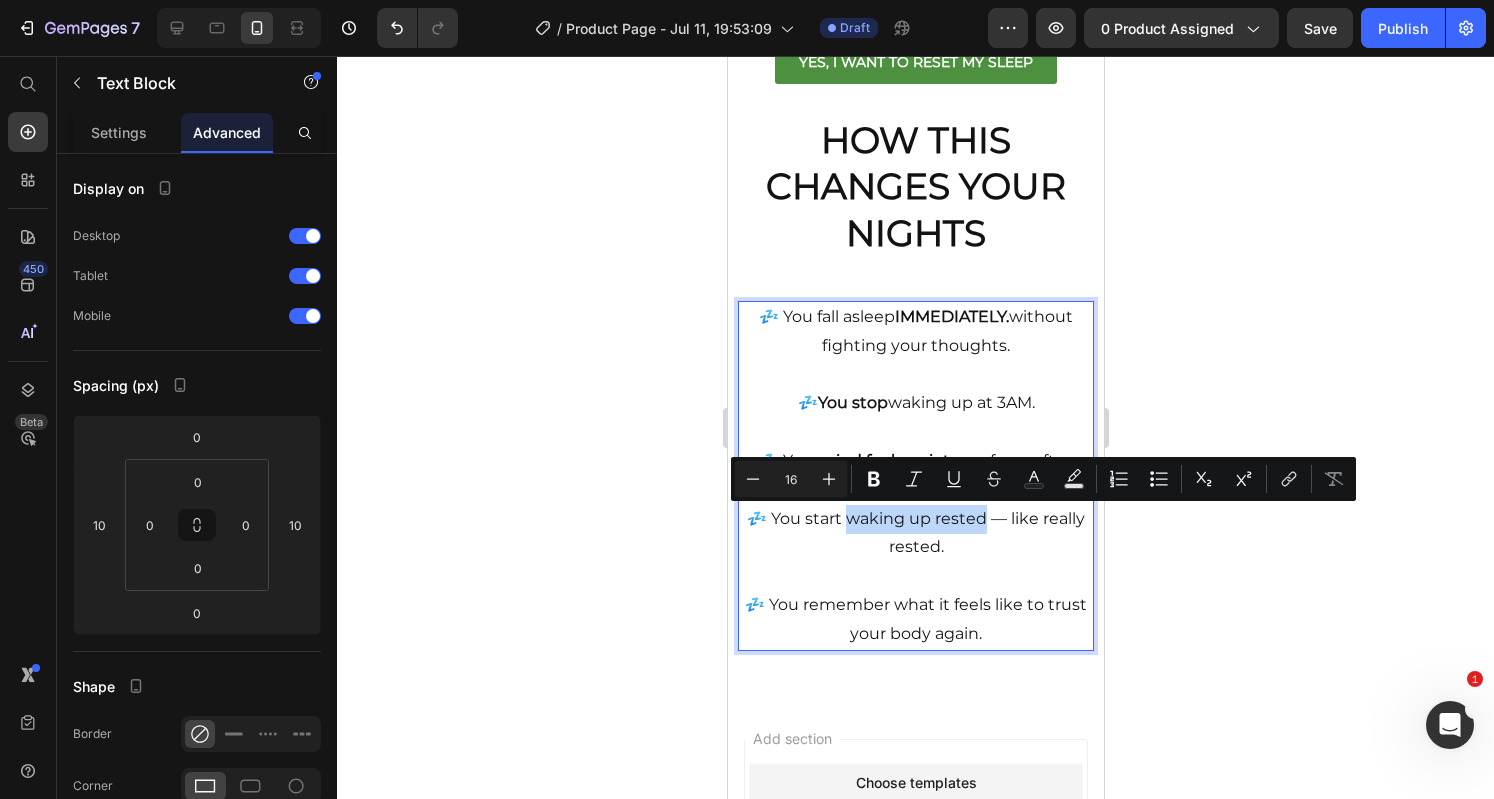 click on "💤 You start waking up rested — like really rested." at bounding box center [915, 519] 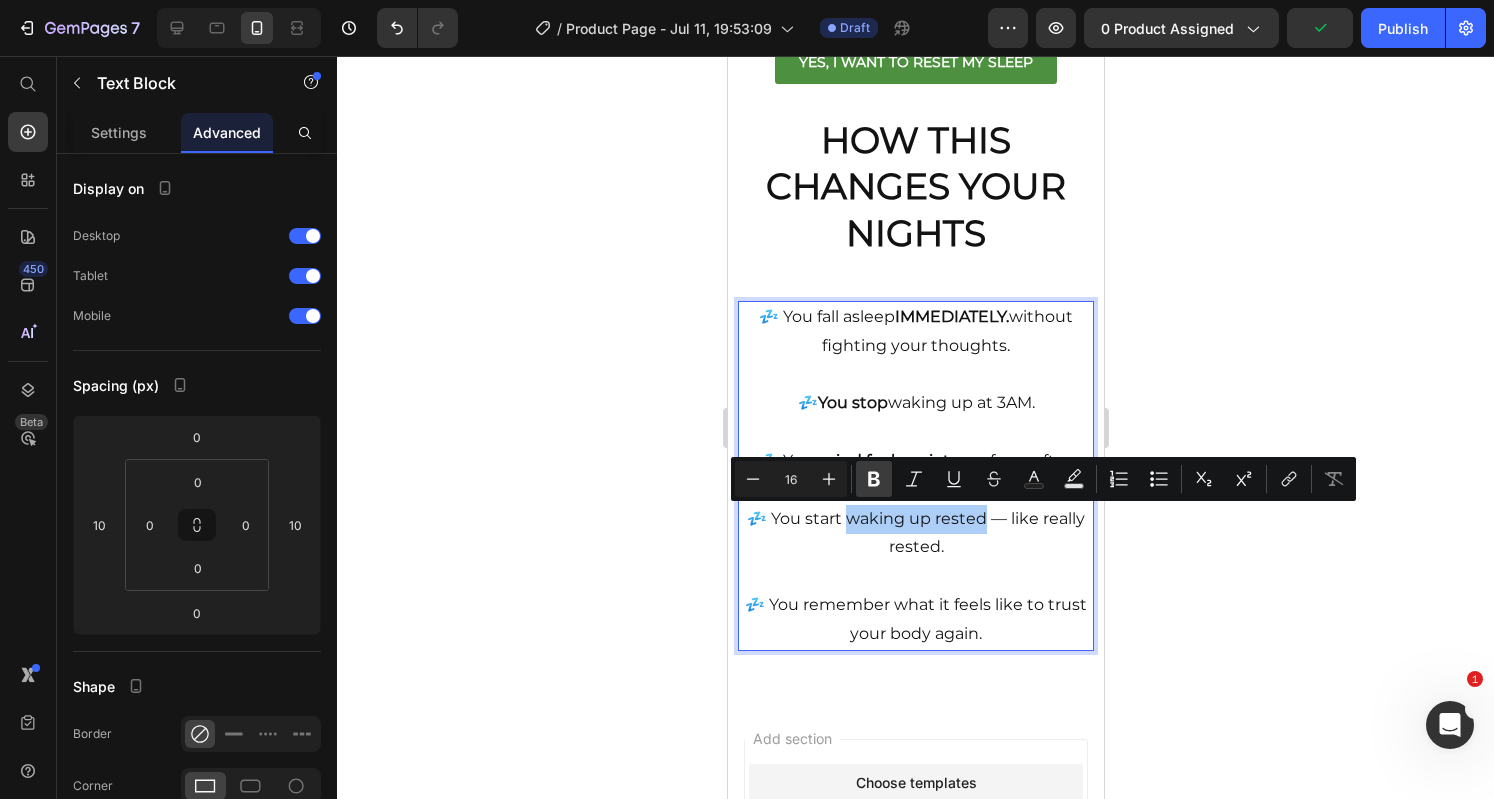 click 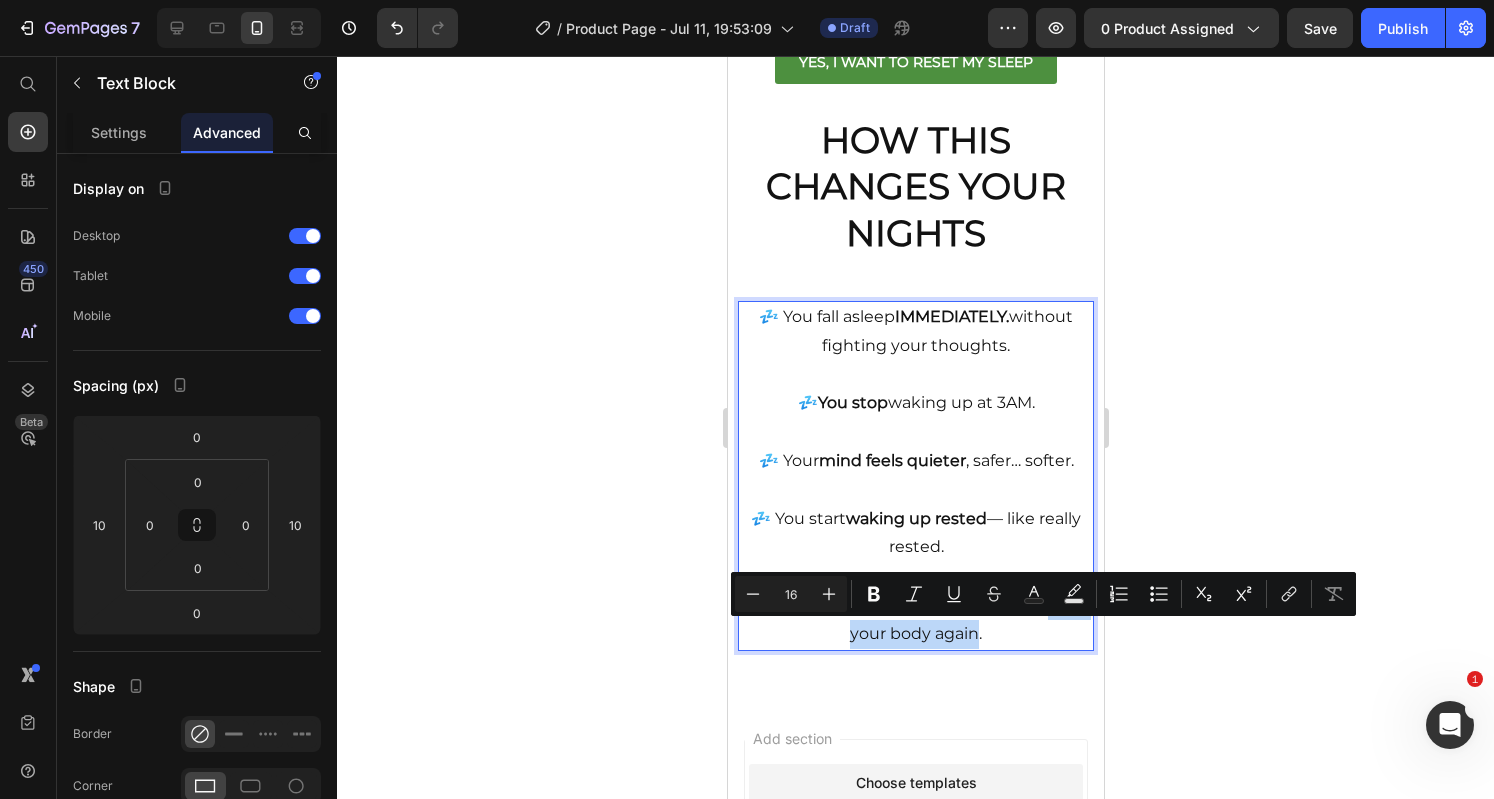 drag, startPoint x: 987, startPoint y: 634, endPoint x: 819, endPoint y: 639, distance: 168.07439 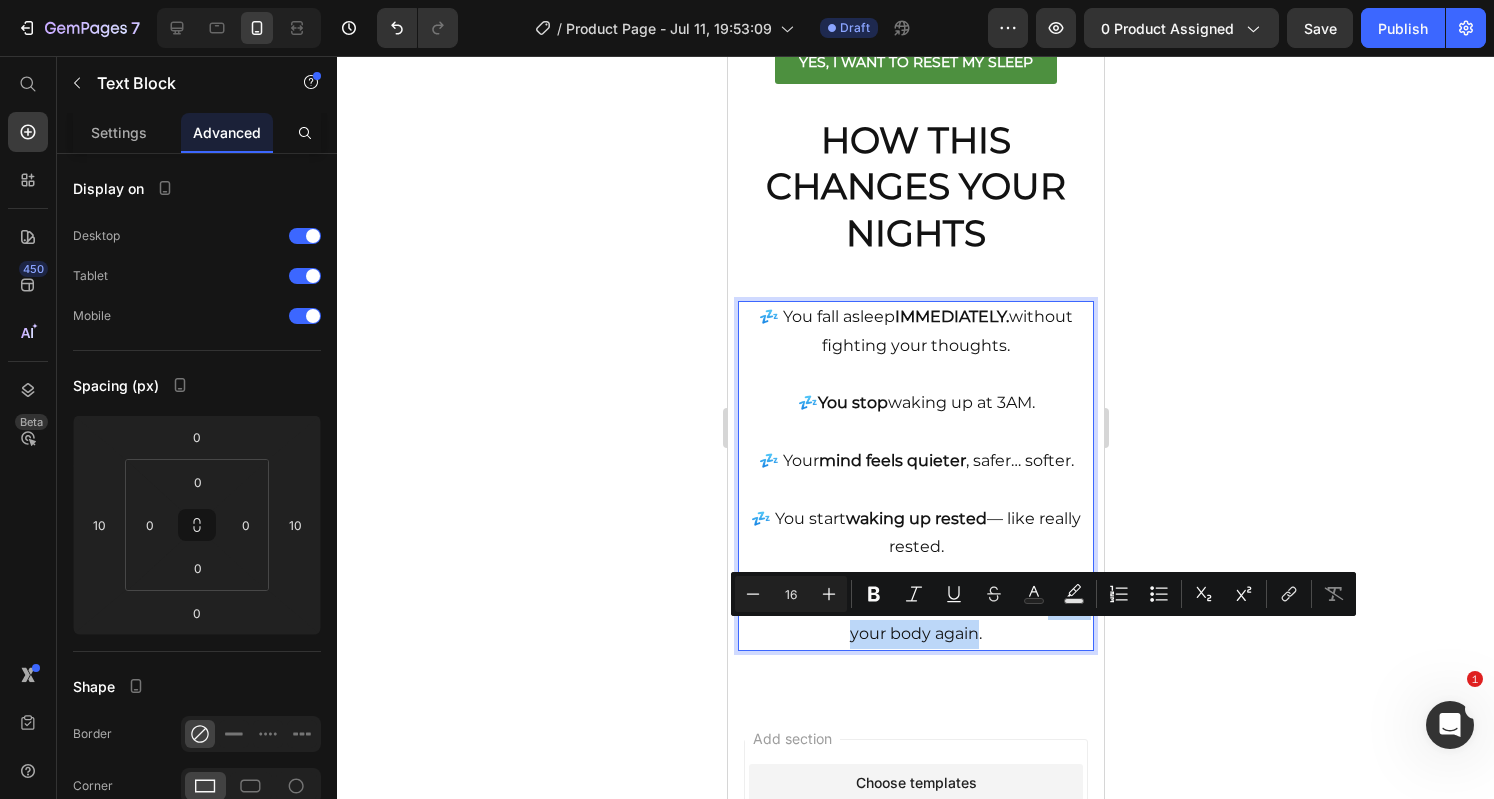 click on "💤 You remember what it feels like to trust your body again." at bounding box center (915, 605) 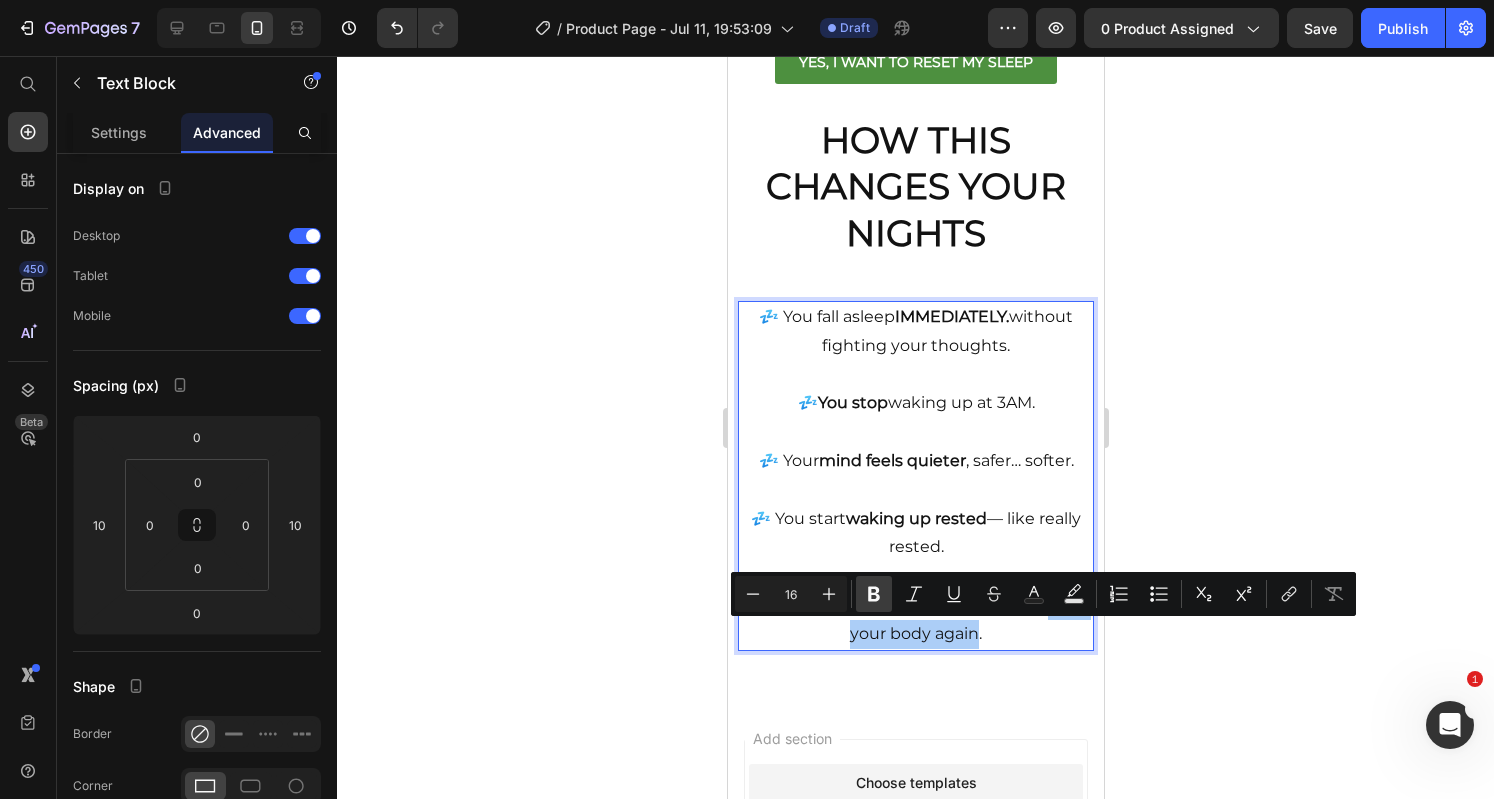 click 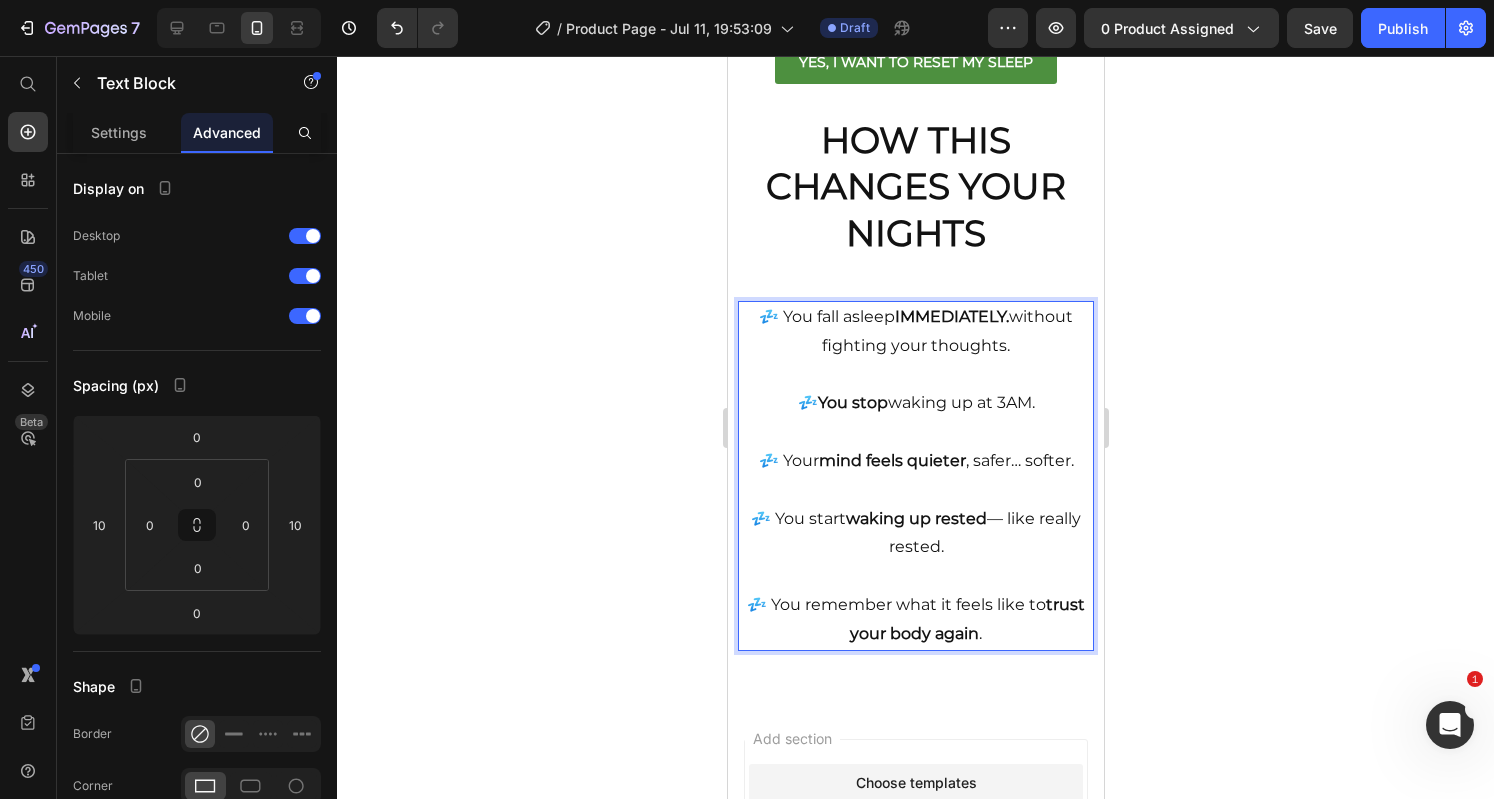 click on "💤 You remember what it feels like to  trust your body again ." at bounding box center [915, 605] 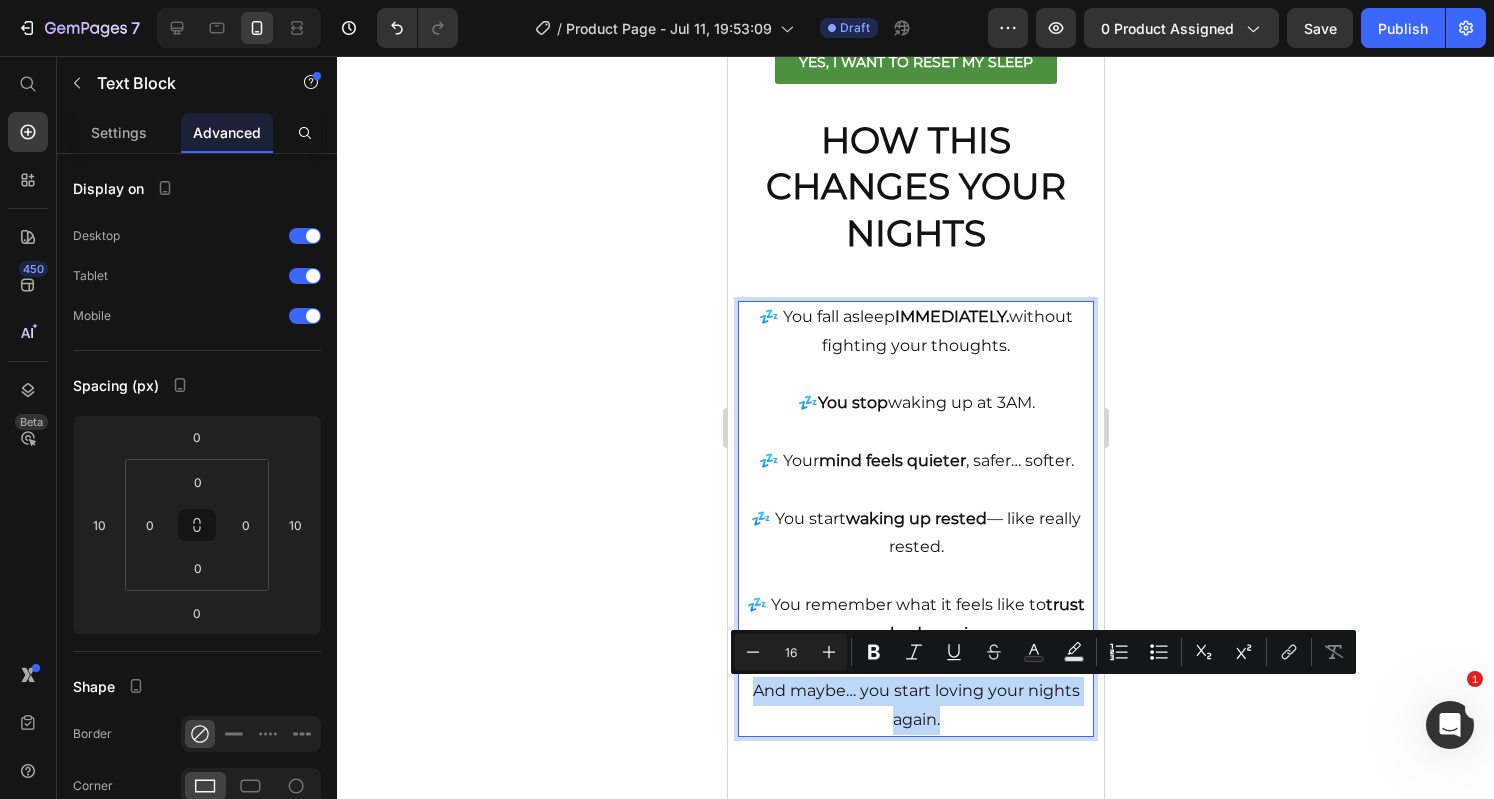 drag, startPoint x: 943, startPoint y: 710, endPoint x: 743, endPoint y: 697, distance: 200.42206 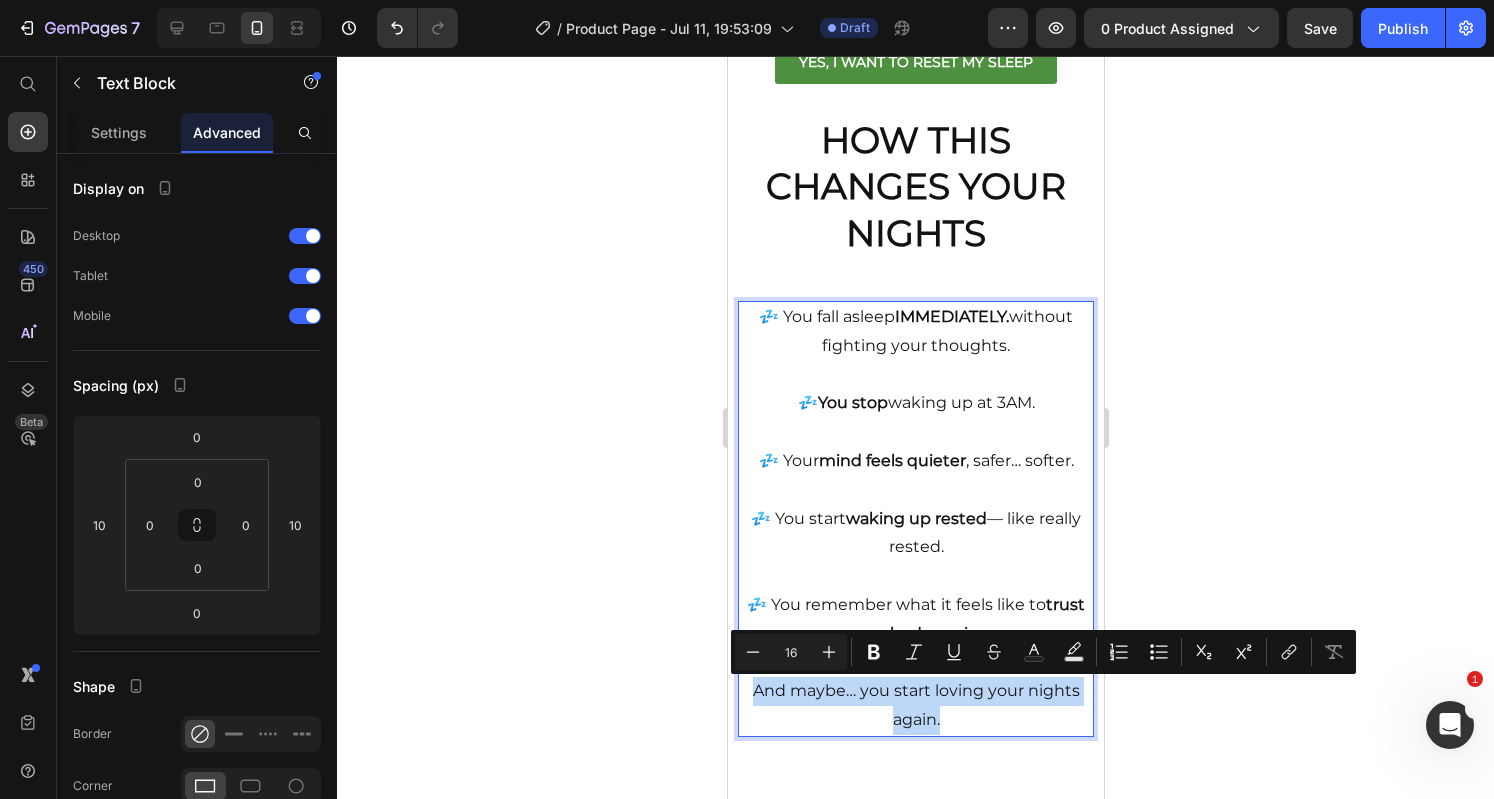 click on "And maybe… you start loving your nights again." at bounding box center (915, 706) 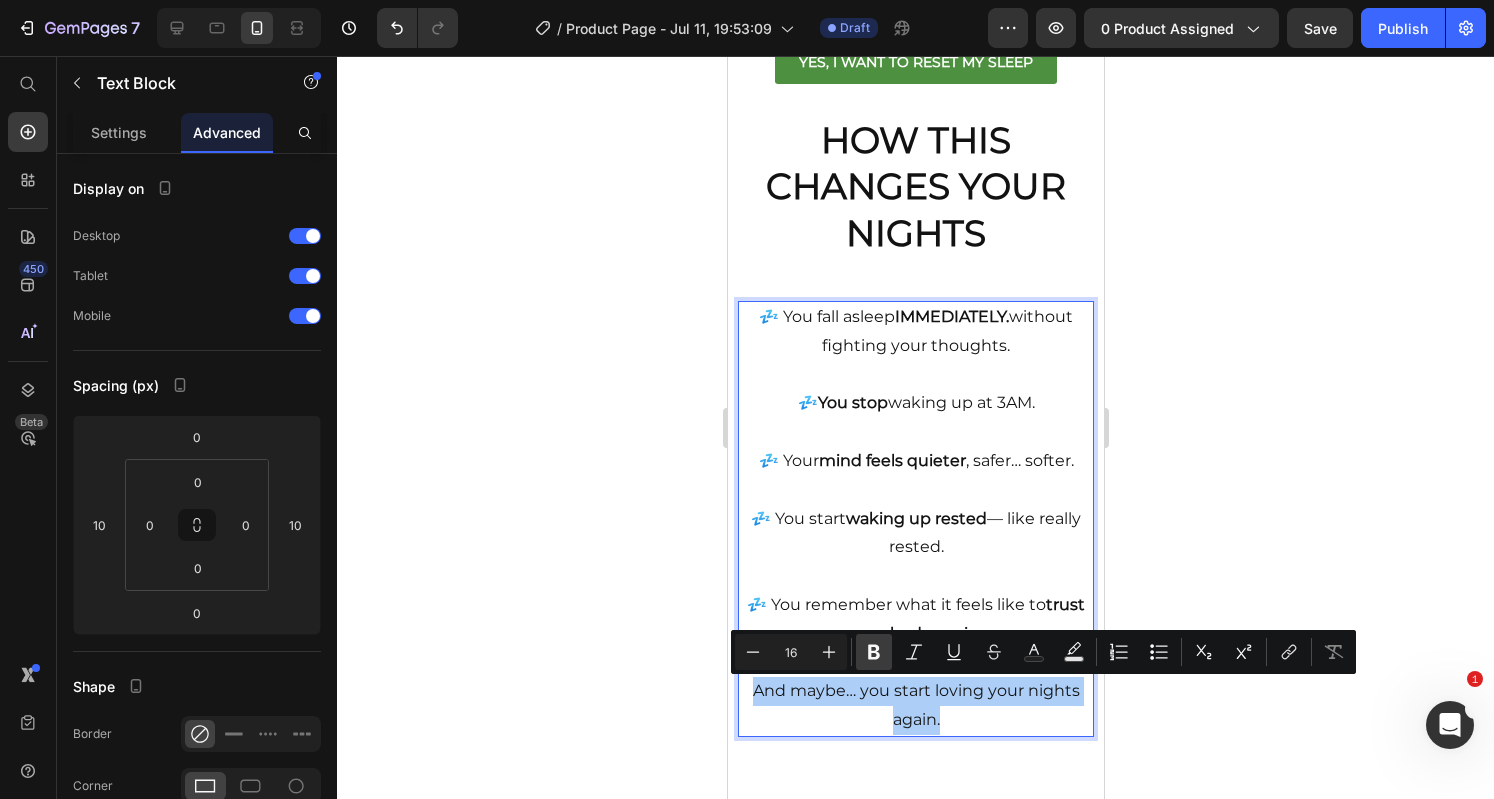 click on "Bold" at bounding box center (874, 652) 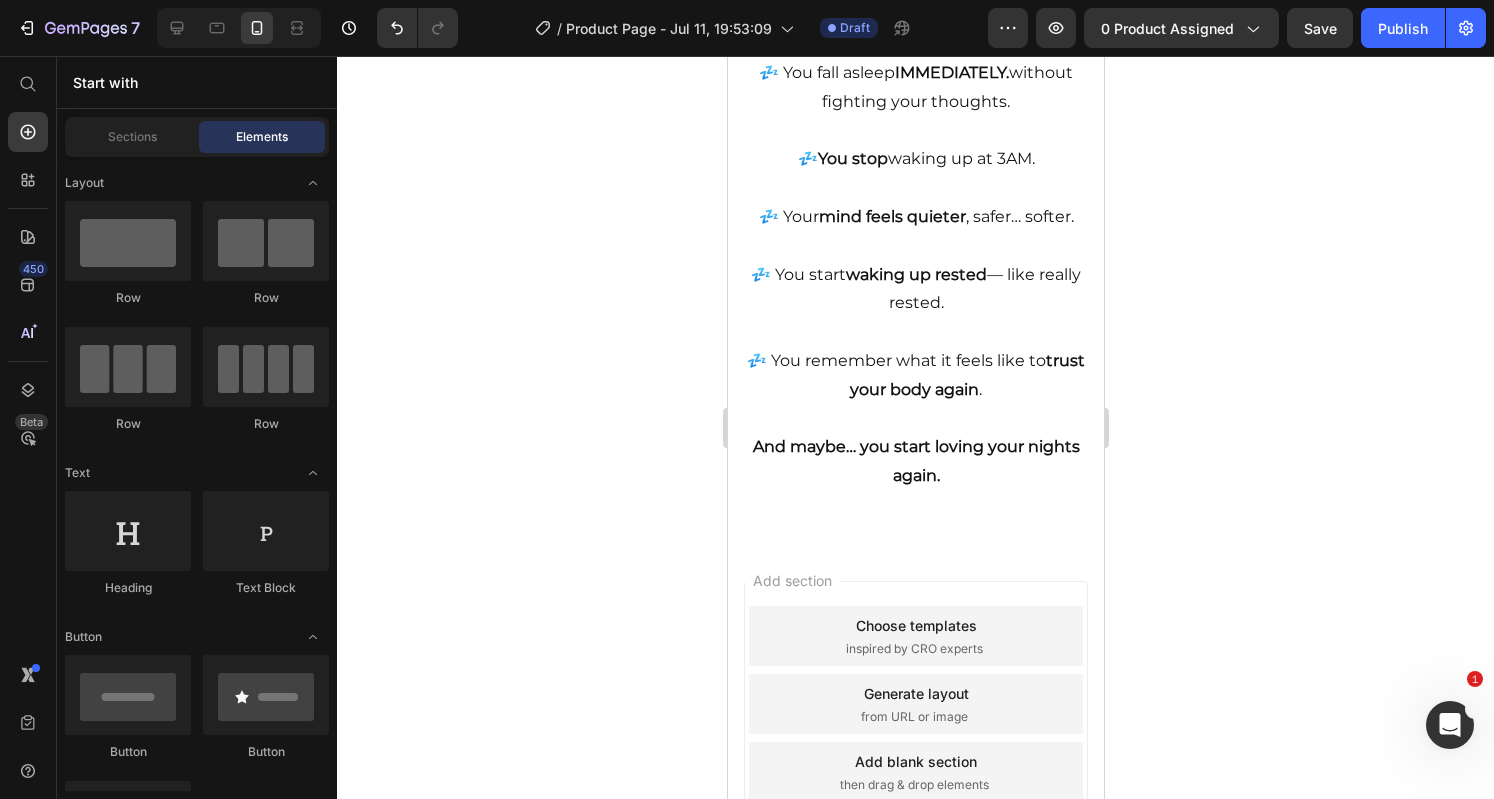 scroll, scrollTop: 2448, scrollLeft: 0, axis: vertical 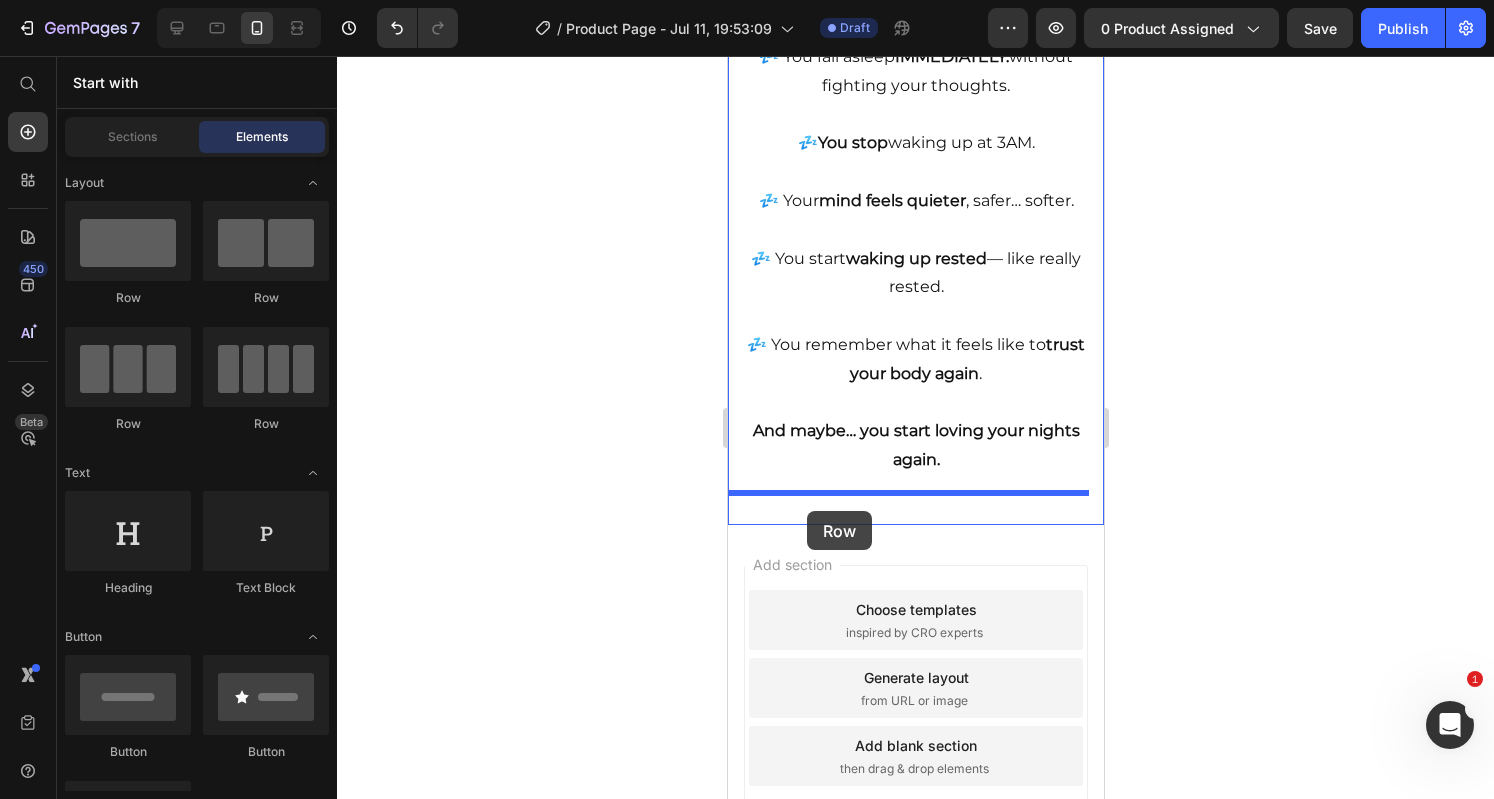 drag, startPoint x: 888, startPoint y: 325, endPoint x: 806, endPoint y: 511, distance: 203.27321 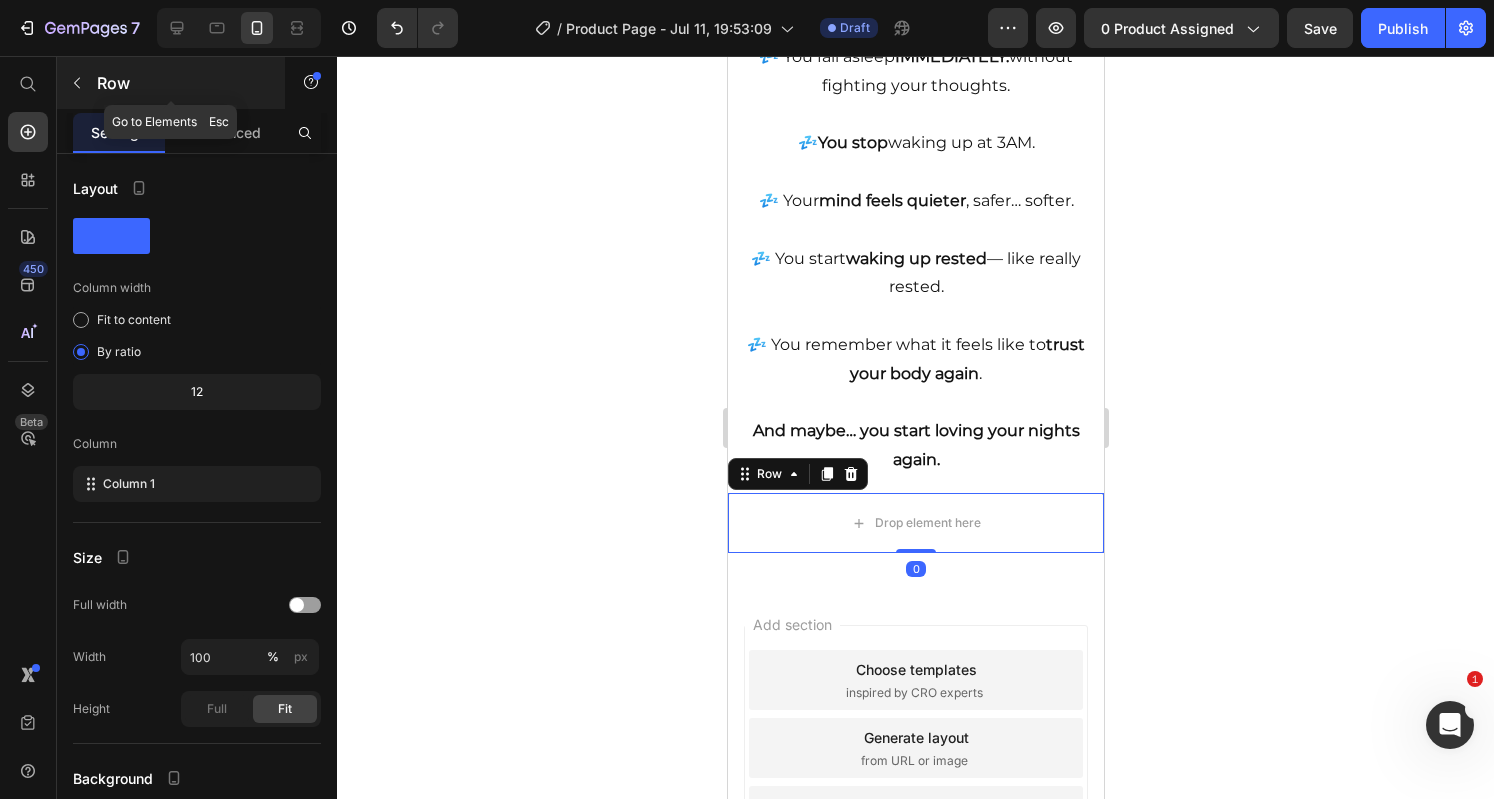 click at bounding box center [77, 83] 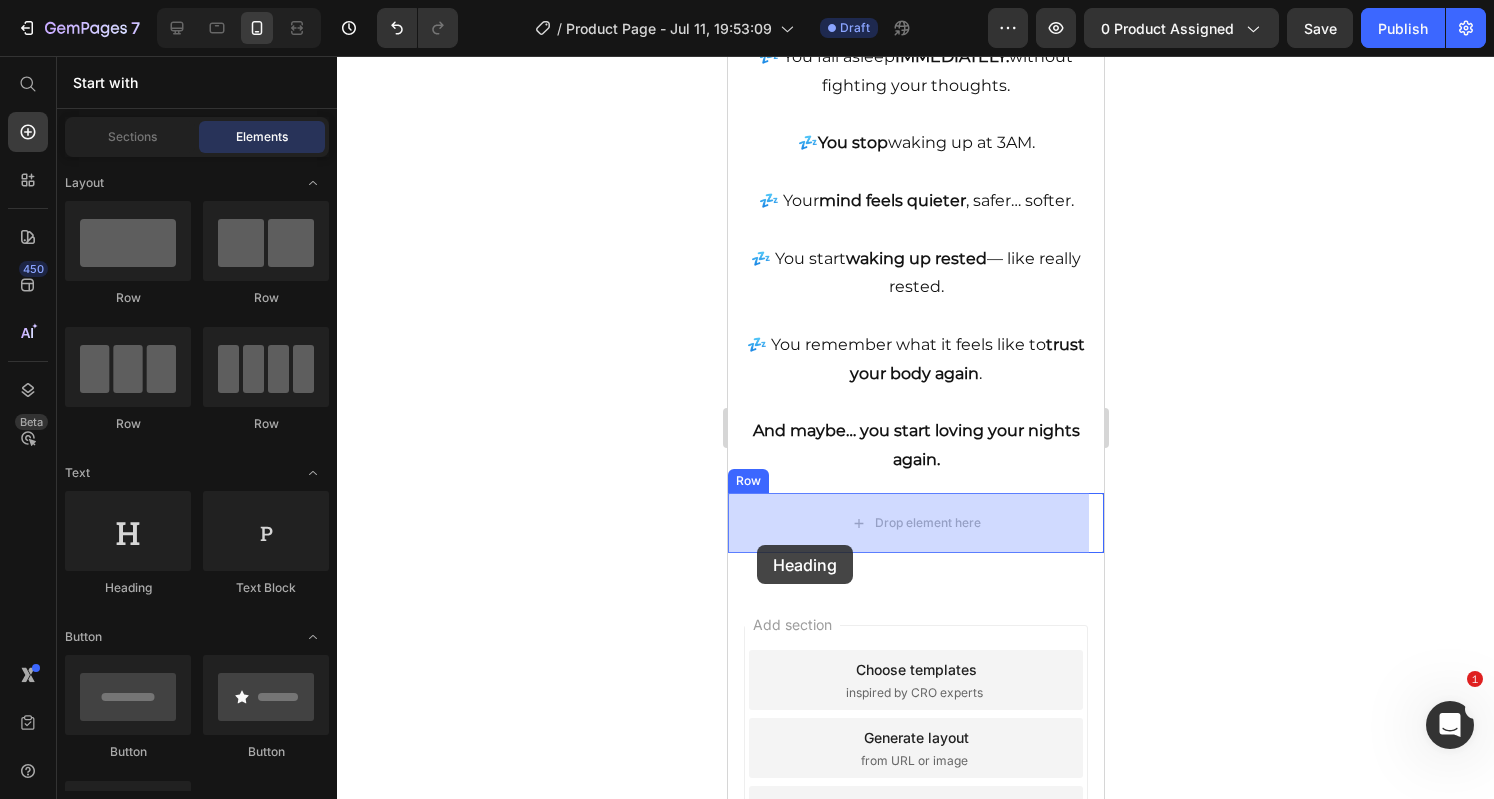 drag, startPoint x: 890, startPoint y: 599, endPoint x: 756, endPoint y: 543, distance: 145.23085 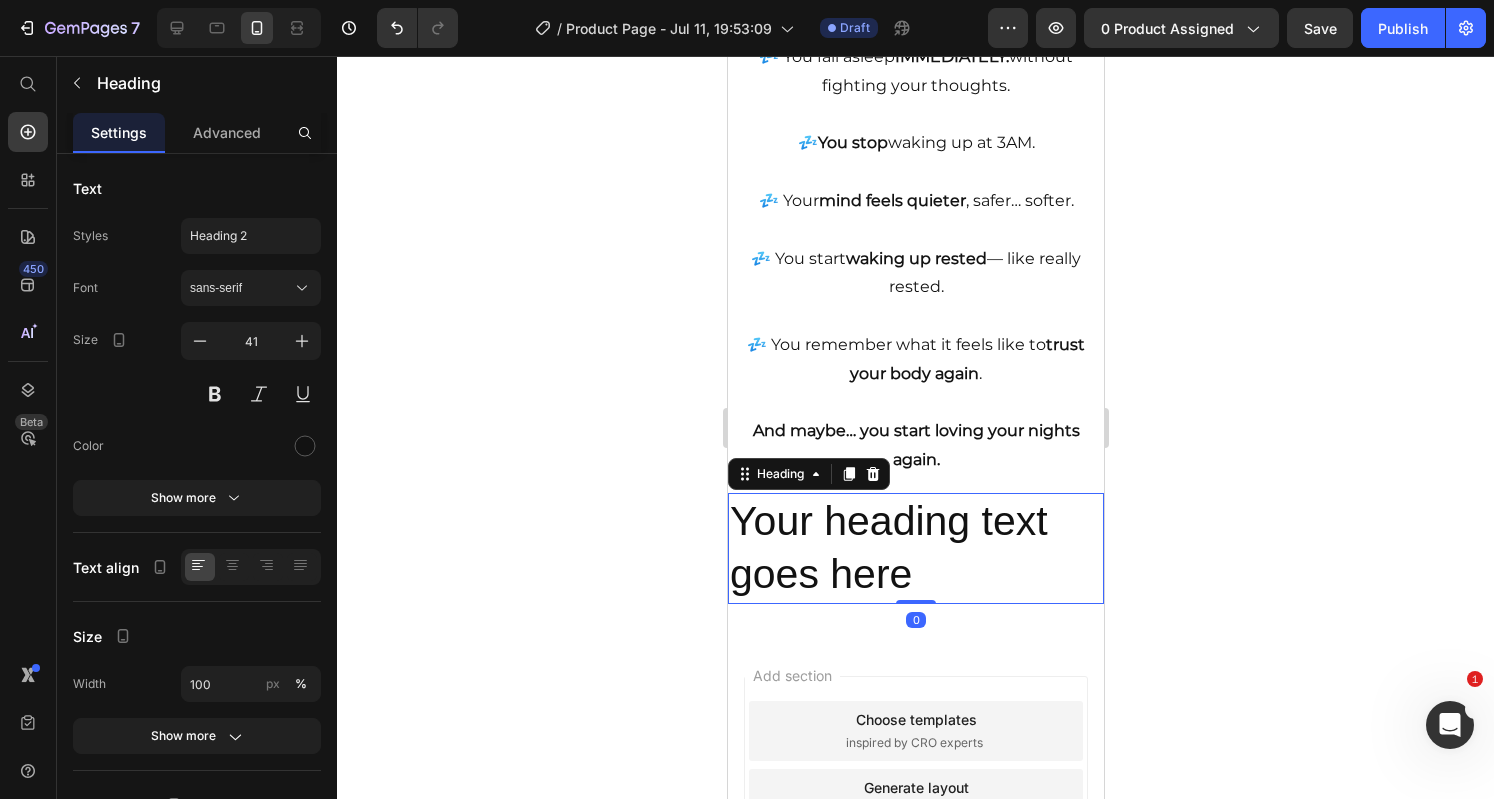 click on "Your heading text goes here" at bounding box center (915, 548) 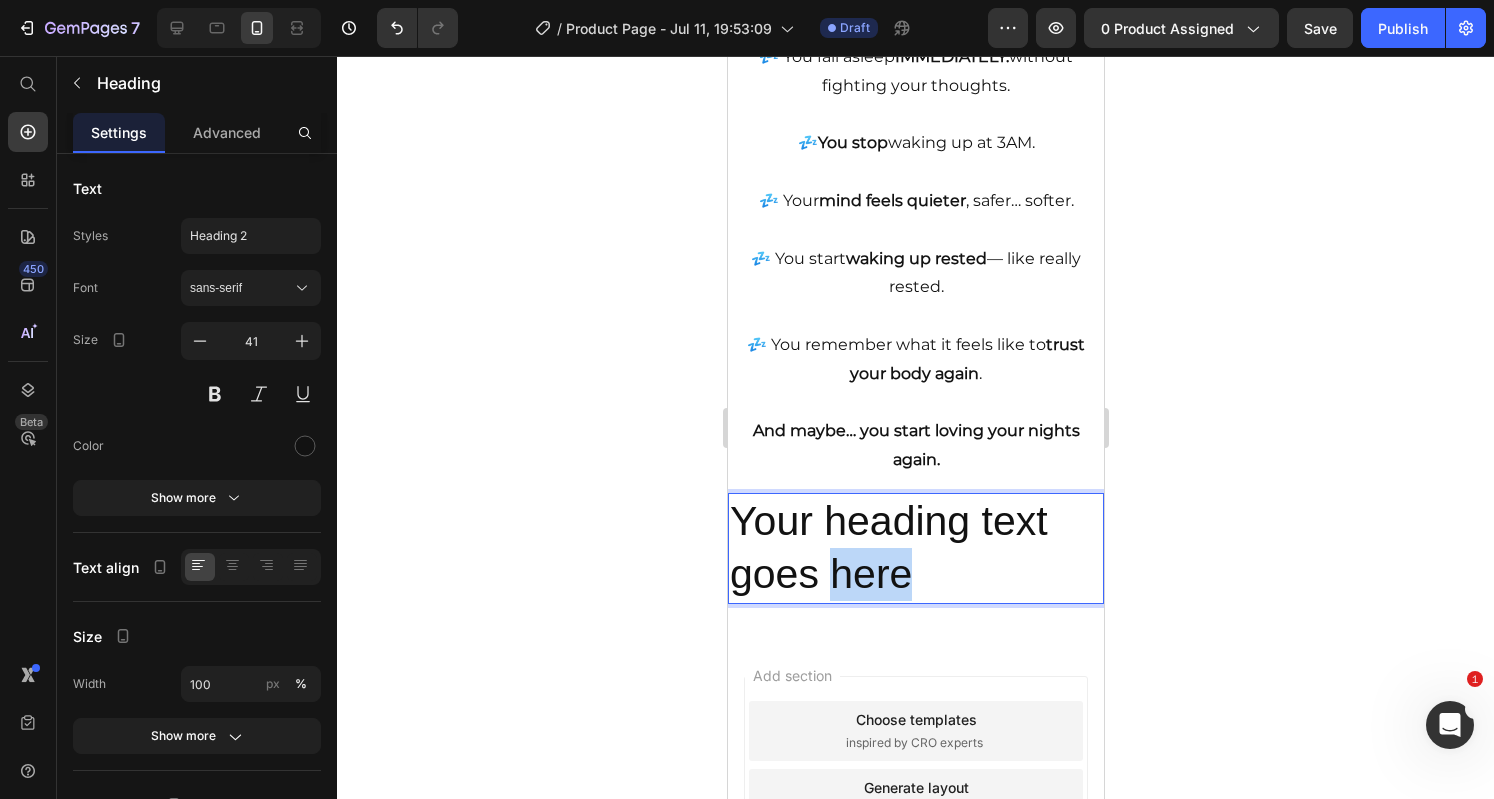 click on "Your heading text goes here" at bounding box center [915, 548] 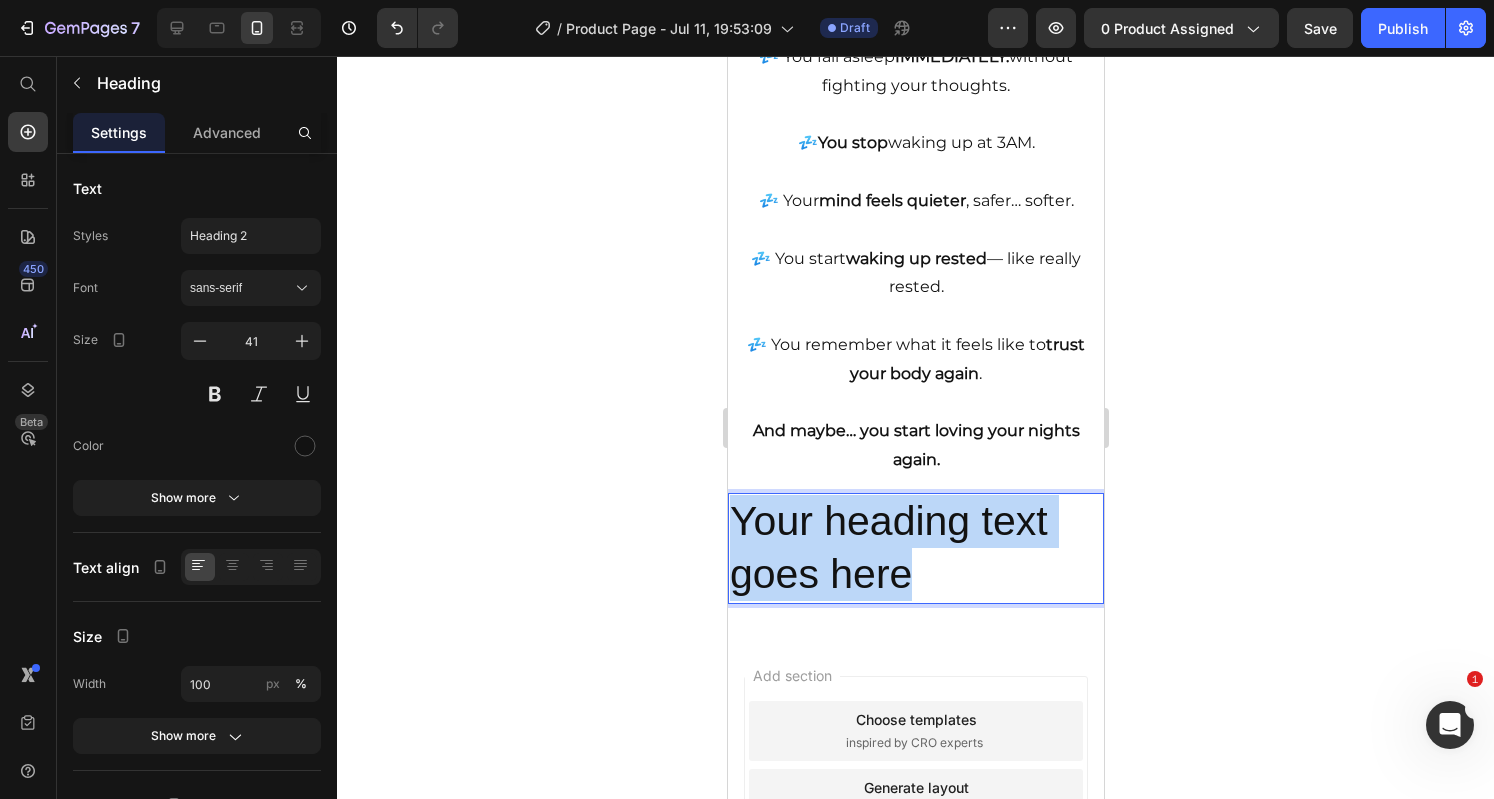 click on "Your heading text goes here" at bounding box center (915, 548) 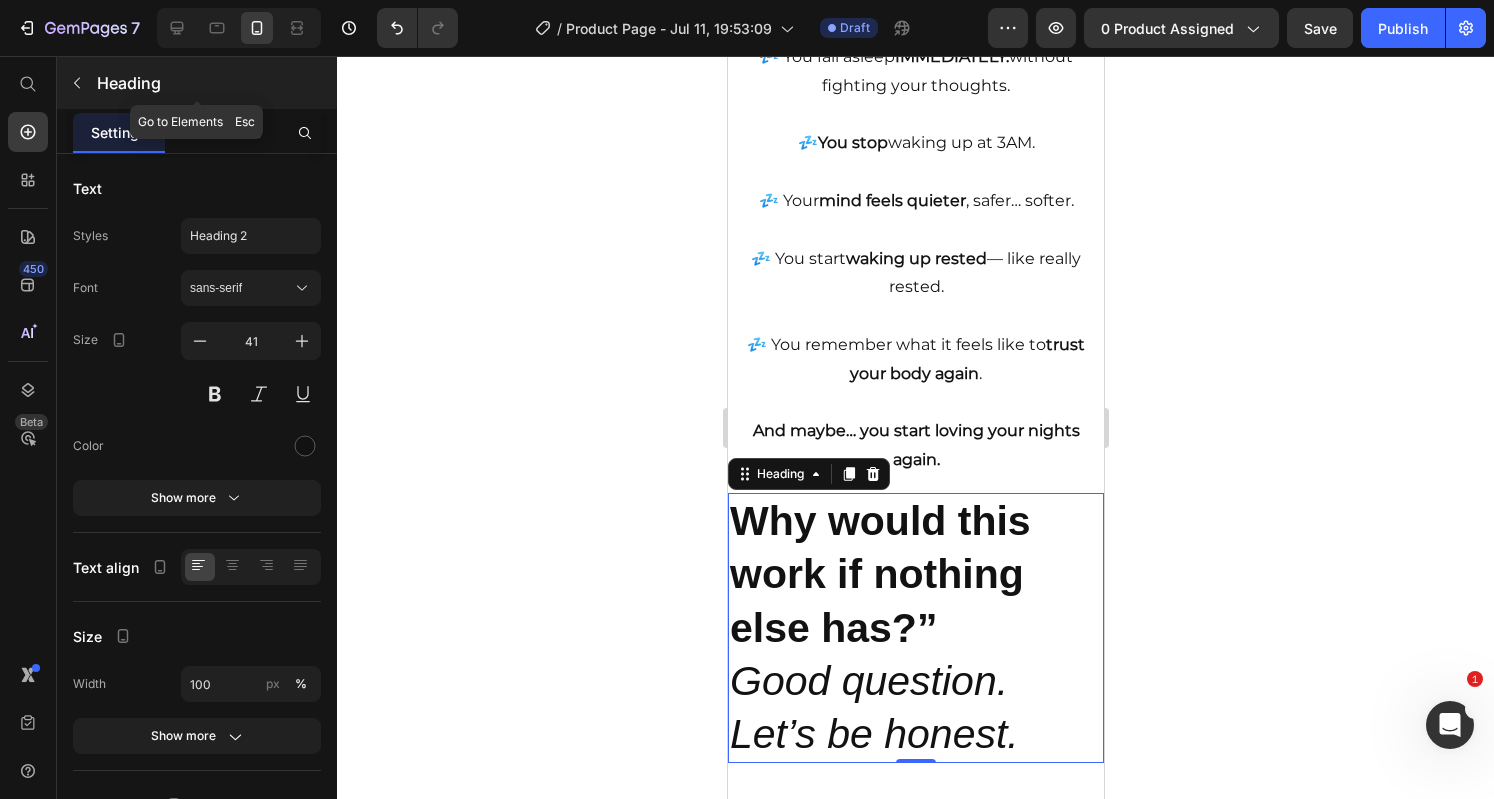 click 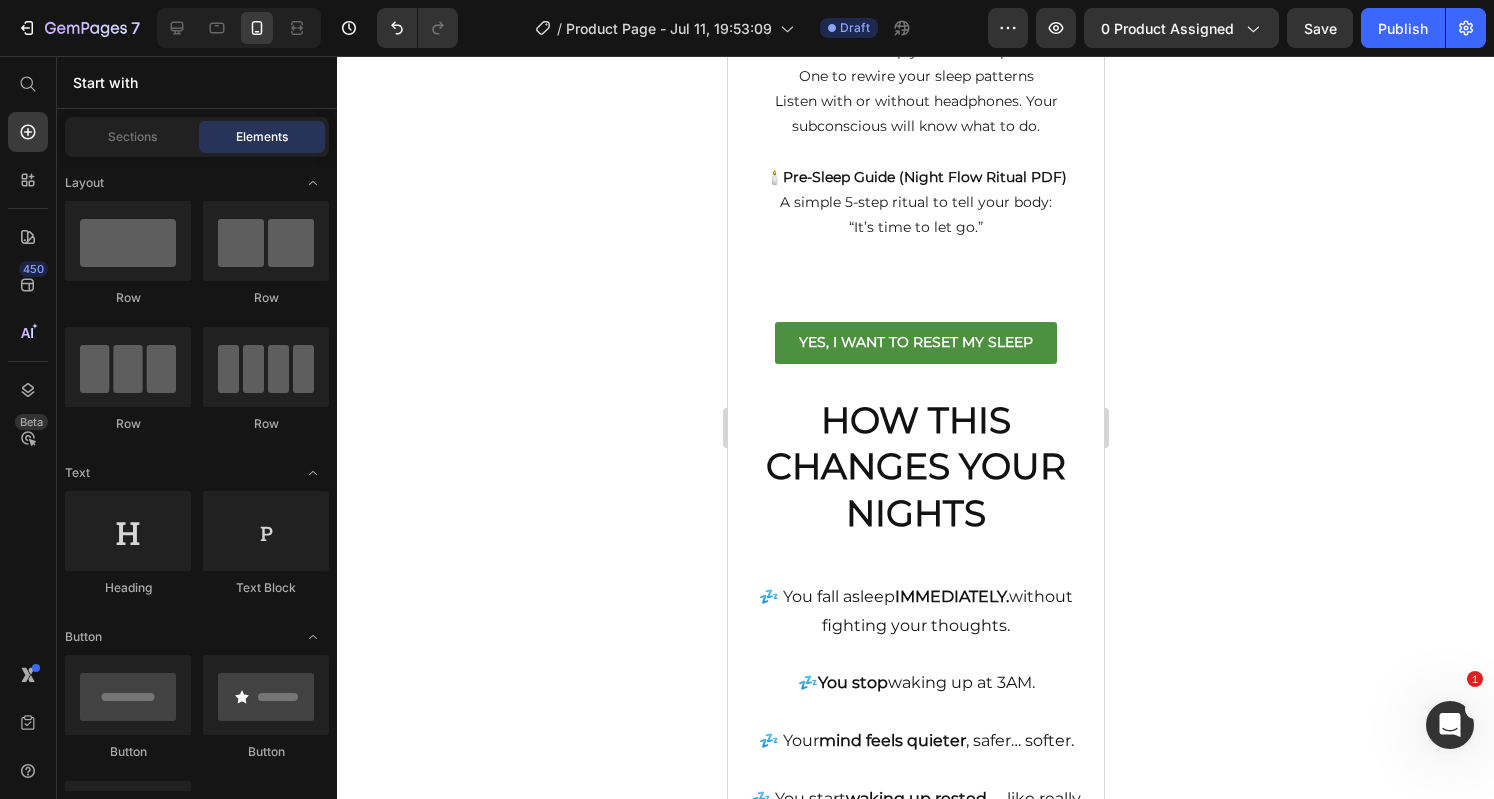 scroll, scrollTop: 1864, scrollLeft: 0, axis: vertical 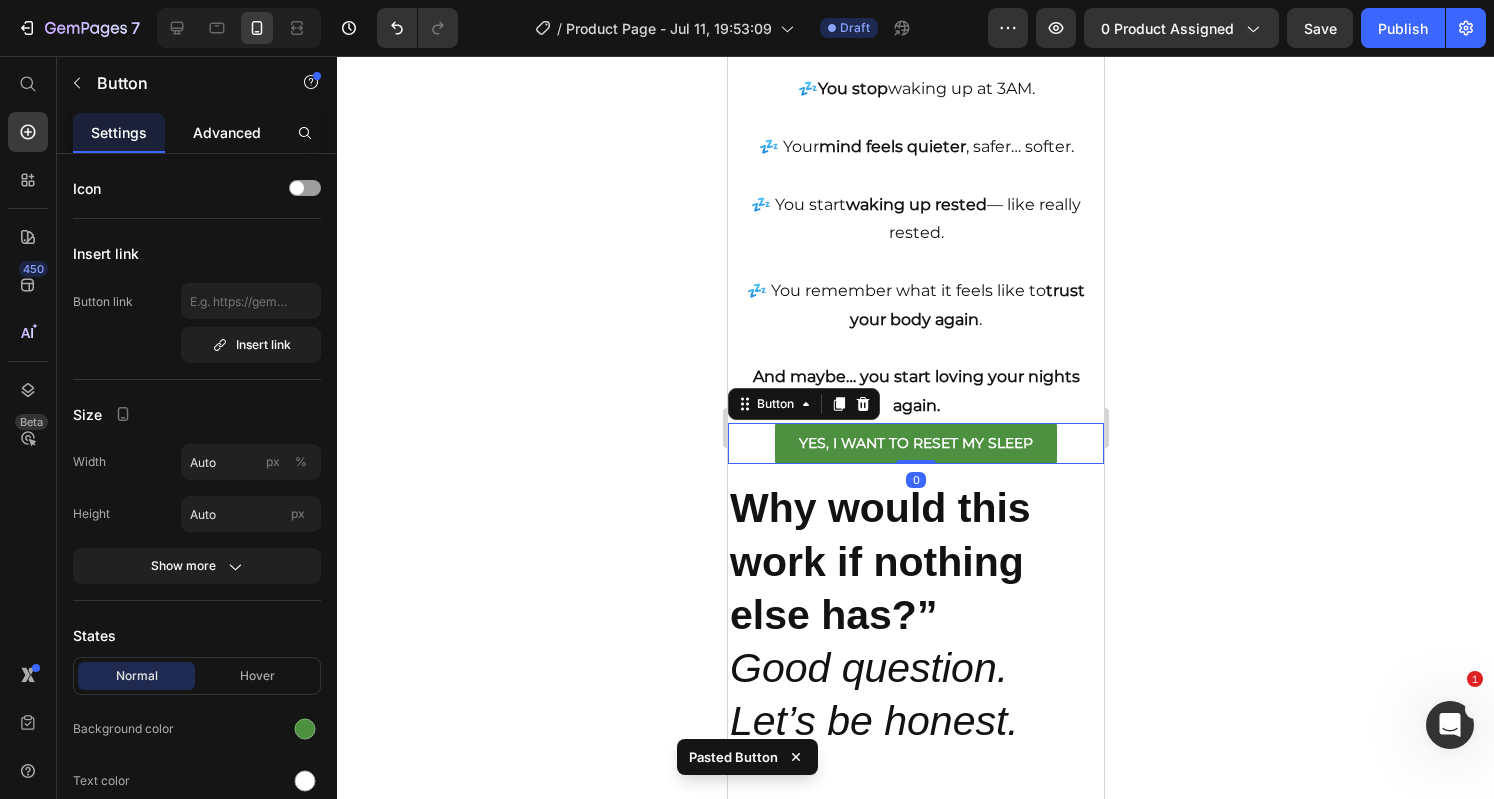 click on "Advanced" at bounding box center [227, 132] 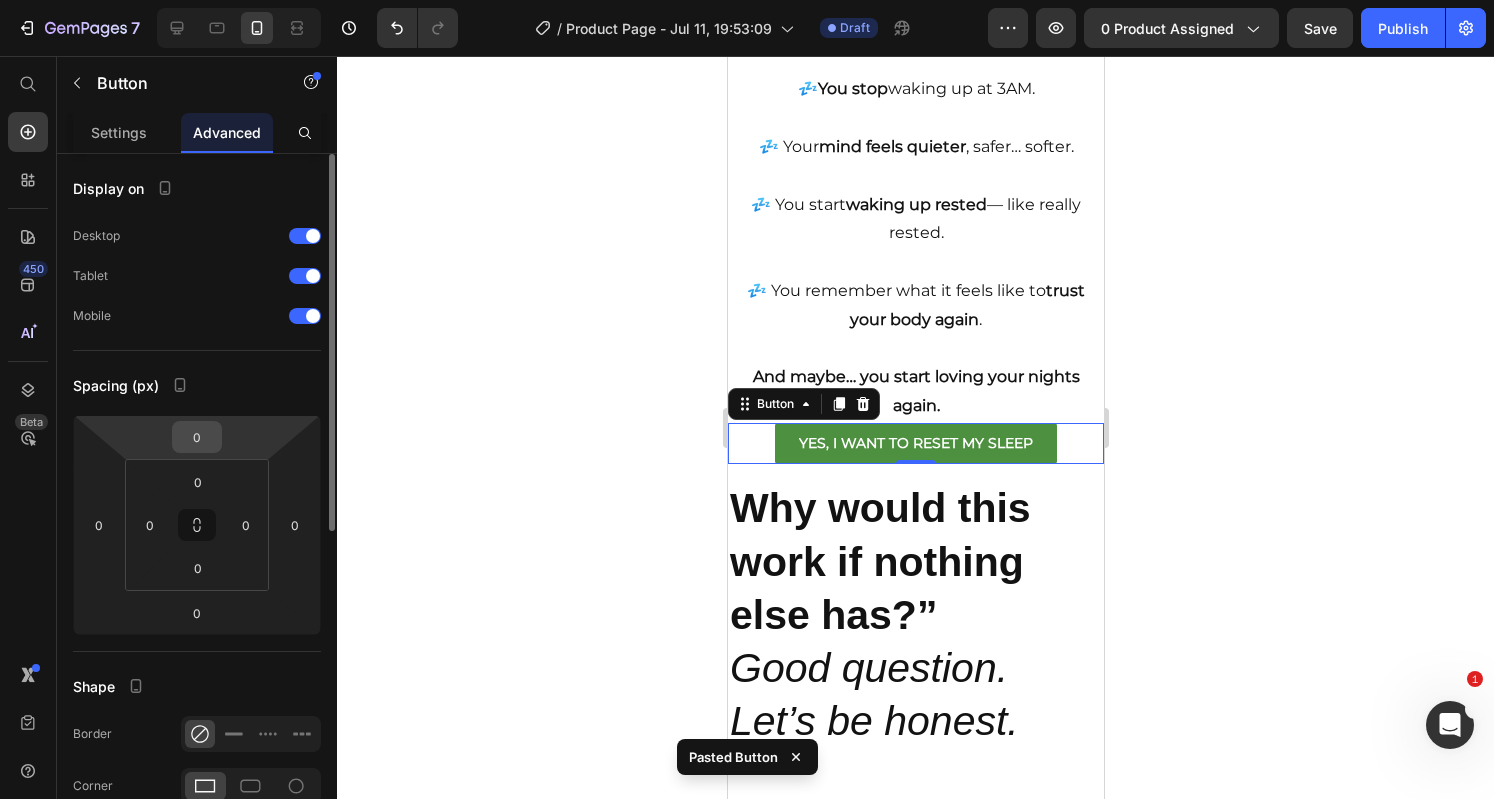 click on "0" at bounding box center [197, 437] 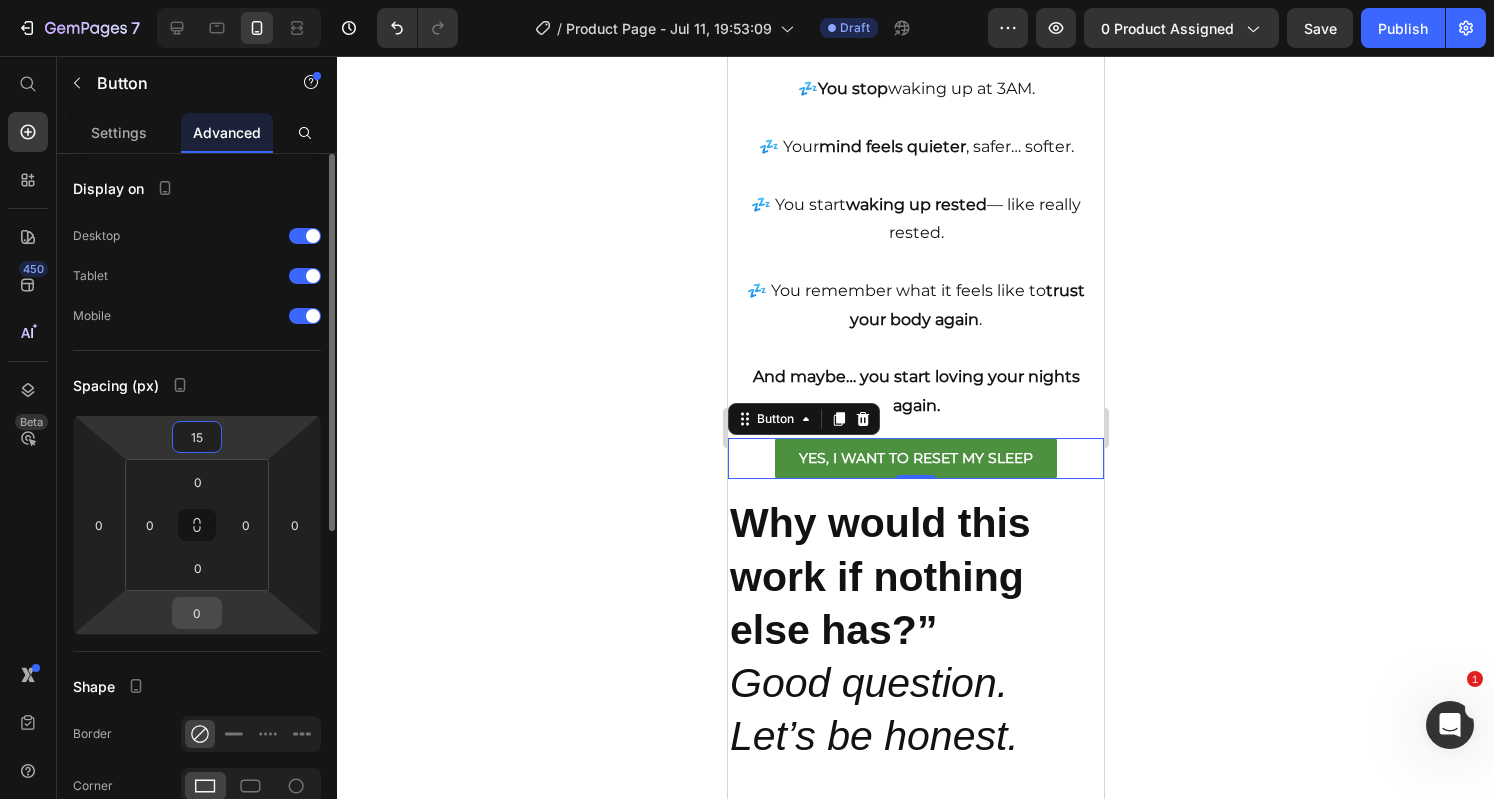 type on "15" 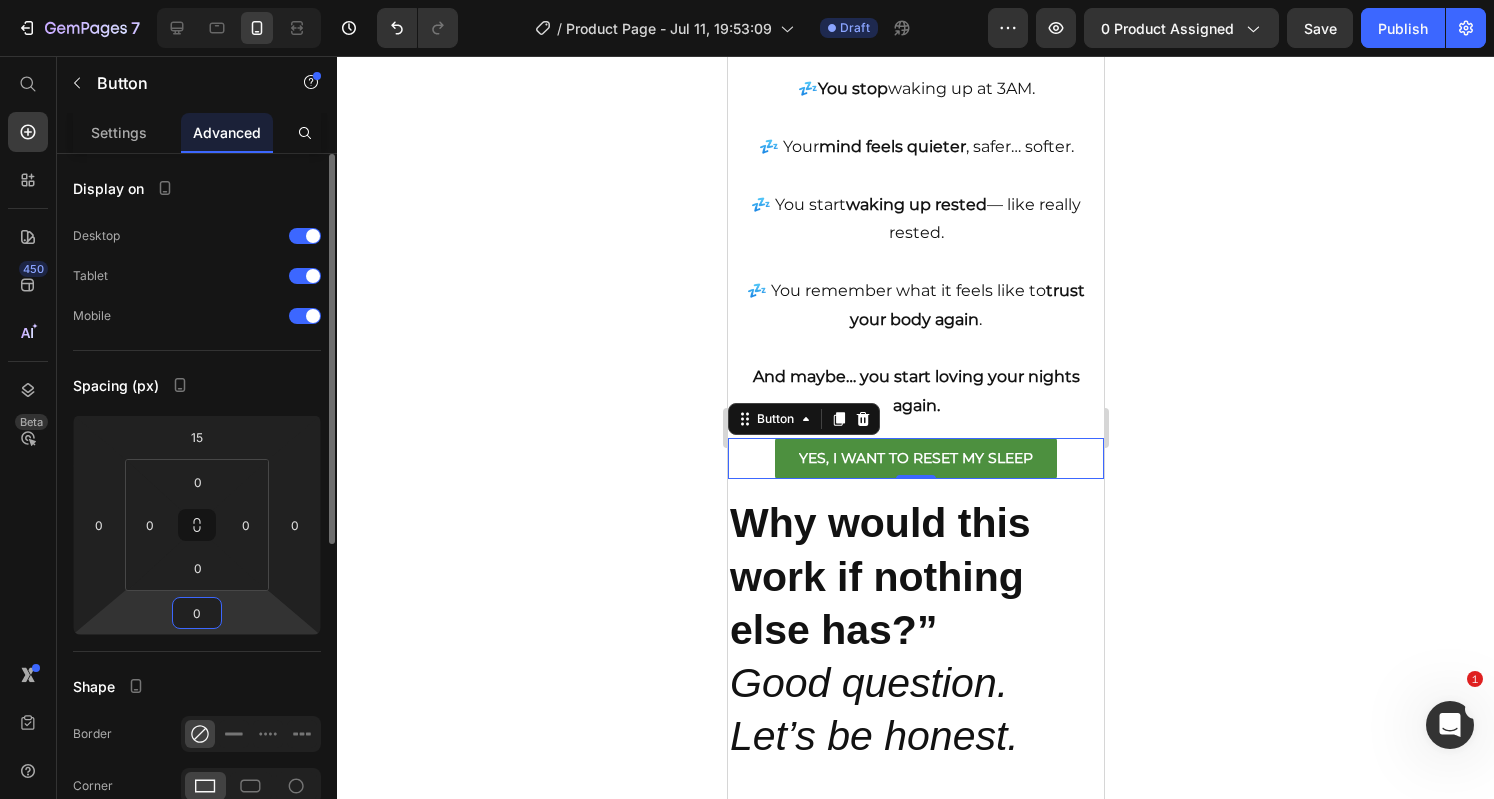 click on "0" at bounding box center [197, 613] 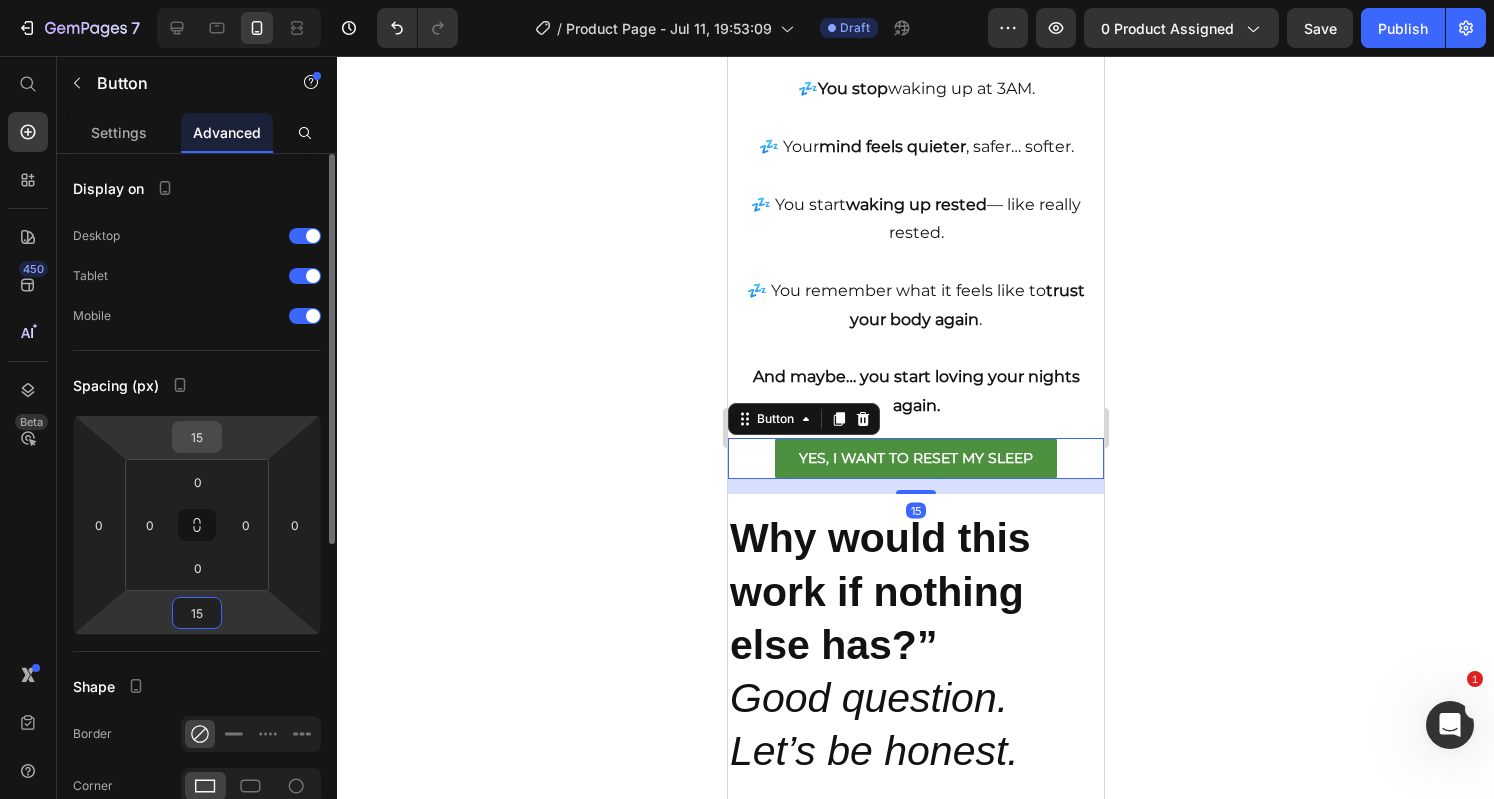 type on "15" 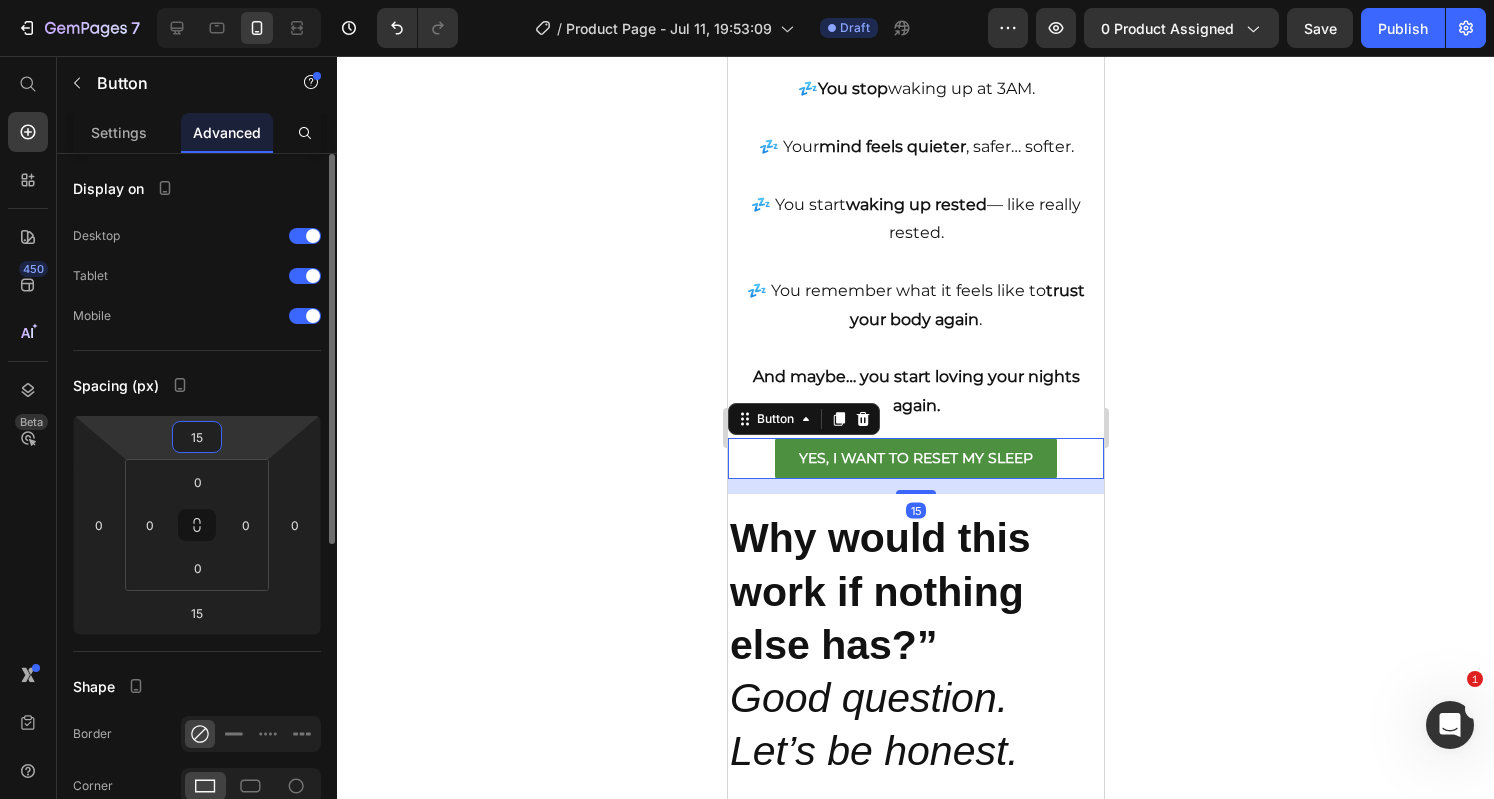 click on "15" at bounding box center (197, 437) 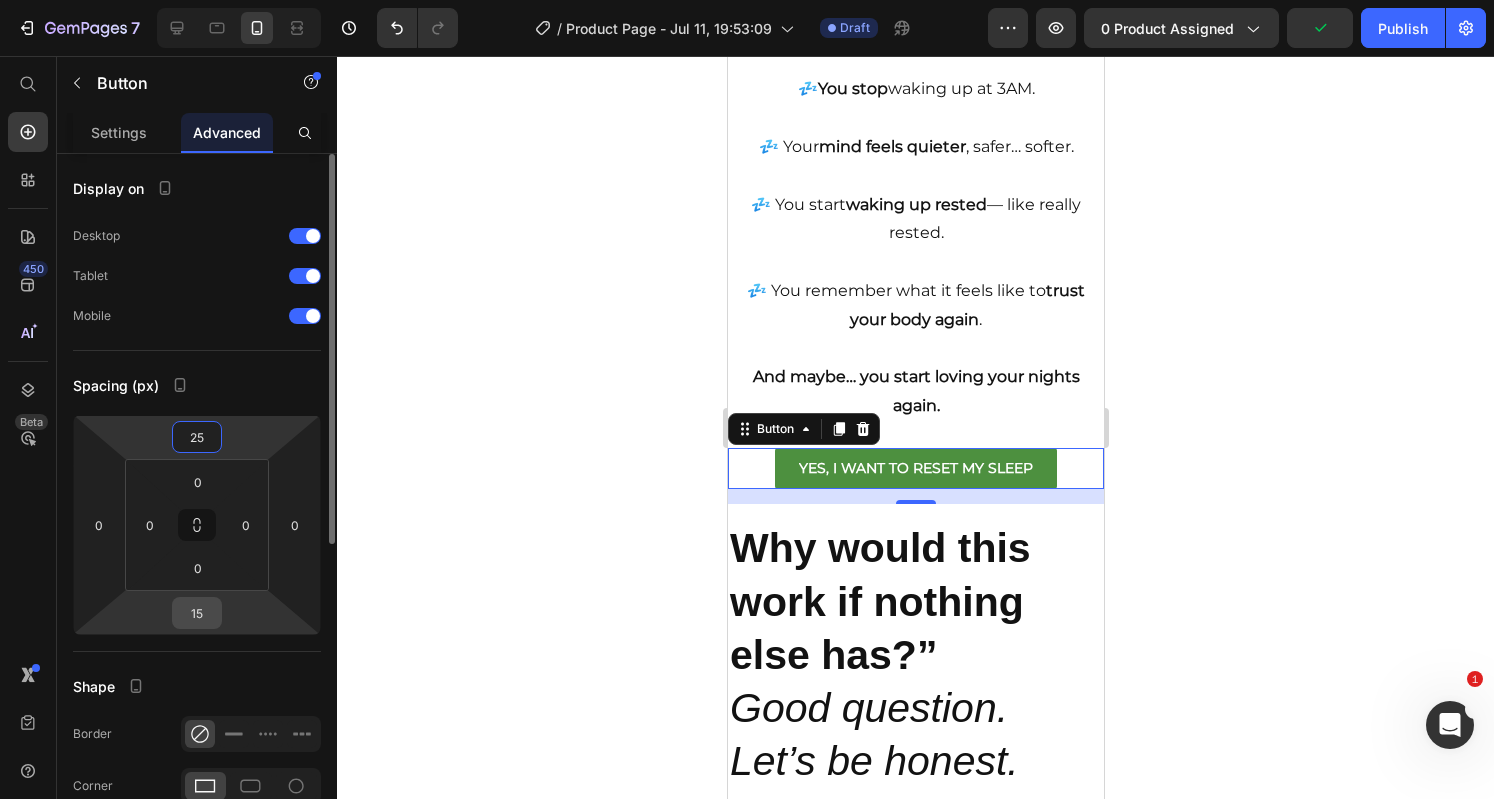 type on "25" 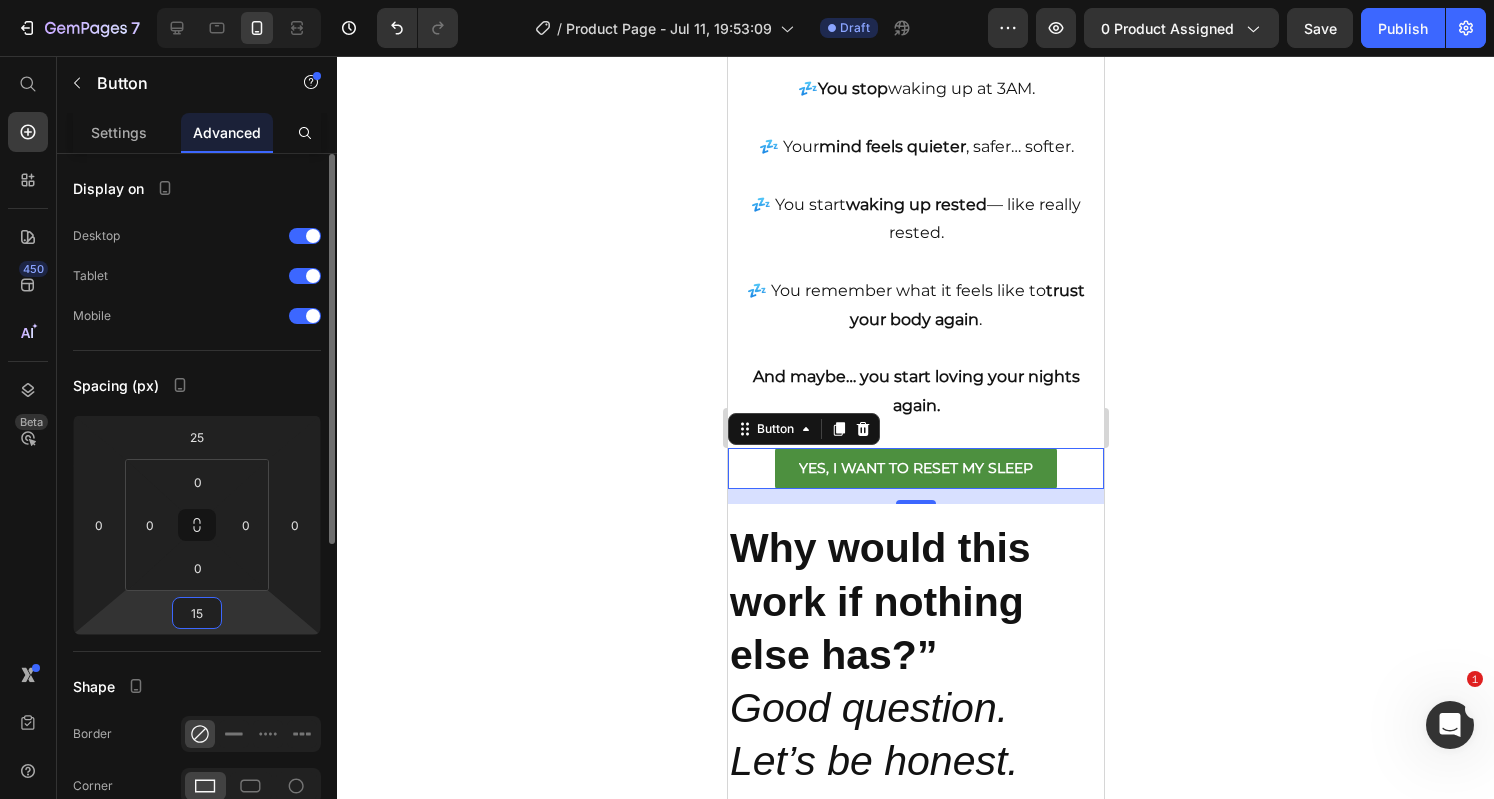 click on "15" at bounding box center [197, 613] 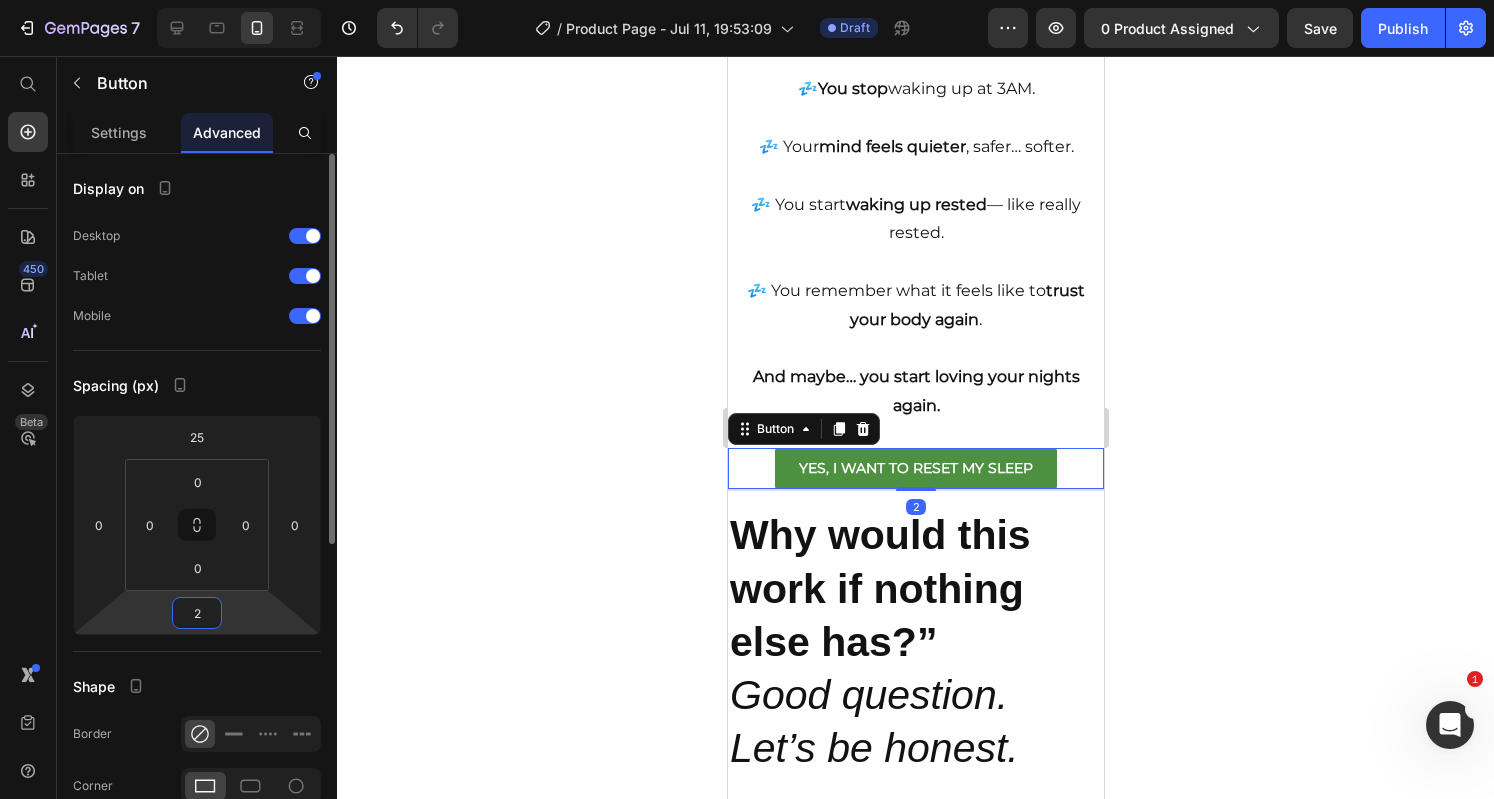 type on "25" 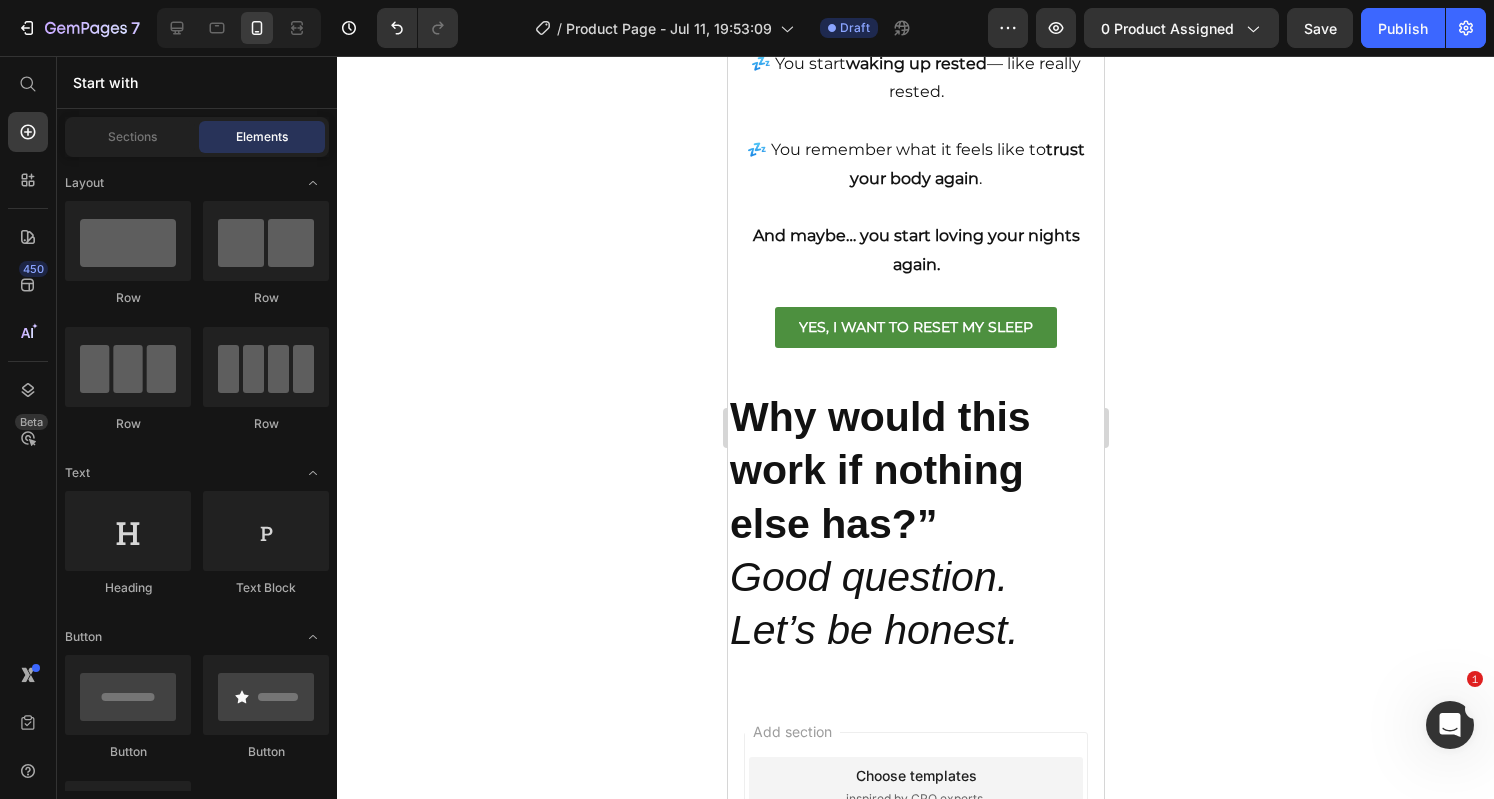 scroll, scrollTop: 2692, scrollLeft: 0, axis: vertical 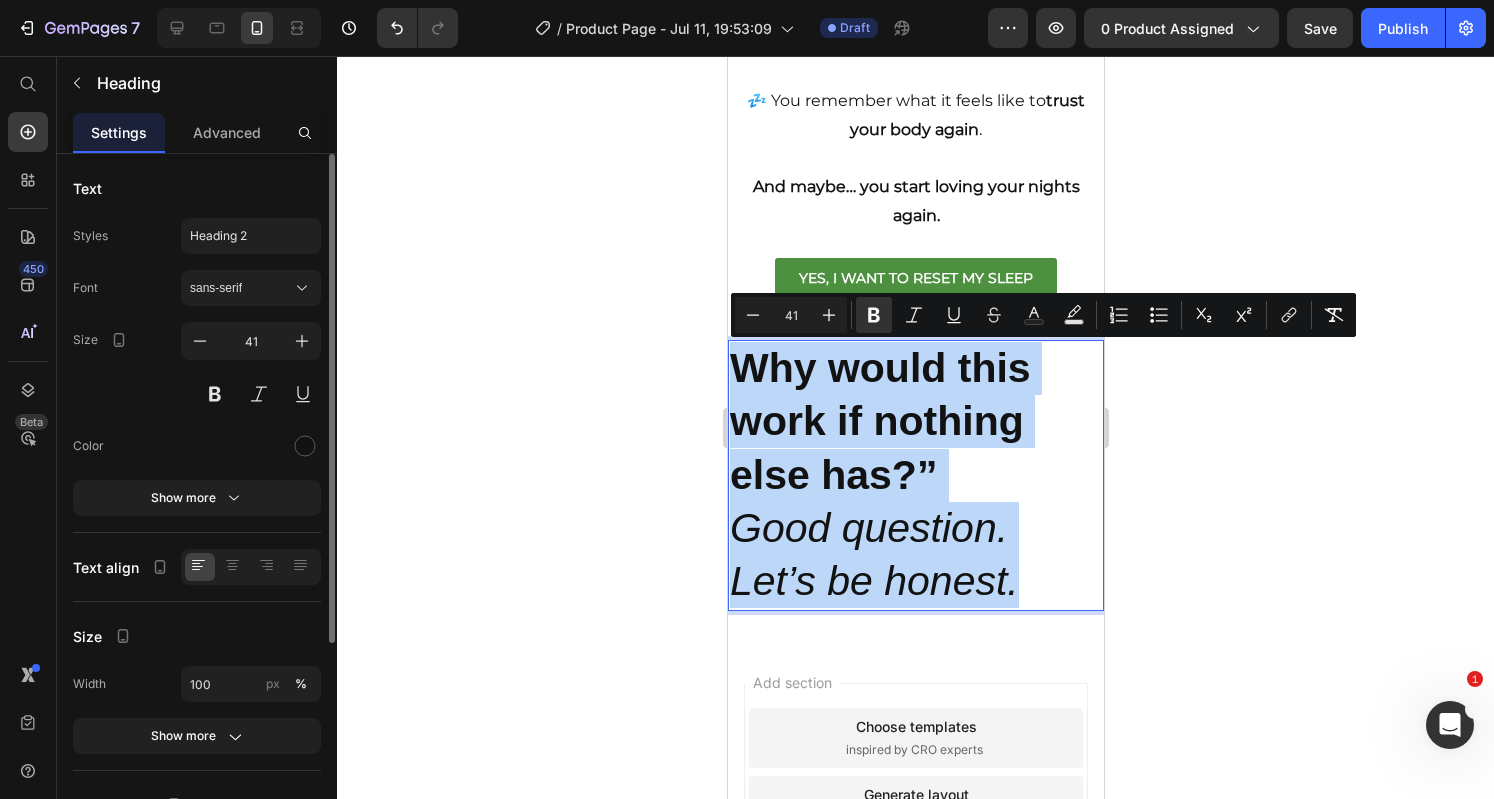 drag, startPoint x: 1029, startPoint y: 589, endPoint x: 711, endPoint y: 369, distance: 386.68332 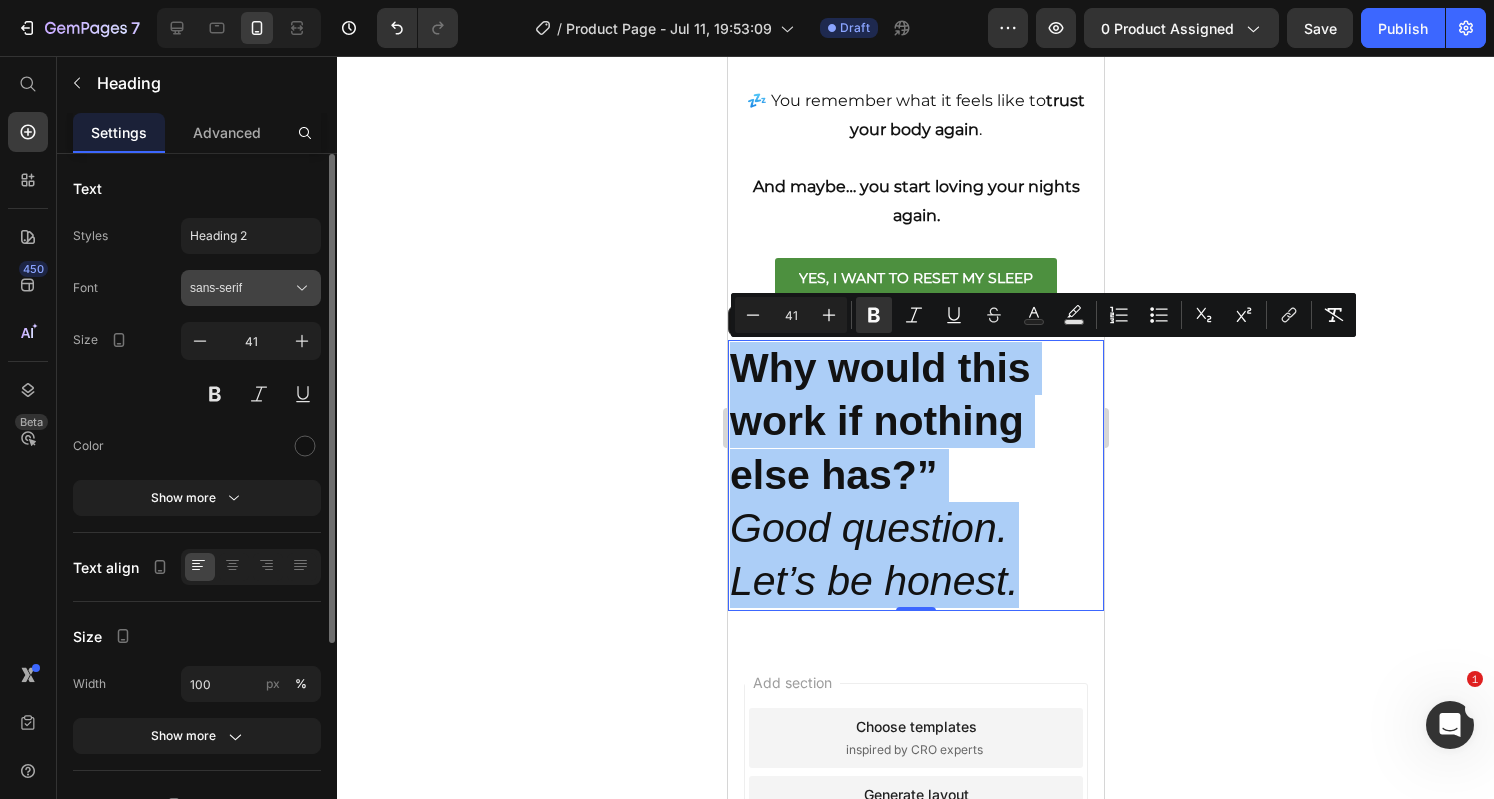 click on "sans-serif" at bounding box center (251, 288) 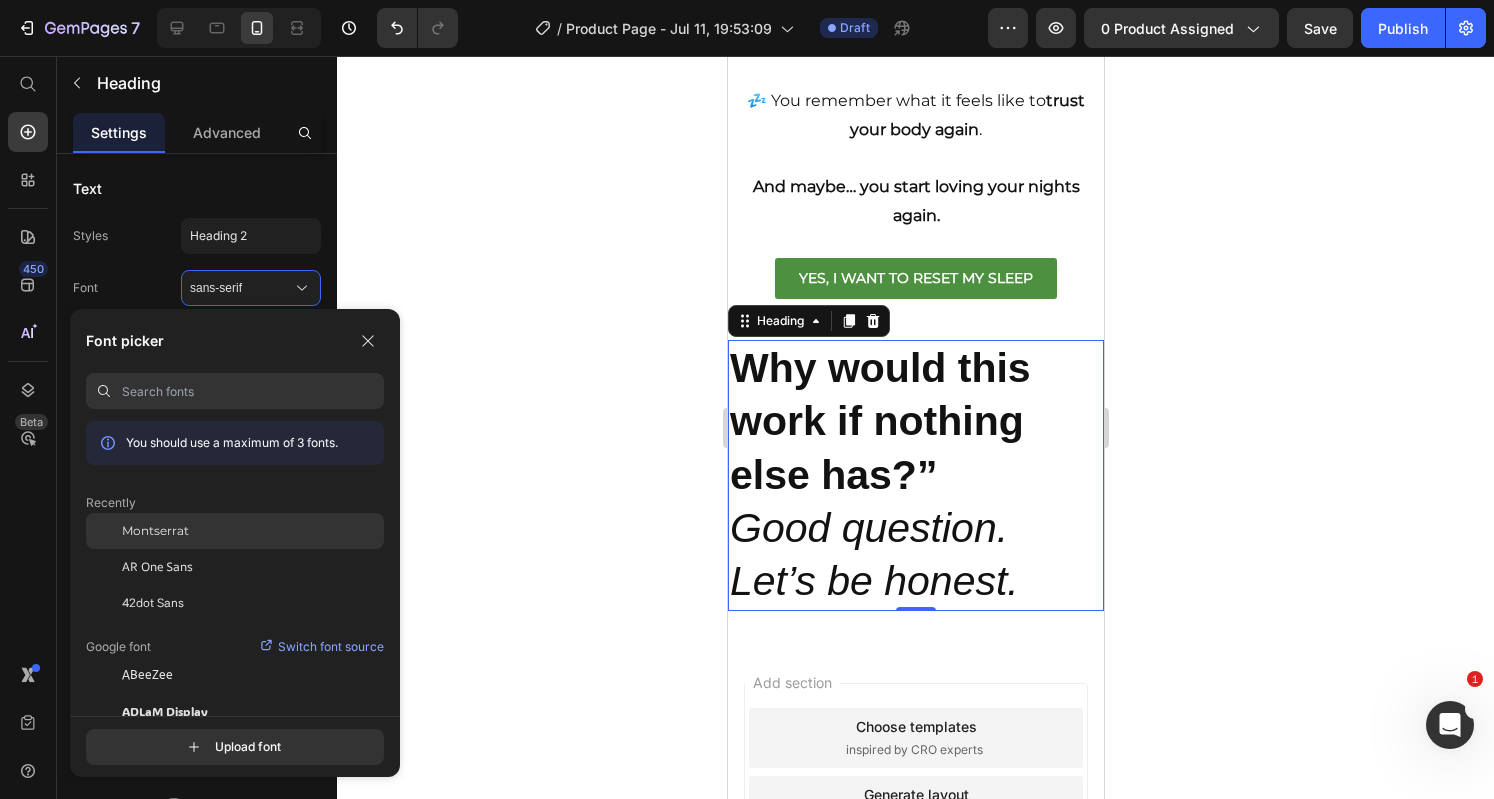 click on "Montserrat" at bounding box center (155, 531) 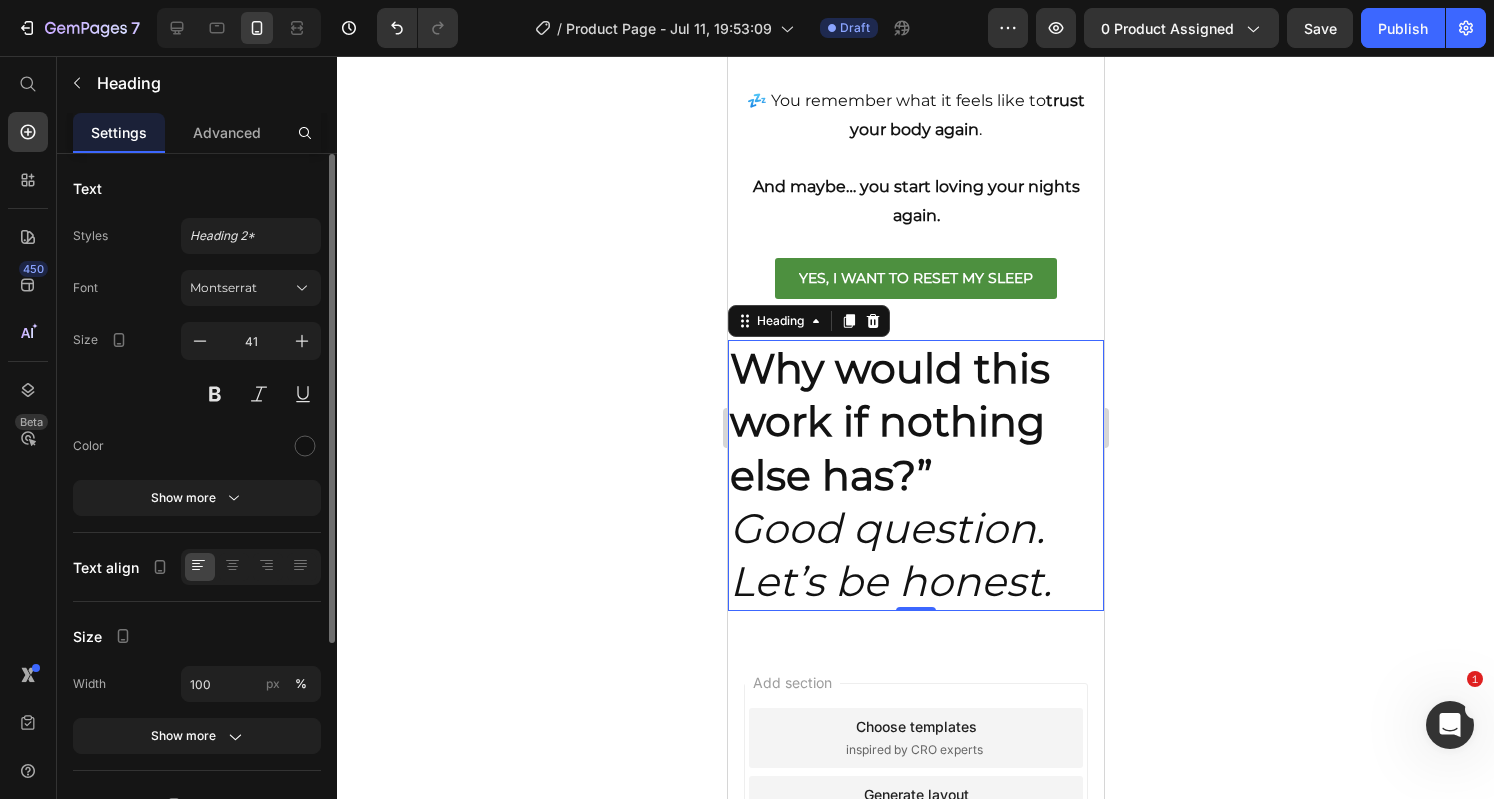 click 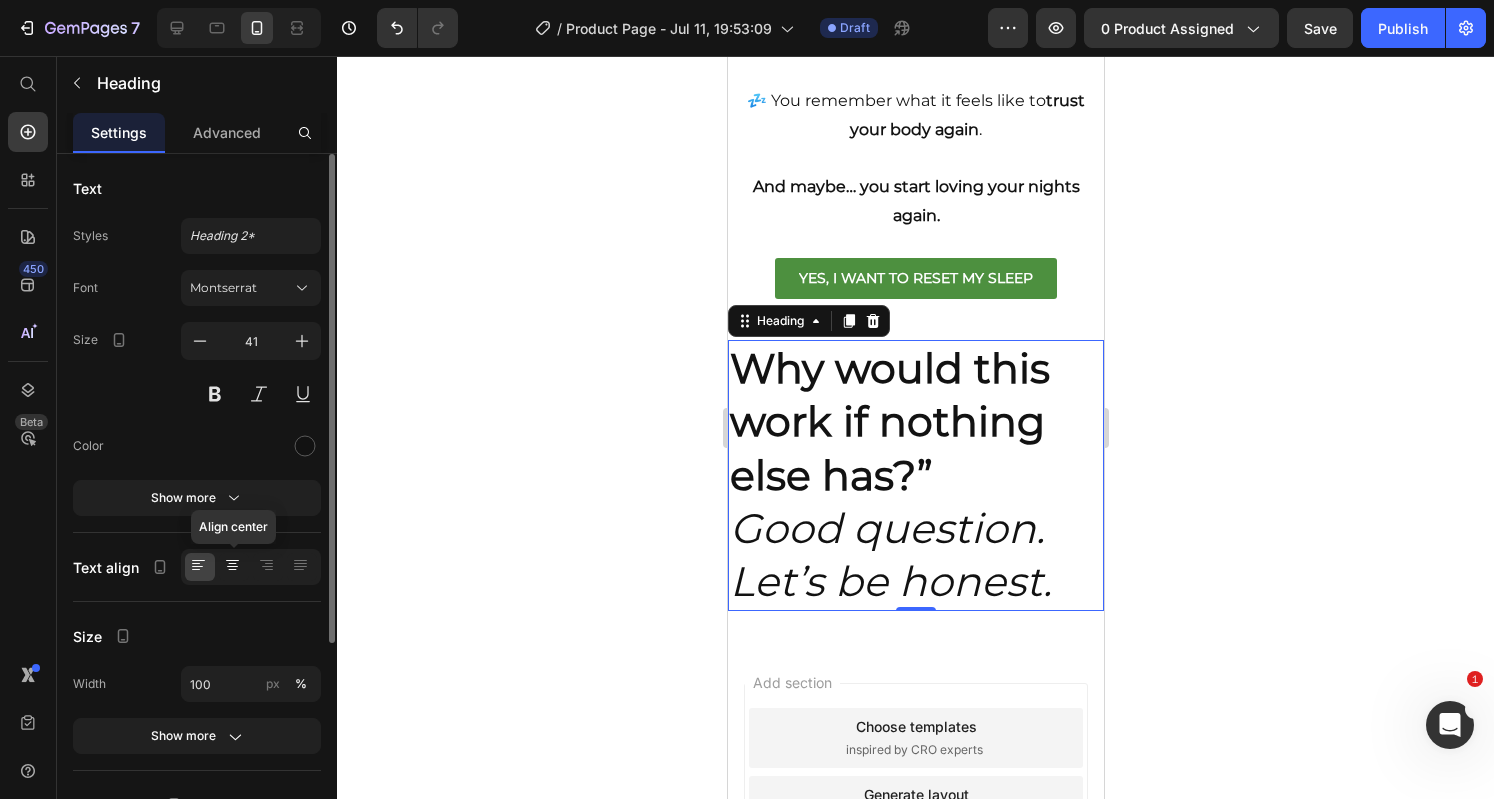 click 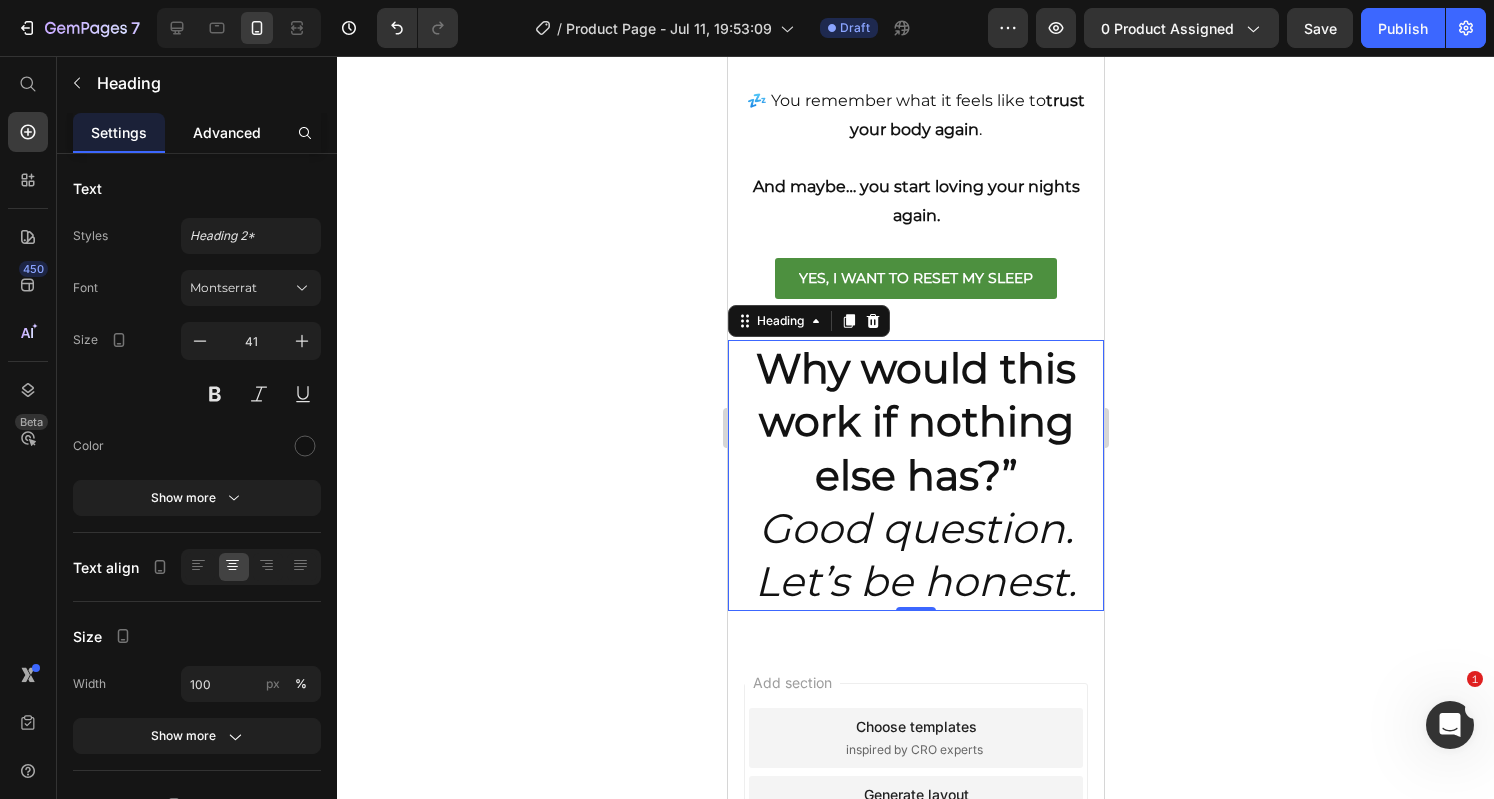 click on "Advanced" at bounding box center [227, 132] 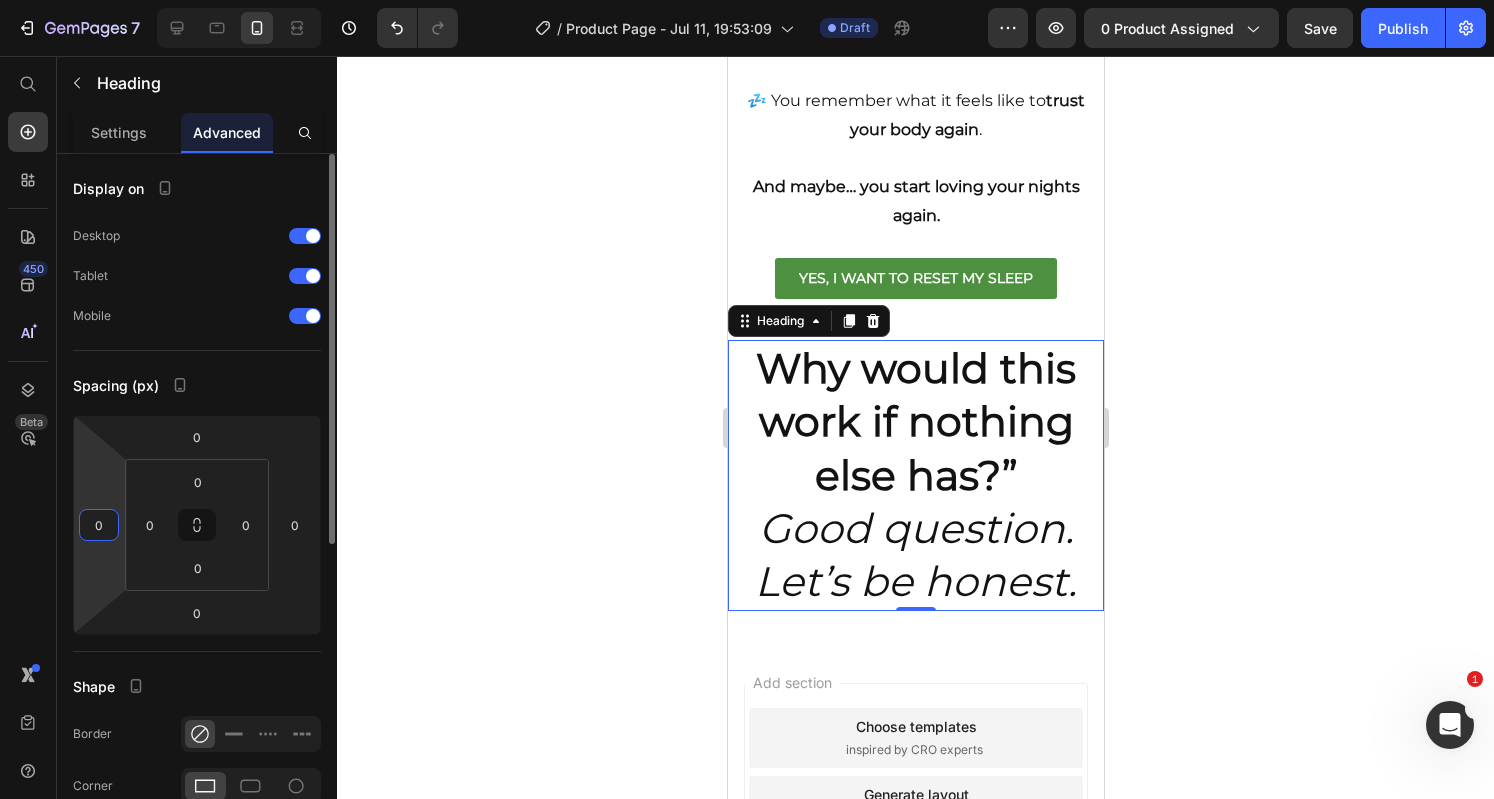 click on "0" at bounding box center (99, 525) 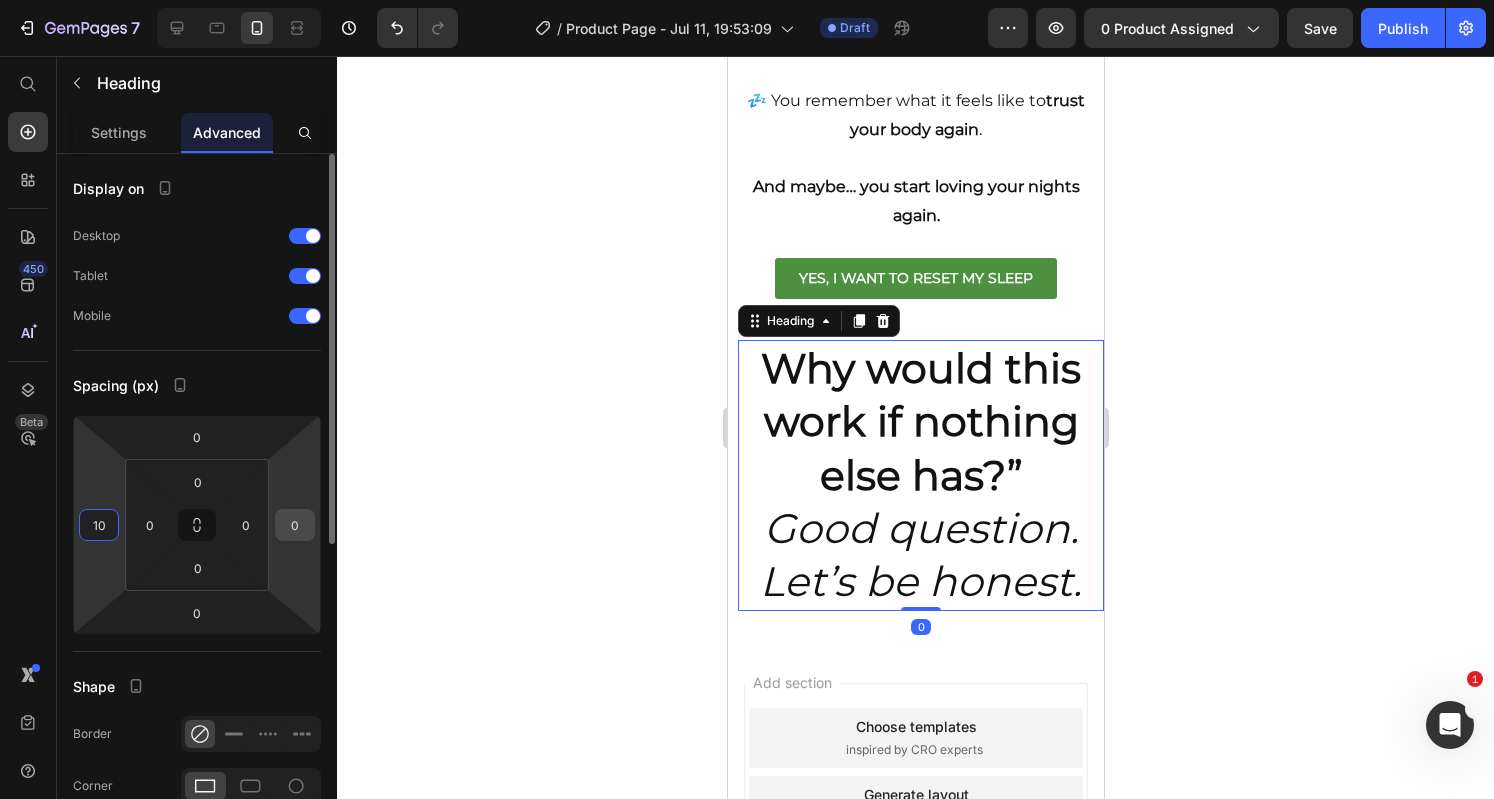 type on "10" 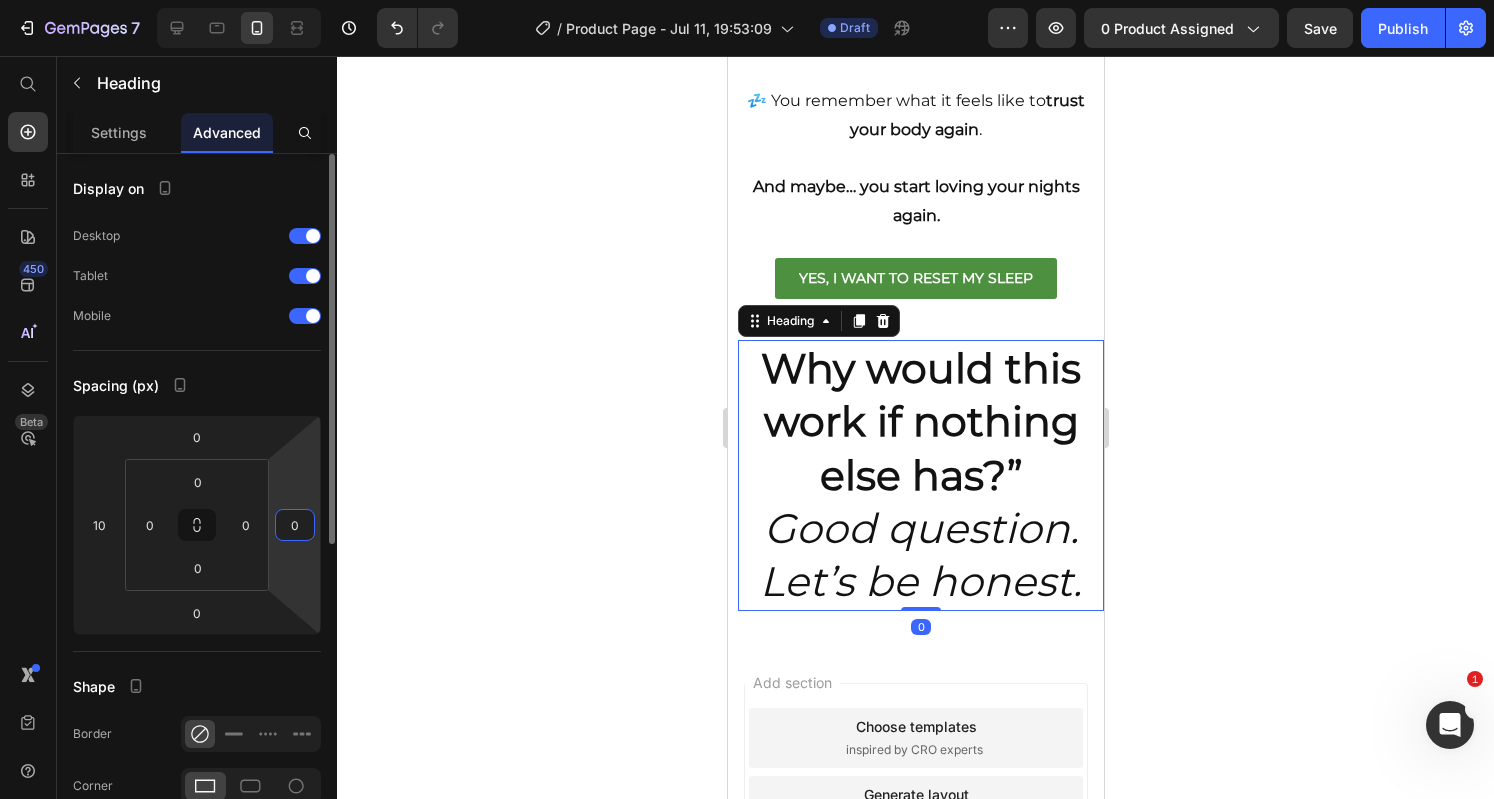 click on "0" at bounding box center (295, 525) 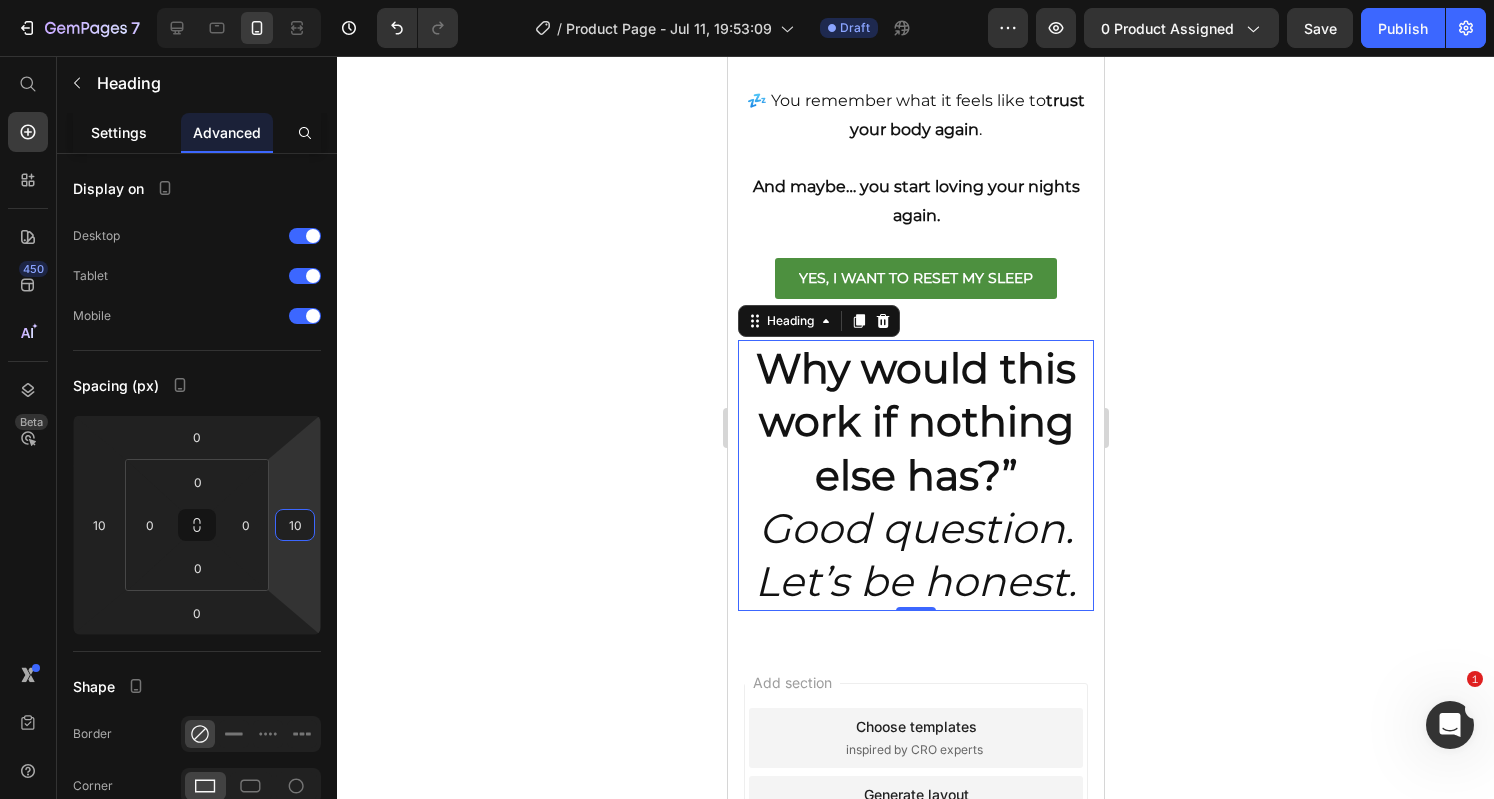 type on "10" 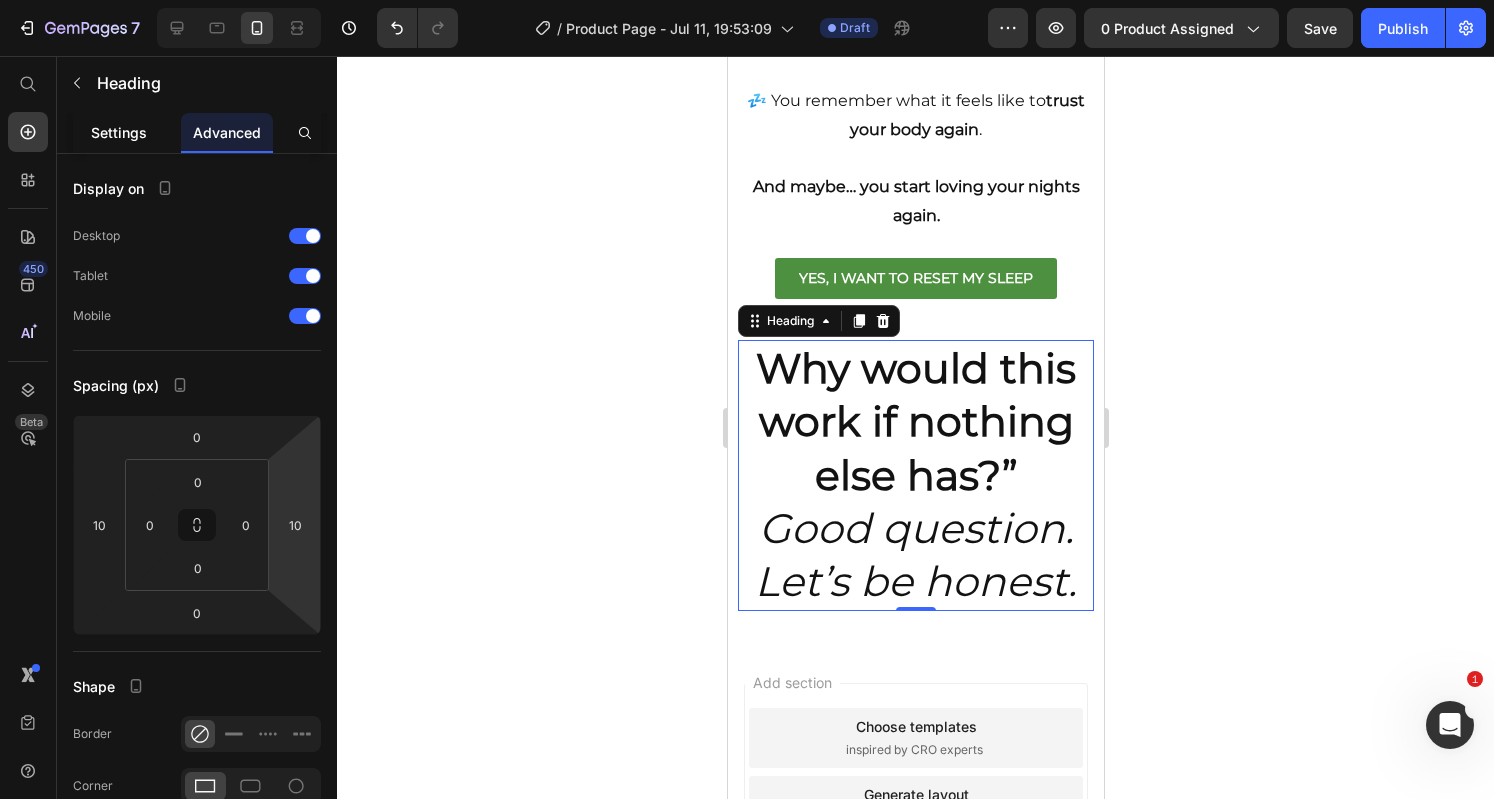 click on "Settings" 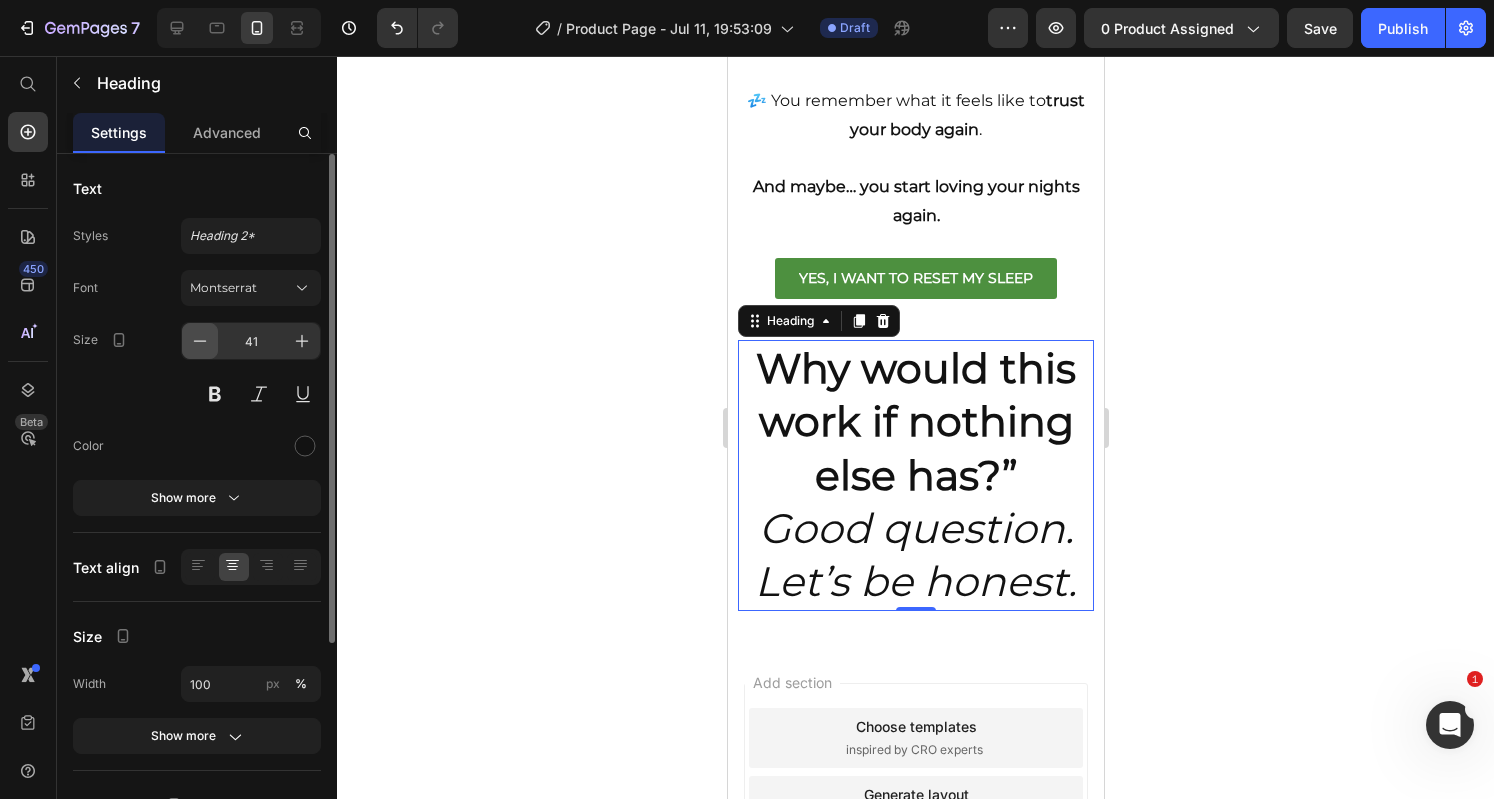click at bounding box center [200, 341] 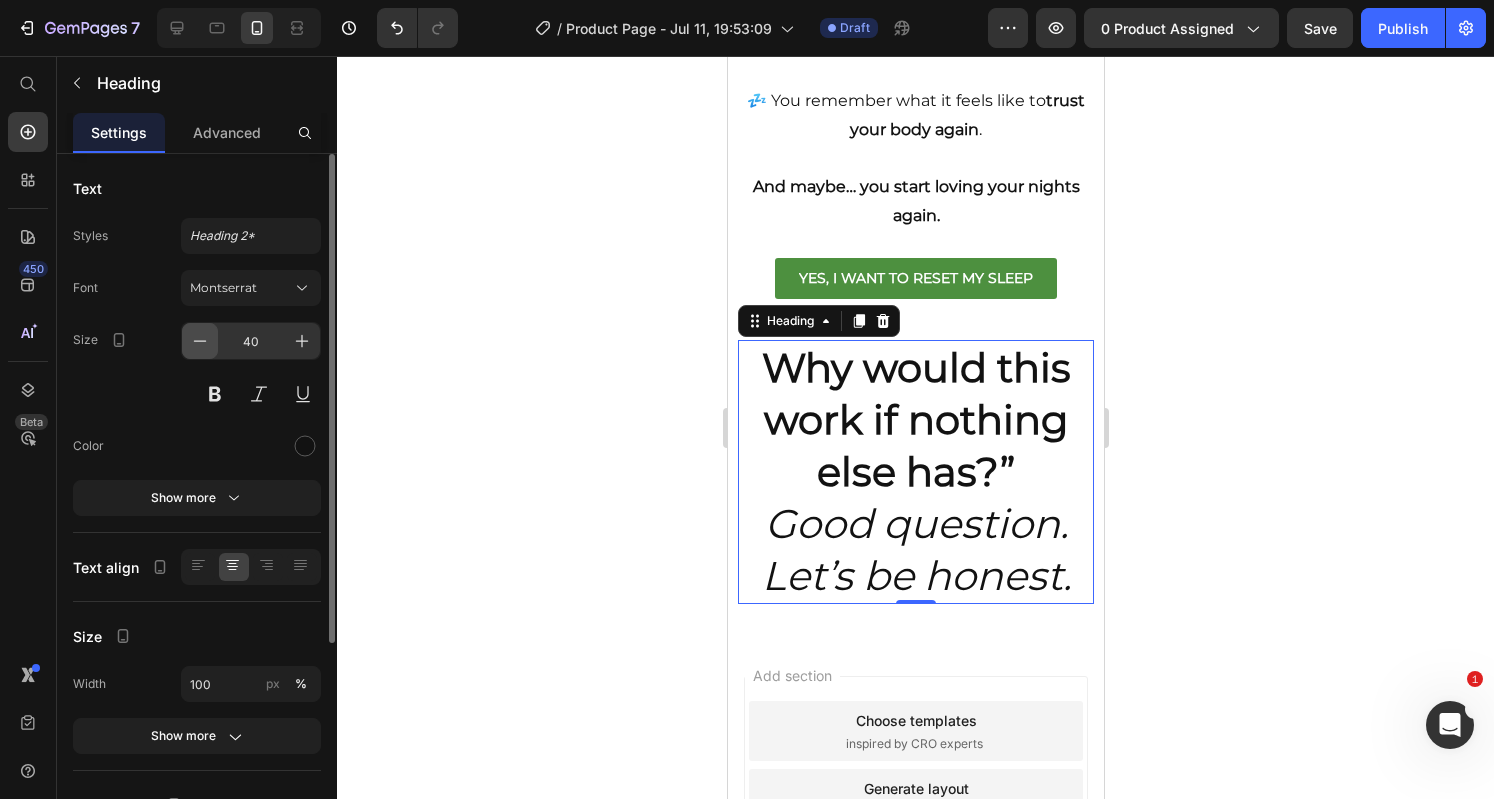 click at bounding box center [200, 341] 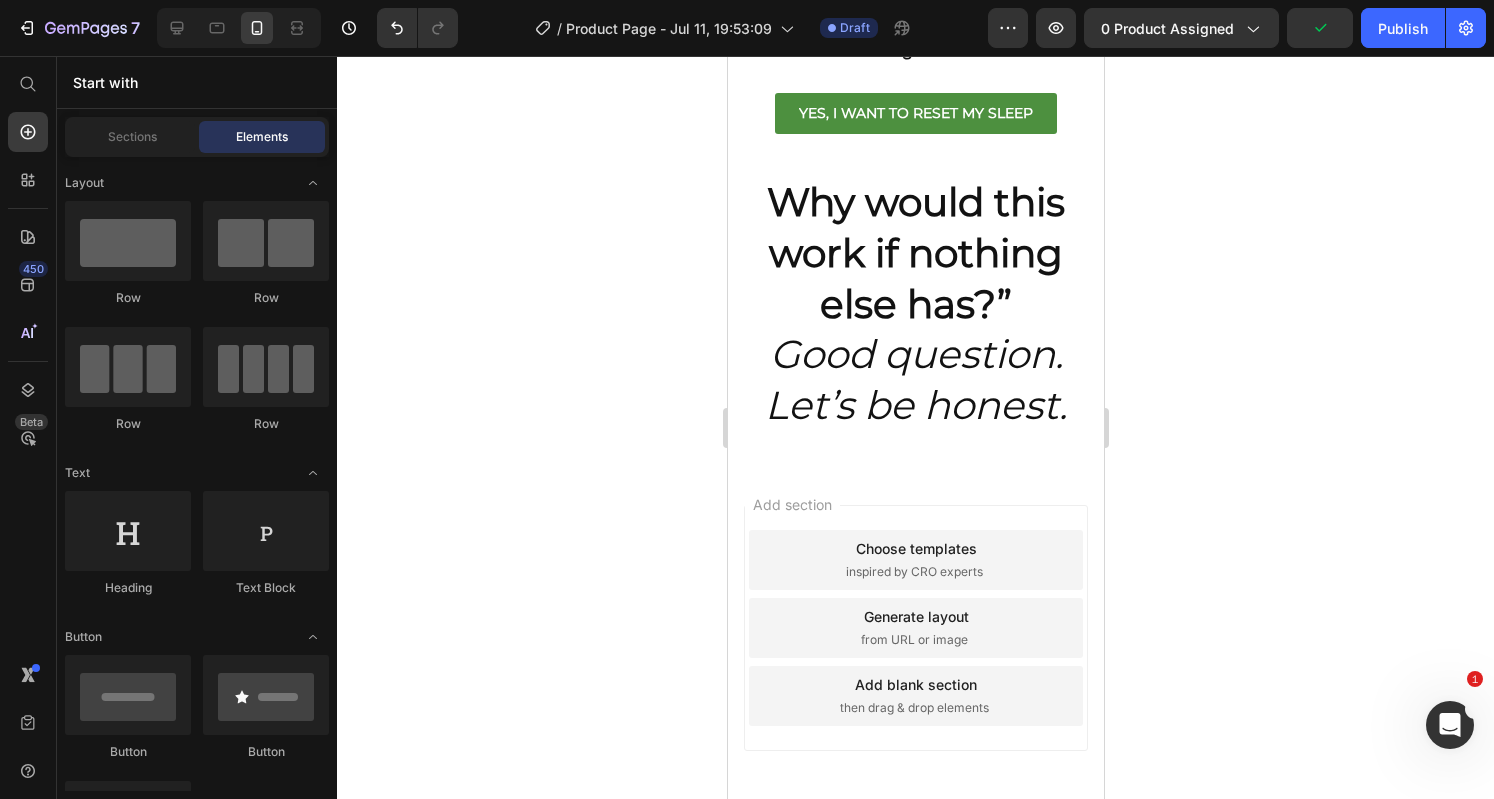 scroll, scrollTop: 2892, scrollLeft: 0, axis: vertical 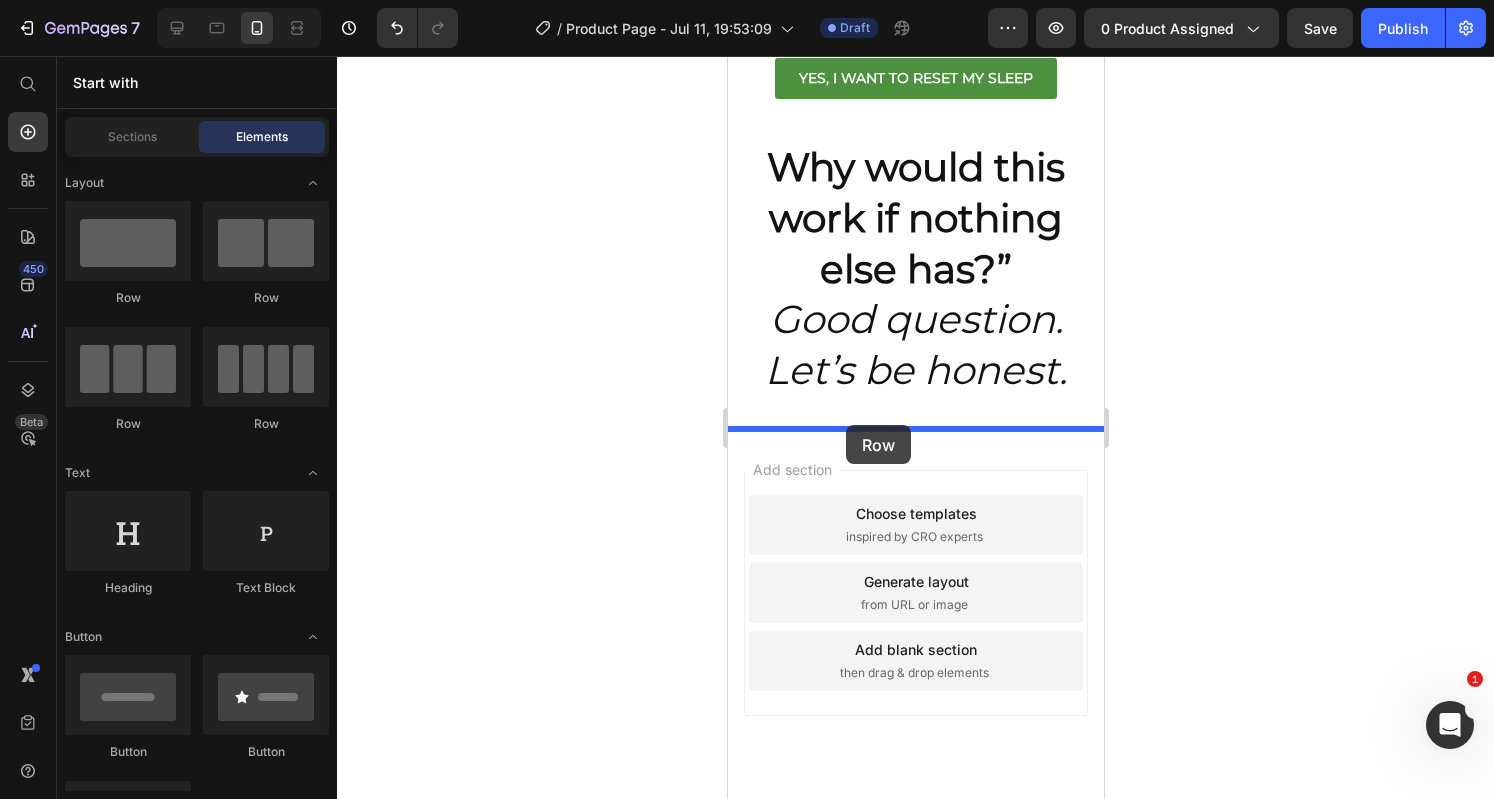 drag, startPoint x: 879, startPoint y: 325, endPoint x: 846, endPoint y: 423, distance: 103.40696 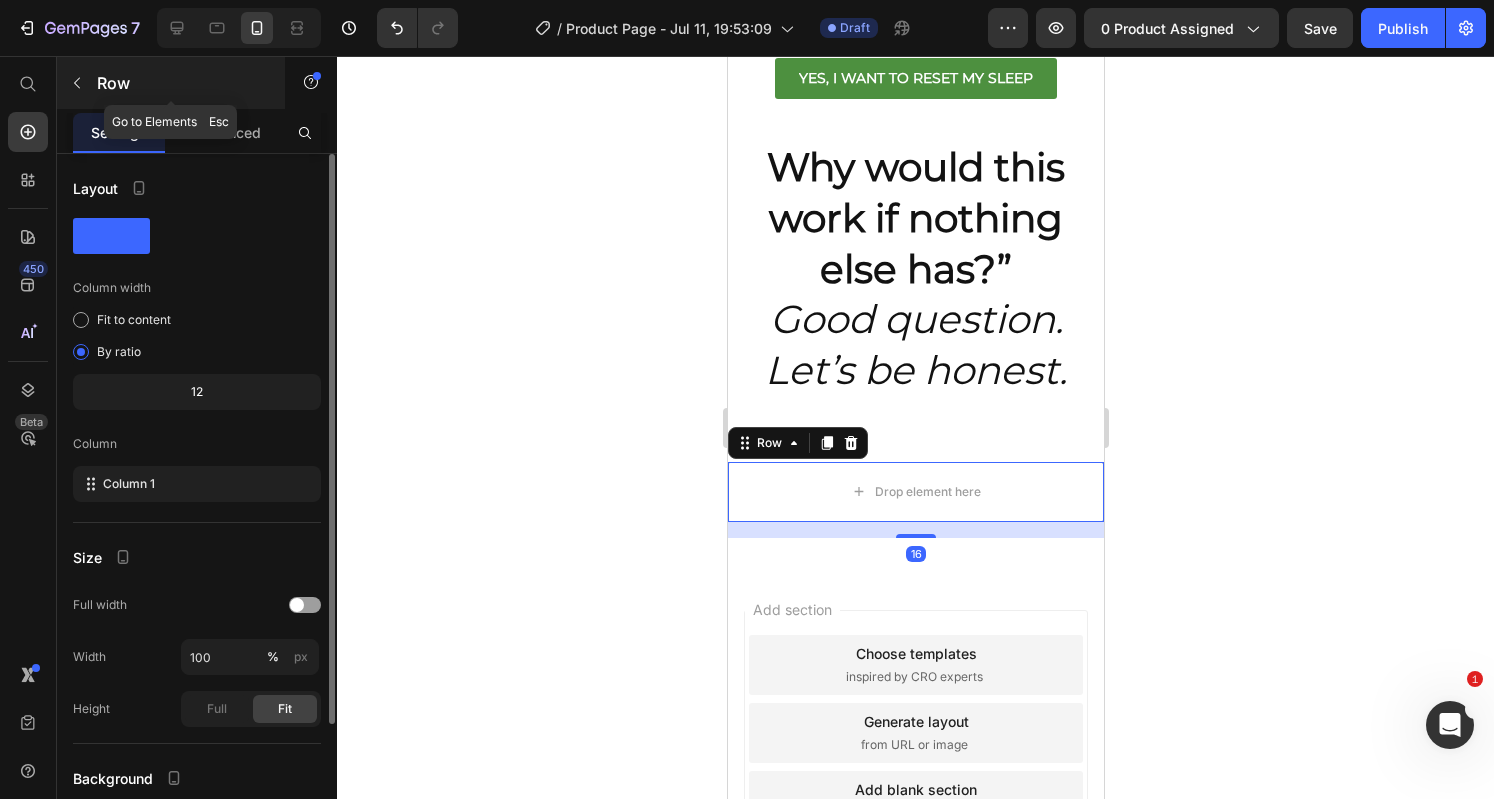 click 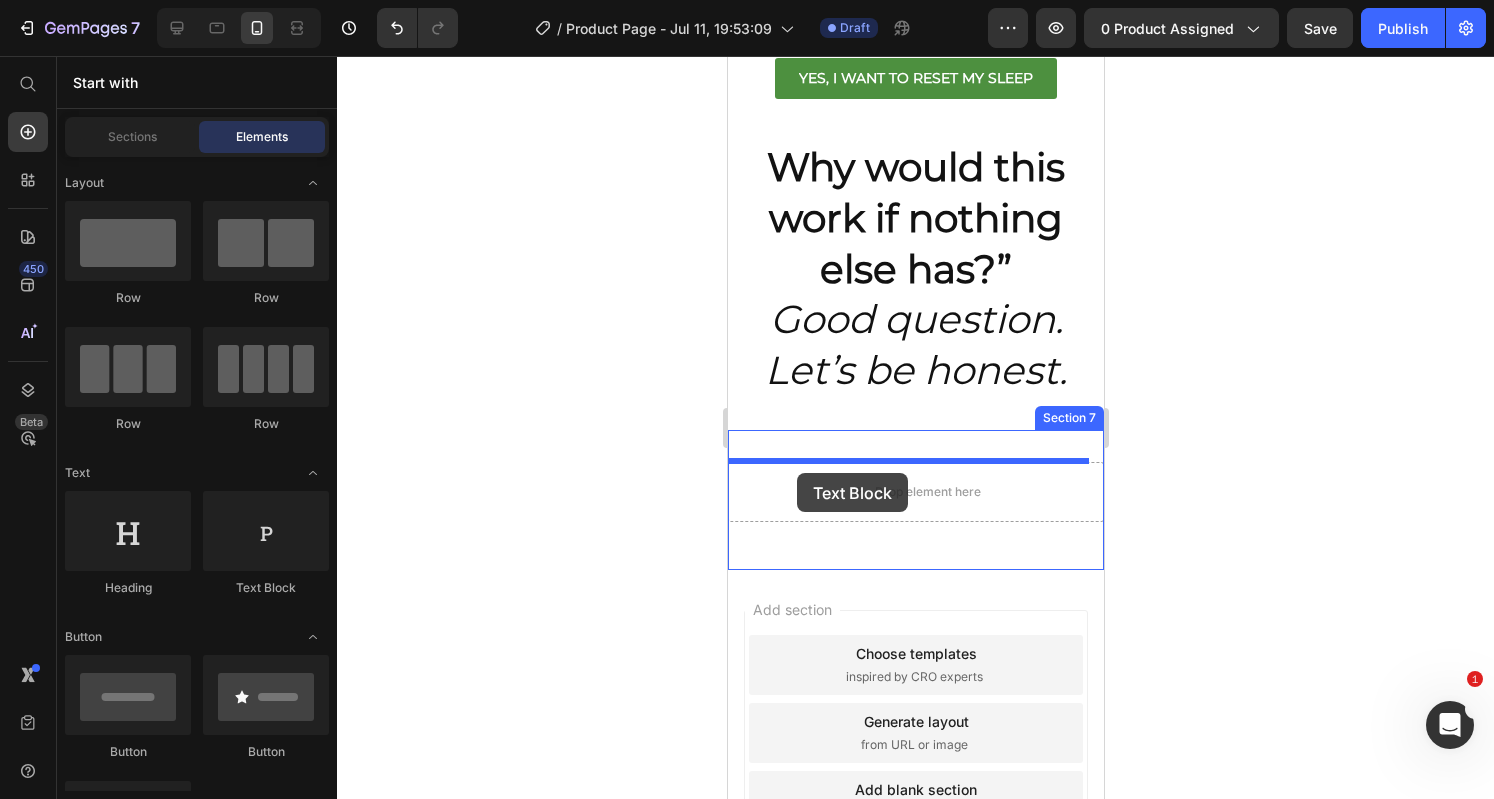 drag, startPoint x: 1023, startPoint y: 590, endPoint x: 795, endPoint y: 476, distance: 254.91174 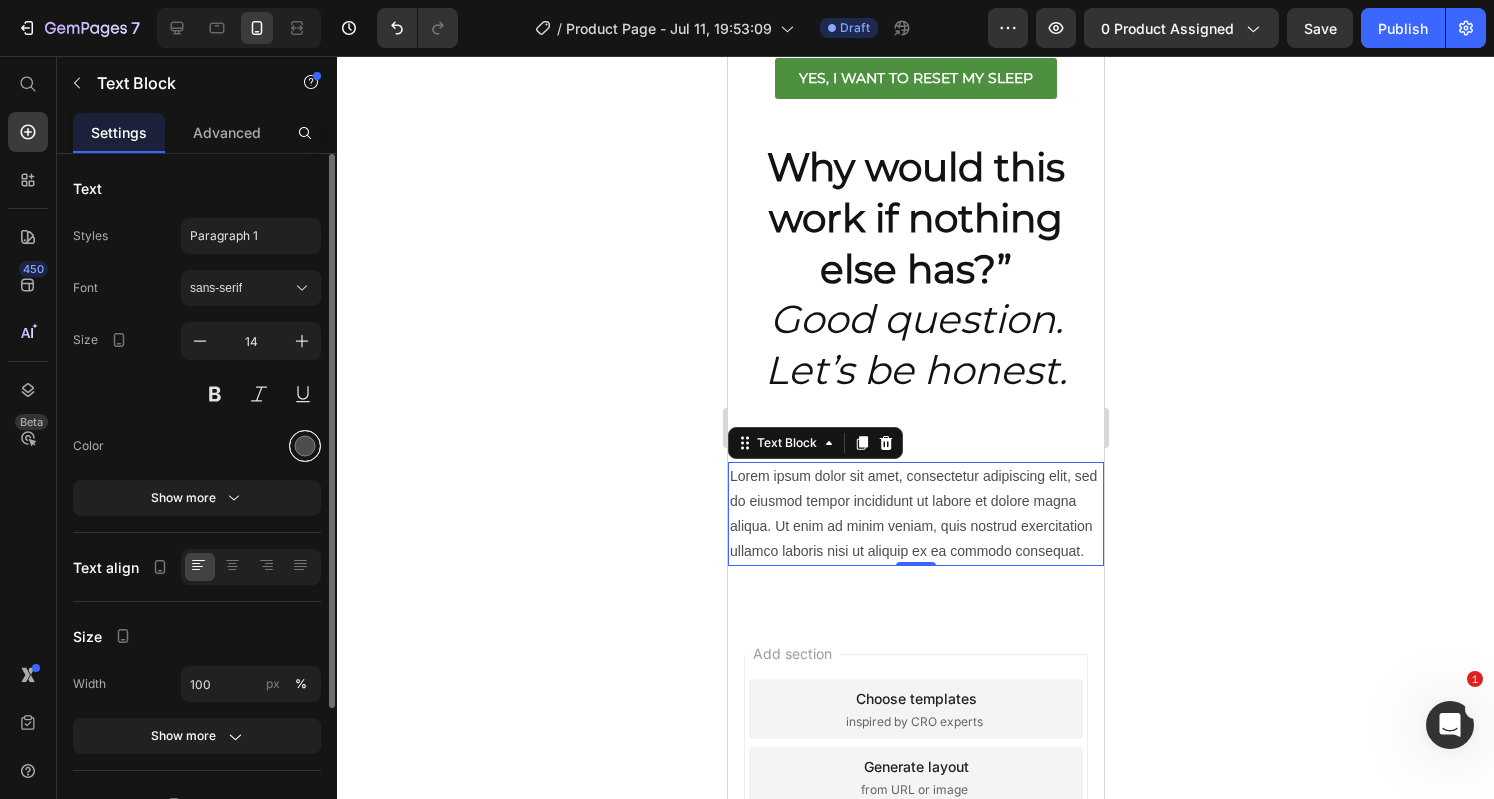 click at bounding box center [305, 446] 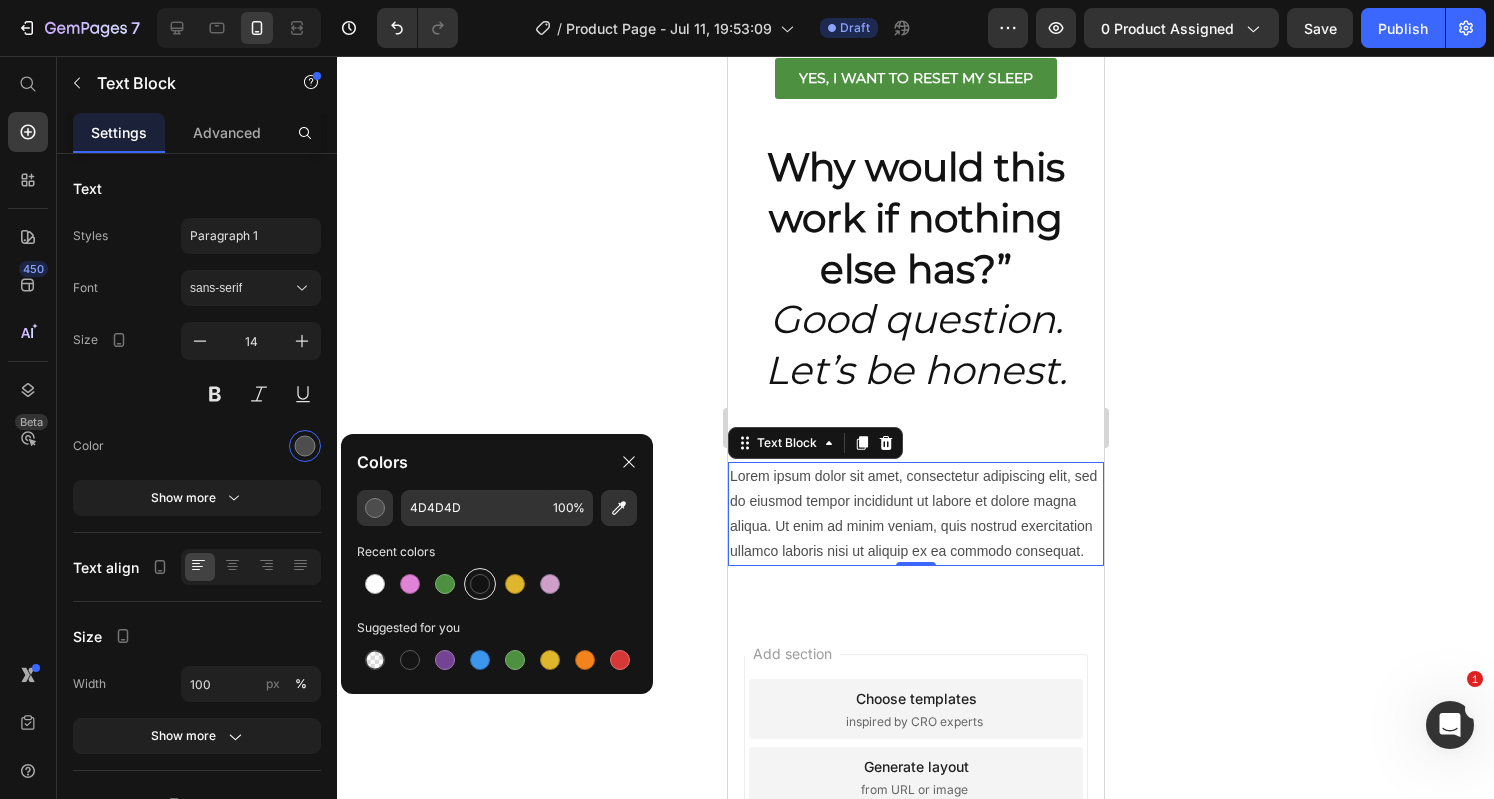 click at bounding box center [480, 584] 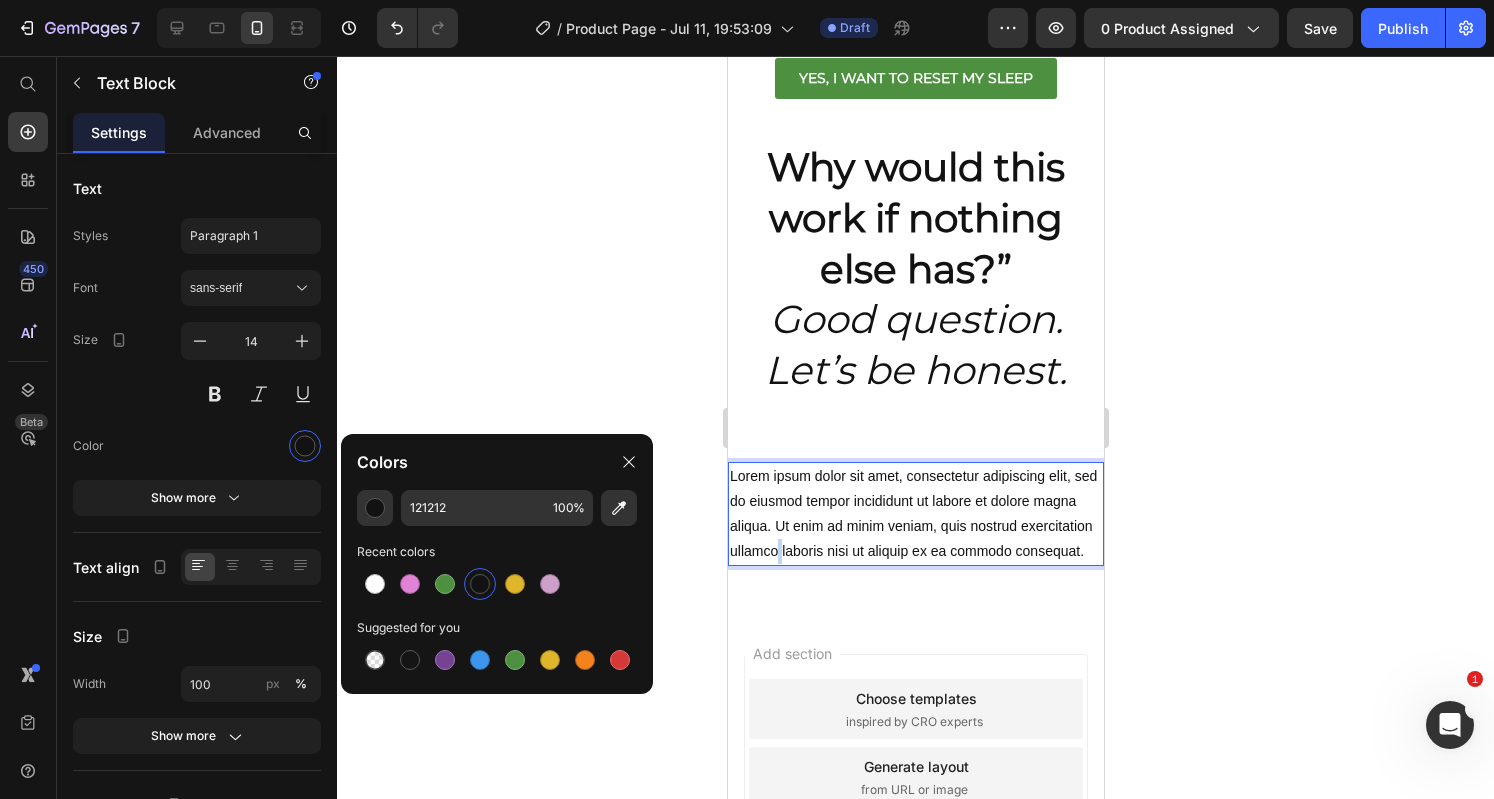 click on "Lorem ipsum dolor sit amet, consectetur adipiscing elit, sed do eiusmod tempor incididunt ut labore et dolore magna aliqua. Ut enim ad minim veniam, quis nostrud exercitation ullamco laboris nisi ut aliquip ex ea commodo consequat." at bounding box center [915, 514] 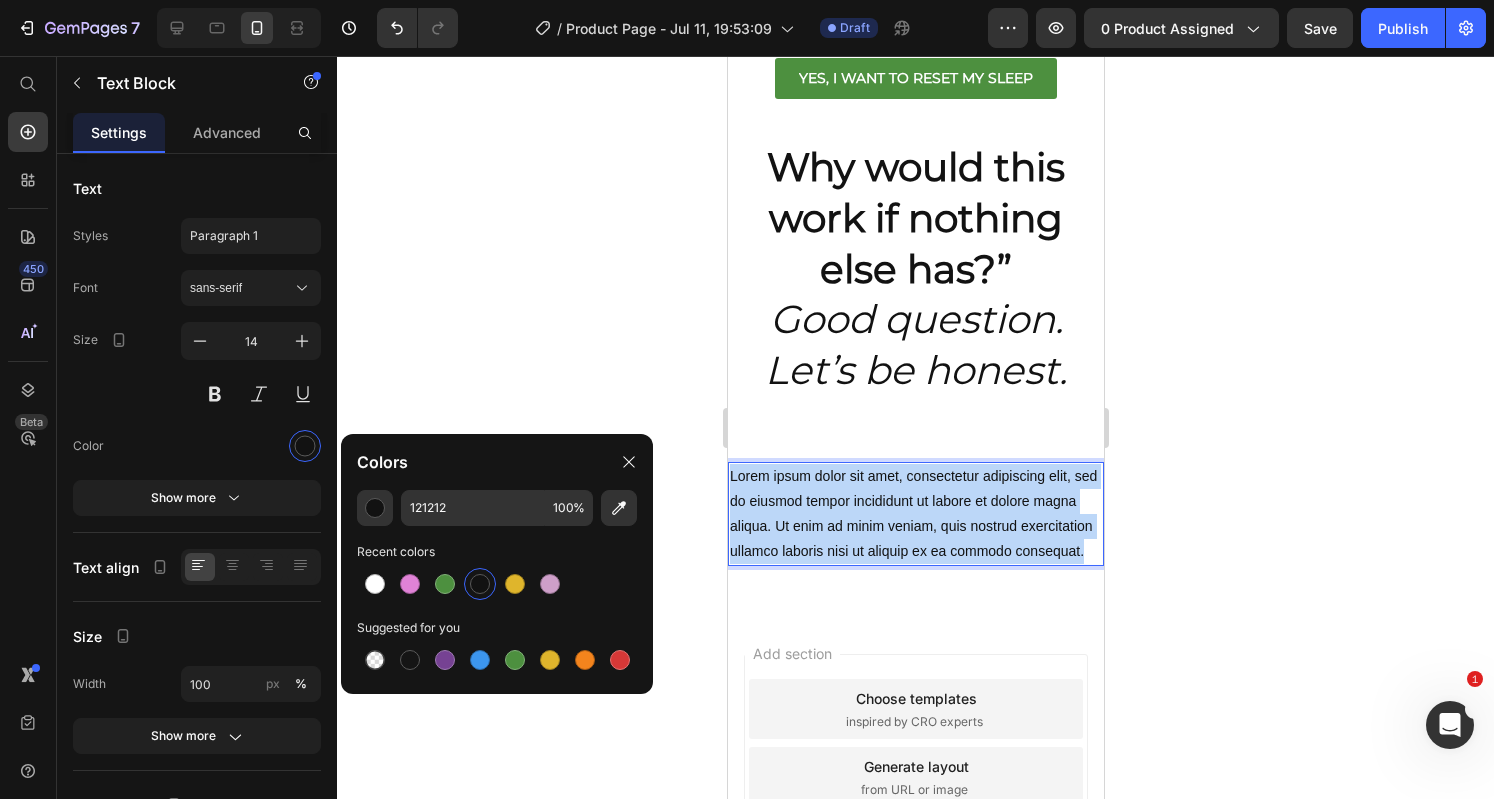 click on "Lorem ipsum dolor sit amet, consectetur adipiscing elit, sed do eiusmod tempor incididunt ut labore et dolore magna aliqua. Ut enim ad minim veniam, quis nostrud exercitation ullamco laboris nisi ut aliquip ex ea commodo consequat." at bounding box center [915, 514] 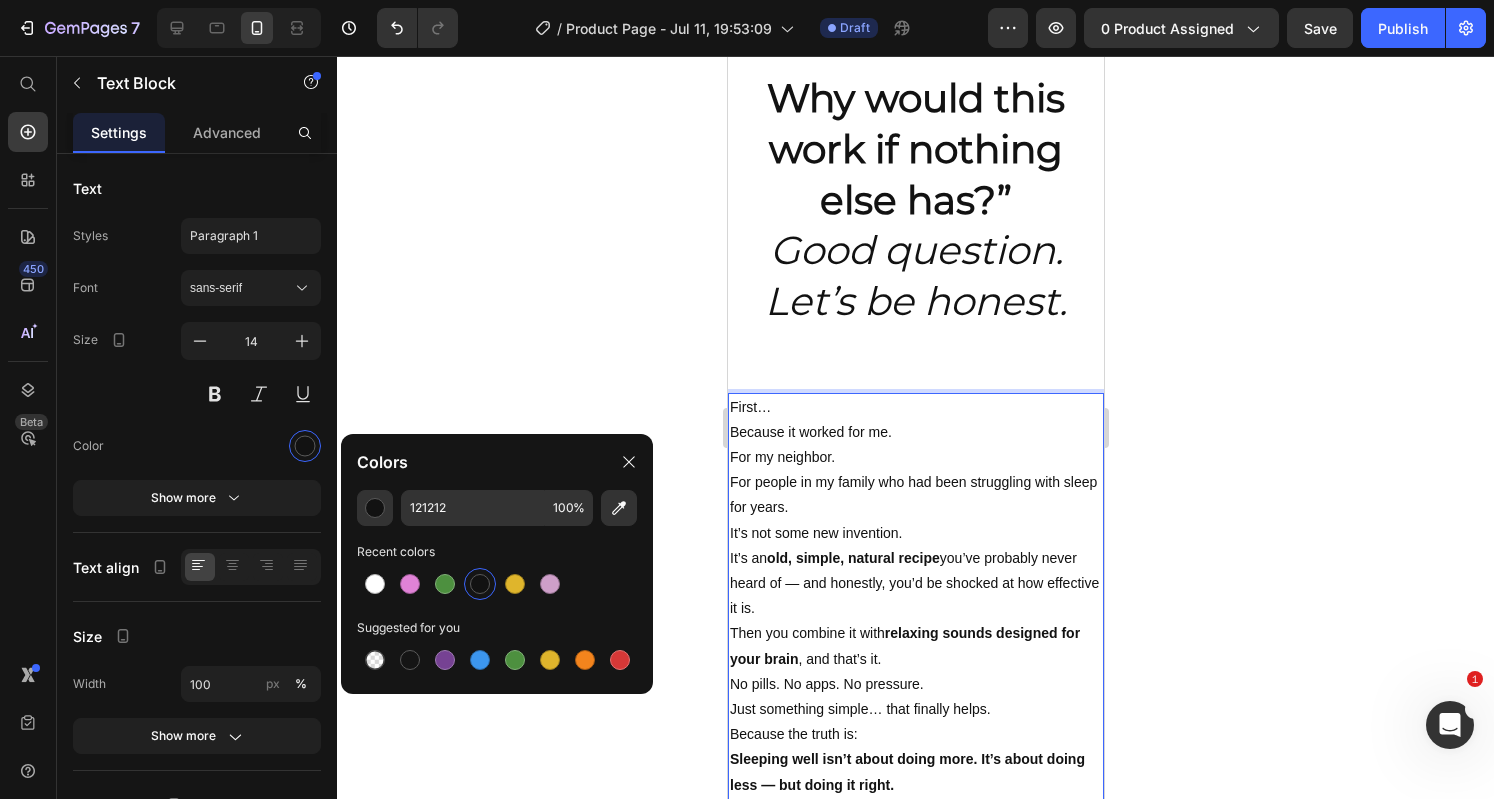scroll, scrollTop: 2974, scrollLeft: 0, axis: vertical 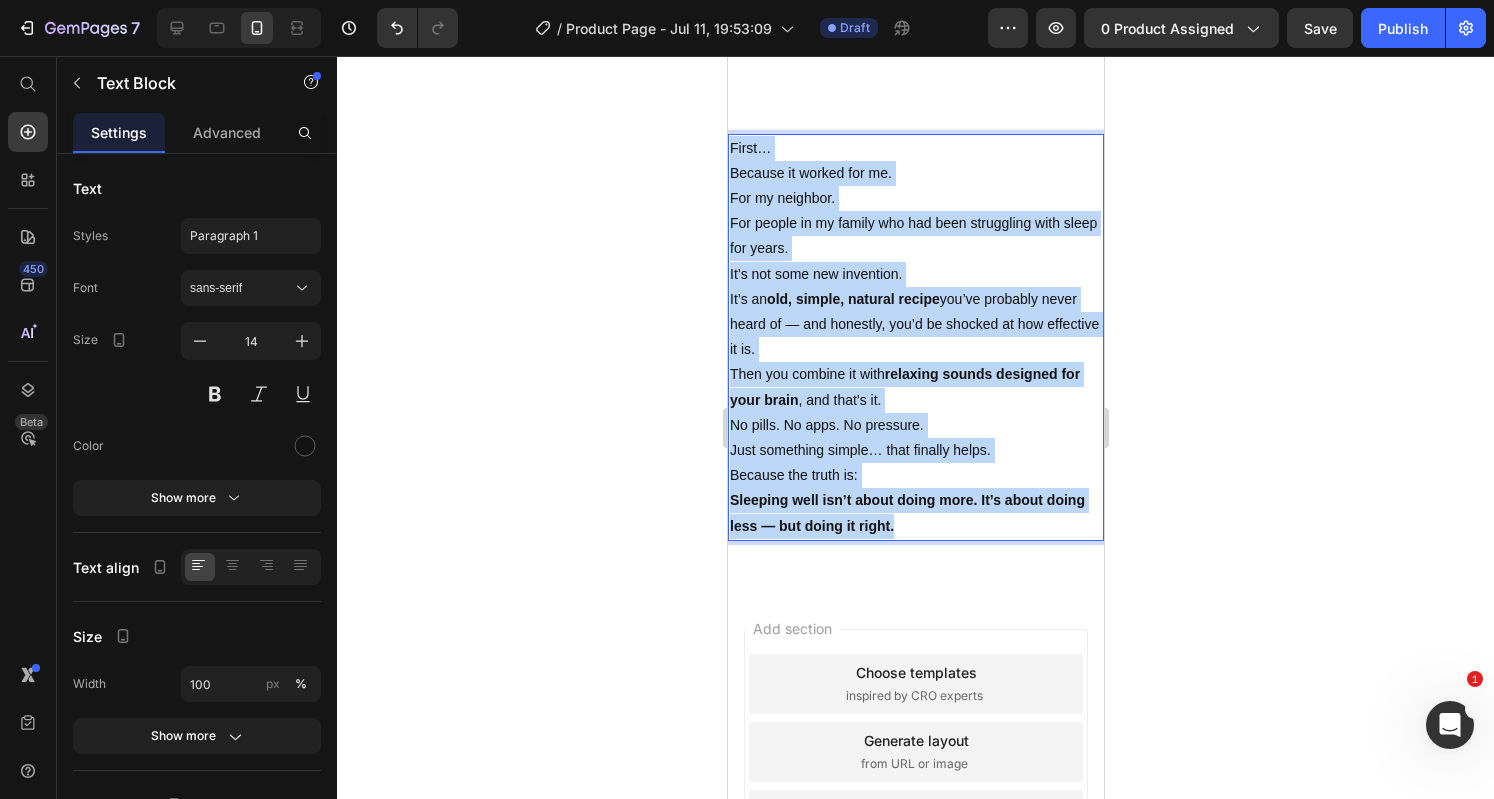 drag, startPoint x: 902, startPoint y: 525, endPoint x: 725, endPoint y: 149, distance: 415.5779 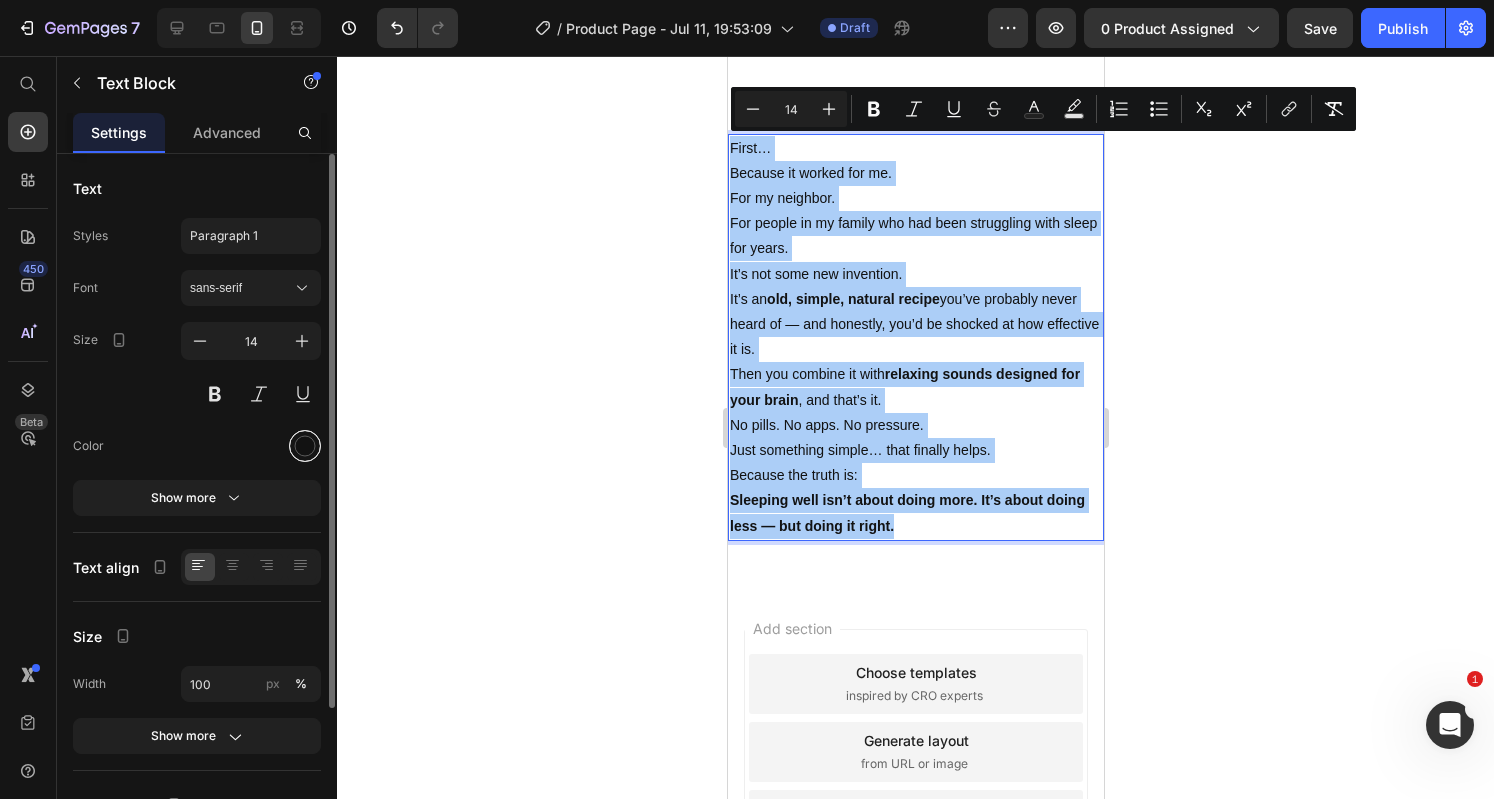 click at bounding box center [305, 446] 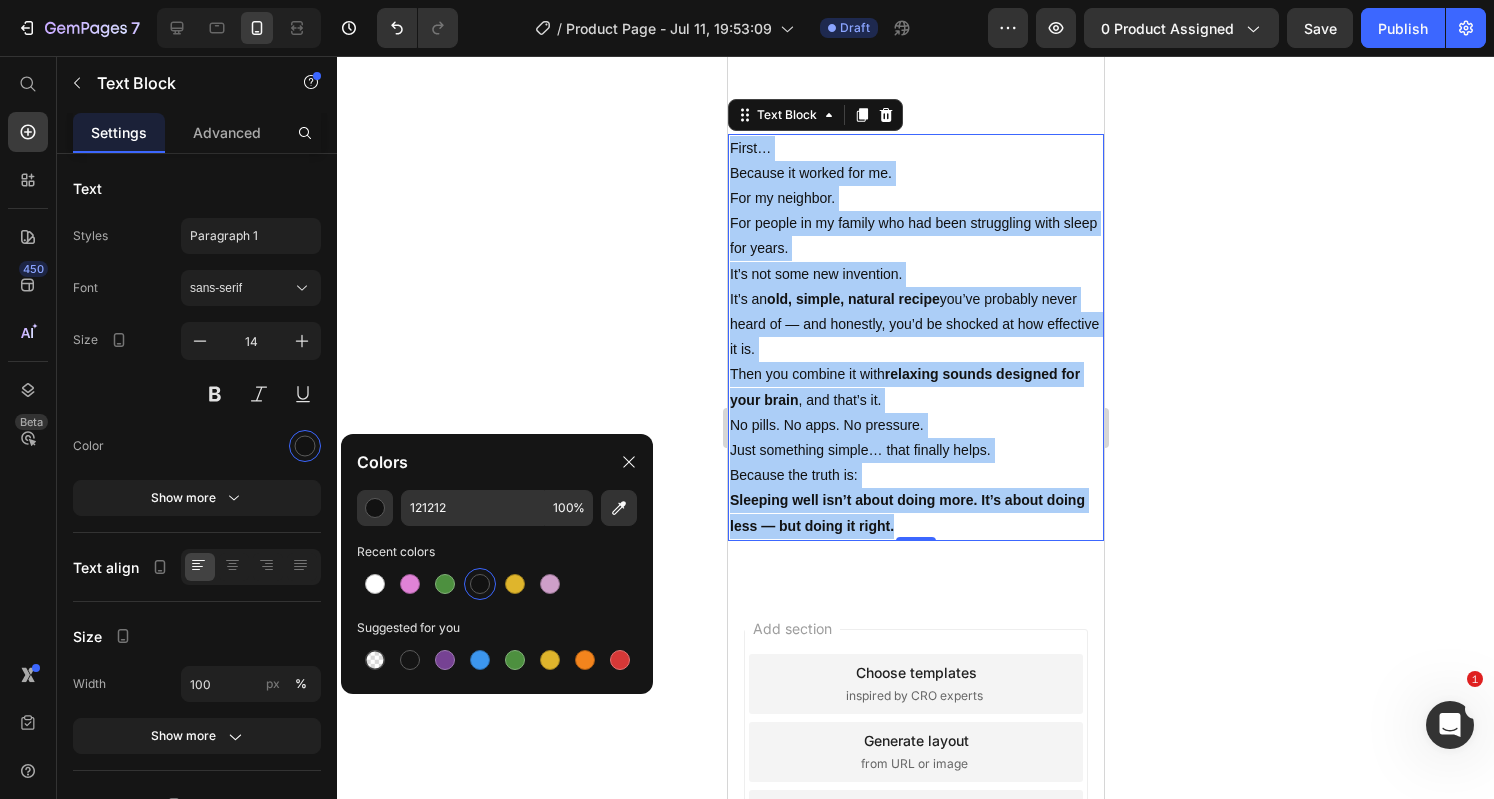 click at bounding box center [480, 584] 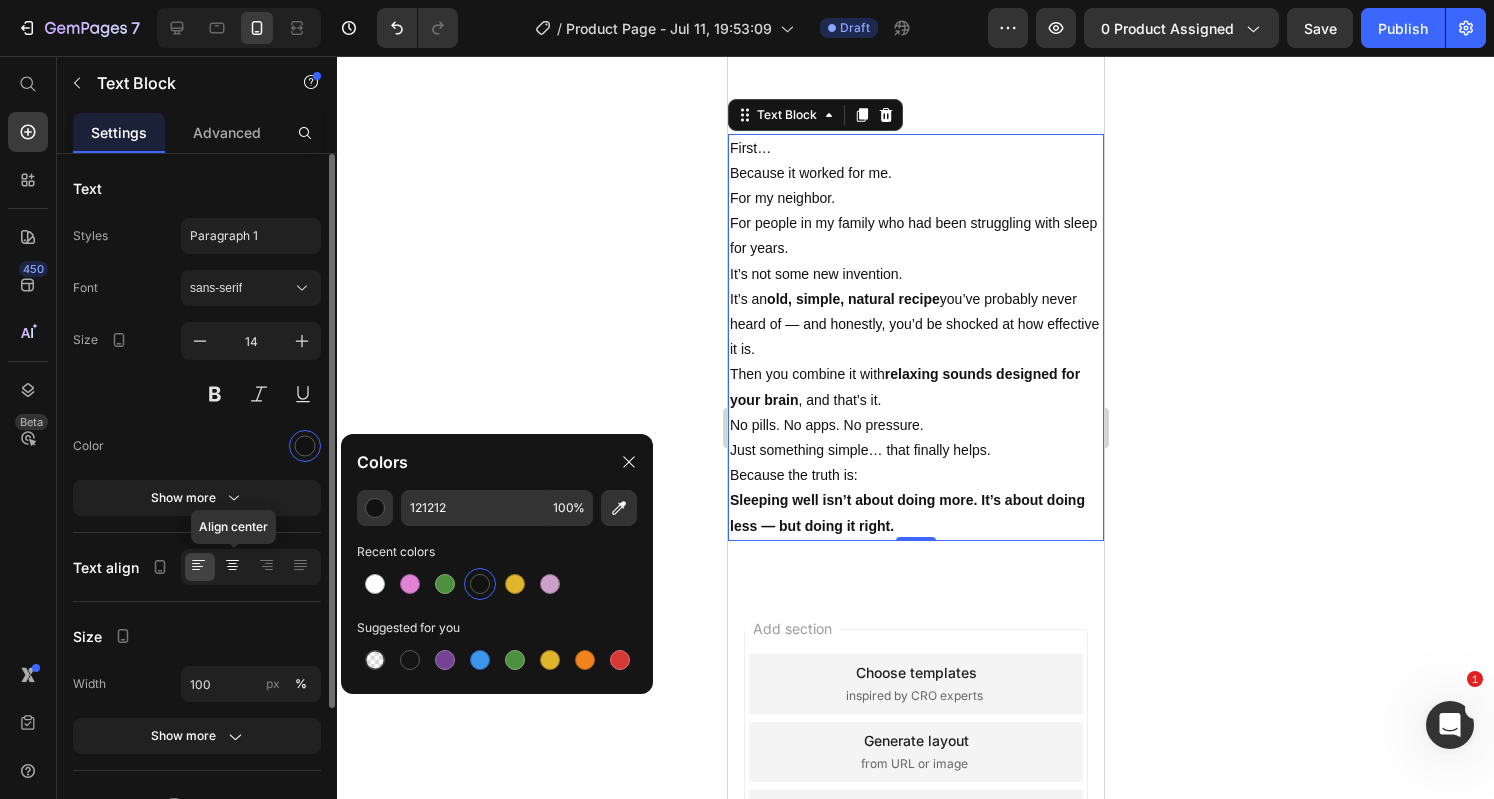 click 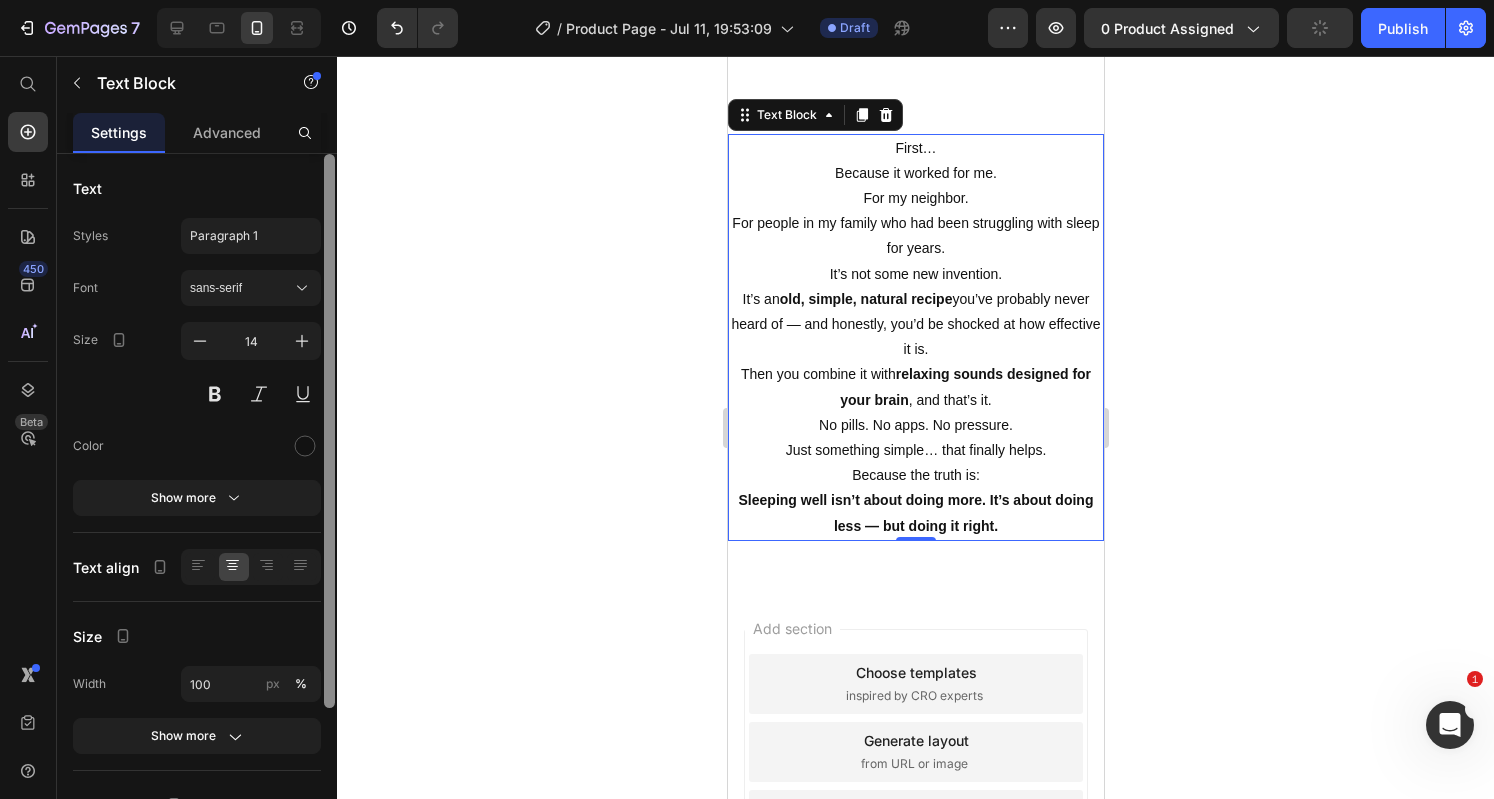 scroll, scrollTop: 190, scrollLeft: 0, axis: vertical 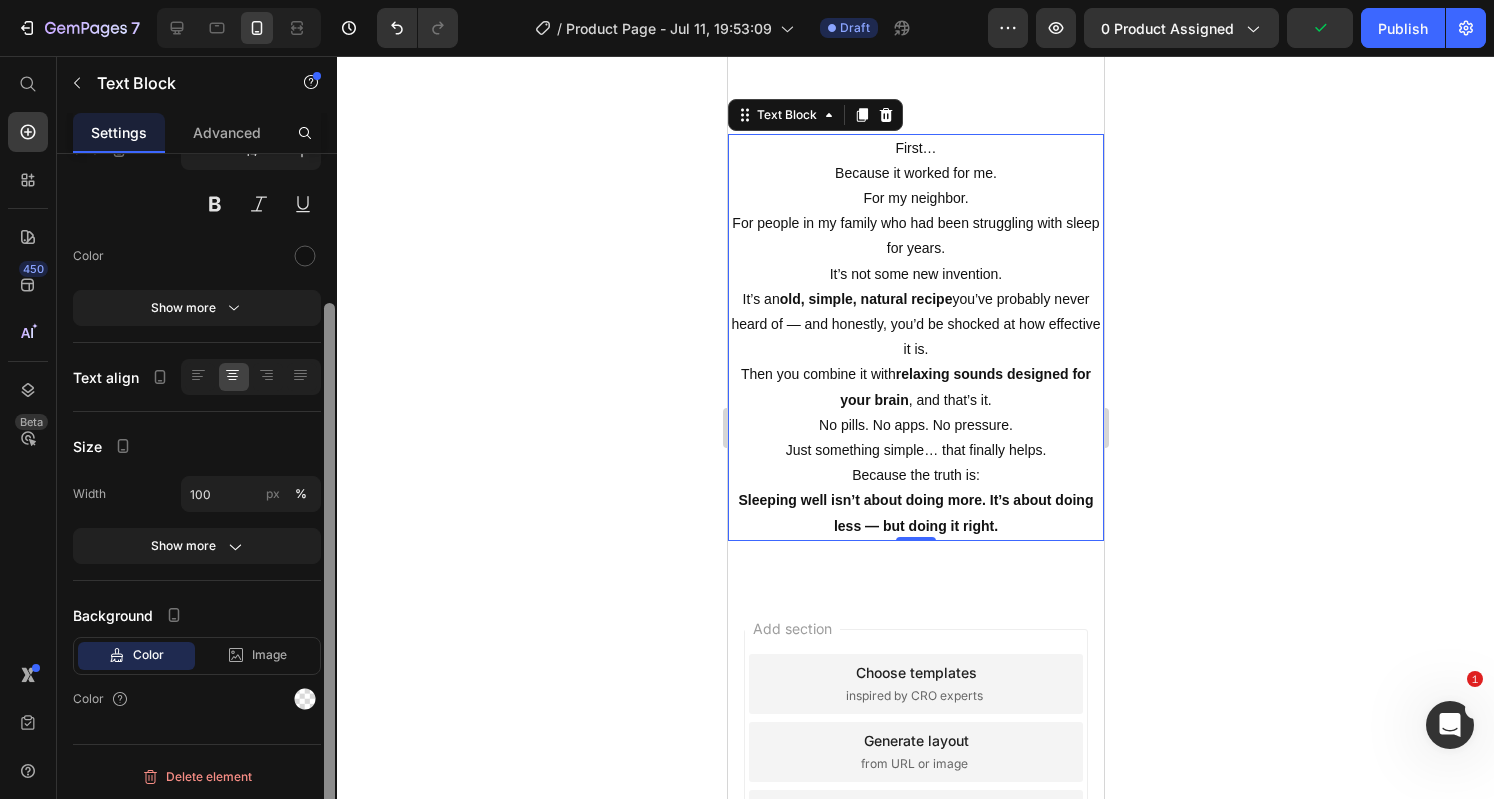 click at bounding box center [329, 505] 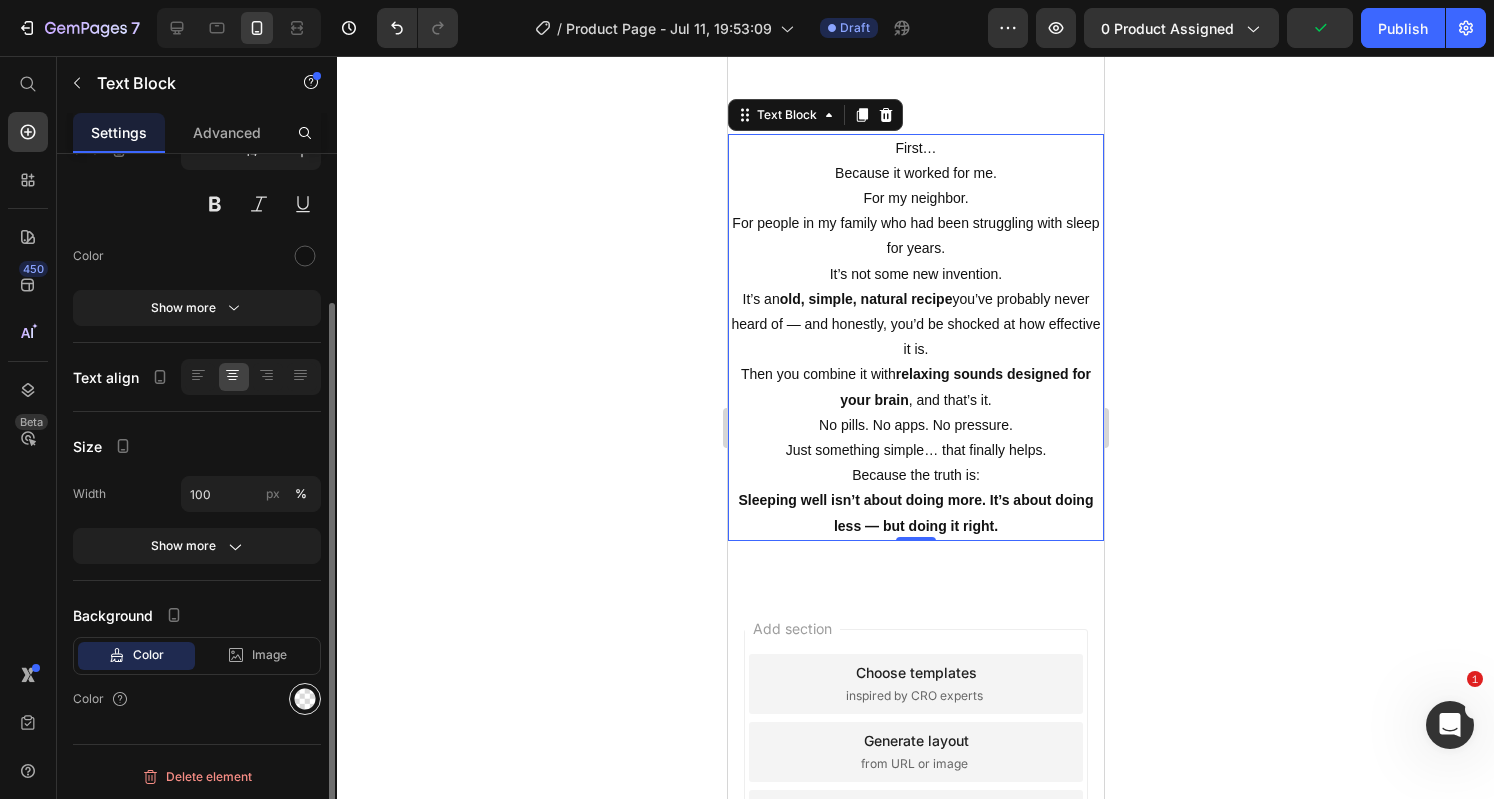 click 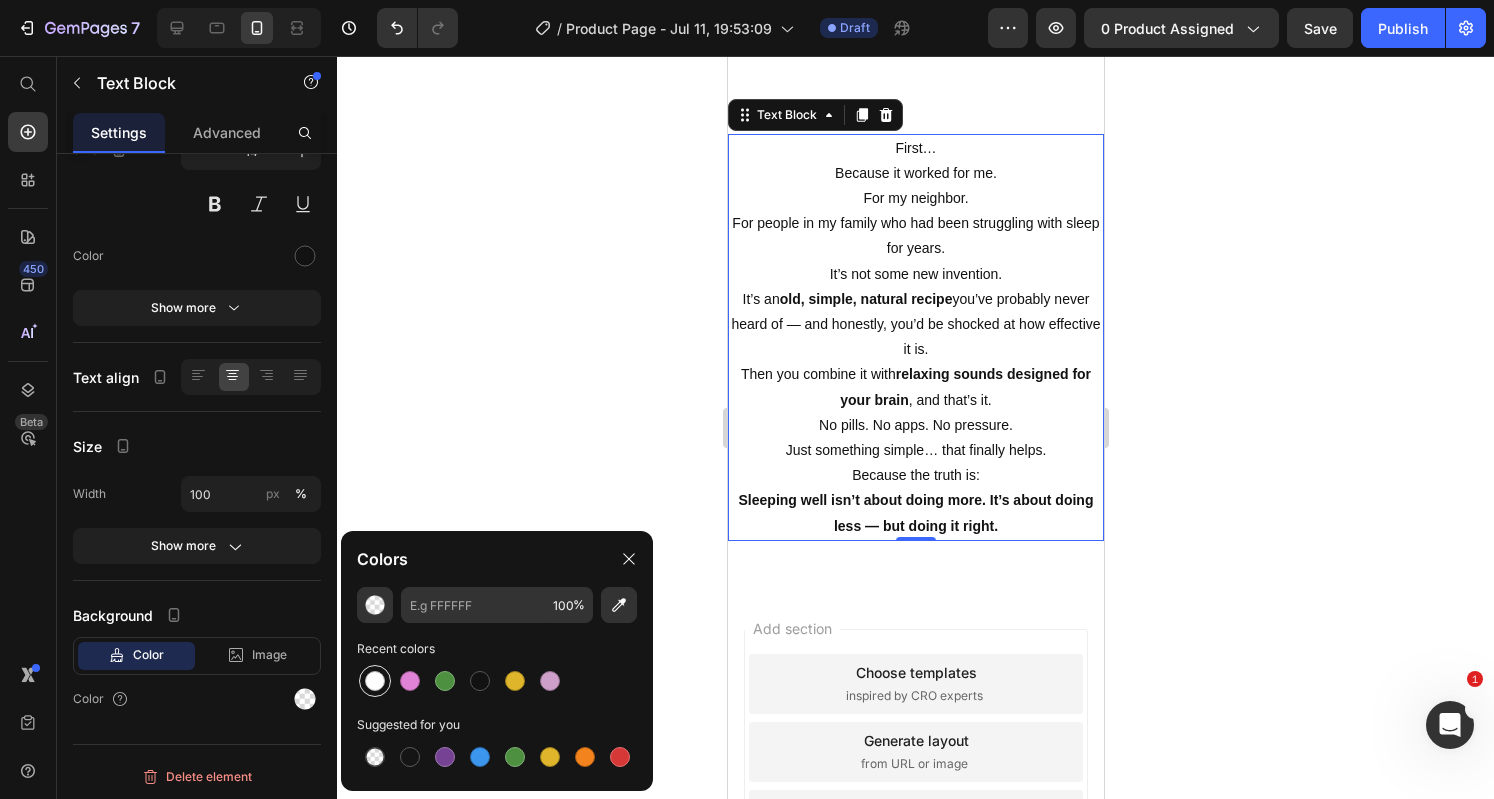 click at bounding box center [375, 681] 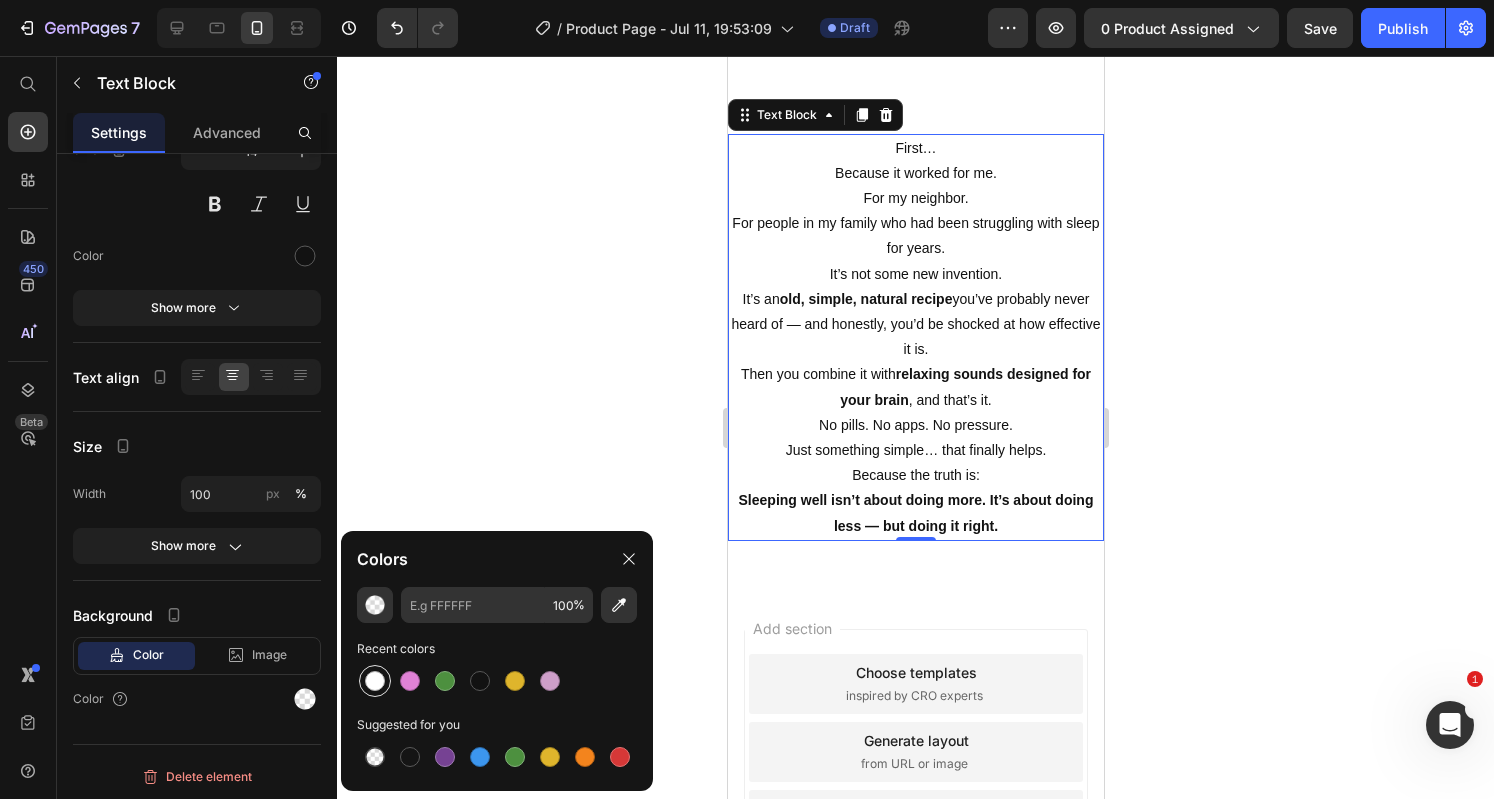 type on "FFFFFF" 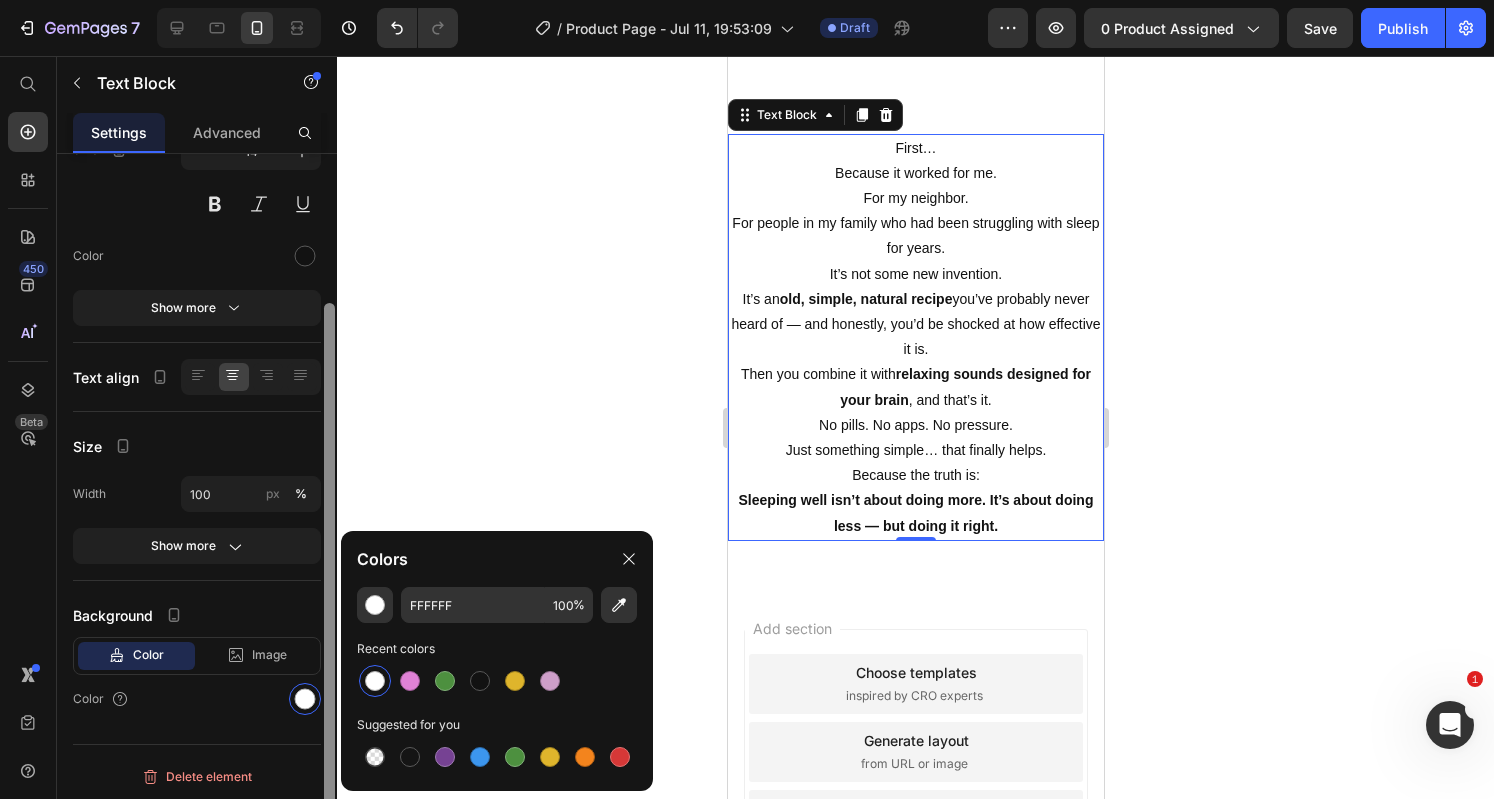scroll, scrollTop: 0, scrollLeft: 0, axis: both 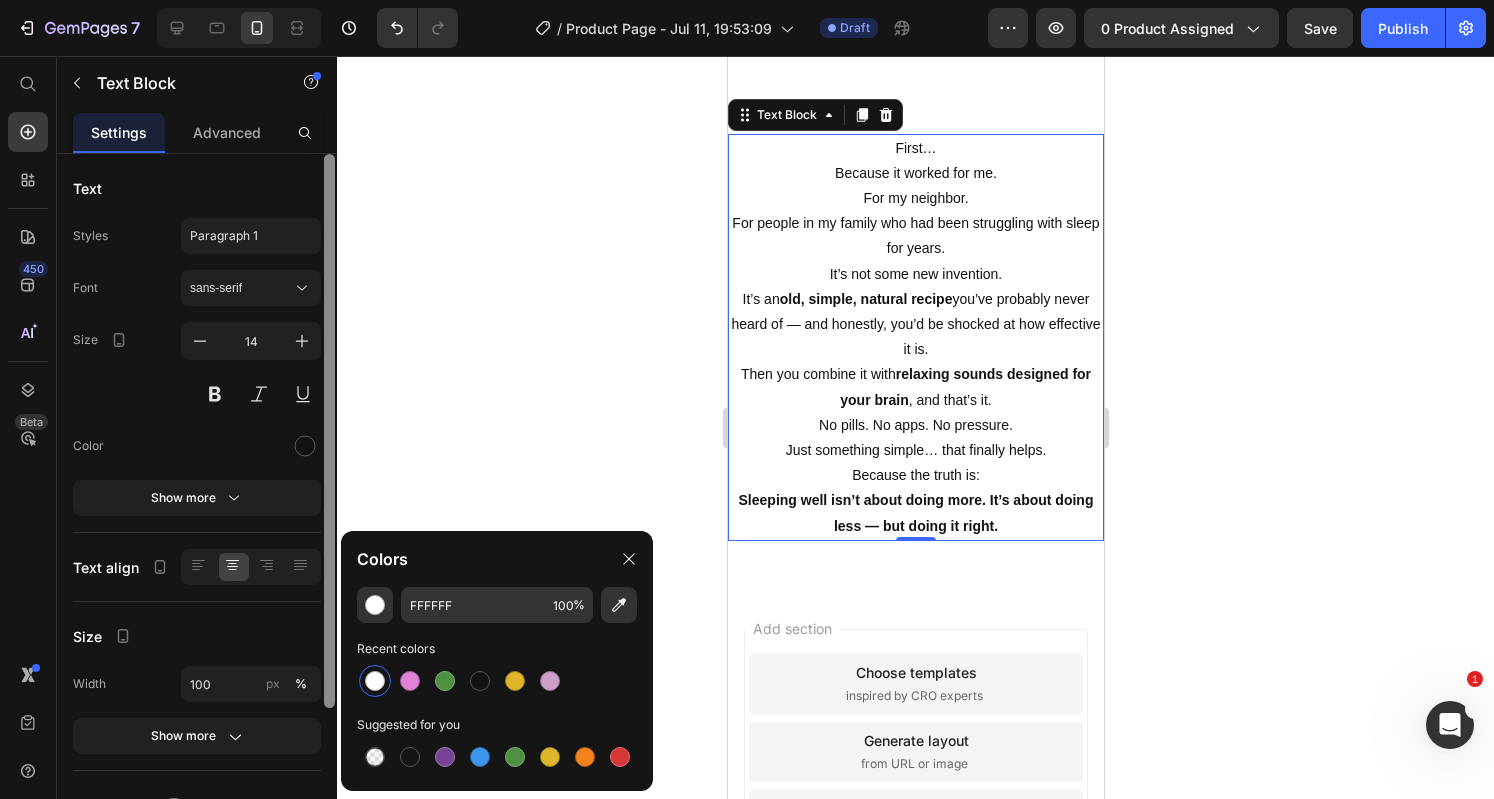drag, startPoint x: 332, startPoint y: 647, endPoint x: 342, endPoint y: 196, distance: 451.11084 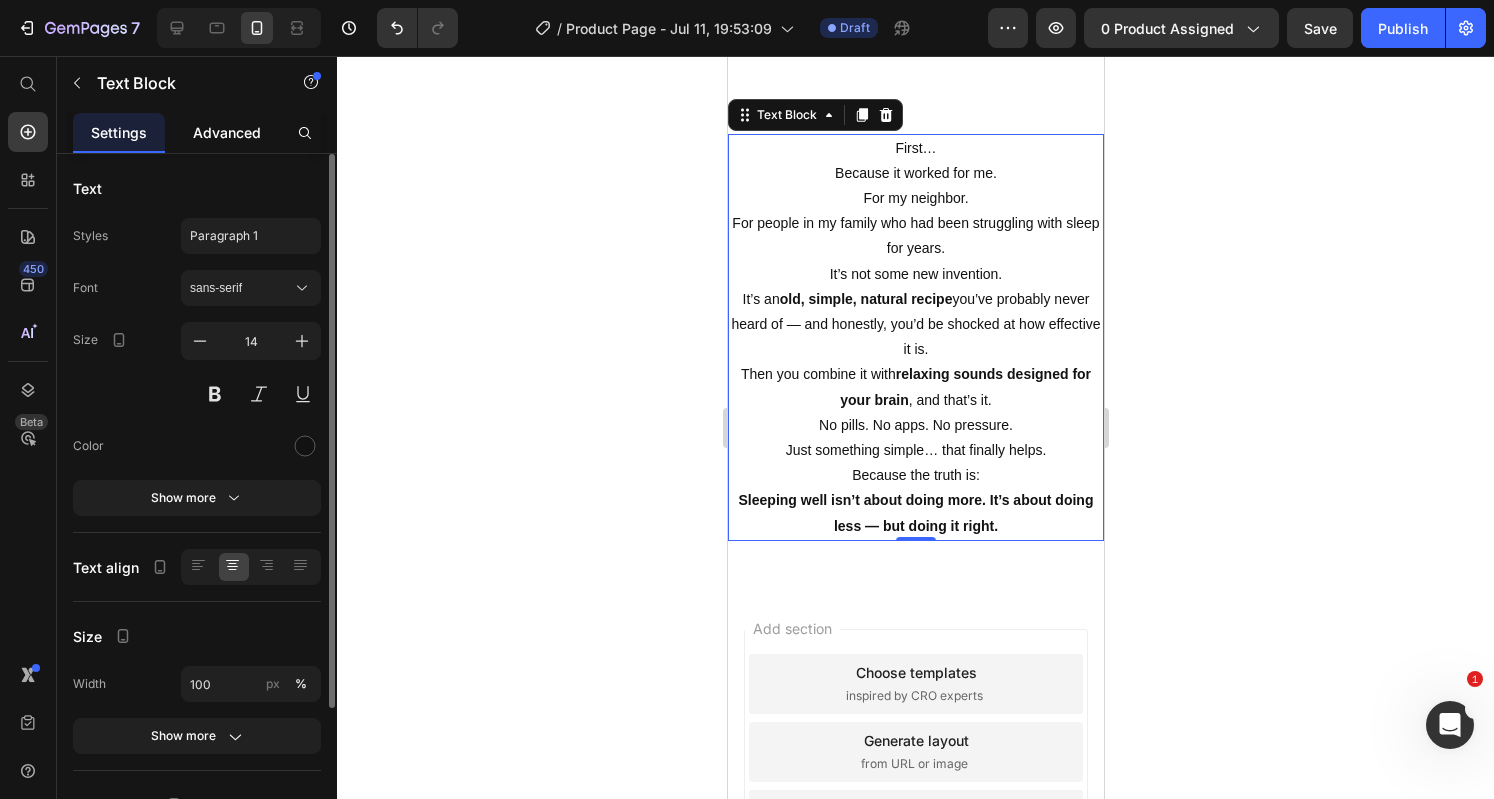 click on "Advanced" 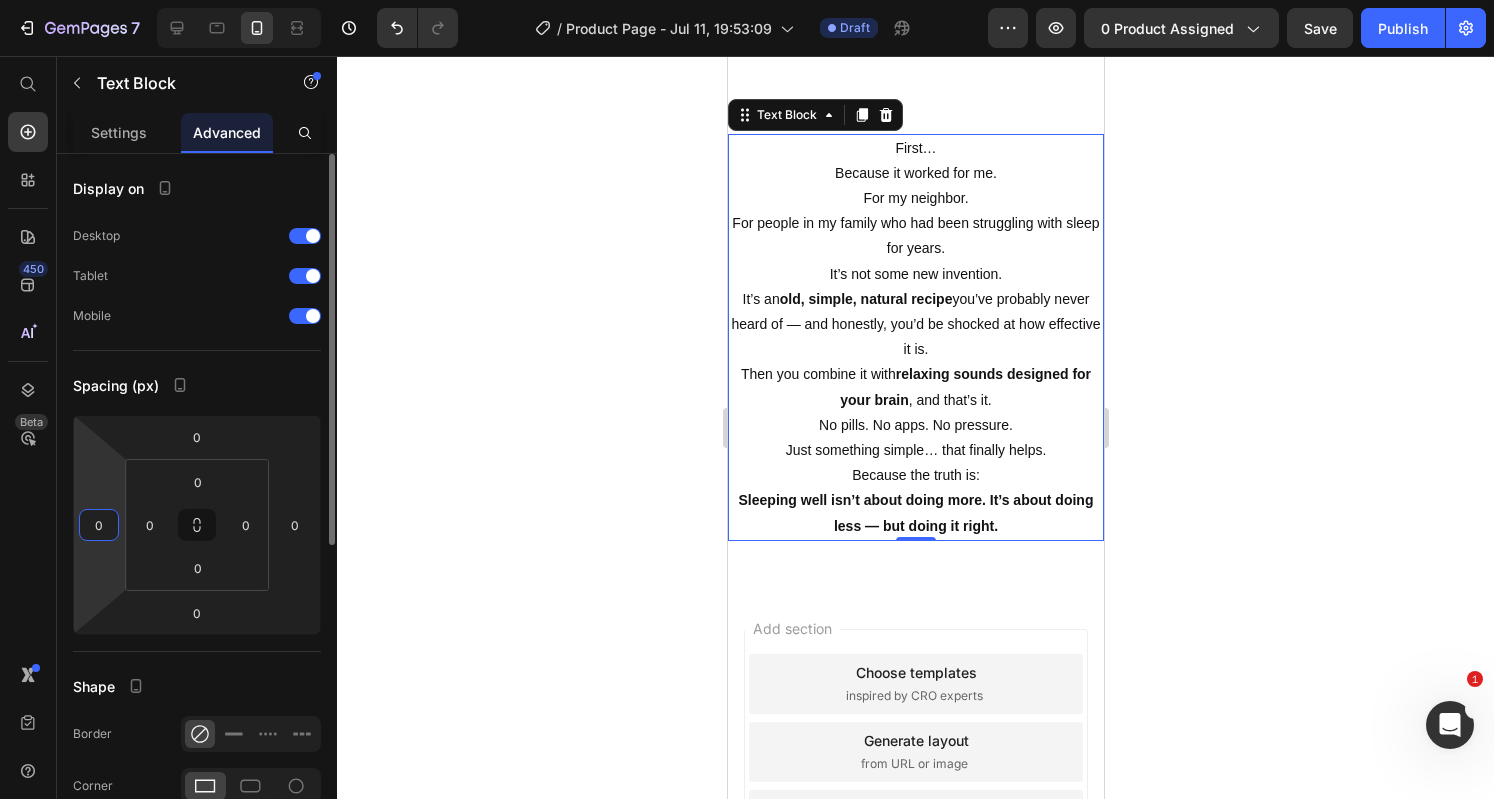 click on "0" at bounding box center [99, 525] 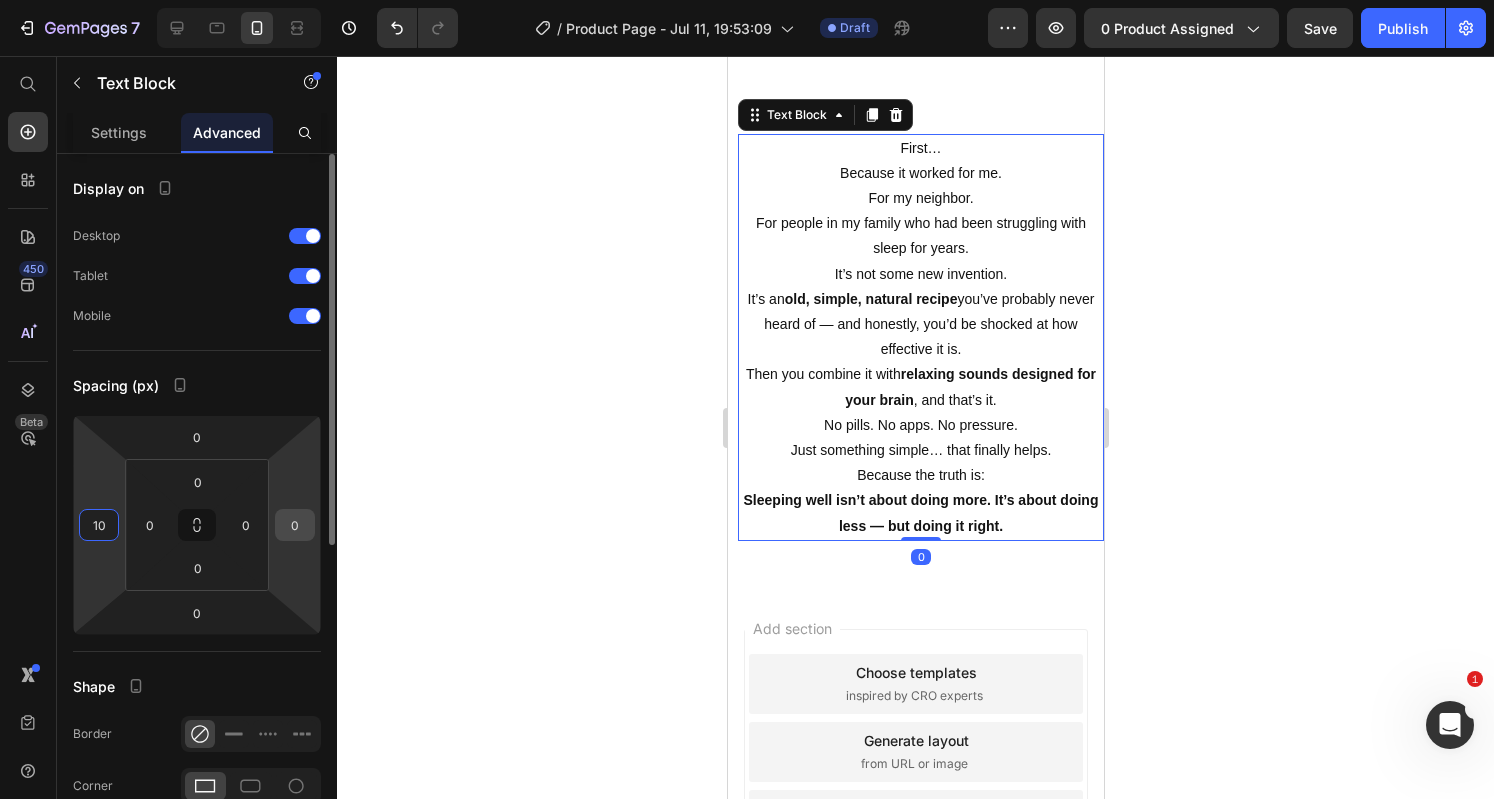 type on "10" 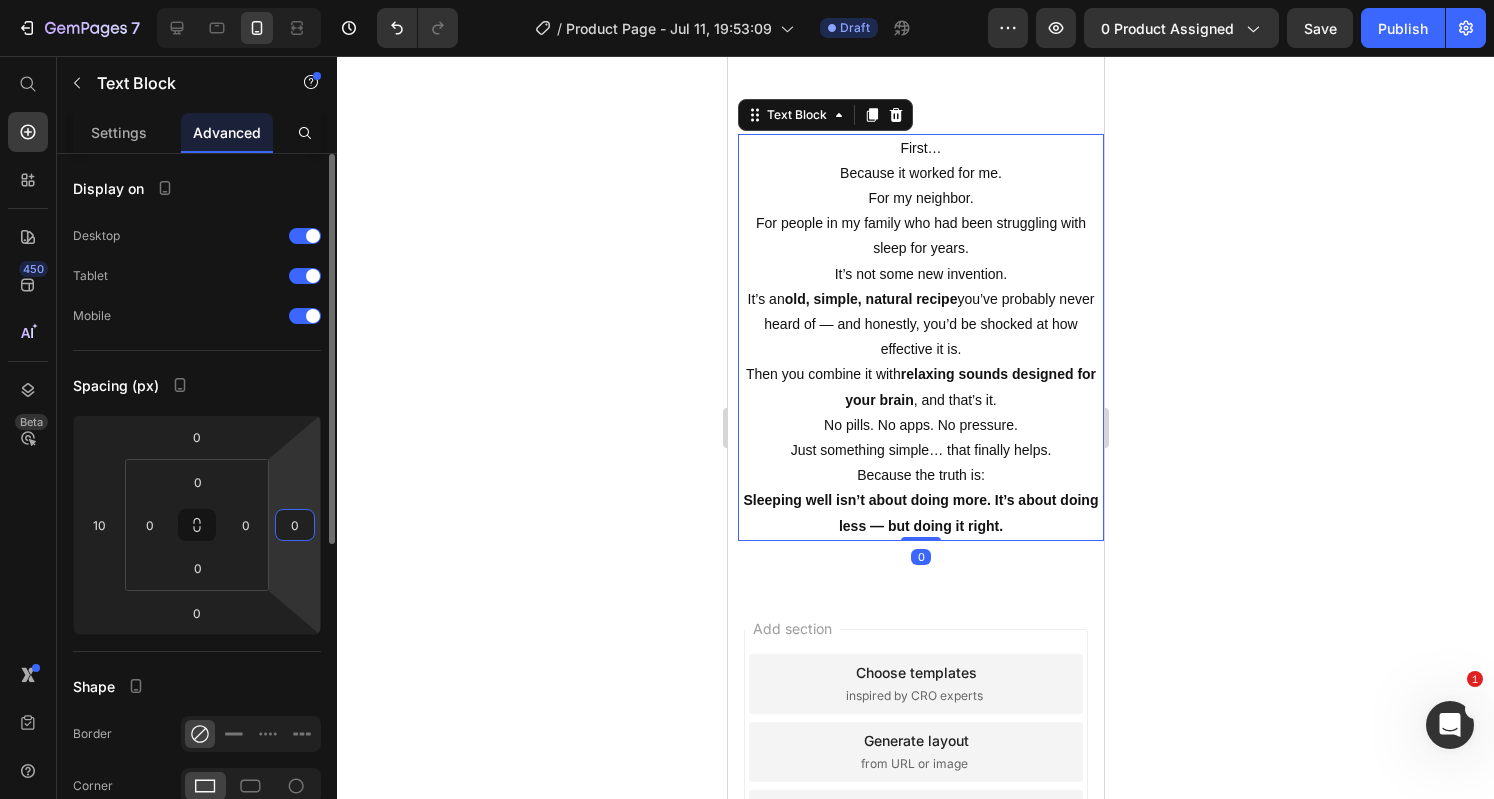click on "0" at bounding box center (295, 525) 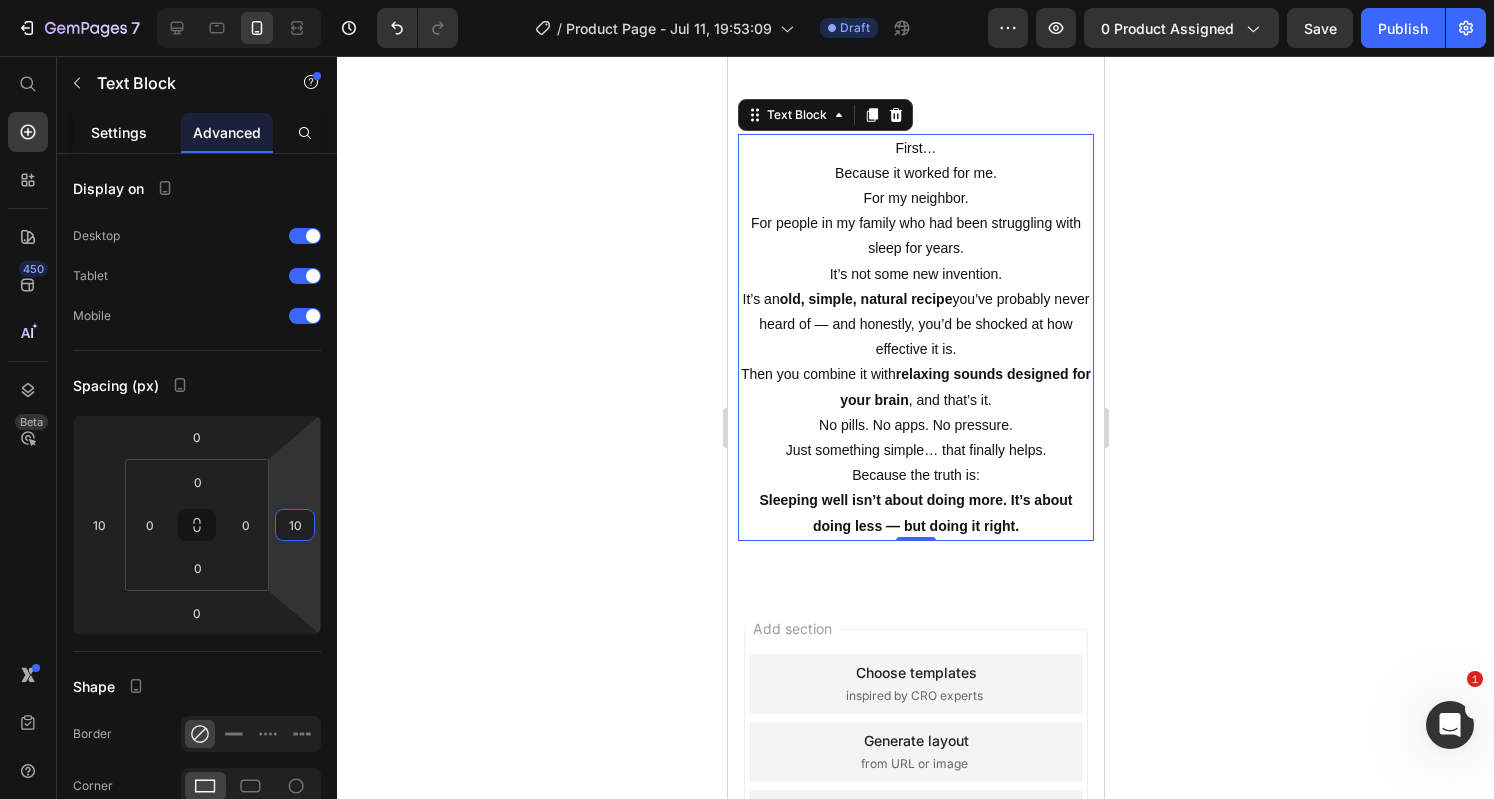 type on "10" 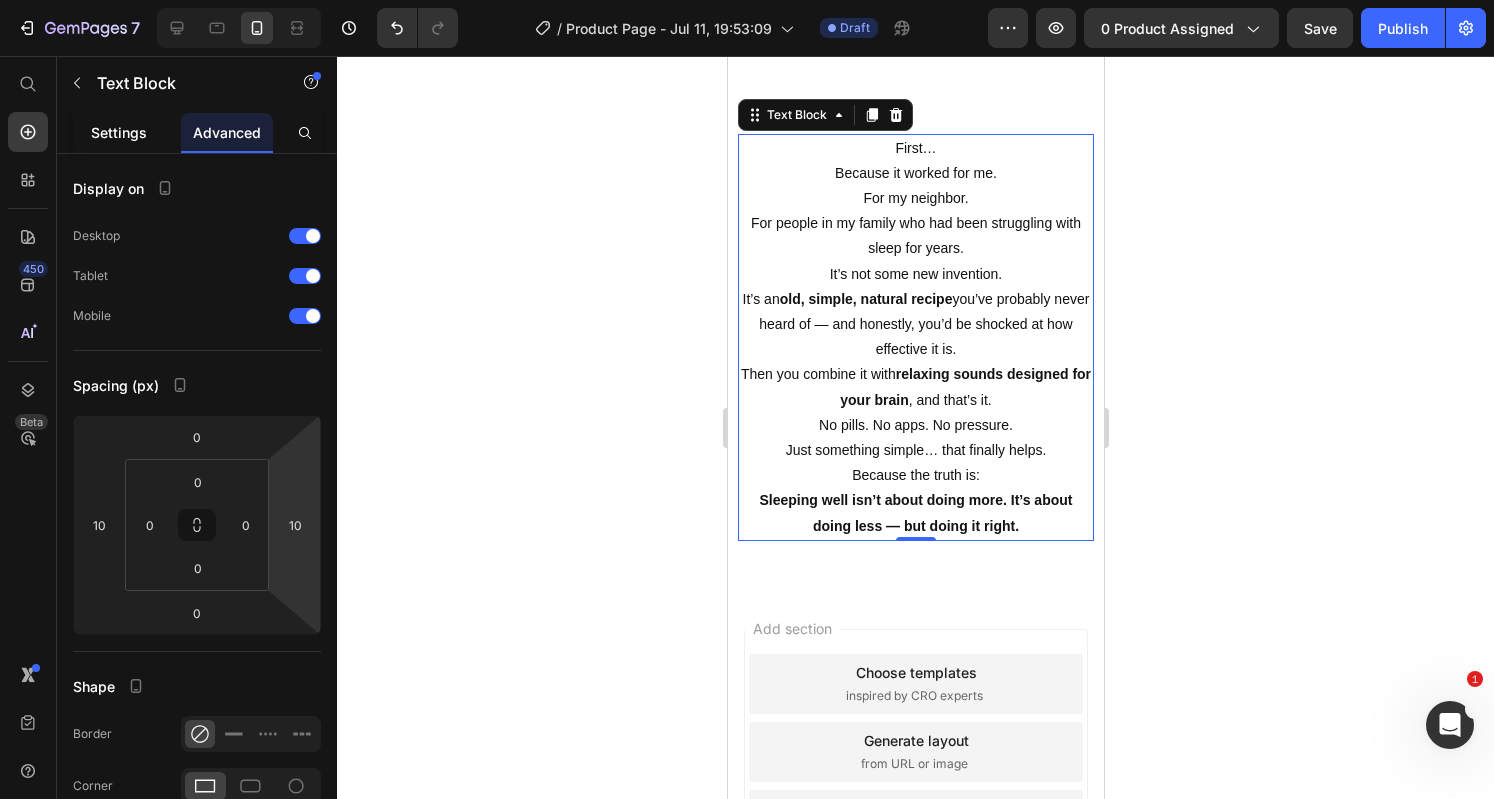 click on "Settings" at bounding box center [119, 132] 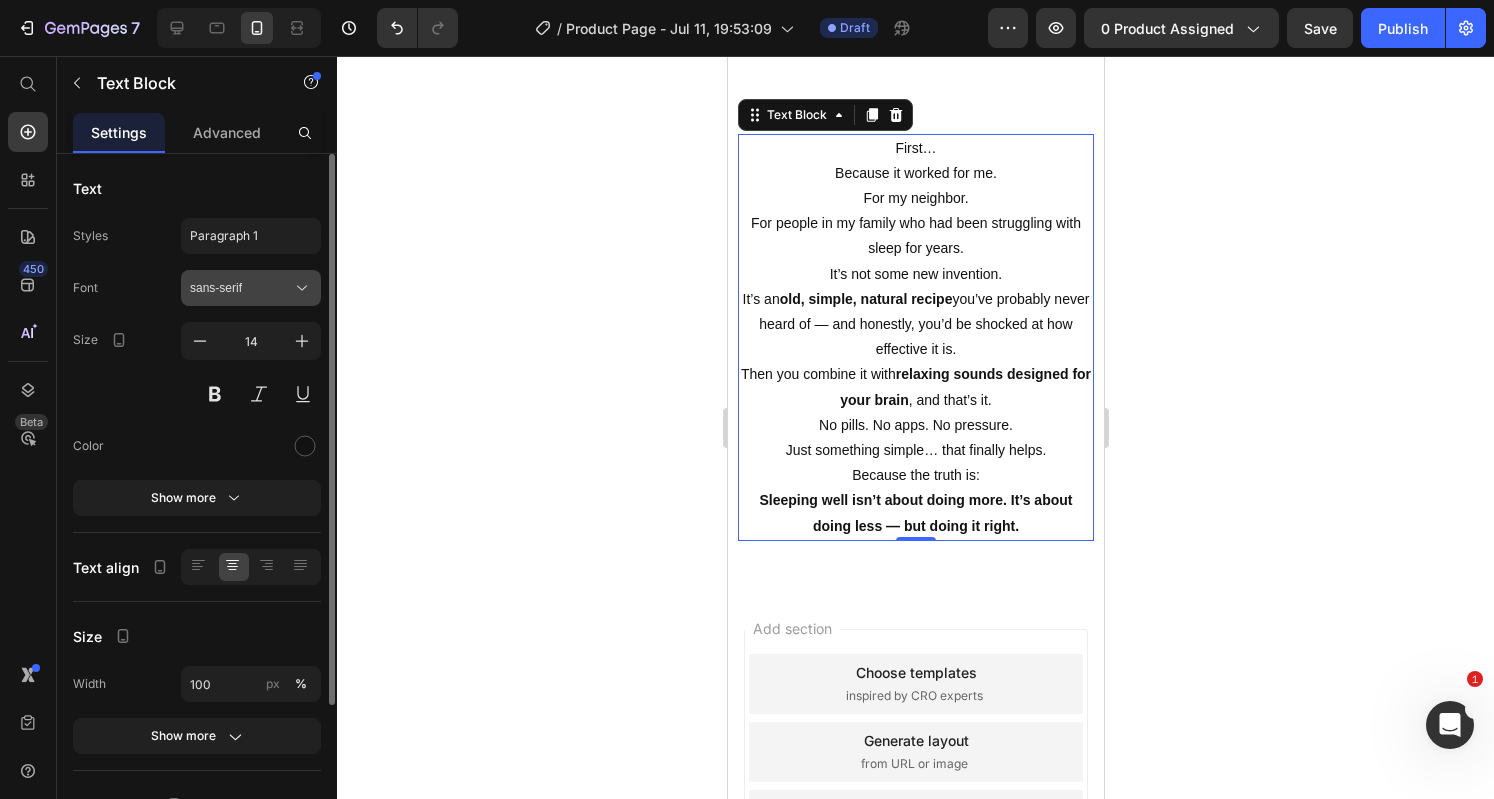 click on "sans-serif" at bounding box center [251, 288] 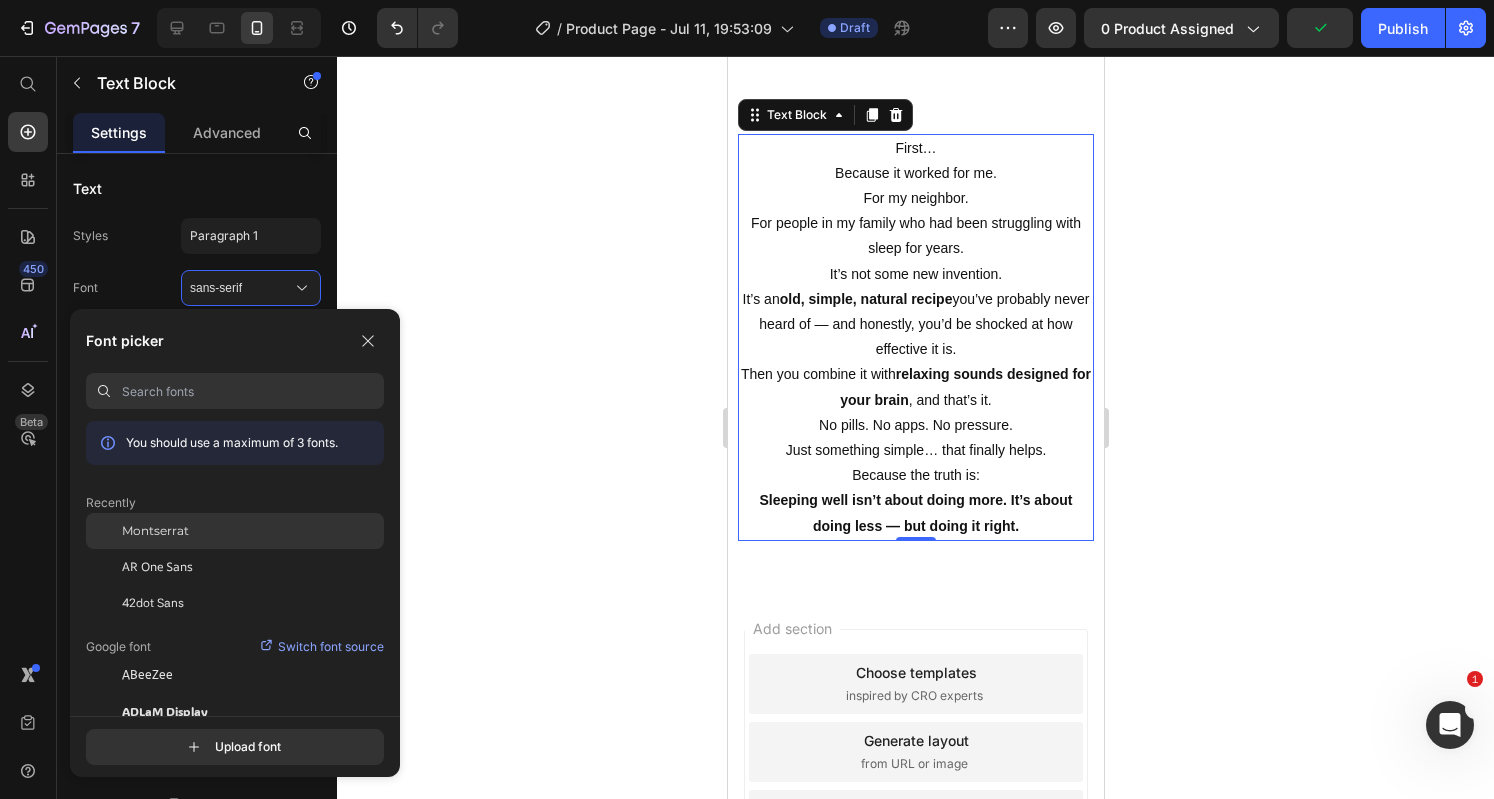 click on "Montserrat" 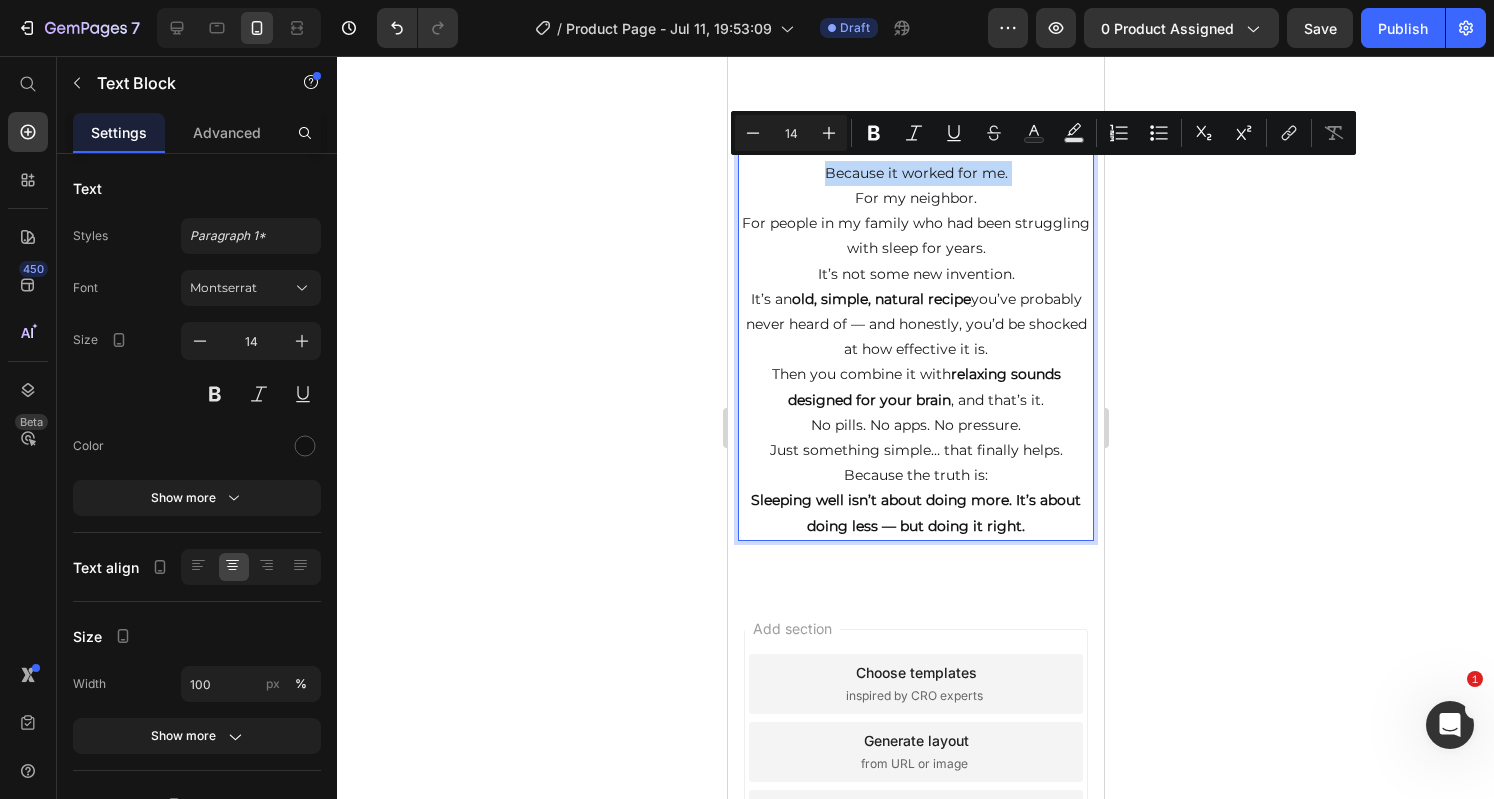 drag, startPoint x: 1005, startPoint y: 169, endPoint x: 817, endPoint y: 168, distance: 188.00266 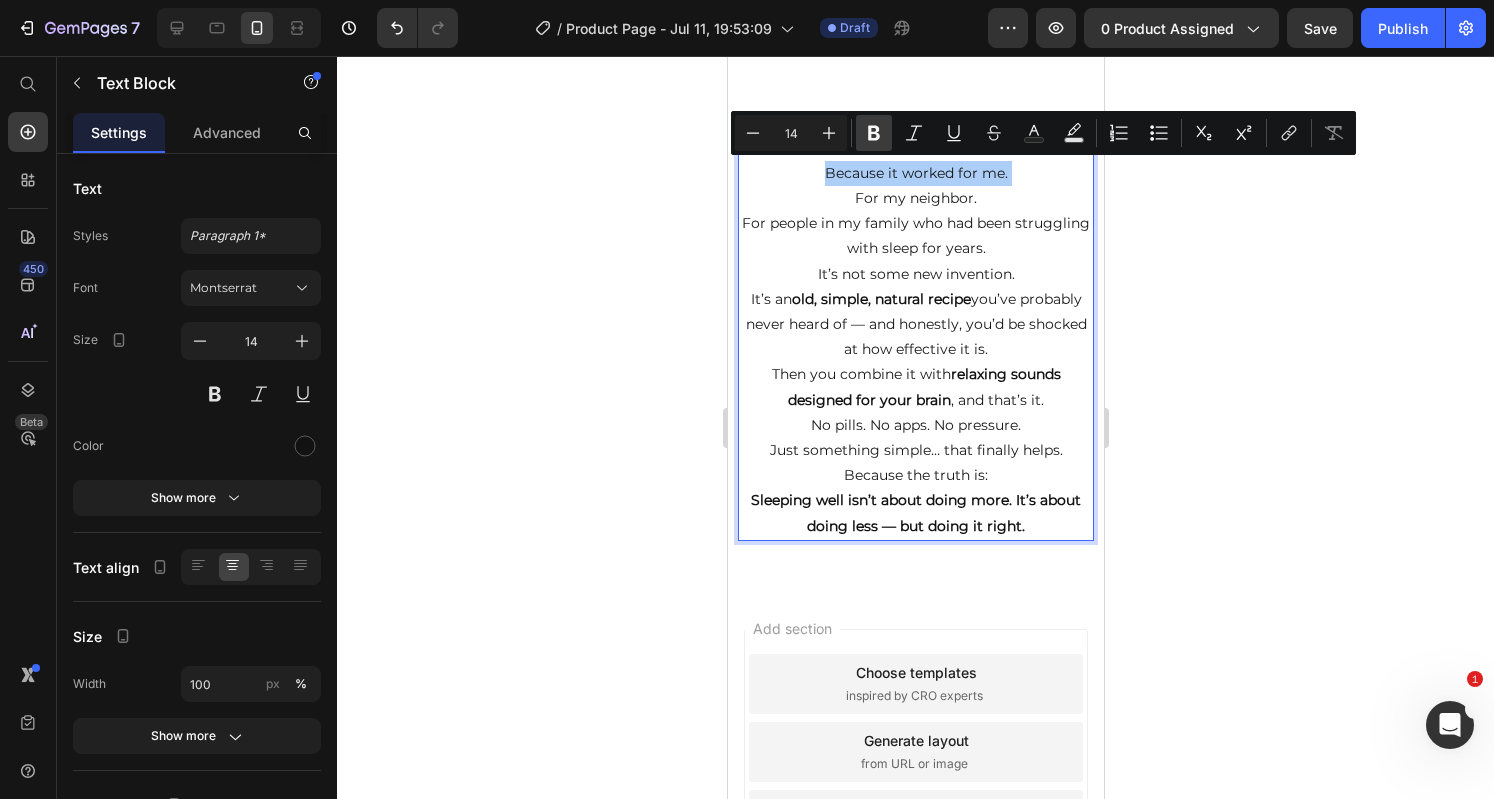 click 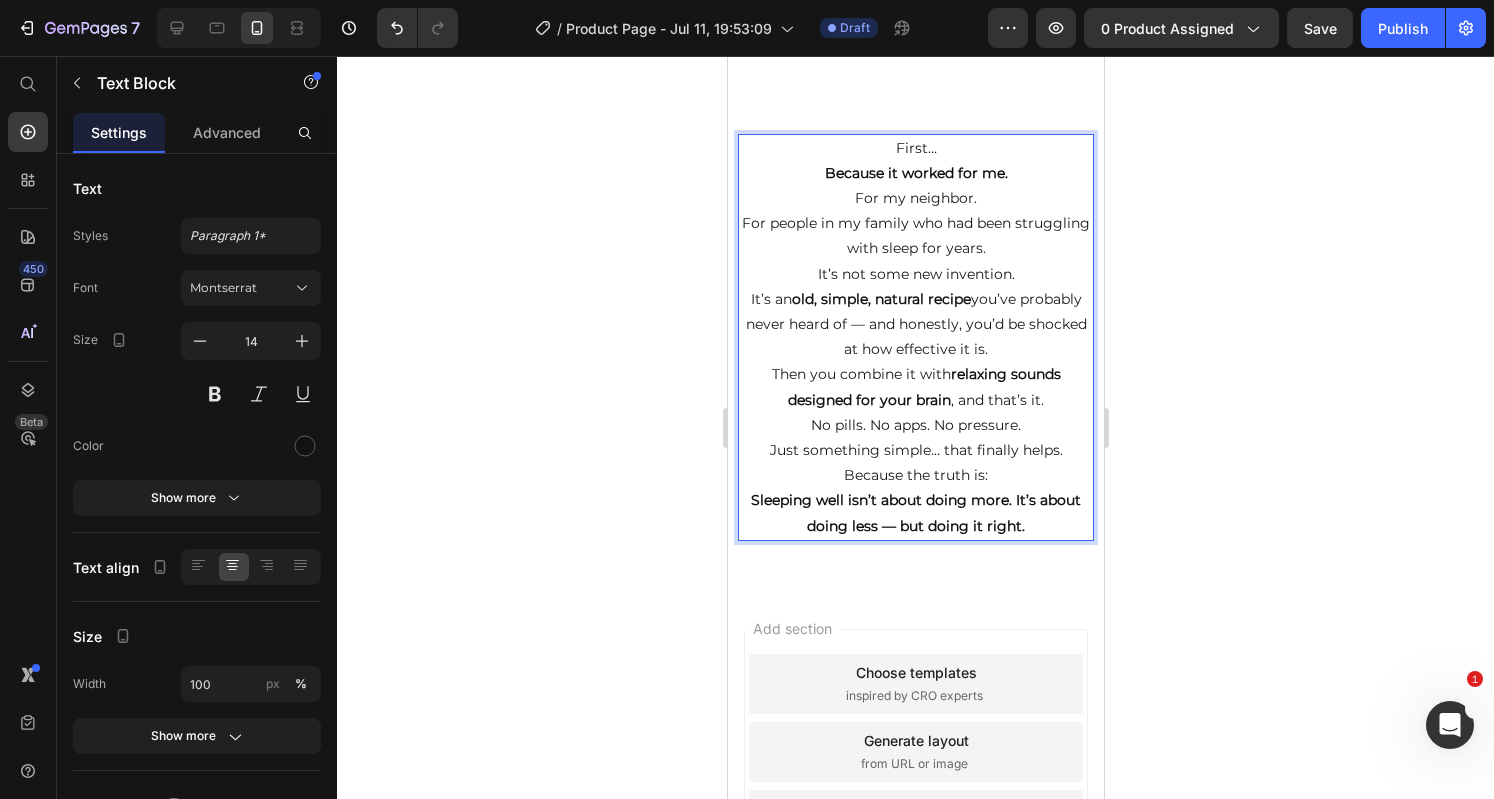click on "First… Because it worked for me. For my neighbor. For people in my family who had been struggling with sleep for years." at bounding box center [915, 199] 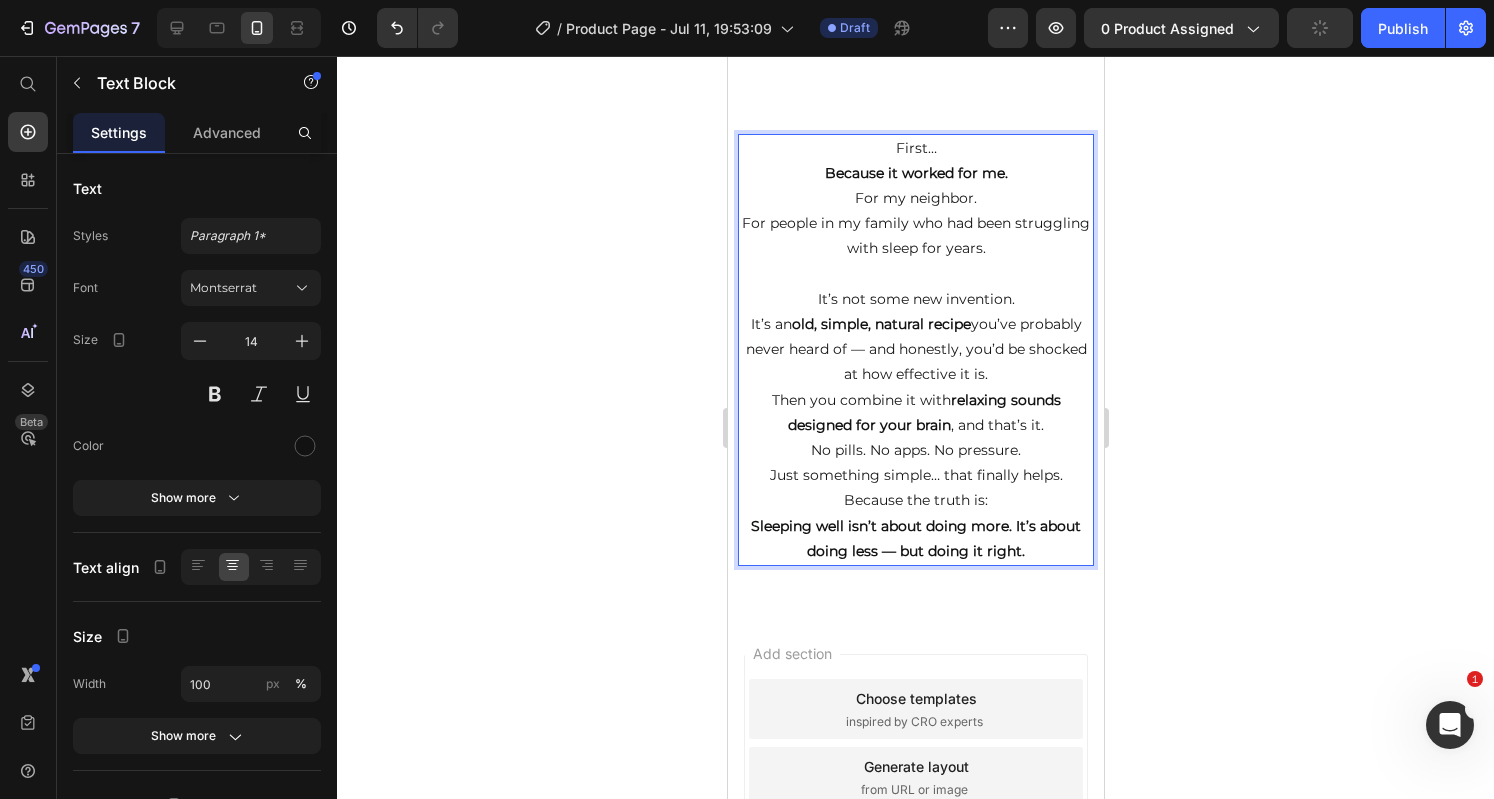 click on "It’s not some new invention. It’s an  old, simple, natural recipe  you’ve probably never heard of — and honestly, you’d be shocked at how effective it is." at bounding box center (915, 337) 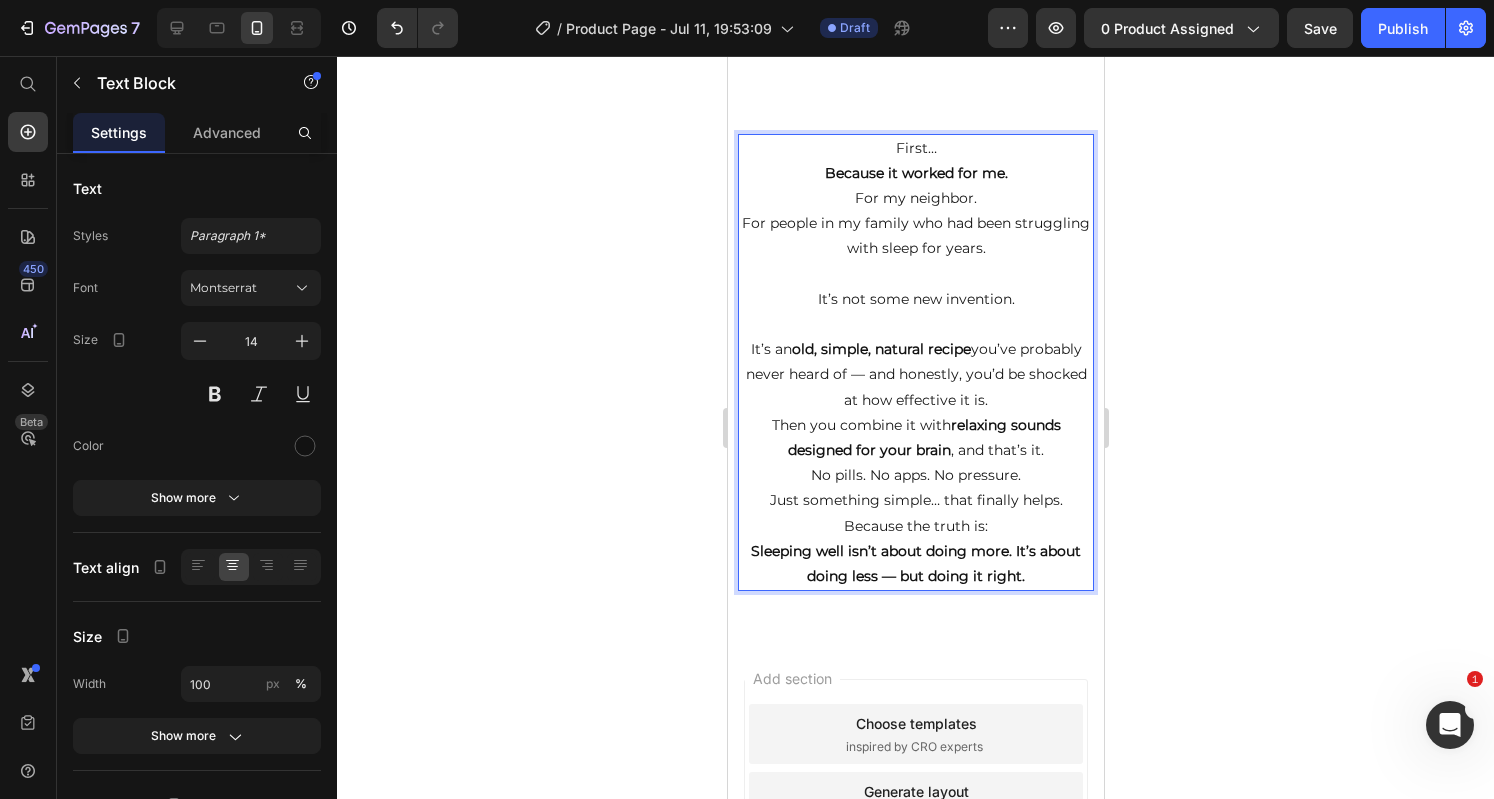 click on "⁠⁠⁠⁠⁠⁠⁠ It’s an  old, simple, natural recipe  you’ve probably never heard of — and honestly, you’d be shocked at how effective it is." at bounding box center (915, 362) 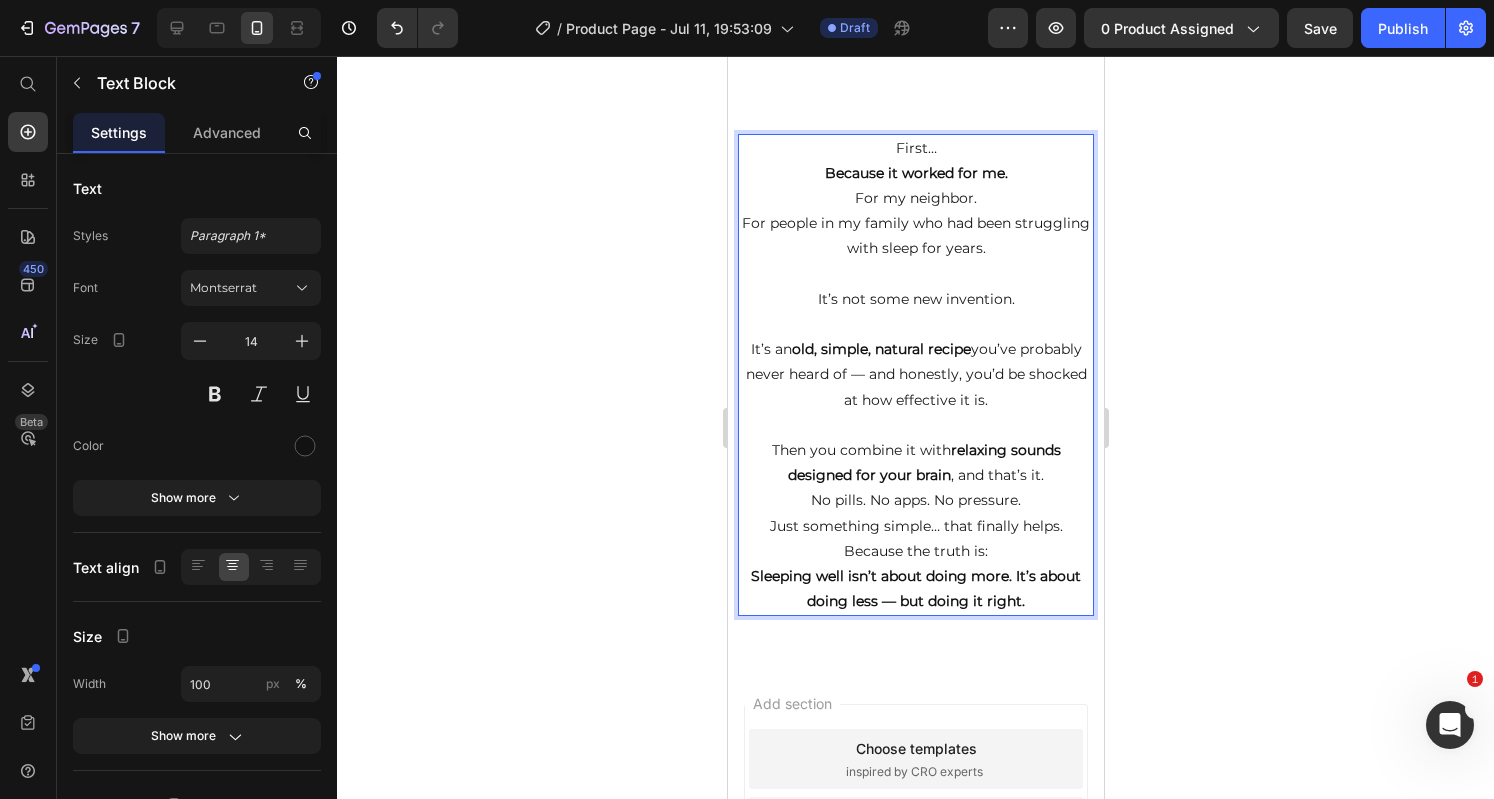 click on "Then you combine it with  relaxing sounds designed for your brain , and that’s it. No pills. No apps. No pressure." at bounding box center (915, 476) 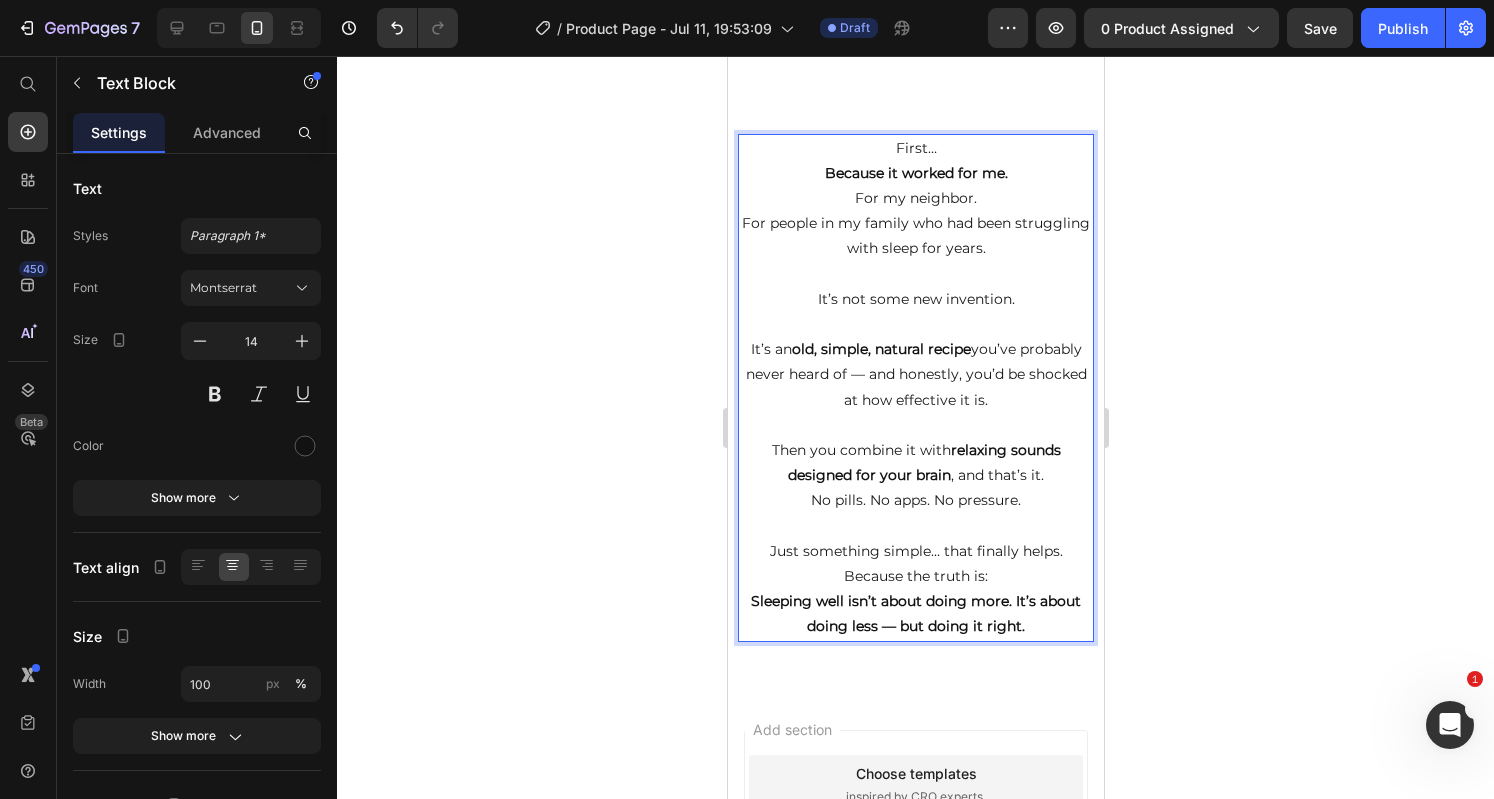click on "Then you combine it with  relaxing sounds designed for your brain , and that’s it. No pills. No apps. No pressure." at bounding box center (915, 476) 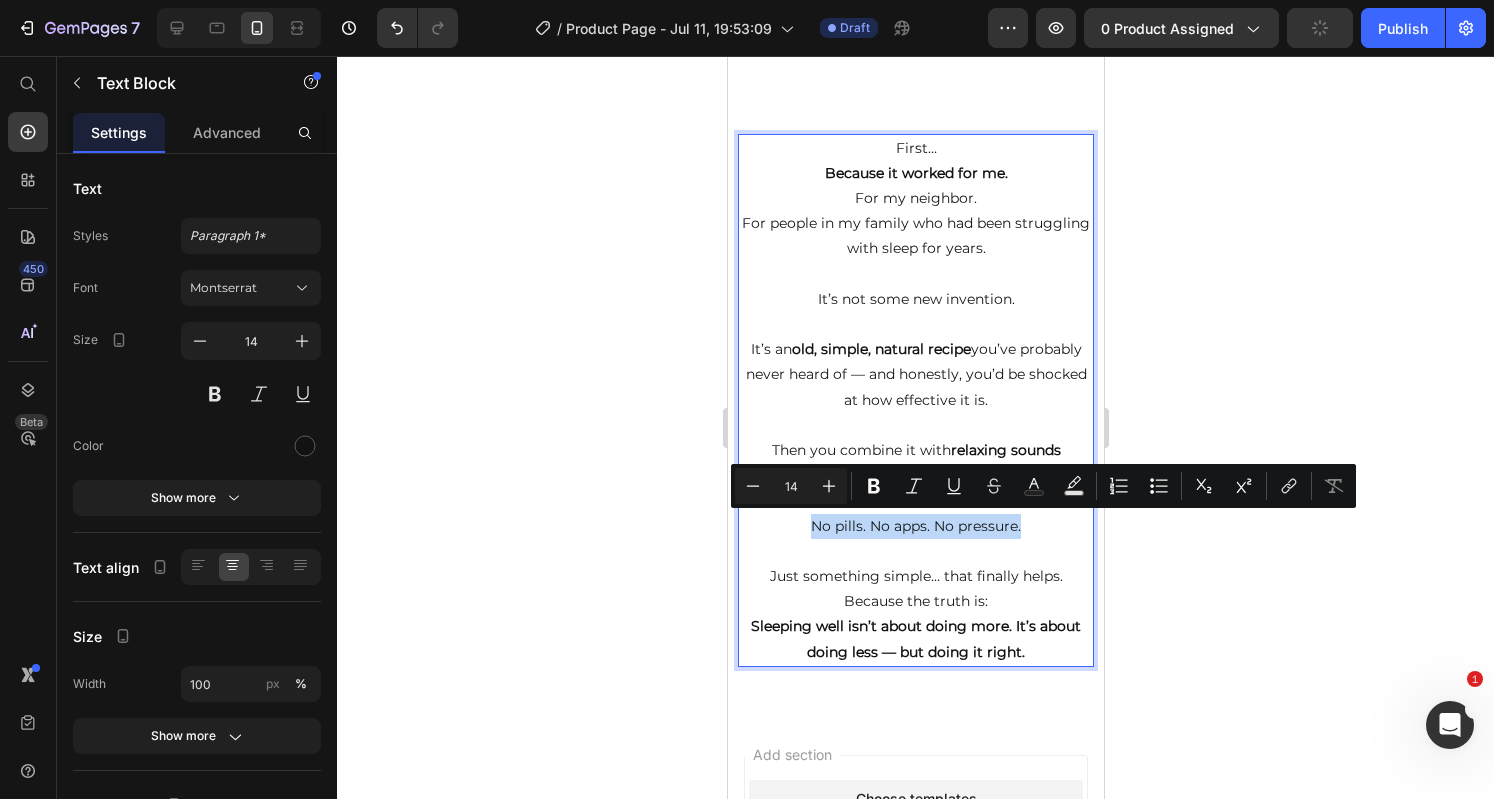 drag, startPoint x: 1026, startPoint y: 535, endPoint x: 799, endPoint y: 529, distance: 227.07928 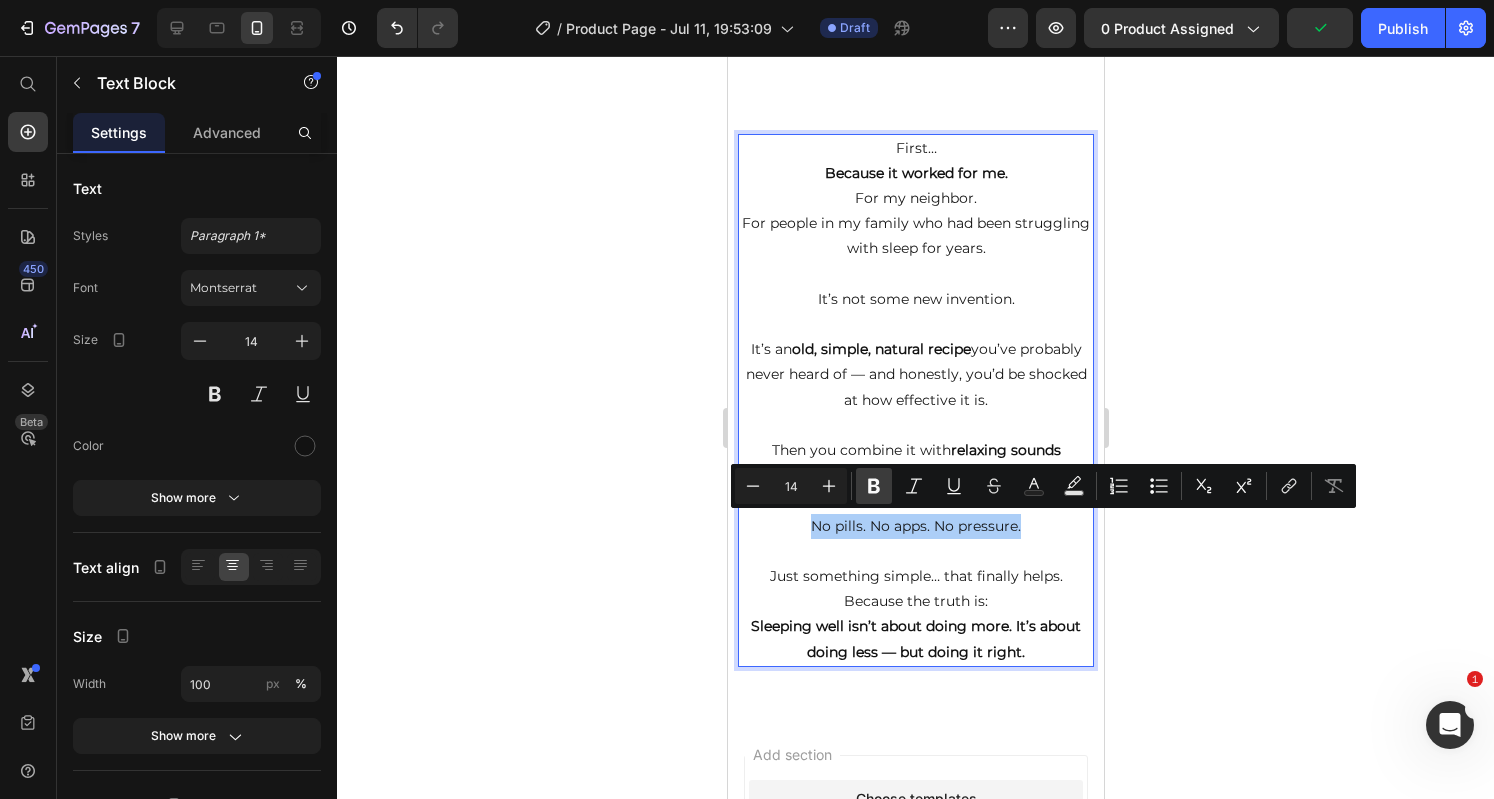 click 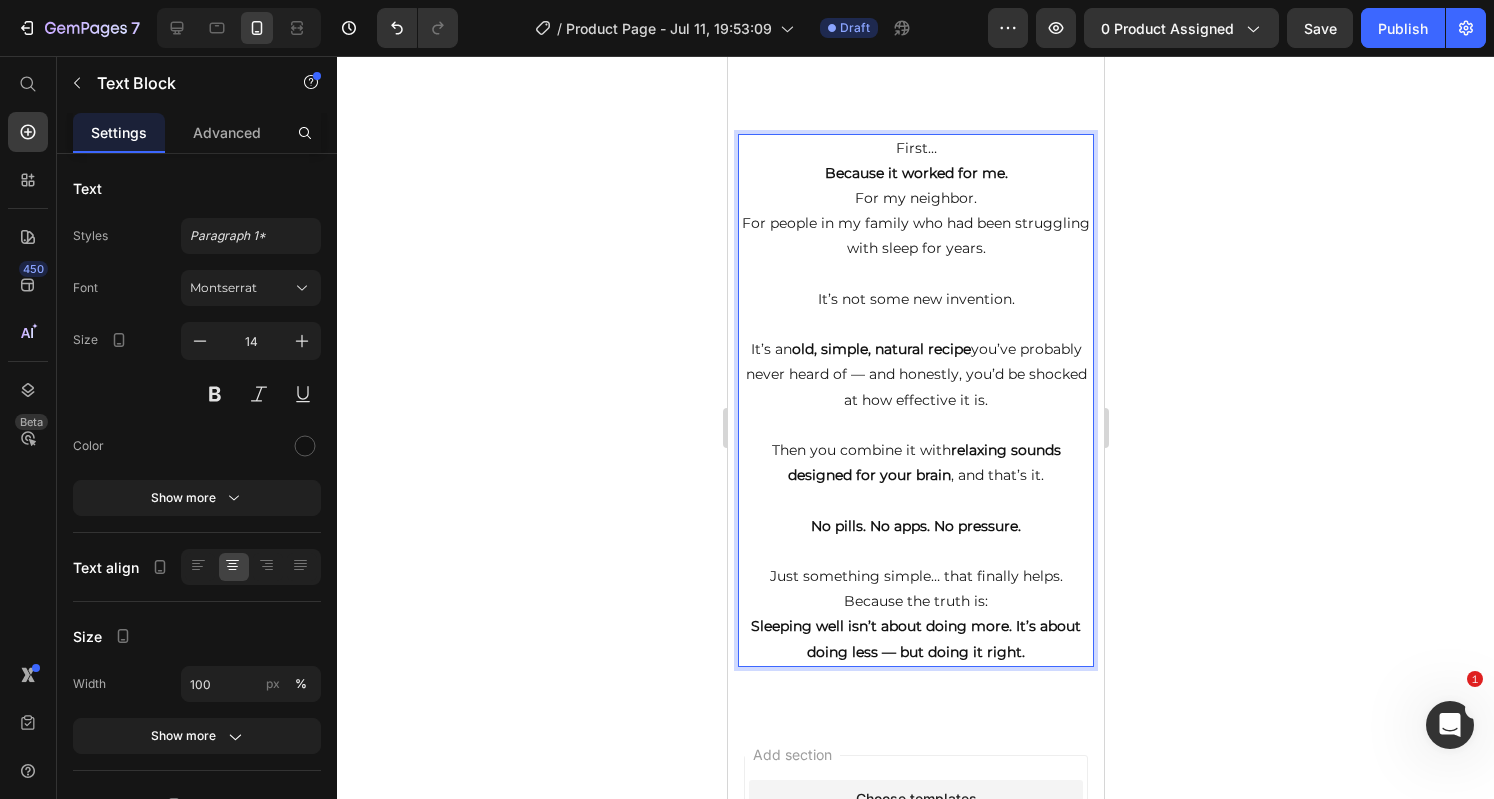 click on "Because the truth is:" at bounding box center (915, 601) 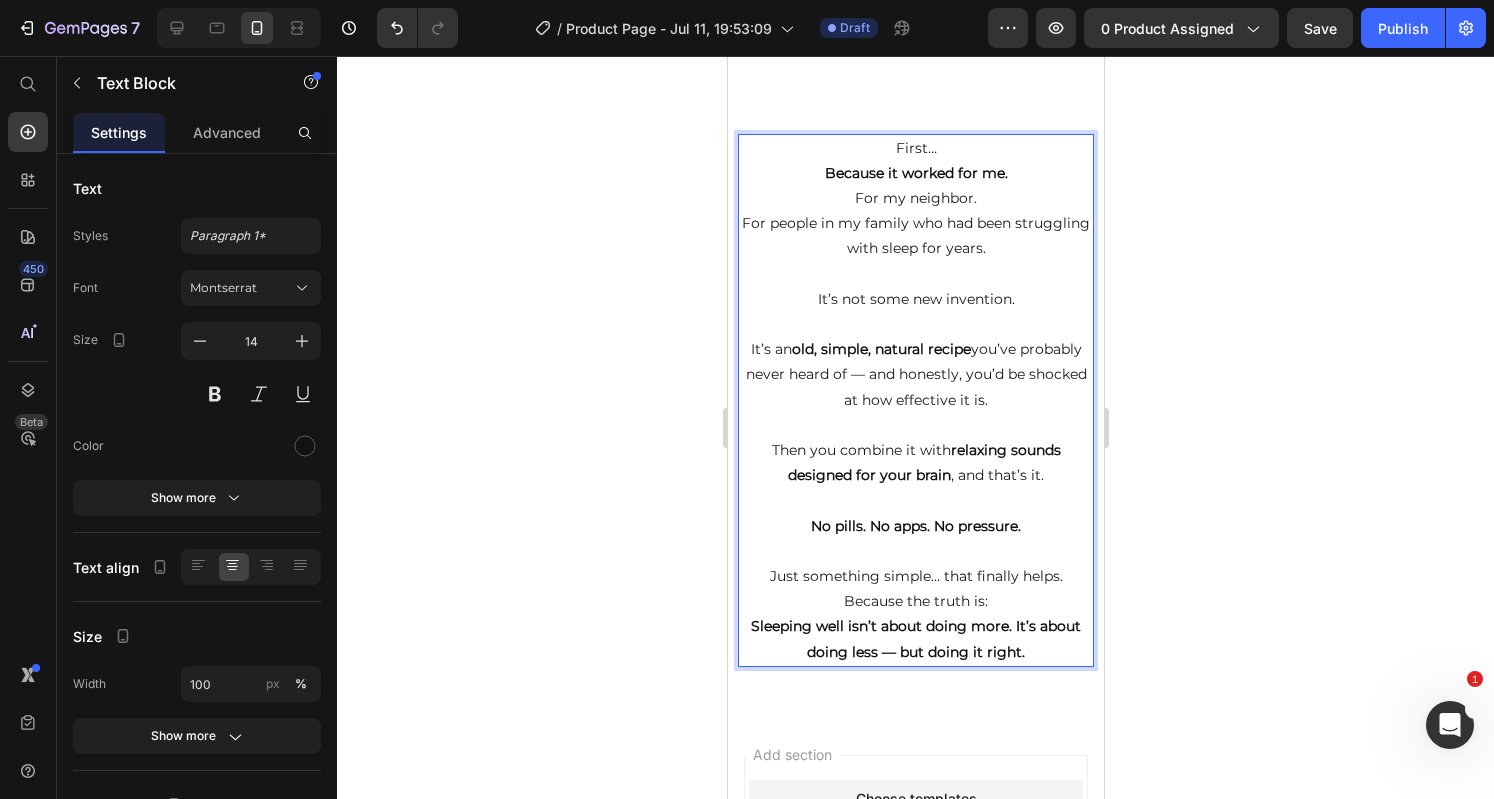 click on "Just something simple… that finally helps." at bounding box center [915, 576] 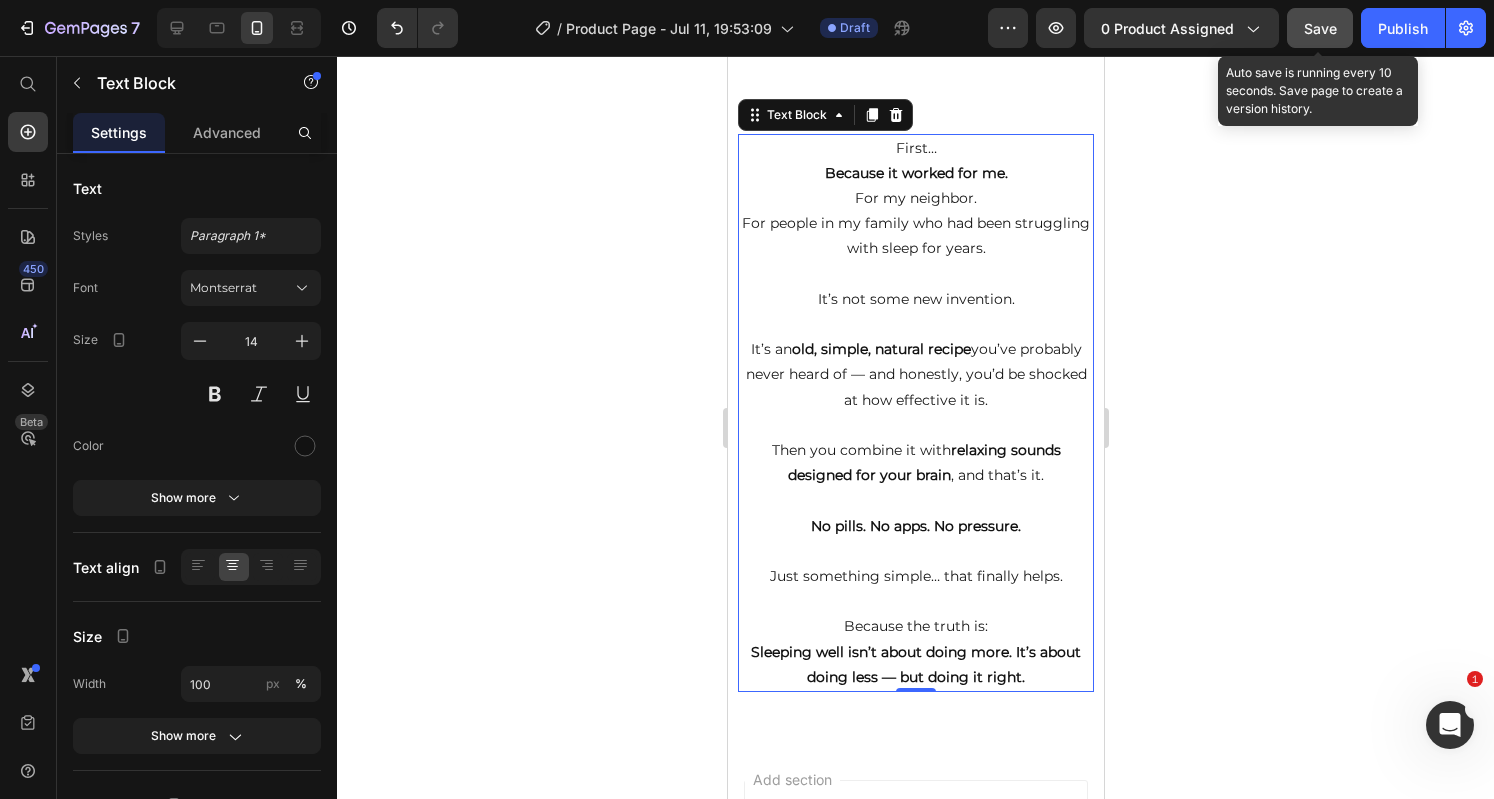 click on "Save" 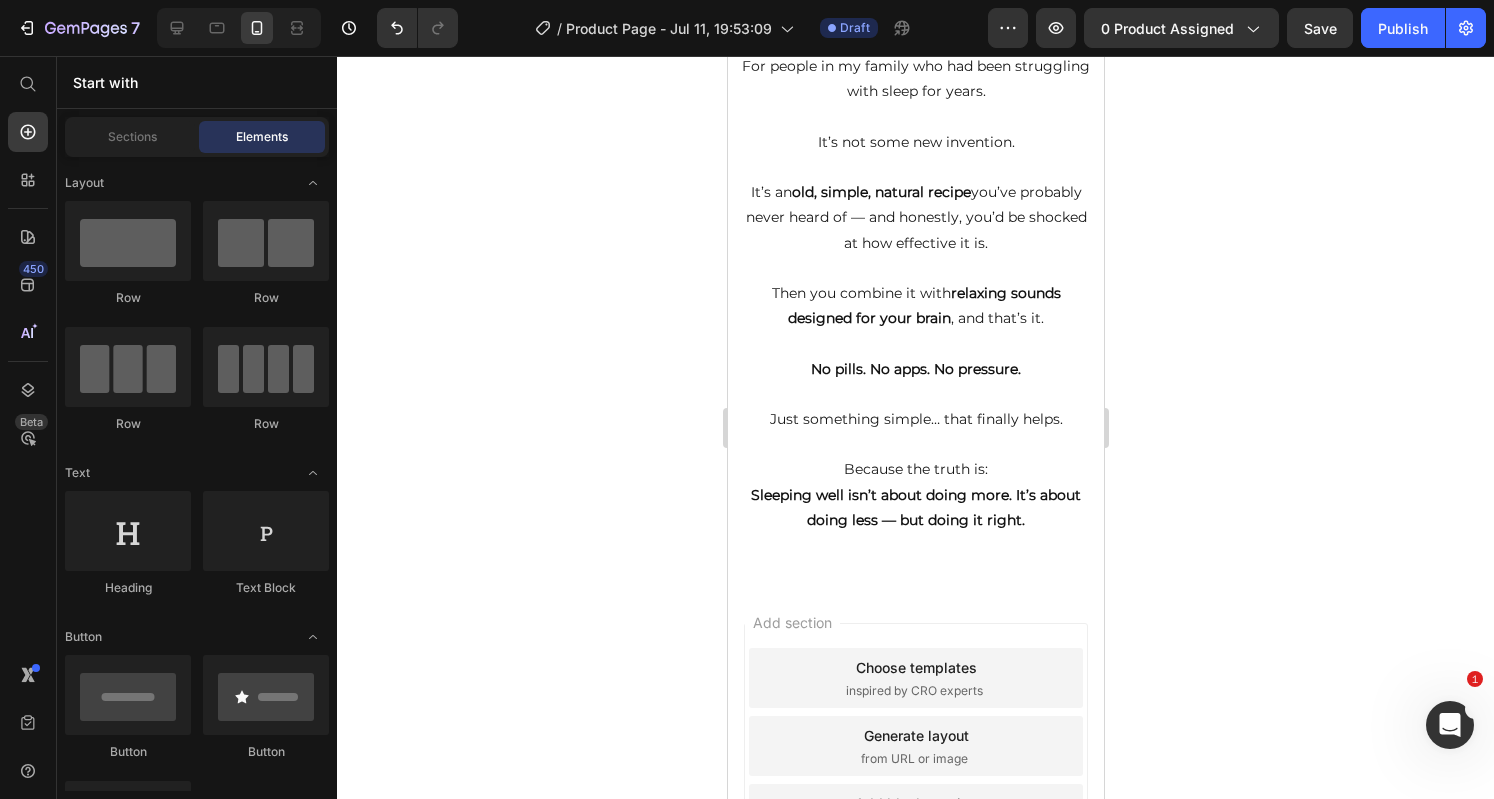 scroll, scrollTop: 3410, scrollLeft: 0, axis: vertical 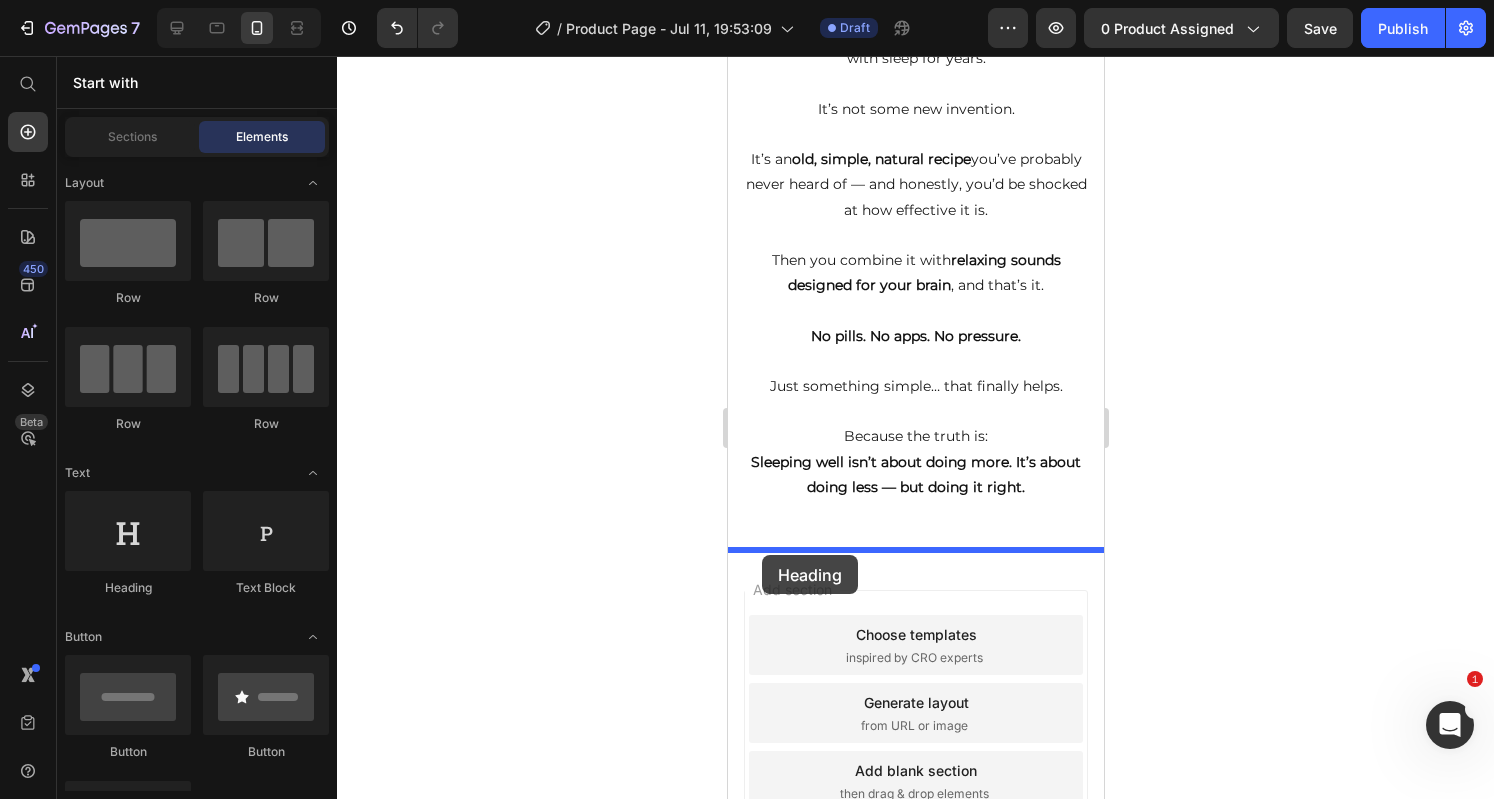 drag, startPoint x: 865, startPoint y: 586, endPoint x: 761, endPoint y: 555, distance: 108.52189 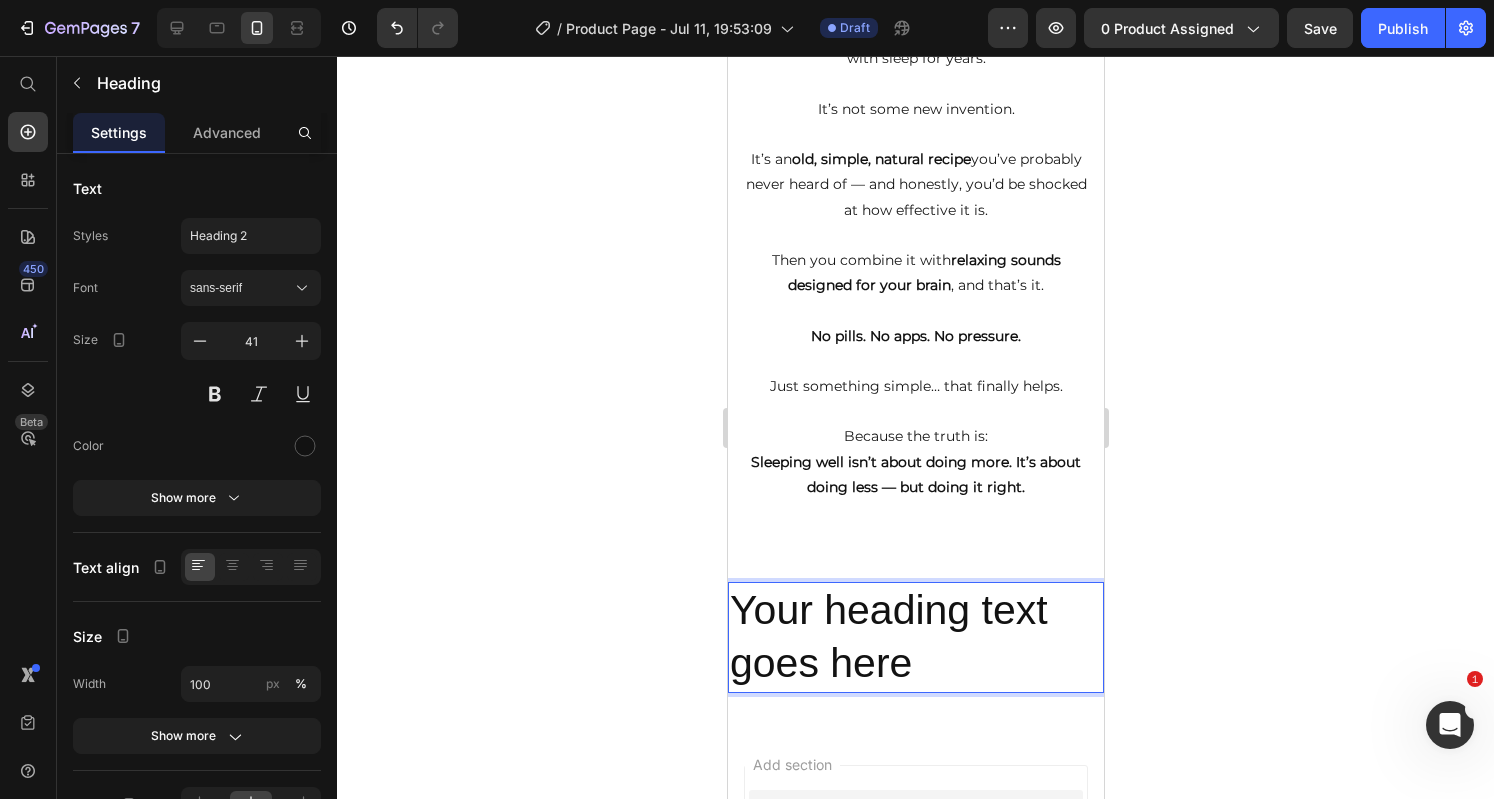 click on "Your heading text goes here" at bounding box center [915, 637] 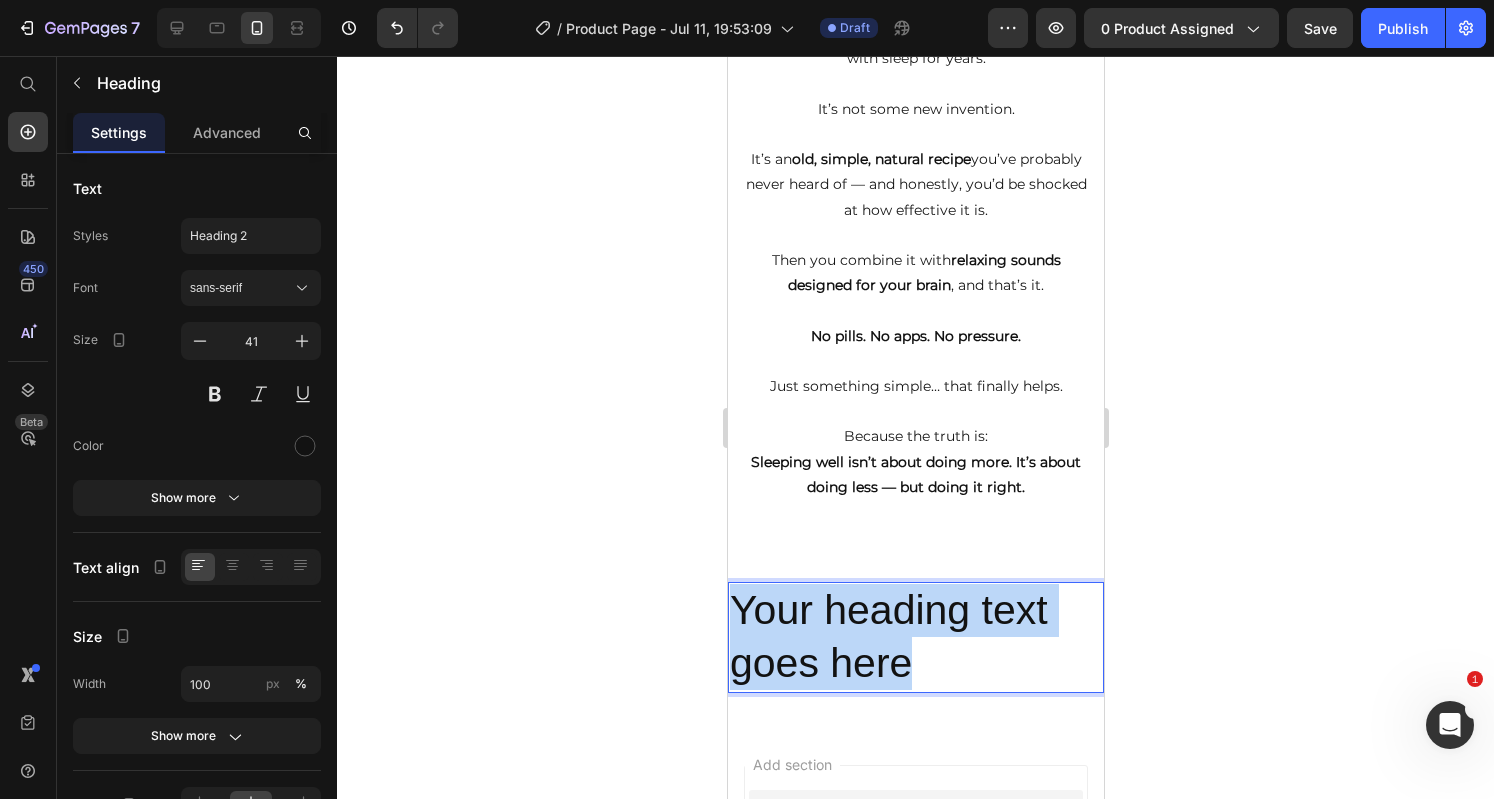 click on "Your heading text goes here" at bounding box center [915, 637] 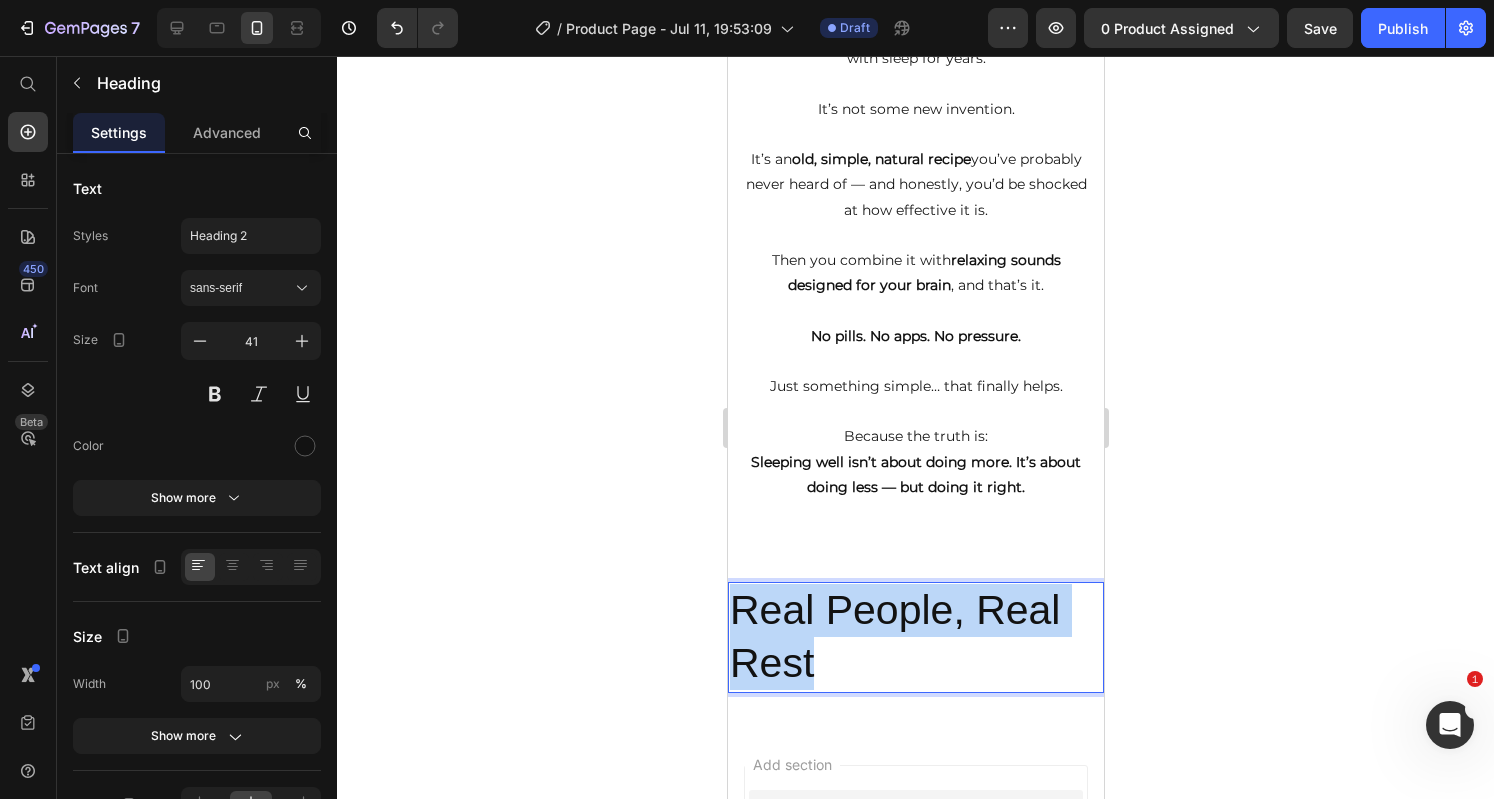 drag, startPoint x: 820, startPoint y: 662, endPoint x: 737, endPoint y: 613, distance: 96.38464 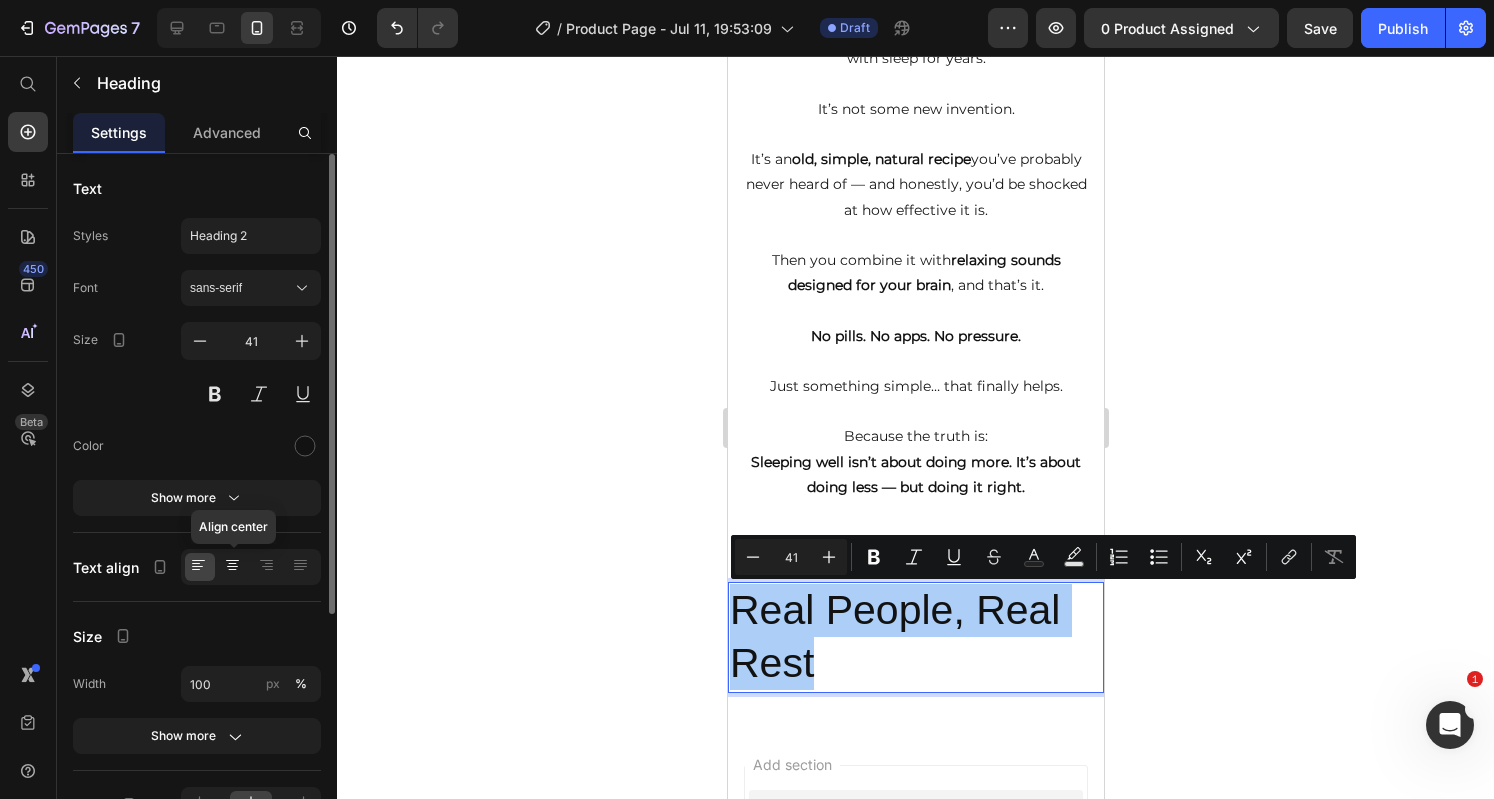 click 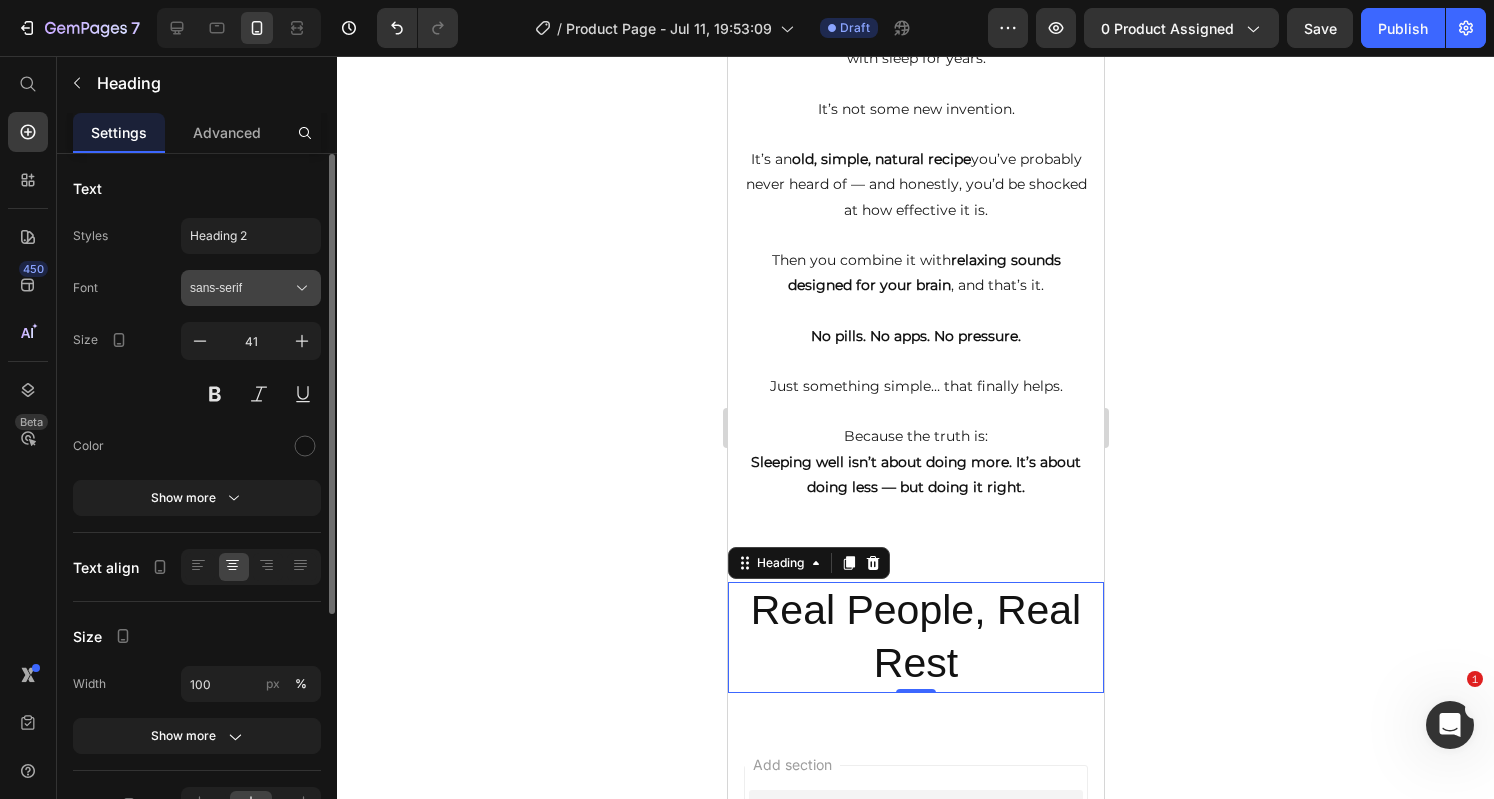 click on "sans-serif" at bounding box center [241, 288] 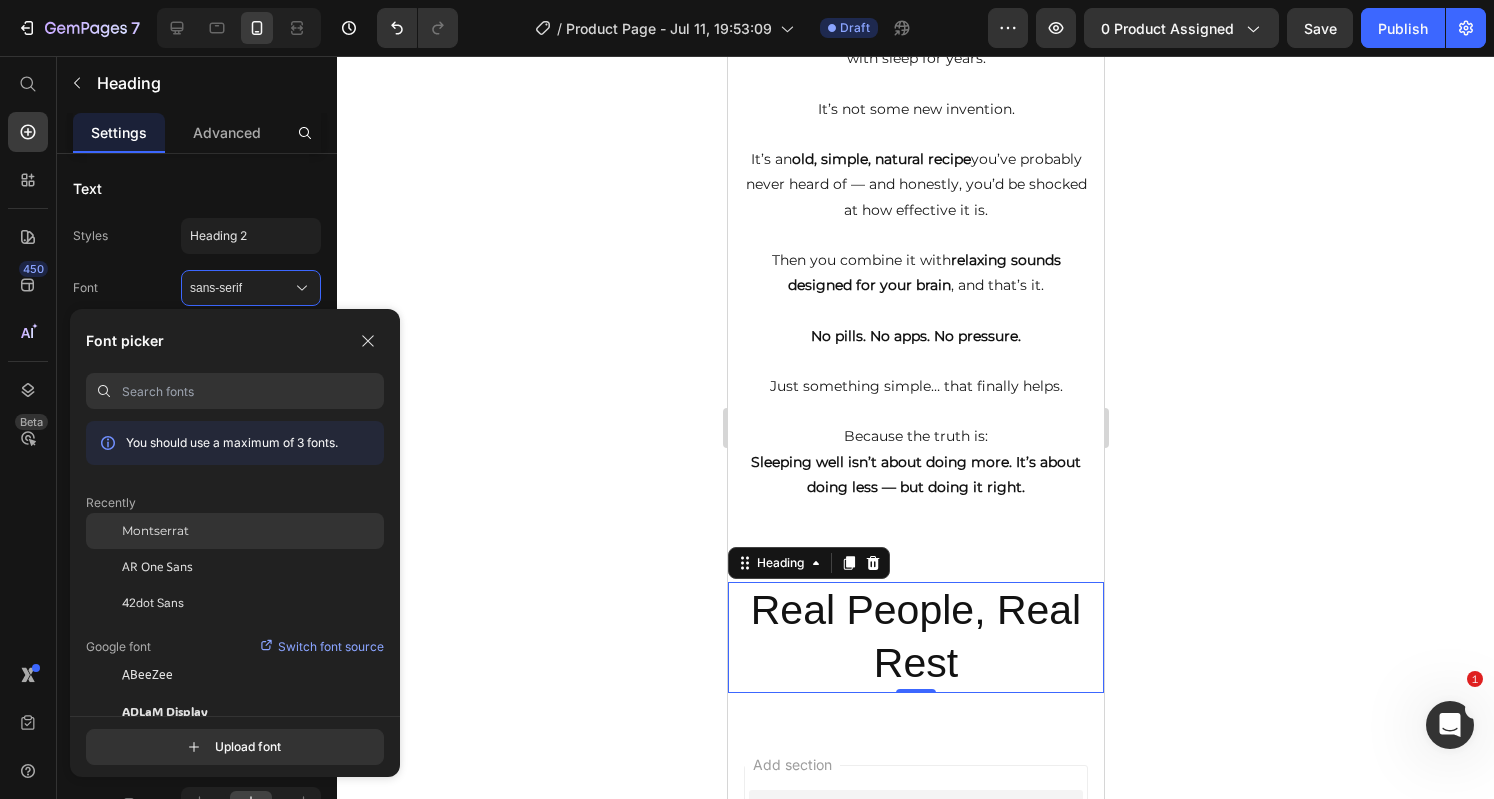 click on "Montserrat" at bounding box center (155, 531) 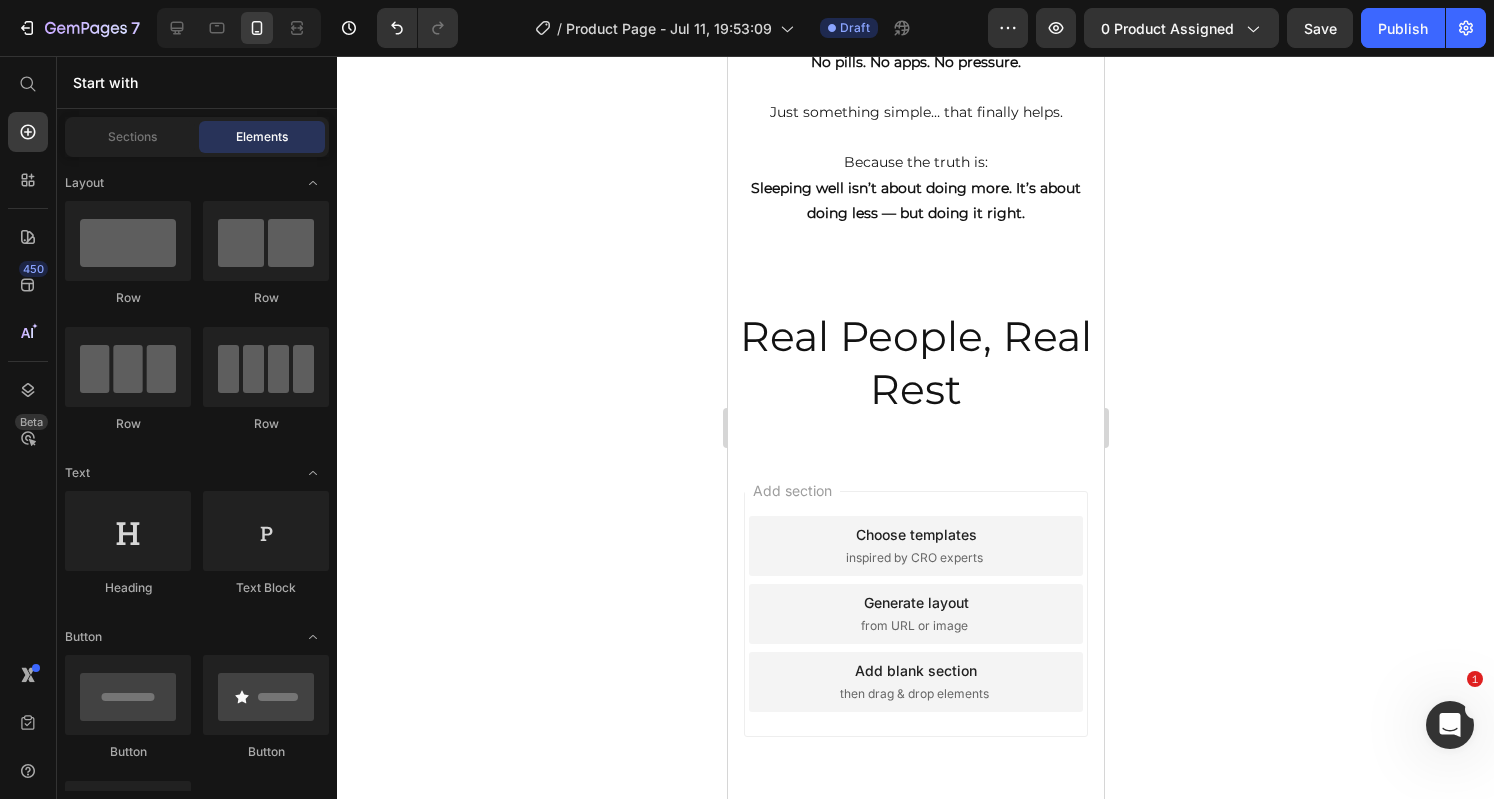 scroll, scrollTop: 3758, scrollLeft: 0, axis: vertical 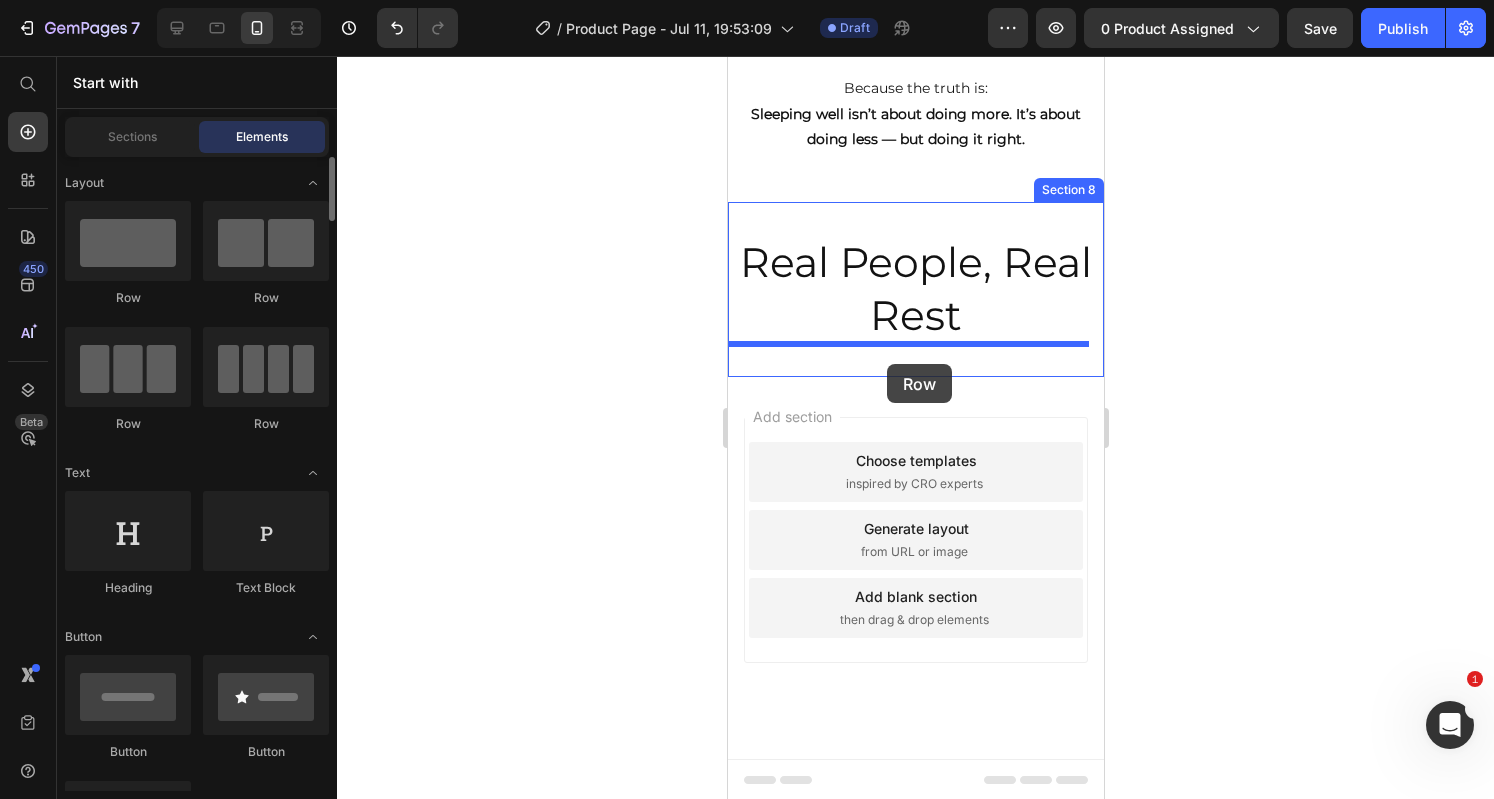drag, startPoint x: 894, startPoint y: 327, endPoint x: 886, endPoint y: 364, distance: 37.85499 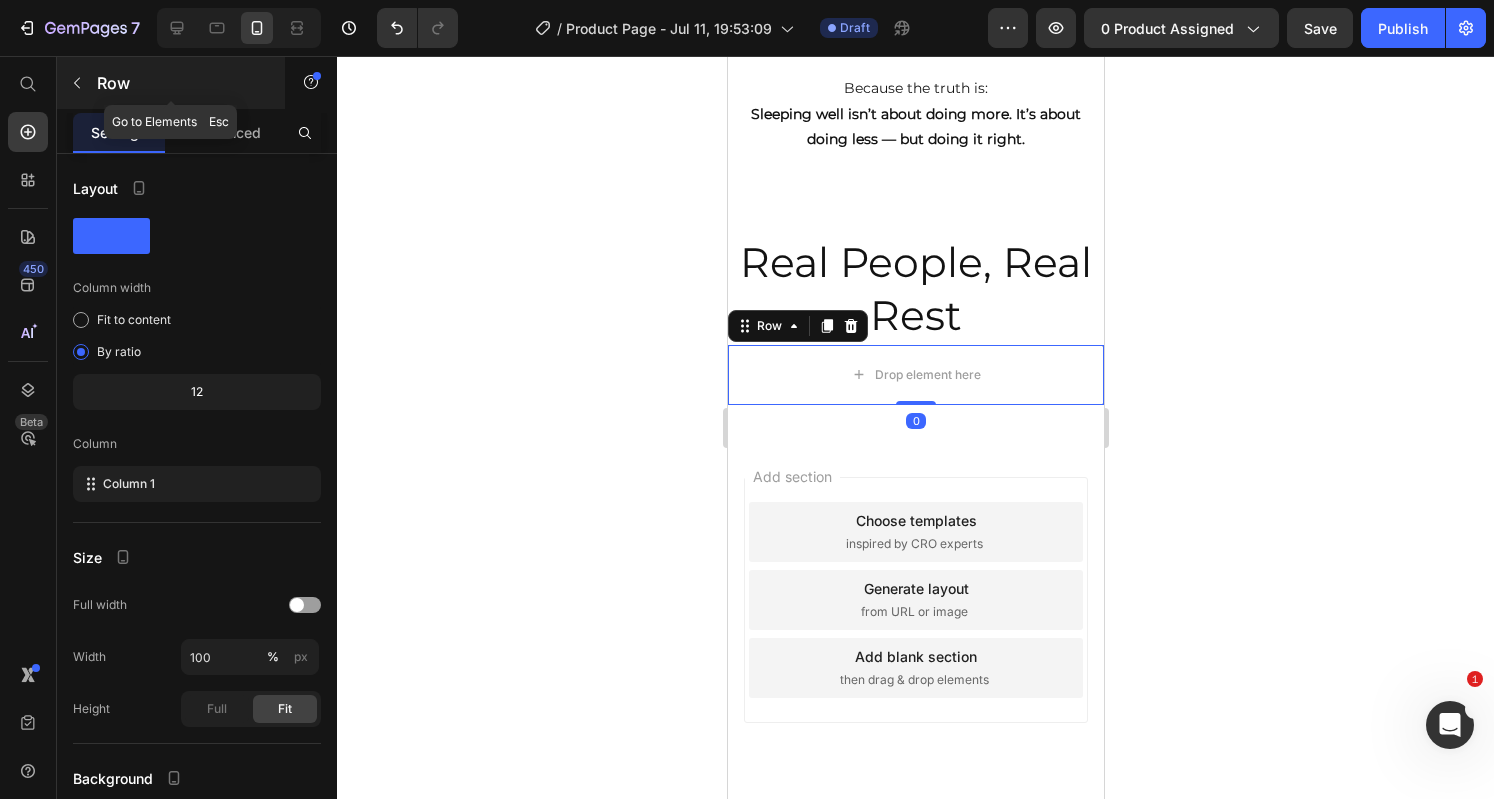 click 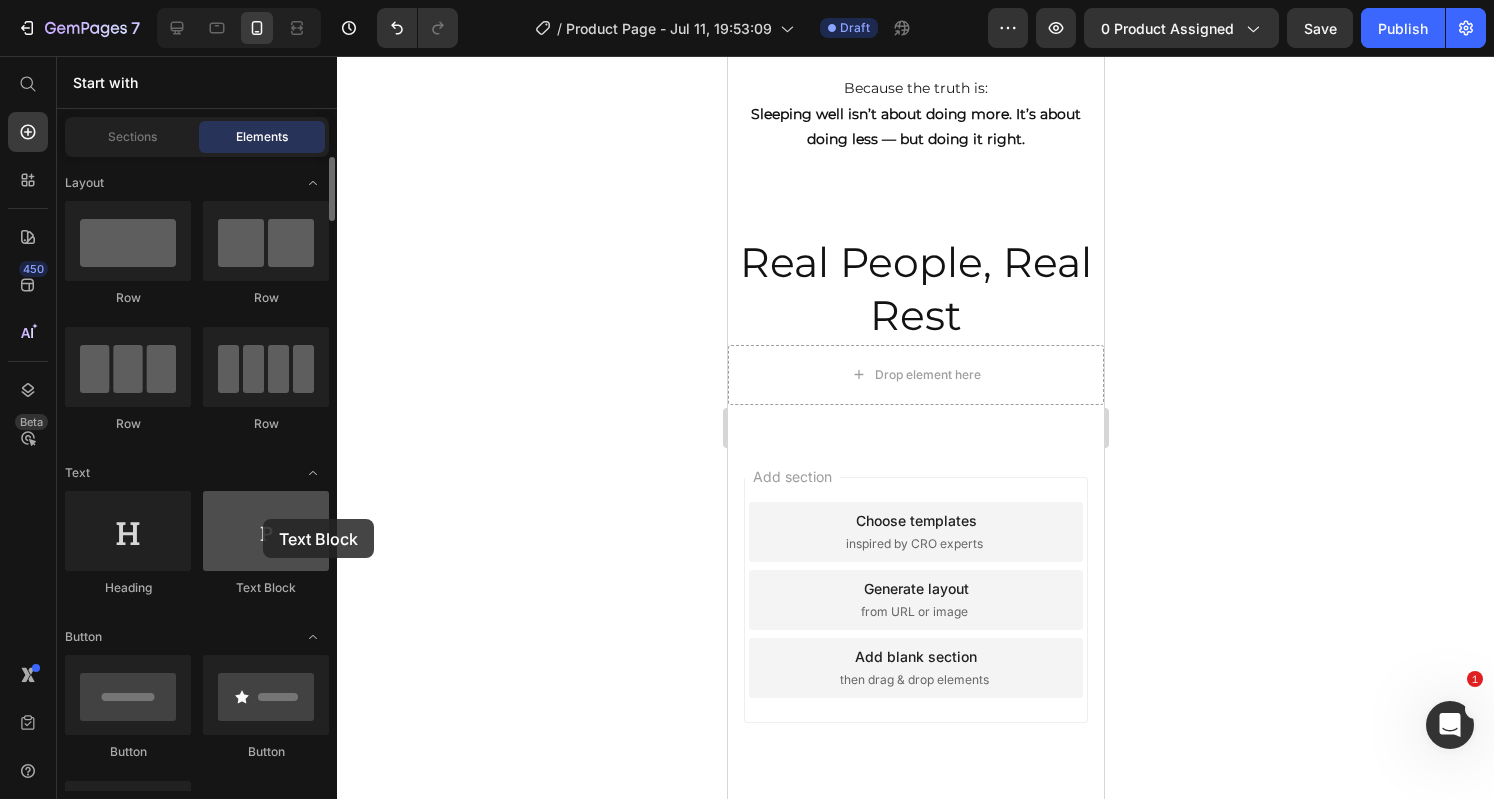 click at bounding box center (266, 531) 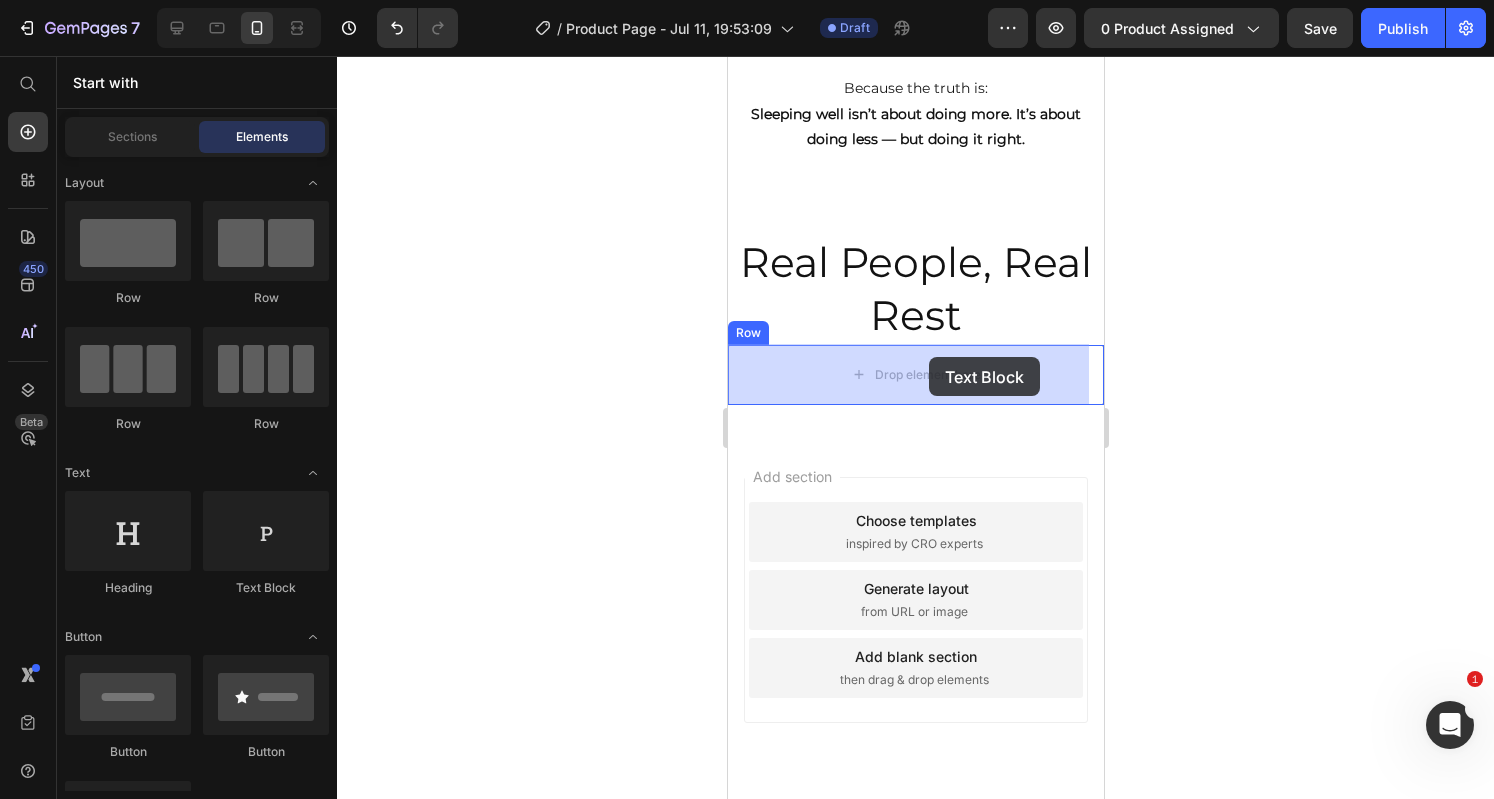 drag, startPoint x: 1027, startPoint y: 573, endPoint x: 927, endPoint y: 363, distance: 232.59407 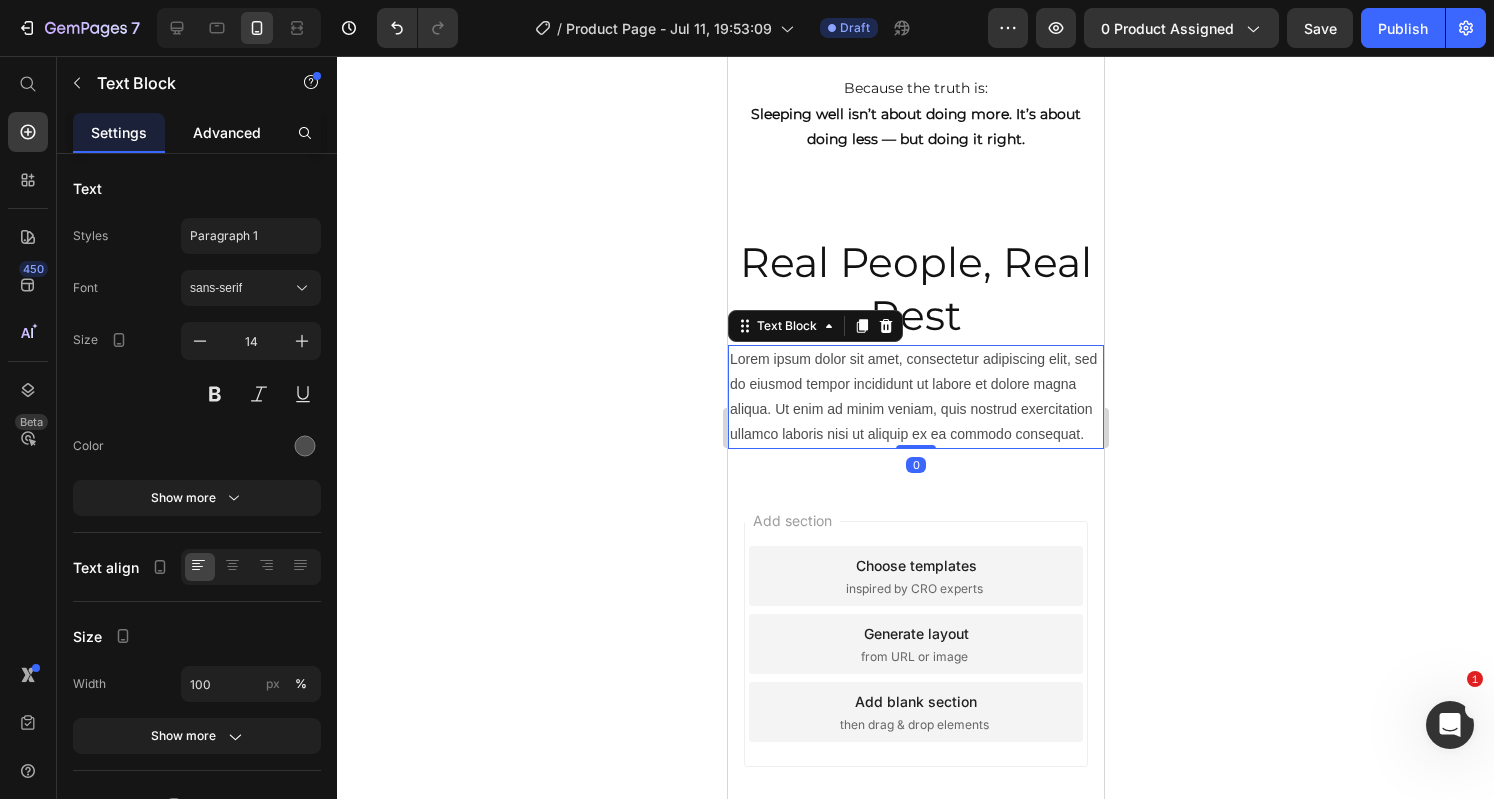 click on "Advanced" at bounding box center (227, 132) 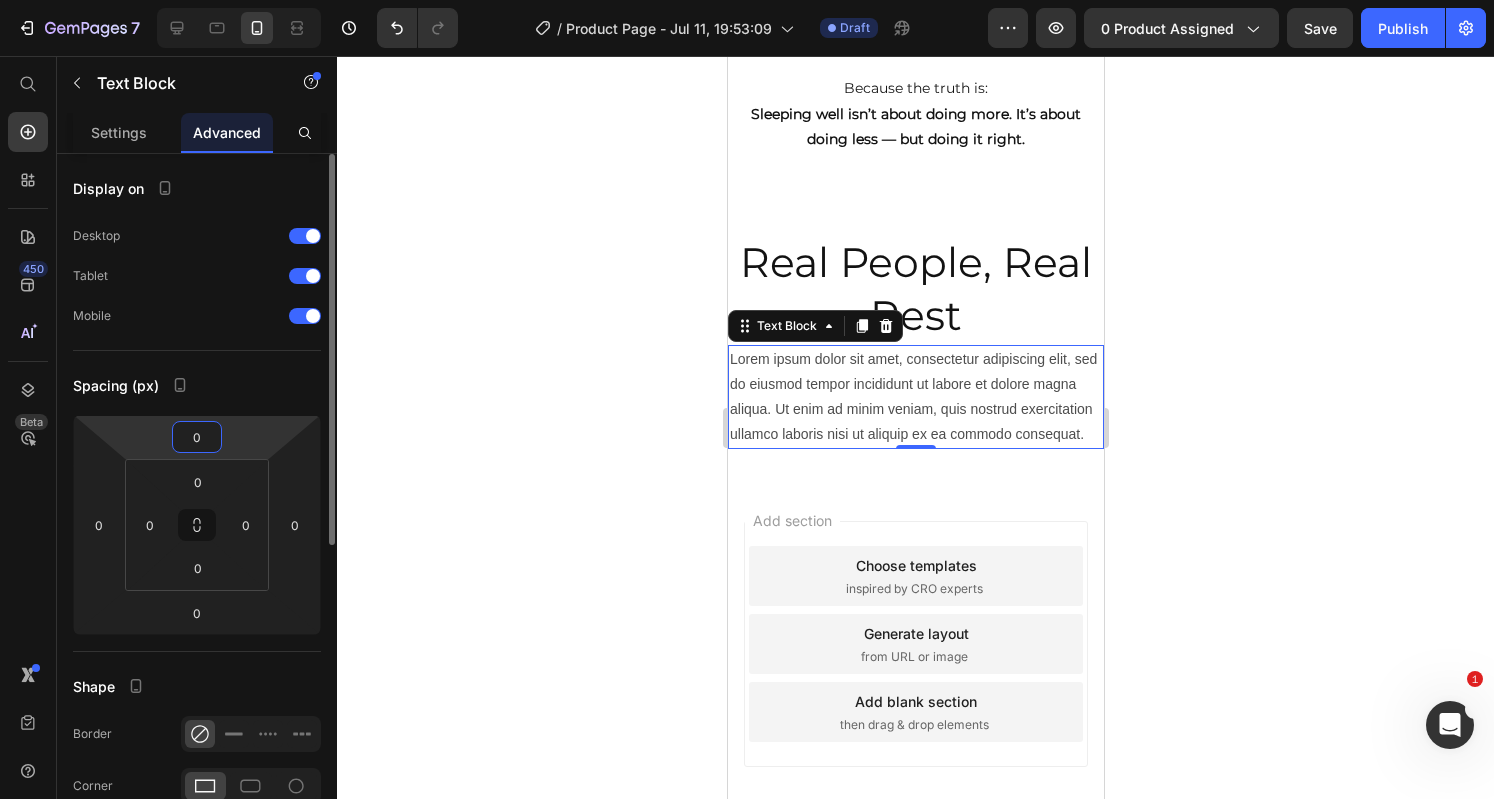 click on "0" at bounding box center (197, 437) 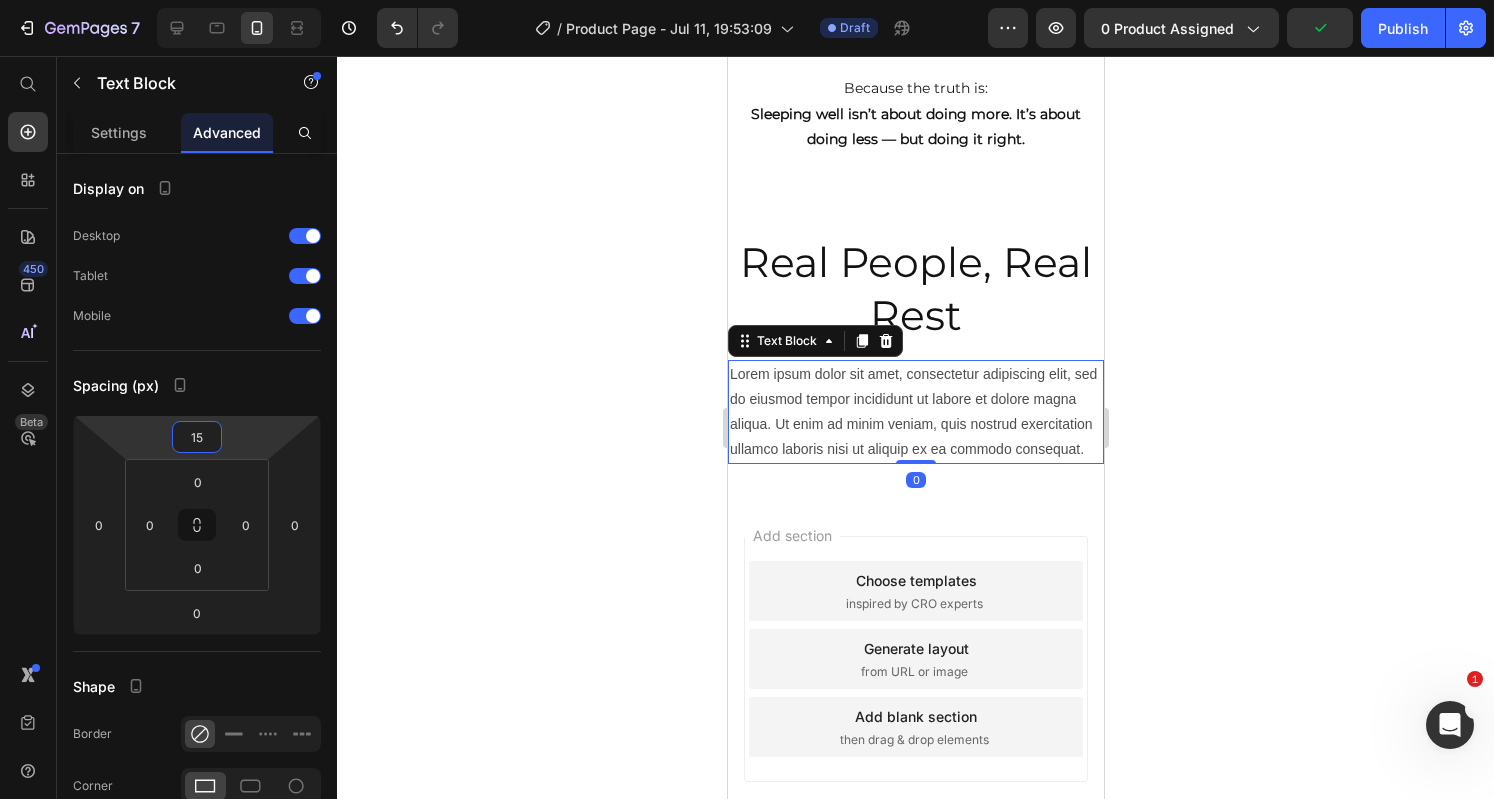 type on "15" 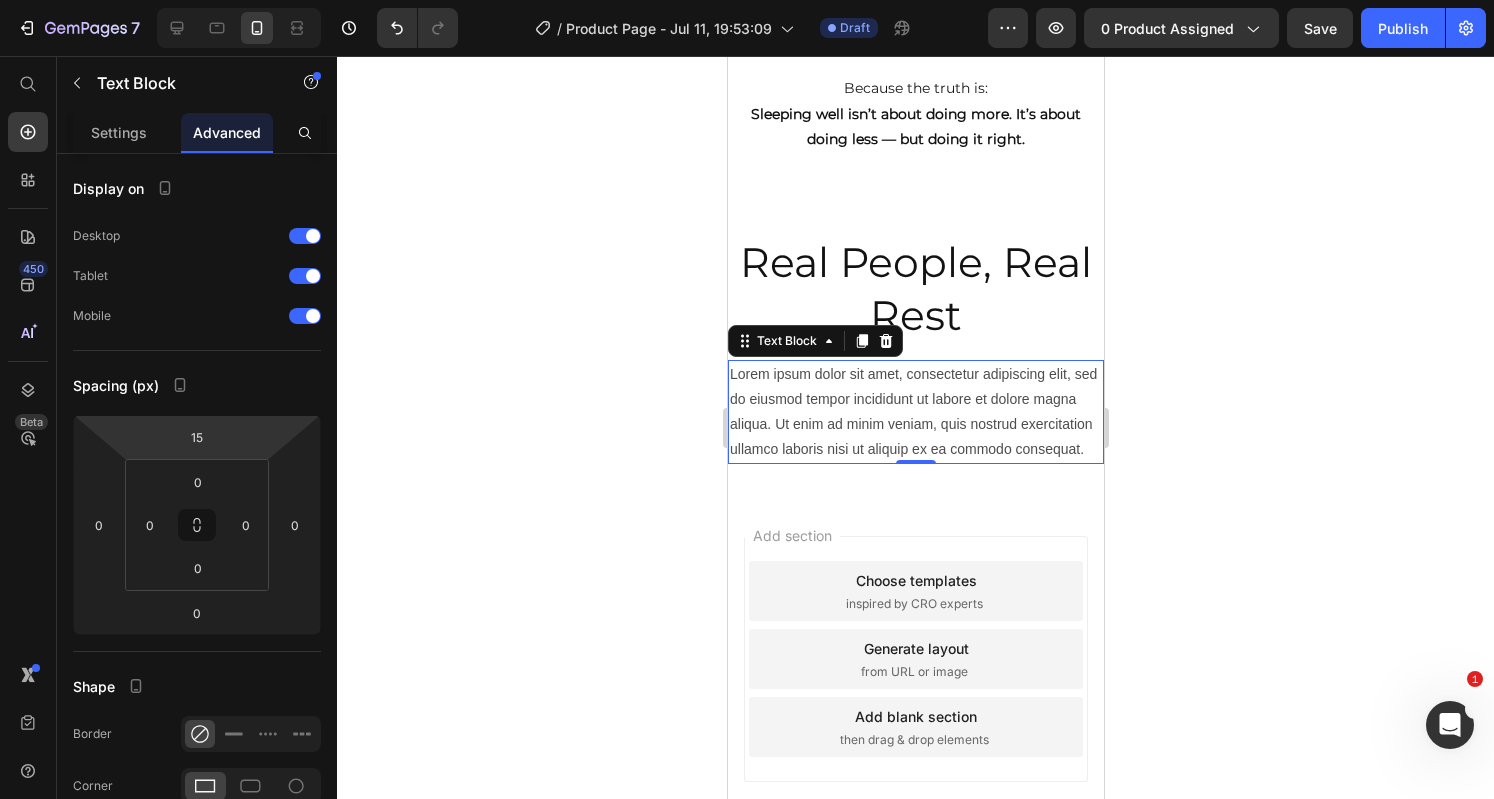 click on "Lorem ipsum dolor sit amet, consectetur adipiscing elit, sed do eiusmod tempor incididunt ut labore et dolore magna aliqua. Ut enim ad minim veniam, quis nostrud exercitation ullamco laboris nisi ut aliquip ex ea commodo consequat." at bounding box center [915, 412] 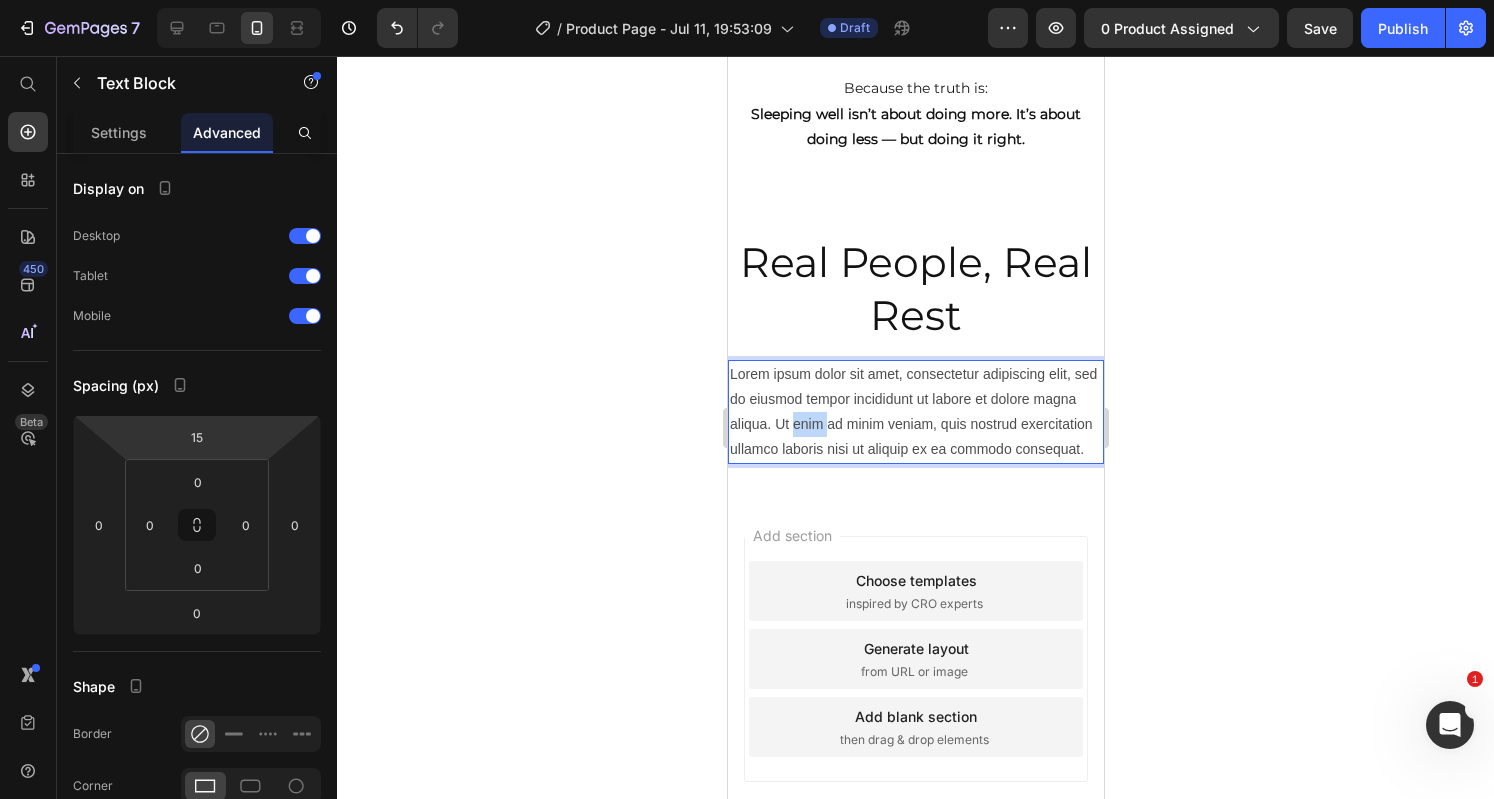 click on "Lorem ipsum dolor sit amet, consectetur adipiscing elit, sed do eiusmod tempor incididunt ut labore et dolore magna aliqua. Ut enim ad minim veniam, quis nostrud exercitation ullamco laboris nisi ut aliquip ex ea commodo consequat." at bounding box center (915, 412) 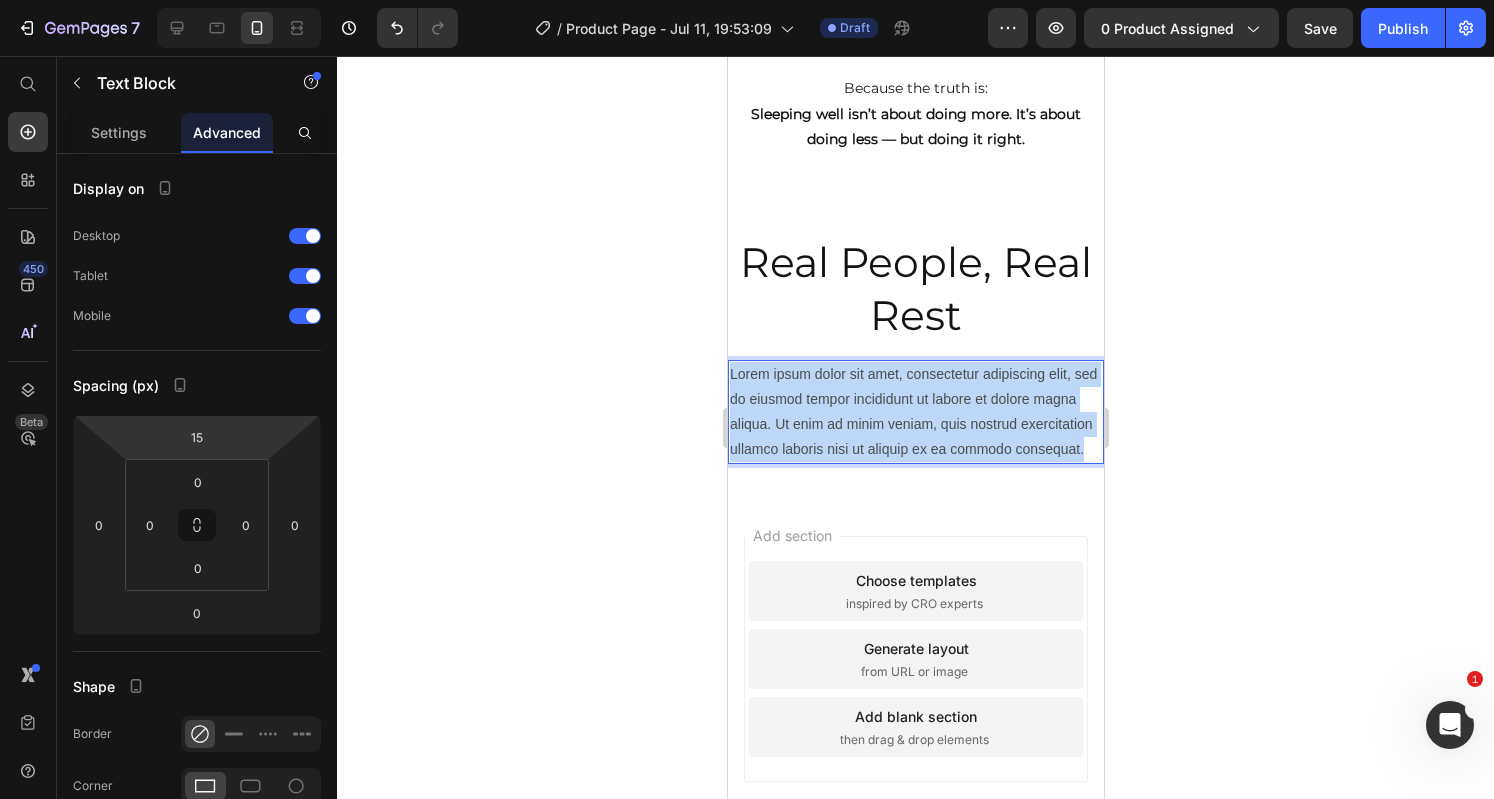 click on "Lorem ipsum dolor sit amet, consectetur adipiscing elit, sed do eiusmod tempor incididunt ut labore et dolore magna aliqua. Ut enim ad minim veniam, quis nostrud exercitation ullamco laboris nisi ut aliquip ex ea commodo consequat." at bounding box center [915, 412] 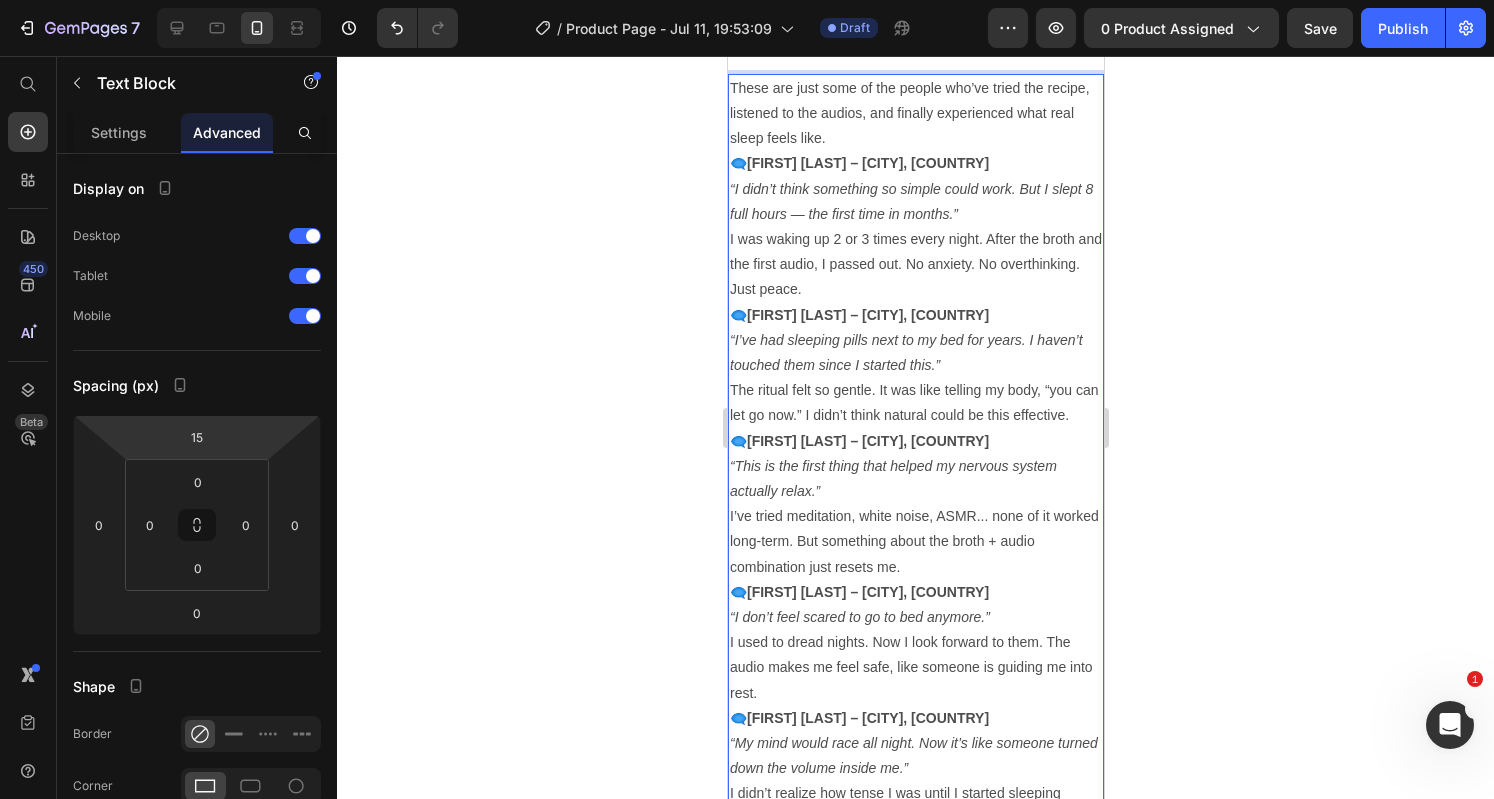 scroll, scrollTop: 4116, scrollLeft: 0, axis: vertical 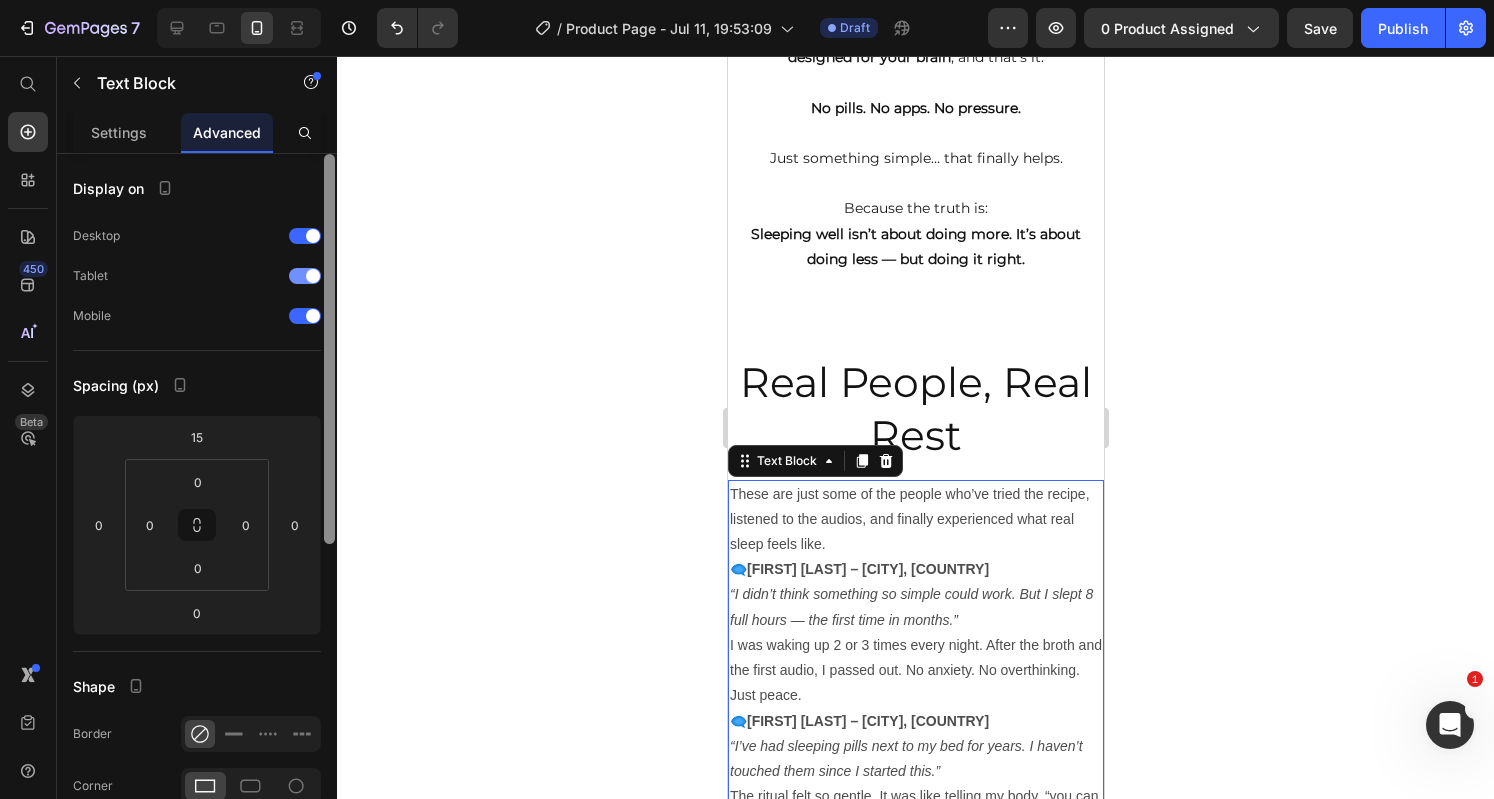 drag, startPoint x: 325, startPoint y: 521, endPoint x: 320, endPoint y: 291, distance: 230.05434 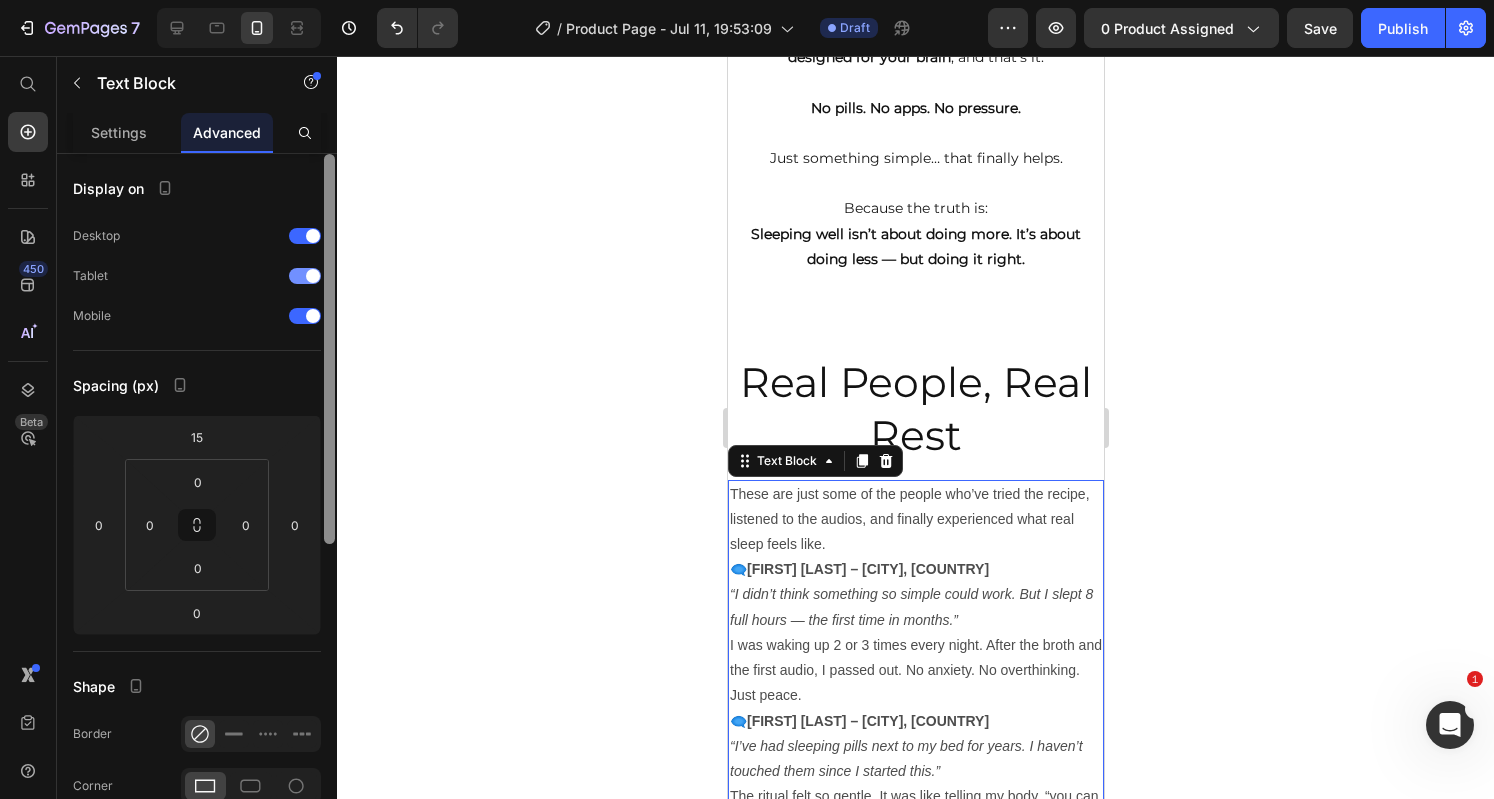click on "Display on Desktop Tablet Mobile Spacing (px) 15 0 0 0 0 0 0 0 Shape Border Corner Shadow Position Opacity 100 % Animation Interaction Upgrade to Optimize plan  to unlock Interaction & other premium features. CSS class  Delete element" at bounding box center (197, 505) 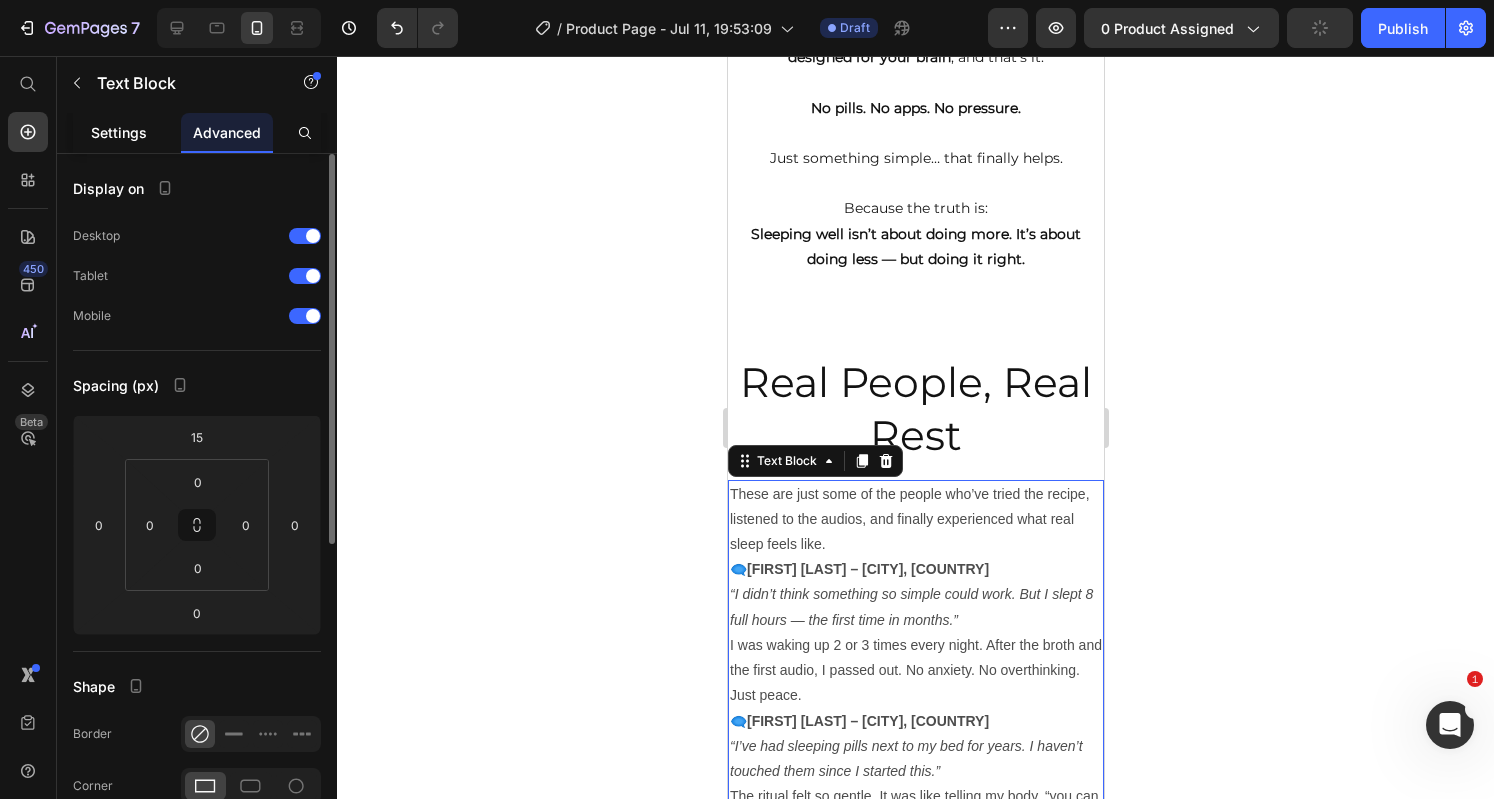 click on "Settings" 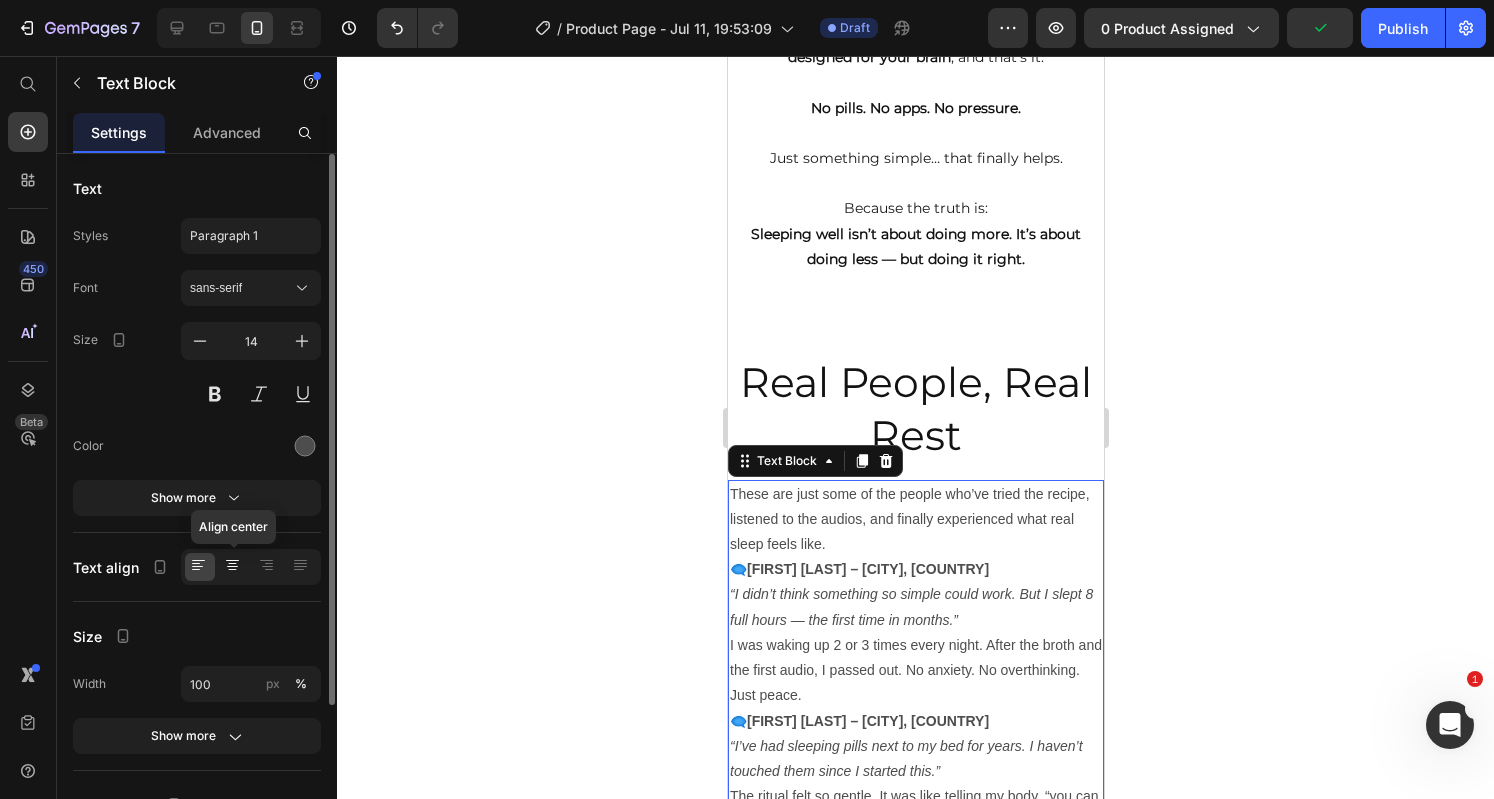 click 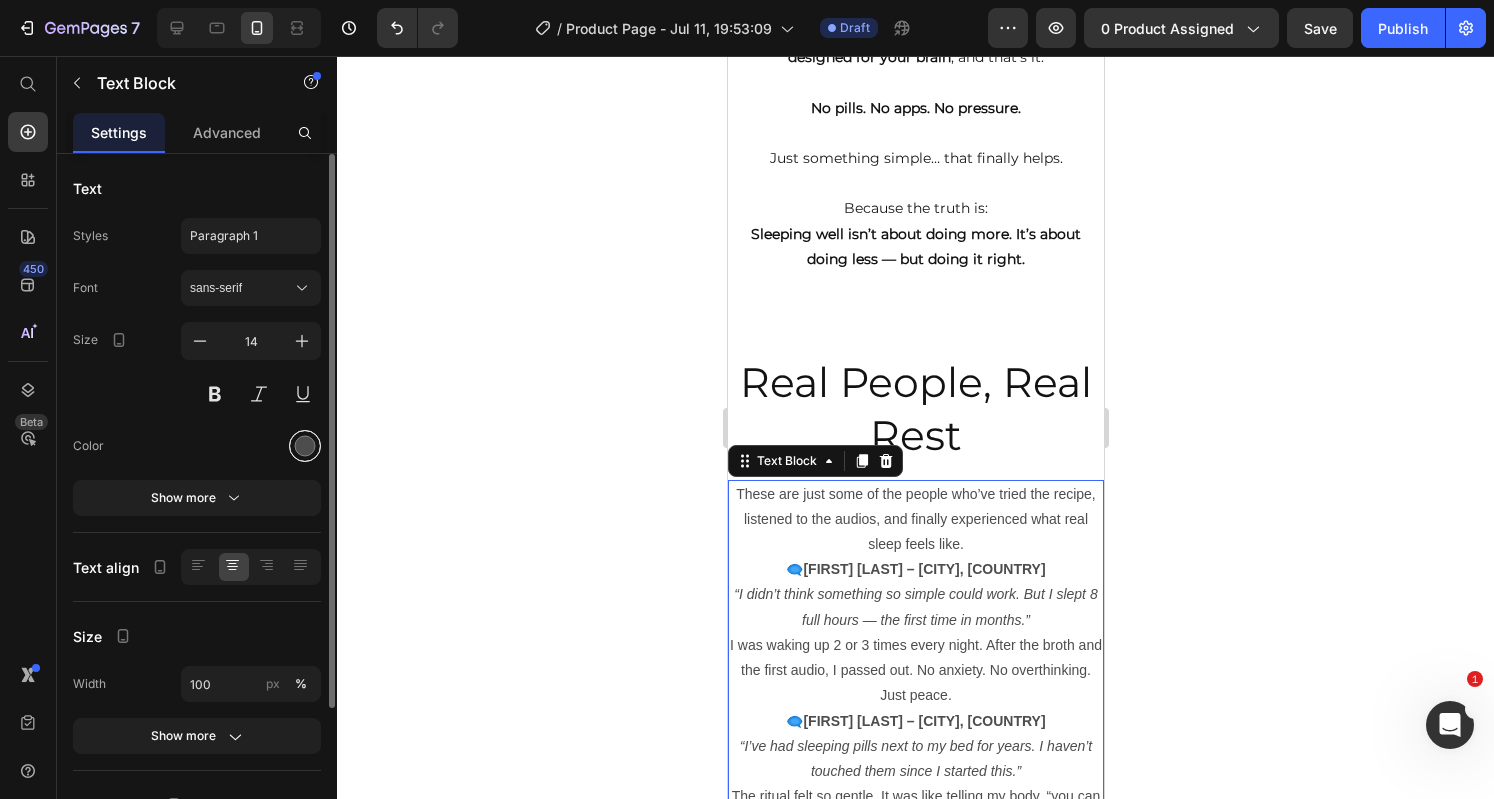 click on "Font sans-serif Size 14 Color Show more" at bounding box center (197, 393) 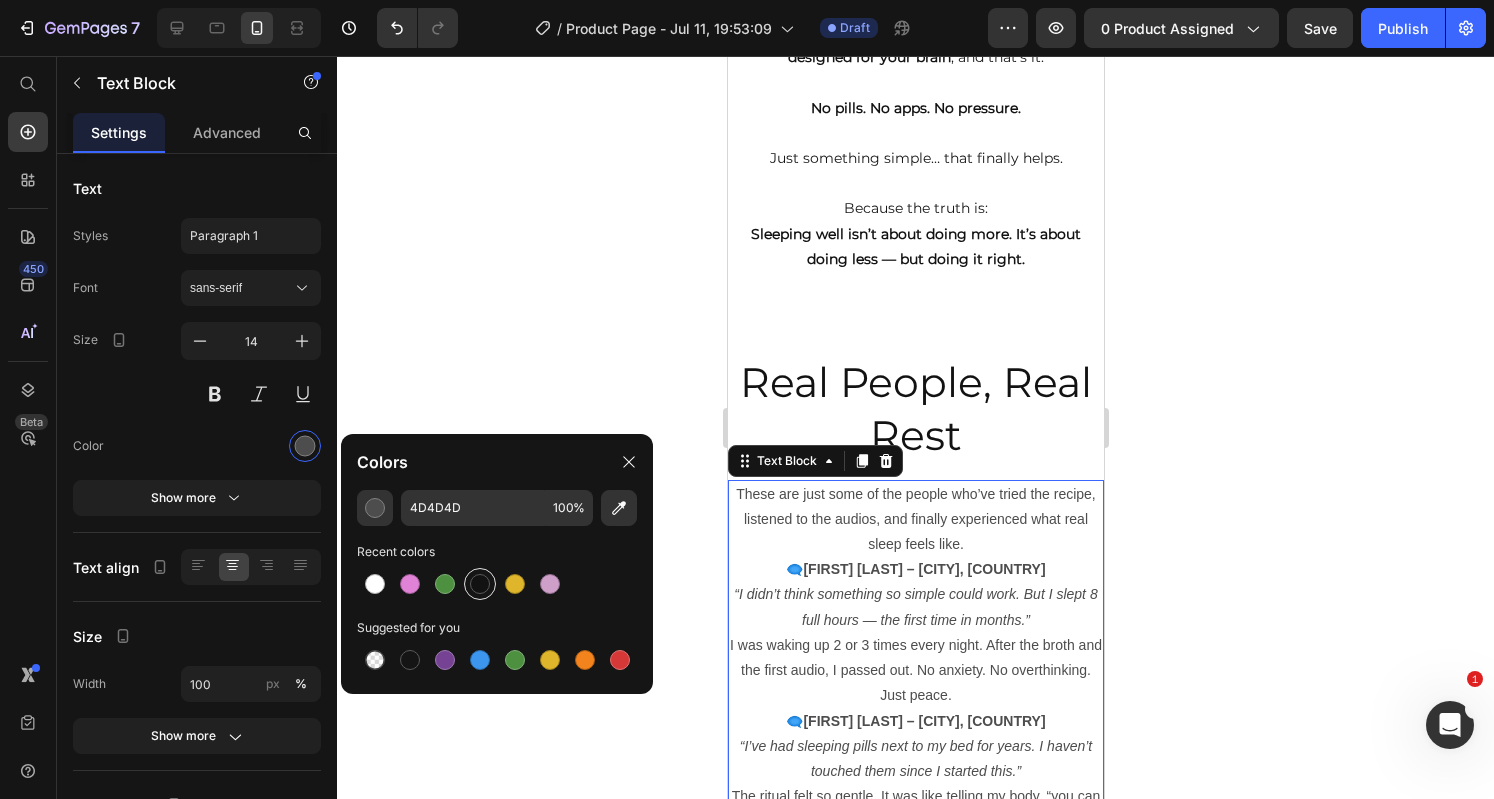 click at bounding box center (480, 584) 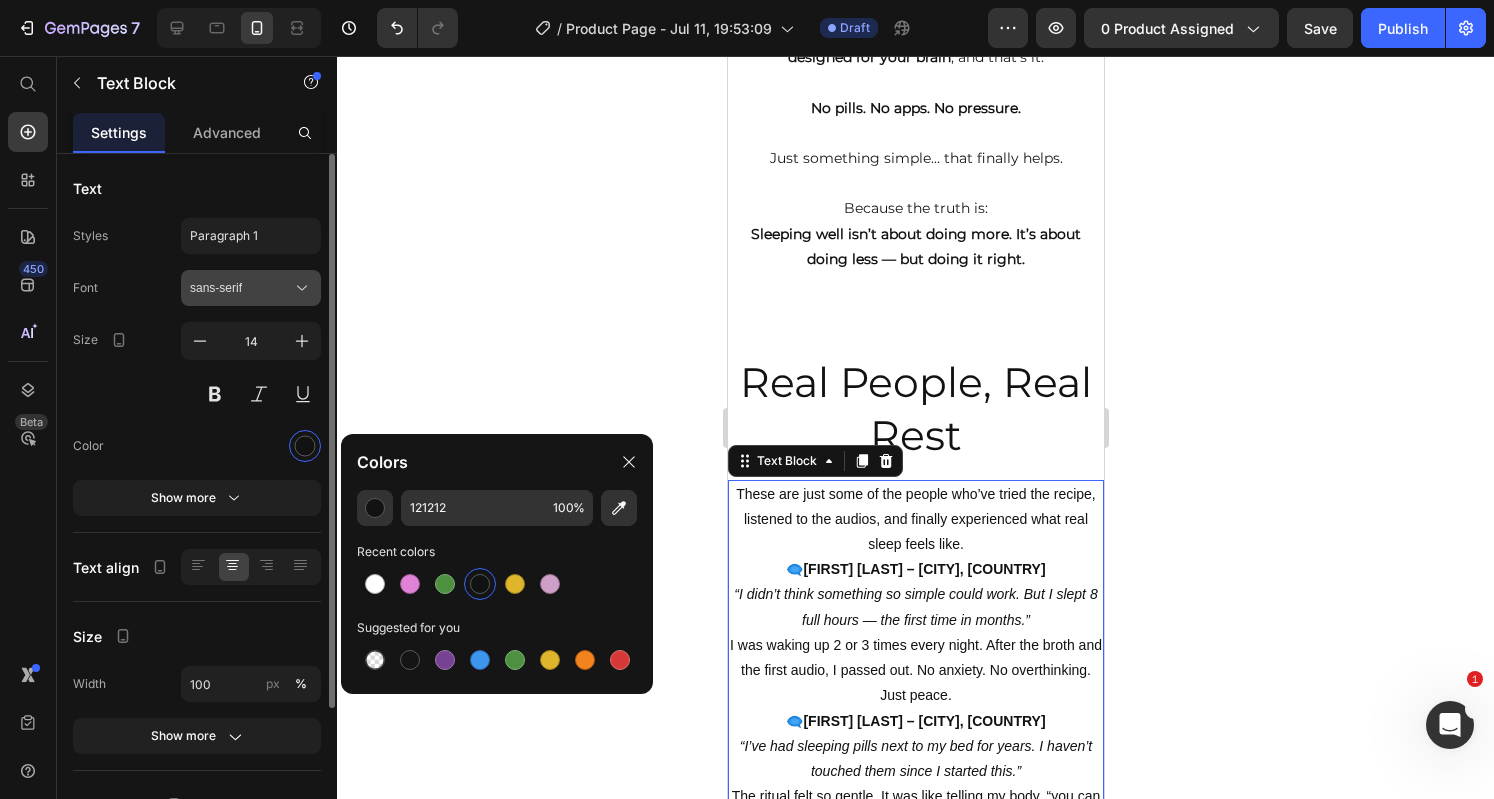 click 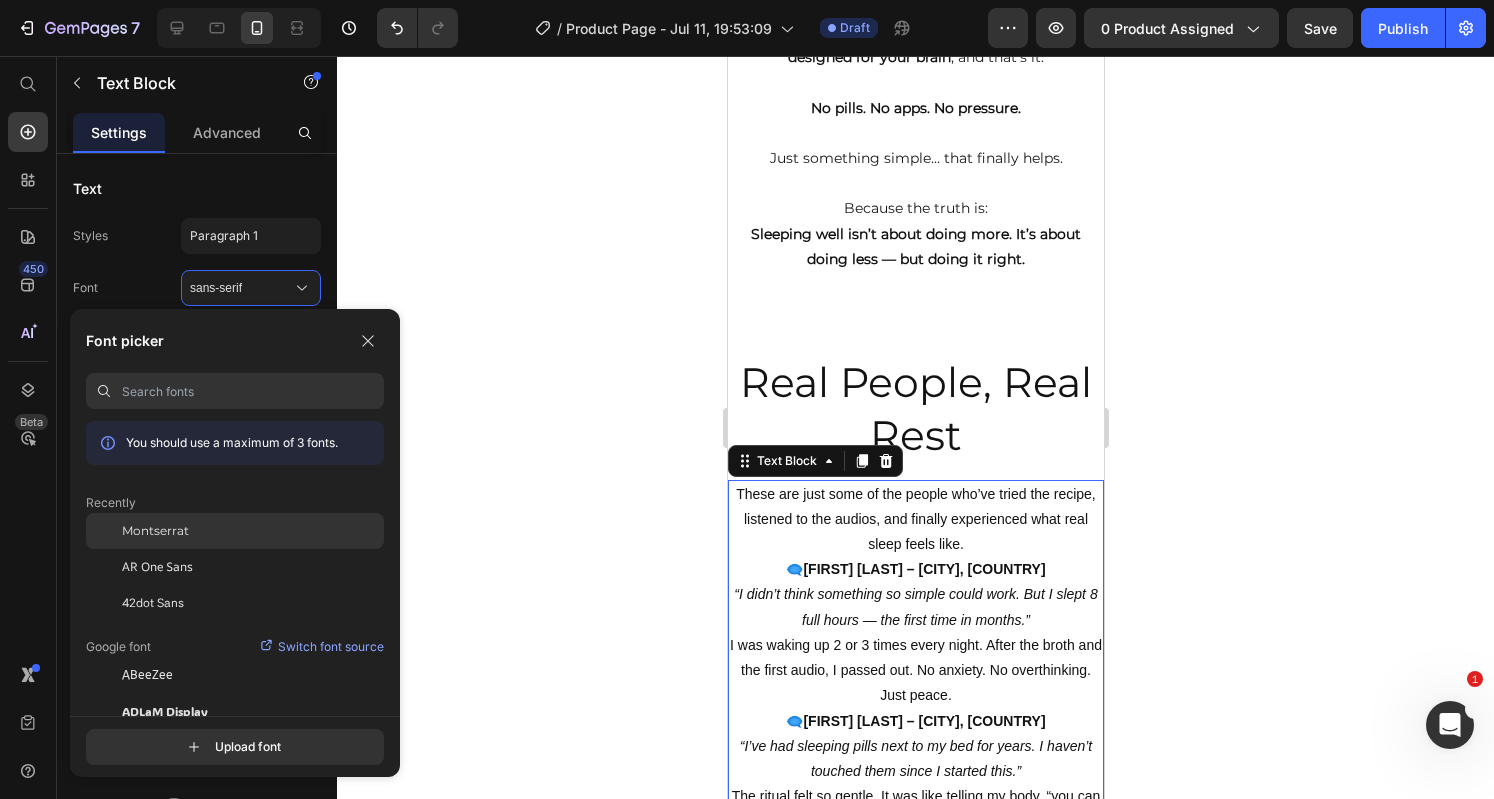 click on "Montserrat" 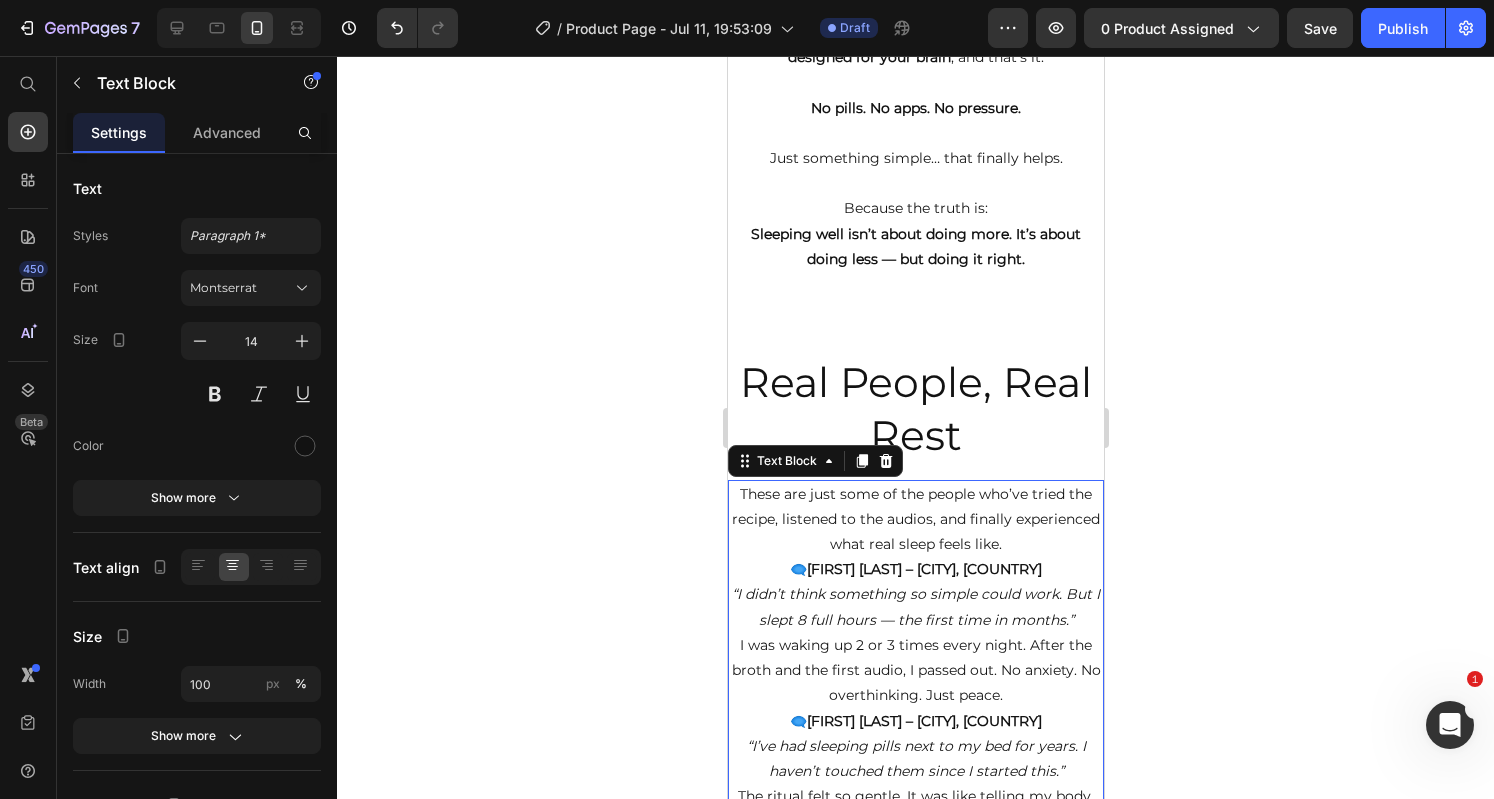 click on "These are just some of the people who’ve tried the recipe, listened to the audios, and finally experienced what real sleep feels like." at bounding box center [915, 520] 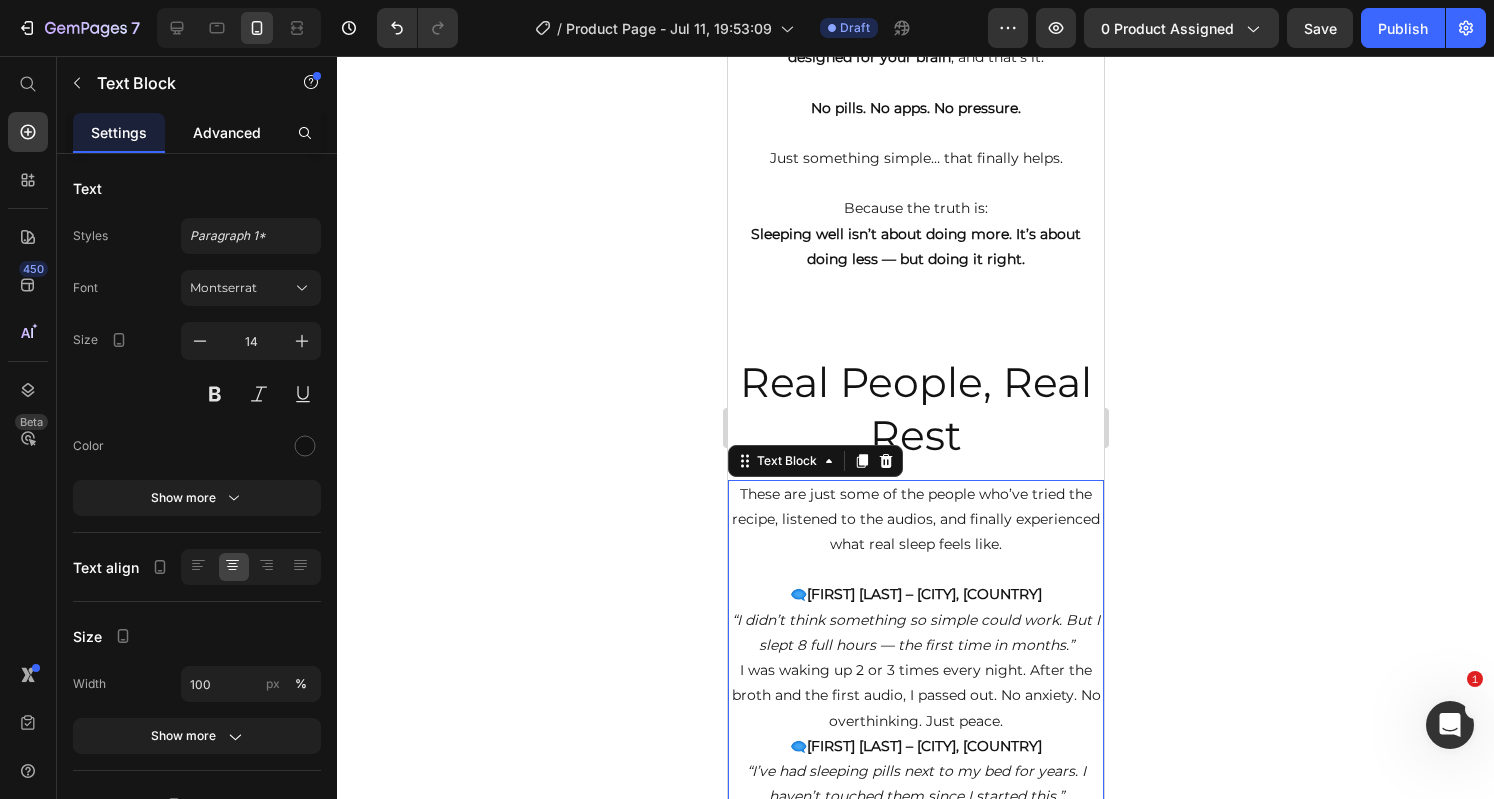 click on "Advanced" at bounding box center [227, 132] 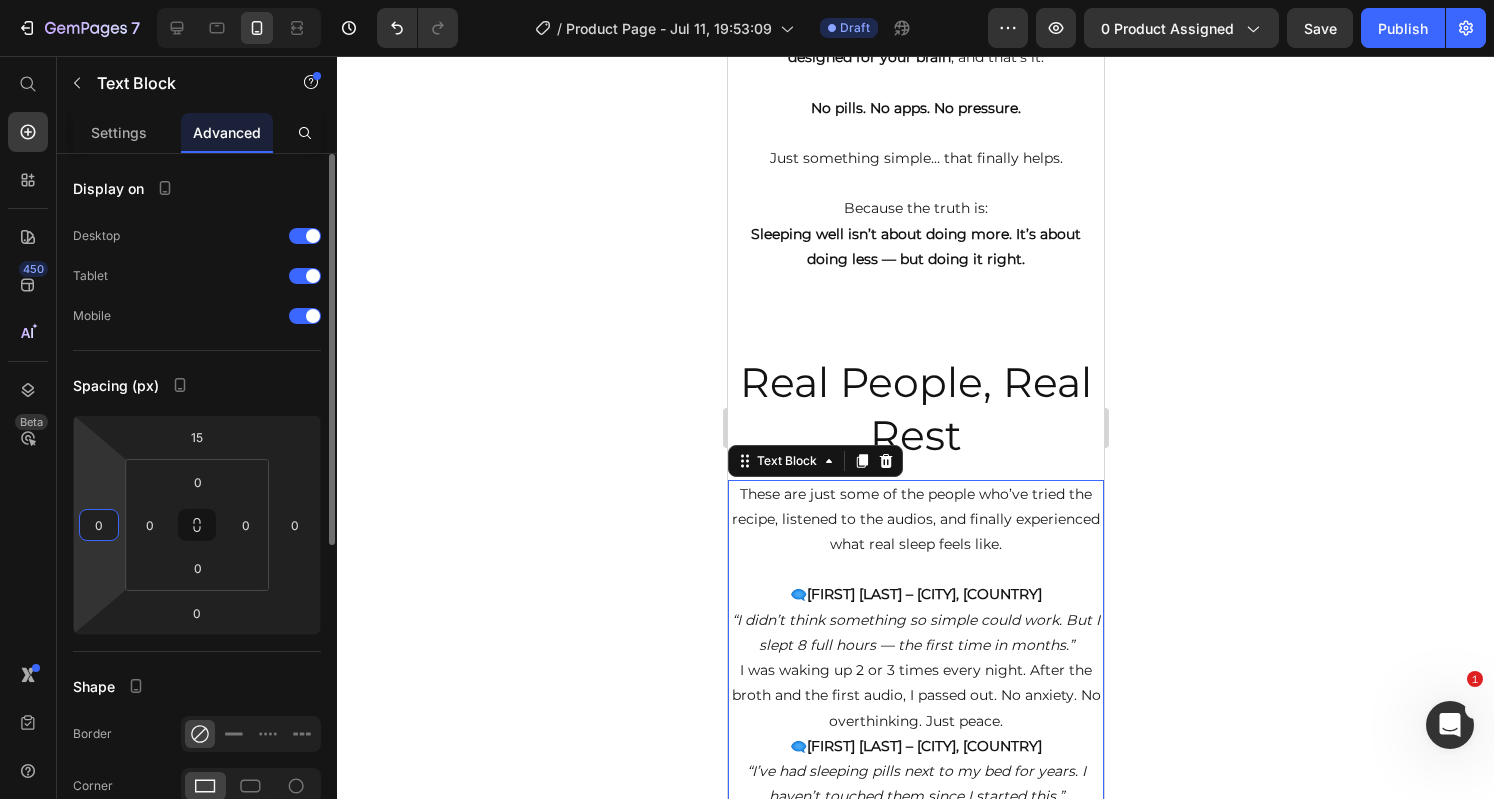 click on "0" at bounding box center [99, 525] 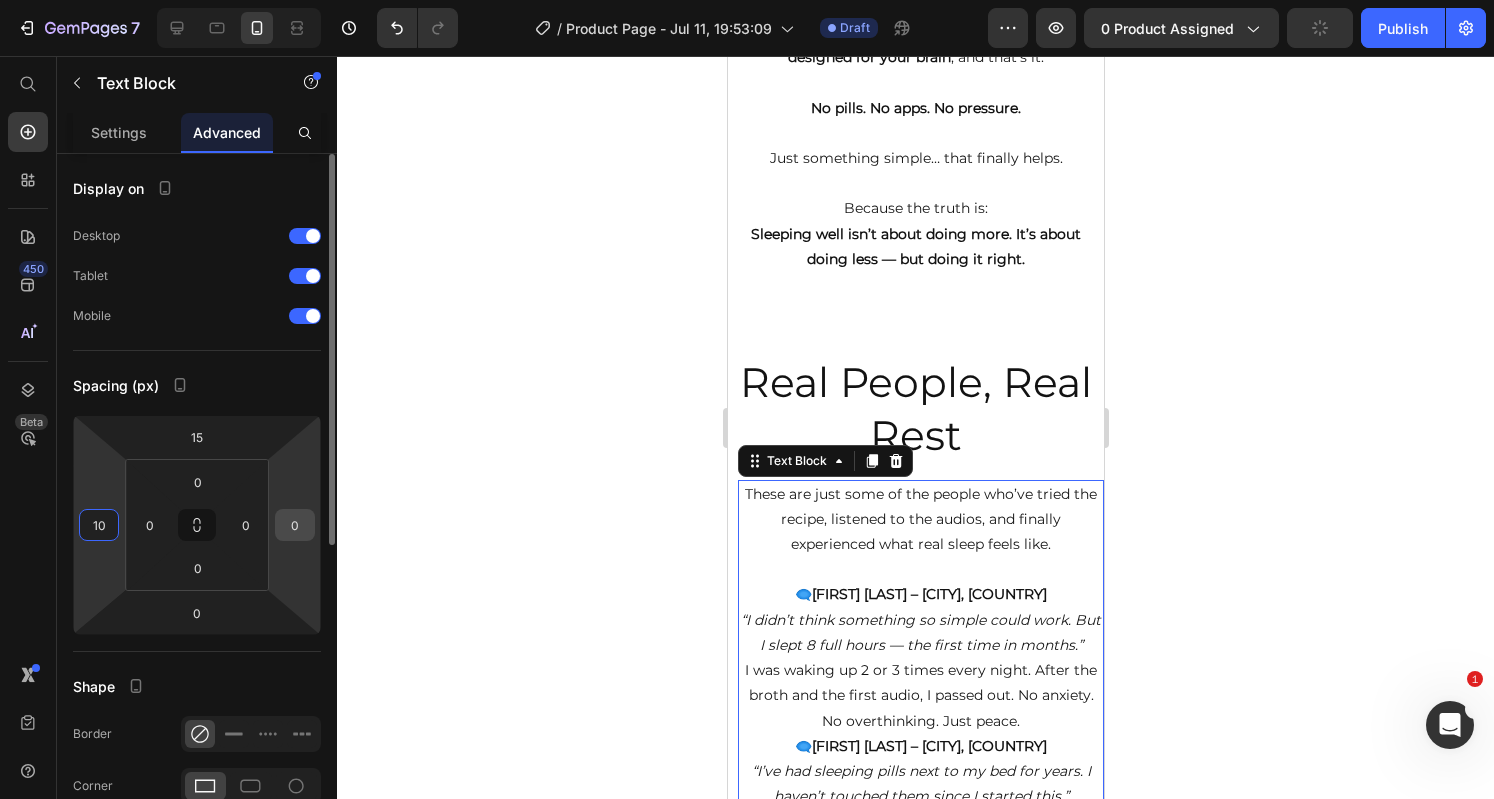 type on "10" 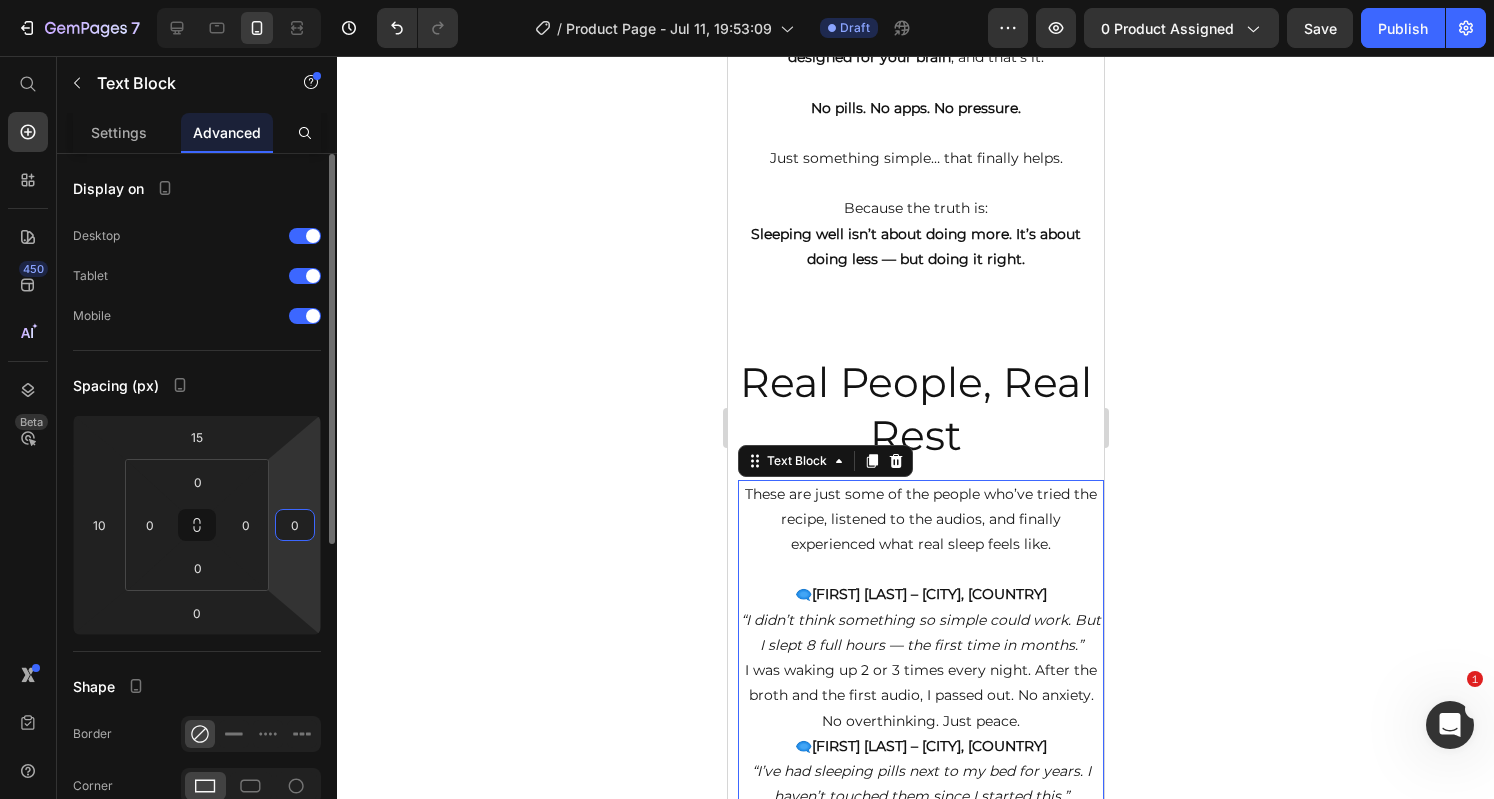click on "0" at bounding box center [295, 525] 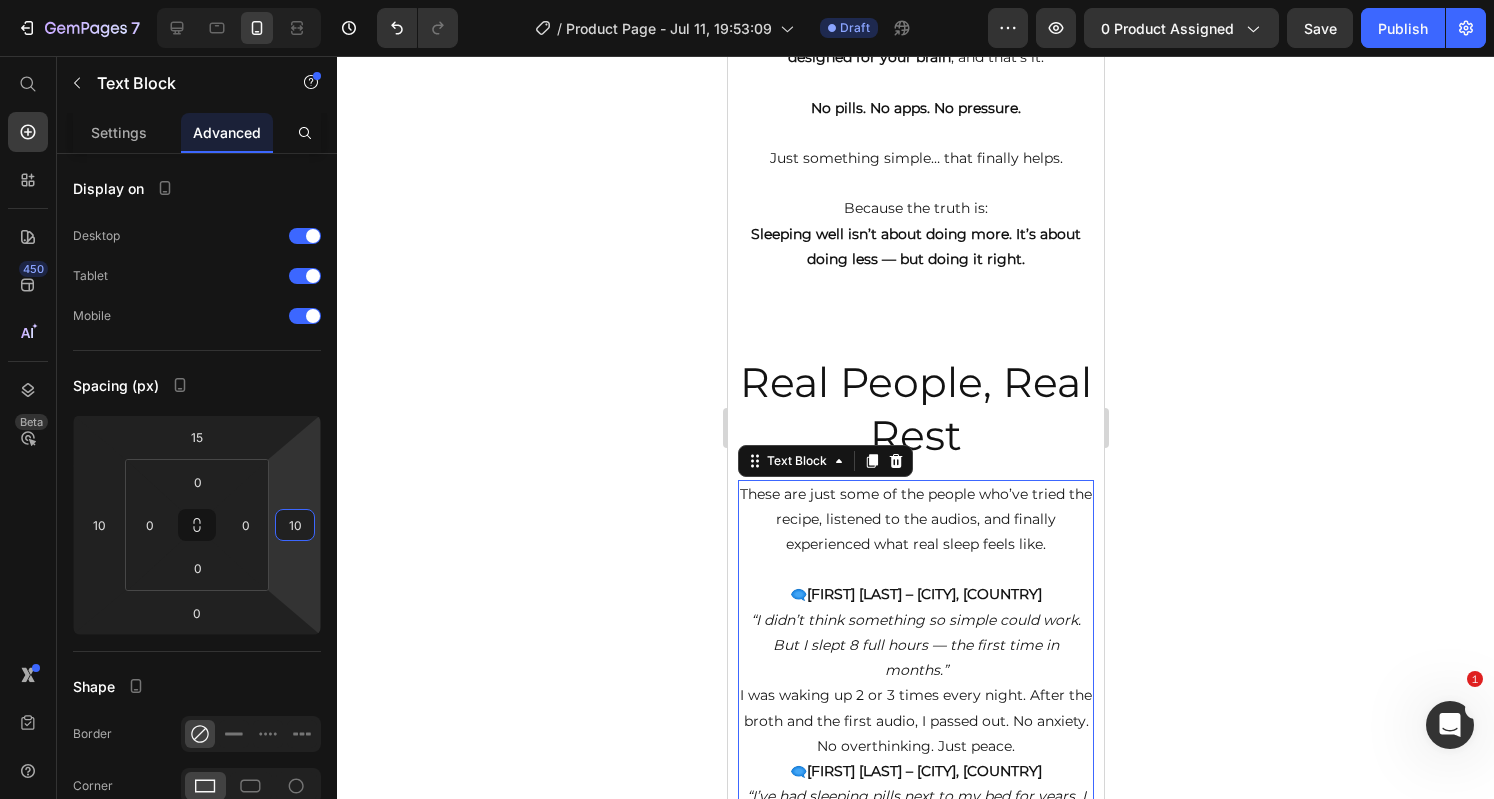type on "10" 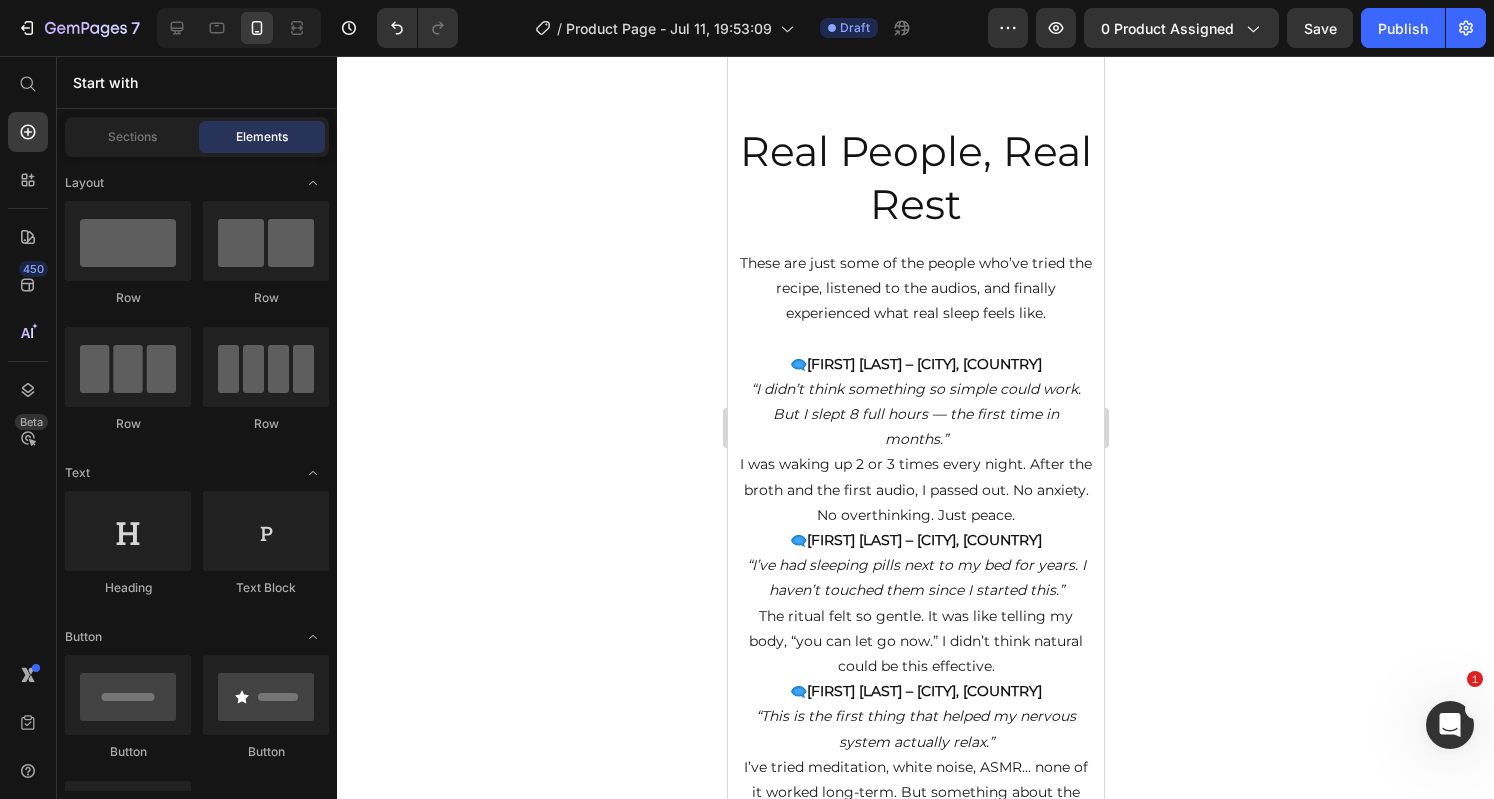 scroll, scrollTop: 3879, scrollLeft: 0, axis: vertical 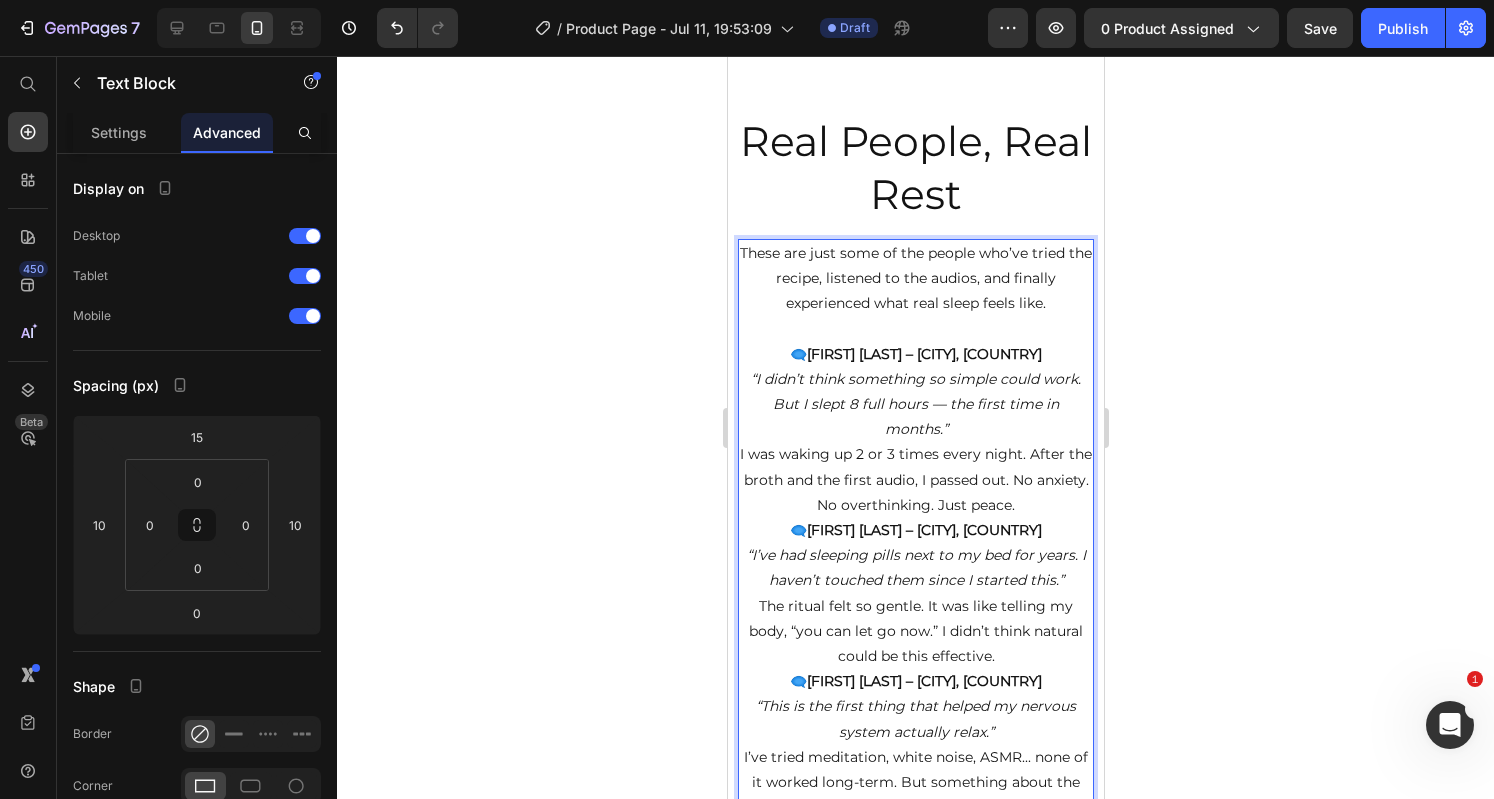 click on "I was waking up 2 or 3 times every night. After the broth and the first audio, I passed out. No anxiety. No overthinking. Just peace." at bounding box center [915, 480] 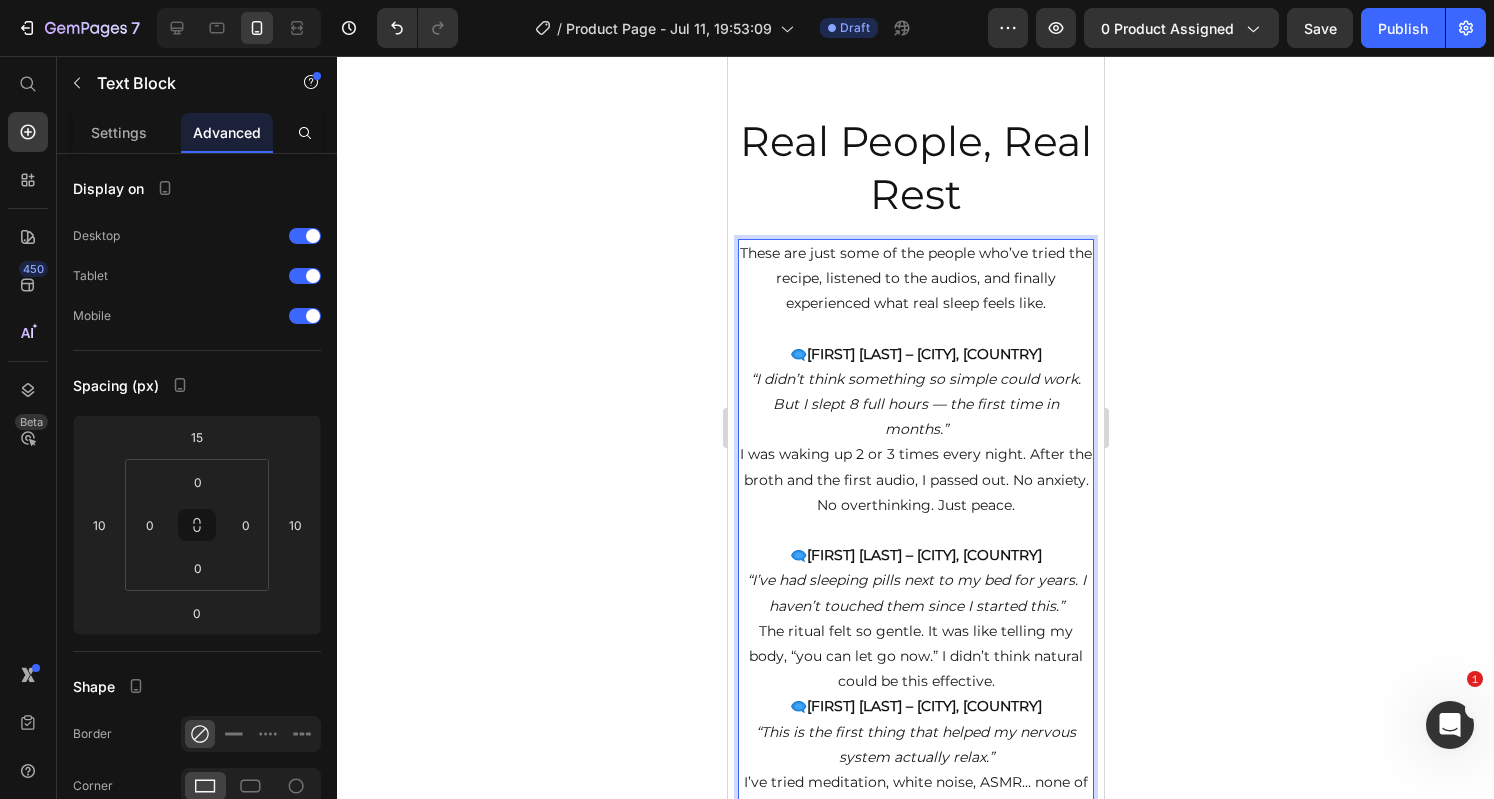 click on "The ritual felt so gentle. It was like telling my body, “you can let go now.” I didn’t think natural could be this effective." at bounding box center (915, 657) 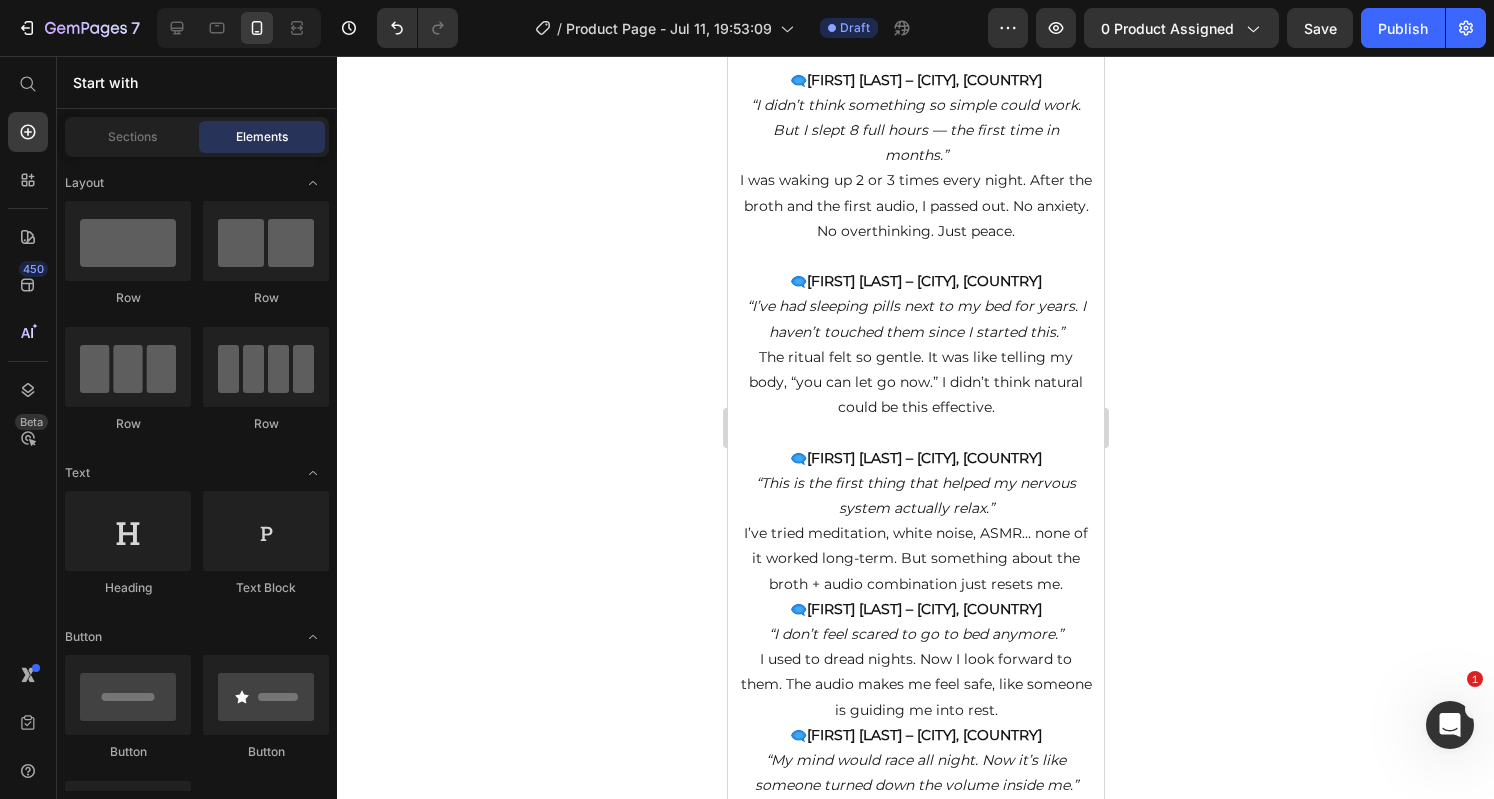 scroll, scrollTop: 4168, scrollLeft: 0, axis: vertical 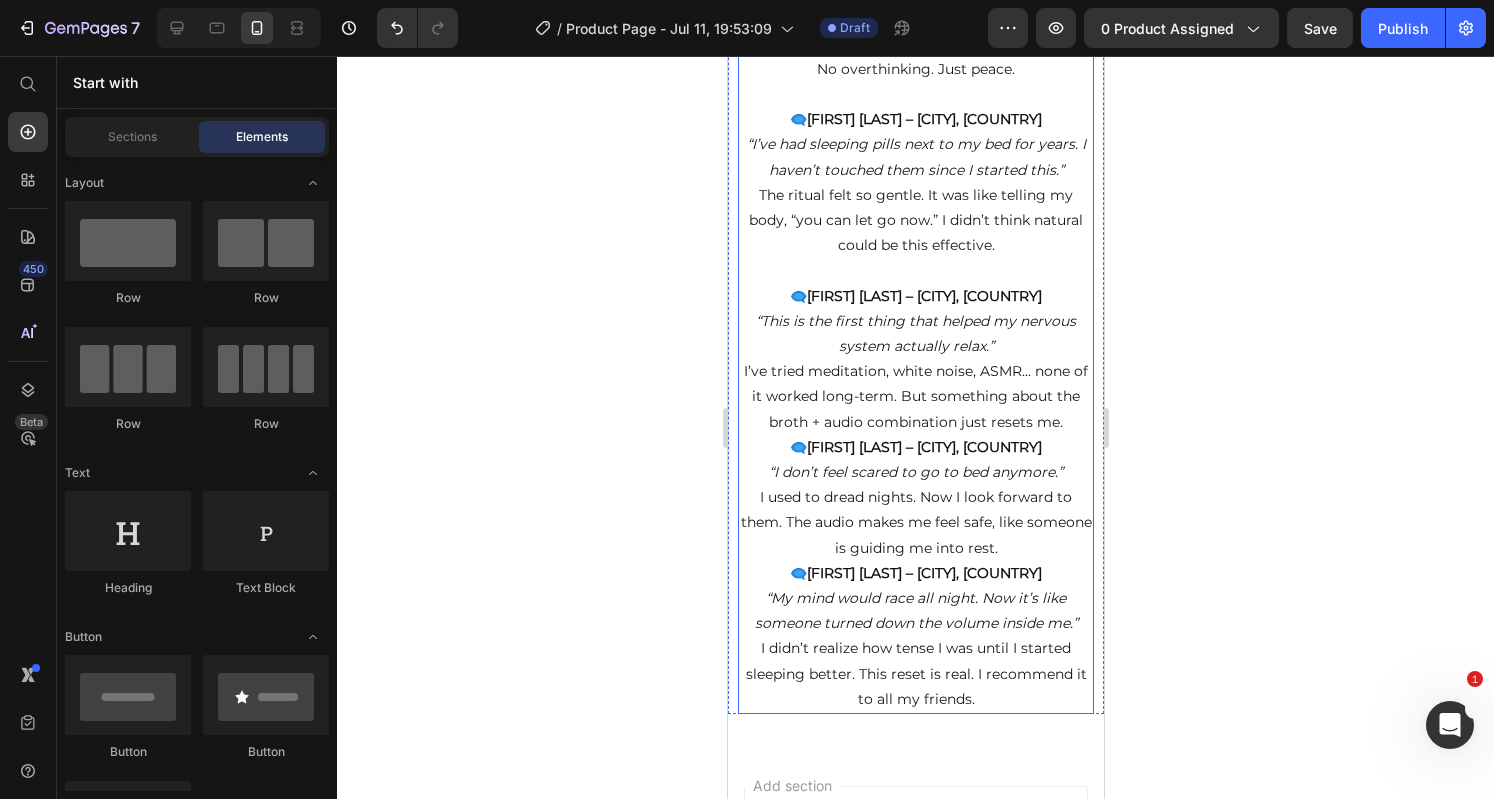 click on "I’ve tried meditation, white noise, ASMR... none of it worked long-term. But something about the broth + audio combination just resets me." at bounding box center [915, 397] 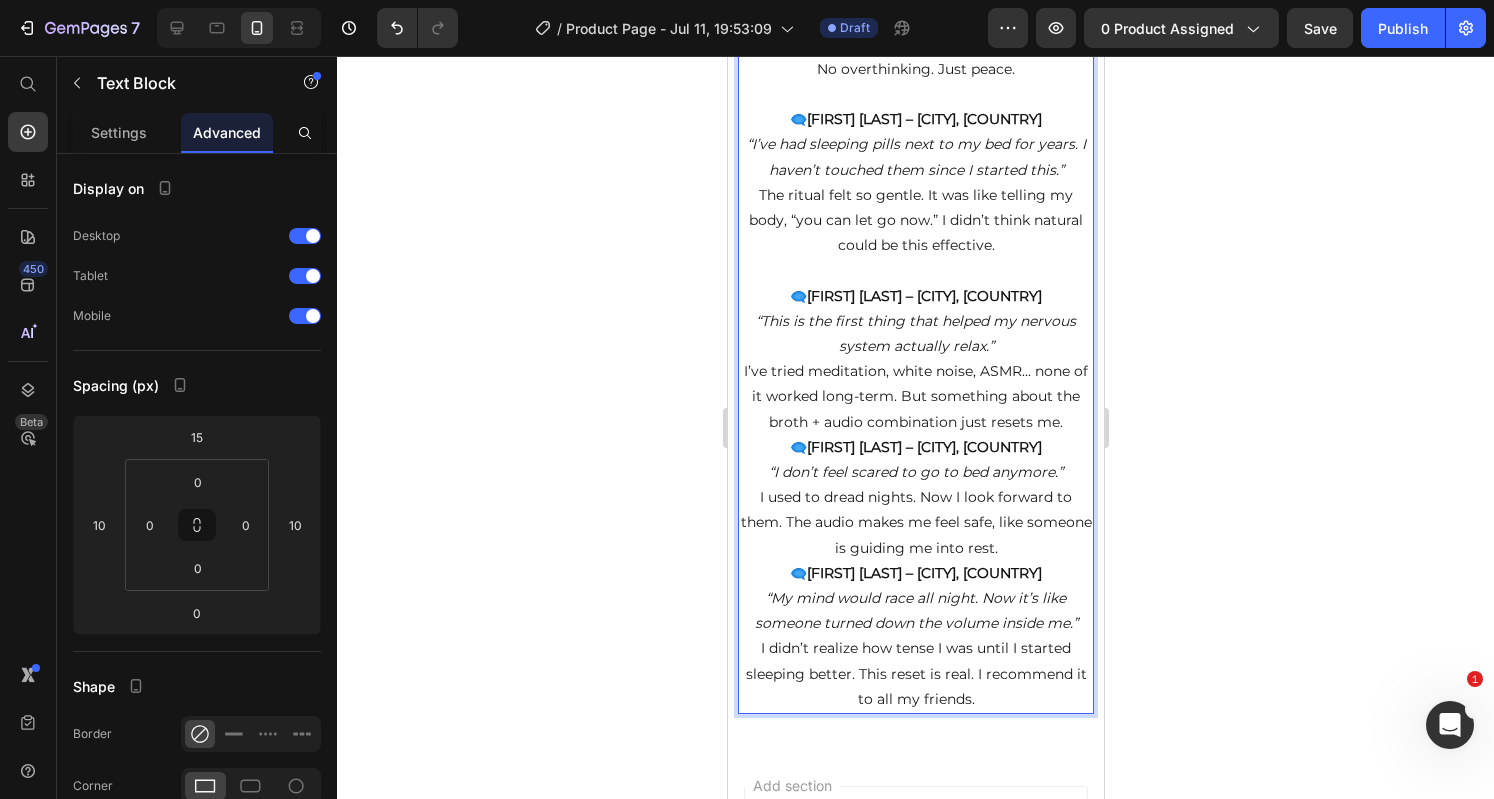 click on "I’ve tried meditation, white noise, ASMR... none of it worked long-term. But something about the broth + audio combination just resets me." at bounding box center [915, 397] 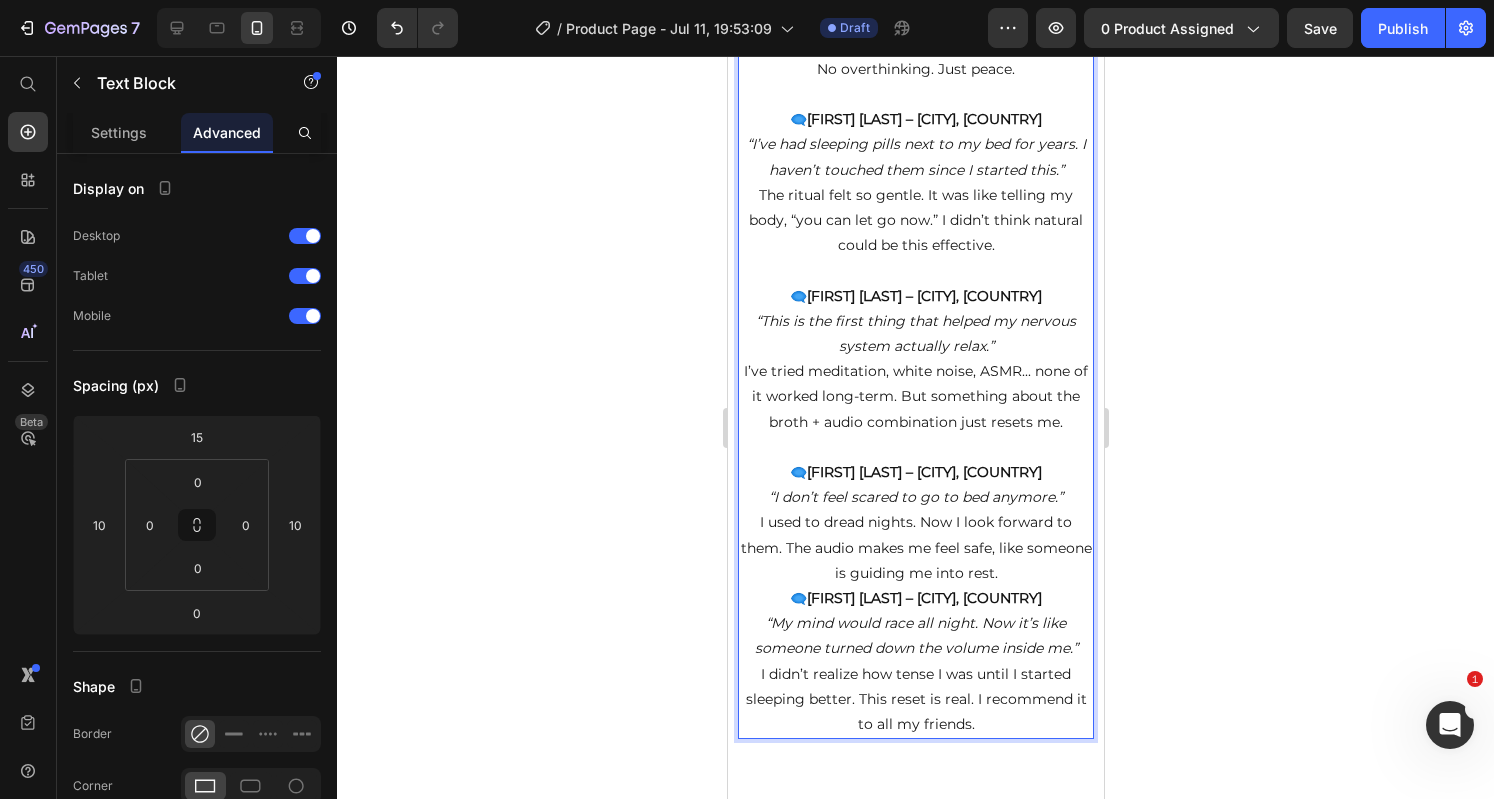 click on "I used to dread nights. Now I look forward to them. The audio makes me feel safe, like someone is guiding me into rest." at bounding box center (915, 548) 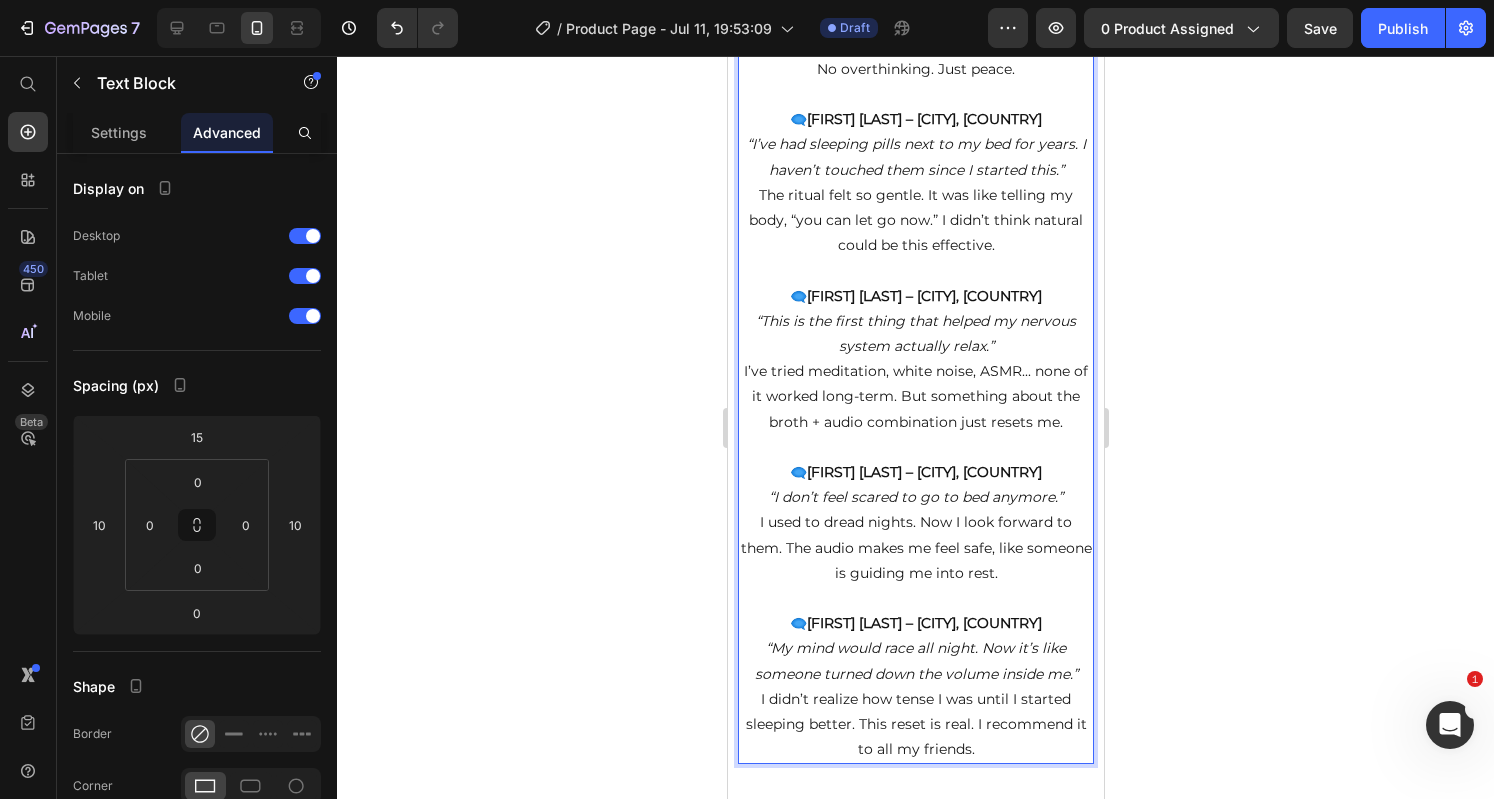 click on "I didn’t realize how tense I was until I started sleeping better. This reset is real. I recommend it to all my friends." at bounding box center (915, 725) 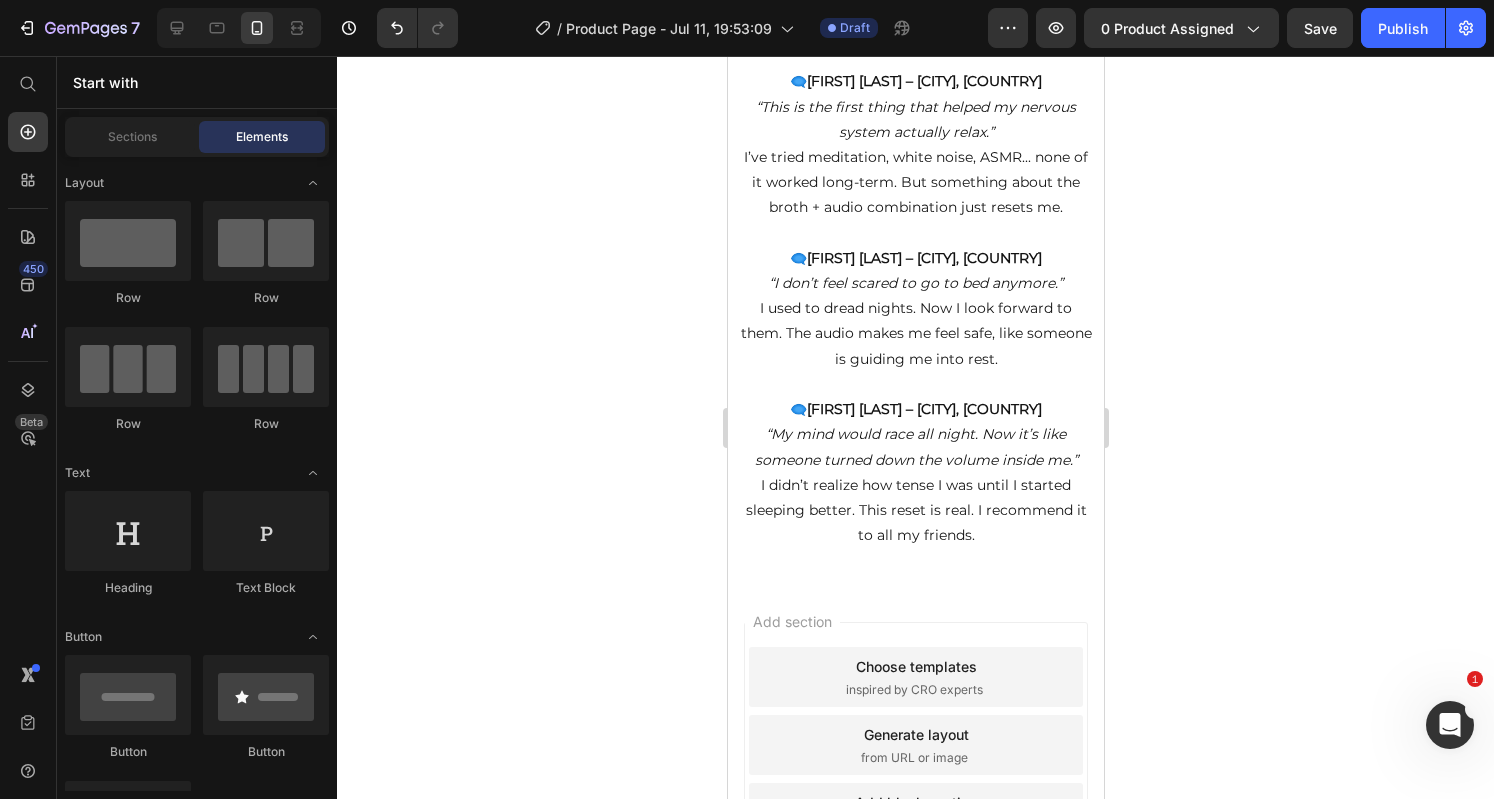 scroll, scrollTop: 4565, scrollLeft: 0, axis: vertical 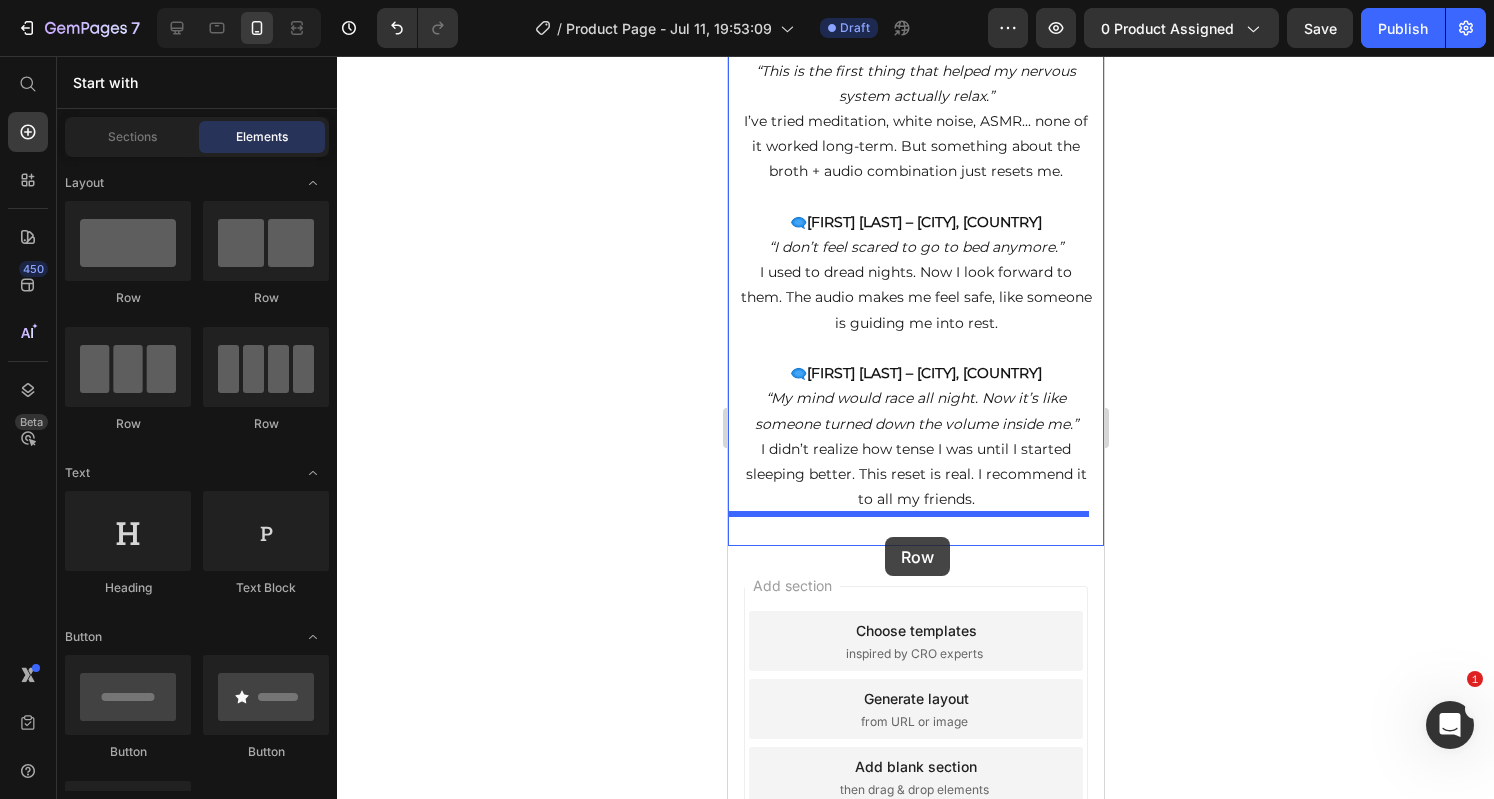 drag, startPoint x: 892, startPoint y: 298, endPoint x: 884, endPoint y: 535, distance: 237.13498 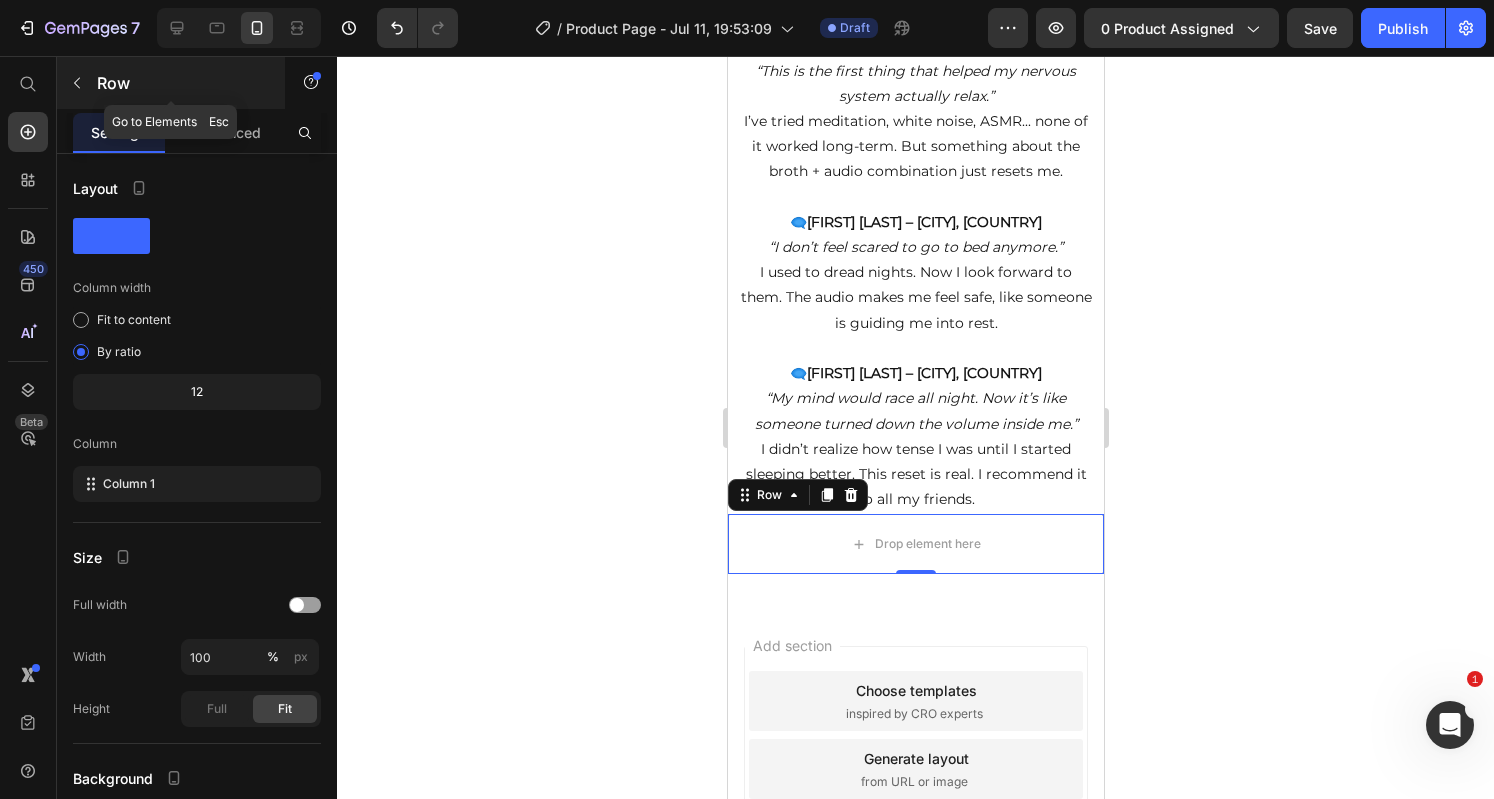 click at bounding box center [77, 83] 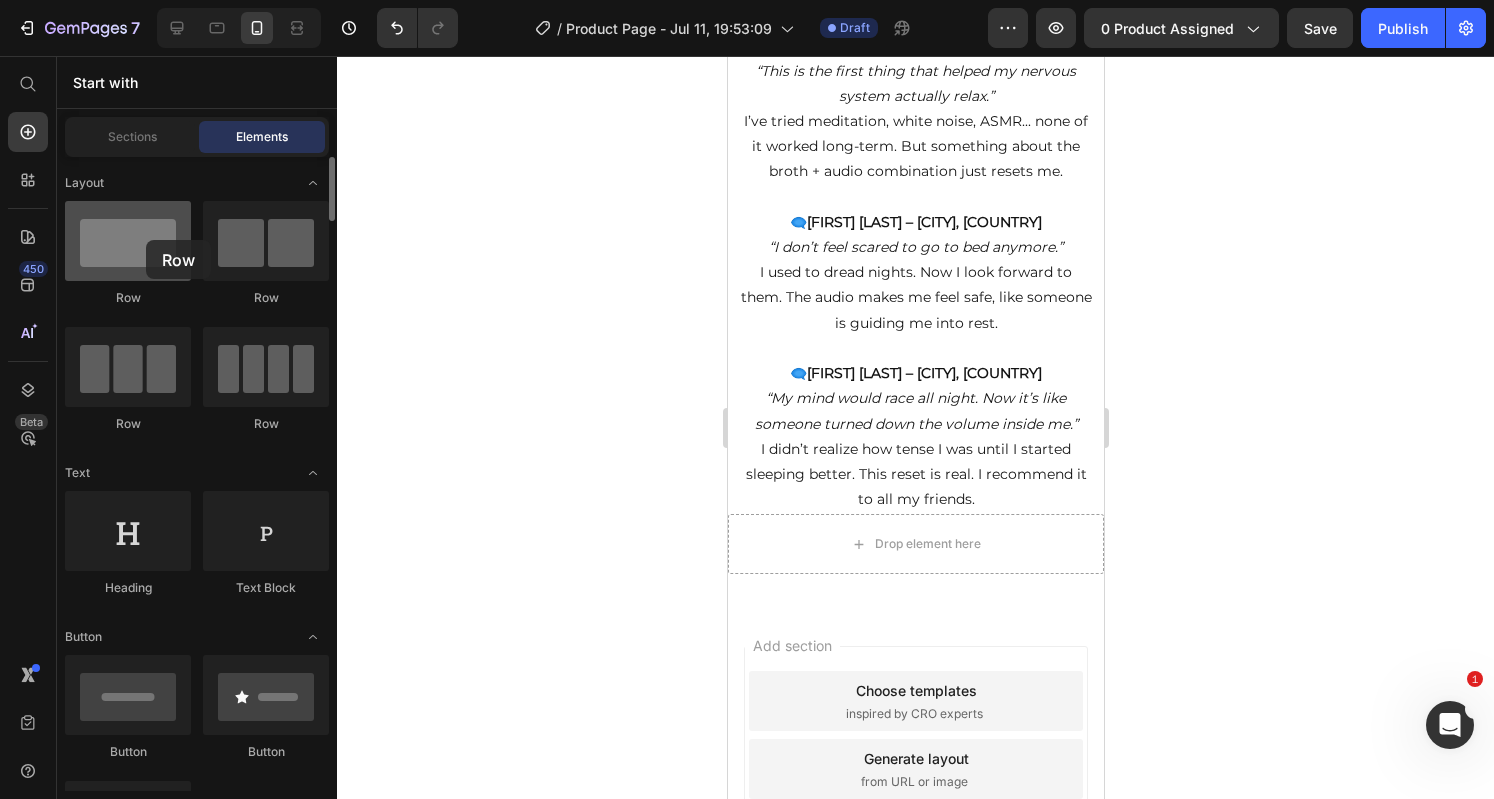 drag, startPoint x: 88, startPoint y: 256, endPoint x: 146, endPoint y: 240, distance: 60.166435 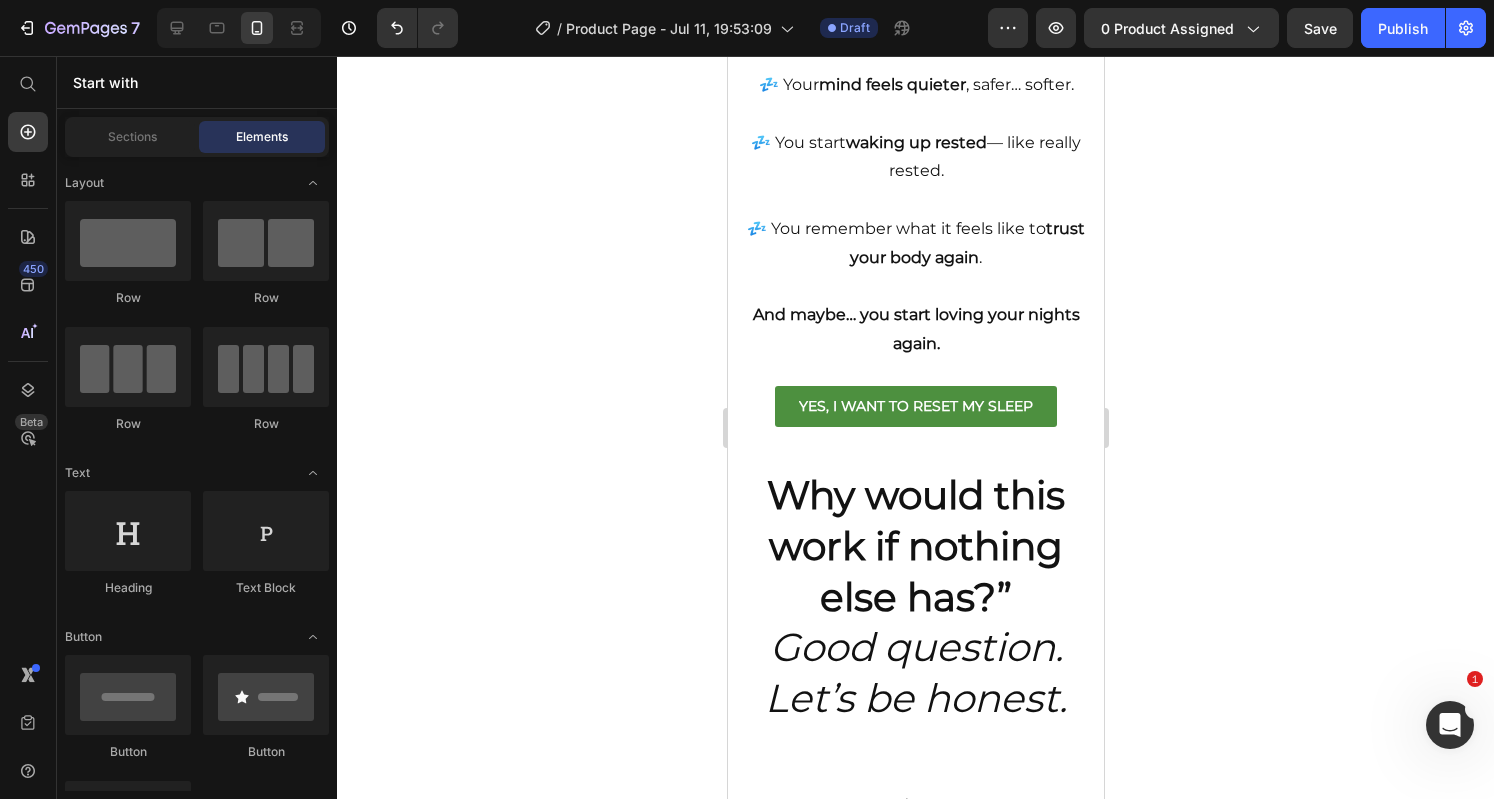 scroll, scrollTop: 2512, scrollLeft: 0, axis: vertical 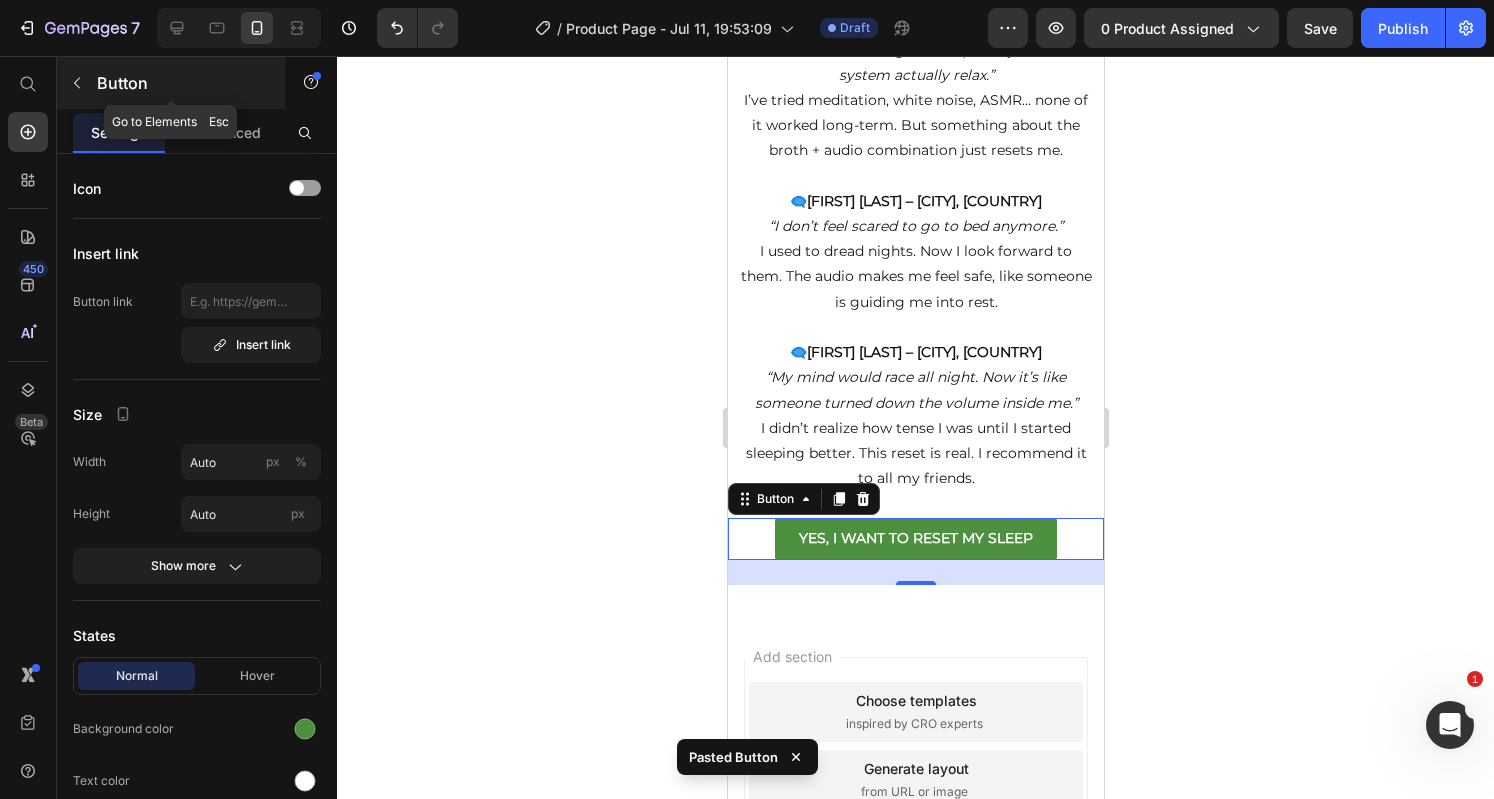 click 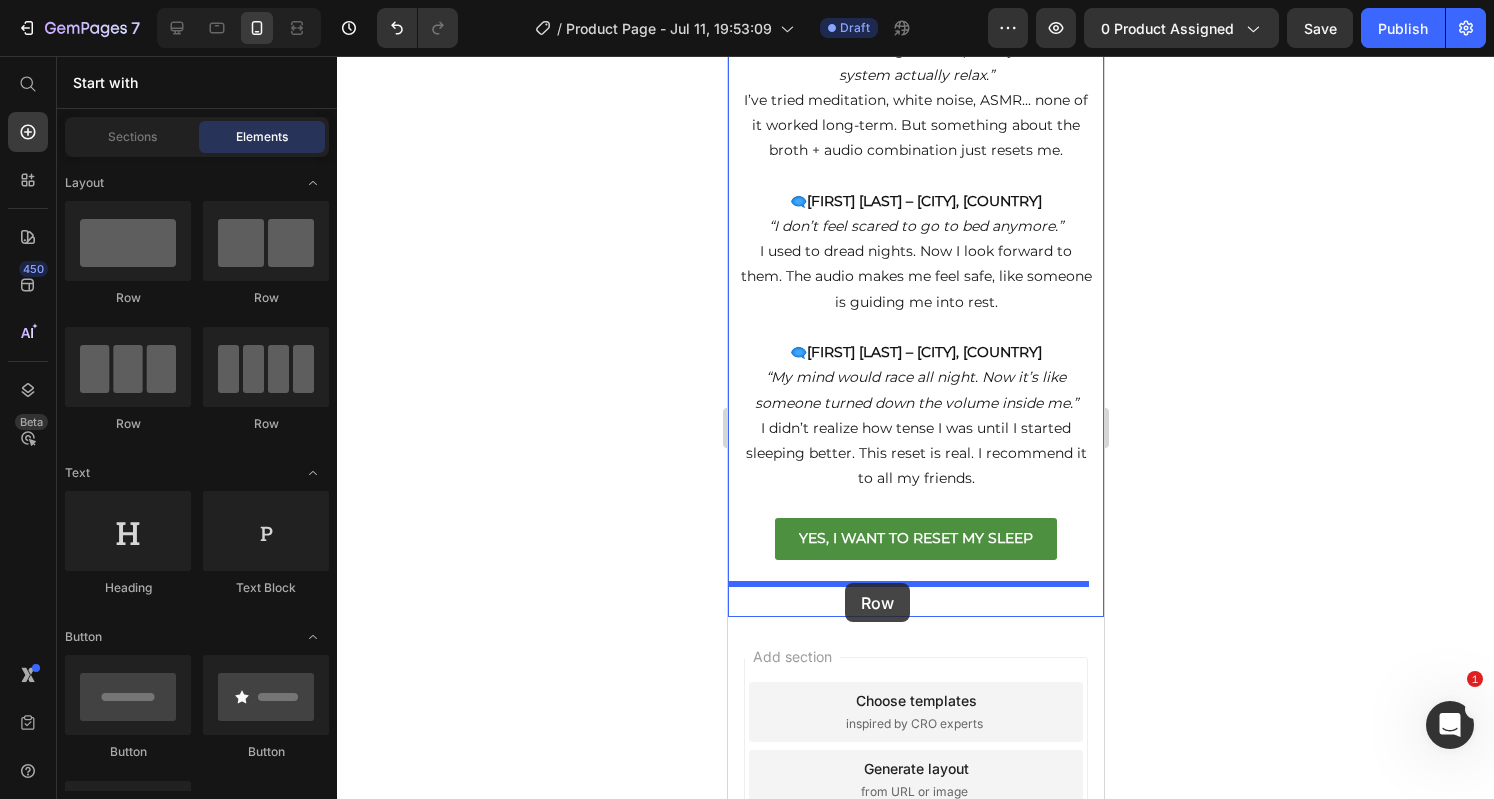 drag, startPoint x: 861, startPoint y: 337, endPoint x: 845, endPoint y: 582, distance: 245.5219 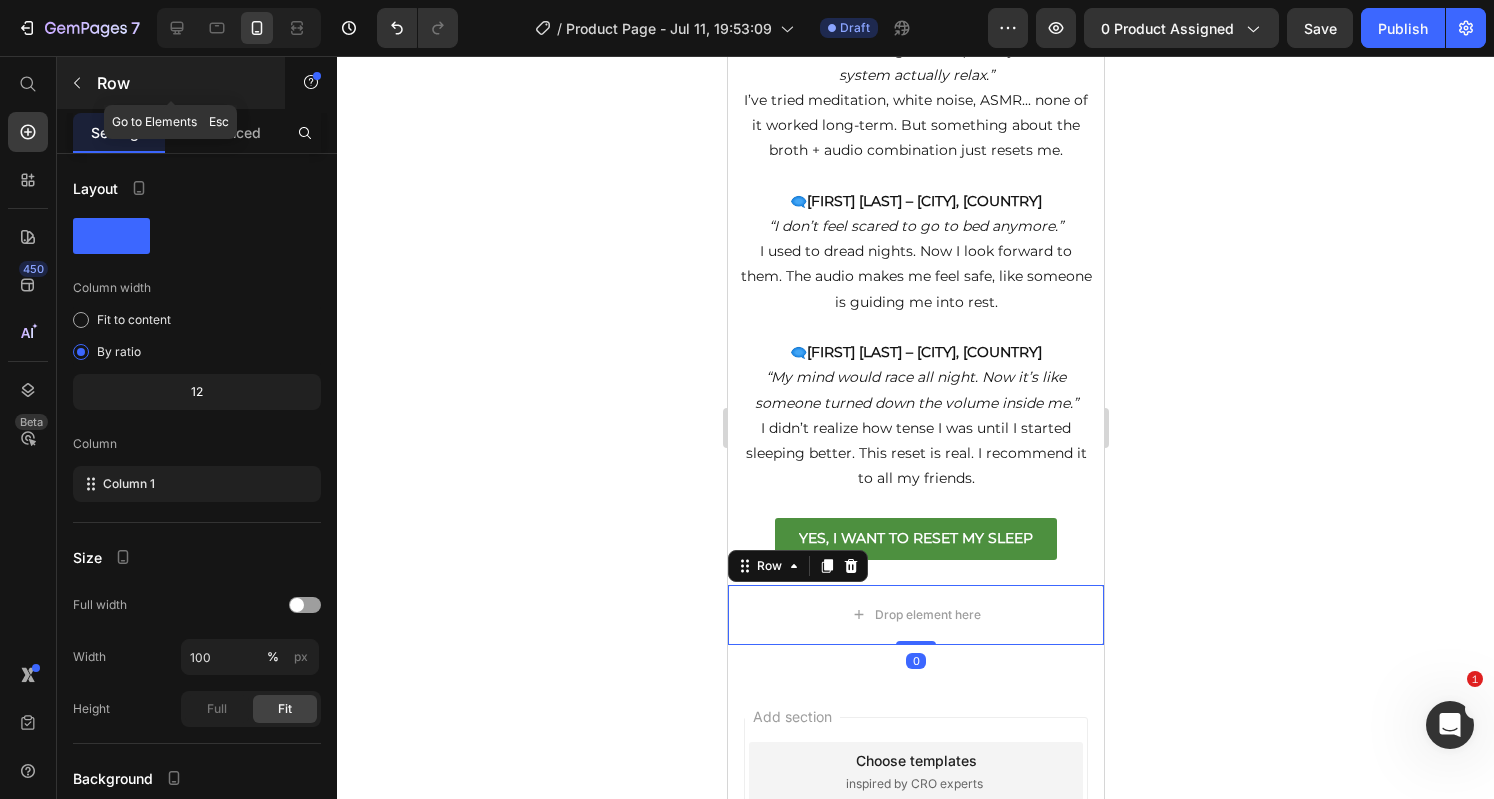 click 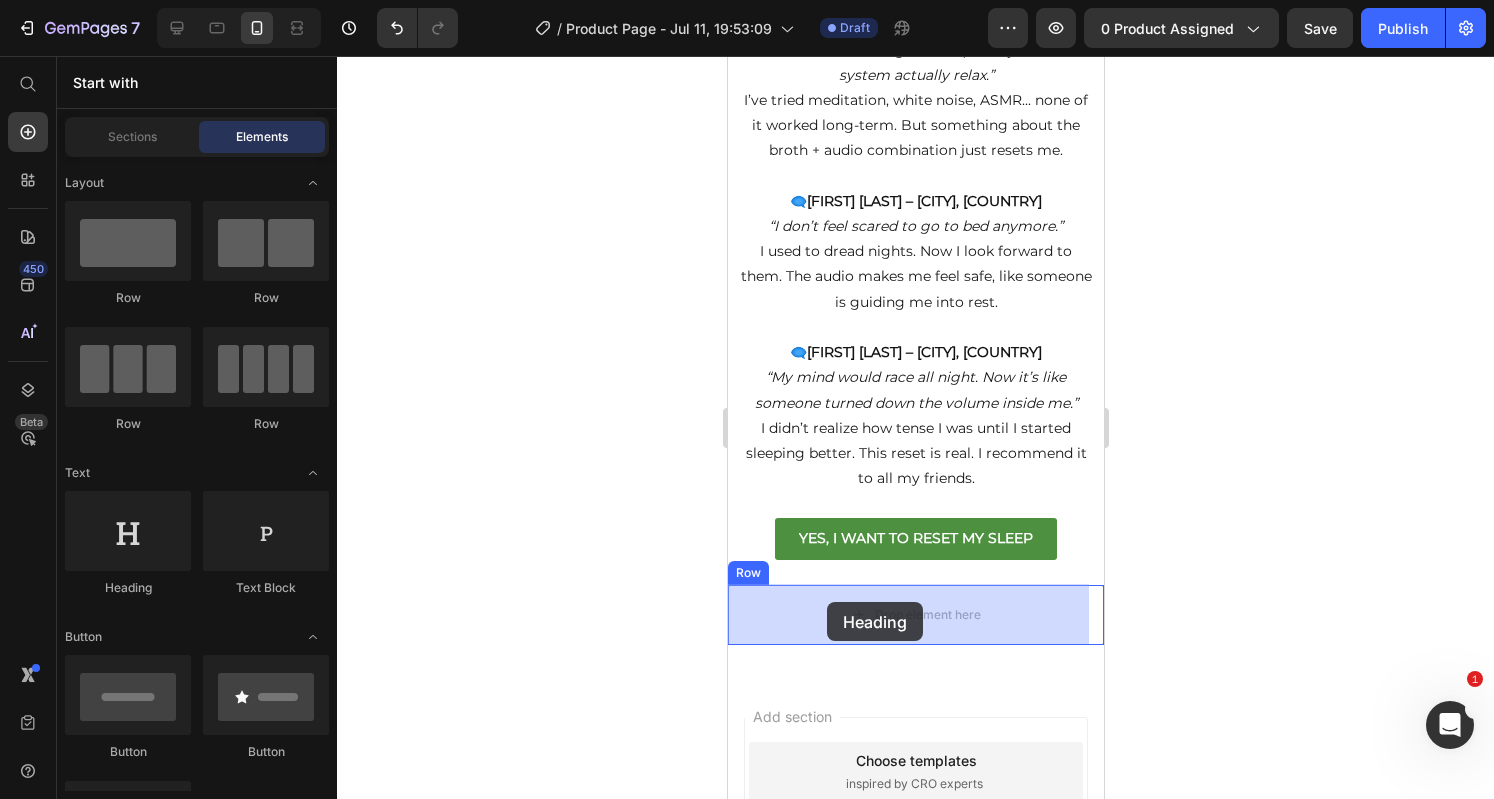 drag, startPoint x: 886, startPoint y: 574, endPoint x: 825, endPoint y: 601, distance: 66.70832 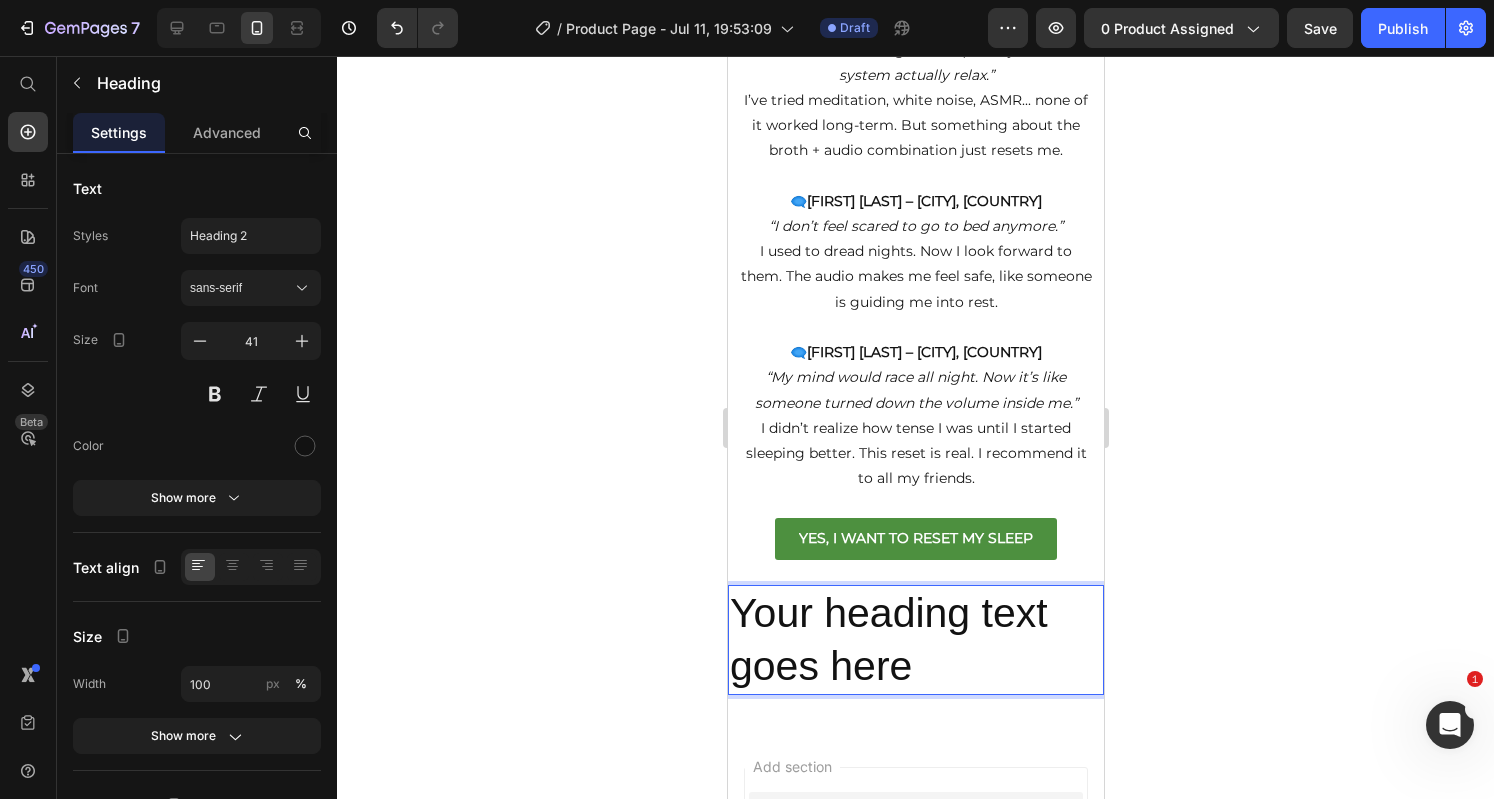 click on "Your heading text goes here" at bounding box center [915, 640] 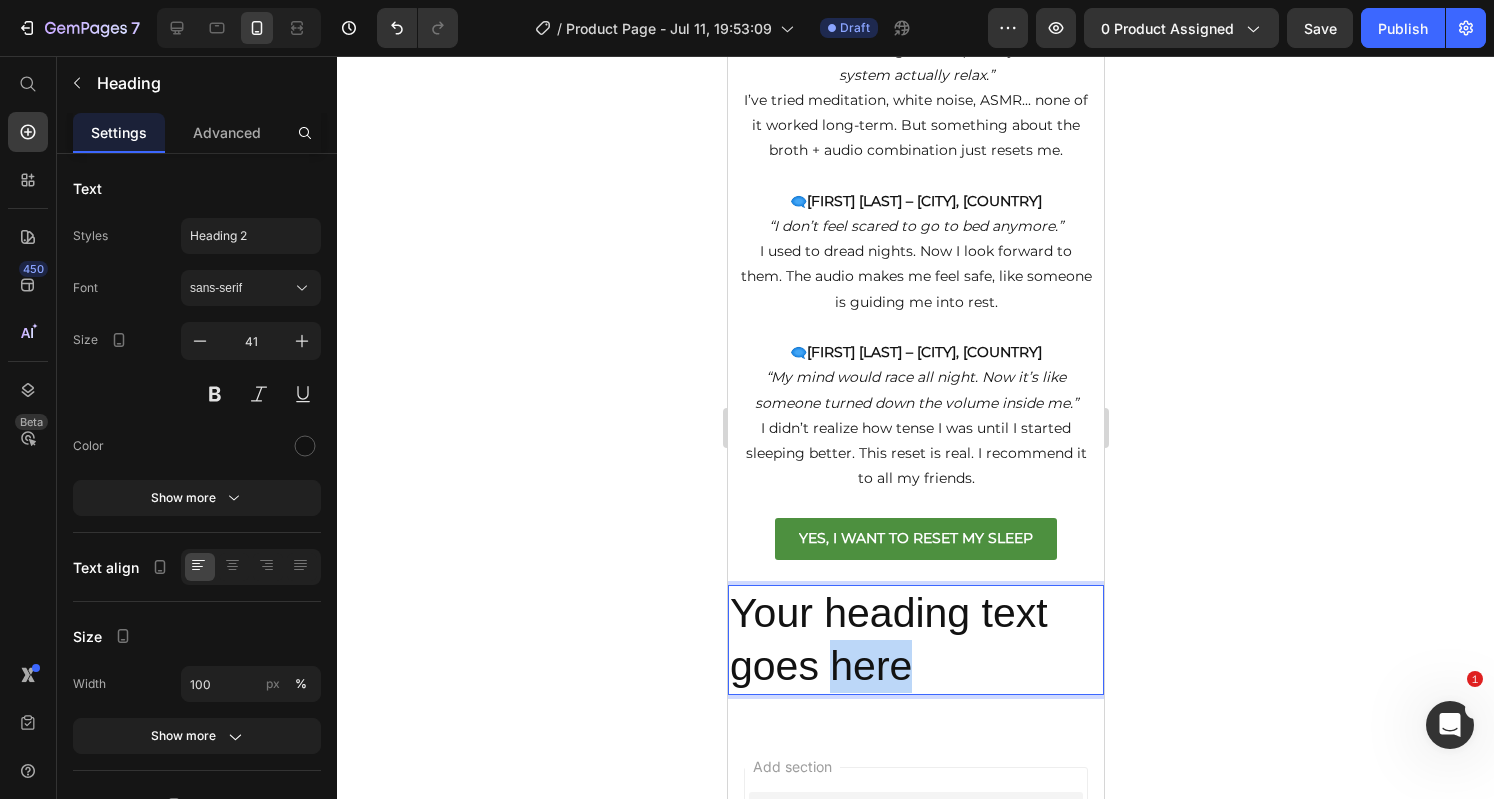 click on "Your heading text goes here" at bounding box center (915, 640) 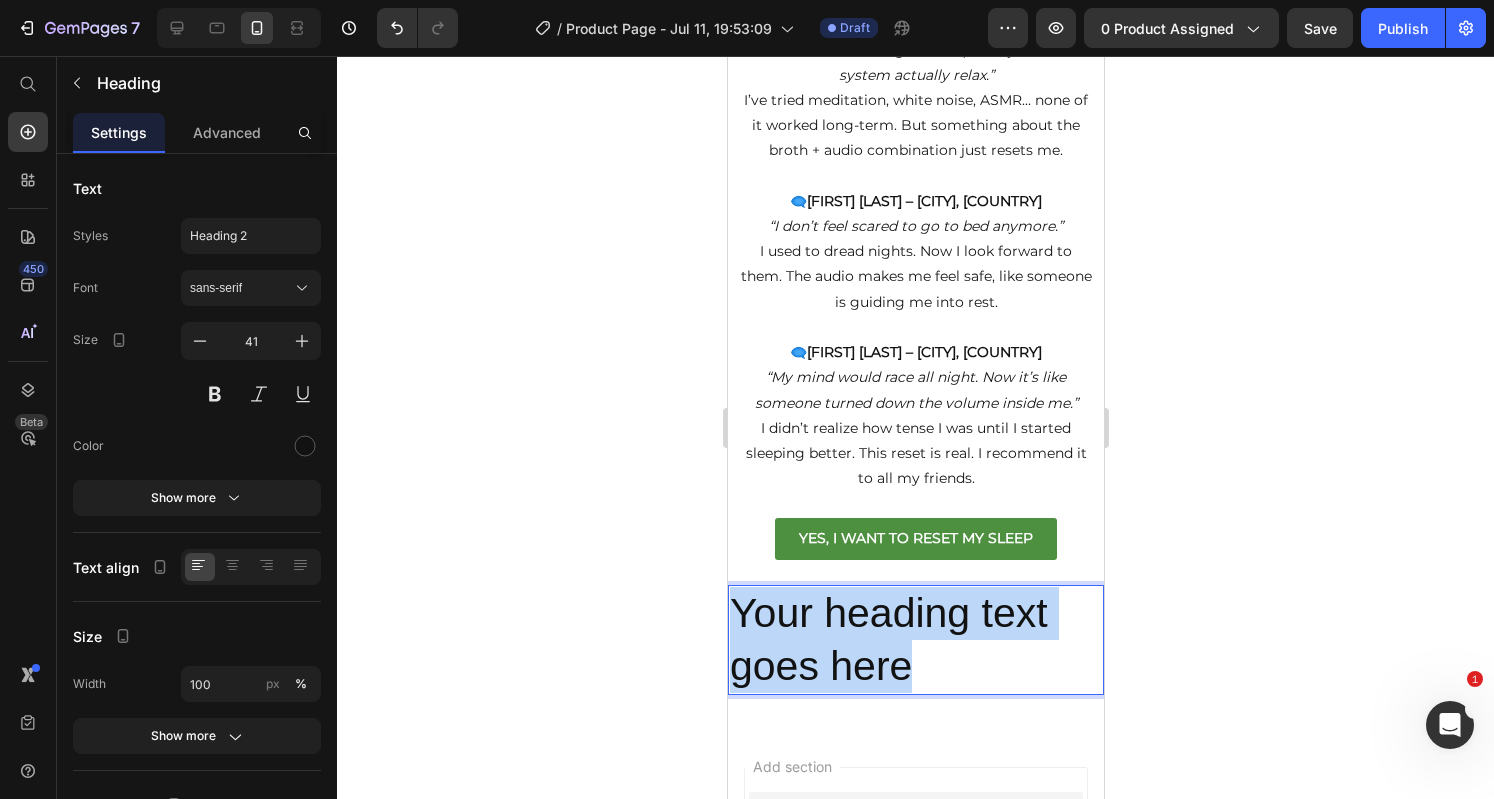 click on "Your heading text goes here" at bounding box center (915, 640) 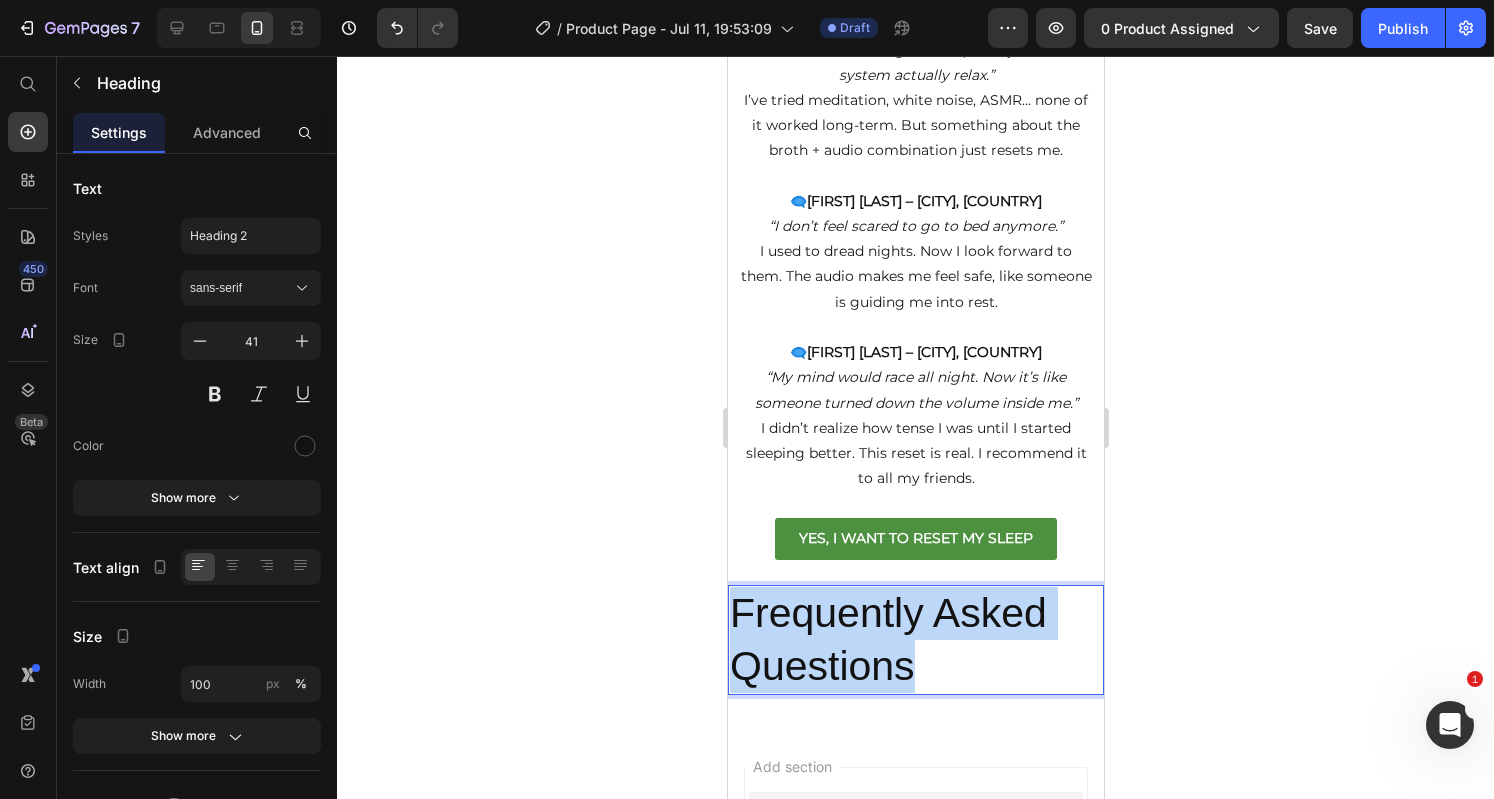 drag, startPoint x: 927, startPoint y: 663, endPoint x: 1448, endPoint y: 658, distance: 521.024 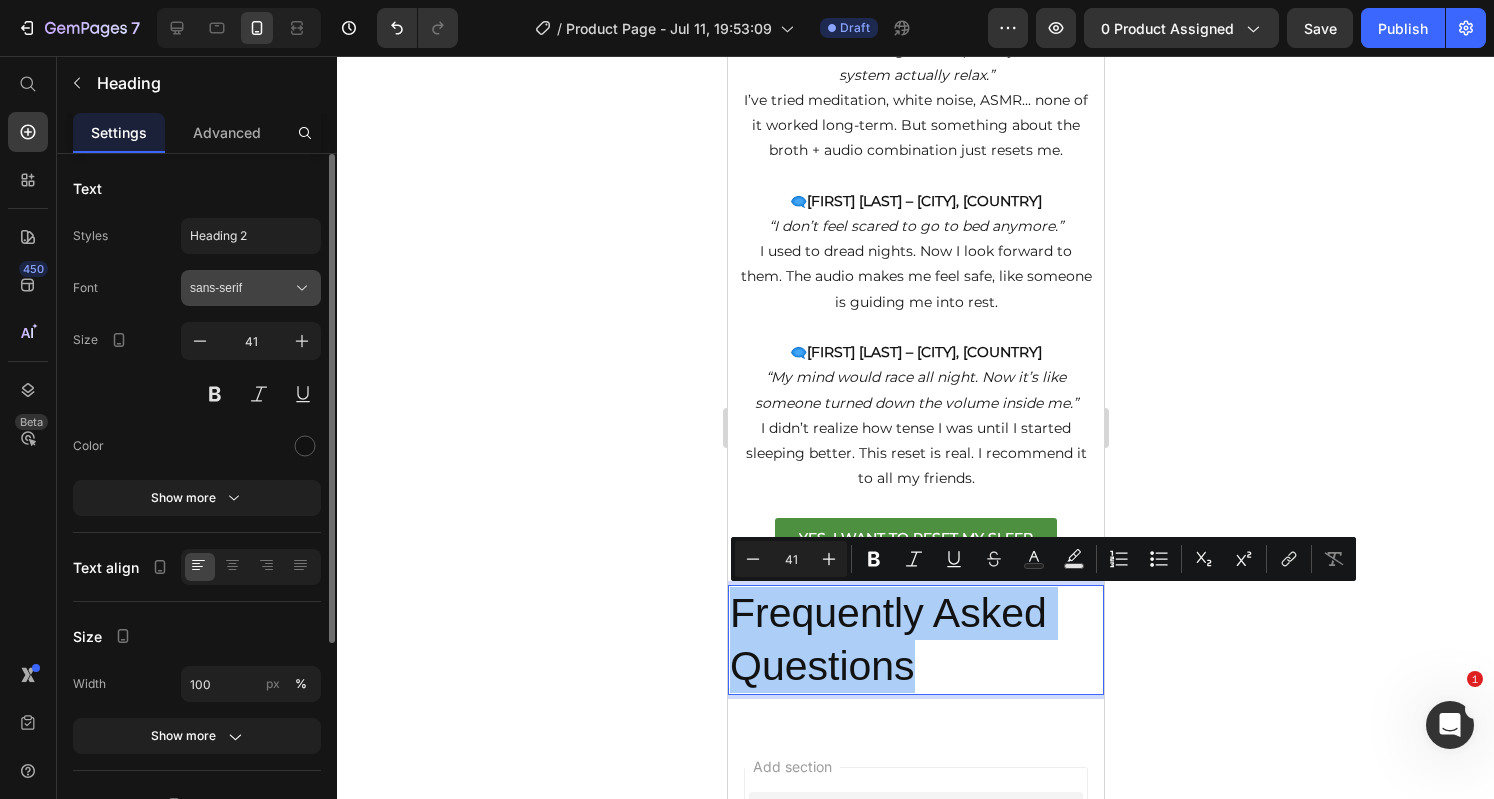 click 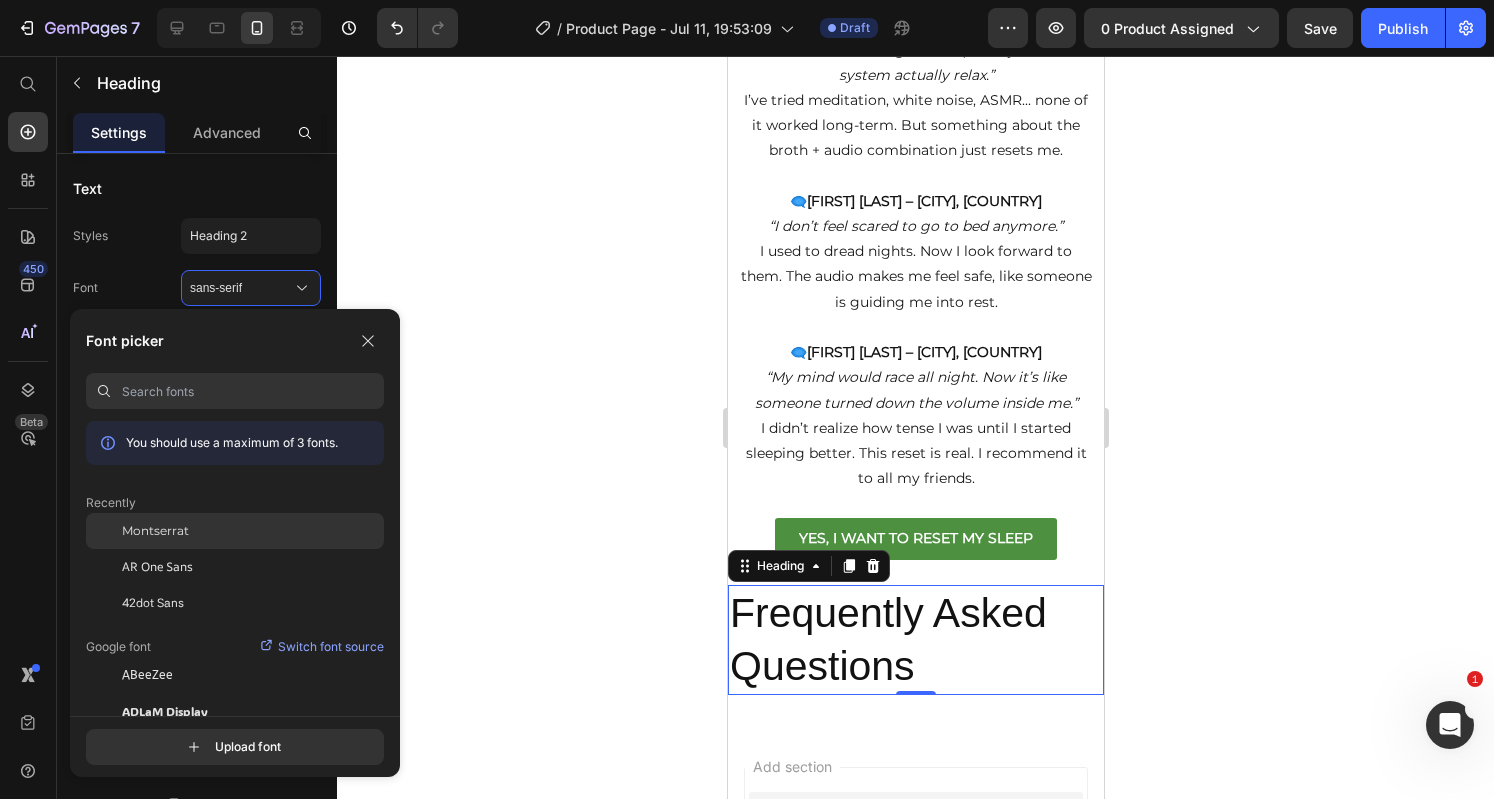 click on "Montserrat" 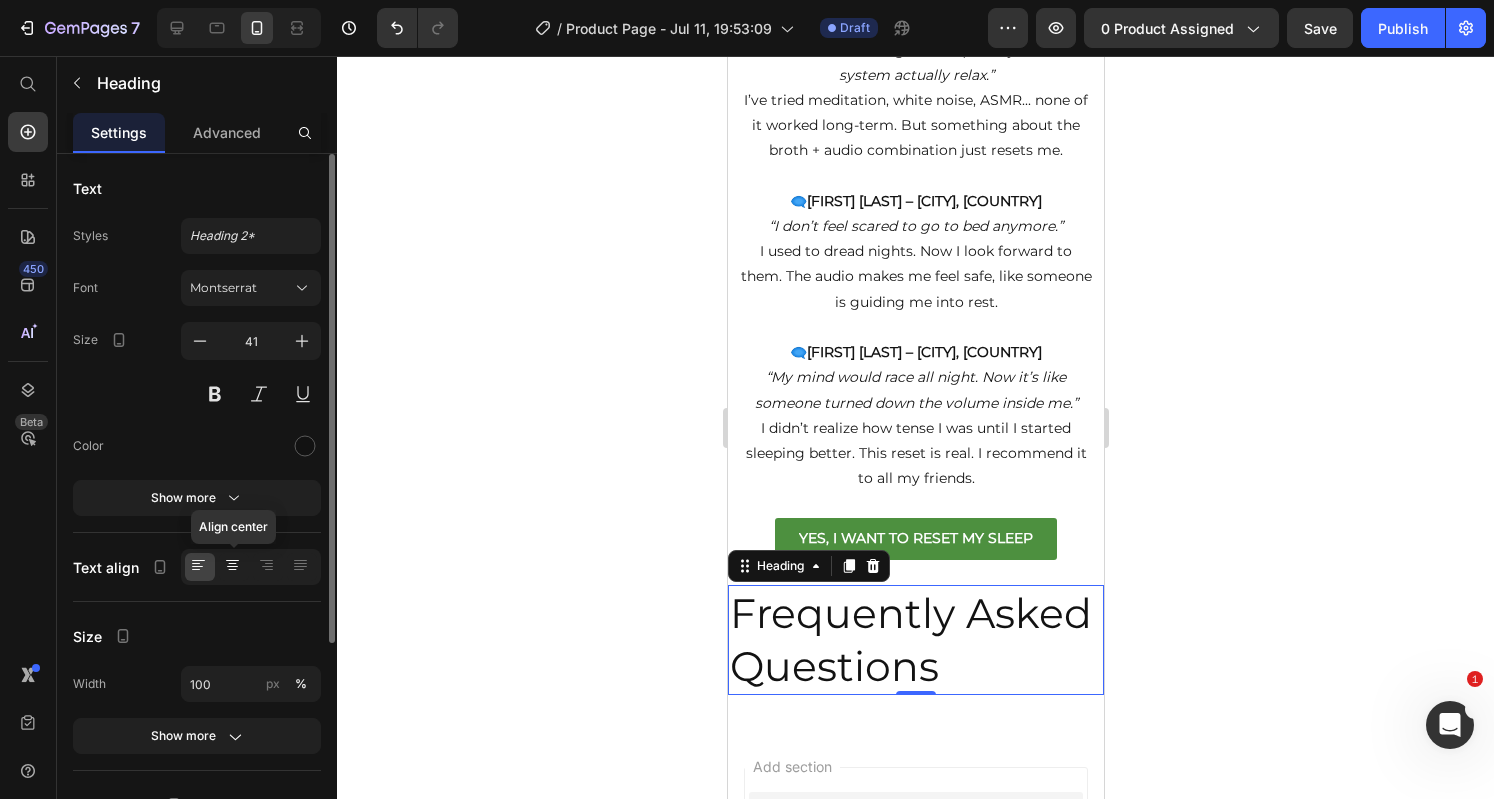 click 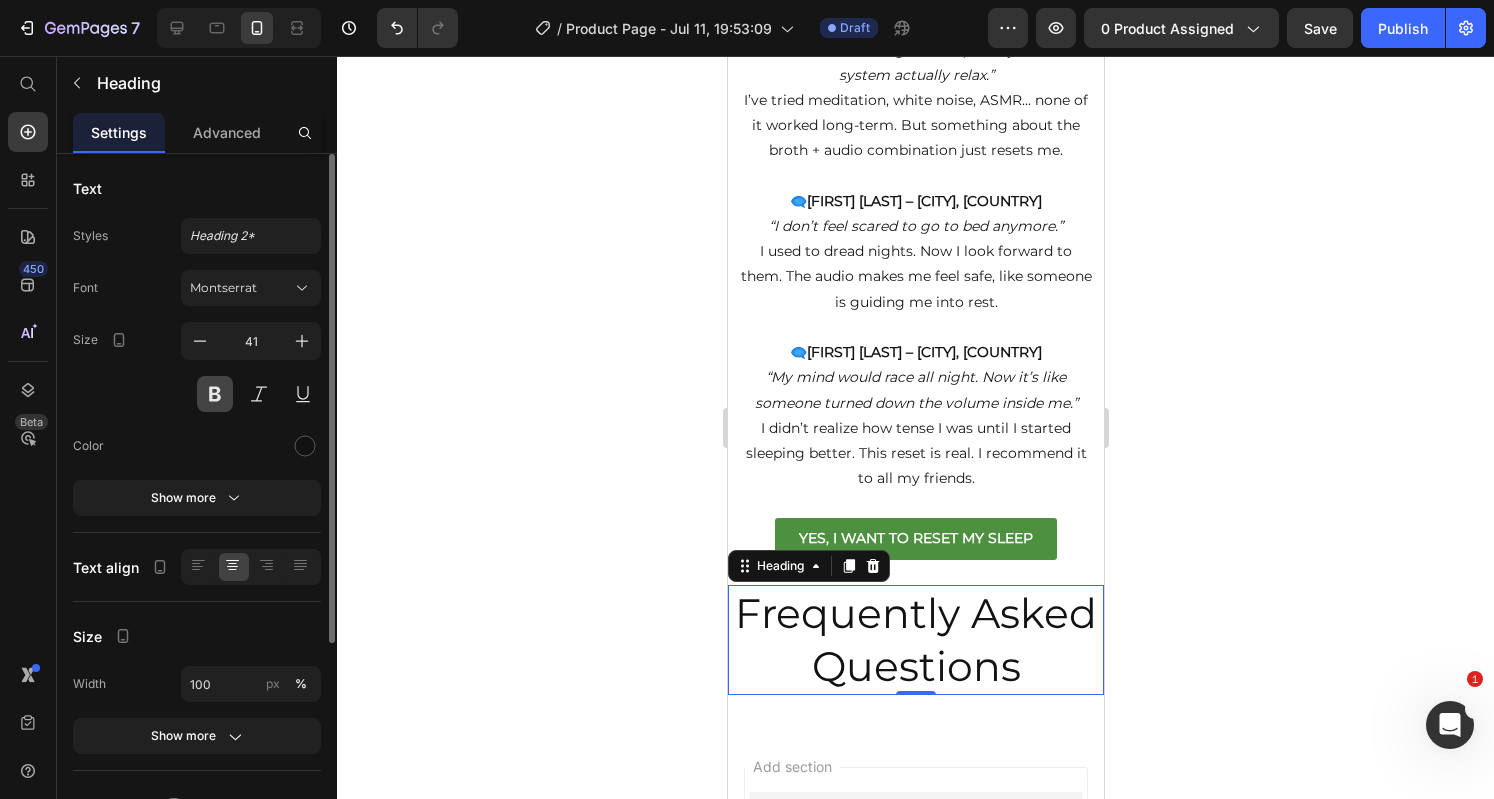 click at bounding box center (215, 394) 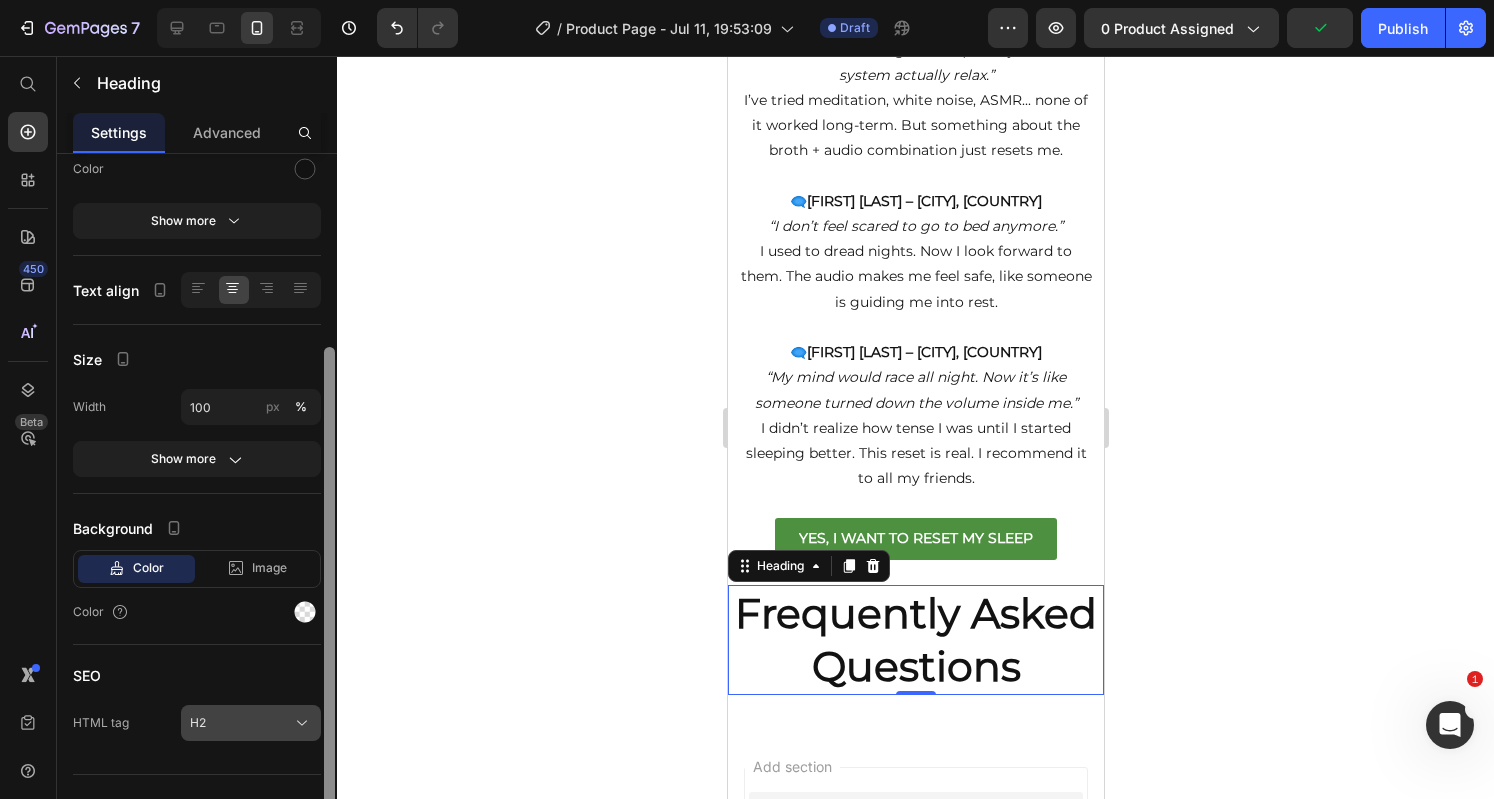 drag, startPoint x: 331, startPoint y: 501, endPoint x: 315, endPoint y: 702, distance: 201.6358 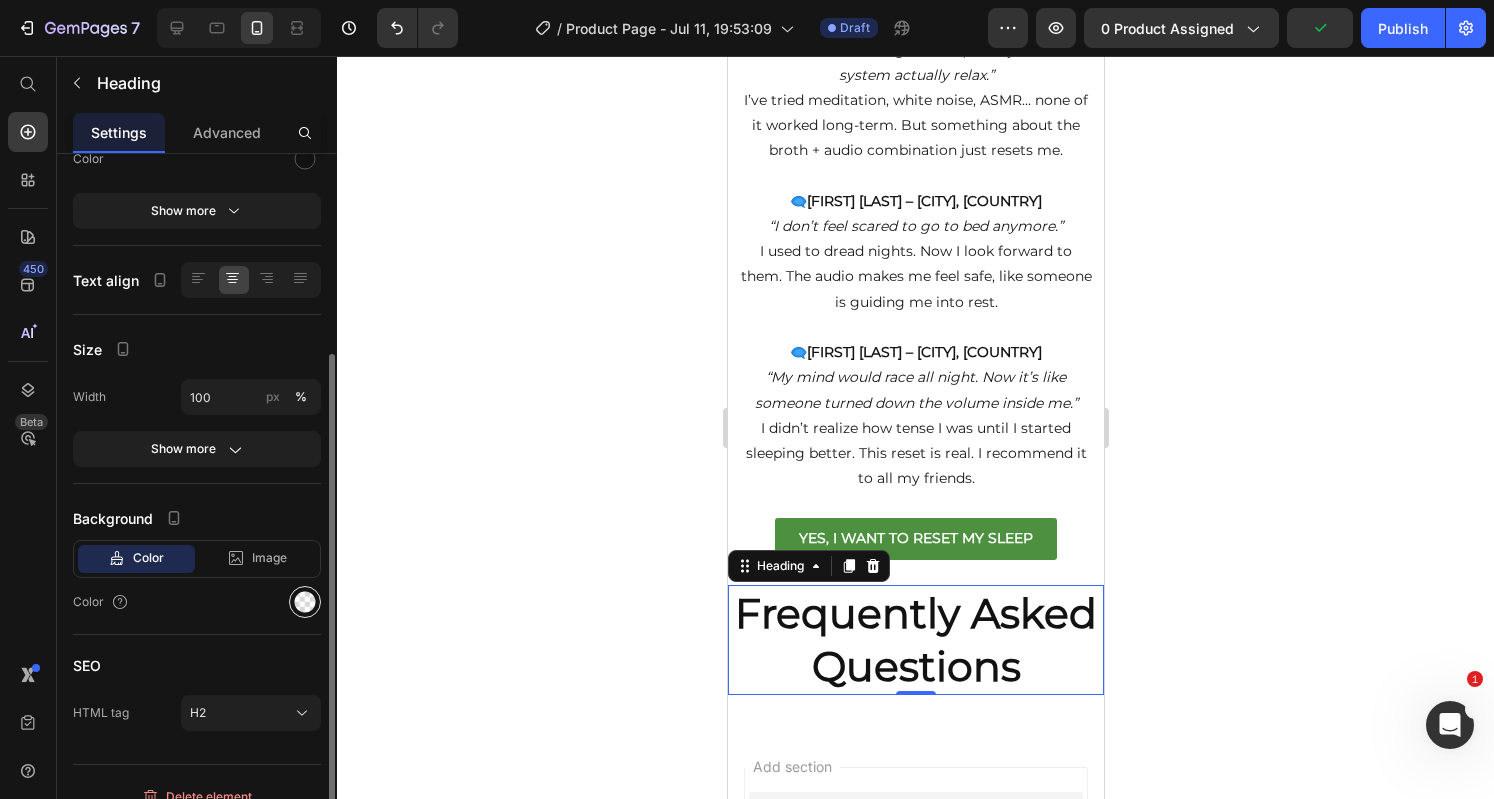 click at bounding box center [305, 602] 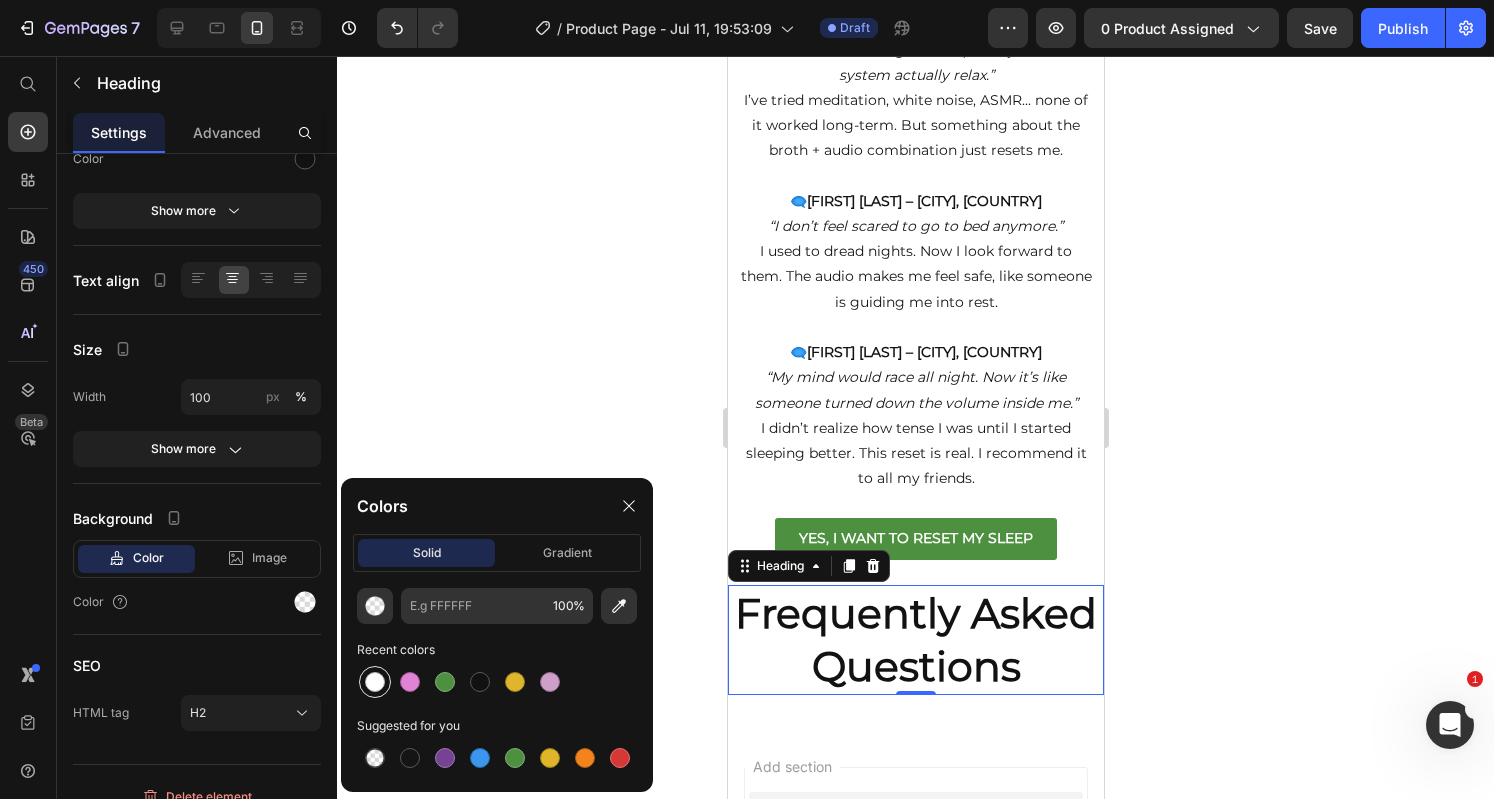 click at bounding box center (375, 682) 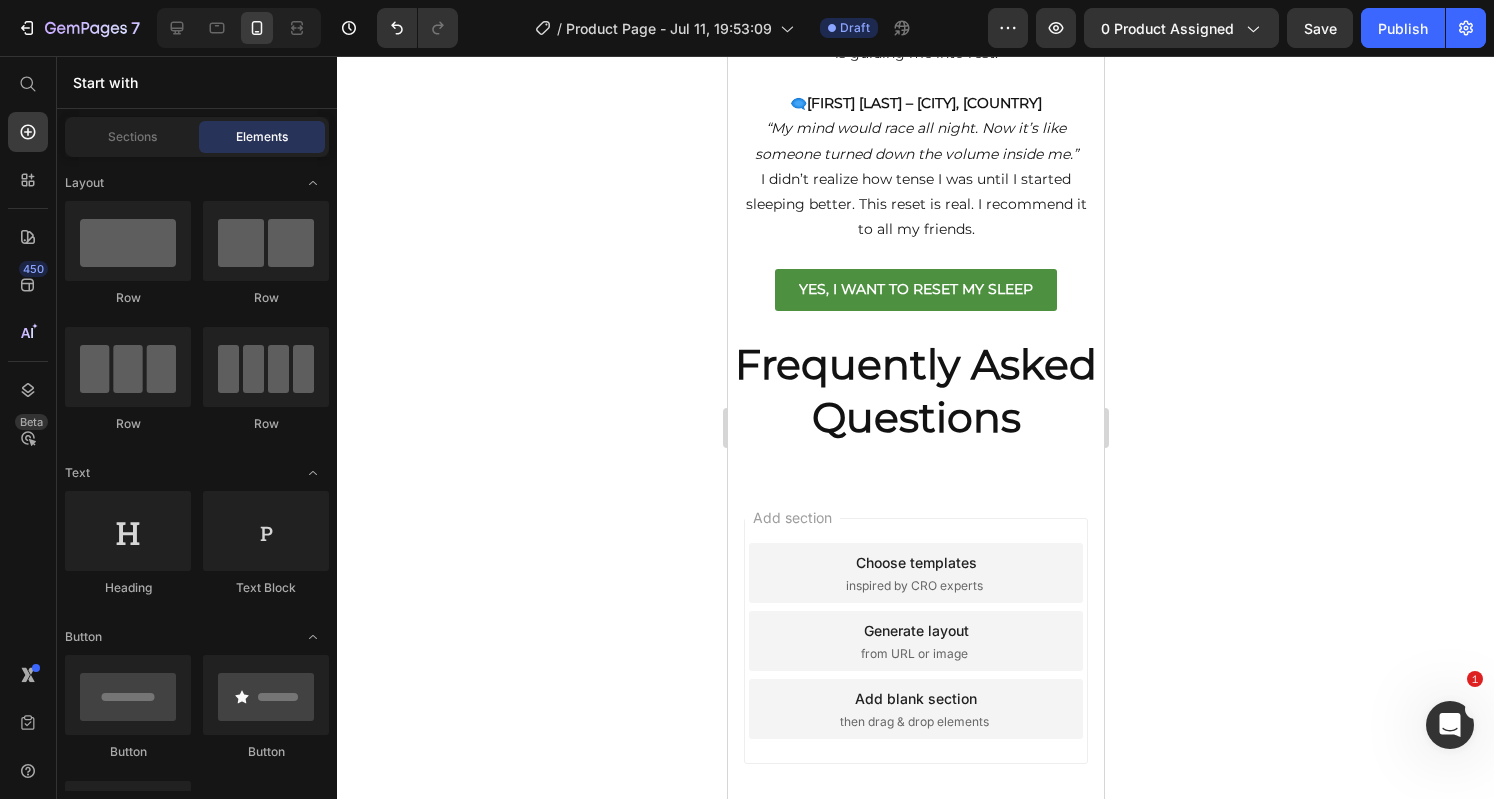 scroll, scrollTop: 4851, scrollLeft: 0, axis: vertical 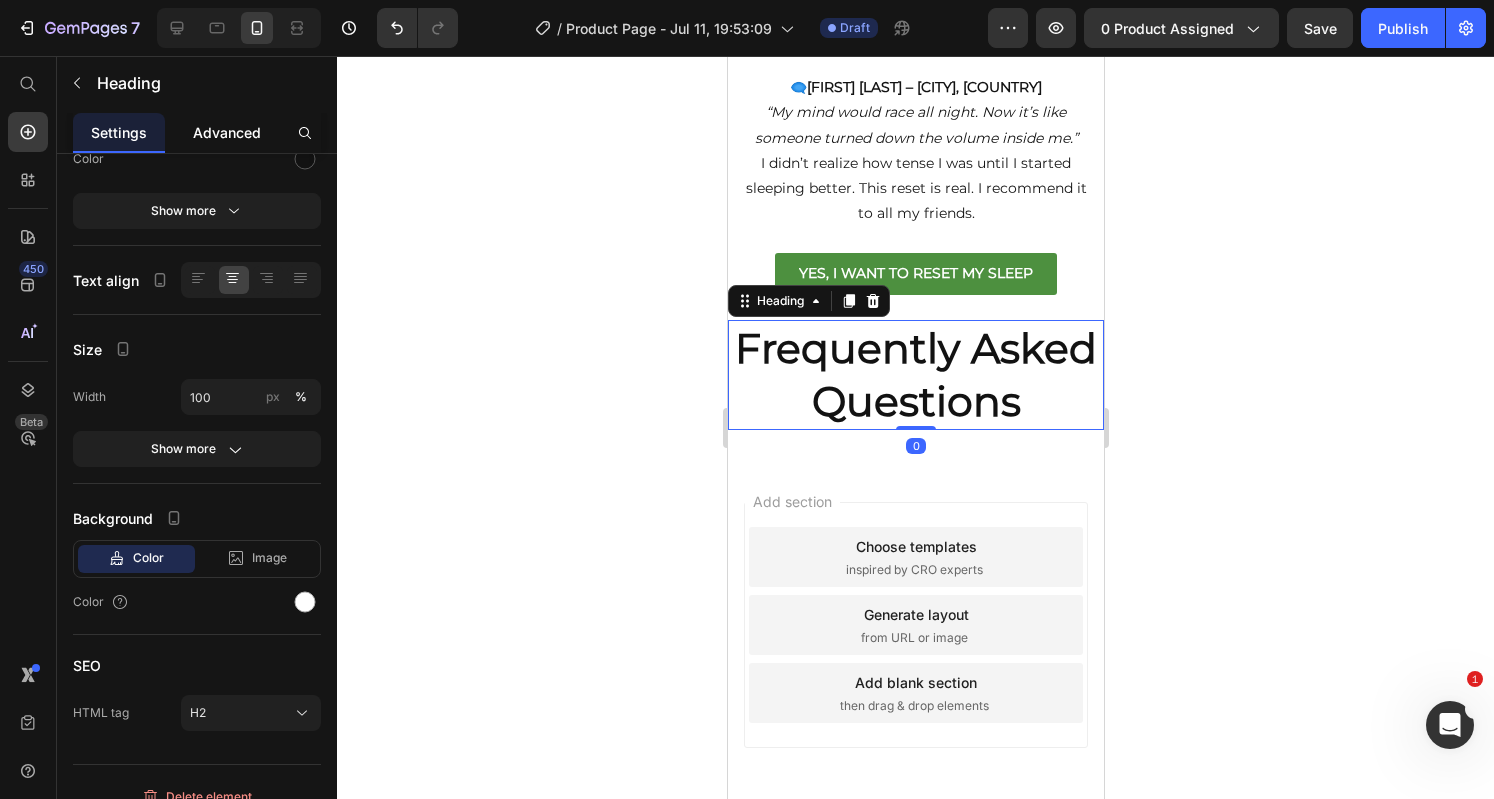 click on "Advanced" 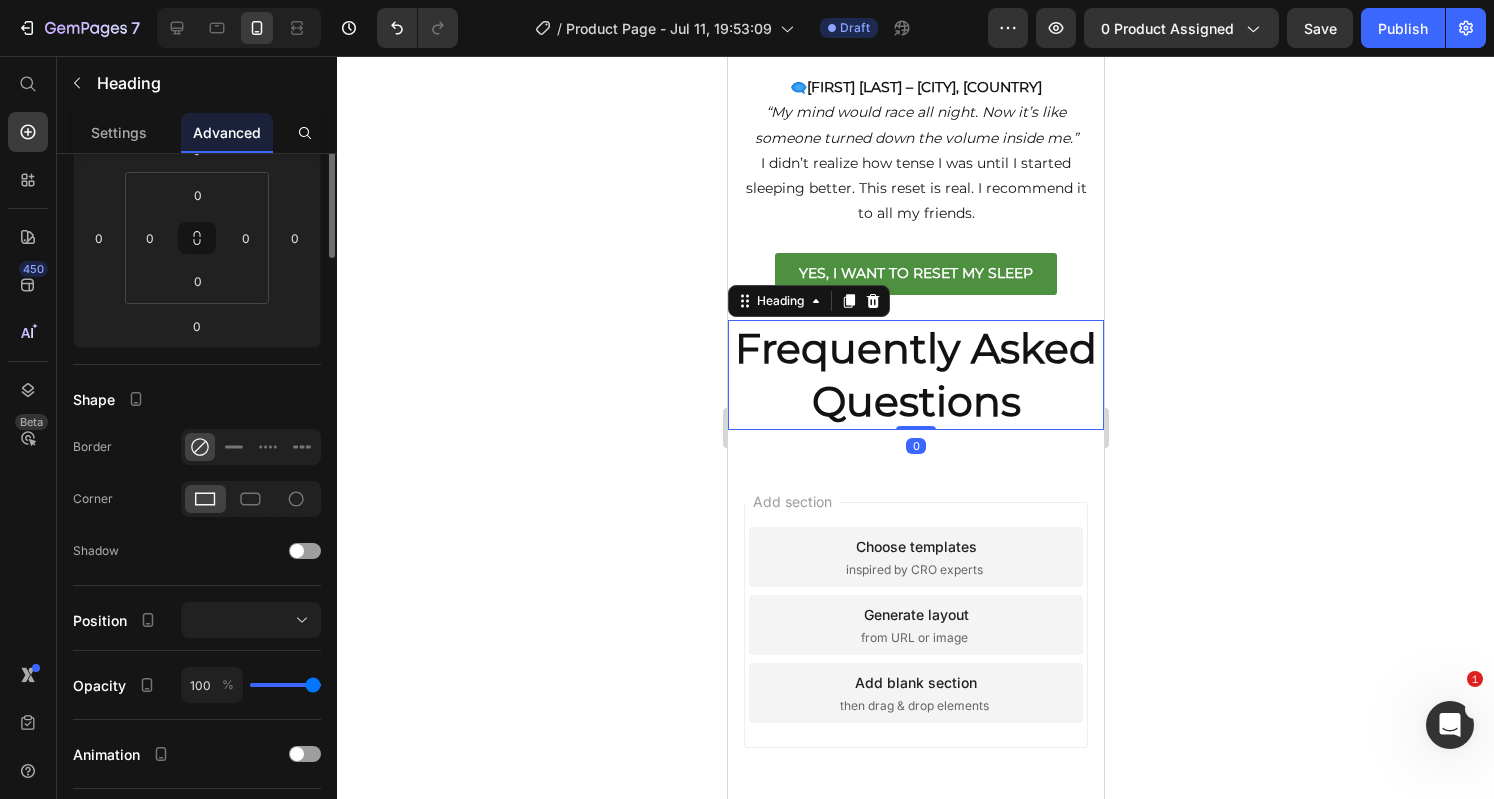 scroll, scrollTop: 0, scrollLeft: 0, axis: both 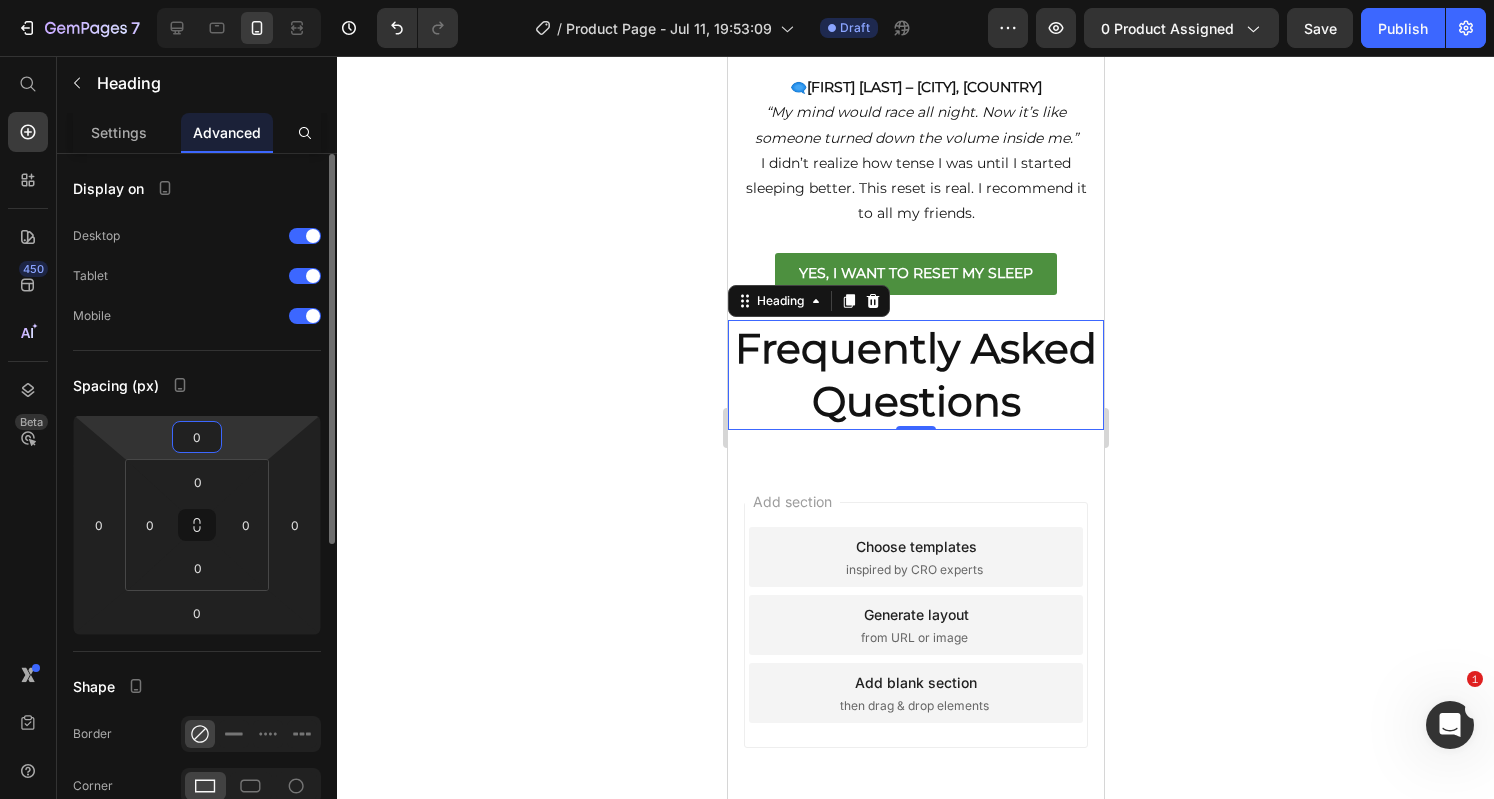 click on "0" at bounding box center [197, 437] 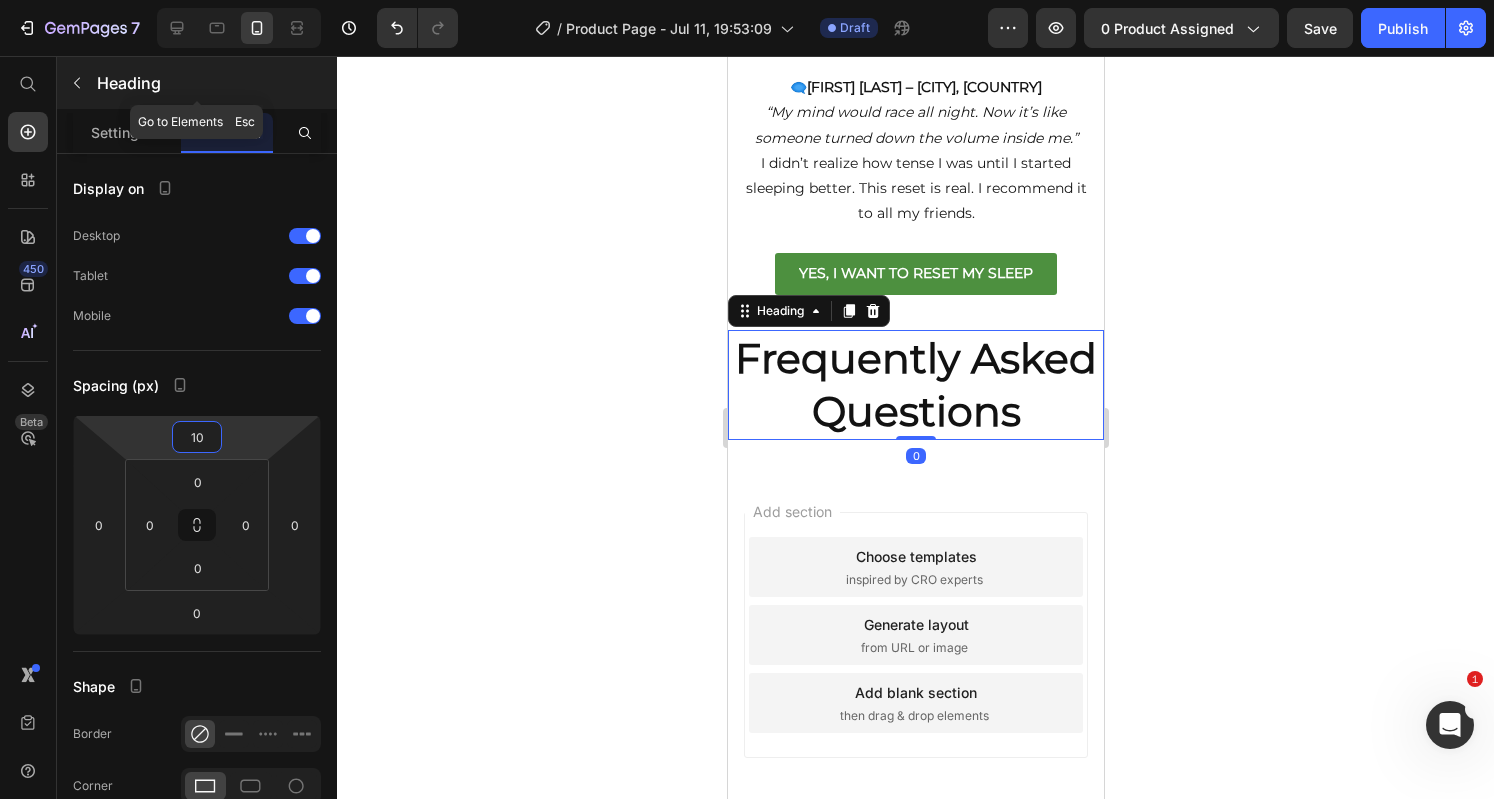 type on "10" 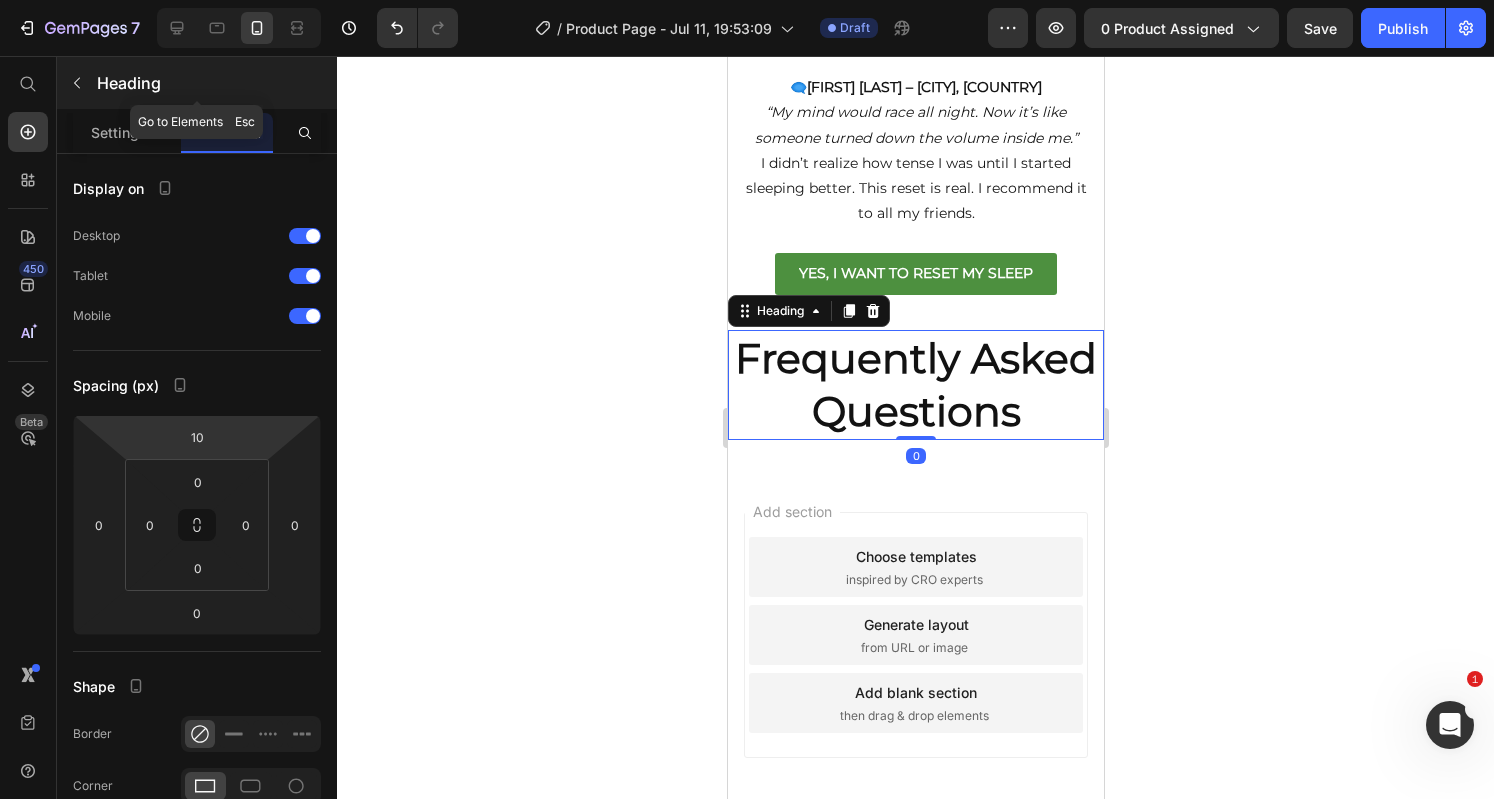 click on "Heading" at bounding box center [197, 83] 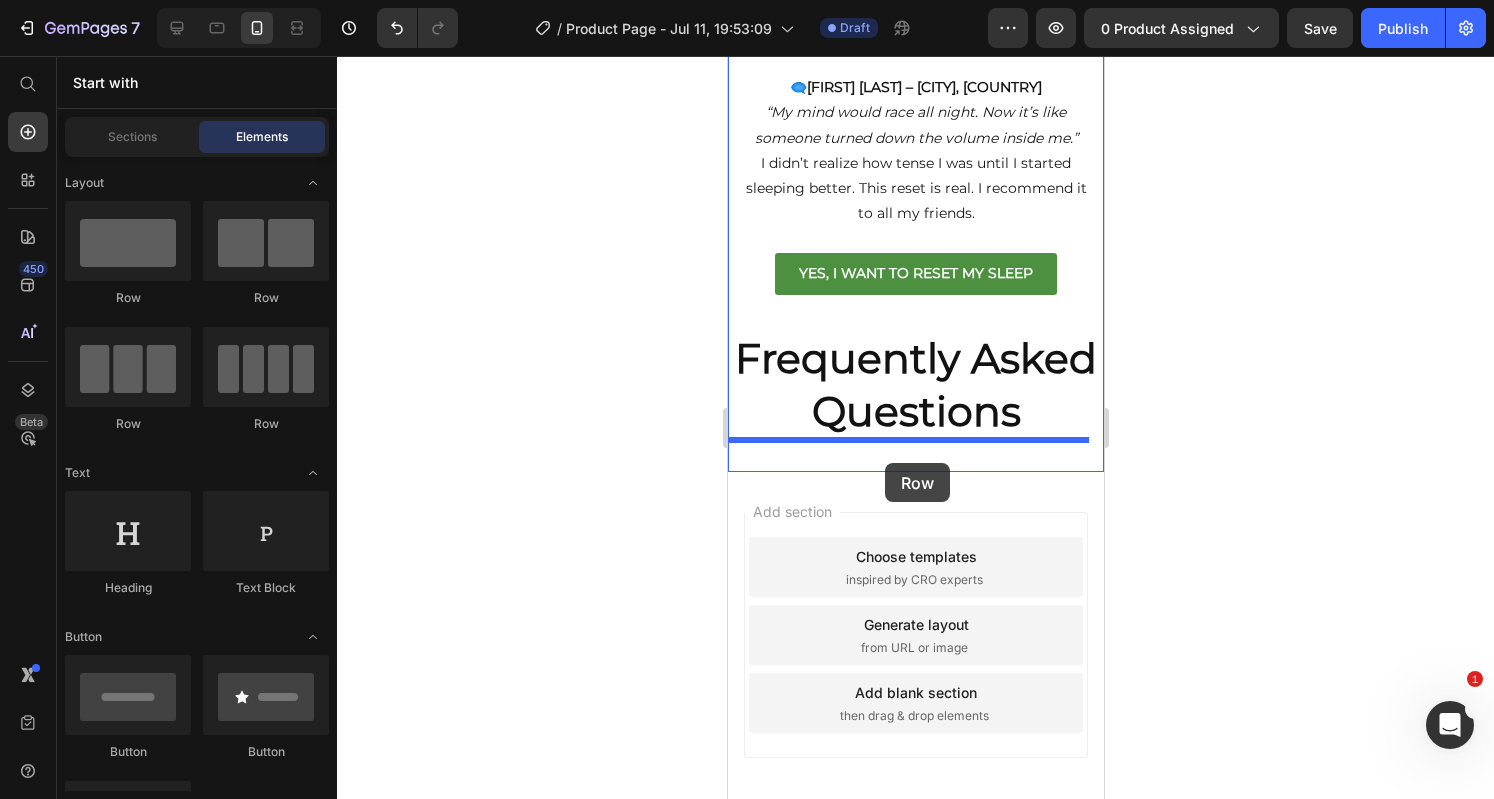 drag, startPoint x: 853, startPoint y: 329, endPoint x: 884, endPoint y: 463, distance: 137.53908 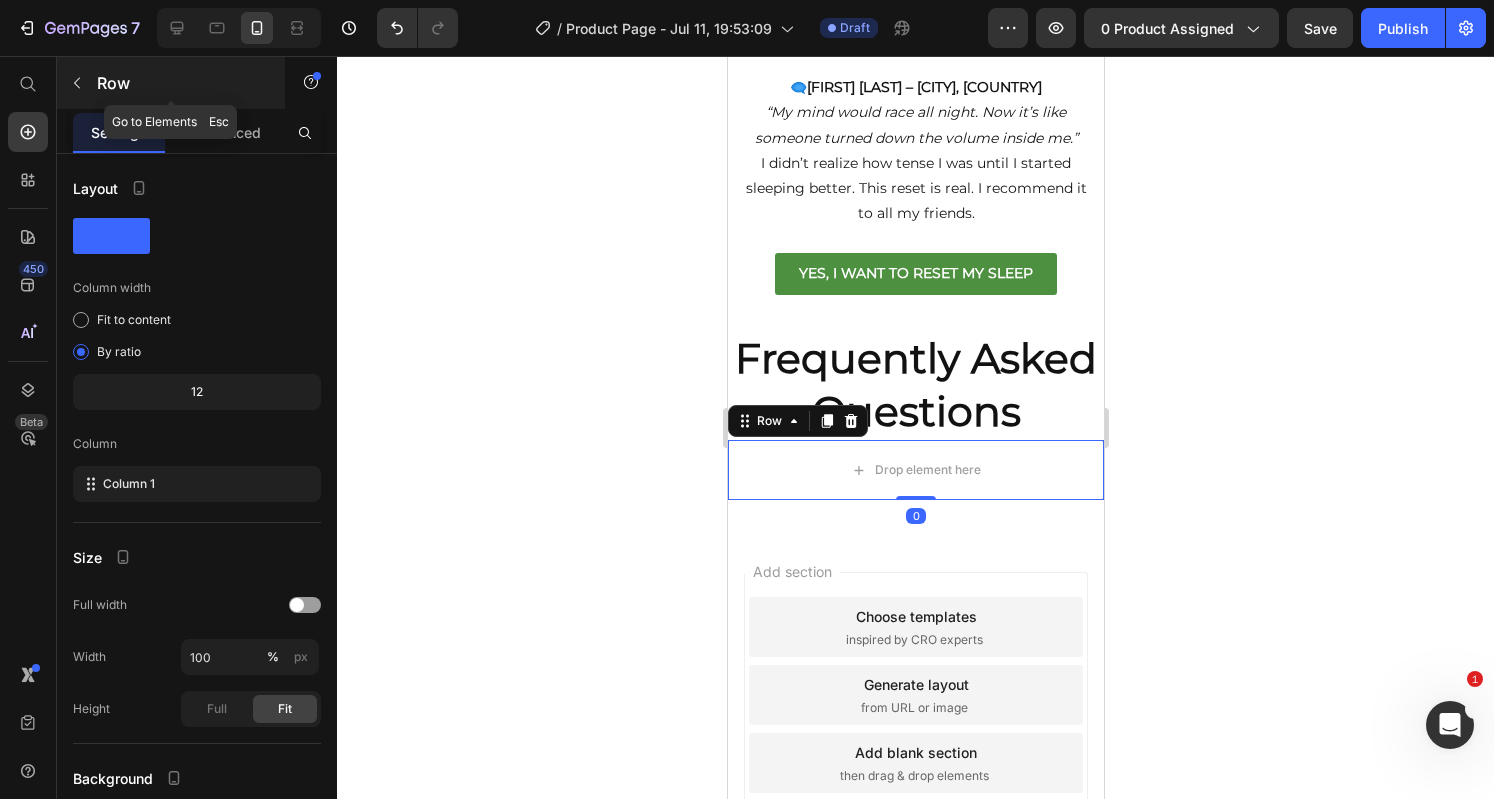 click at bounding box center [77, 83] 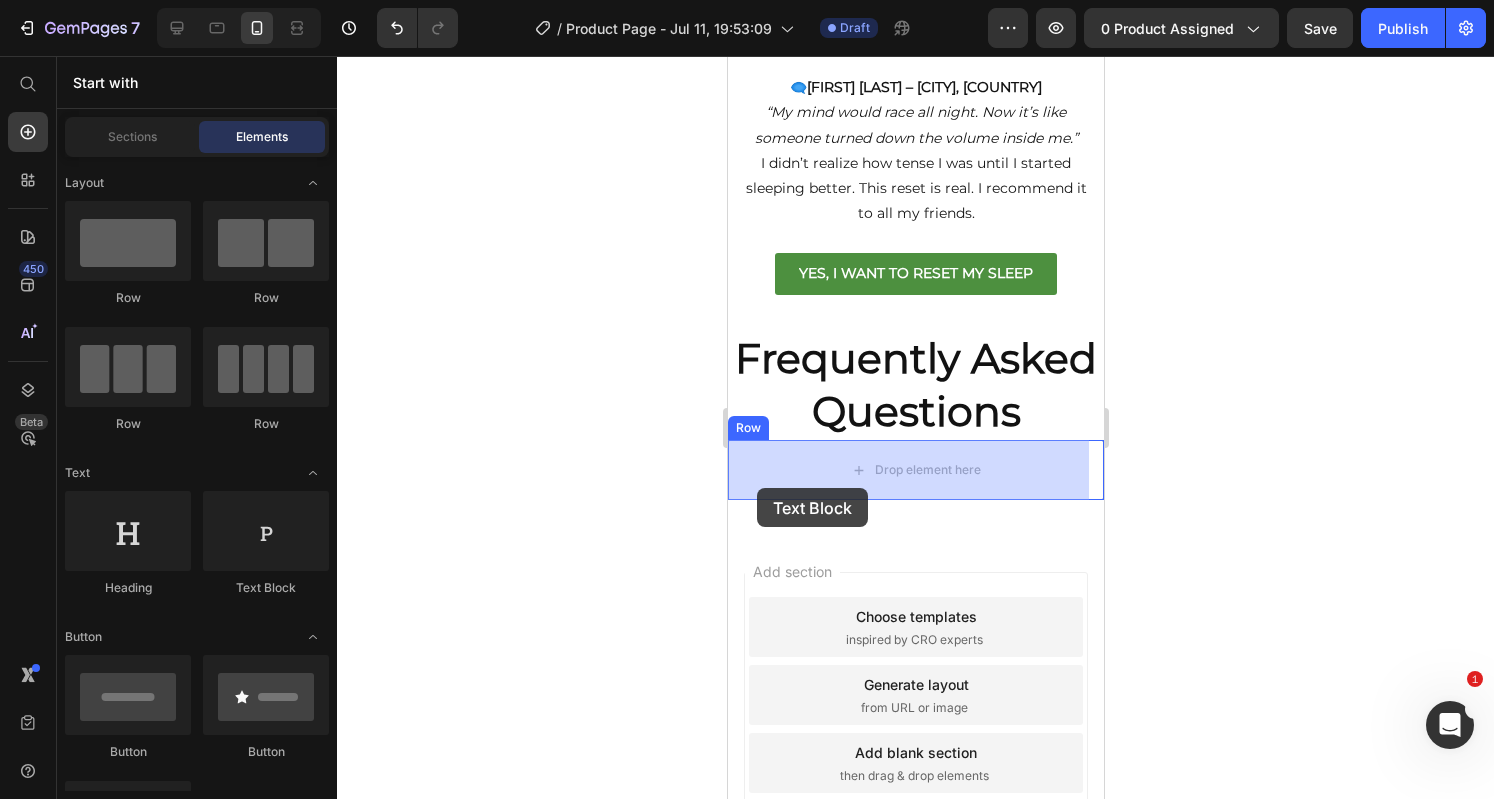 drag, startPoint x: 992, startPoint y: 587, endPoint x: 781, endPoint y: 477, distance: 237.95168 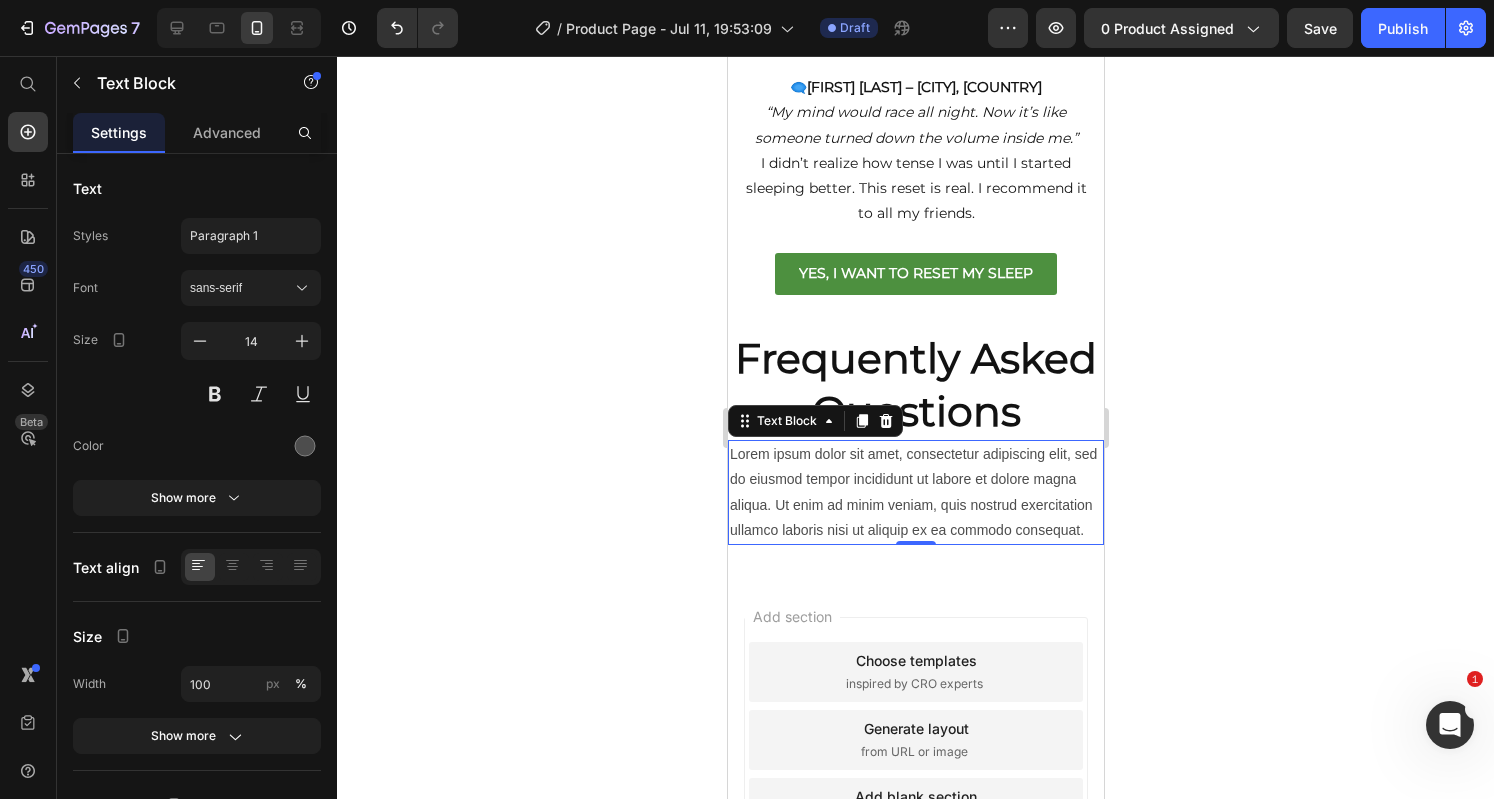 click on "Lorem ipsum dolor sit amet, consectetur adipiscing elit, sed do eiusmod tempor incididunt ut labore et dolore magna aliqua. Ut enim ad minim veniam, quis nostrud exercitation ullamco laboris nisi ut aliquip ex ea commodo consequat." at bounding box center [915, 492] 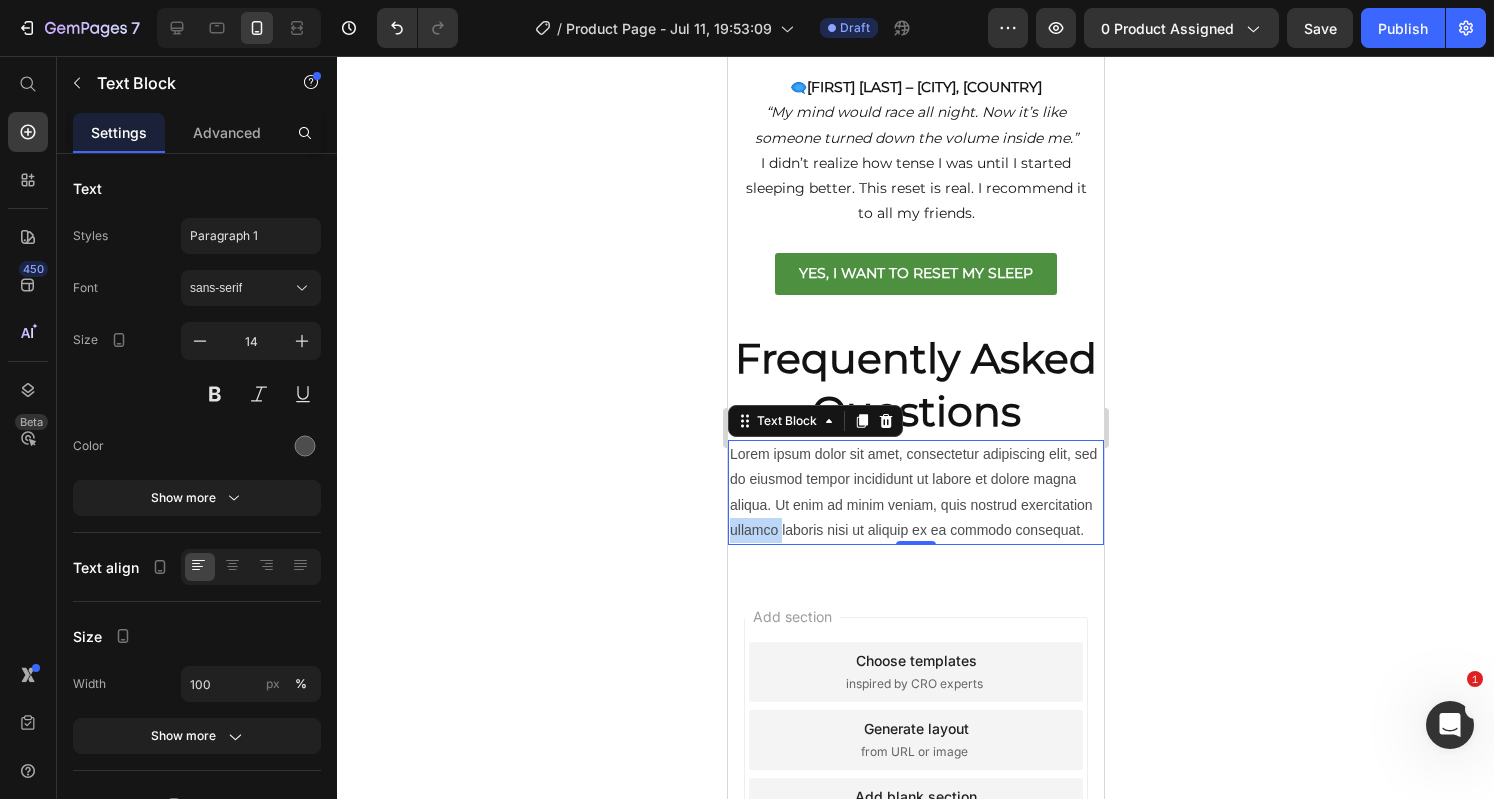 click on "Lorem ipsum dolor sit amet, consectetur adipiscing elit, sed do eiusmod tempor incididunt ut labore et dolore magna aliqua. Ut enim ad minim veniam, quis nostrud exercitation ullamco laboris nisi ut aliquip ex ea commodo consequat." at bounding box center [915, 492] 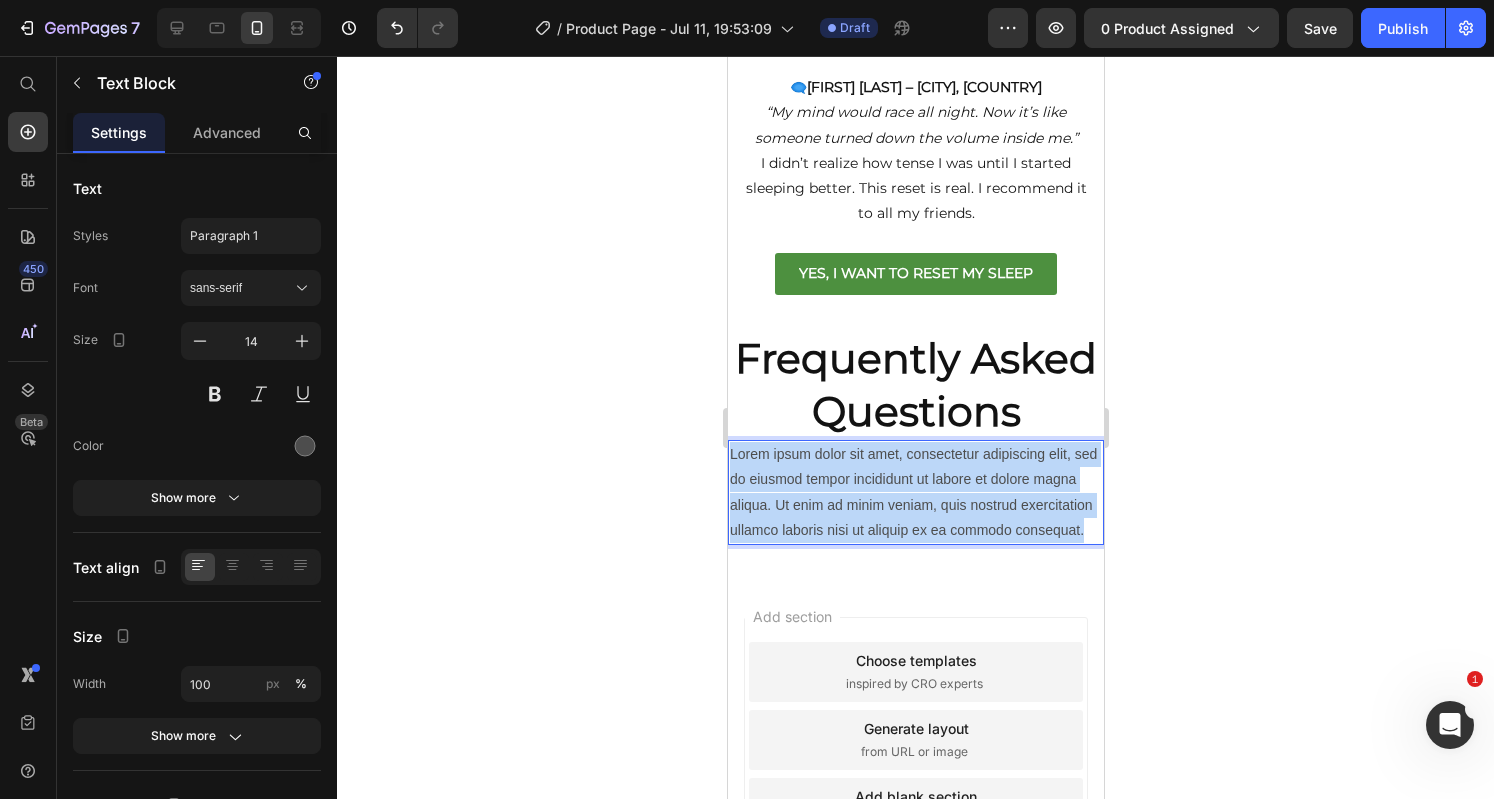 click on "Lorem ipsum dolor sit amet, consectetur adipiscing elit, sed do eiusmod tempor incididunt ut labore et dolore magna aliqua. Ut enim ad minim veniam, quis nostrud exercitation ullamco laboris nisi ut aliquip ex ea commodo consequat." at bounding box center (915, 492) 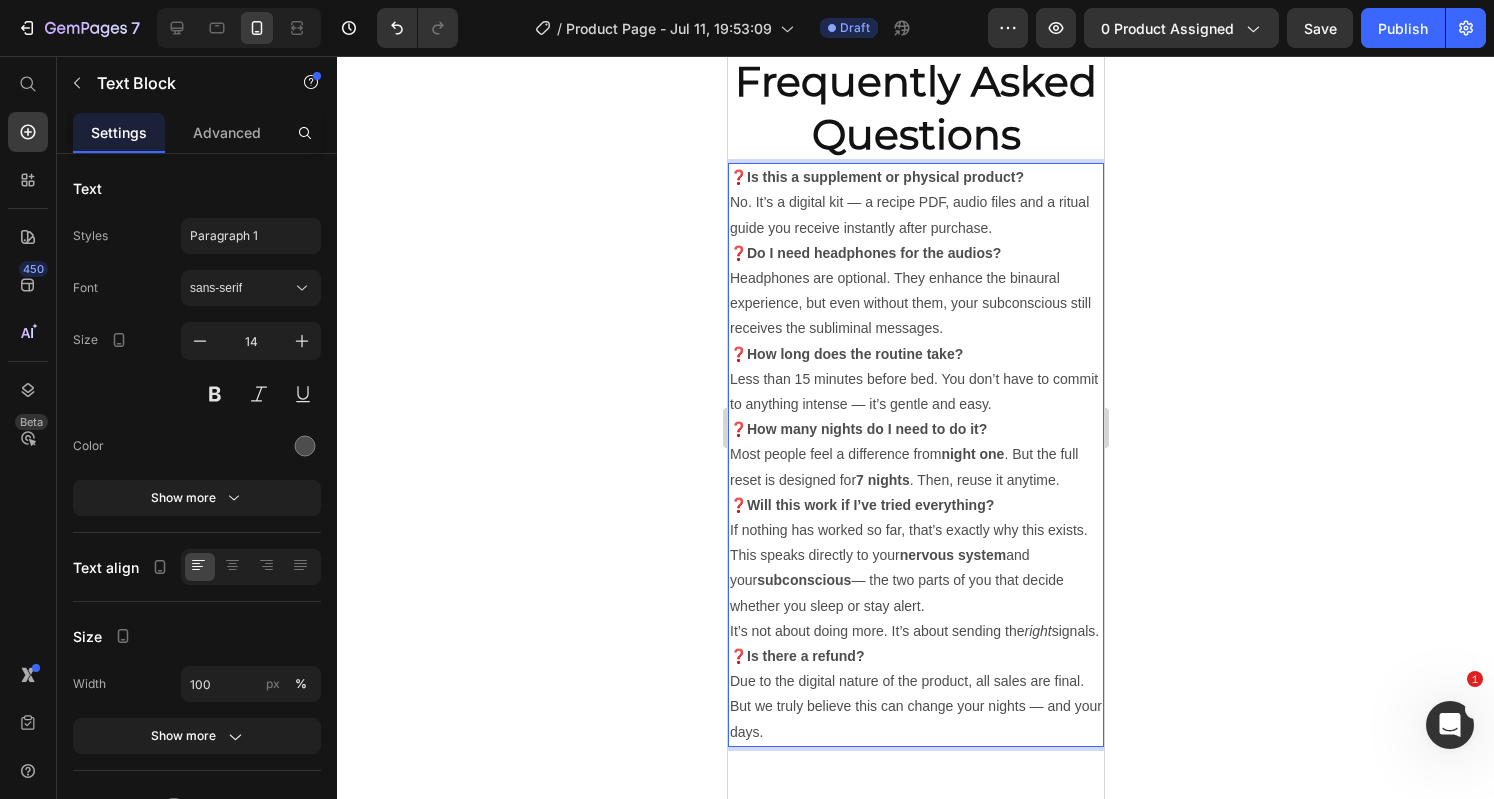 scroll, scrollTop: 5138, scrollLeft: 0, axis: vertical 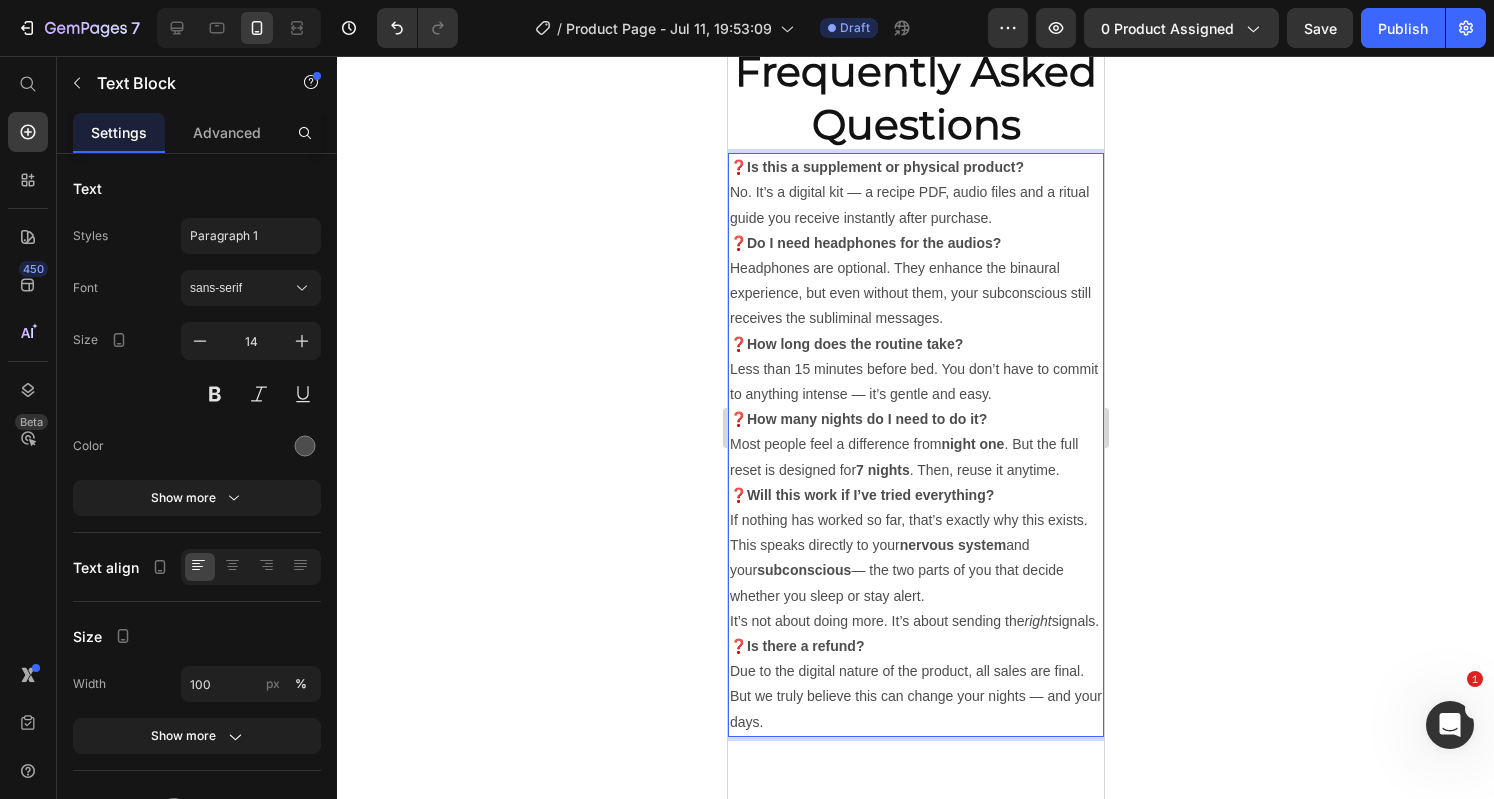 click on "No. It’s a digital kit — a recipe PDF, audio files and a ritual guide you receive instantly after purchase." at bounding box center [915, 205] 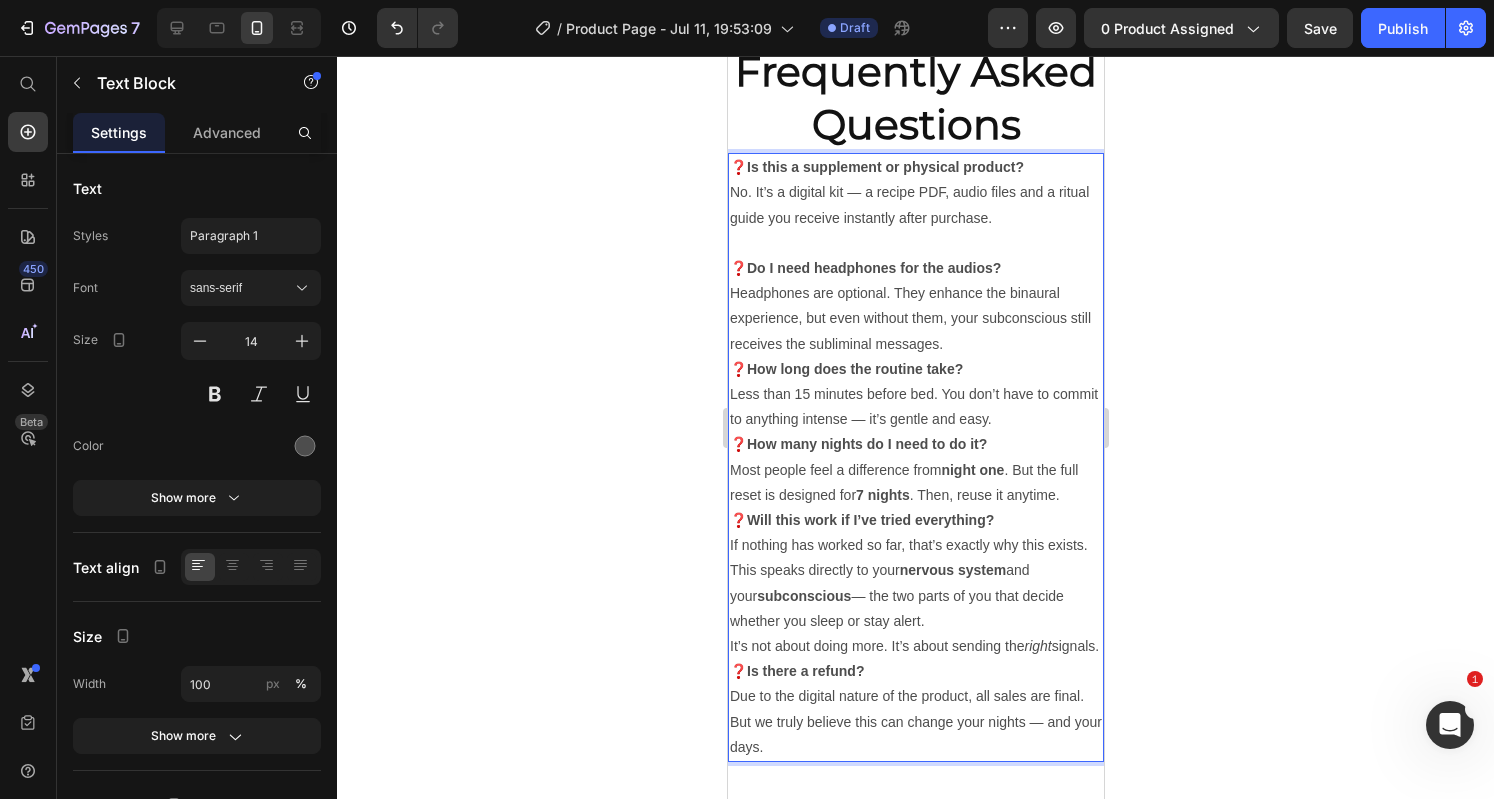 click on "Headphones are optional. They enhance the binaural experience, but even without them, your subconscious still receives the subliminal messages." at bounding box center (915, 319) 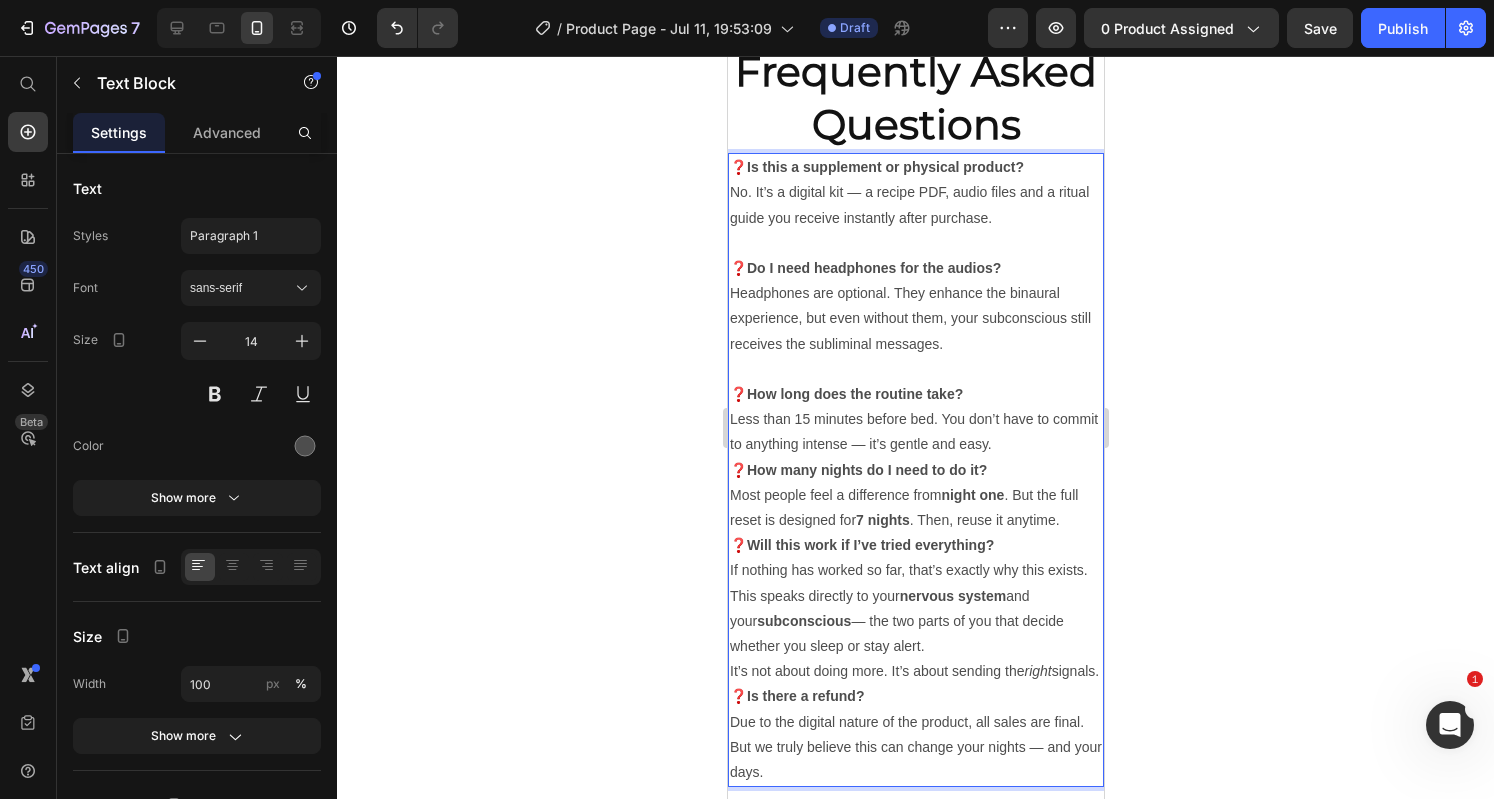 click on "Less than 15 minutes before bed. You don’t have to commit to anything intense — it’s gentle and easy." at bounding box center [915, 432] 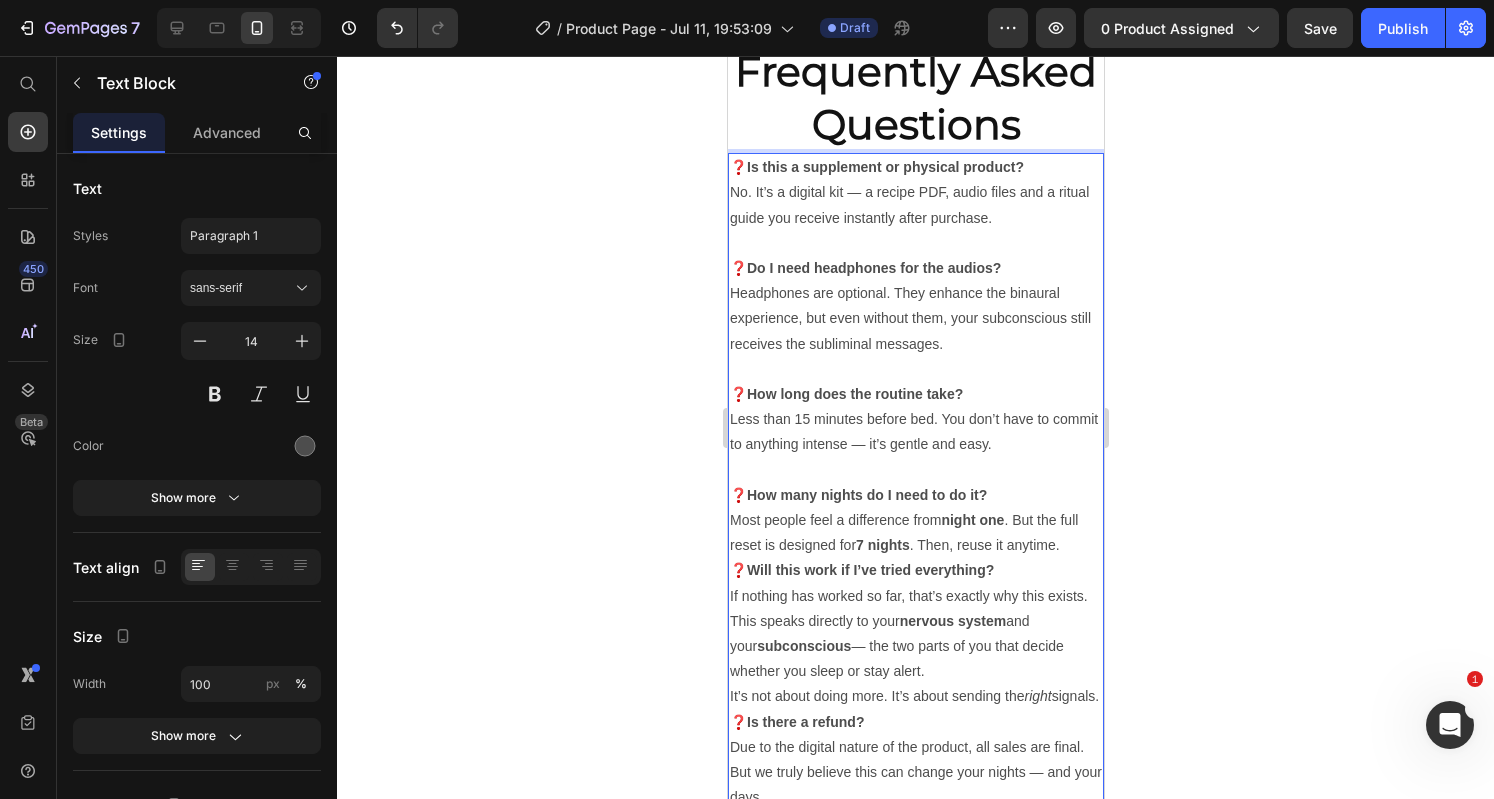click on "Most people feel a difference from  night one . But the full reset is designed for  7 nights . Then, reuse it anytime." at bounding box center (915, 533) 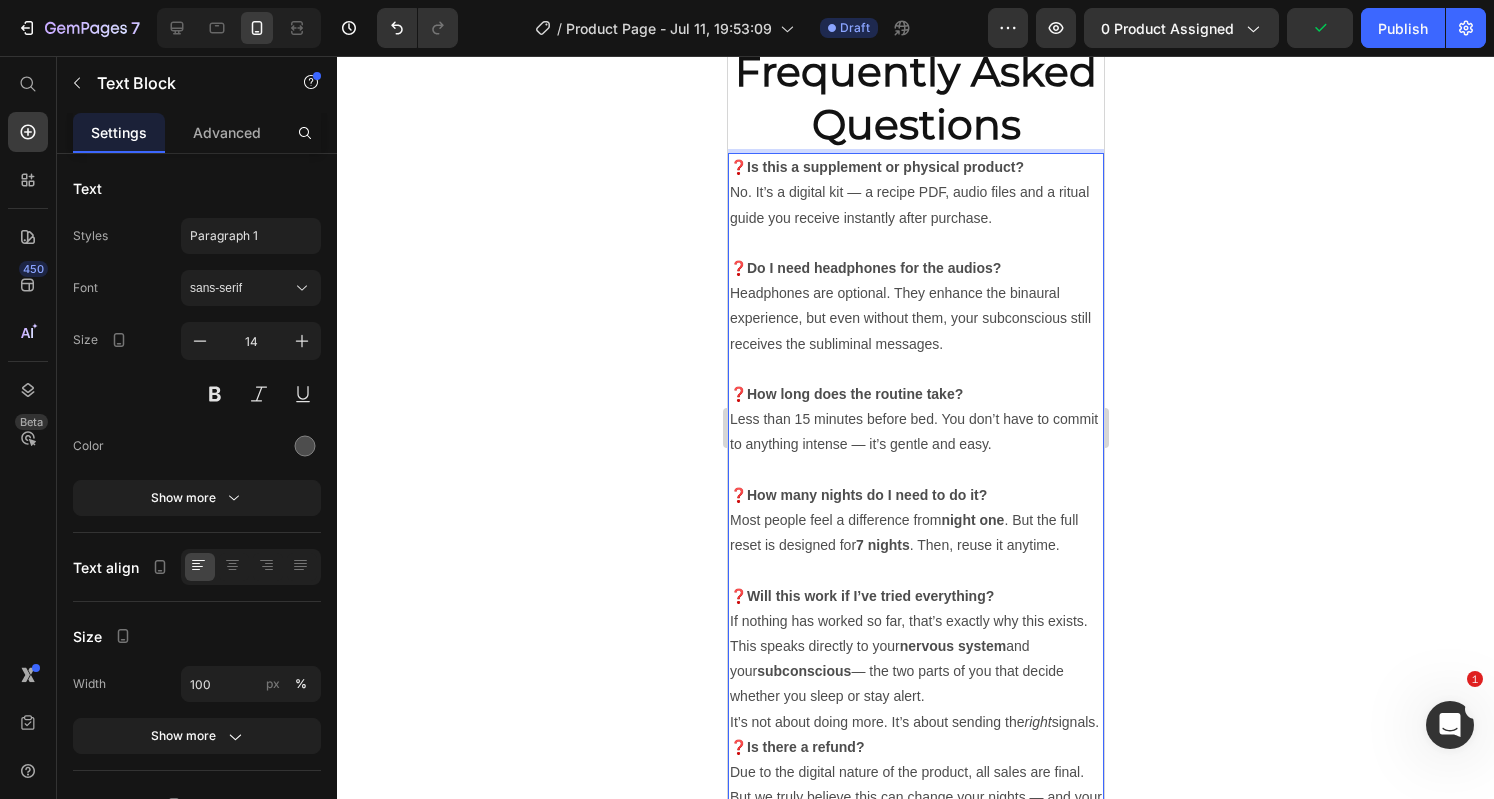 click on "If nothing has worked so far, that’s exactly why this exists. This speaks directly to your  nervous system  and your  subconscious  — the two parts of you that decide whether you sleep or stay alert. It’s not about doing more. It’s about sending the  right  signals." at bounding box center [915, 672] 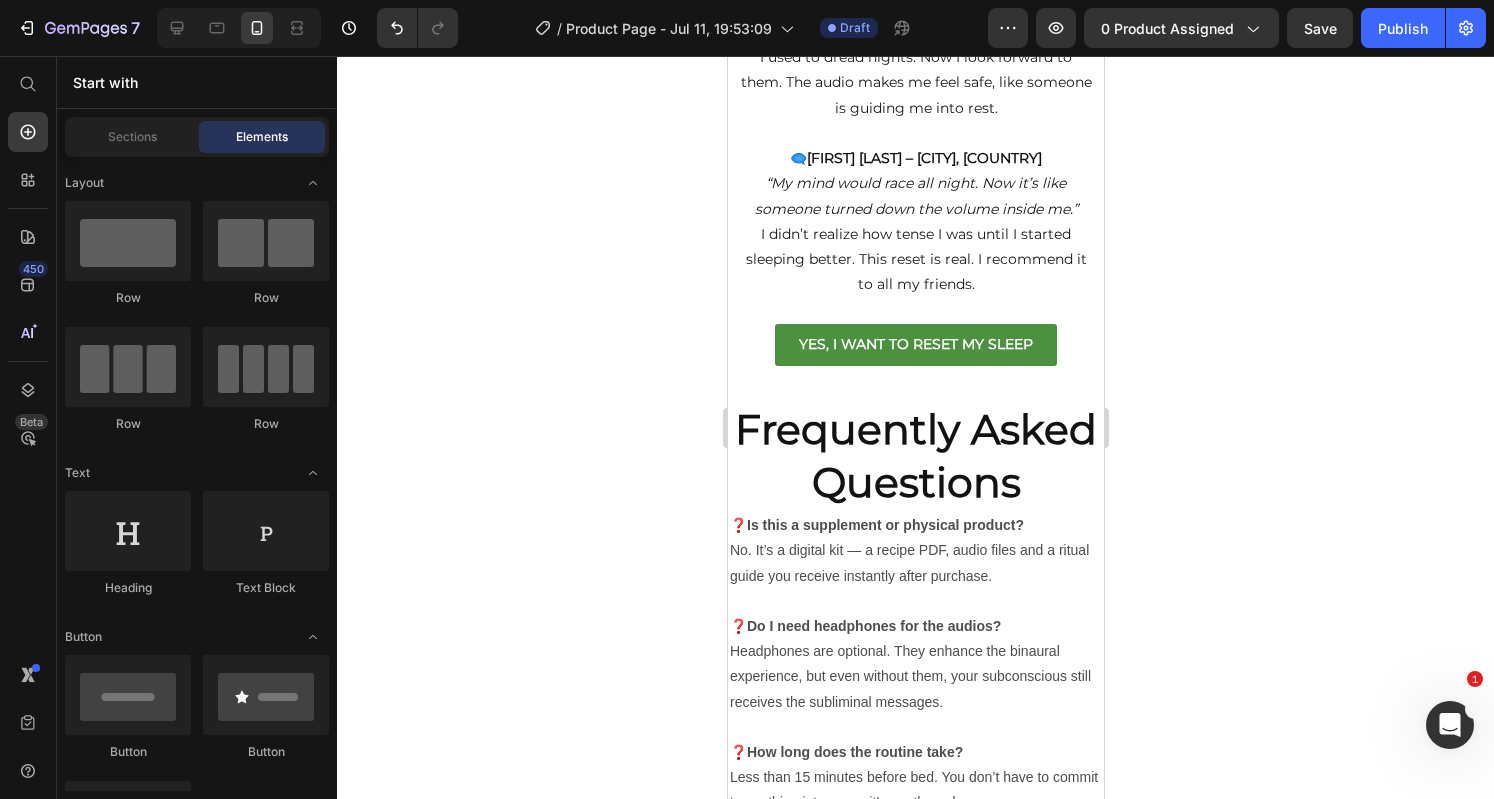 scroll, scrollTop: 4761, scrollLeft: 0, axis: vertical 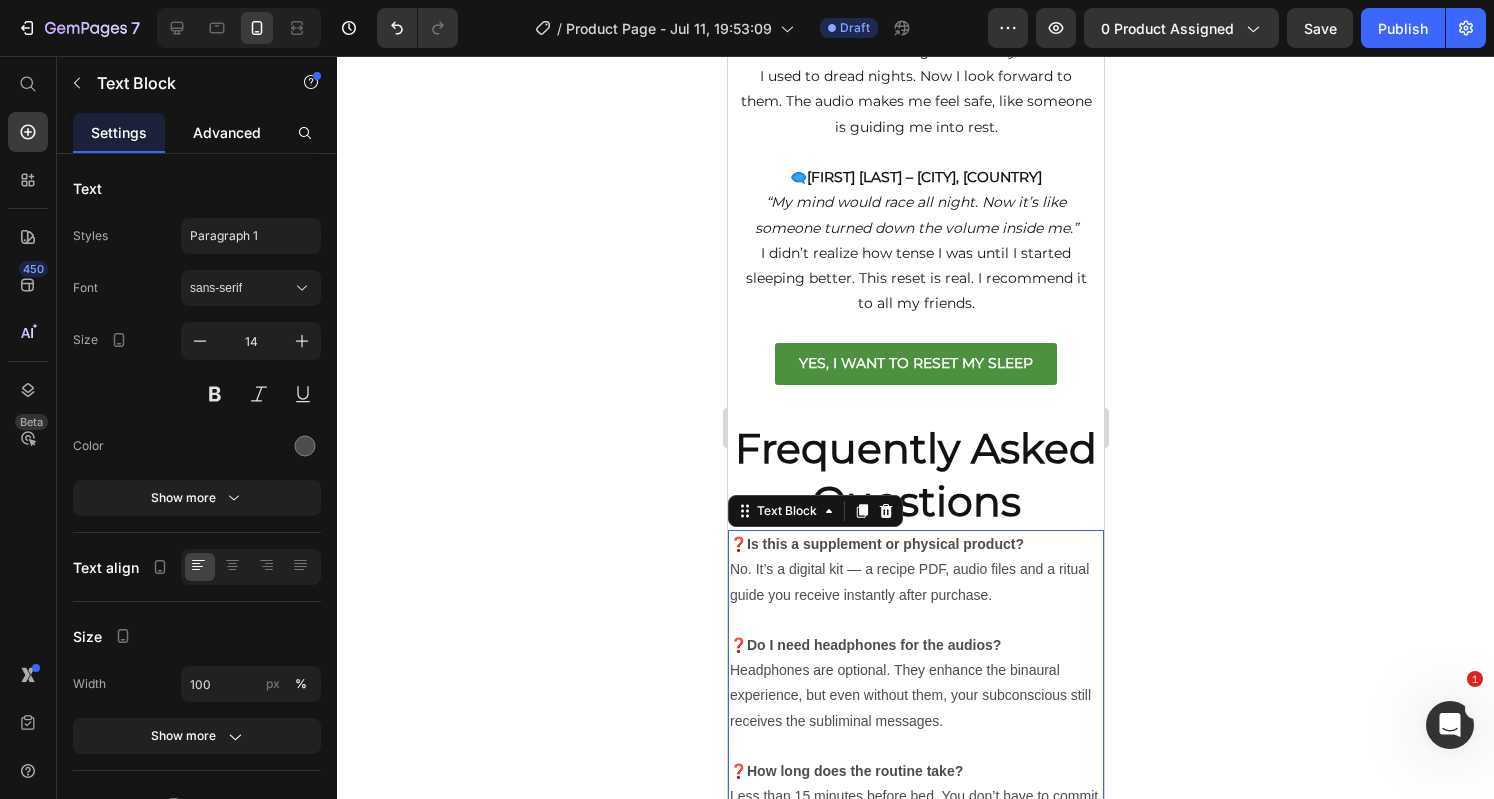 click on "Advanced" at bounding box center (227, 132) 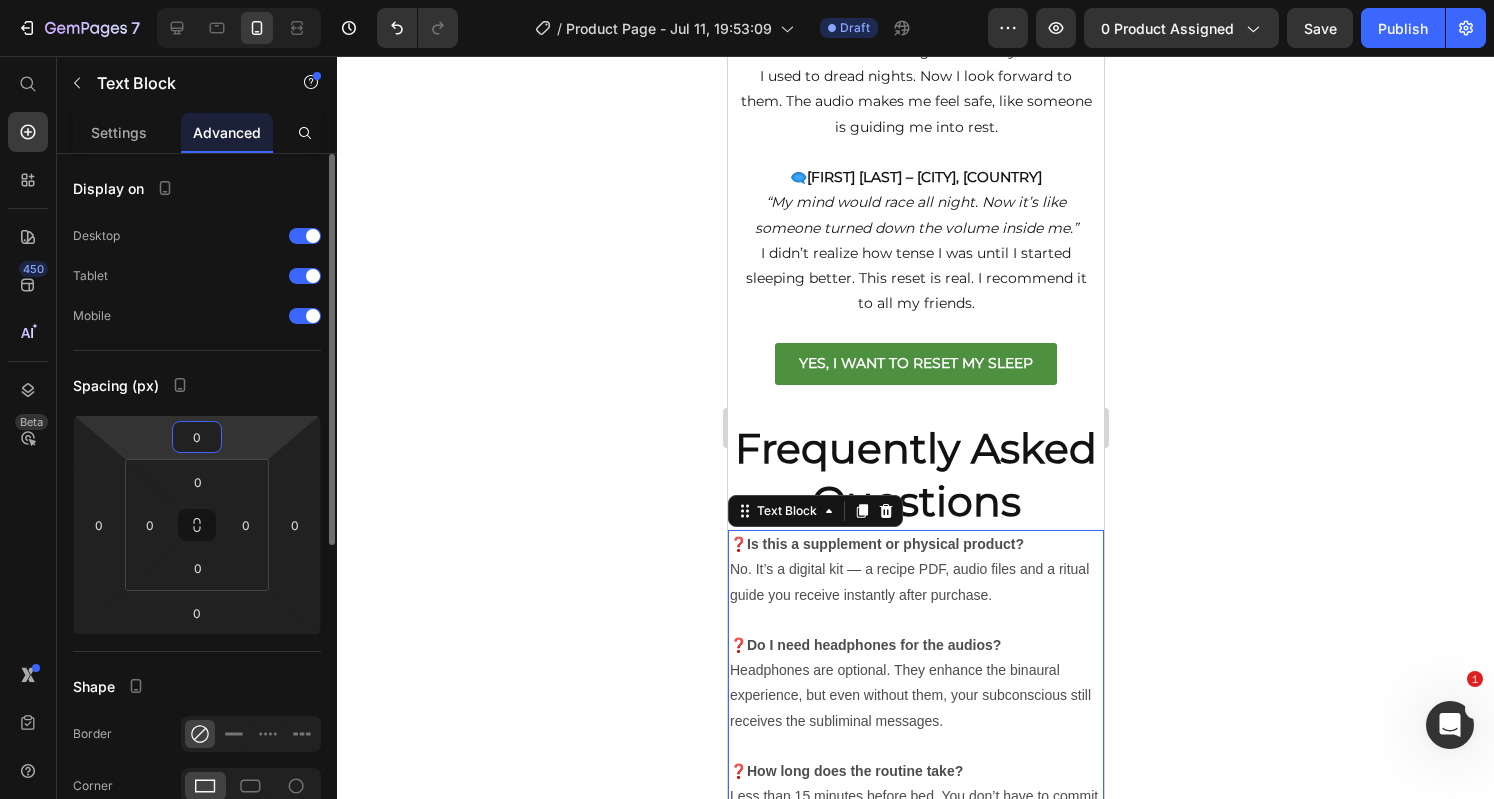 click on "0" at bounding box center [197, 437] 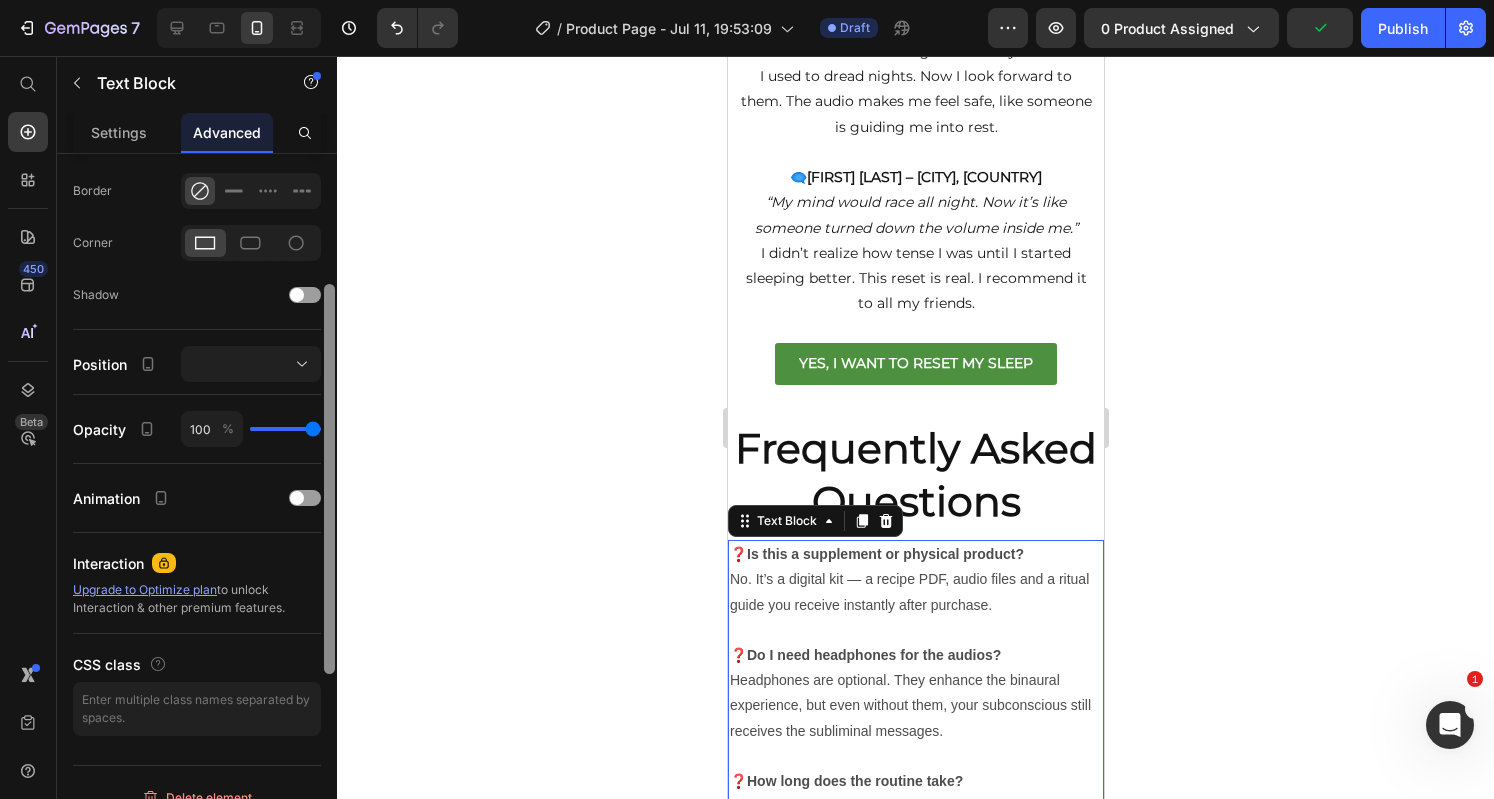scroll, scrollTop: 0, scrollLeft: 0, axis: both 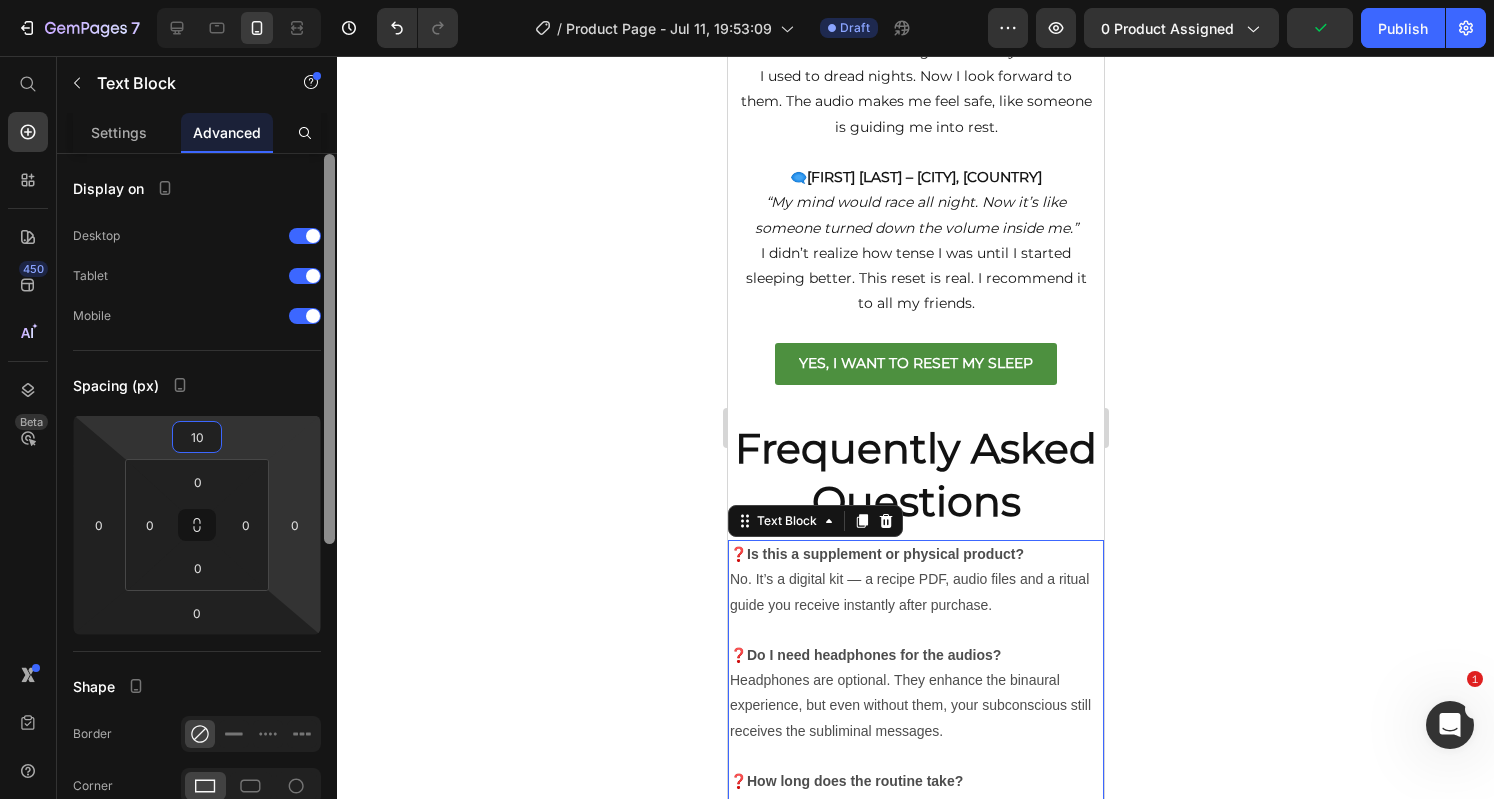 drag, startPoint x: 326, startPoint y: 507, endPoint x: 276, endPoint y: 467, distance: 64.03124 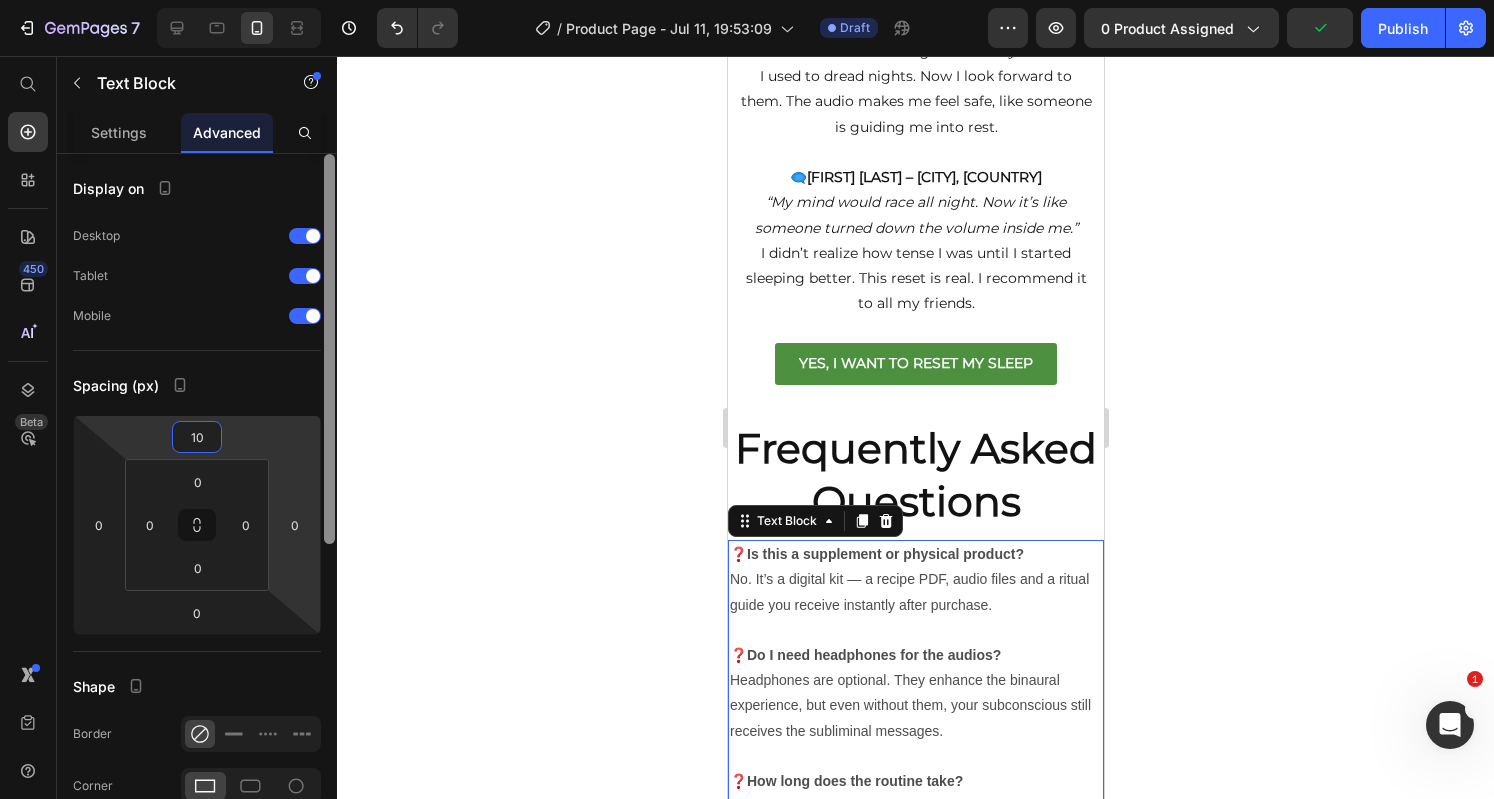 click on "Display on Desktop Tablet Mobile Spacing (px) 10 0 0 0 0 0 0 0 Shape Border Corner Shadow Position Opacity 100 % Animation Interaction Upgrade to Optimize plan  to unlock Interaction & other premium features. CSS class  Delete element" at bounding box center [197, 505] 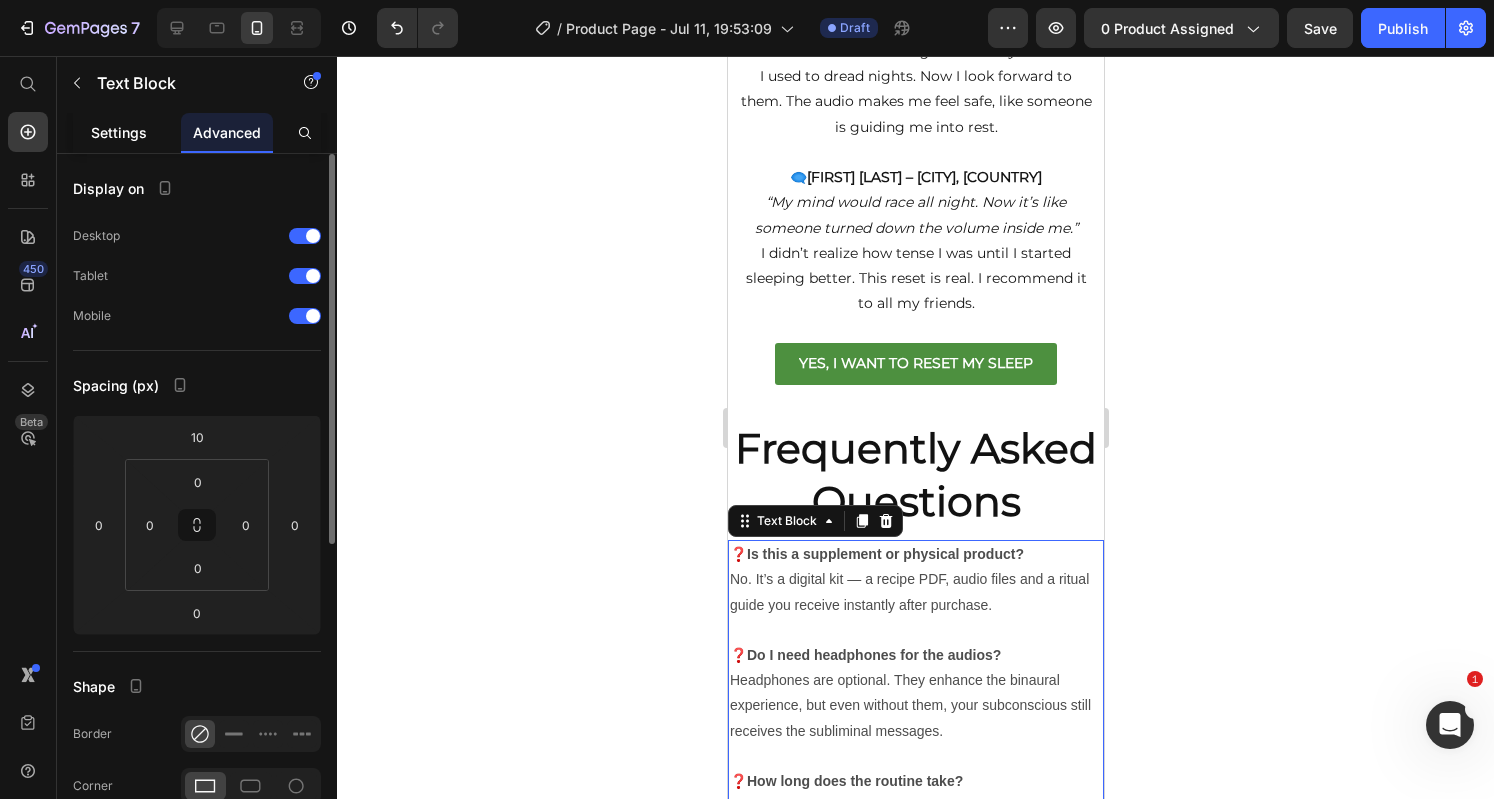 click on "Settings" at bounding box center (119, 132) 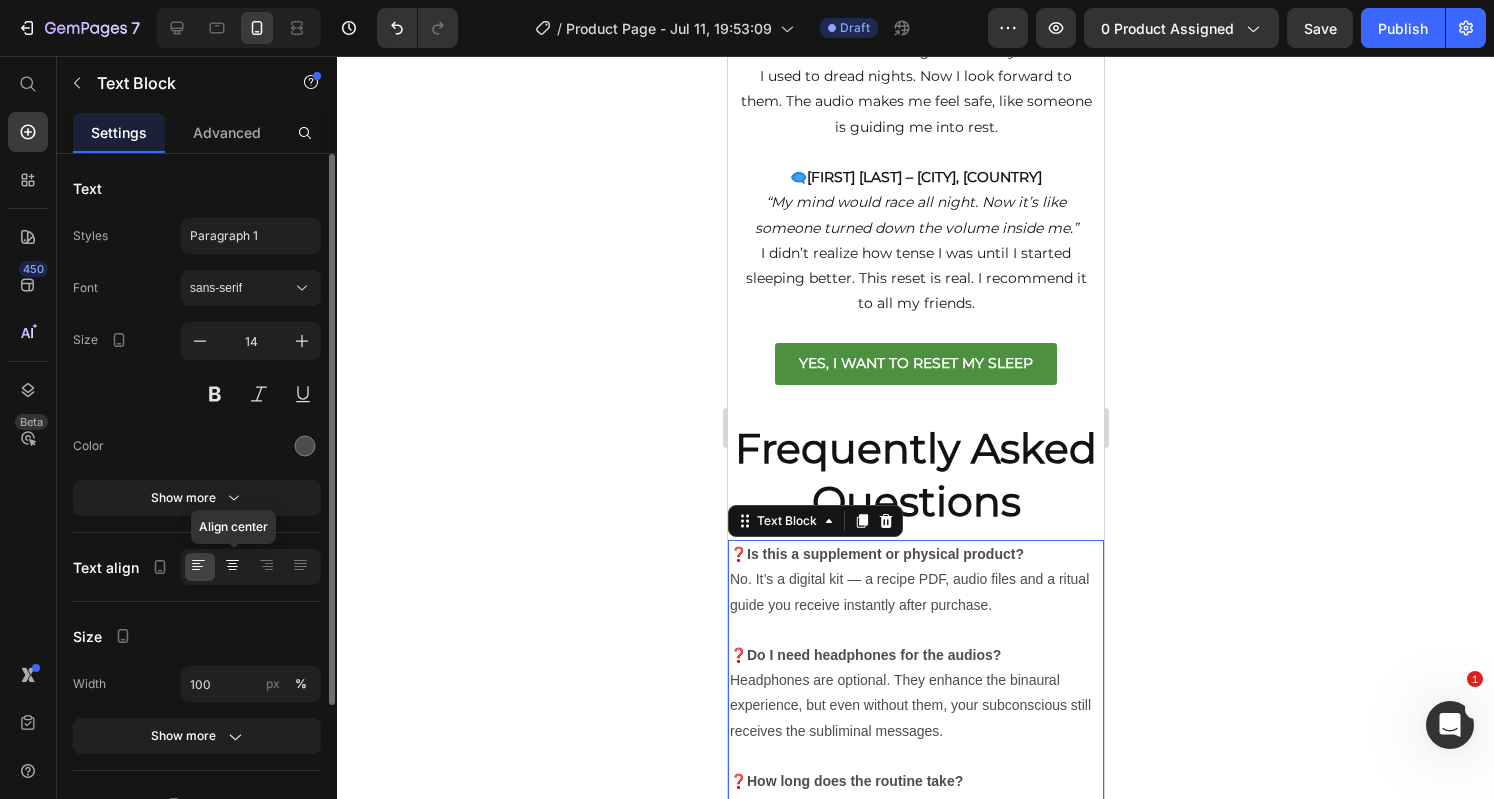 click 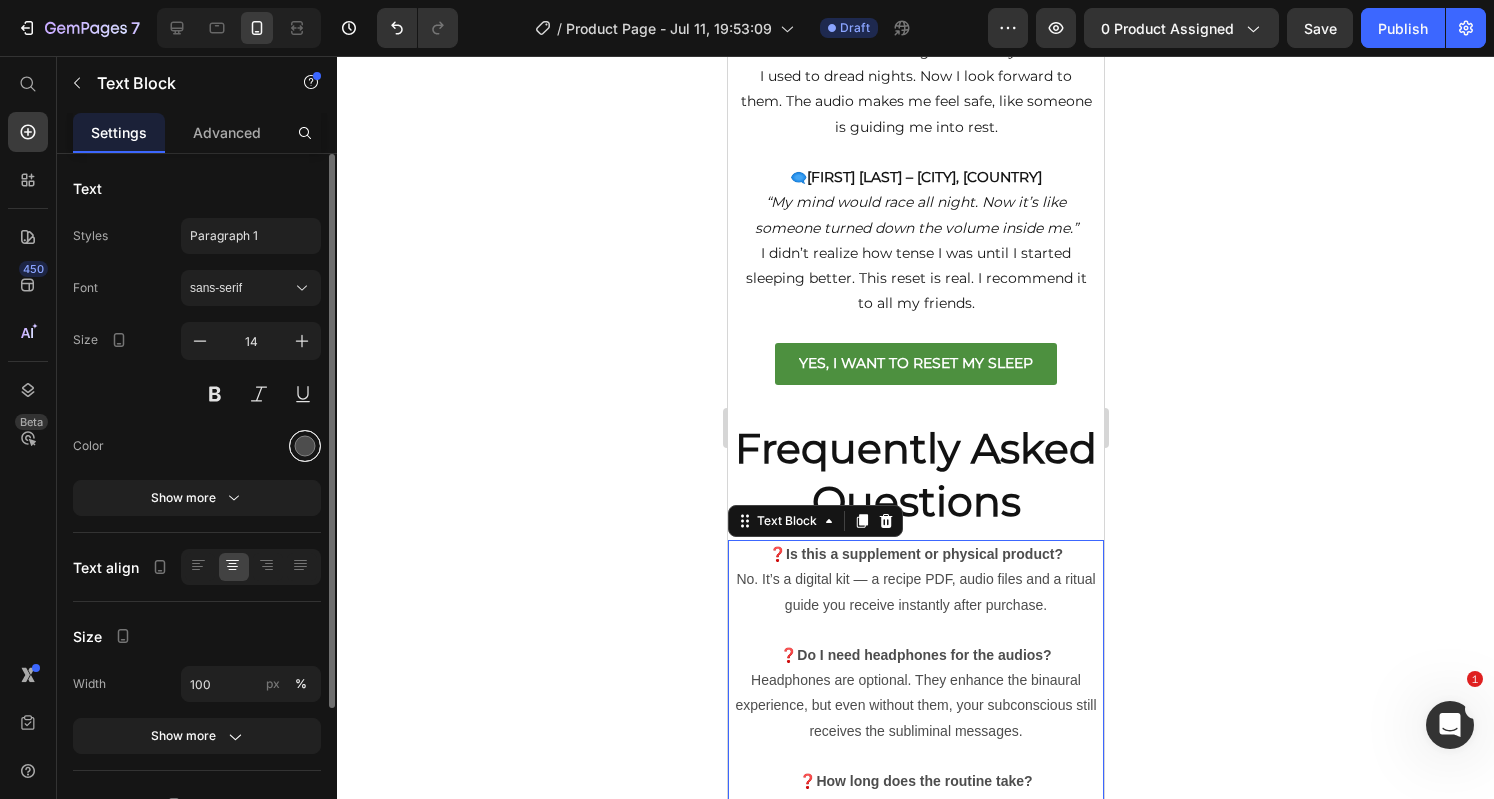 click at bounding box center [305, 446] 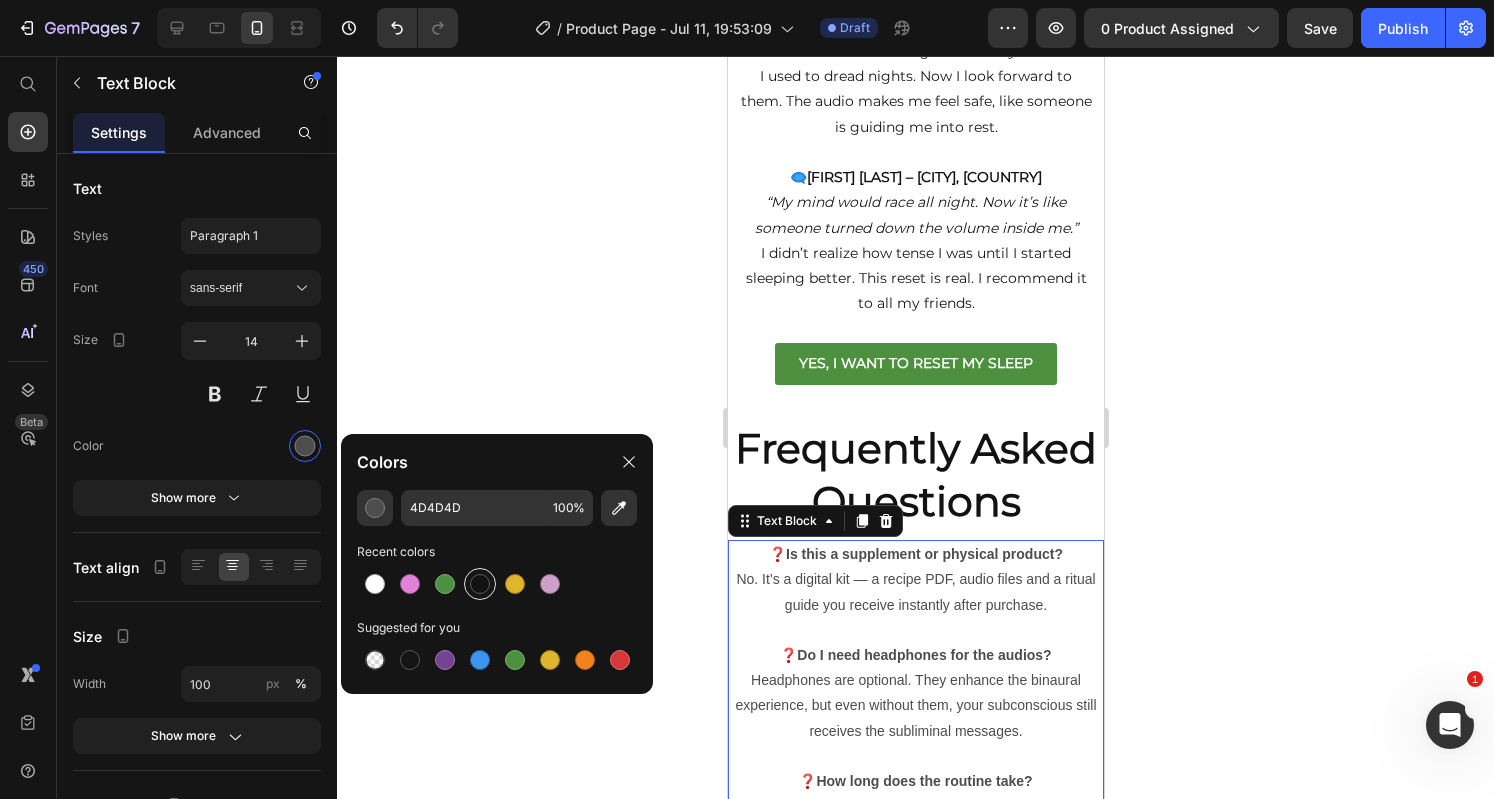 click at bounding box center (480, 584) 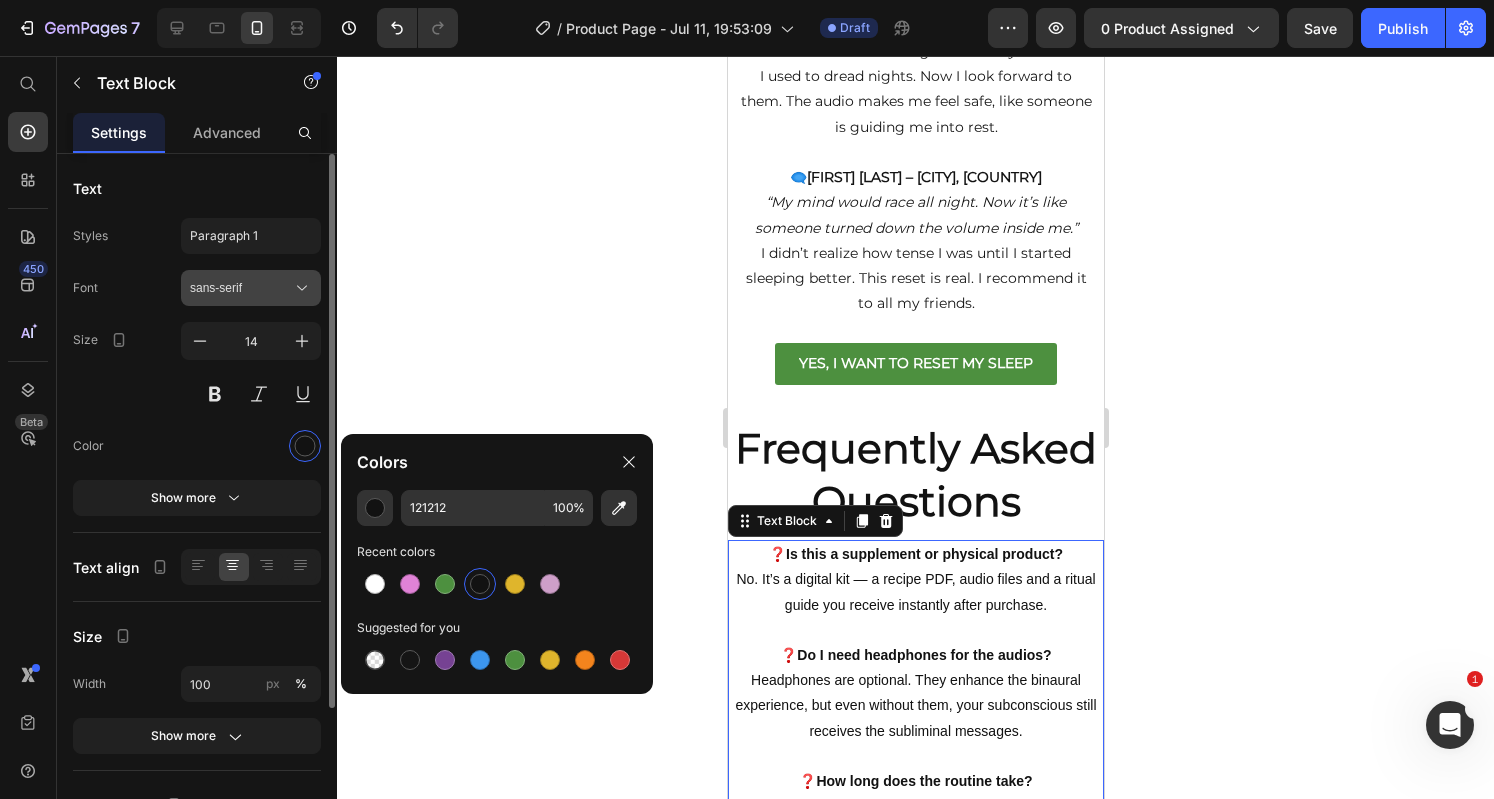 click on "sans-serif" at bounding box center [251, 288] 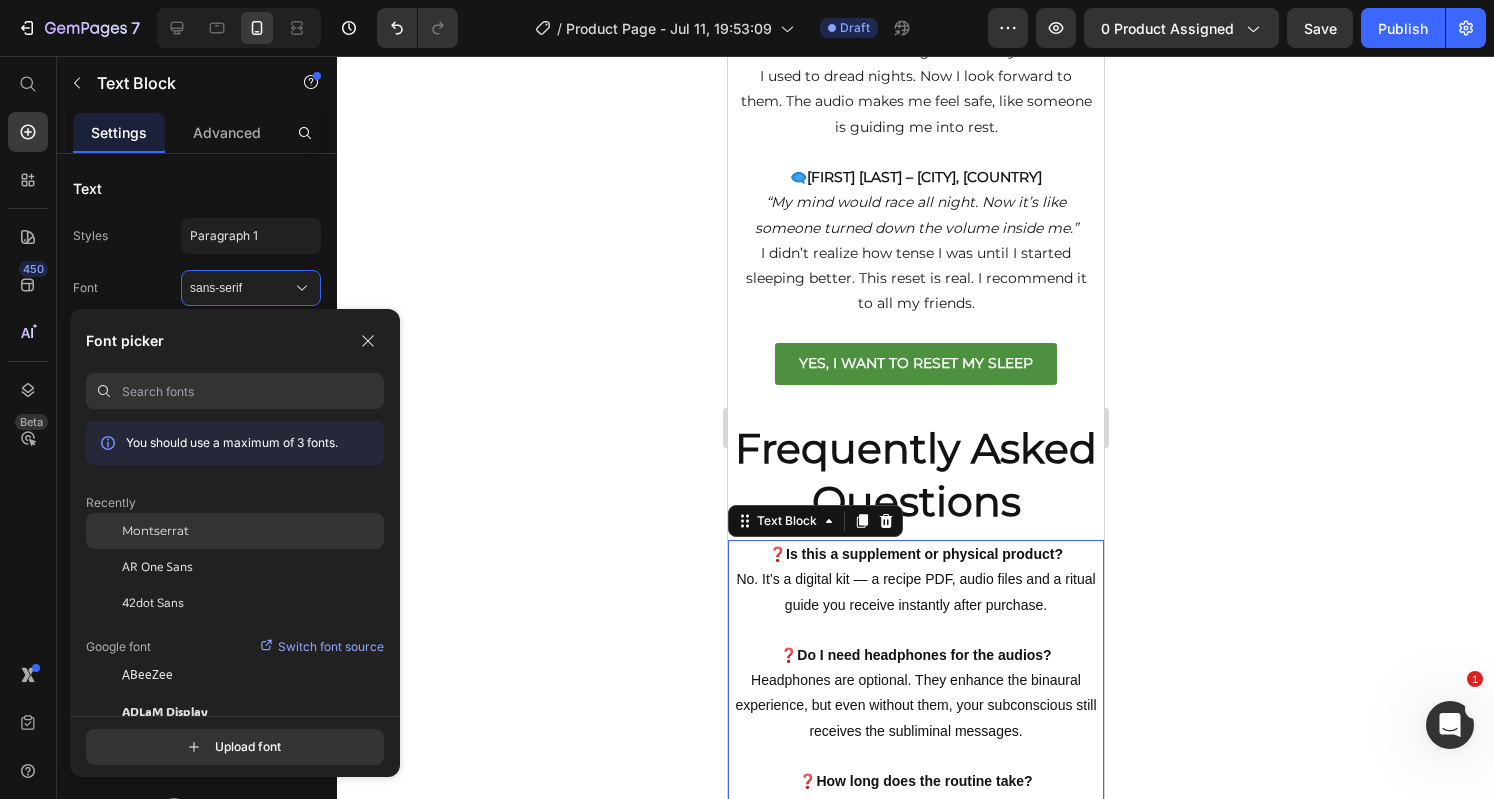 click on "Montserrat" at bounding box center (155, 531) 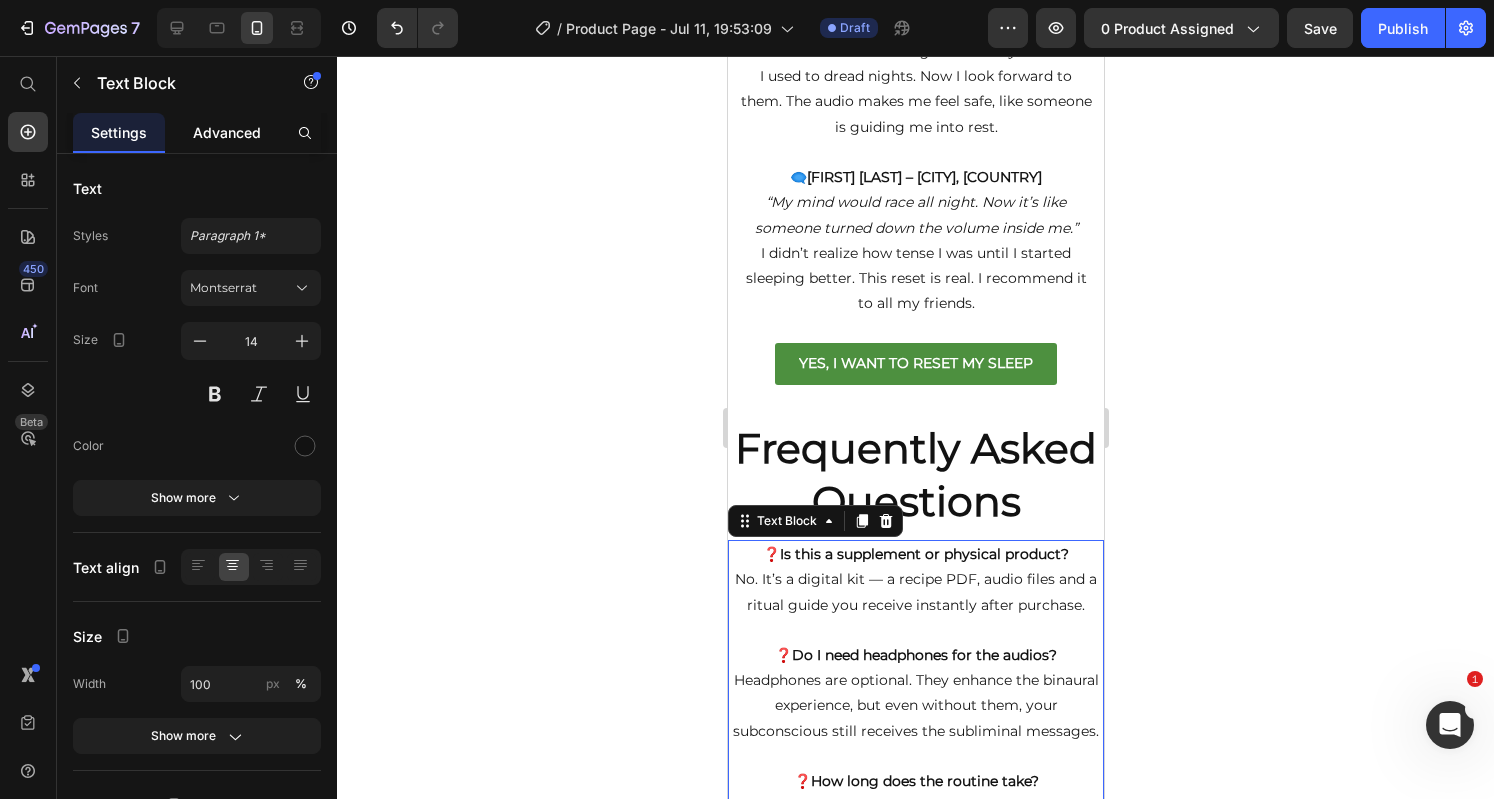 click on "Advanced" at bounding box center [227, 132] 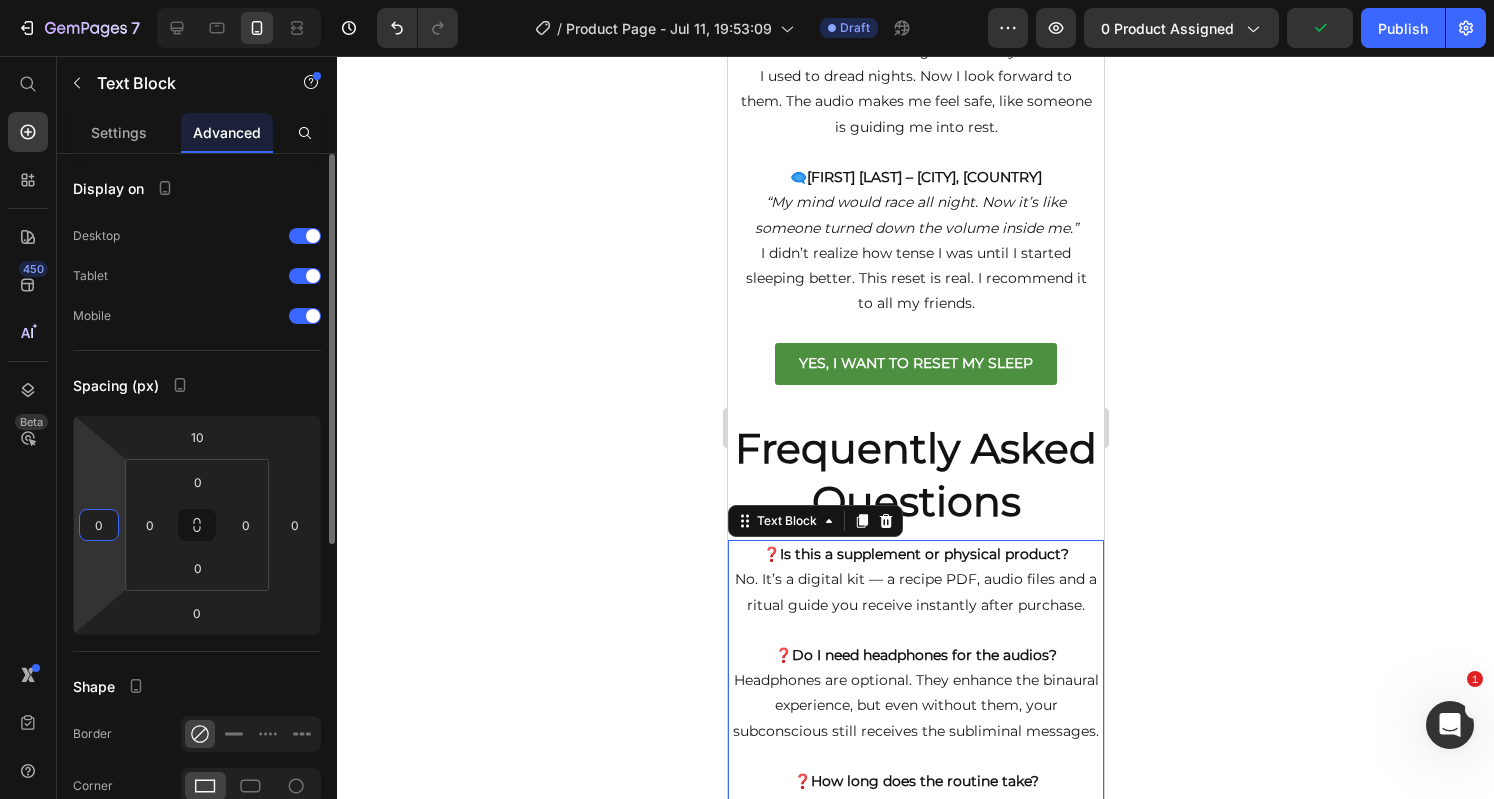 click on "0" at bounding box center (99, 525) 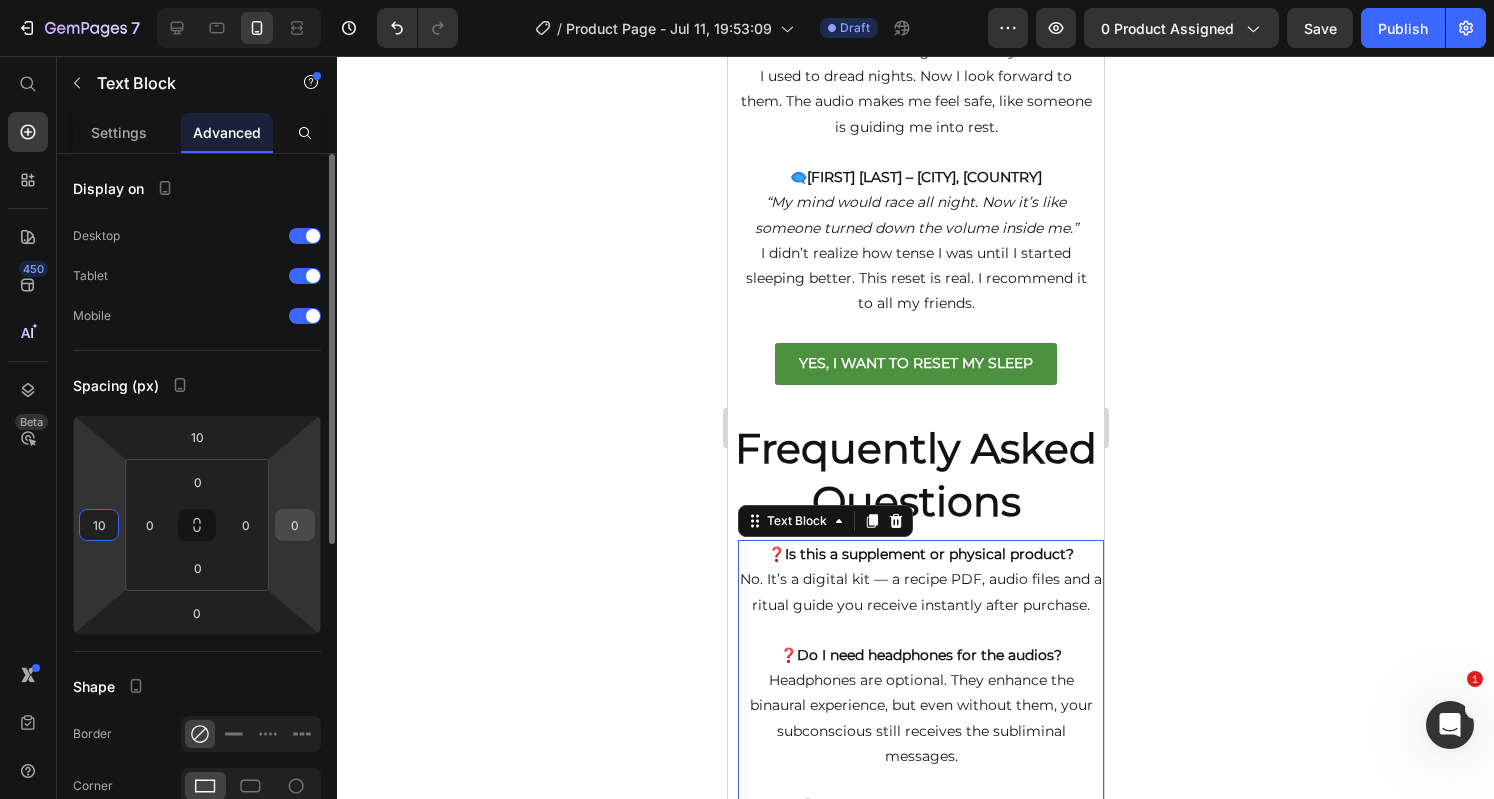 type on "10" 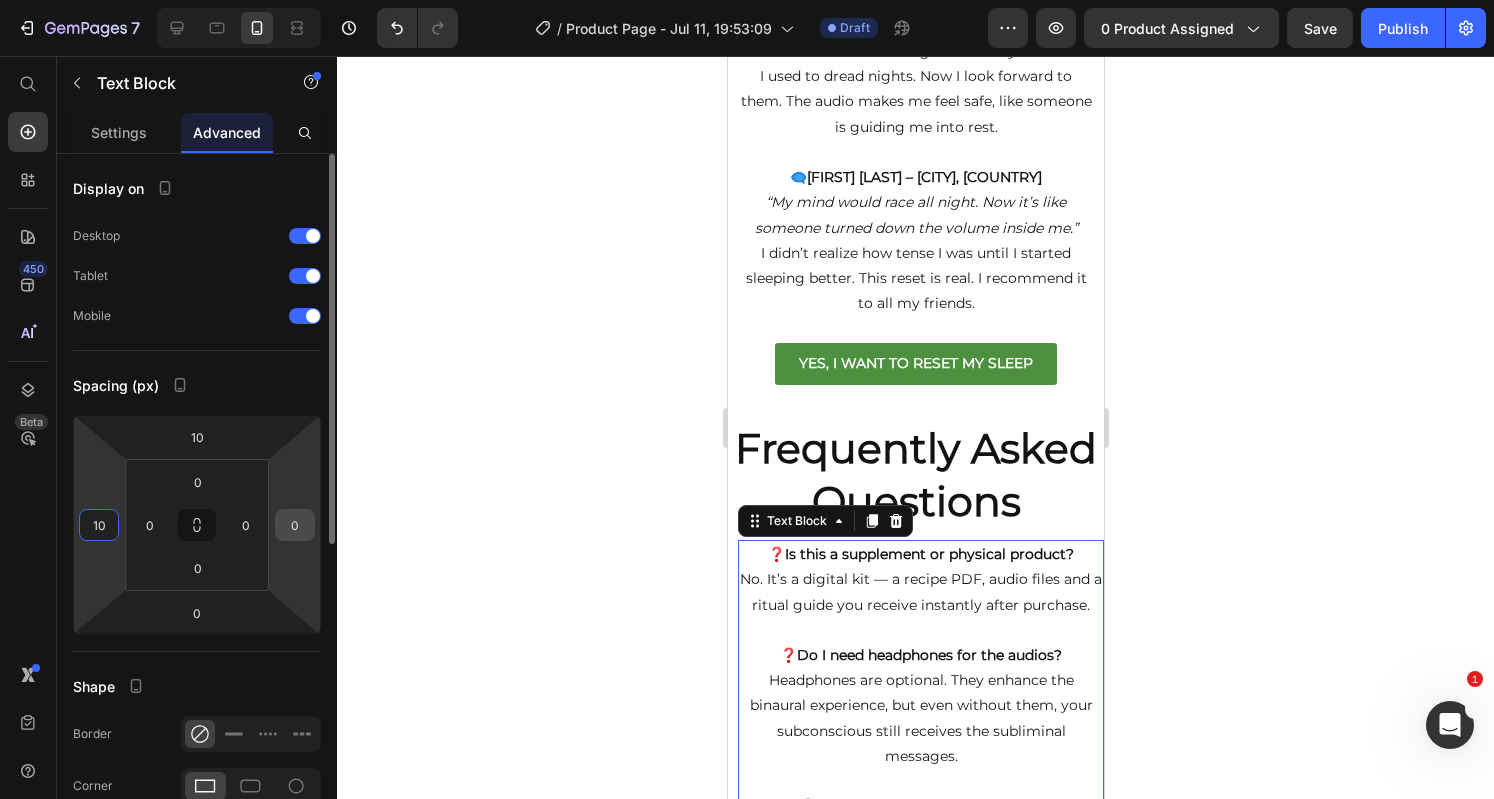click on "0" at bounding box center (295, 525) 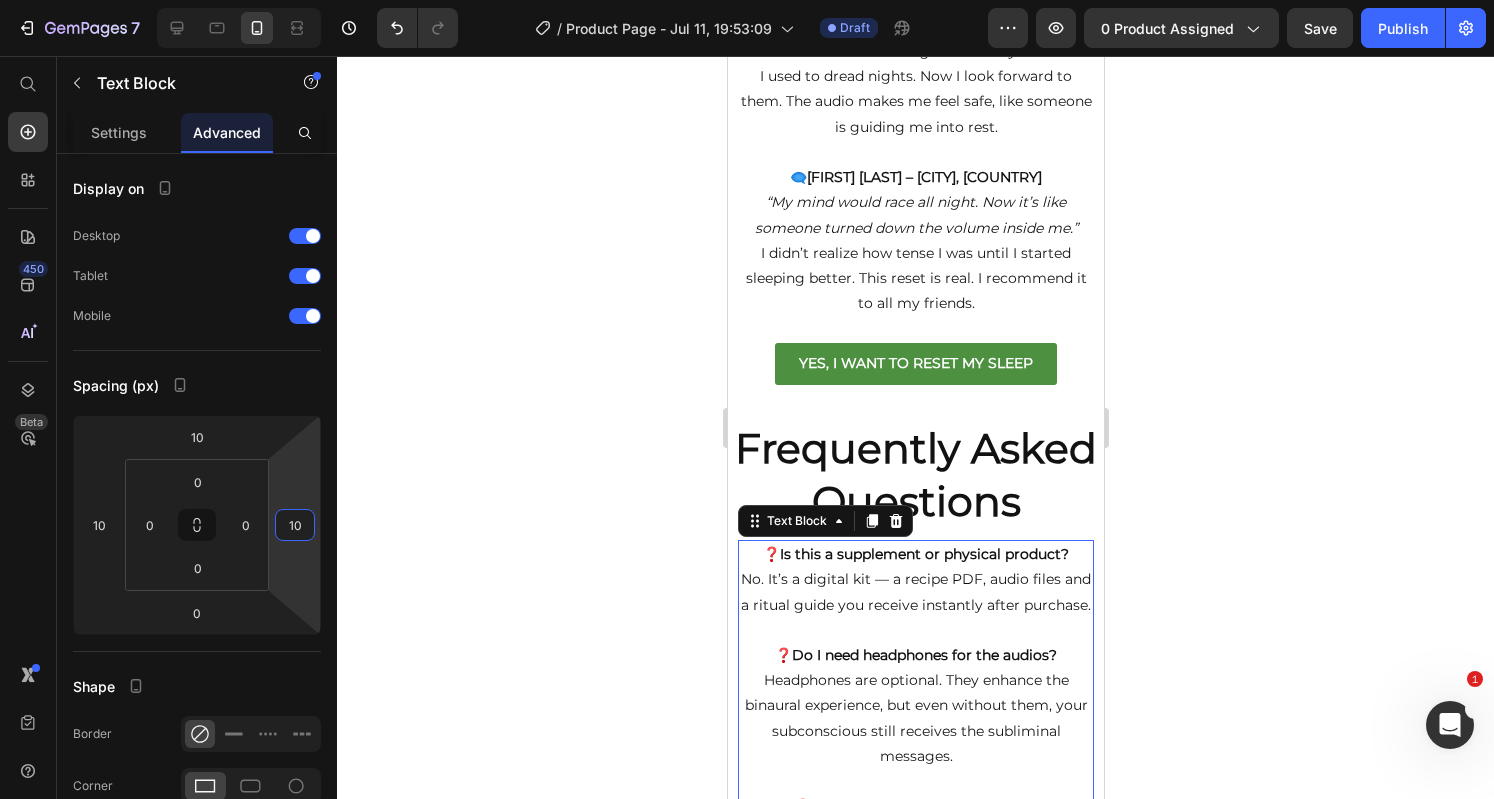 type on "10" 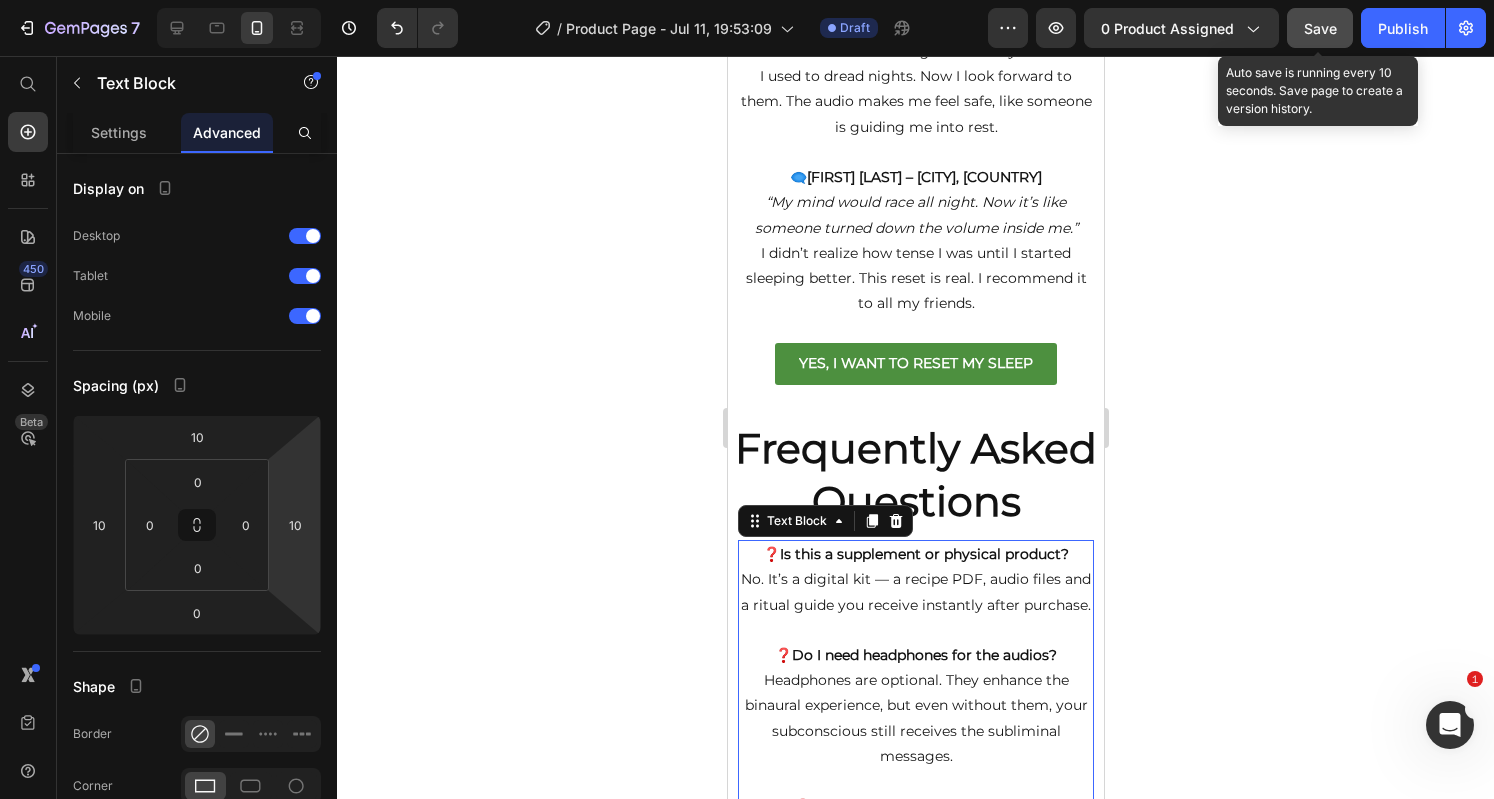 click on "Save" at bounding box center [1320, 28] 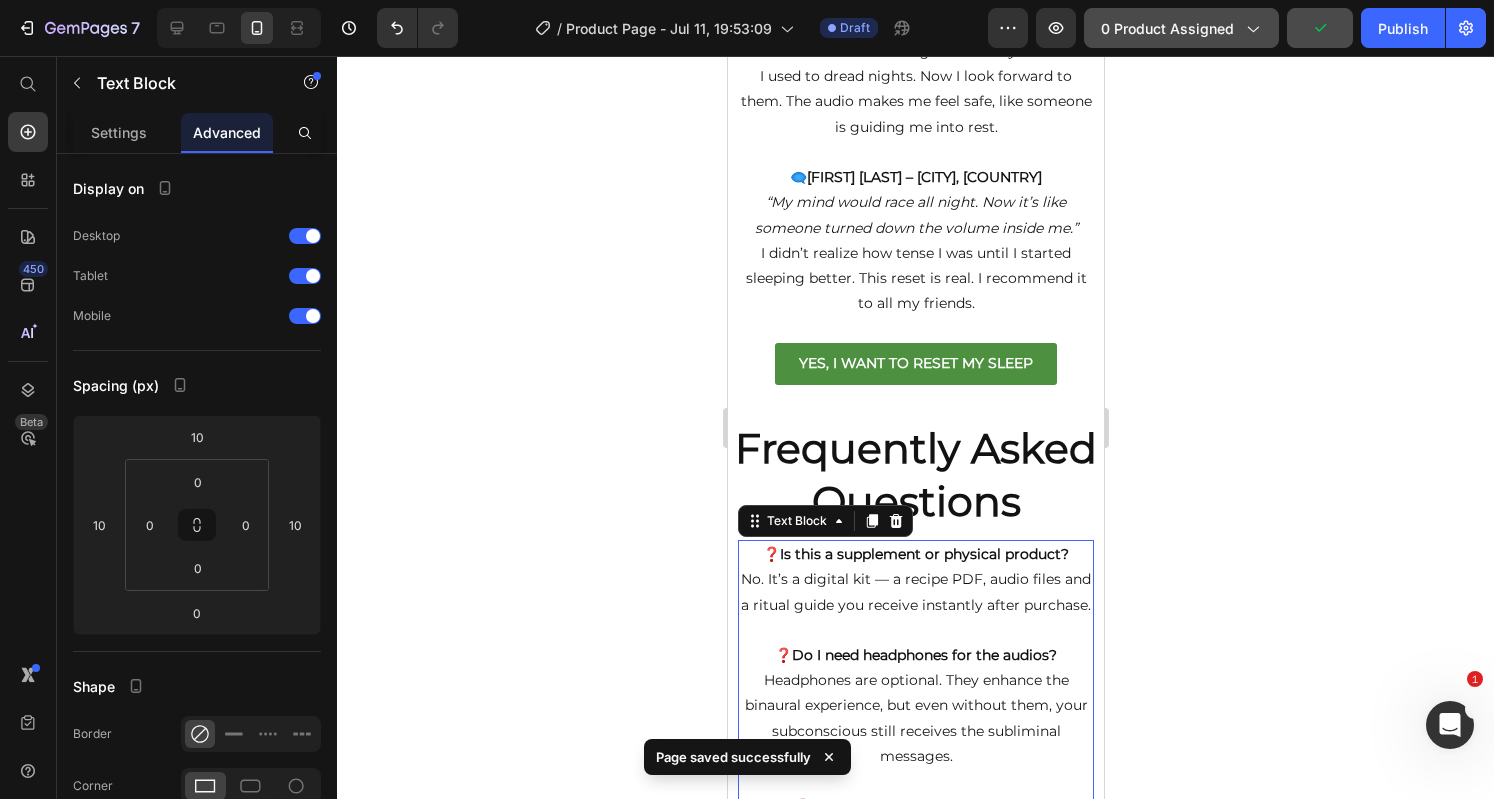 click on "0 product assigned" 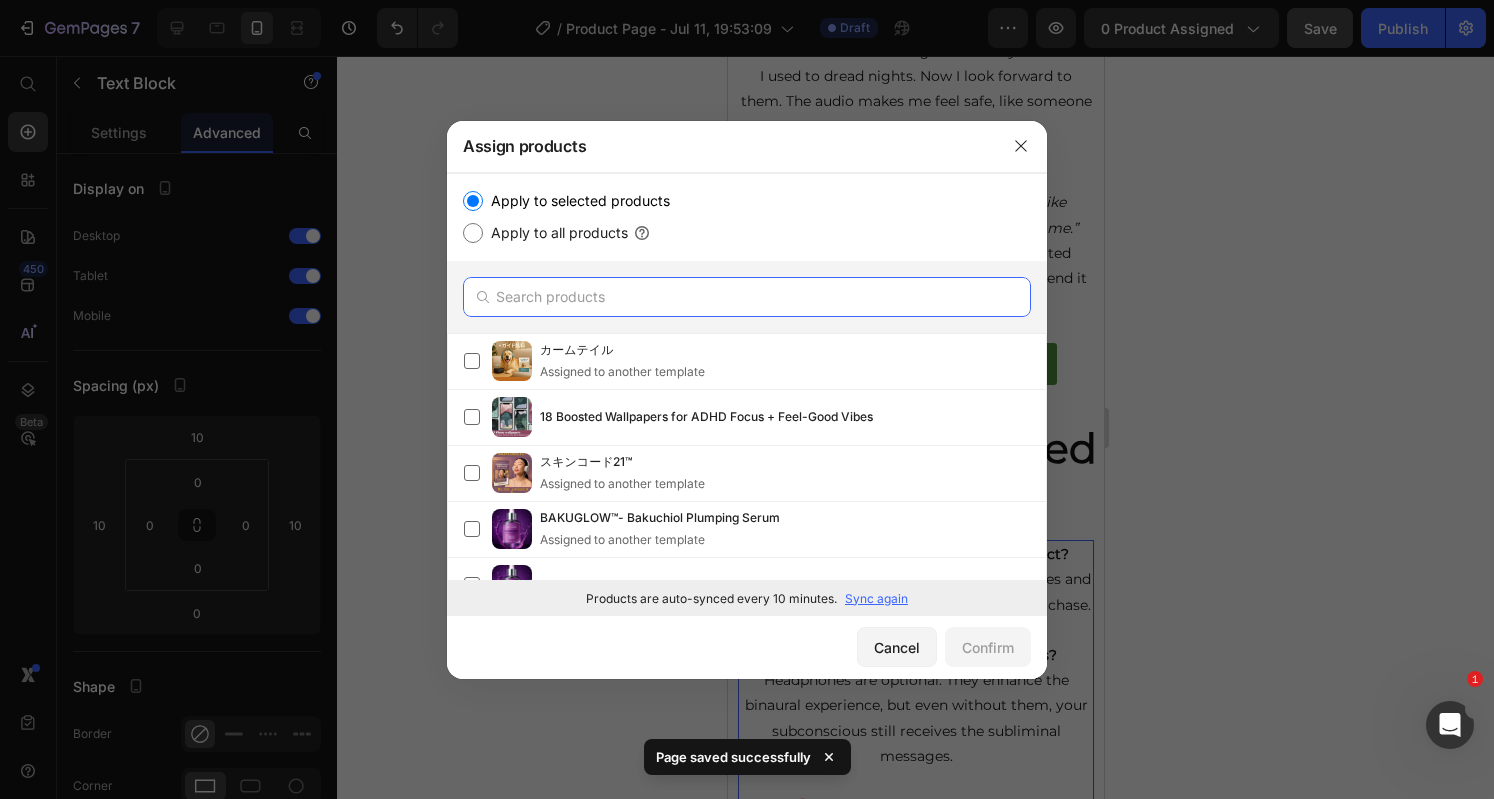 click at bounding box center [747, 297] 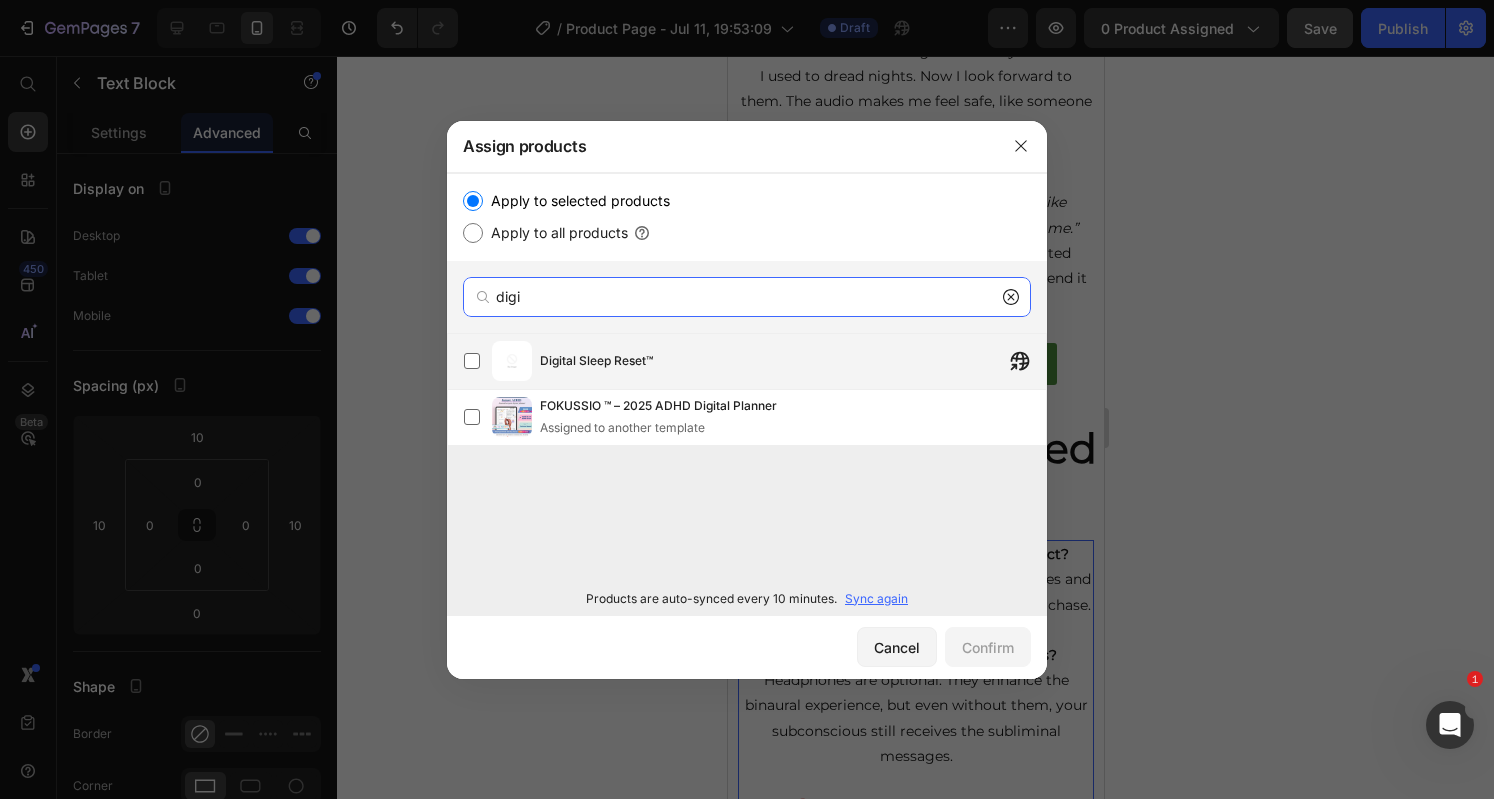 type on "digi" 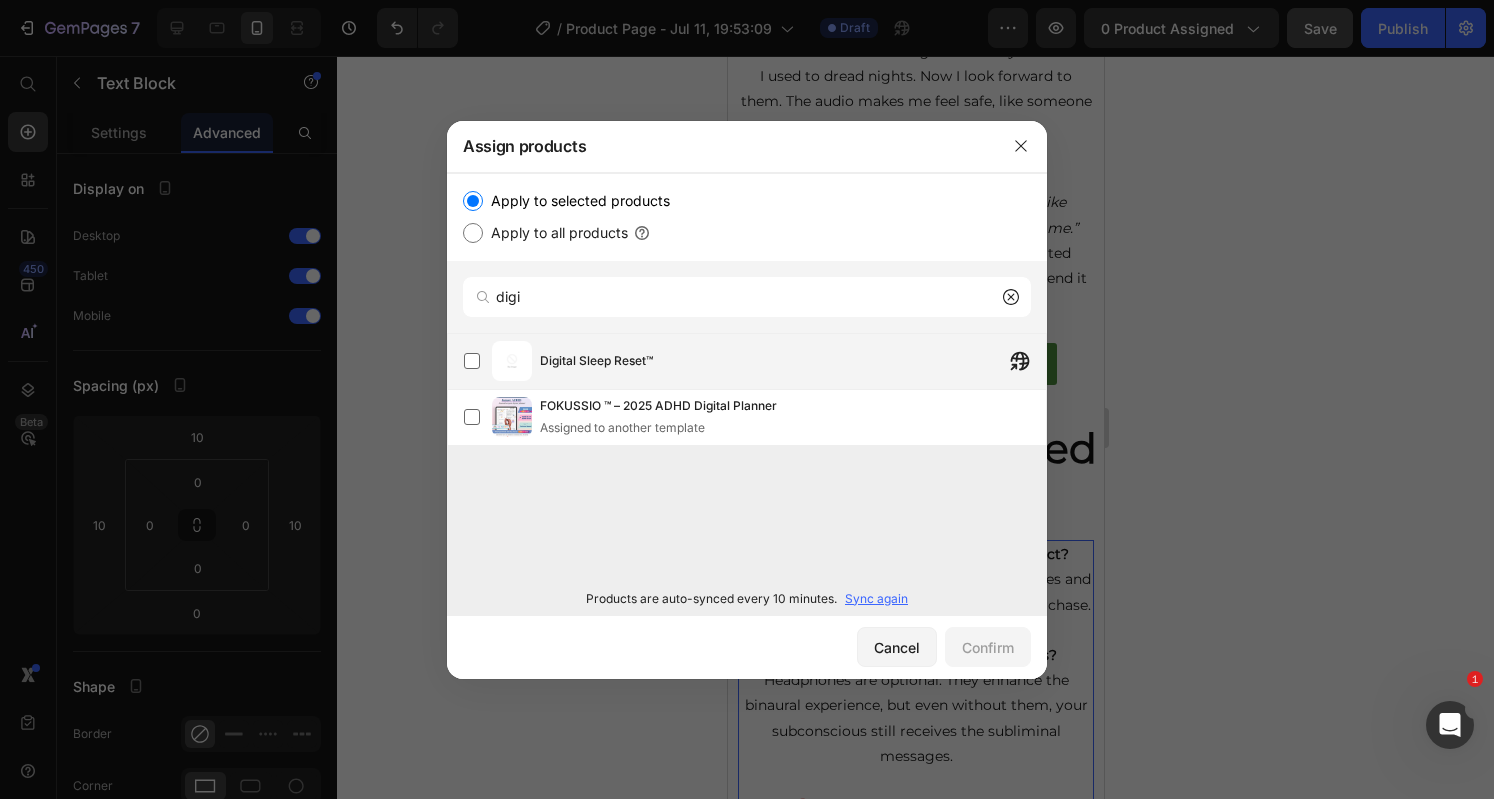 click on "Digital Sleep Reset™" at bounding box center [596, 361] 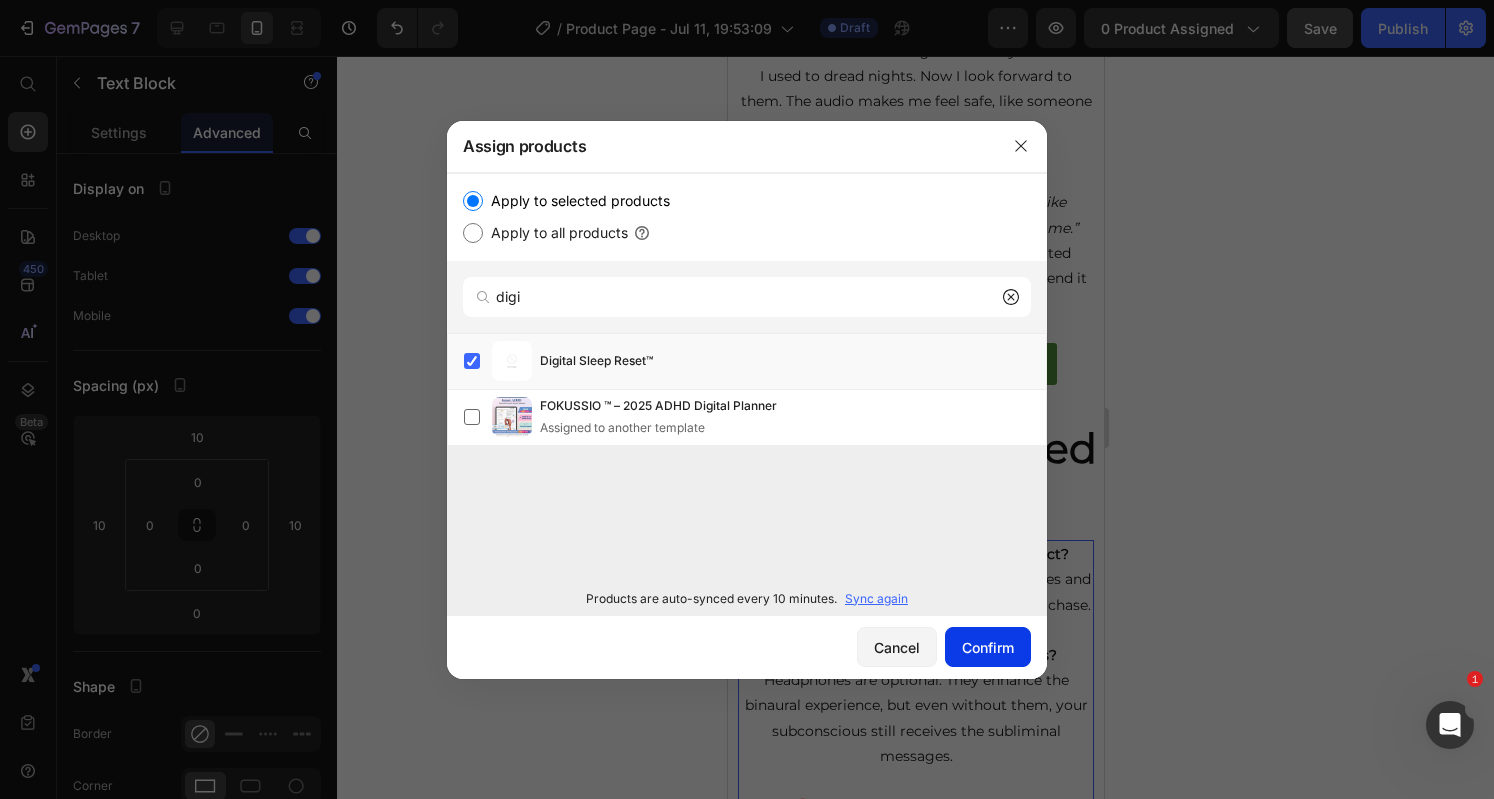 click on "Confirm" at bounding box center [988, 647] 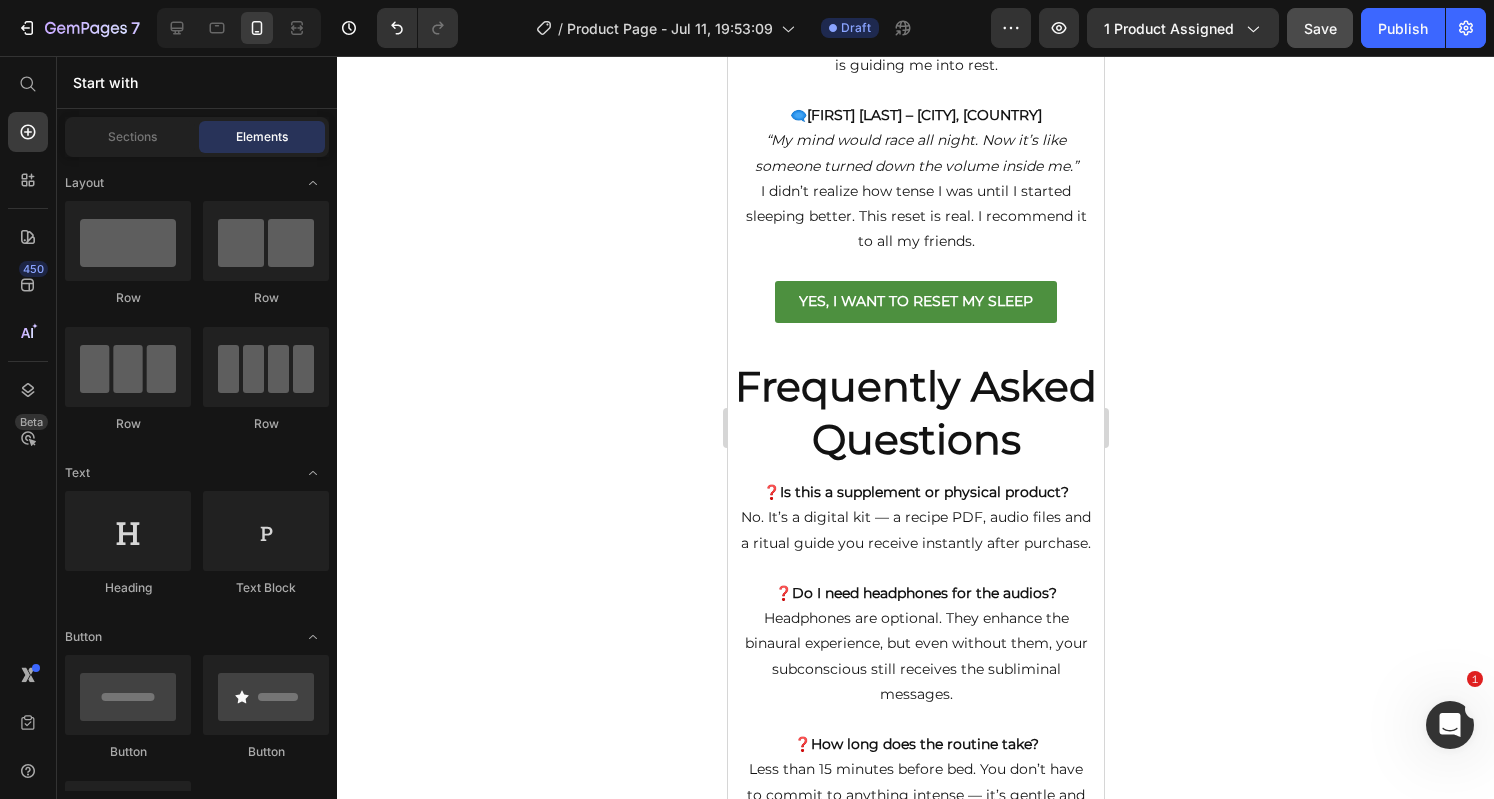 scroll, scrollTop: 4817, scrollLeft: 0, axis: vertical 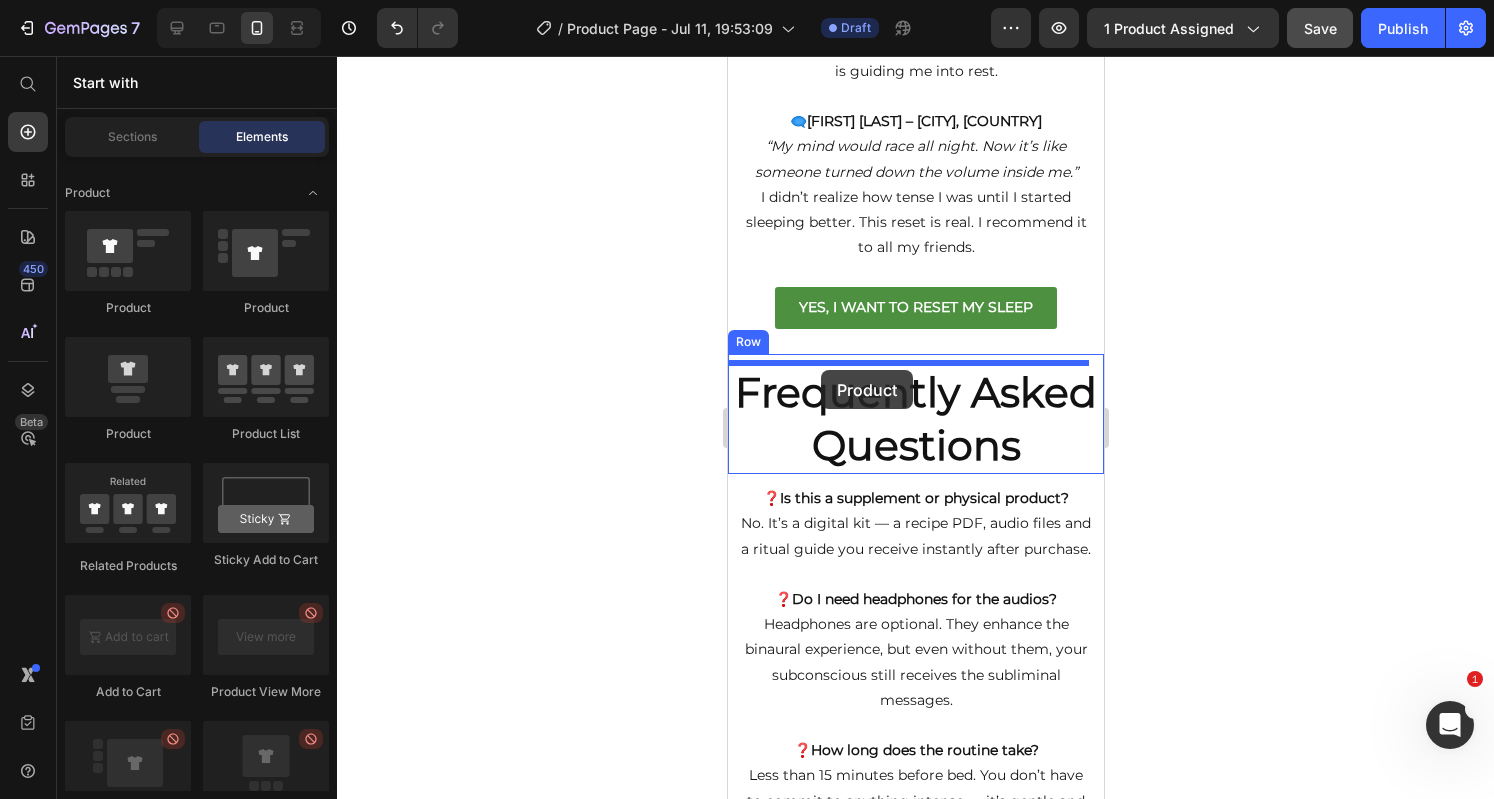 drag, startPoint x: 869, startPoint y: 413, endPoint x: 820, endPoint y: 370, distance: 65.192024 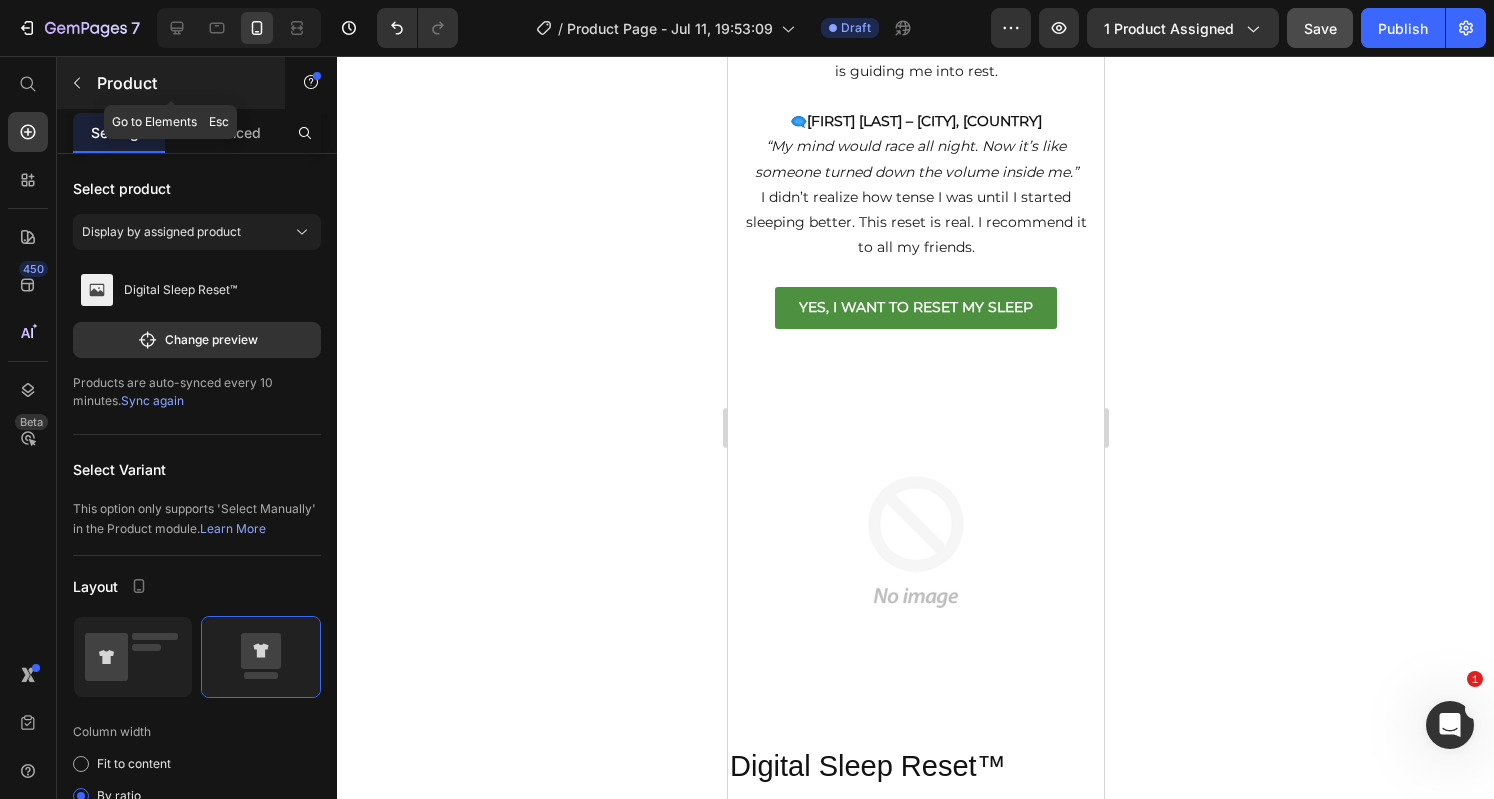 click at bounding box center [77, 83] 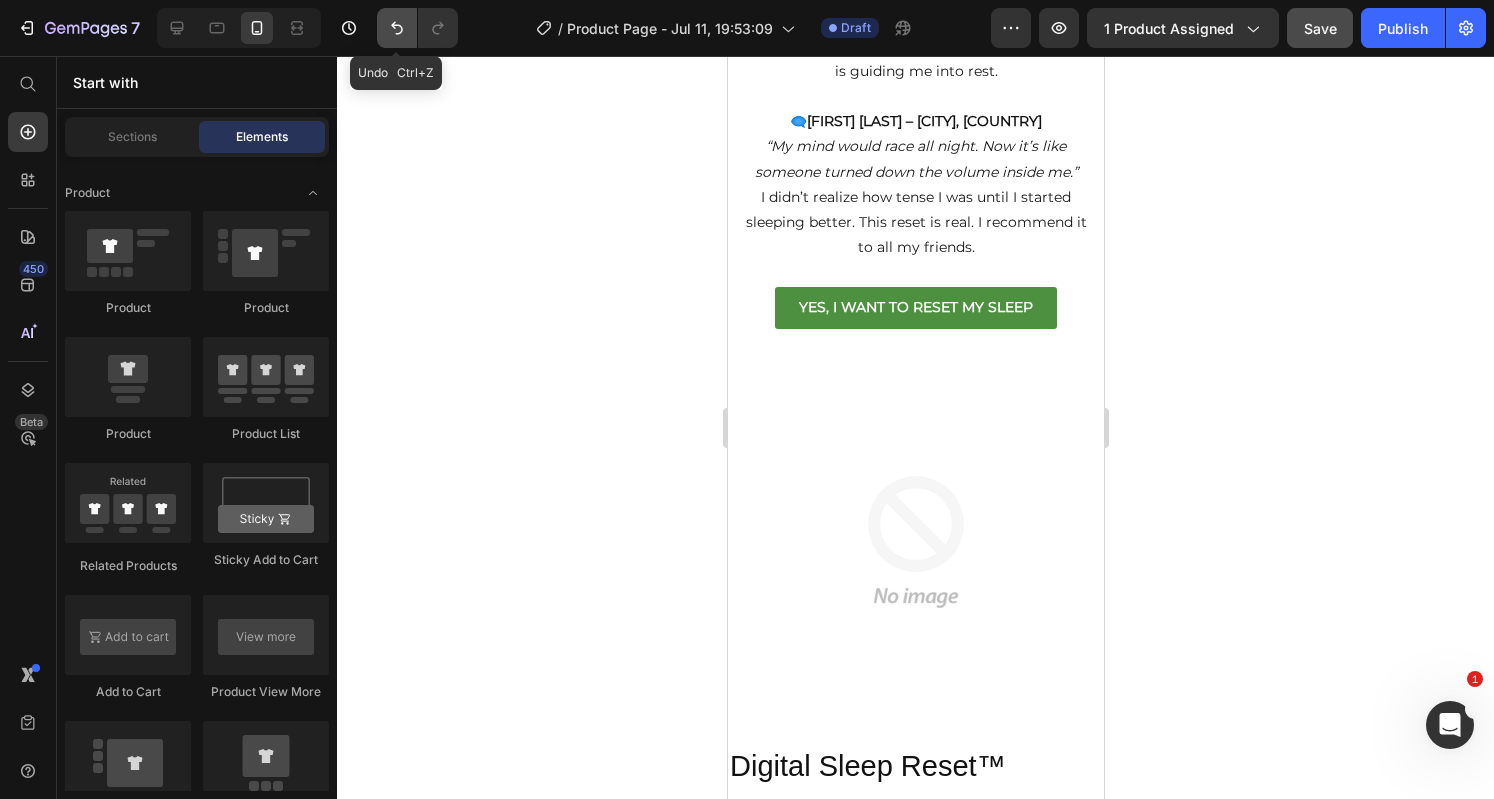 click 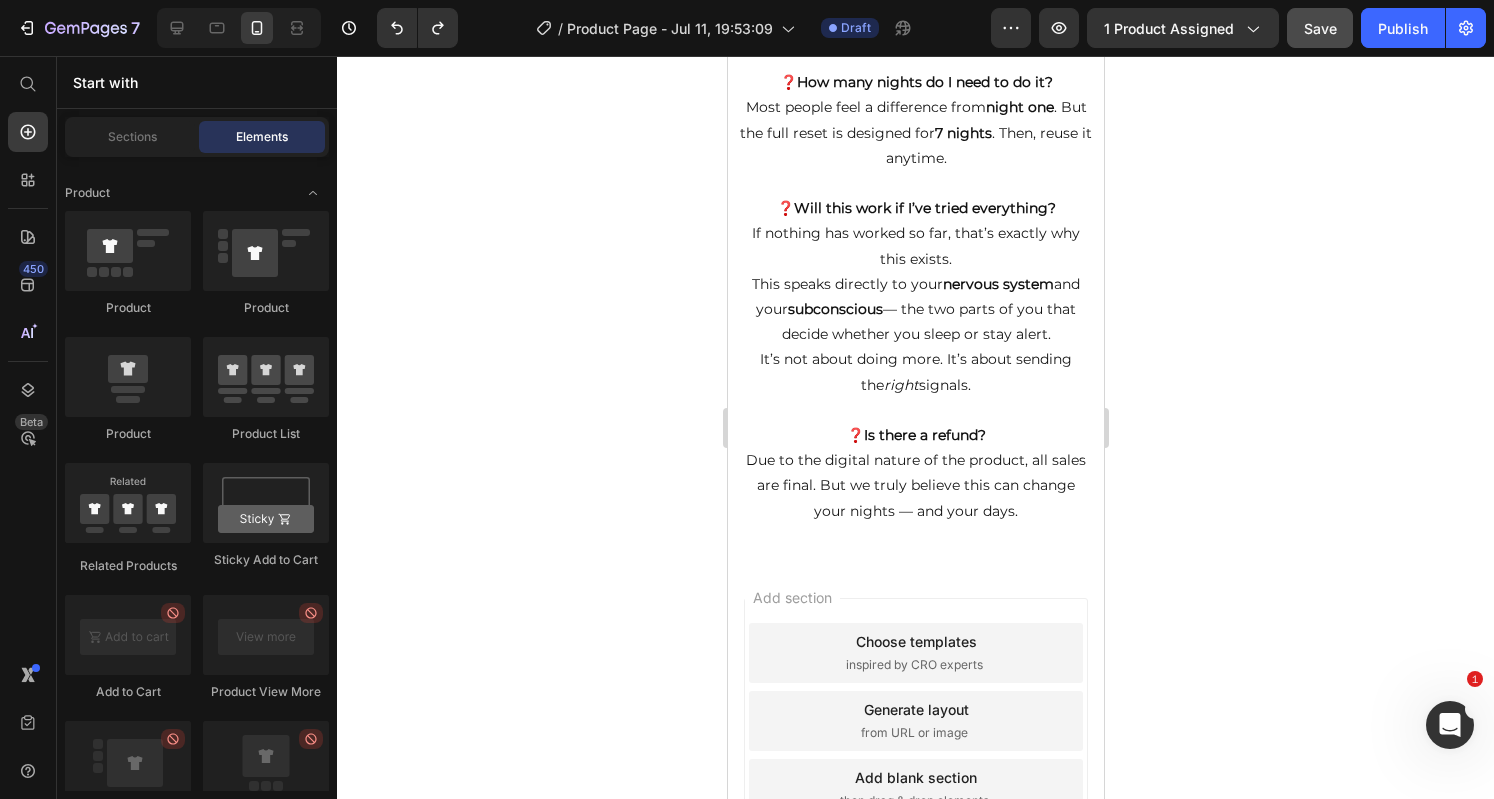 scroll, scrollTop: 5679, scrollLeft: 0, axis: vertical 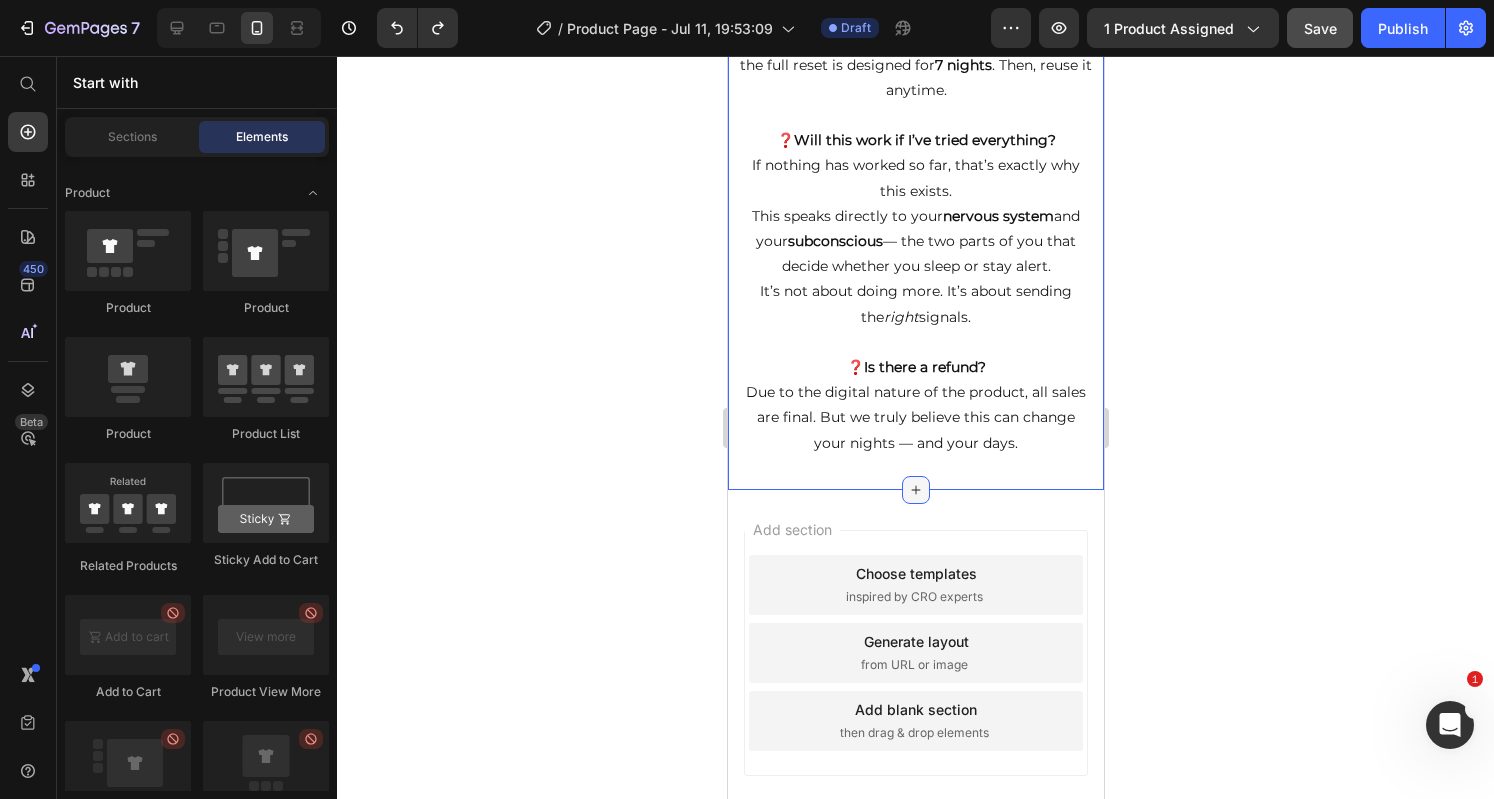 click at bounding box center [915, 490] 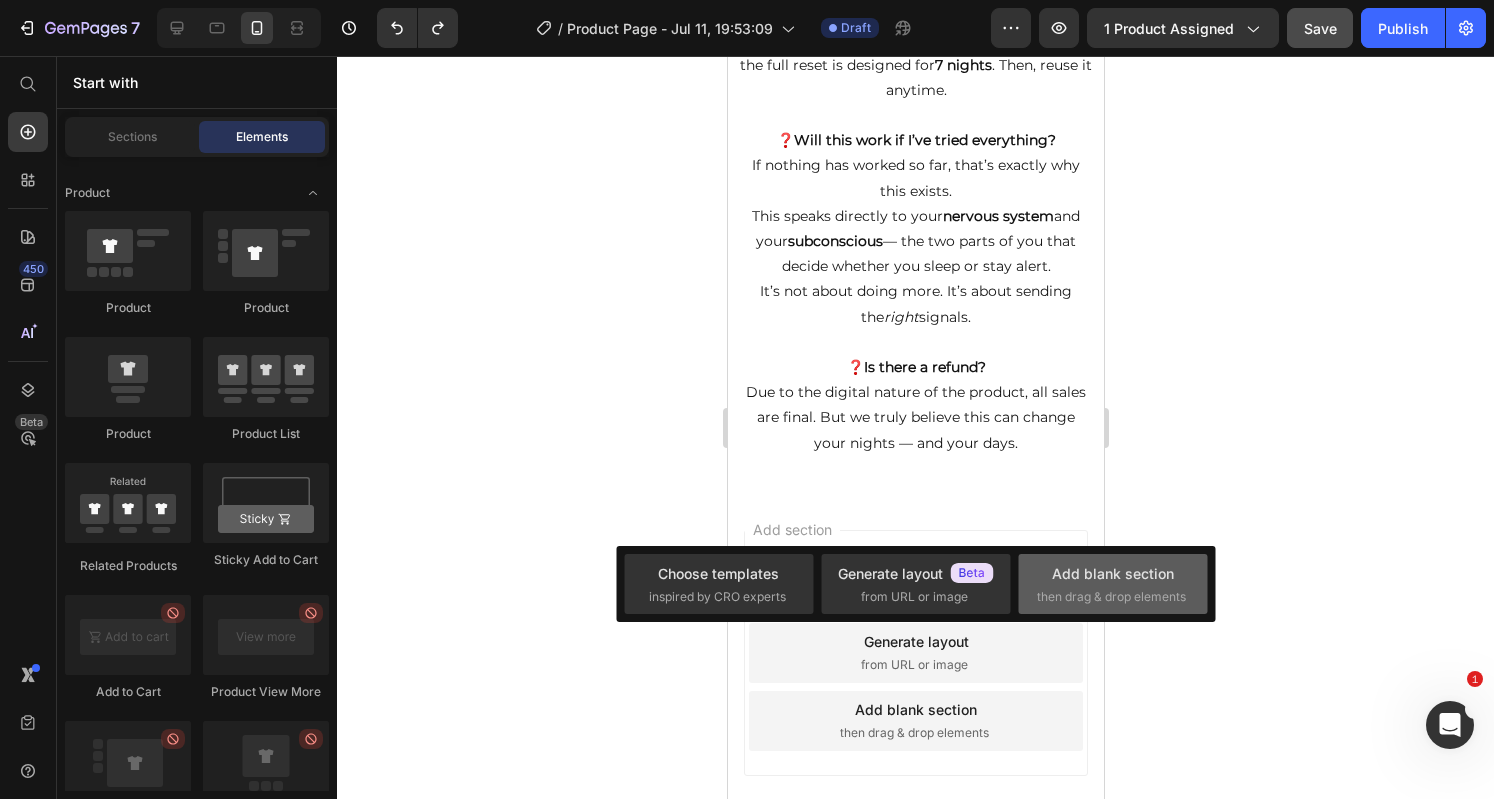 click on "Add blank section" at bounding box center (1113, 573) 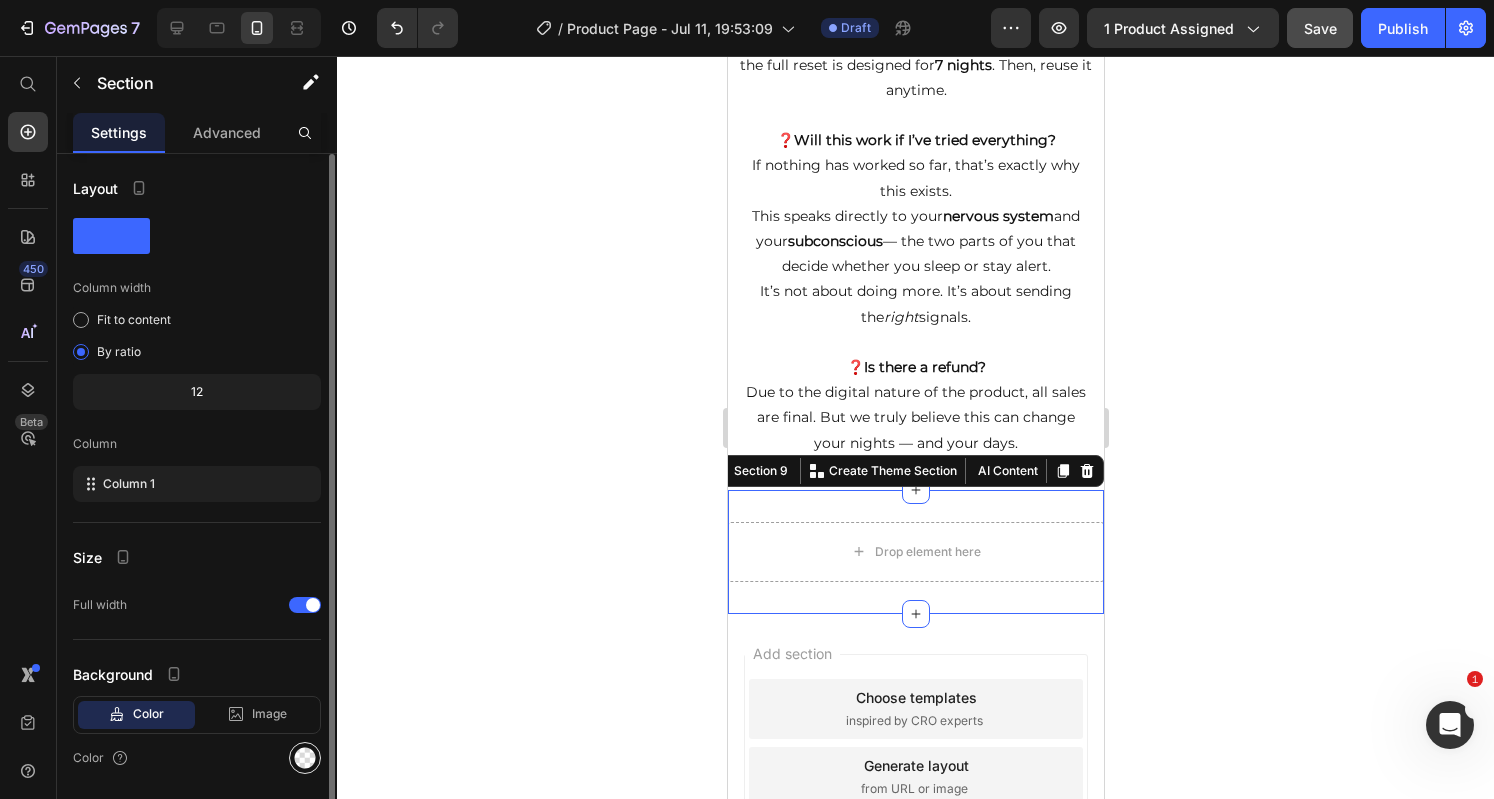 click at bounding box center (305, 758) 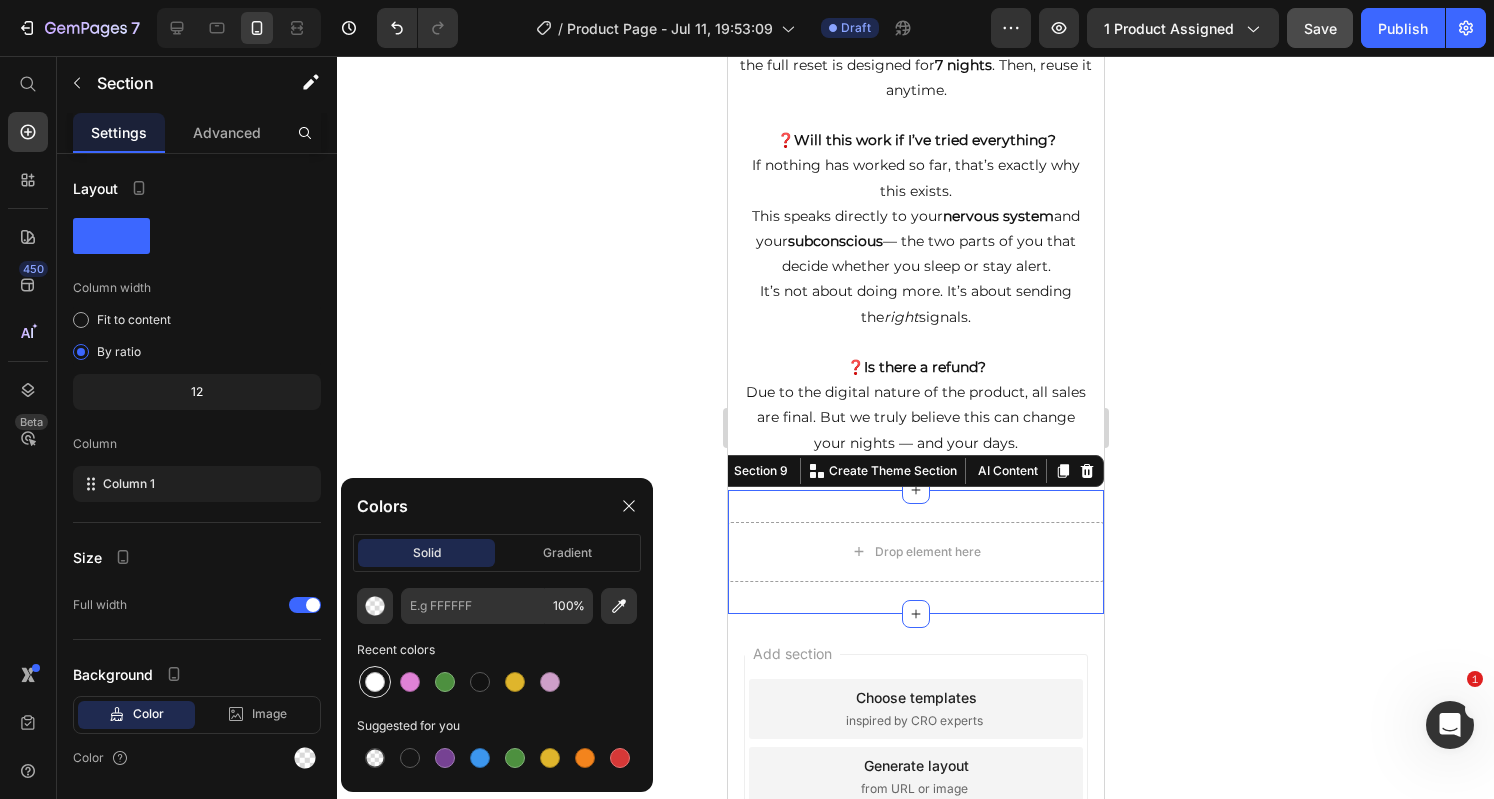click at bounding box center (375, 682) 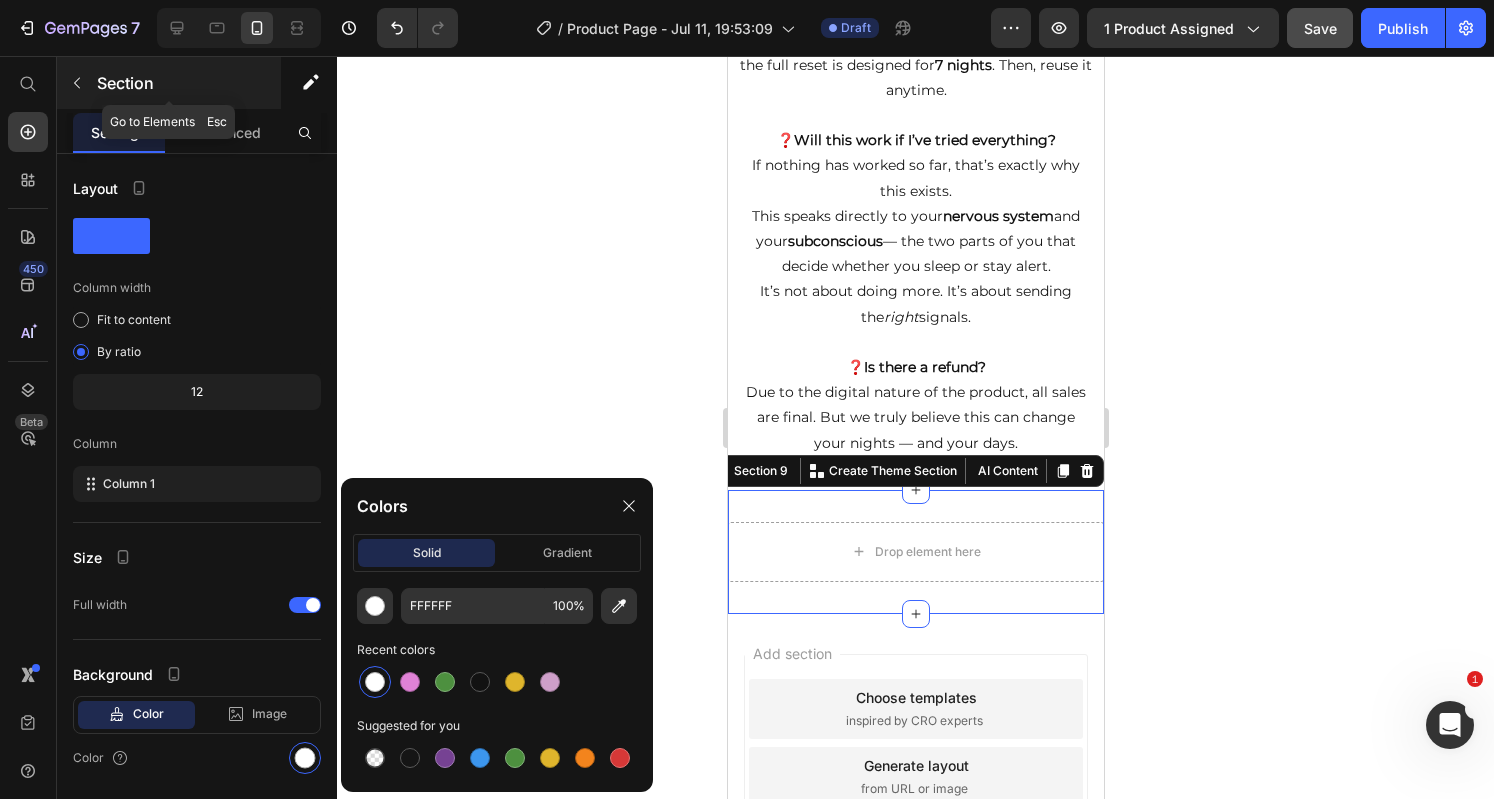 click 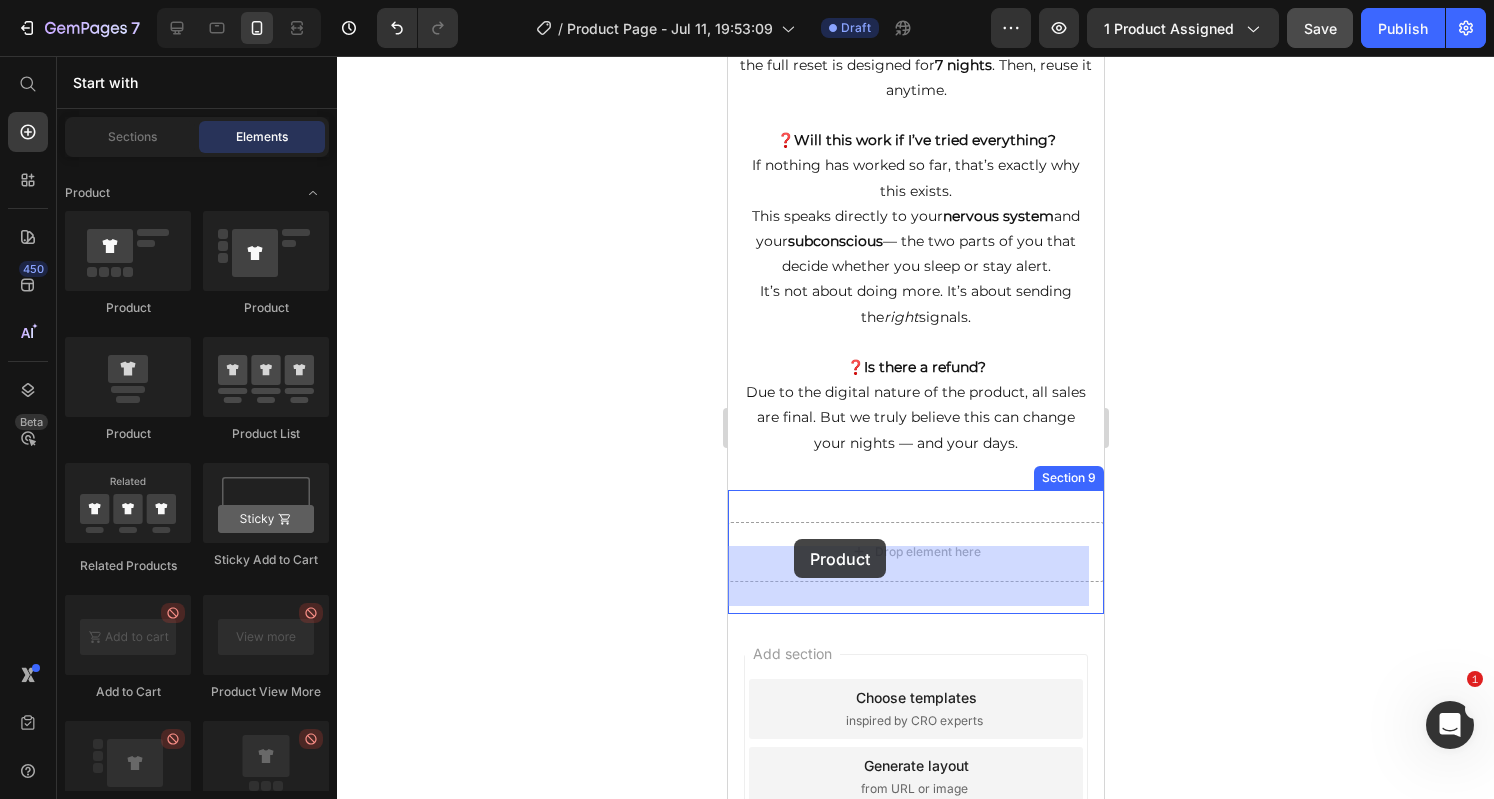 drag, startPoint x: 857, startPoint y: 436, endPoint x: 803, endPoint y: 549, distance: 125.23977 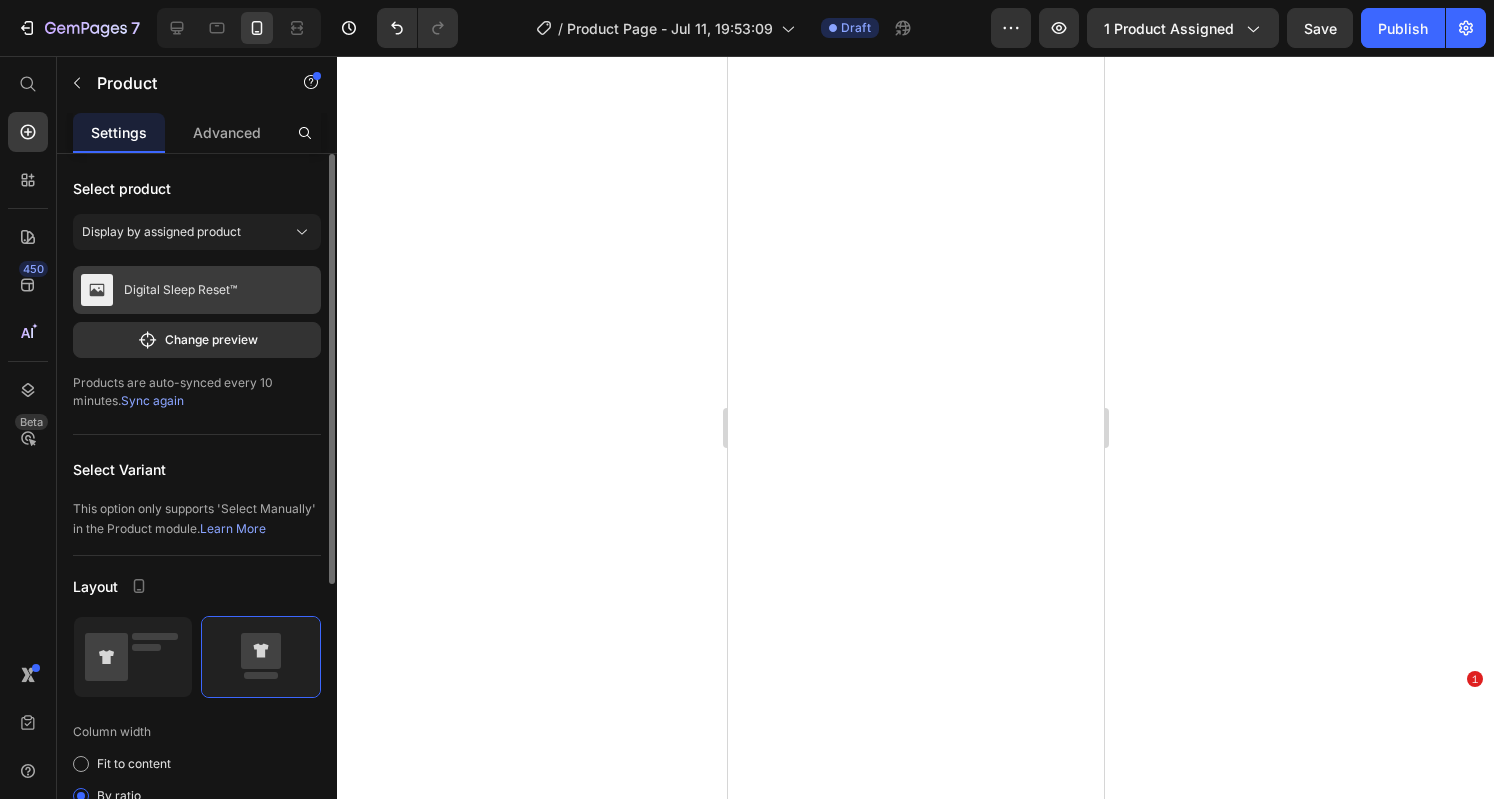 scroll, scrollTop: 0, scrollLeft: 0, axis: both 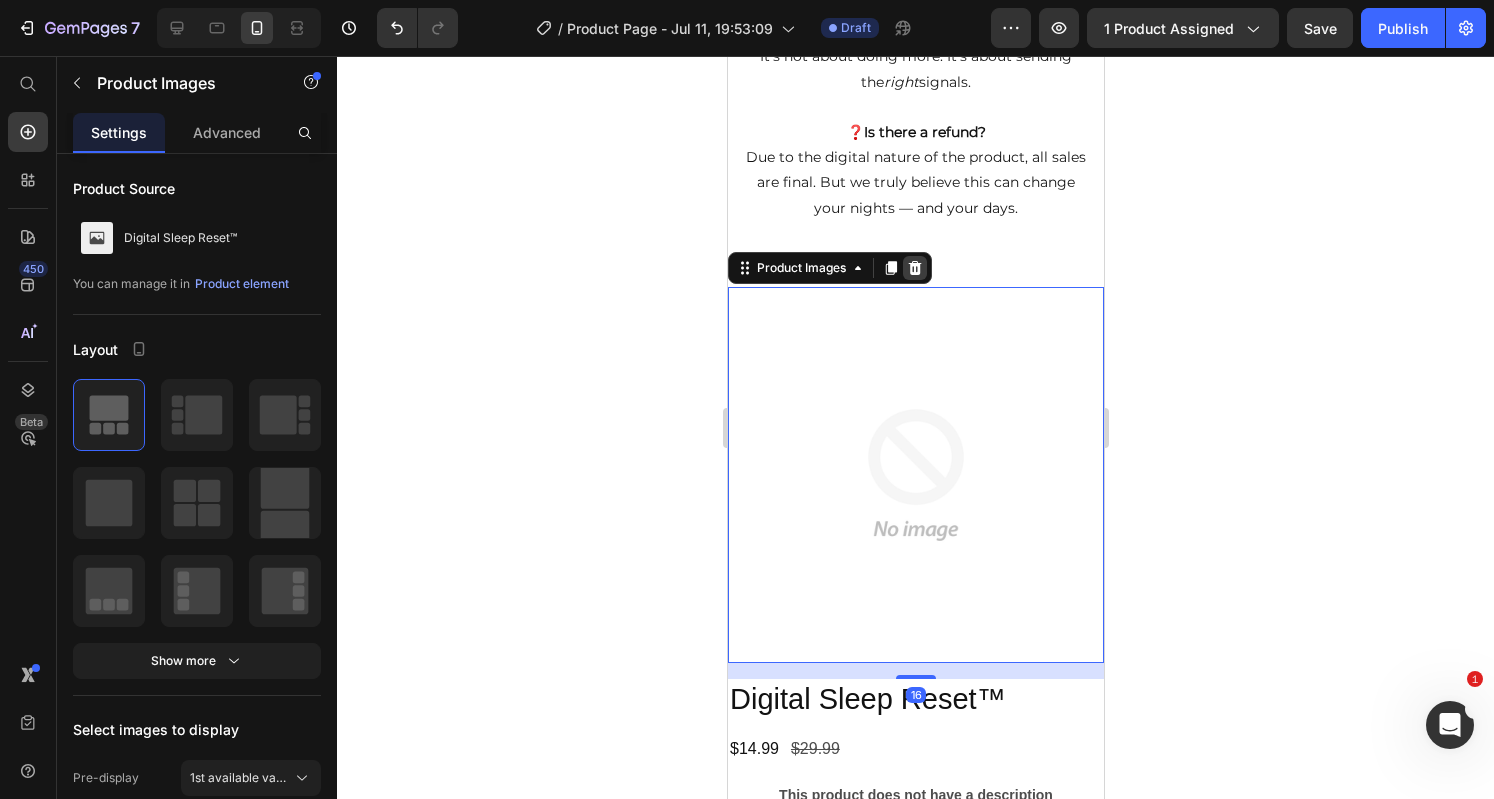 click at bounding box center [914, 268] 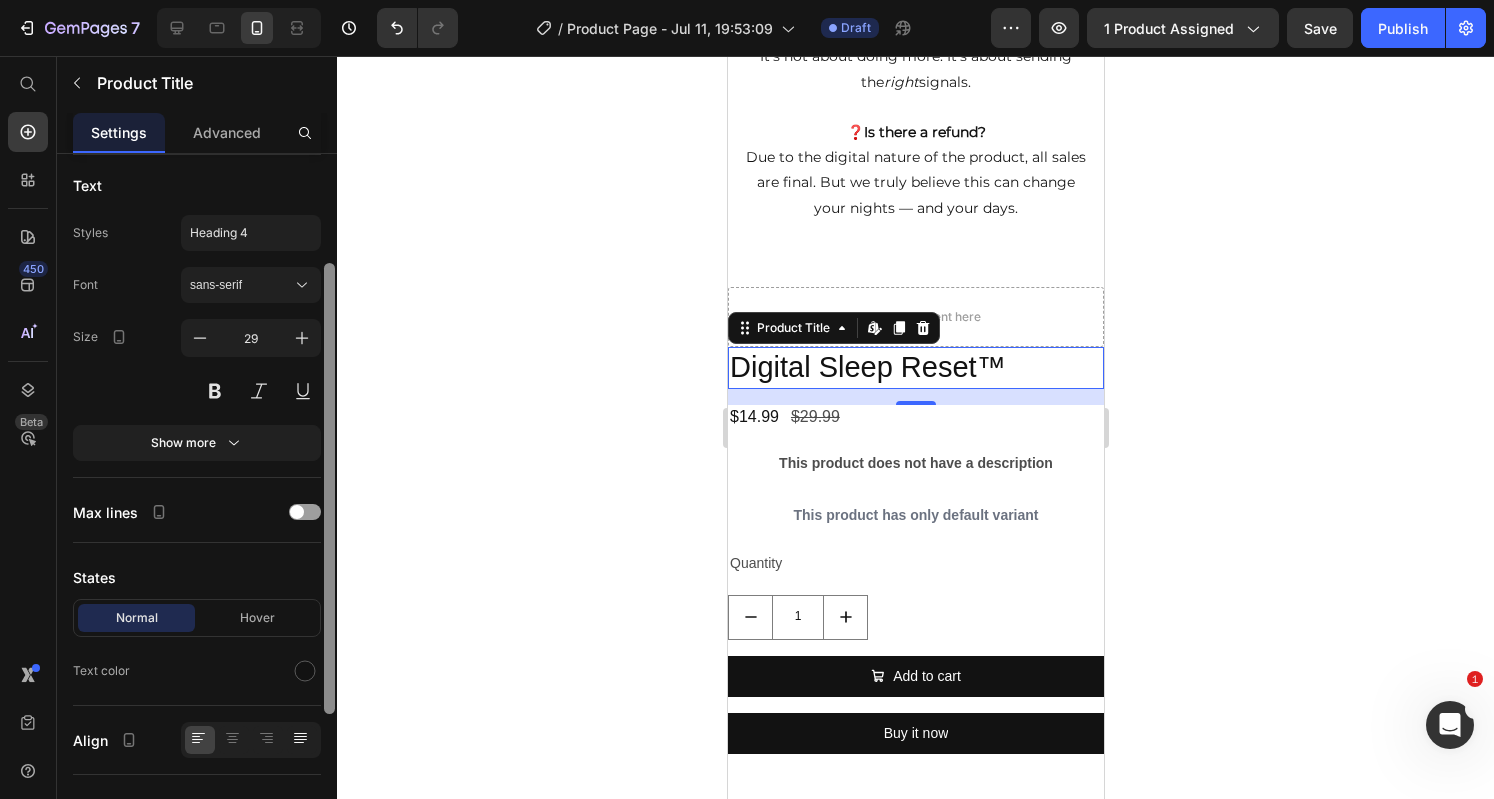scroll, scrollTop: 240, scrollLeft: 0, axis: vertical 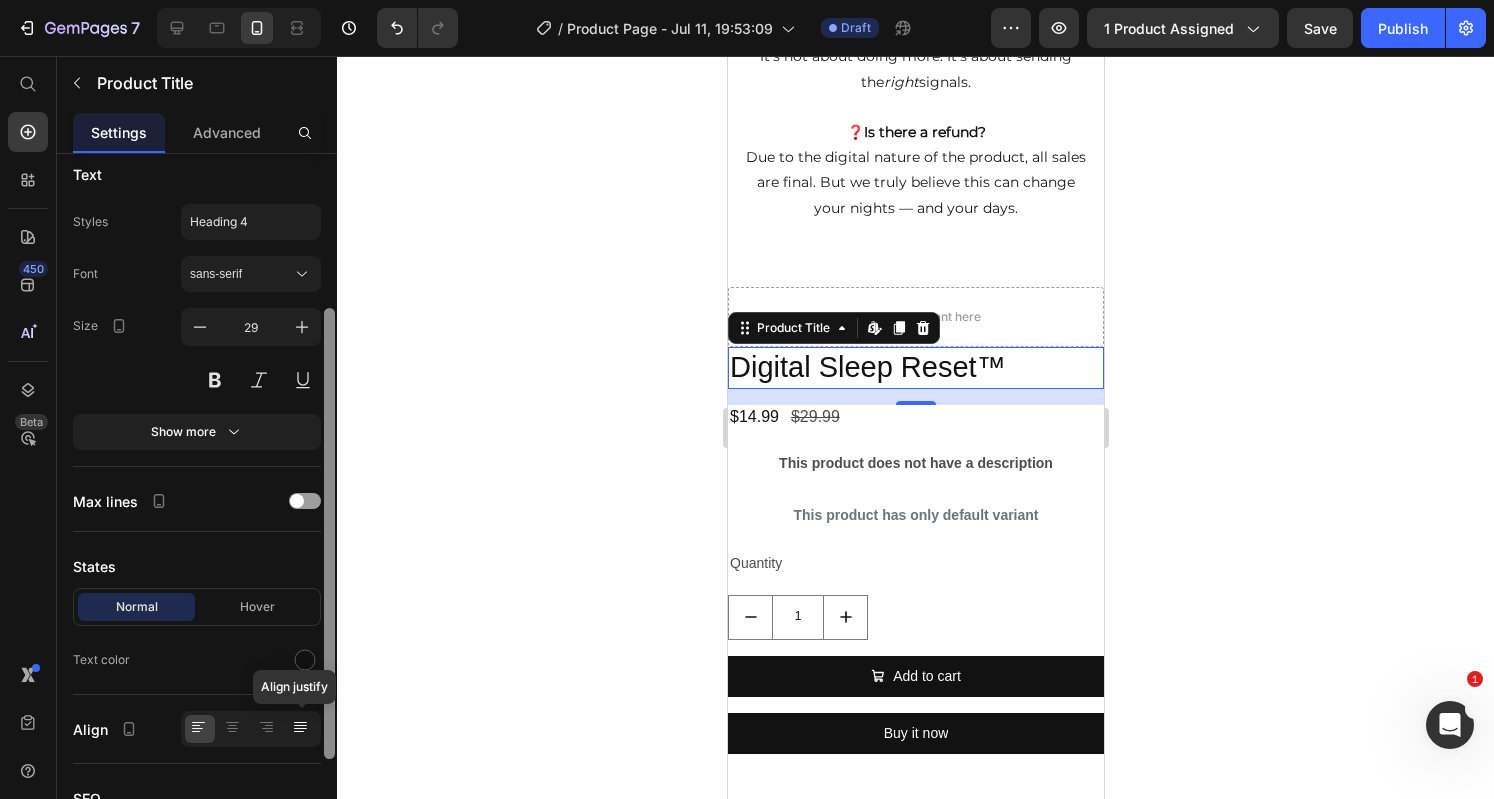 drag, startPoint x: 330, startPoint y: 580, endPoint x: 301, endPoint y: 735, distance: 157.68958 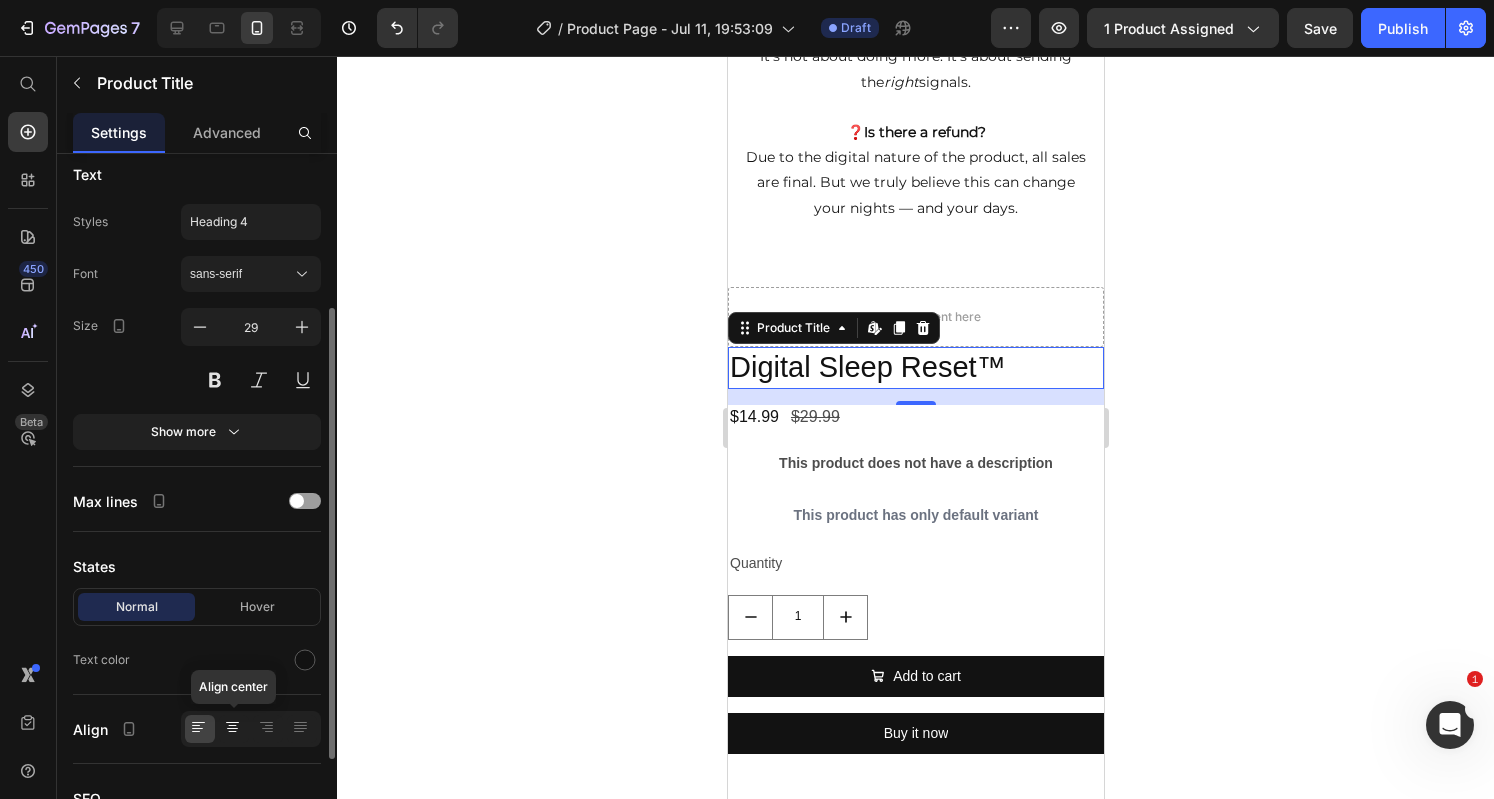 click 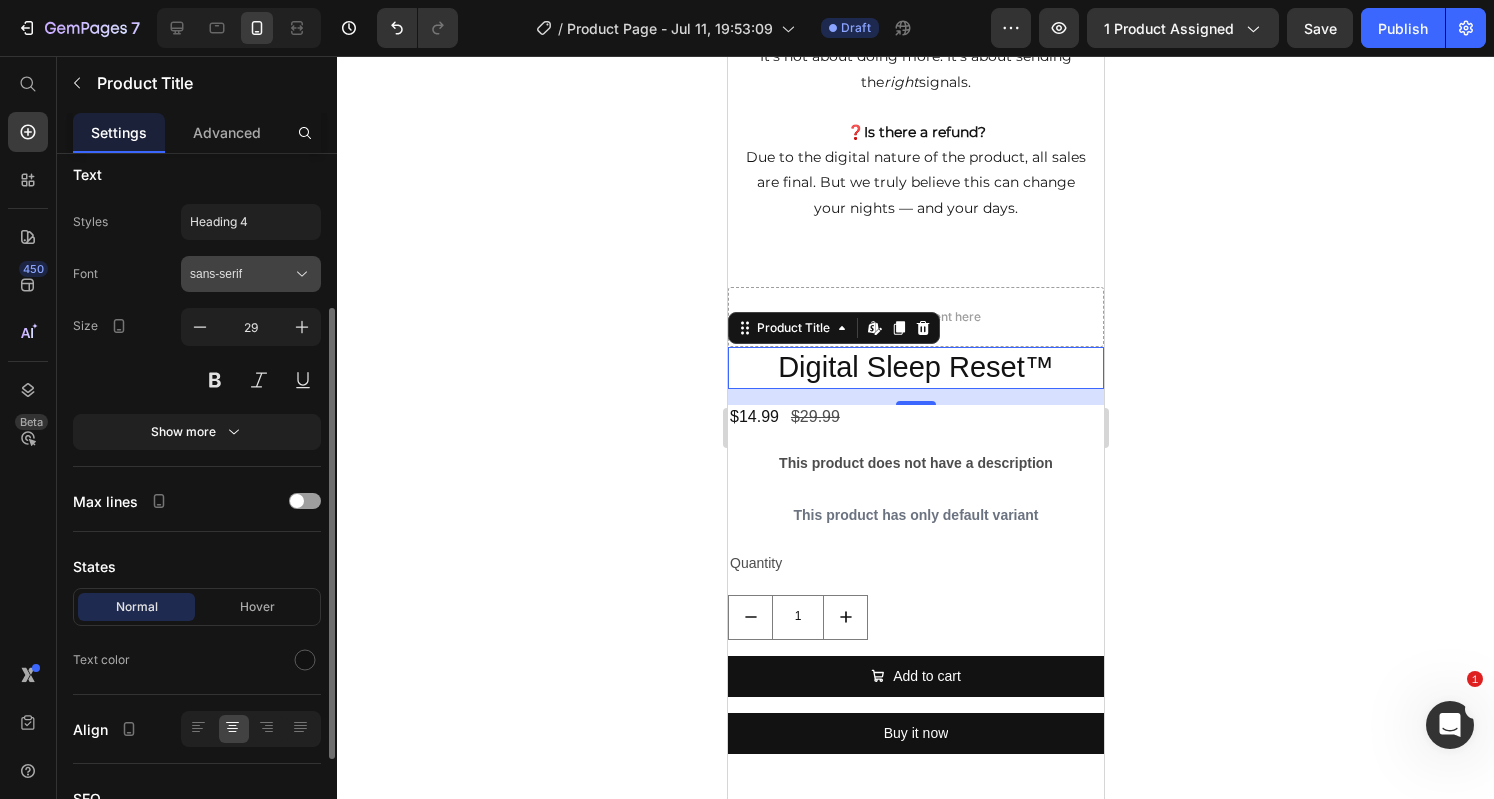 click on "sans-serif" at bounding box center [241, 274] 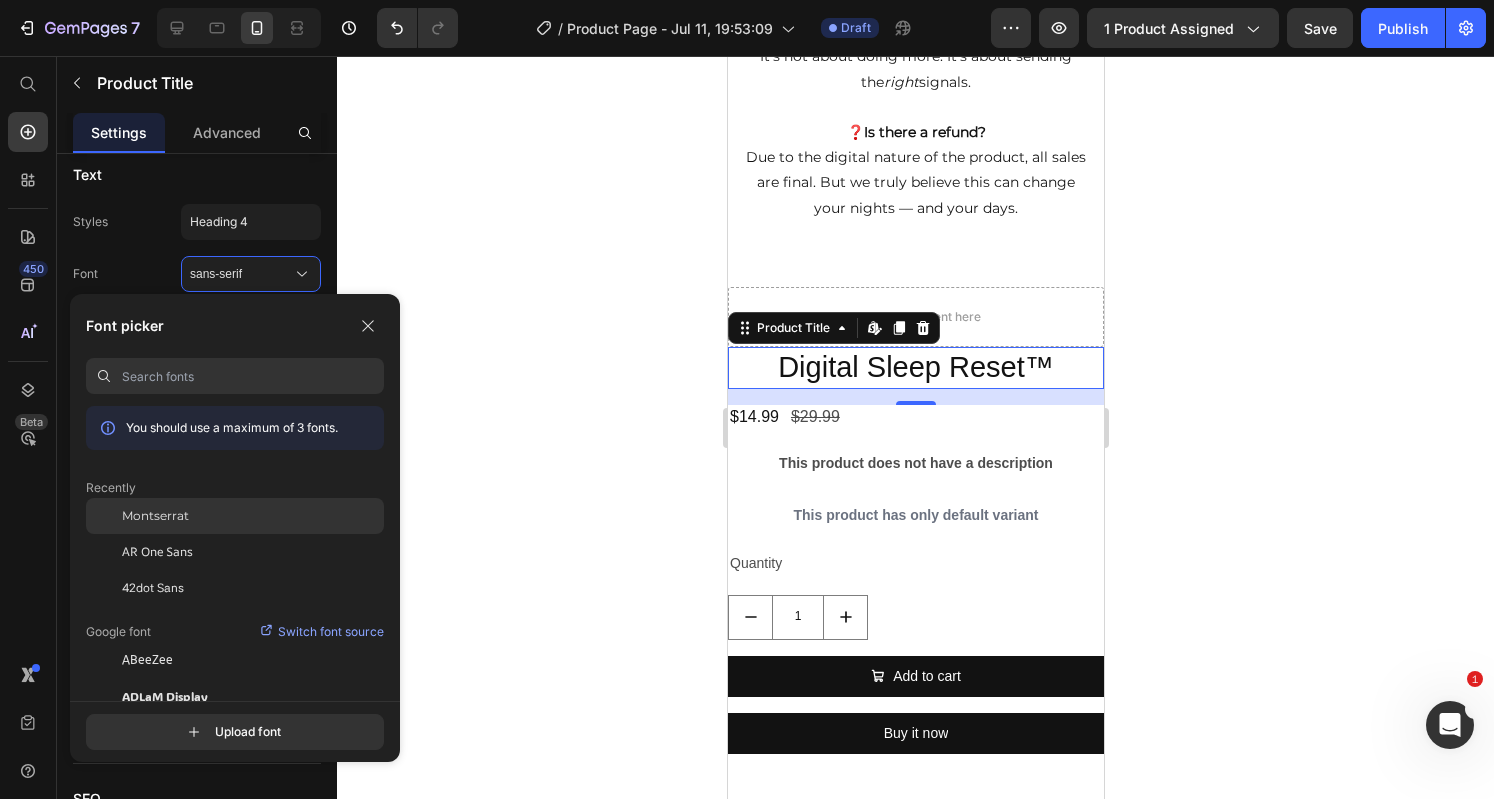click on "Montserrat" at bounding box center [155, 516] 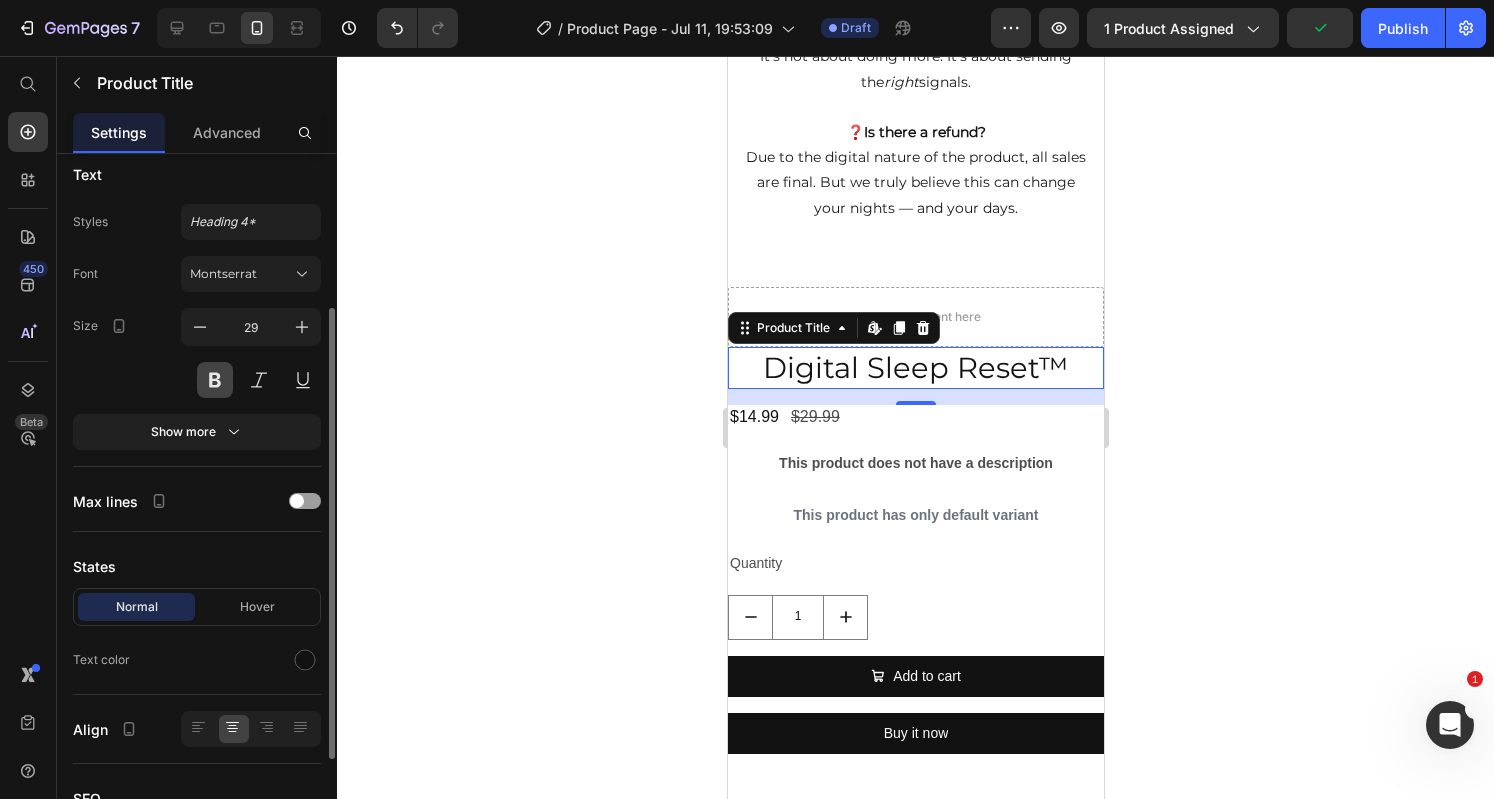 click at bounding box center (215, 380) 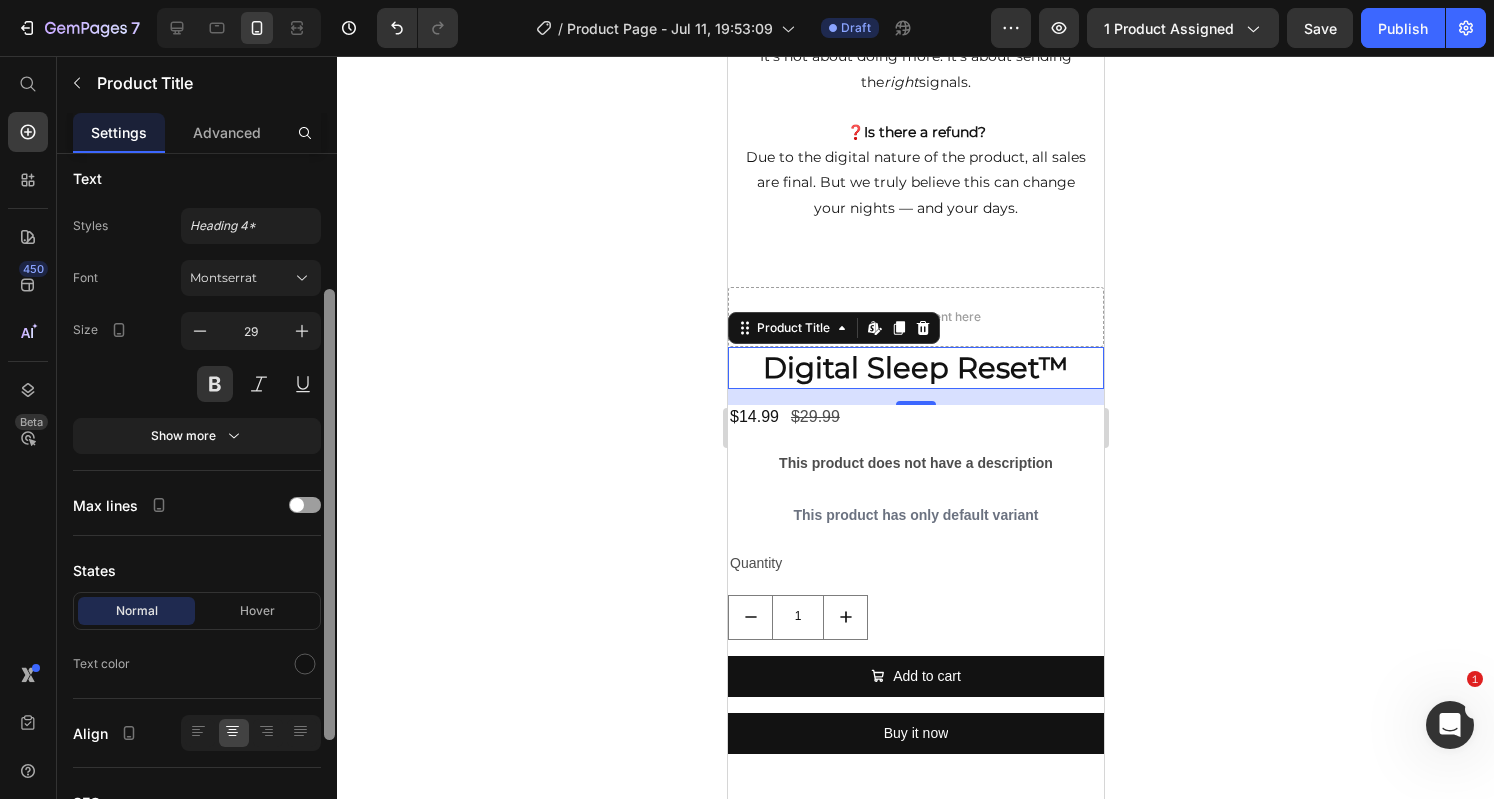 scroll, scrollTop: 226, scrollLeft: 0, axis: vertical 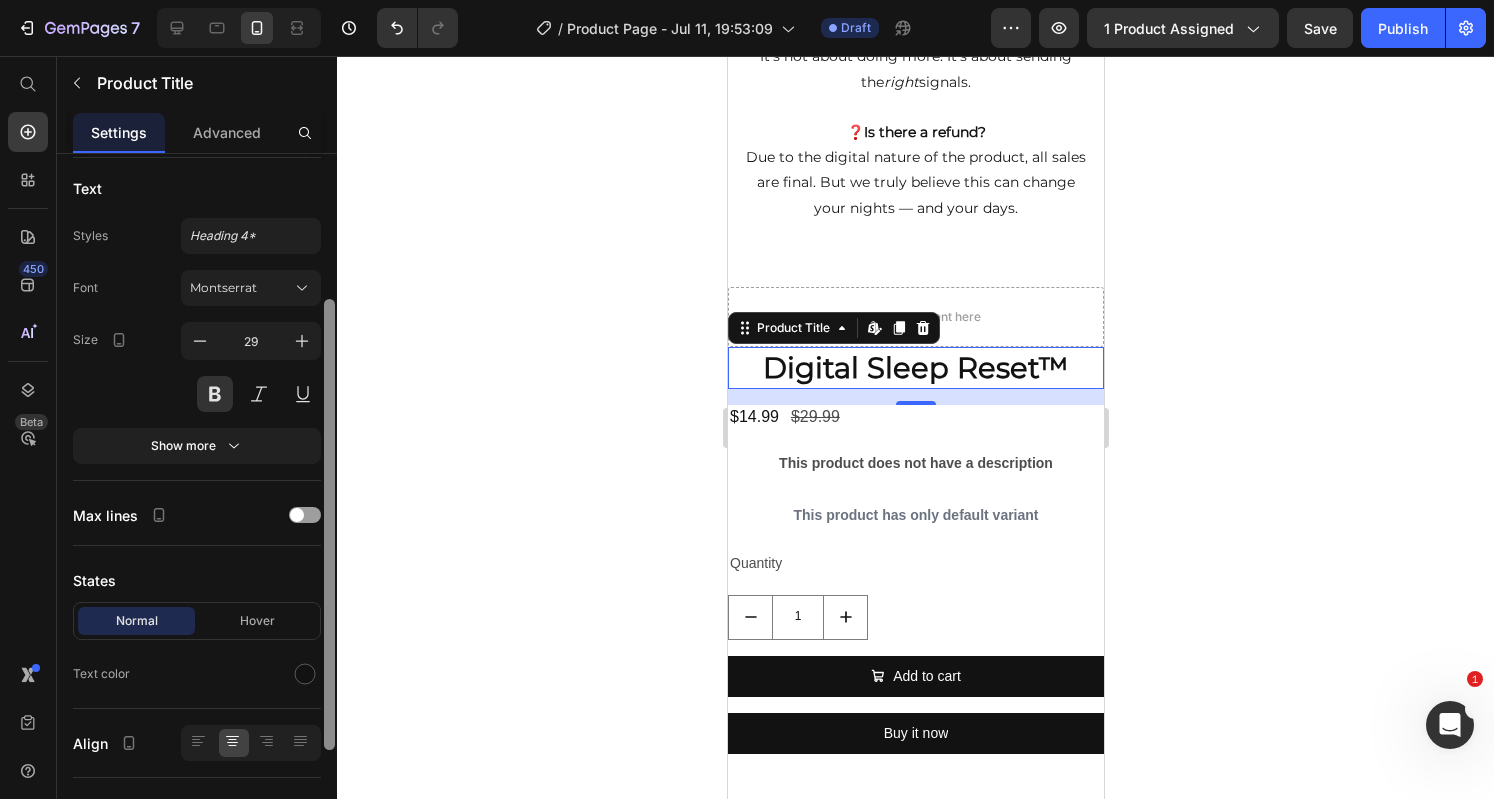 drag, startPoint x: 330, startPoint y: 654, endPoint x: 343, endPoint y: 645, distance: 15.811388 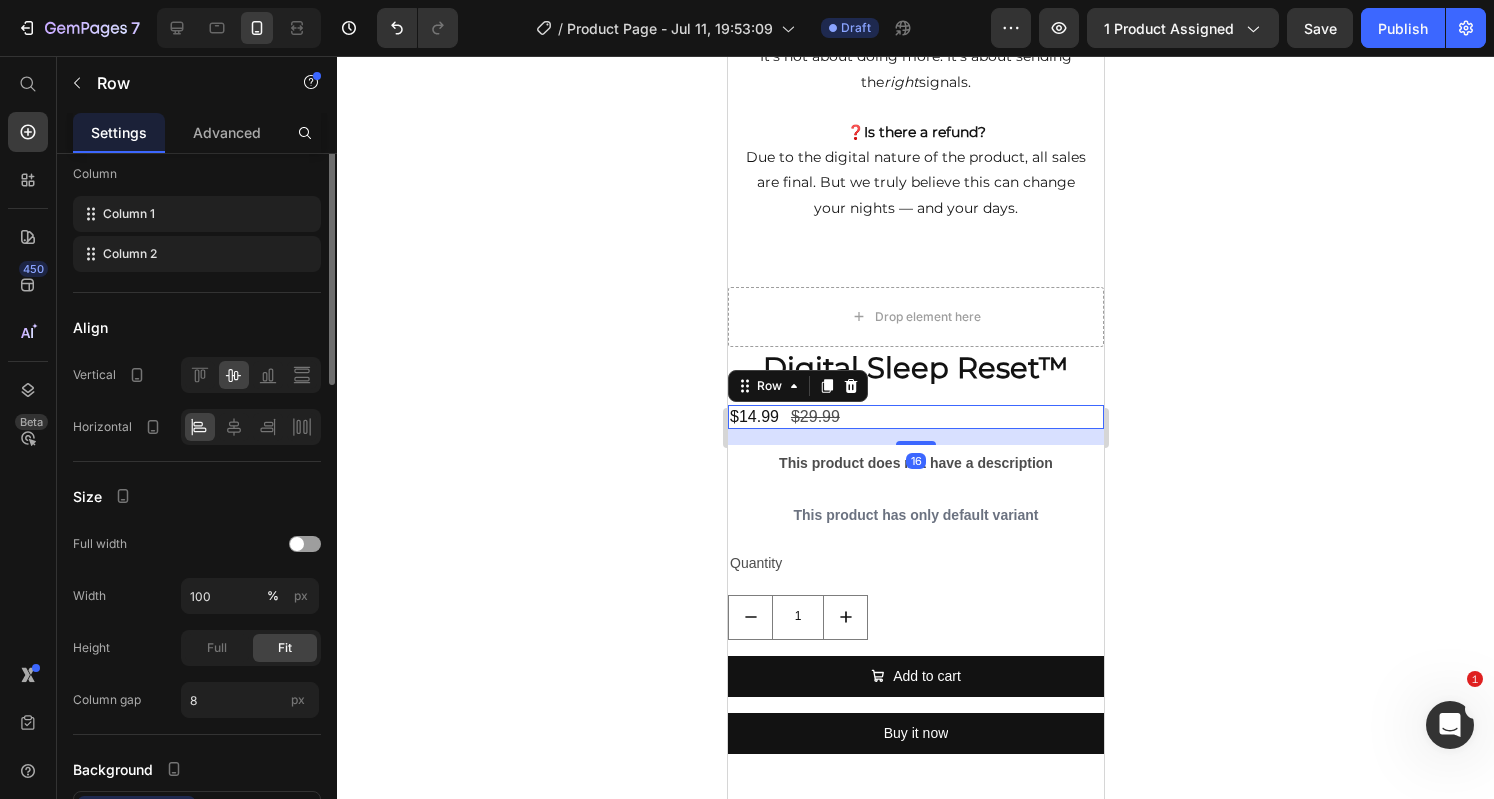 scroll, scrollTop: 0, scrollLeft: 0, axis: both 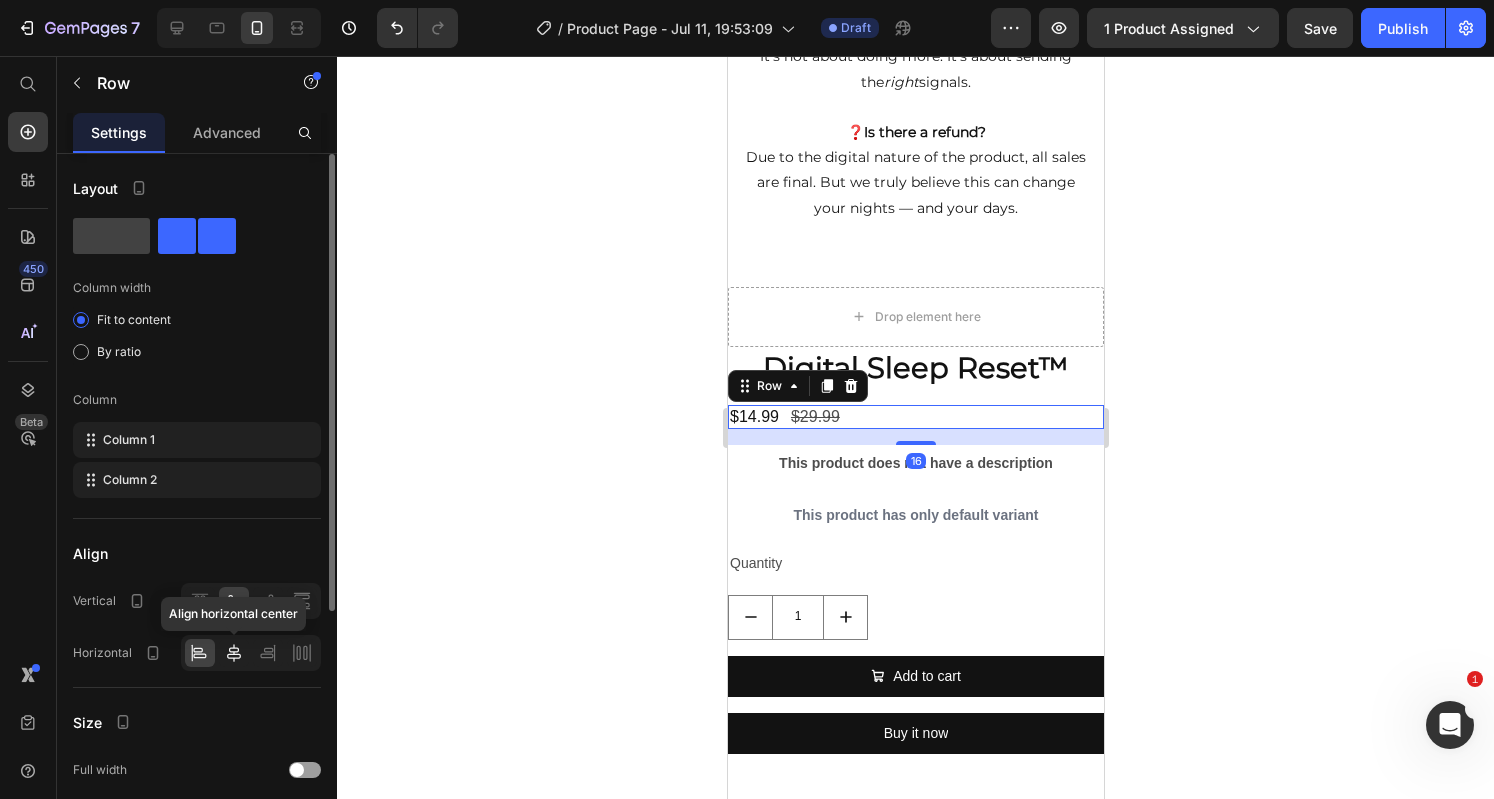 click 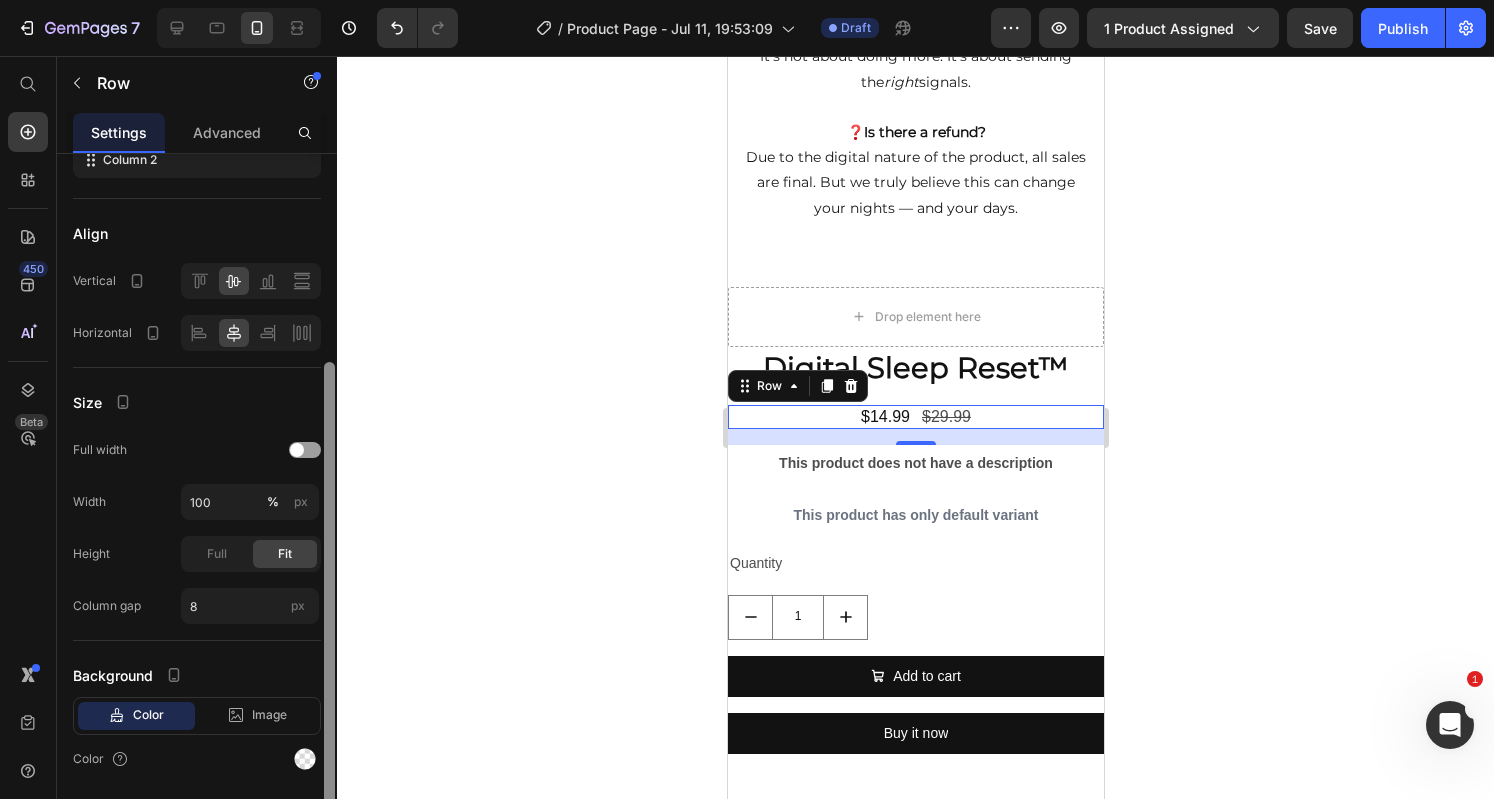 drag, startPoint x: 332, startPoint y: 517, endPoint x: 328, endPoint y: 743, distance: 226.0354 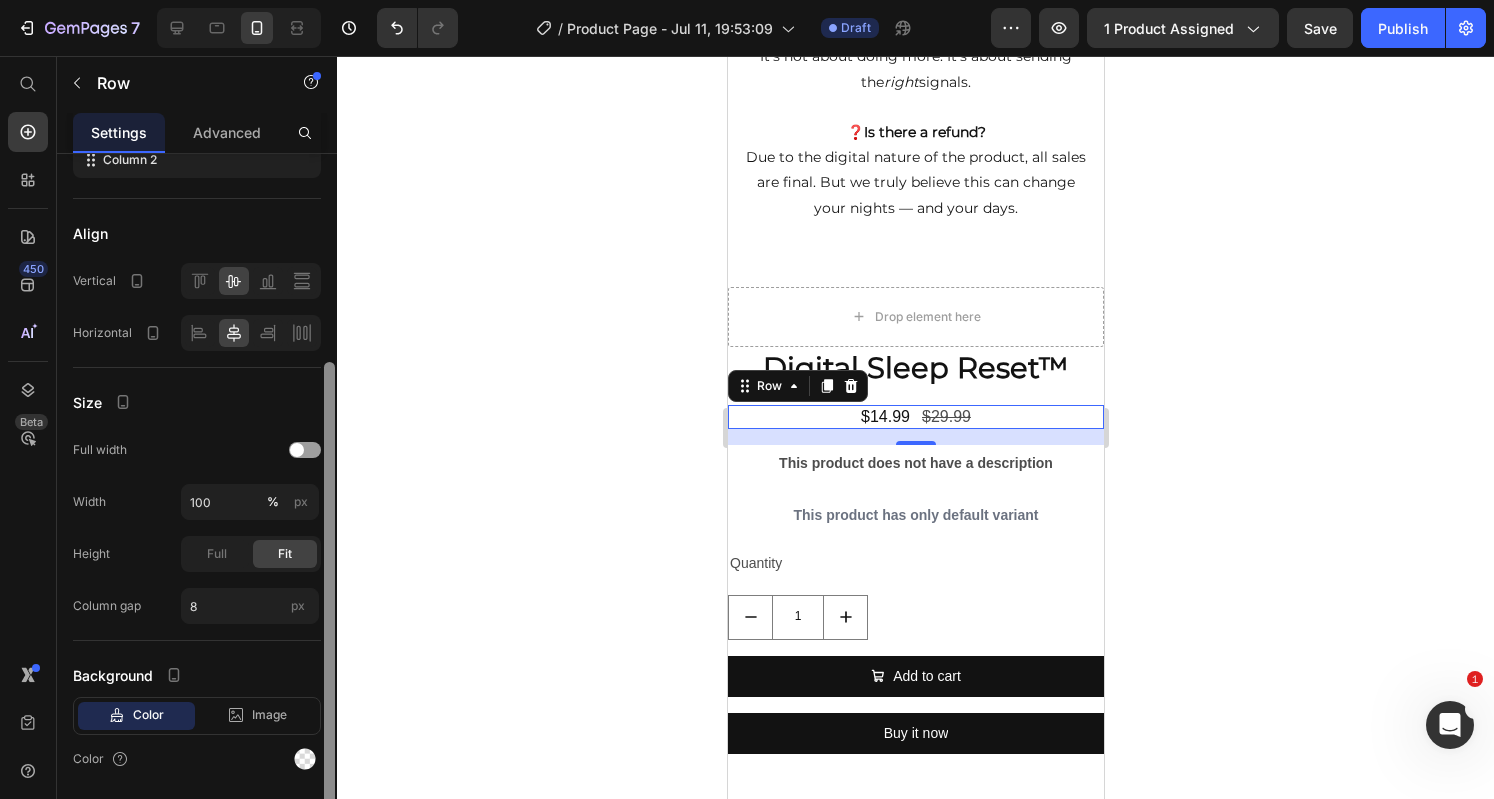 click at bounding box center (329, 590) 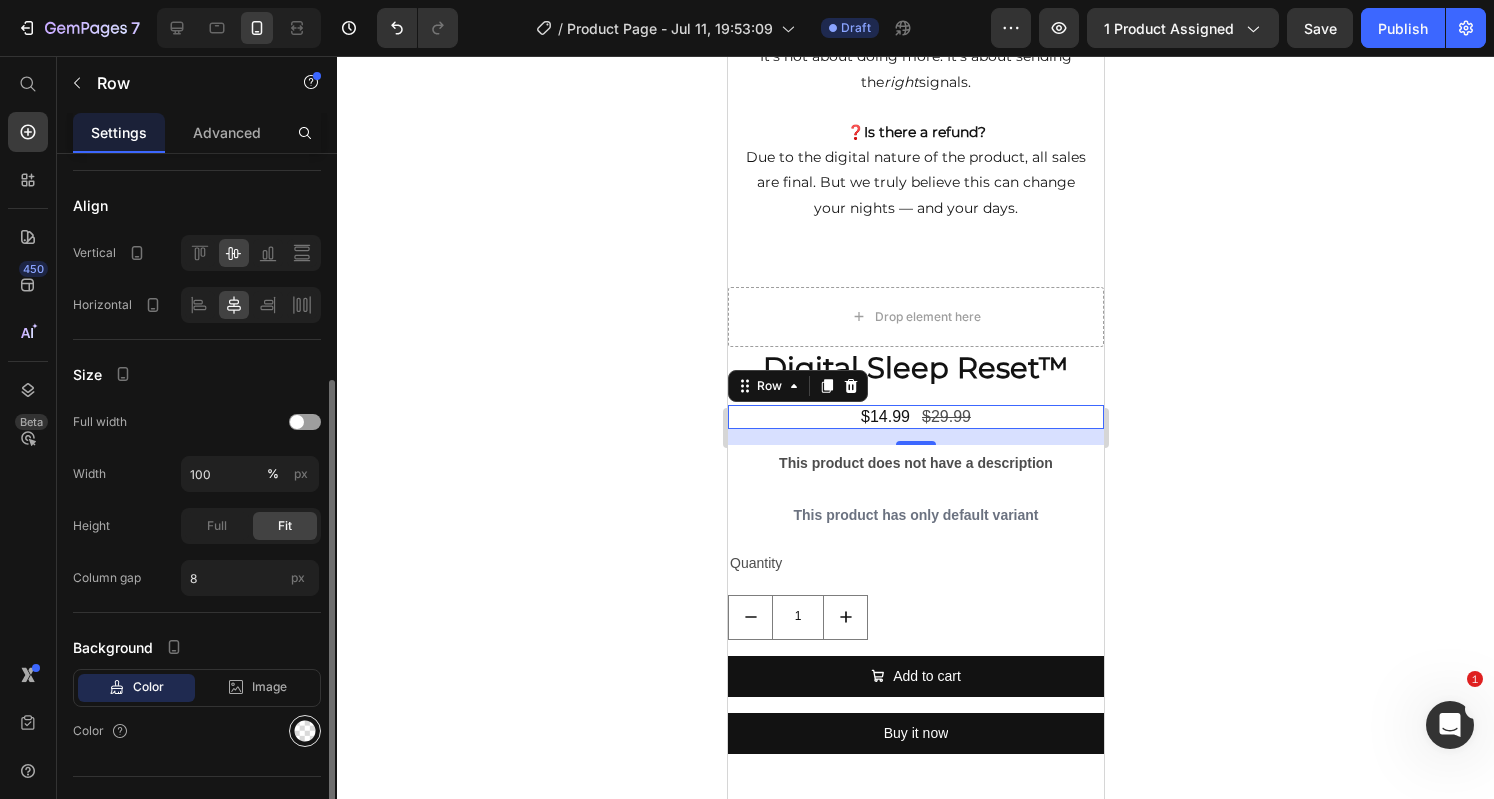 click at bounding box center (305, 731) 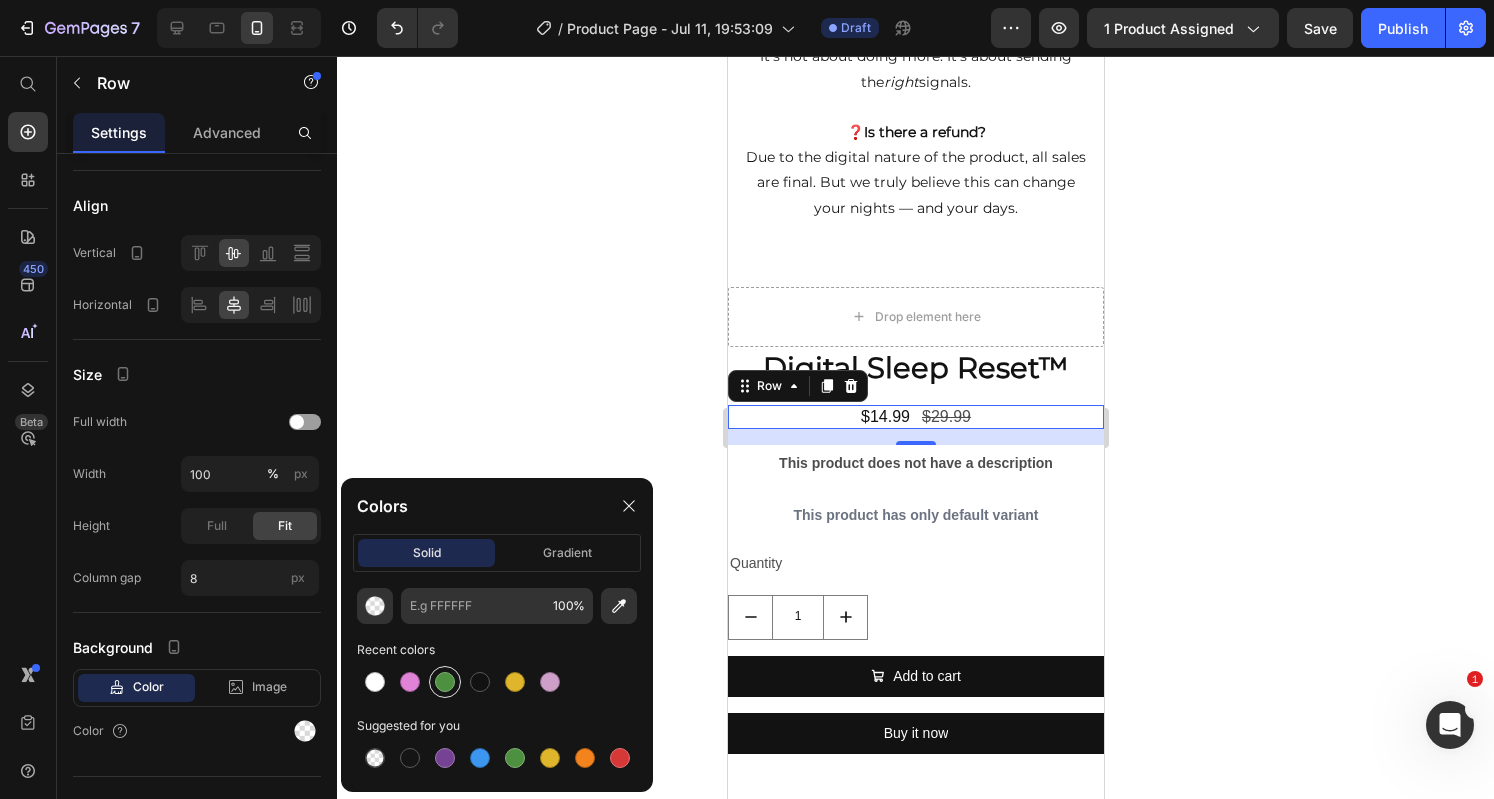 click at bounding box center [445, 682] 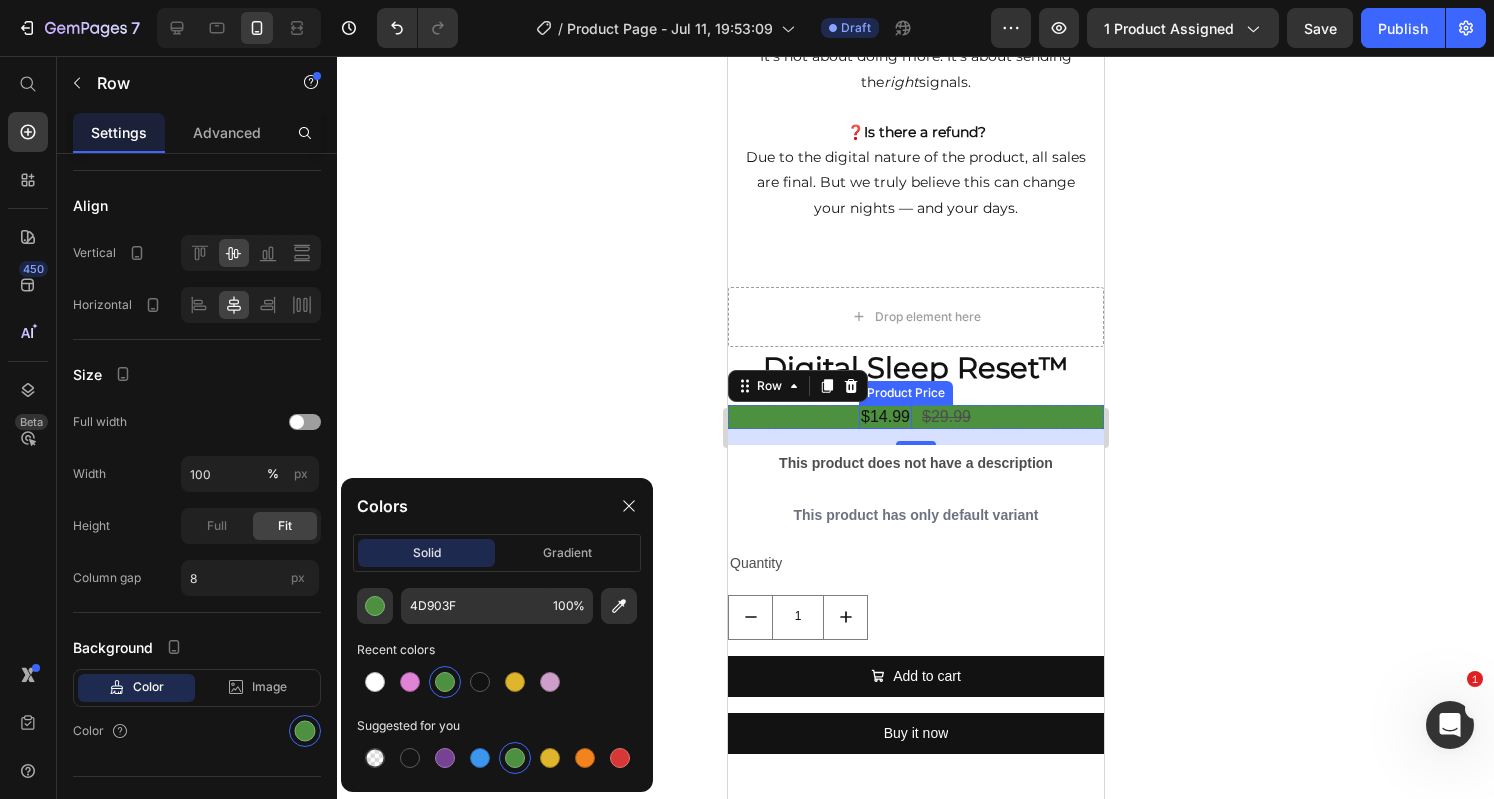 click on "$14.99" at bounding box center (884, 417) 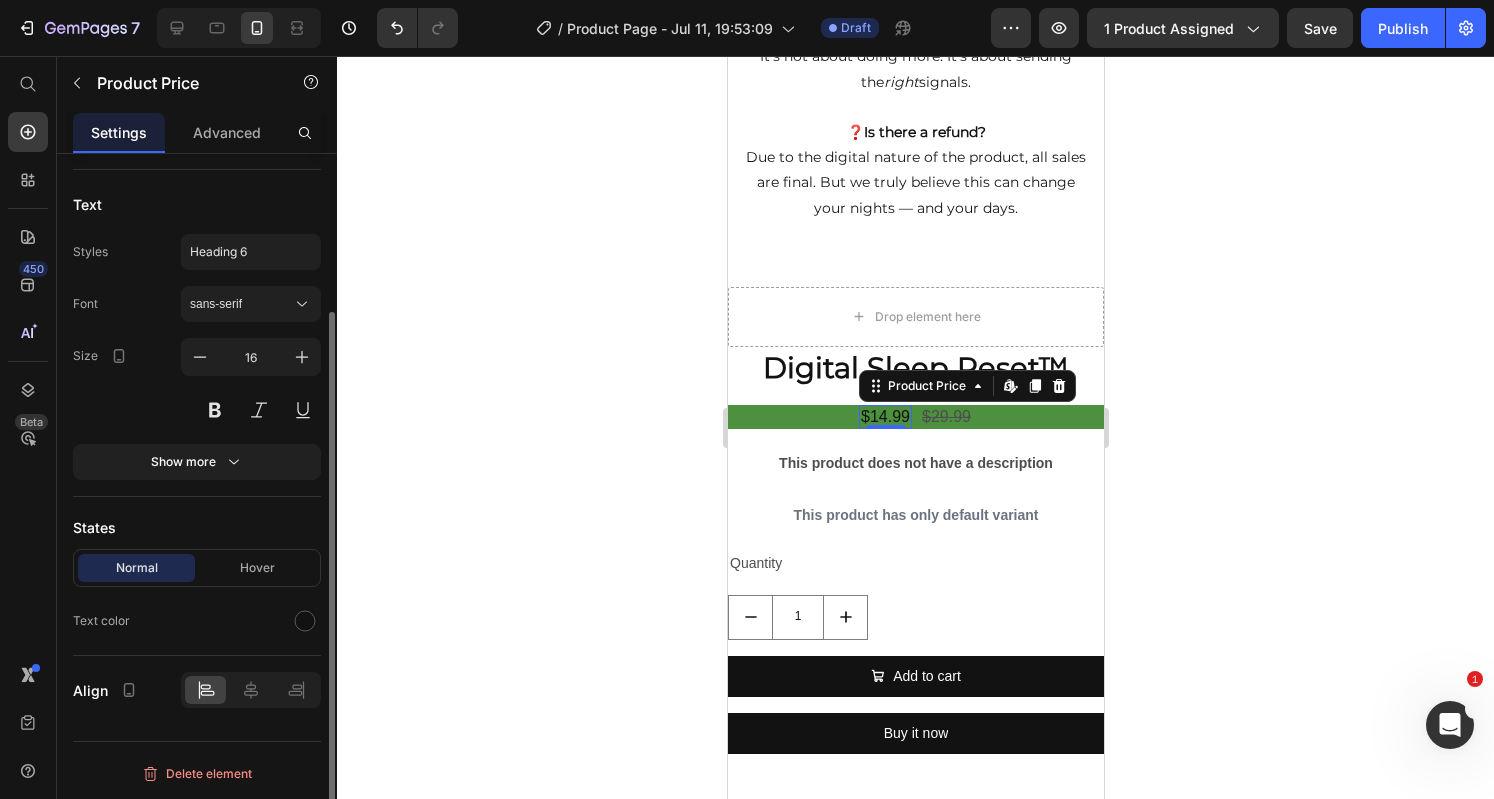 scroll, scrollTop: 0, scrollLeft: 0, axis: both 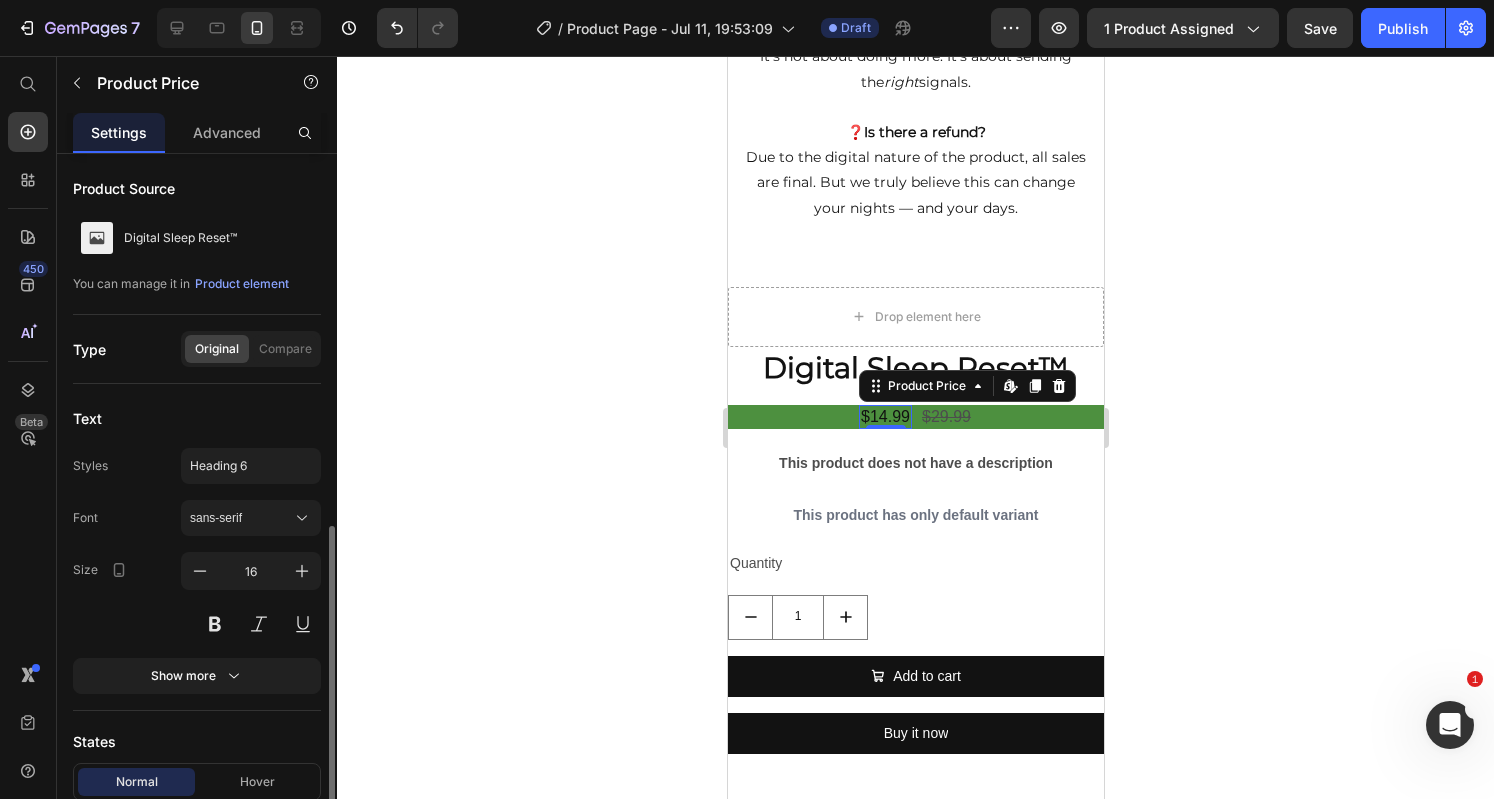 click on "$14.99" at bounding box center (884, 417) 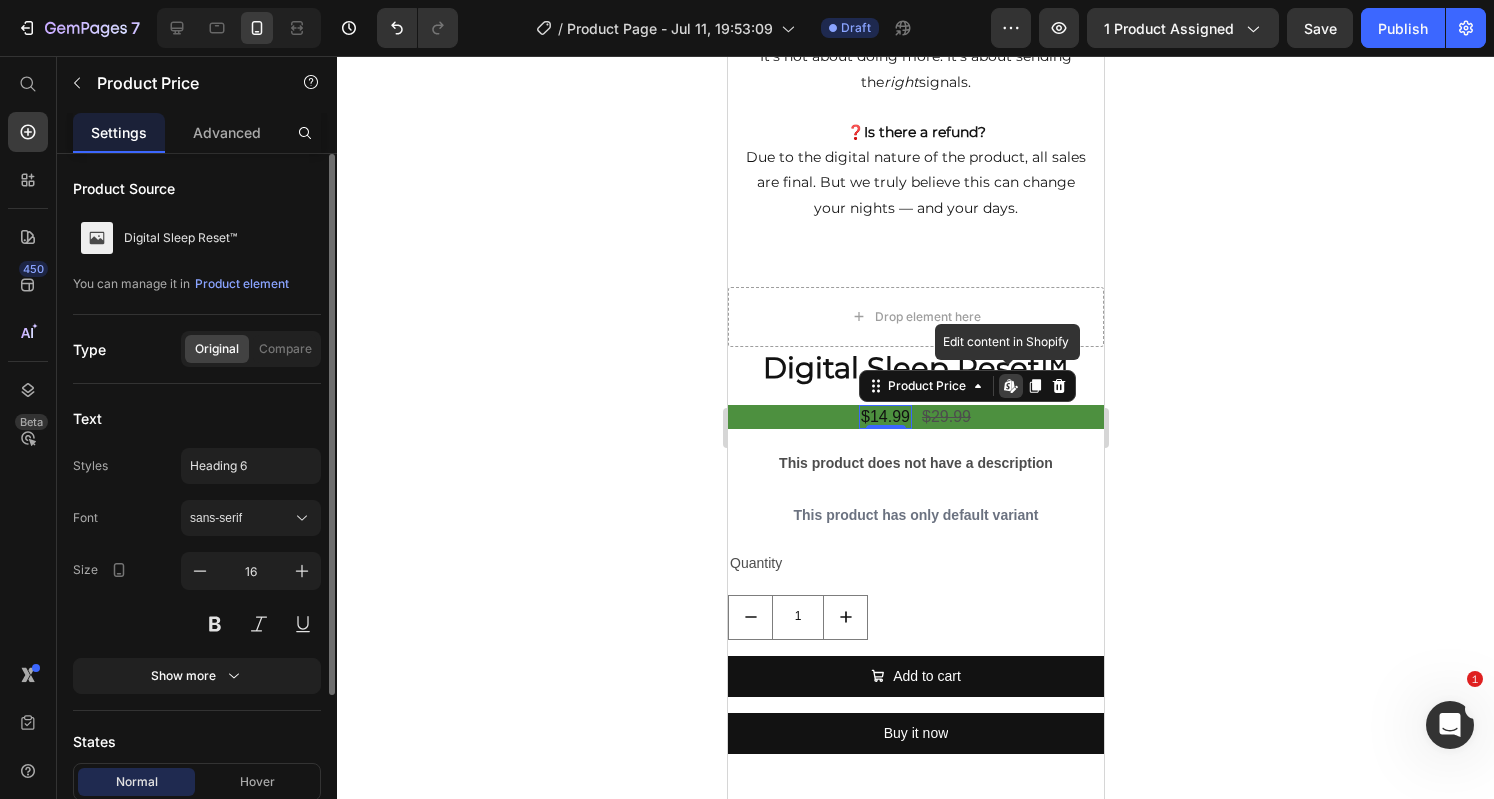 click on "$14.99" at bounding box center [884, 417] 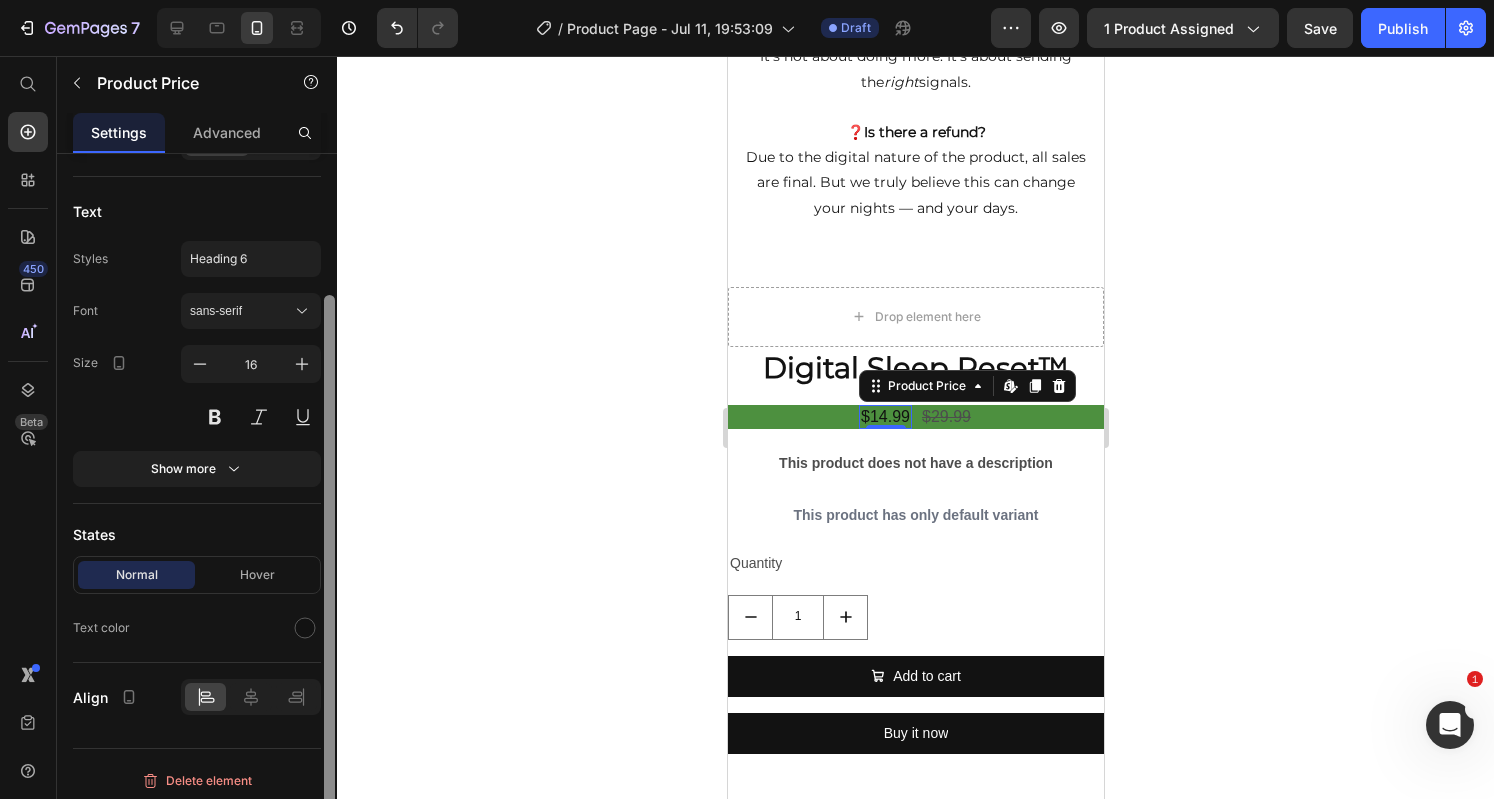 drag, startPoint x: 326, startPoint y: 467, endPoint x: 328, endPoint y: 628, distance: 161.01242 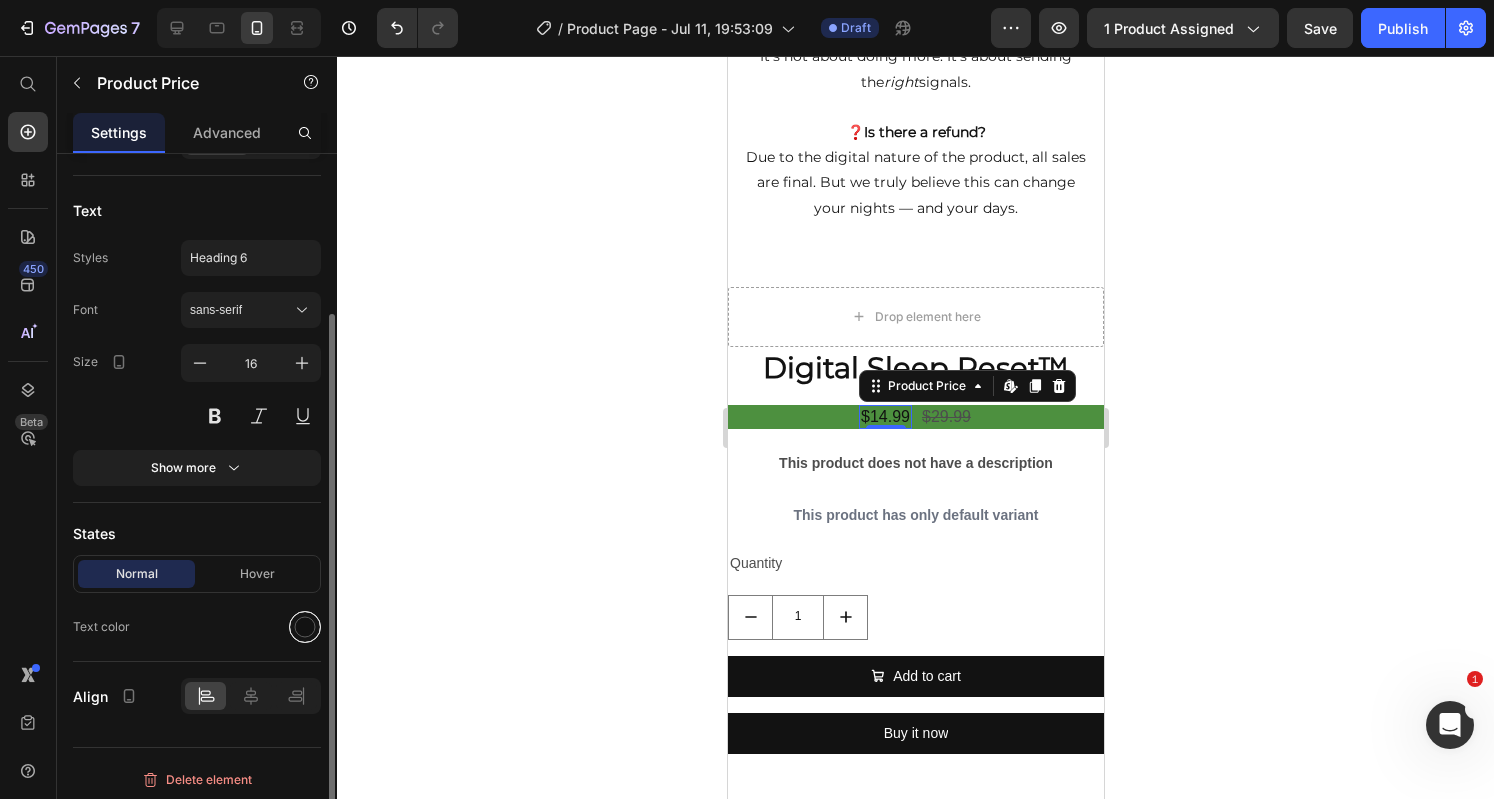 click at bounding box center [305, 627] 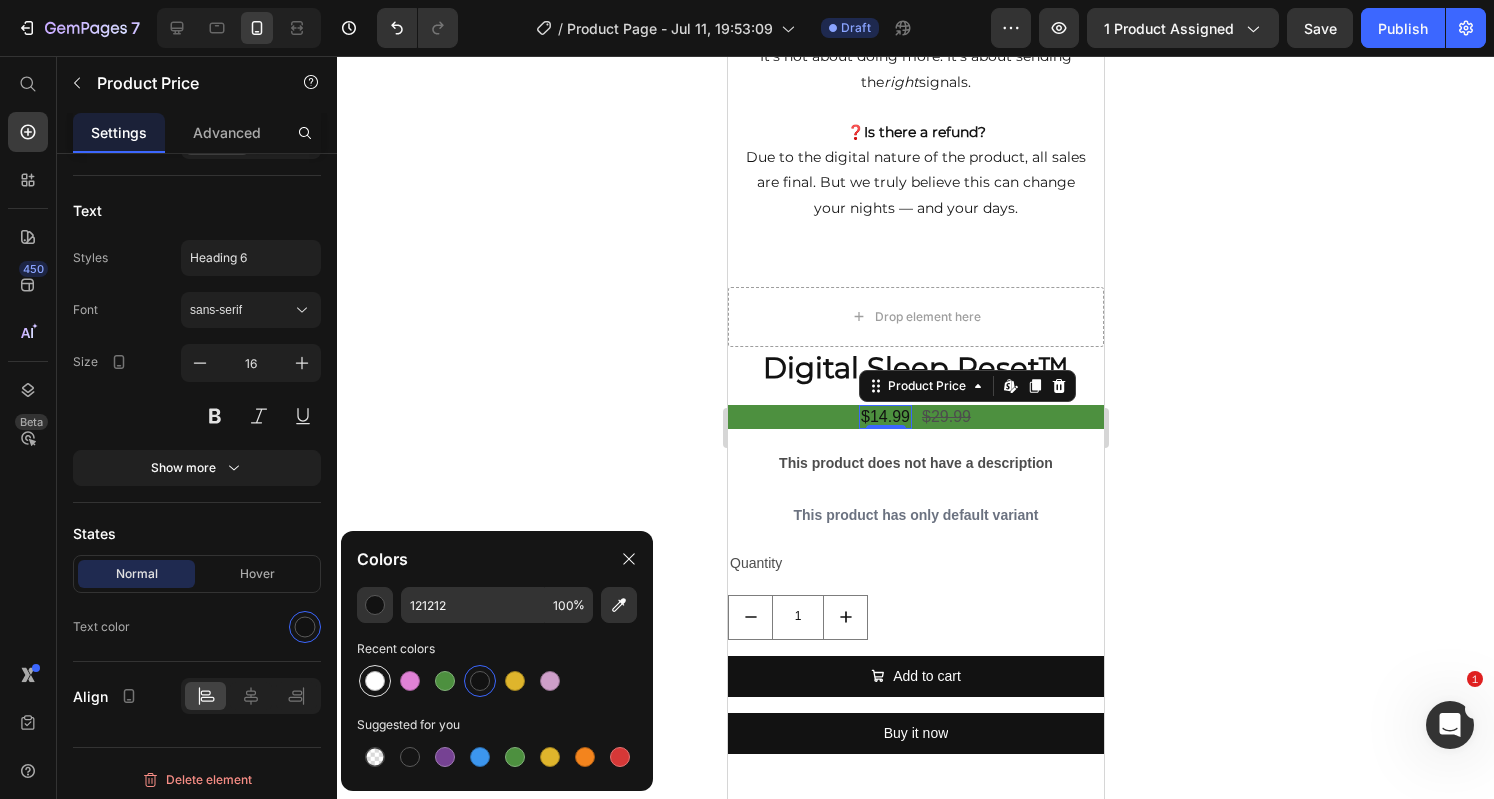 click at bounding box center [375, 681] 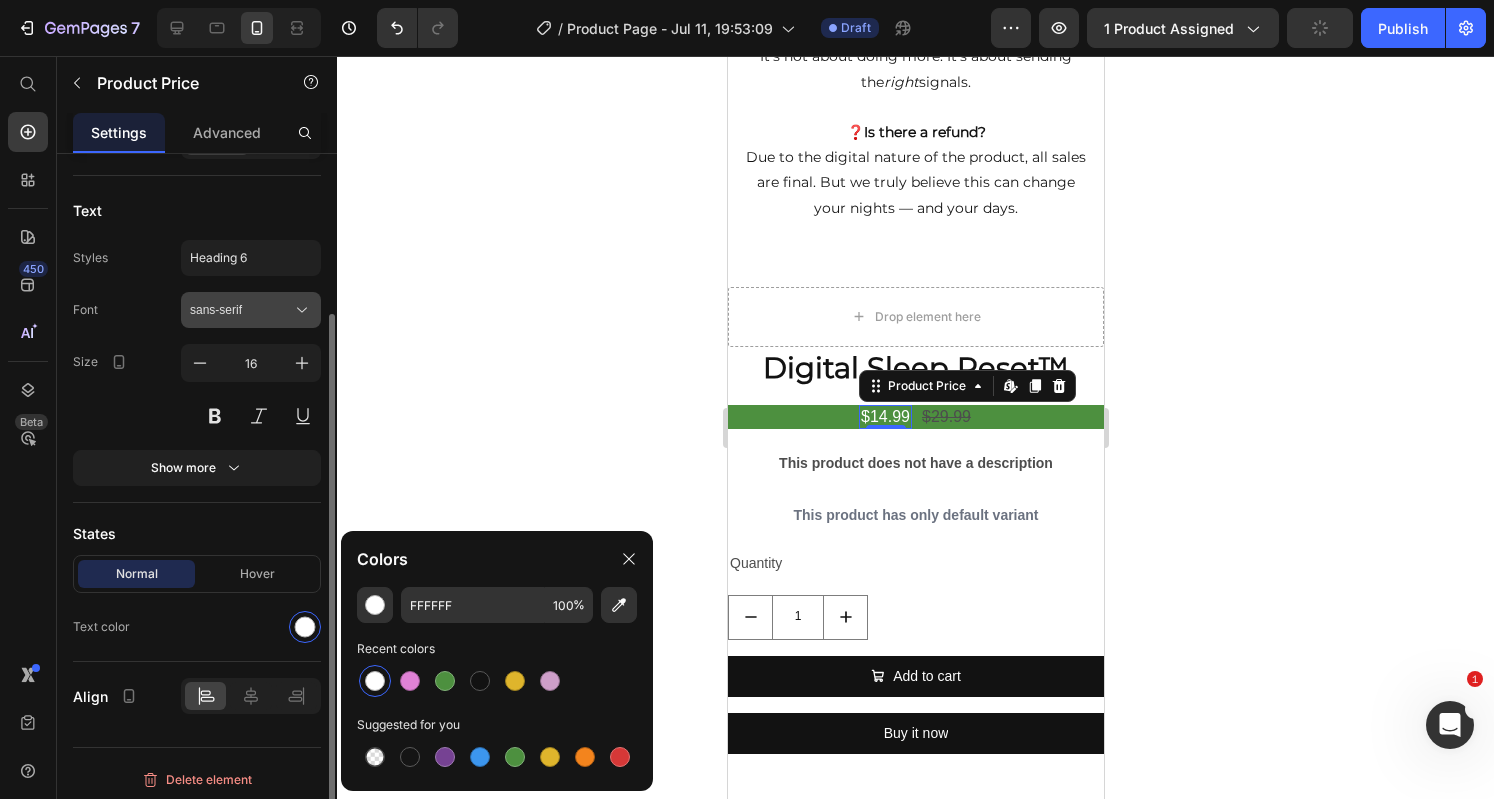 click on "sans-serif" at bounding box center (251, 310) 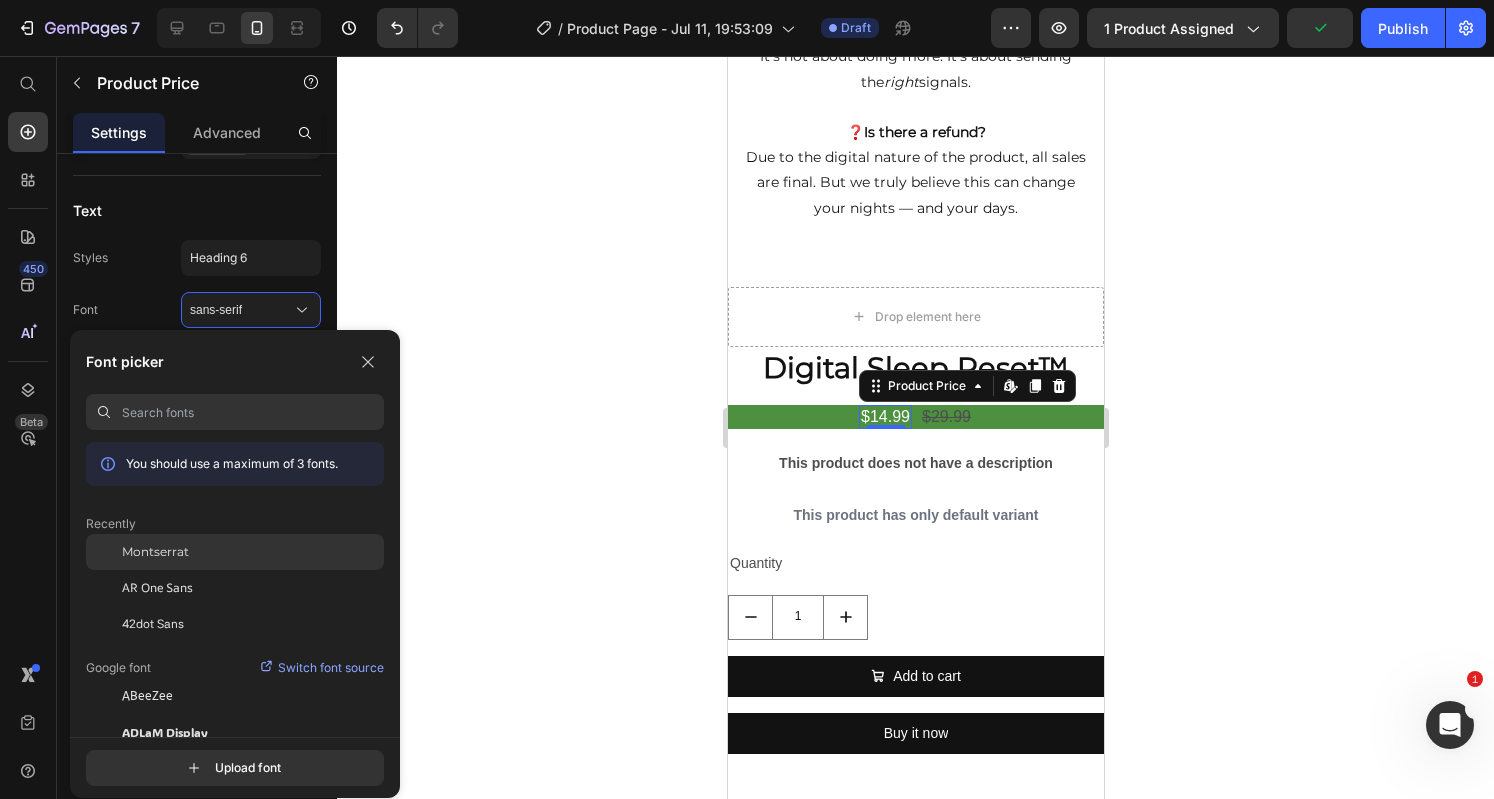 click on "Montserrat" at bounding box center [155, 552] 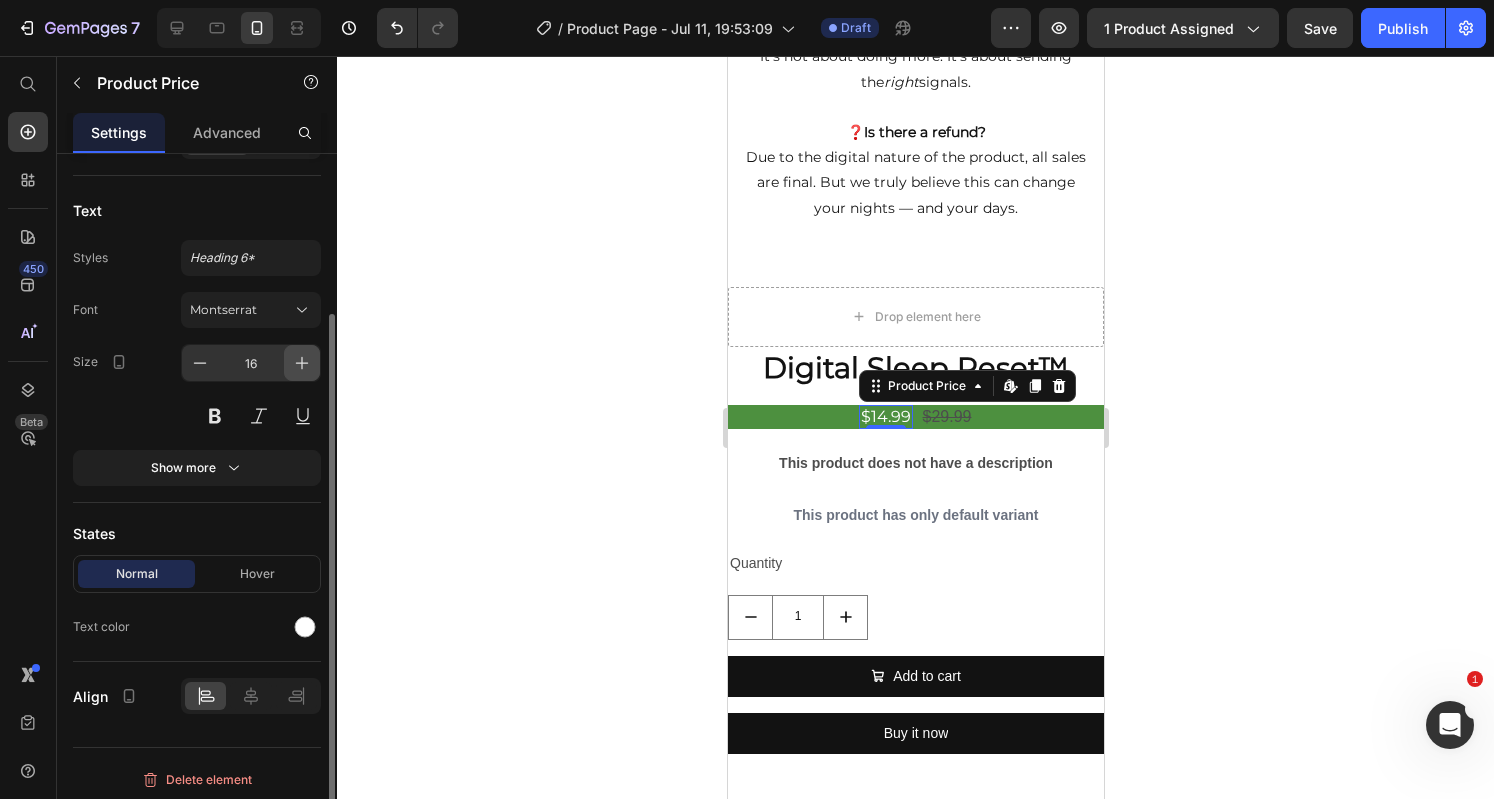 click 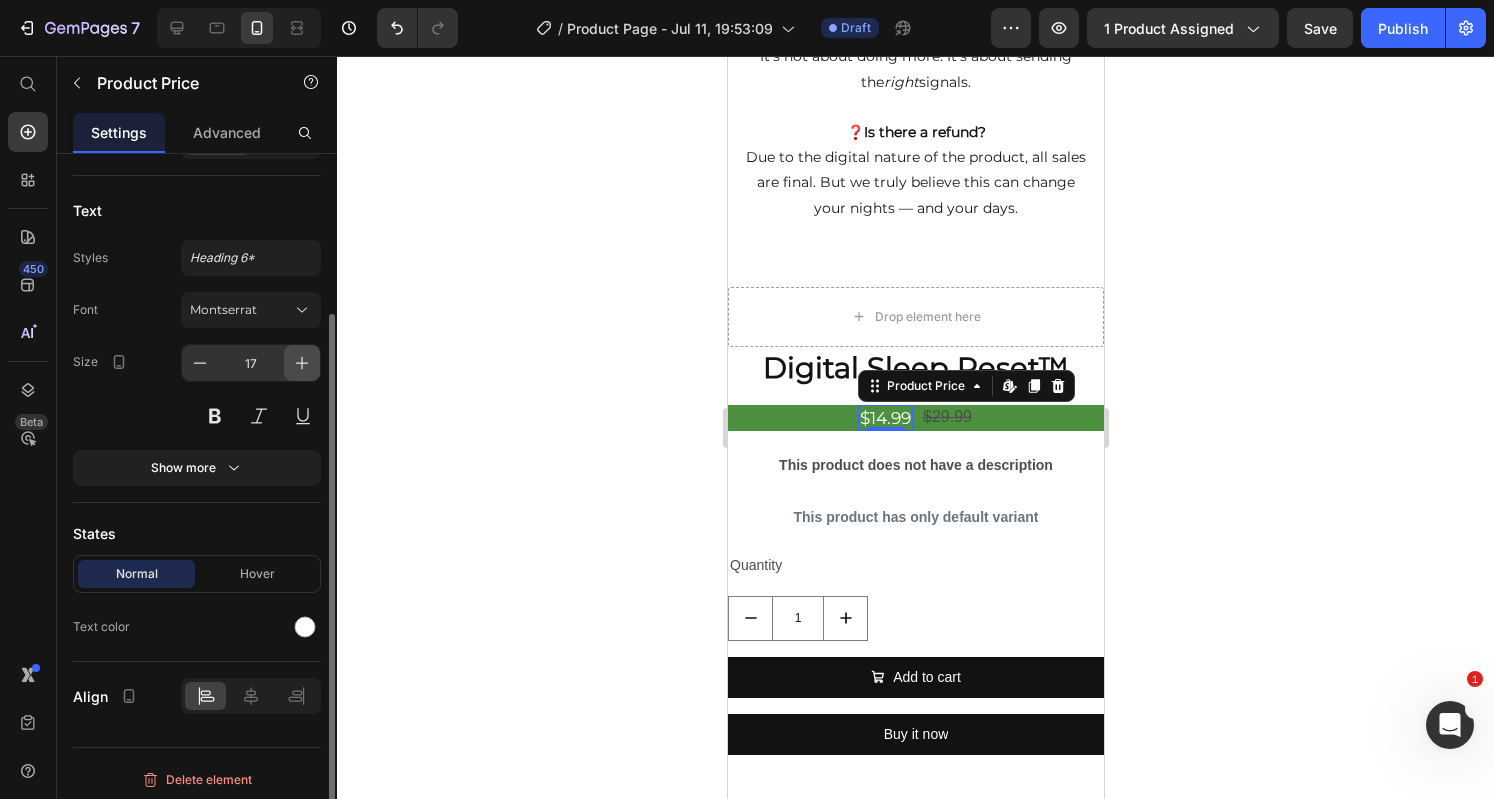 click 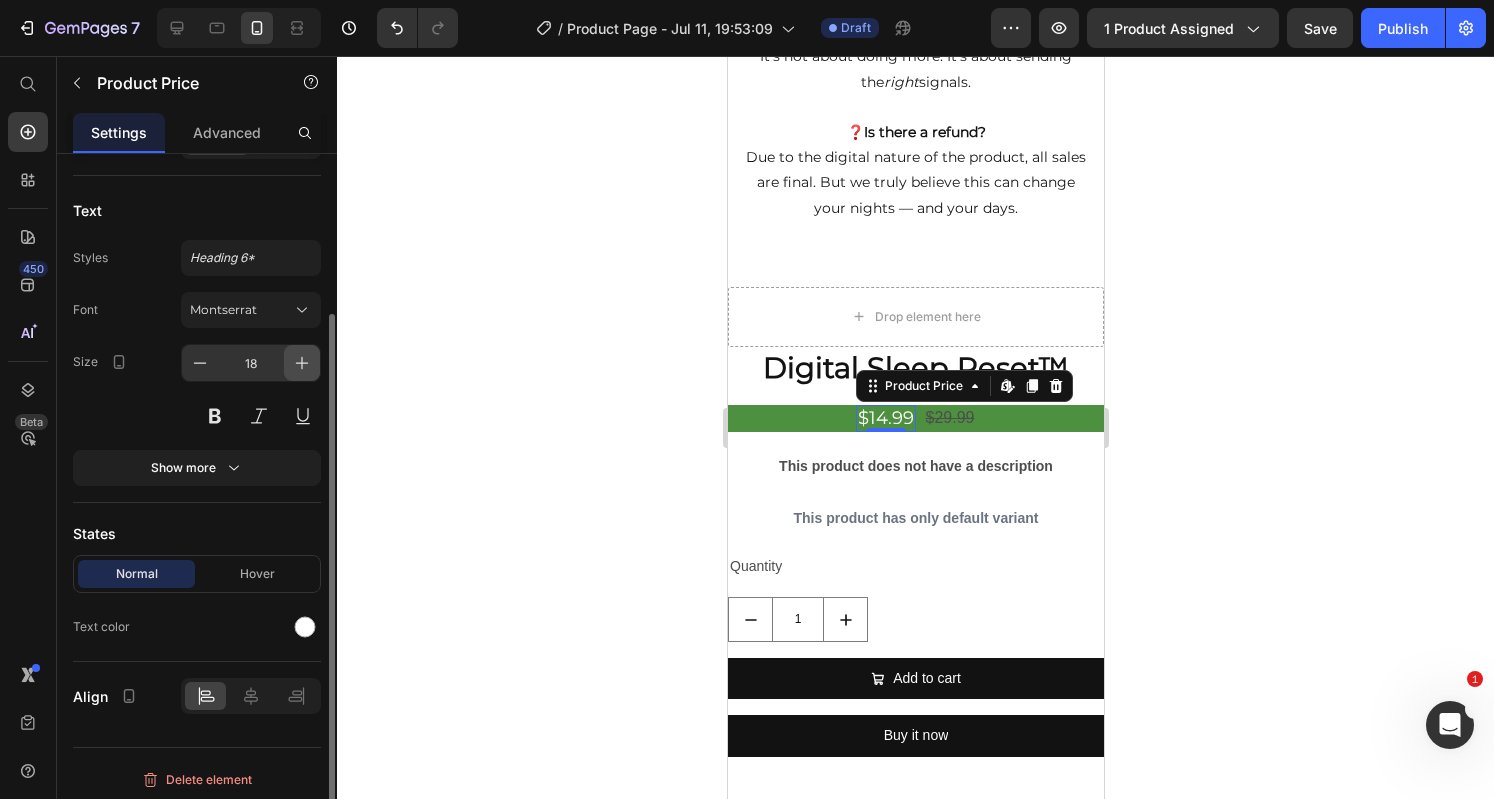 click 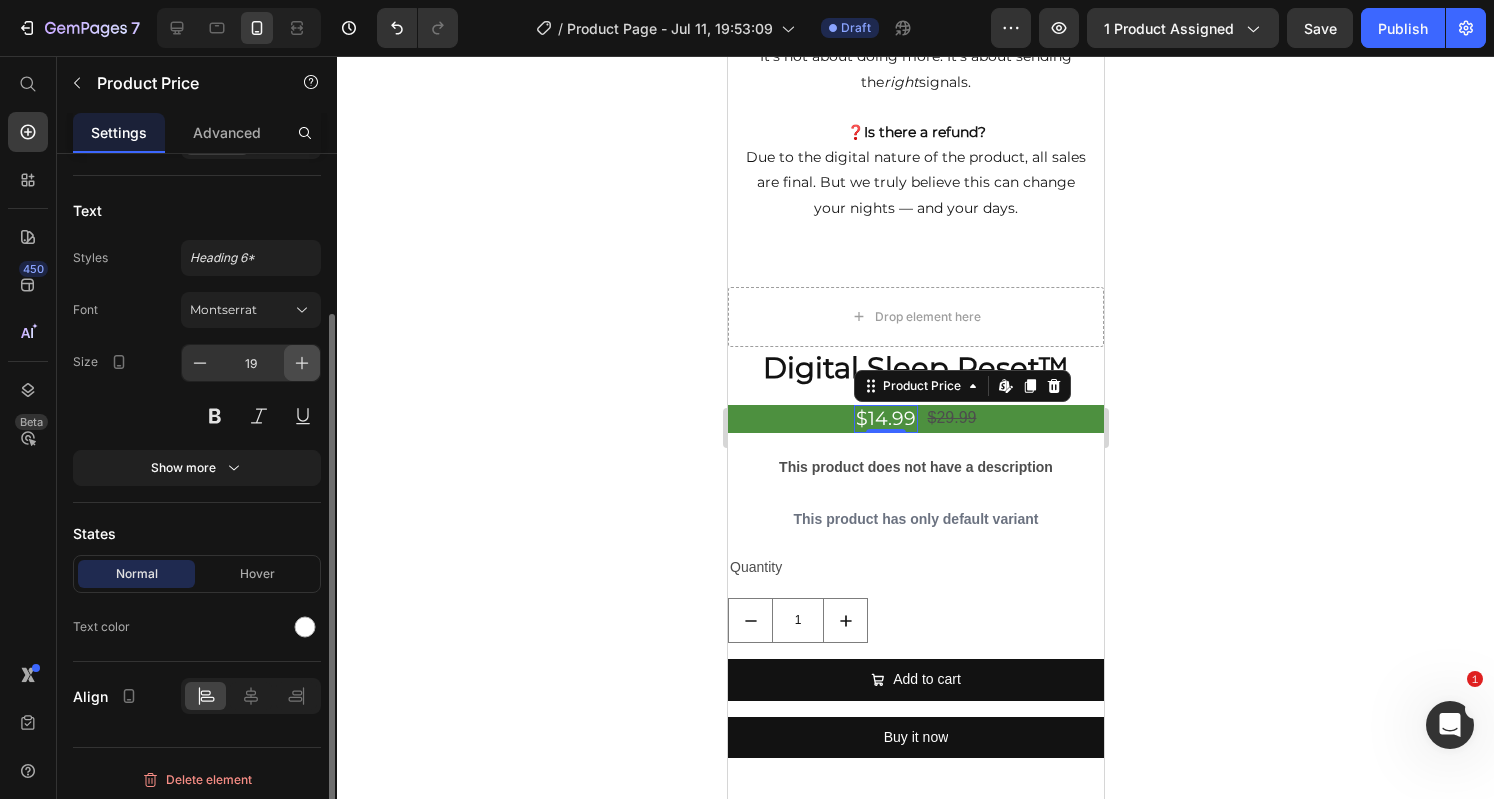 click 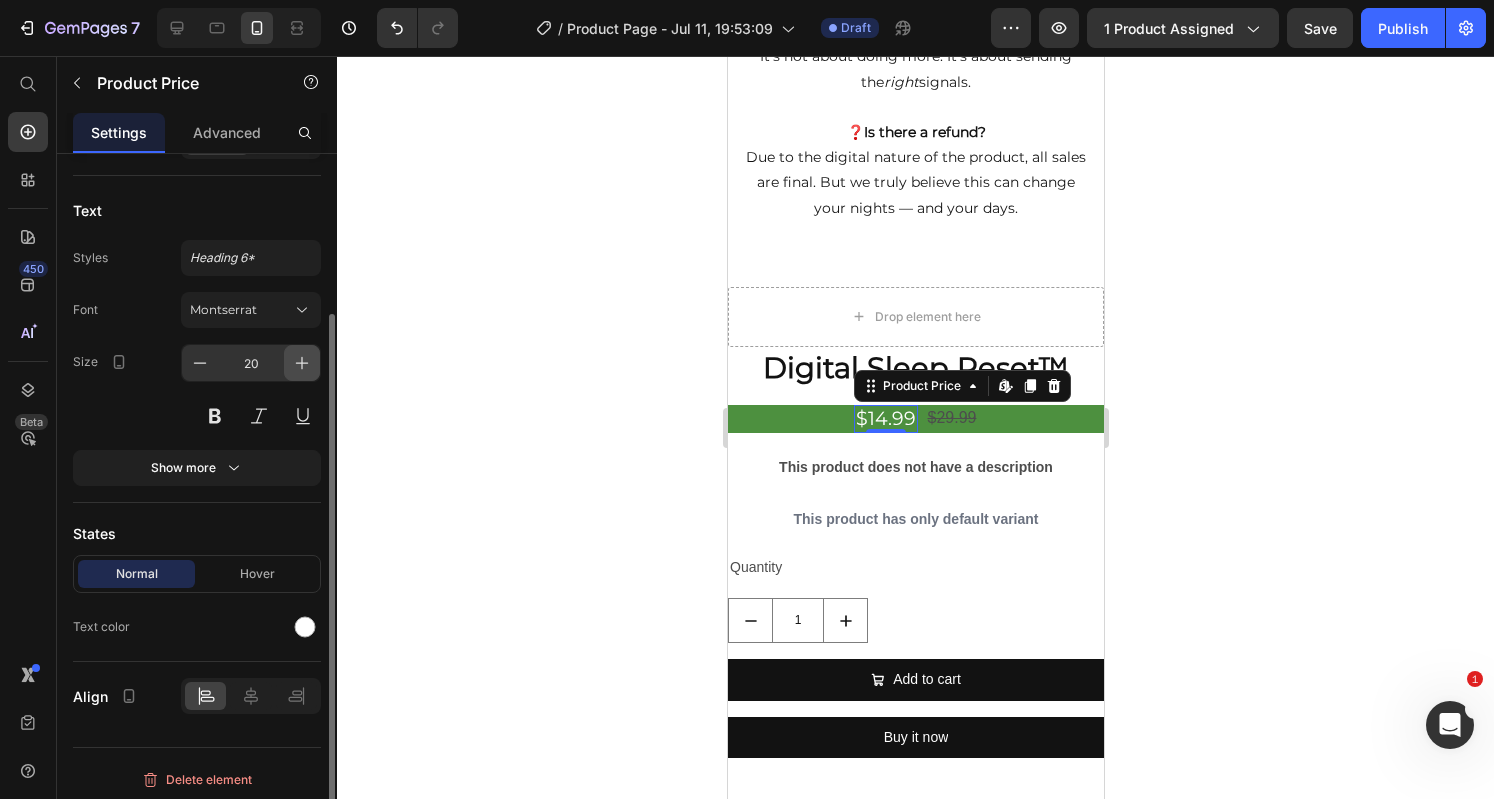 click 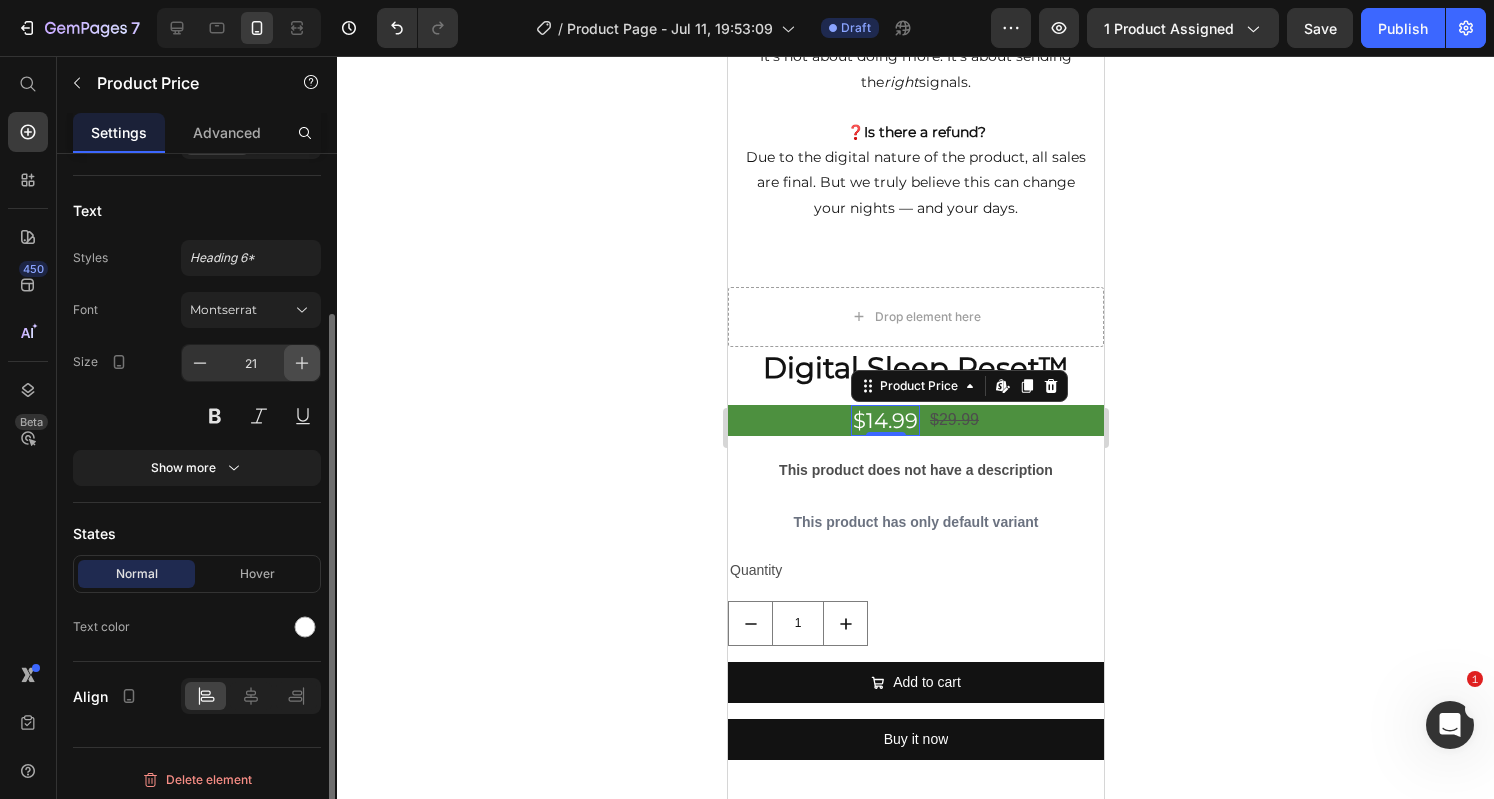 click 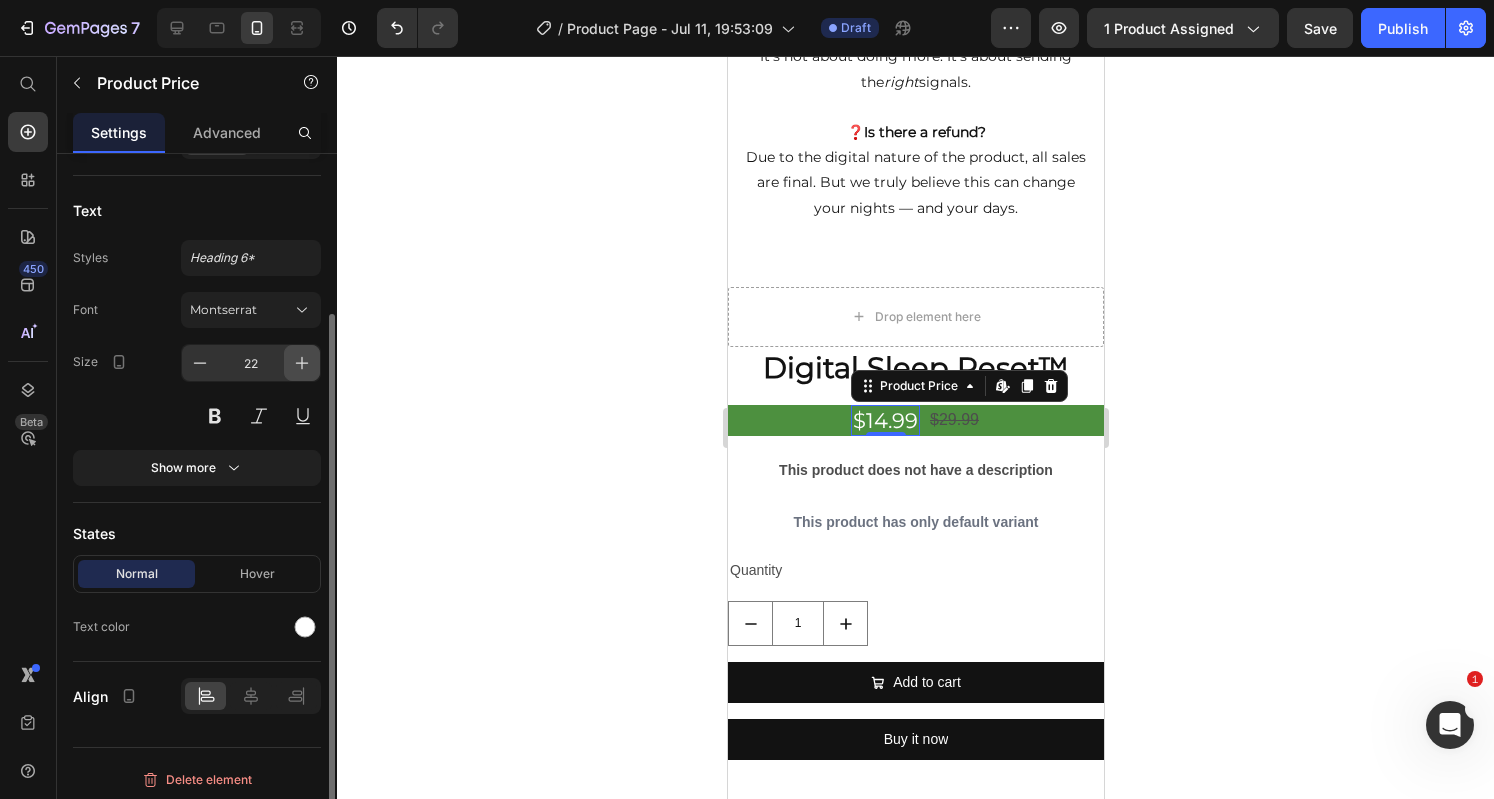 click 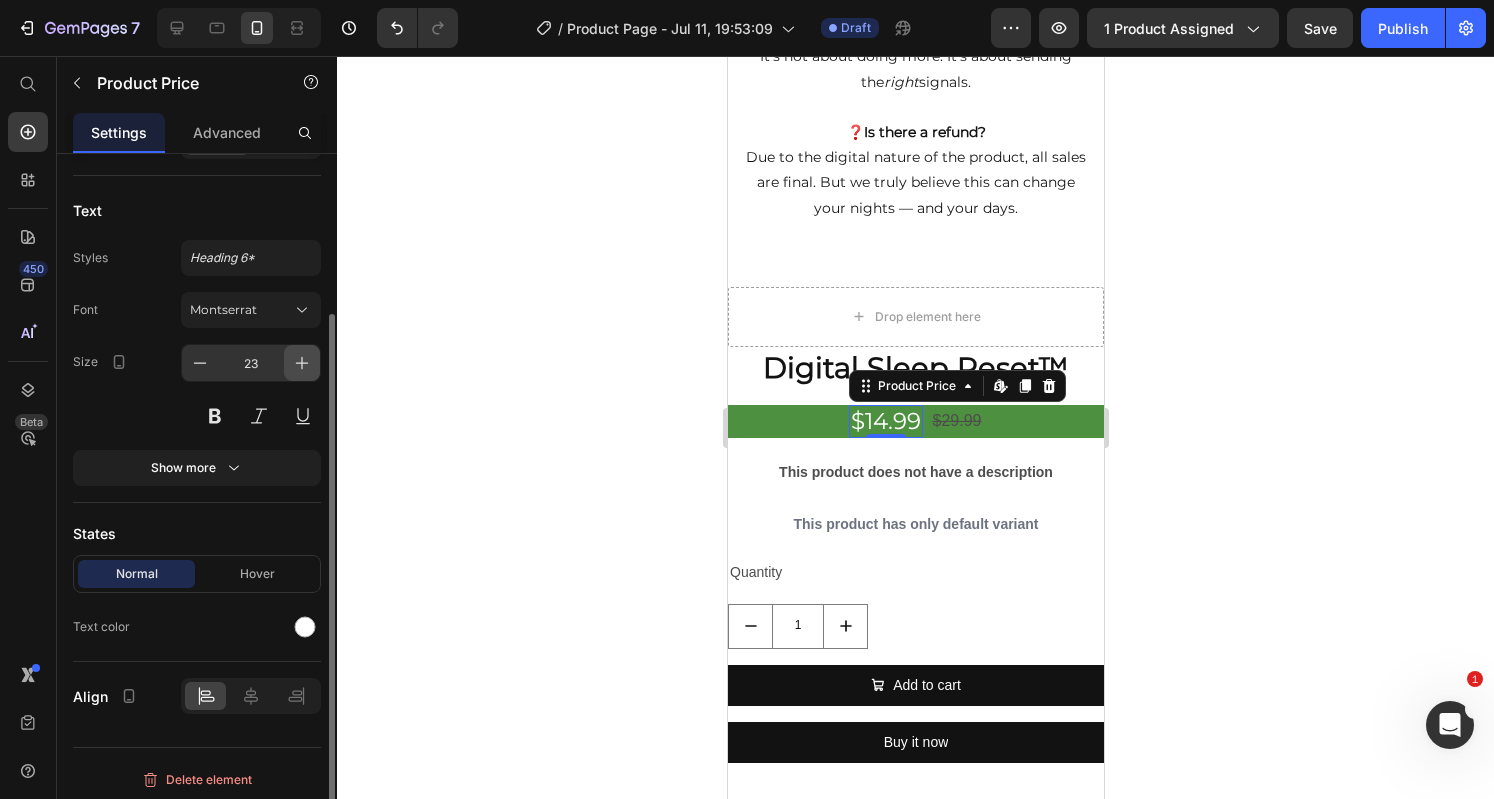 click 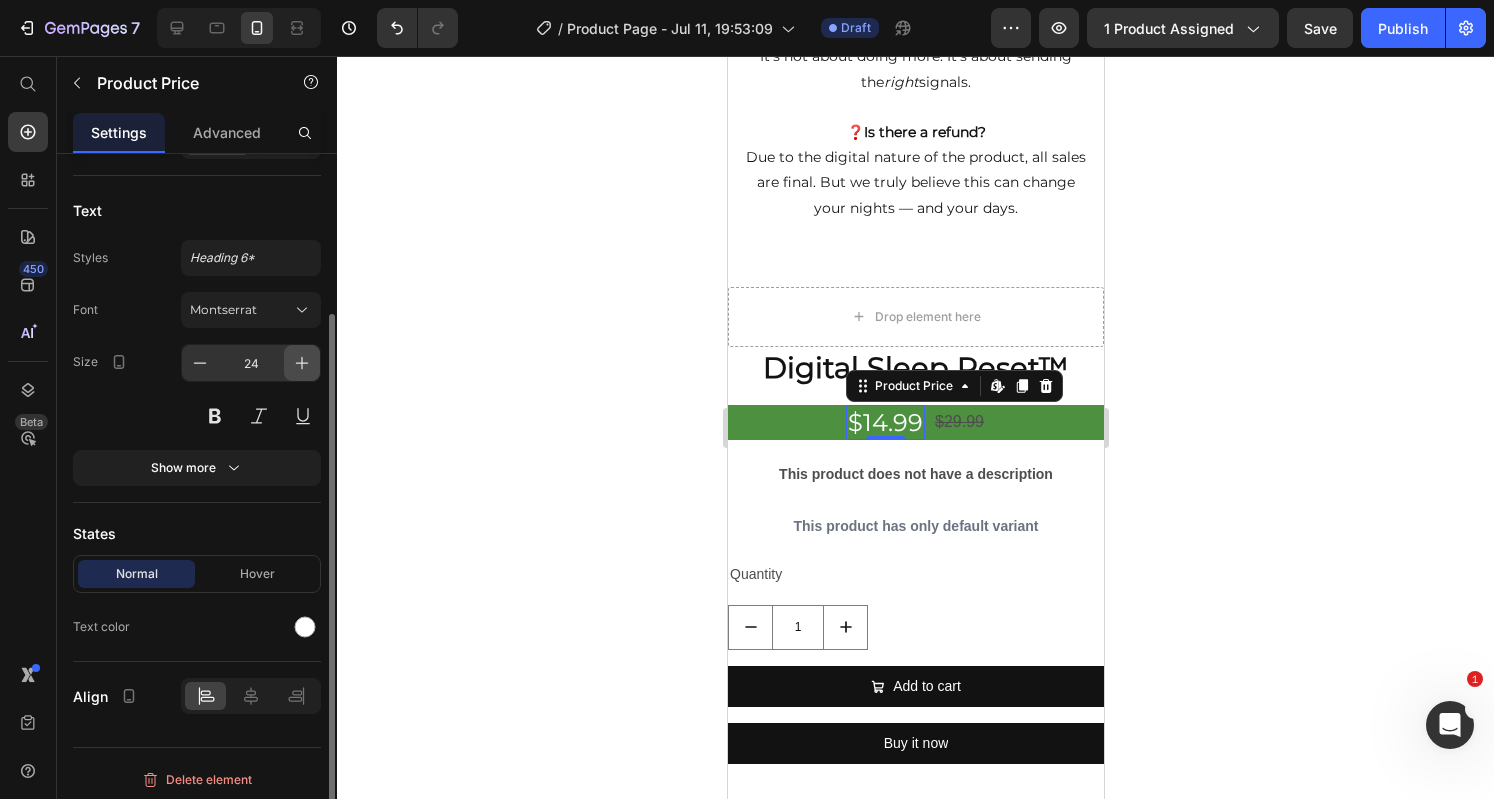 click 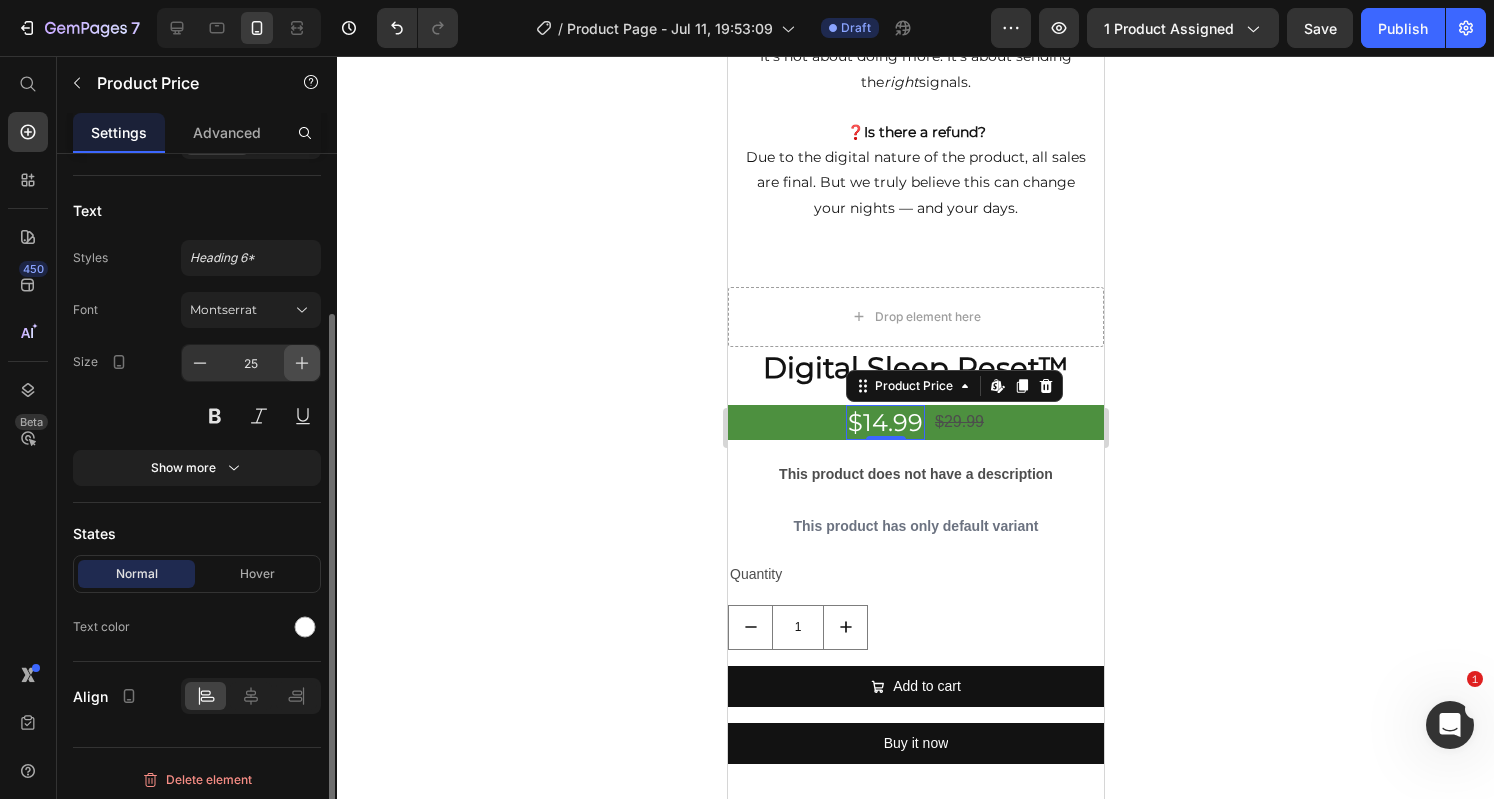 click 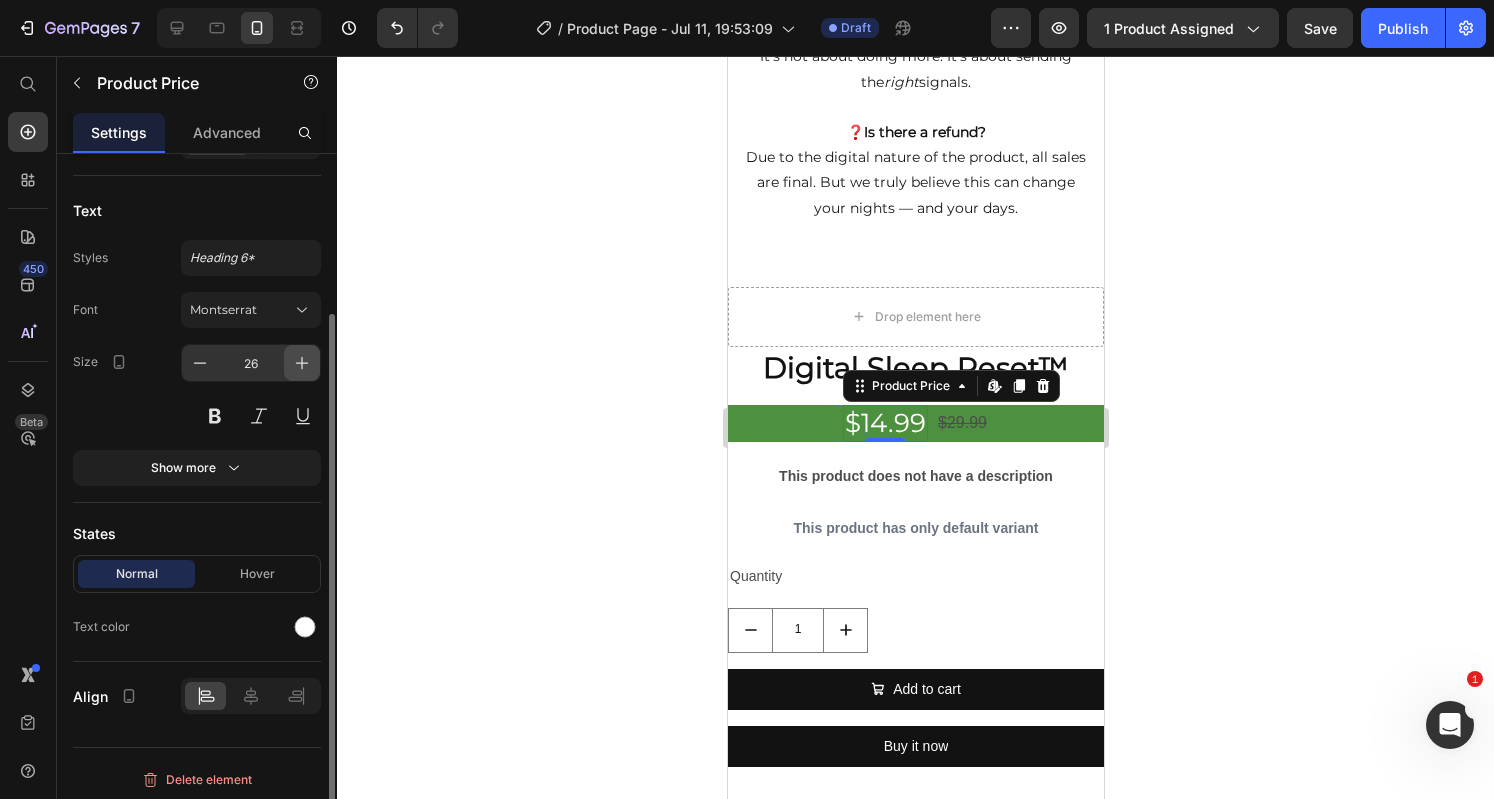 click 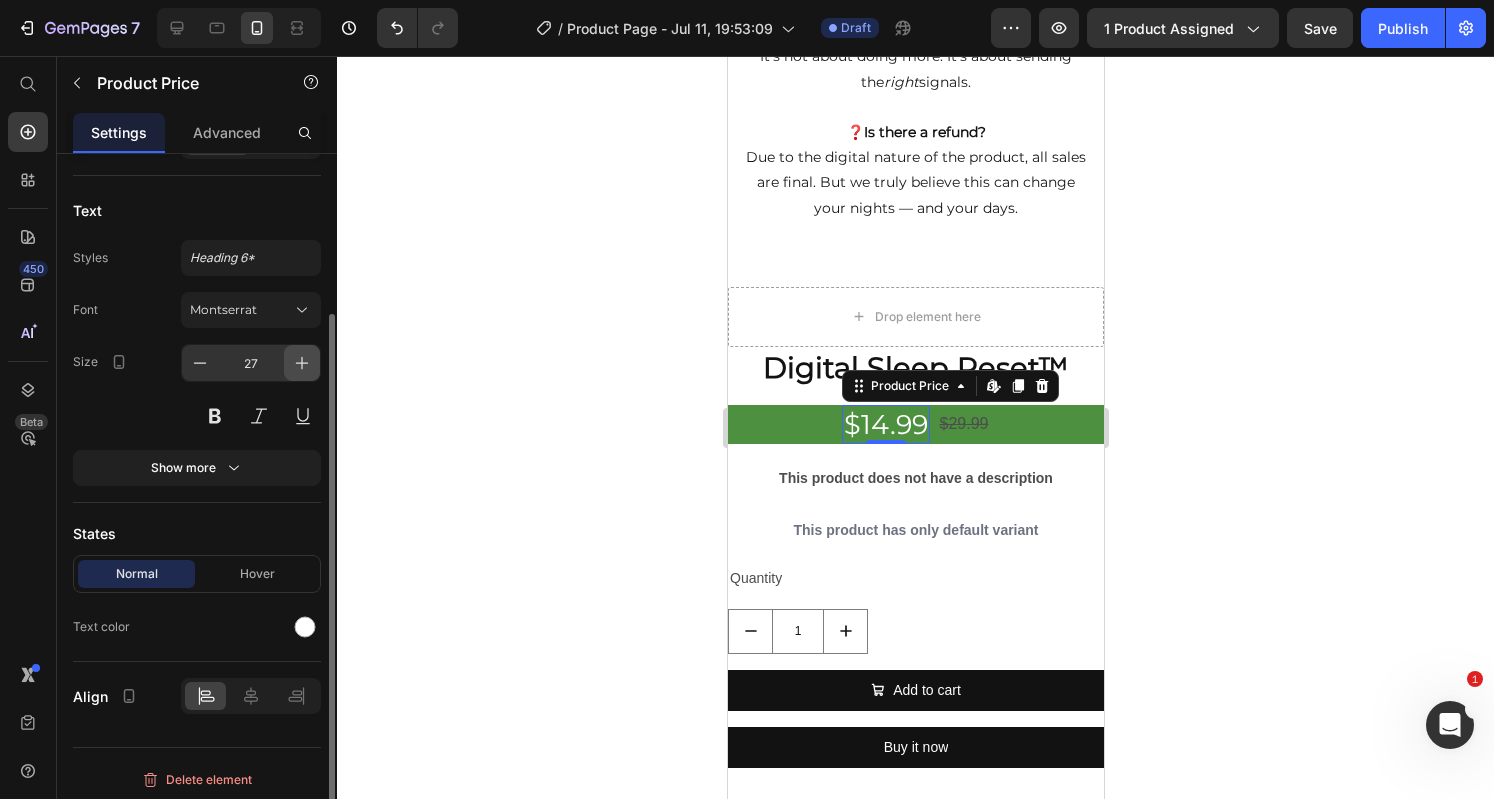 click 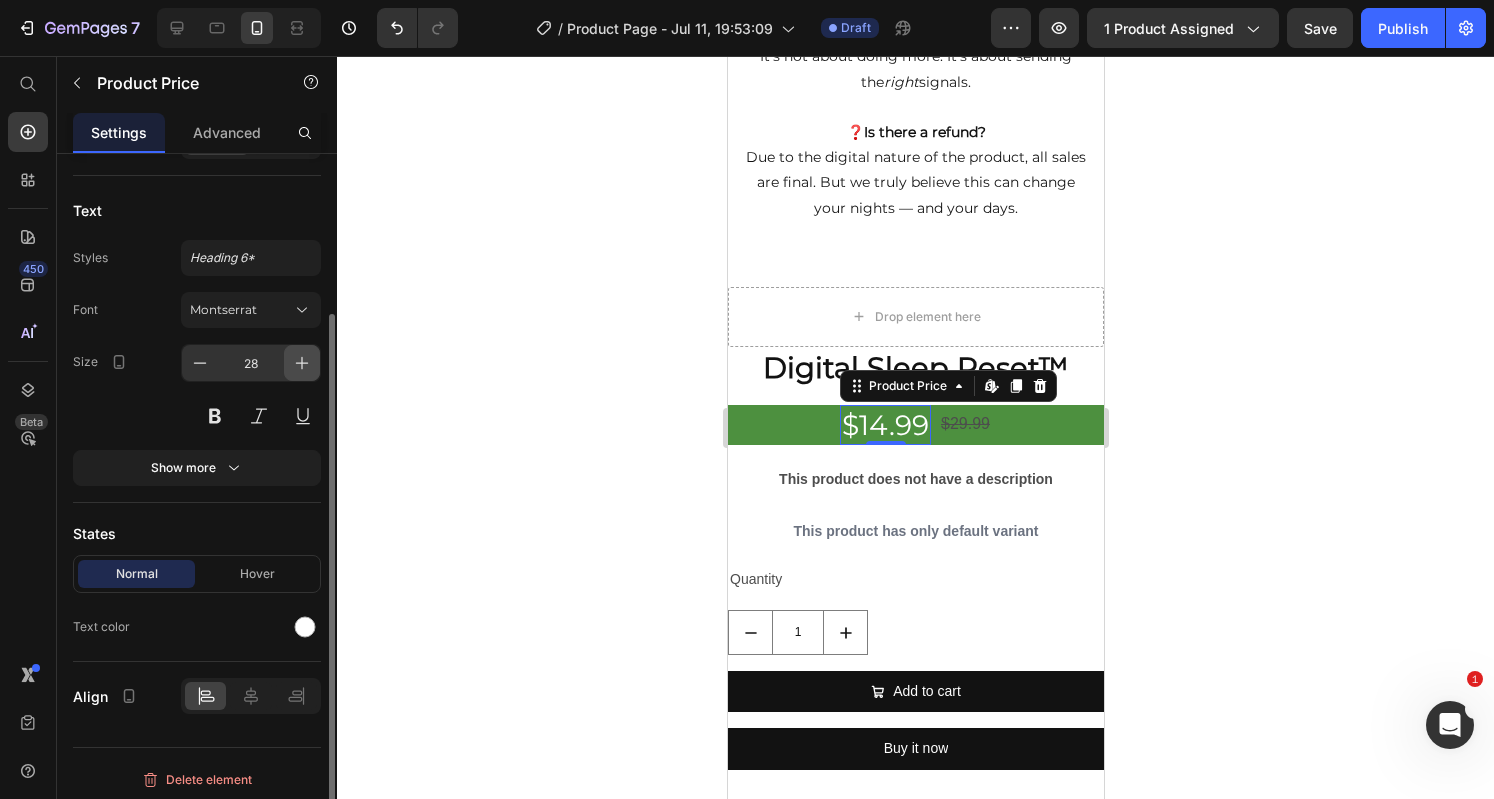 click 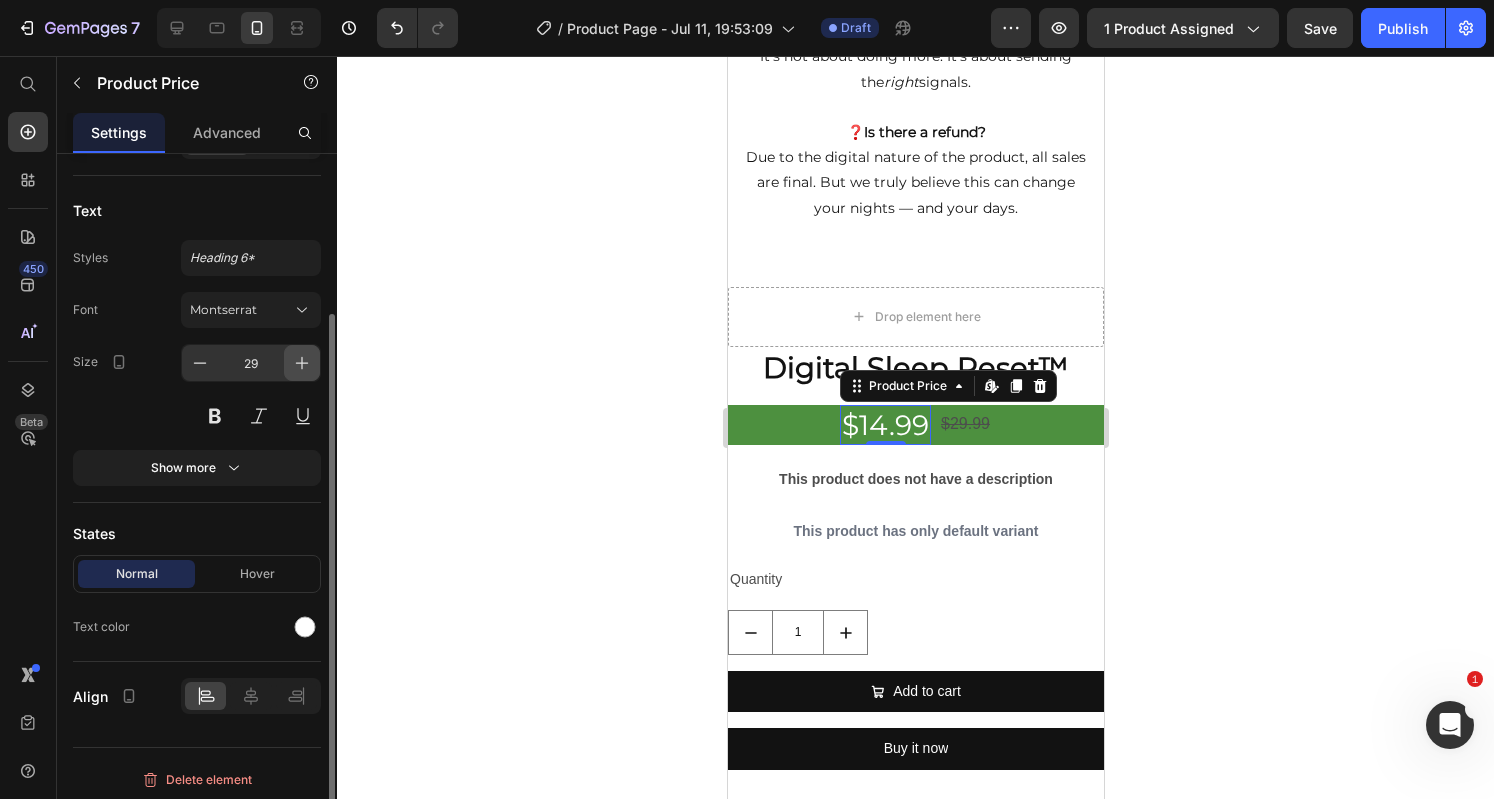 click 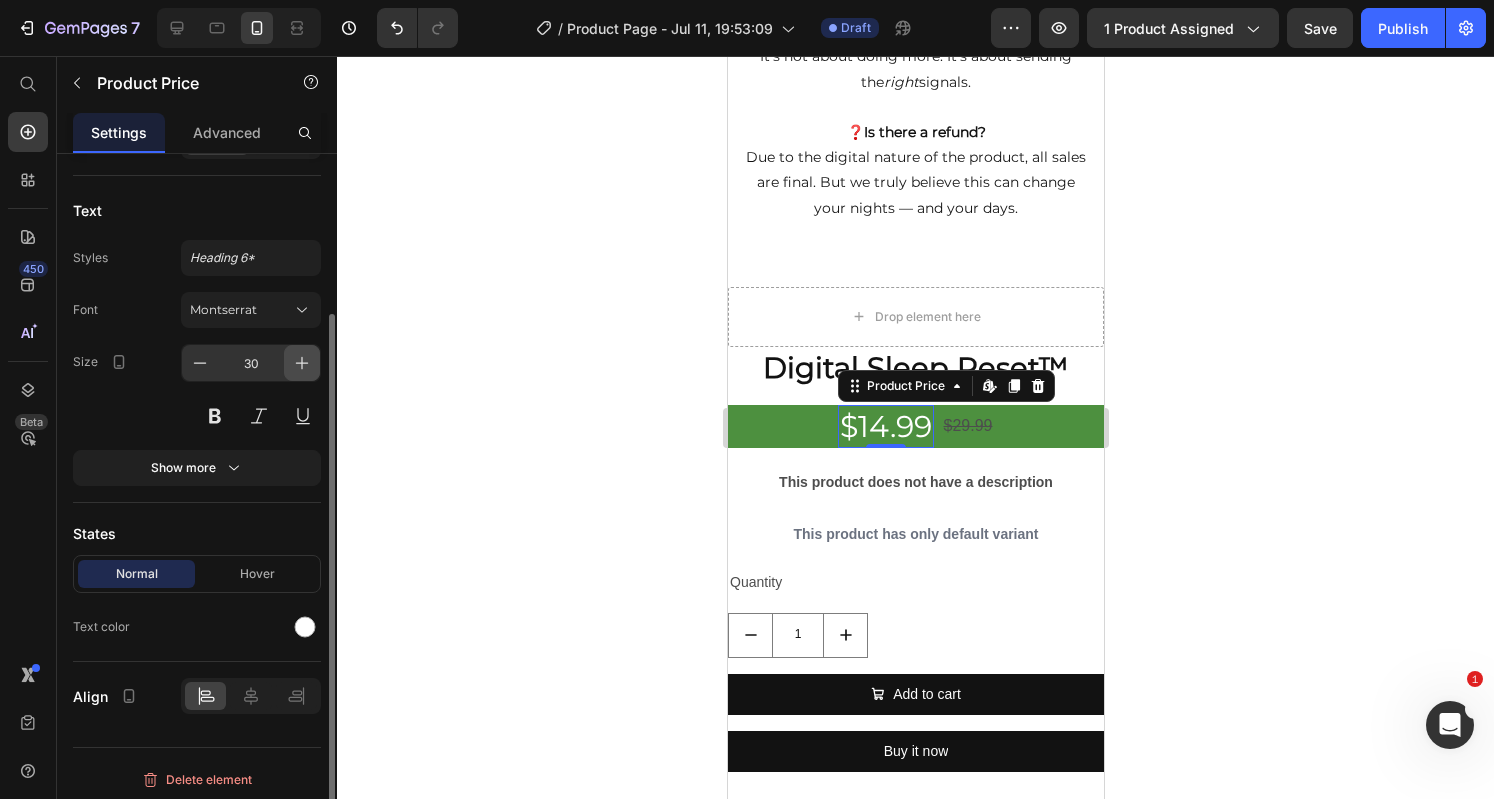 click 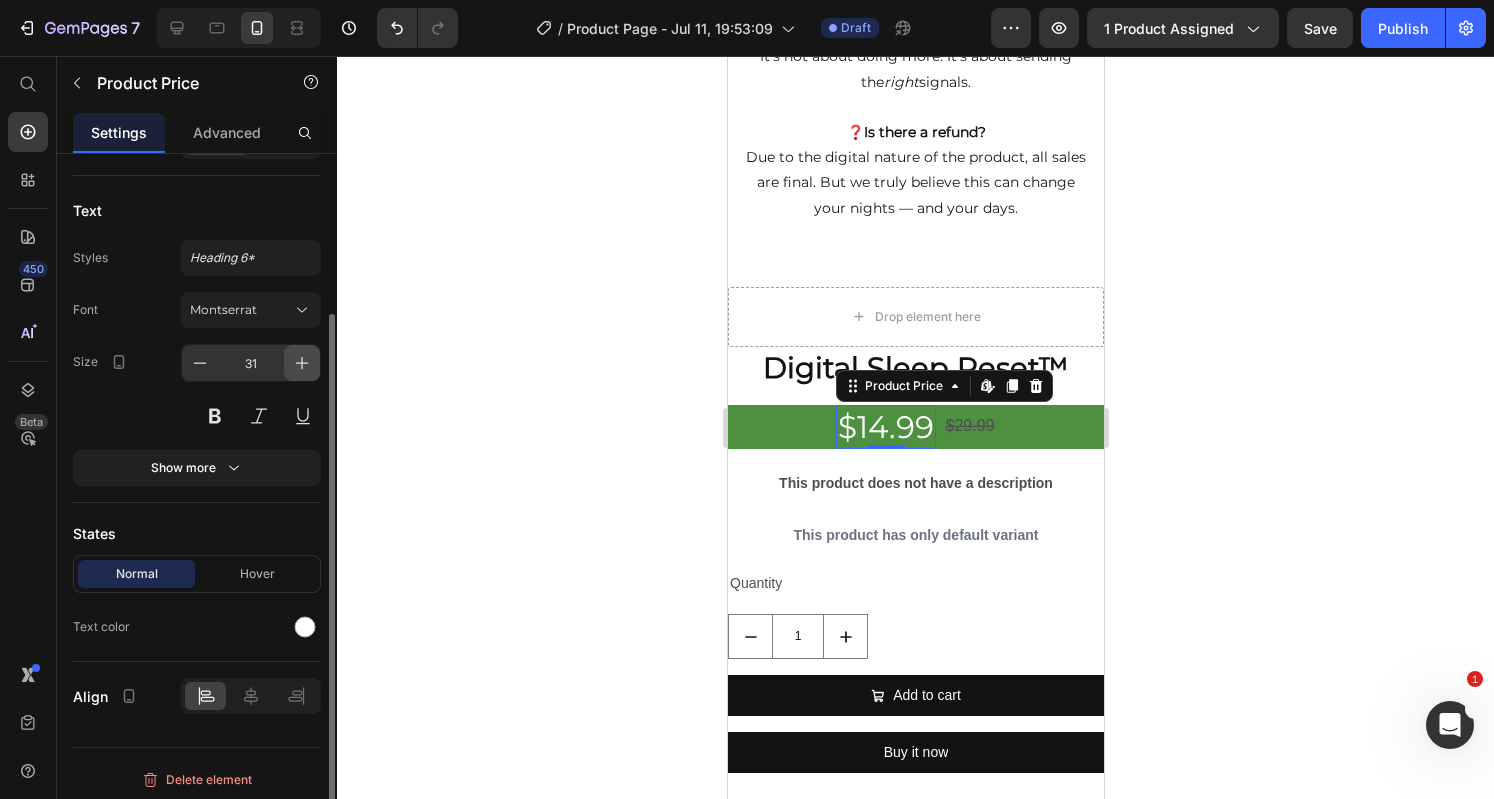 click 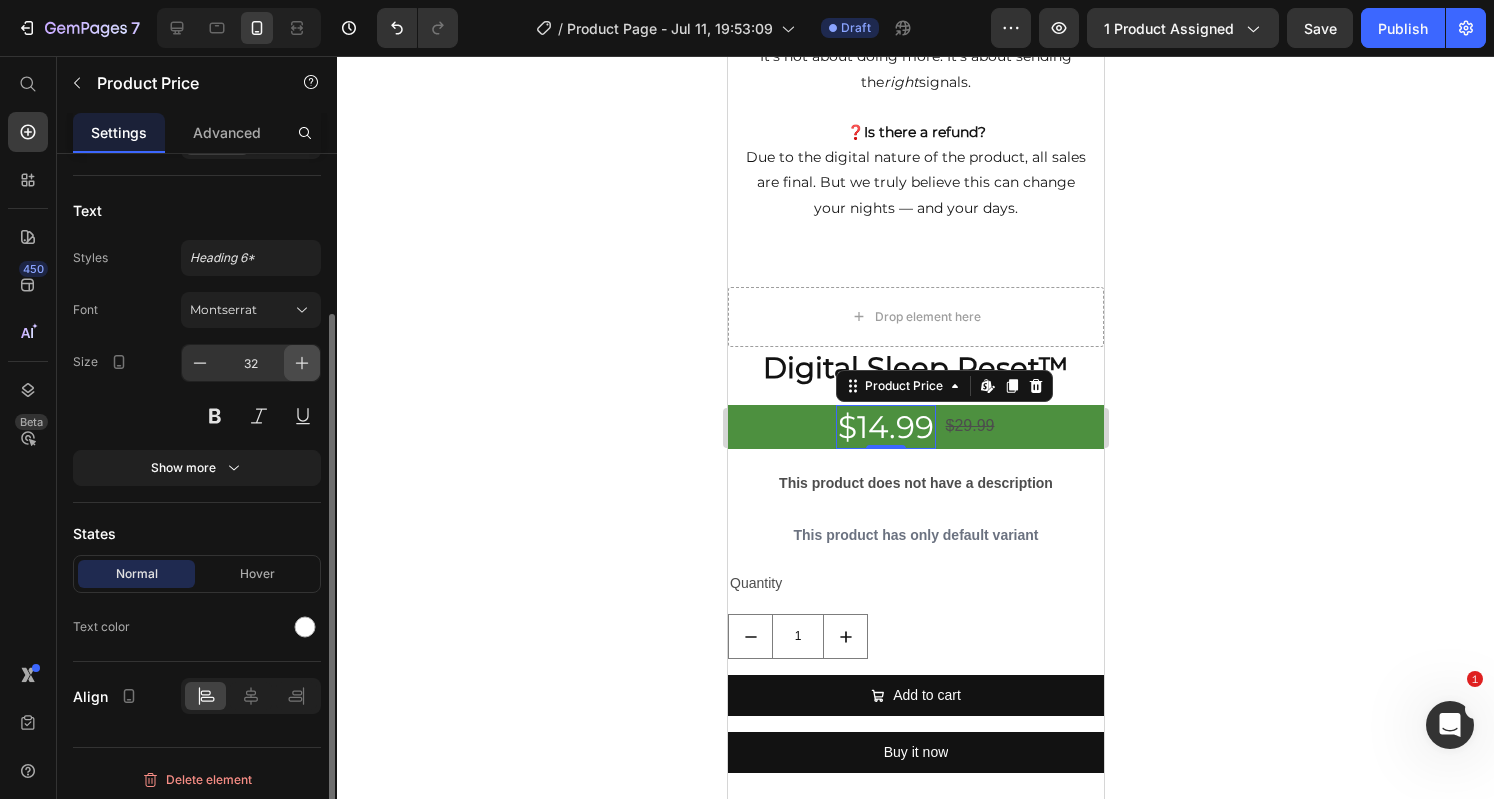 click 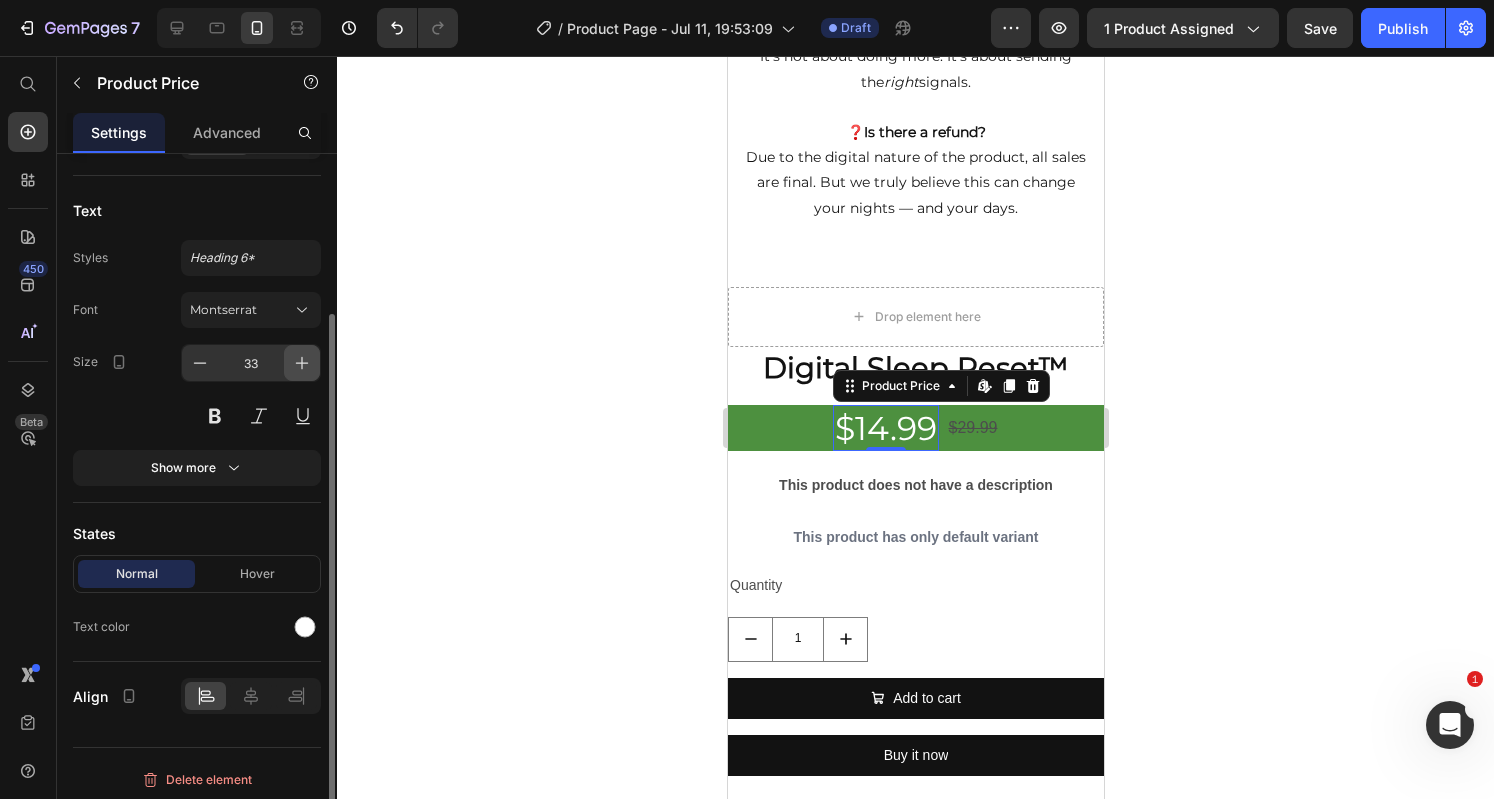 click 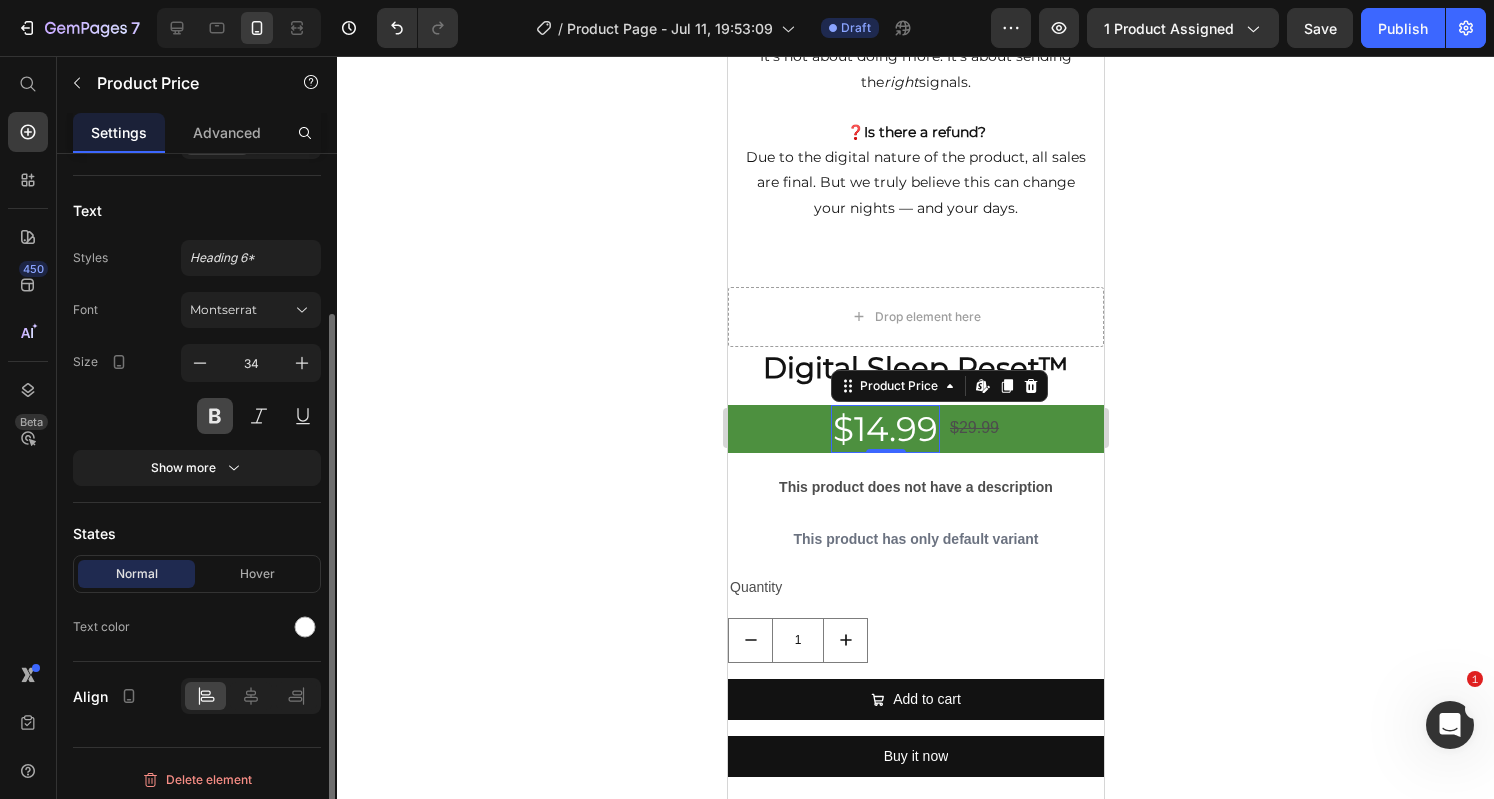 click at bounding box center (215, 416) 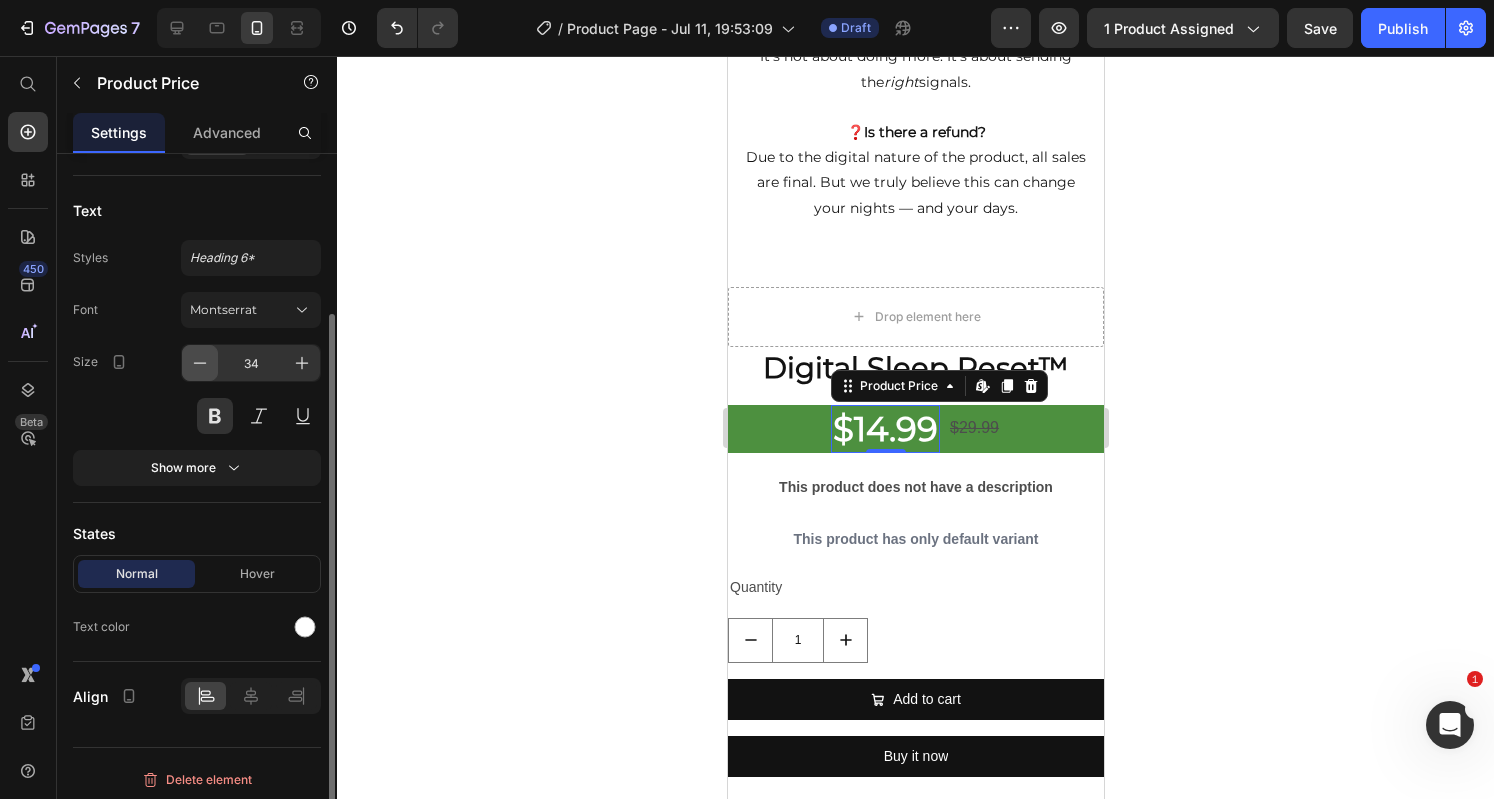 click 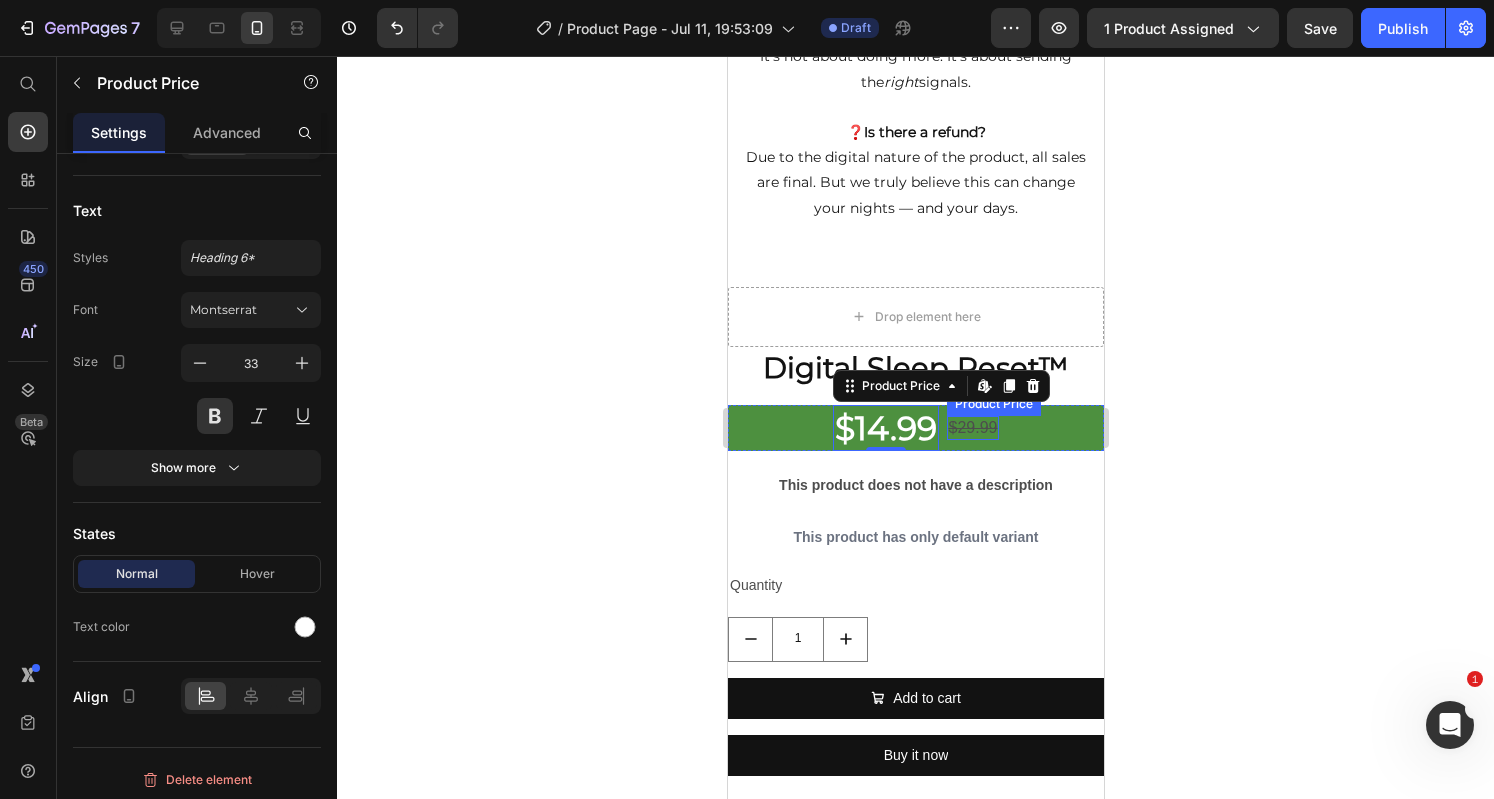 click on "$29.99" at bounding box center [972, 428] 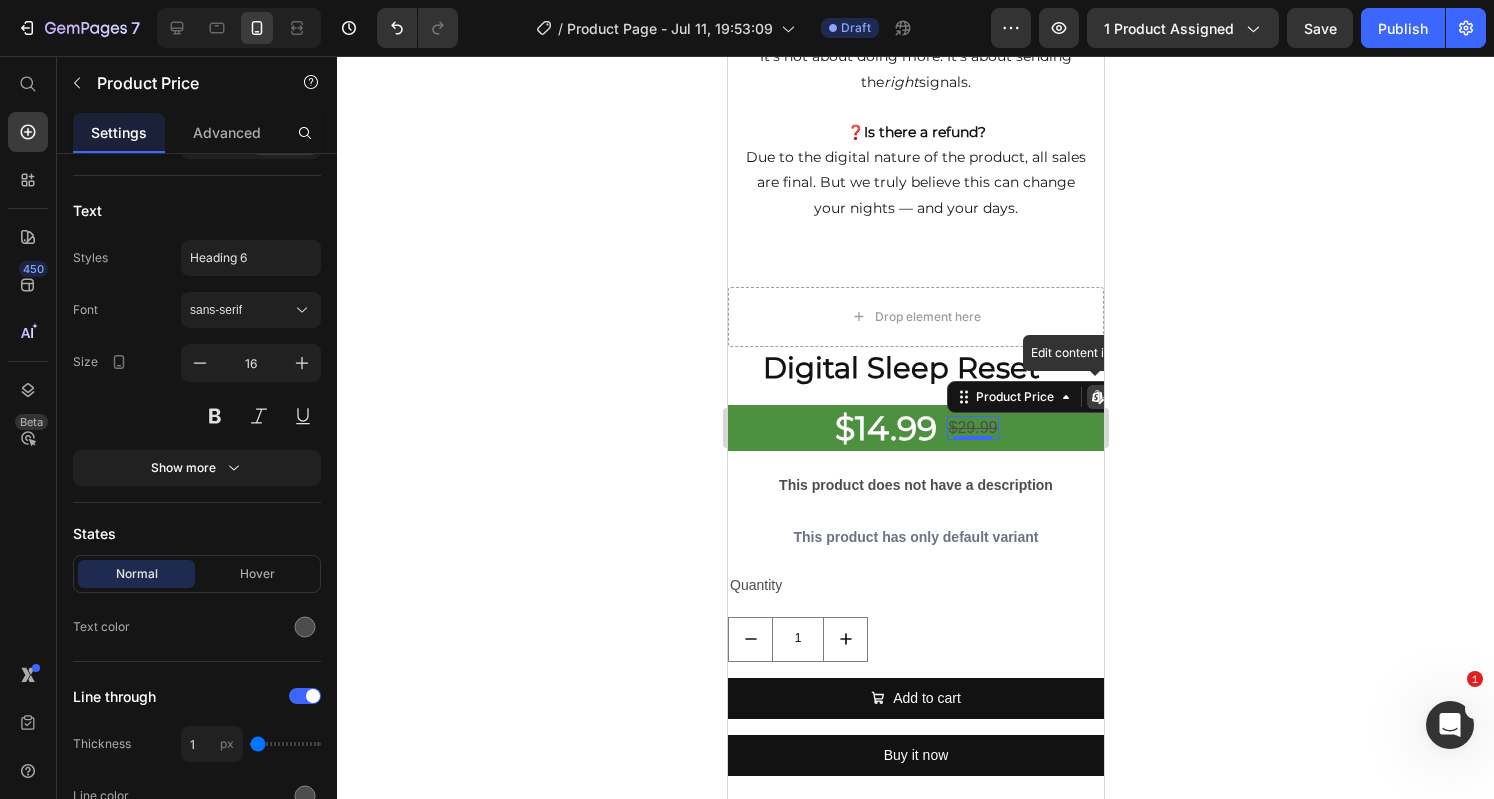 scroll, scrollTop: 208, scrollLeft: 0, axis: vertical 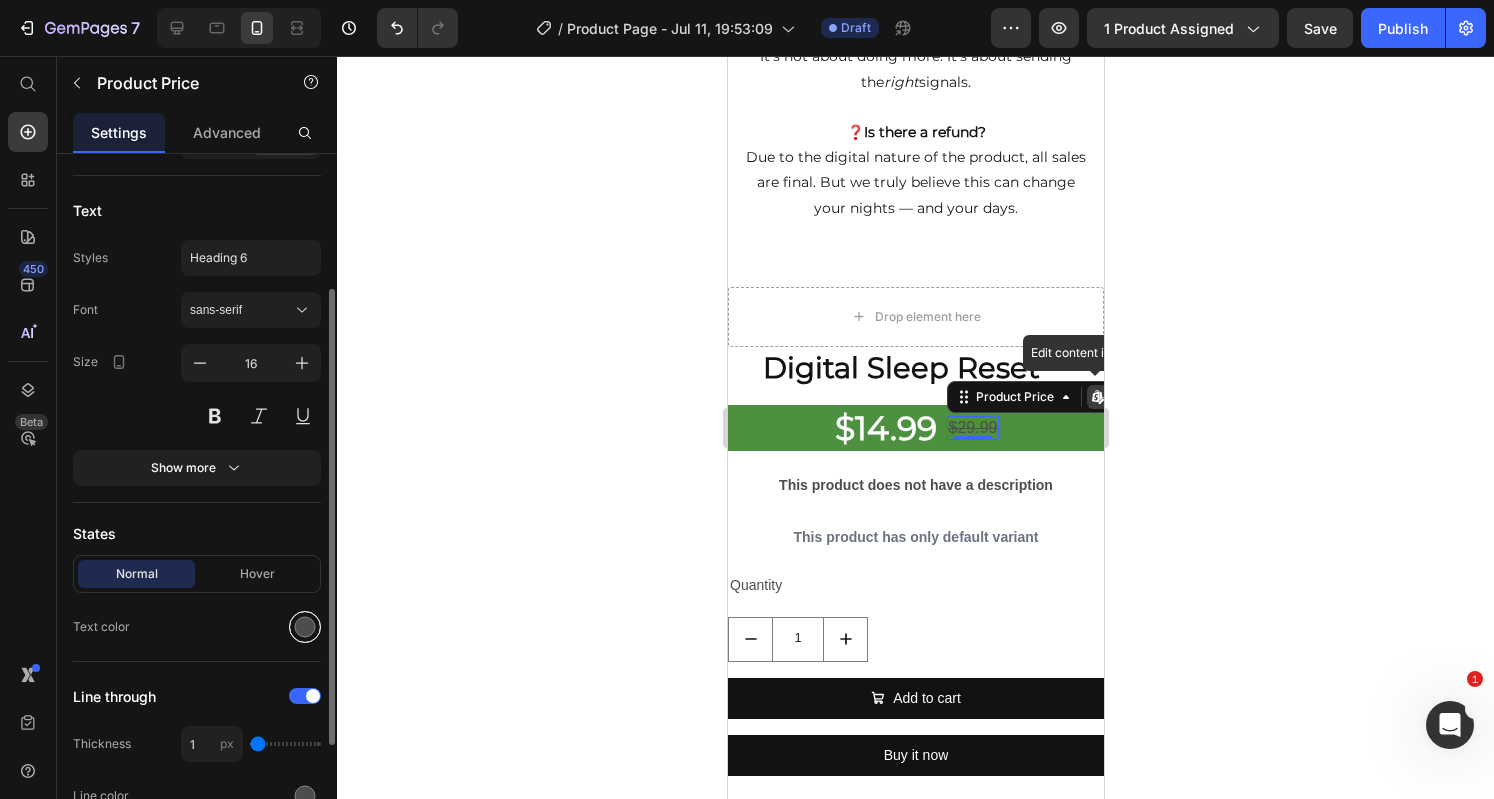 click at bounding box center (305, 627) 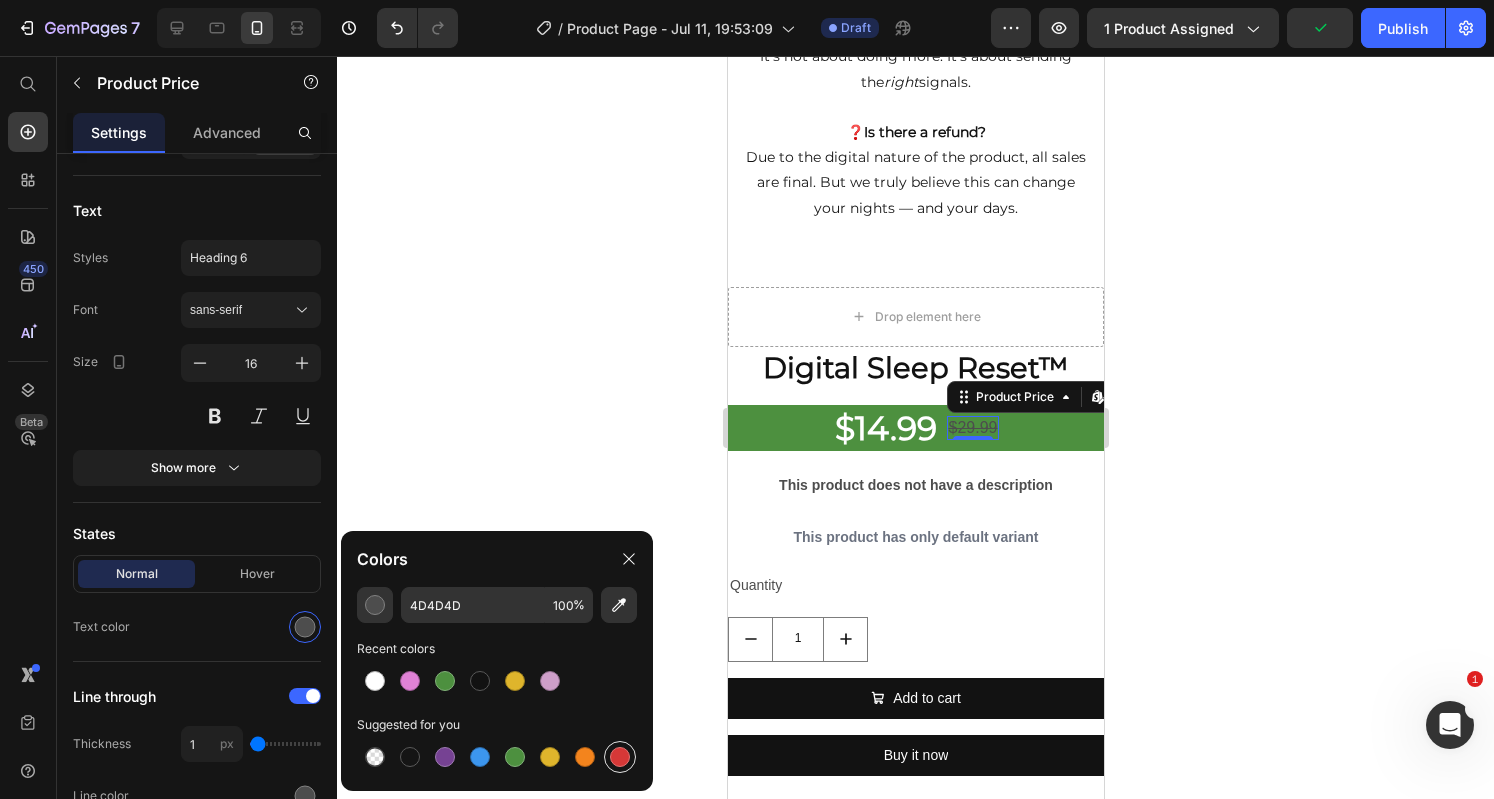 click at bounding box center (620, 757) 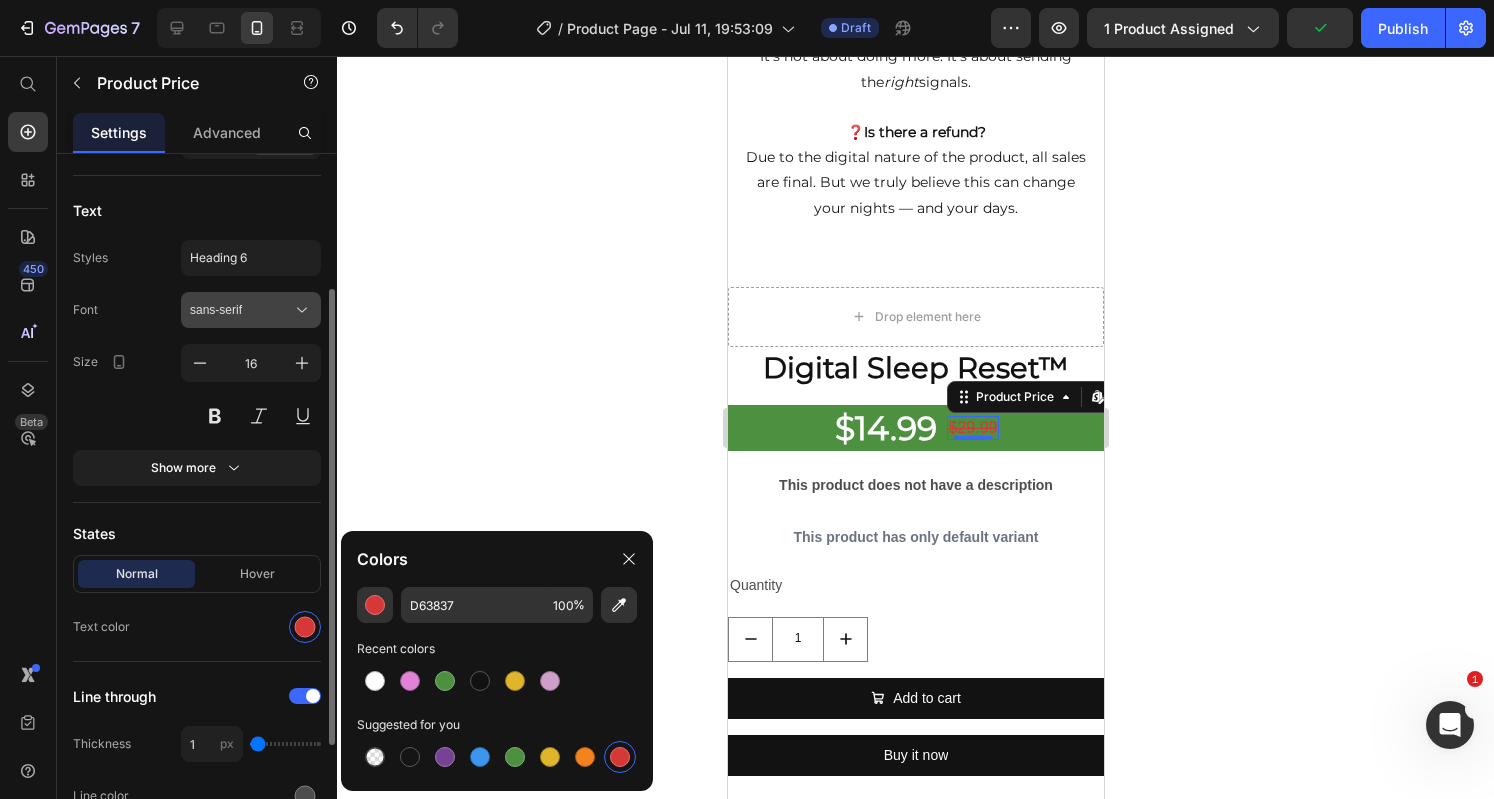 click on "sans-serif" at bounding box center [241, 310] 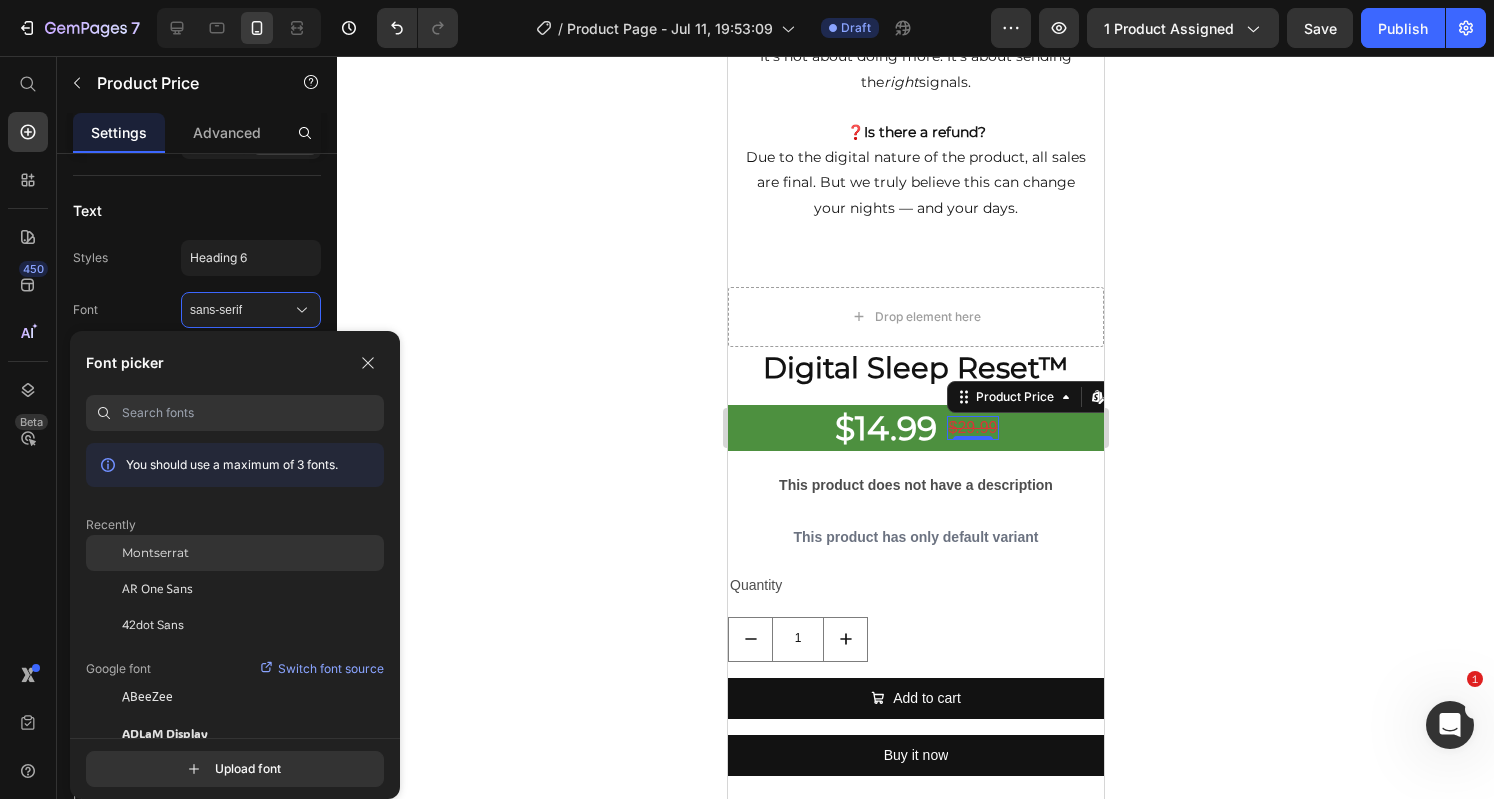 click on "Montserrat" at bounding box center (155, 553) 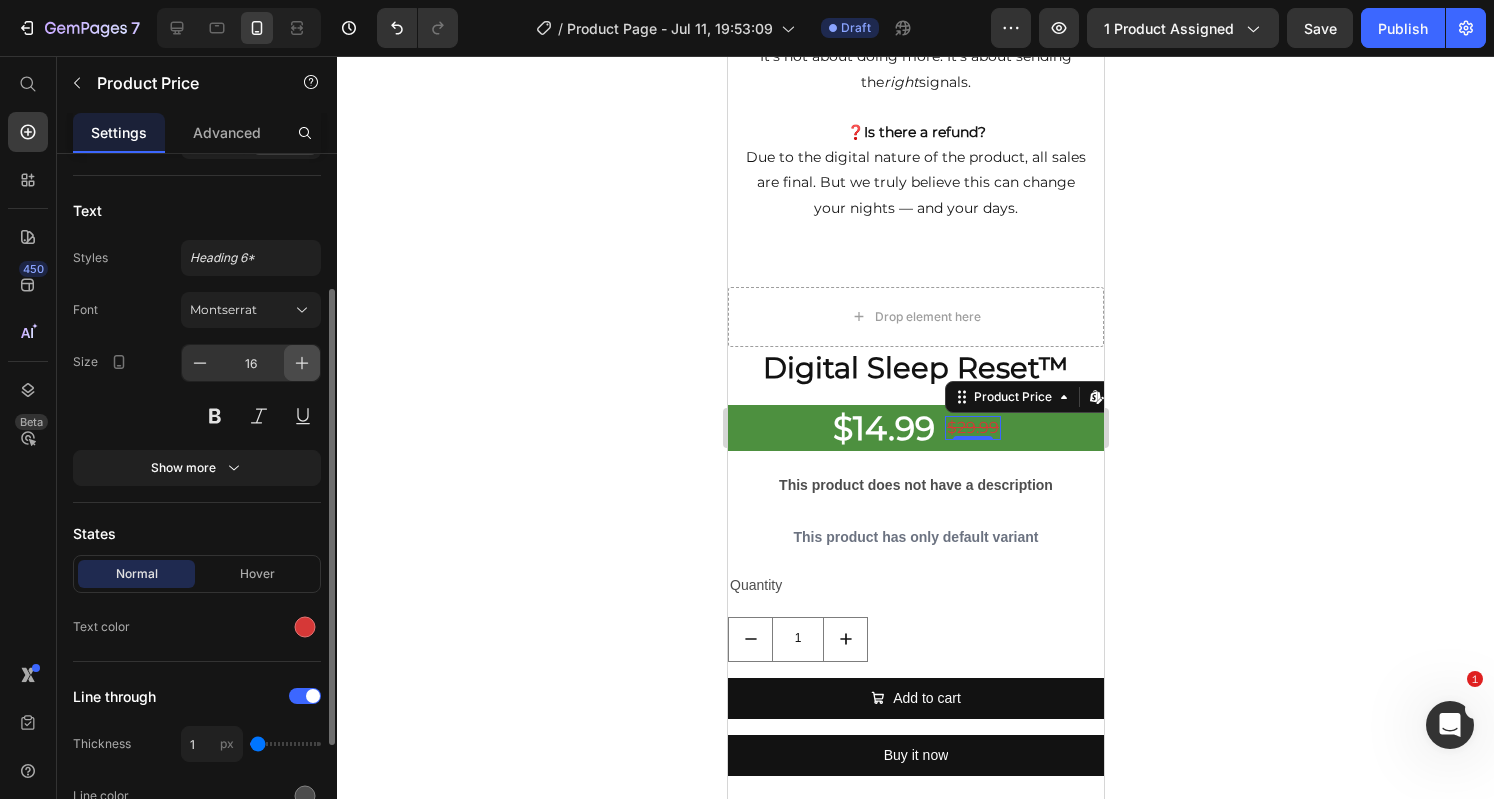 click 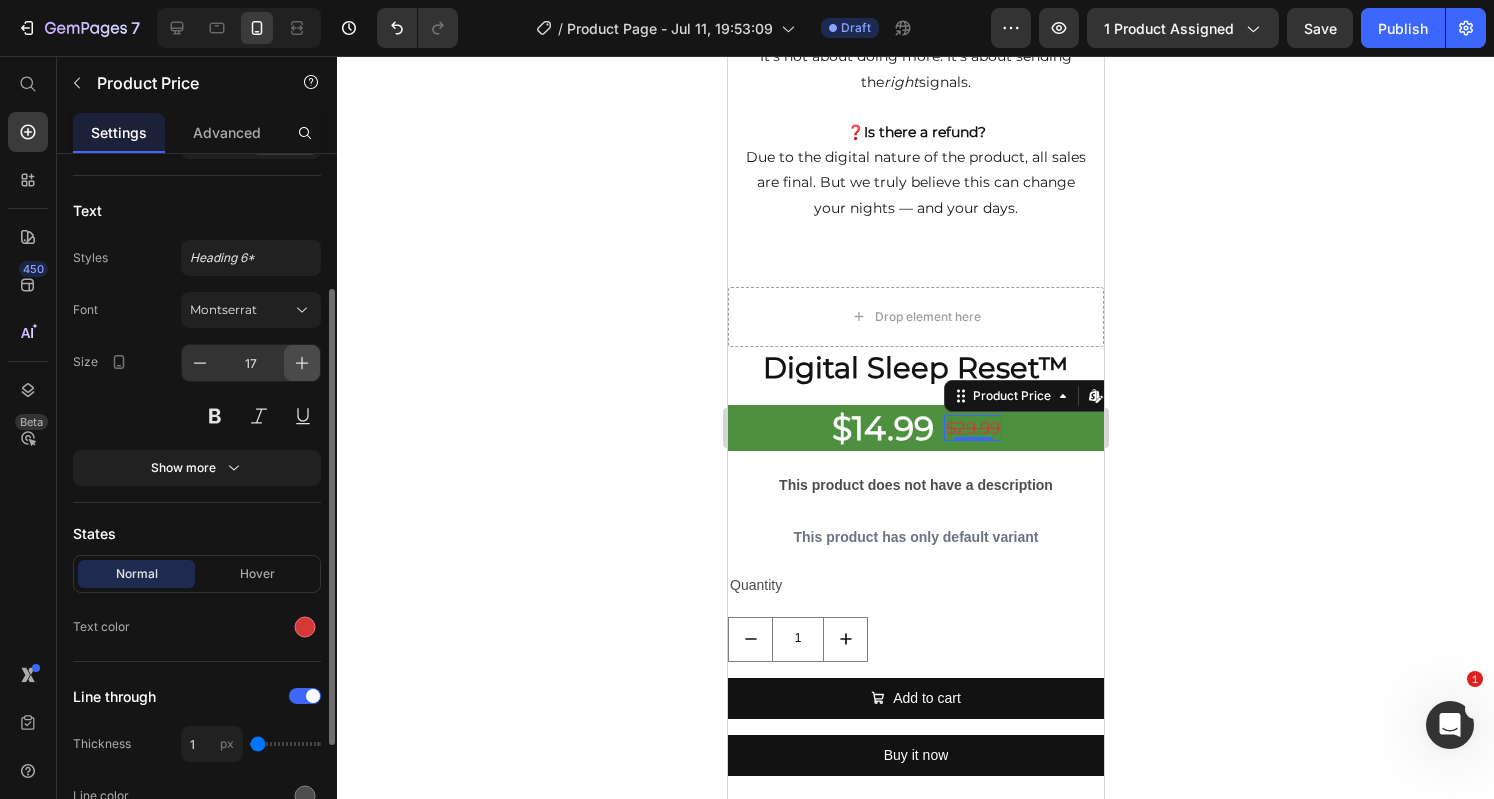 click 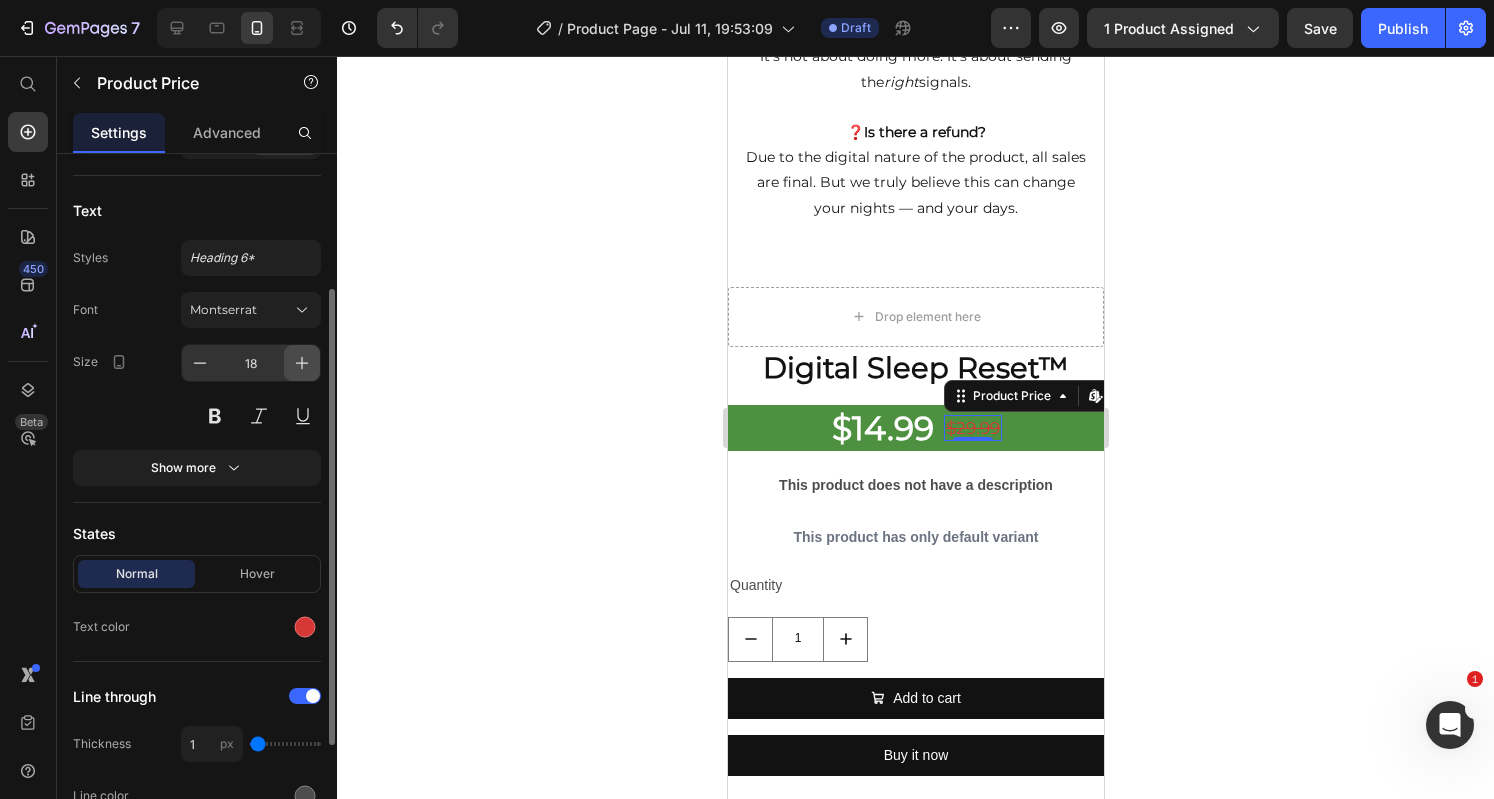 click 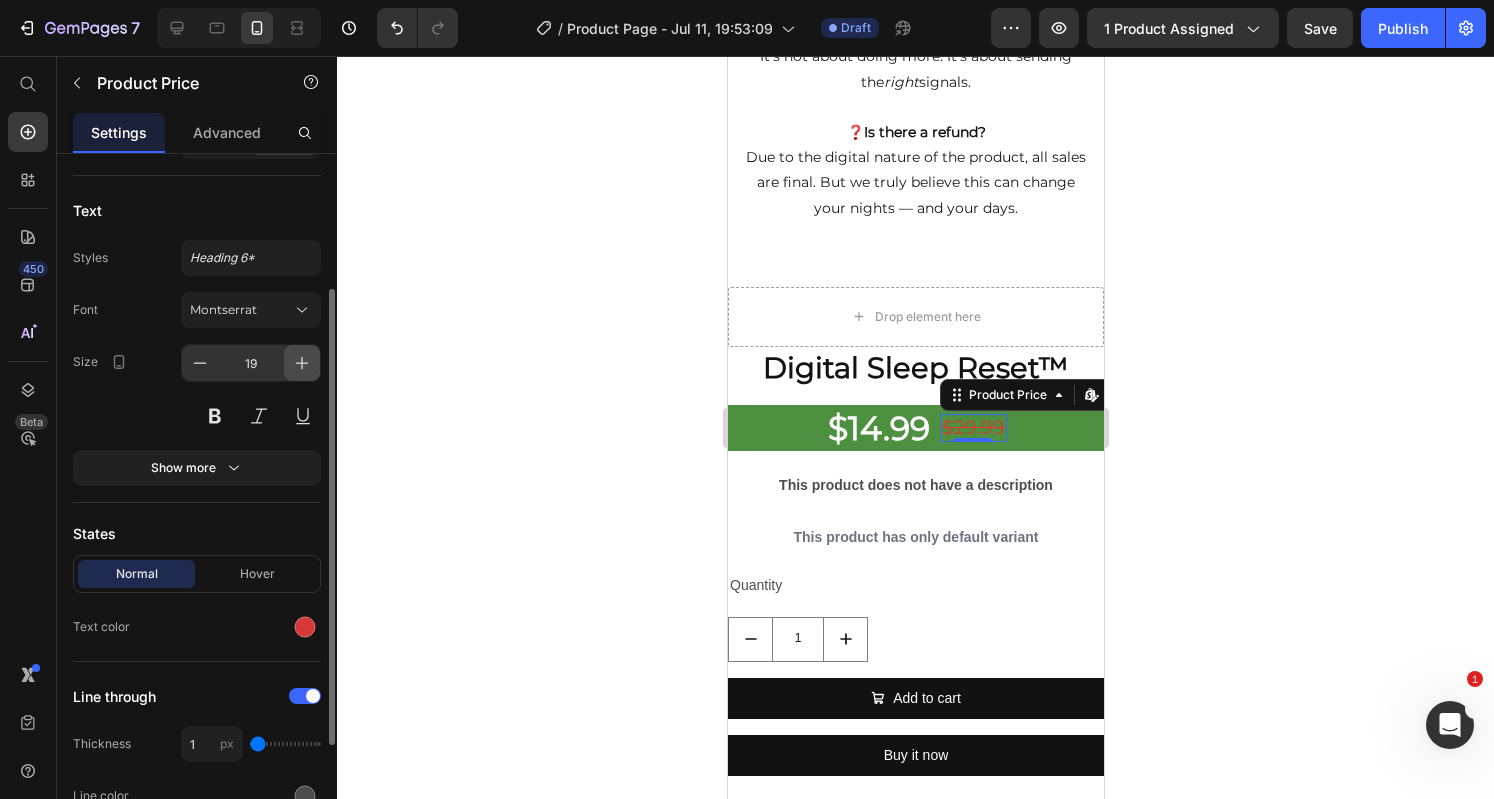click 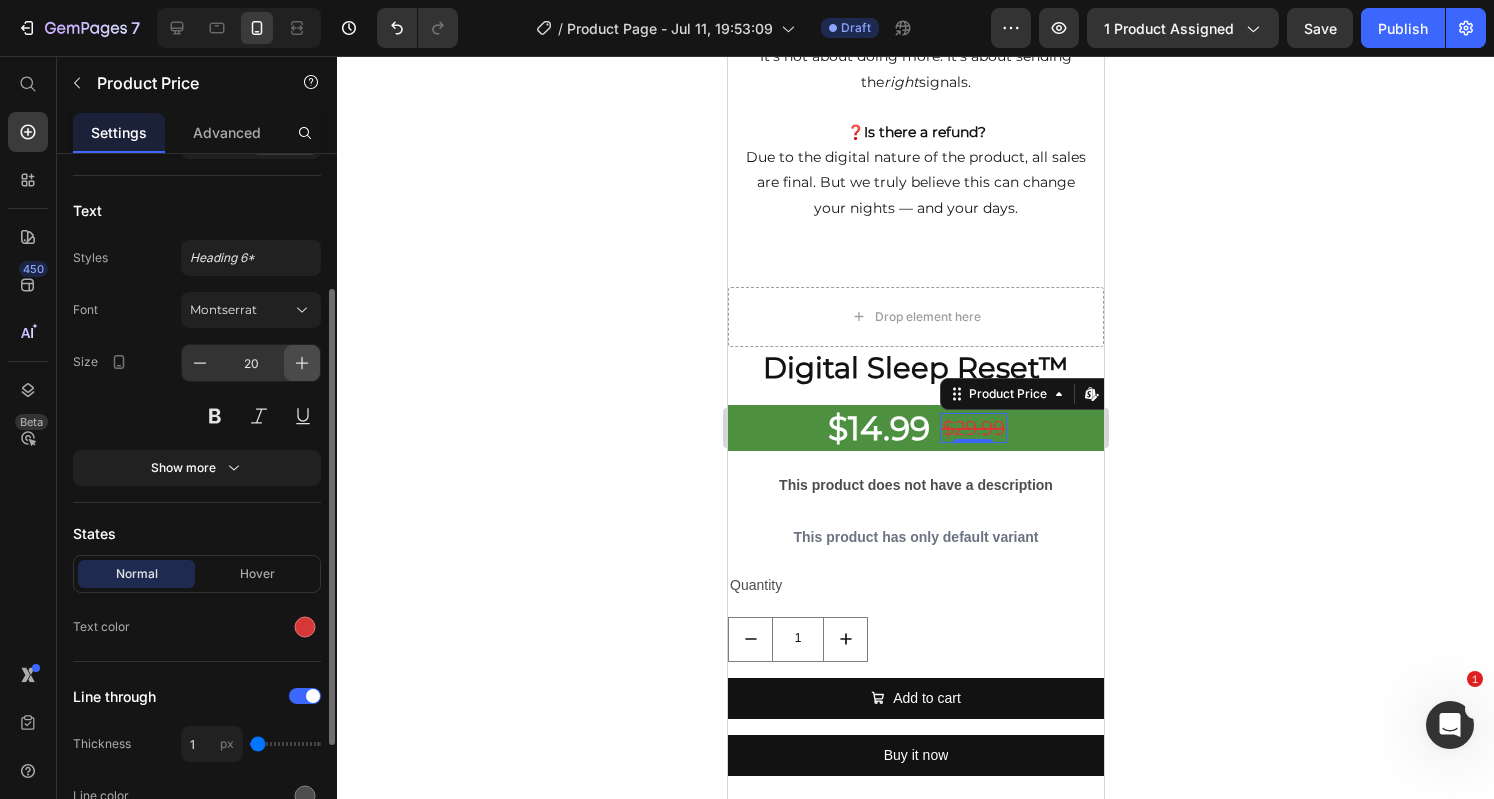 click 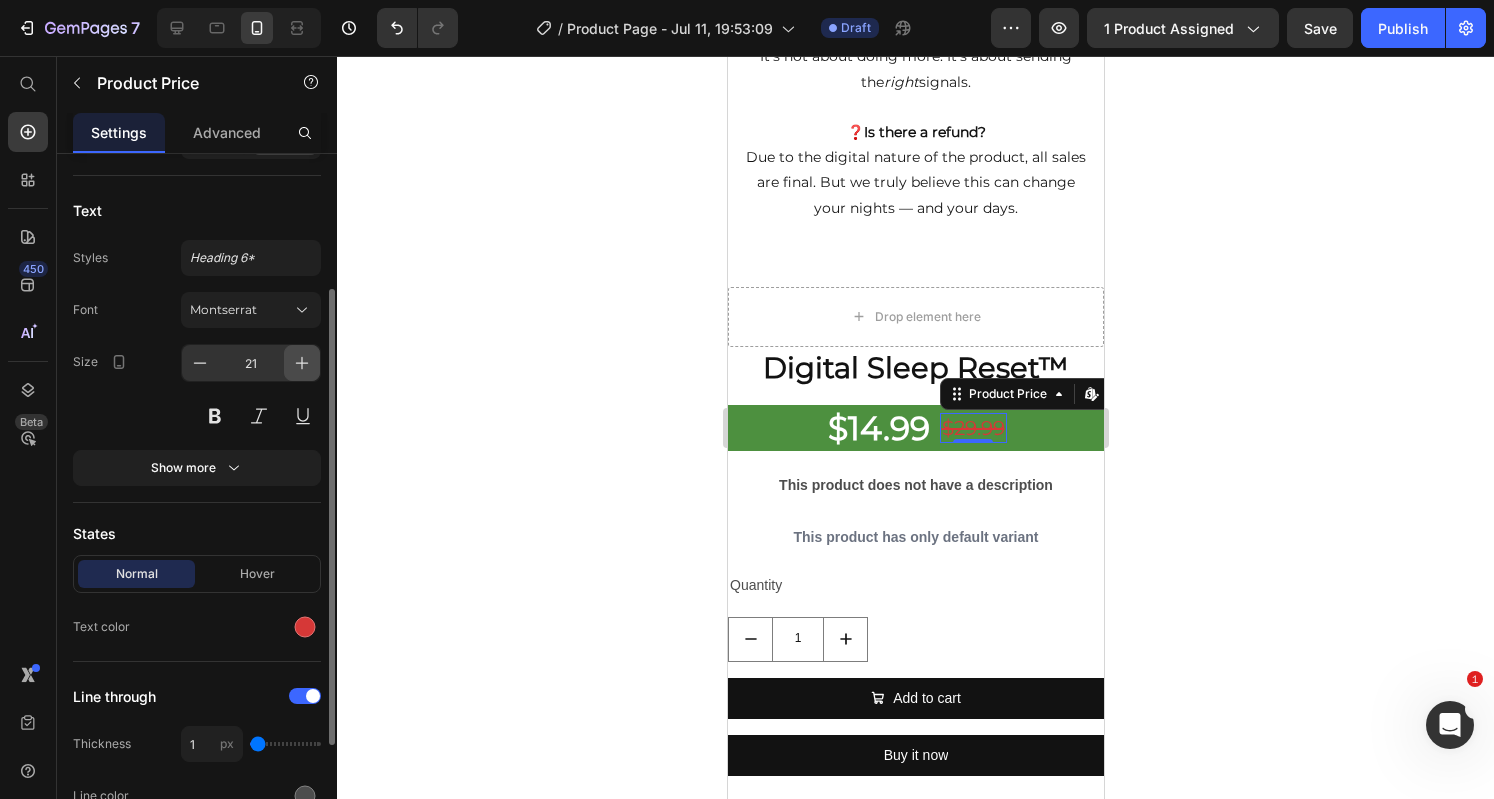 click 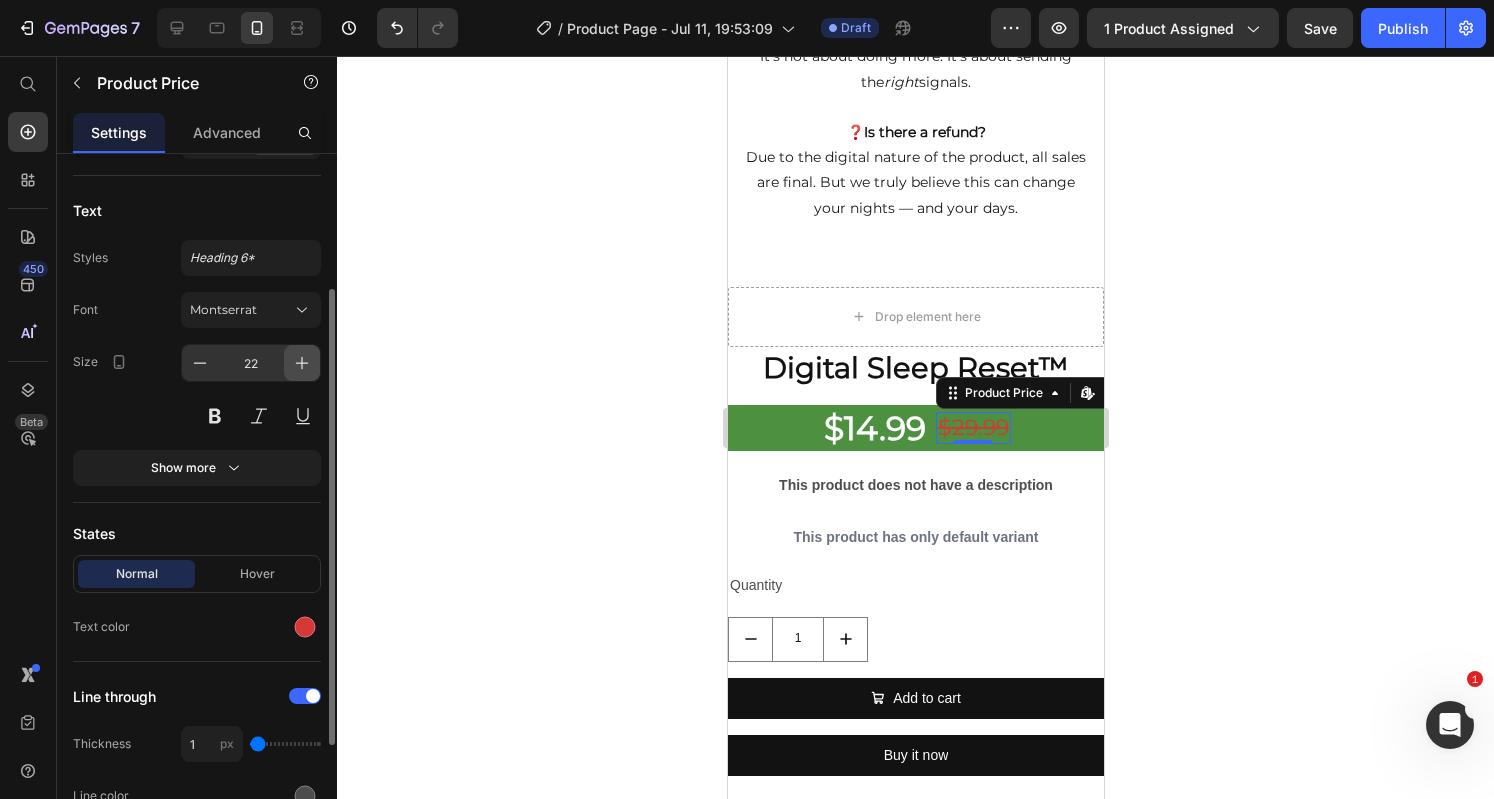 click 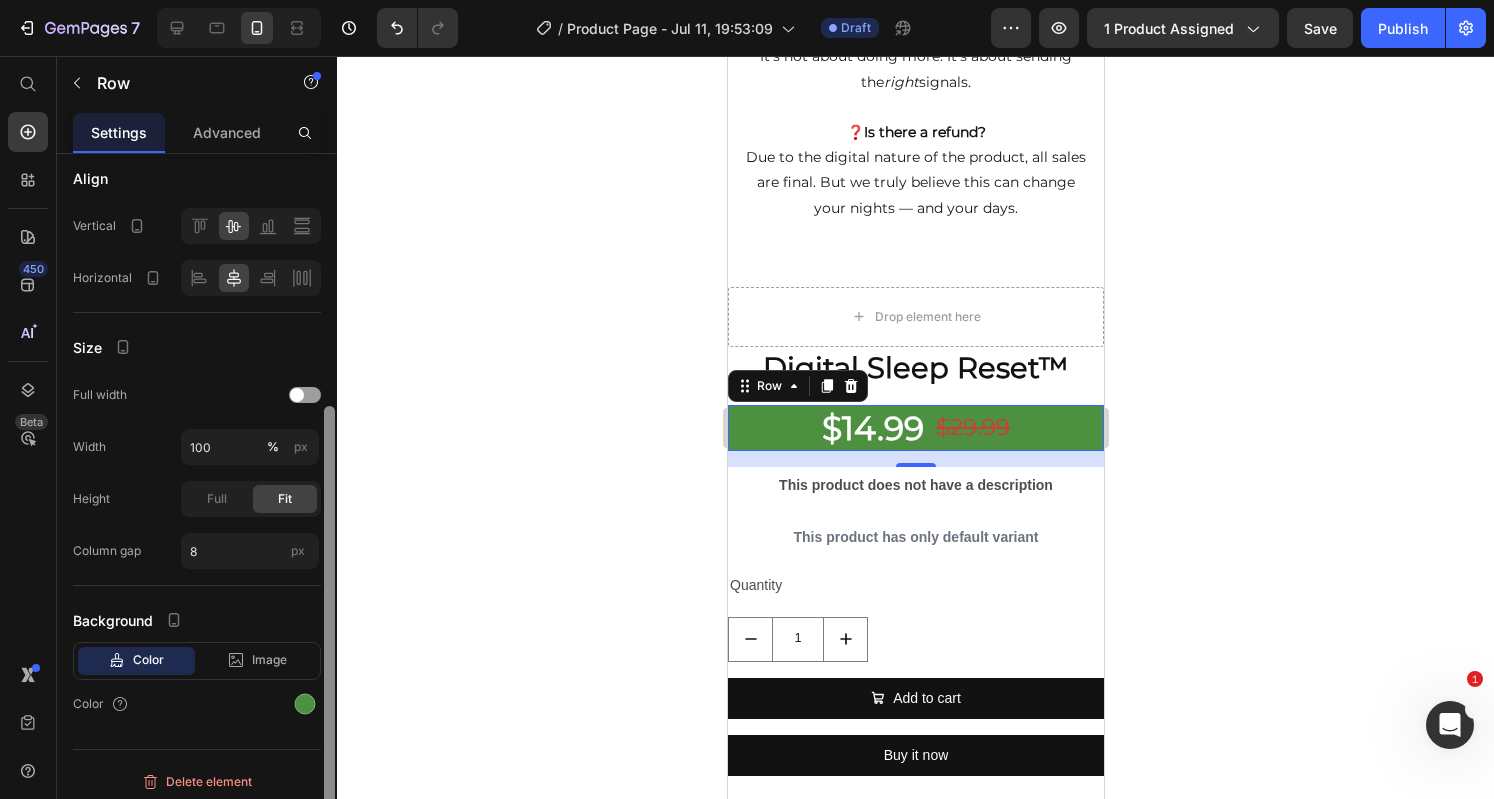 scroll, scrollTop: 380, scrollLeft: 0, axis: vertical 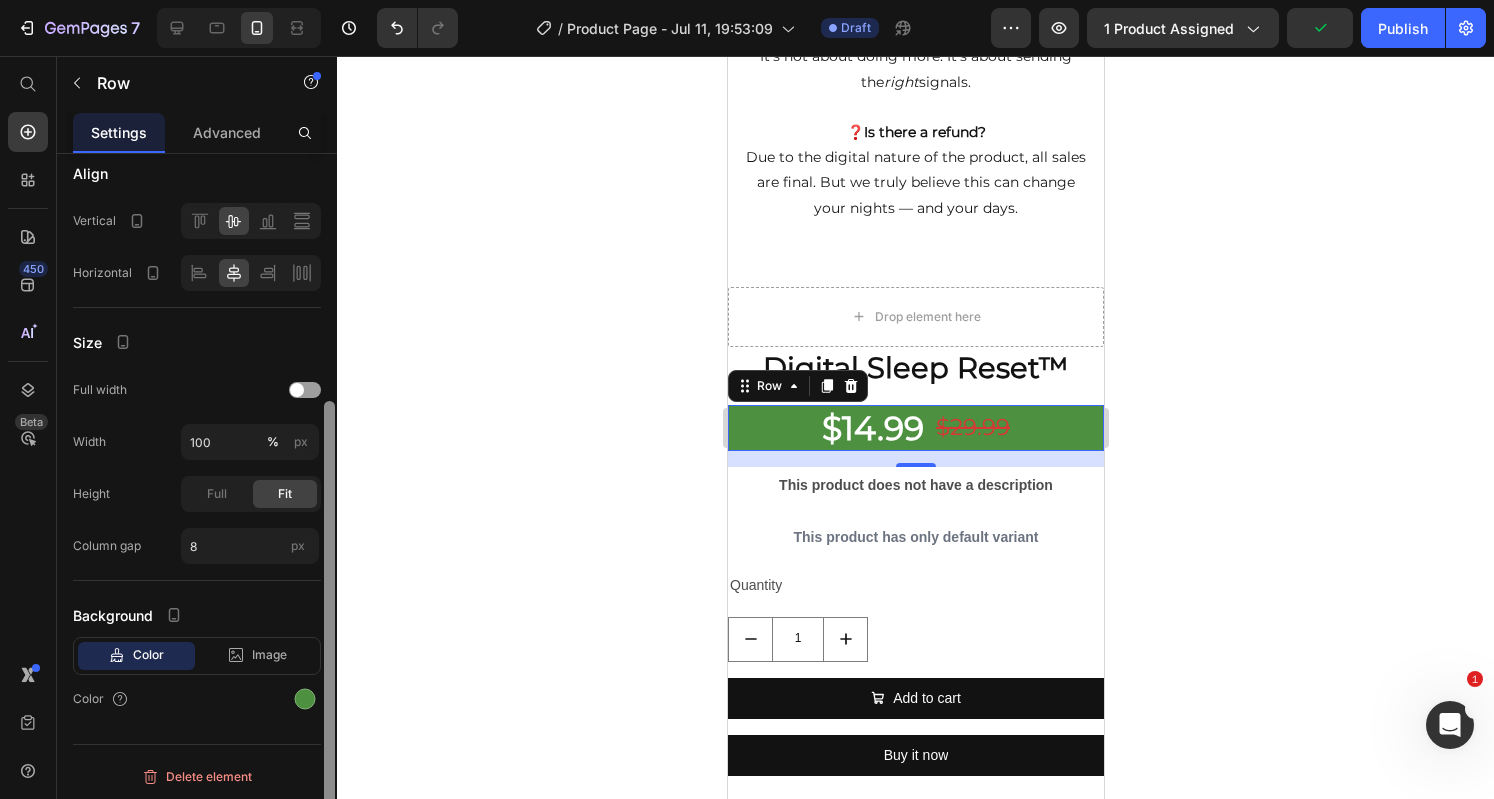 drag, startPoint x: 332, startPoint y: 369, endPoint x: 336, endPoint y: 621, distance: 252.03174 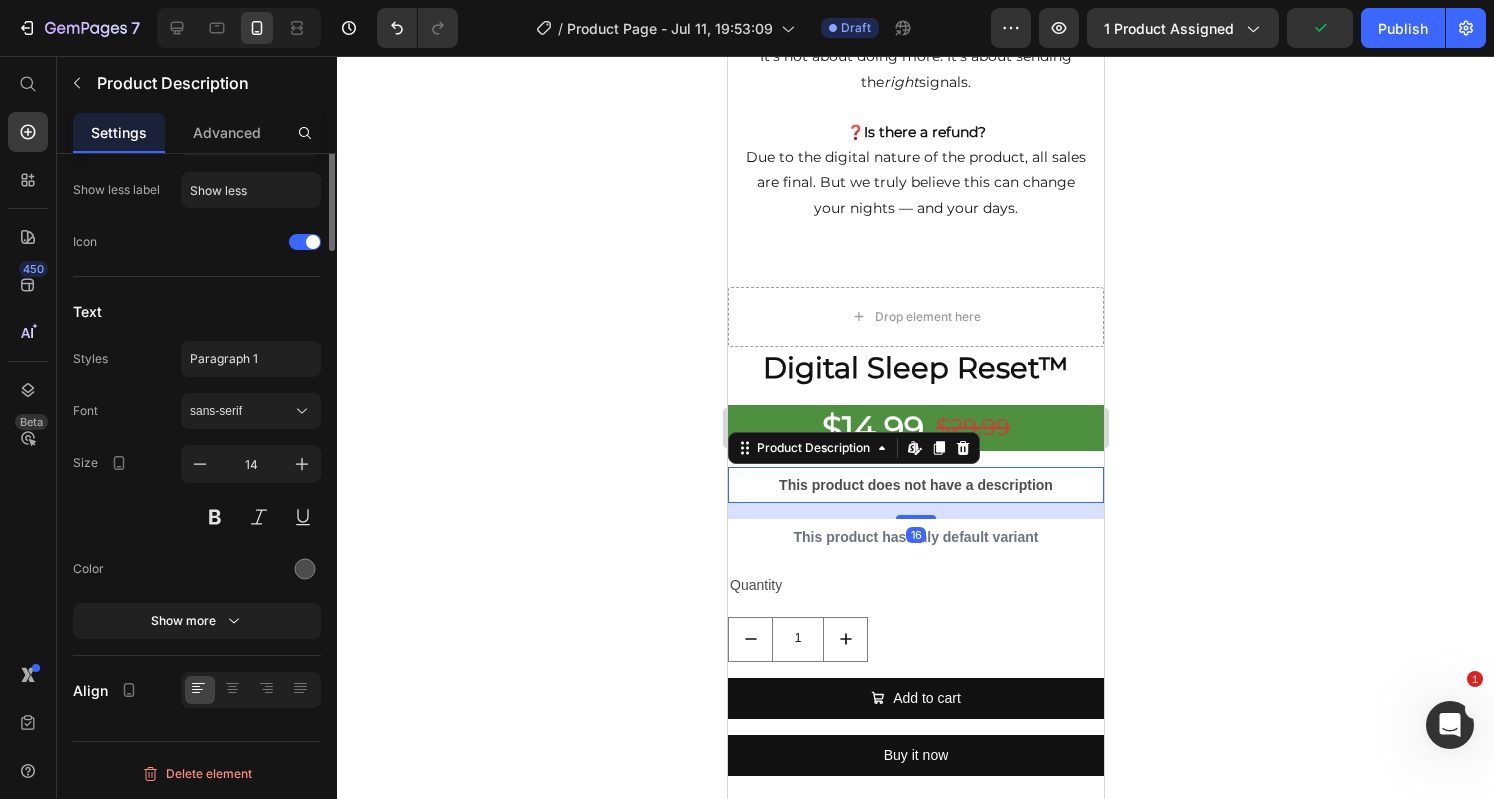 scroll, scrollTop: 0, scrollLeft: 0, axis: both 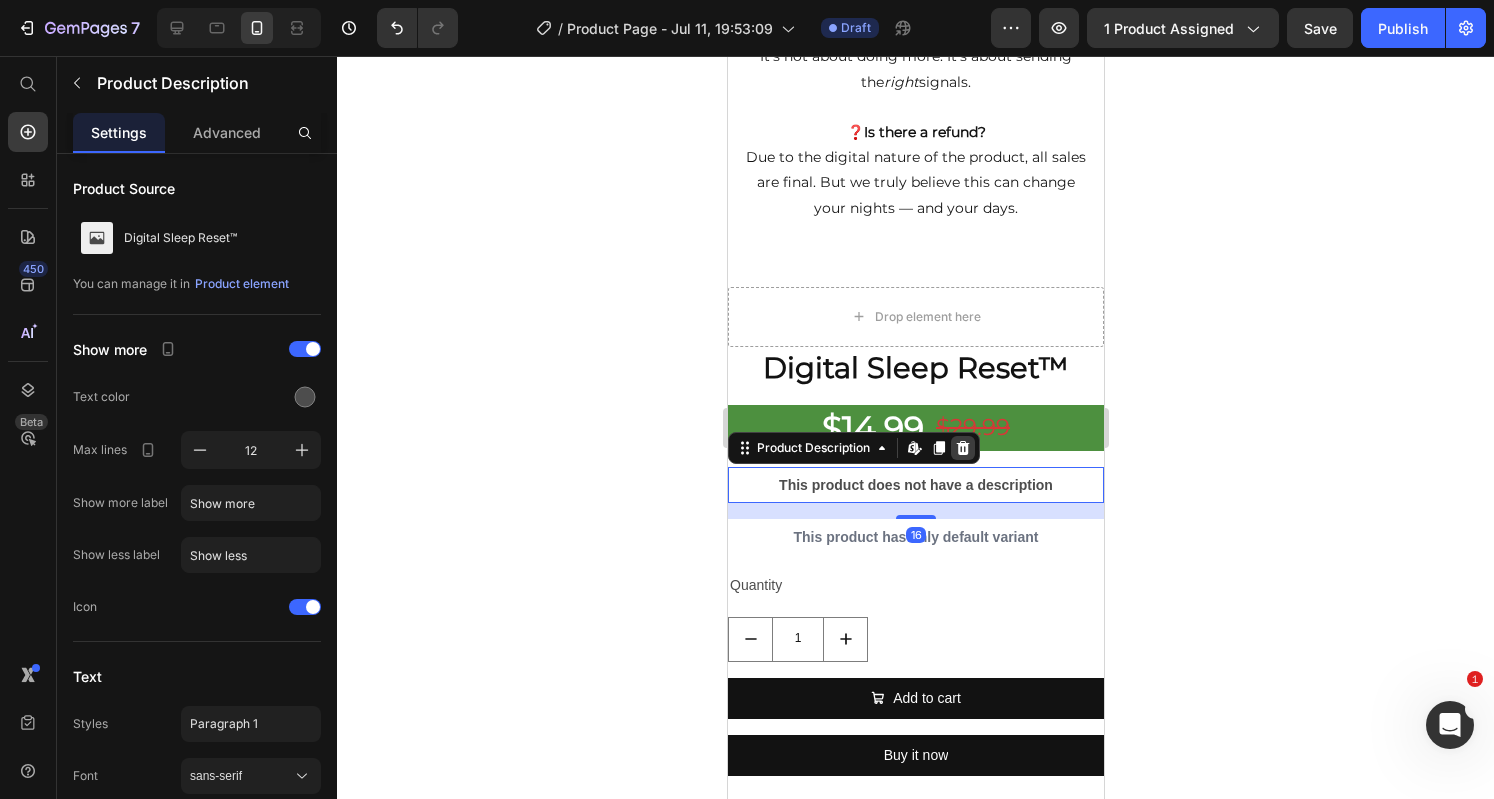 click 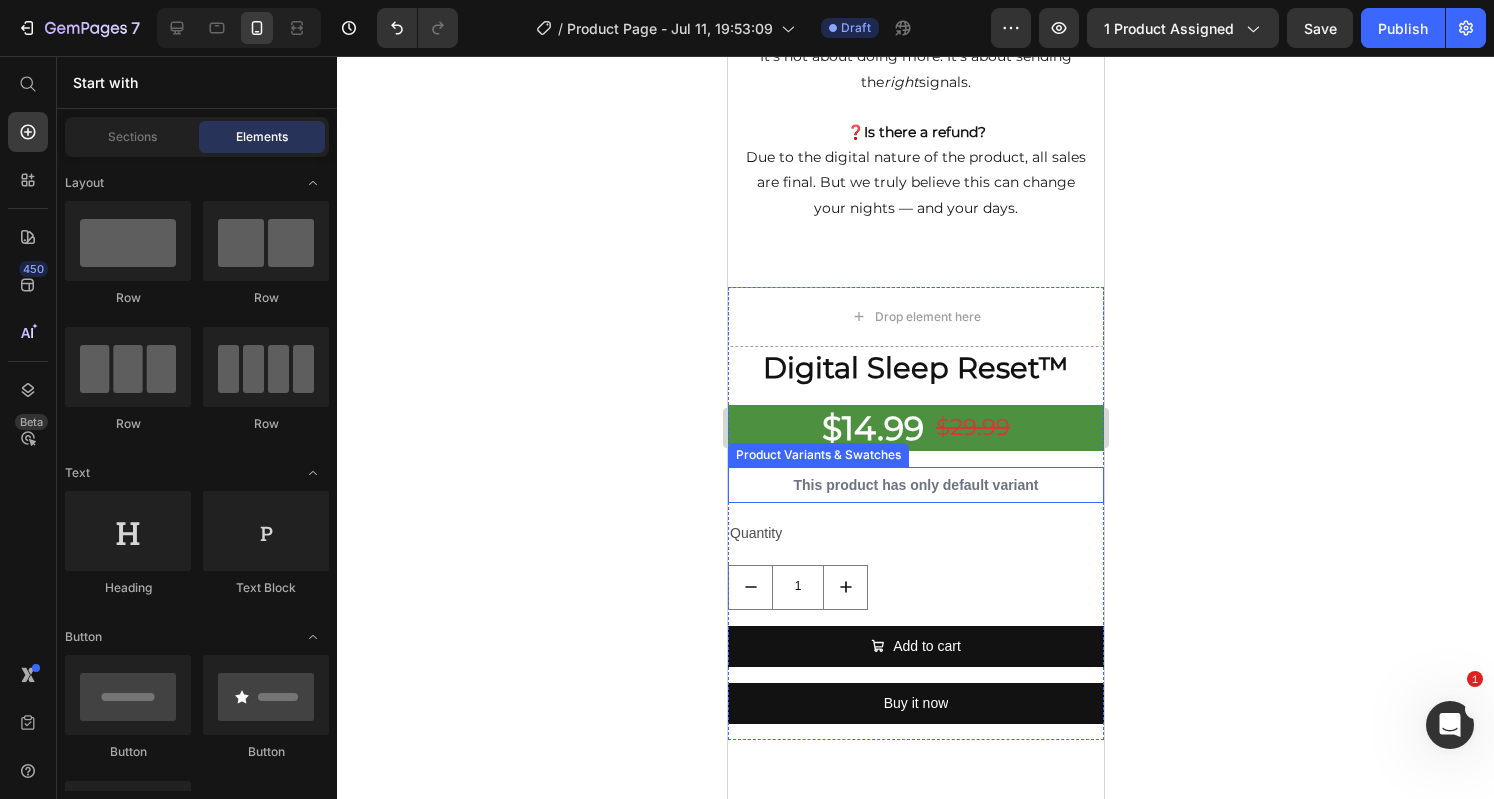click on "This product has only default variant" at bounding box center (915, 485) 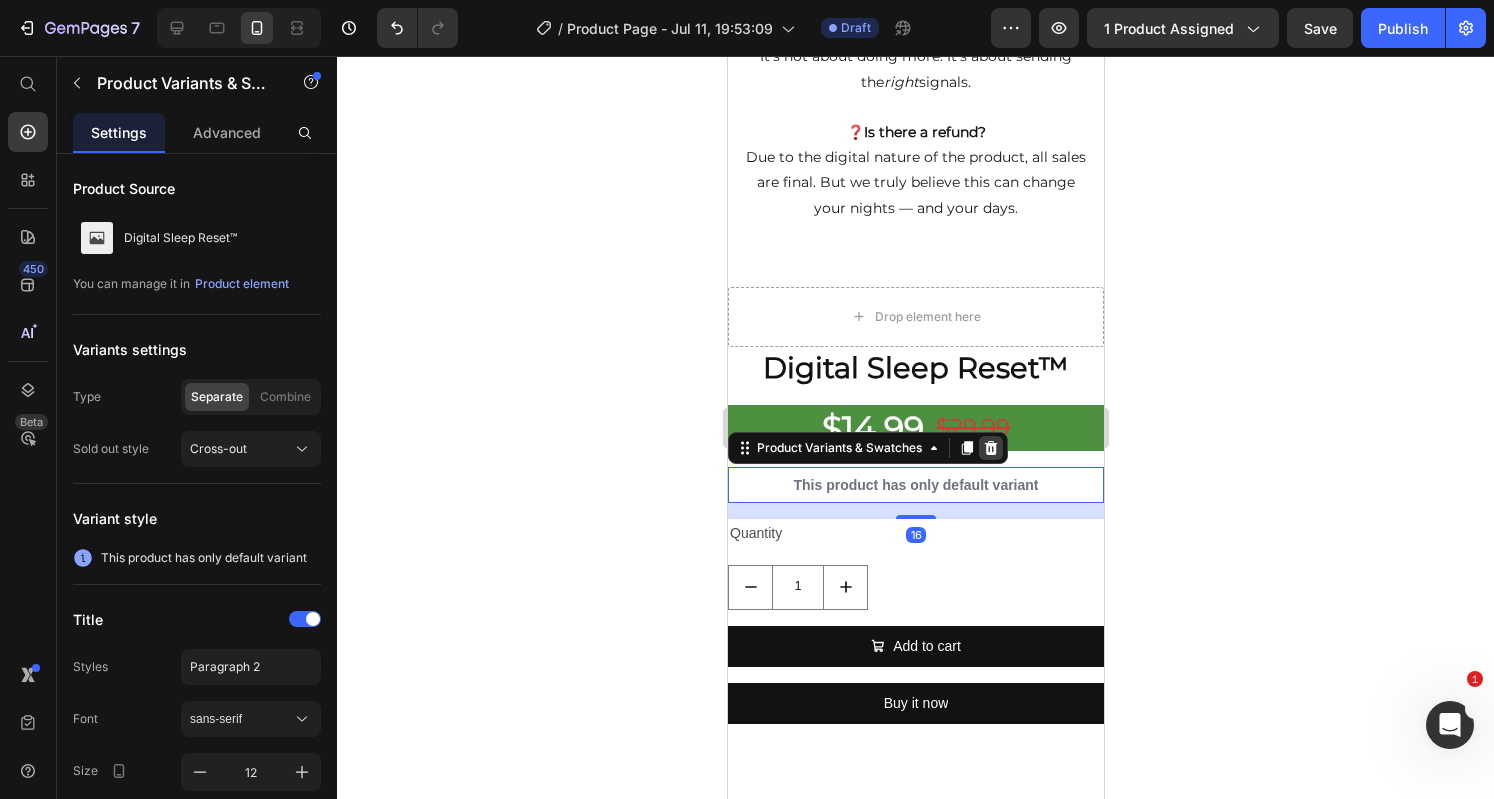 click at bounding box center (990, 448) 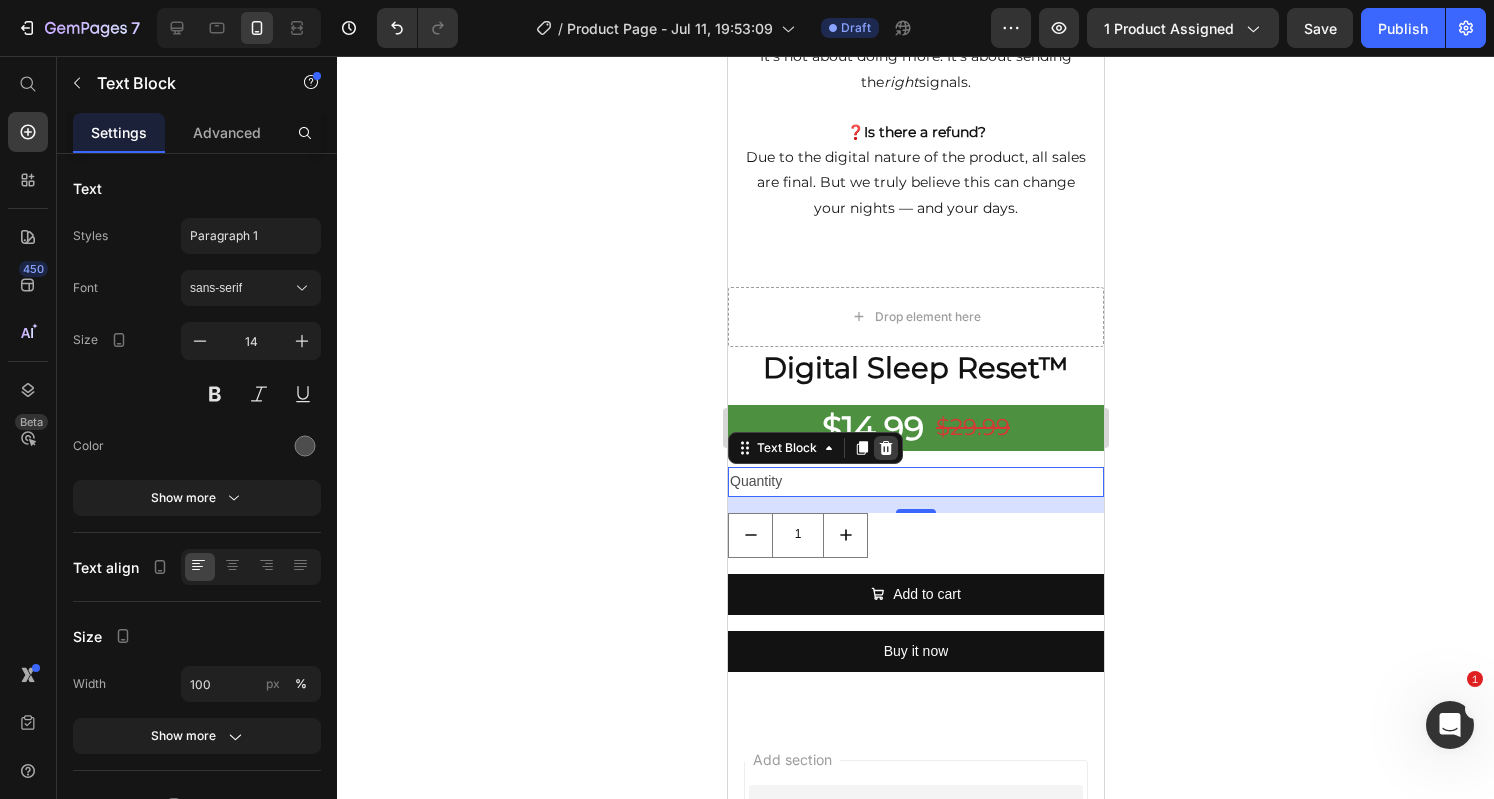 click 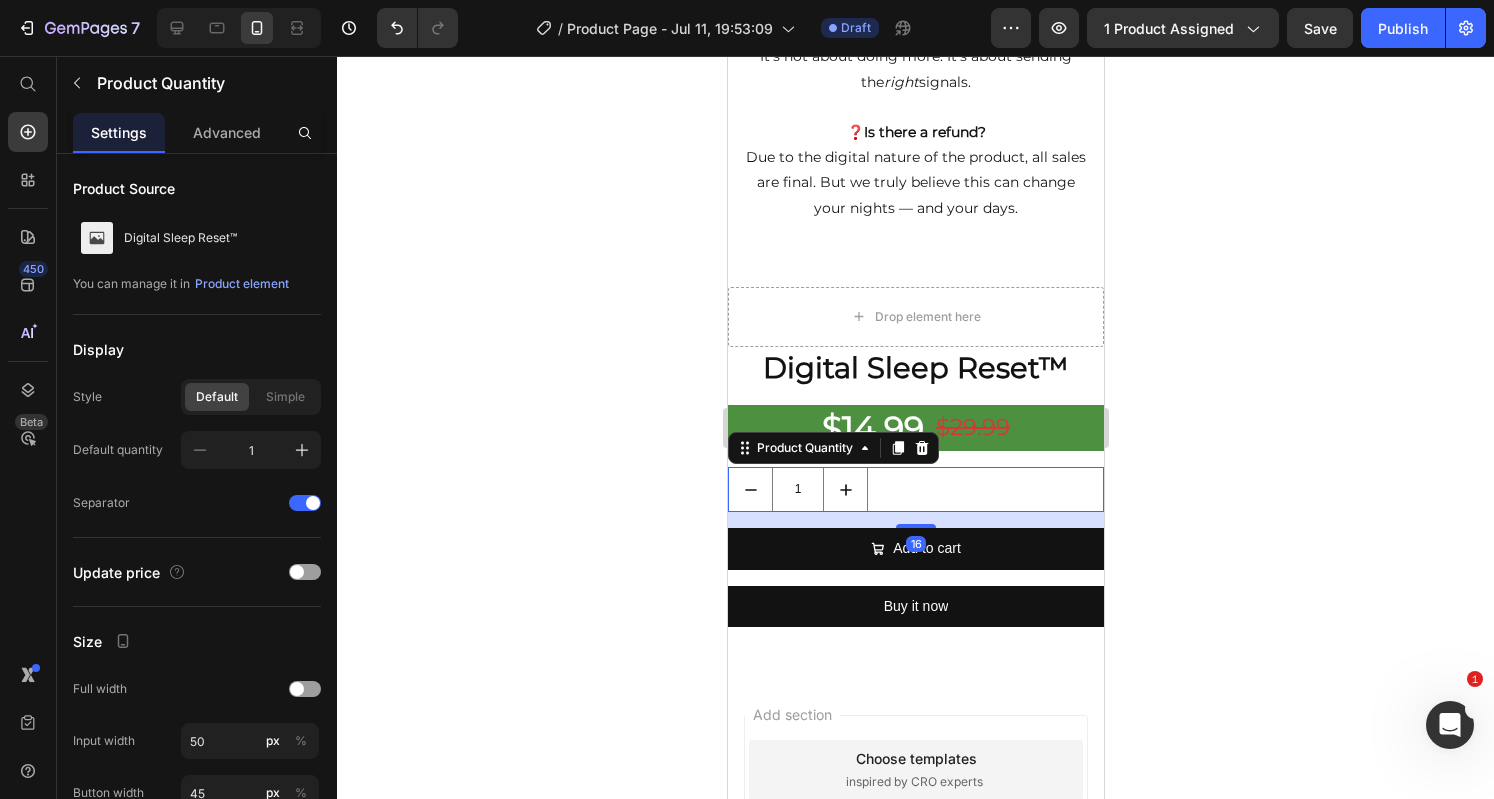click on "1" at bounding box center [915, 489] 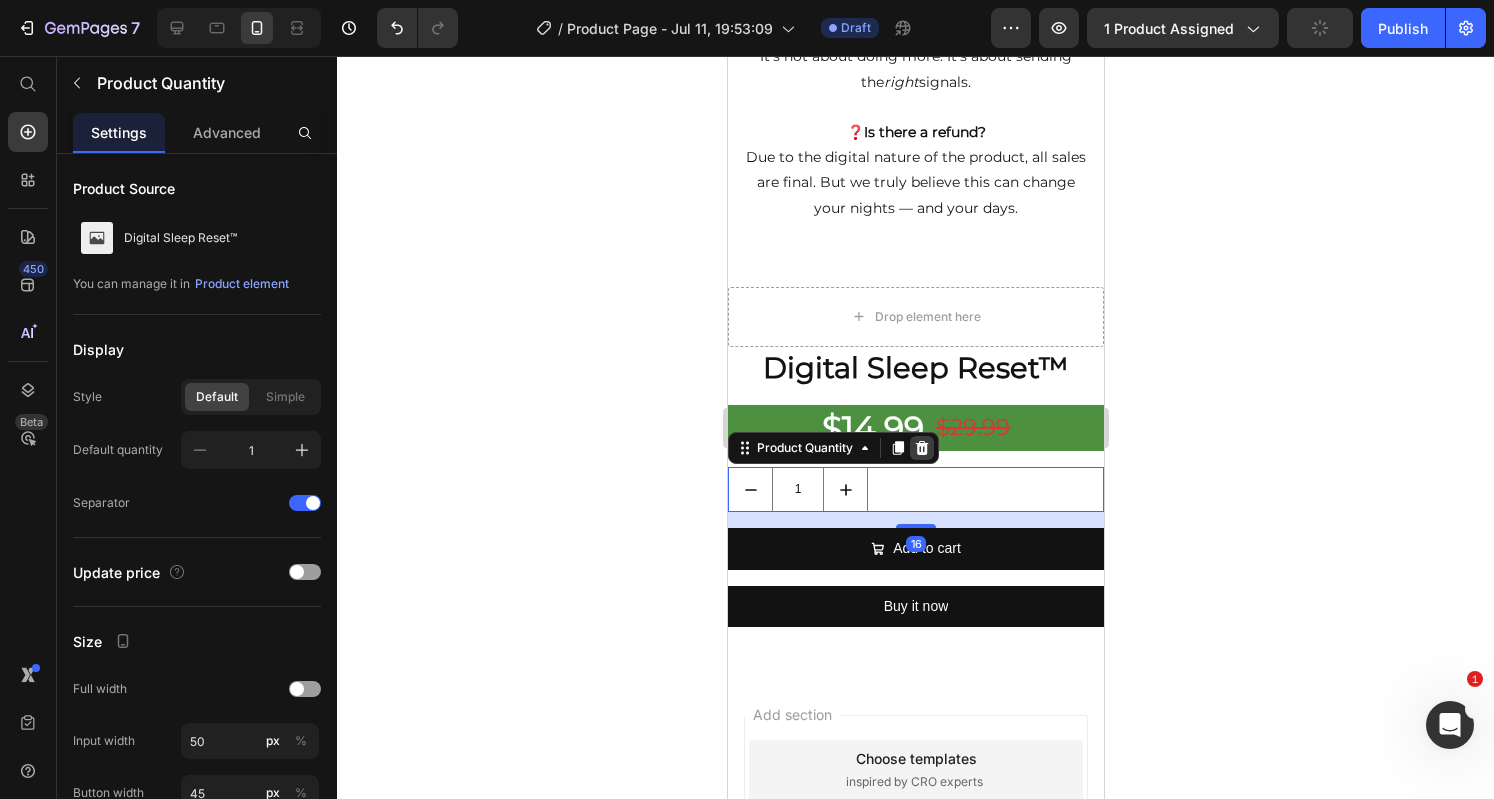 click 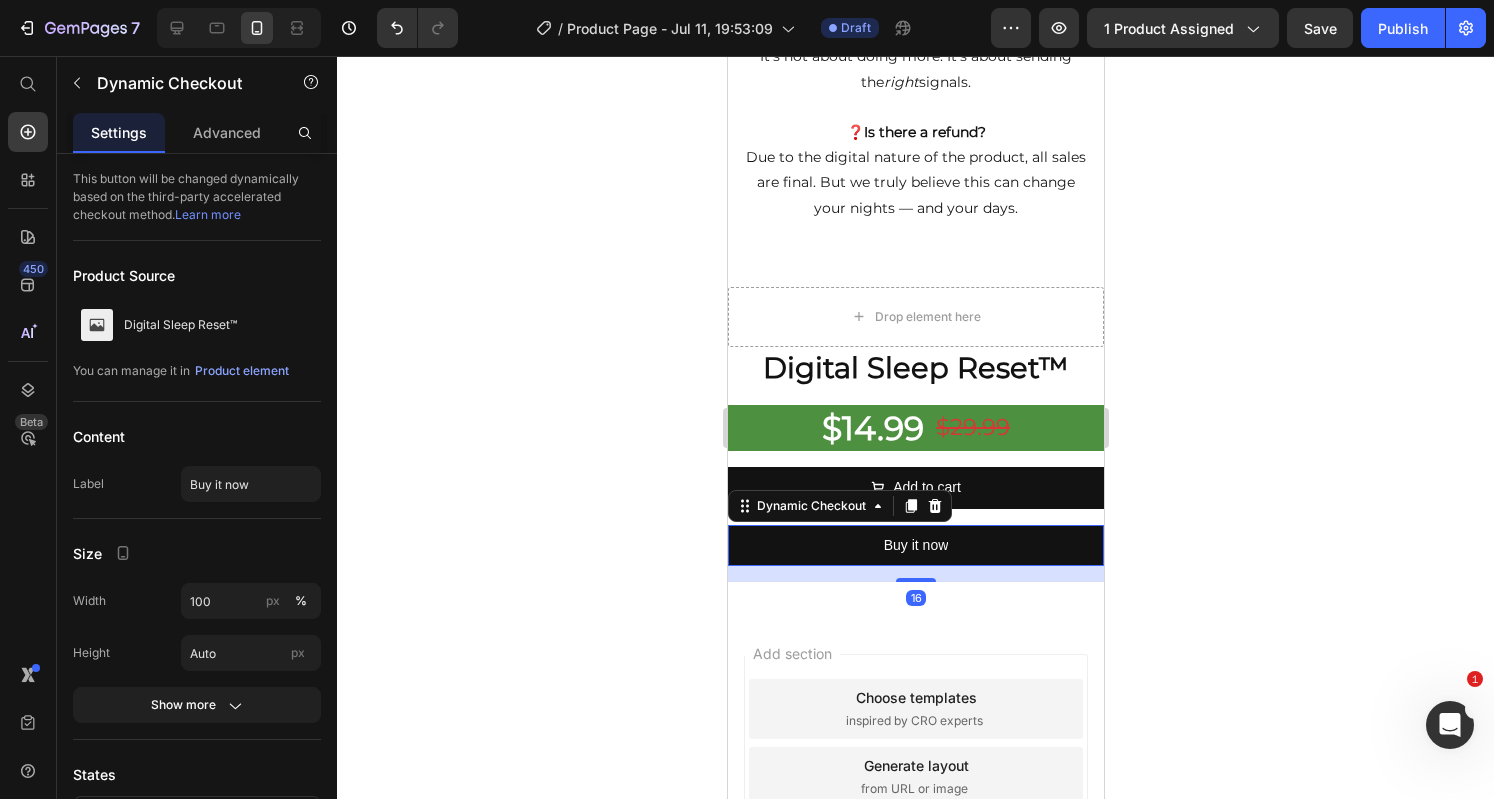 click at bounding box center [934, 506] 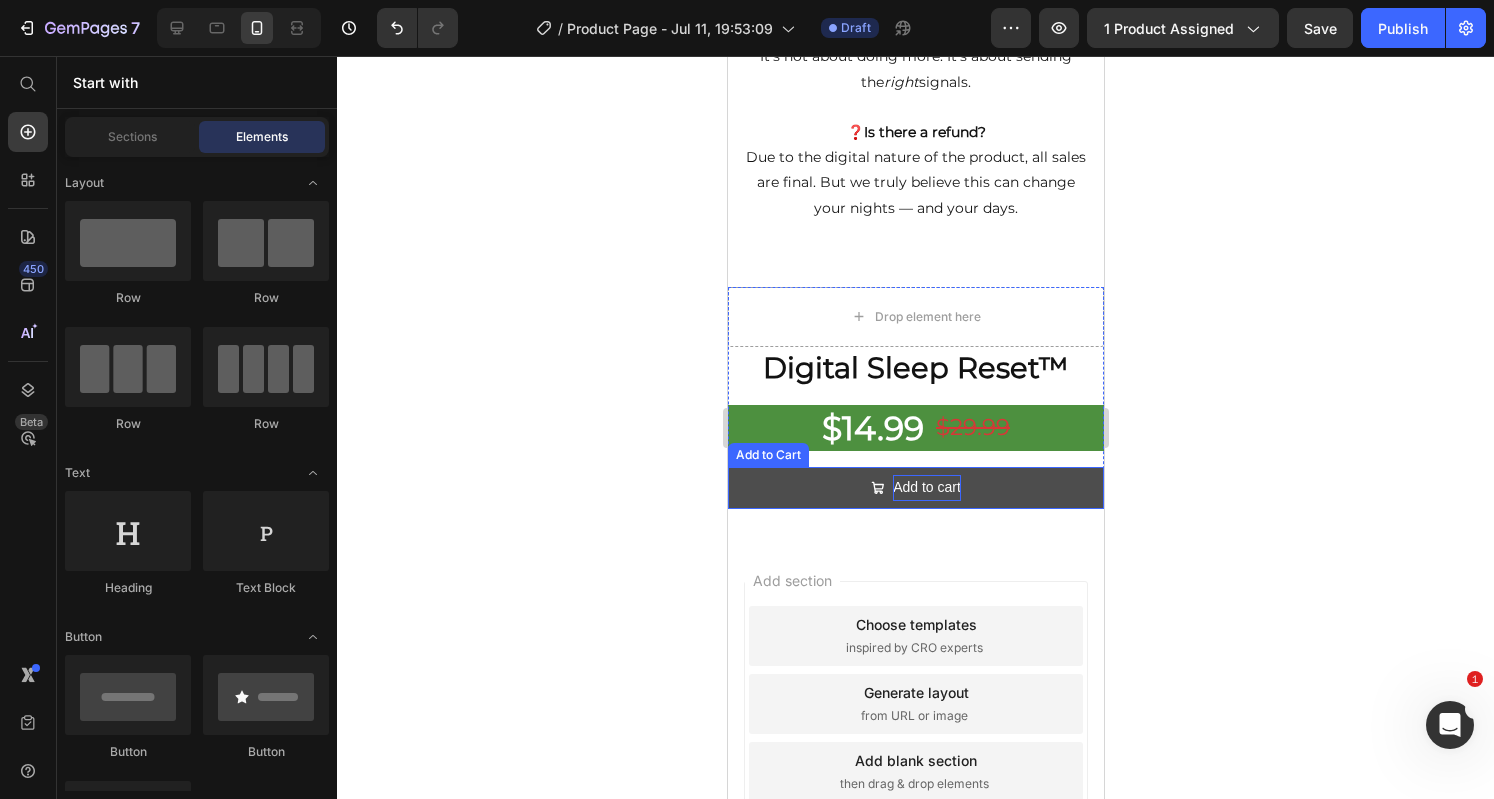 click on "Add to cart" at bounding box center [926, 487] 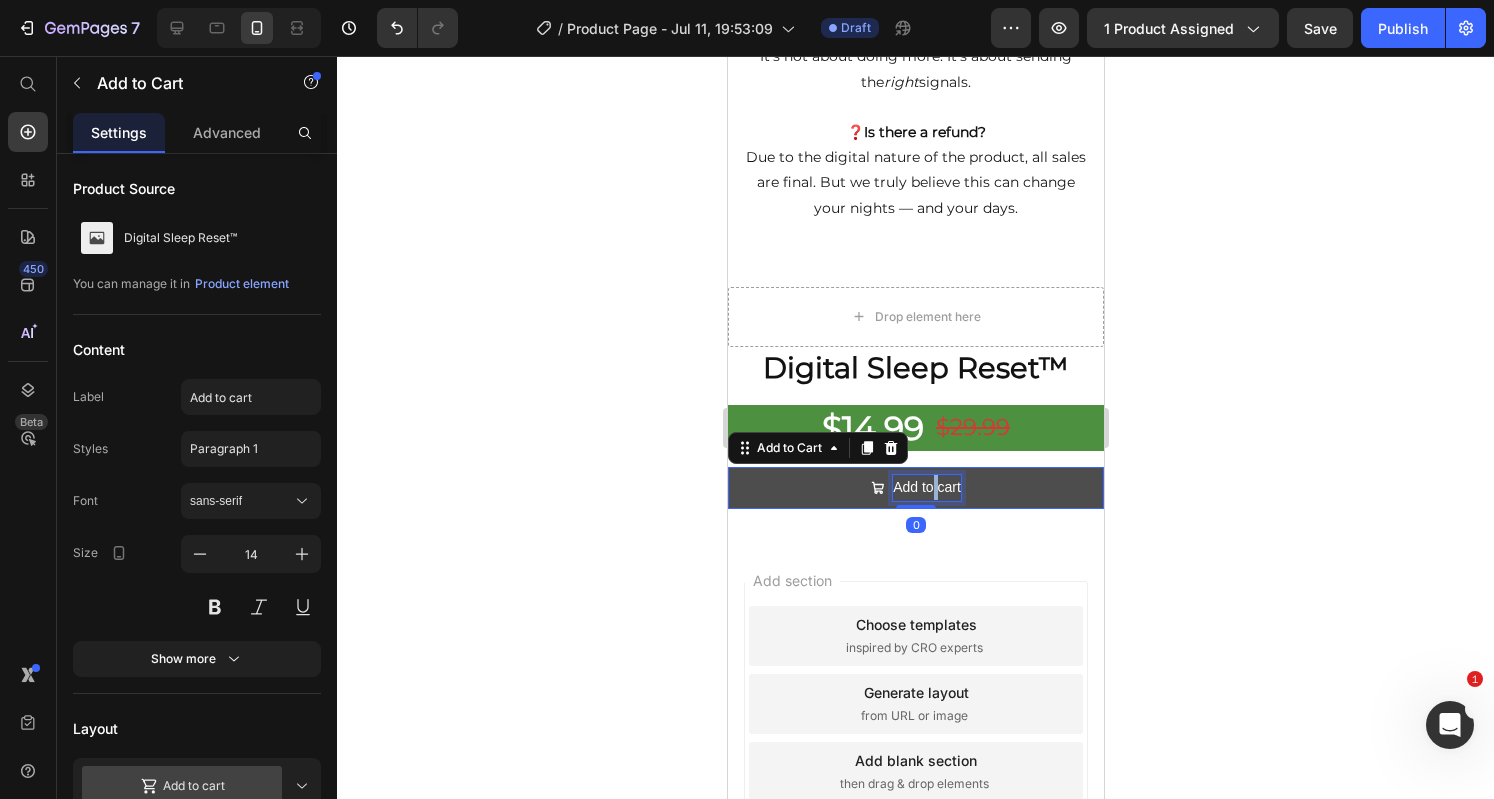 click on "Add to cart" at bounding box center [926, 487] 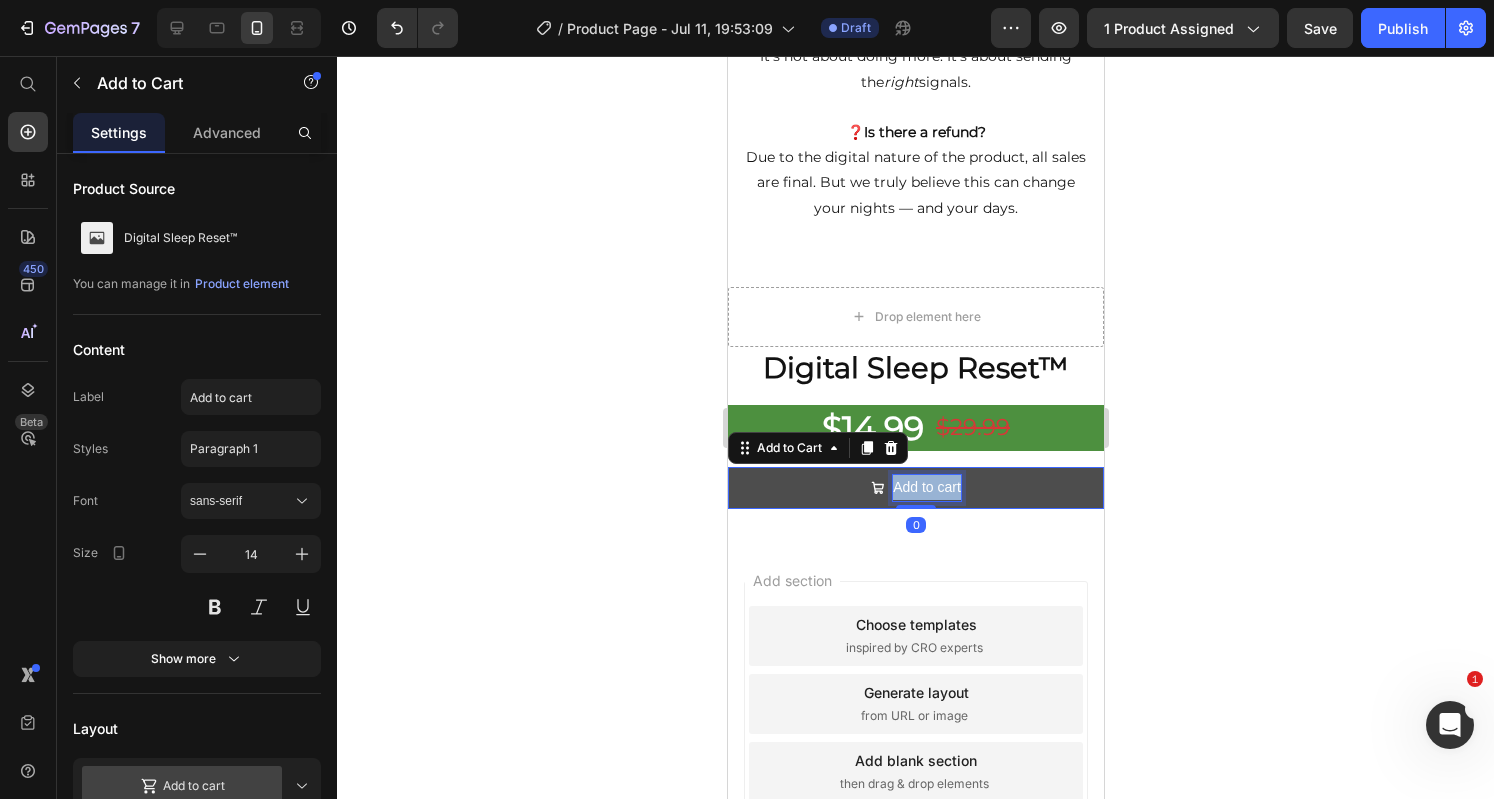 click on "Add to cart" at bounding box center (926, 487) 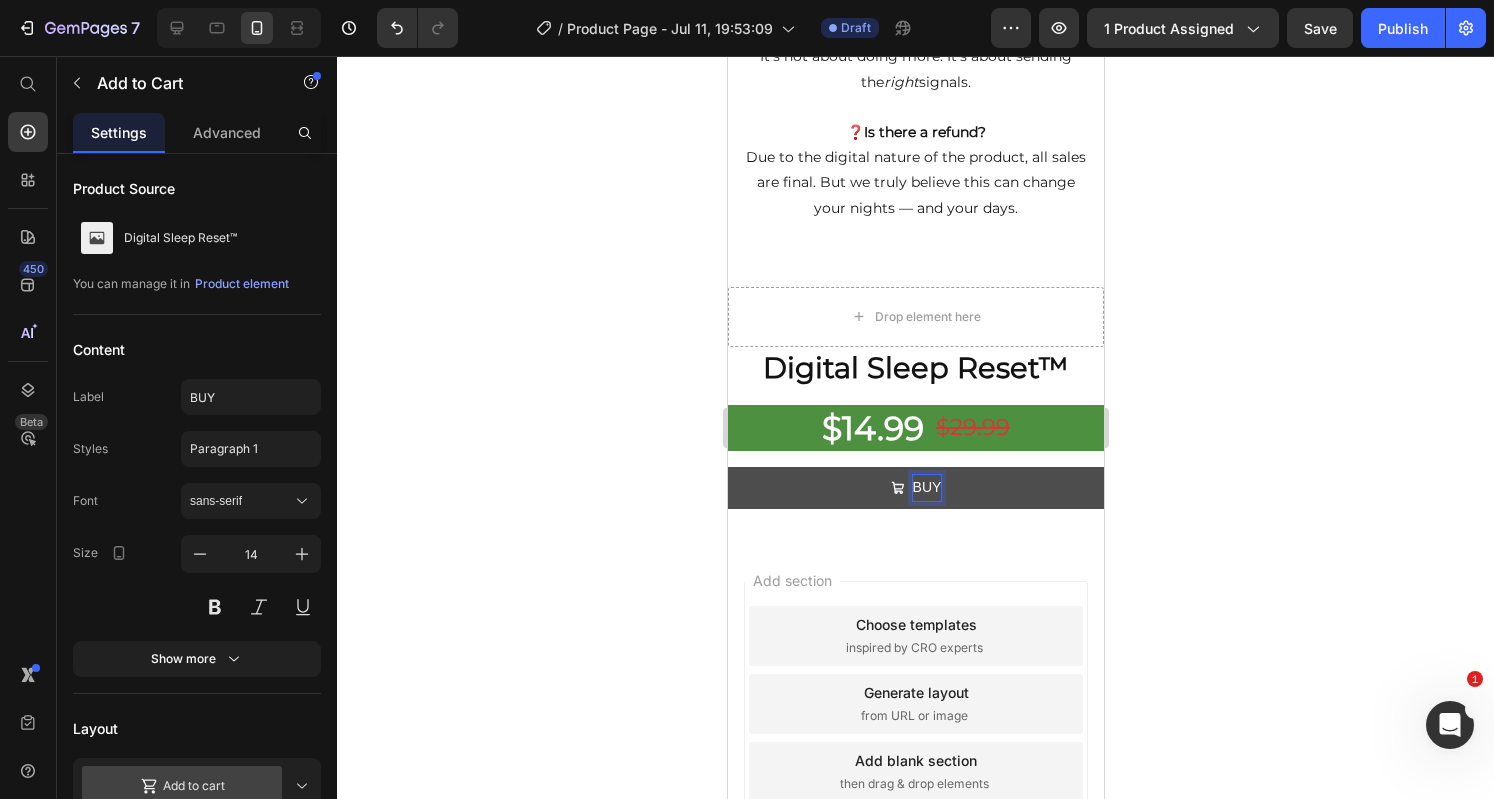 click on "BUY" at bounding box center (915, 487) 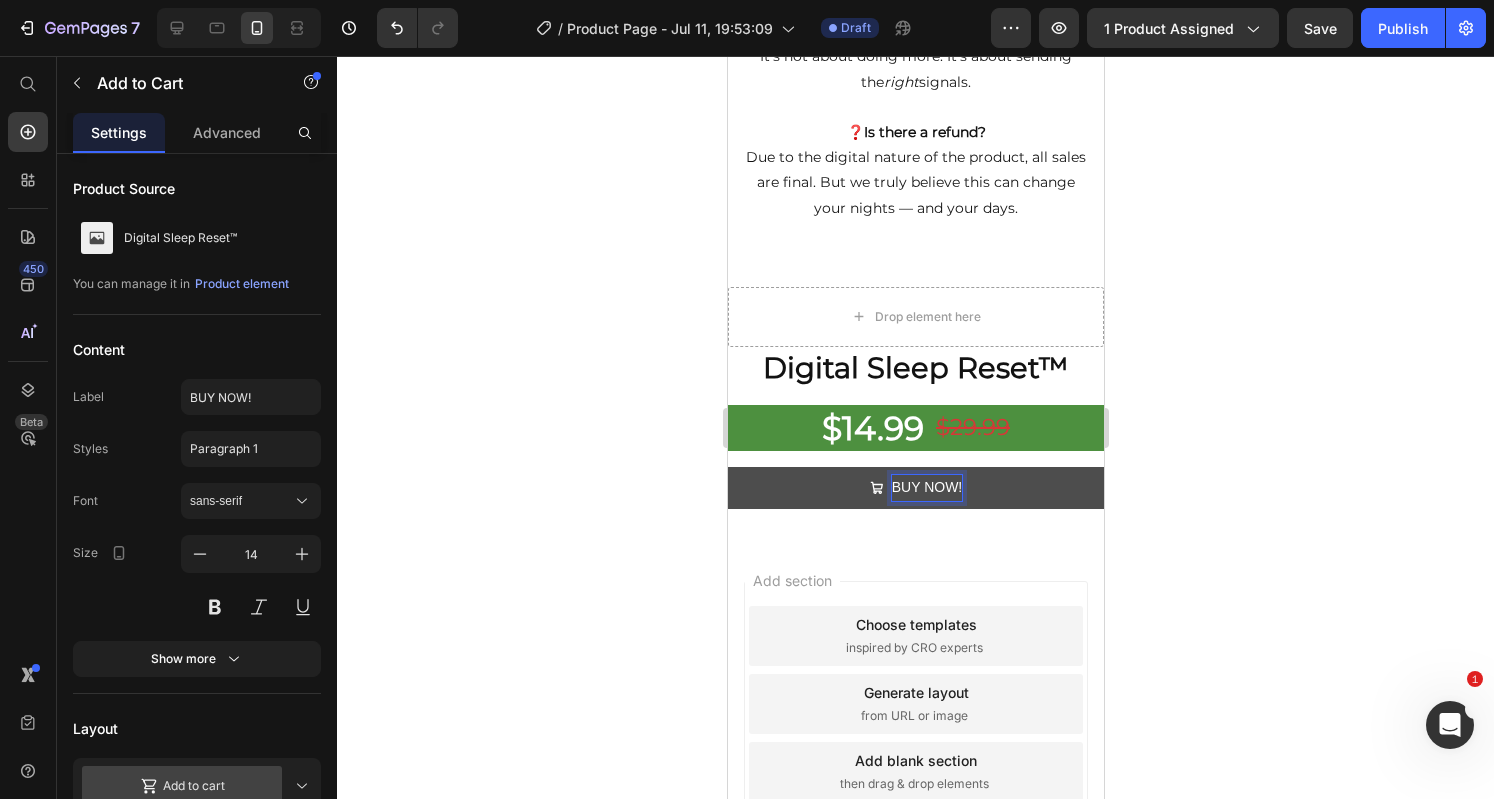 click on "BUY NOW!" at bounding box center [915, 487] 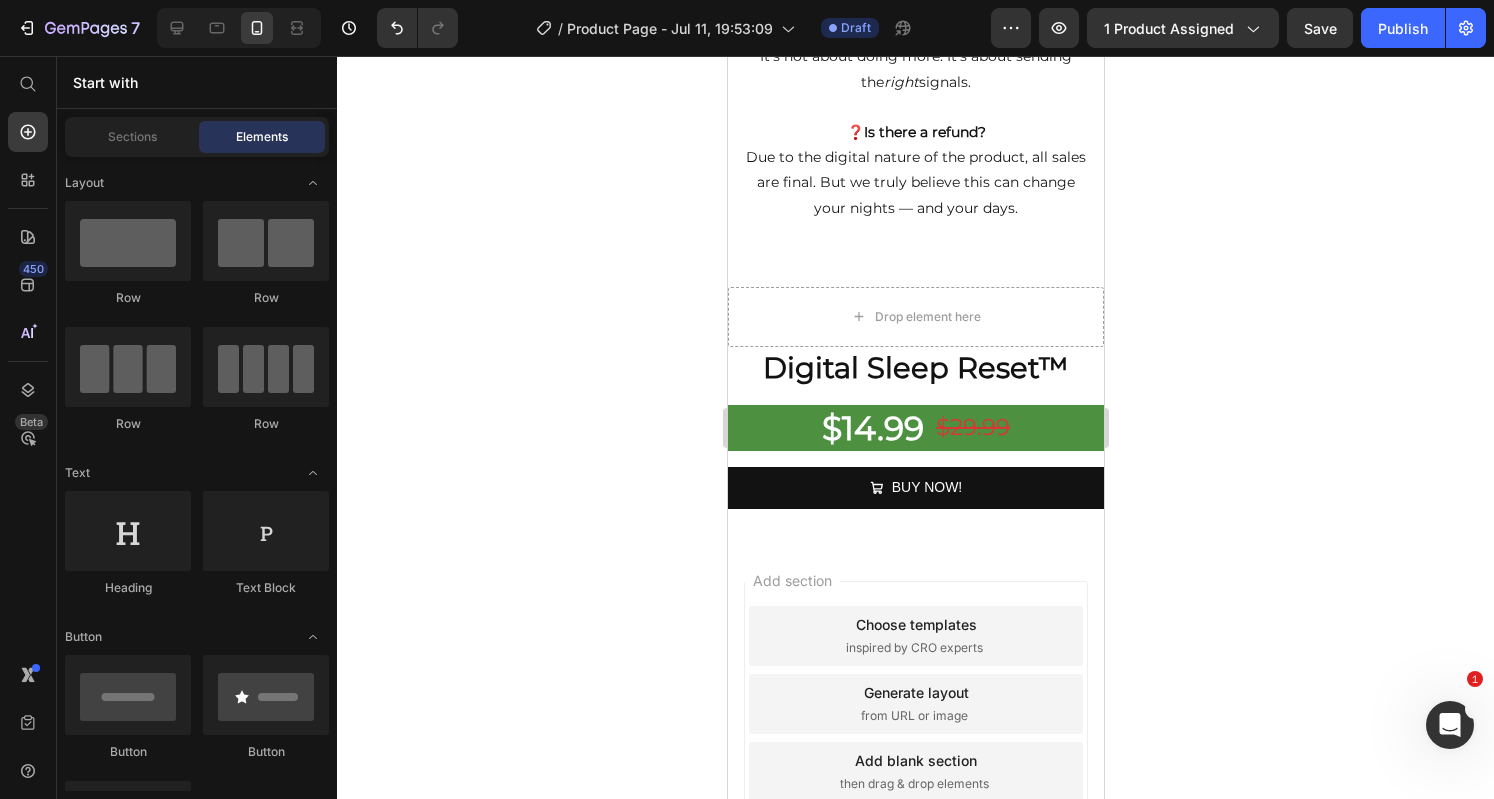 click on "Add section Choose templates inspired by CRO experts Generate layout from URL or image Add blank section then drag & drop elements" at bounding box center (915, 732) 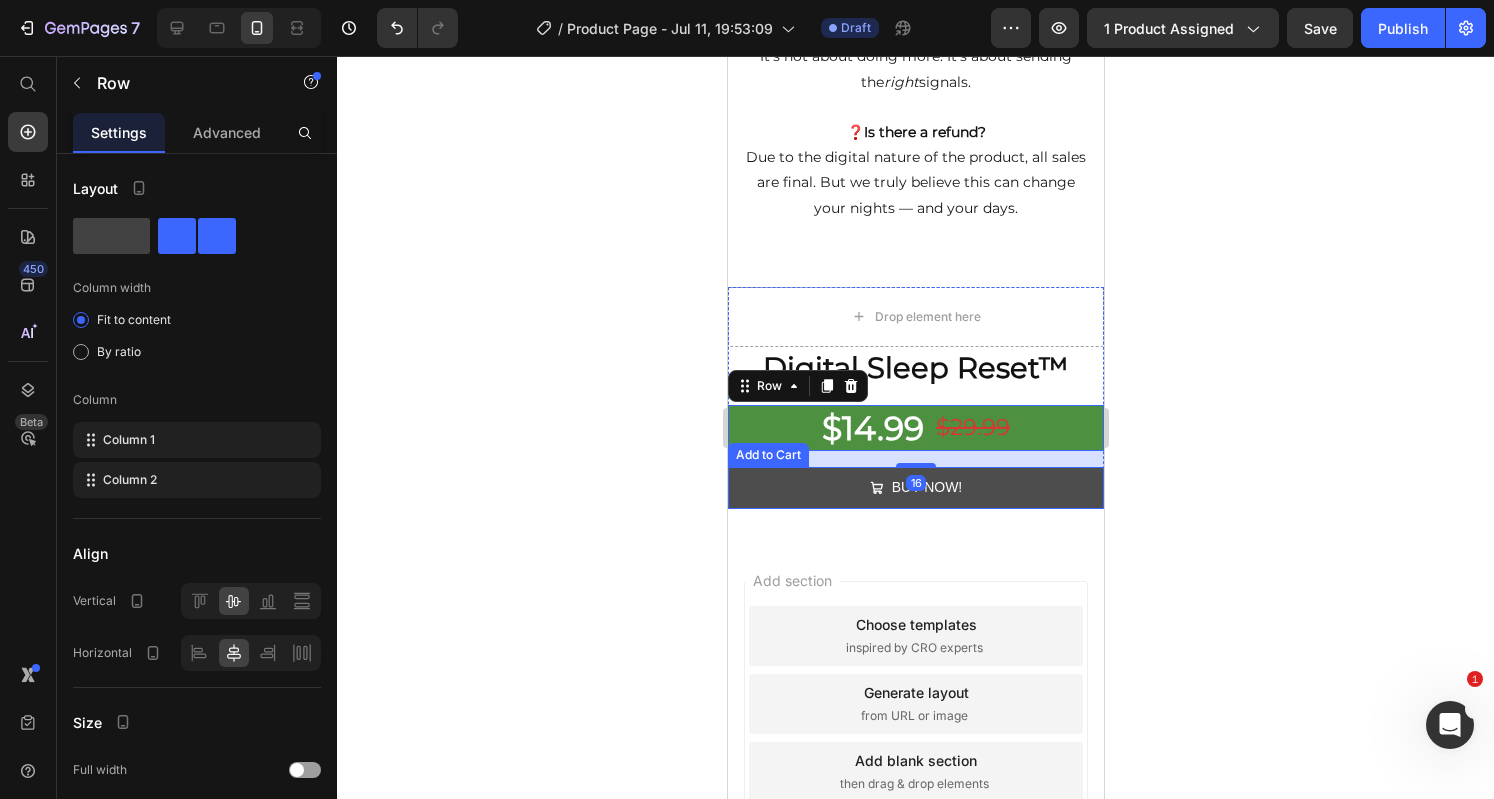click on "BUY NOW!" at bounding box center [915, 487] 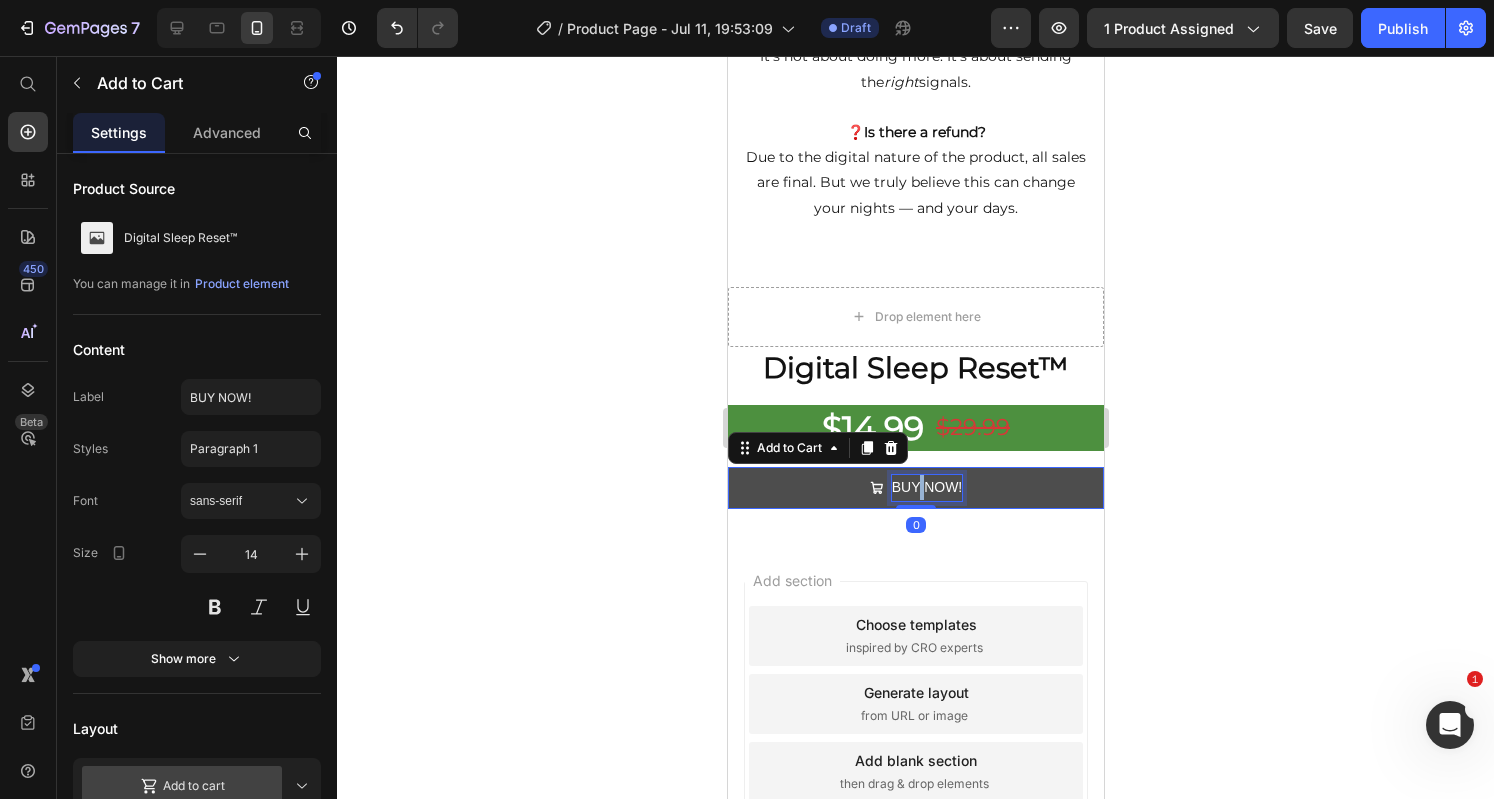 click on "BUY NOW!" at bounding box center (926, 487) 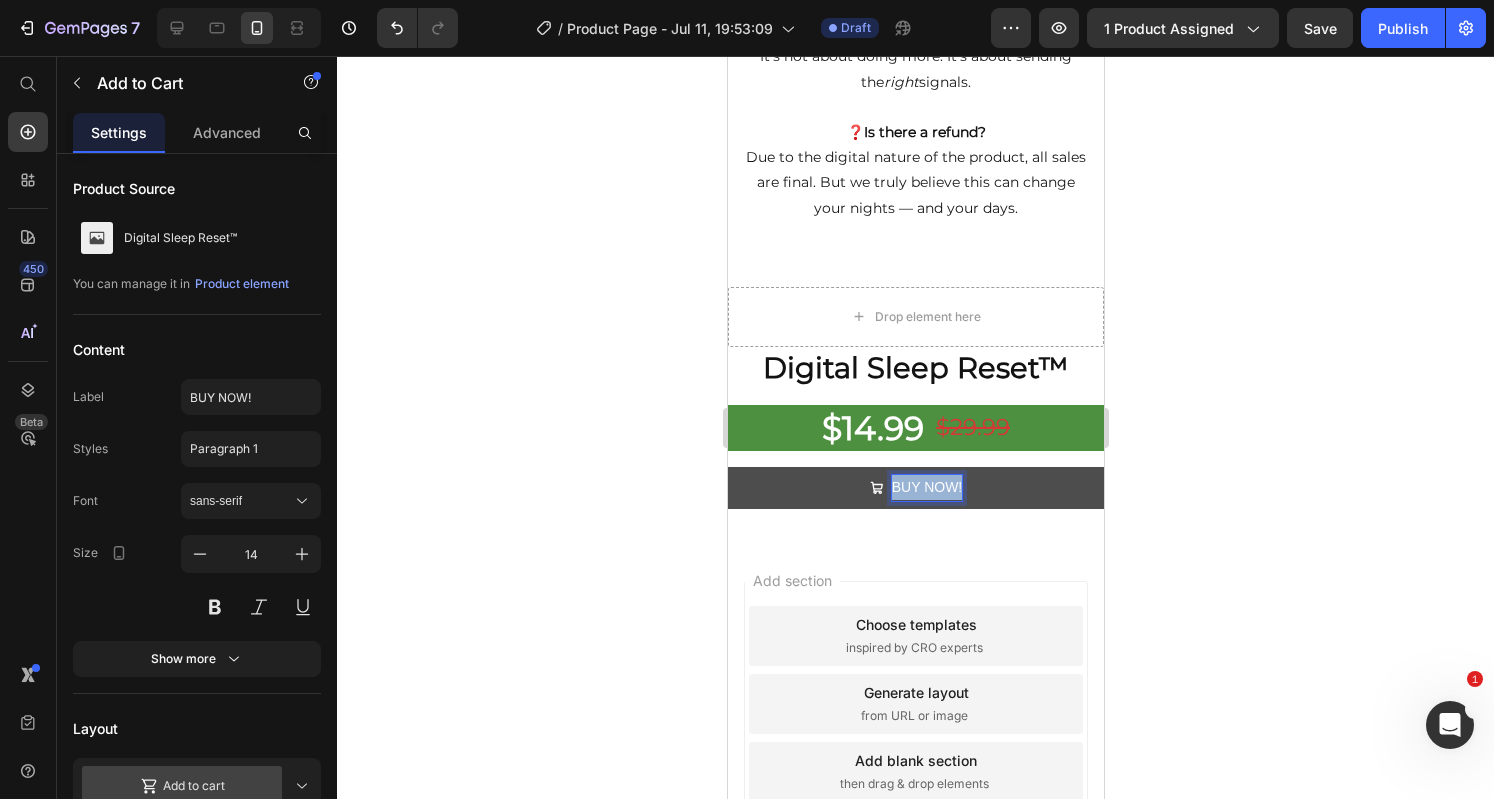 click on "BUY NOW!" at bounding box center [926, 487] 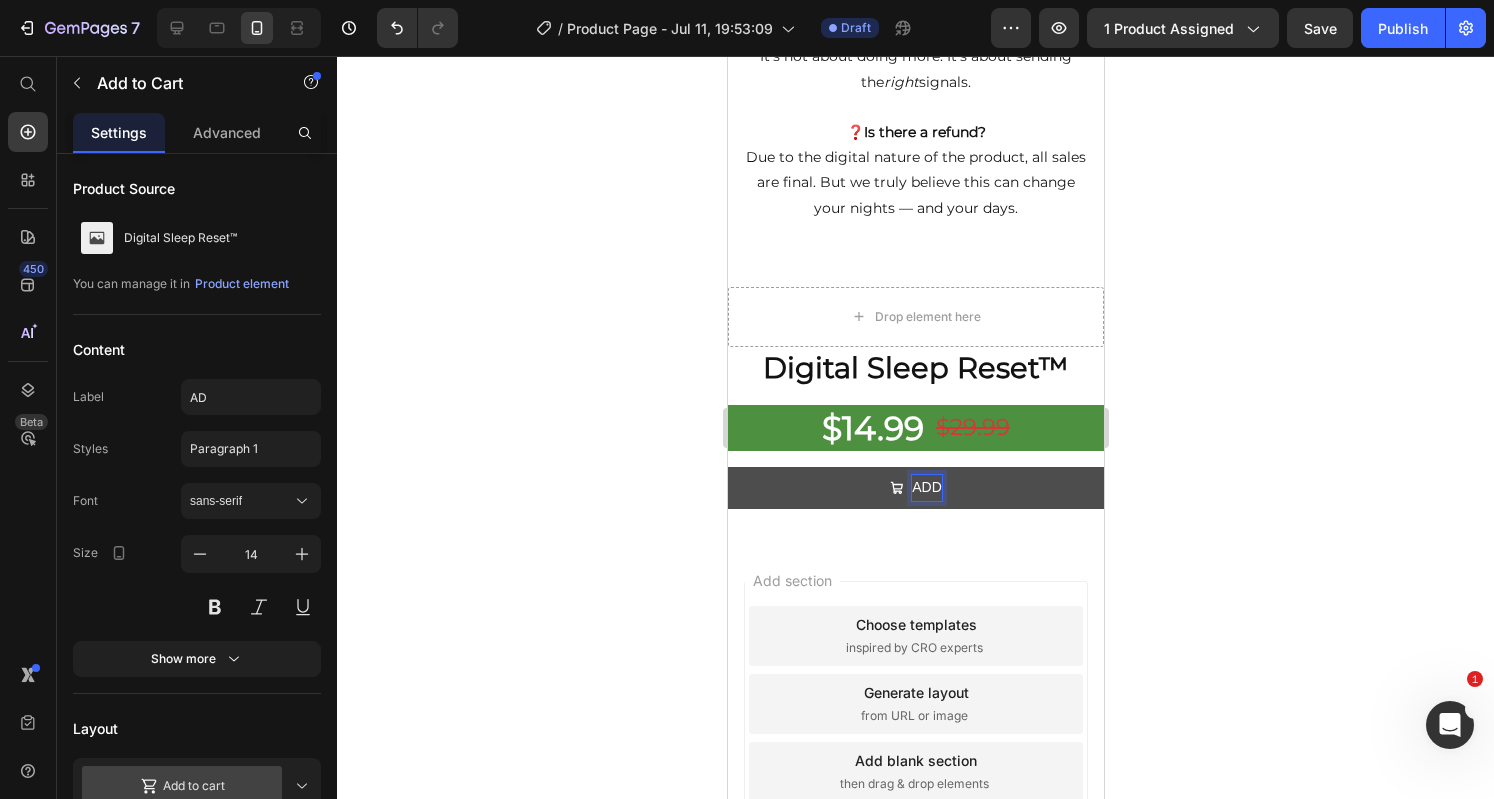click on "ADD" at bounding box center (915, 487) 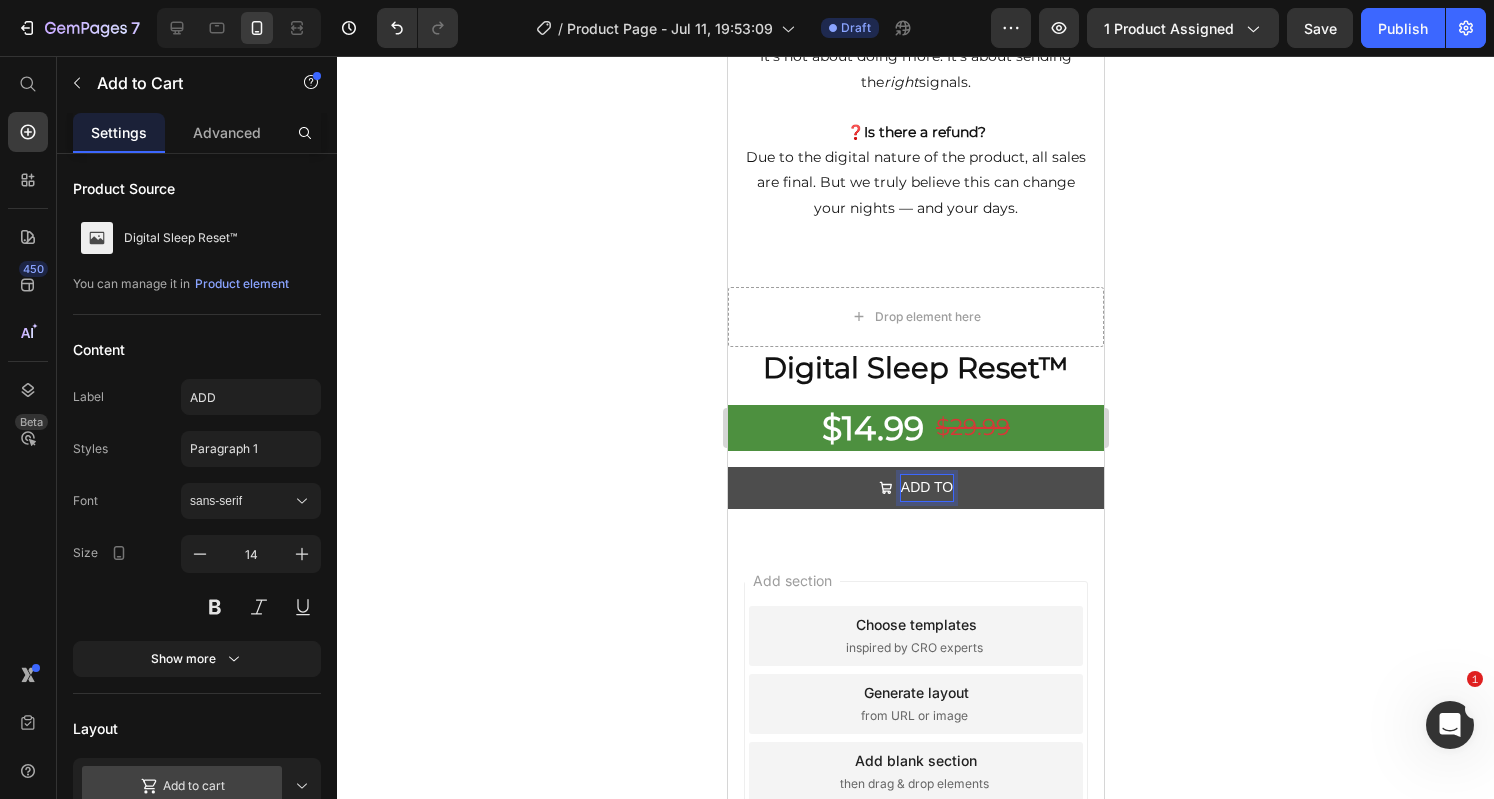 click on "ADD TO" at bounding box center (915, 487) 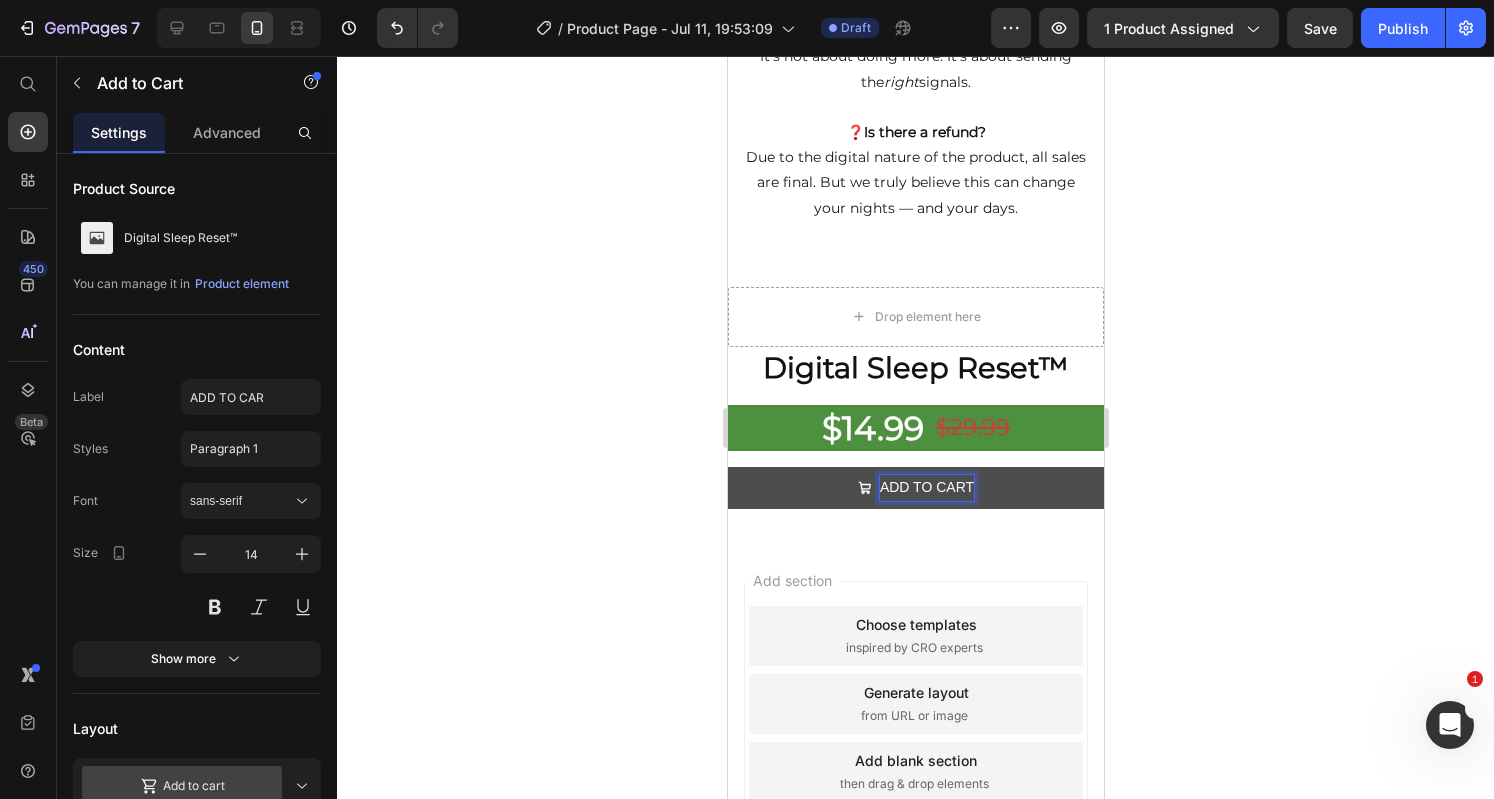 click on "ADD TO CART" at bounding box center (915, 487) 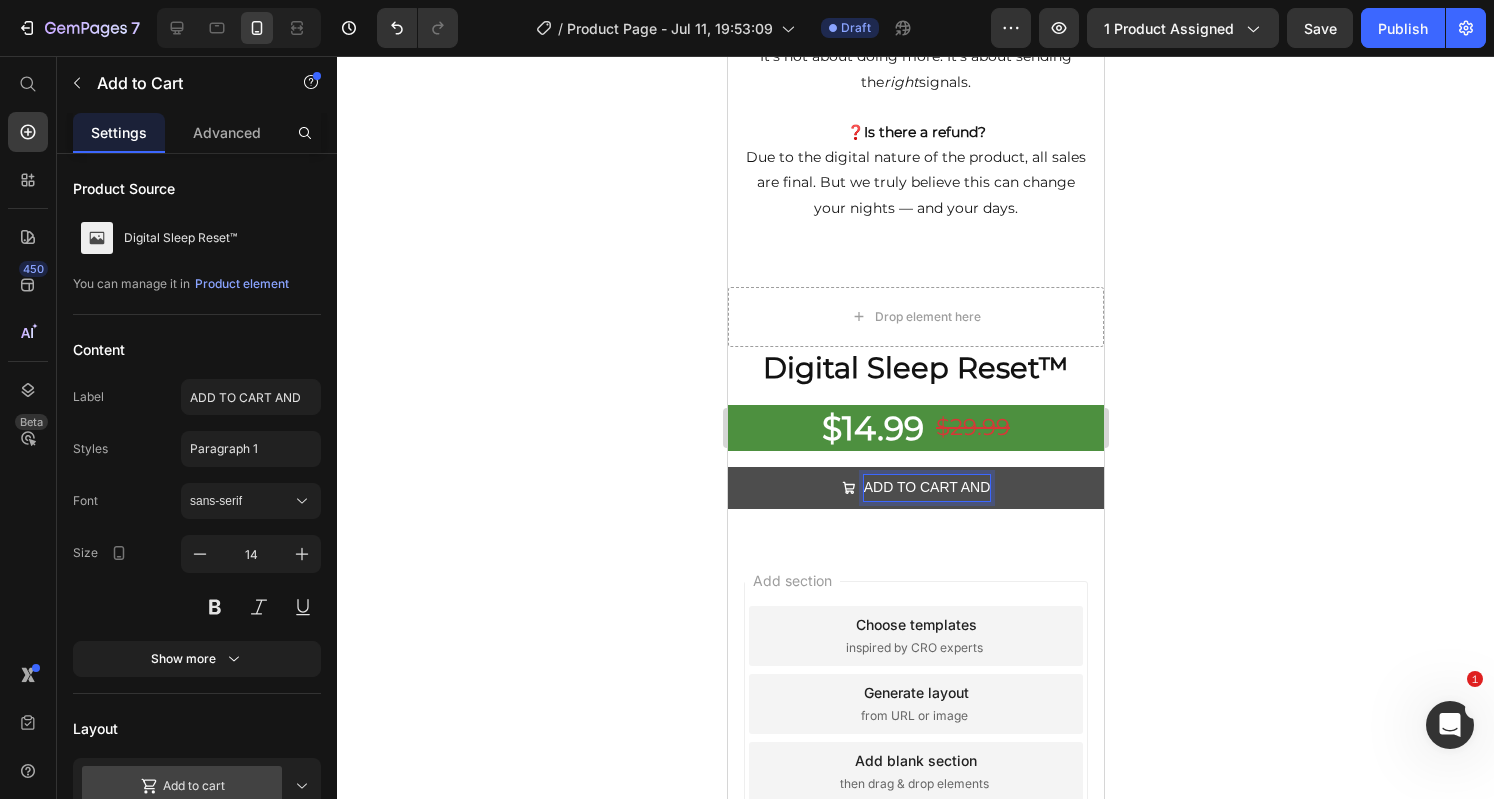click on "ADD TO CART AND" at bounding box center (915, 487) 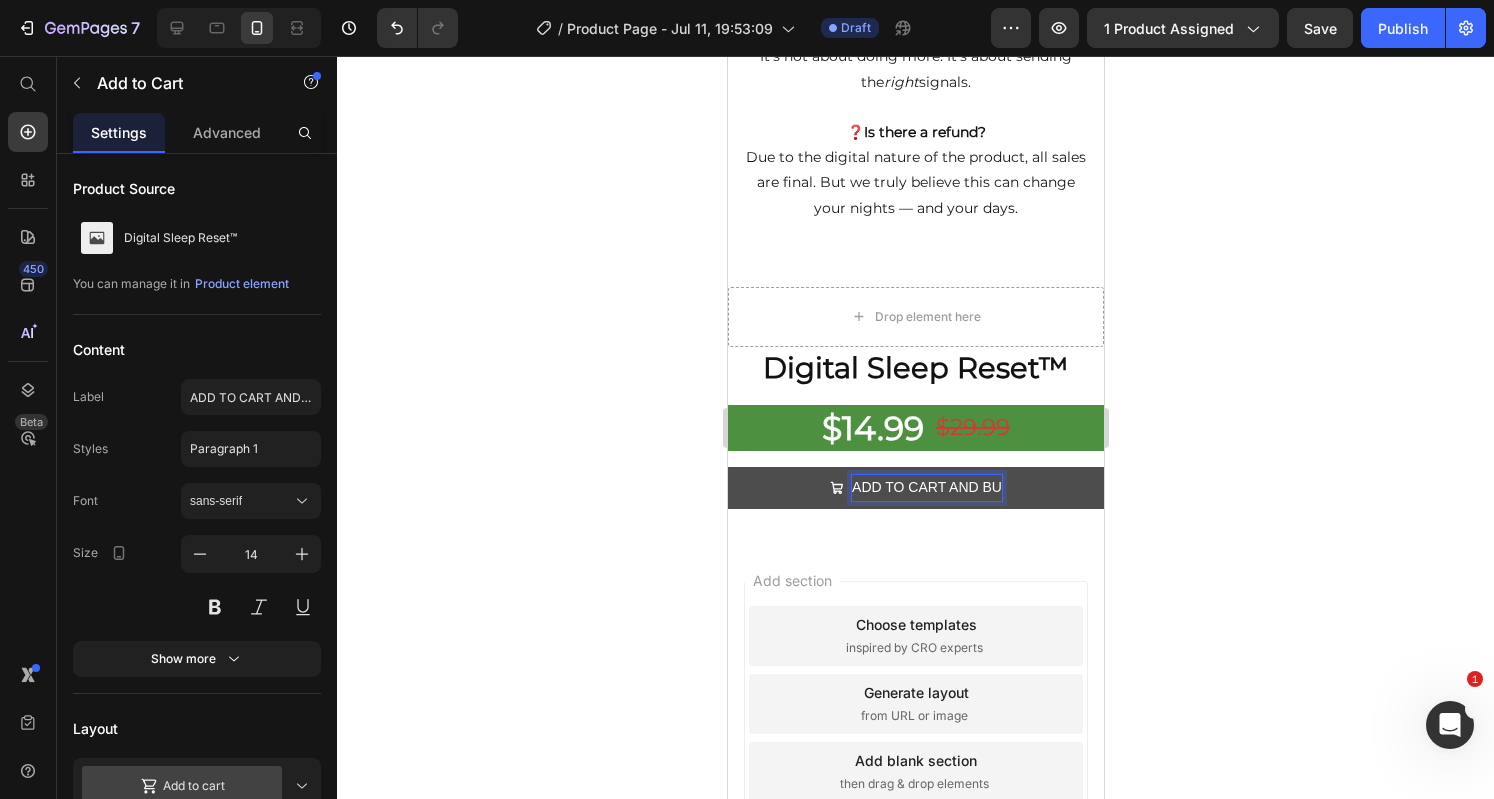 click on "ADD TO CART AND BU" at bounding box center [915, 487] 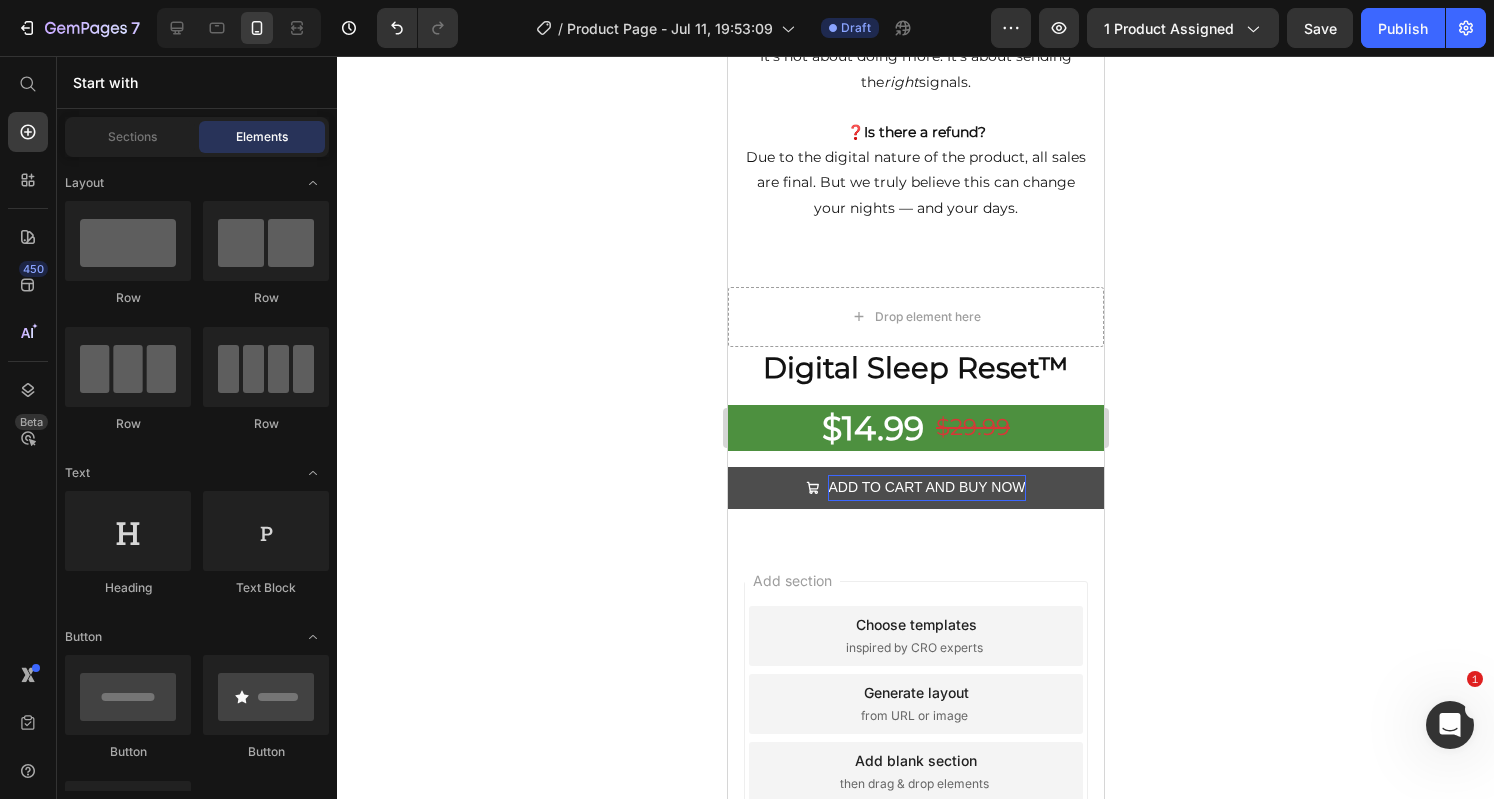 click on "Add section Choose templates inspired by CRO experts Generate layout from URL or image Add blank section then drag & drop elements" at bounding box center (915, 732) 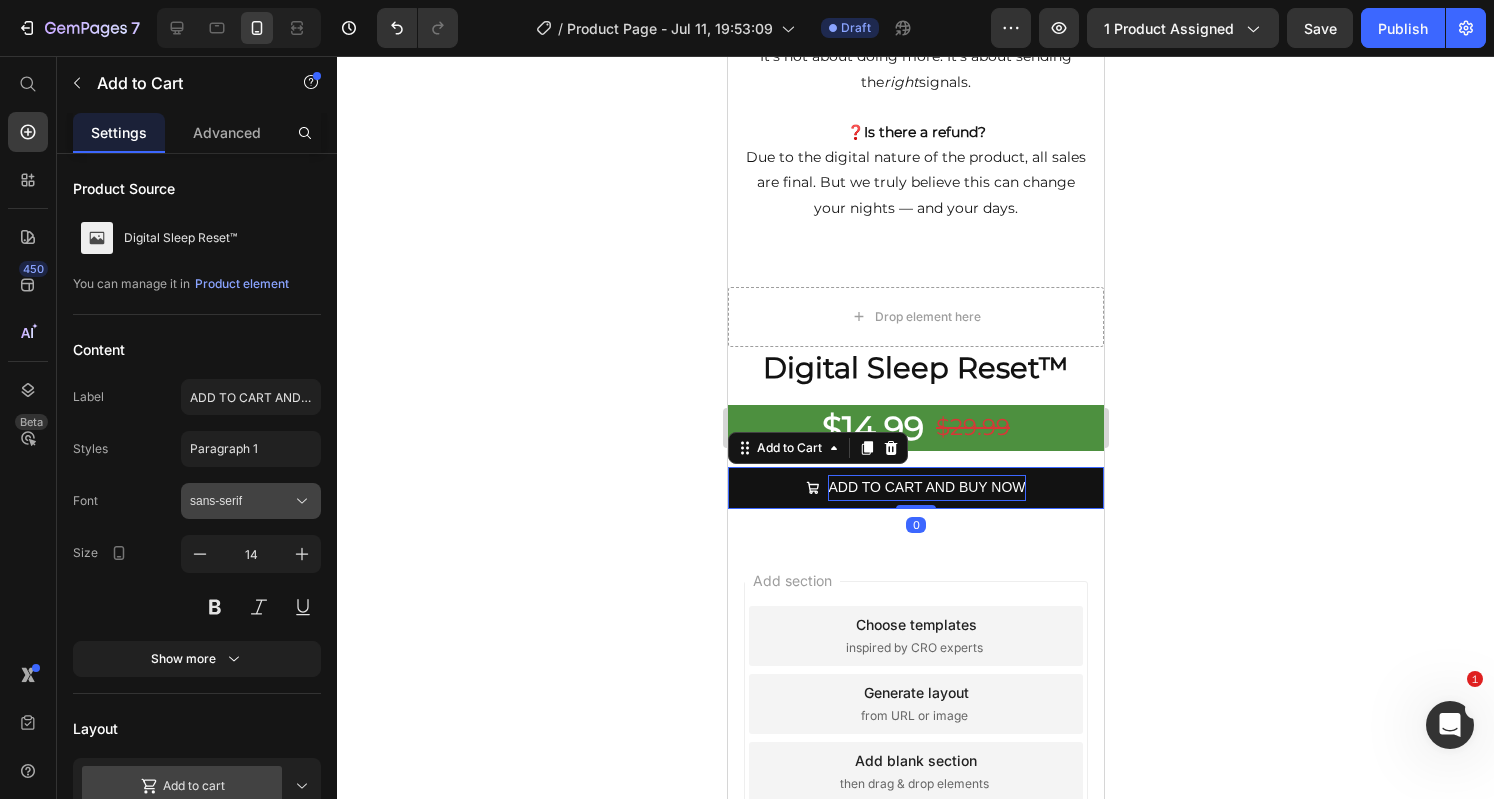 click on "sans-serif" at bounding box center (241, 501) 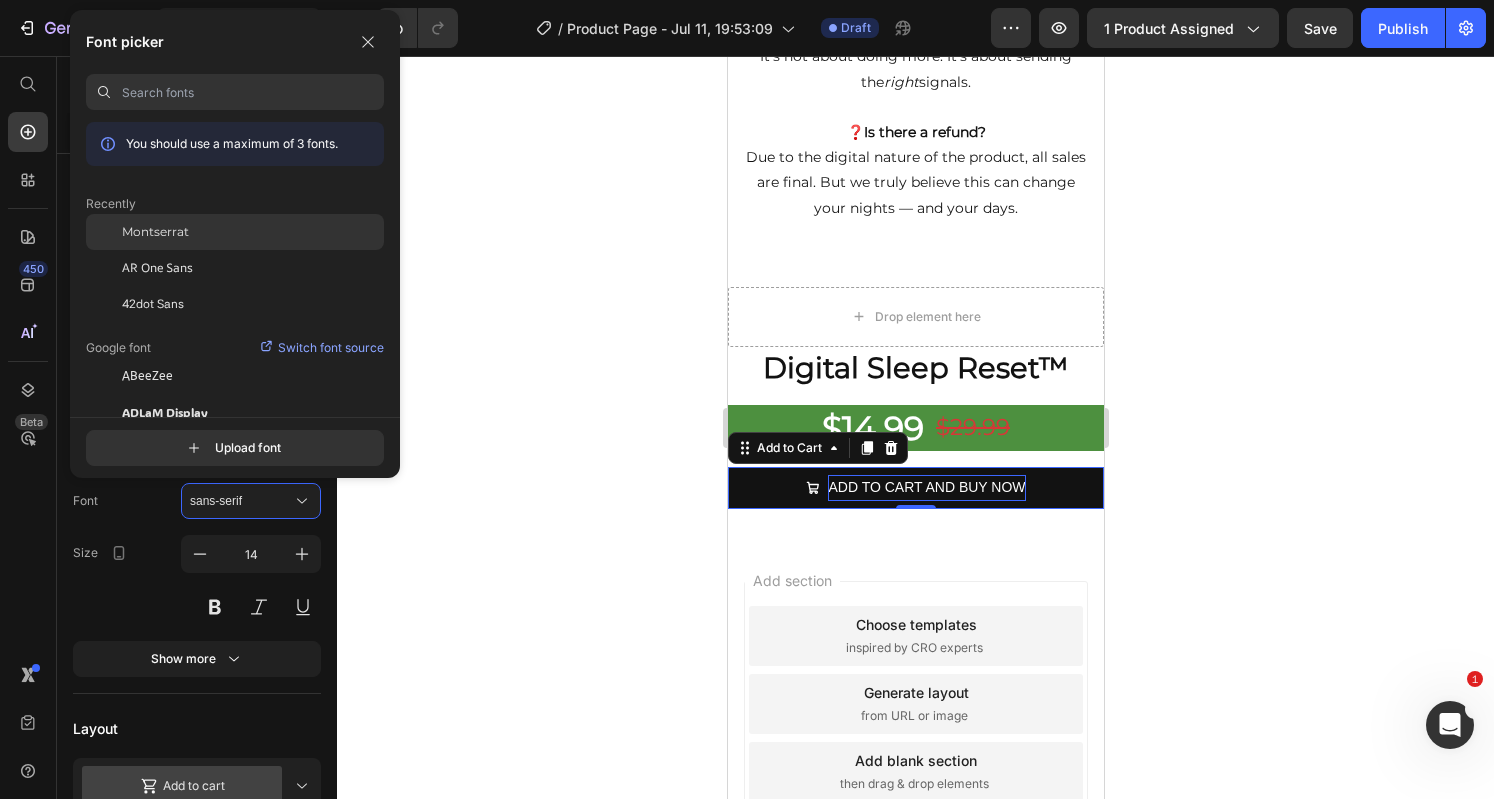 click on "Montserrat" 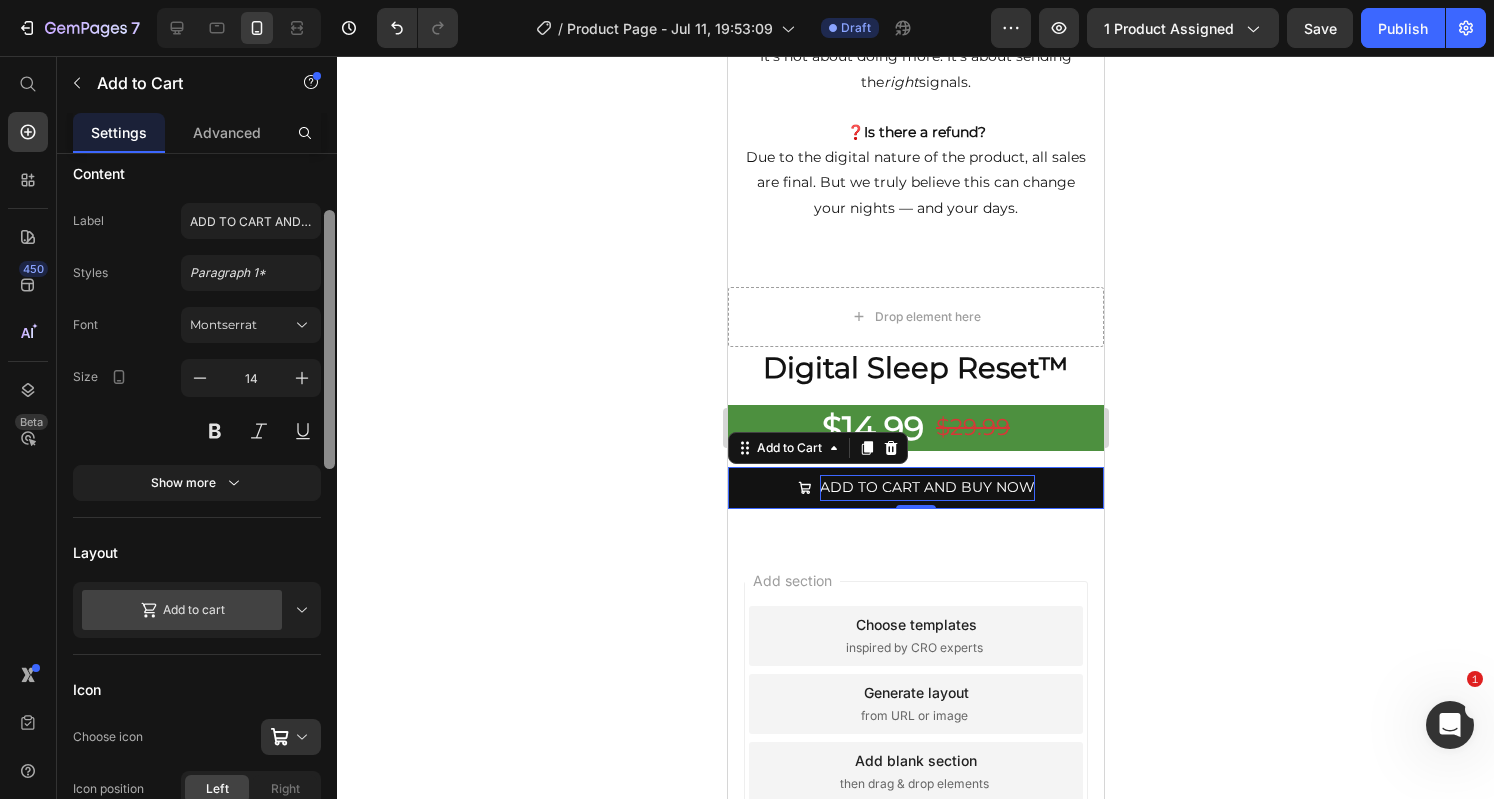 scroll, scrollTop: 213, scrollLeft: 0, axis: vertical 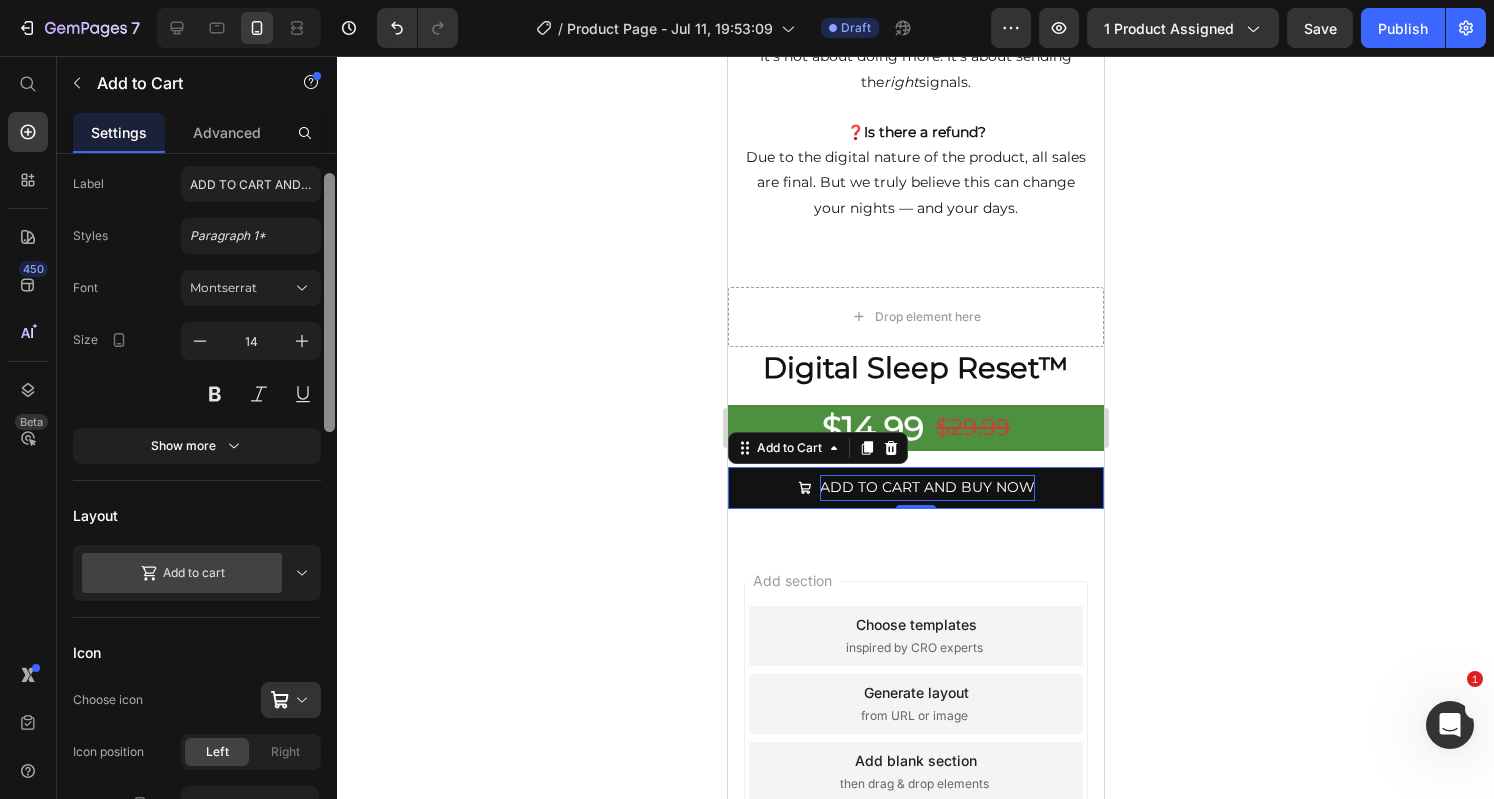drag, startPoint x: 329, startPoint y: 330, endPoint x: 330, endPoint y: 409, distance: 79.00633 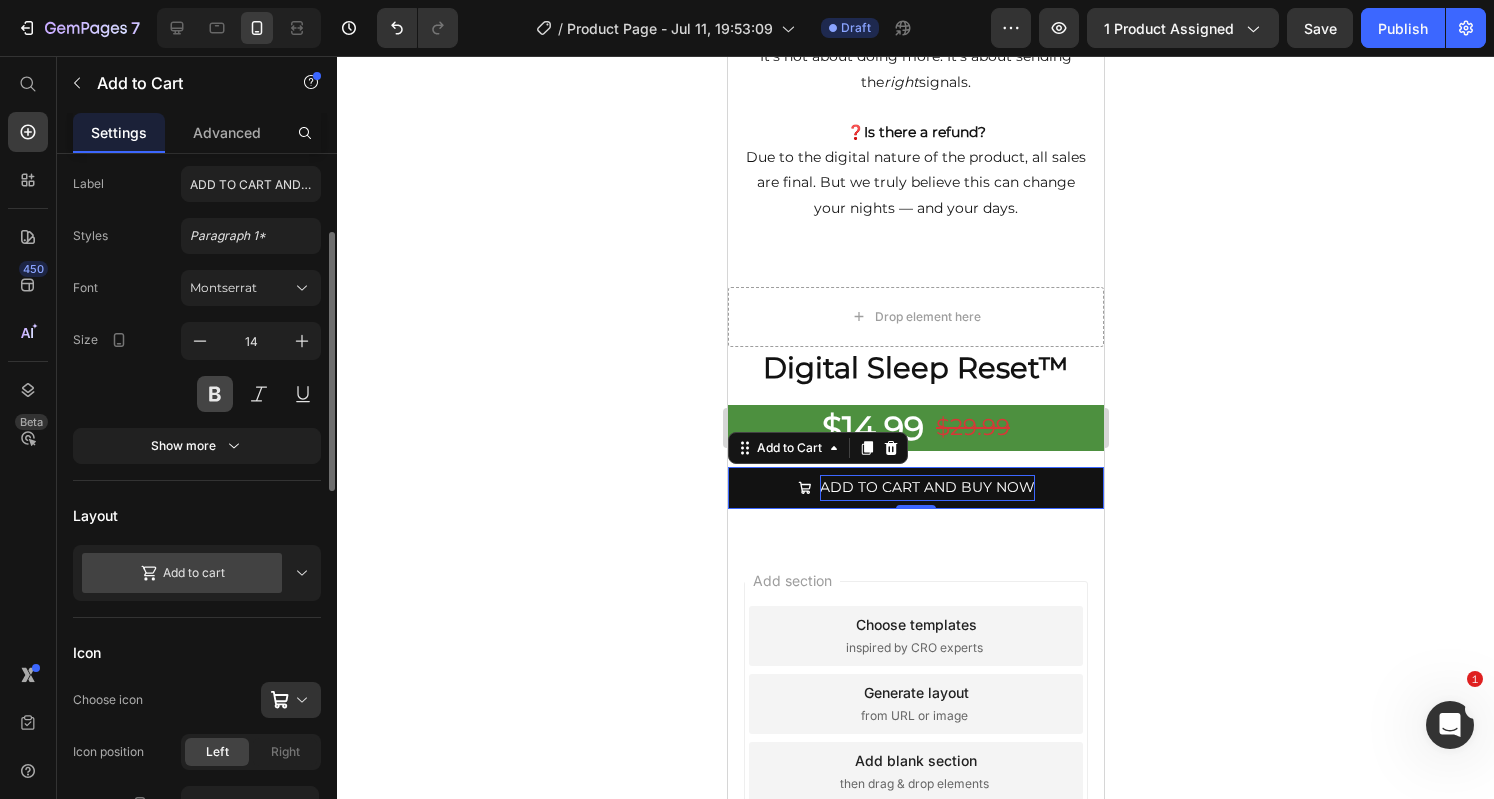 click at bounding box center (215, 394) 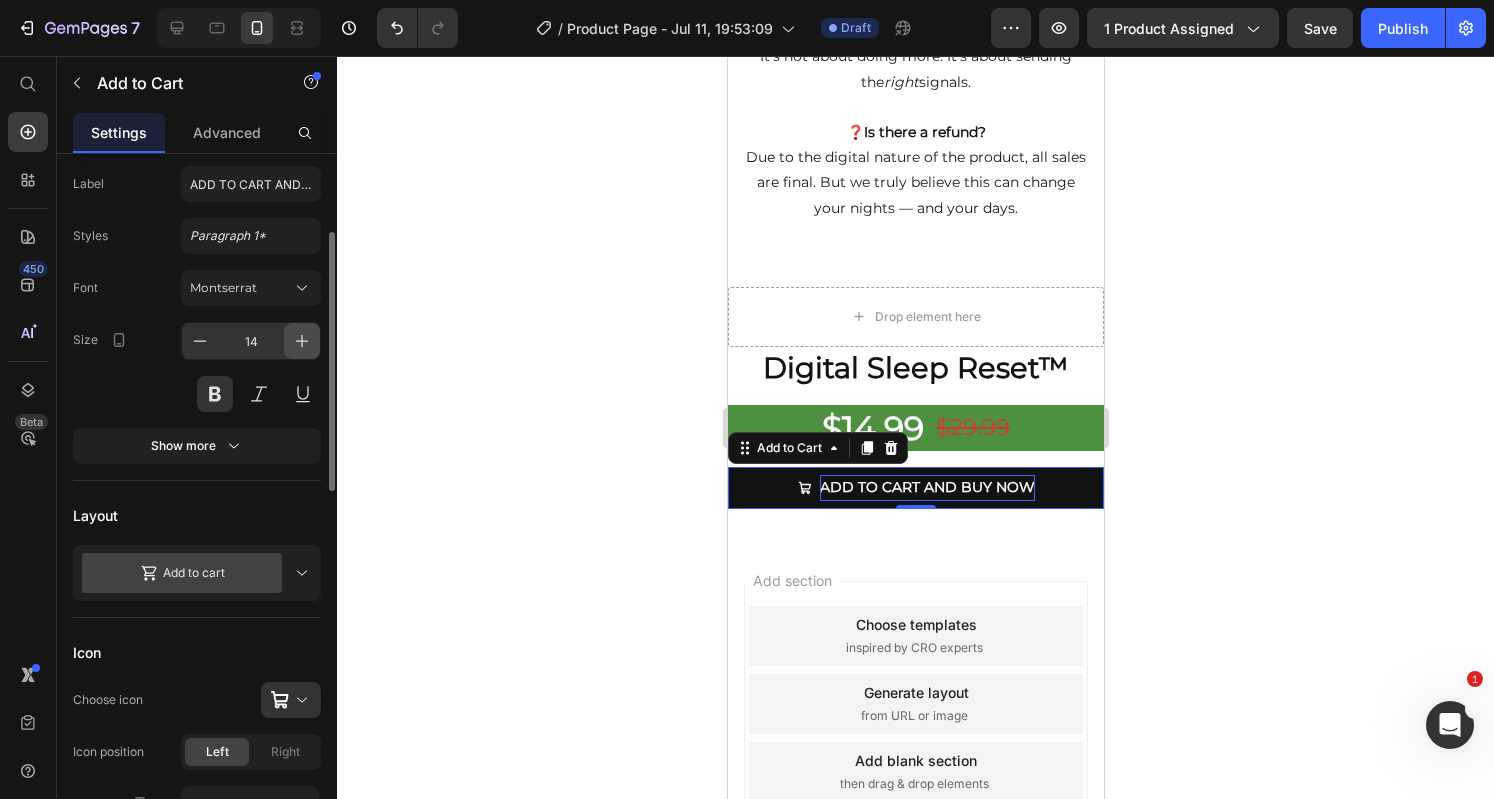 click 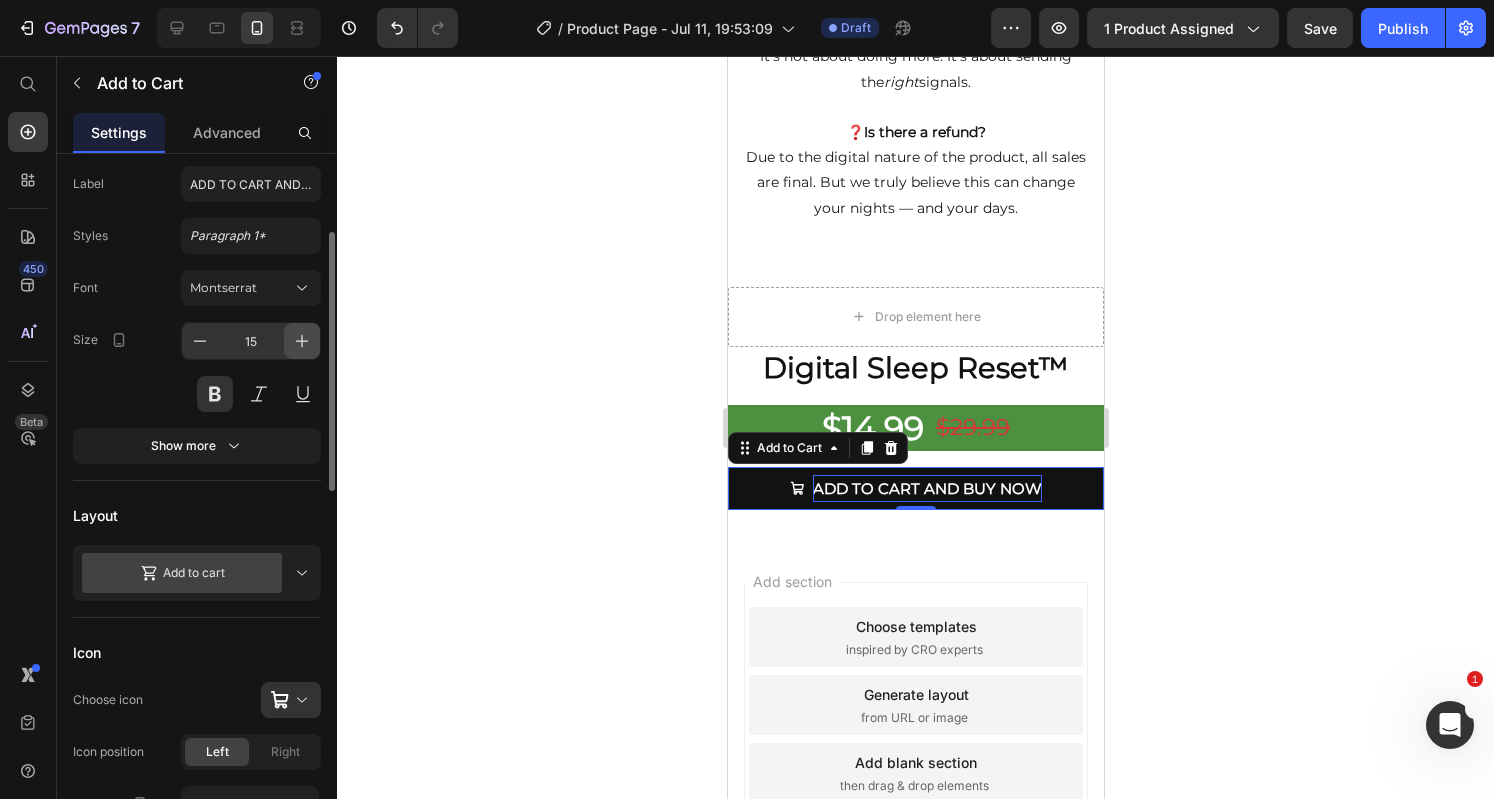 click 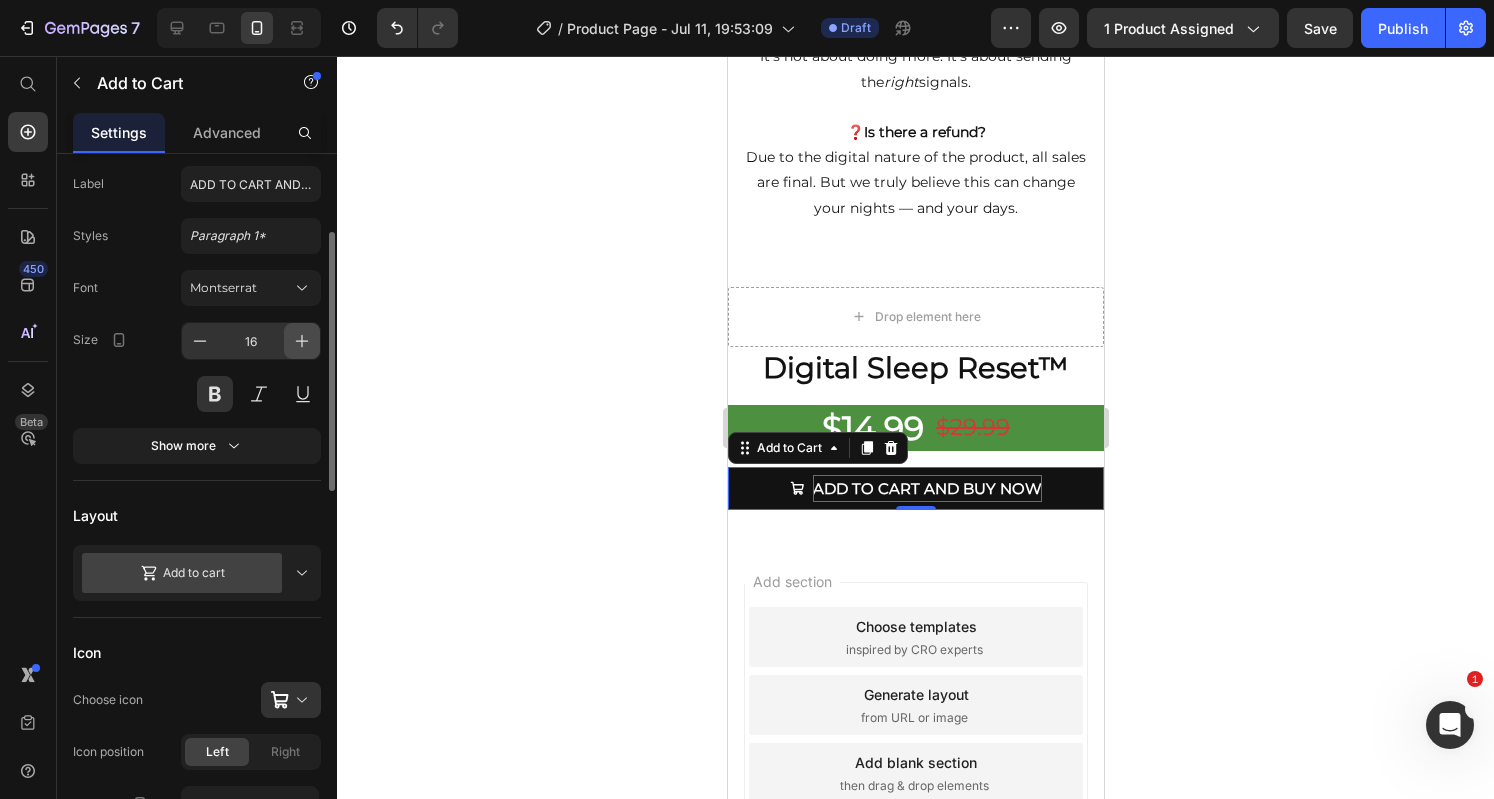 click 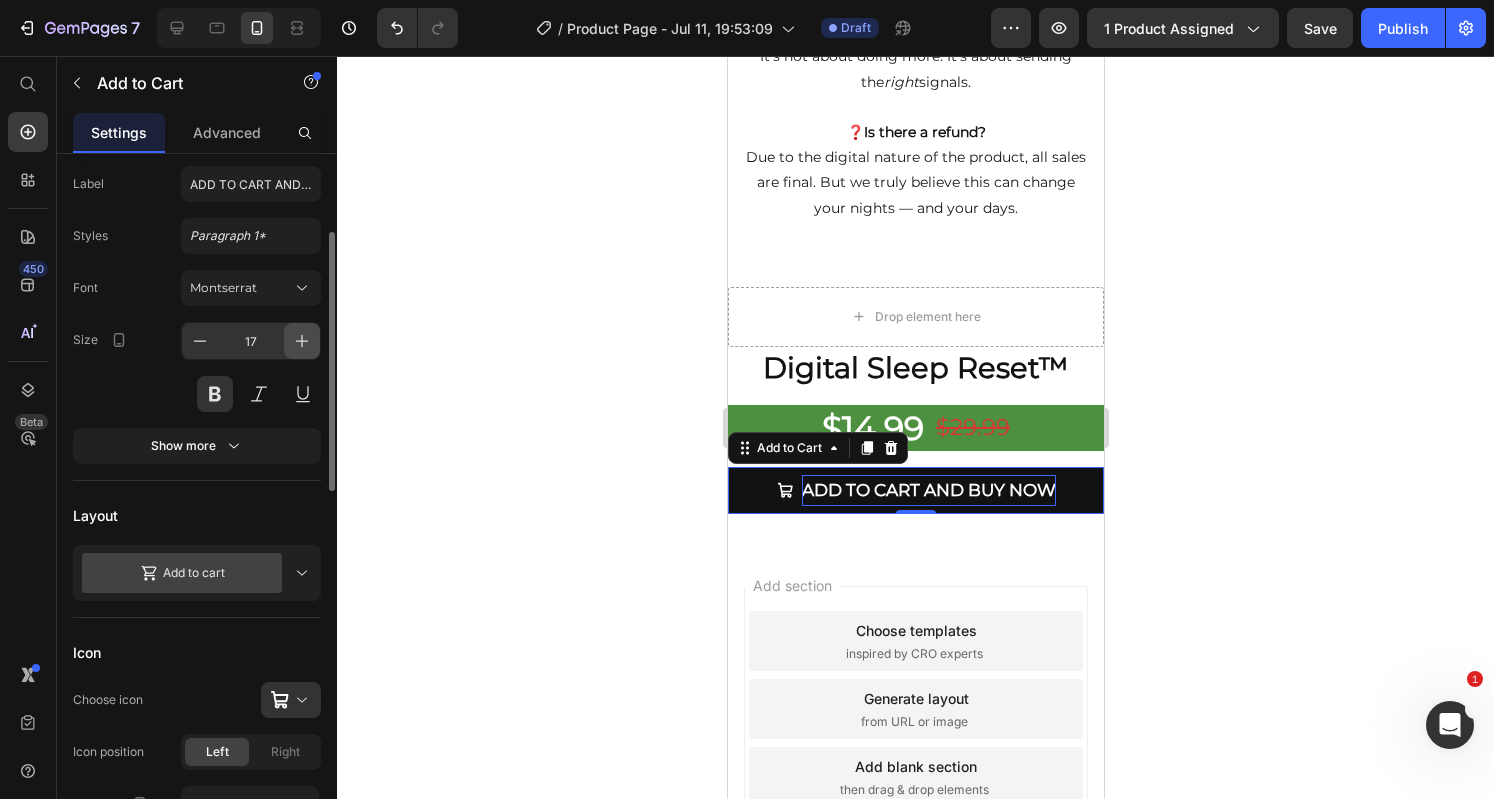 click 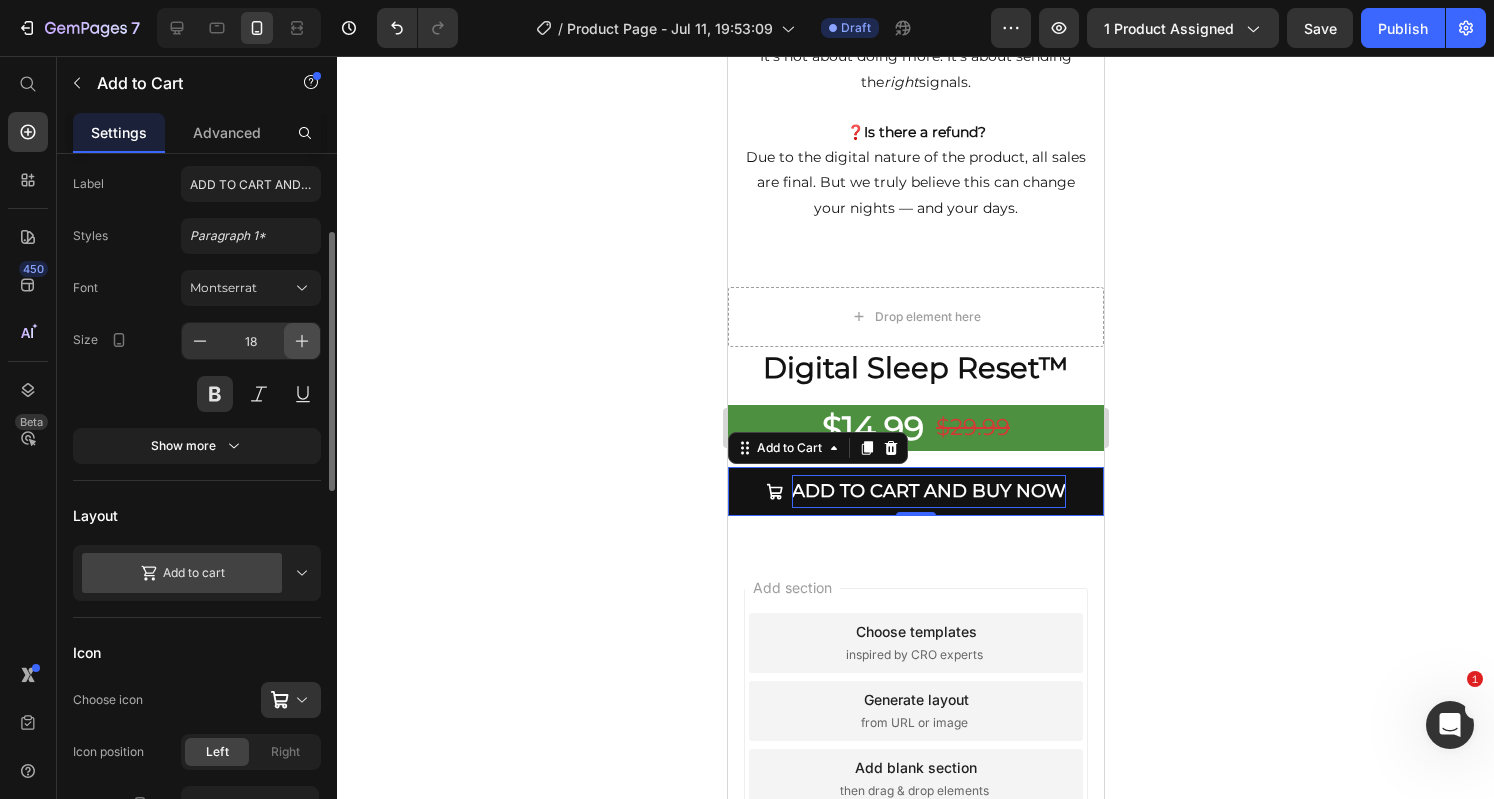 click 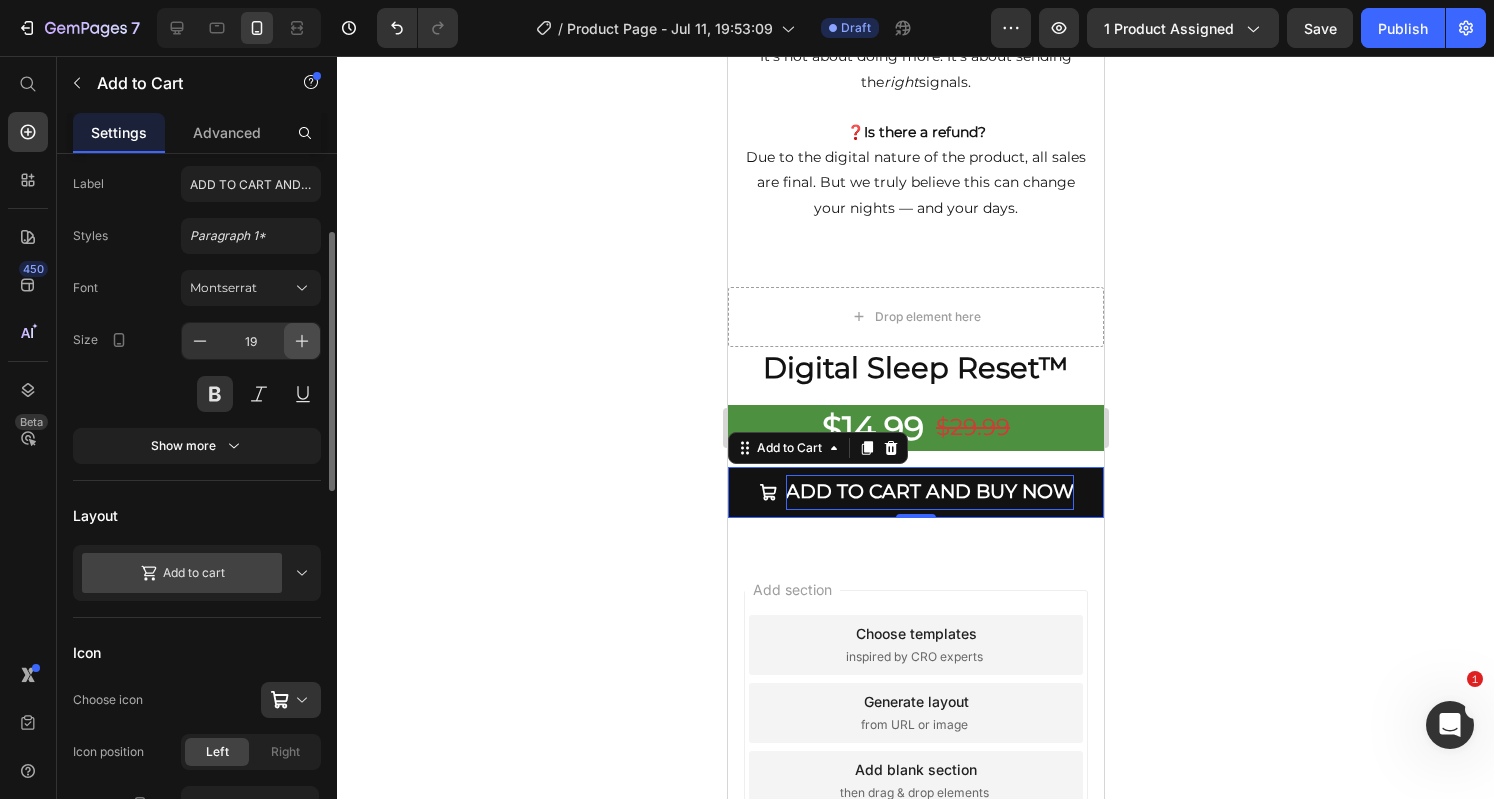 click 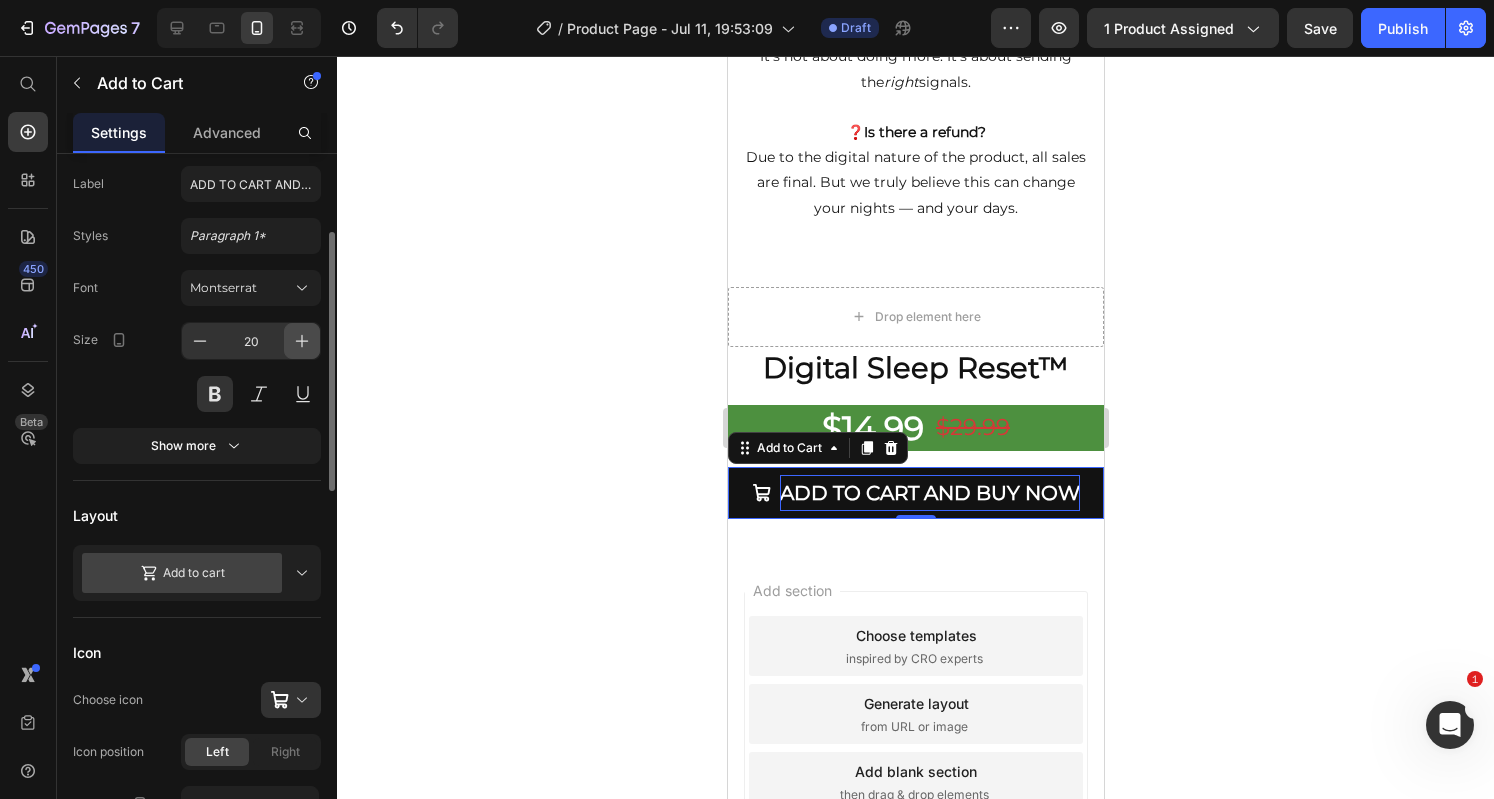 click 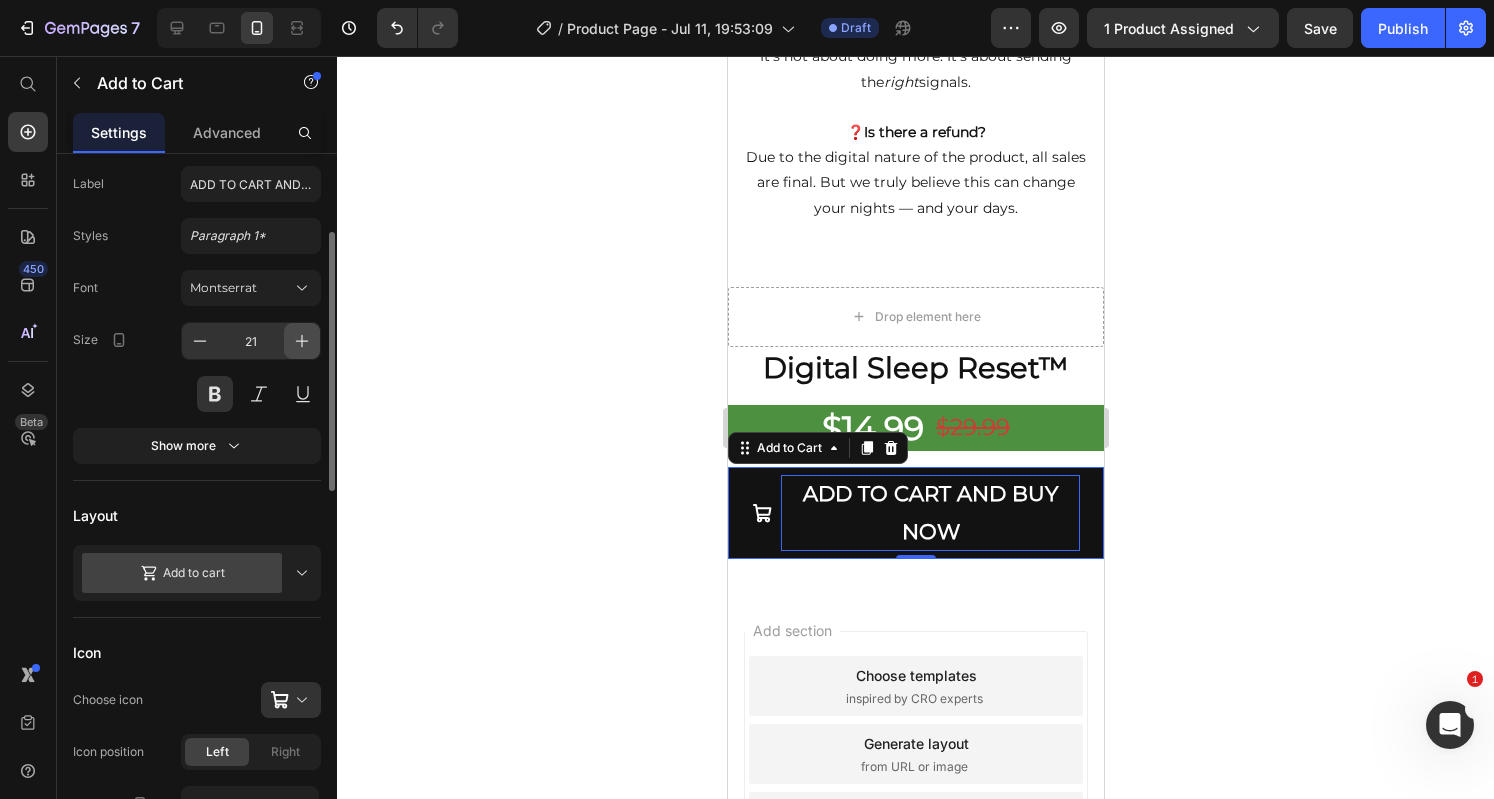 click 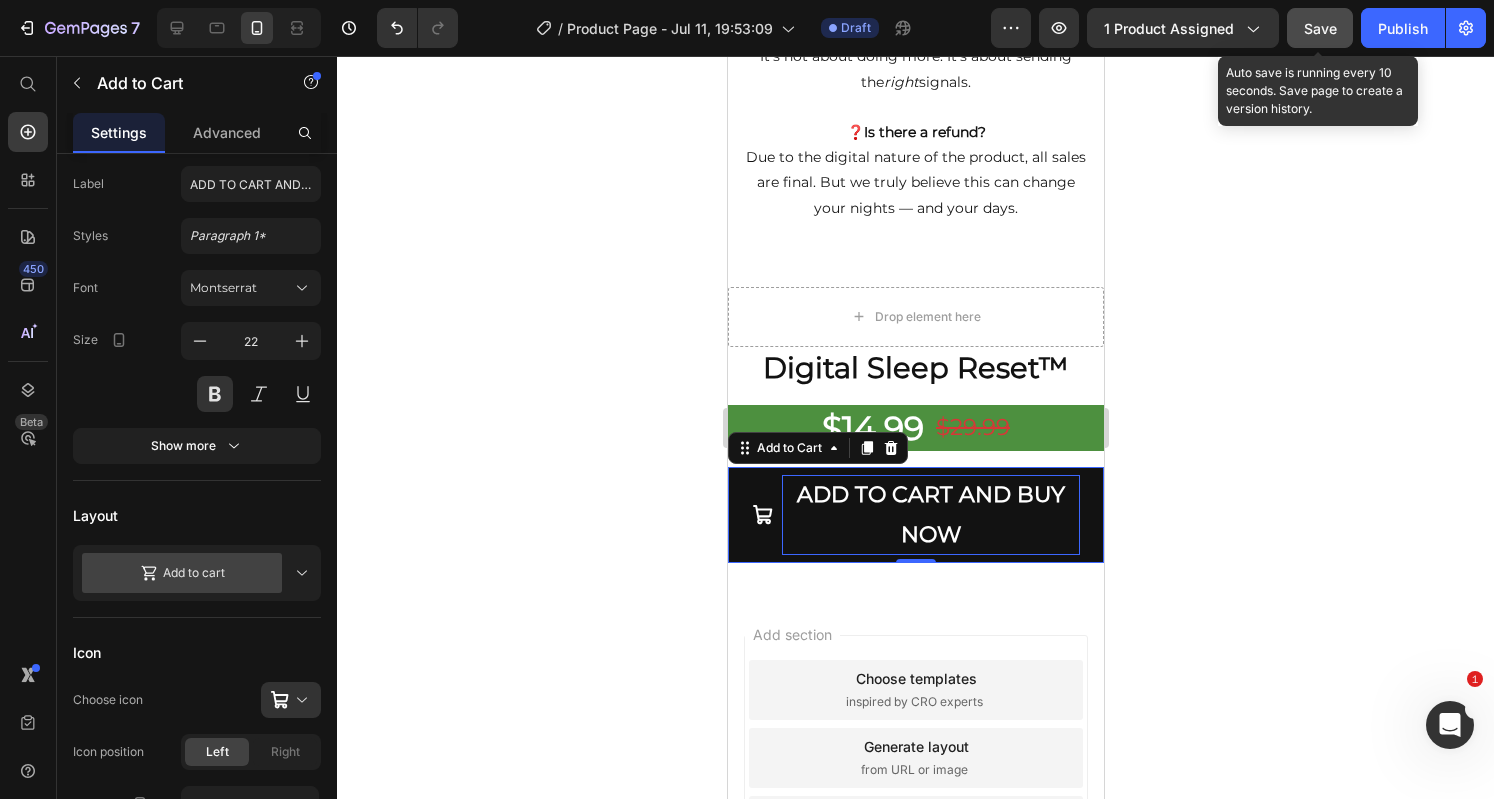 click on "Save" 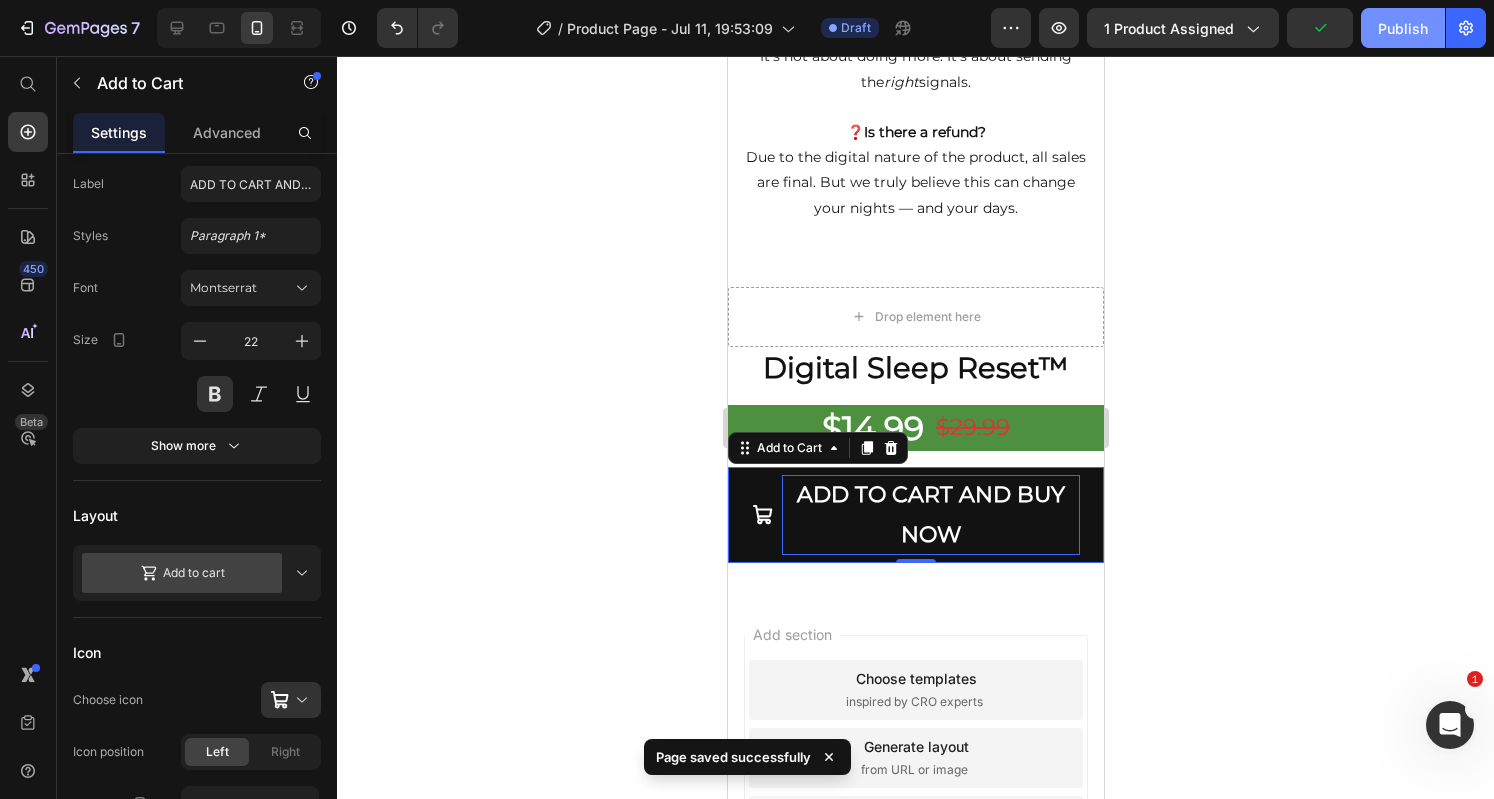 click on "Publish" at bounding box center (1403, 28) 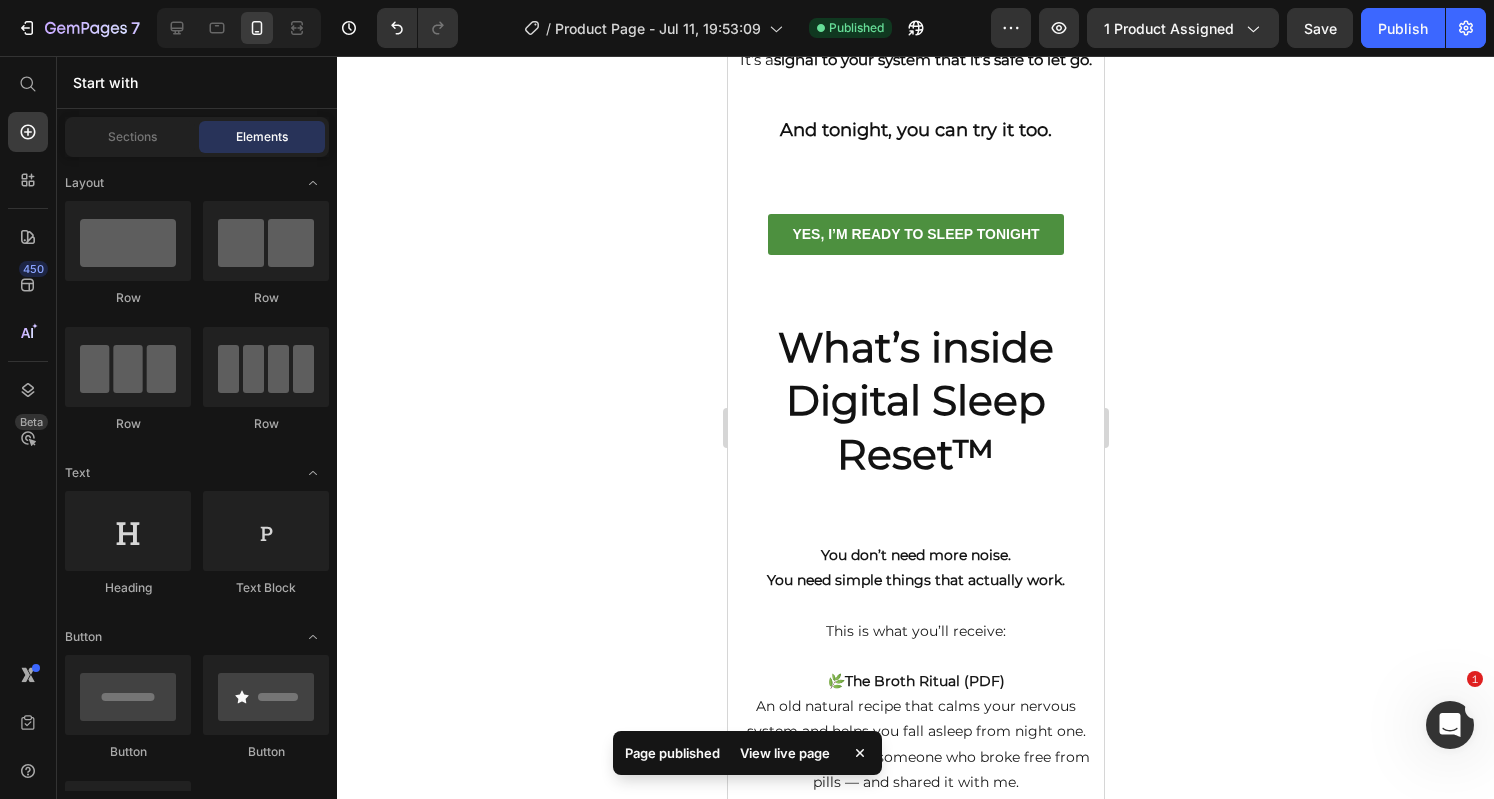 scroll, scrollTop: 1082, scrollLeft: 0, axis: vertical 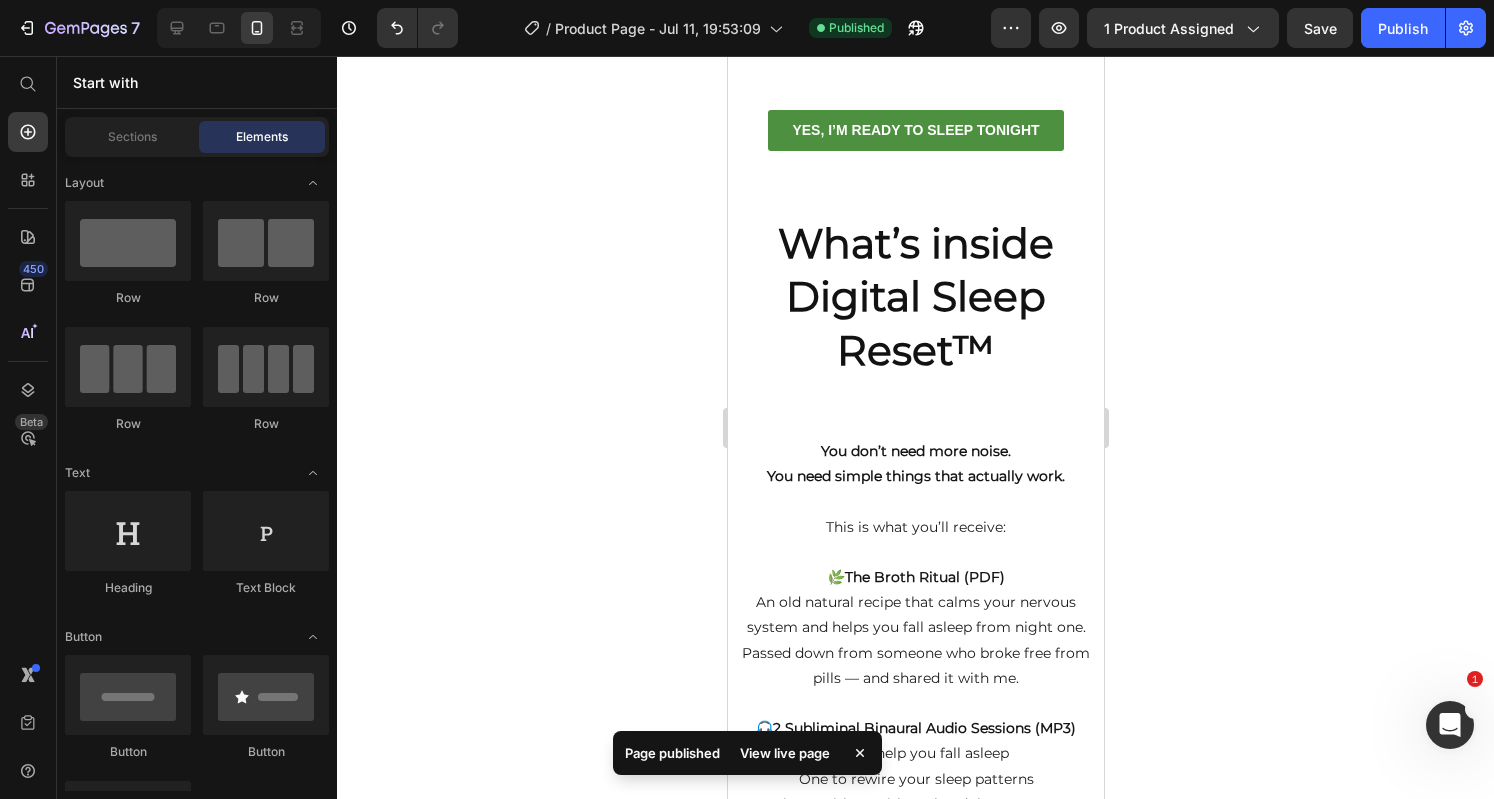 drag, startPoint x: 1091, startPoint y: 106, endPoint x: 1833, endPoint y: 273, distance: 760.561 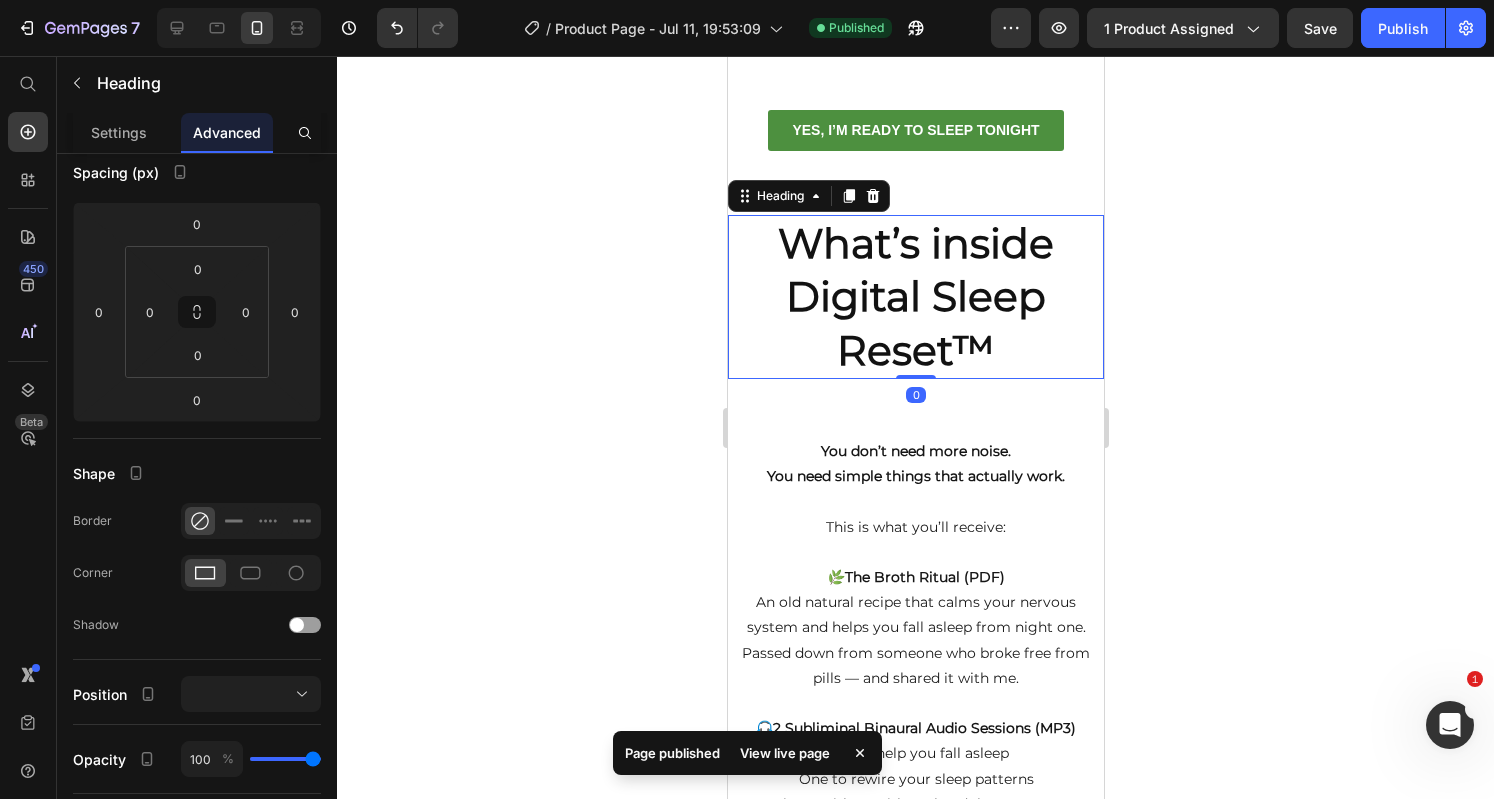 scroll, scrollTop: 0, scrollLeft: 0, axis: both 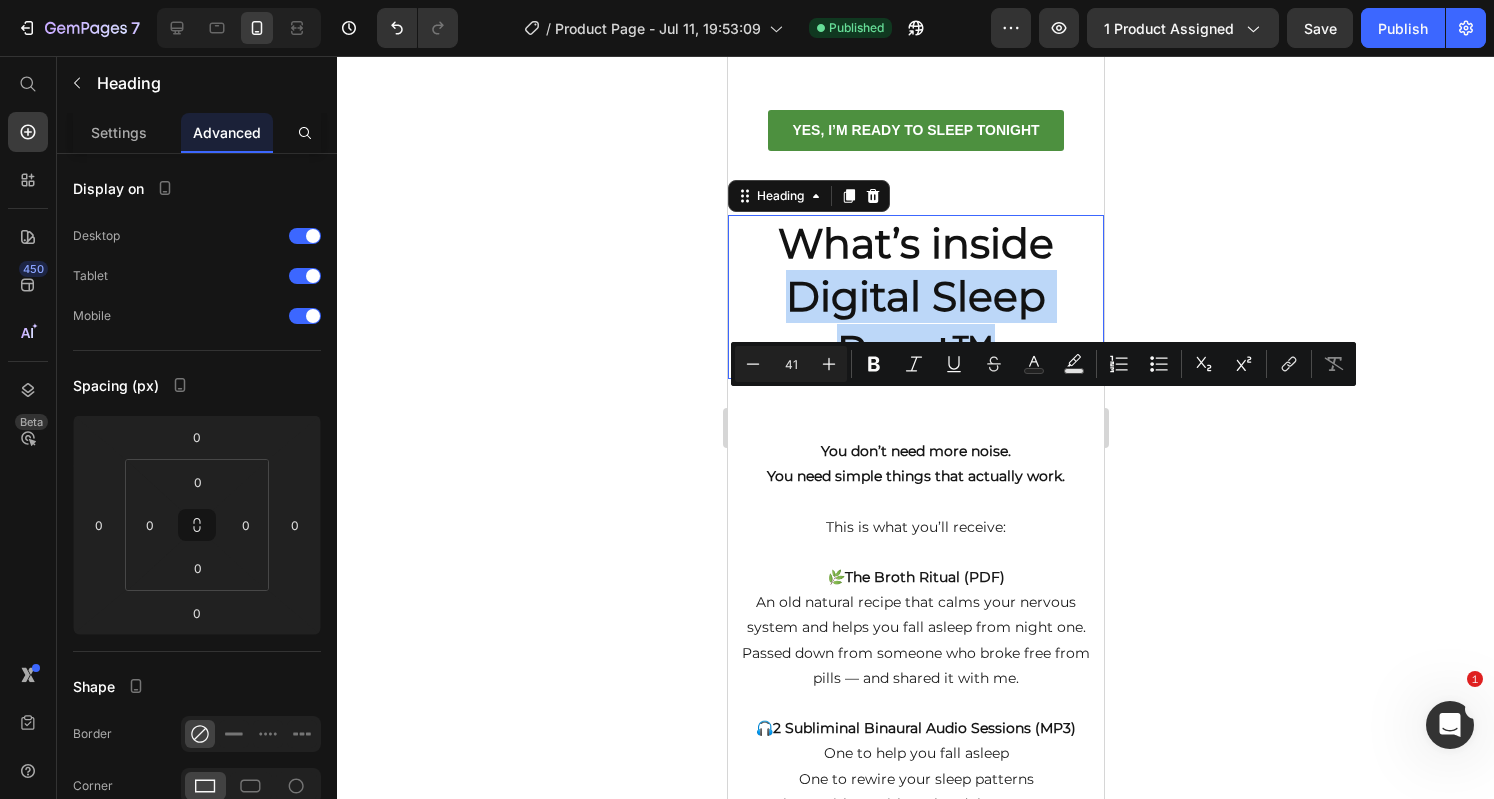 drag, startPoint x: 993, startPoint y: 475, endPoint x: 780, endPoint y: 422, distance: 219.49487 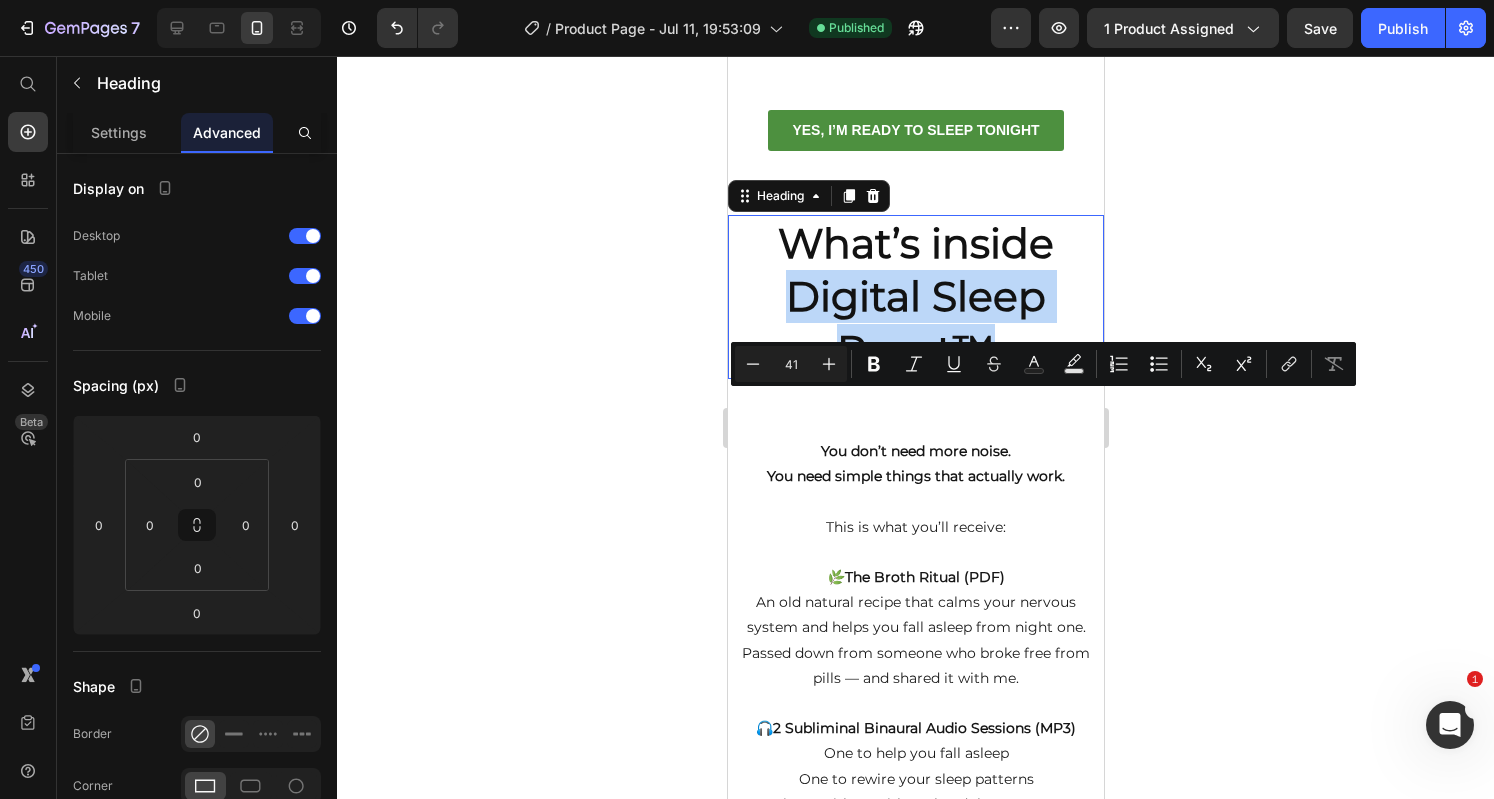 click on "What’s inside Digital Sleep Reset™" at bounding box center (915, 297) 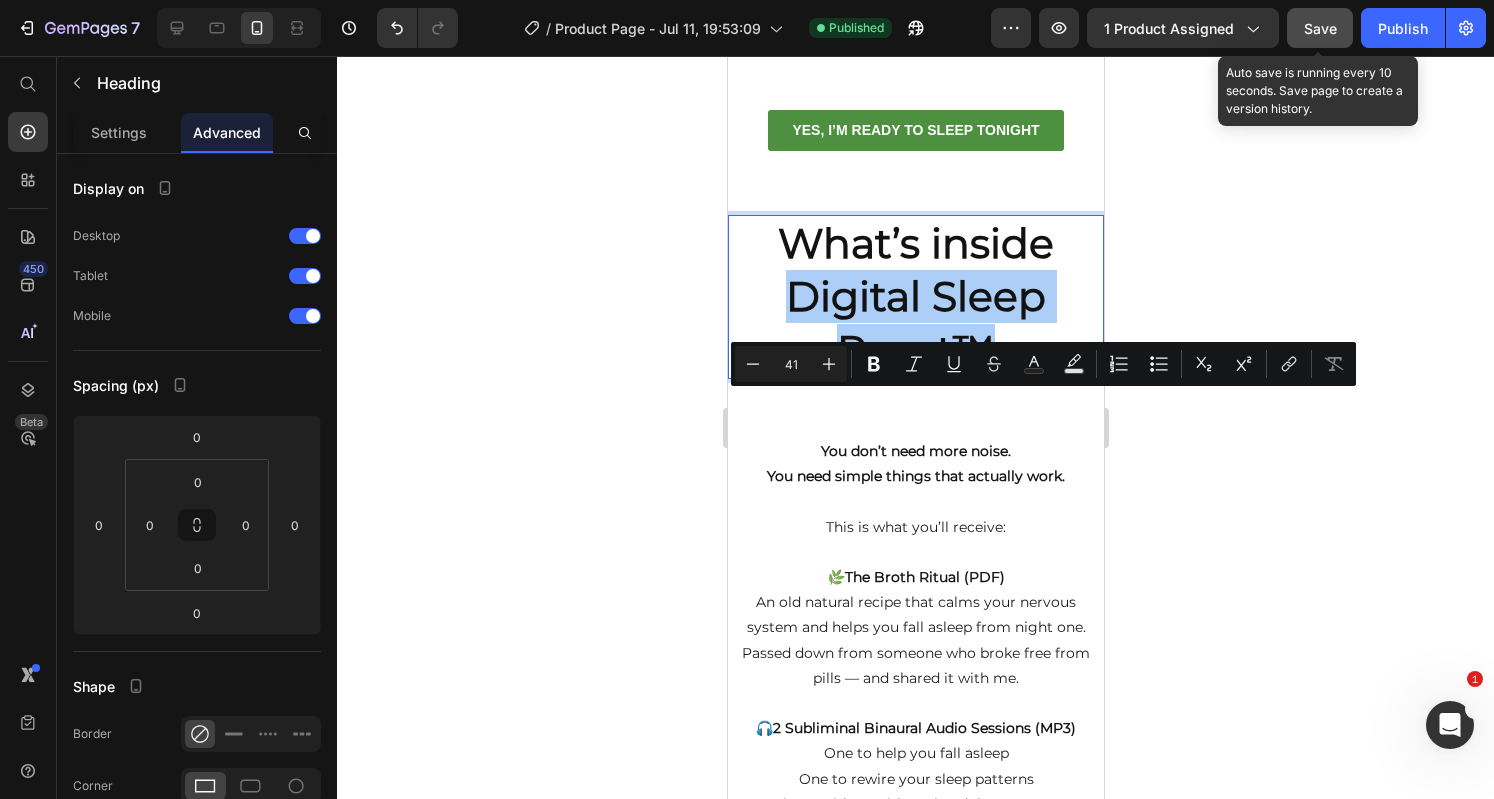 click on "Save" 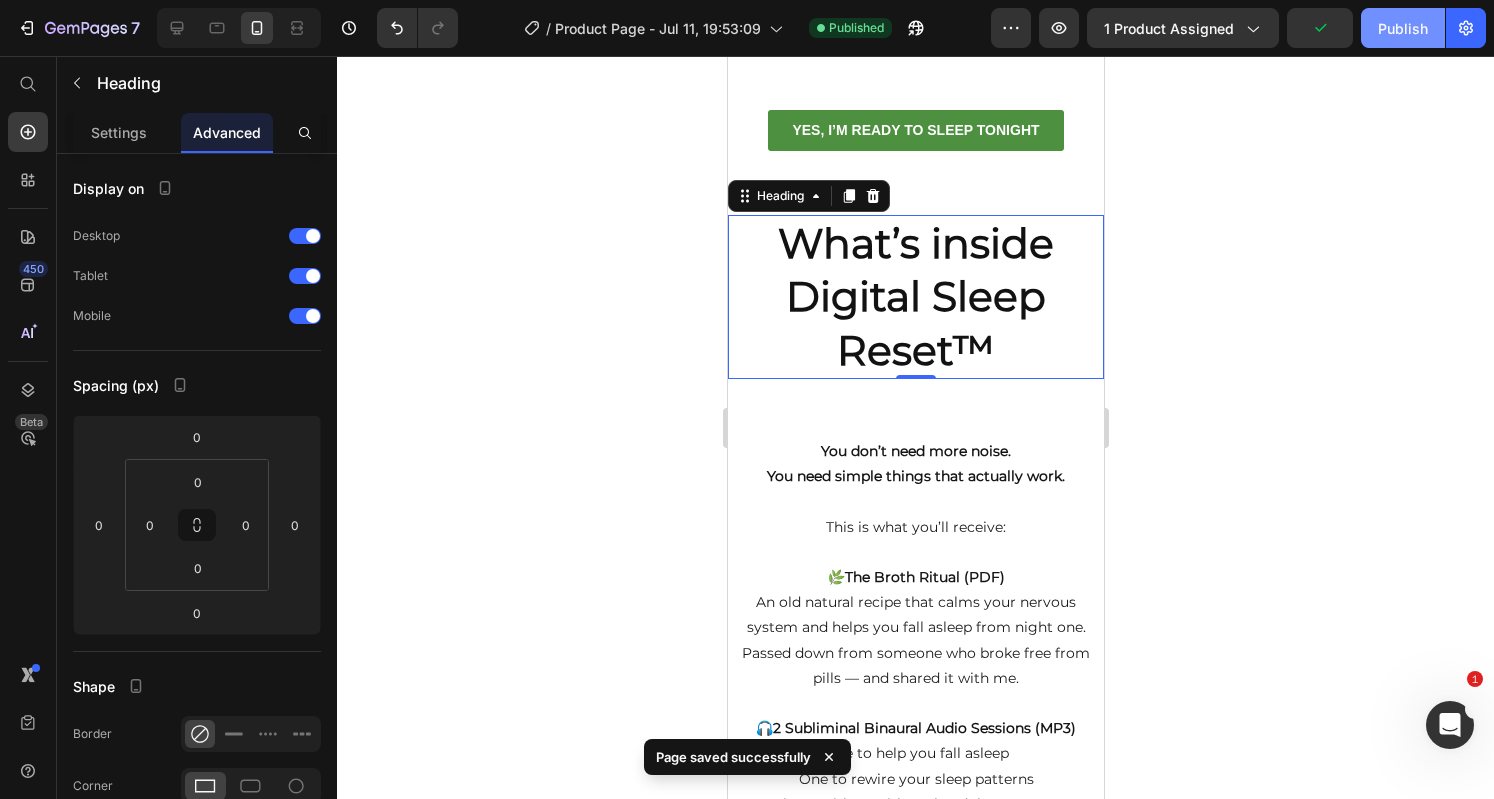click on "Publish" at bounding box center [1403, 28] 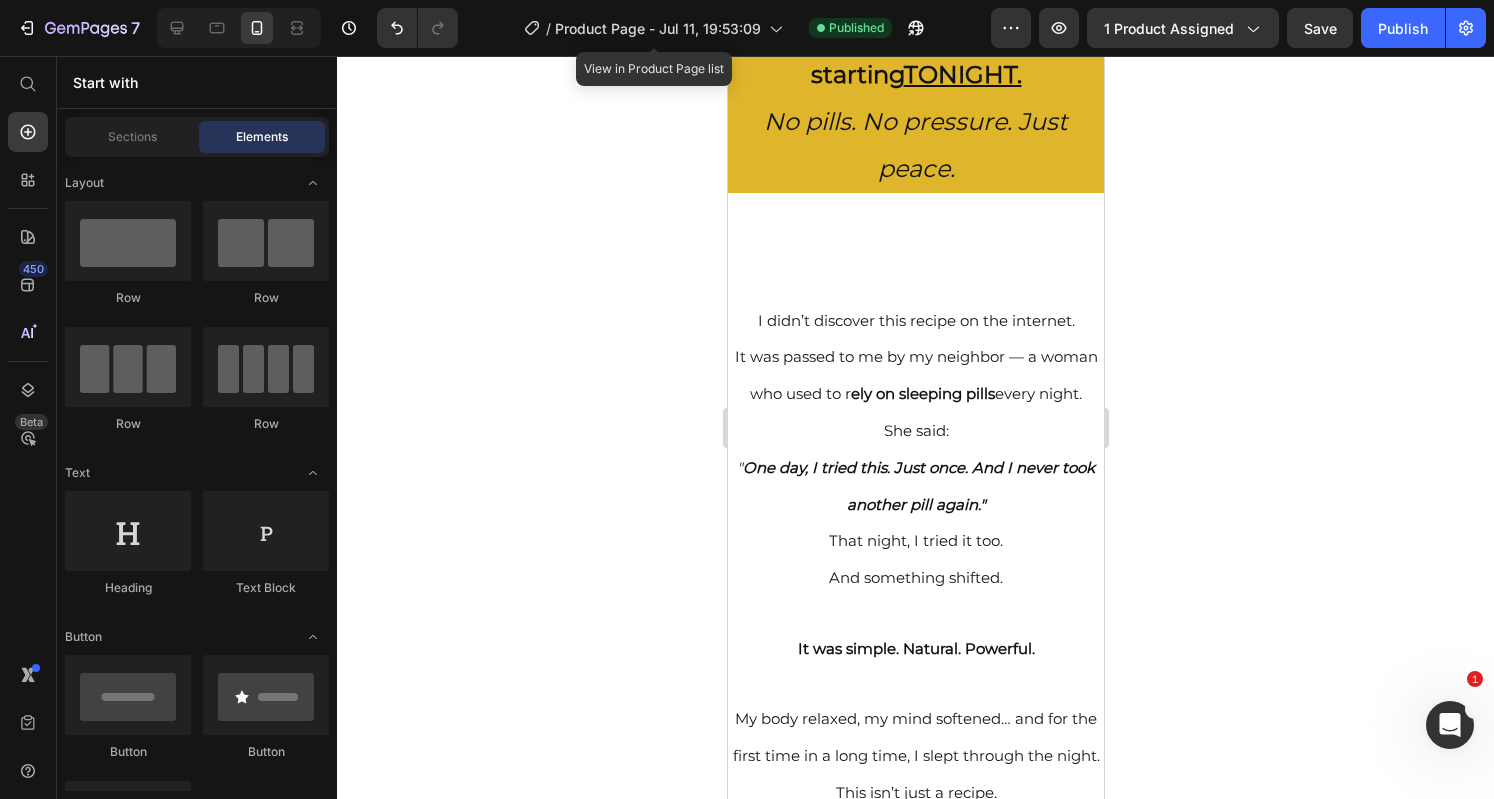 scroll, scrollTop: 0, scrollLeft: 0, axis: both 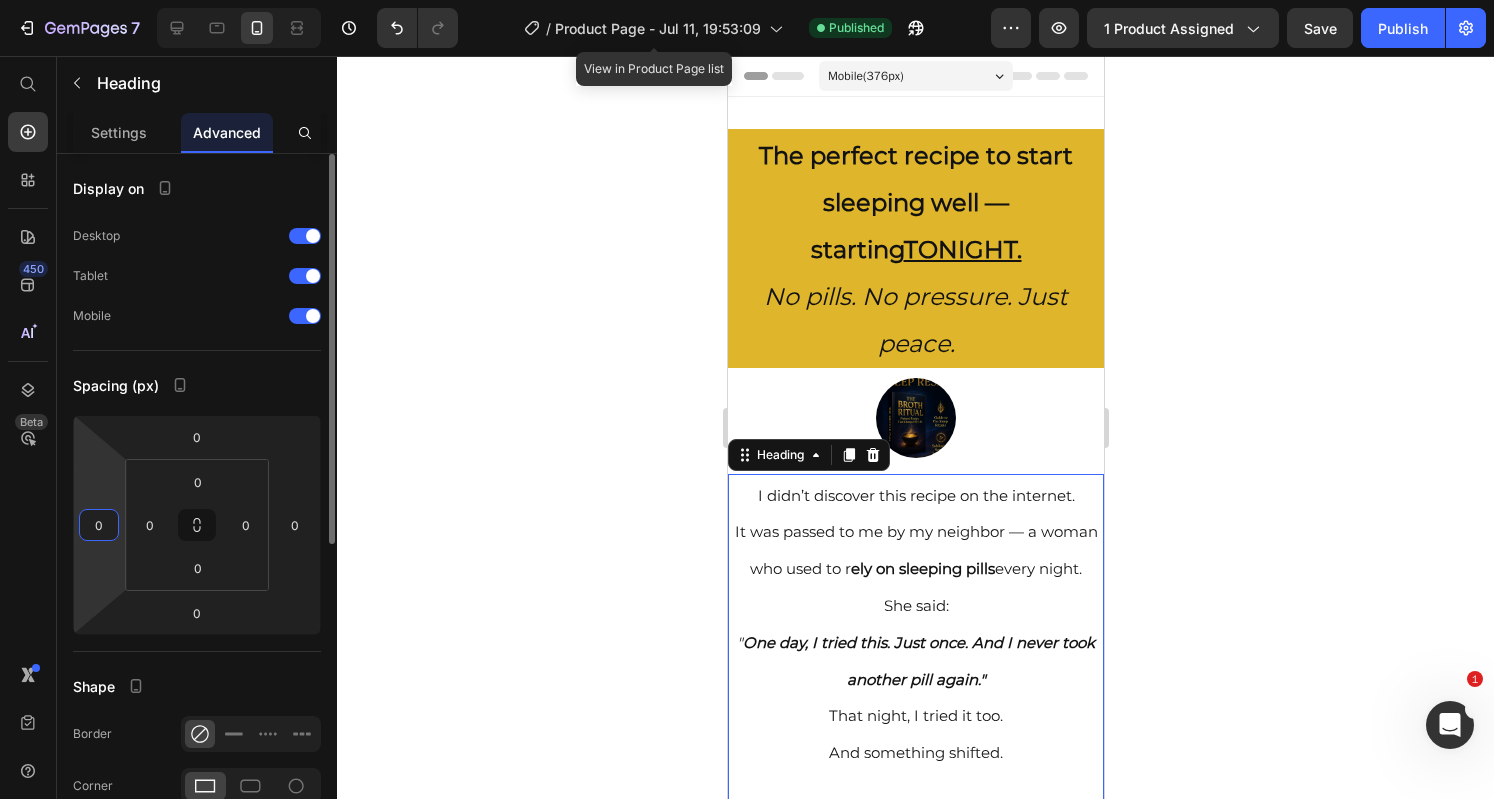 click on "0" at bounding box center [99, 525] 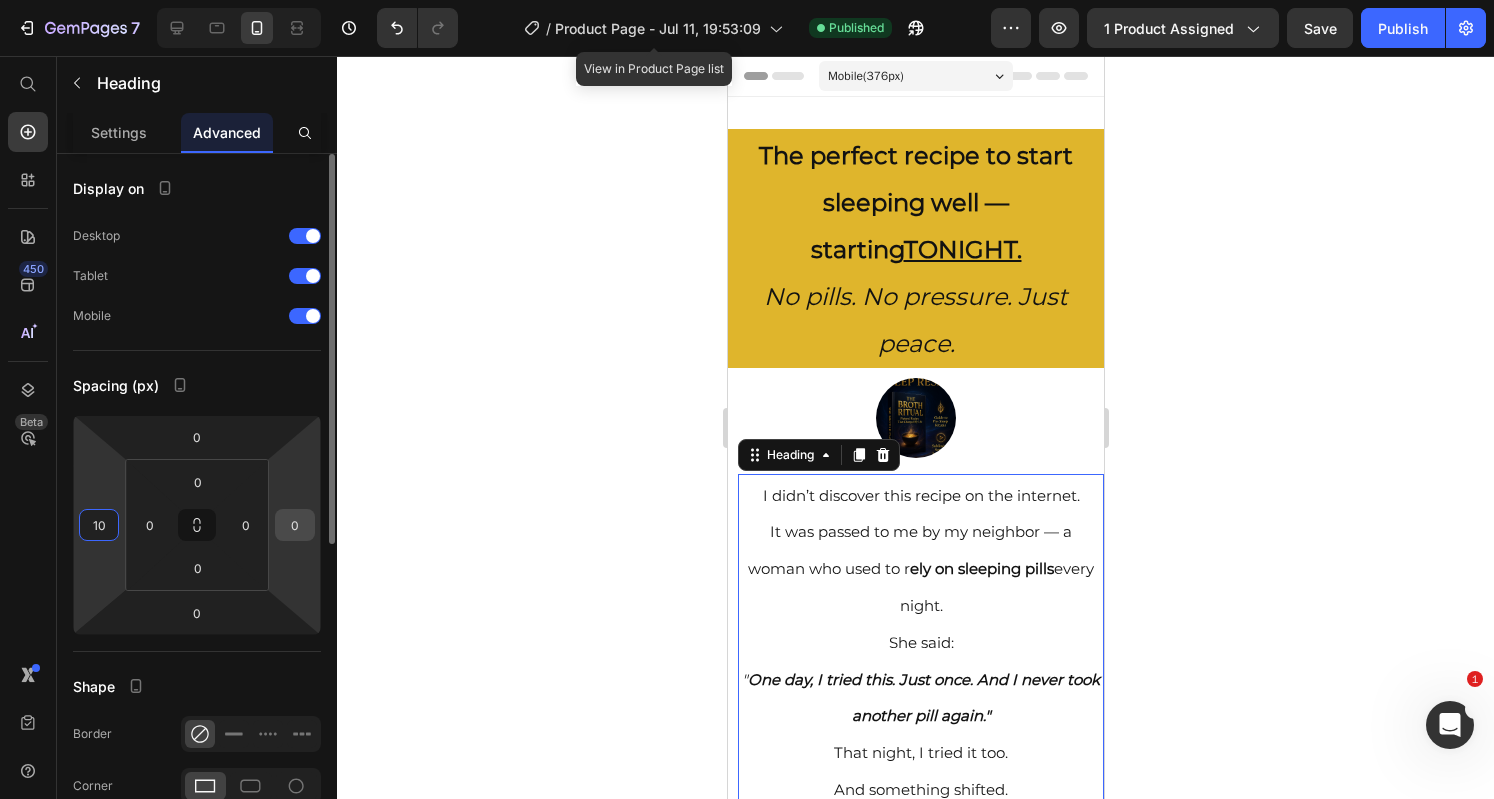 type on "10" 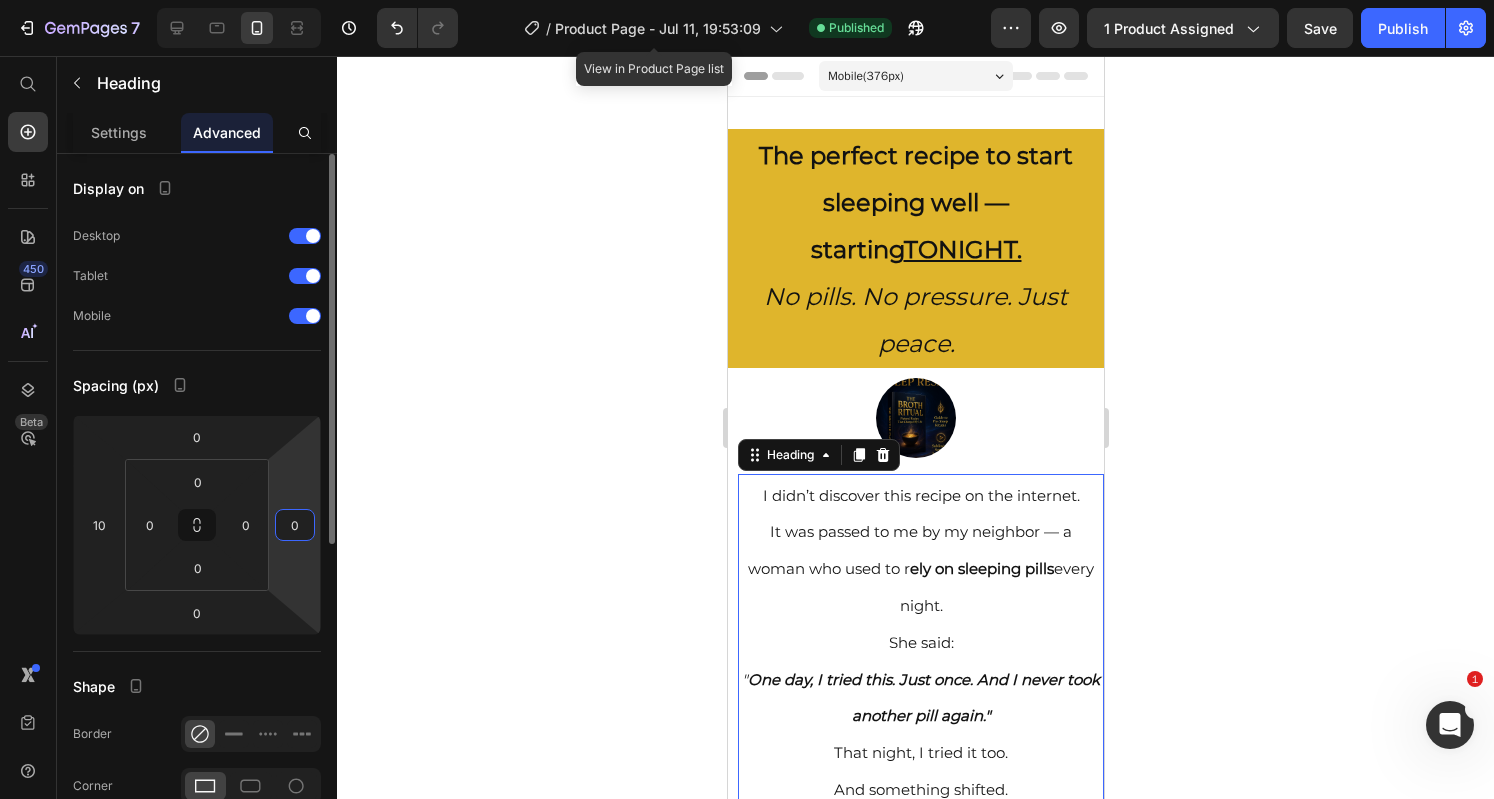 click on "0" at bounding box center (295, 525) 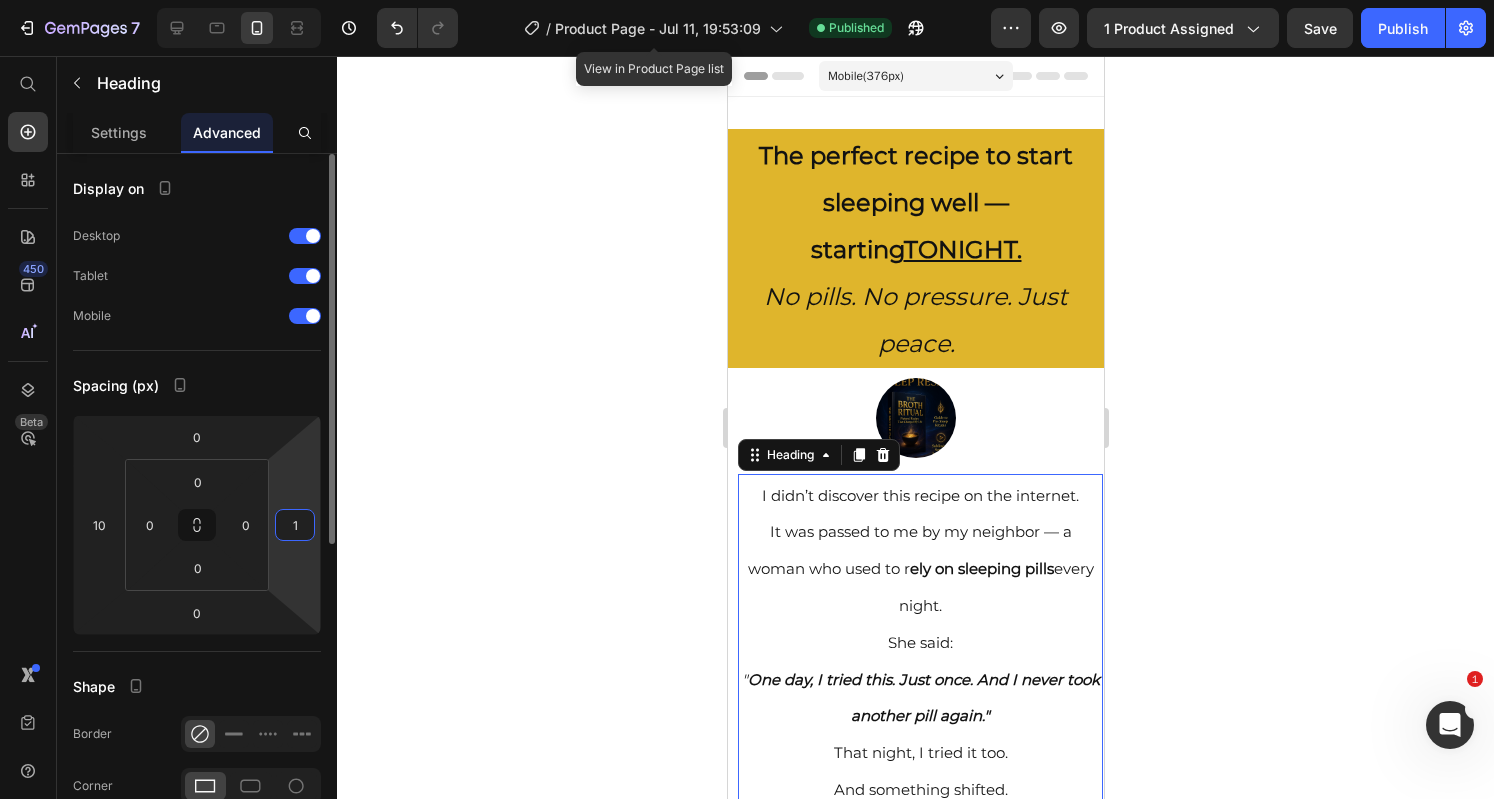 type on "10" 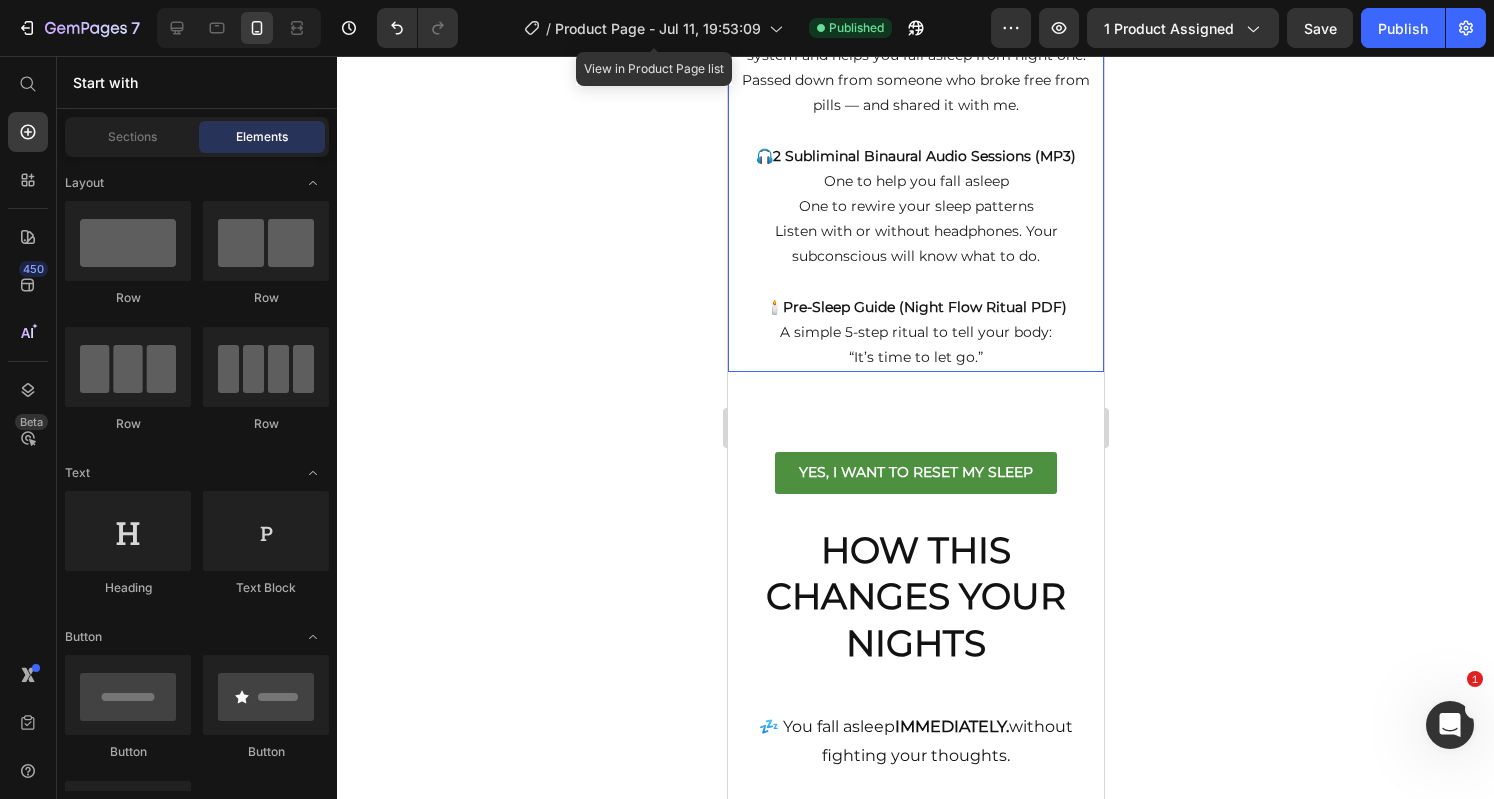 scroll, scrollTop: 1765, scrollLeft: 0, axis: vertical 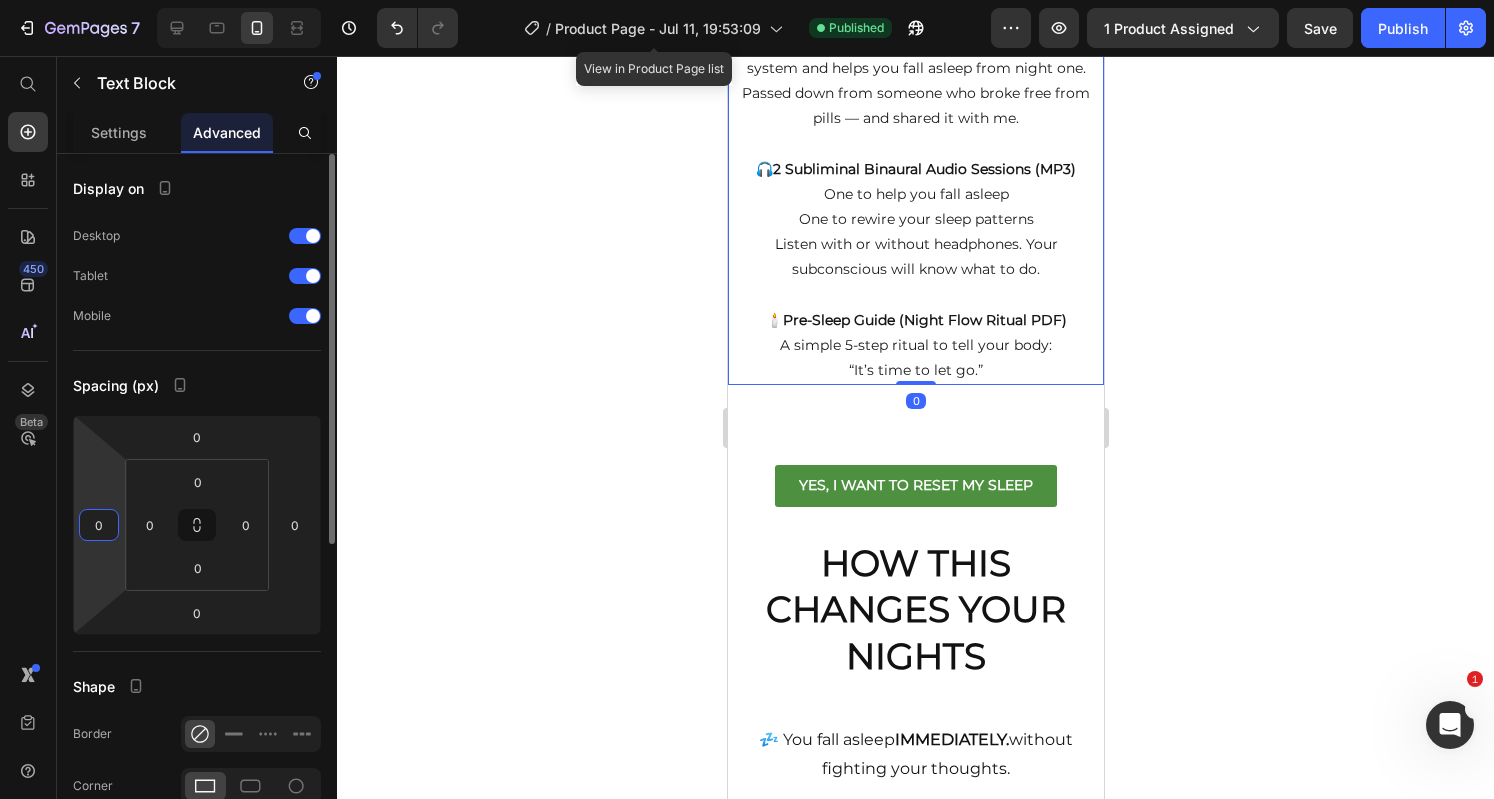 click on "0" at bounding box center (99, 525) 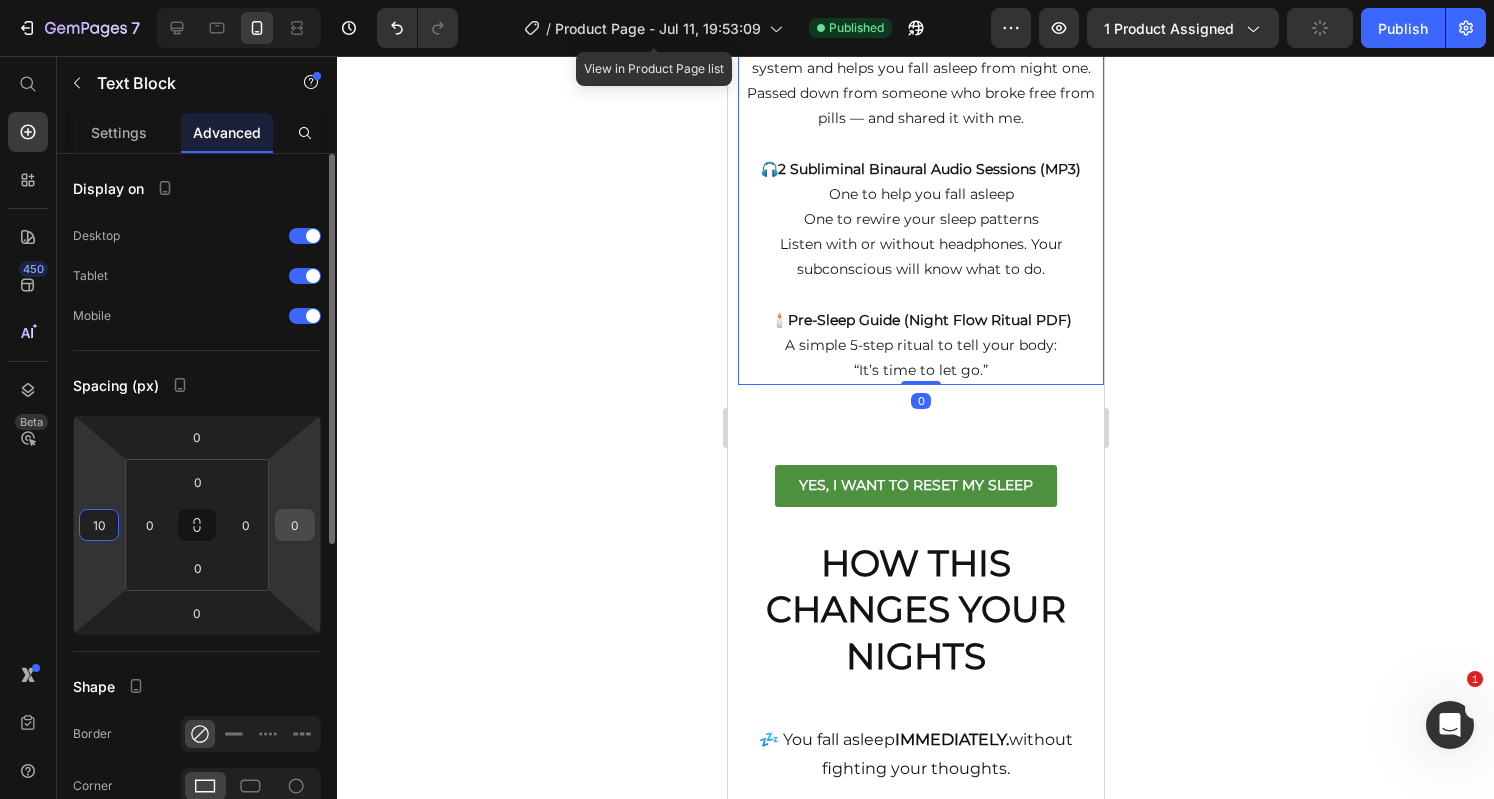 type on "10" 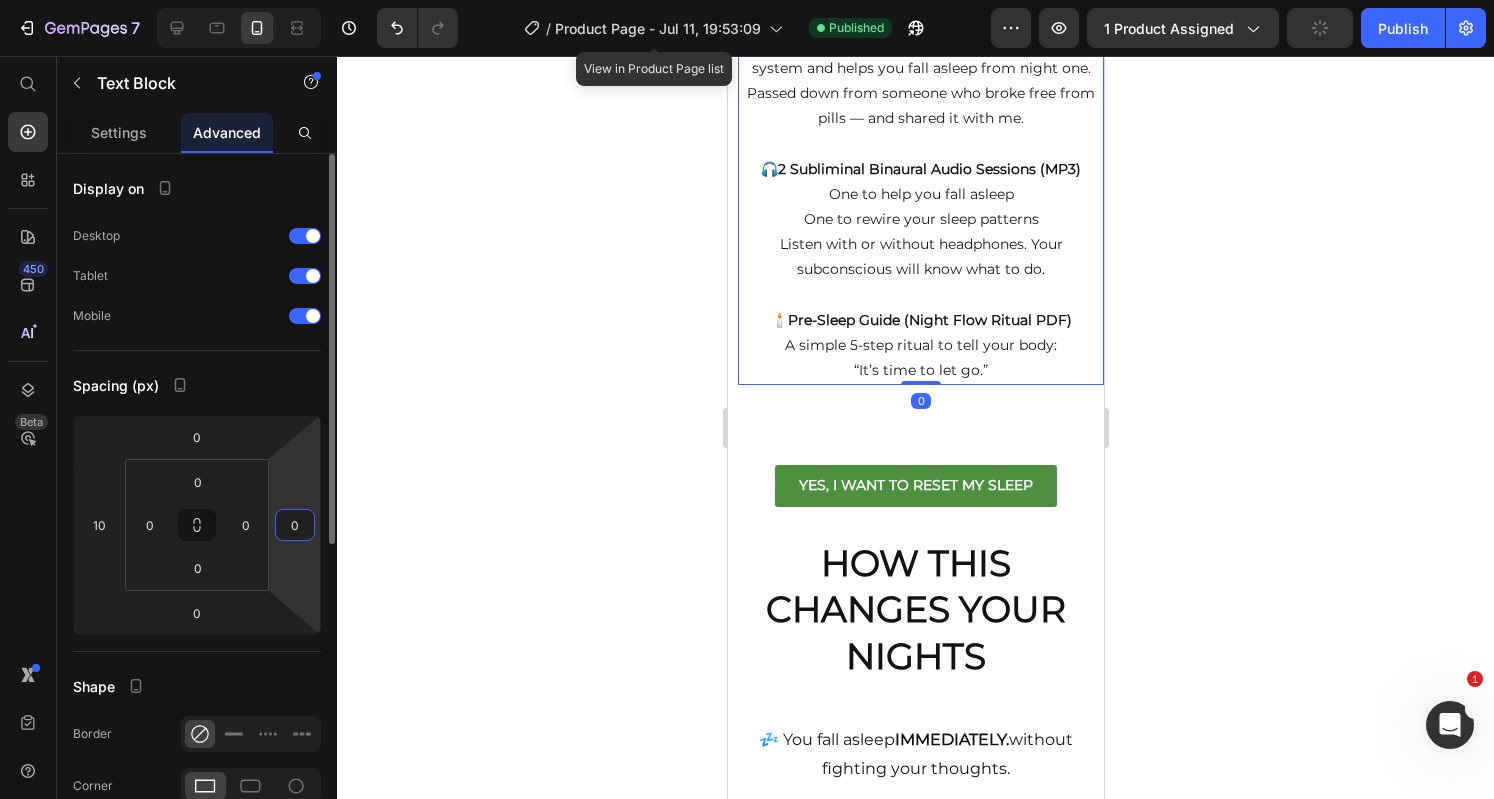 click on "0" at bounding box center (295, 525) 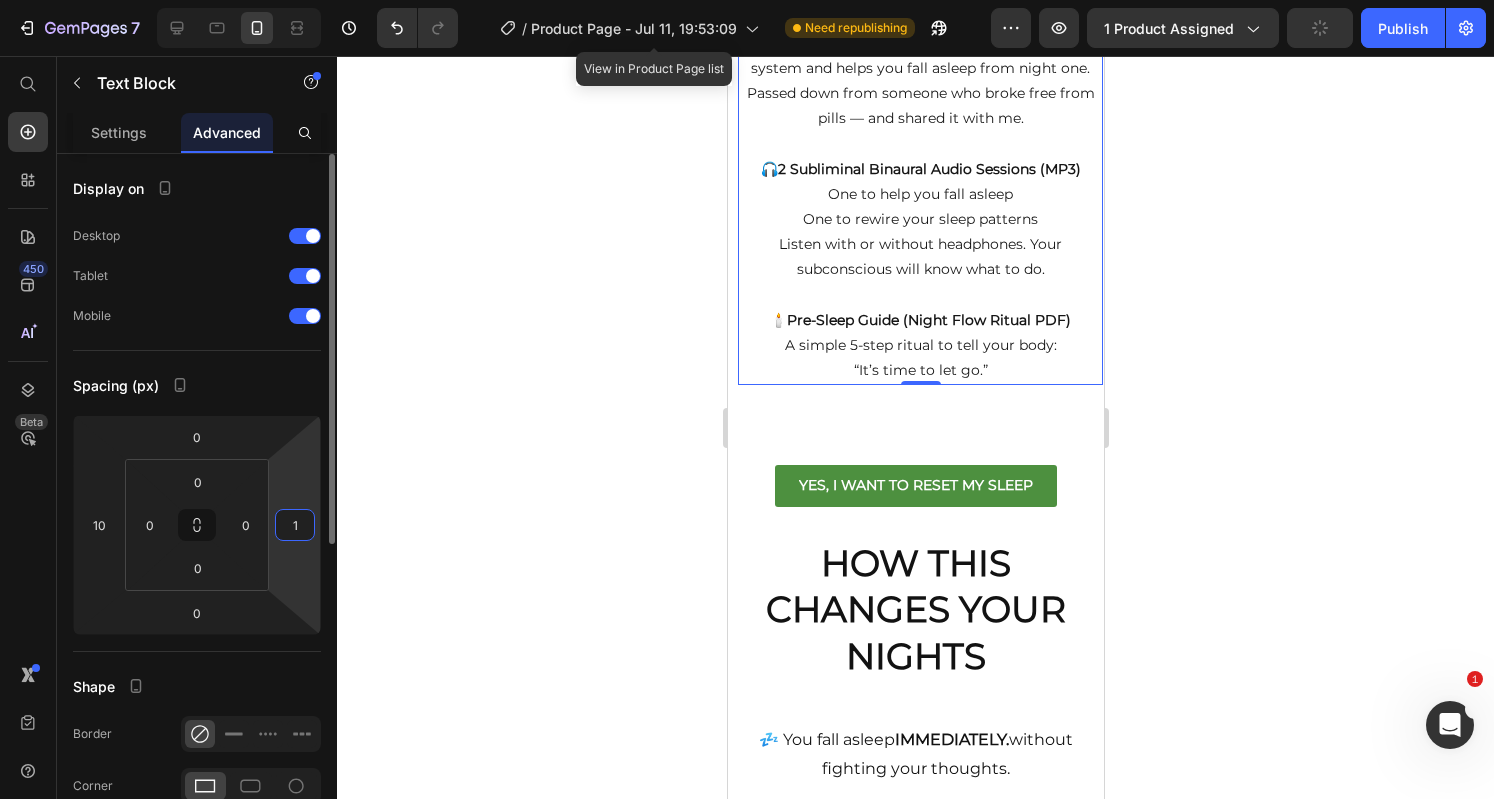 type on "10" 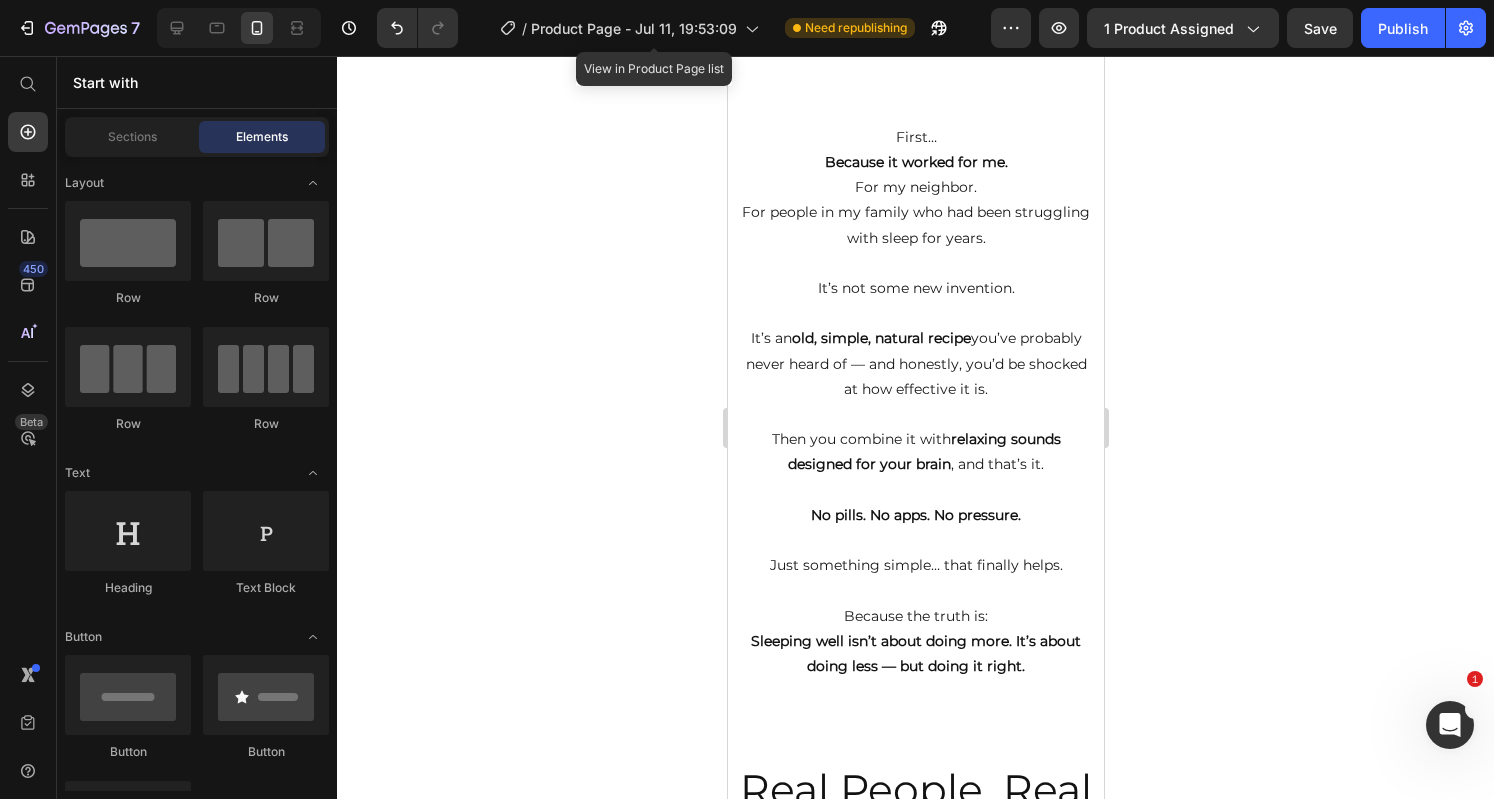 scroll, scrollTop: 3308, scrollLeft: 0, axis: vertical 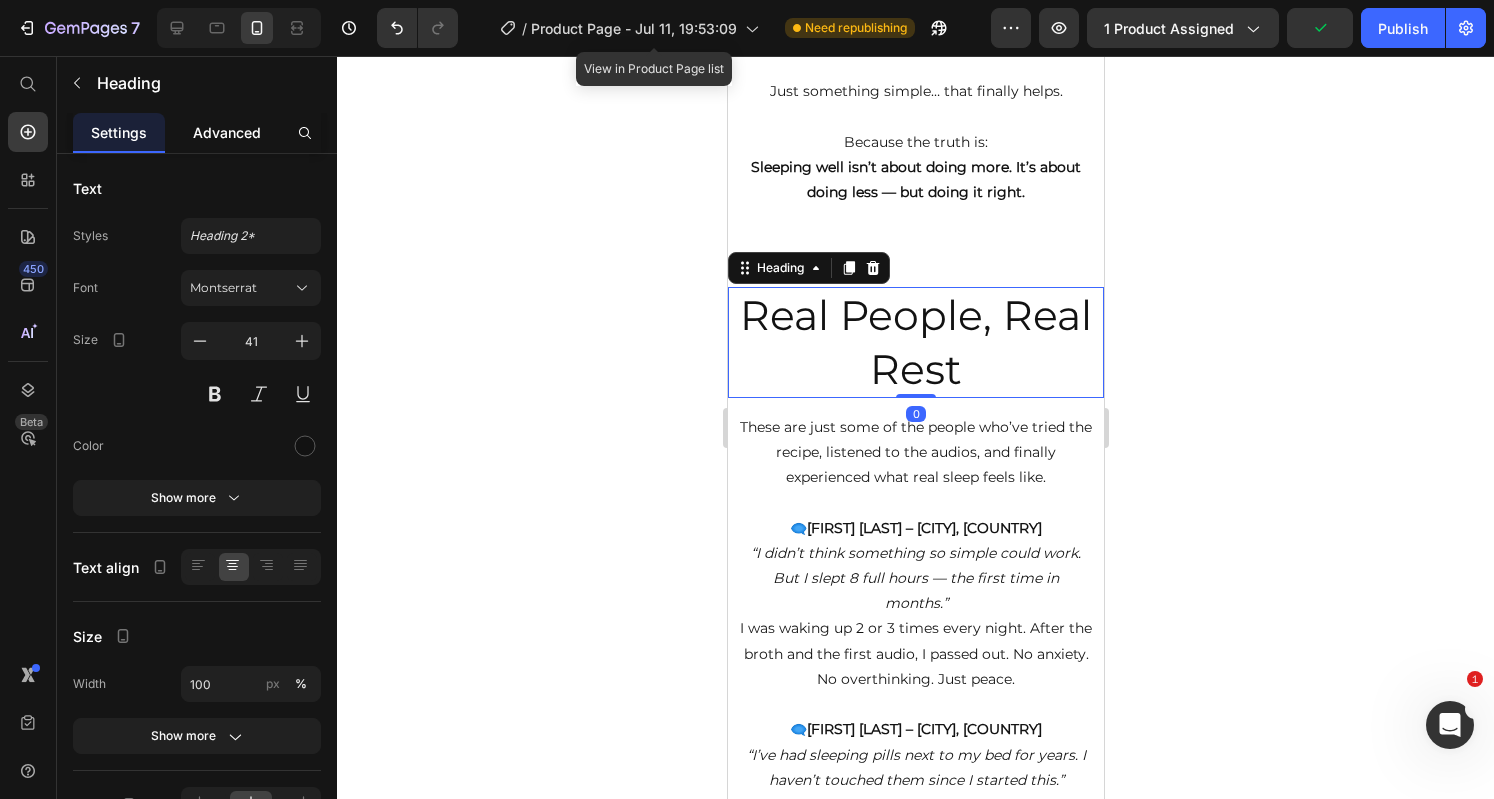 click on "Advanced" at bounding box center [227, 132] 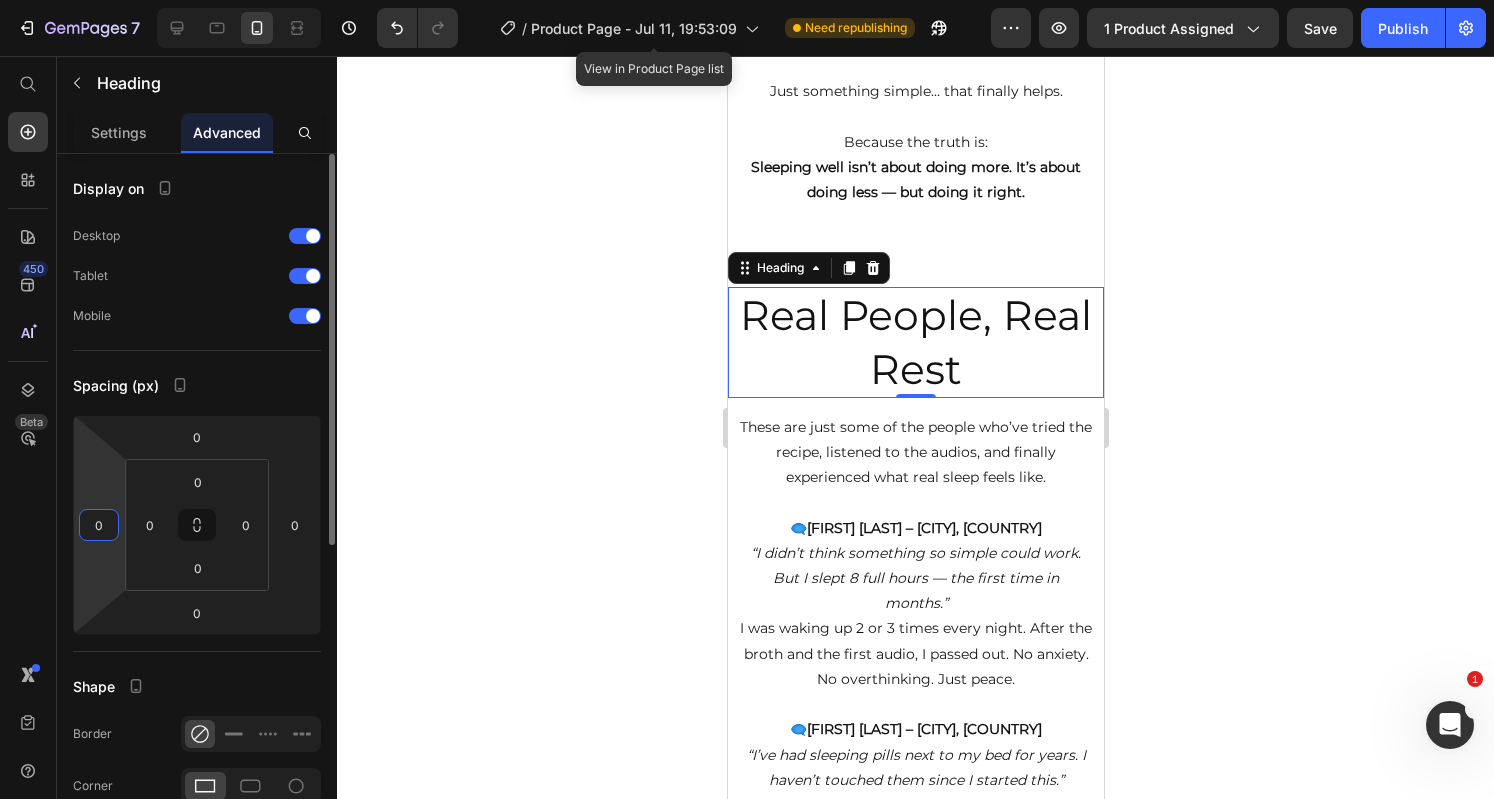 click on "0" at bounding box center [99, 525] 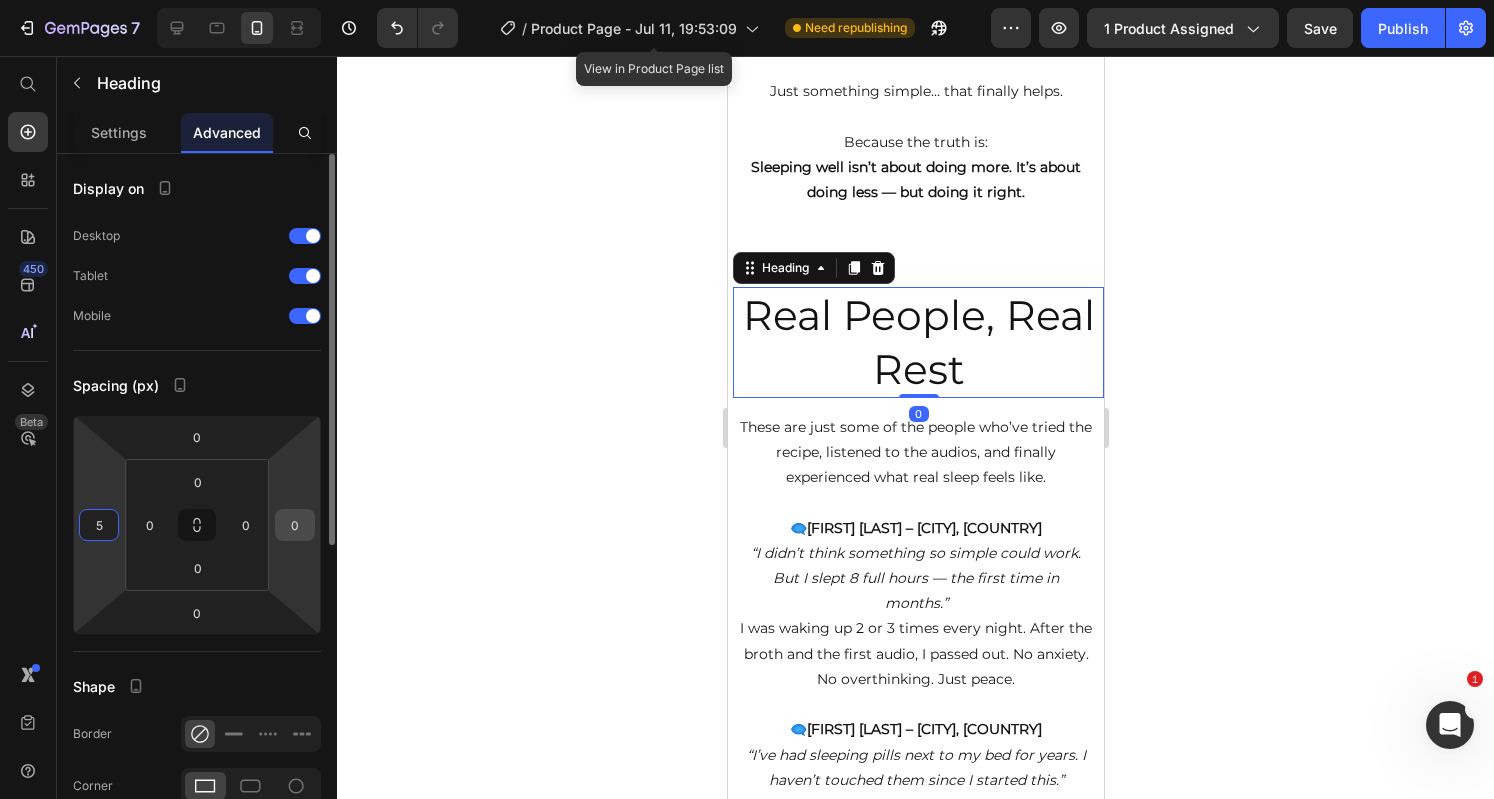 type on "5" 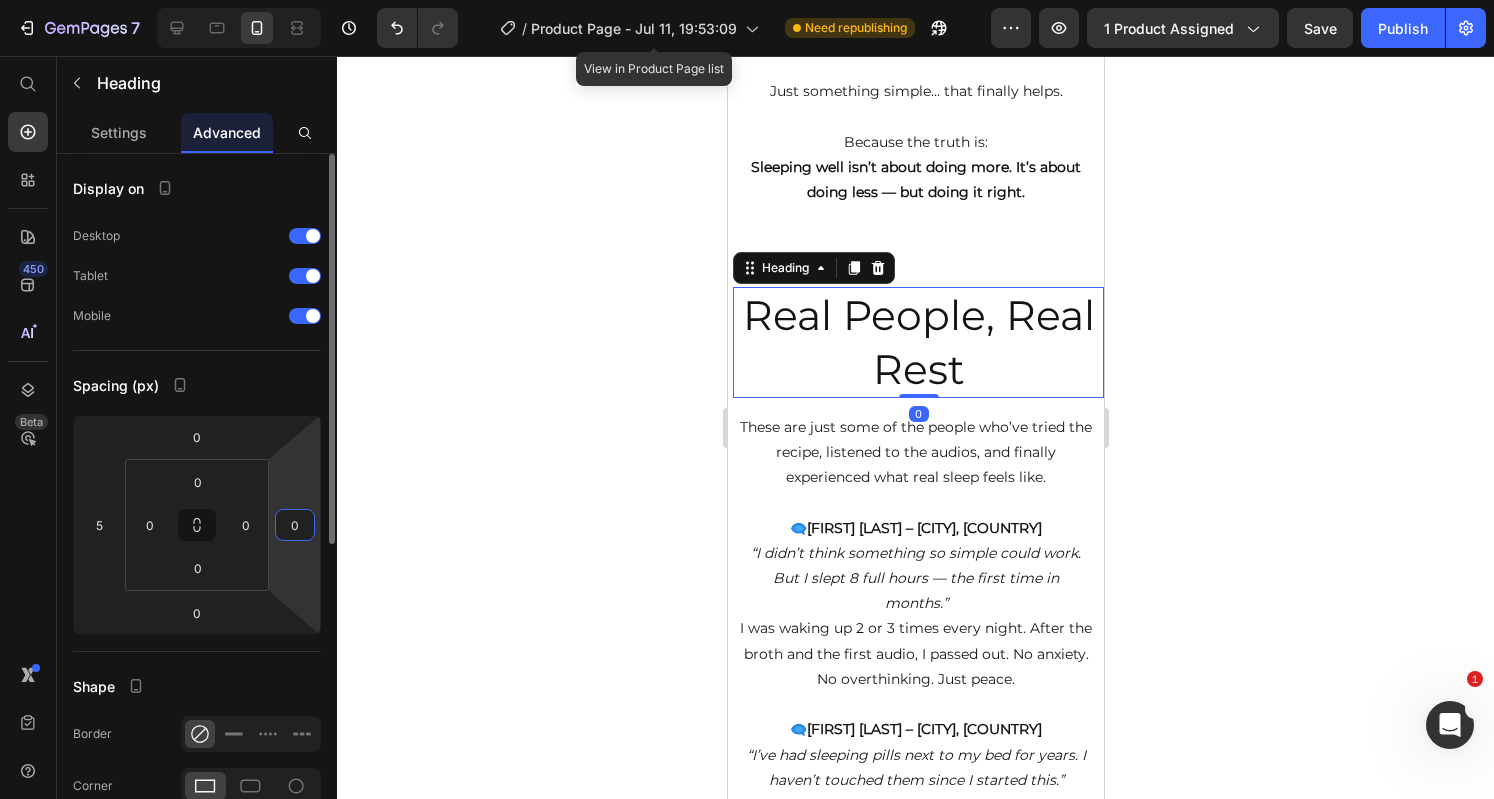 click on "0" at bounding box center [295, 525] 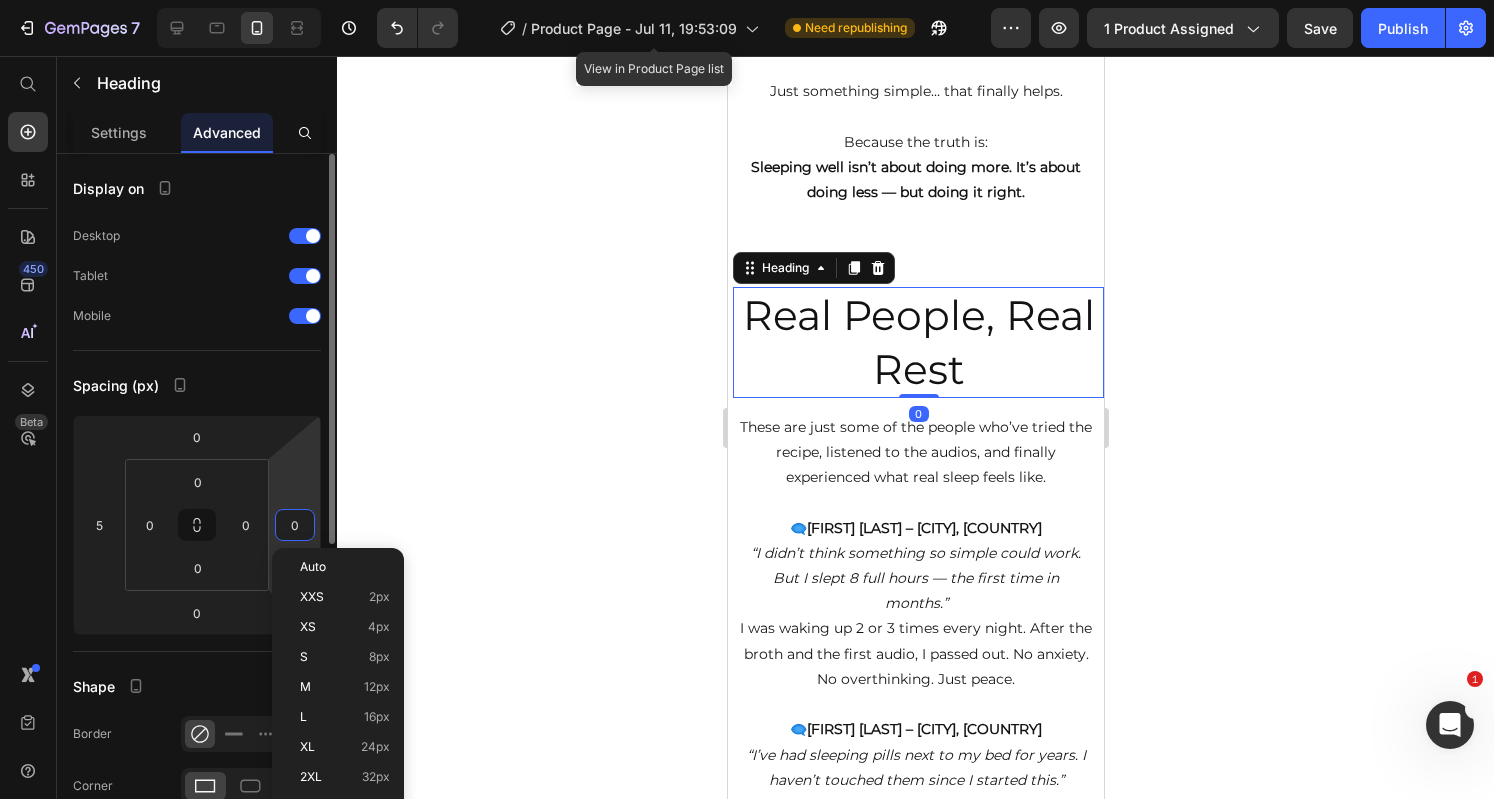 type on "5" 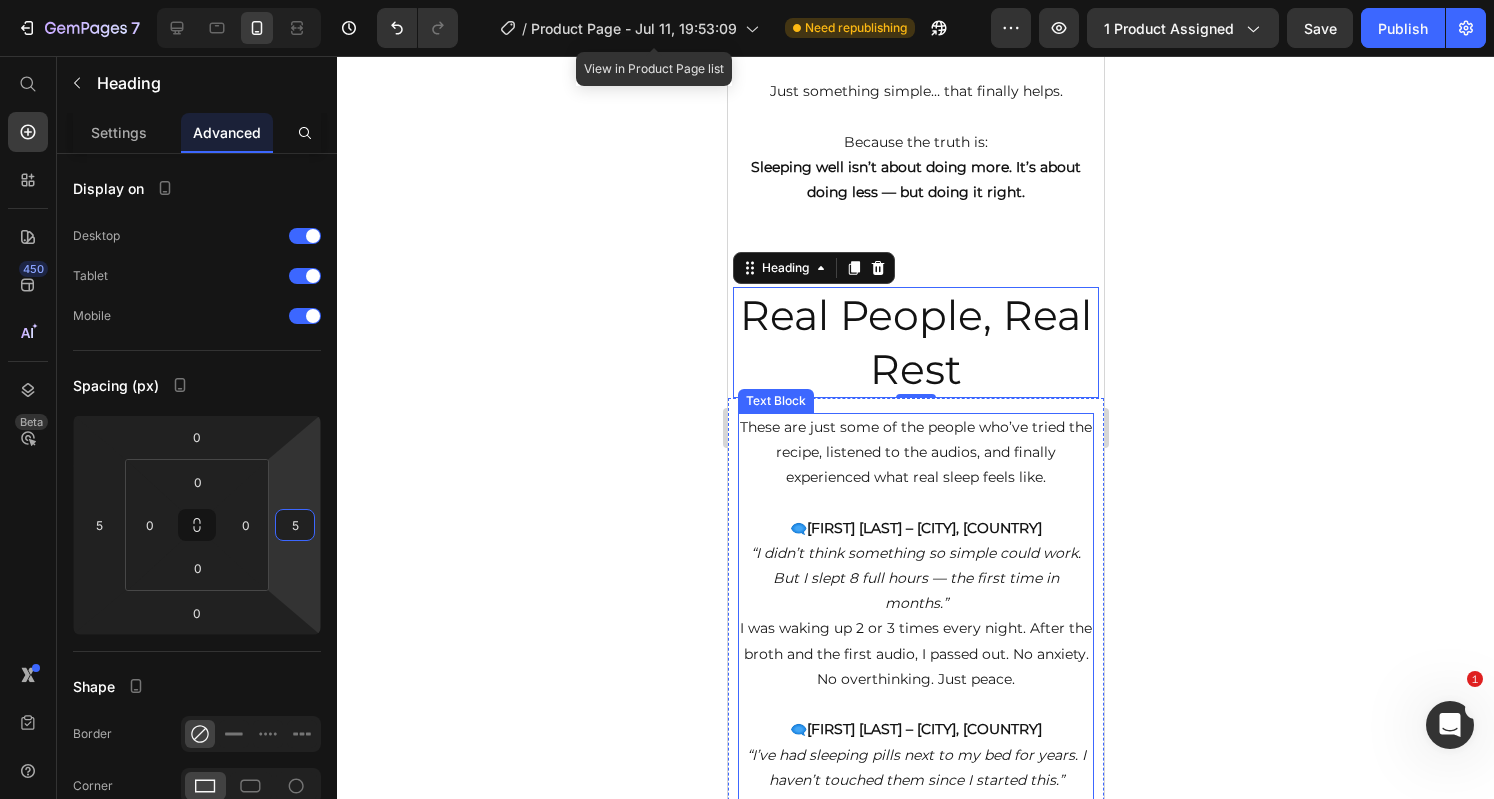 click at bounding box center [915, 502] 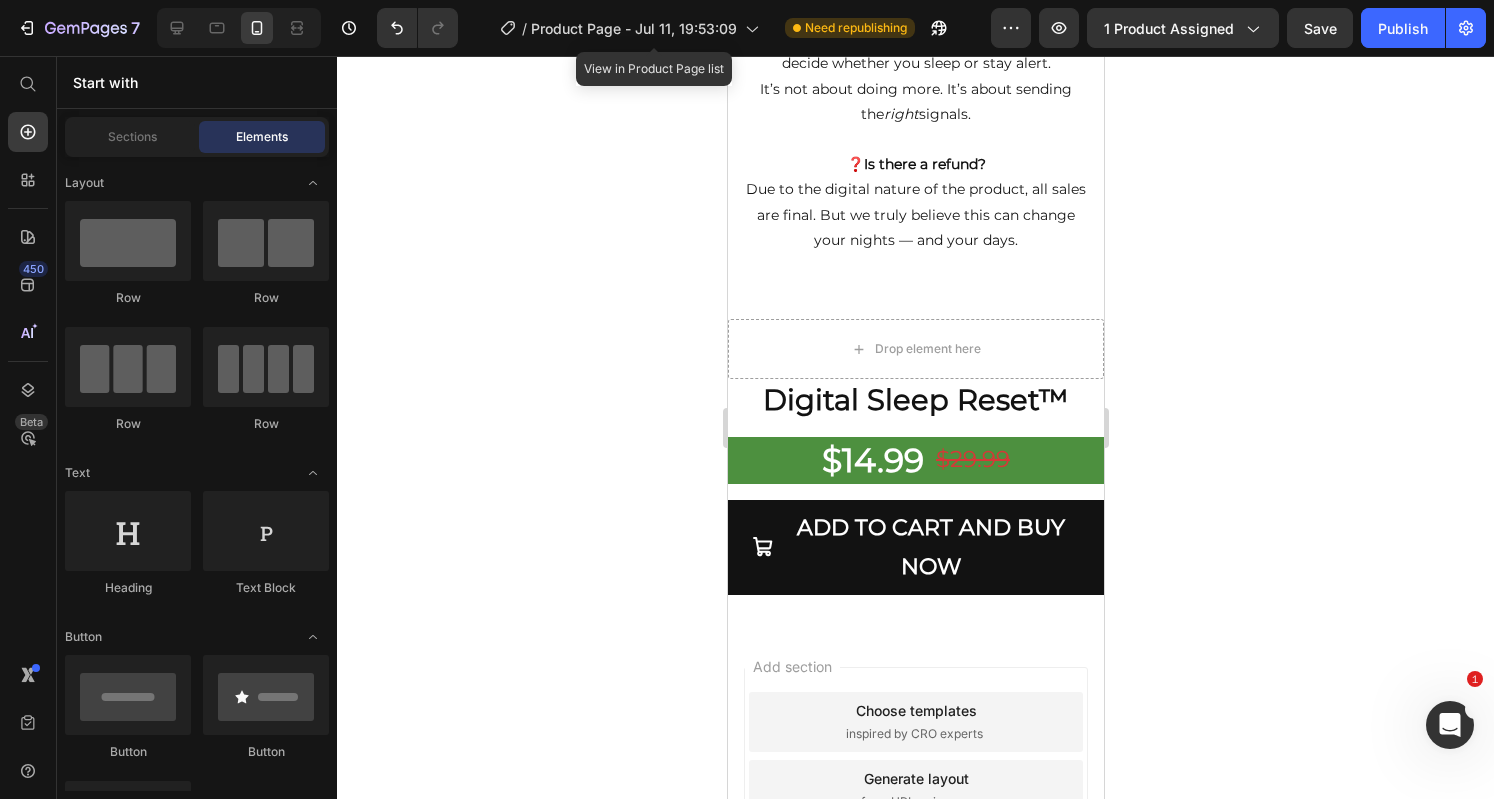 scroll, scrollTop: 5913, scrollLeft: 0, axis: vertical 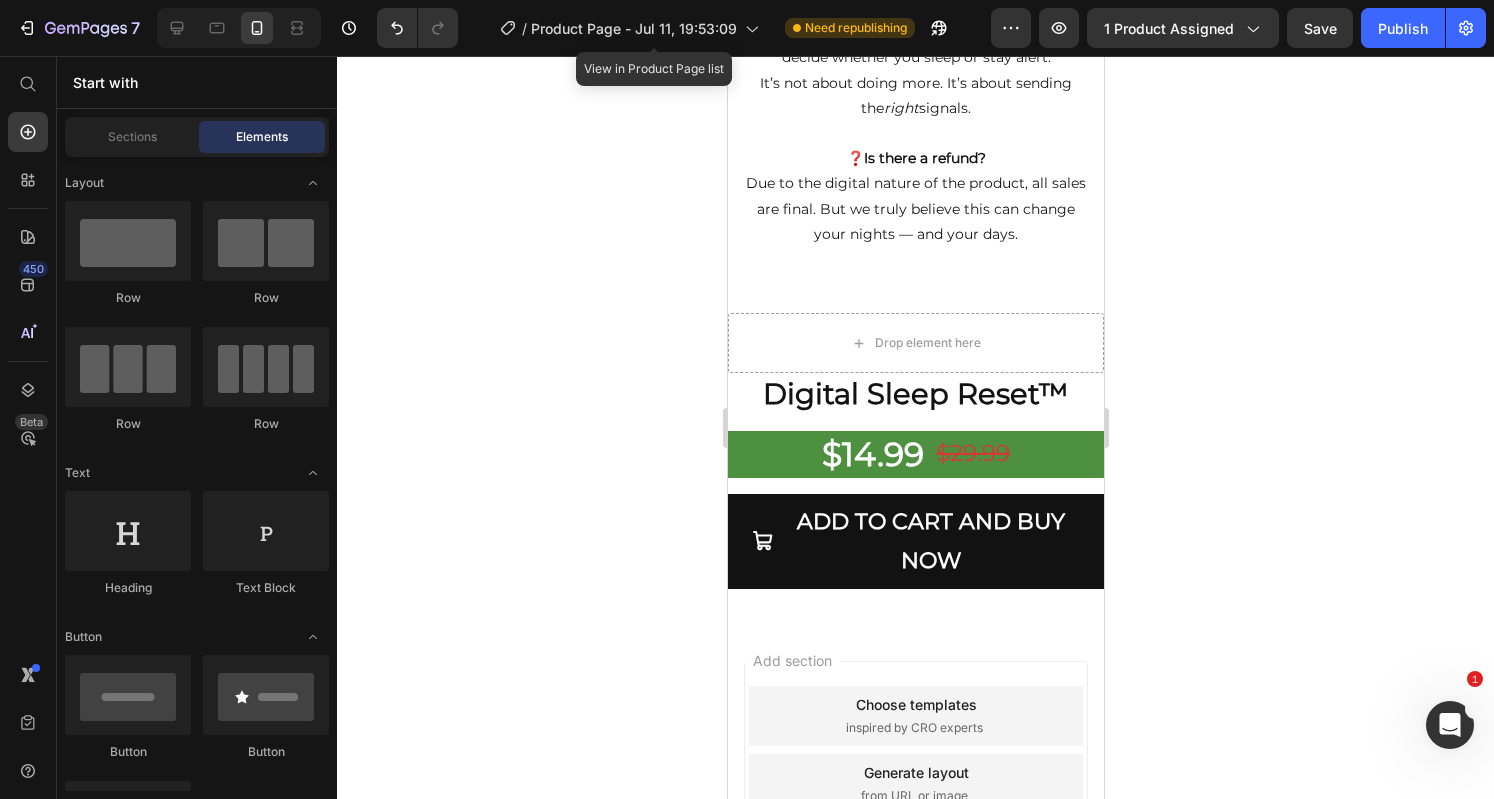 drag, startPoint x: 1098, startPoint y: 503, endPoint x: 1831, endPoint y: 782, distance: 784.30225 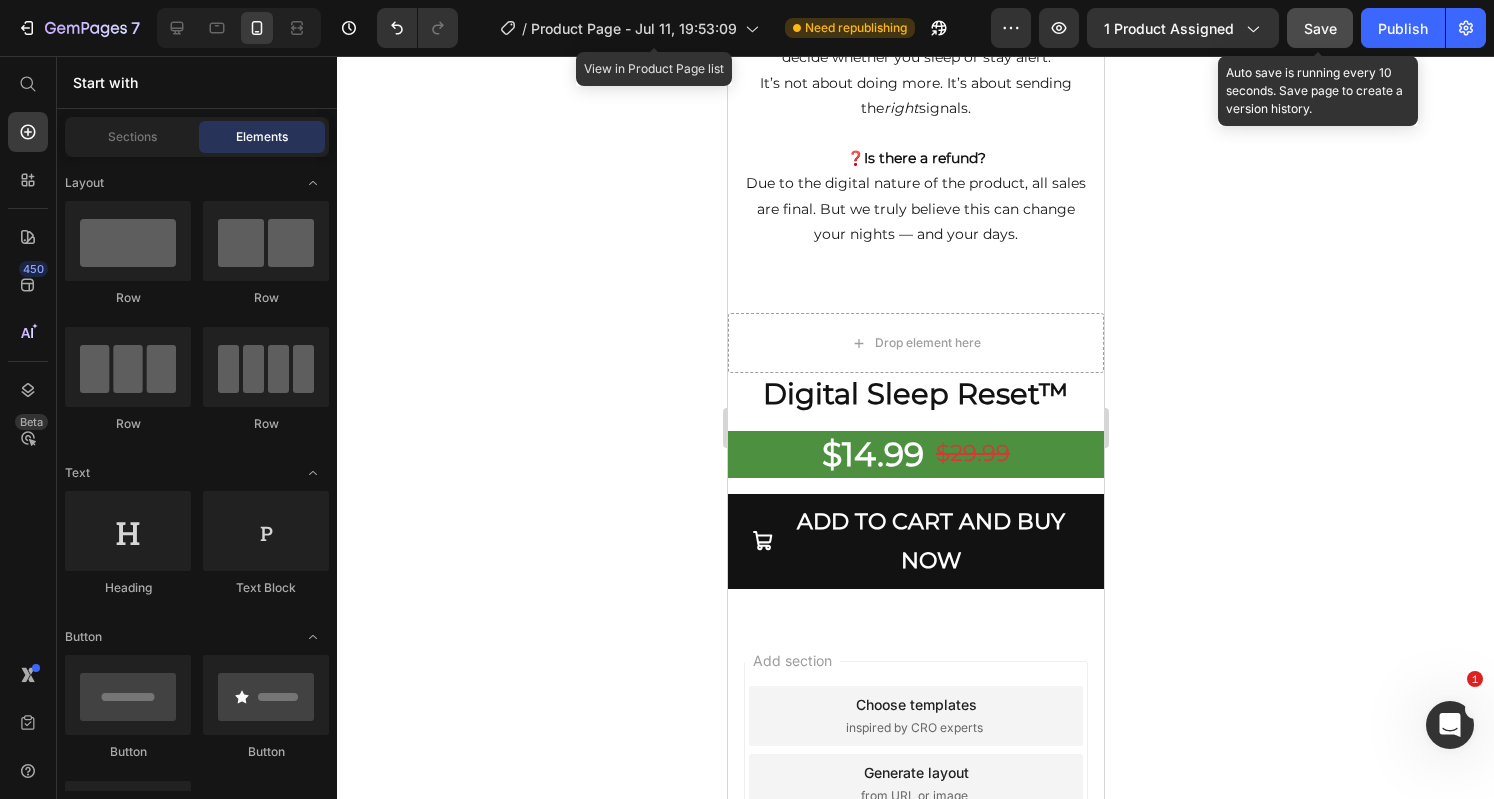 click on "Save" at bounding box center (1320, 28) 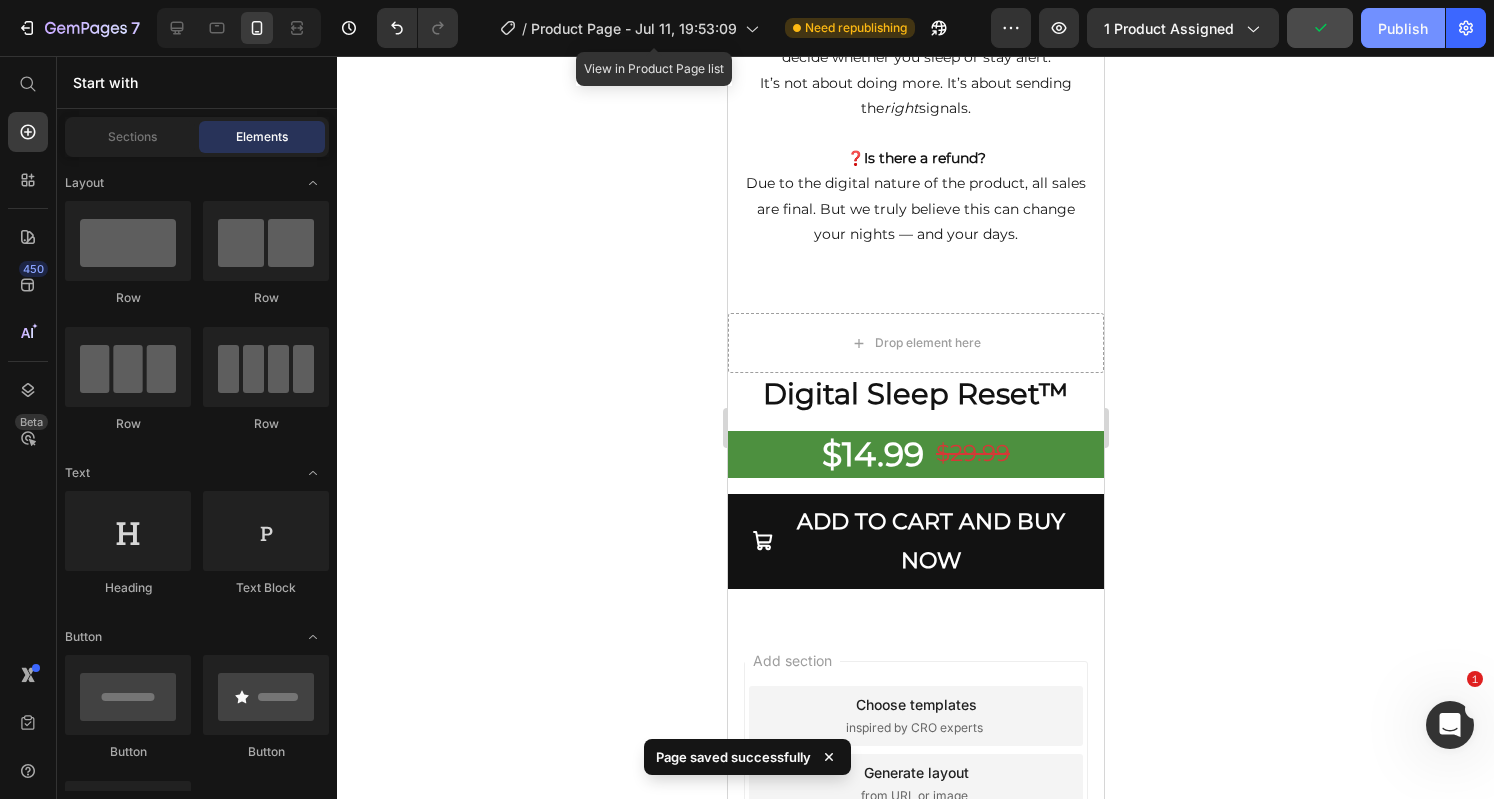 click on "Publish" at bounding box center [1403, 28] 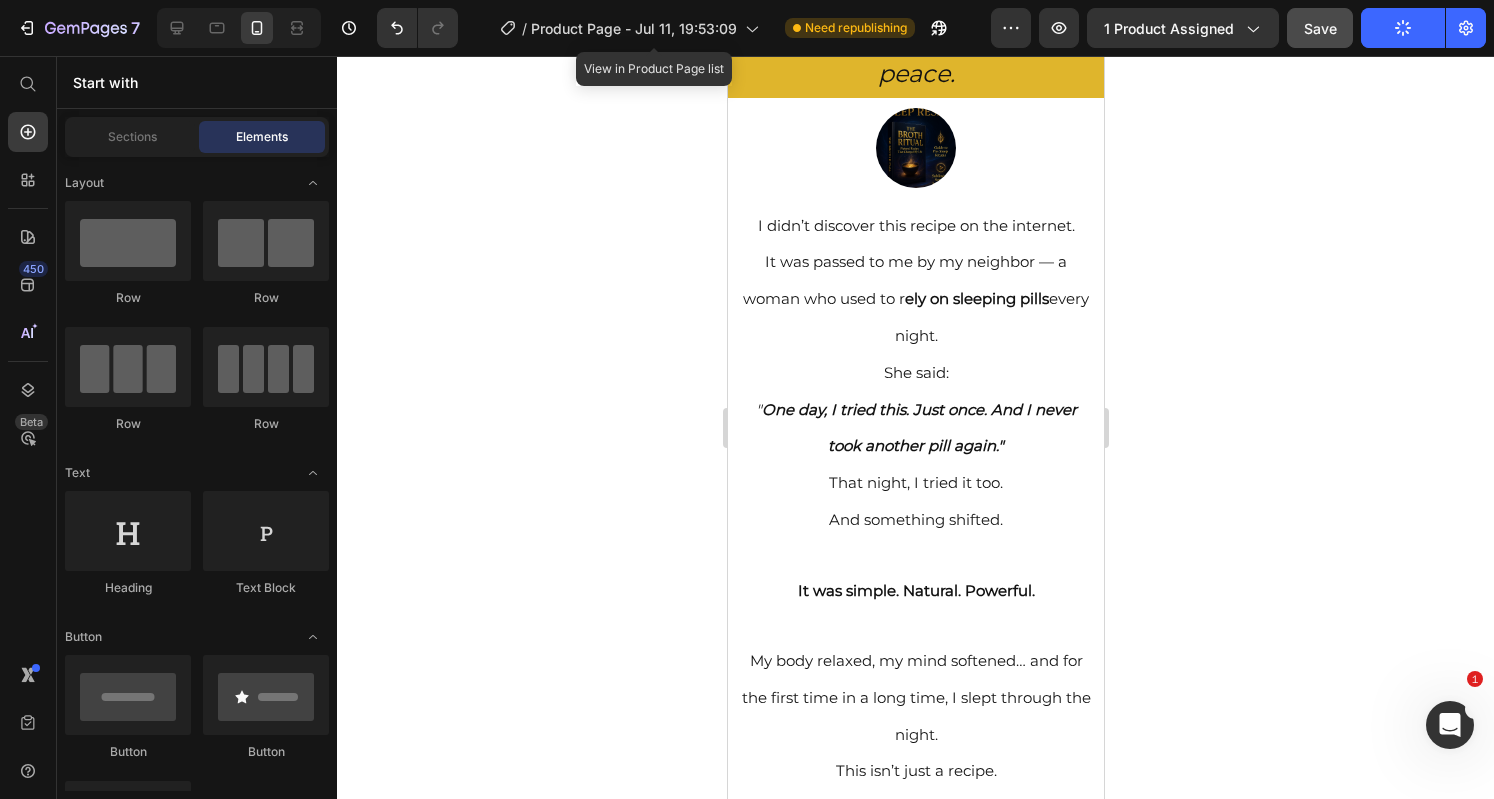 scroll, scrollTop: 0, scrollLeft: 0, axis: both 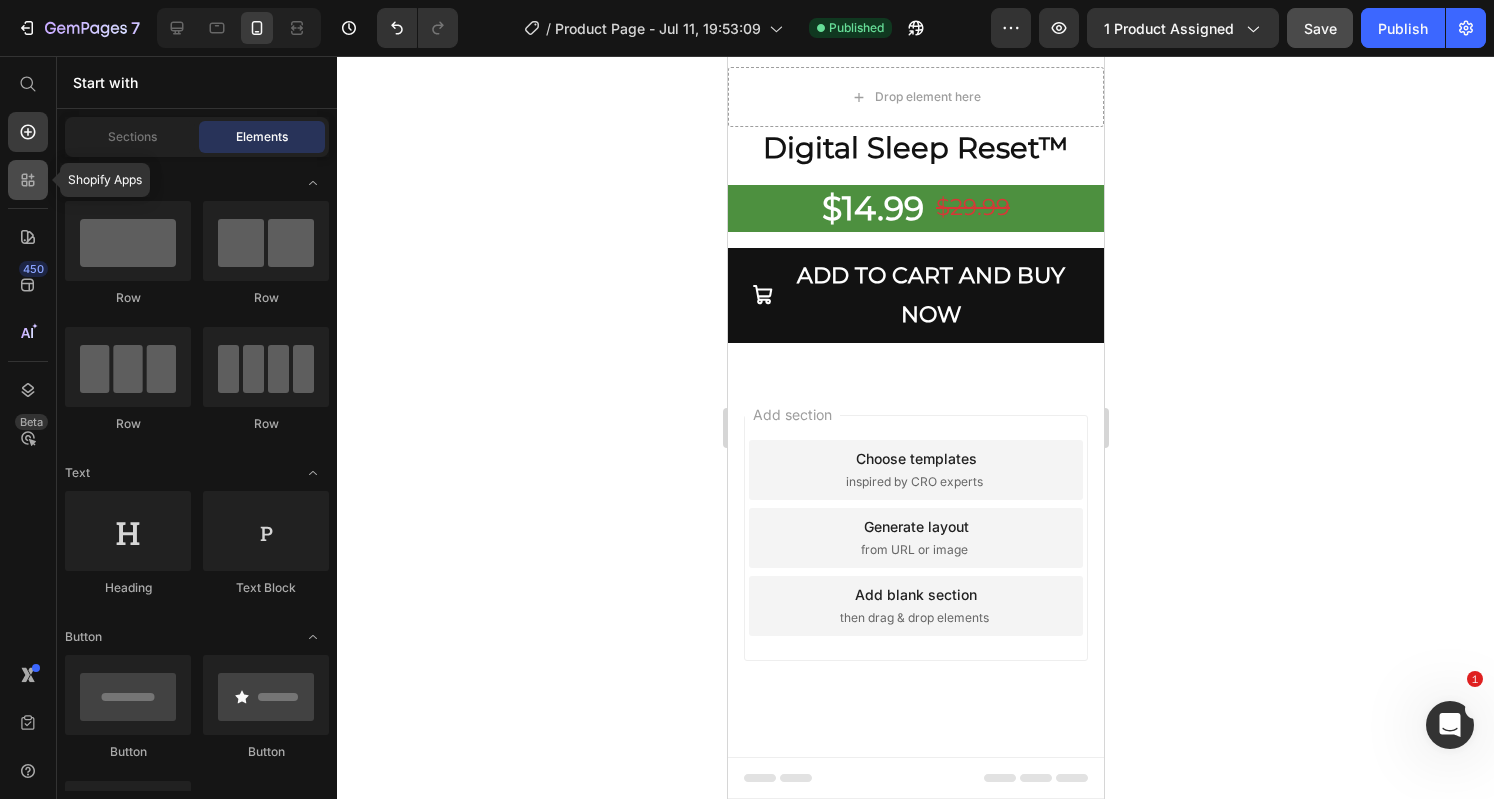 click 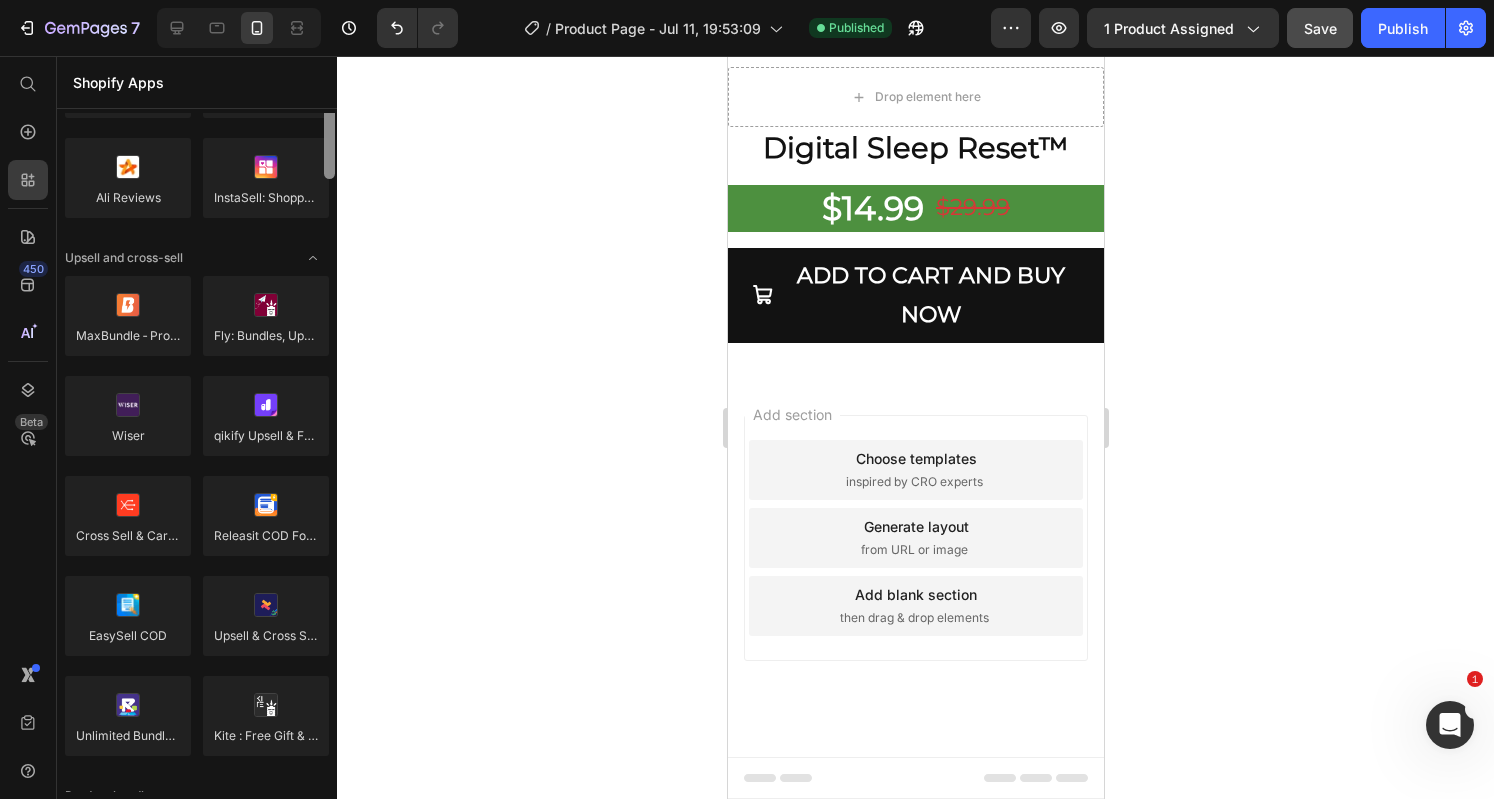 scroll, scrollTop: 644, scrollLeft: 0, axis: vertical 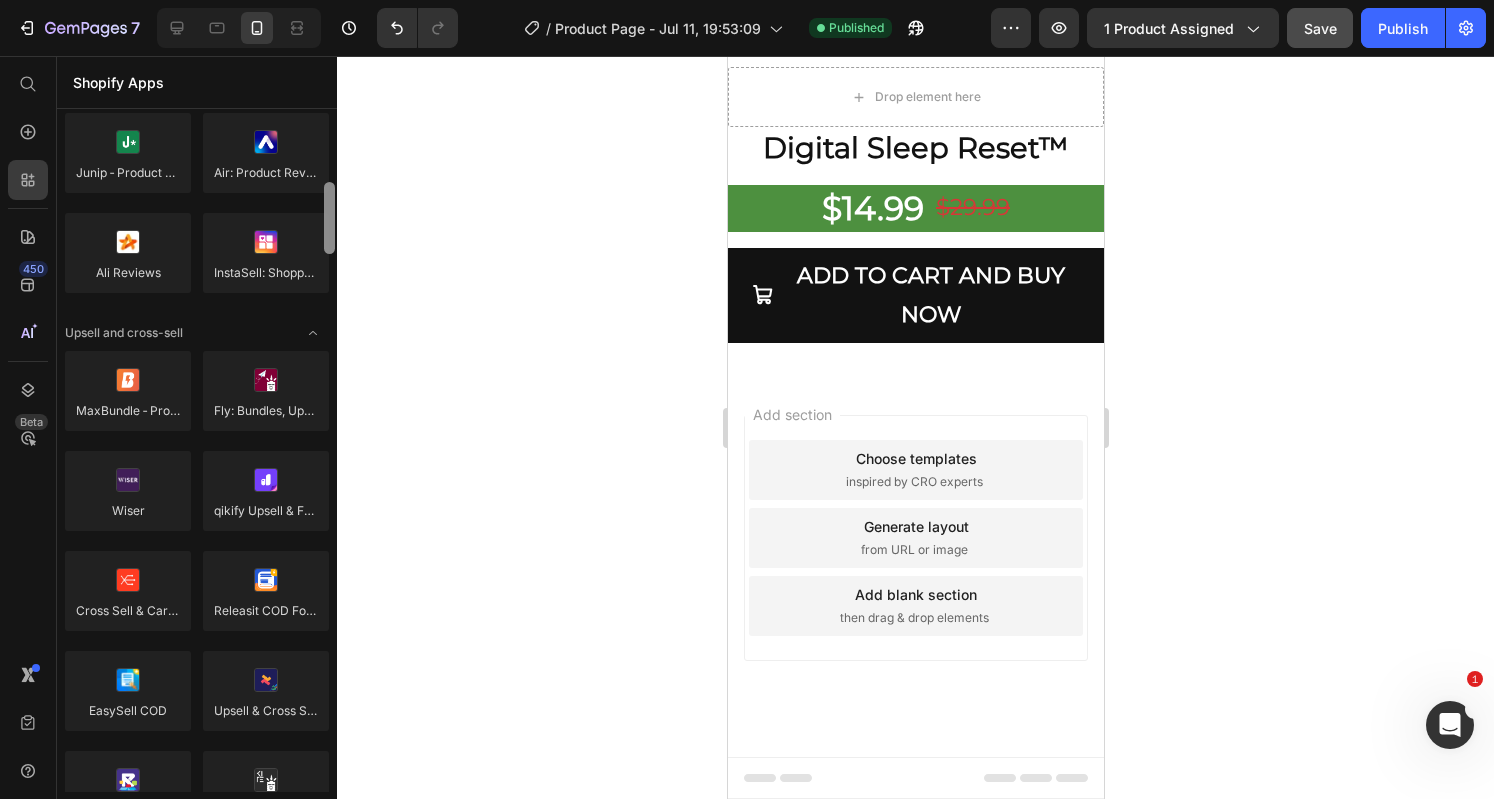 drag, startPoint x: 331, startPoint y: 432, endPoint x: 341, endPoint y: 215, distance: 217.23029 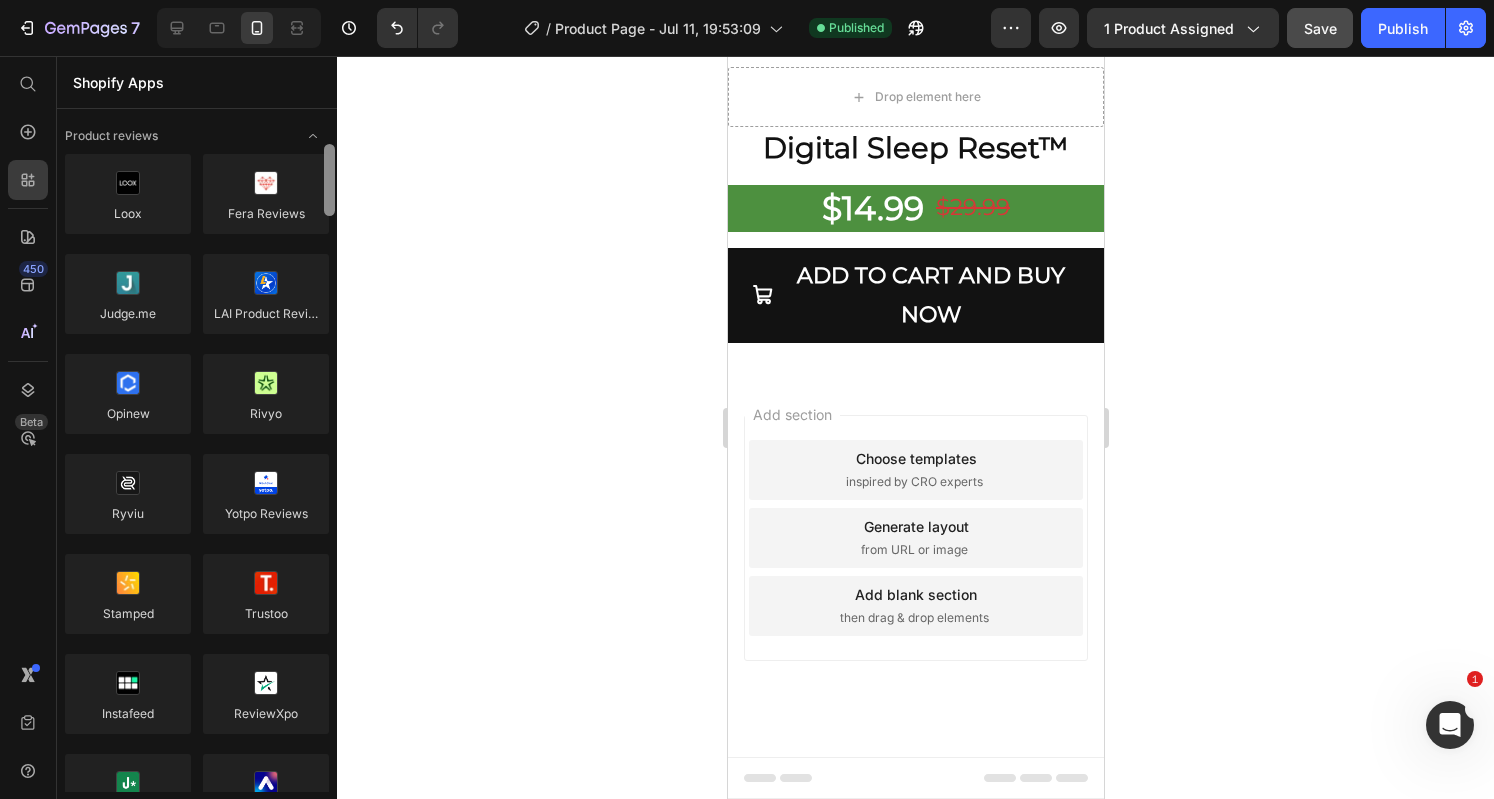 scroll, scrollTop: 0, scrollLeft: 0, axis: both 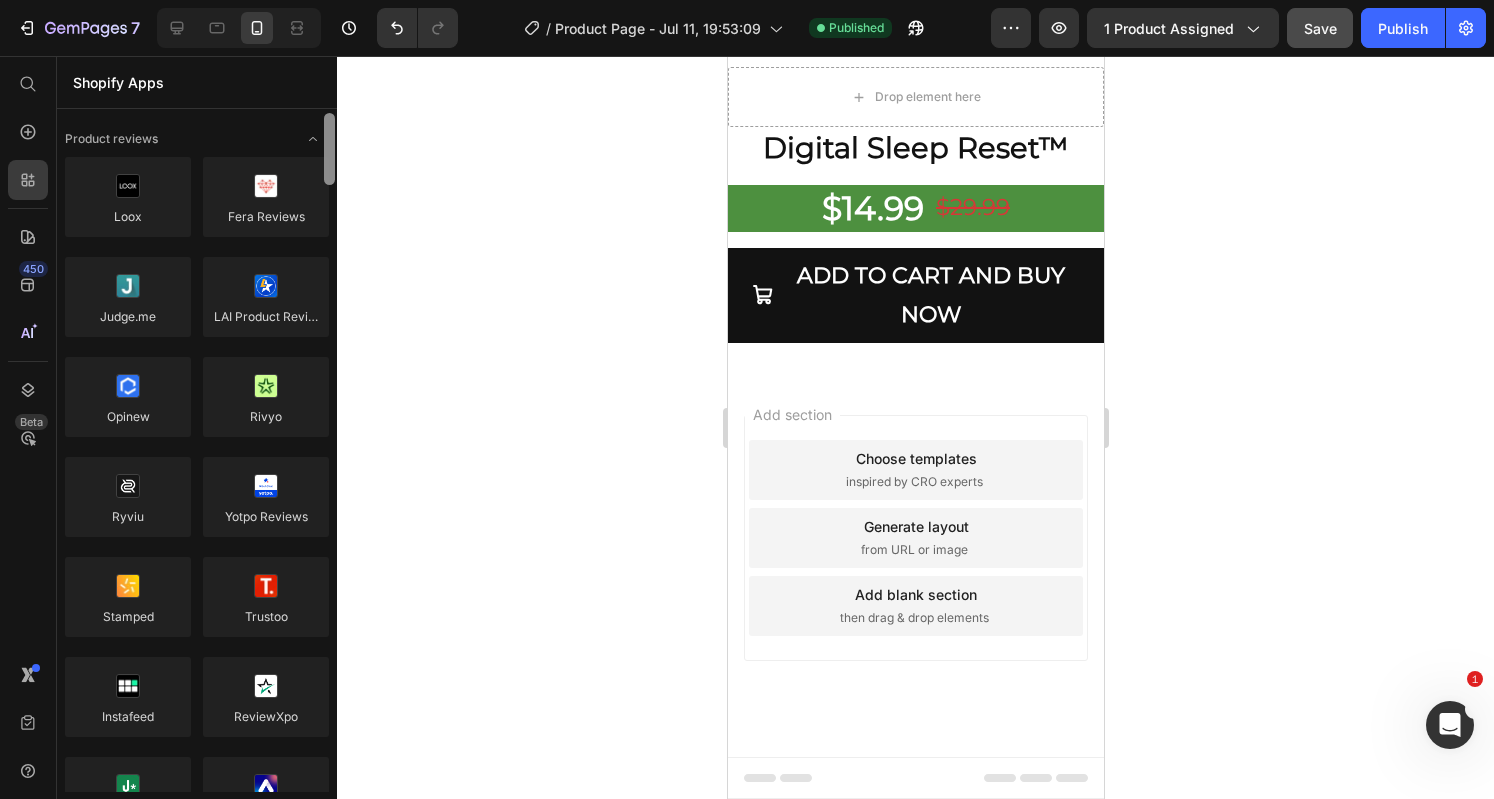 drag, startPoint x: 327, startPoint y: 231, endPoint x: 329, endPoint y: 153, distance: 78.025635 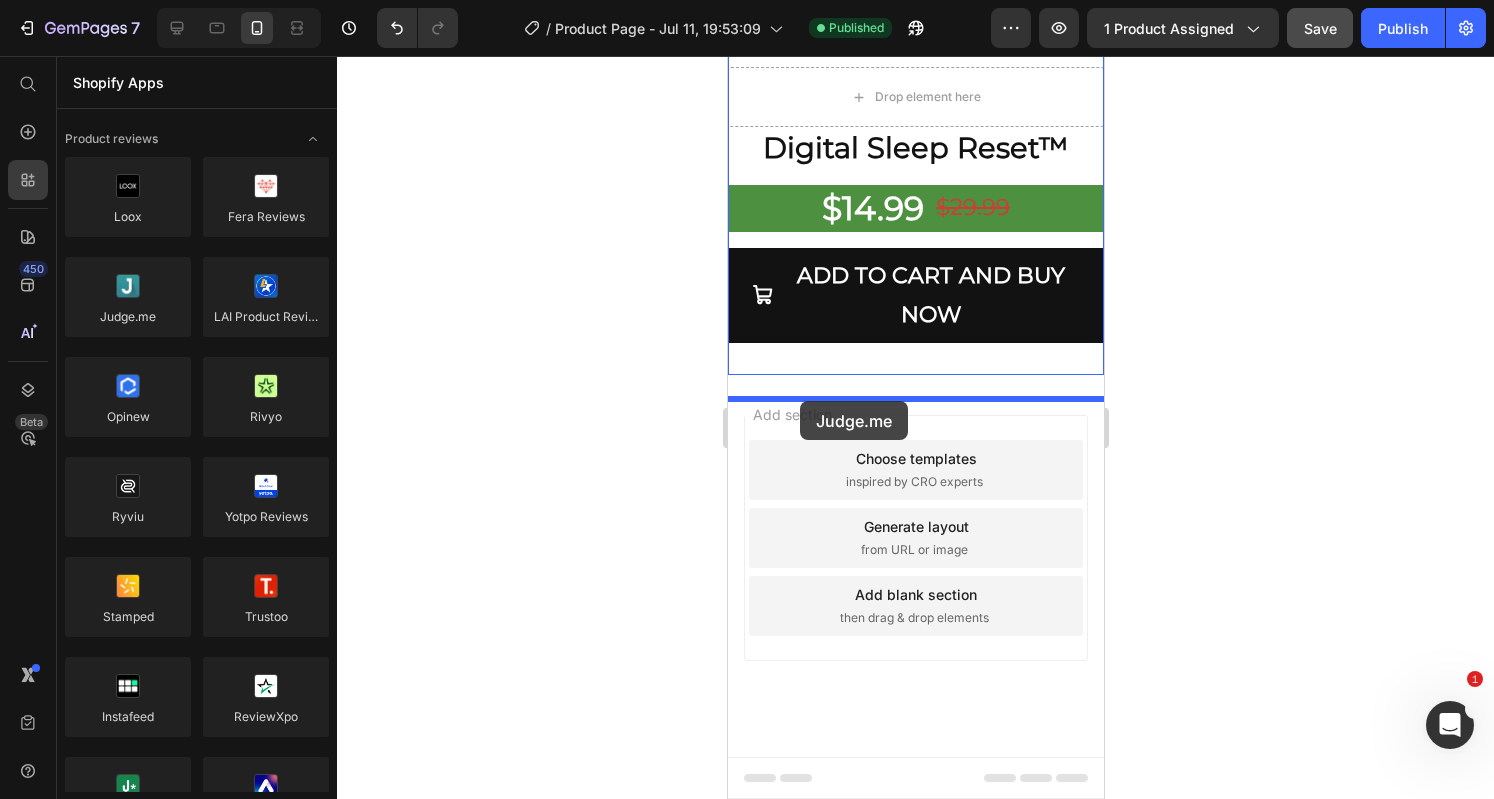 drag, startPoint x: 875, startPoint y: 328, endPoint x: 807, endPoint y: 395, distance: 95.462036 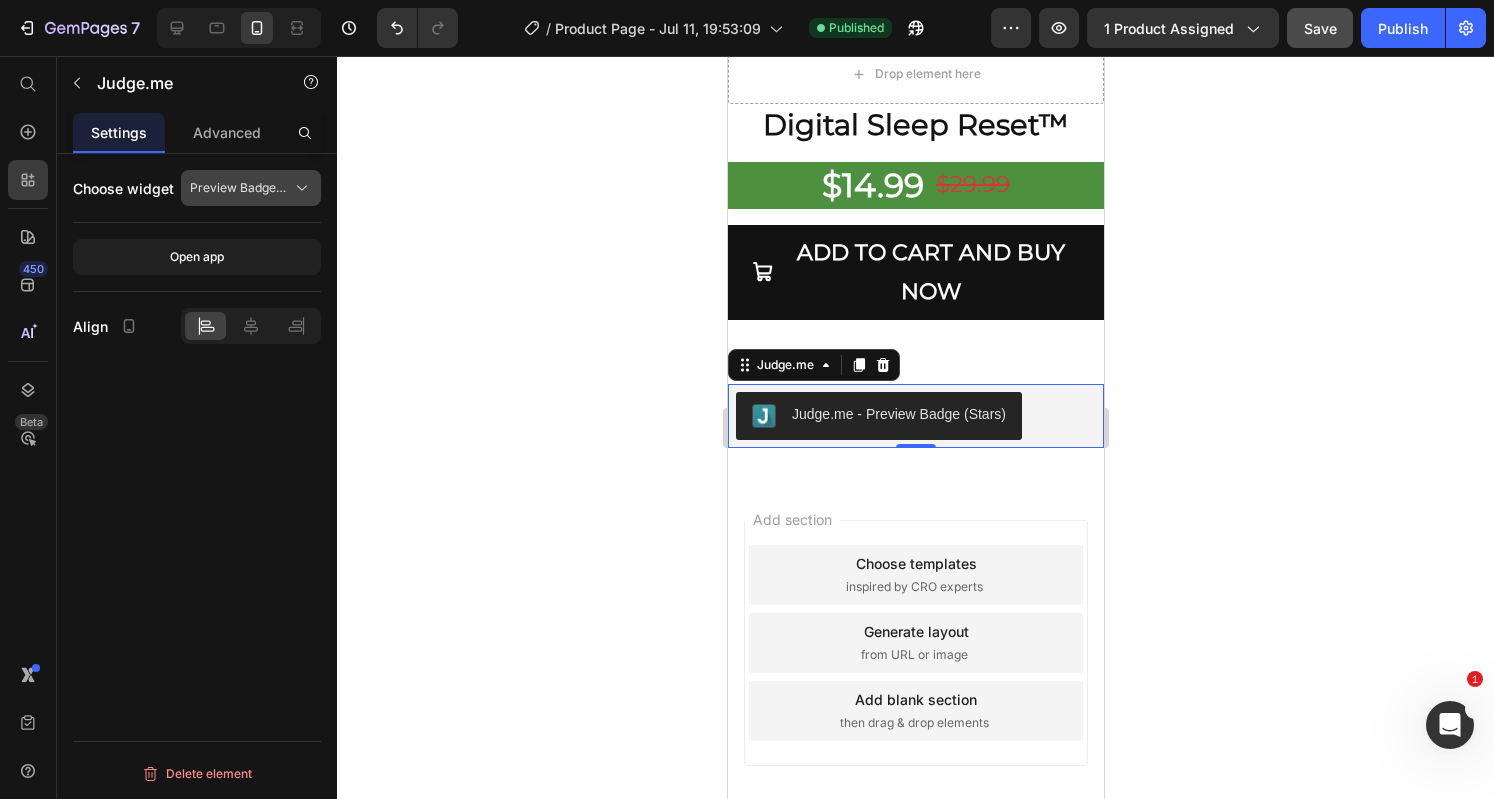 click on "Preview Badge (Stars)" at bounding box center (239, 188) 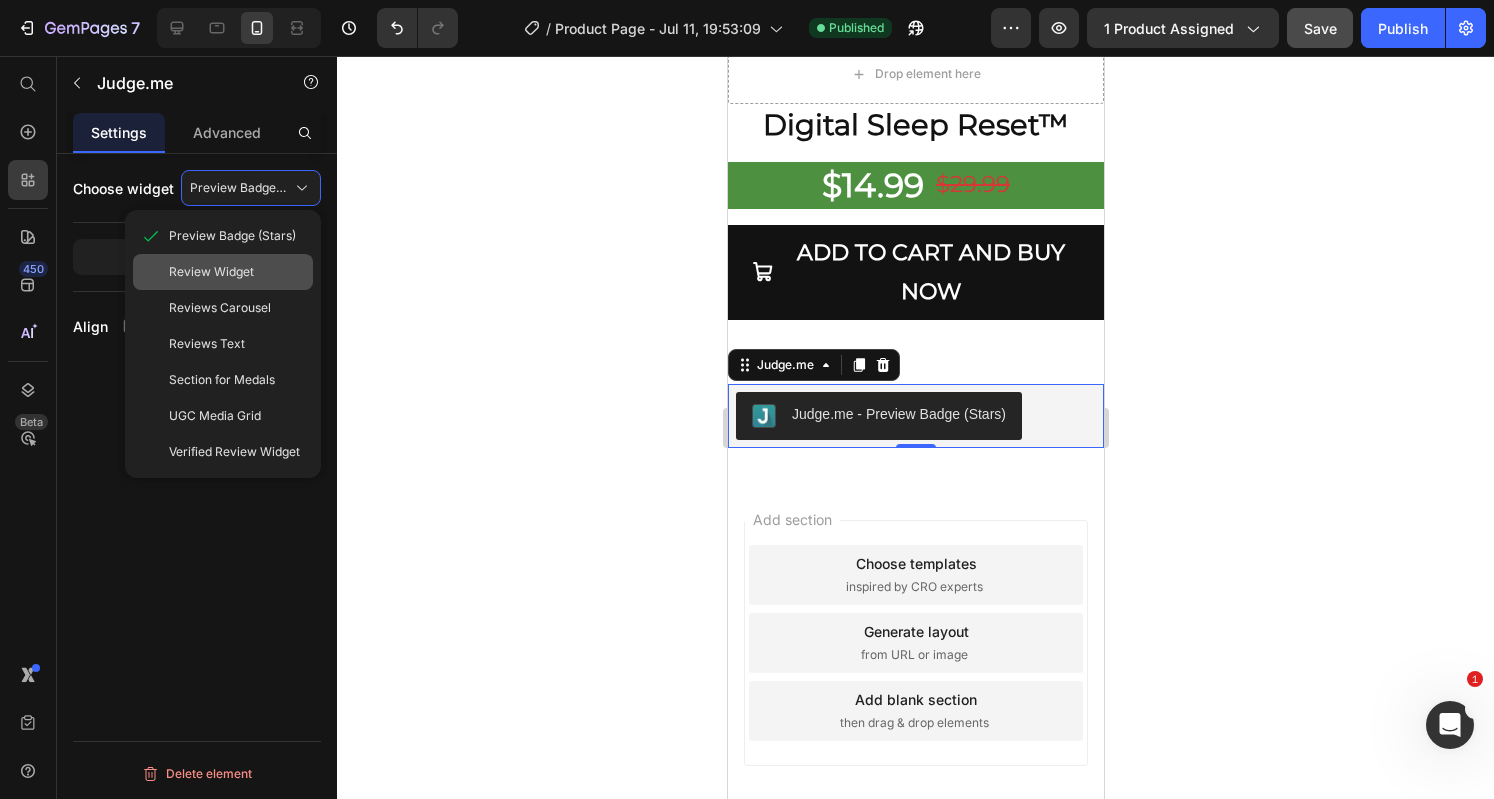 click on "Review Widget" 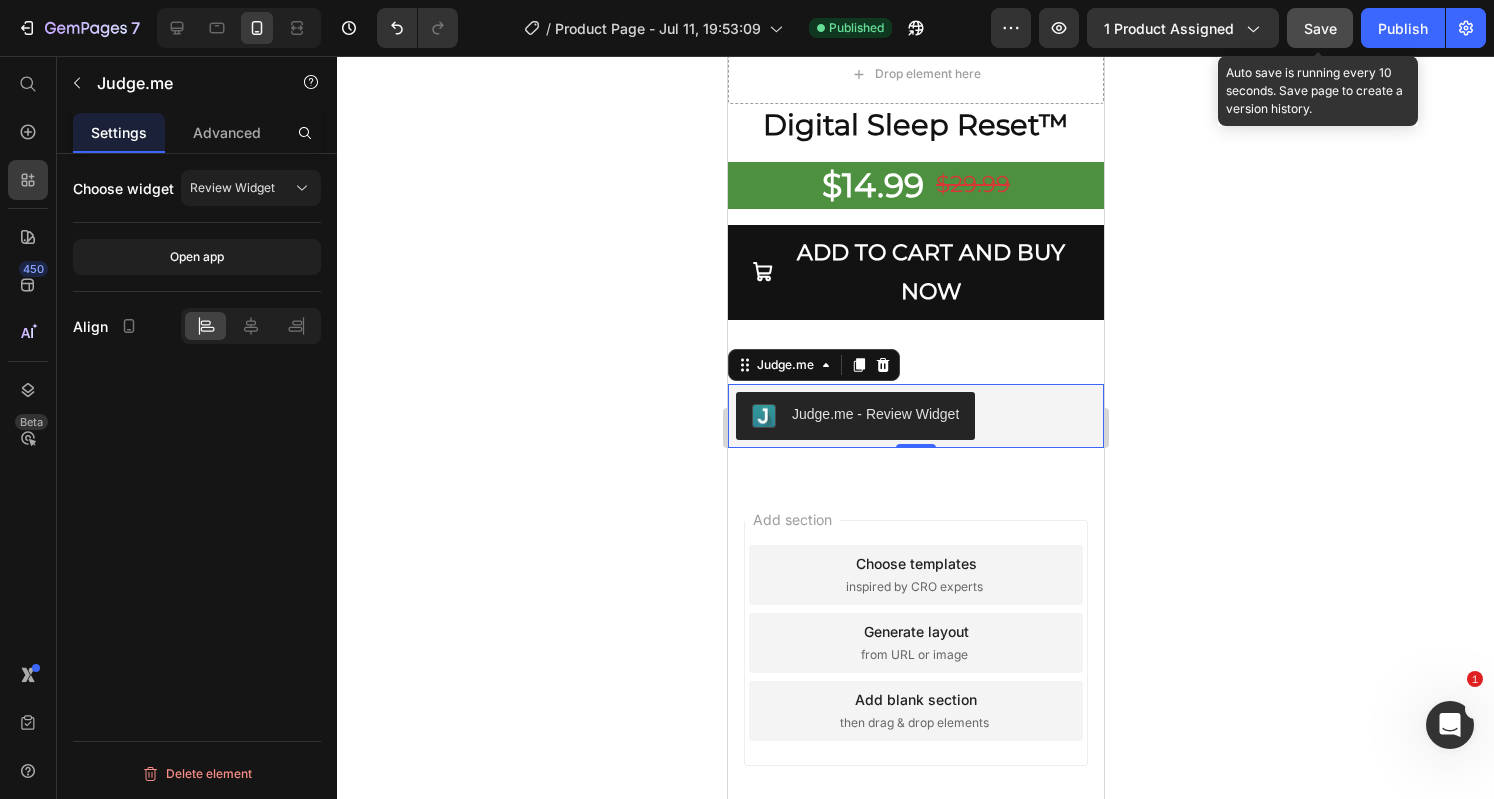 click on "Save" 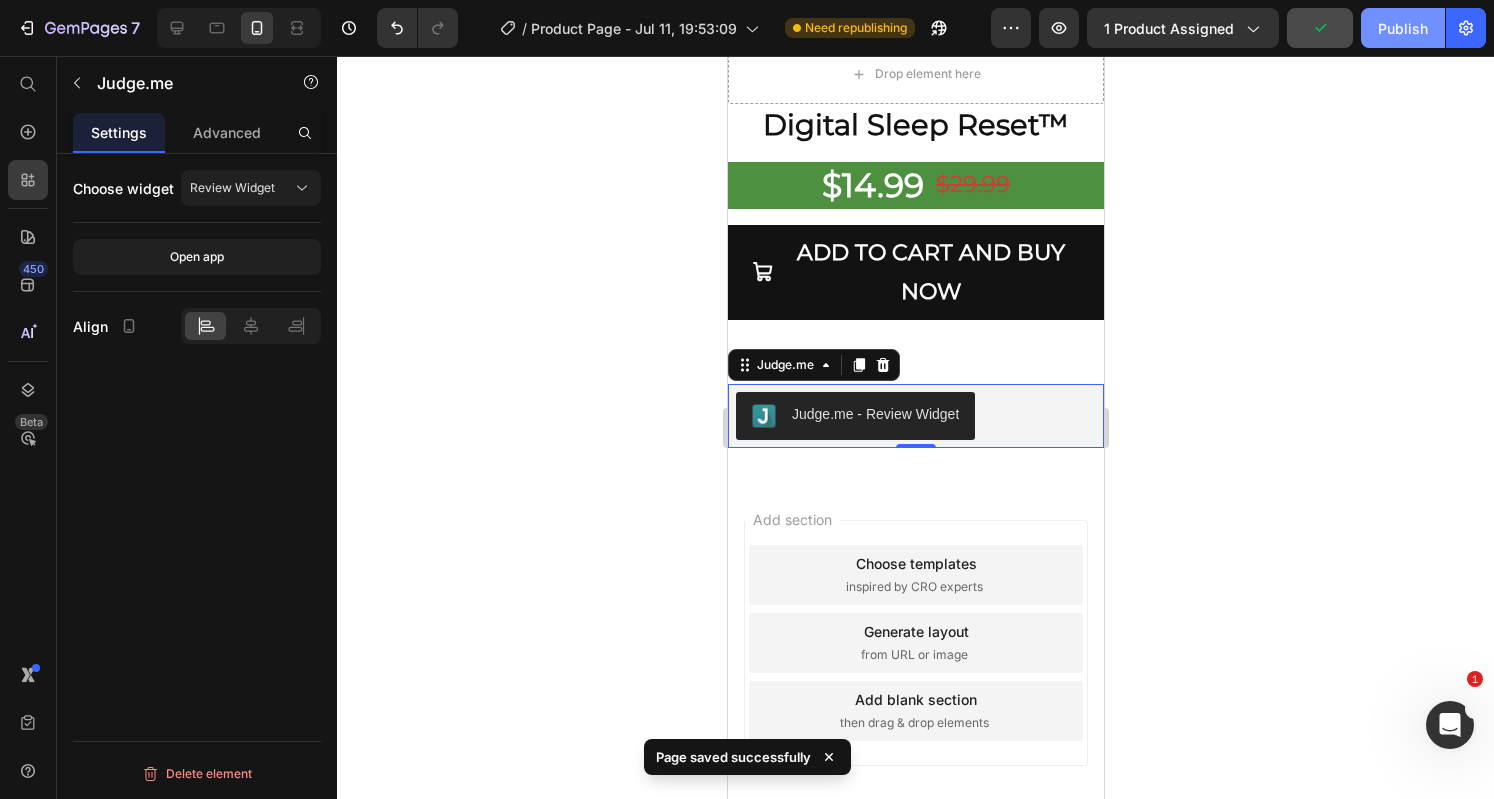 click on "Publish" at bounding box center [1403, 28] 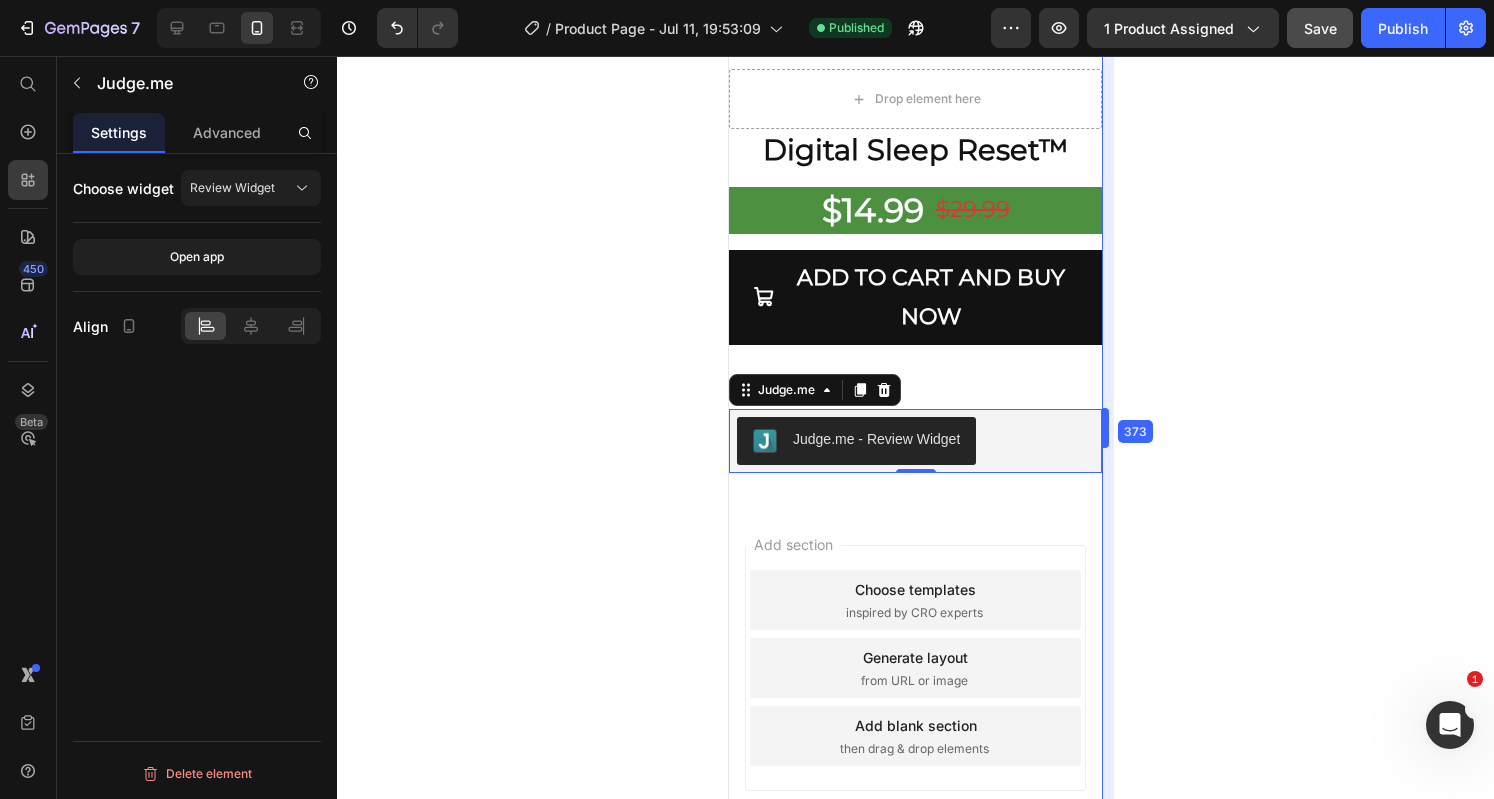 drag, startPoint x: 1103, startPoint y: 754, endPoint x: 1100, endPoint y: 734, distance: 20.22375 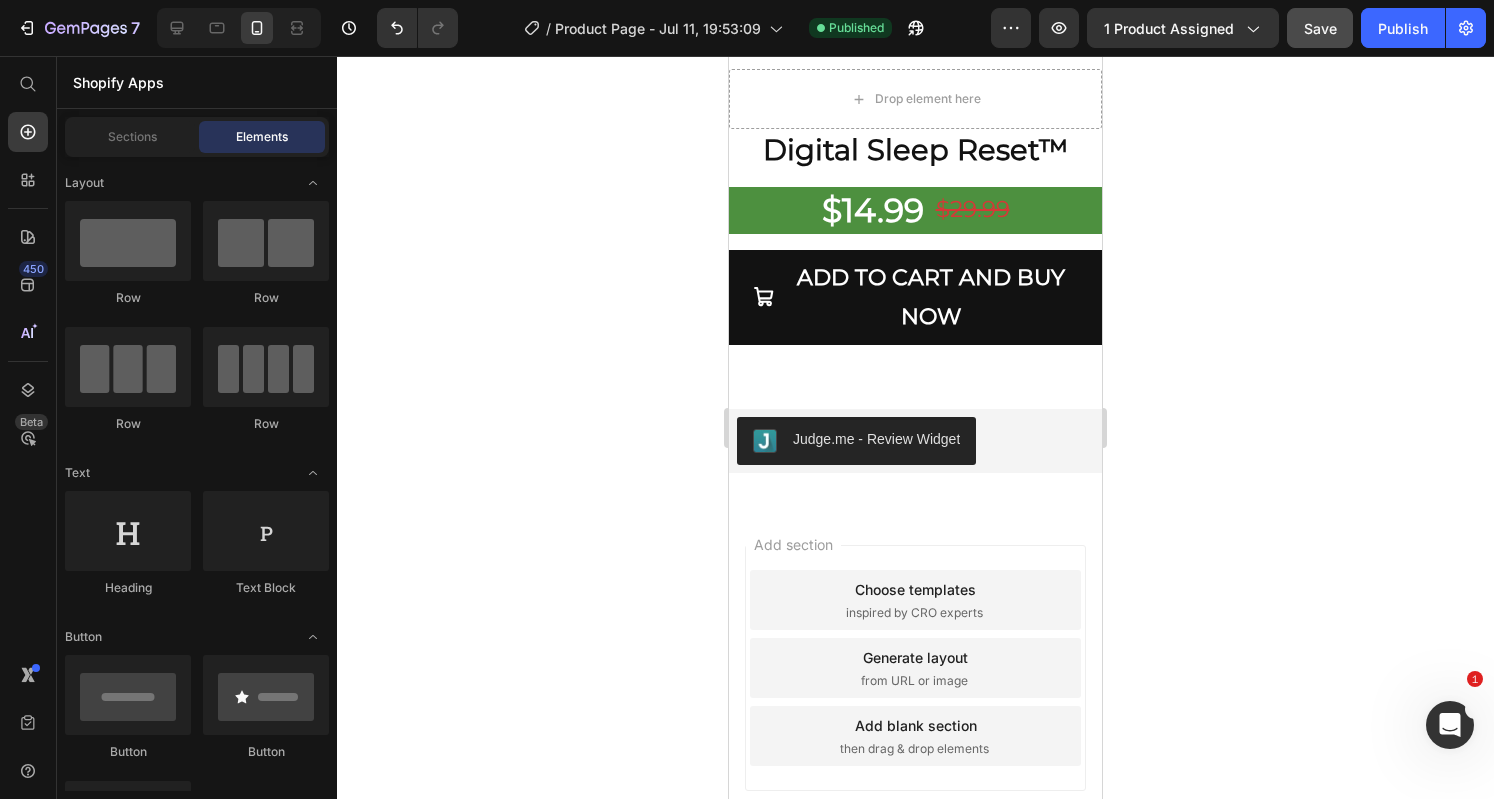 scroll, scrollTop: 3971, scrollLeft: 0, axis: vertical 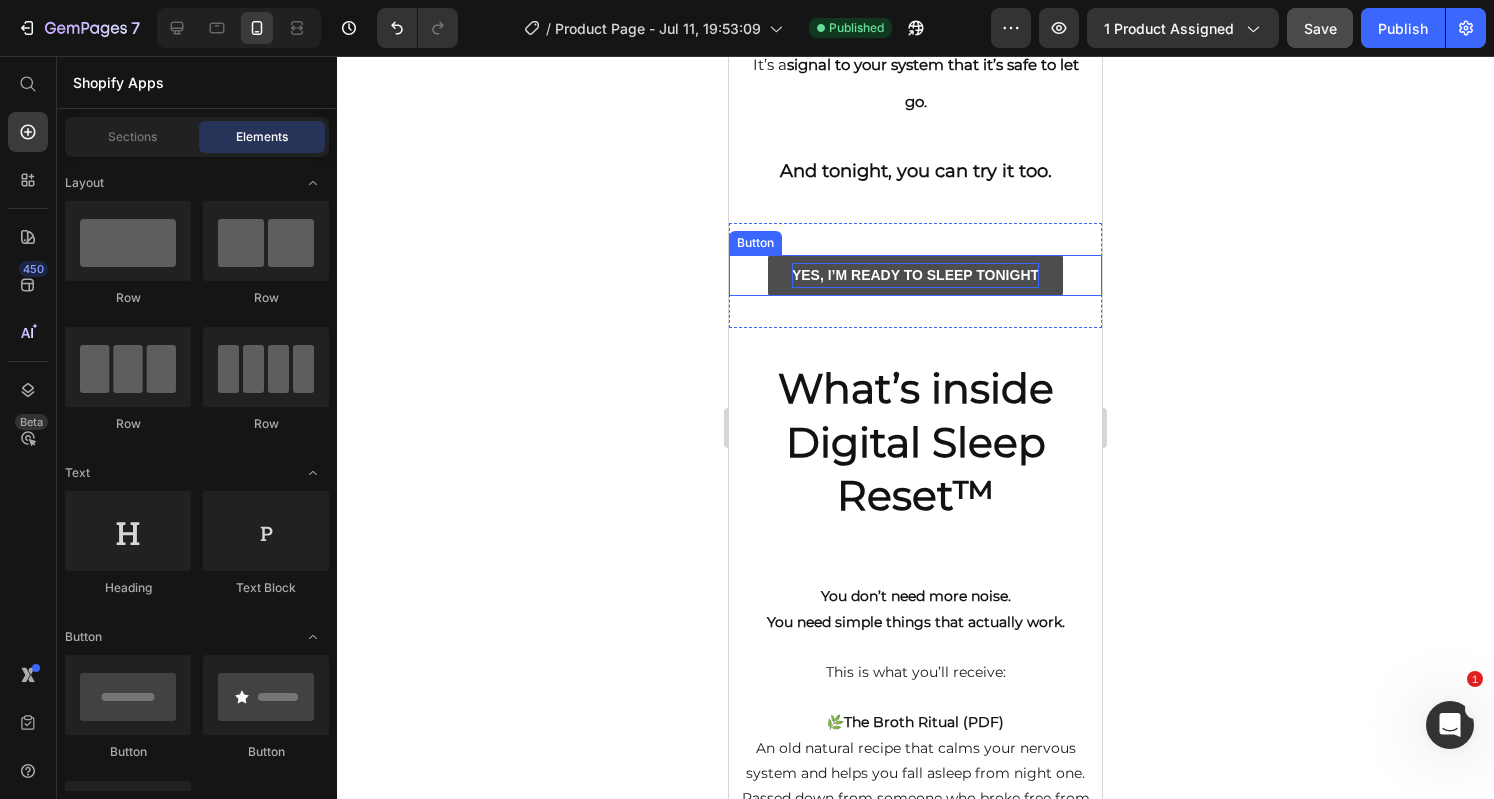 click on "YES, I’M READY TO SLEEP TONIGHT" at bounding box center (915, 275) 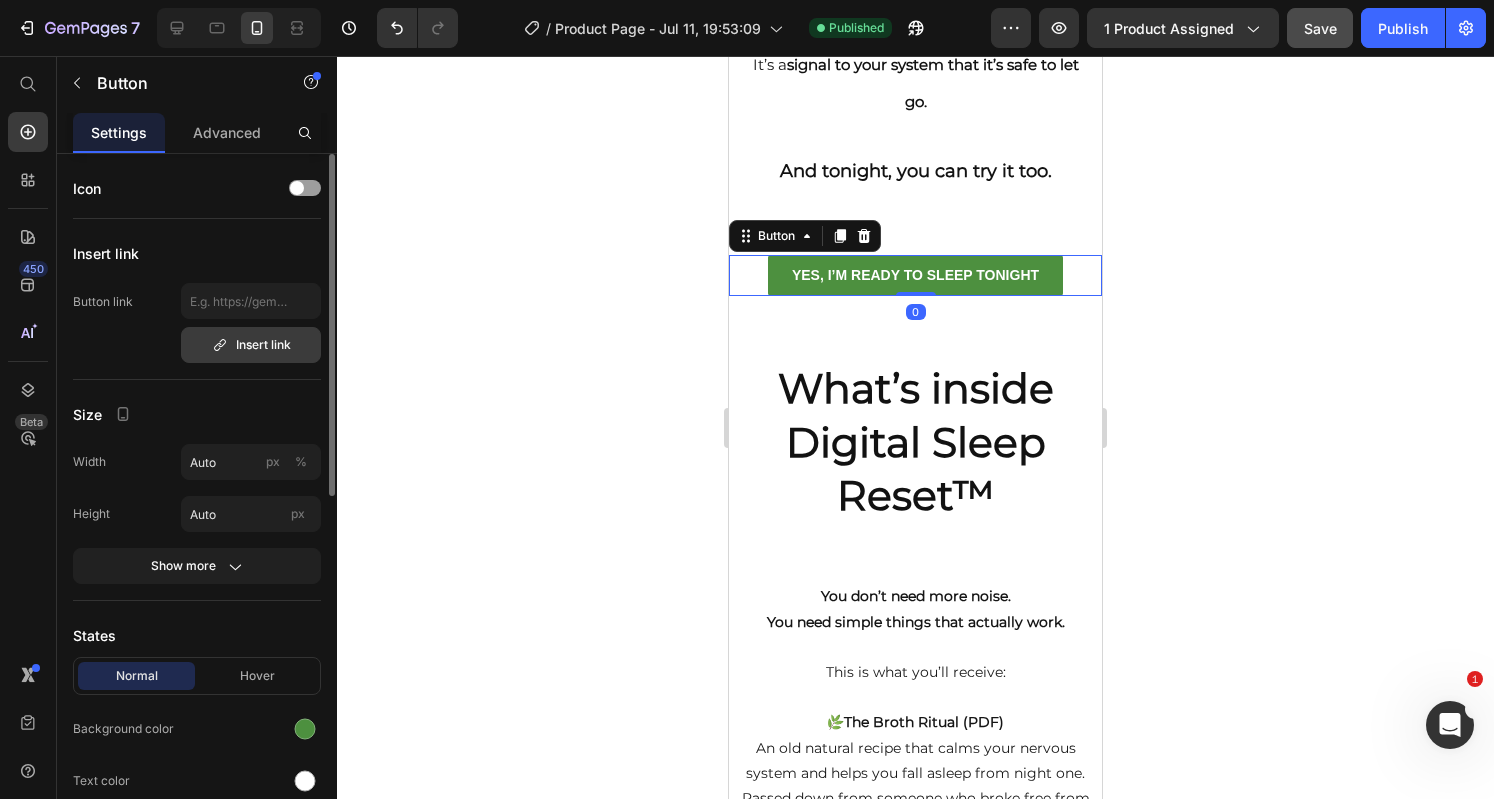 click on "Insert link" at bounding box center [251, 345] 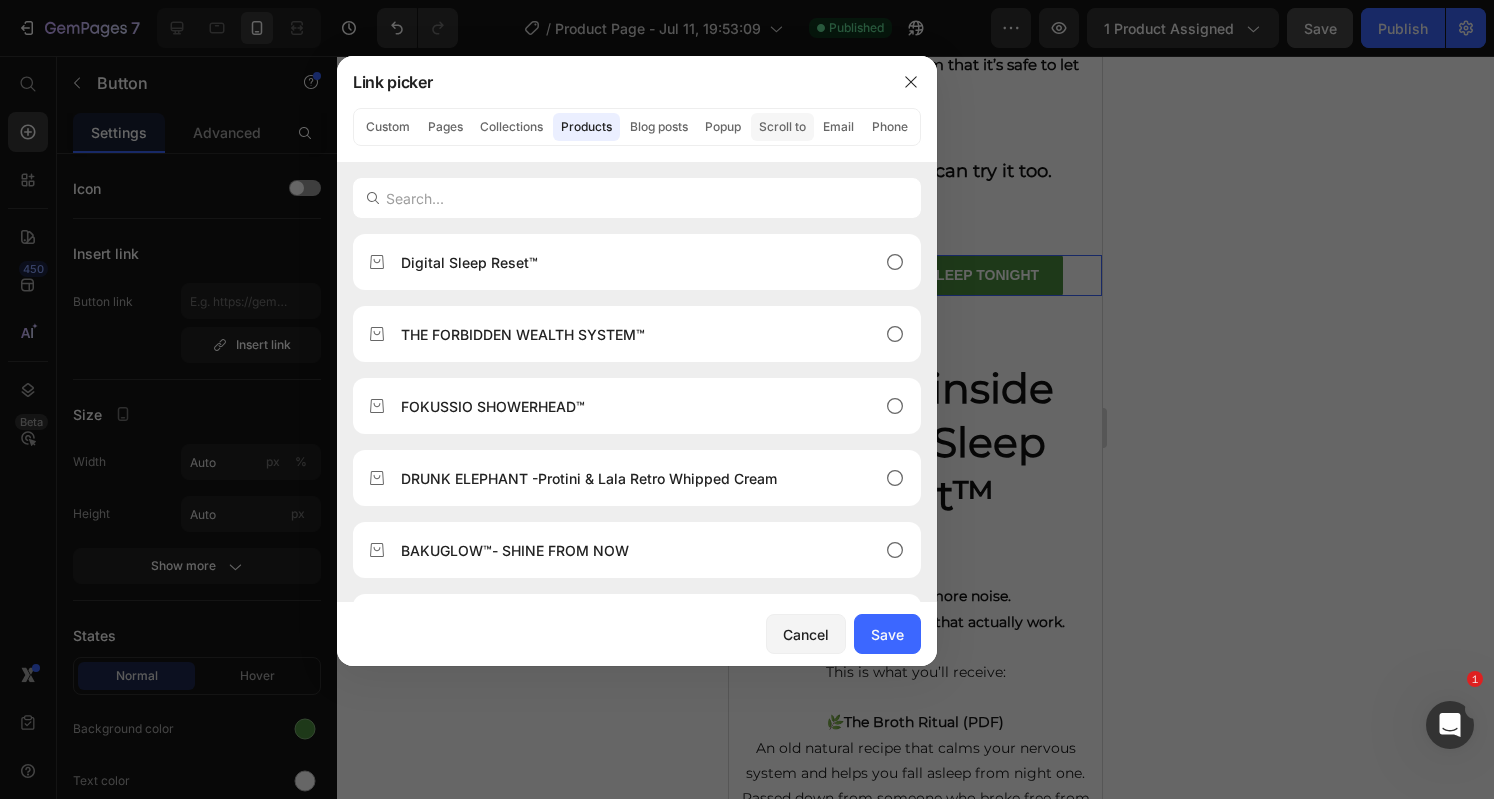 click on "Scroll to" 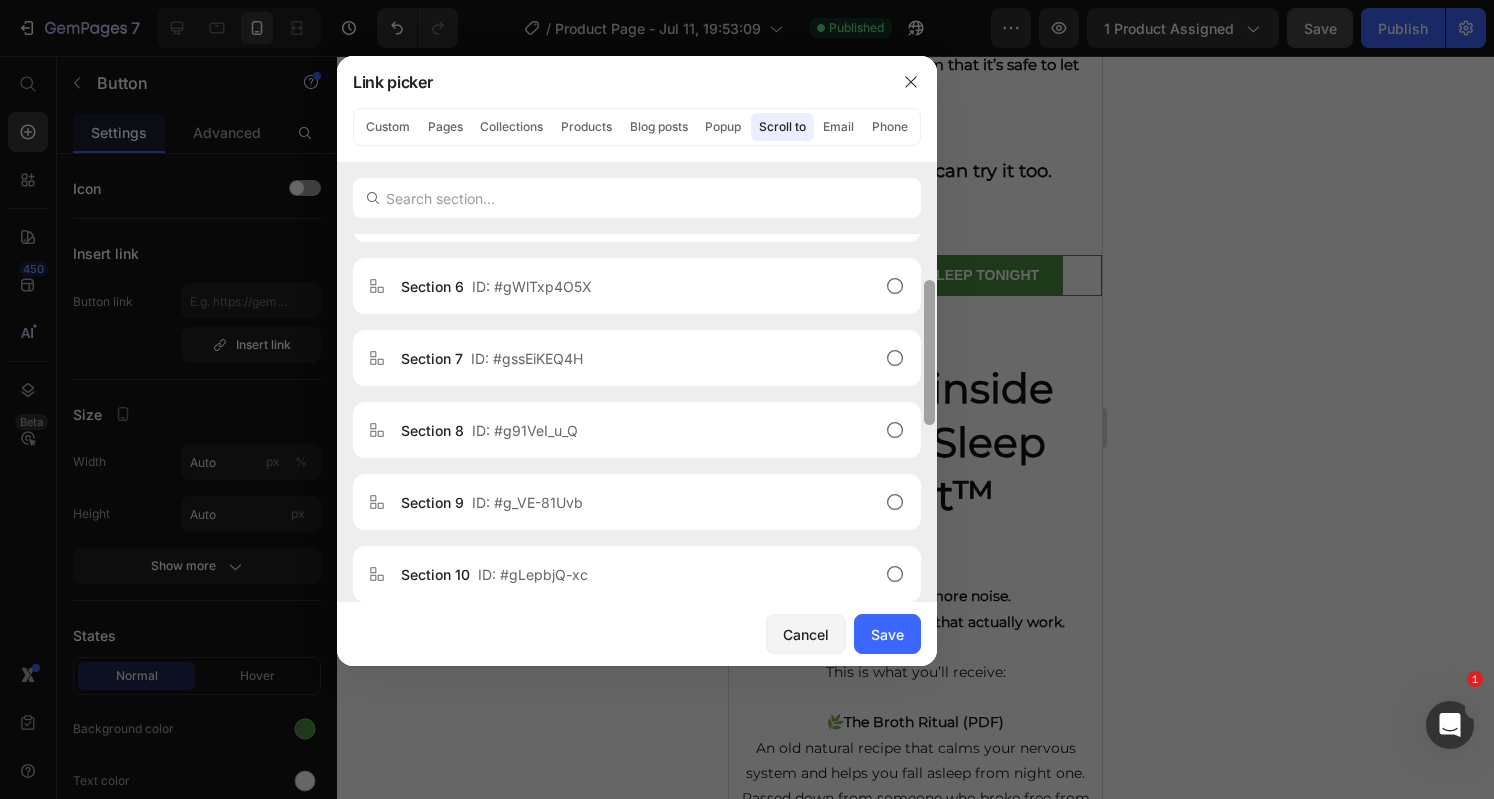 scroll, scrollTop: 560, scrollLeft: 0, axis: vertical 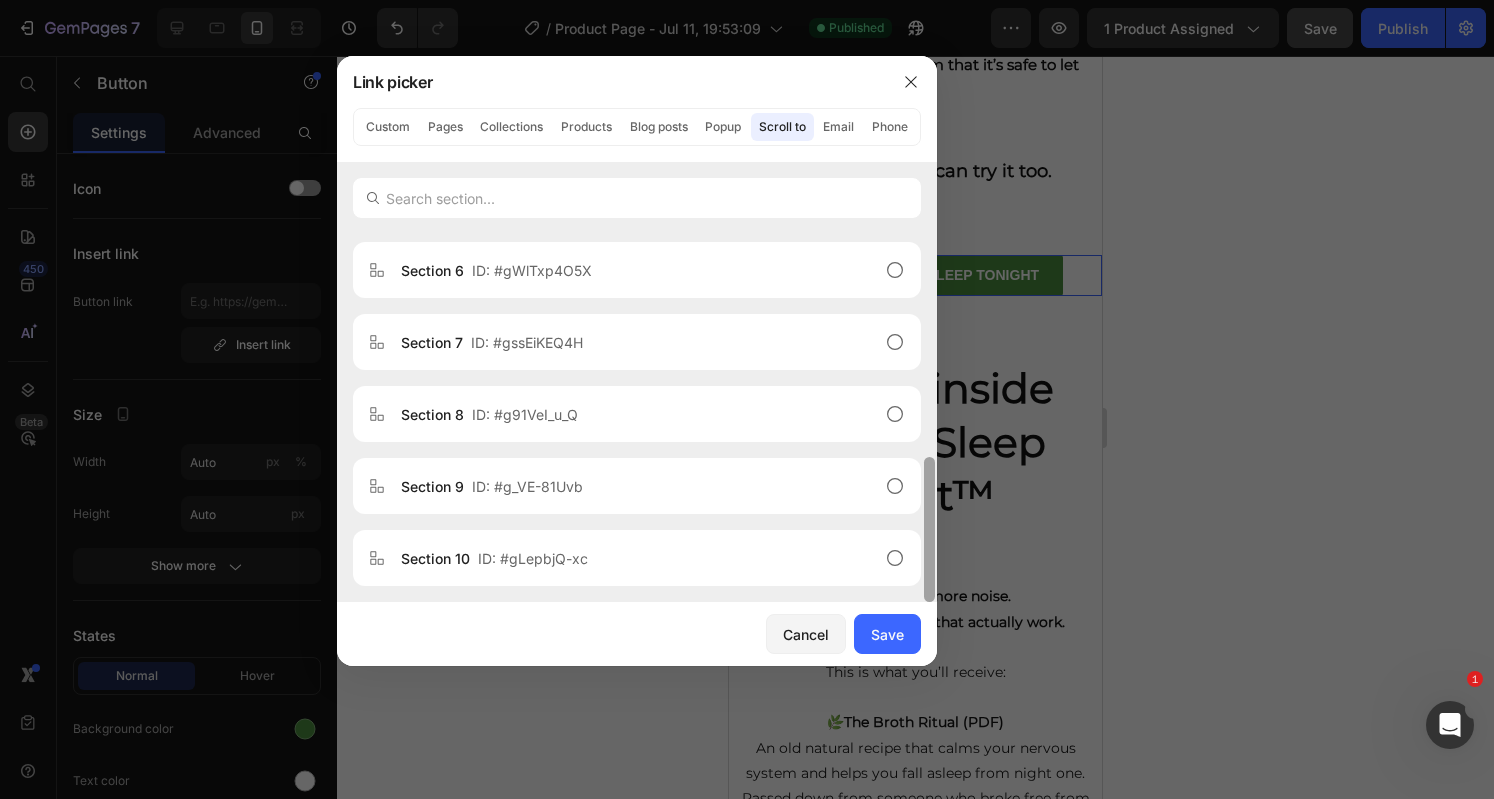 drag, startPoint x: 930, startPoint y: 359, endPoint x: 932, endPoint y: 617, distance: 258.00775 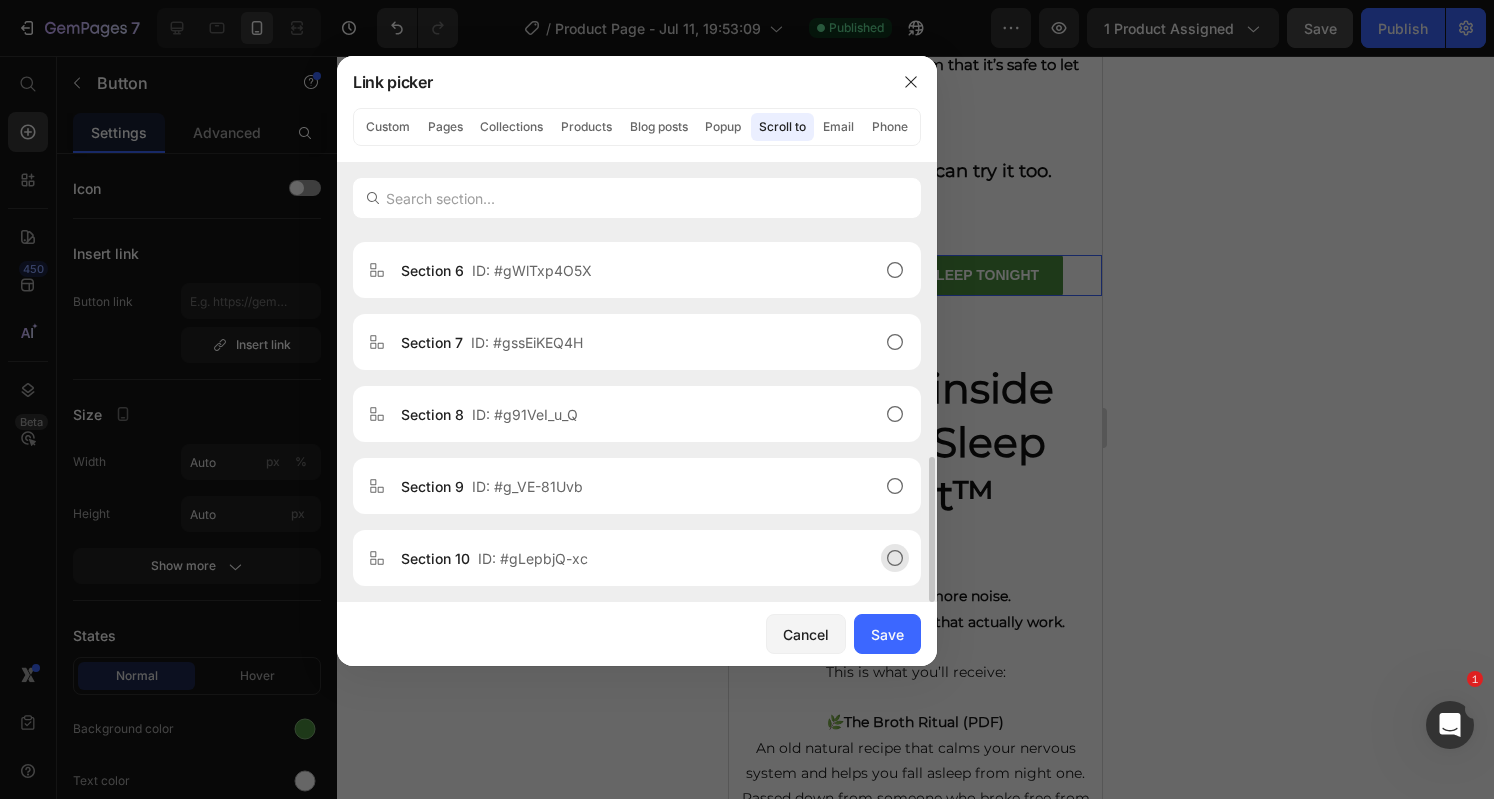 click 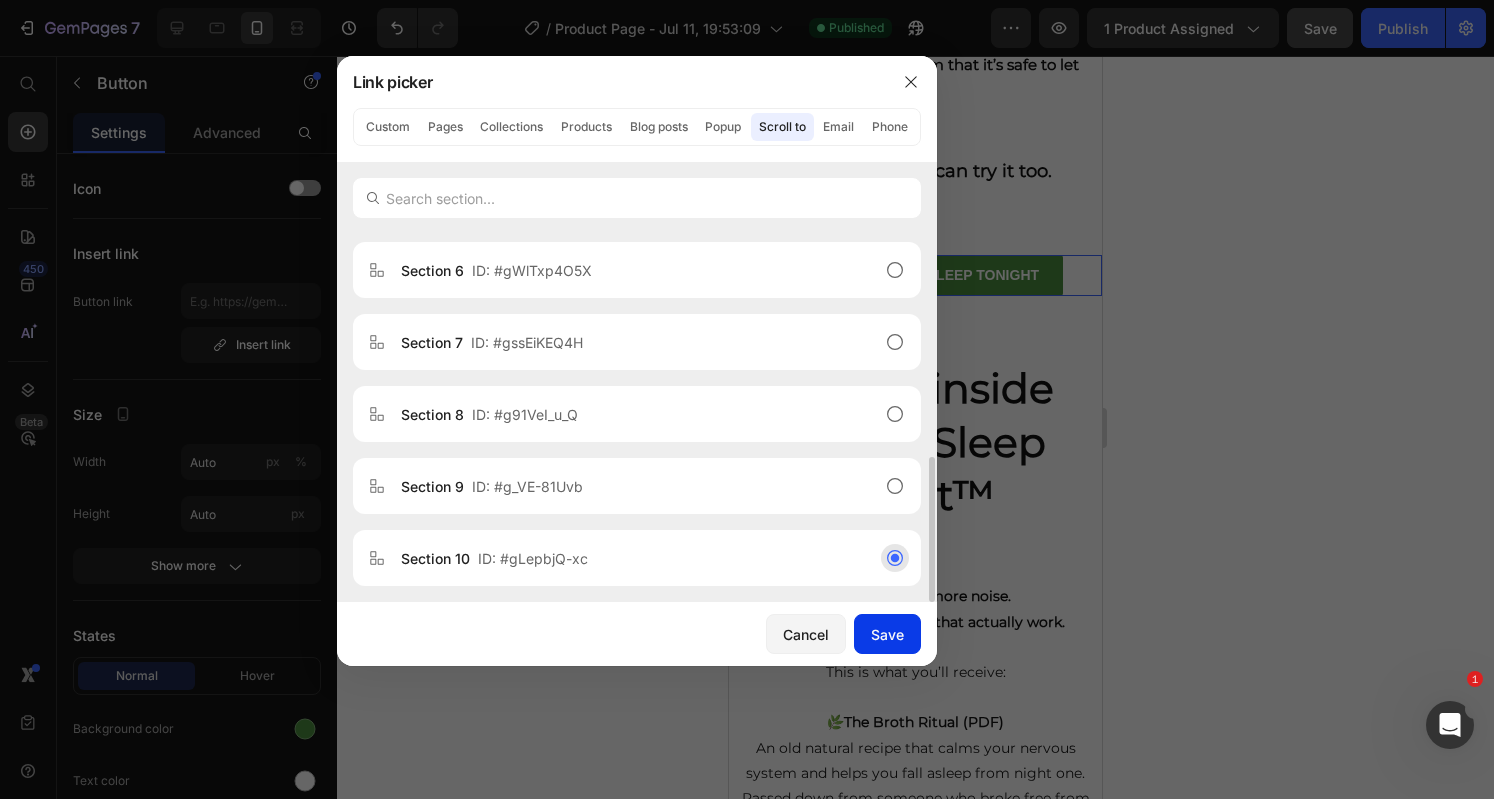 click on "Save" at bounding box center (887, 634) 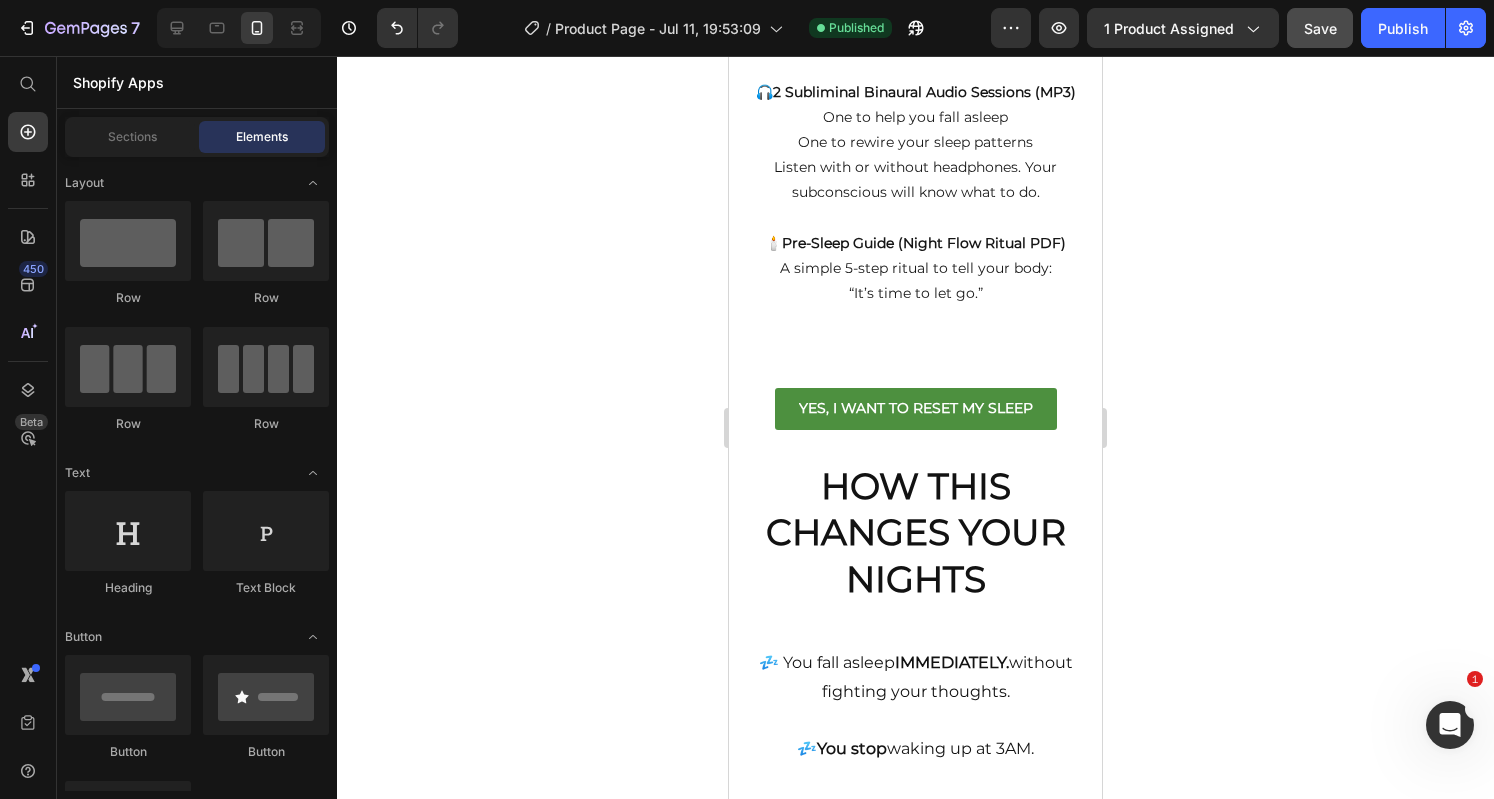 scroll, scrollTop: 1848, scrollLeft: 0, axis: vertical 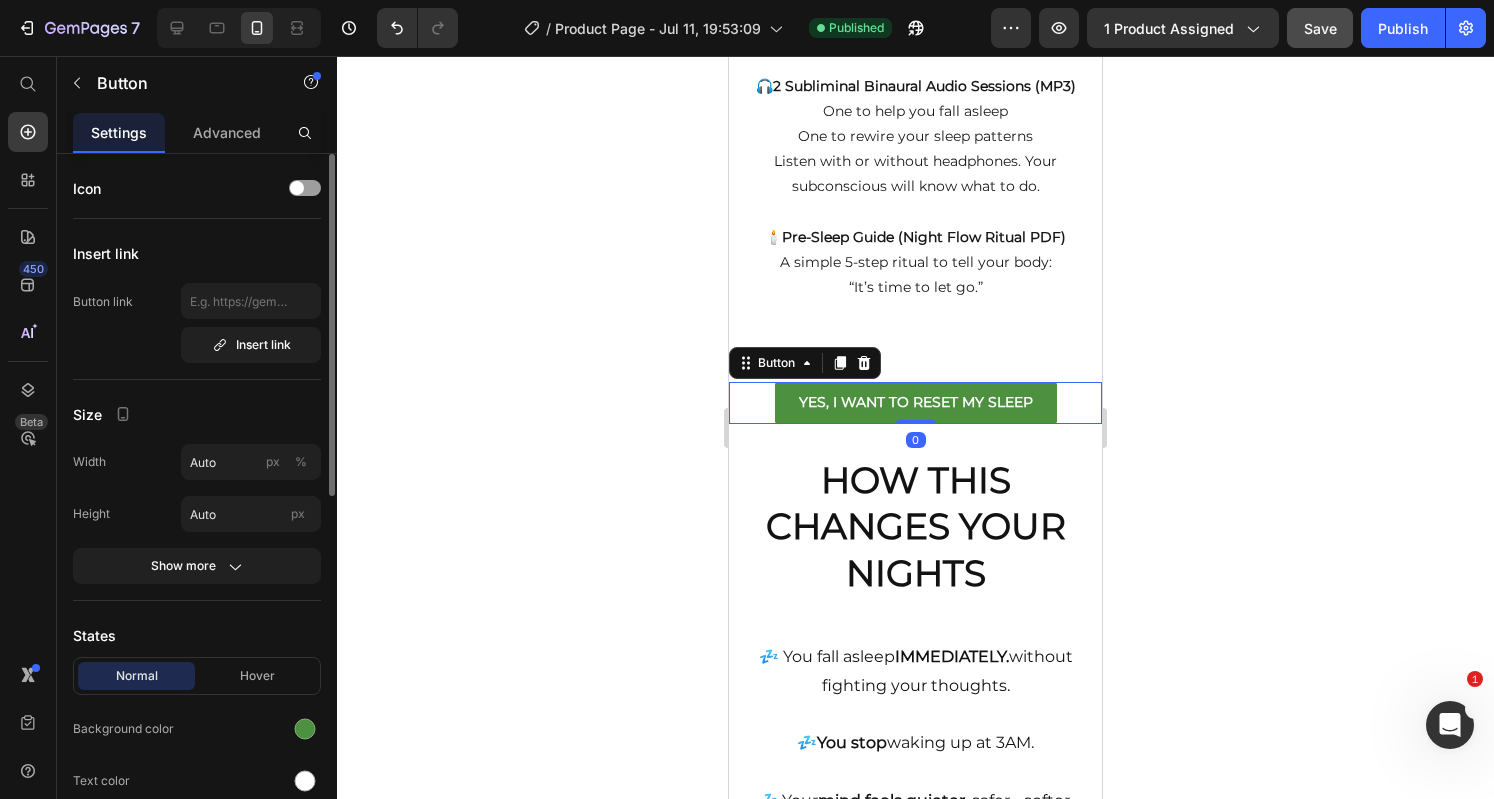 click on "Insert link" at bounding box center [251, 323] 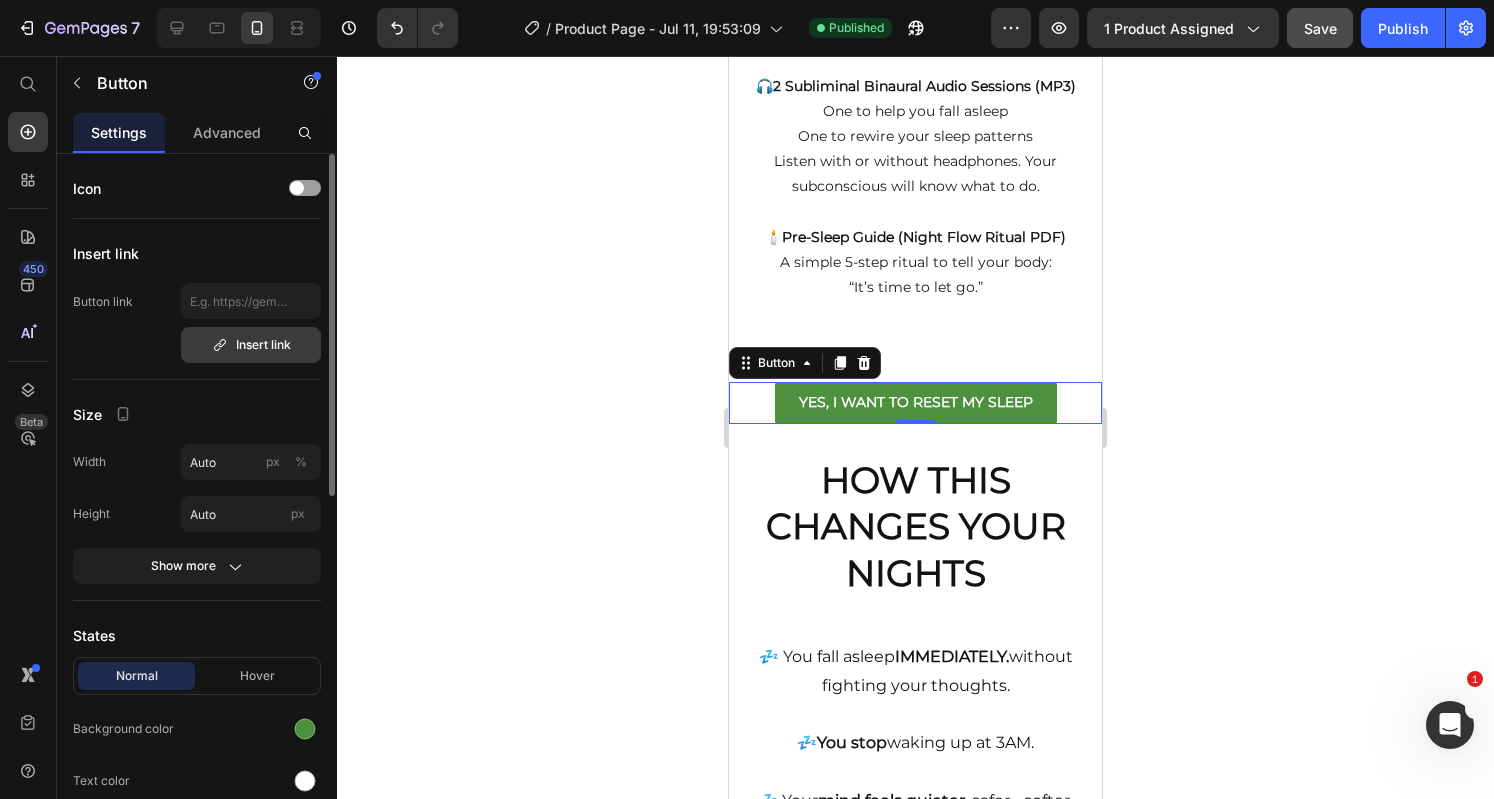 click on "Insert link" at bounding box center [251, 345] 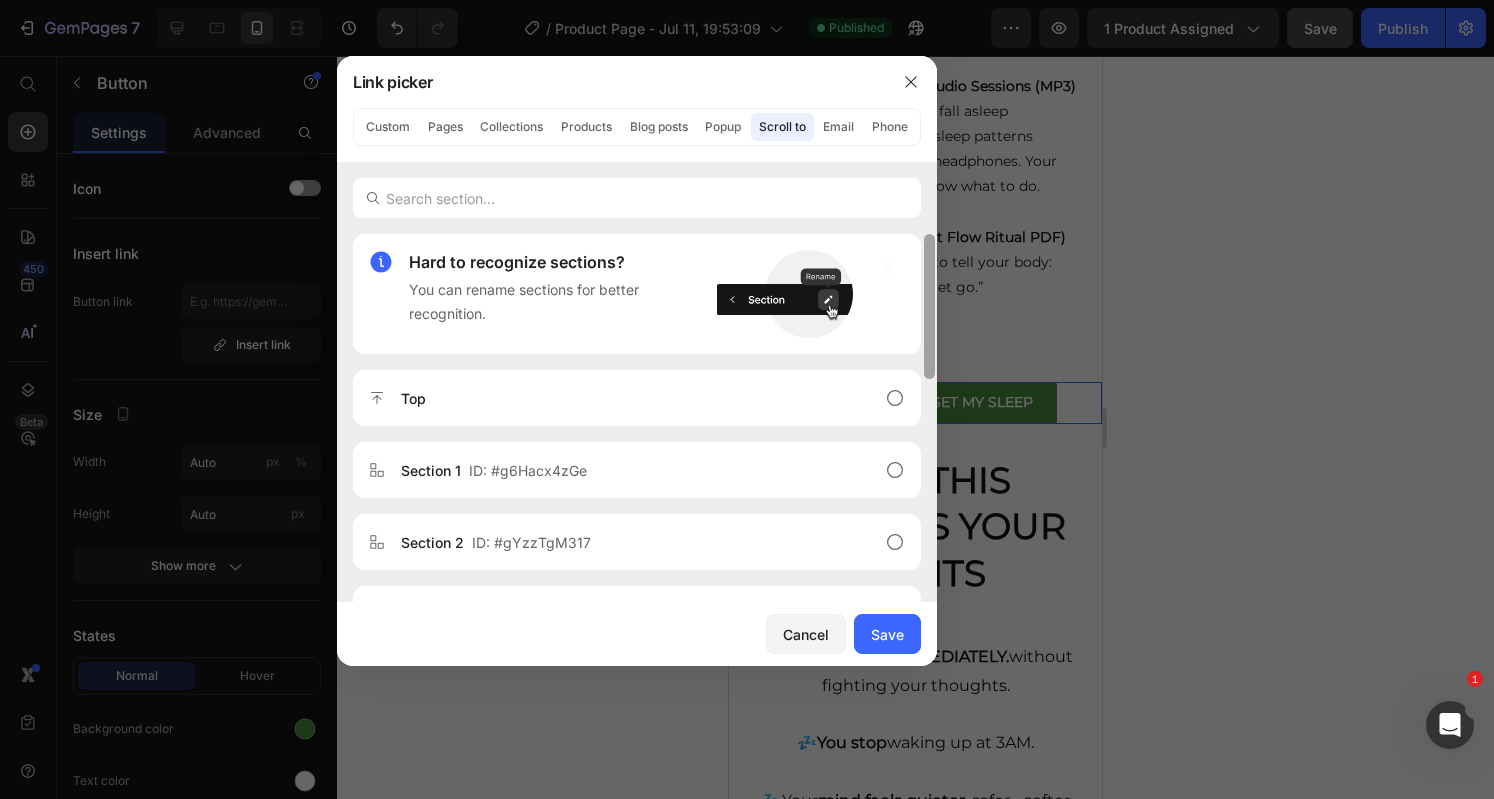 scroll, scrollTop: 560, scrollLeft: 0, axis: vertical 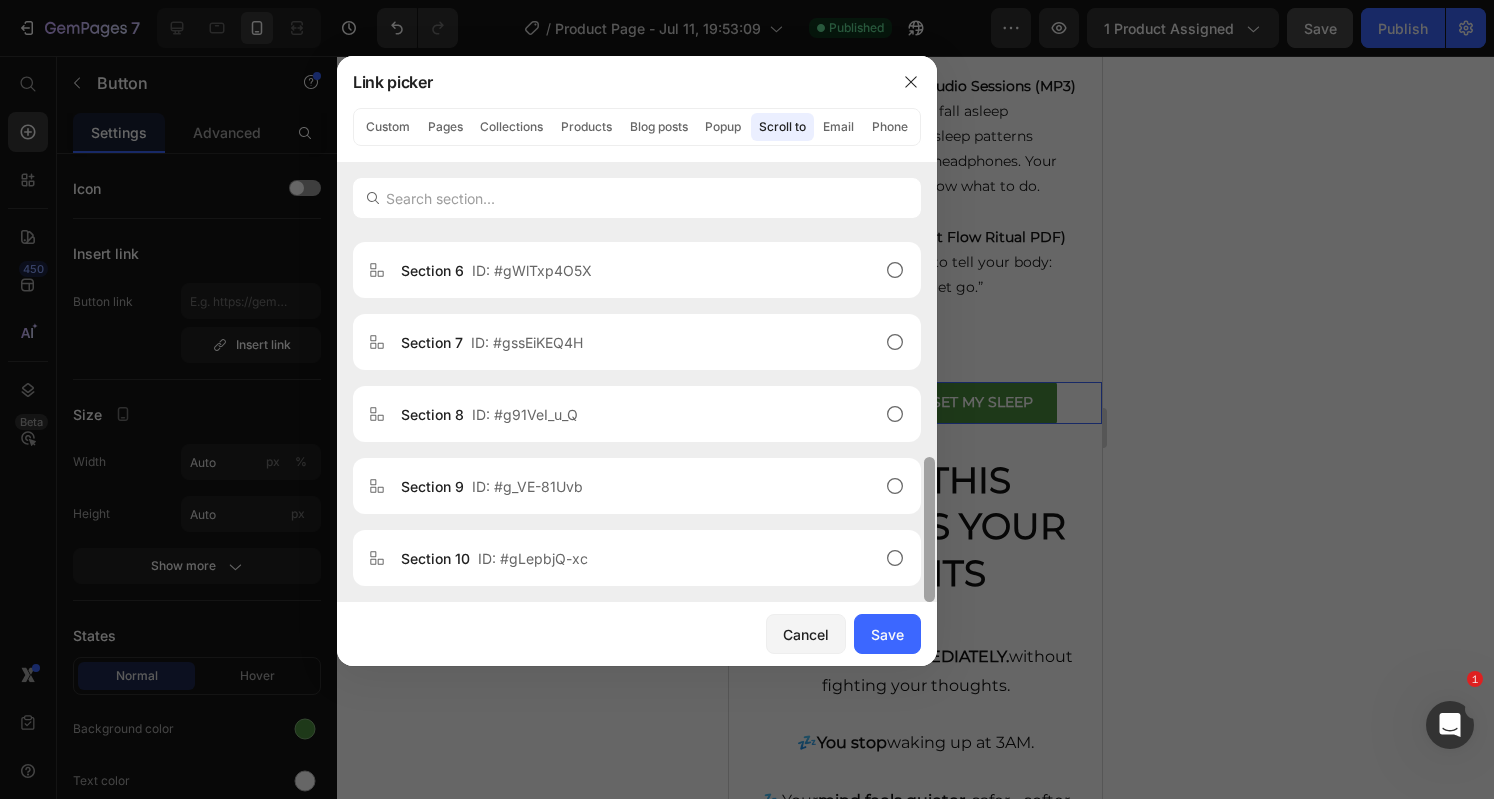 drag, startPoint x: 928, startPoint y: 269, endPoint x: 952, endPoint y: 625, distance: 356.80807 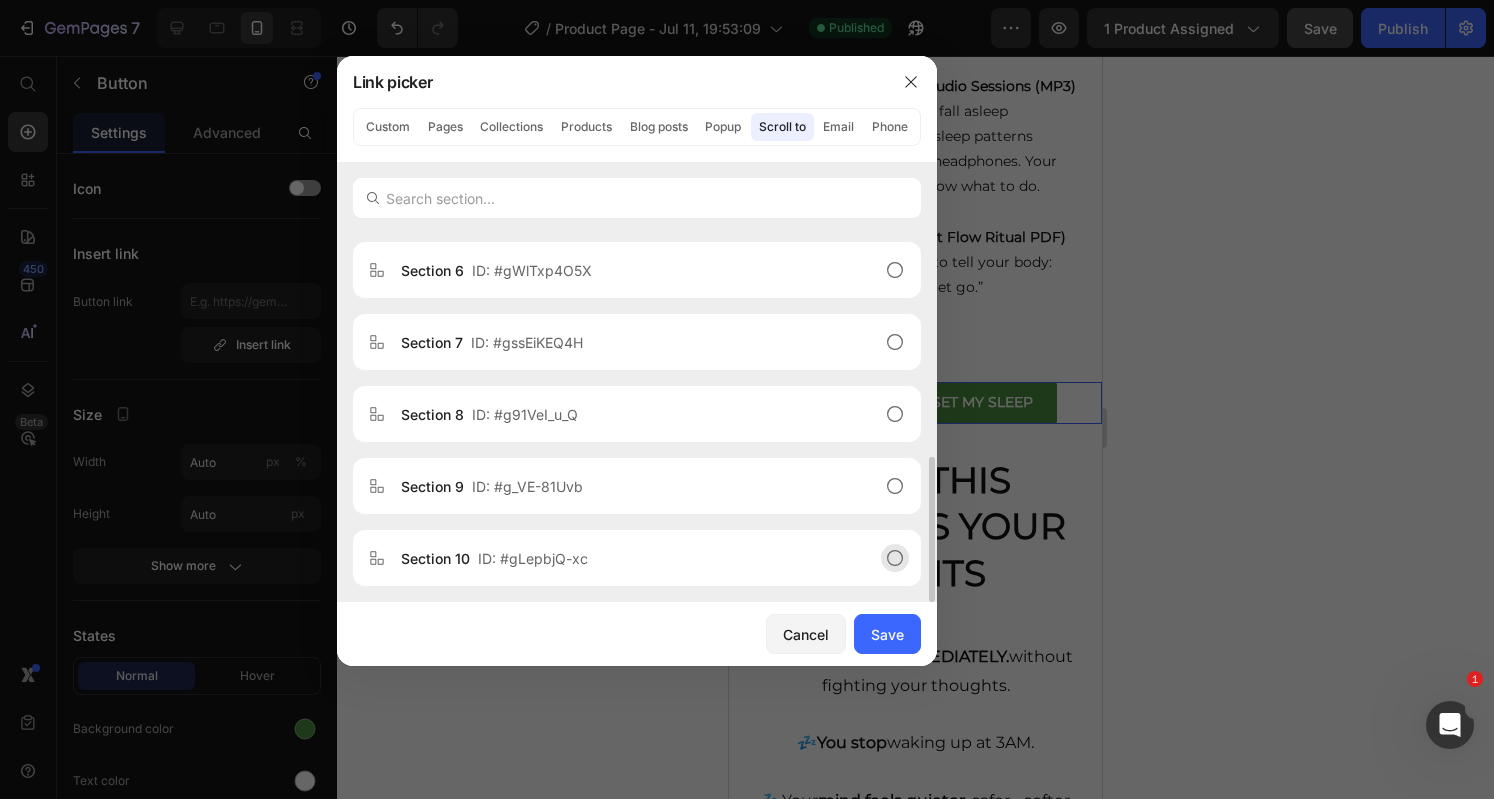 click 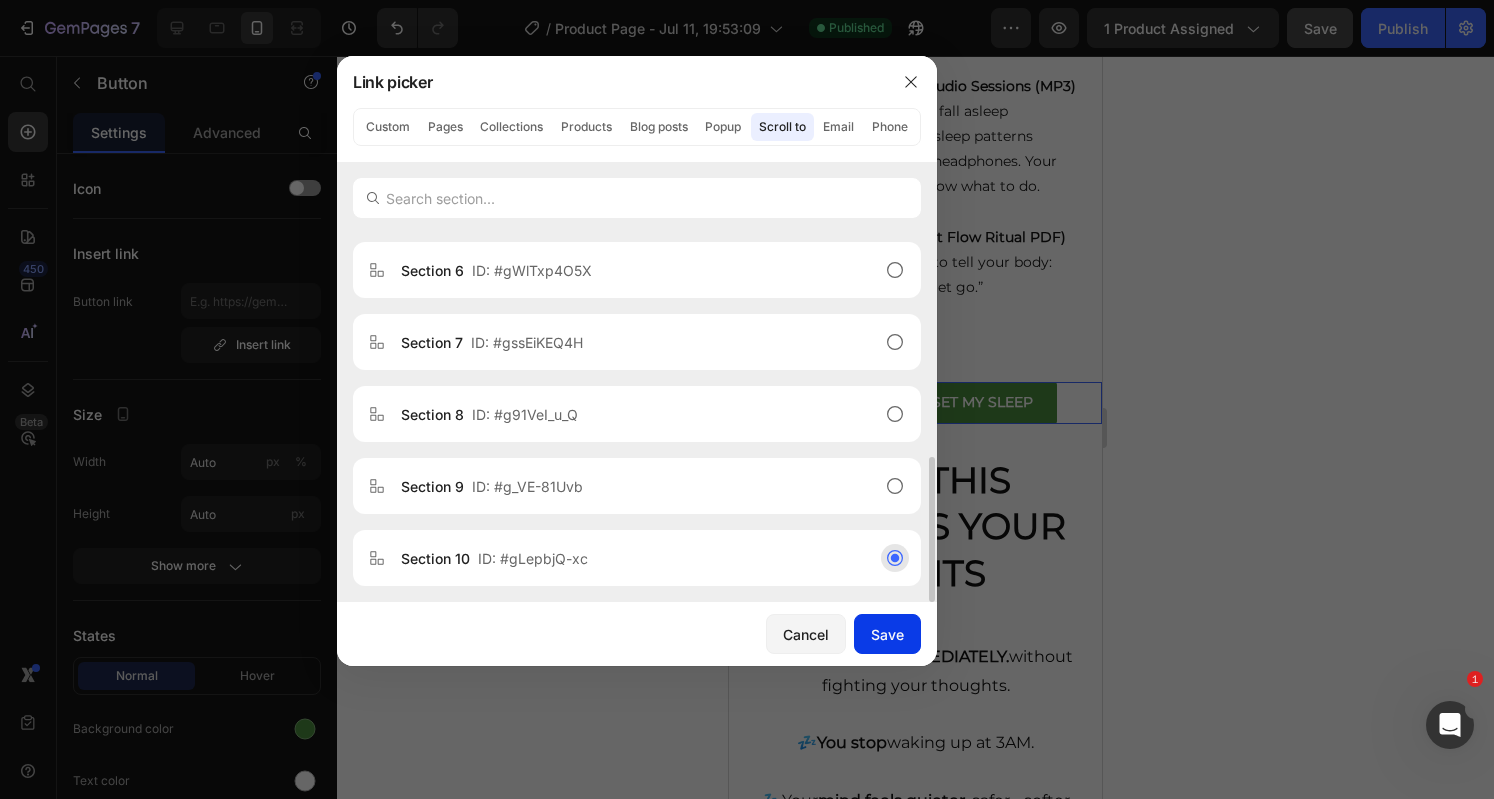 click on "Save" at bounding box center (887, 634) 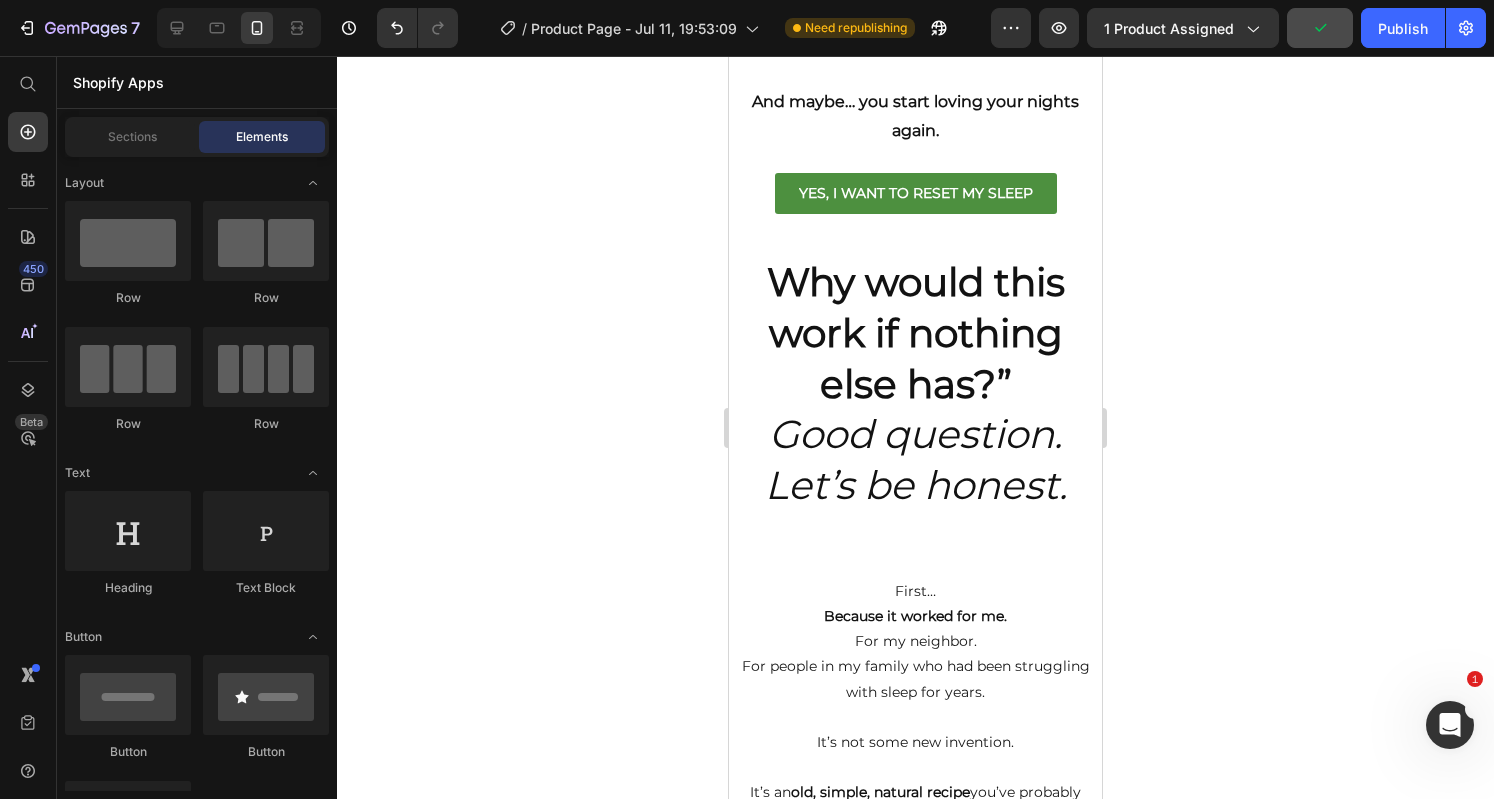 scroll, scrollTop: 2836, scrollLeft: 0, axis: vertical 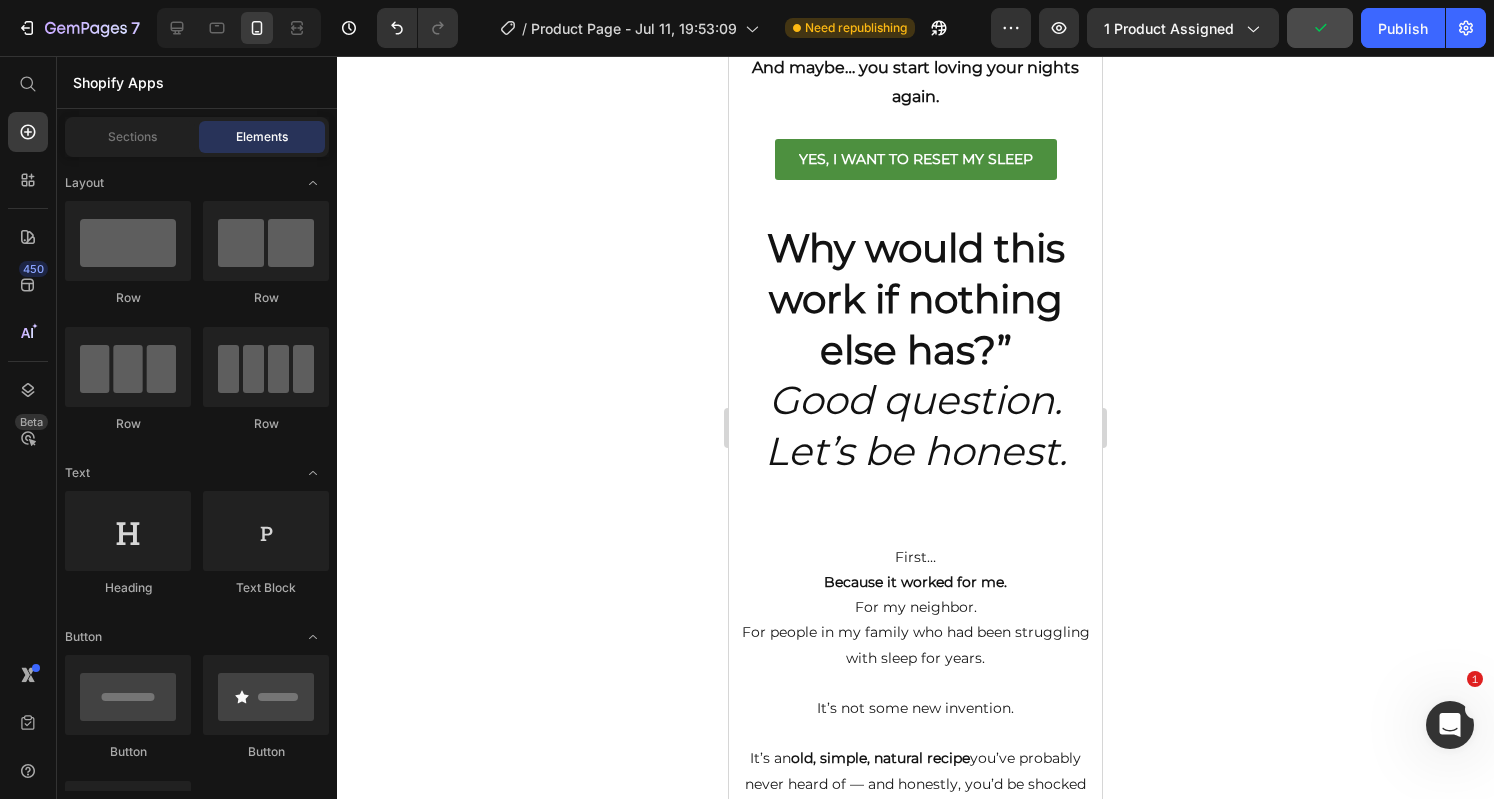 drag, startPoint x: 1096, startPoint y: 289, endPoint x: 1831, endPoint y: 445, distance: 751.37274 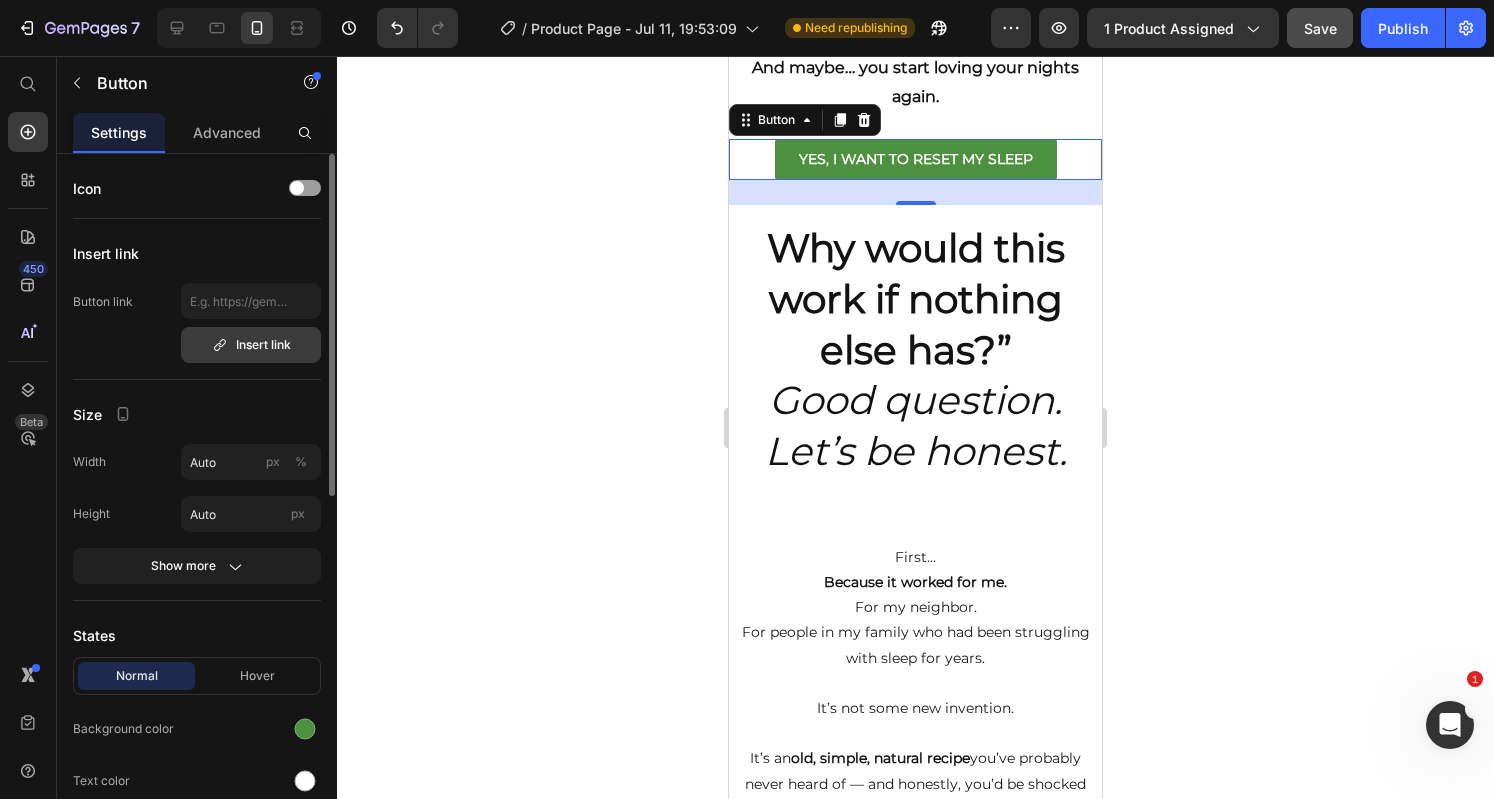 click on "Insert link" at bounding box center [251, 345] 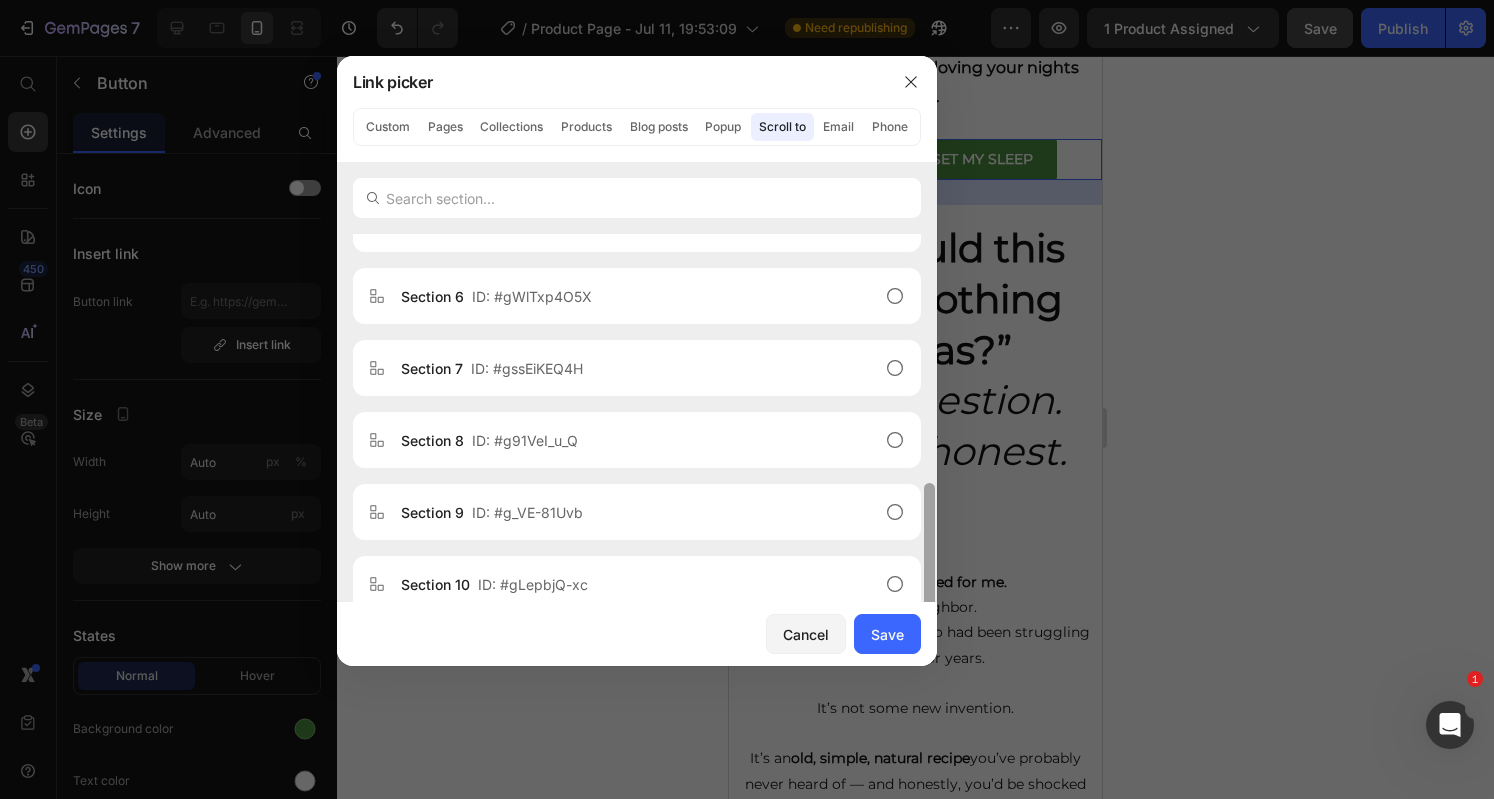 scroll, scrollTop: 560, scrollLeft: 0, axis: vertical 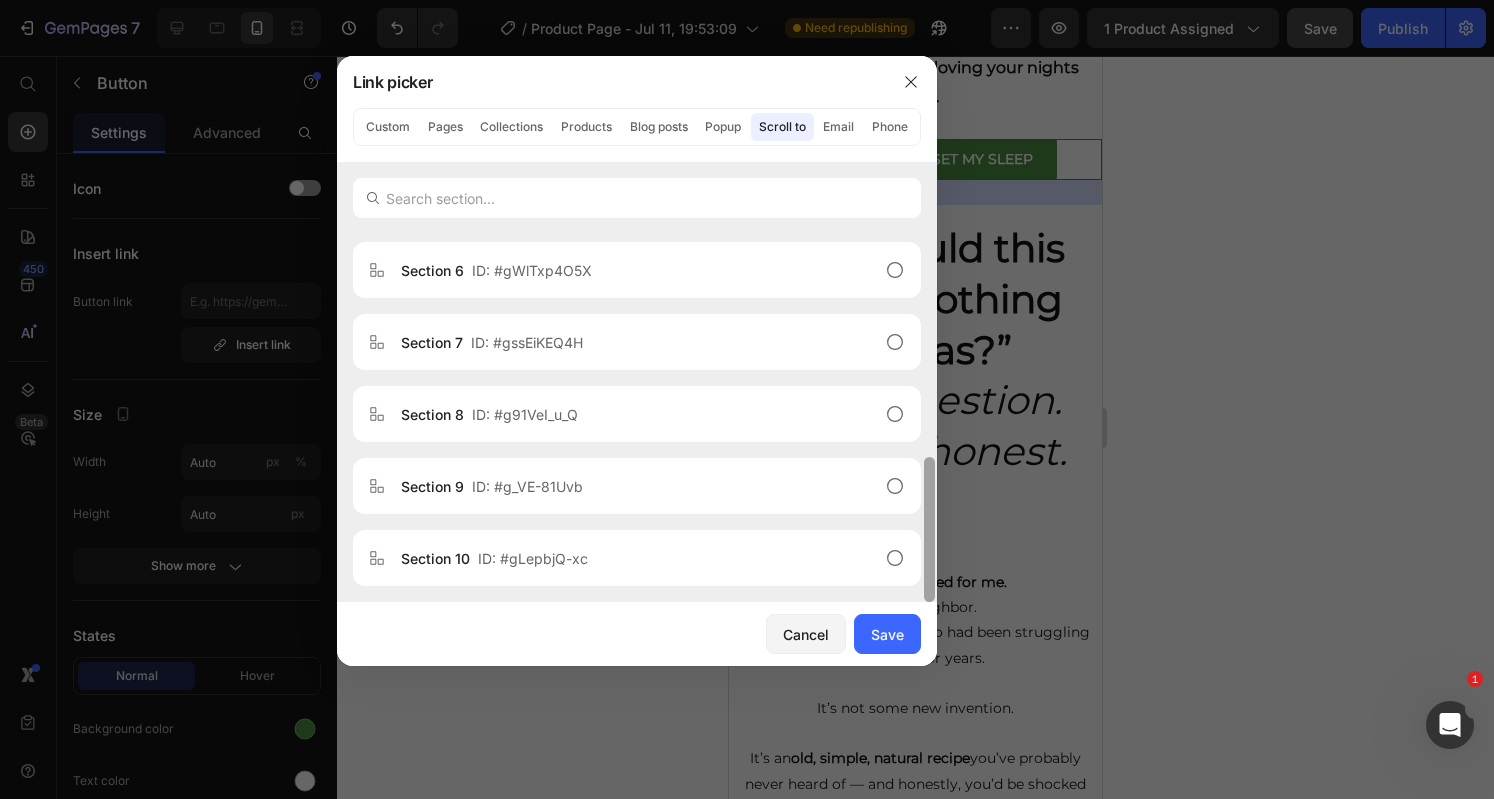 drag, startPoint x: 930, startPoint y: 345, endPoint x: 930, endPoint y: 603, distance: 258 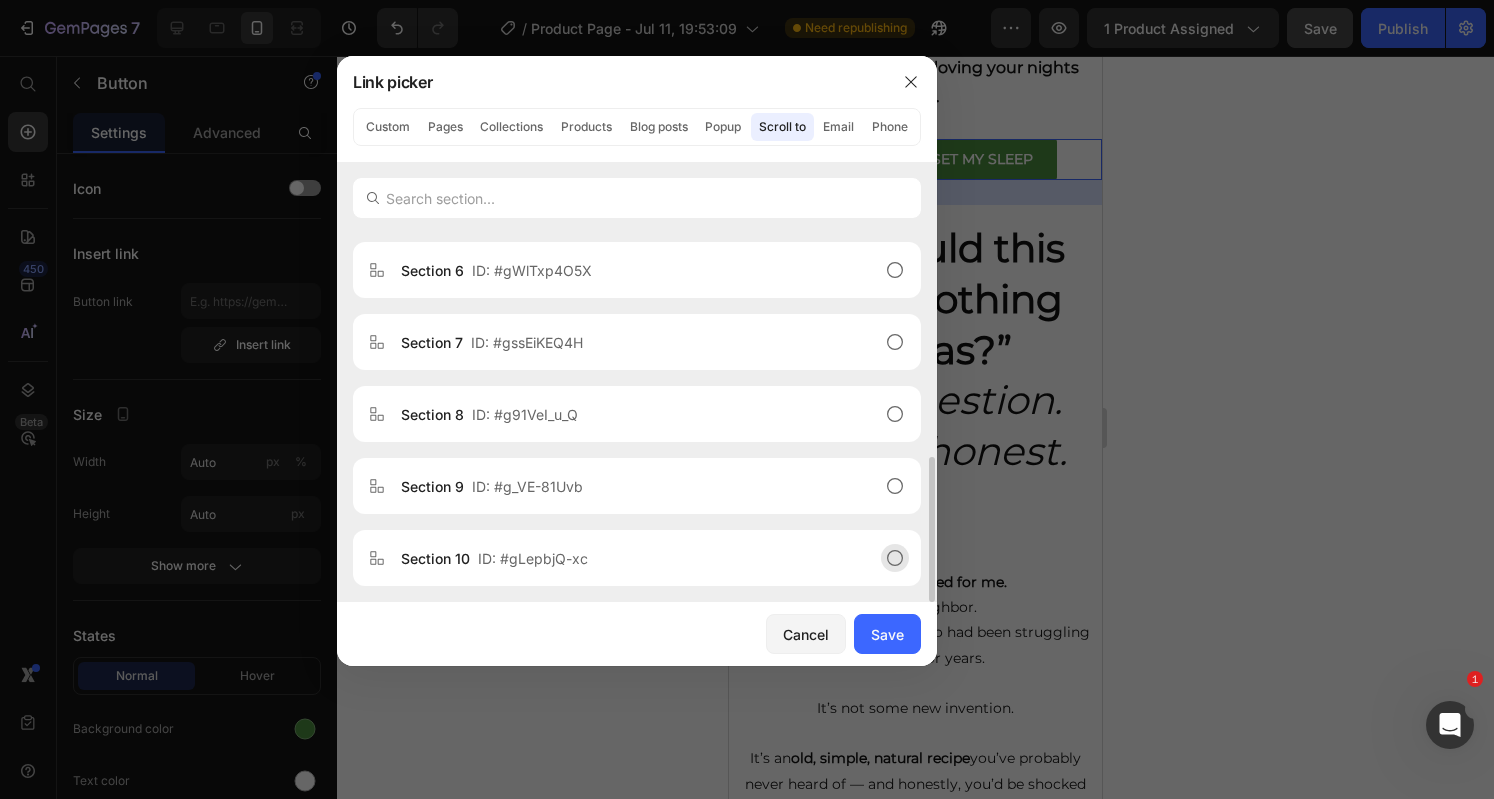 click 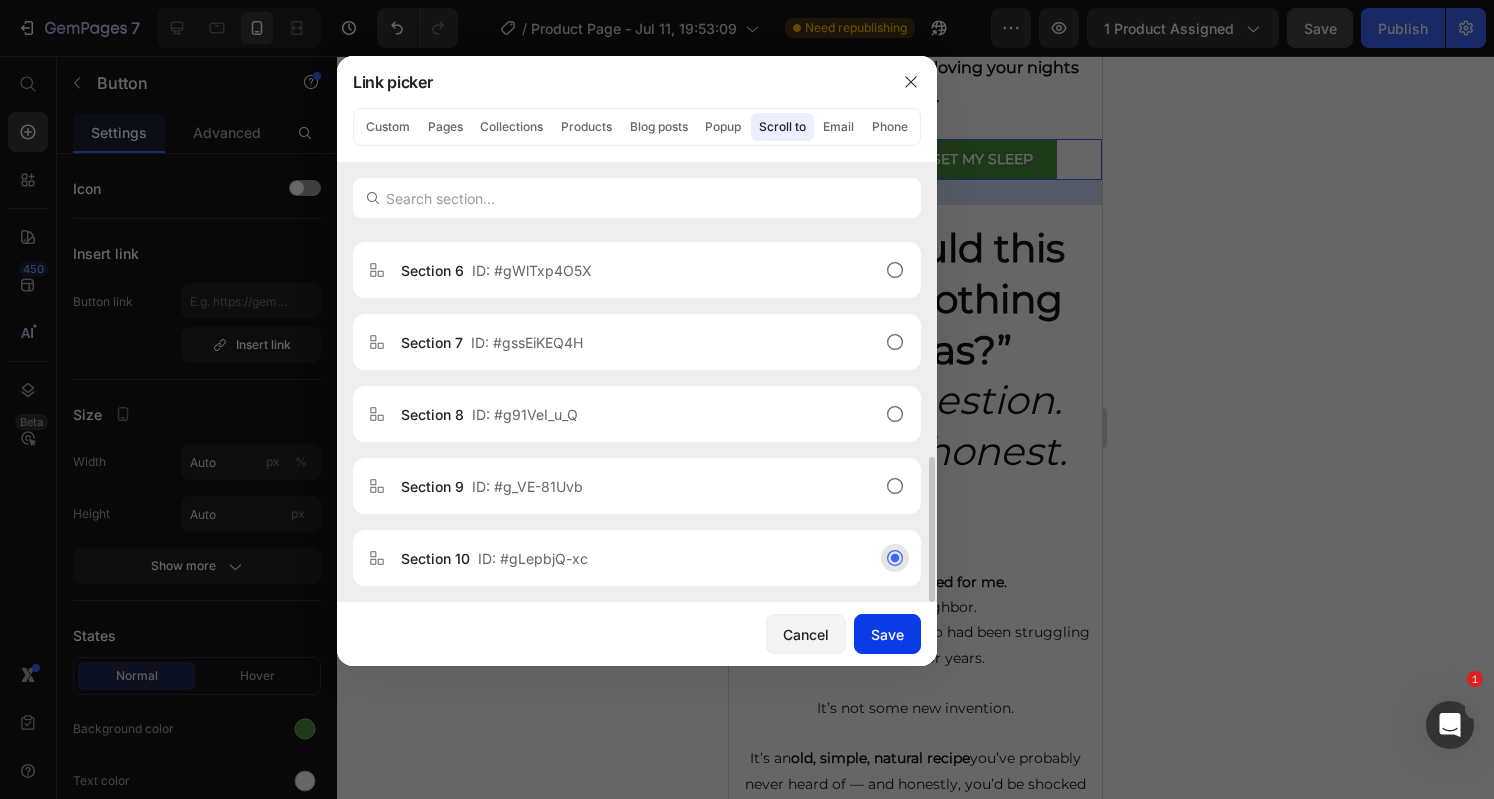 click on "Save" 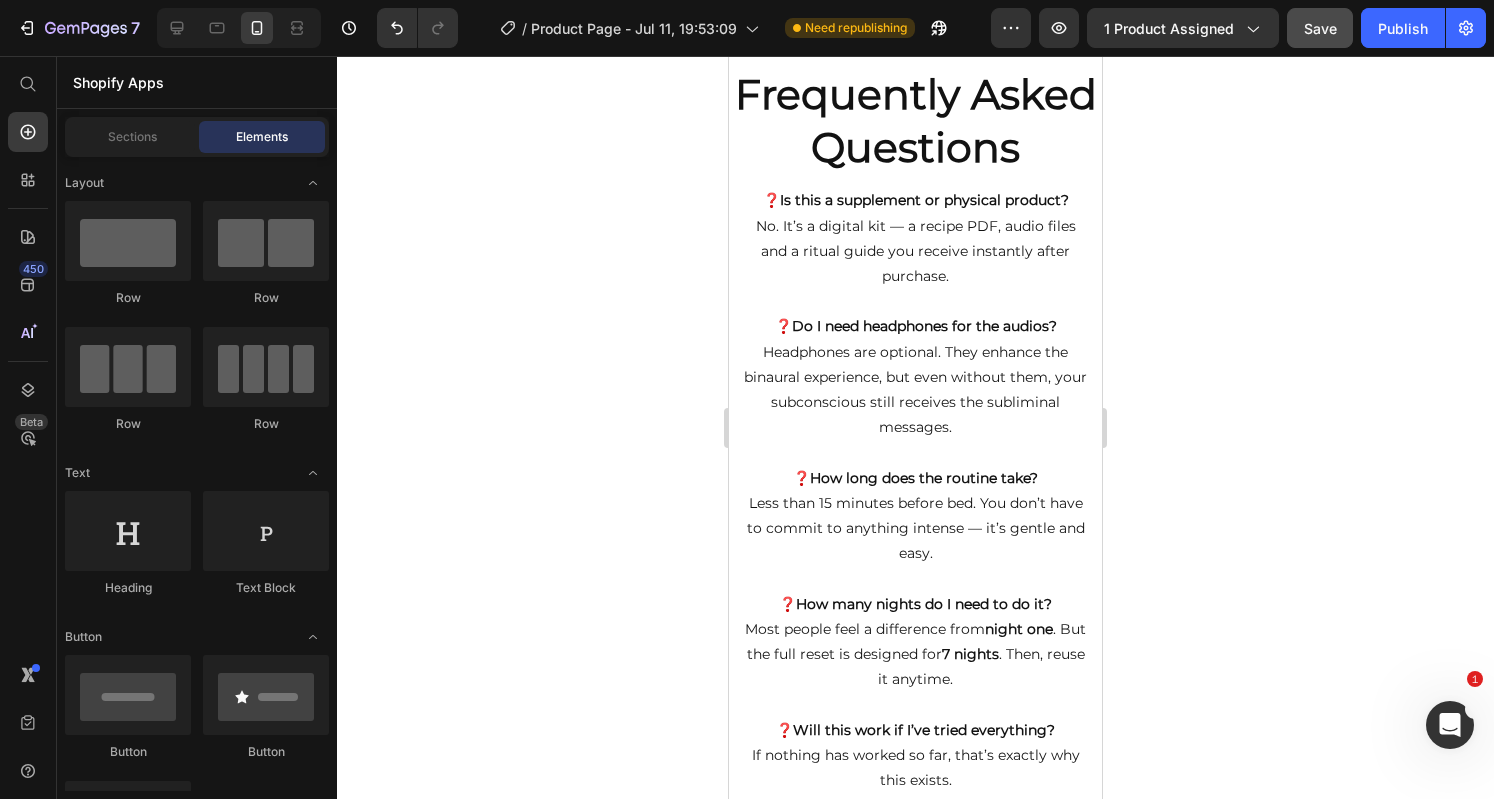 scroll, scrollTop: 4860, scrollLeft: 0, axis: vertical 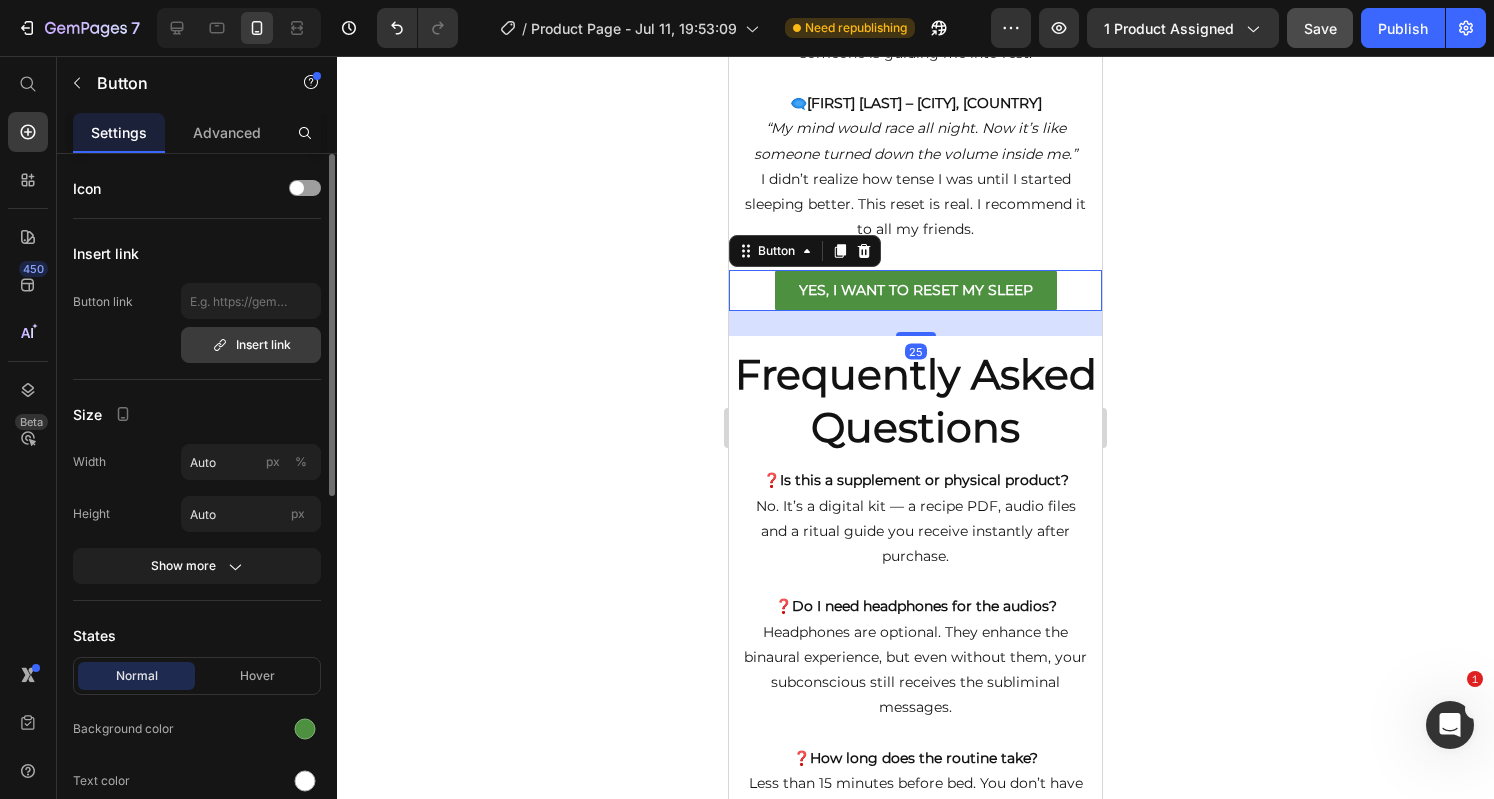 click on "Insert link" at bounding box center [251, 345] 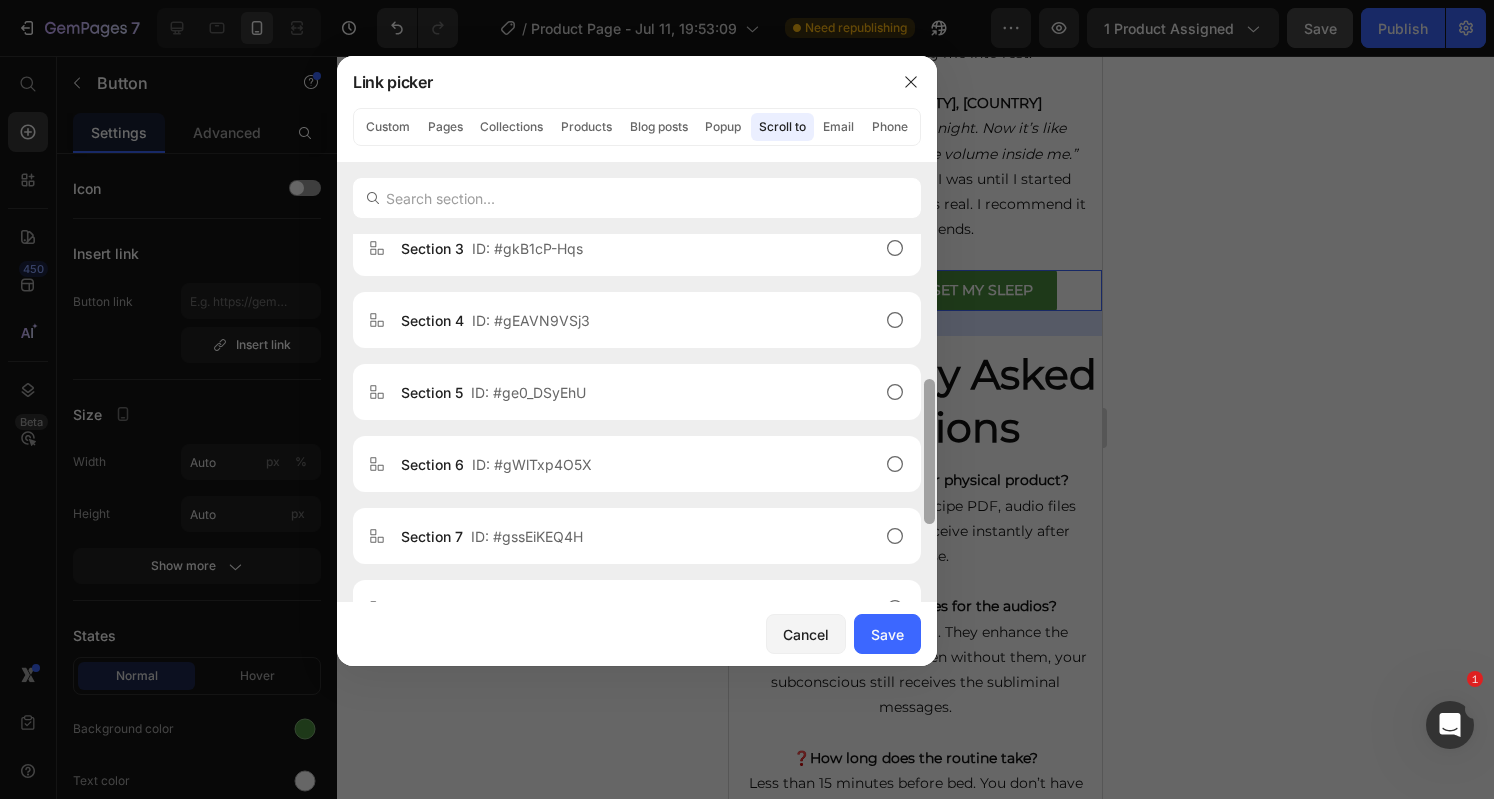 scroll, scrollTop: 560, scrollLeft: 0, axis: vertical 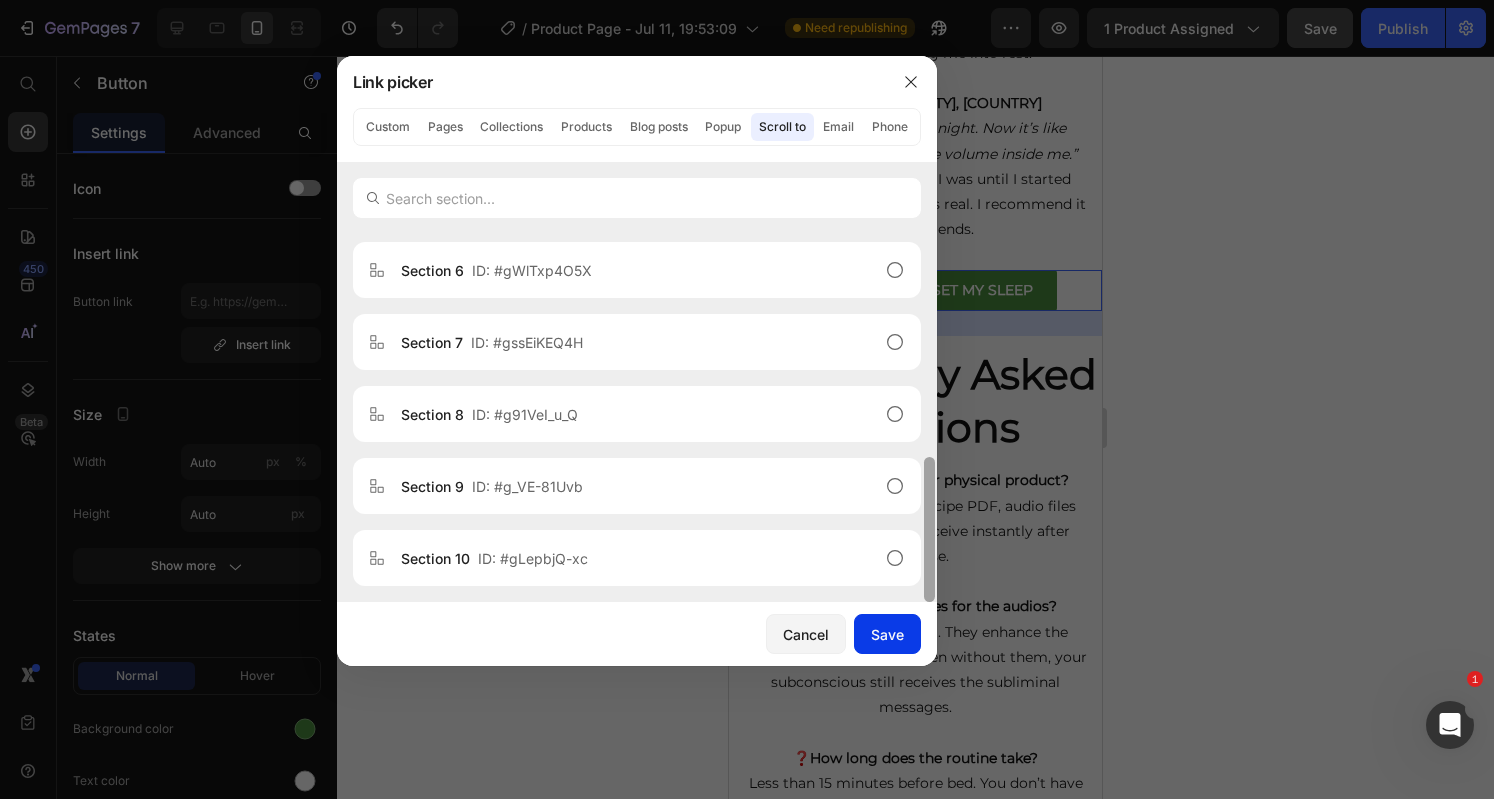 drag, startPoint x: 928, startPoint y: 345, endPoint x: 906, endPoint y: 613, distance: 268.90146 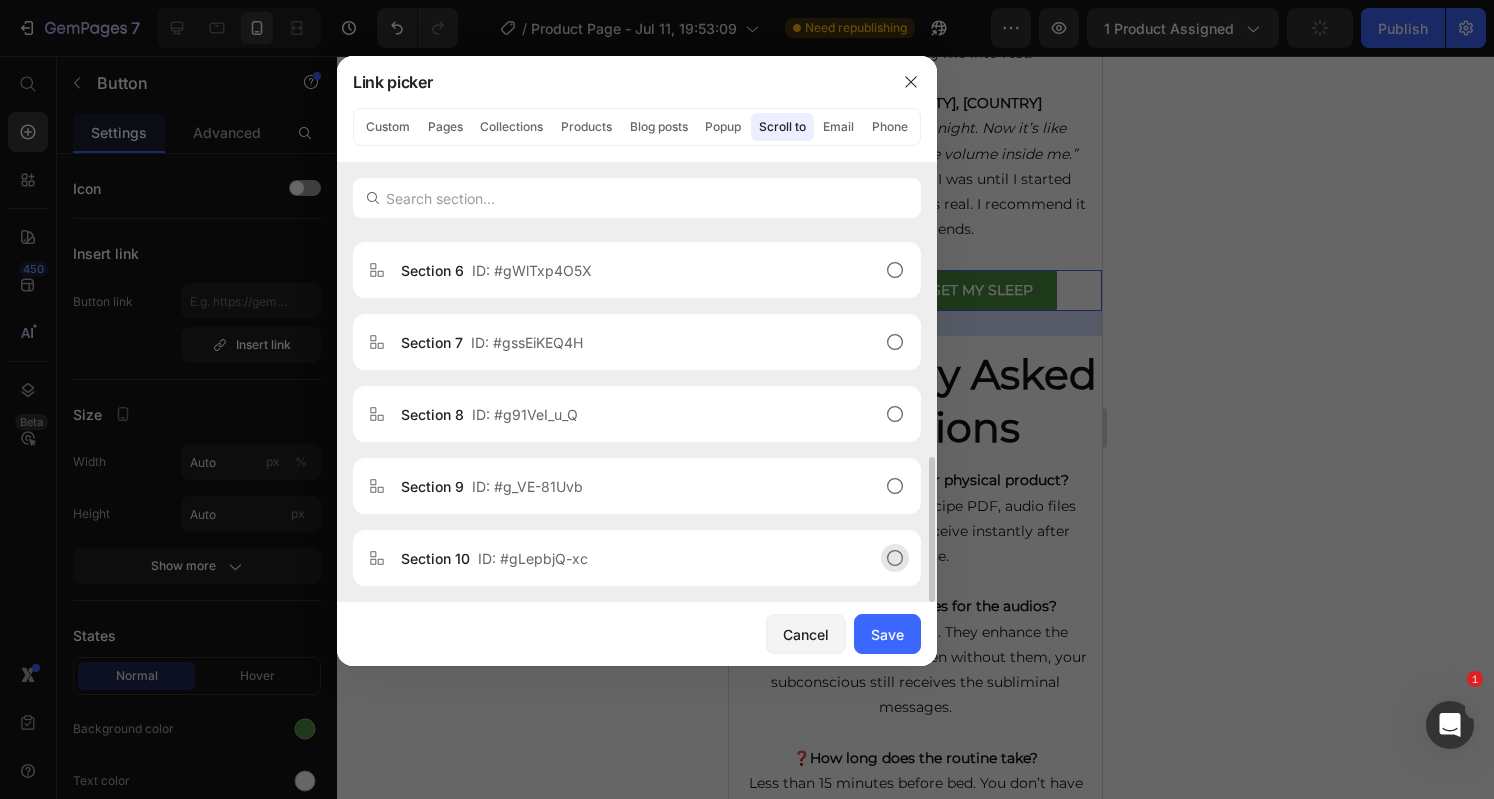 click 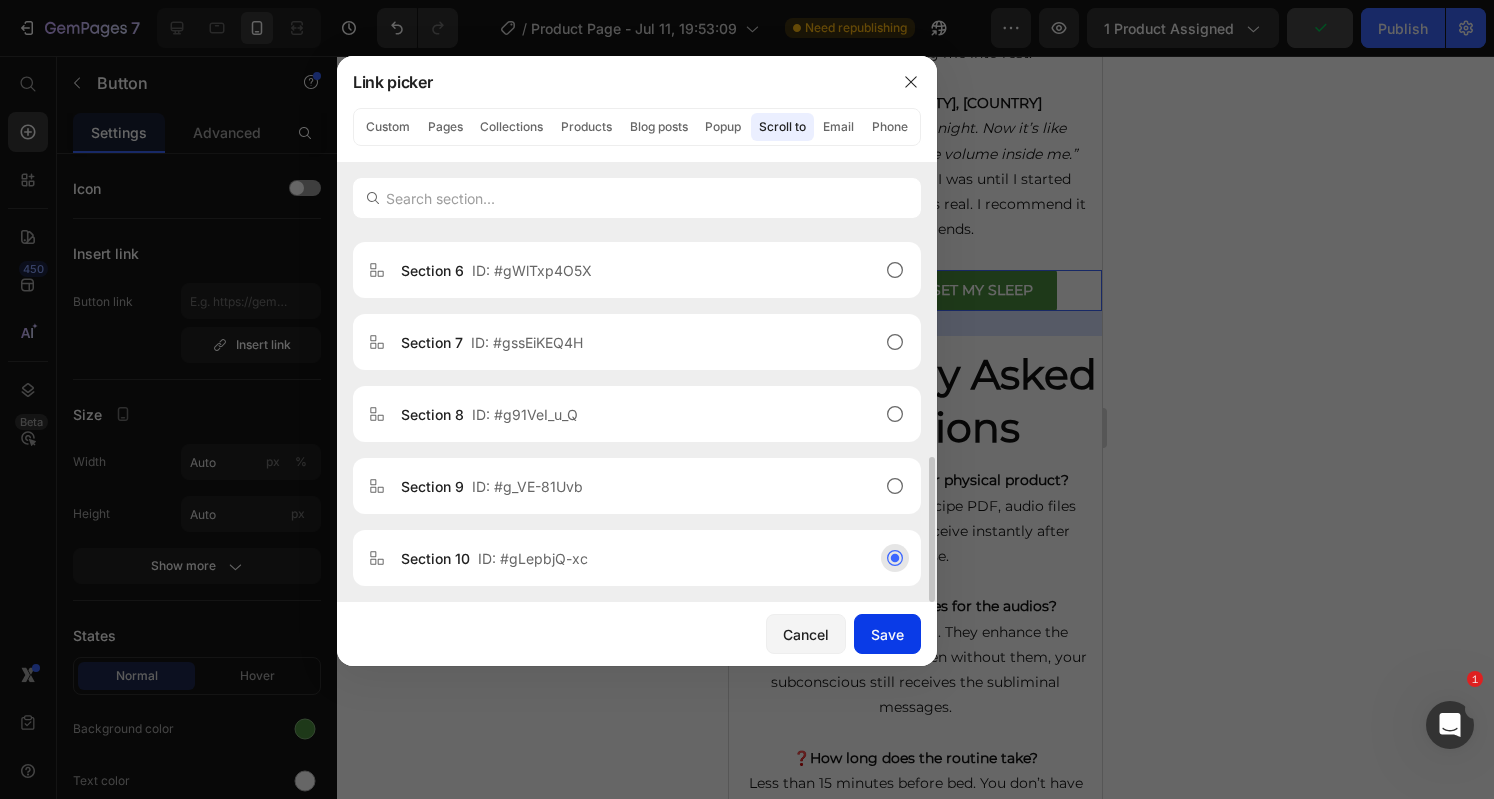 click on "Save" at bounding box center [887, 634] 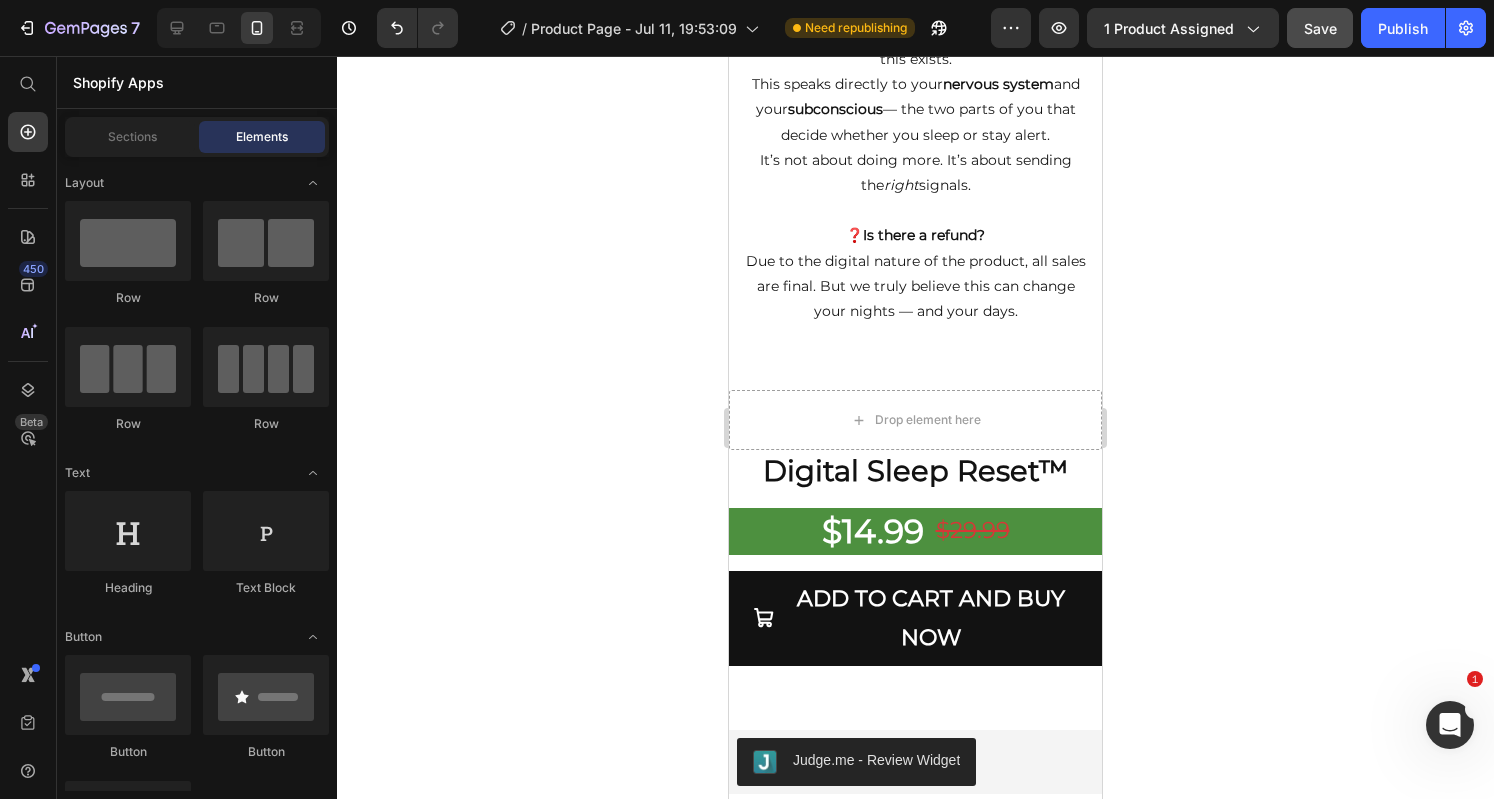 scroll, scrollTop: 5888, scrollLeft: 0, axis: vertical 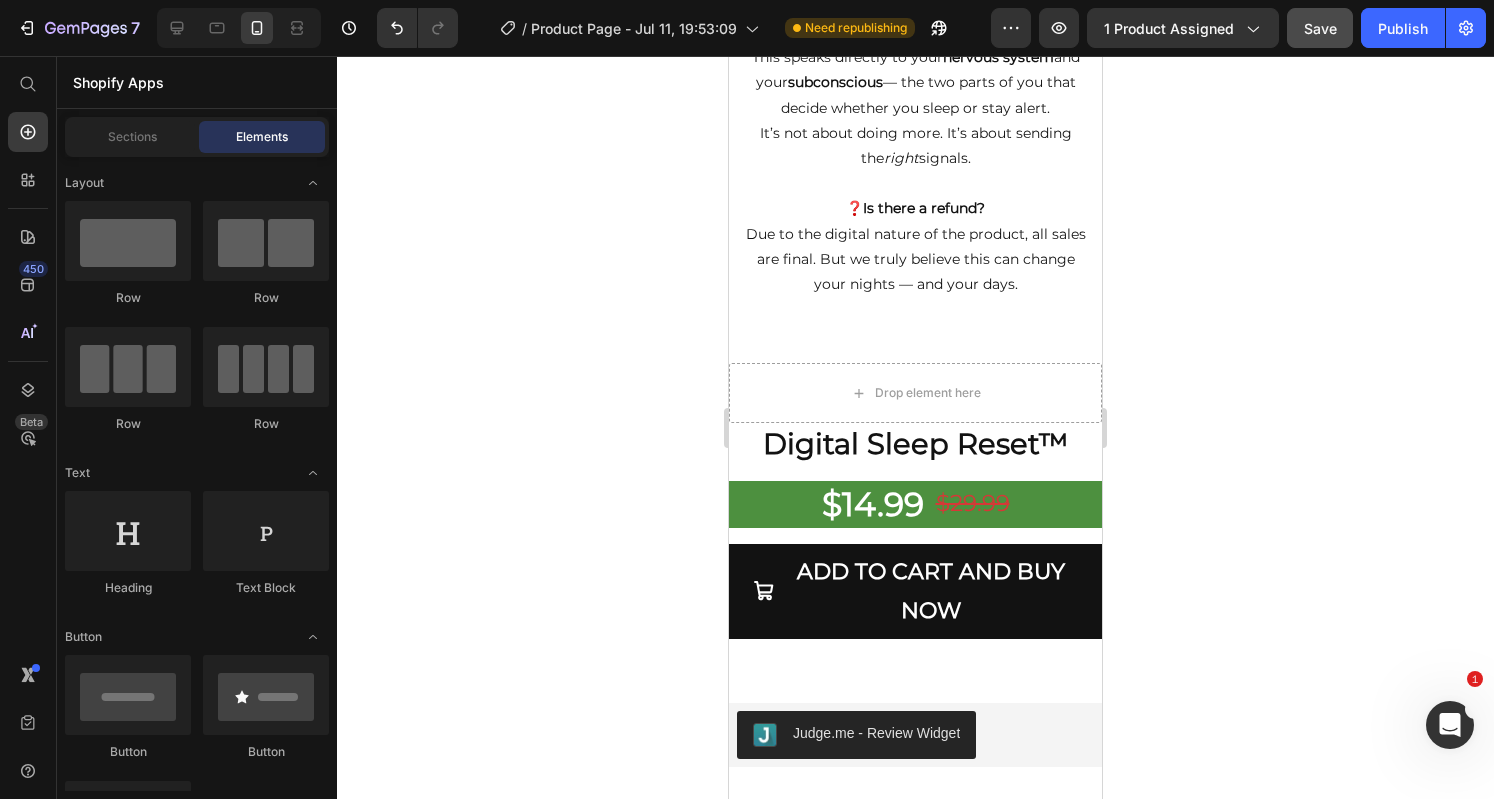 drag, startPoint x: 1097, startPoint y: 585, endPoint x: 1831, endPoint y: 744, distance: 751.024 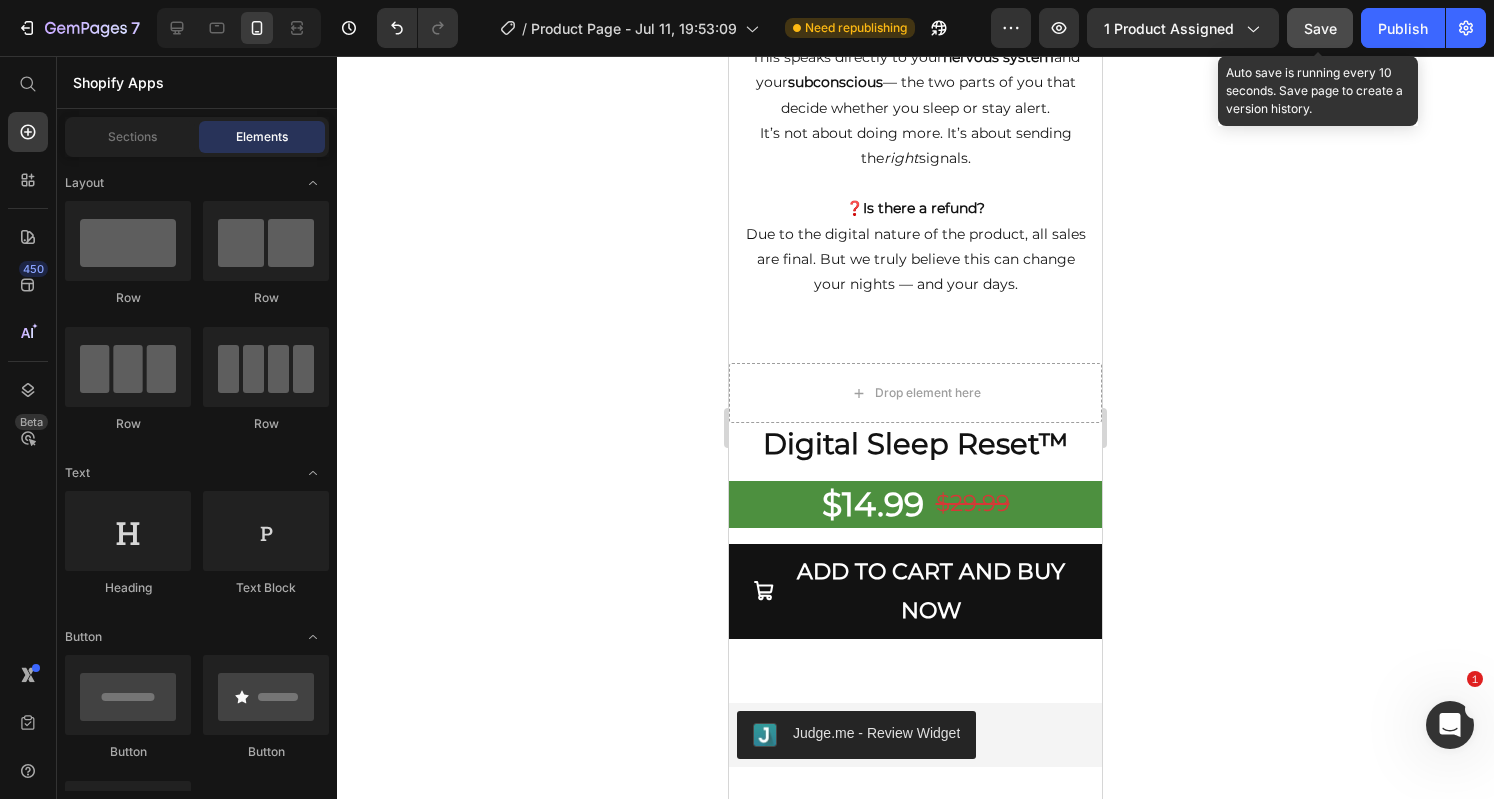 click on "Save" 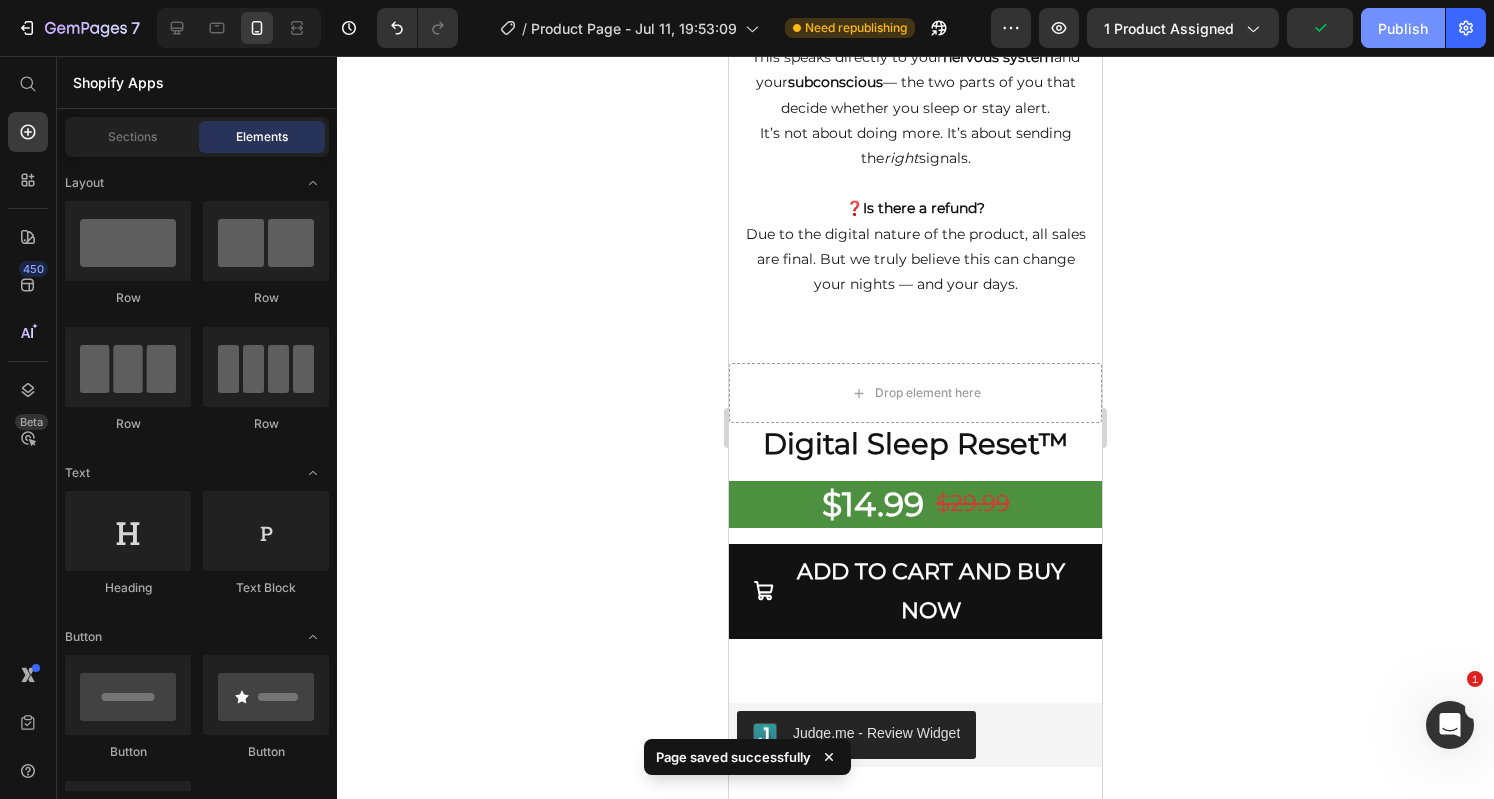 click on "Publish" 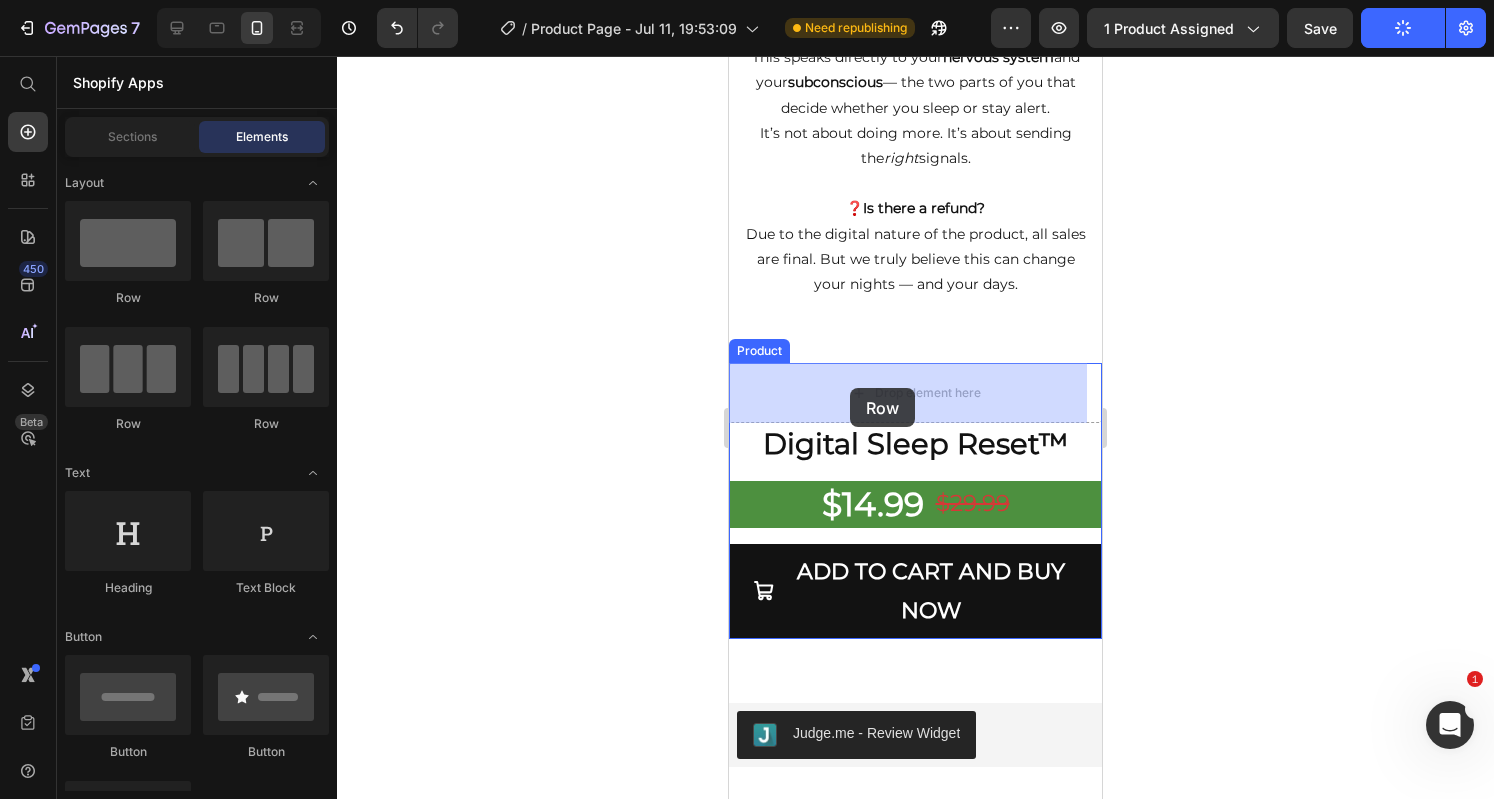 drag, startPoint x: 847, startPoint y: 314, endPoint x: 850, endPoint y: 386, distance: 72.06247 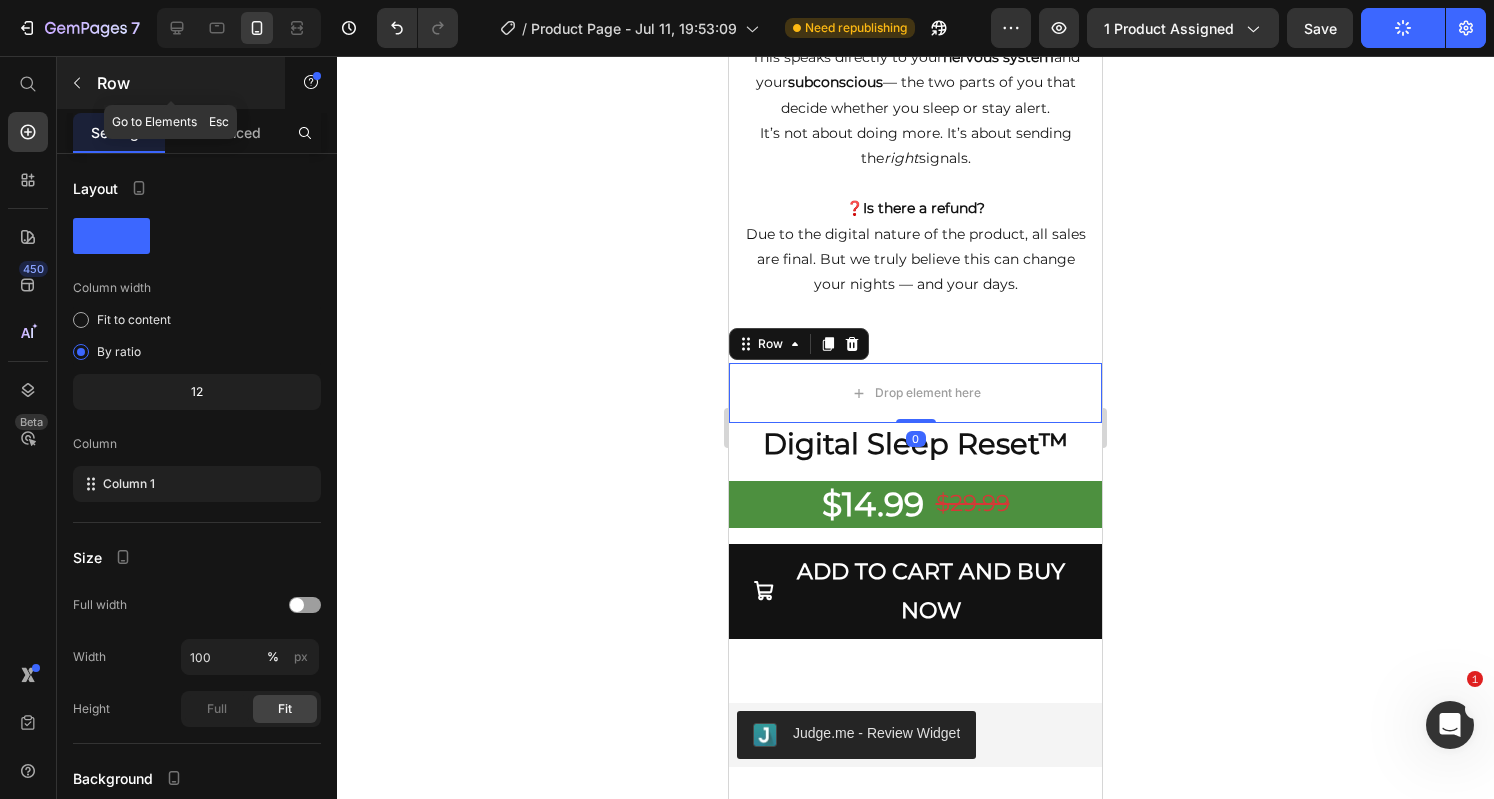 click at bounding box center [77, 83] 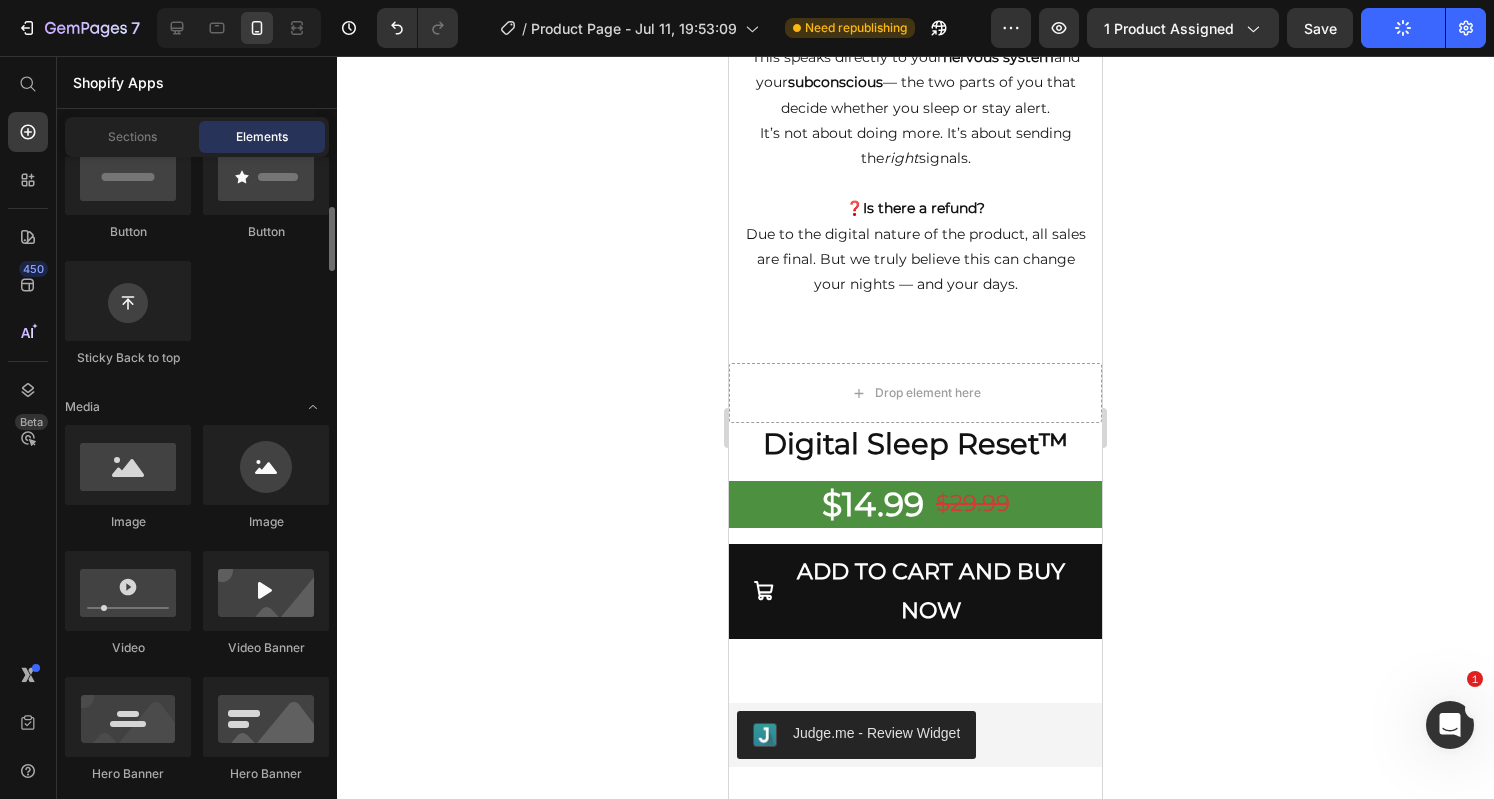 scroll, scrollTop: 522, scrollLeft: 0, axis: vertical 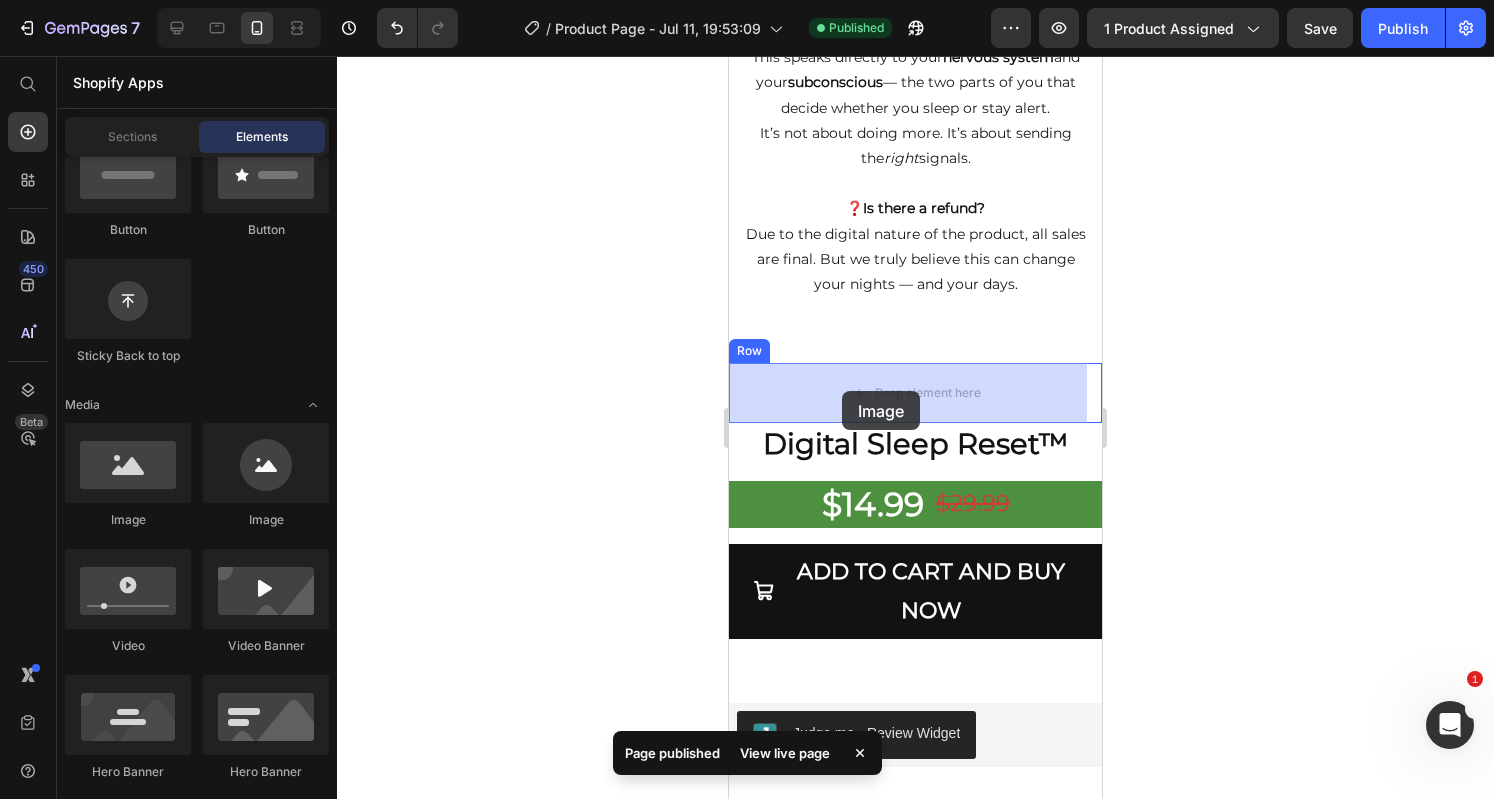 drag, startPoint x: 987, startPoint y: 517, endPoint x: 848, endPoint y: 389, distance: 188.95767 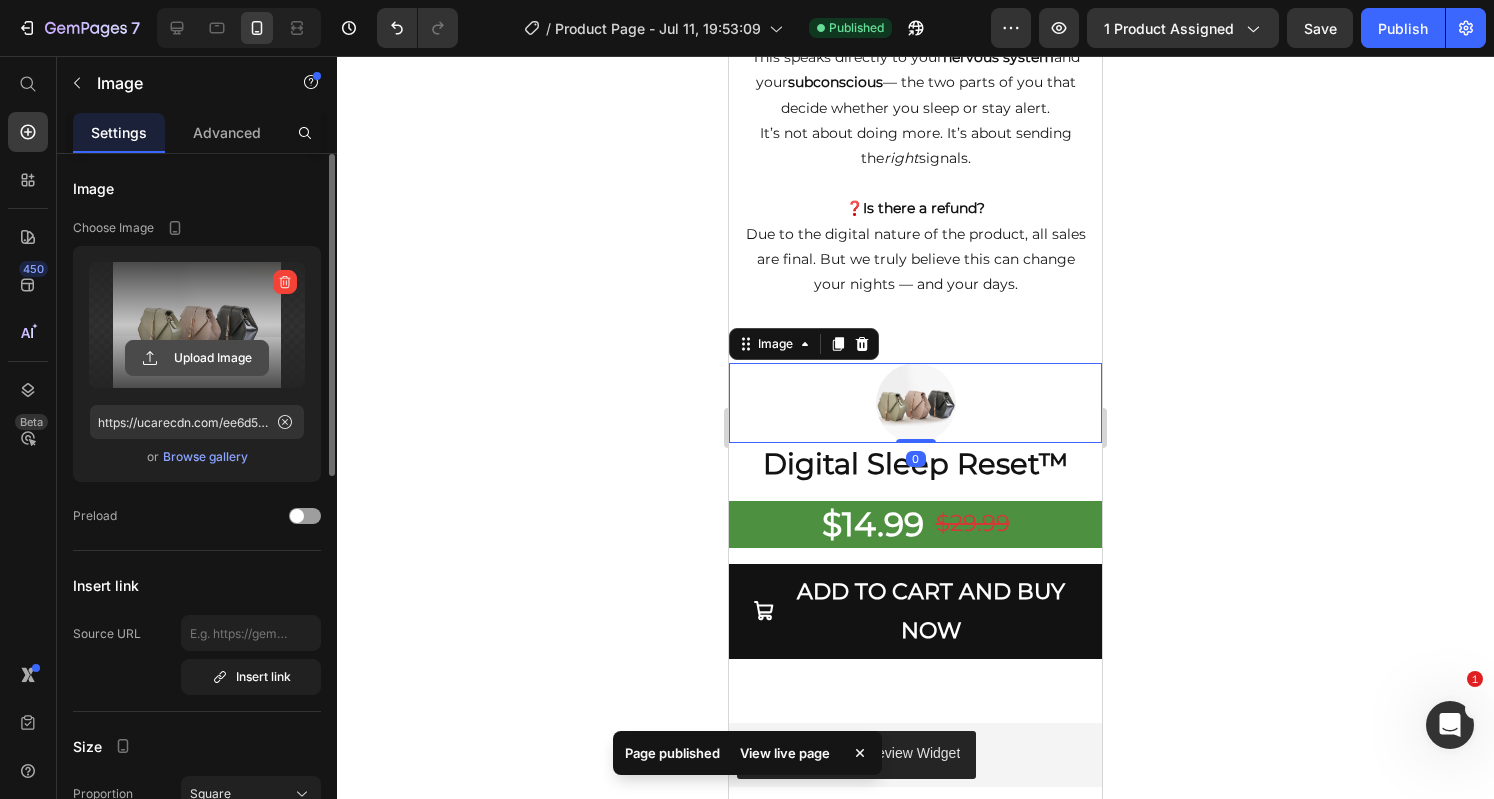 click 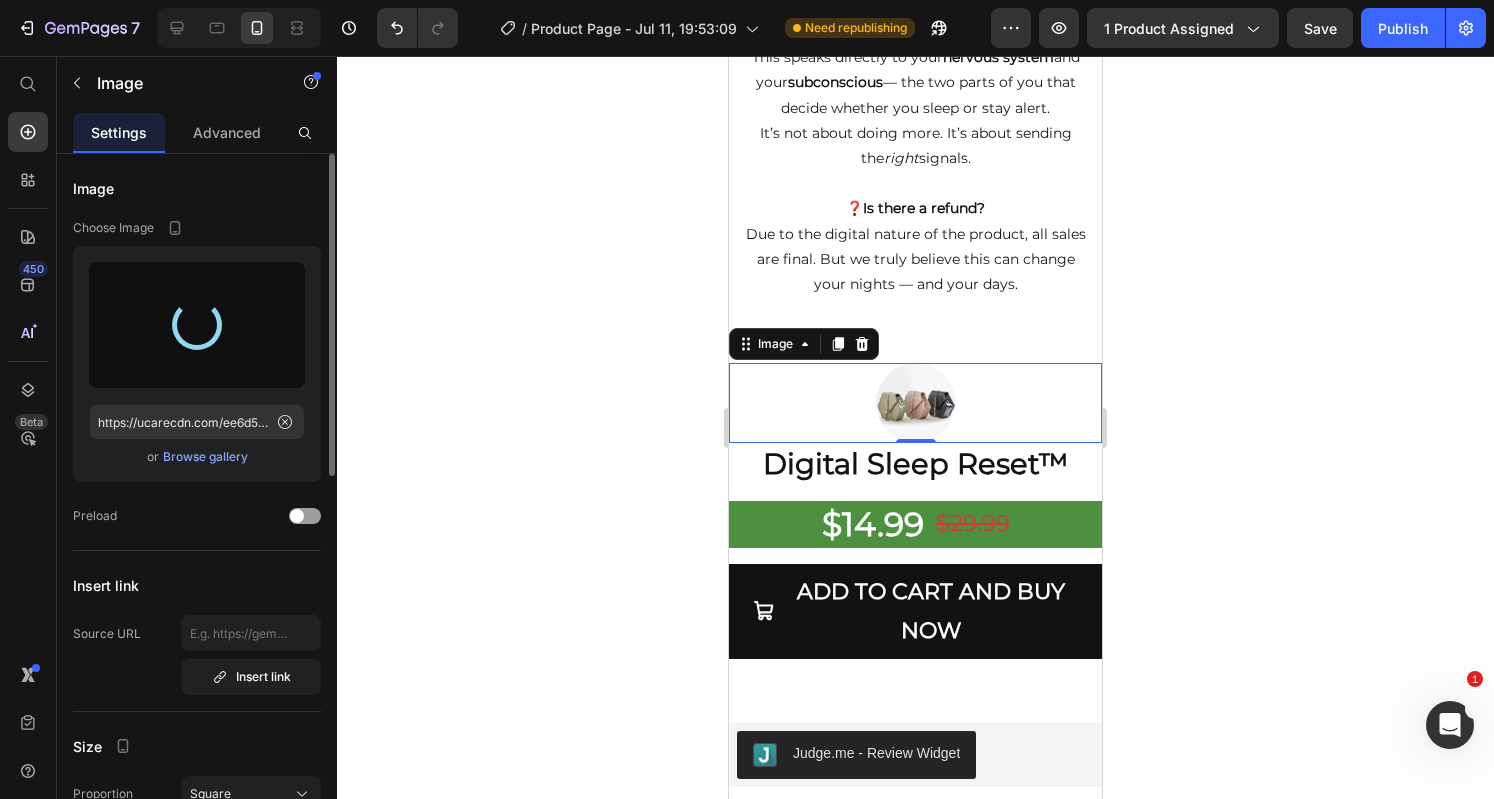 type on "https://cdn.shopify.com/s/files/1/0951/6797/1660/files/gempages_570183330461385880-1a2232f5-8e96-419f-9711-289a20030fa6.png" 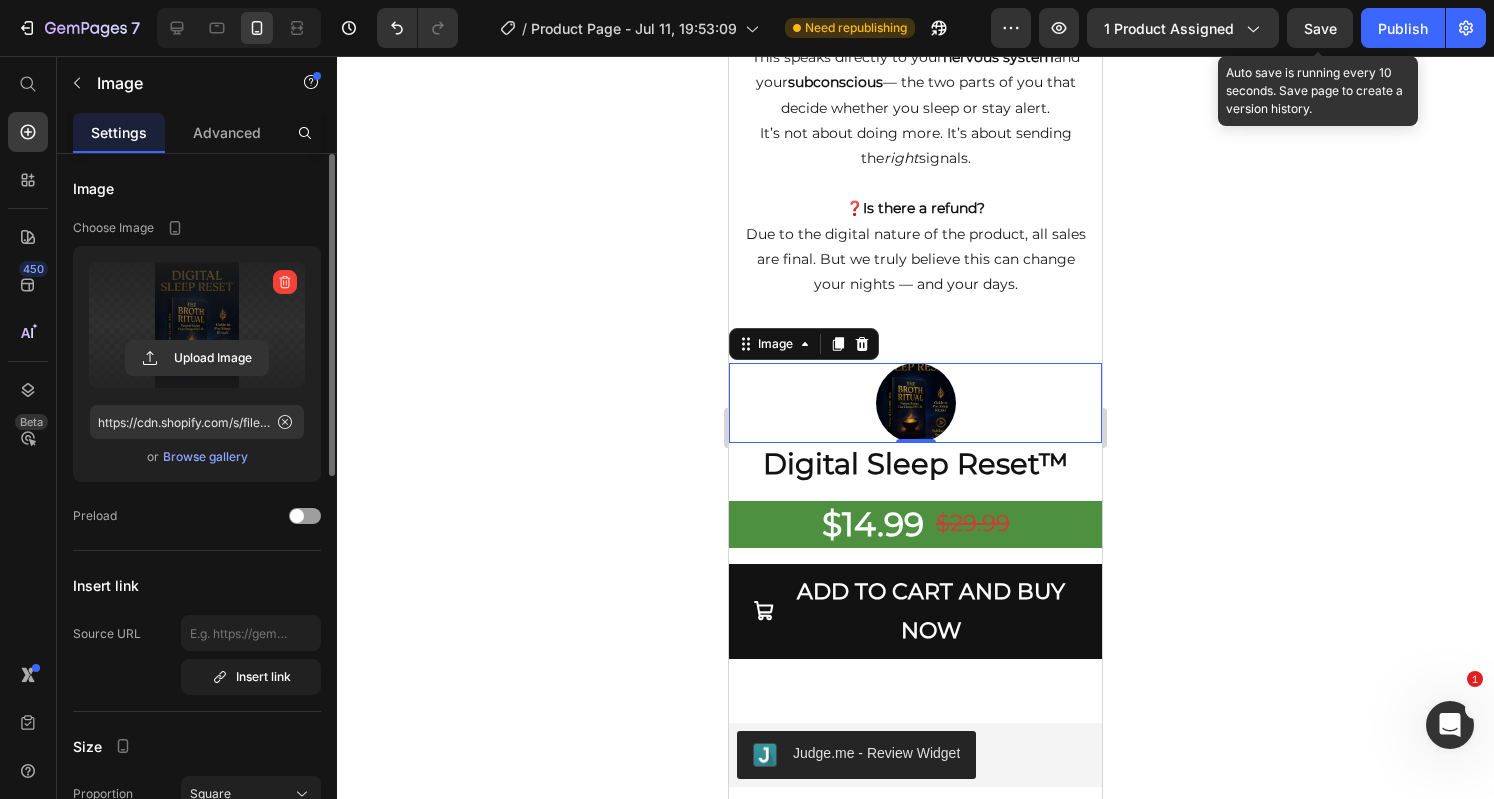 click on "Save" at bounding box center [1320, 28] 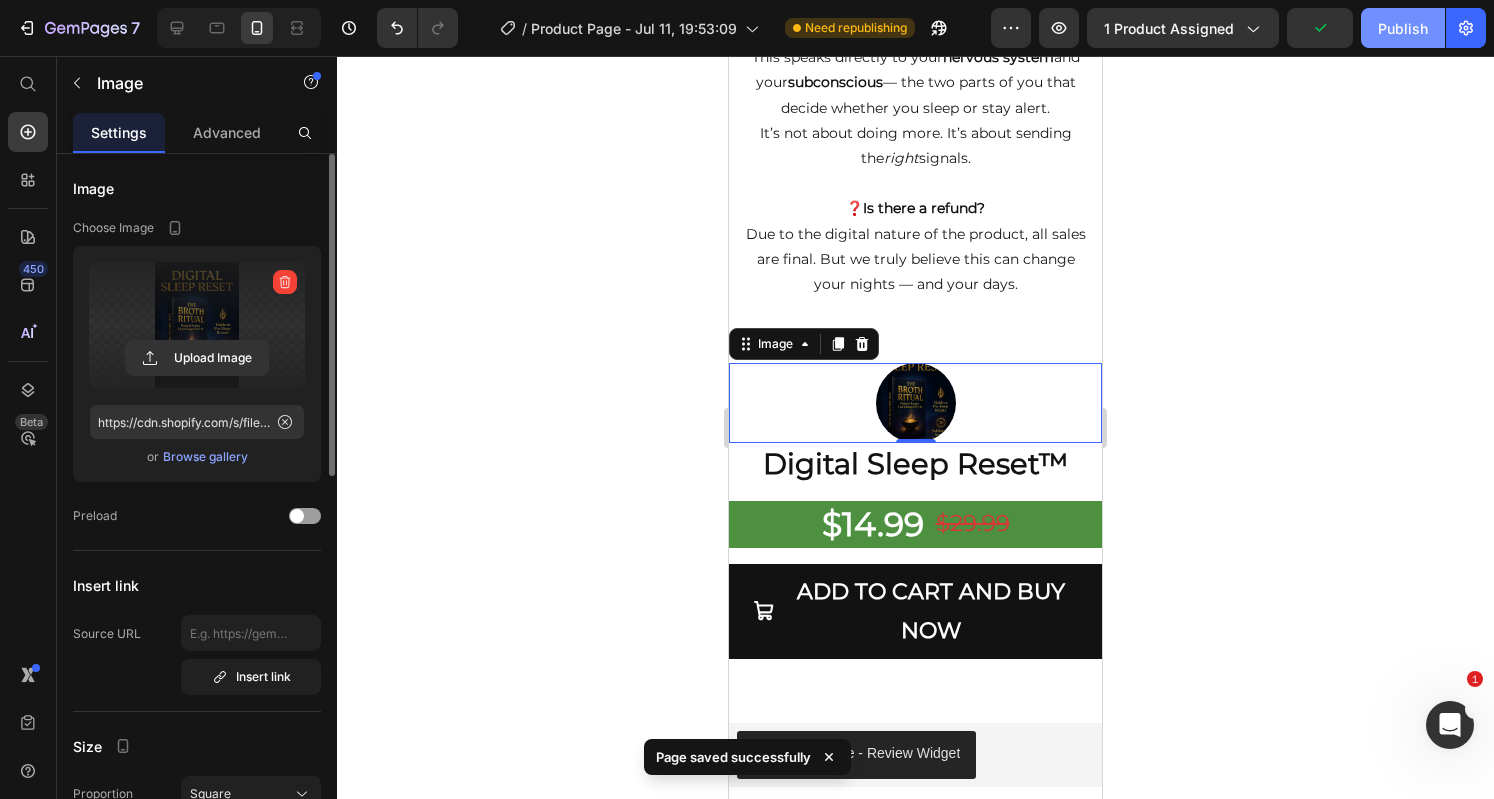 click on "Publish" 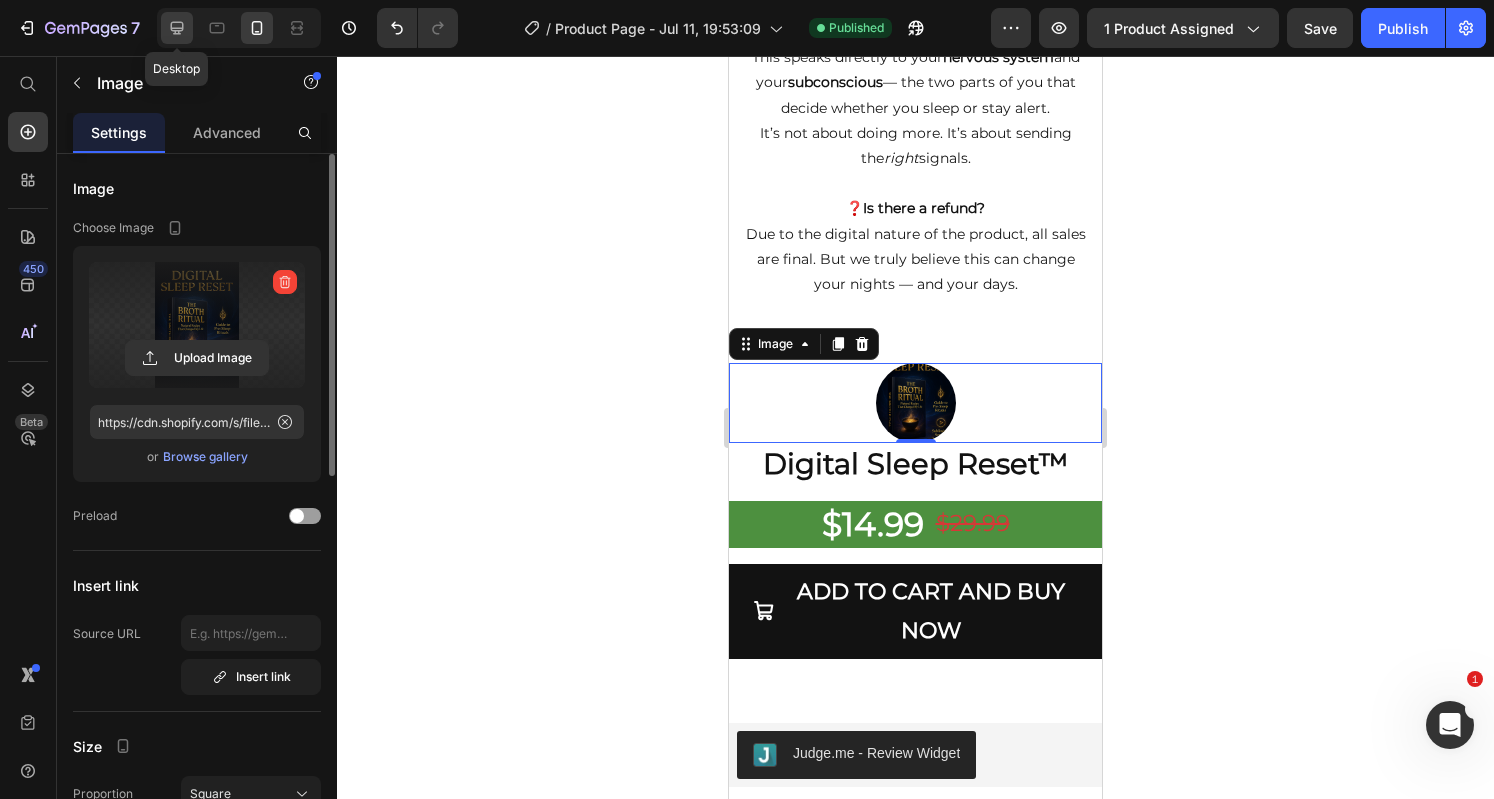 click 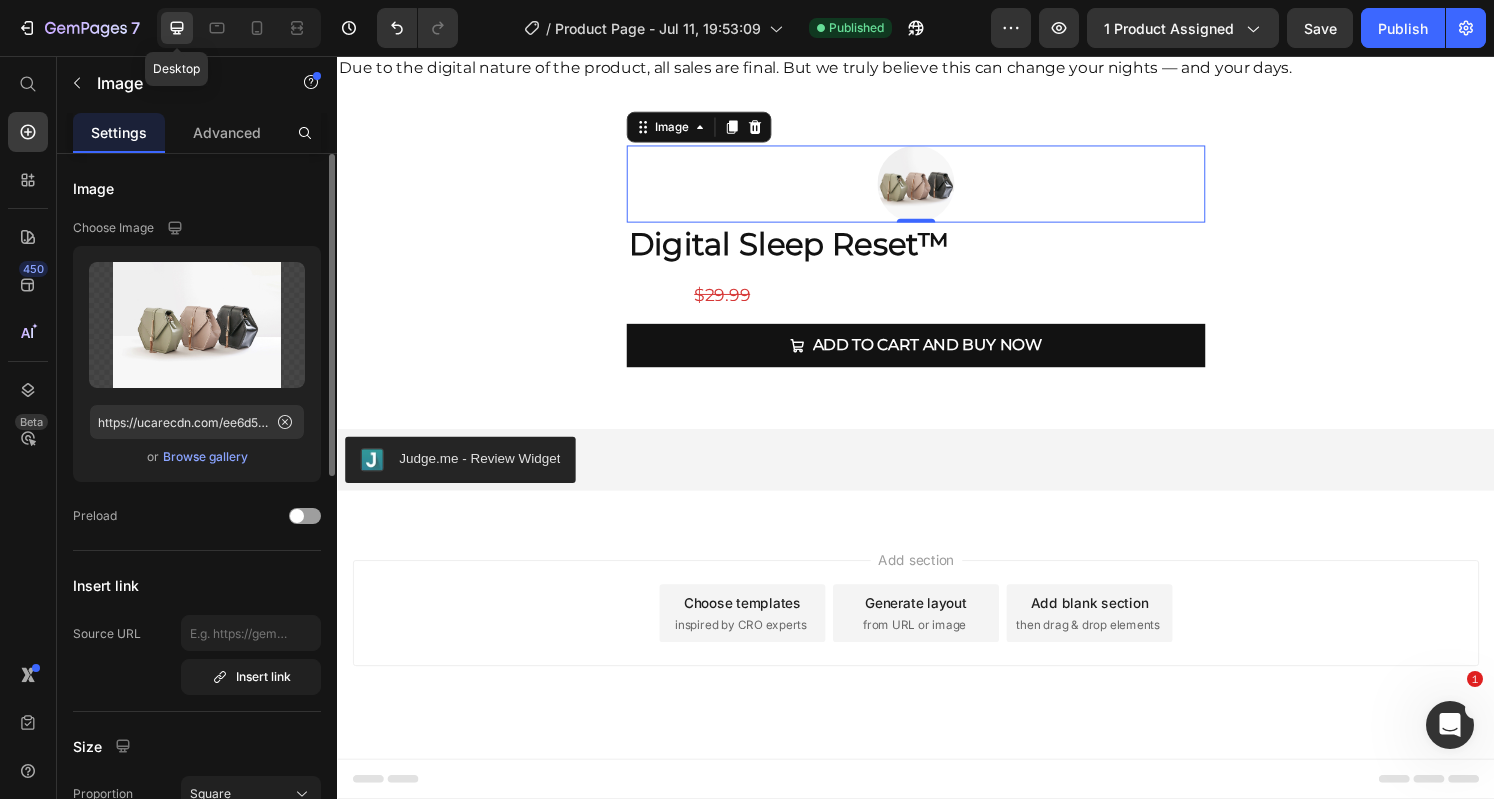 scroll, scrollTop: 5307, scrollLeft: 0, axis: vertical 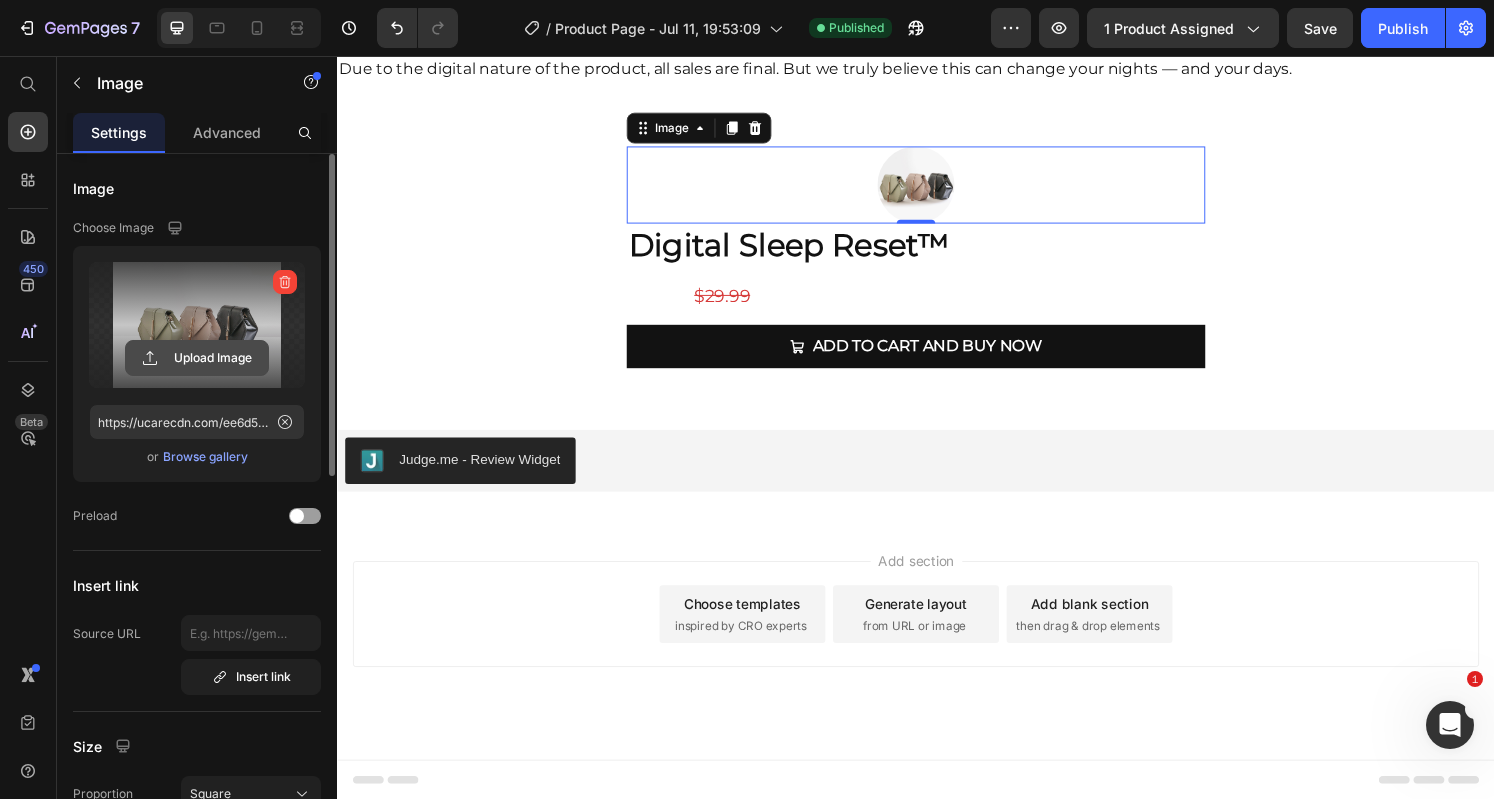 click 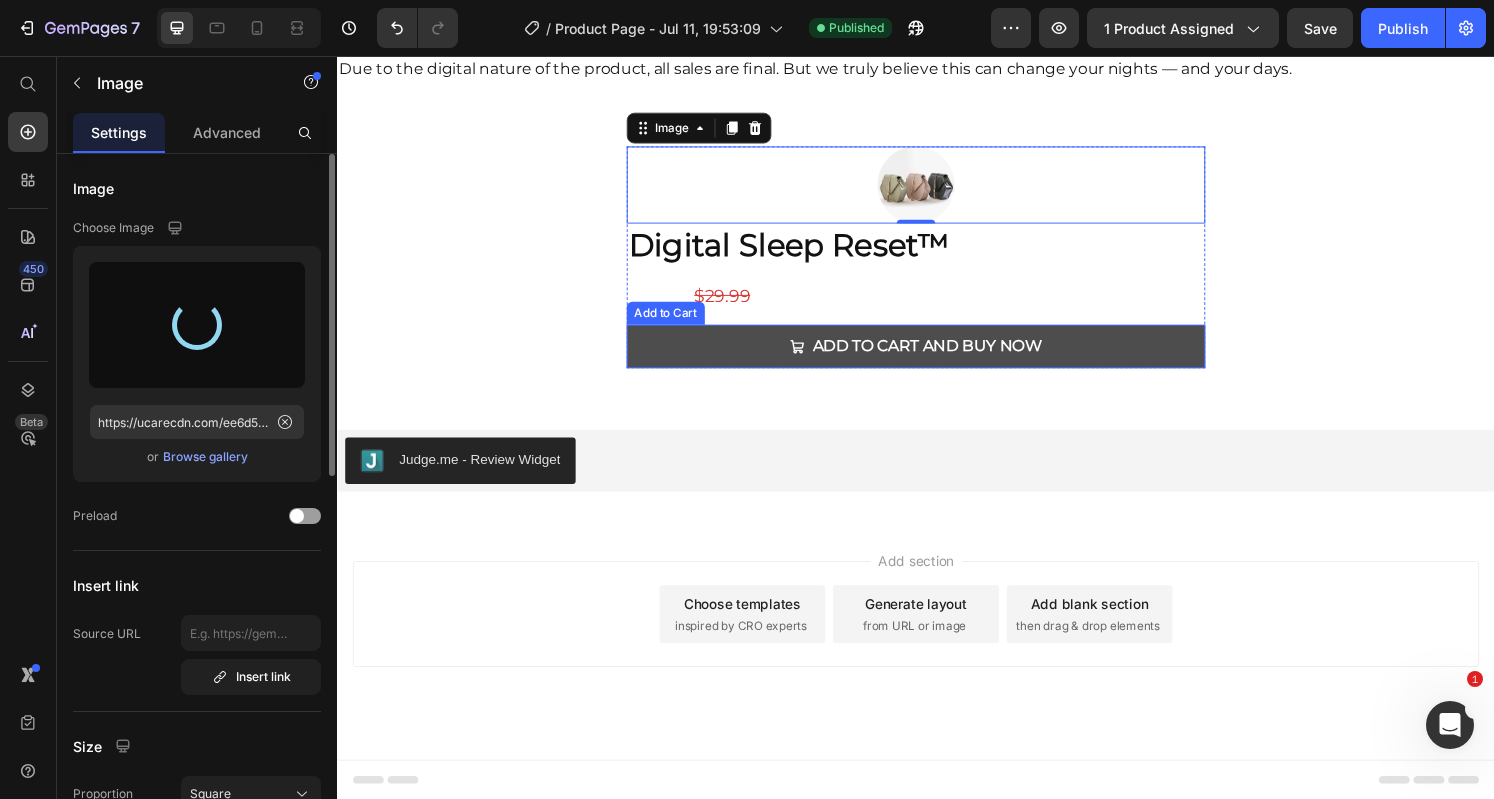 type on "https://cdn.shopify.com/s/files/1/0951/6797/1660/files/gempages_570183330461385880-1a2232f5-8e96-419f-9711-289a20030fa6.png" 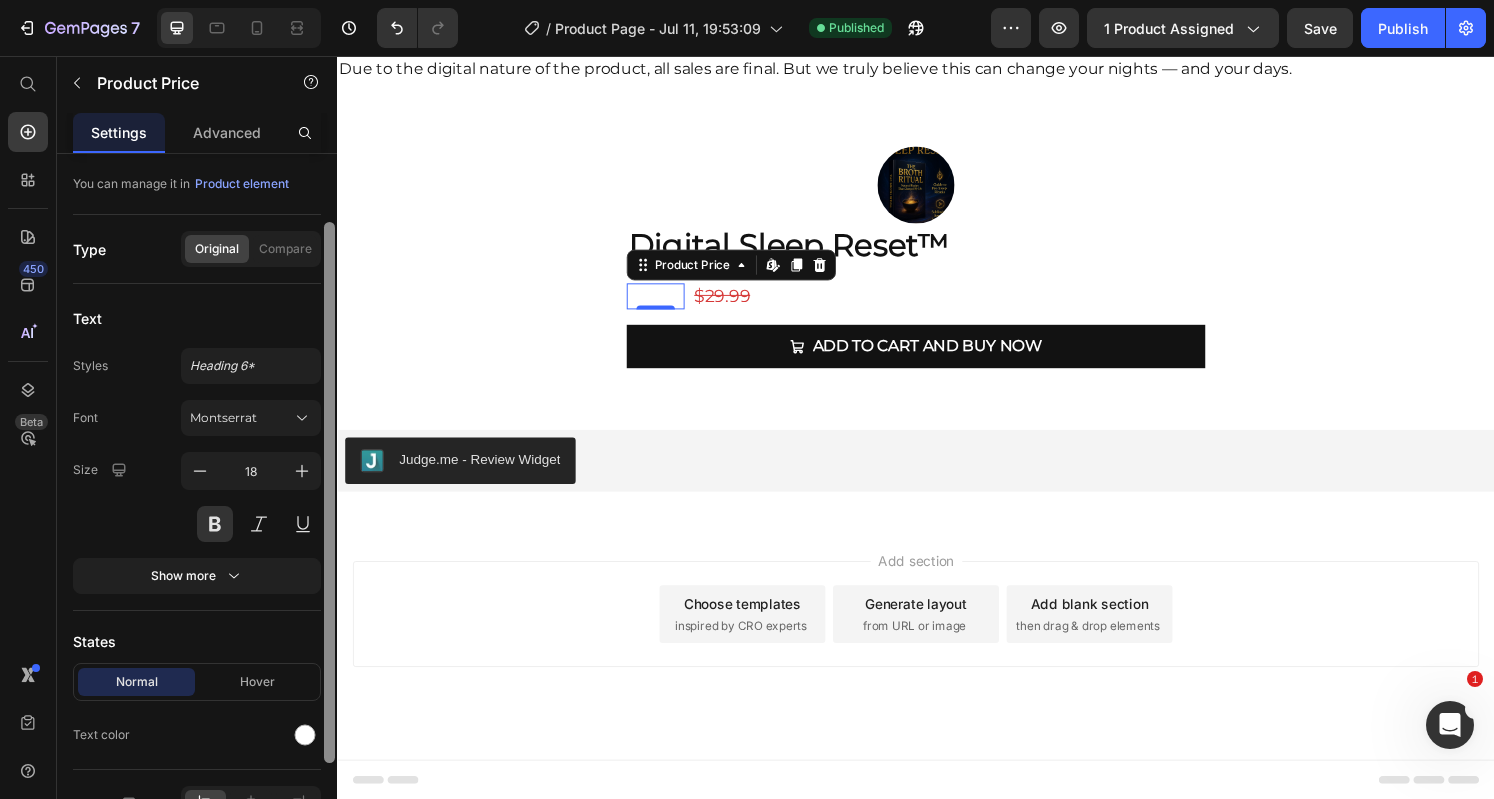 drag, startPoint x: 332, startPoint y: 587, endPoint x: 334, endPoint y: 669, distance: 82.02438 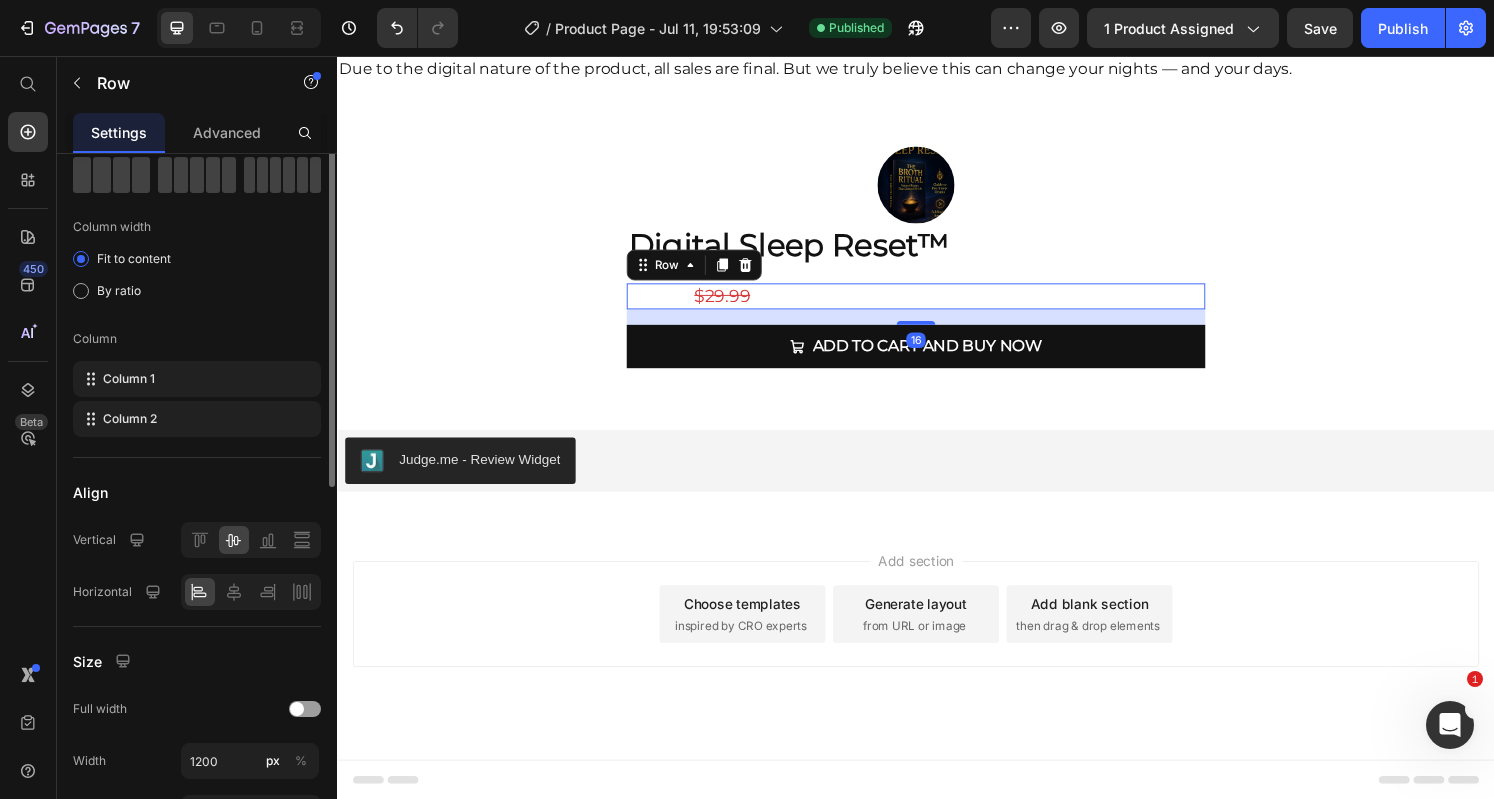 scroll, scrollTop: 0, scrollLeft: 0, axis: both 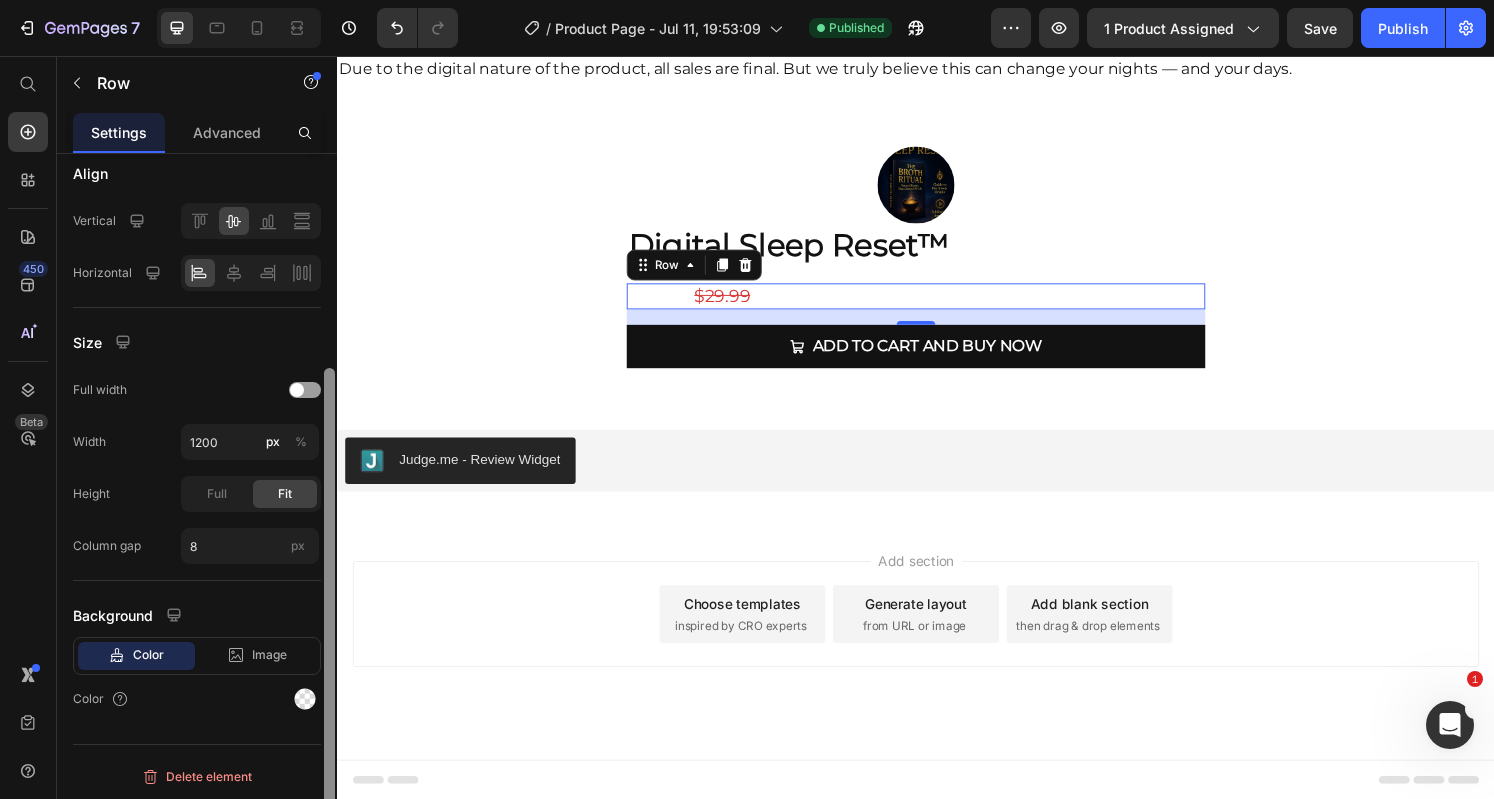 drag, startPoint x: 330, startPoint y: 529, endPoint x: 329, endPoint y: 798, distance: 269.00186 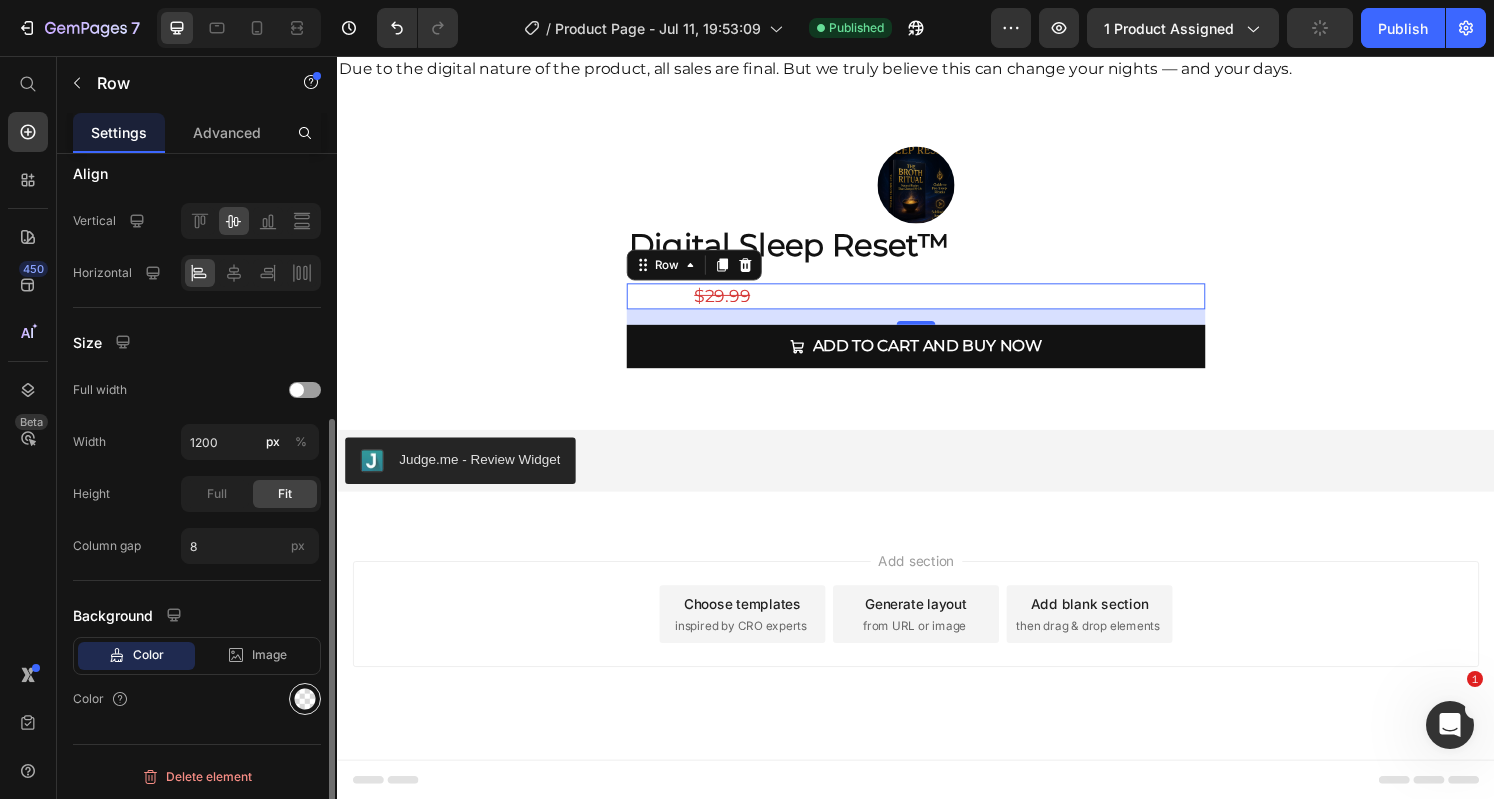 click at bounding box center (305, 699) 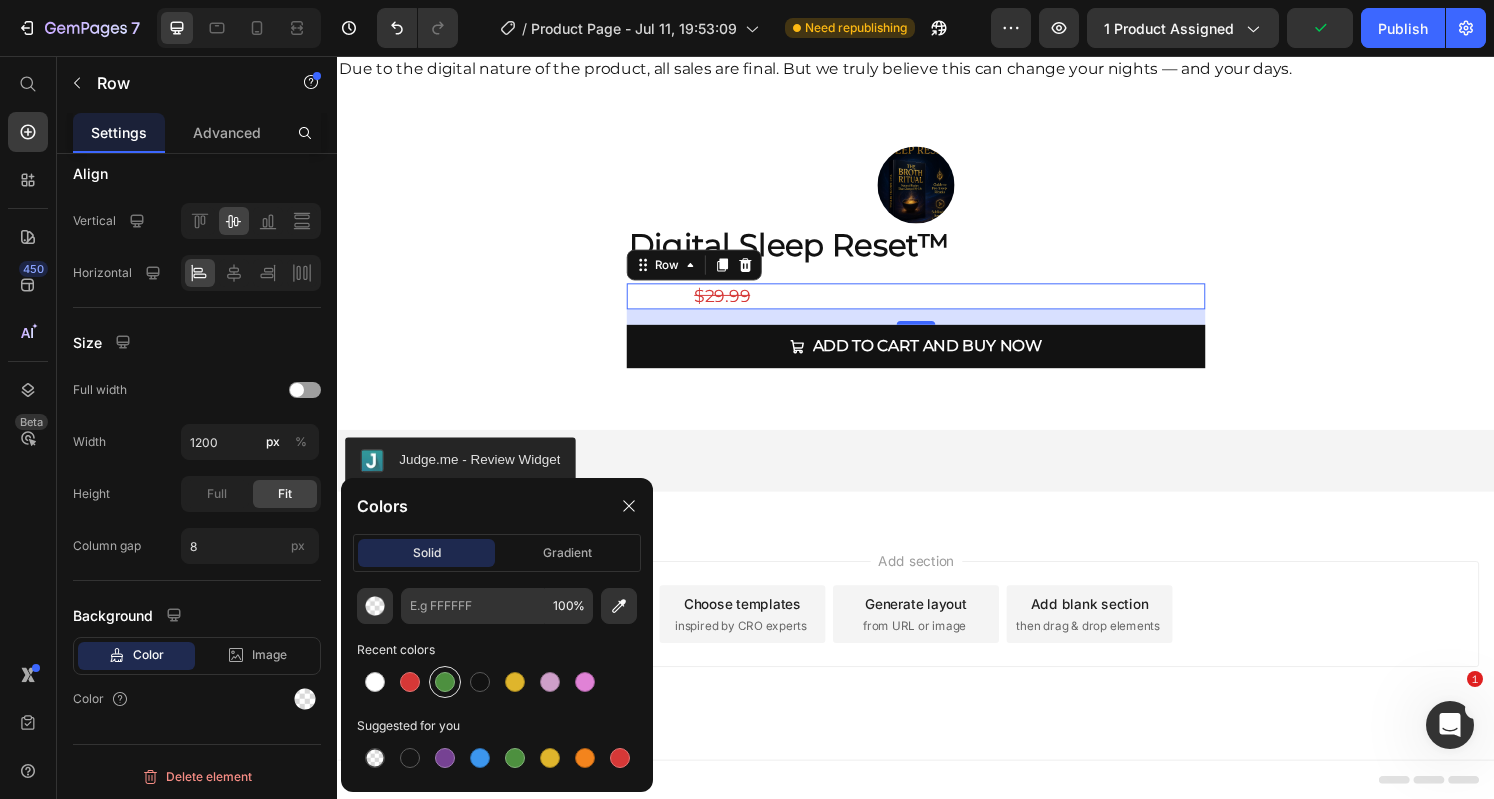 click at bounding box center [445, 682] 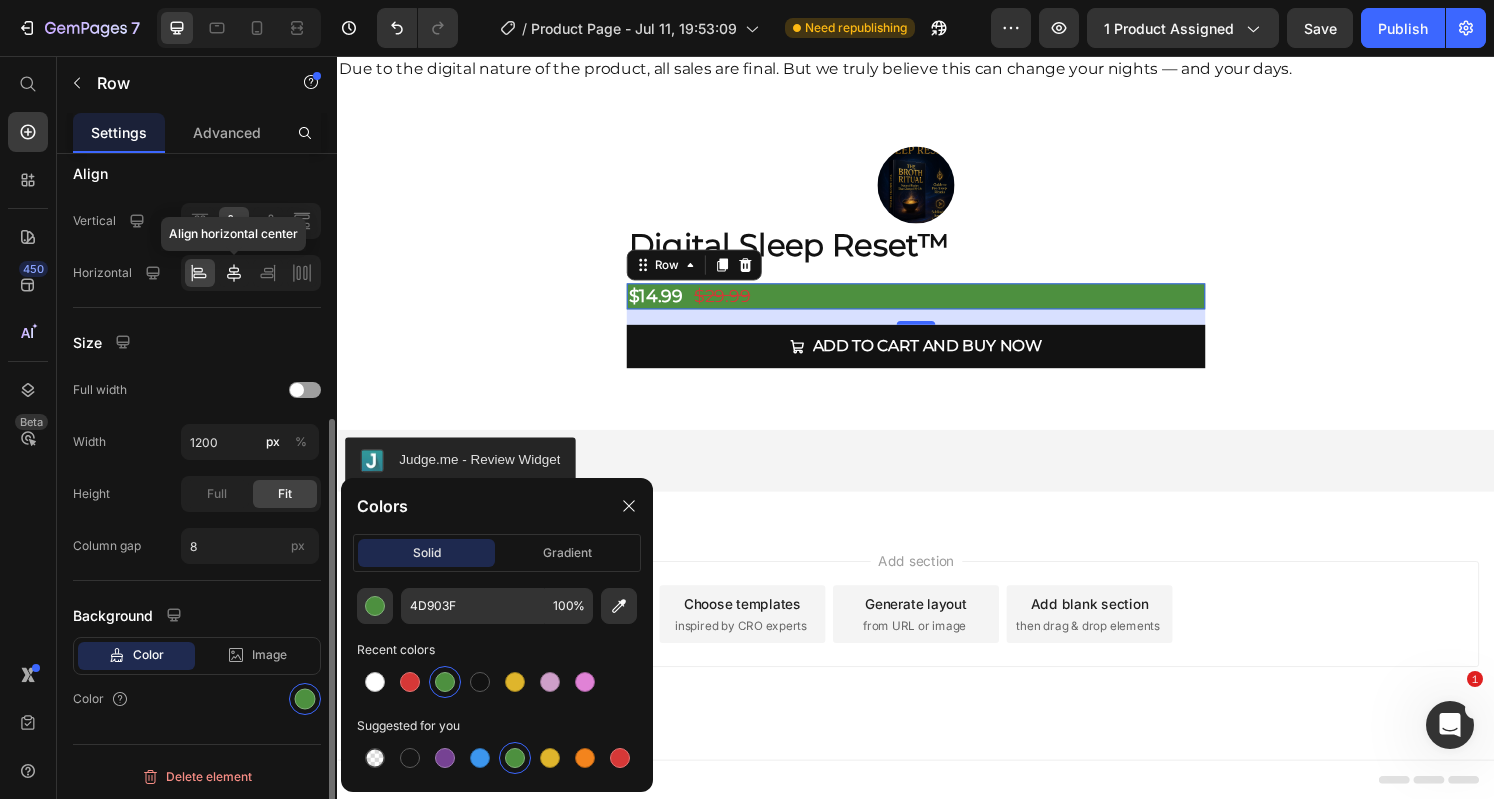 click 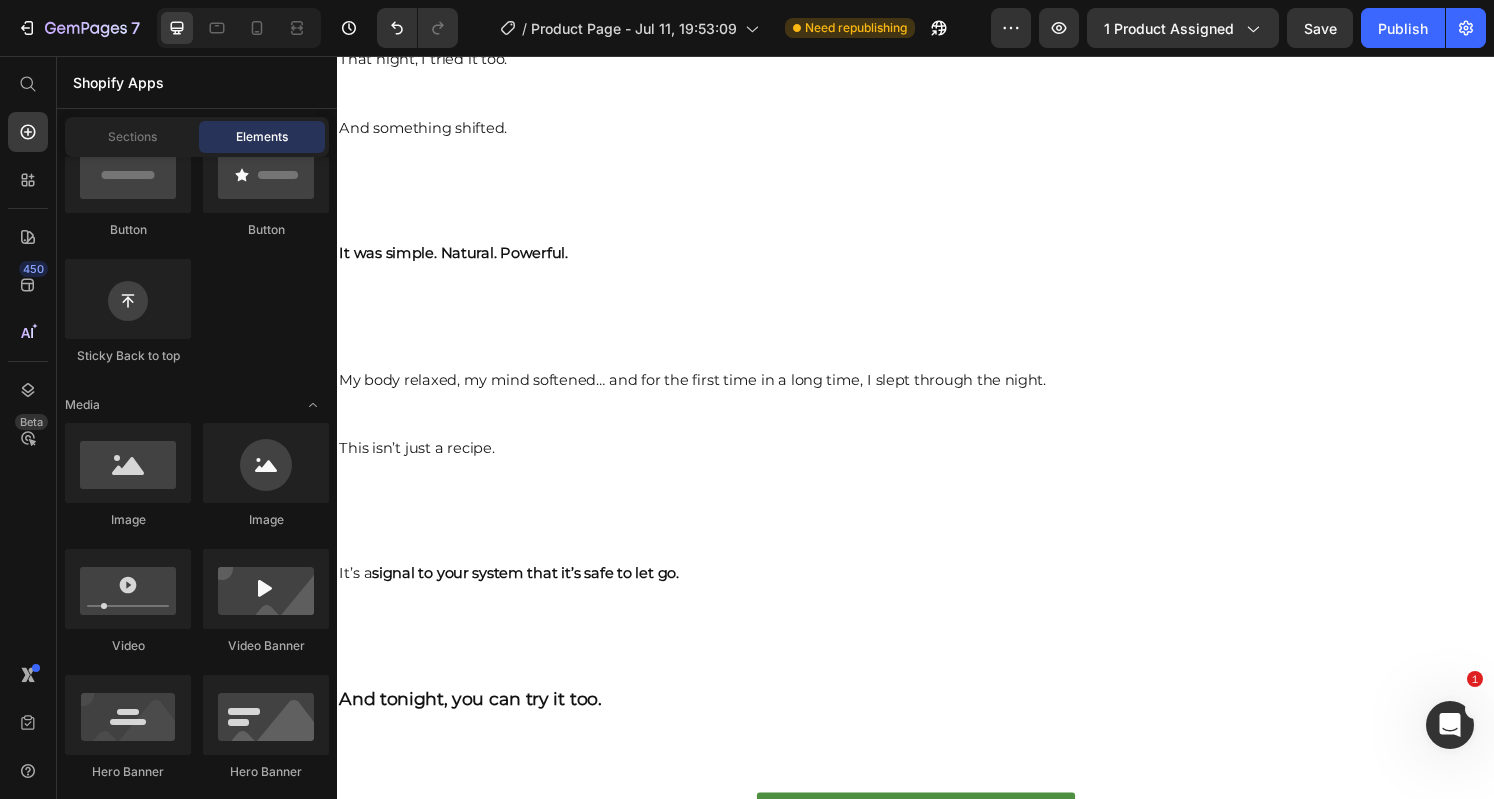 scroll, scrollTop: 202, scrollLeft: 0, axis: vertical 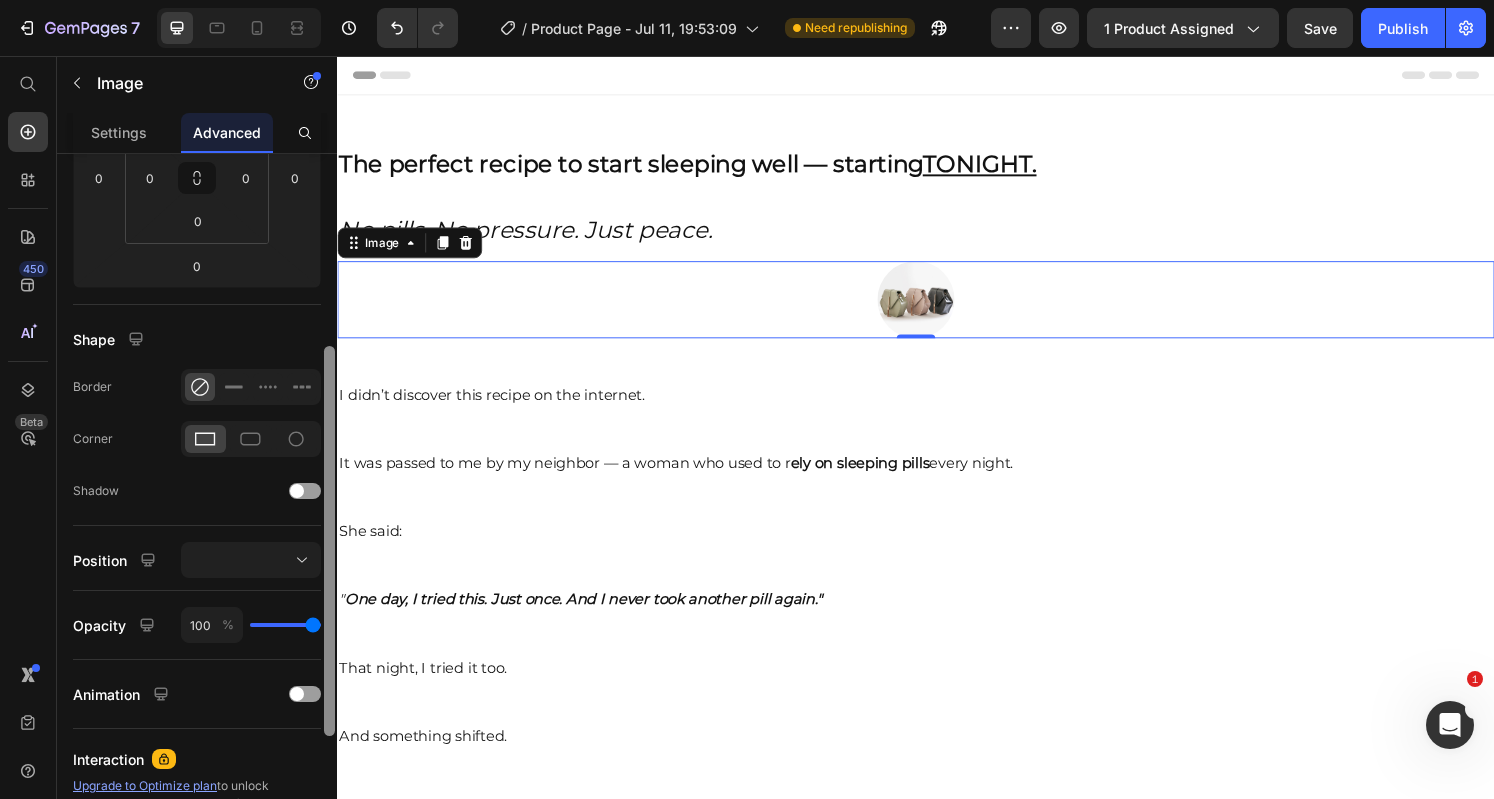drag, startPoint x: 667, startPoint y: 530, endPoint x: 507, endPoint y: 249, distance: 323.35895 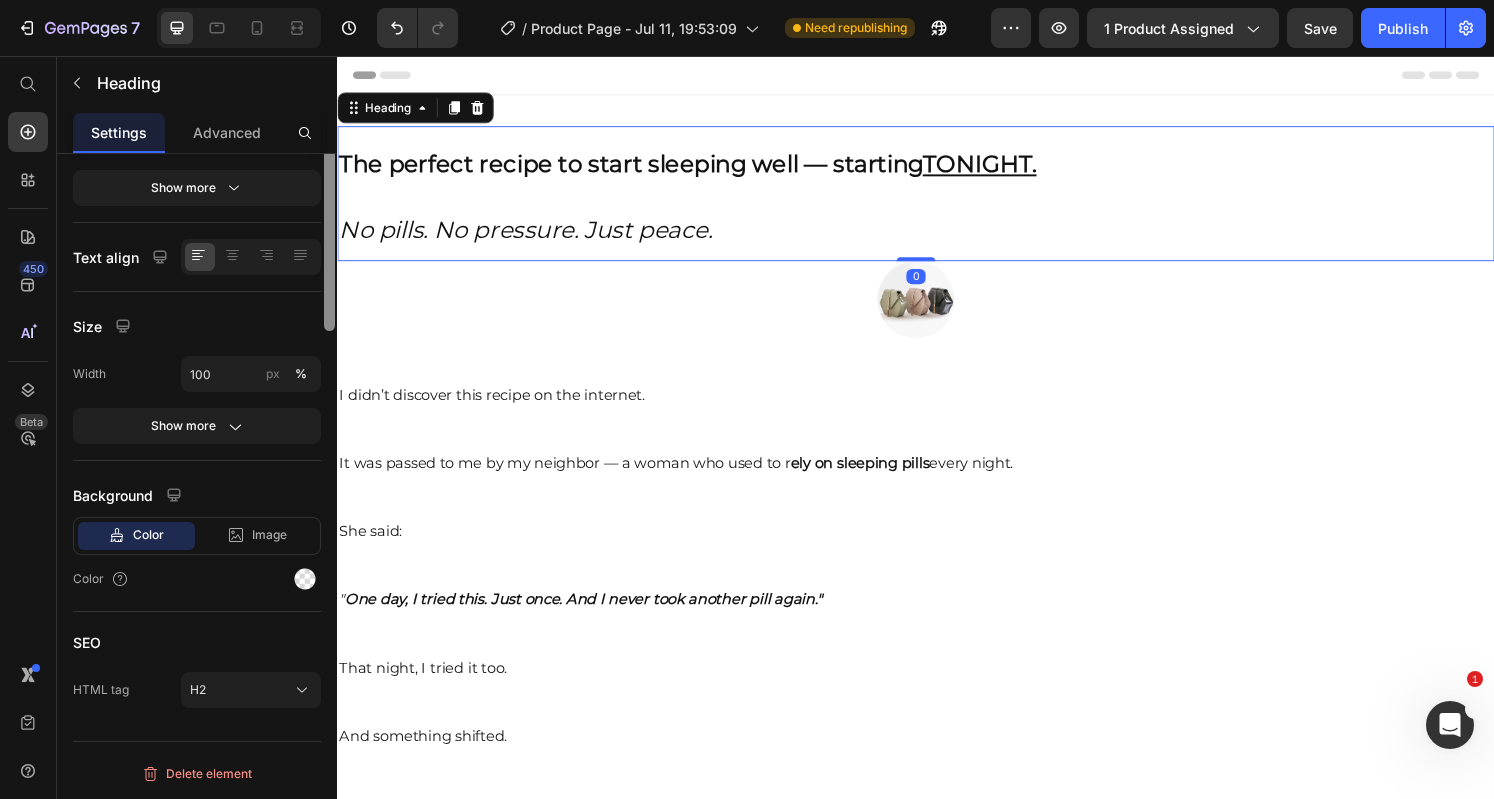 scroll, scrollTop: 0, scrollLeft: 0, axis: both 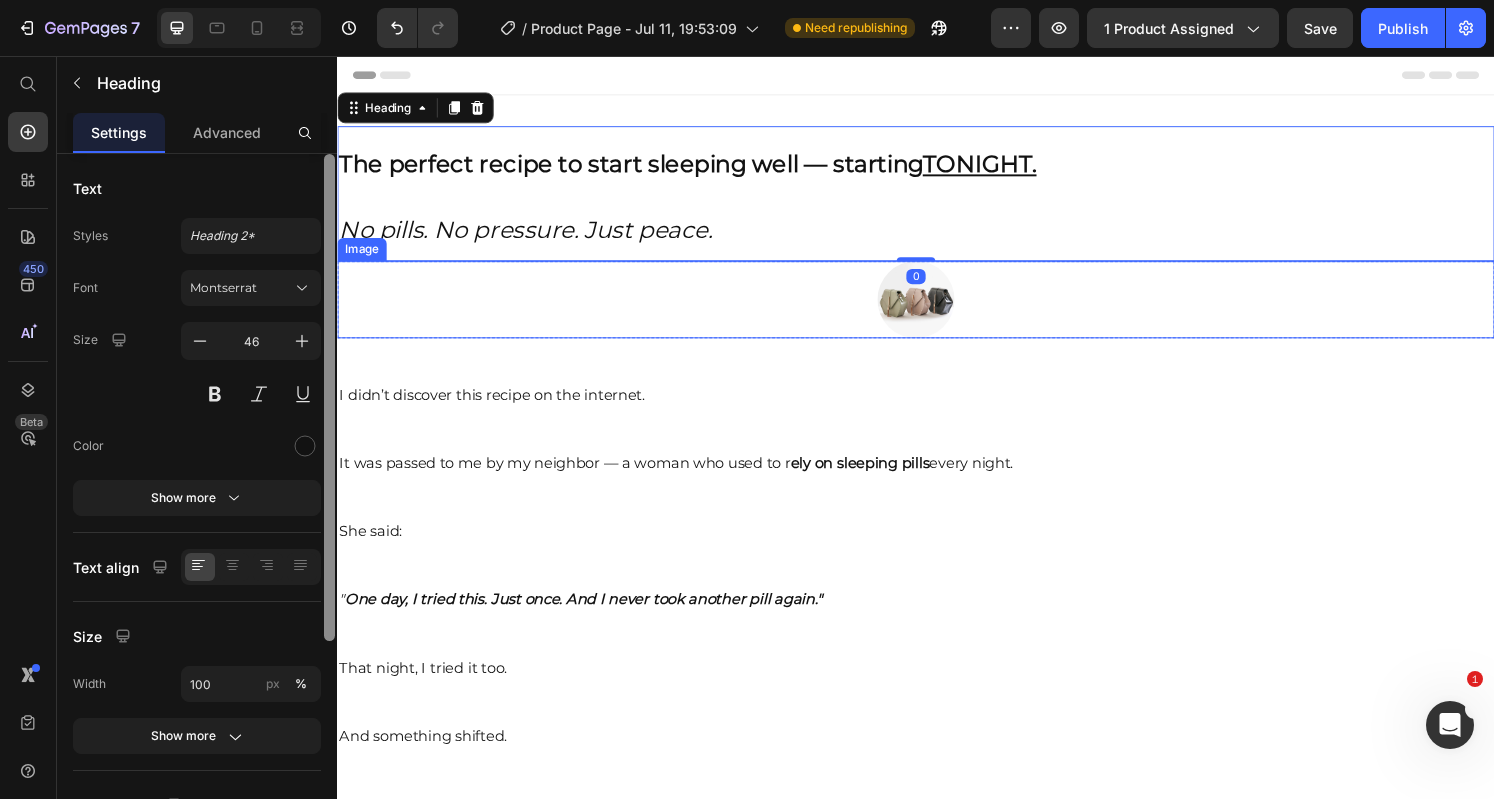 click at bounding box center (937, 309) 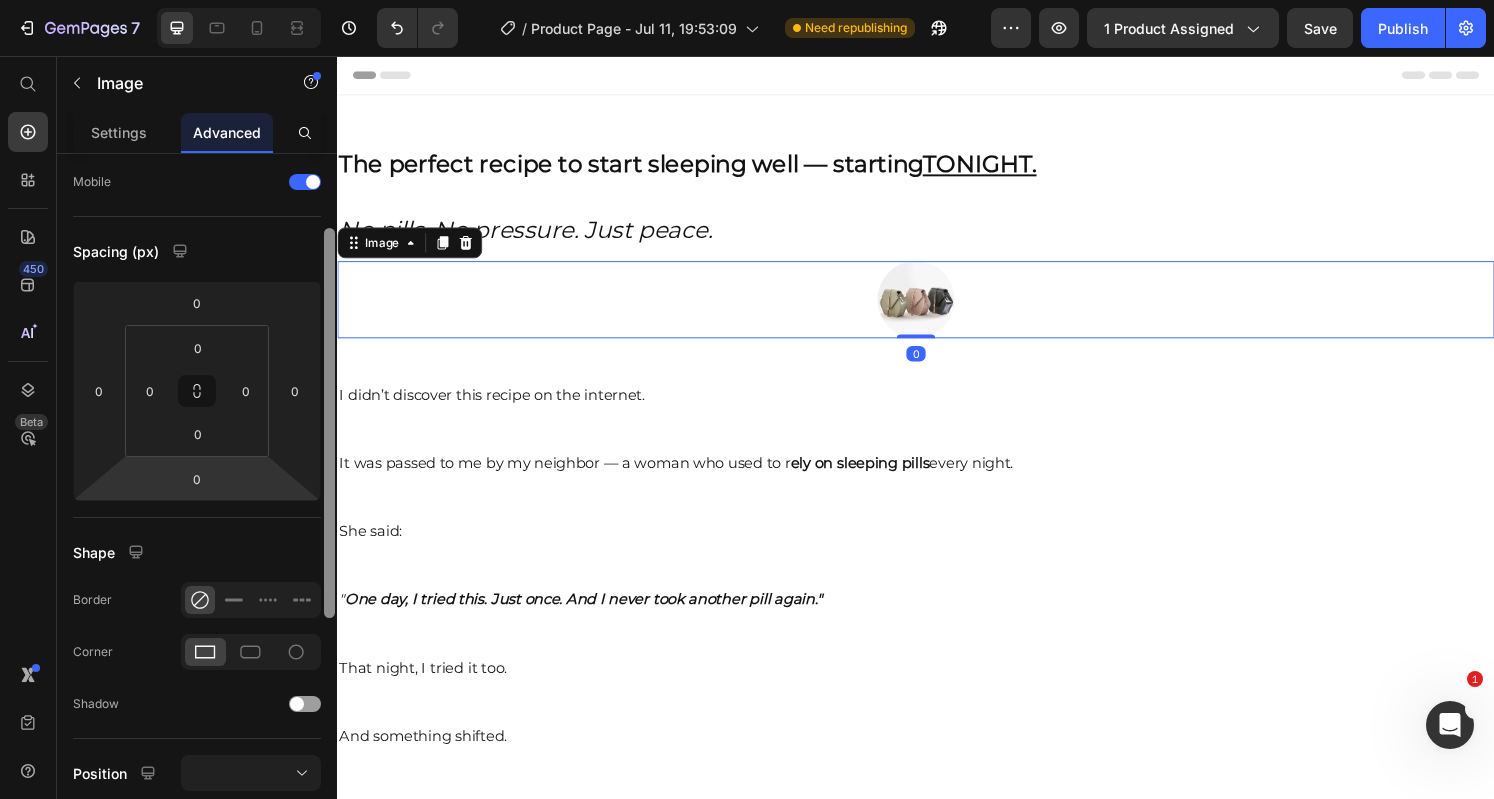 scroll, scrollTop: 0, scrollLeft: 0, axis: both 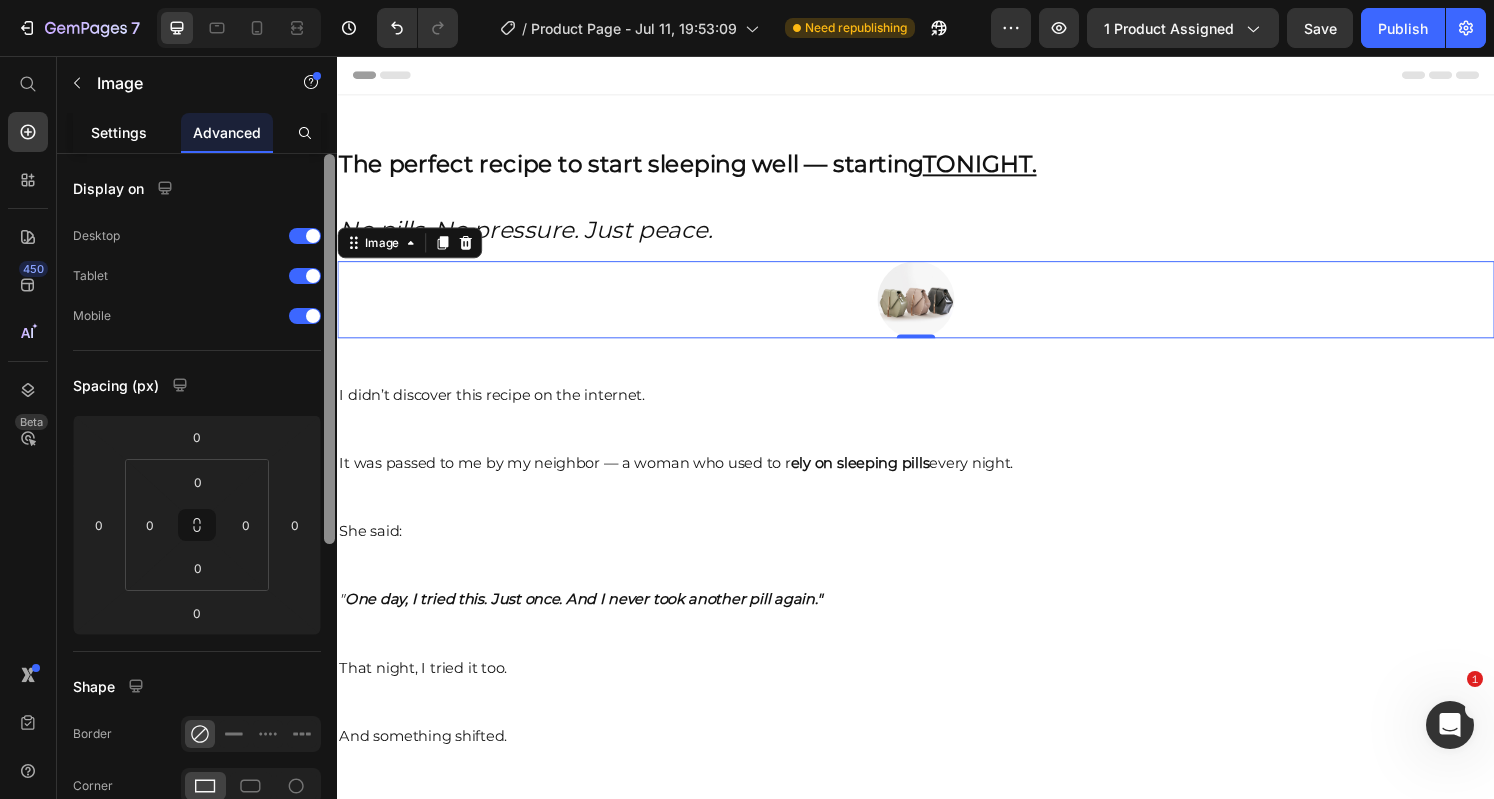 click on "Settings" at bounding box center [119, 132] 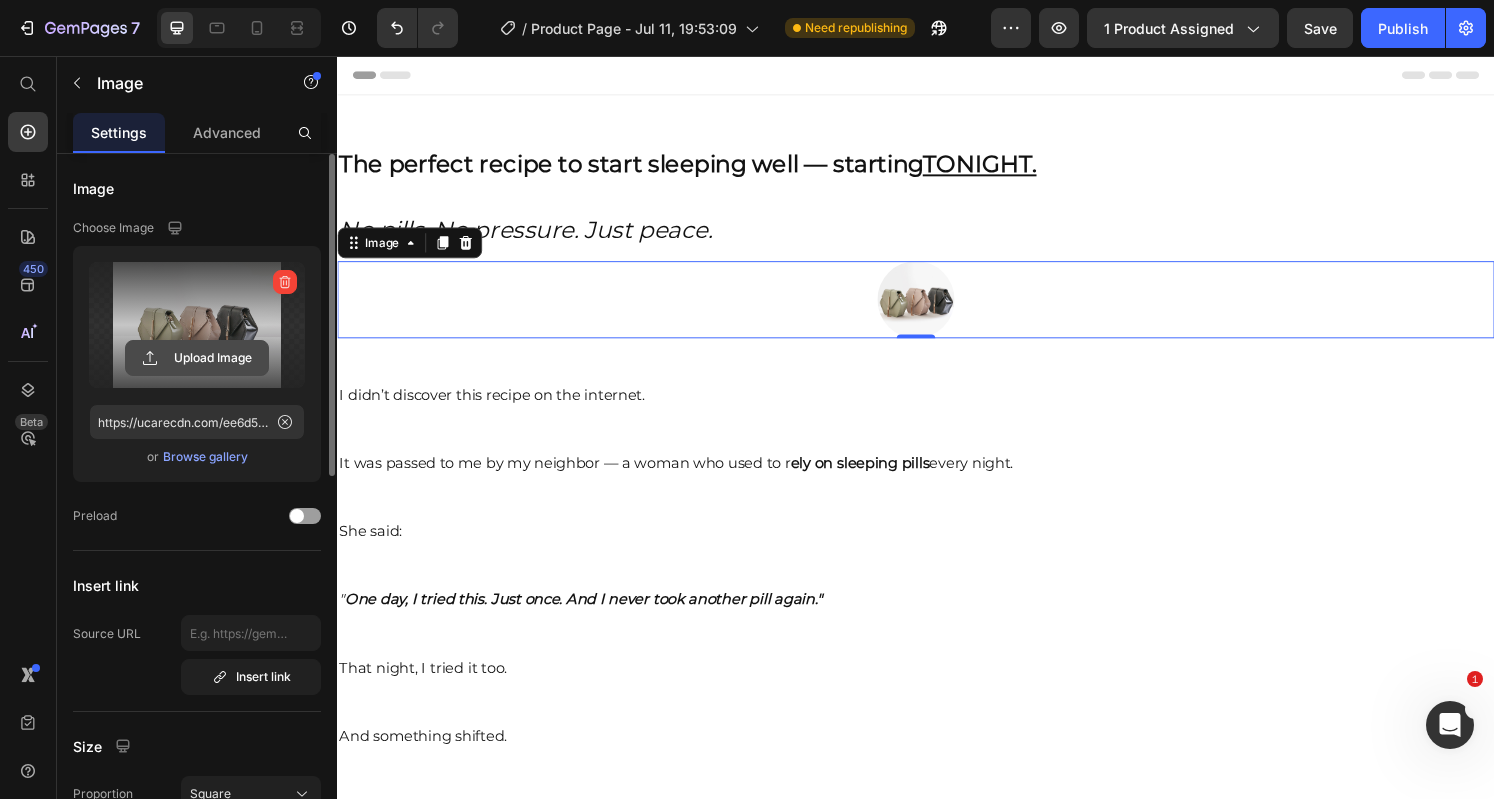 click 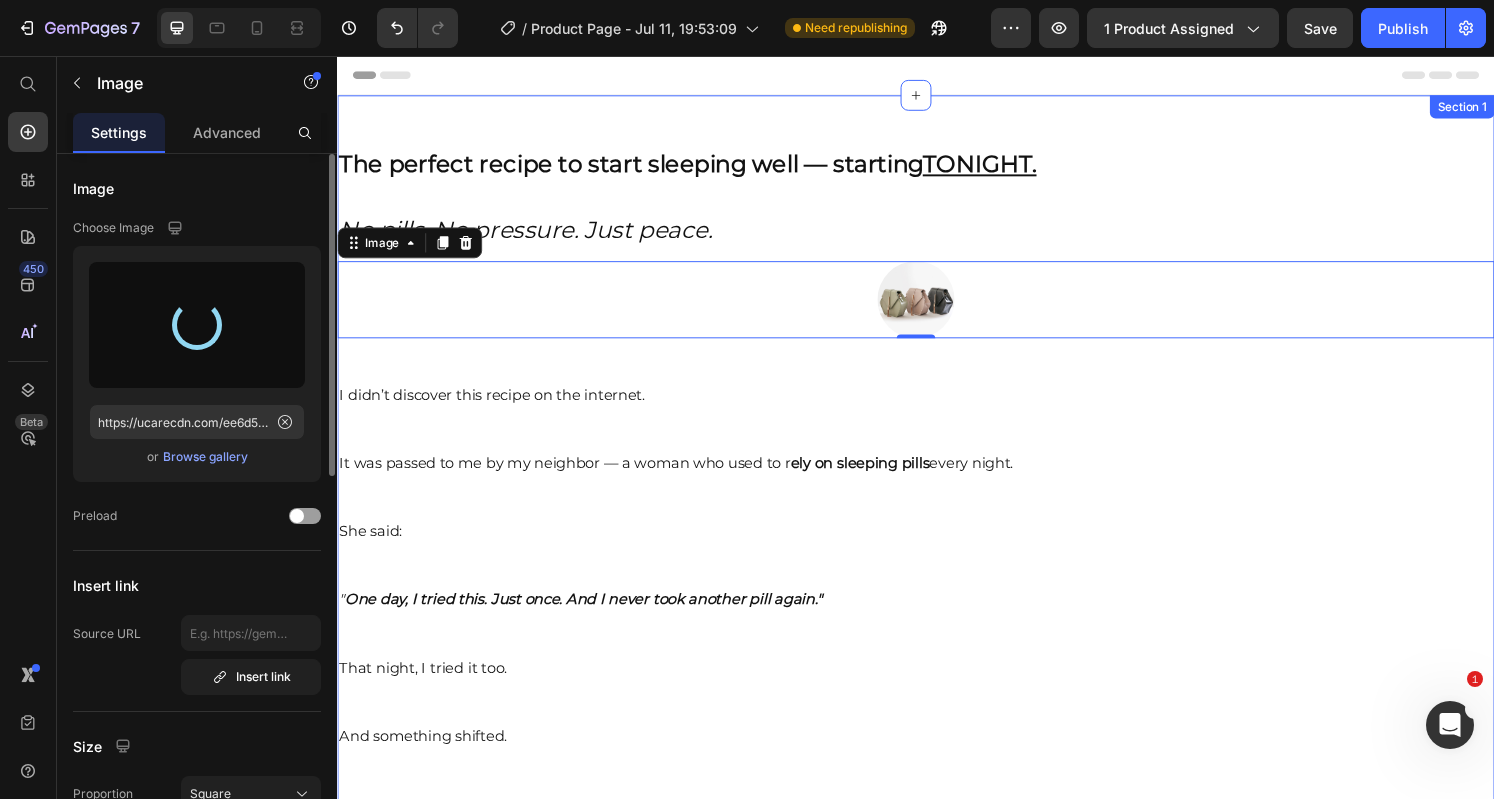 type on "https://cdn.shopify.com/s/files/1/0951/6797/1660/files/gempages_570183330461385880-1a2232f5-8e96-419f-9711-289a20030fa6.png" 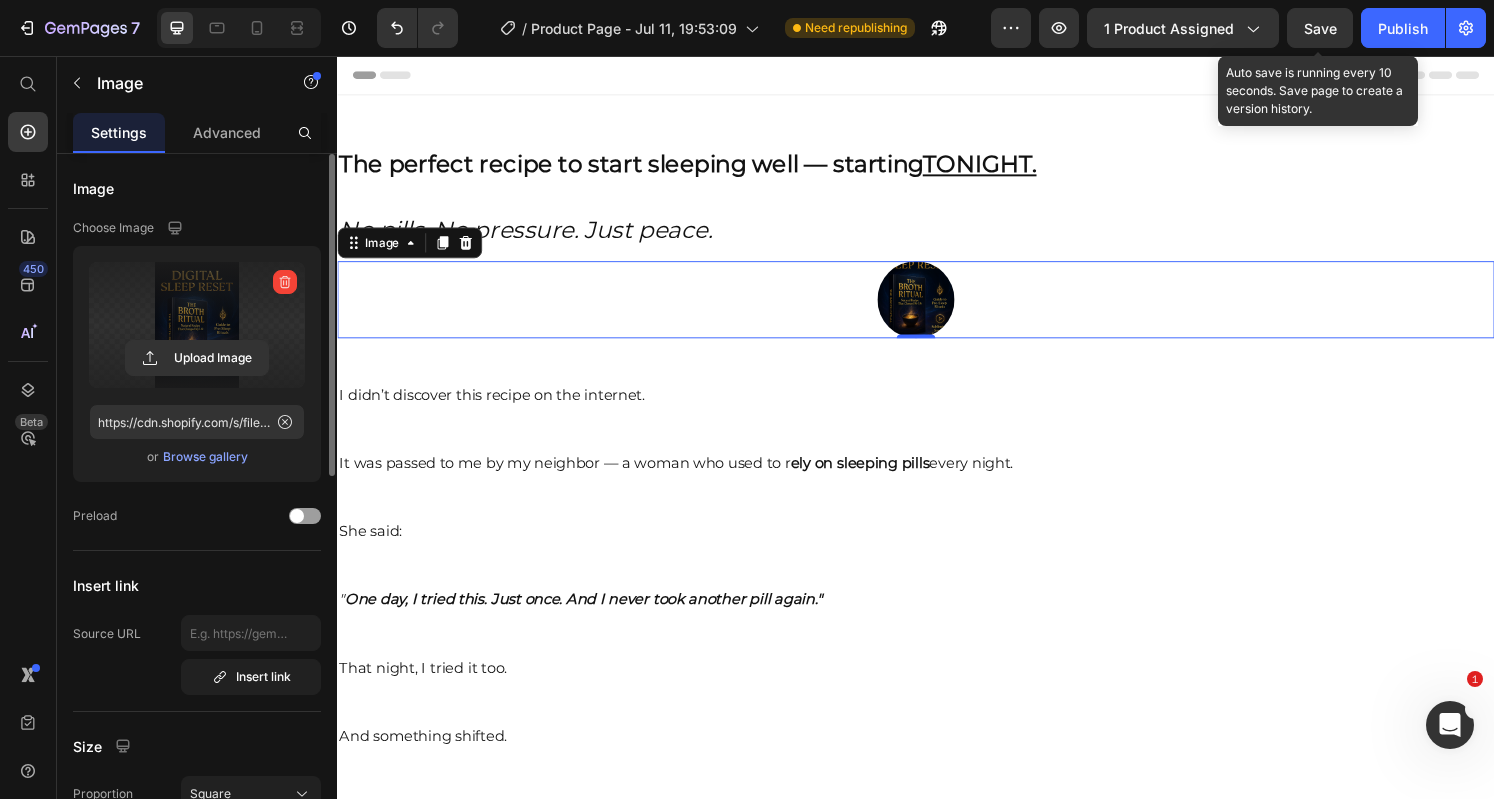 click on "Save" at bounding box center [1320, 28] 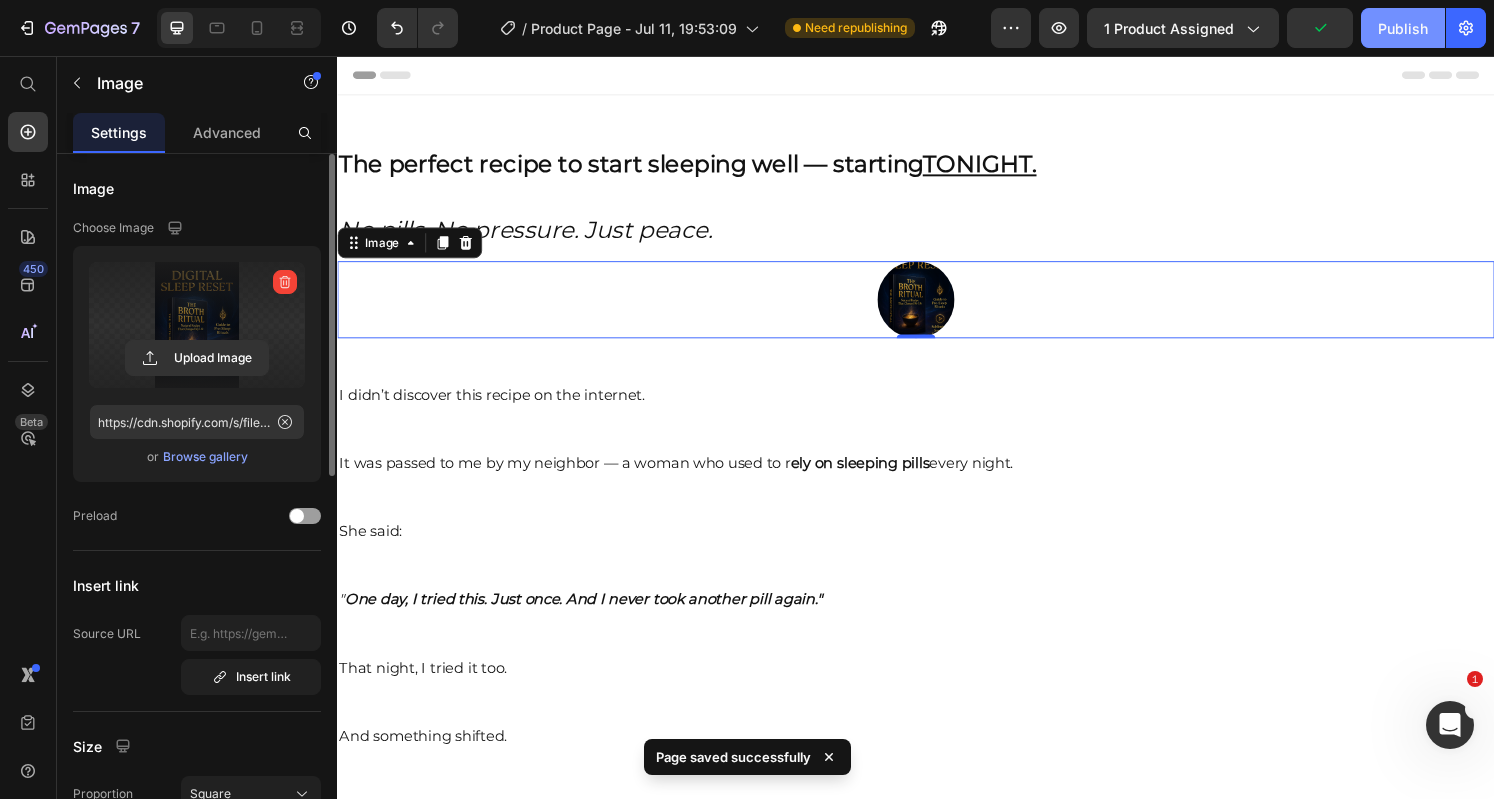 click on "Publish" at bounding box center [1403, 28] 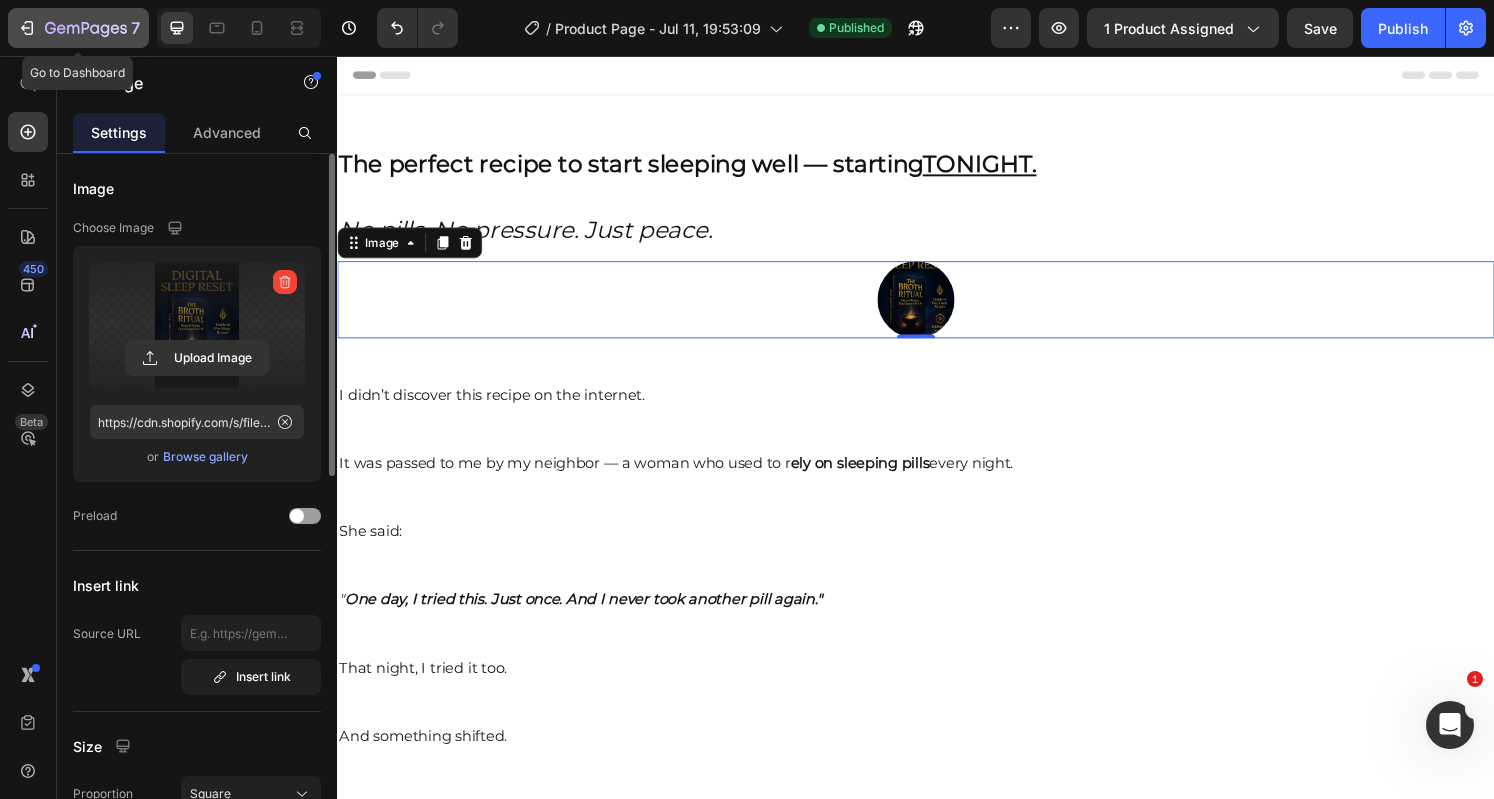 click on "7" at bounding box center [78, 28] 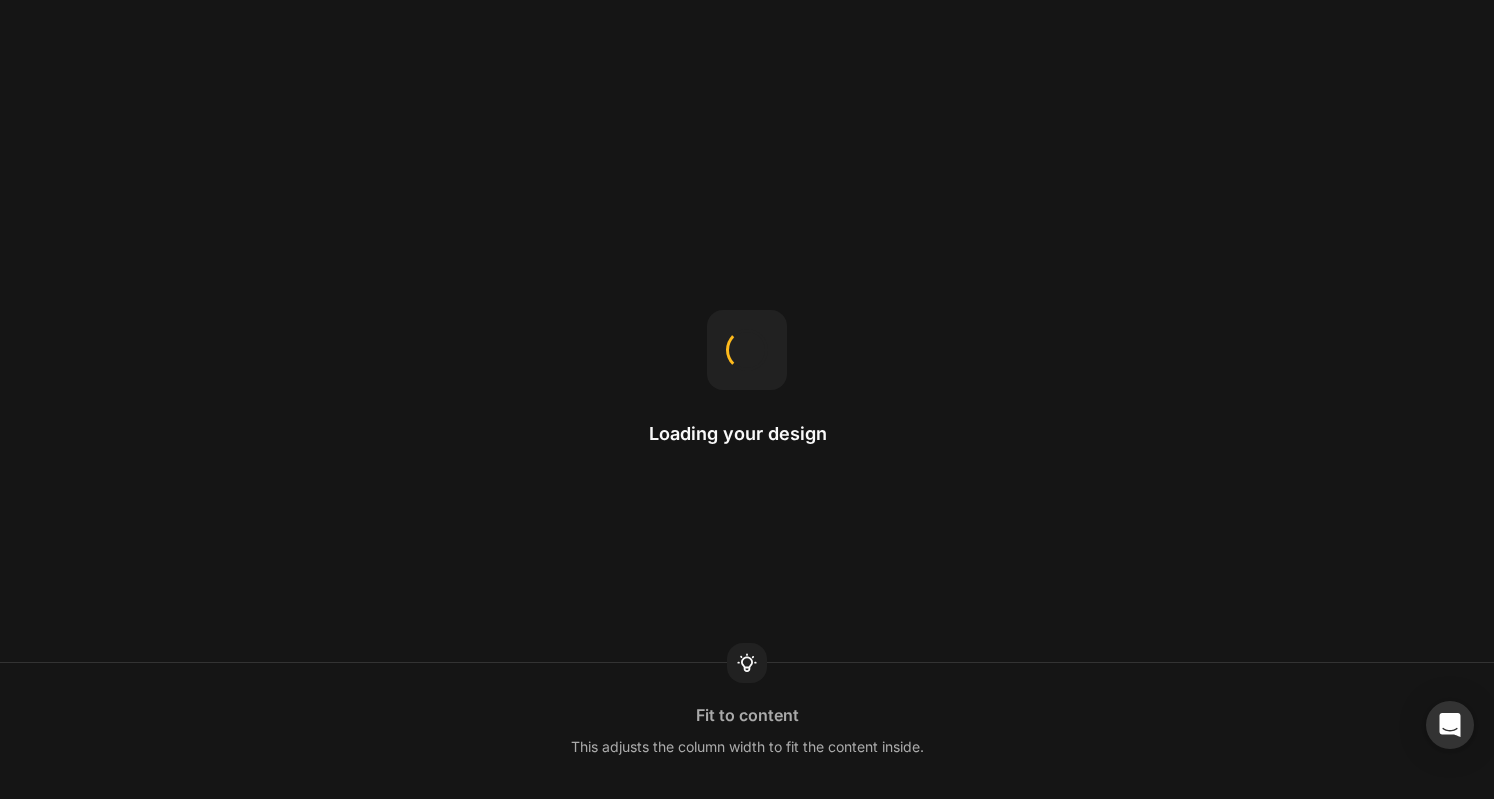 scroll, scrollTop: 0, scrollLeft: 0, axis: both 